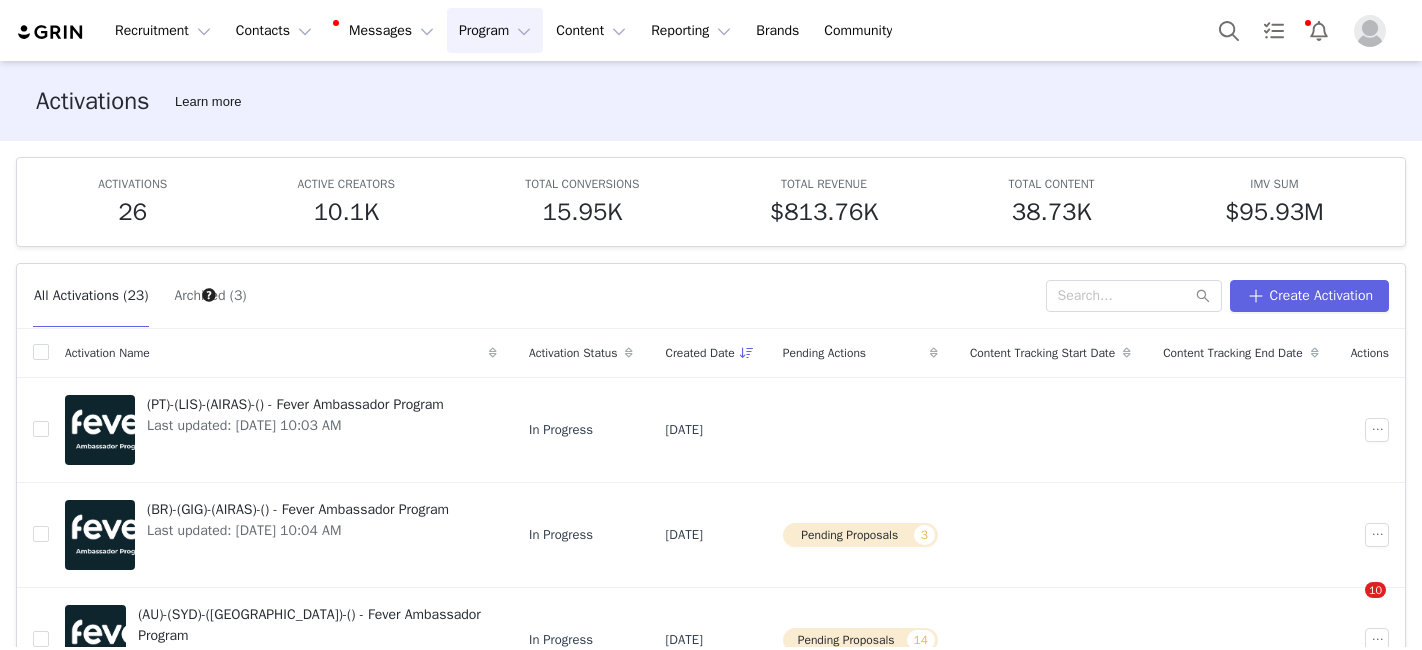 scroll, scrollTop: 0, scrollLeft: 0, axis: both 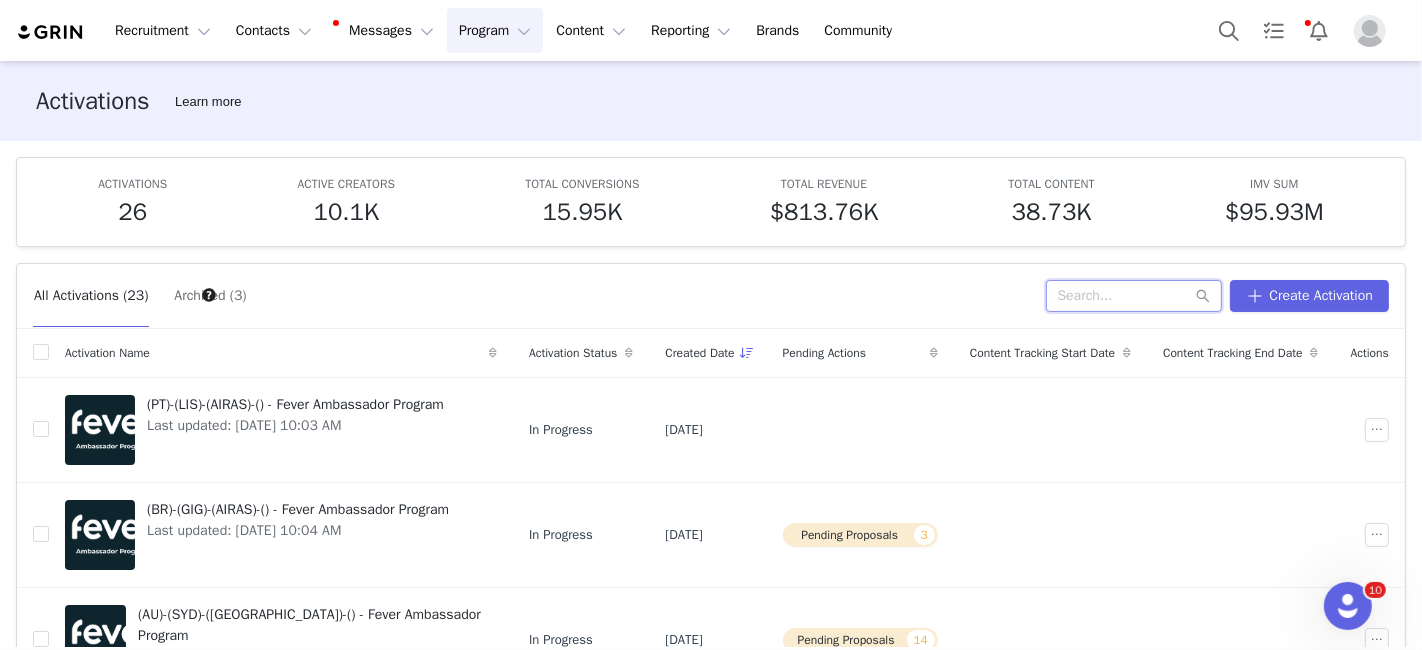 click at bounding box center (1134, 296) 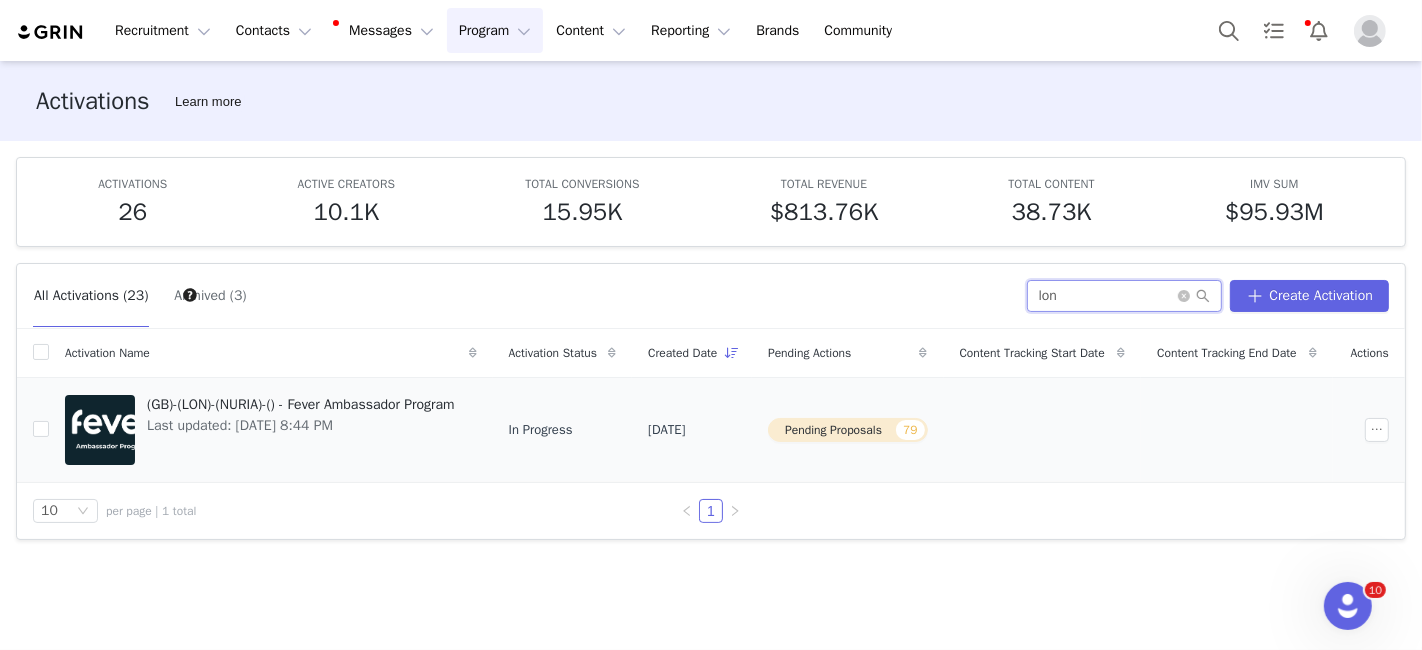 type on "lon" 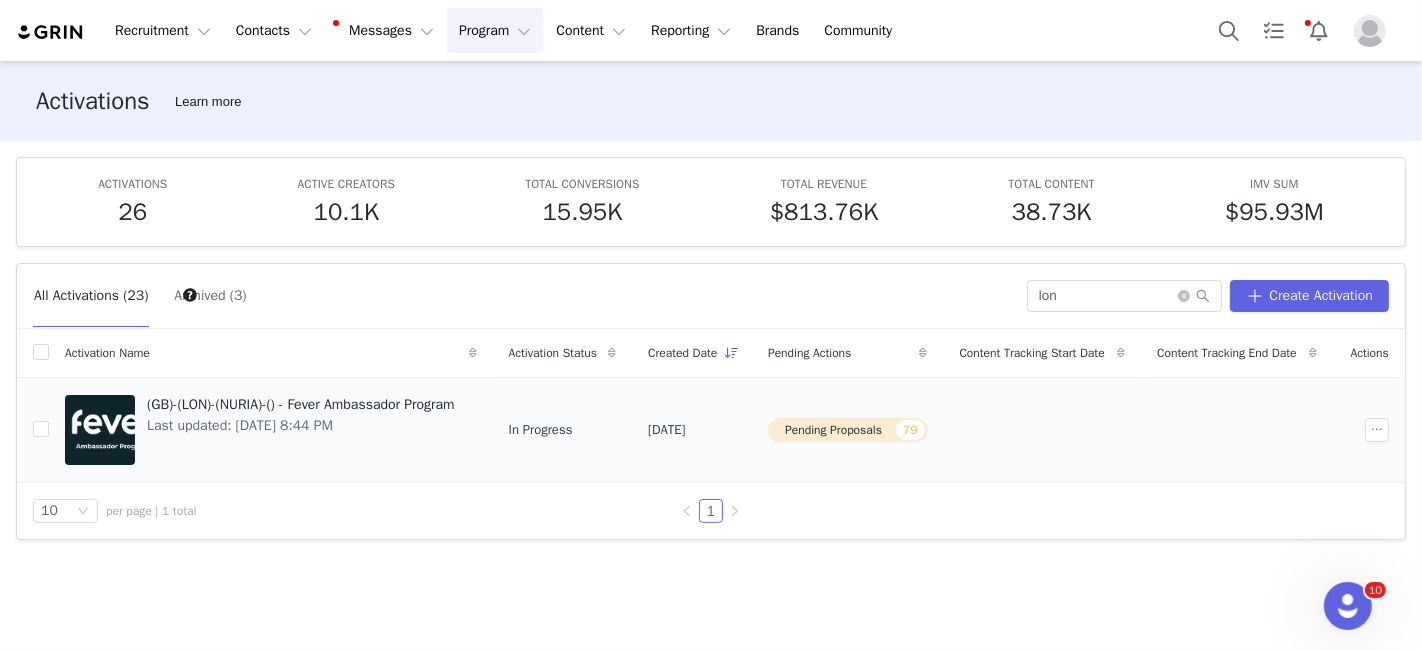 click on "(GB)-(LON)-(NURIA)-() - Fever Ambassador Program" at bounding box center [301, 404] 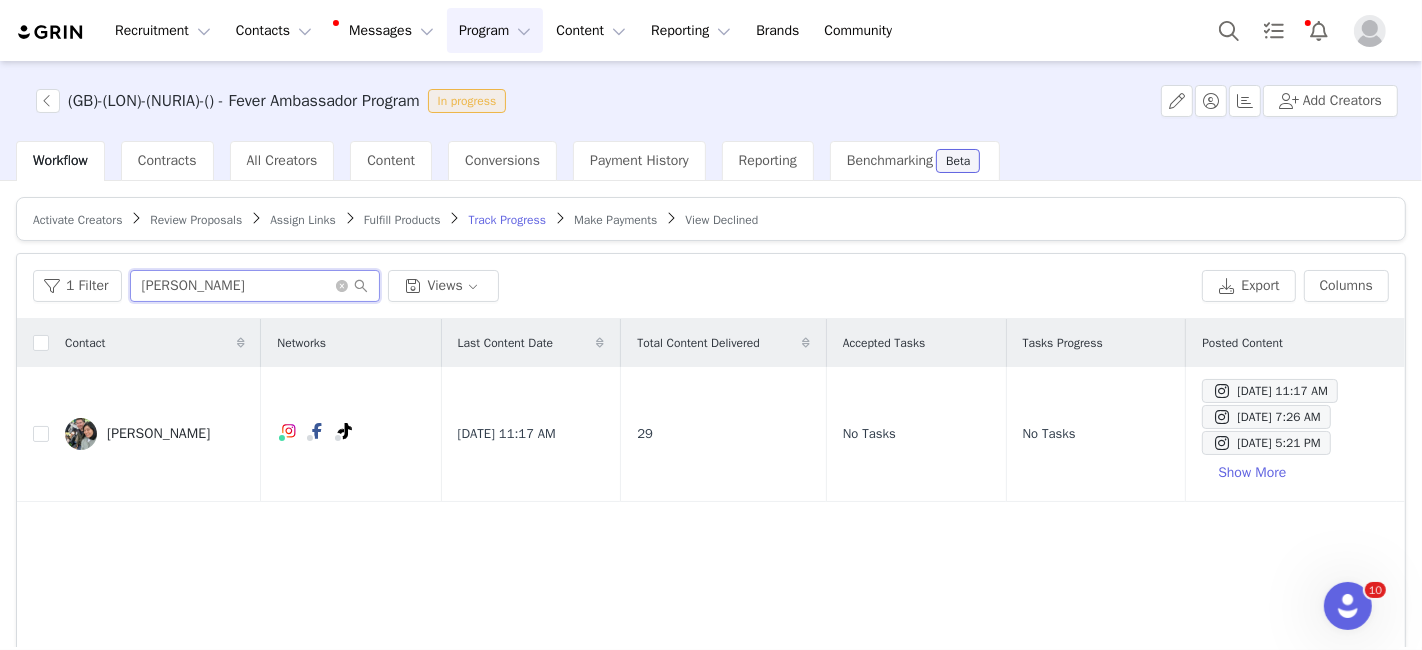 click on "[PERSON_NAME]" at bounding box center [255, 286] 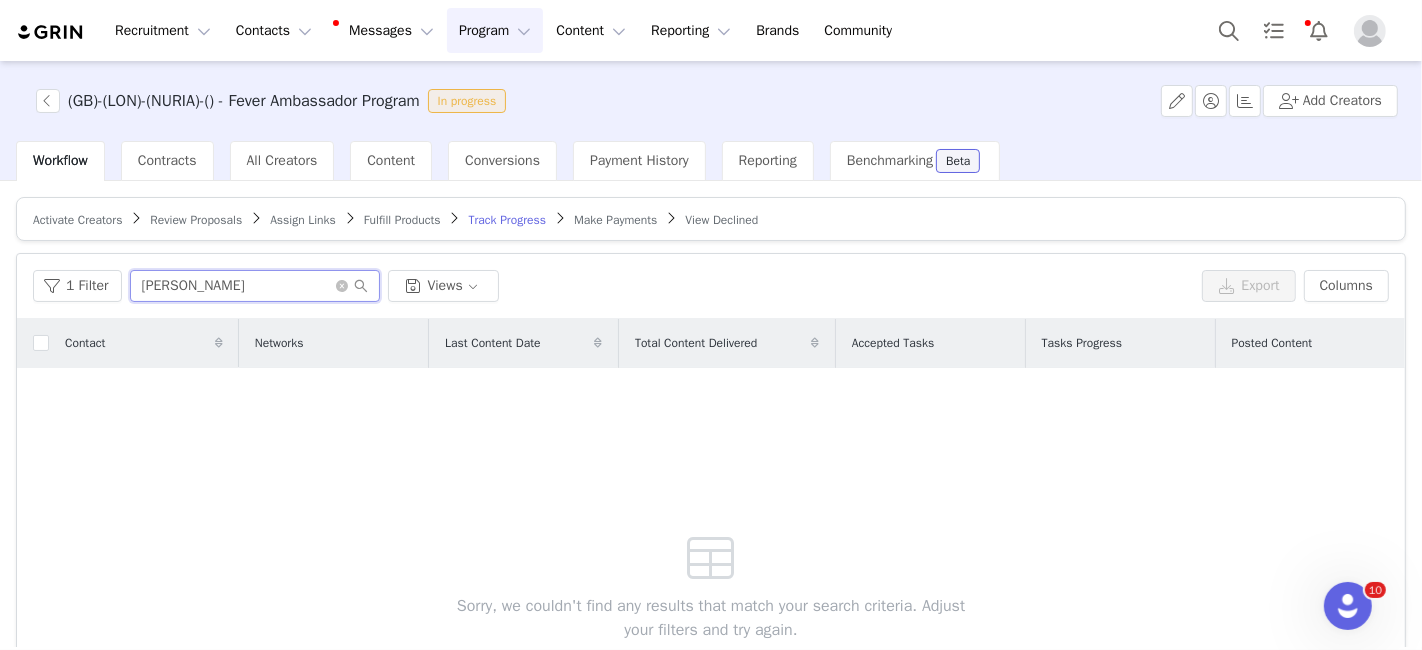 type on "[PERSON_NAME]" 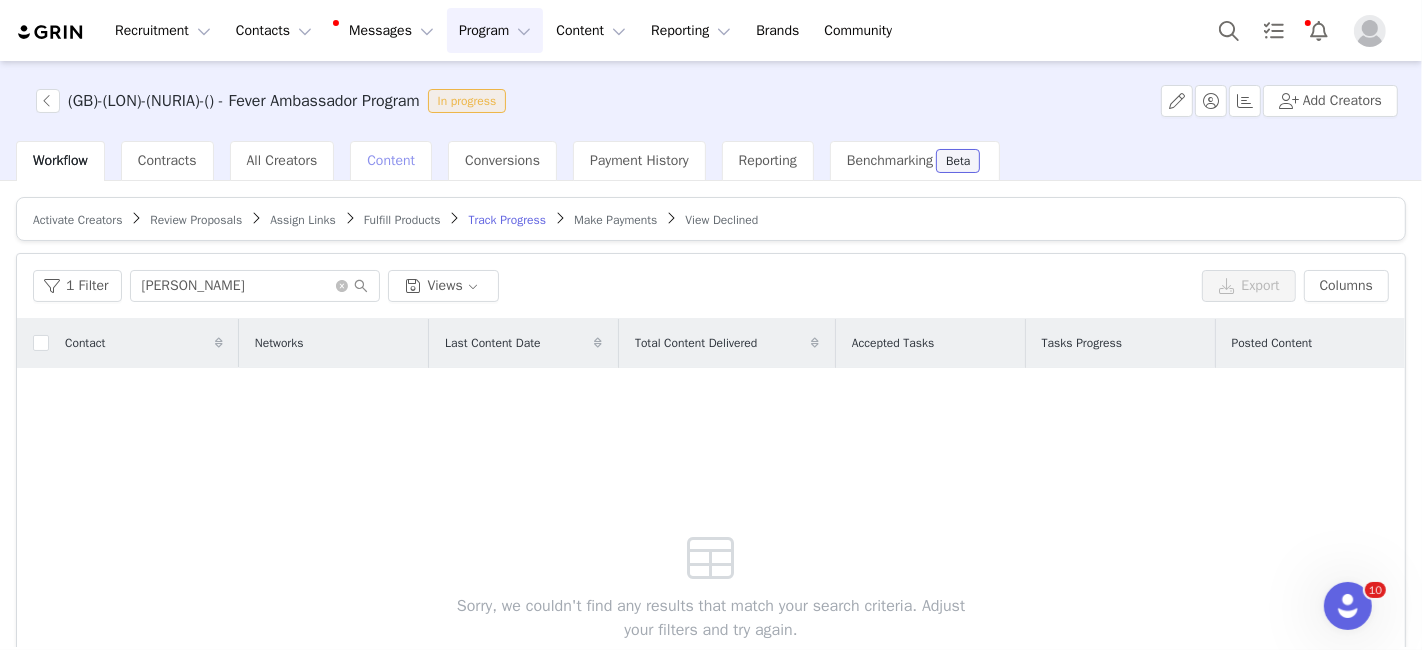 click on "Content" at bounding box center [391, 160] 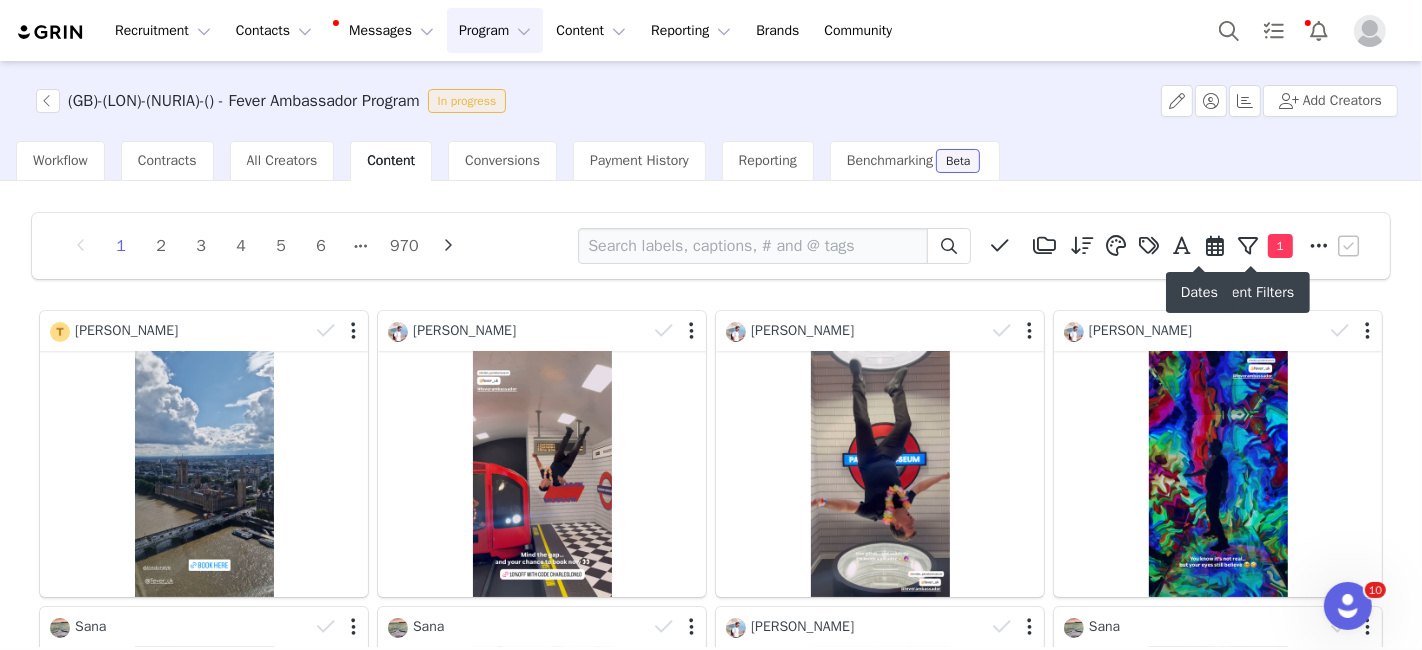 click at bounding box center [1215, 246] 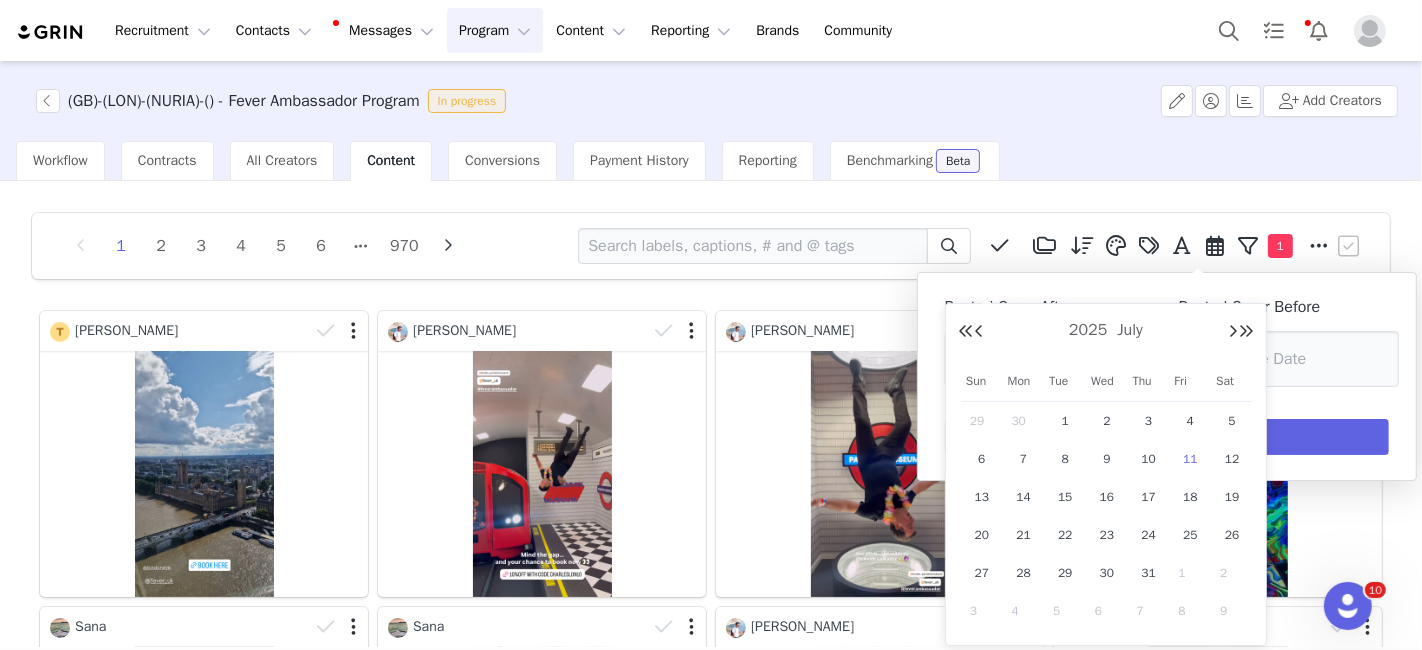 click at bounding box center (1055, 359) 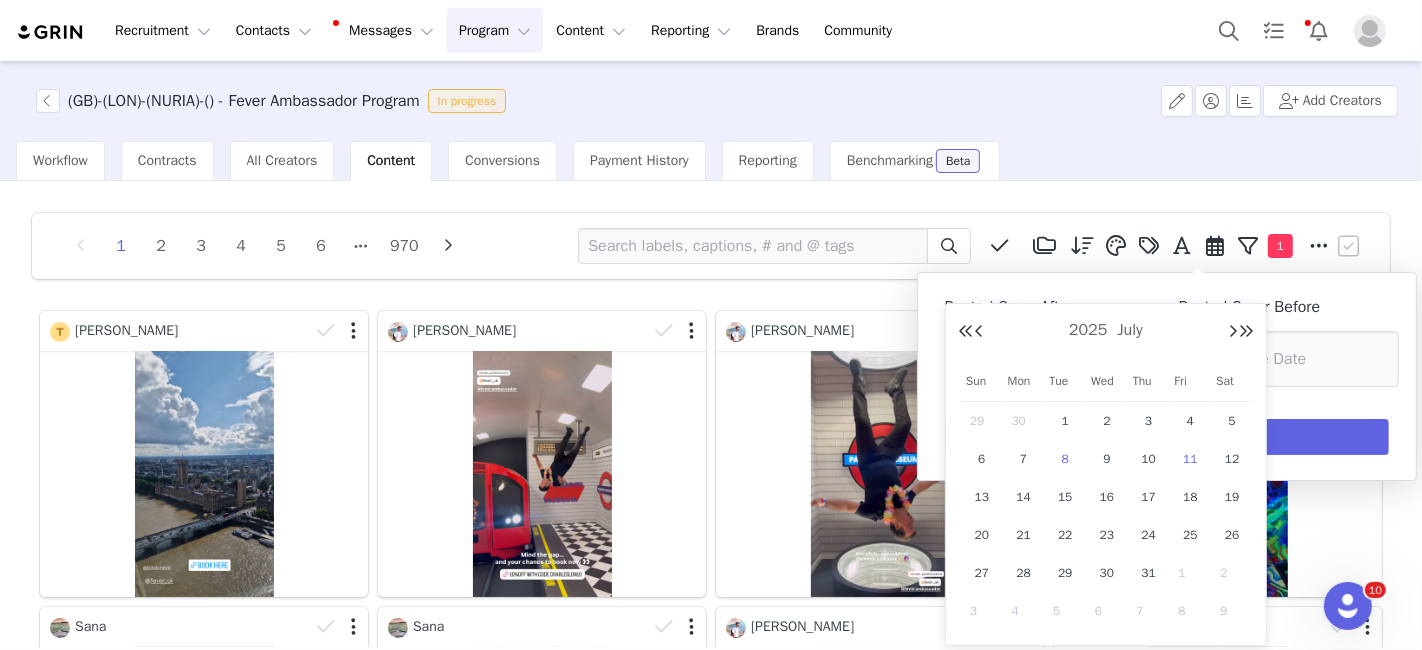 click on "8" at bounding box center (1065, 459) 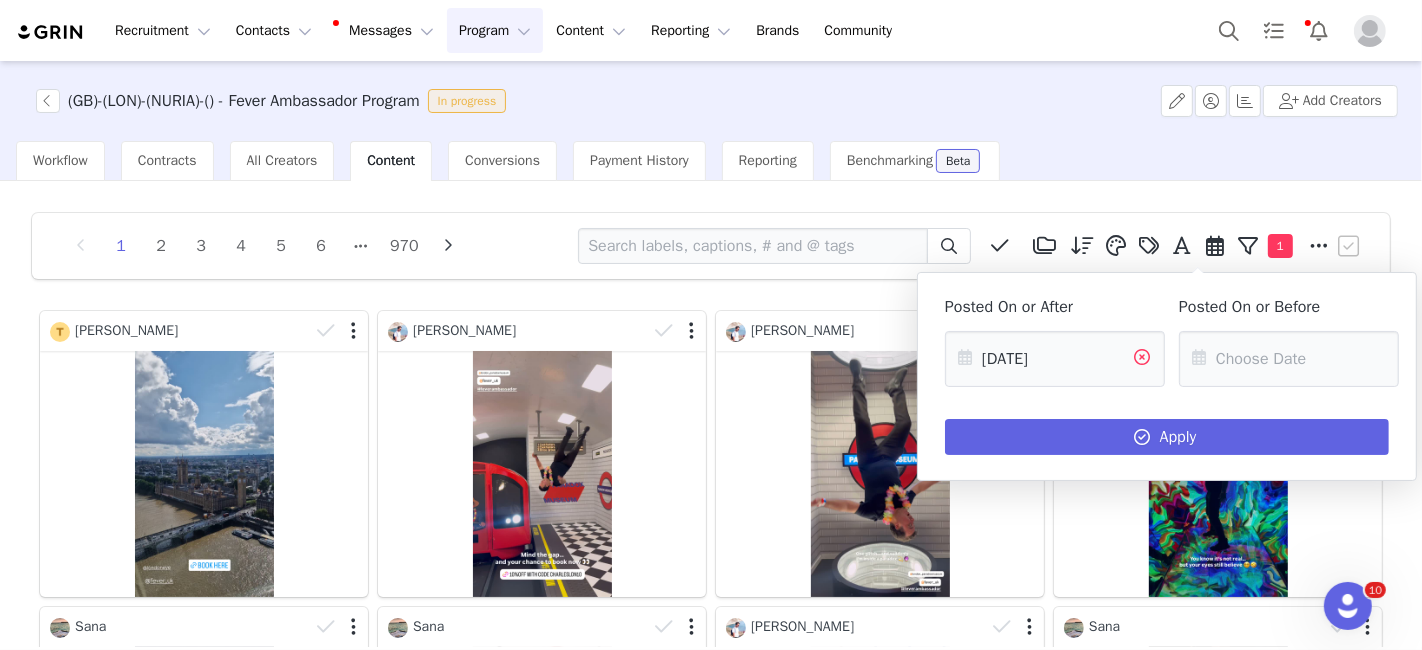 click at bounding box center (1142, 359) 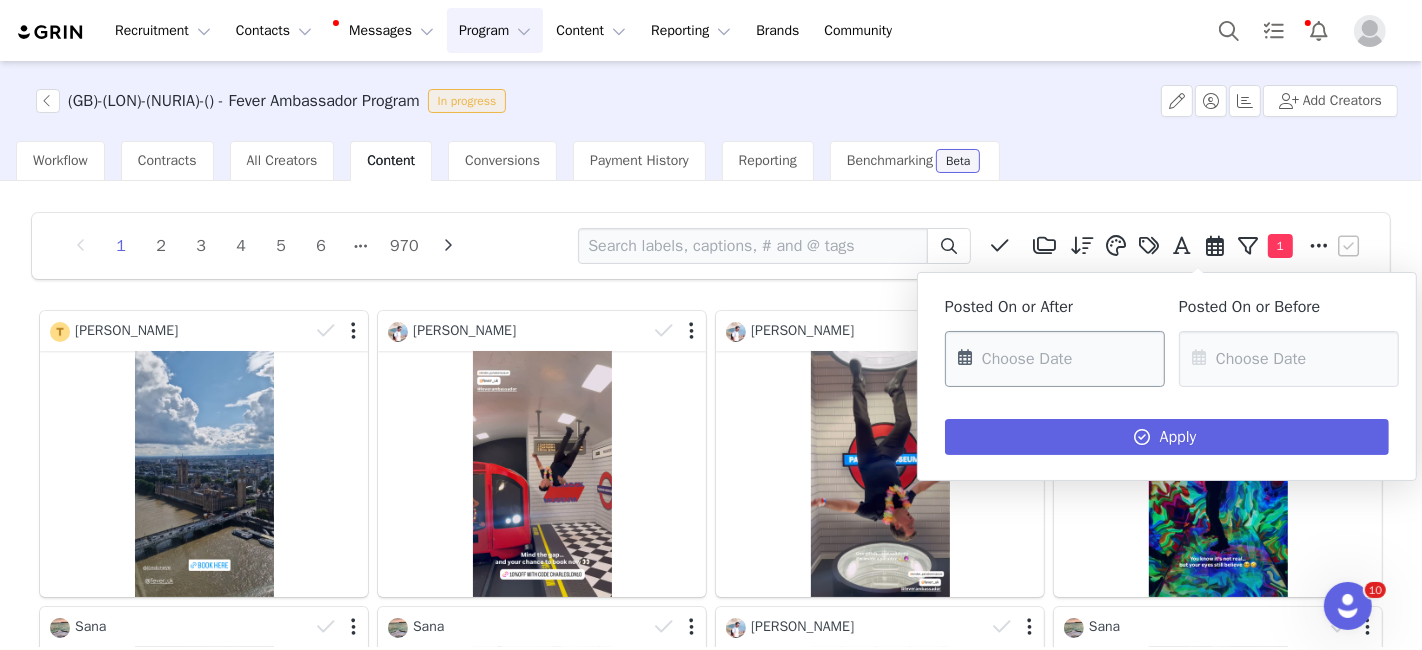 click at bounding box center (1055, 359) 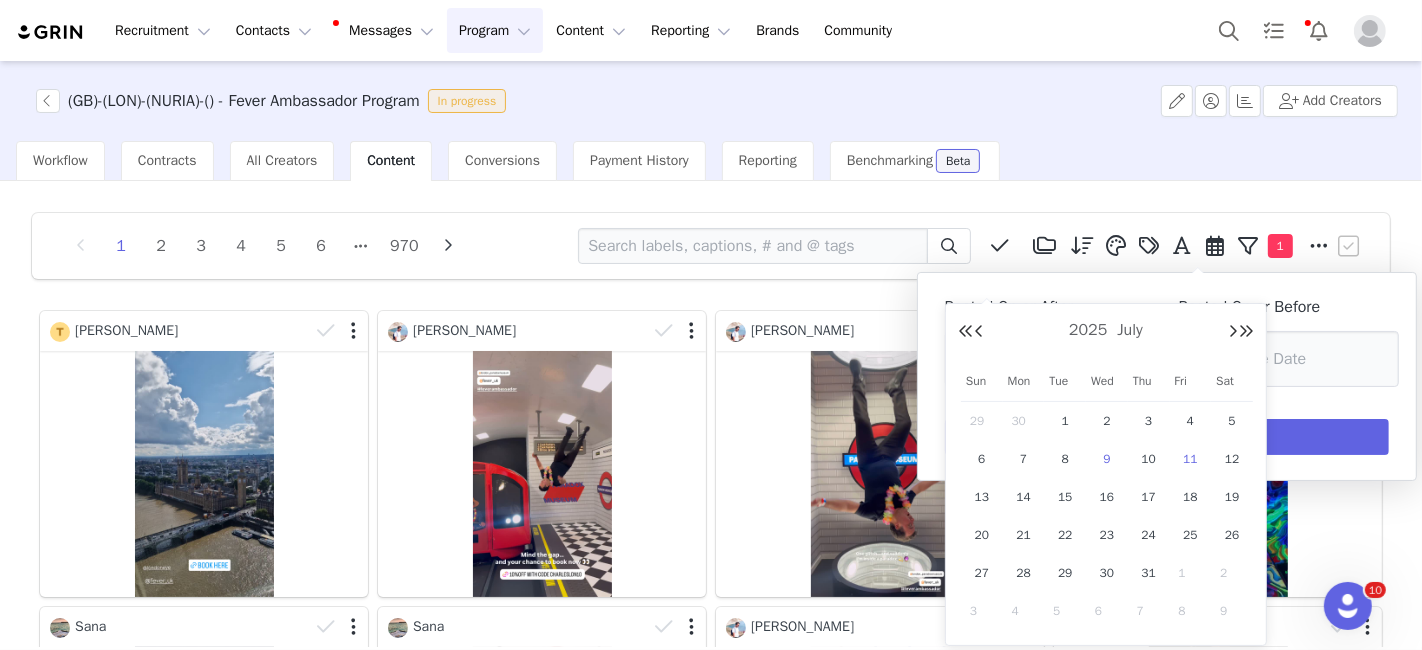 click on "9" at bounding box center (1107, 459) 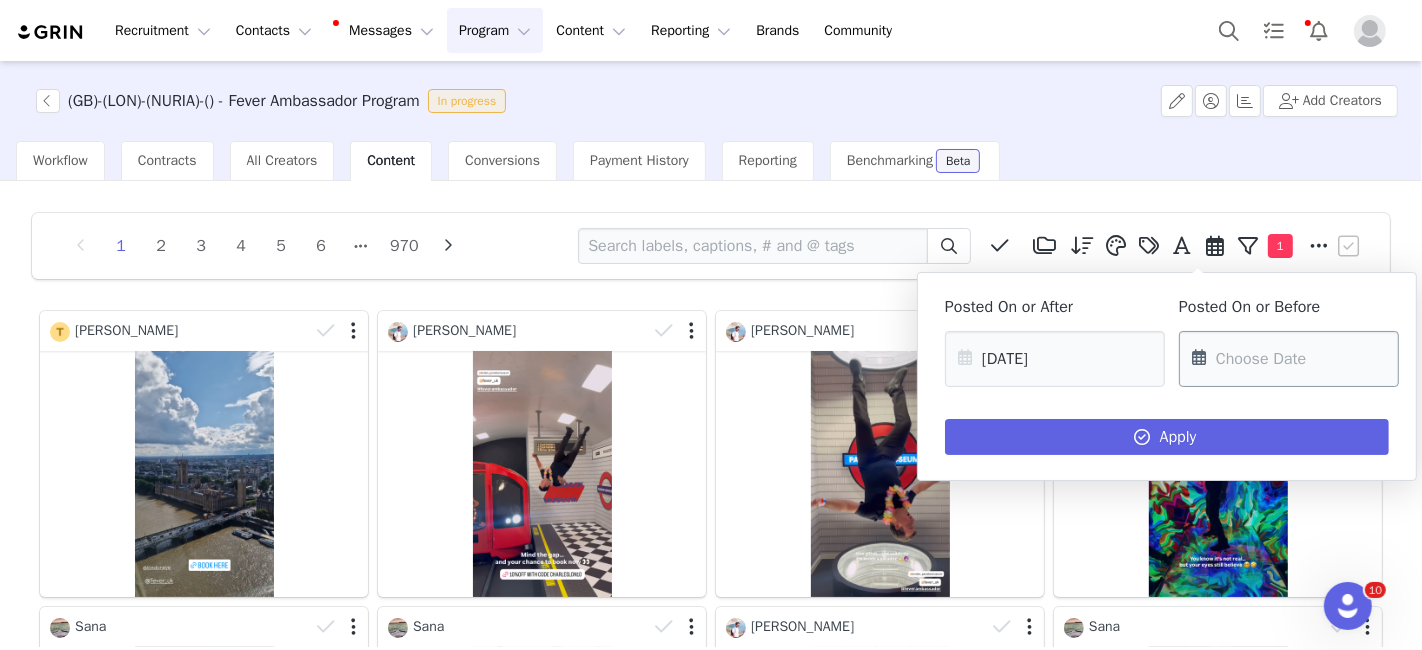 click on "Recruitment Recruitment Creator Search Curated Lists Landing Pages Web Extension AI Creator Search Beta Contacts Contacts Creators Prospects Applicants Messages Messages Dashboard Inbox 99+ Templates Sequences Program Program Activations Partnerships Payments Affiliates Content Content Creator Content Media Library Social Listening Reporting Reporting Dashboard Report Builder Brands Brands Community Community (GB)-(LON)-(NURIA)-() - Fever Ambassador Program In progress     Add Creators Workflow Contracts All Creators Content Conversions Payment History Reporting Benchmarking Beta 1 2 3 4 5 6 970  Media Library  (0) Folders No folders have been created yet.  New Folder   Descending order, go  ascending .   Relevance   Like Count   Comment Count   Engagements   Engagement Rate   Story Reply Rate   Video View Count   Date Posted   100010 - Candlelight : Hommage à [PERSON_NAME]   100075 -  La vieille-ville de [GEOGRAPHIC_DATA]   100740 - Flight of Beer at the Pilot Project Tasting Room   132668 - [GEOGRAPHIC_DATA]" at bounding box center [711, 325] 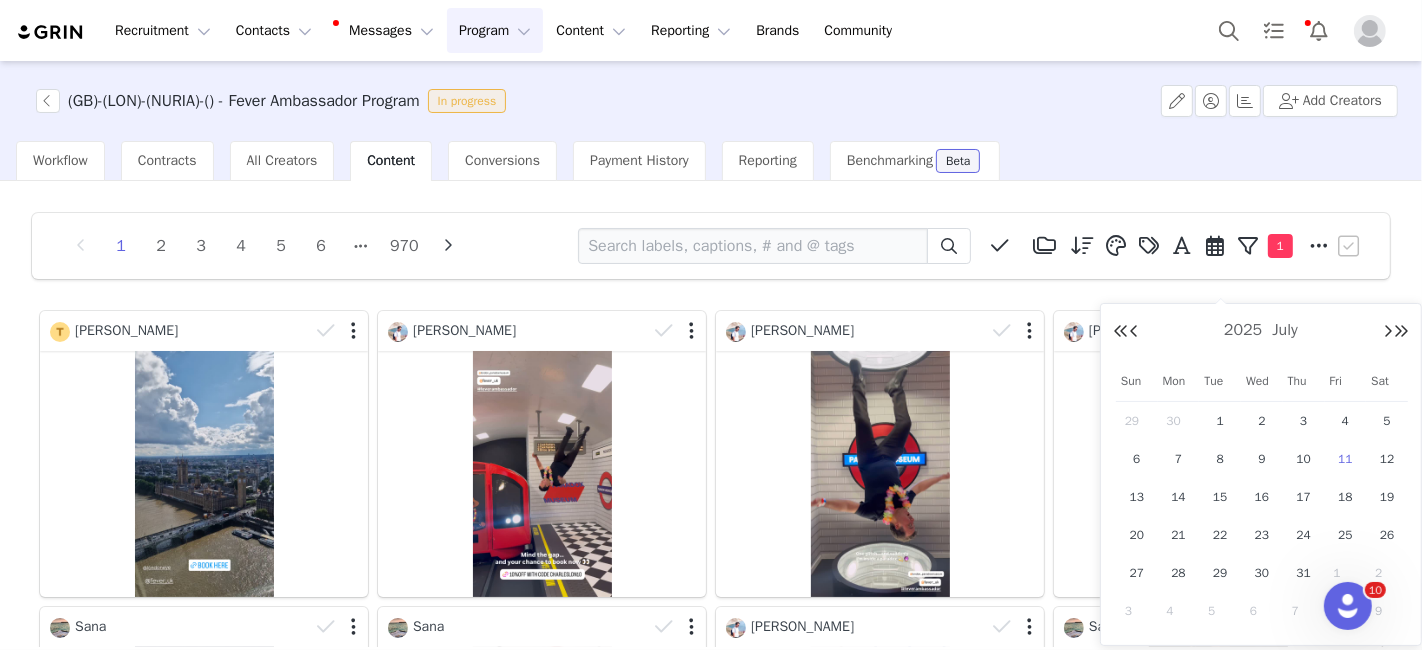 click on "11" at bounding box center [1345, 459] 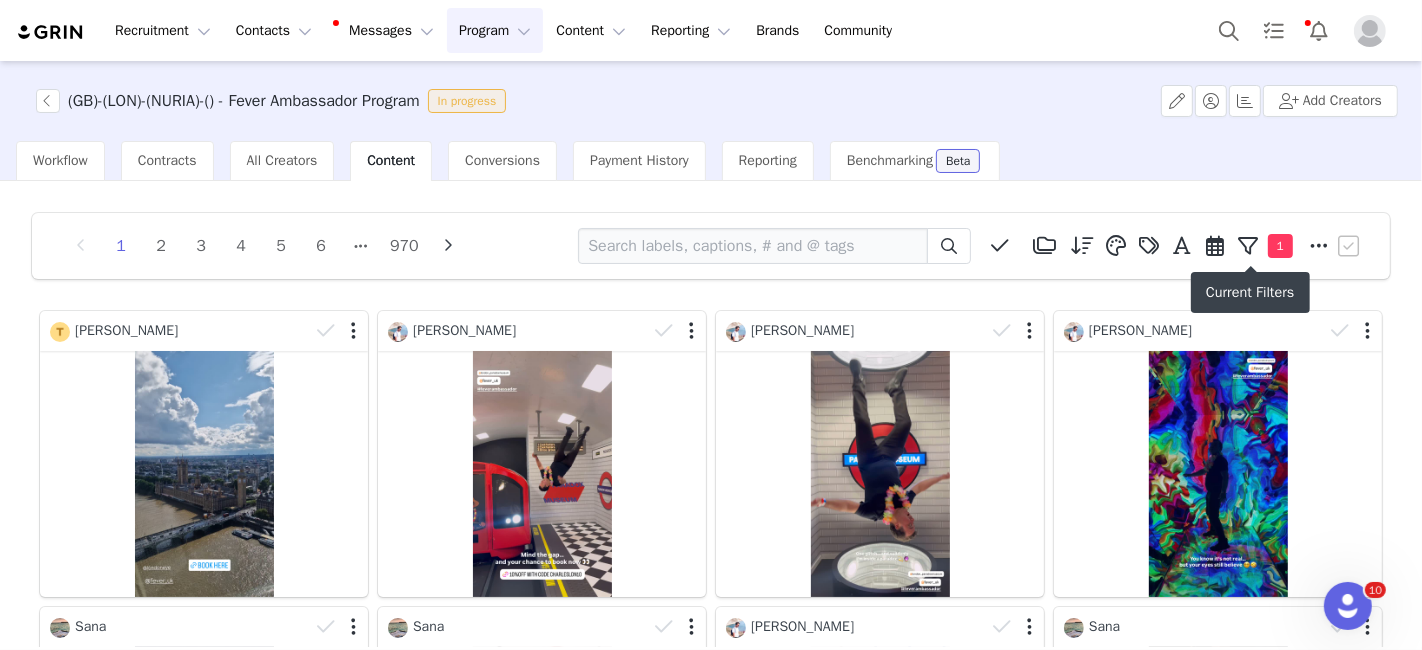 click at bounding box center [1215, 246] 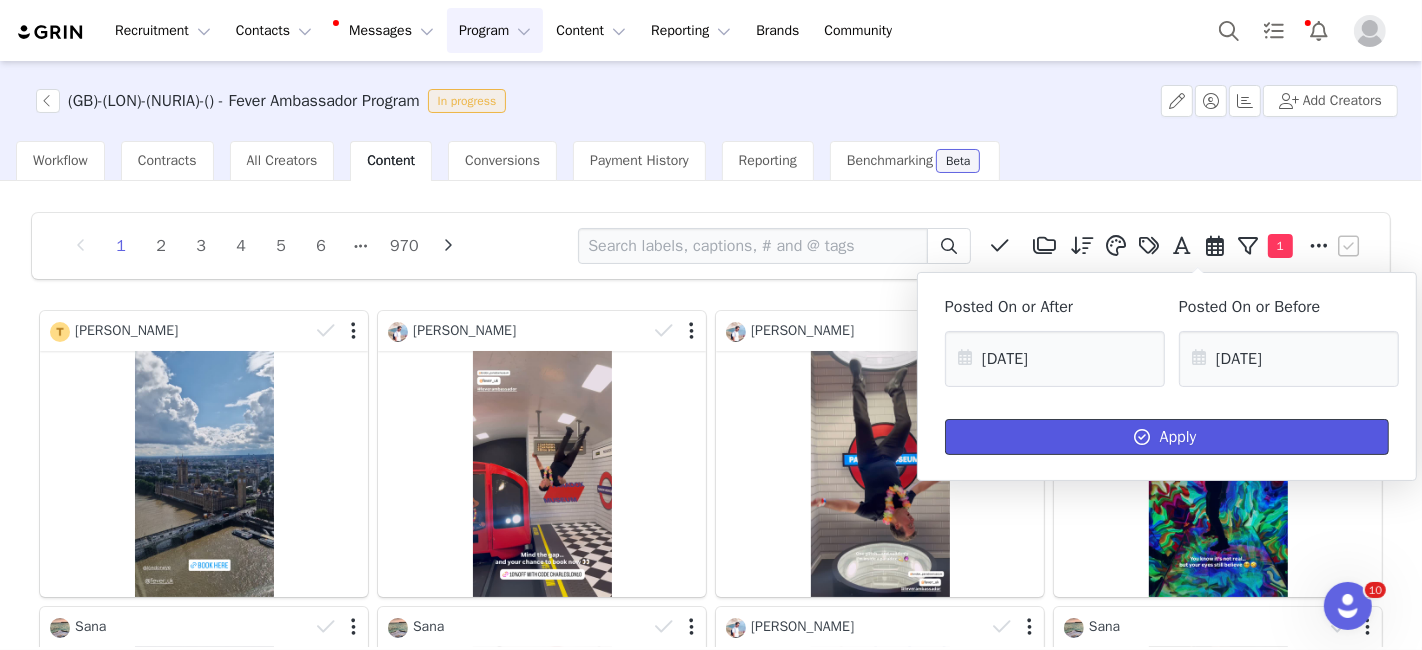 click on "Apply" at bounding box center [1167, 437] 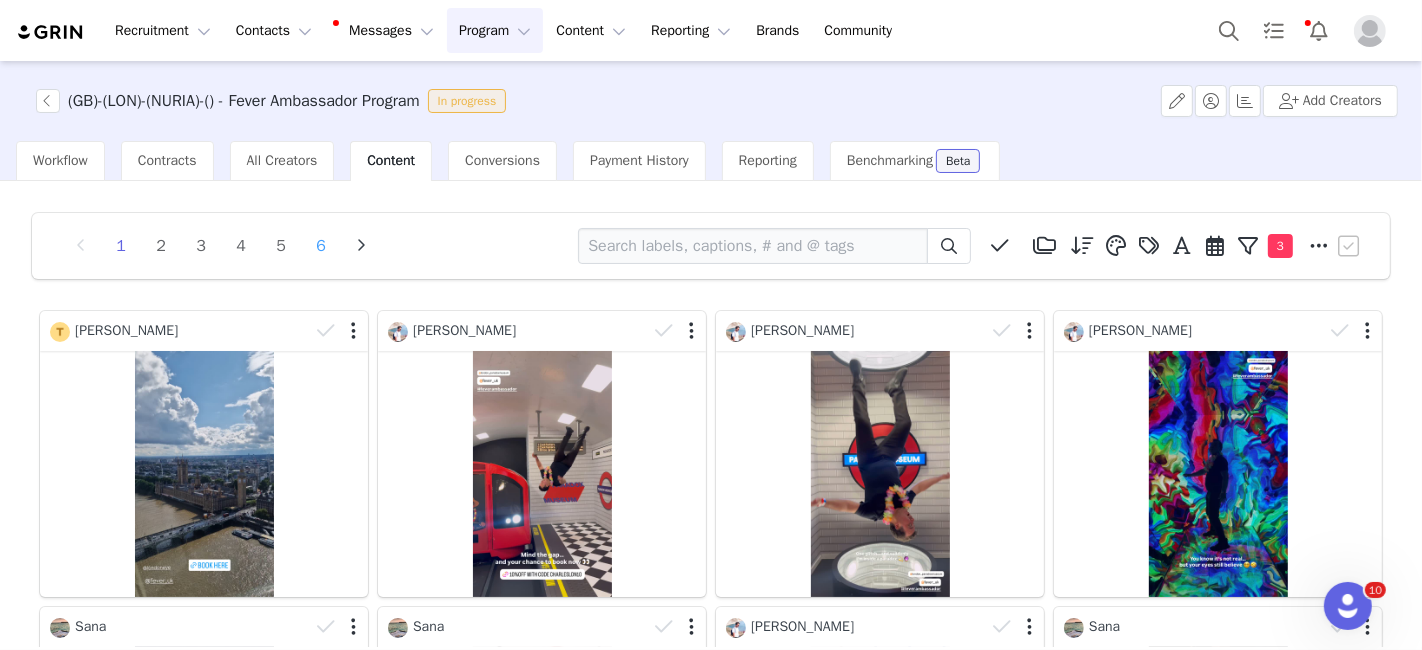 click on "6" at bounding box center [321, 246] 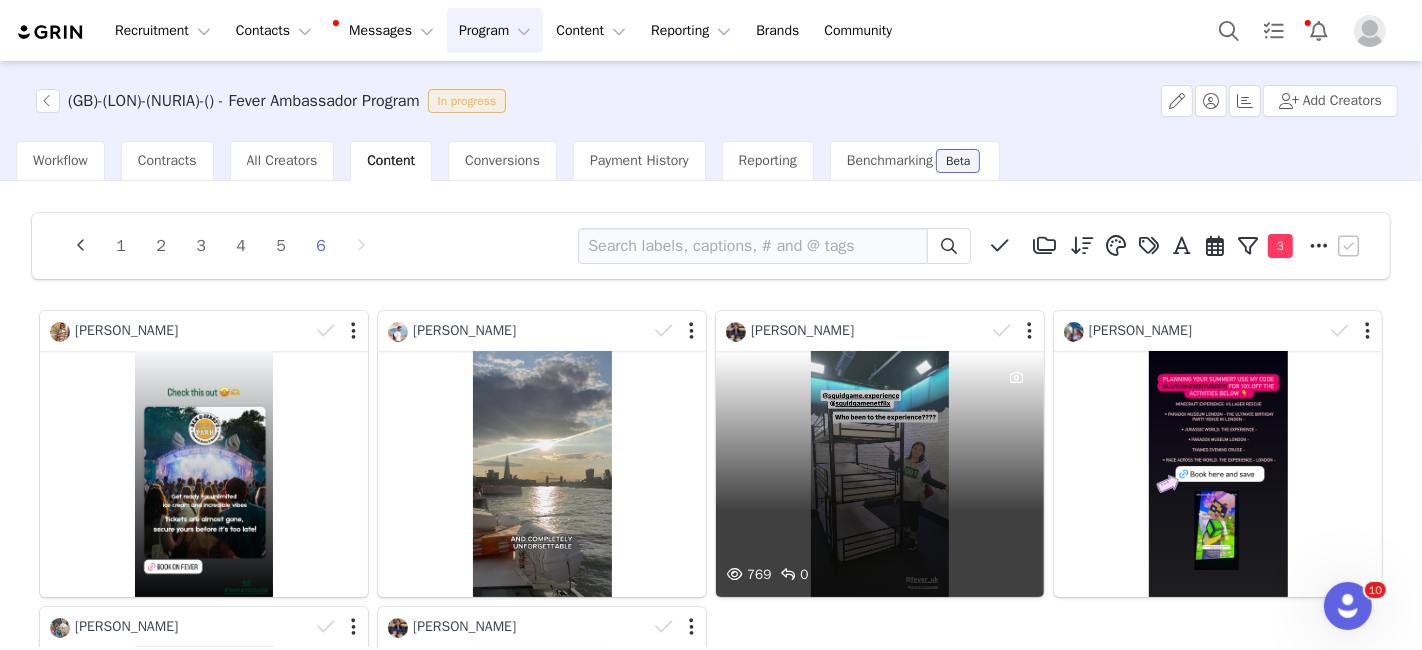 scroll, scrollTop: 365, scrollLeft: 0, axis: vertical 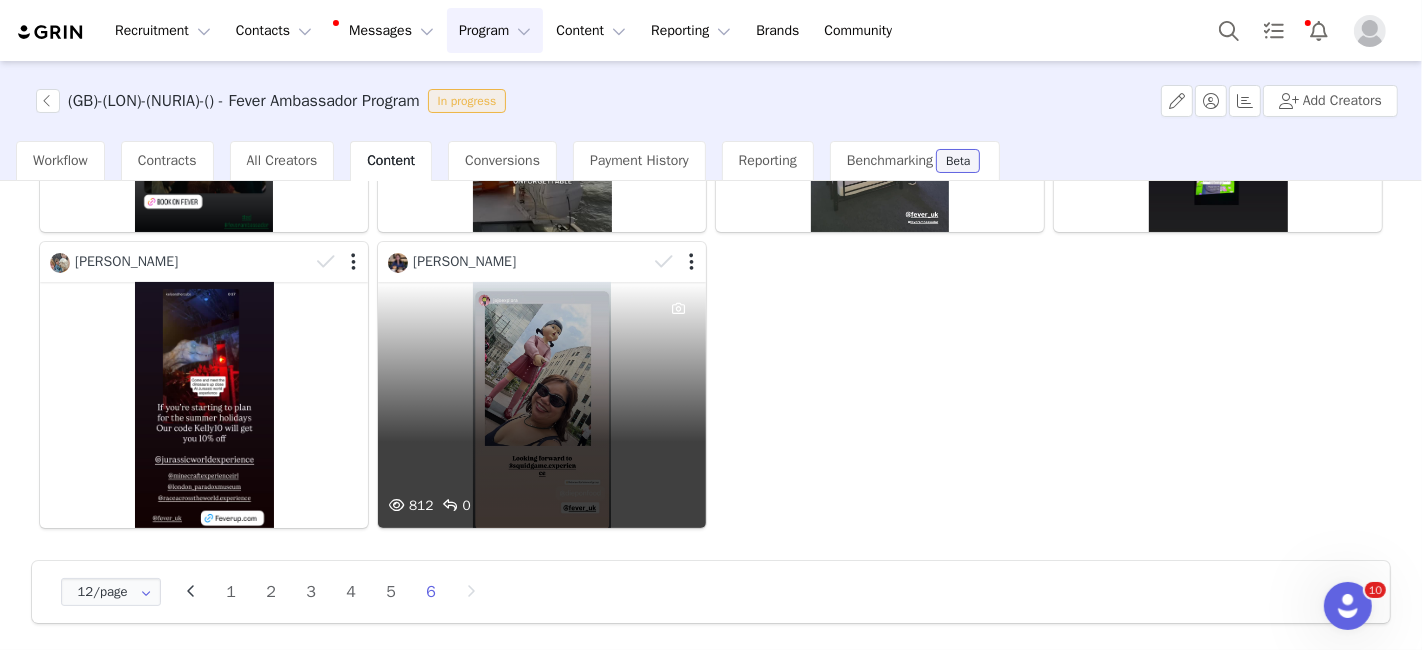 click on "812  0" at bounding box center (542, 405) 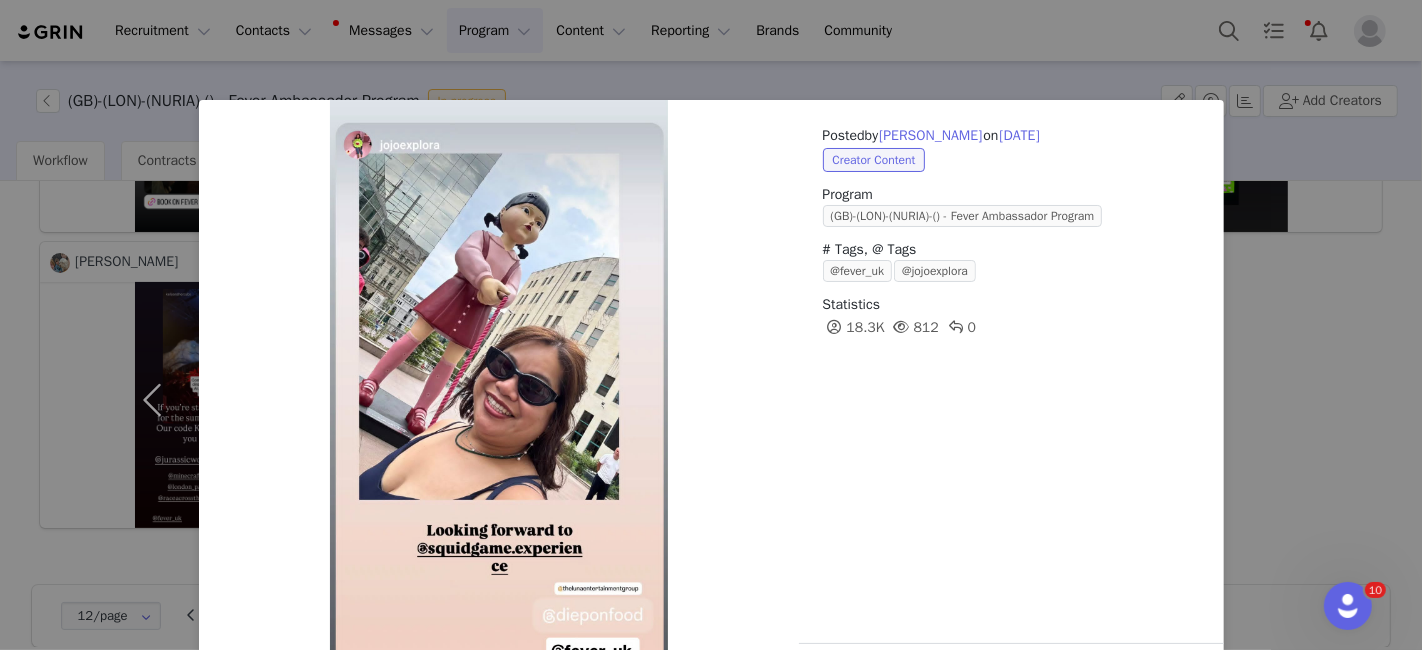 scroll, scrollTop: 73, scrollLeft: 0, axis: vertical 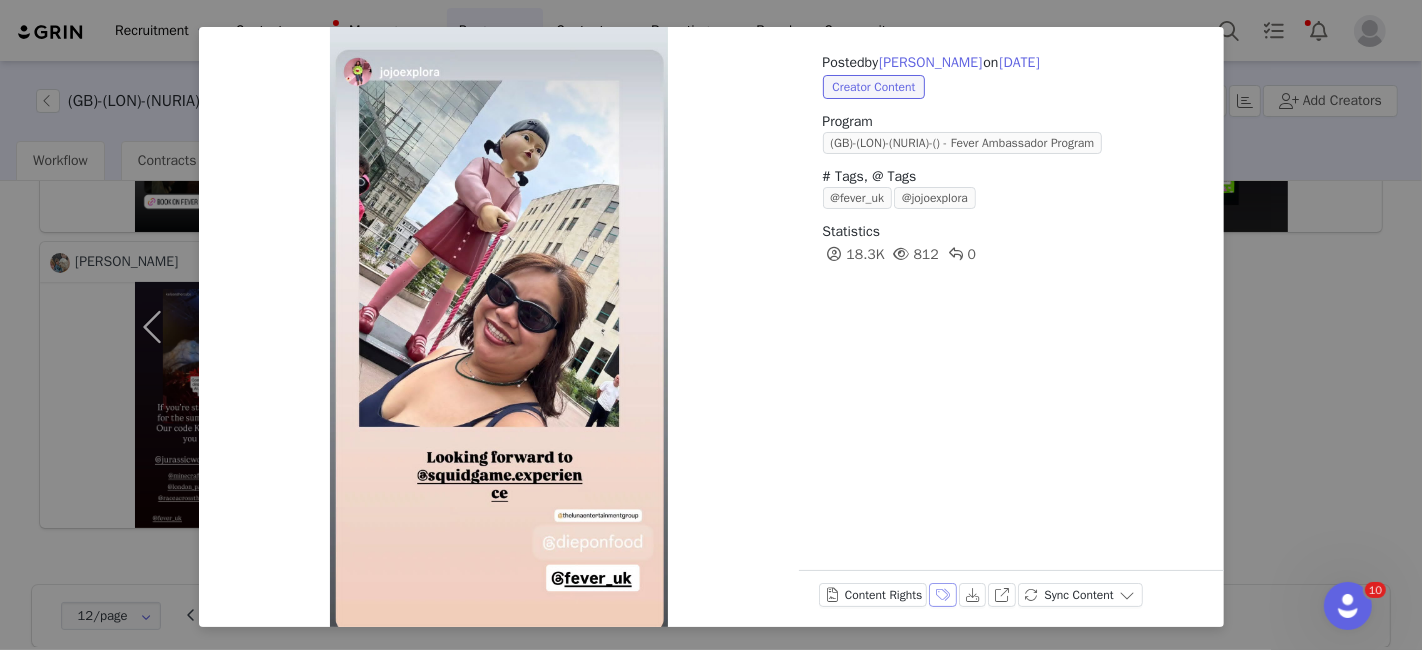 click on "Labels & Tags" at bounding box center (943, 595) 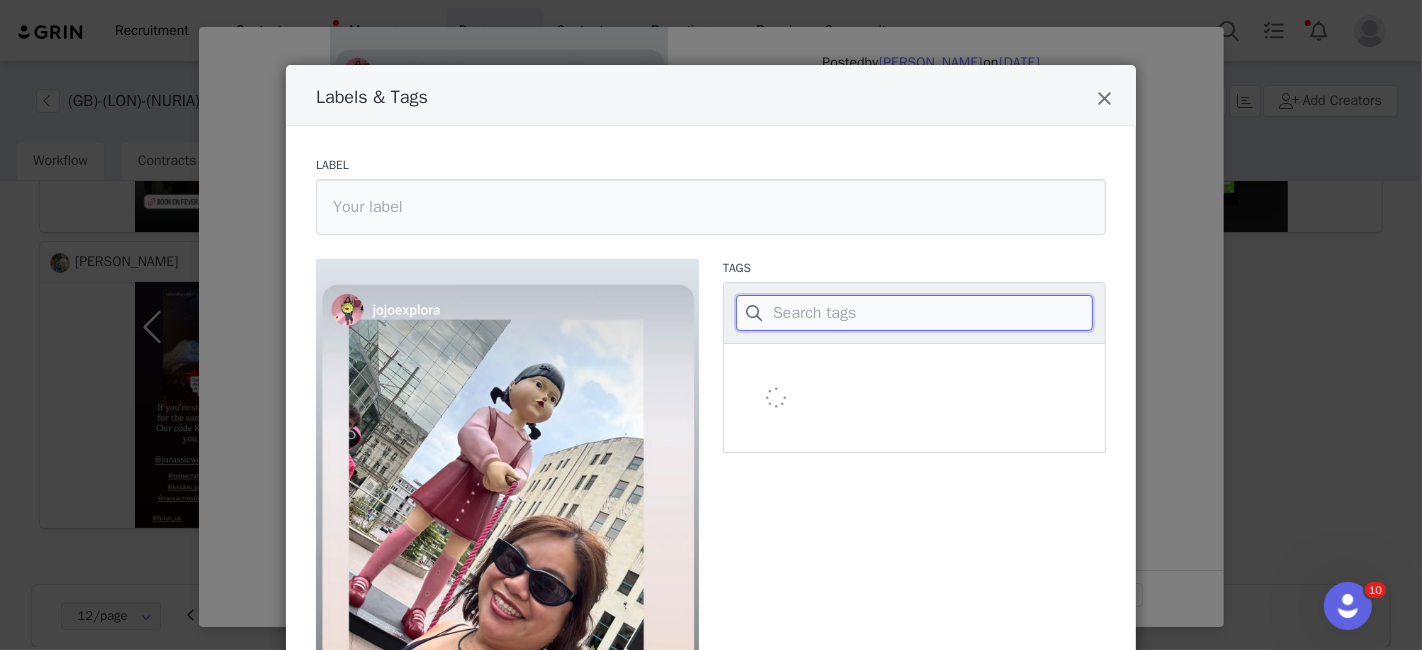 click at bounding box center [914, 313] 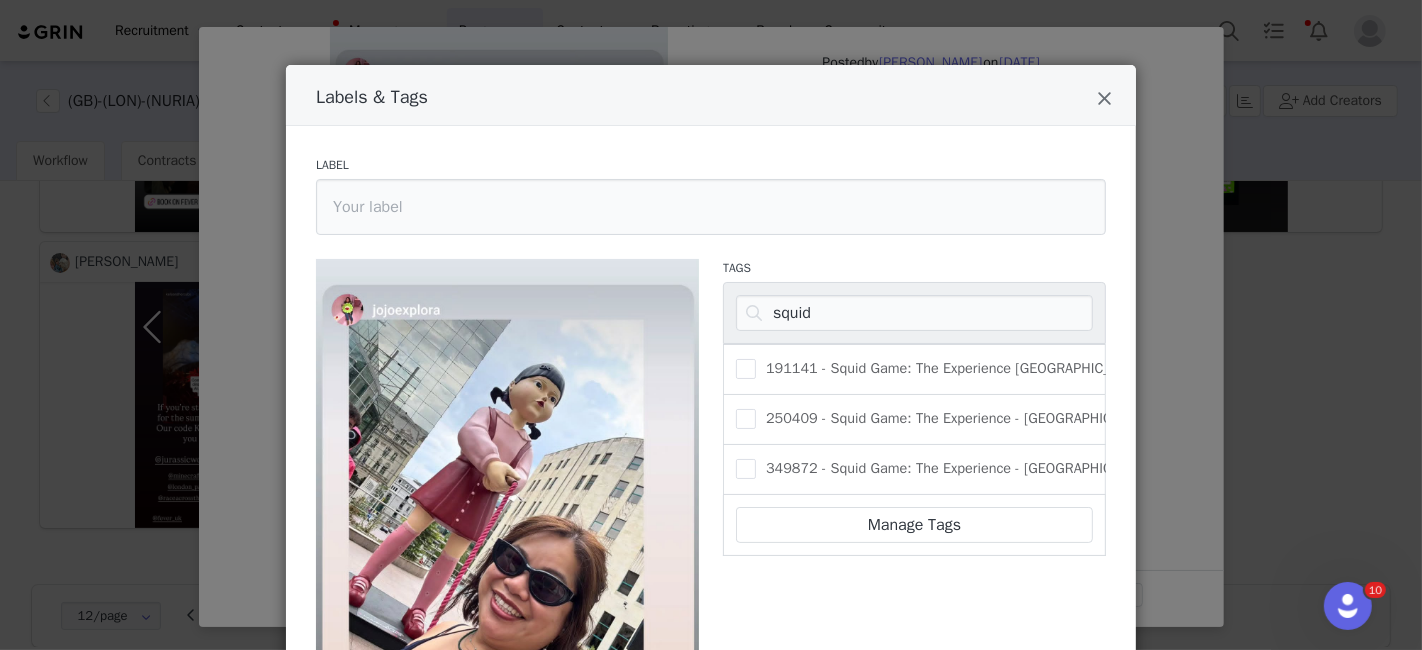 click at bounding box center (746, 469) 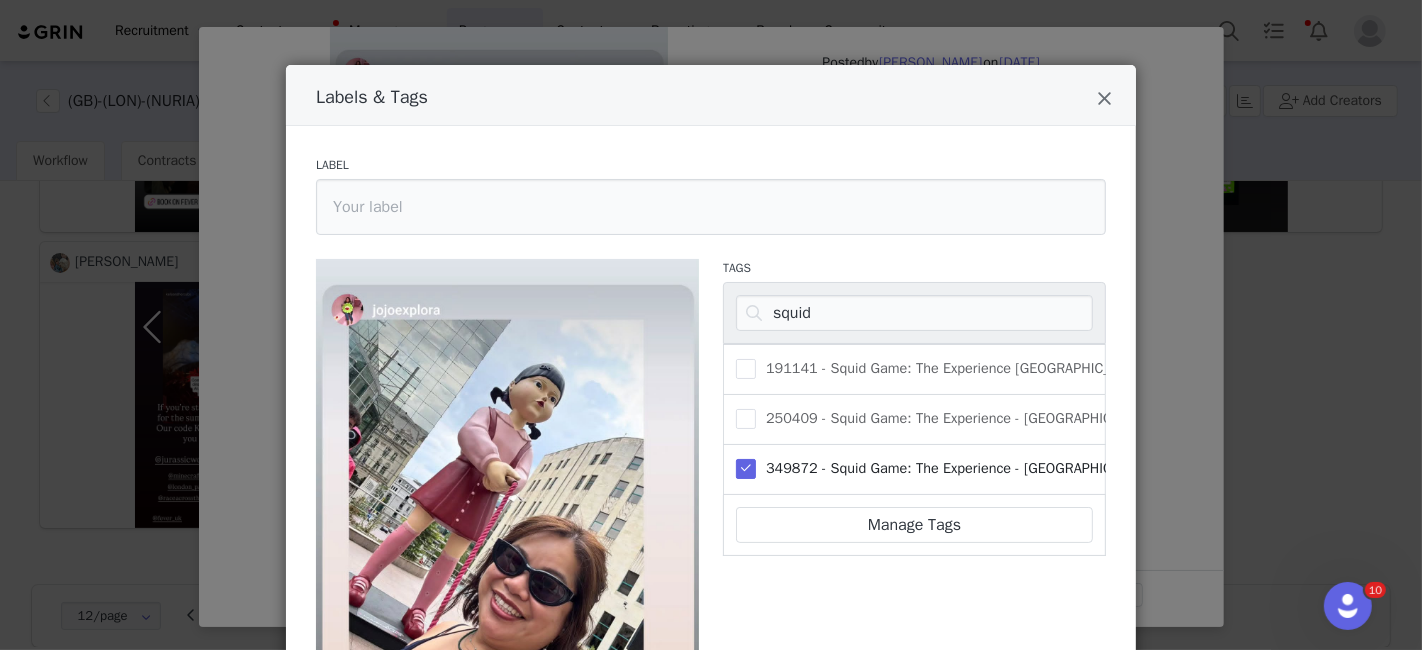 scroll, scrollTop: 431, scrollLeft: 0, axis: vertical 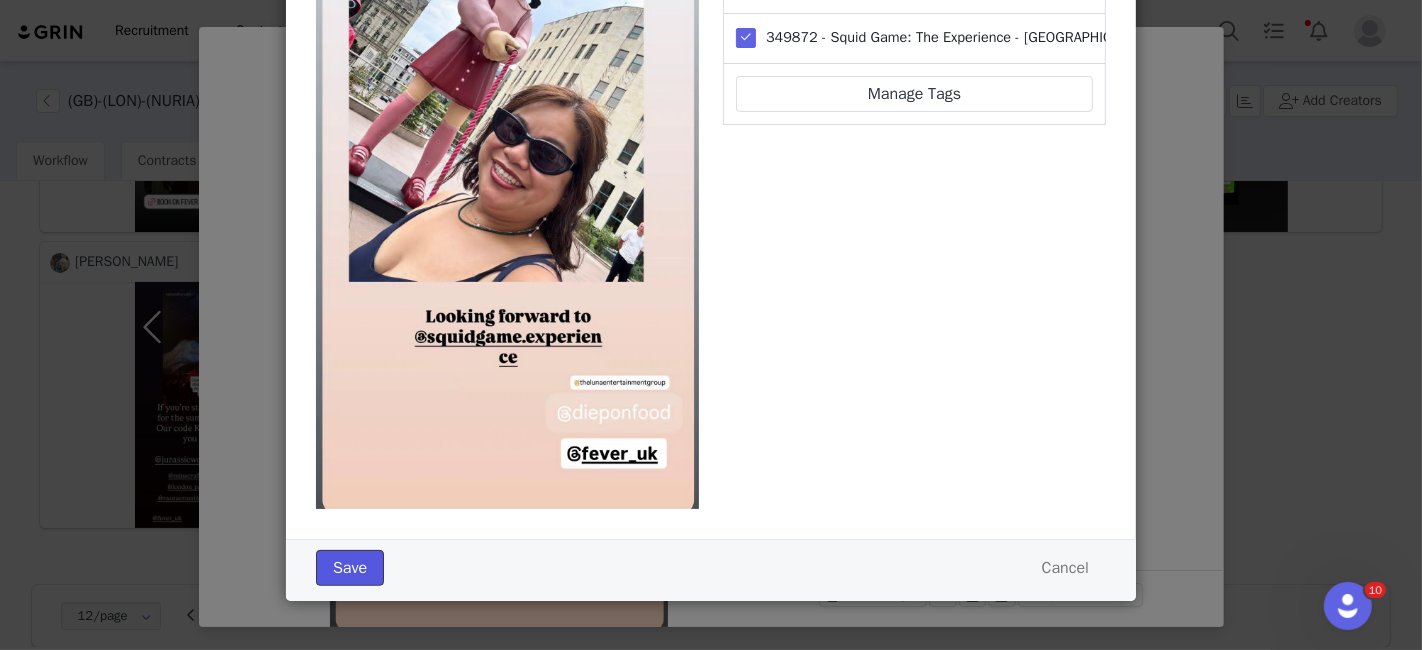 click on "Save" at bounding box center (350, 568) 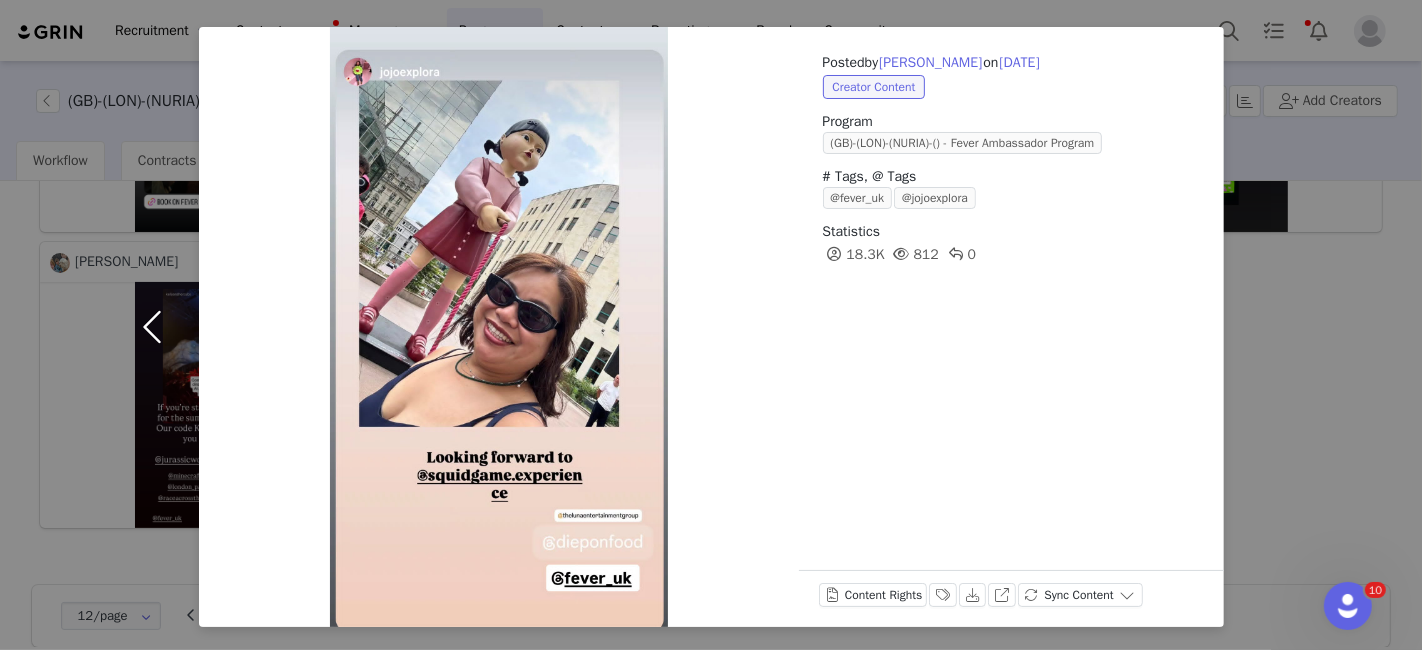 click at bounding box center [157, 327] 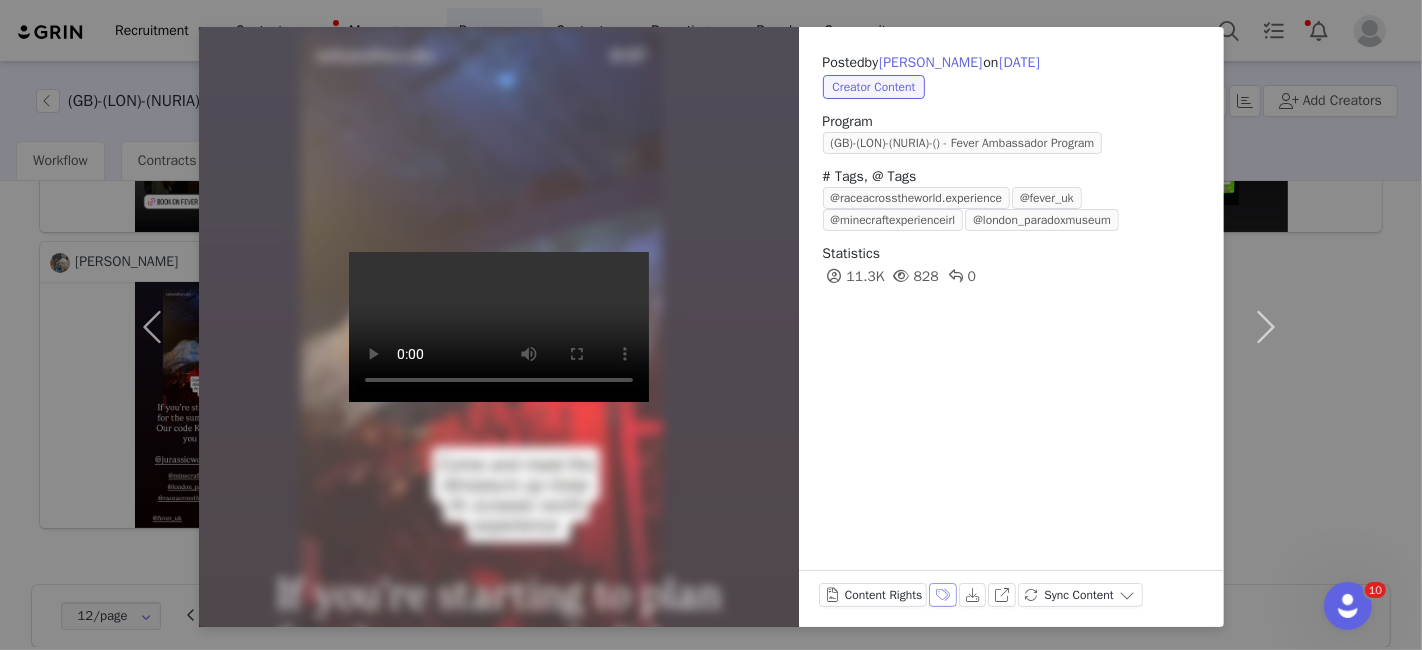click on "Labels & Tags" at bounding box center (943, 595) 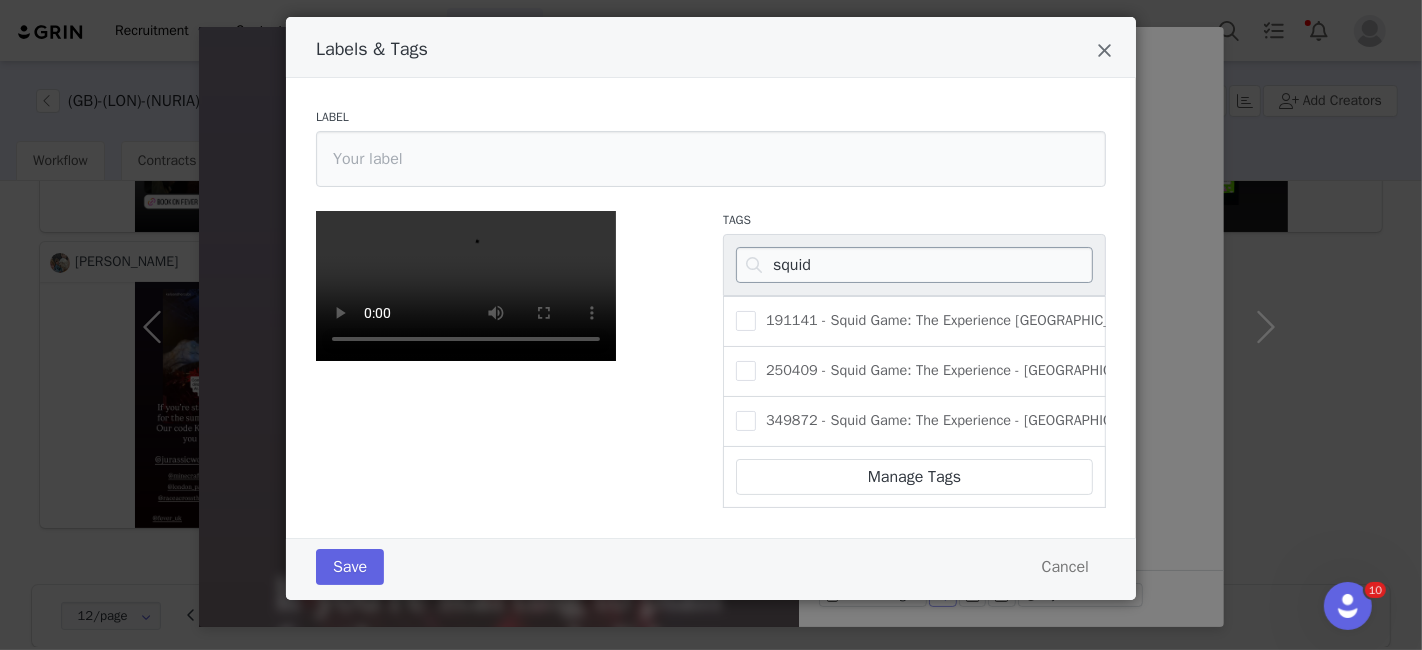 scroll, scrollTop: 253, scrollLeft: 0, axis: vertical 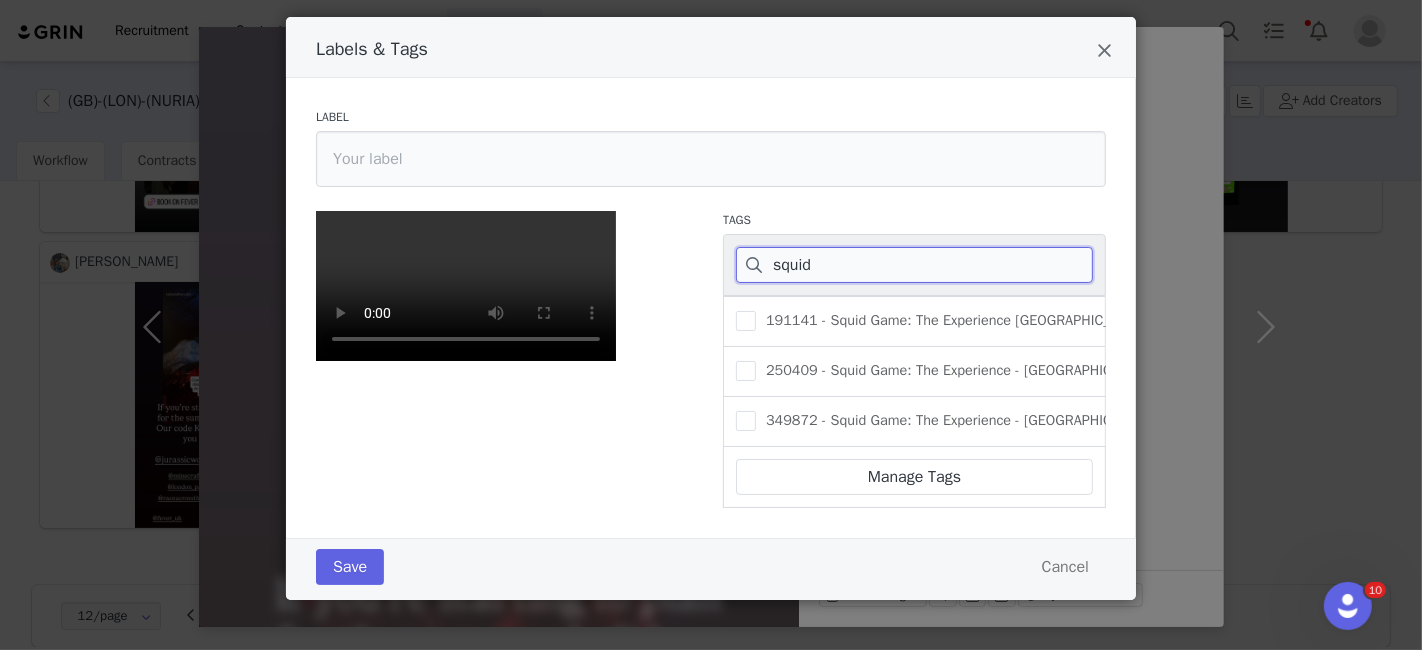 click on "squid" at bounding box center [914, 265] 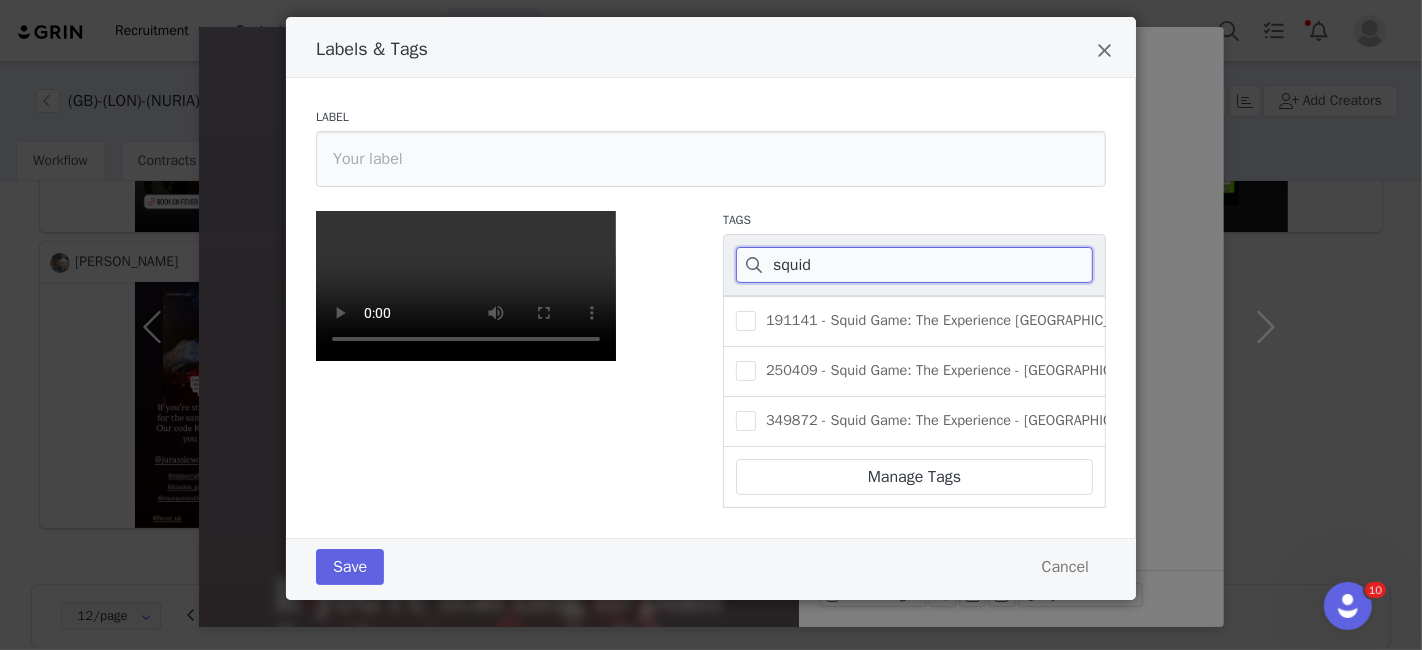 click on "squid" at bounding box center [914, 265] 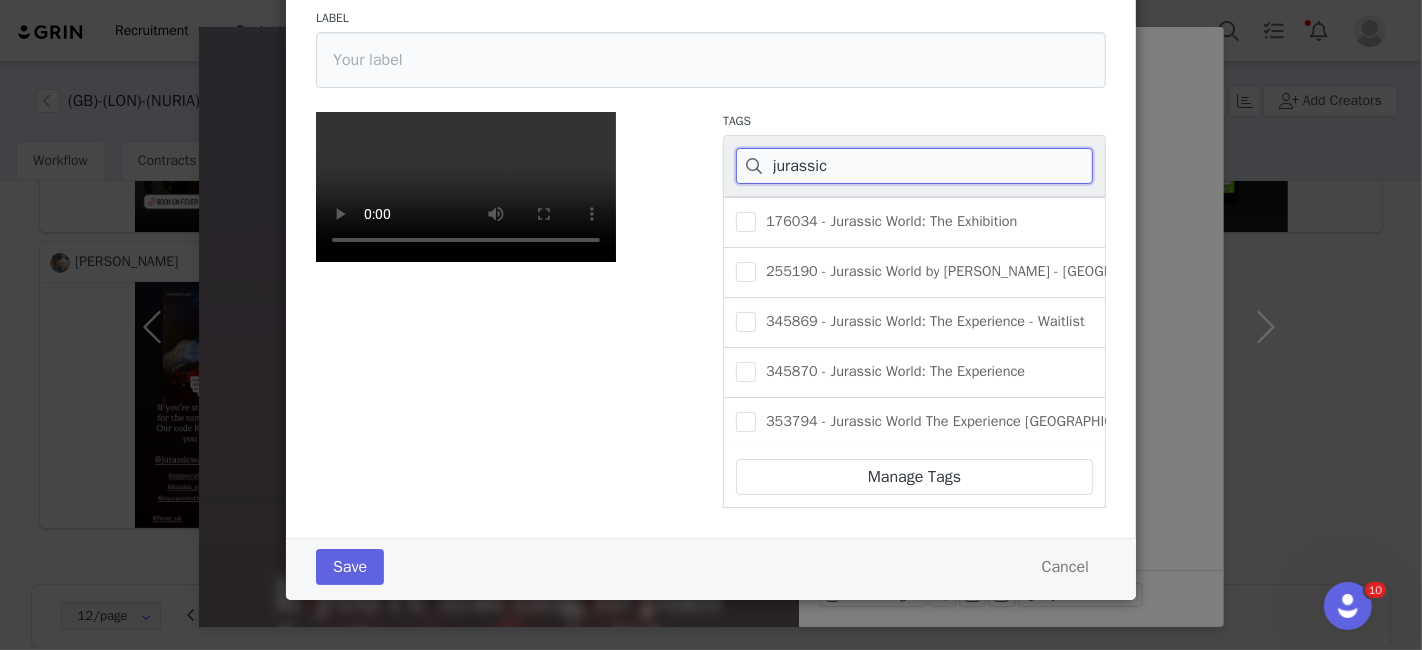 click on "jurassic" at bounding box center (914, 166) 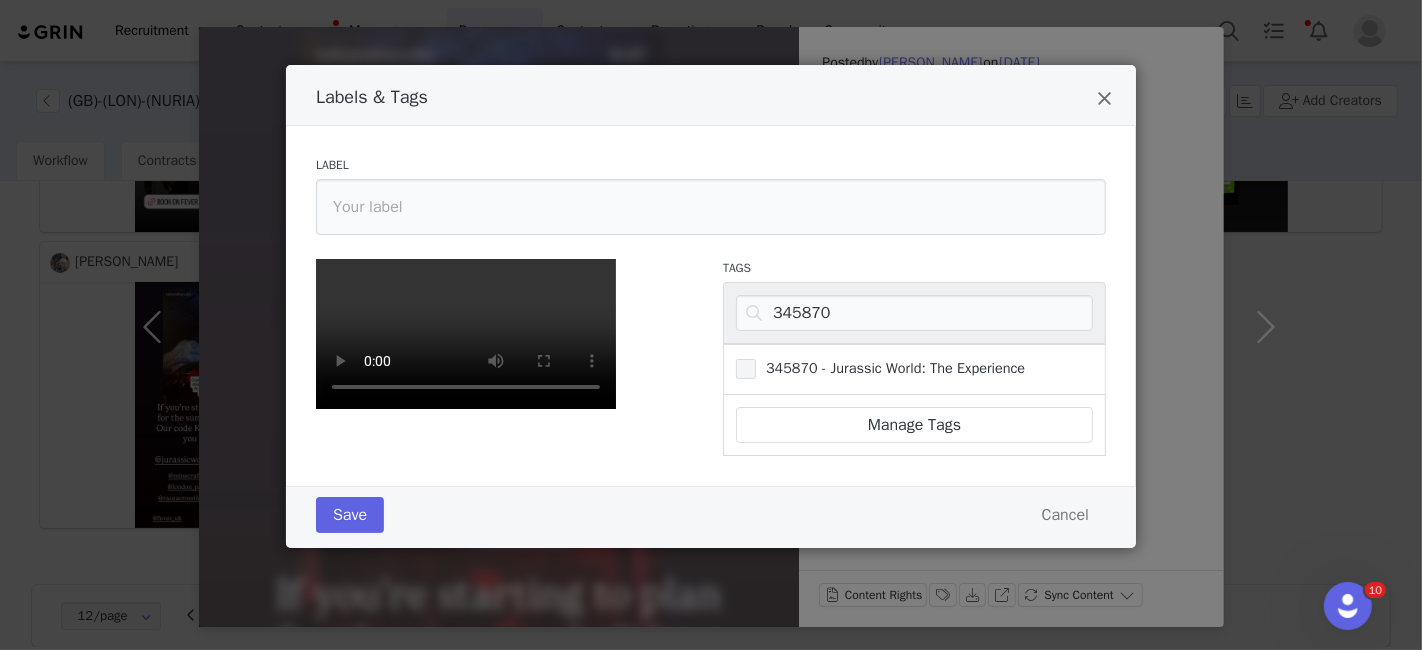 click at bounding box center [746, 369] 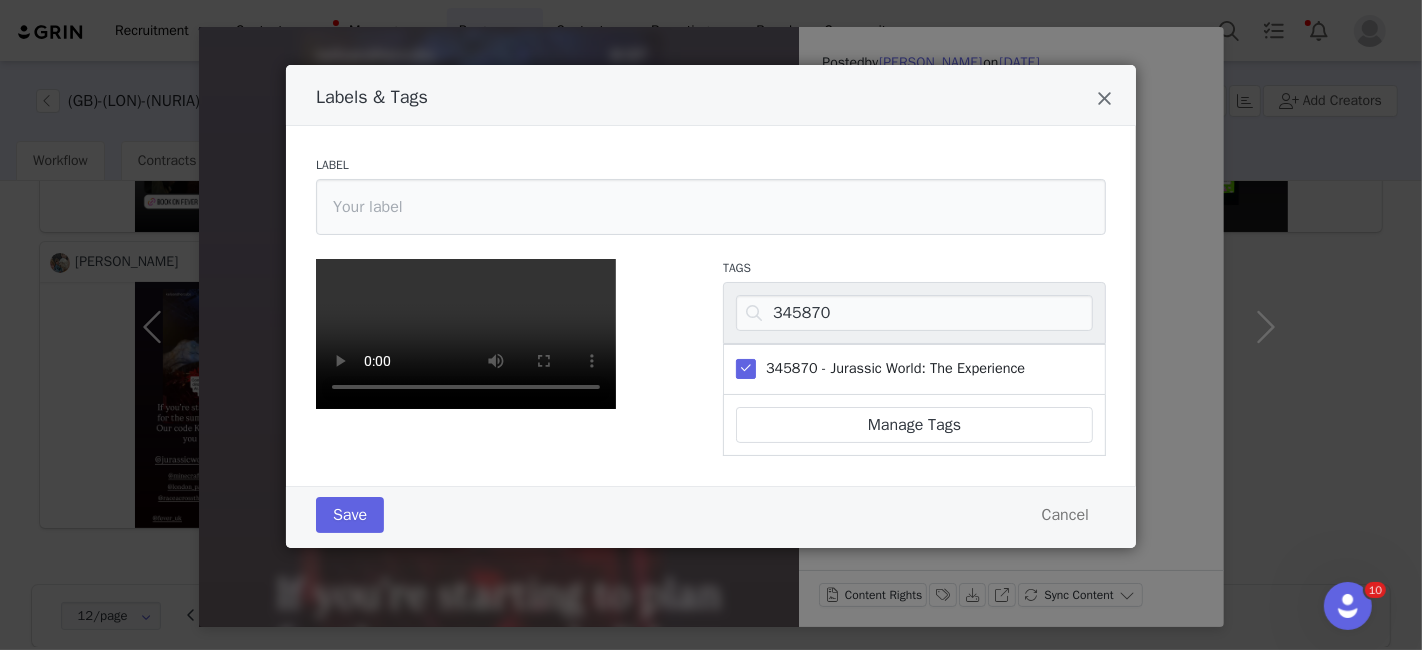 scroll, scrollTop: 431, scrollLeft: 0, axis: vertical 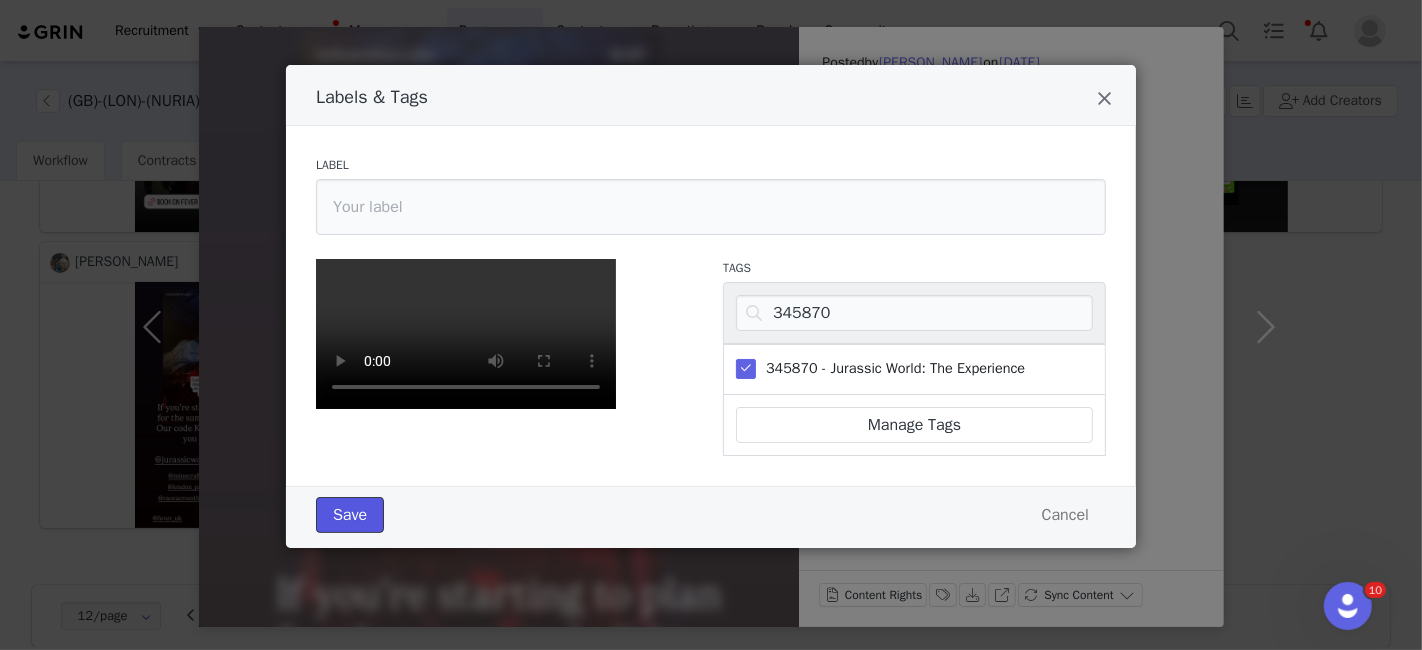 click on "Save" at bounding box center [350, 515] 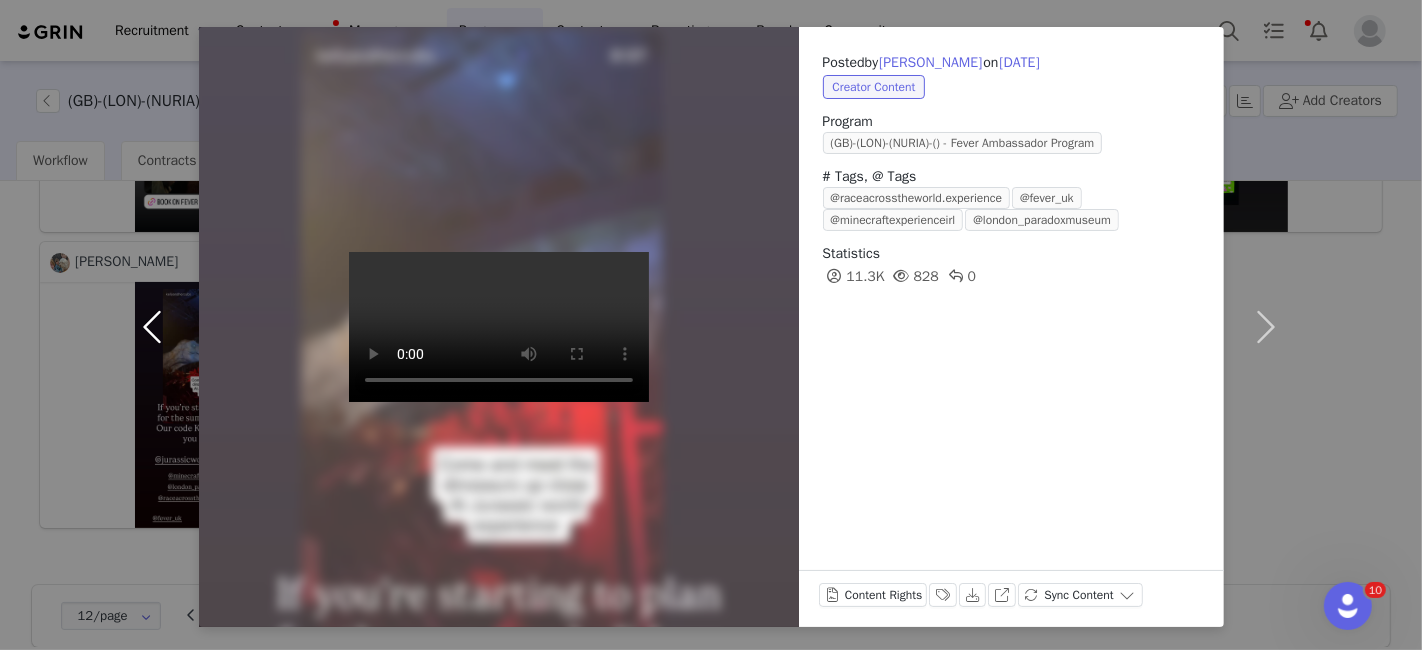 click at bounding box center (157, 327) 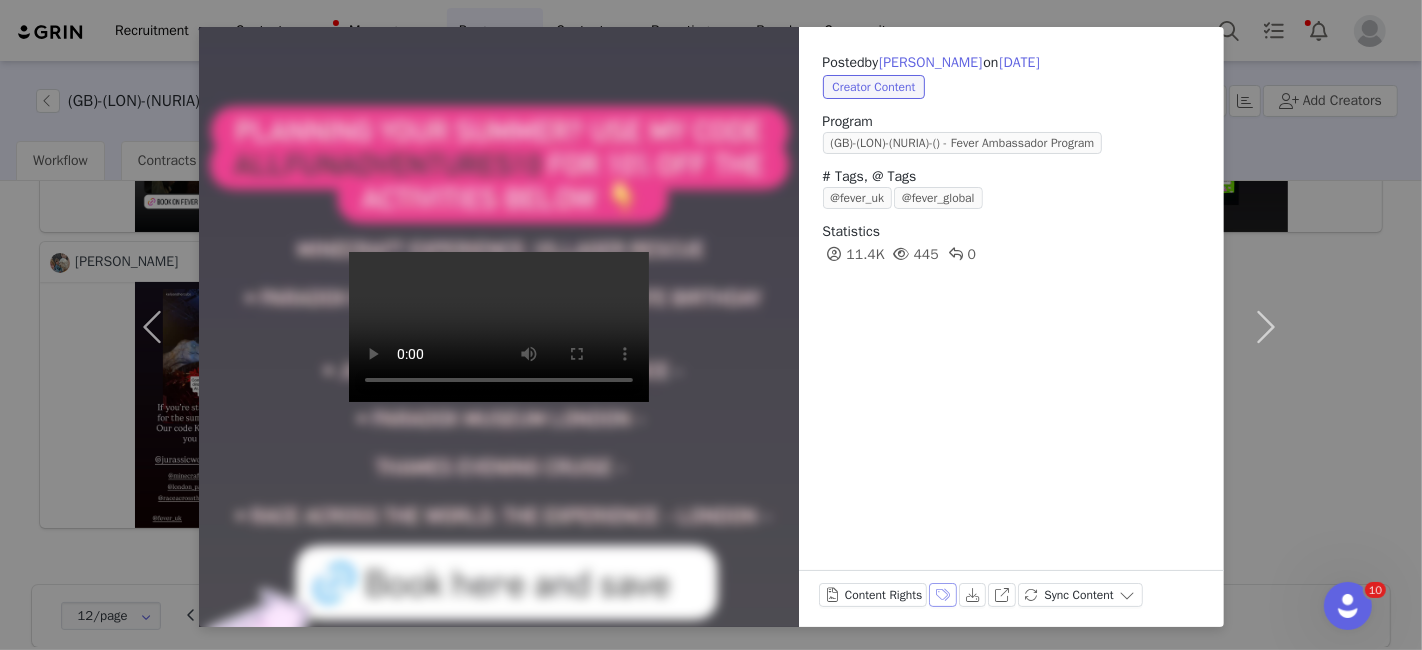 click on "Labels & Tags" at bounding box center (943, 595) 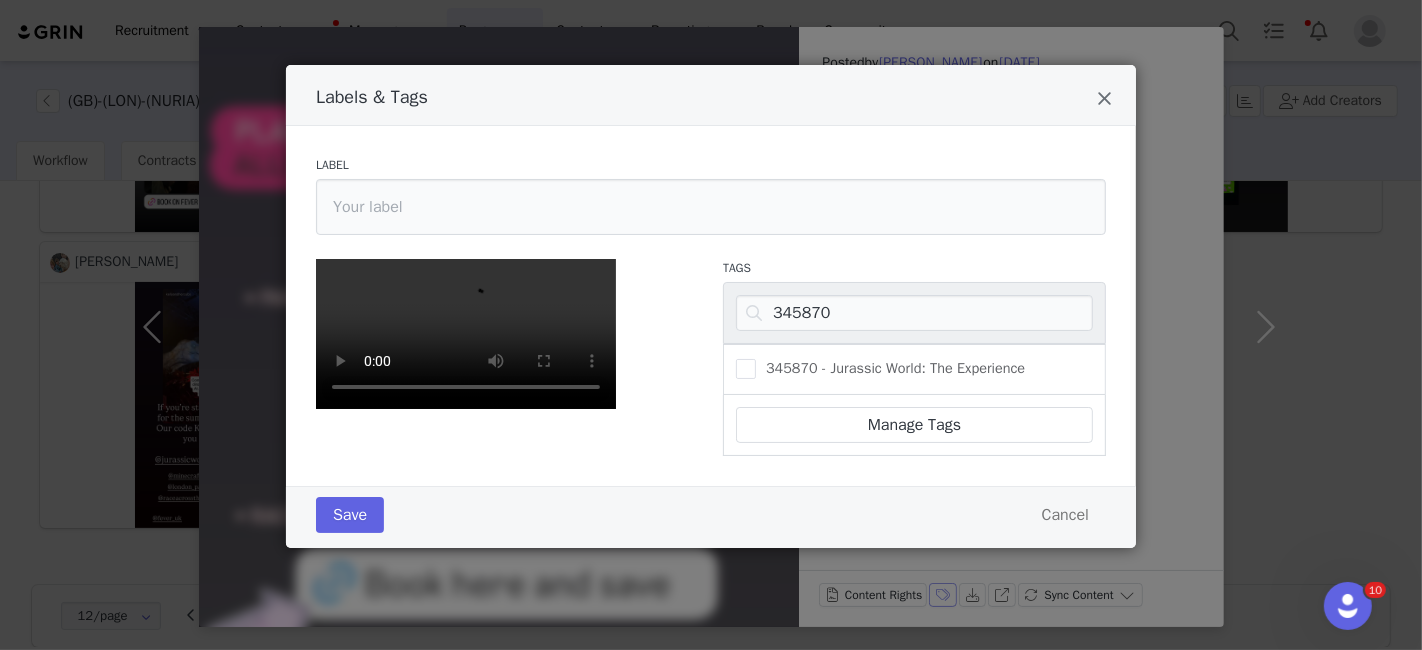 scroll, scrollTop: 221, scrollLeft: 0, axis: vertical 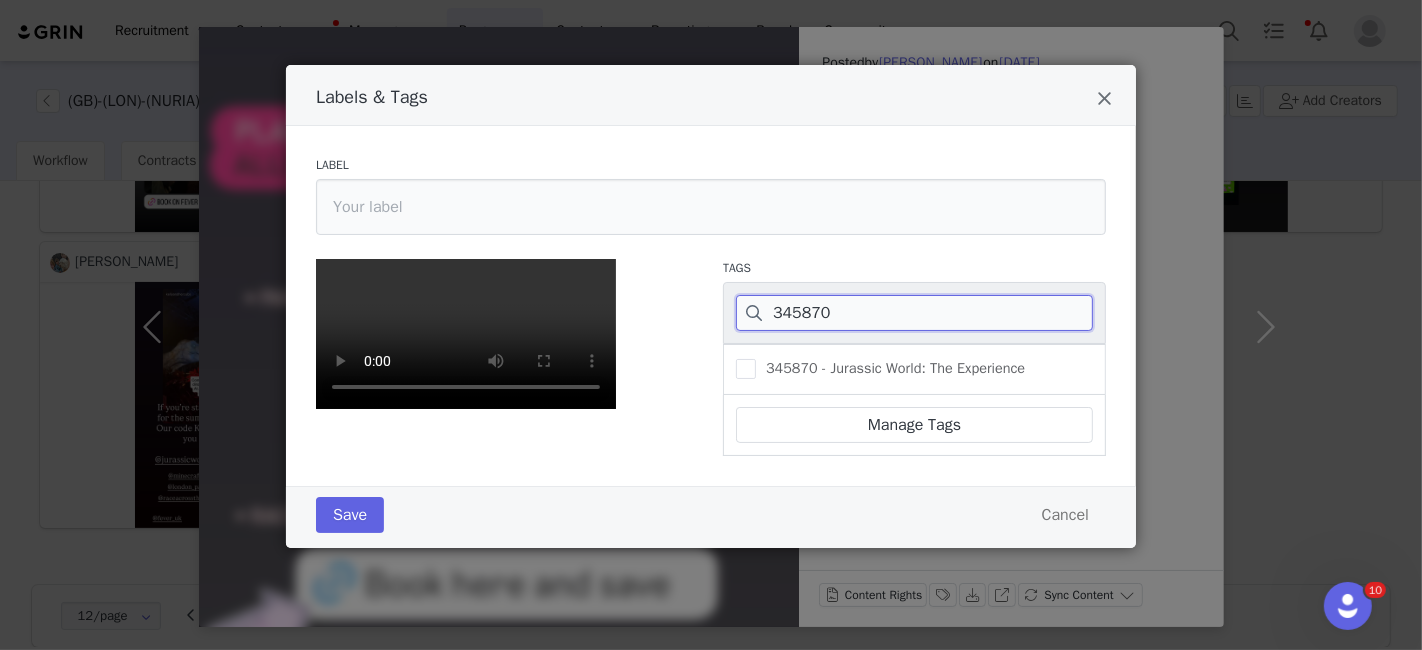 click on "345870" at bounding box center (914, 313) 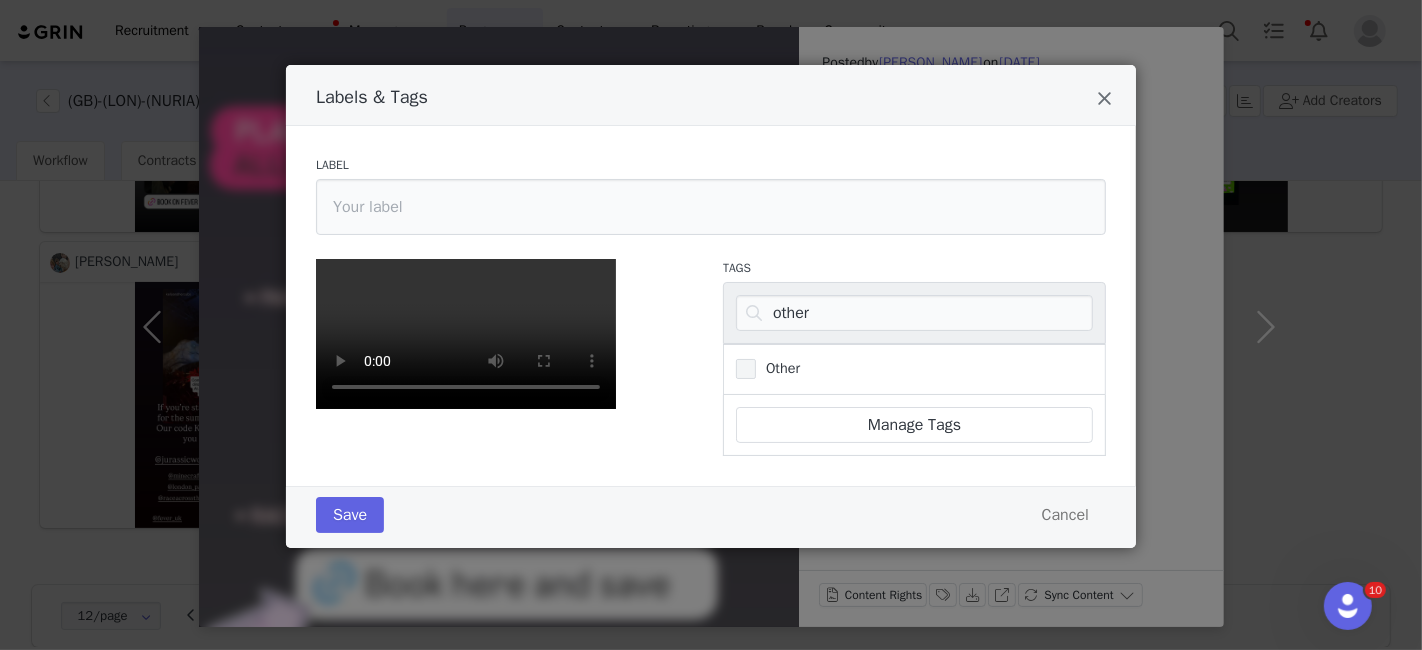 click at bounding box center [746, 369] 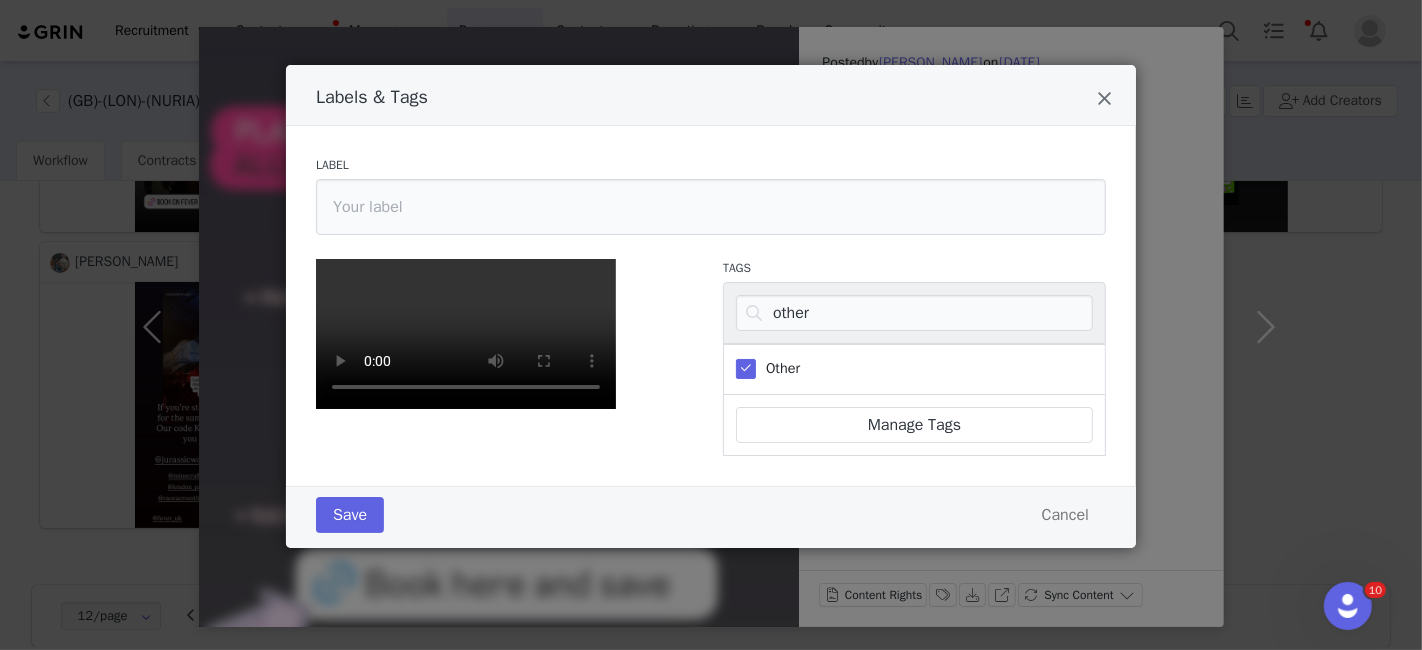 scroll, scrollTop: 431, scrollLeft: 0, axis: vertical 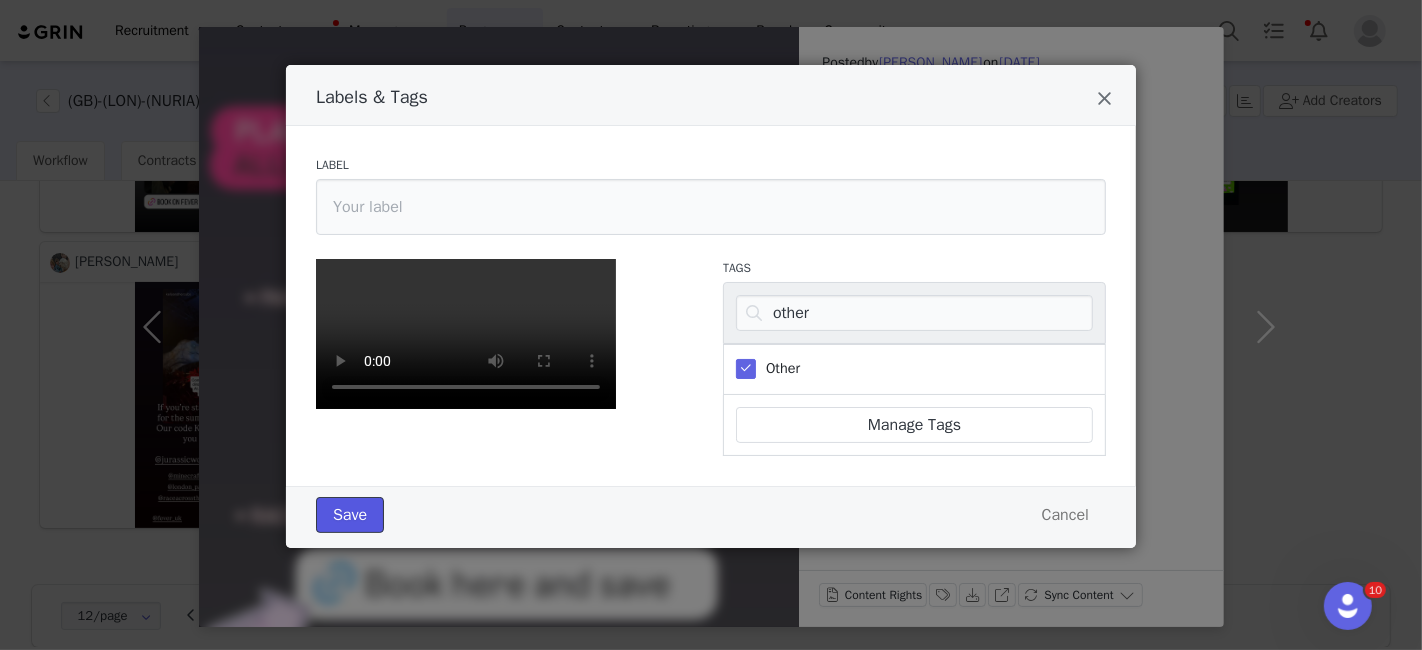 click on "Save" at bounding box center [350, 515] 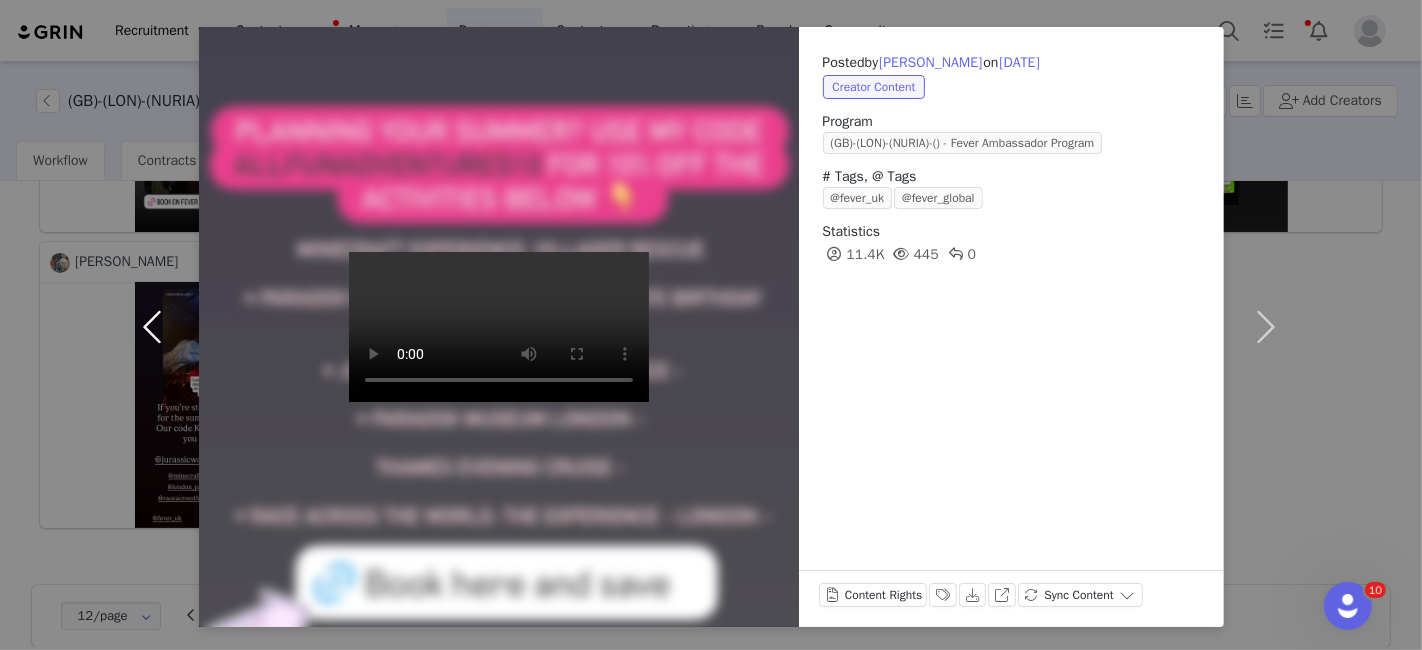 click at bounding box center [157, 327] 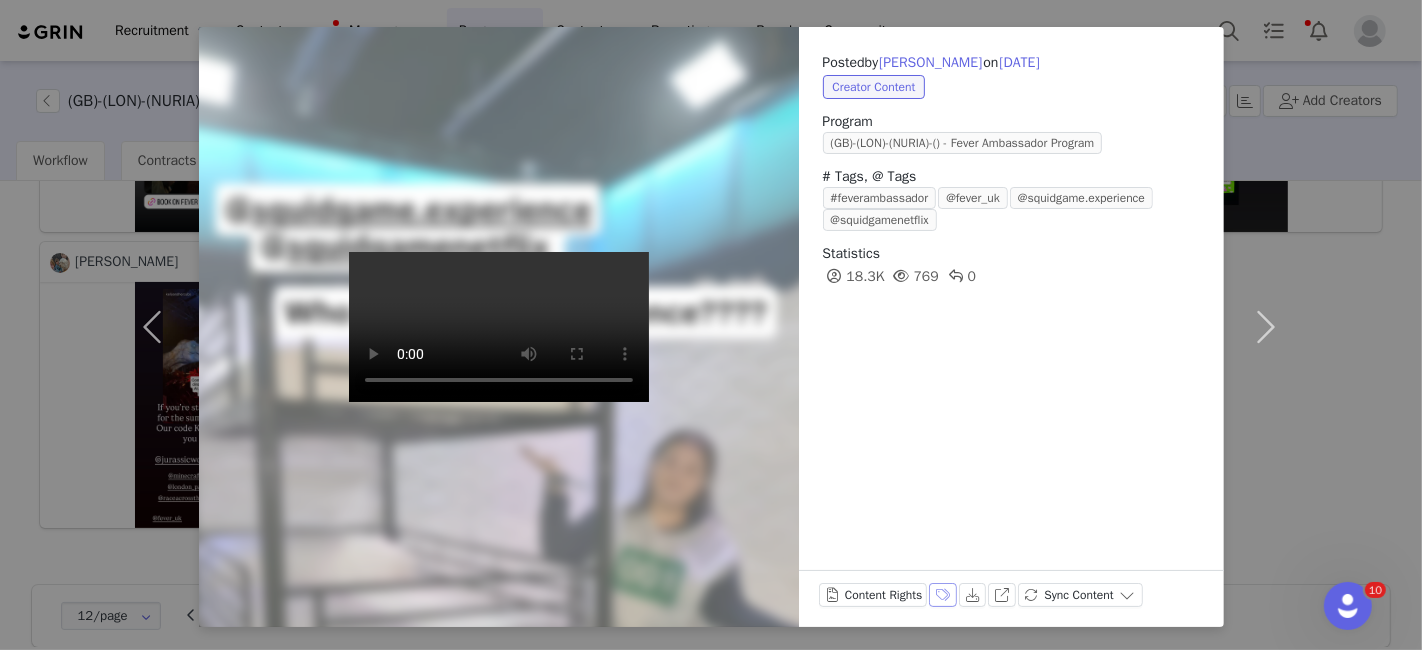 click on "Labels & Tags" at bounding box center (943, 595) 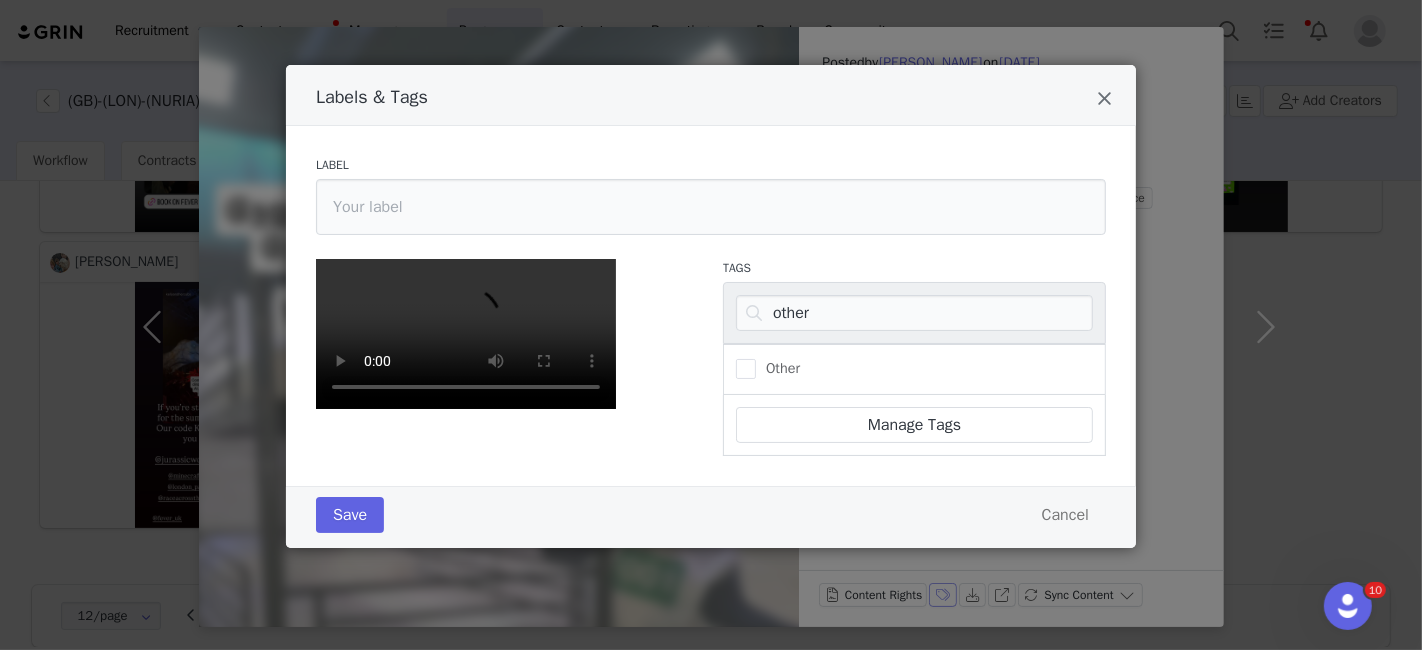 scroll, scrollTop: 188, scrollLeft: 0, axis: vertical 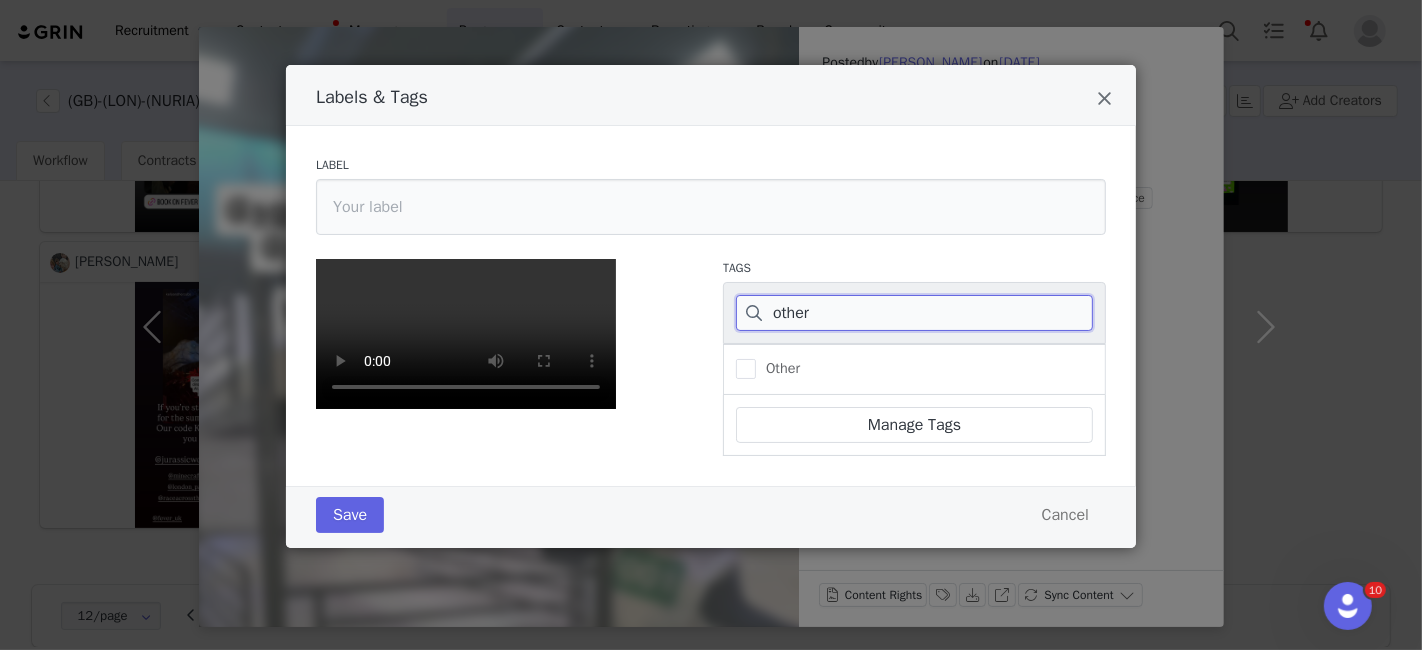 click on "other" at bounding box center [914, 313] 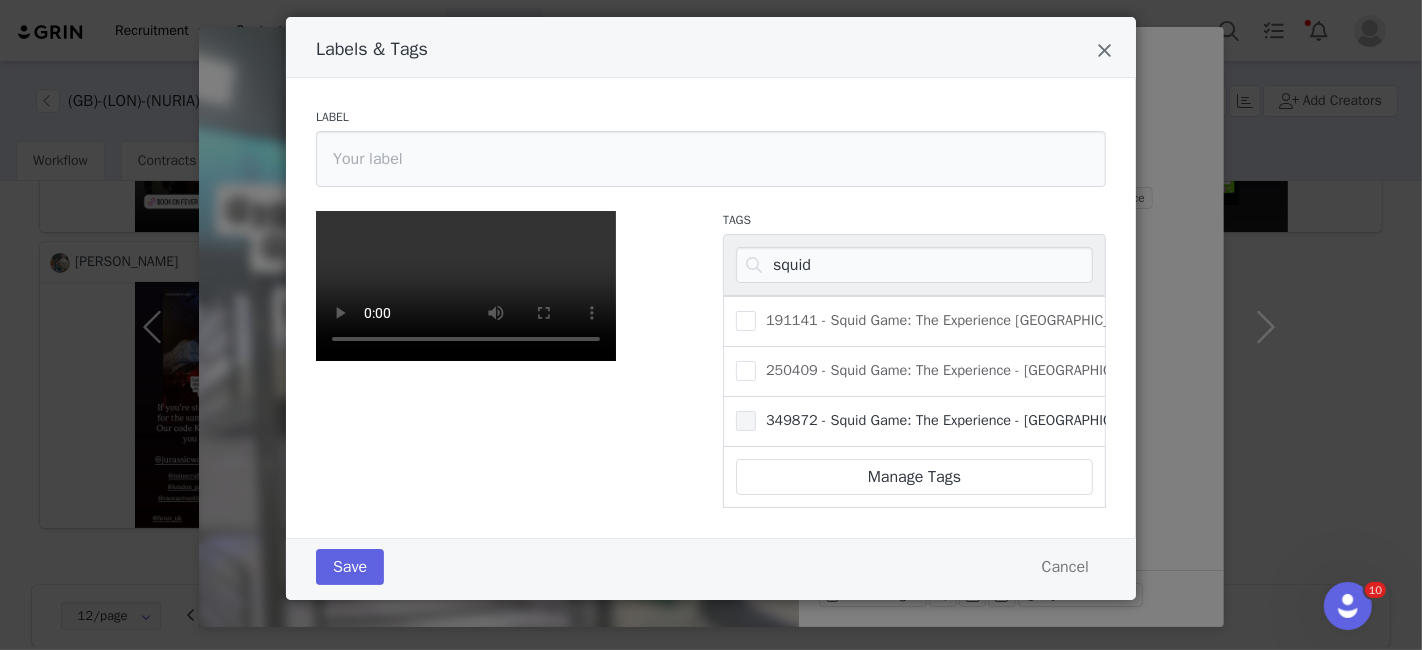 click on "349872 - Squid Game: The Experience - [GEOGRAPHIC_DATA]" at bounding box center [956, 420] 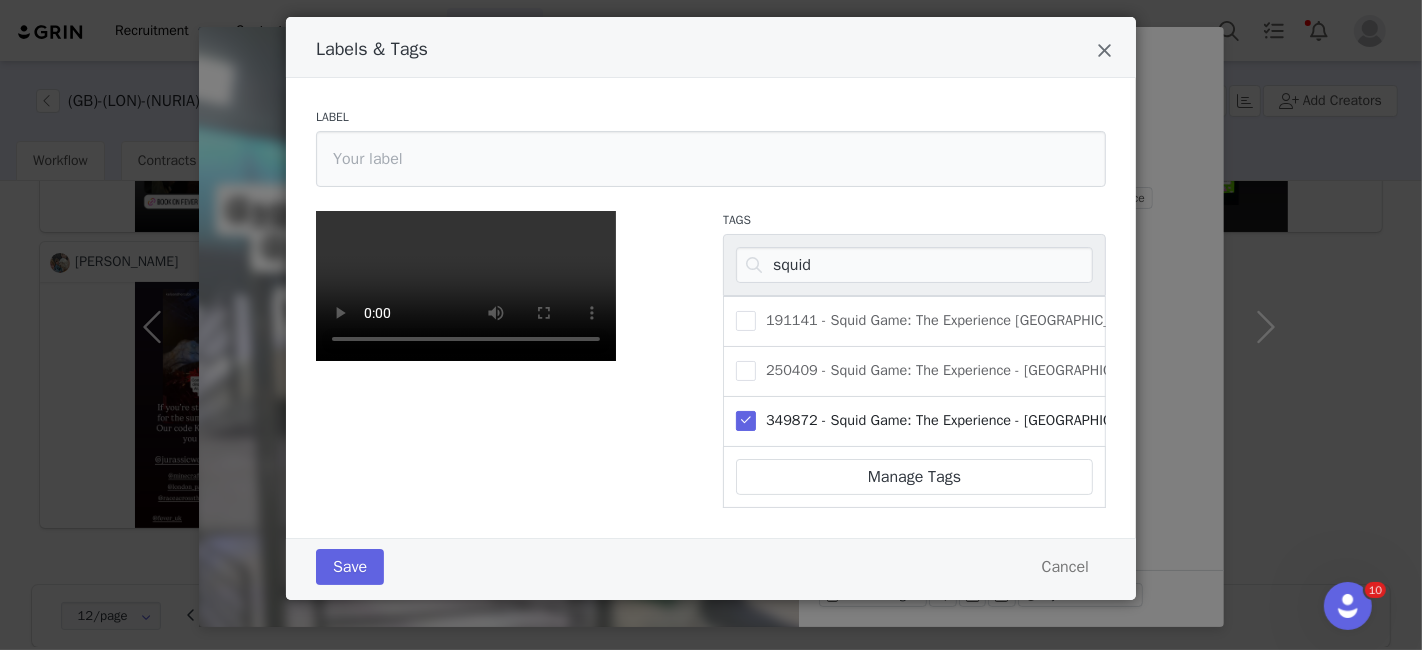 scroll, scrollTop: 431, scrollLeft: 0, axis: vertical 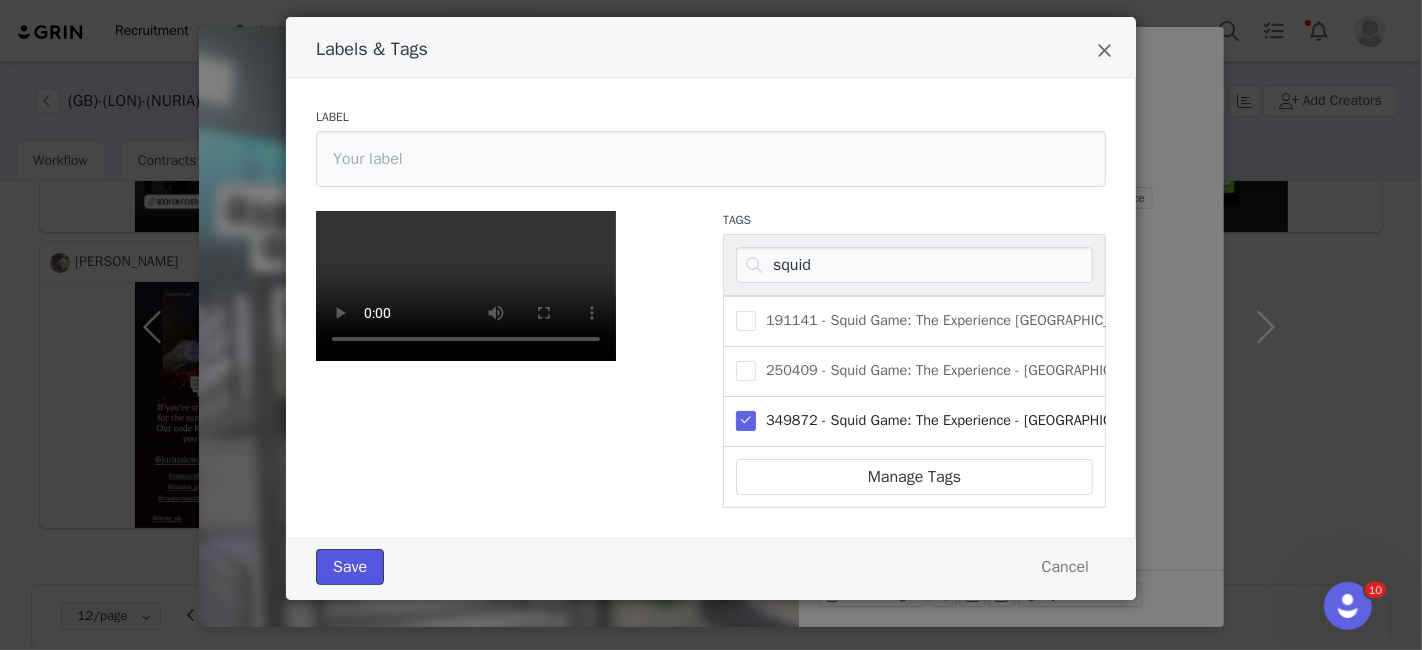 click on "Save" at bounding box center (350, 567) 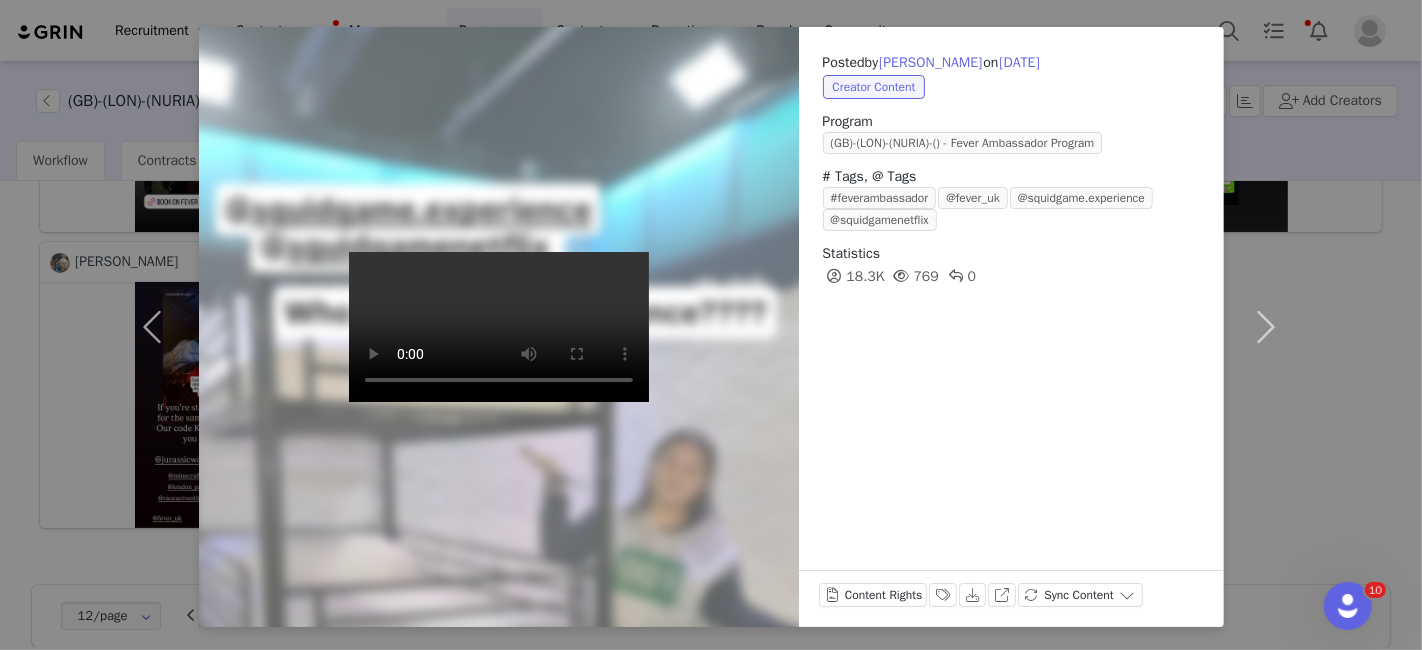 click on "Recruitment Recruitment Creator Search Curated Lists Landing Pages Web Extension AI Creator Search Beta Contacts Contacts Creators Prospects Applicants Messages Messages Dashboard Inbox 99+ Templates Sequences Program Program Activations Partnerships Payments Affiliates Content Content Creator Content Media Library Social Listening Reporting Reporting Dashboard Report Builder Brands Brands Community Community (GB)-(LON)-(NURIA)-() - Fever Ambassador Program In progress     Add Creators Workflow Contracts All Creators Content Conversions Payment History Reporting Benchmarking Beta 1 2 3 4 5 6  Media Library  (0) Folders No folders have been created yet.  New Folder   Descending order, go  ascending .   Relevance   Like Count   Comment Count   Engagements   Engagement Rate   Story Reply Rate   Video View Count   Date Posted   100010 - Candlelight : Hommage à [PERSON_NAME]   100075 -  La vieille-ville de [GEOGRAPHIC_DATA]   100740 - Flight of Beer at the Pilot Project Tasting Room   112858 - [GEOGRAPHIC_DATA]" at bounding box center (711, 325) 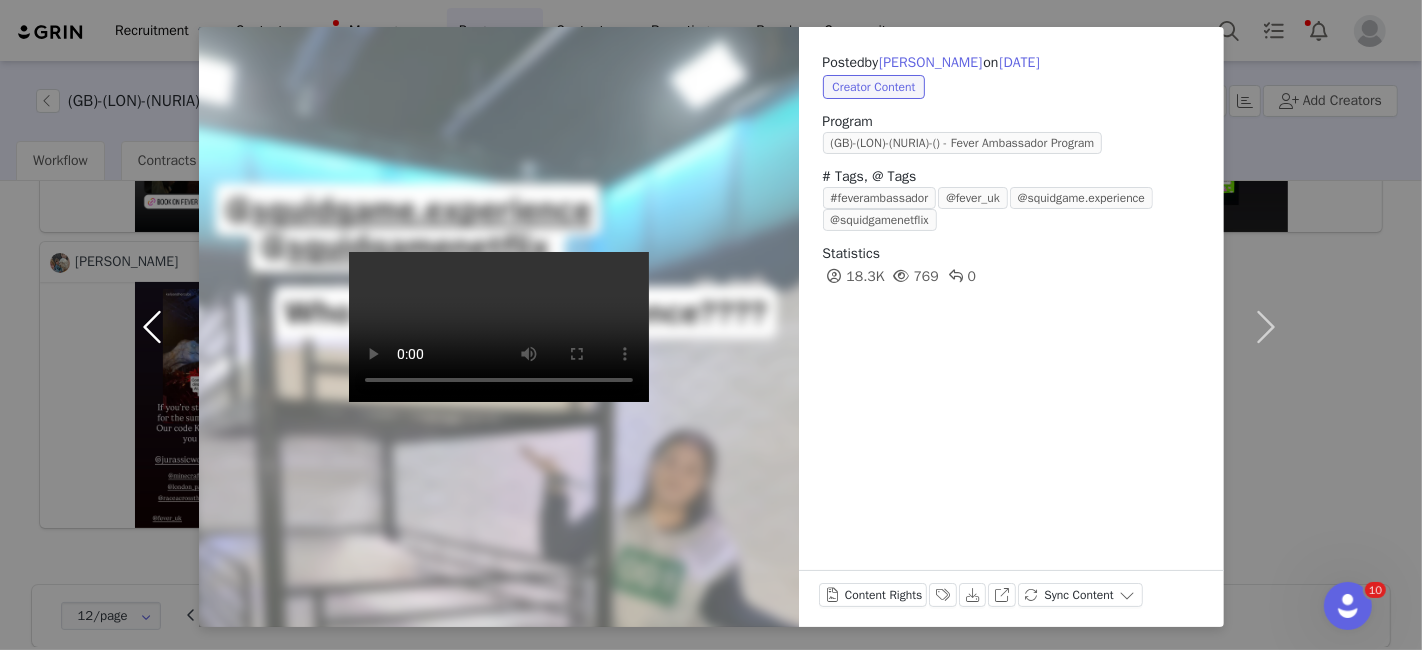 click at bounding box center (157, 327) 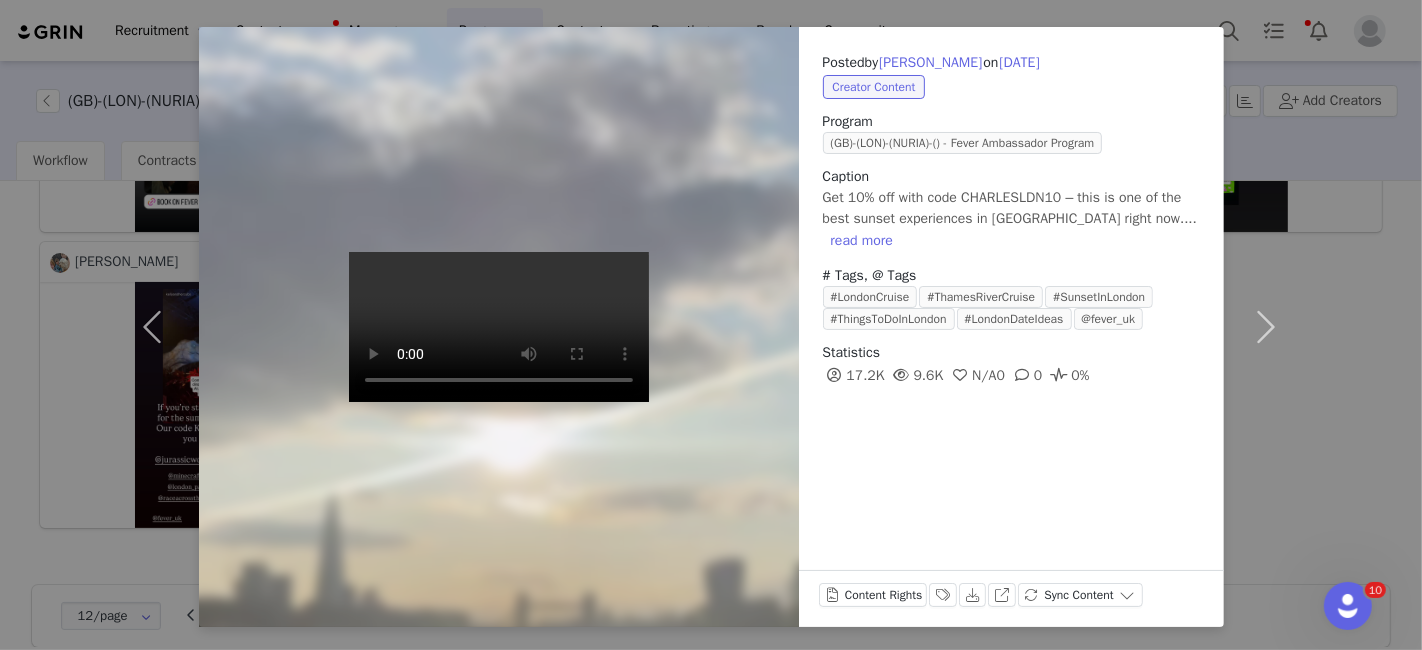 click at bounding box center [499, 327] 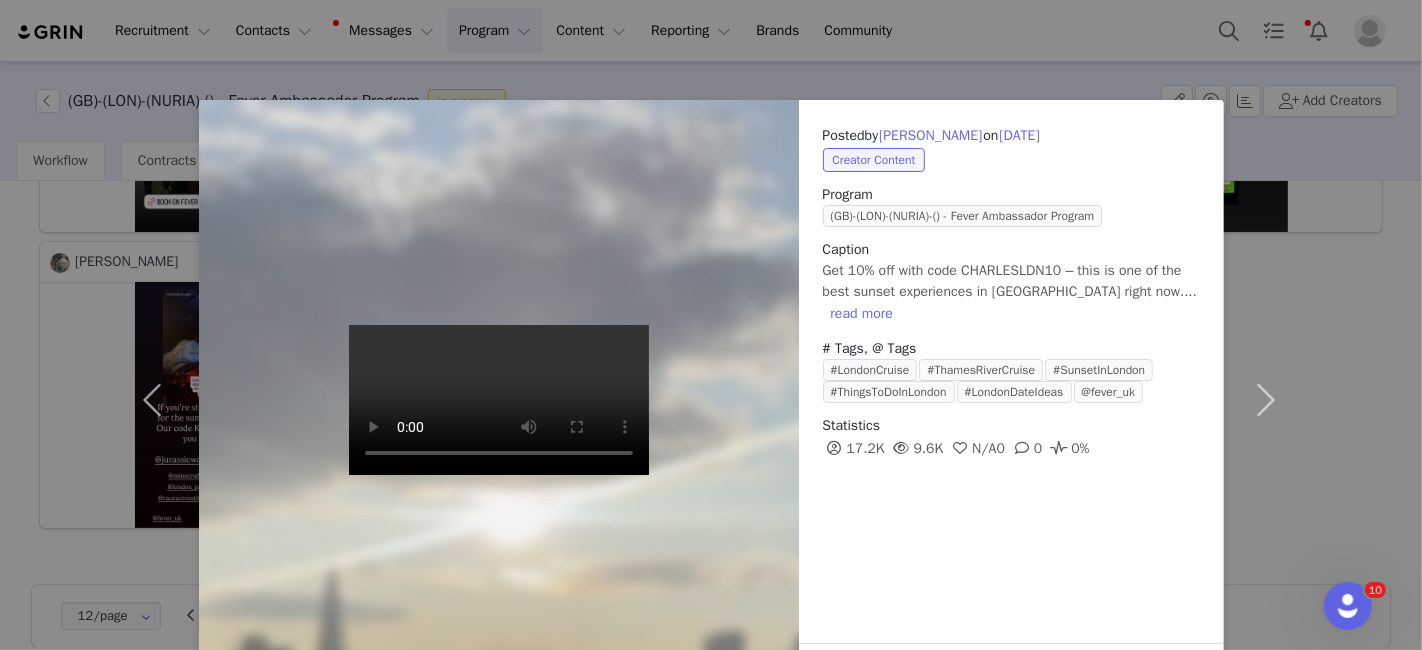 scroll, scrollTop: 73, scrollLeft: 0, axis: vertical 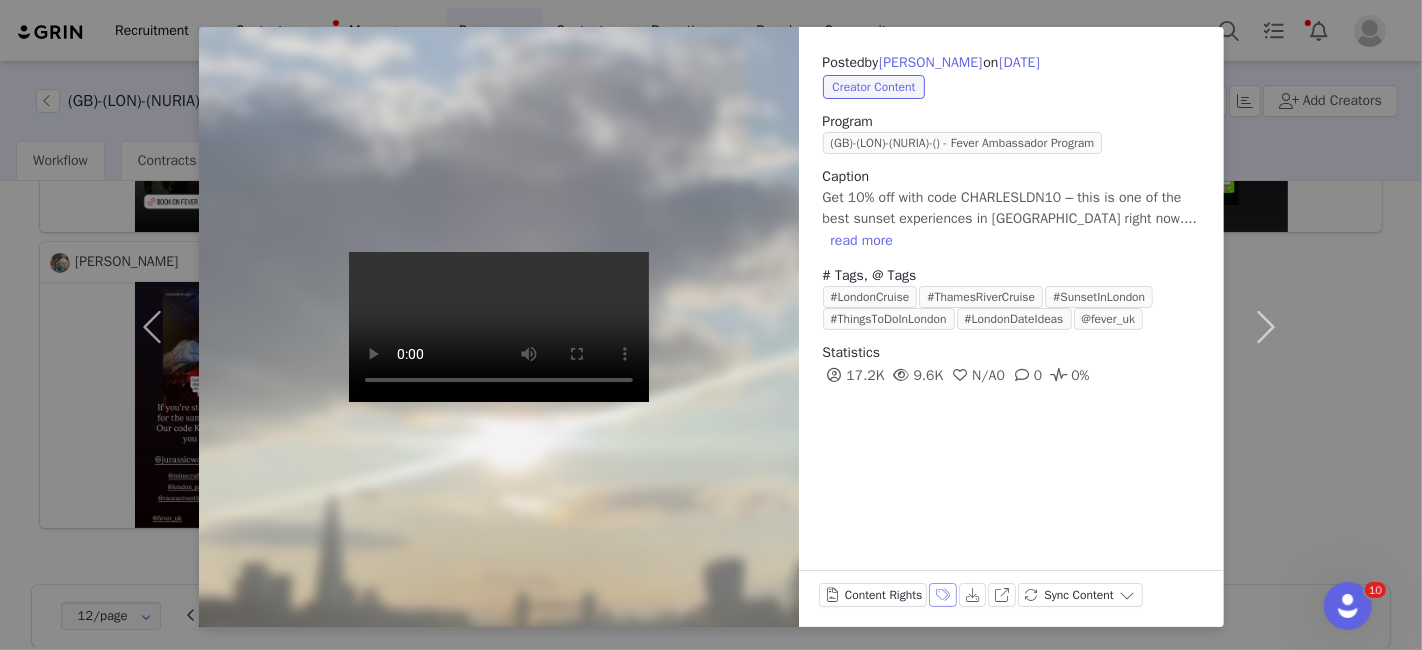 click on "Labels & Tags" at bounding box center (943, 595) 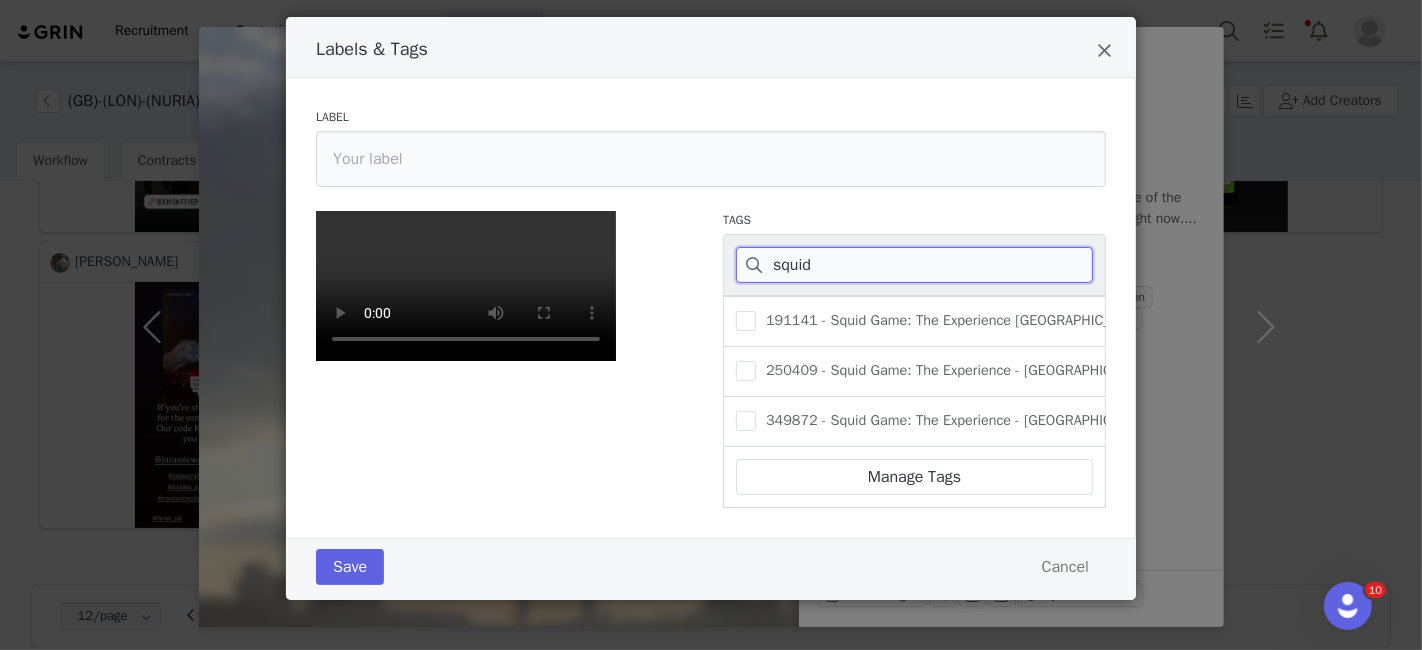 scroll, scrollTop: 240, scrollLeft: 0, axis: vertical 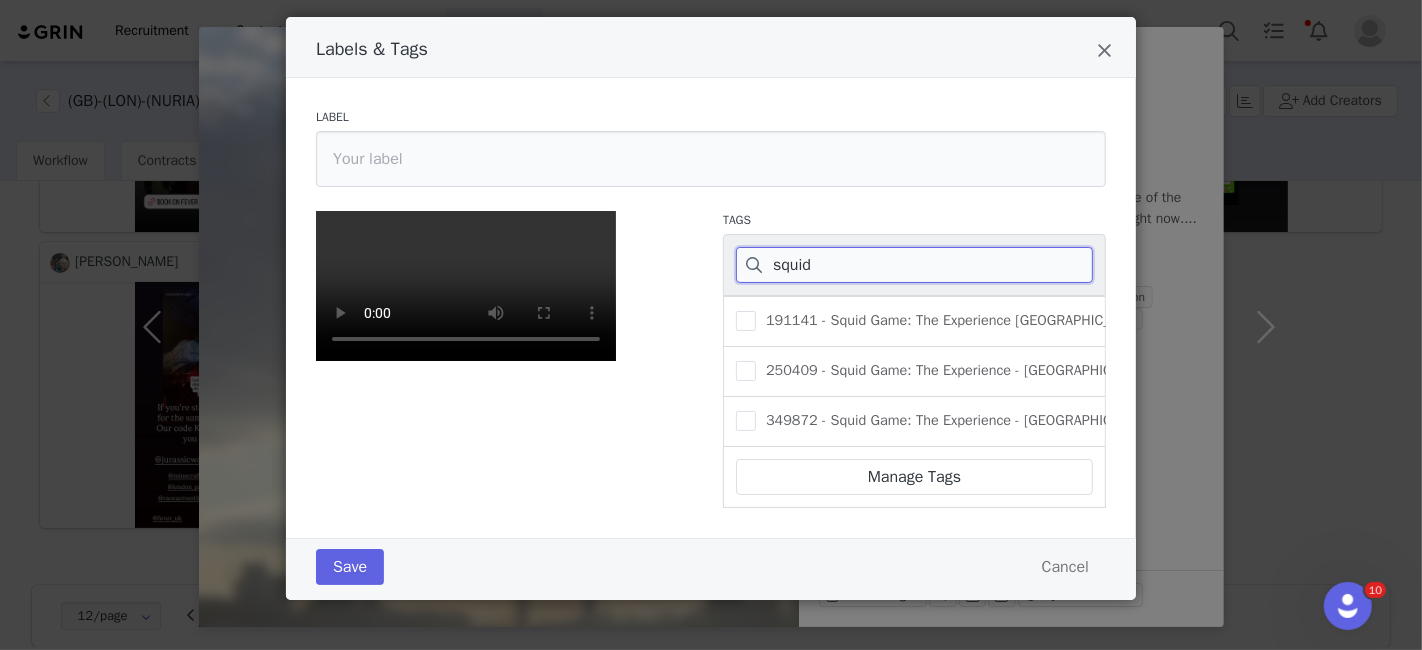 click on "squid" at bounding box center [914, 265] 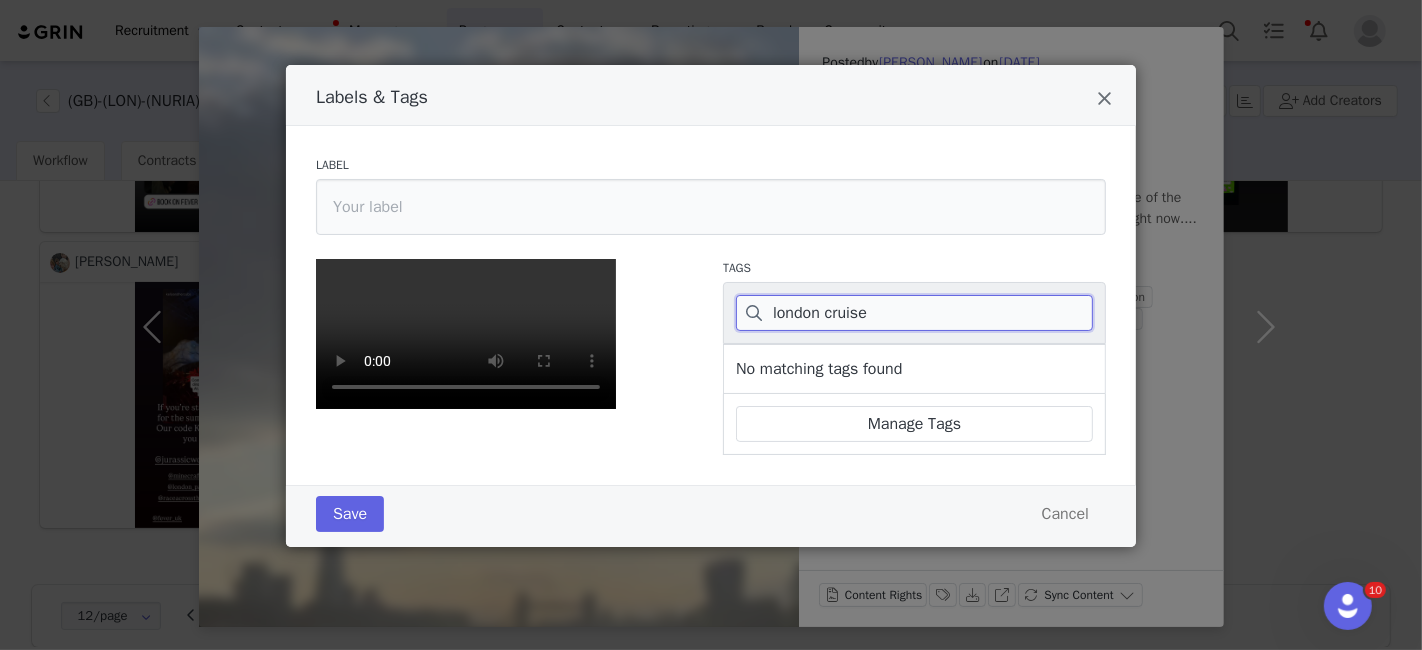 scroll, scrollTop: 0, scrollLeft: 0, axis: both 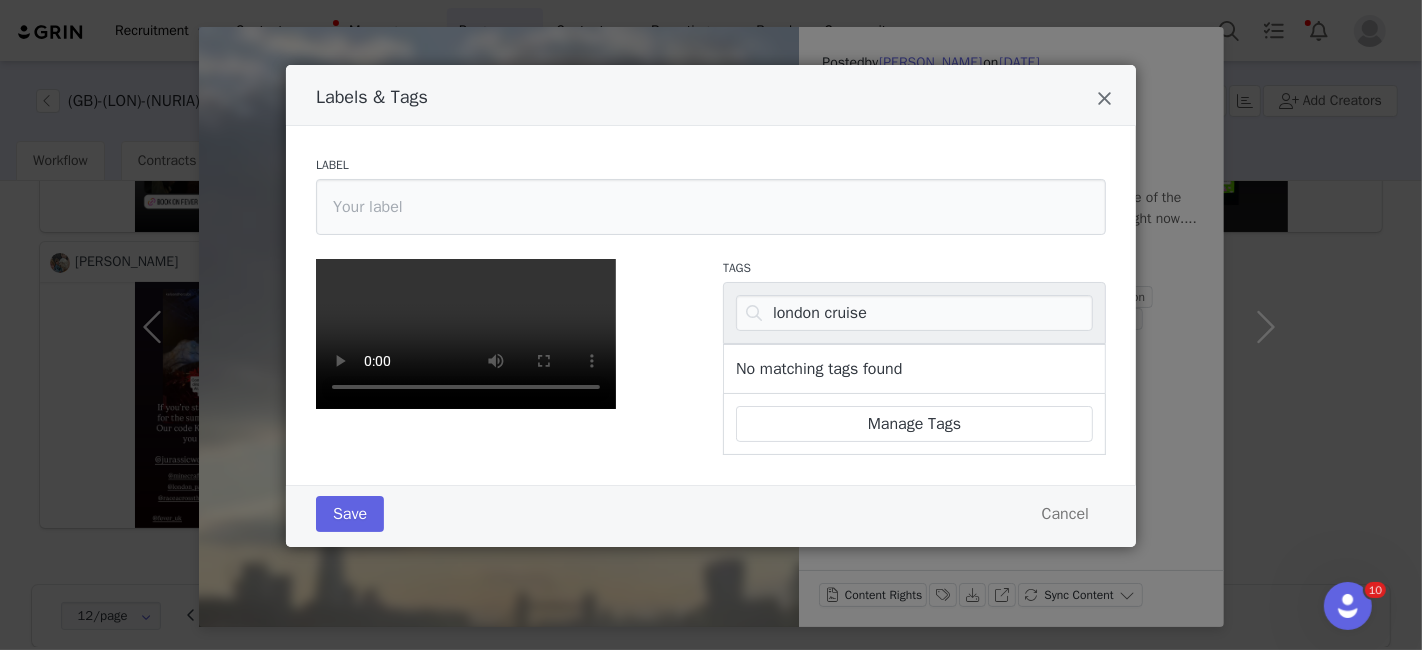 click on "Labels & Tags" at bounding box center (711, 95) 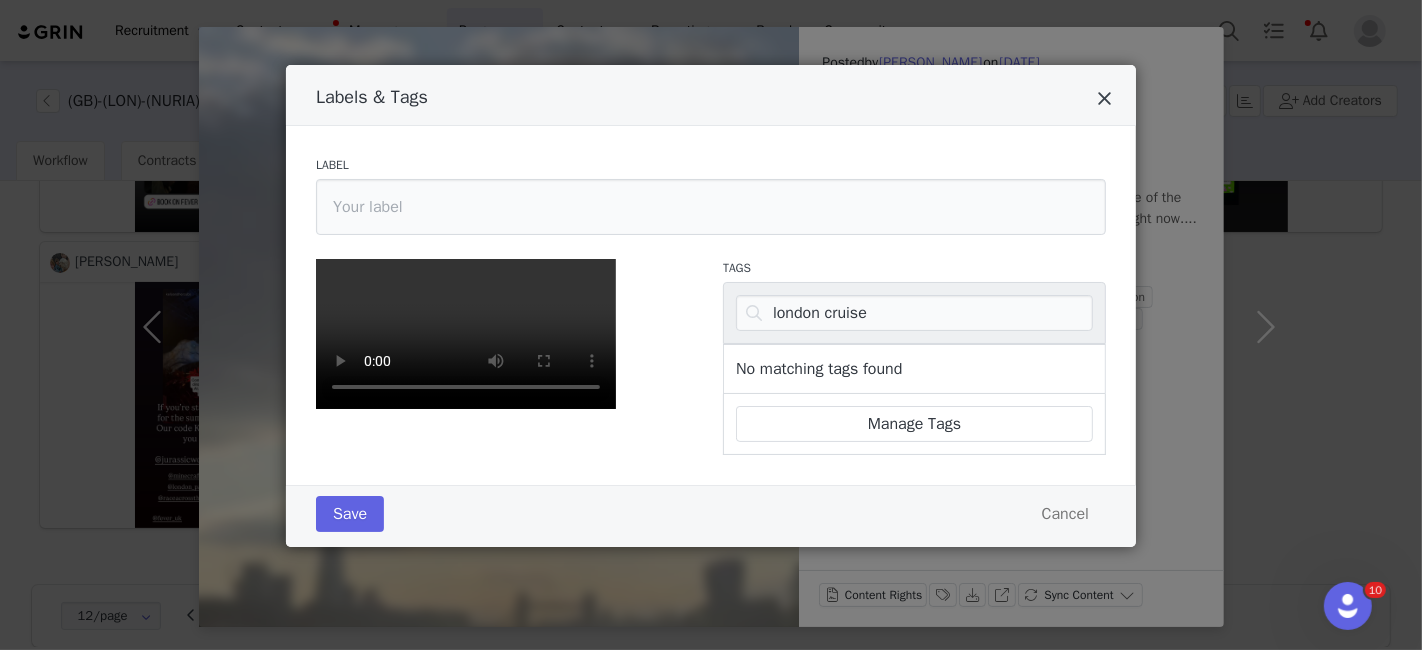 click at bounding box center [1104, 99] 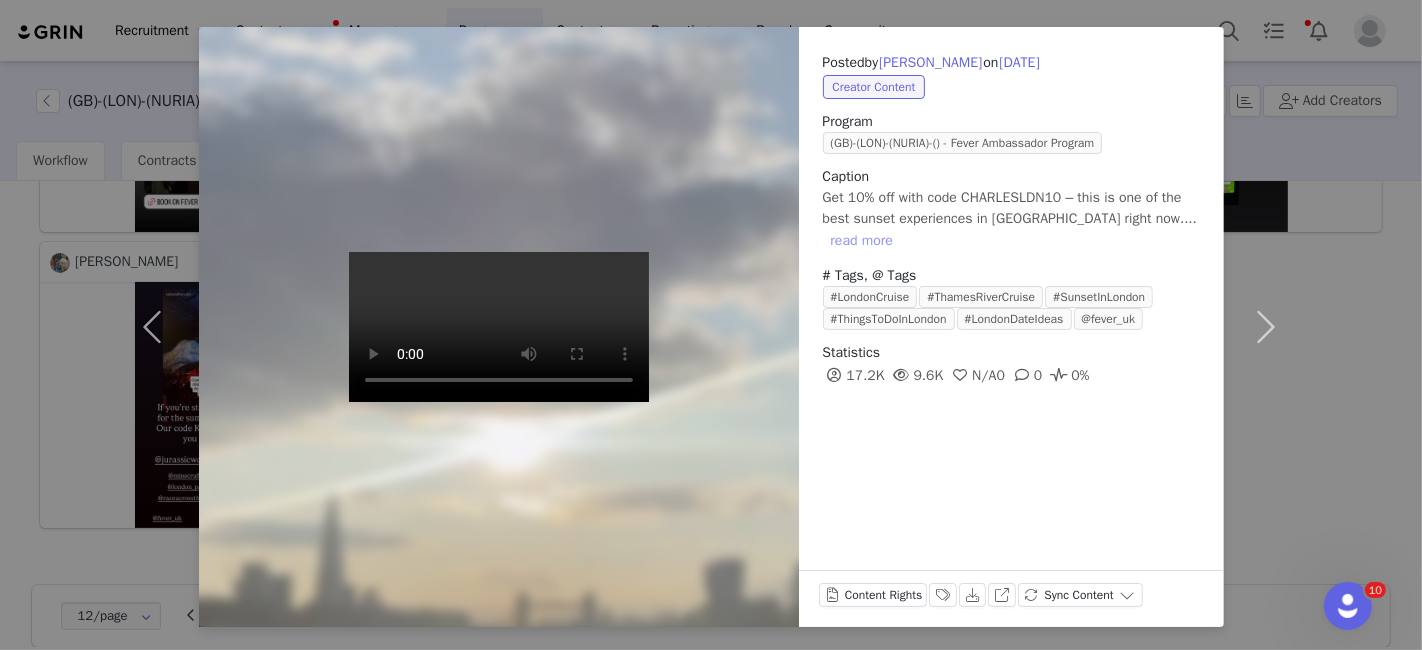 click on "read more" at bounding box center [862, 241] 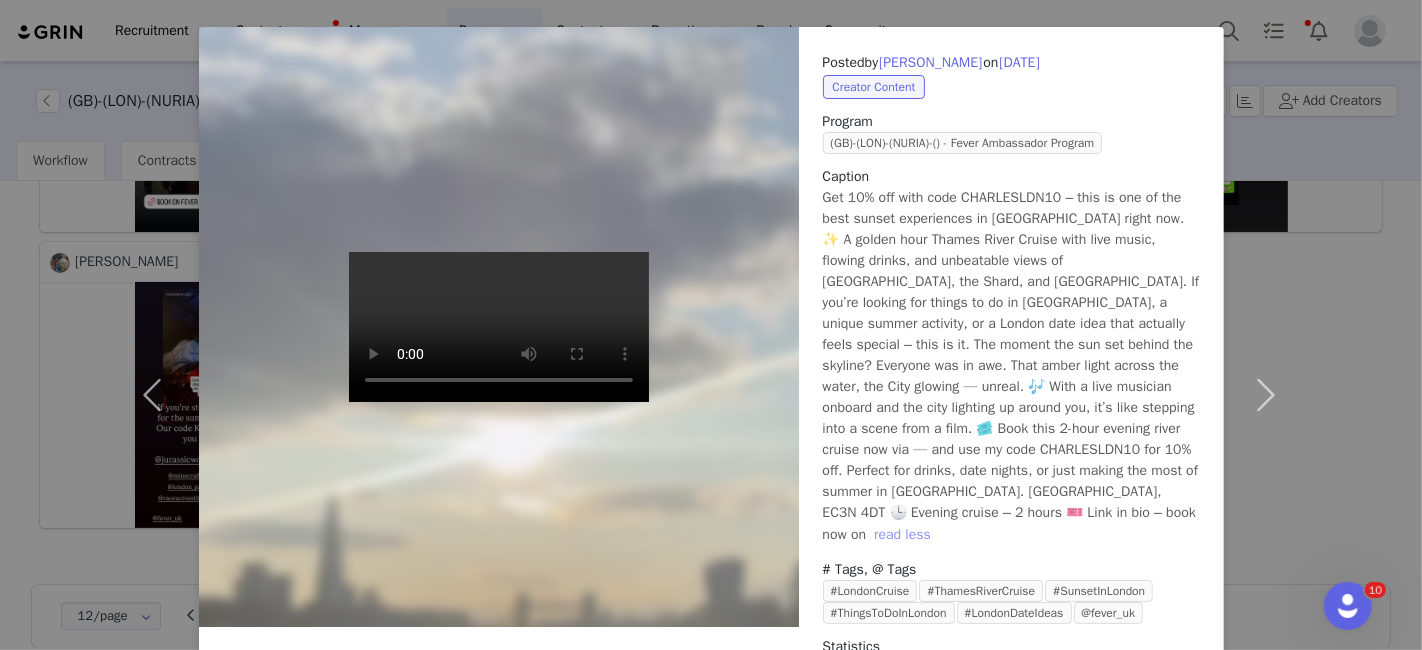 scroll, scrollTop: 165, scrollLeft: 0, axis: vertical 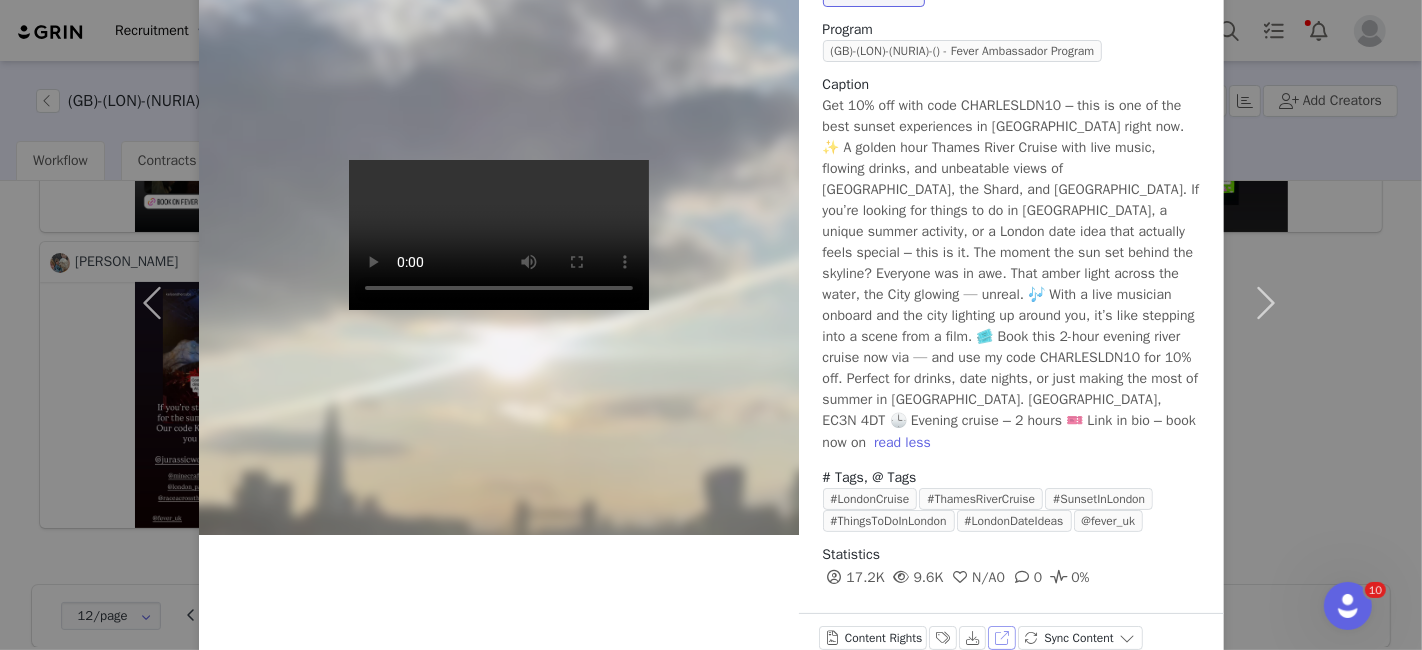 click on "View on Instagram" at bounding box center (1002, 638) 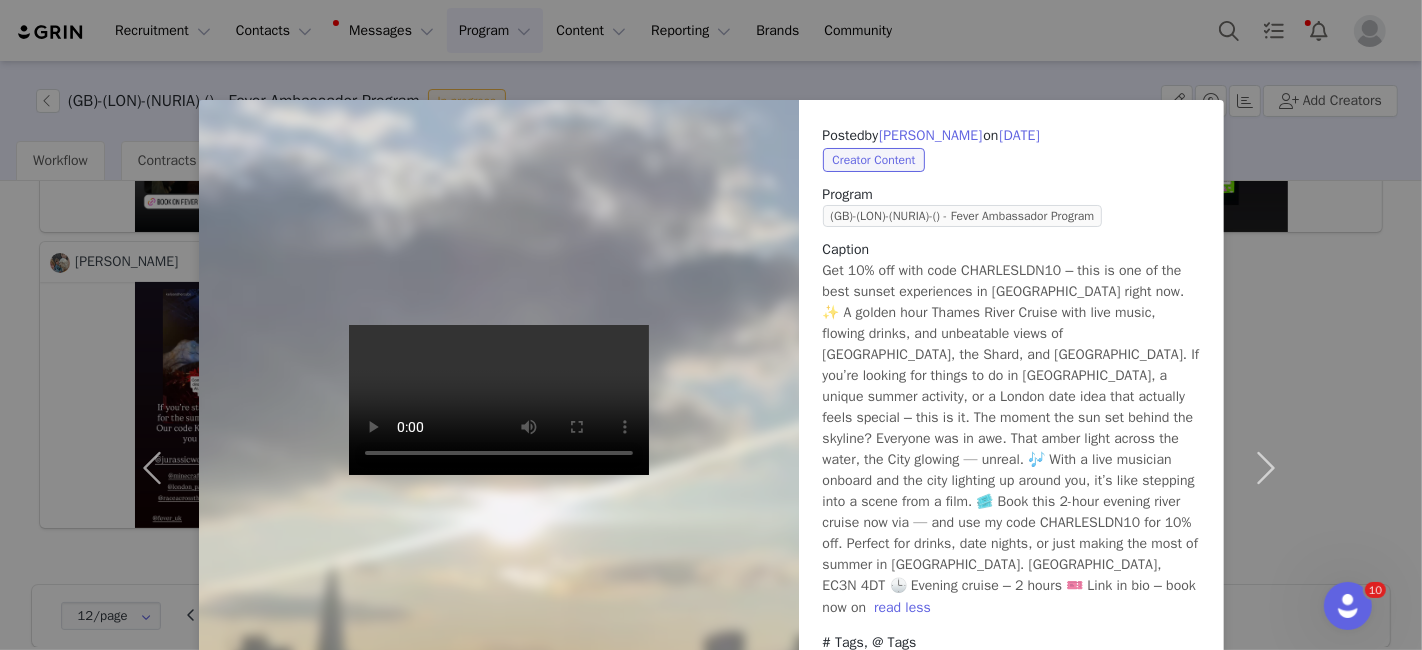 scroll, scrollTop: 165, scrollLeft: 0, axis: vertical 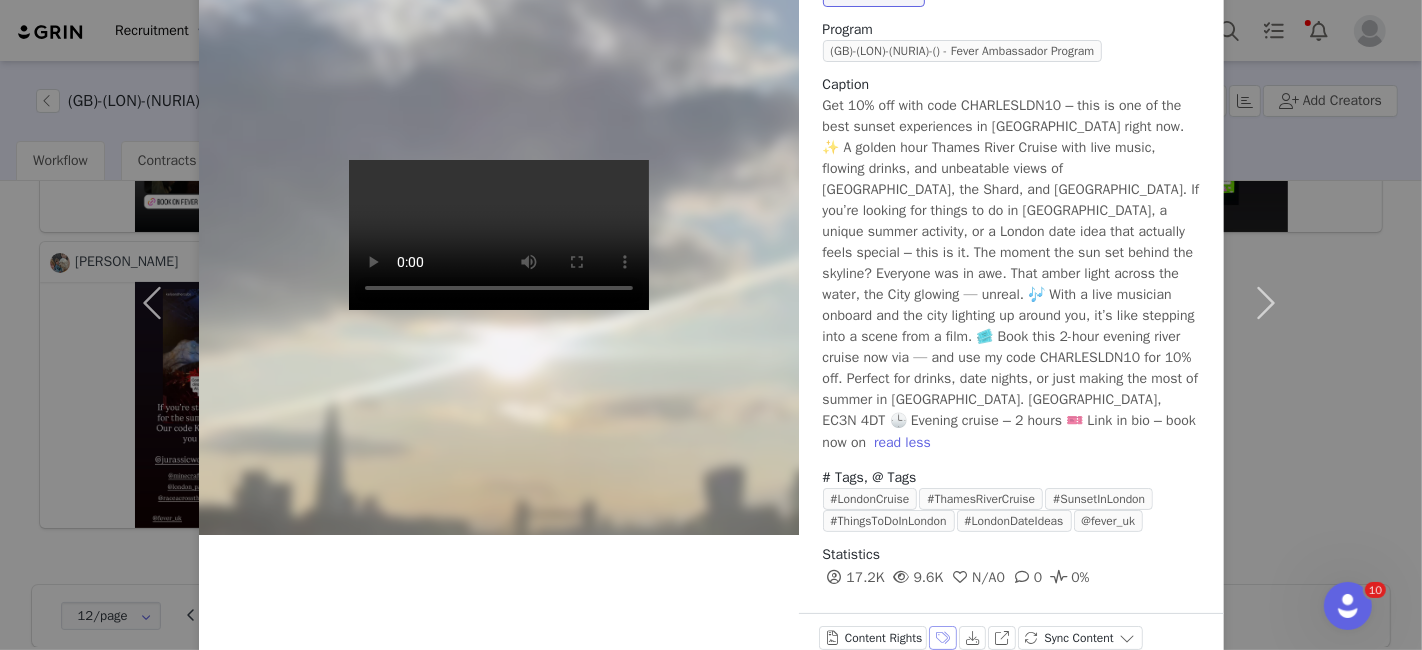 click on "Labels & Tags" at bounding box center (943, 638) 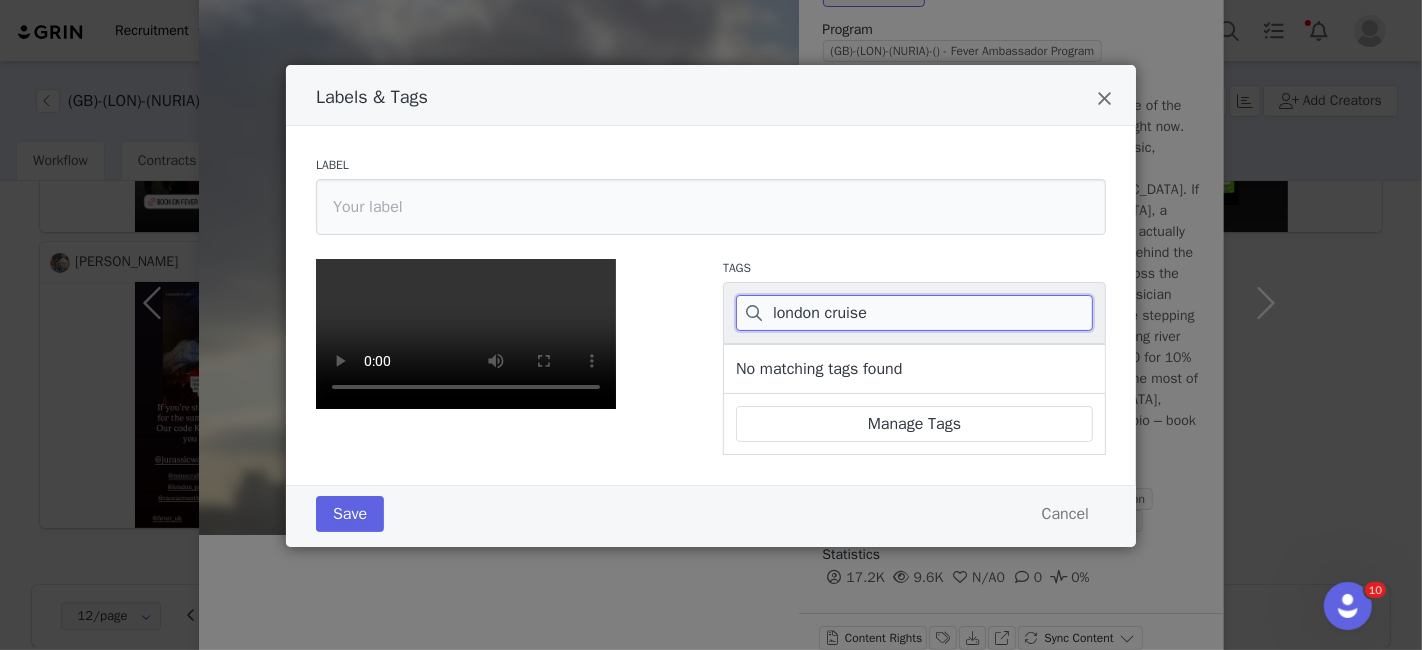 click on "london cruise" at bounding box center [914, 313] 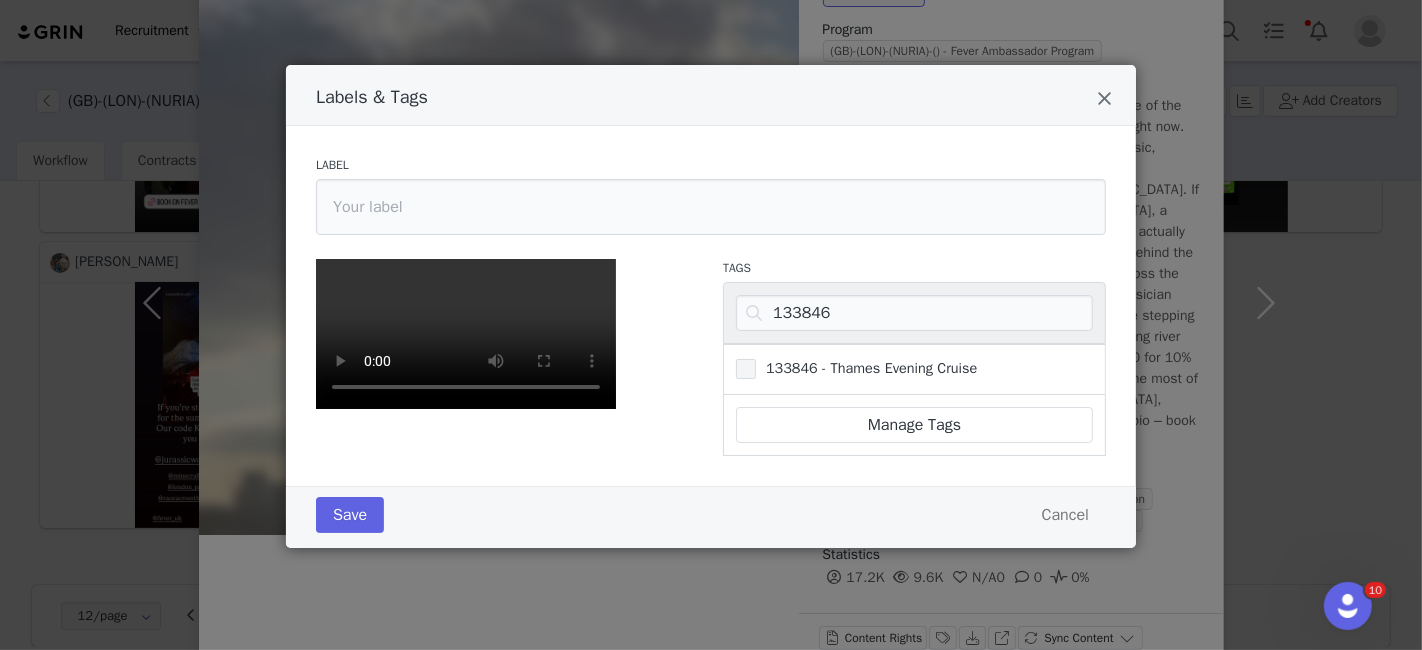 click at bounding box center [746, 369] 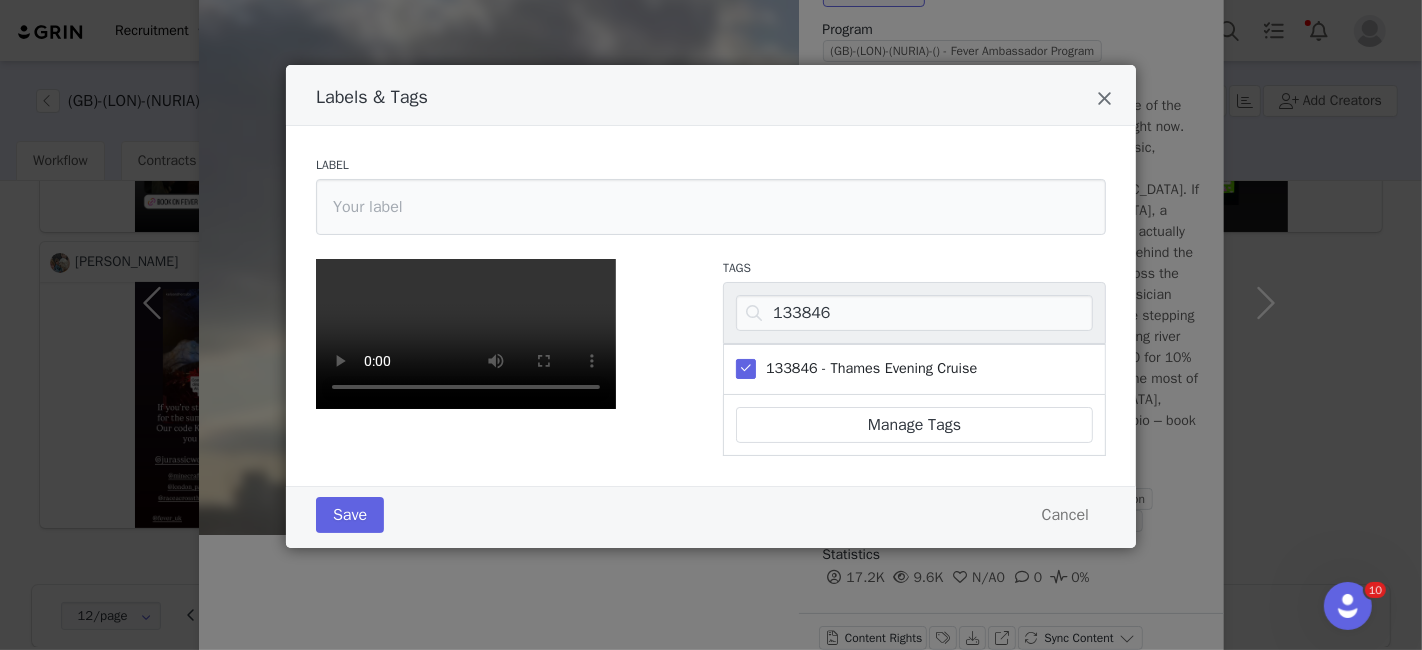 scroll, scrollTop: 431, scrollLeft: 0, axis: vertical 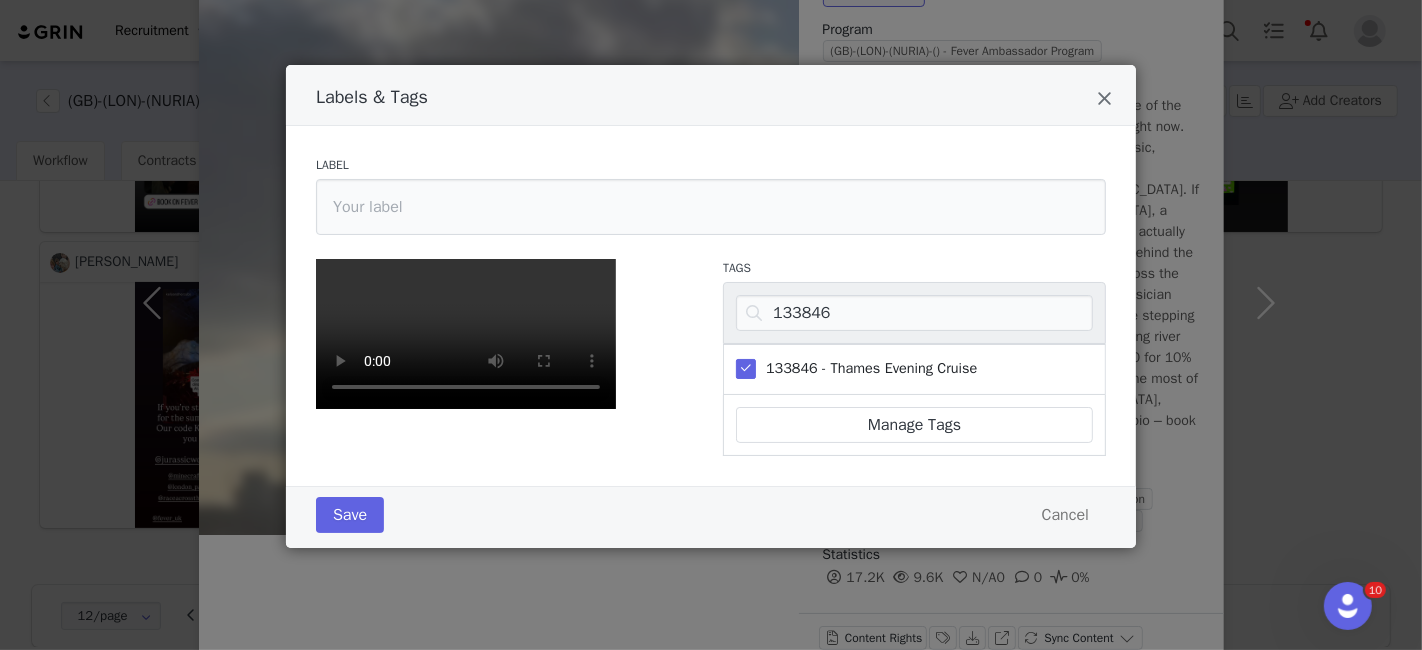 click on "Save  Cancel" at bounding box center [711, 517] 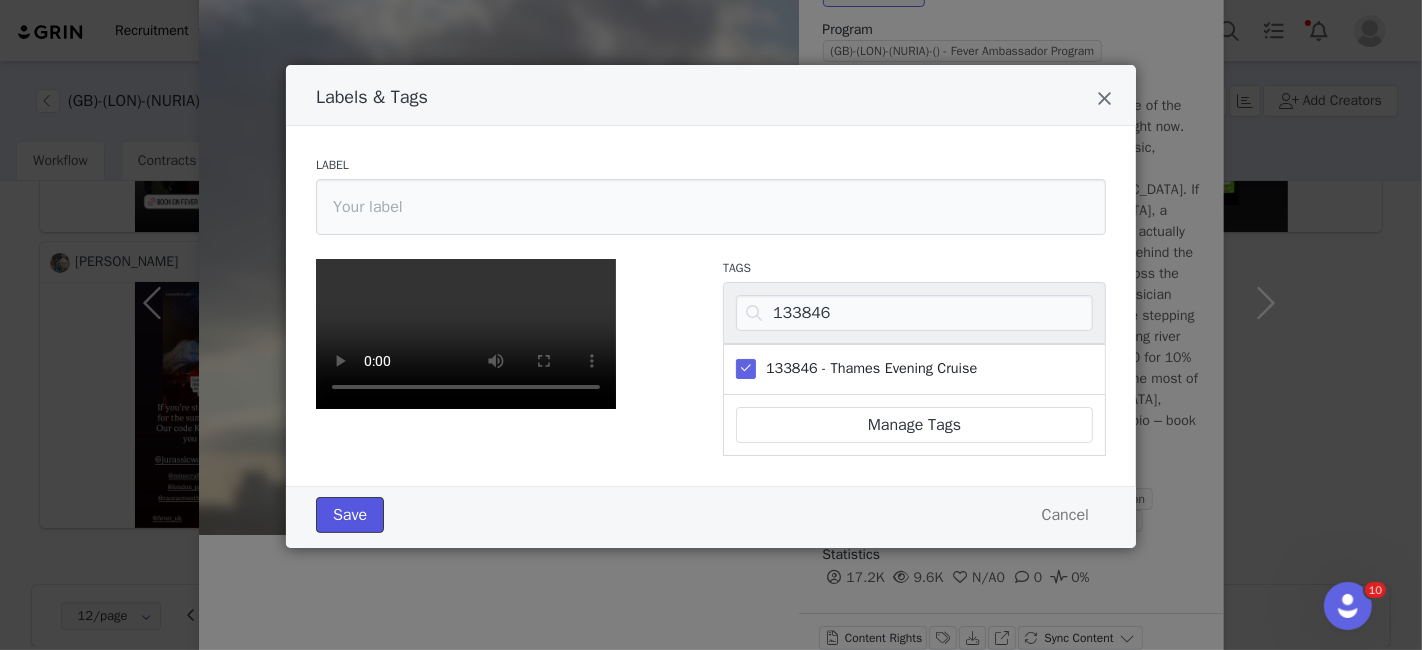 click on "Save" at bounding box center [350, 515] 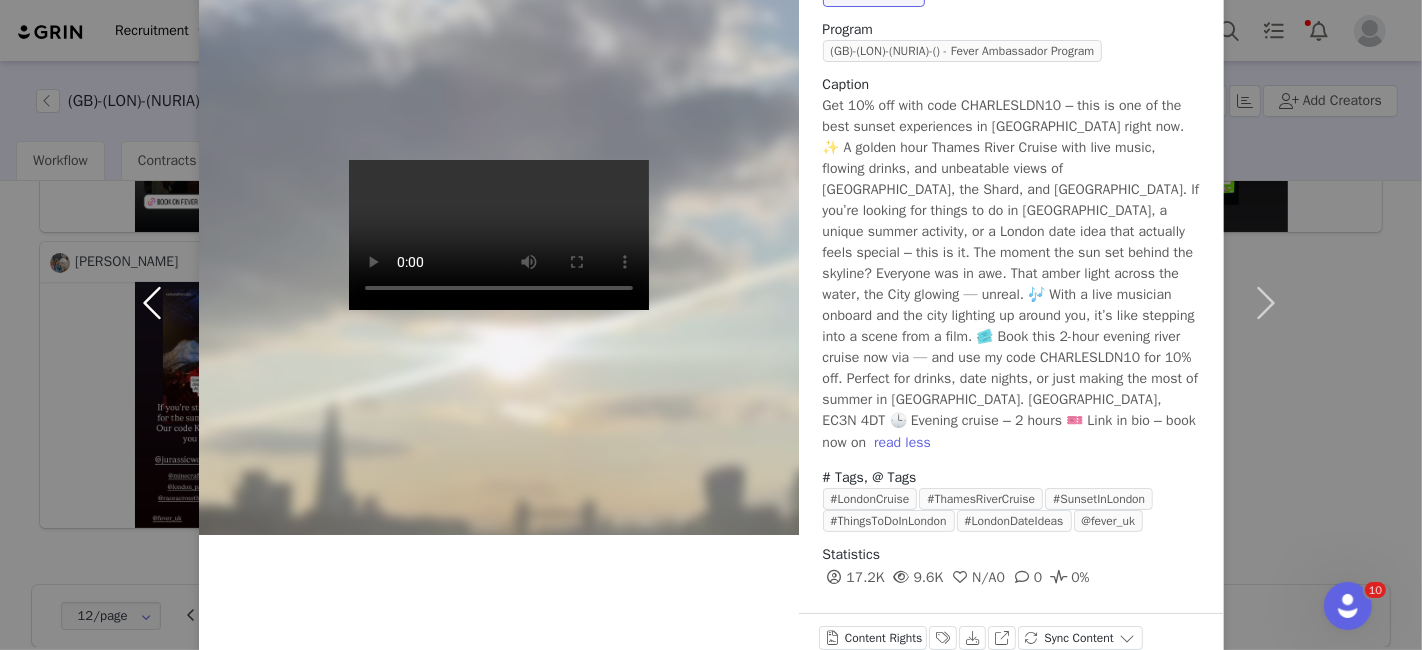 click at bounding box center [157, 302] 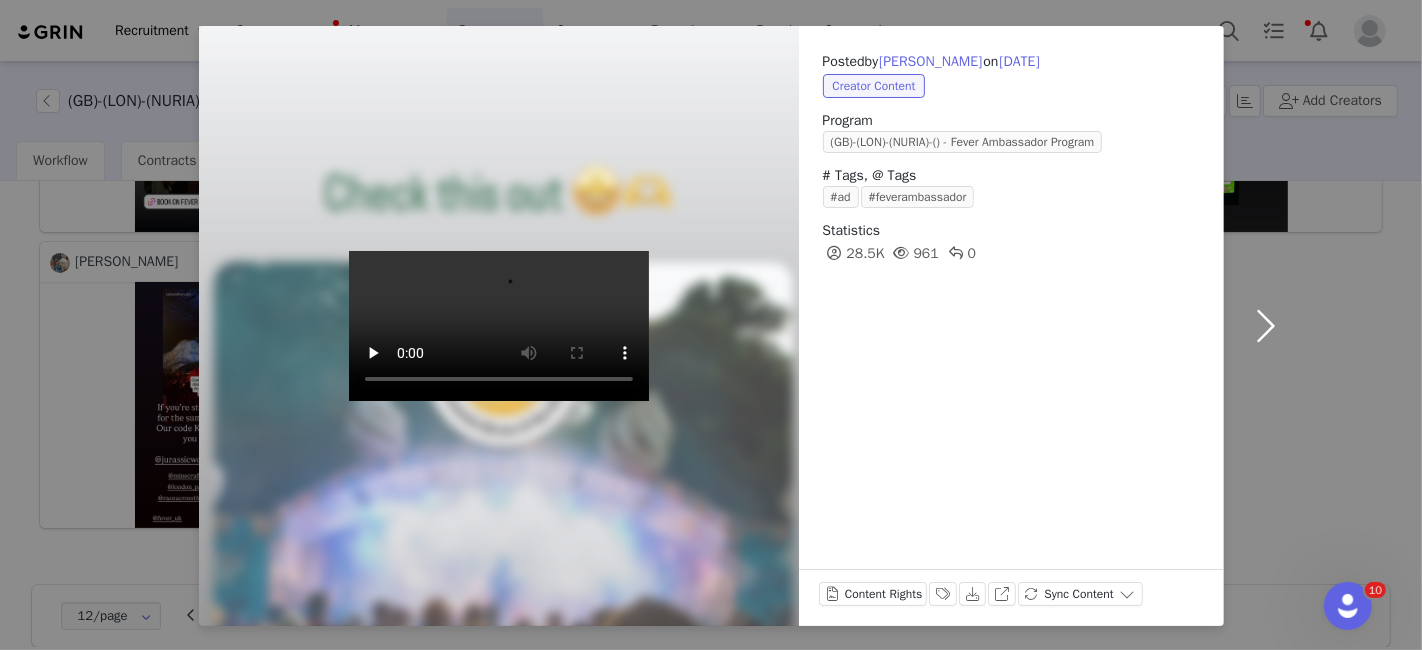 scroll, scrollTop: 73, scrollLeft: 0, axis: vertical 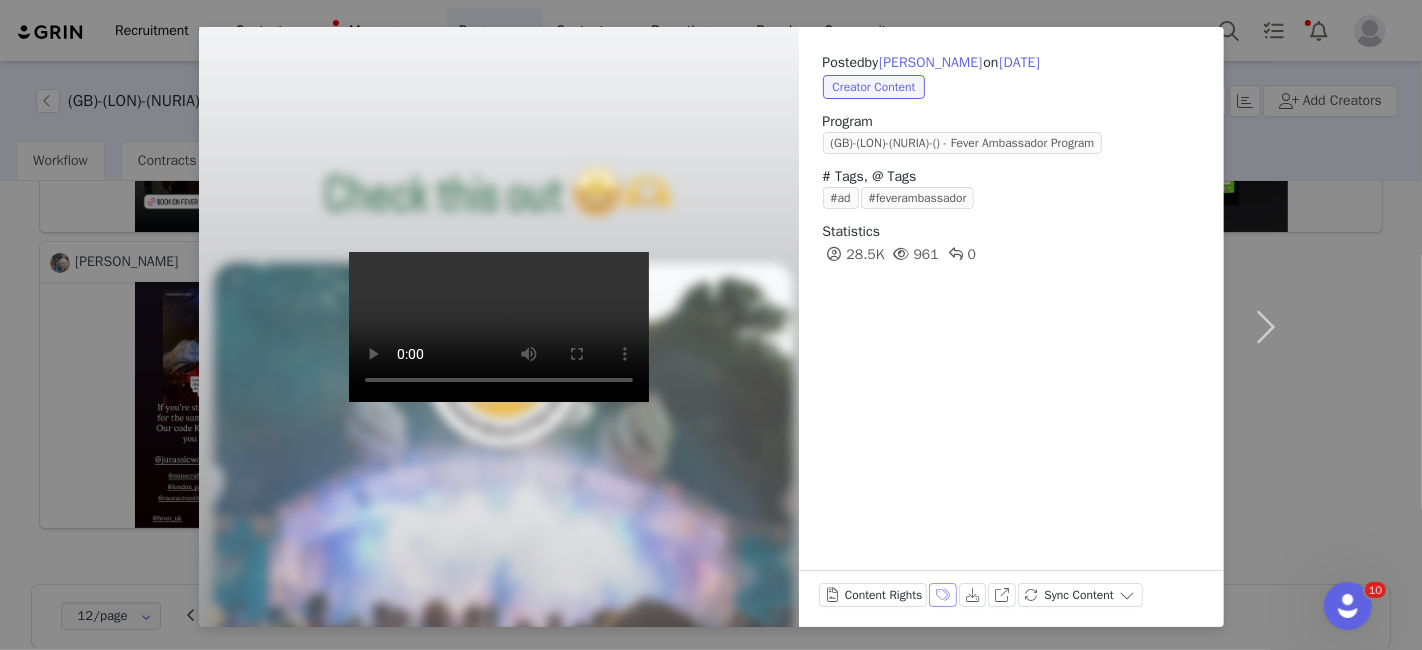 click on "Labels & Tags" at bounding box center [943, 595] 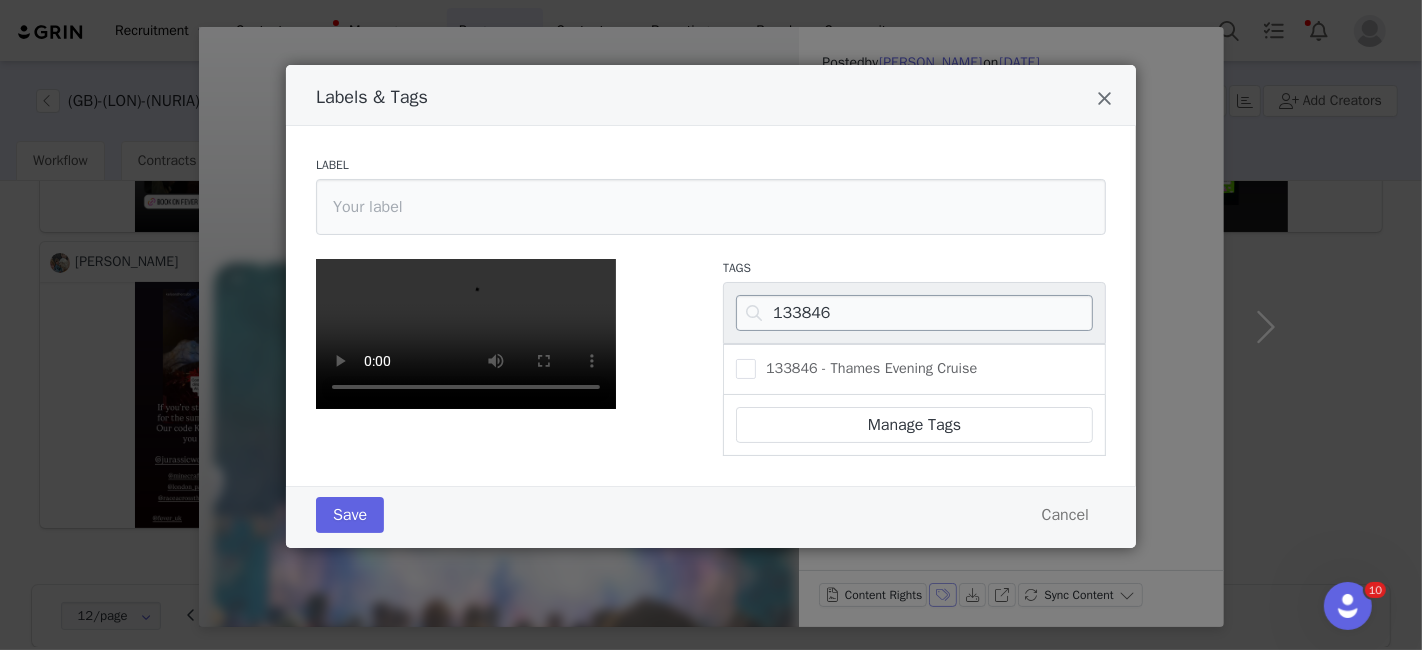 scroll, scrollTop: 164, scrollLeft: 0, axis: vertical 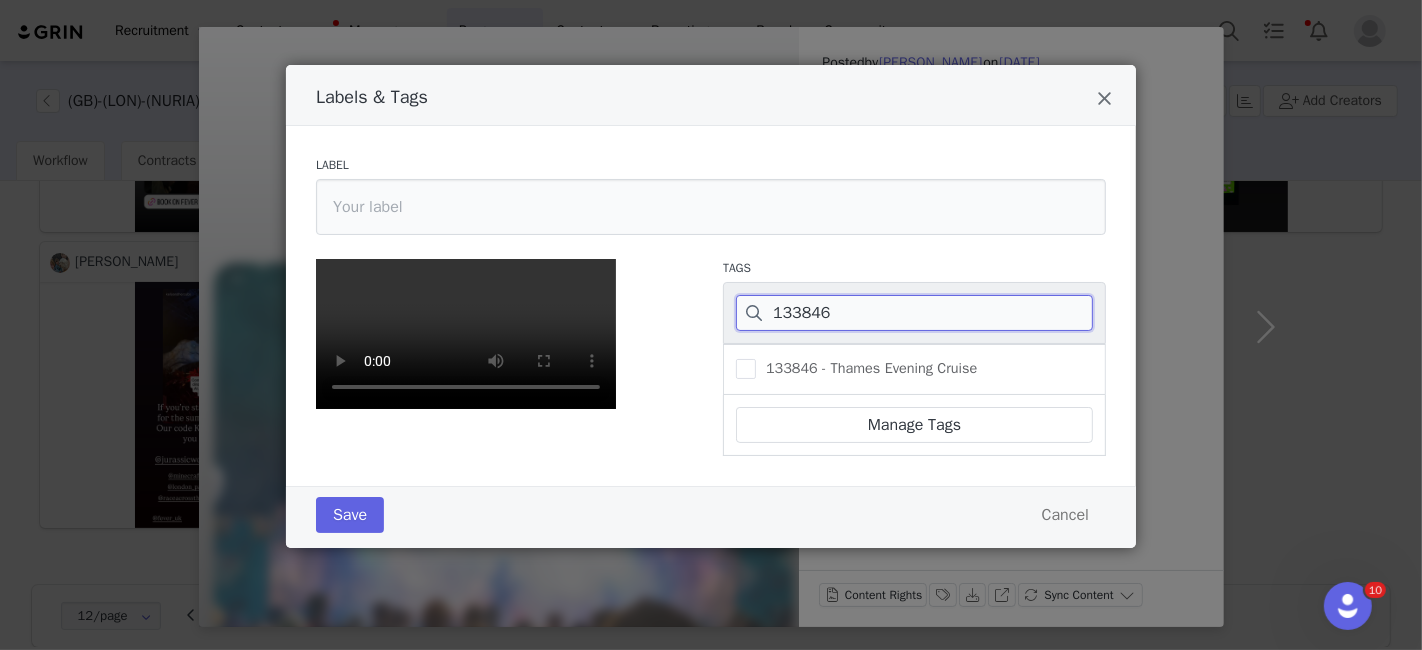 click on "133846" at bounding box center [914, 313] 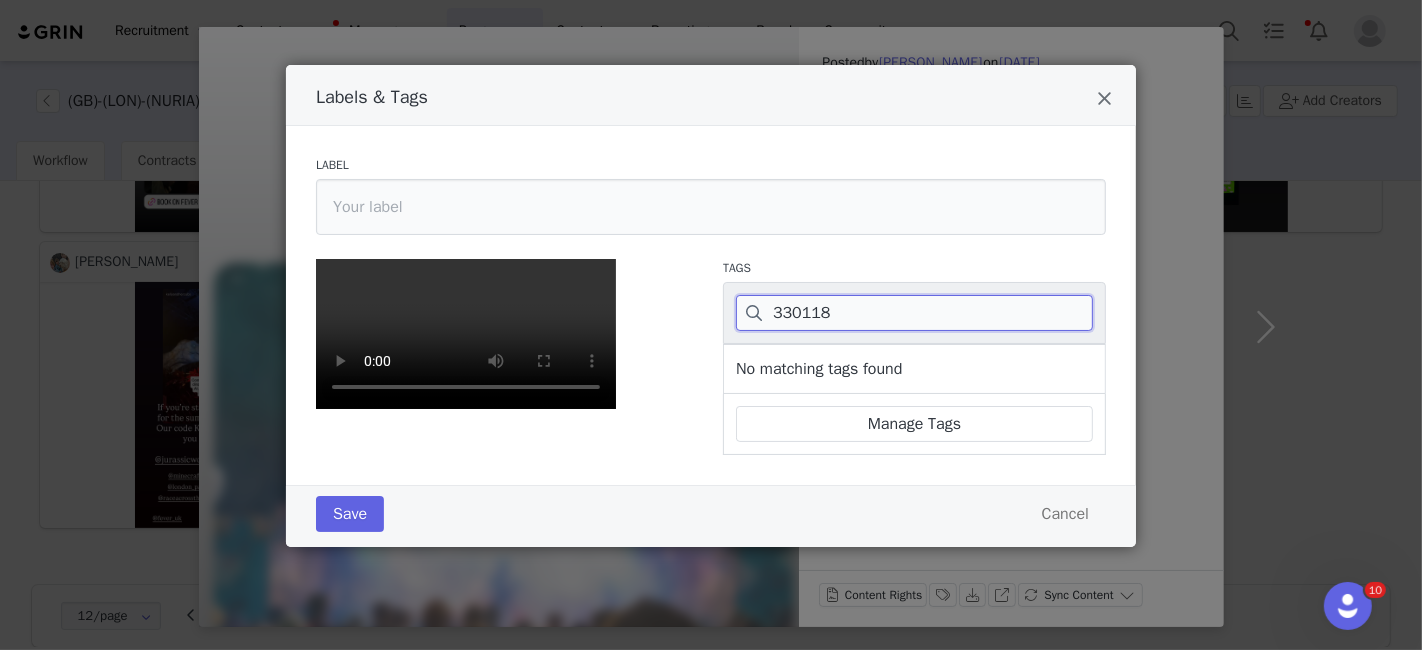 type on "330118" 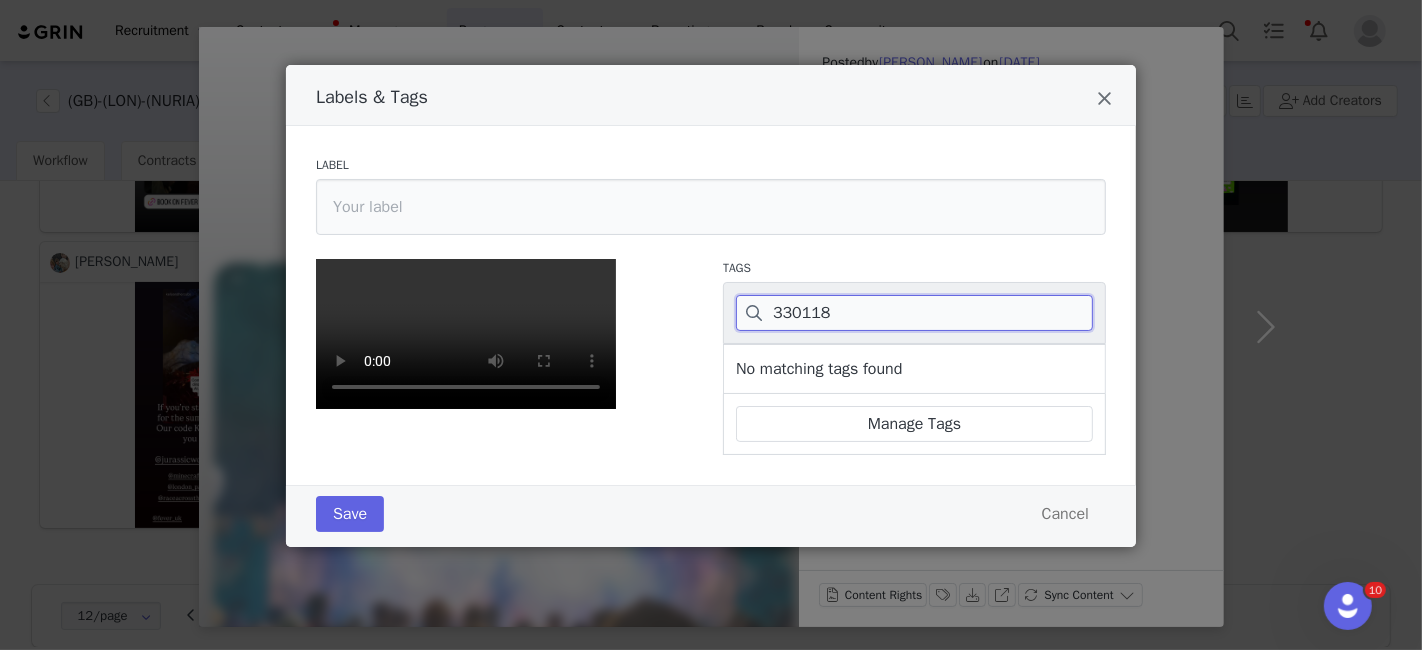 scroll, scrollTop: 0, scrollLeft: 0, axis: both 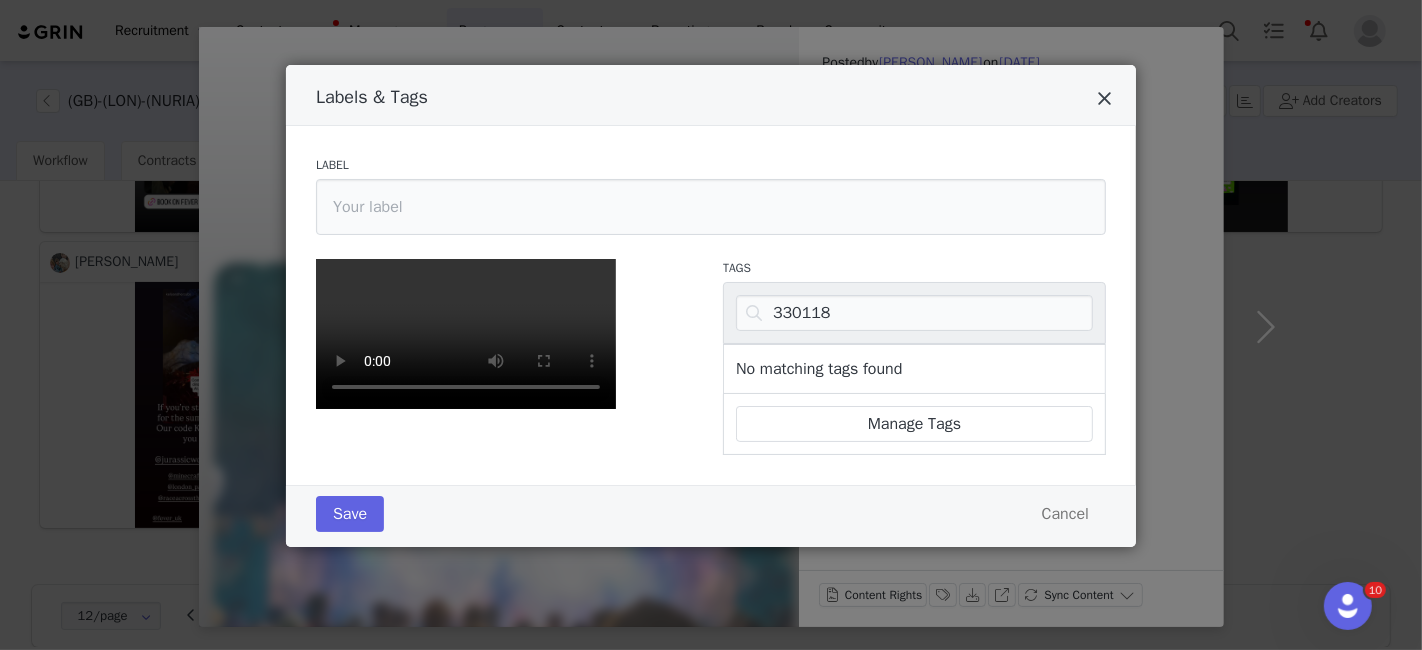 click at bounding box center (1104, 99) 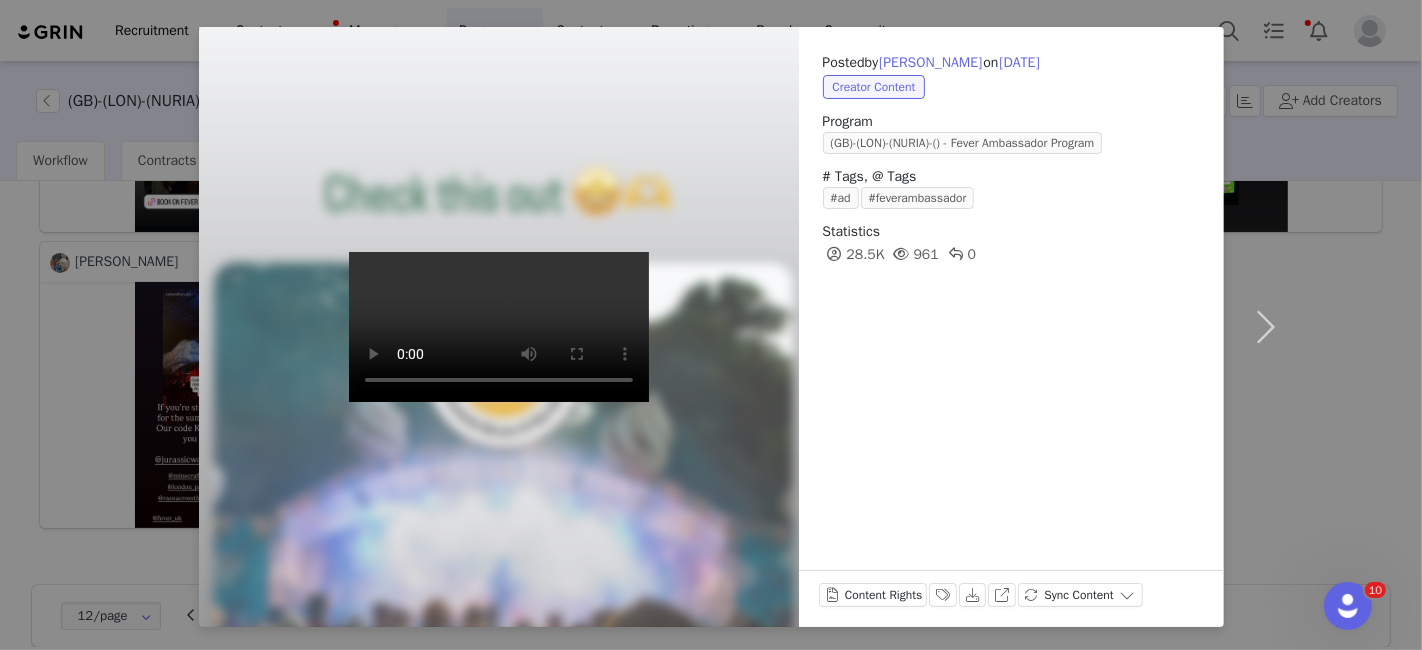 click on "Posted  by  [PERSON_NAME]  on  [DATE]  Creator Content  Program (GB)-(LON)-(NURIA)-() - Fever Ambassador Program # Tags, @ Tags  #ad   #feverambassador      Statistics 28.5K  961  0  Content Rights Labels & Tags Download View on Instagram Sync Content" at bounding box center [711, 325] 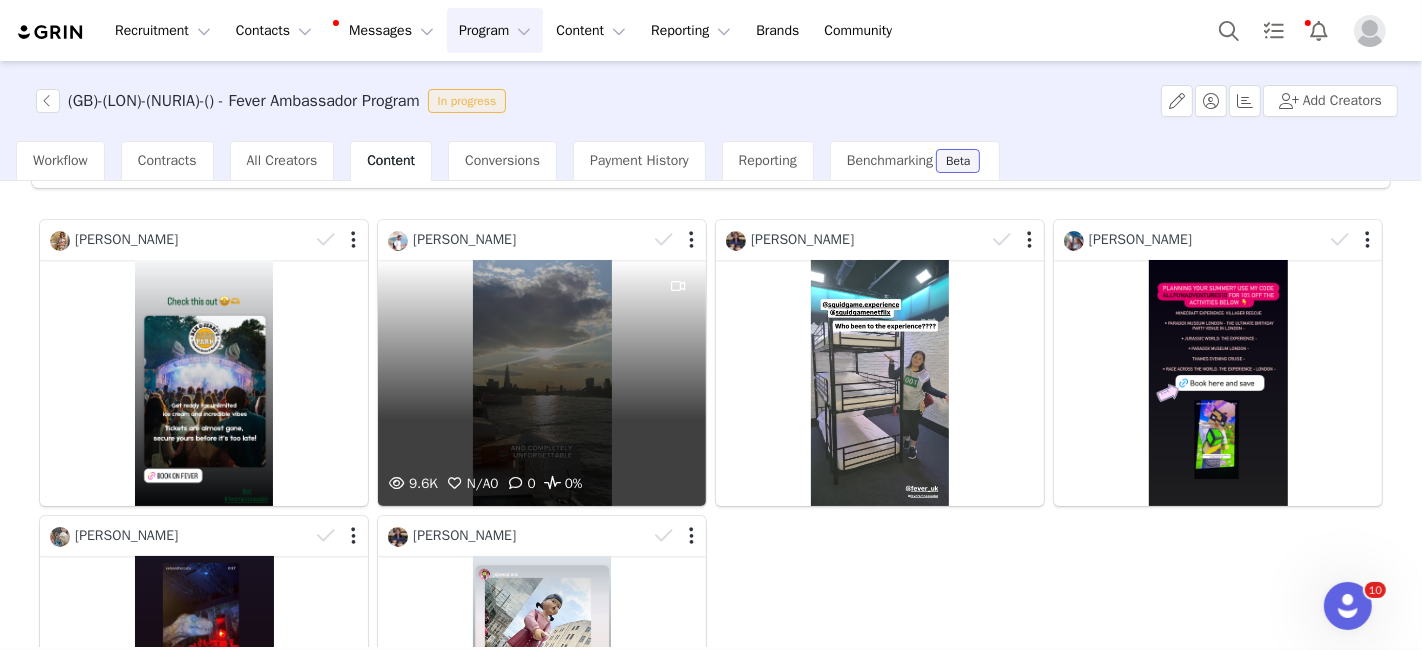 scroll, scrollTop: 0, scrollLeft: 0, axis: both 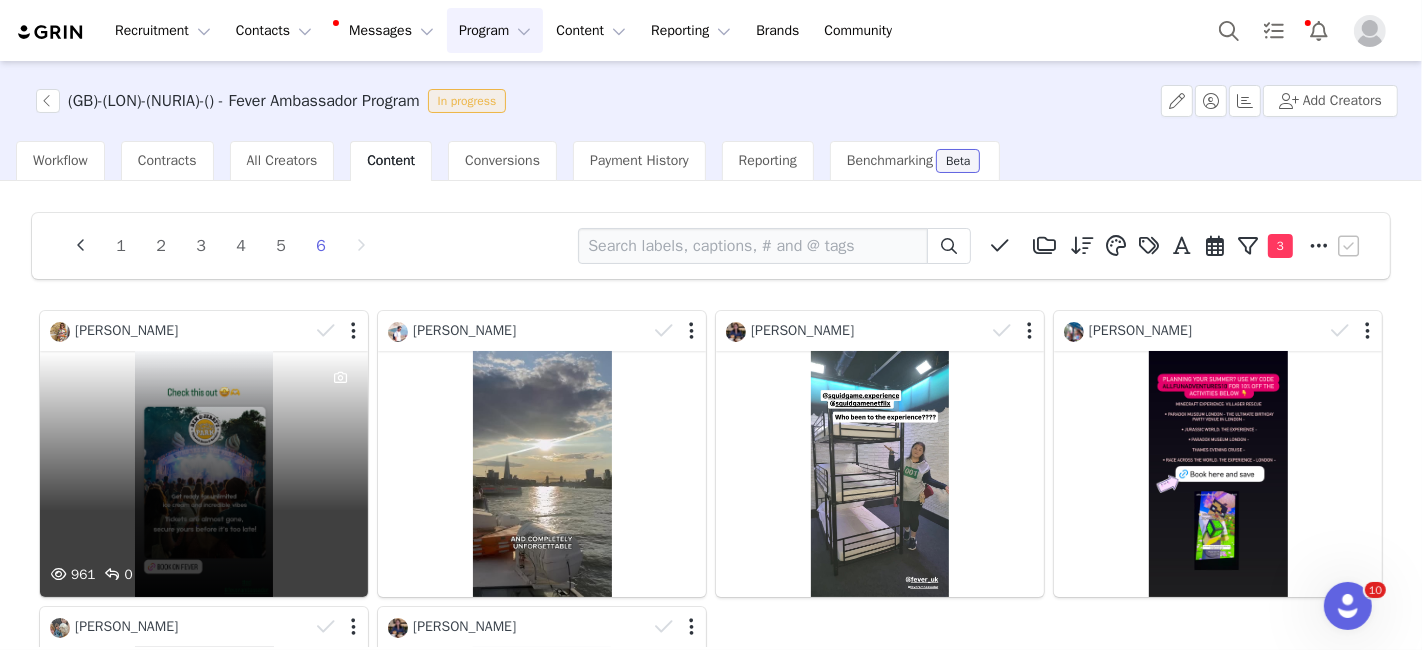 click on "961  0" at bounding box center [204, 580] 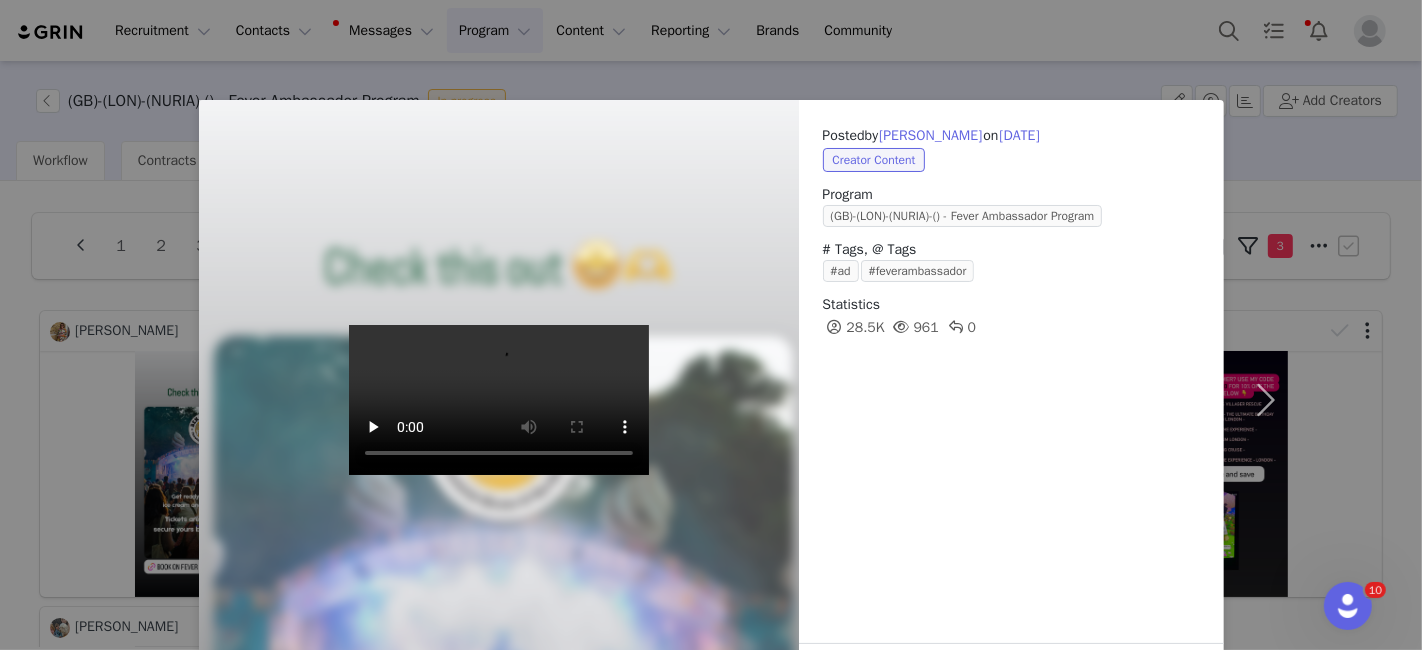 scroll, scrollTop: 73, scrollLeft: 0, axis: vertical 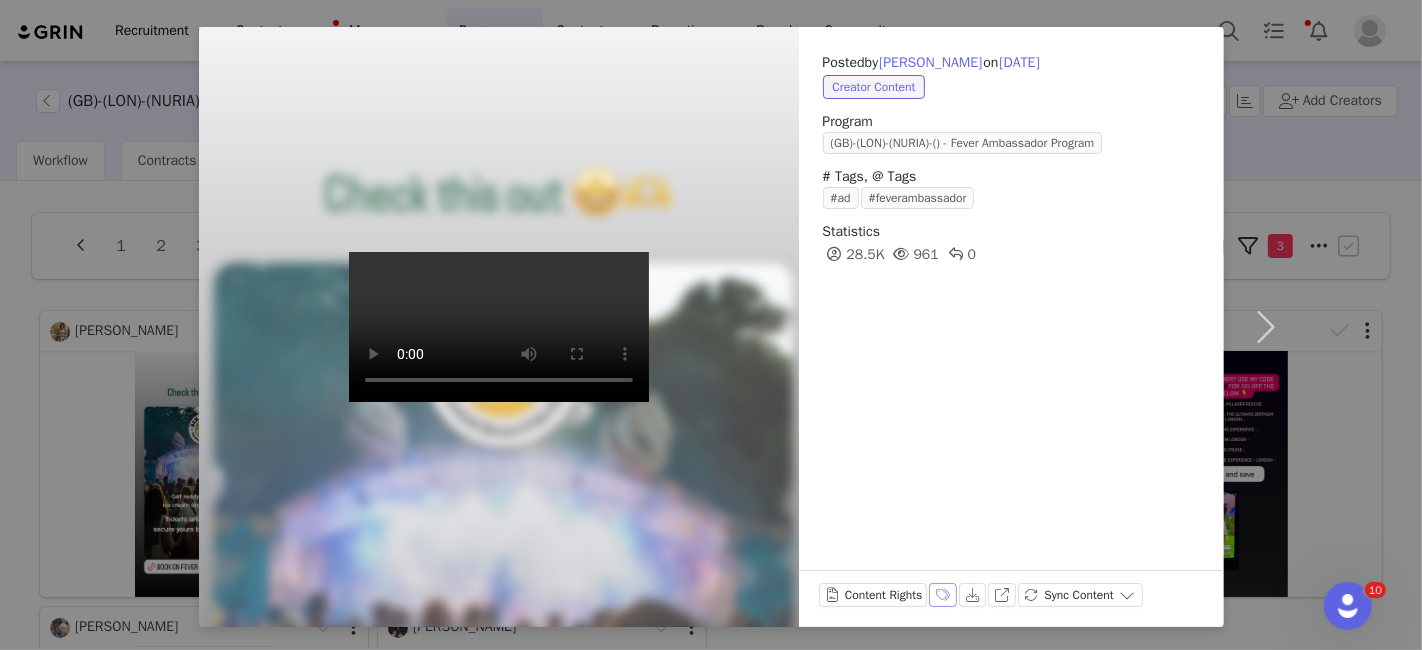 click on "Labels & Tags" at bounding box center (943, 595) 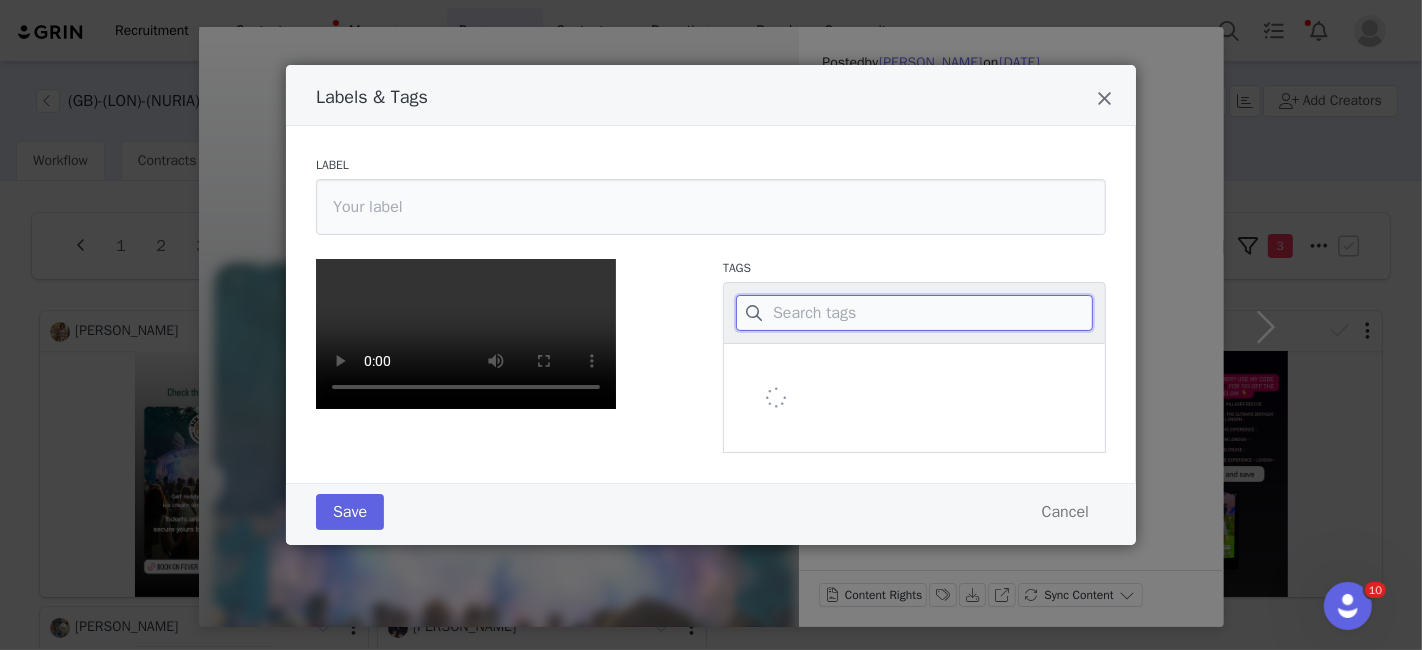 click at bounding box center (914, 313) 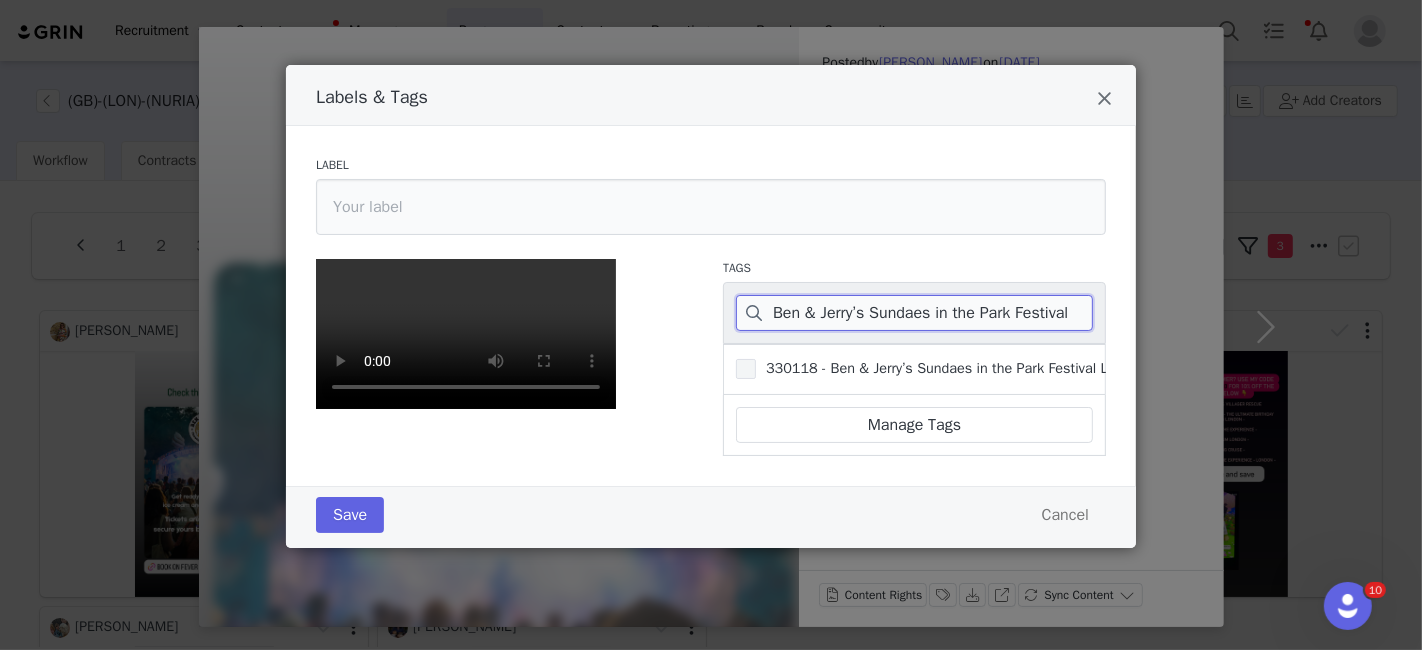 type on "Ben & Jerry’s Sundaes in the Park Festival" 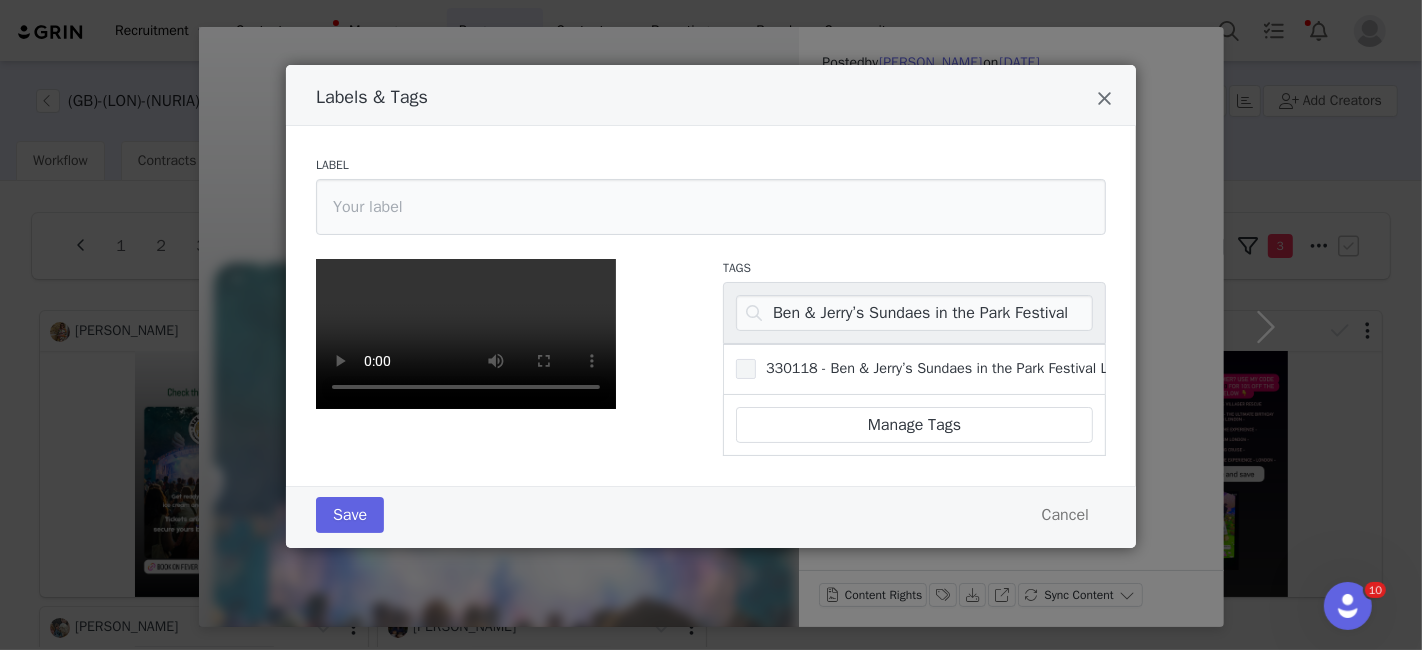 click at bounding box center (746, 370) 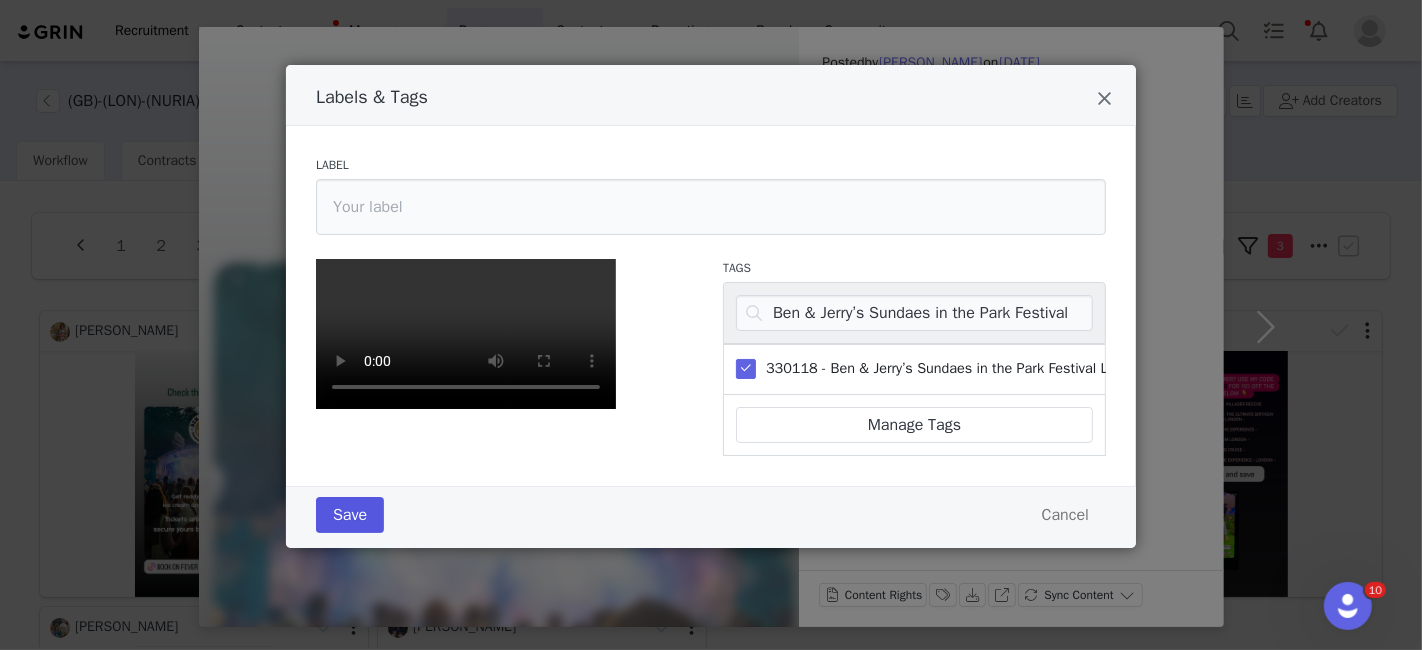scroll, scrollTop: 431, scrollLeft: 0, axis: vertical 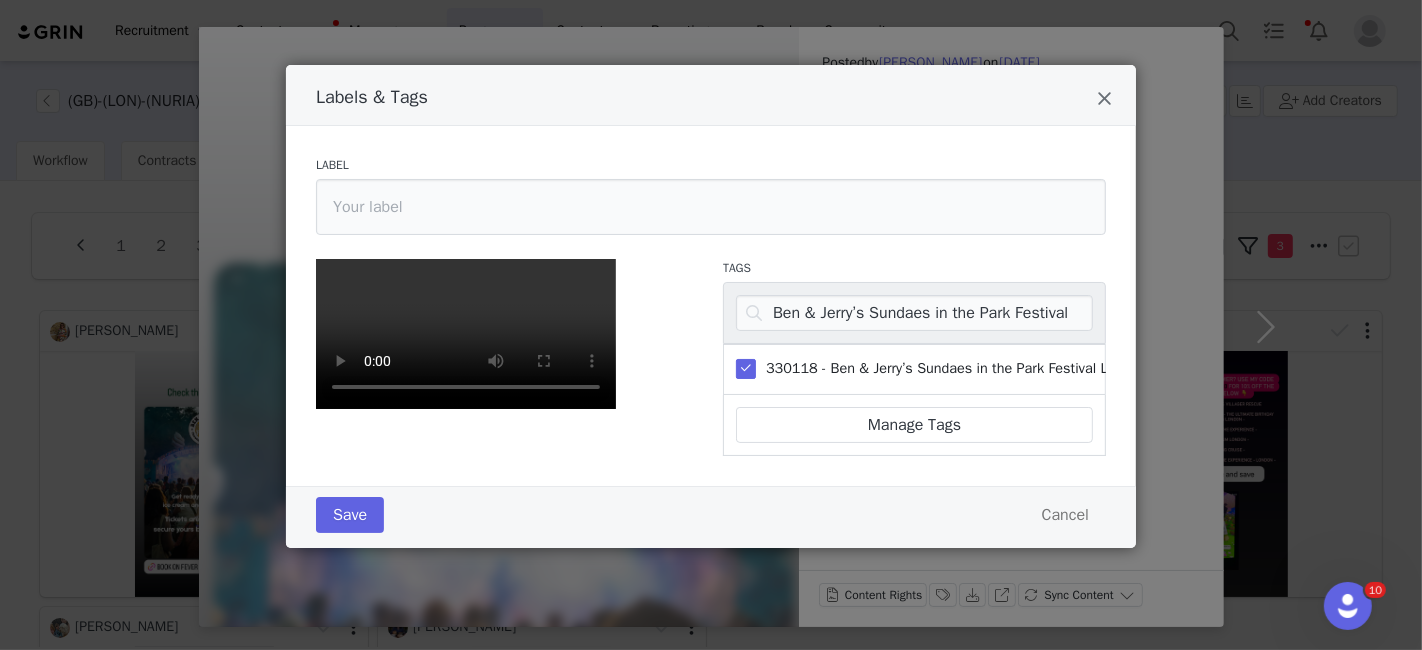 click on "Save  Cancel" at bounding box center (711, 517) 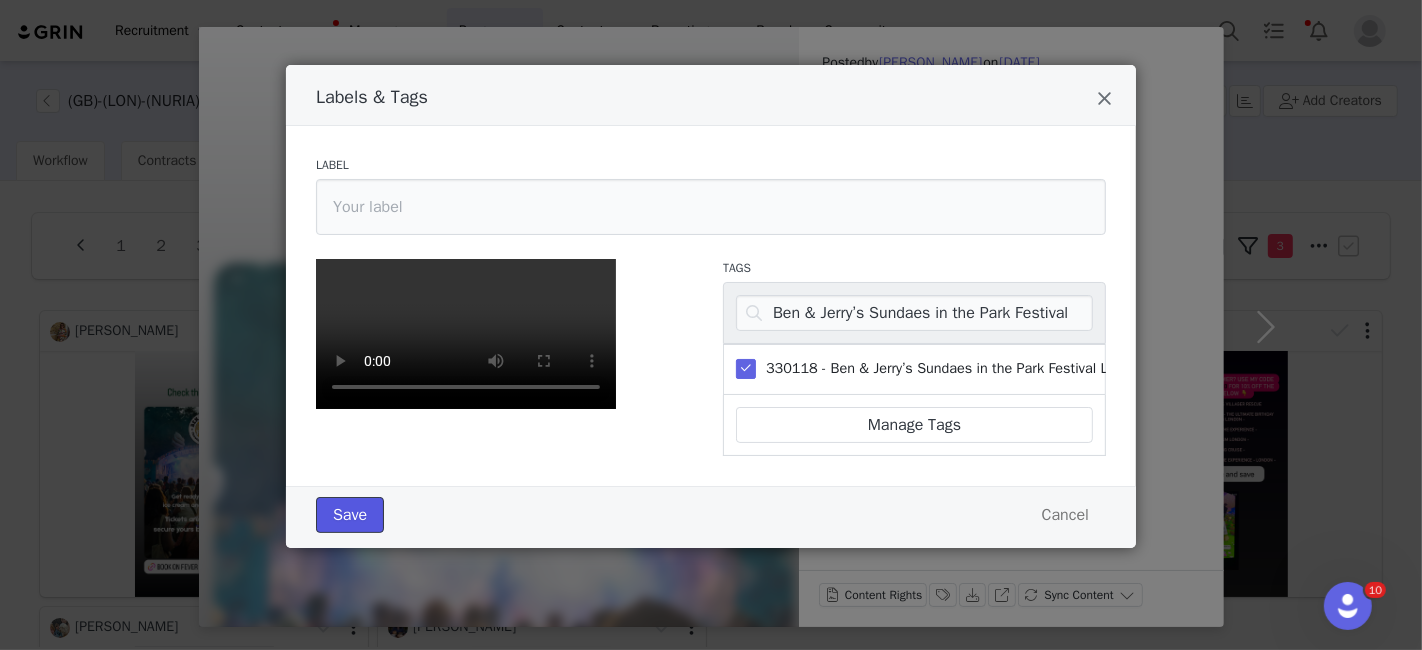 click on "Save" at bounding box center (350, 515) 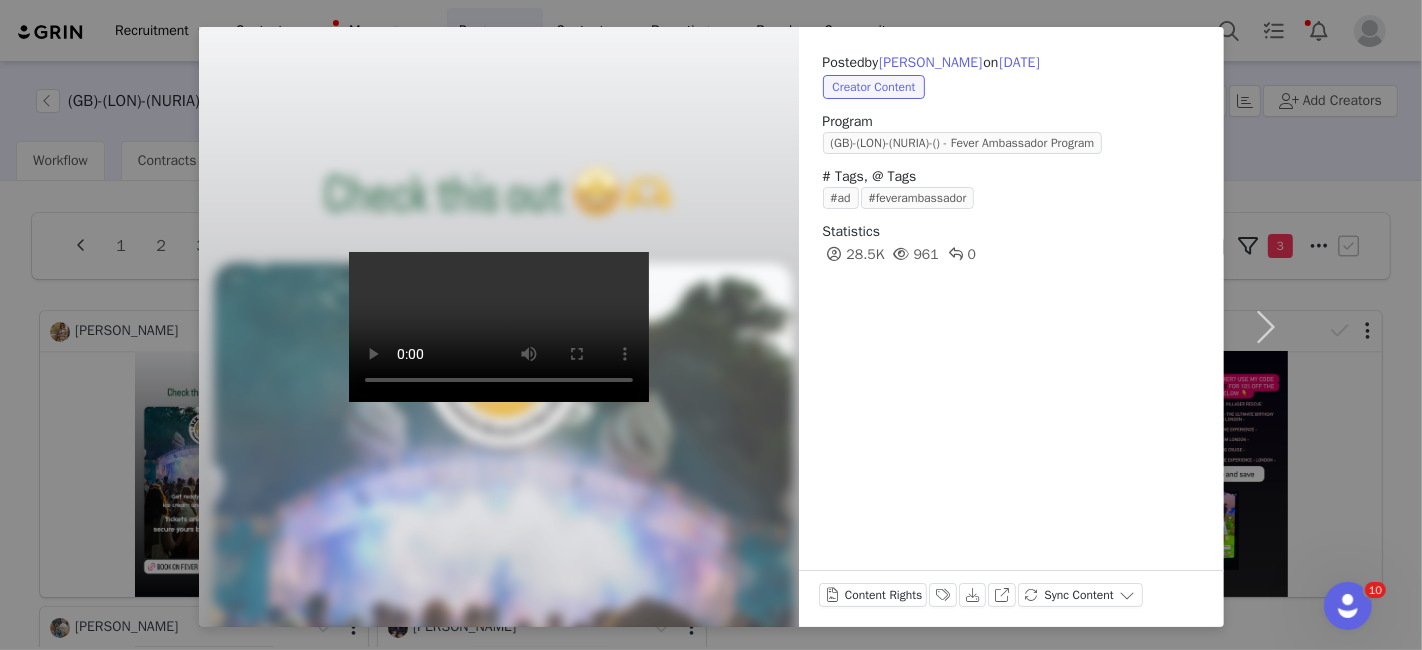 scroll, scrollTop: 0, scrollLeft: 0, axis: both 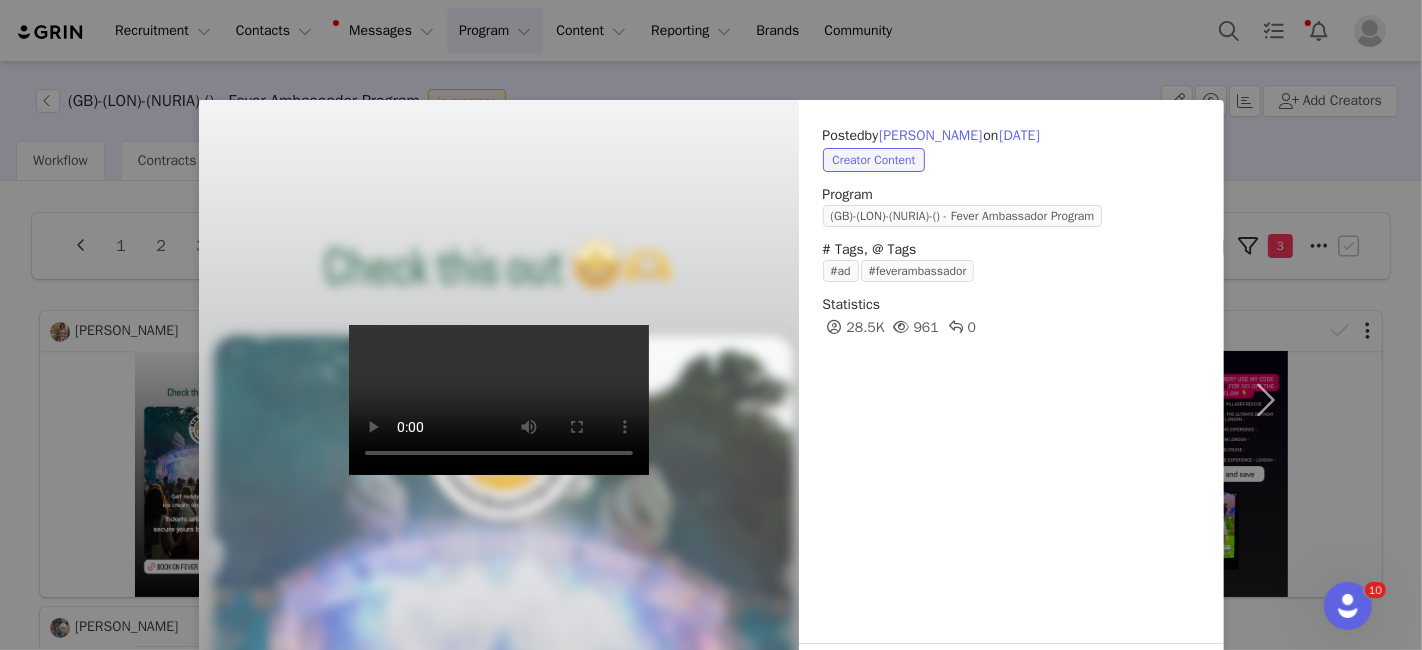 click on "Posted  by  [PERSON_NAME]  on  [DATE]  Creator Content  Program (GB)-(LON)-(NURIA)-() - Fever Ambassador Program # Tags, @ Tags  #ad   #feverambassador      Statistics 28.5K  961  0  Content Rights Labels & Tags Download View on Instagram Sync Content" at bounding box center (711, 325) 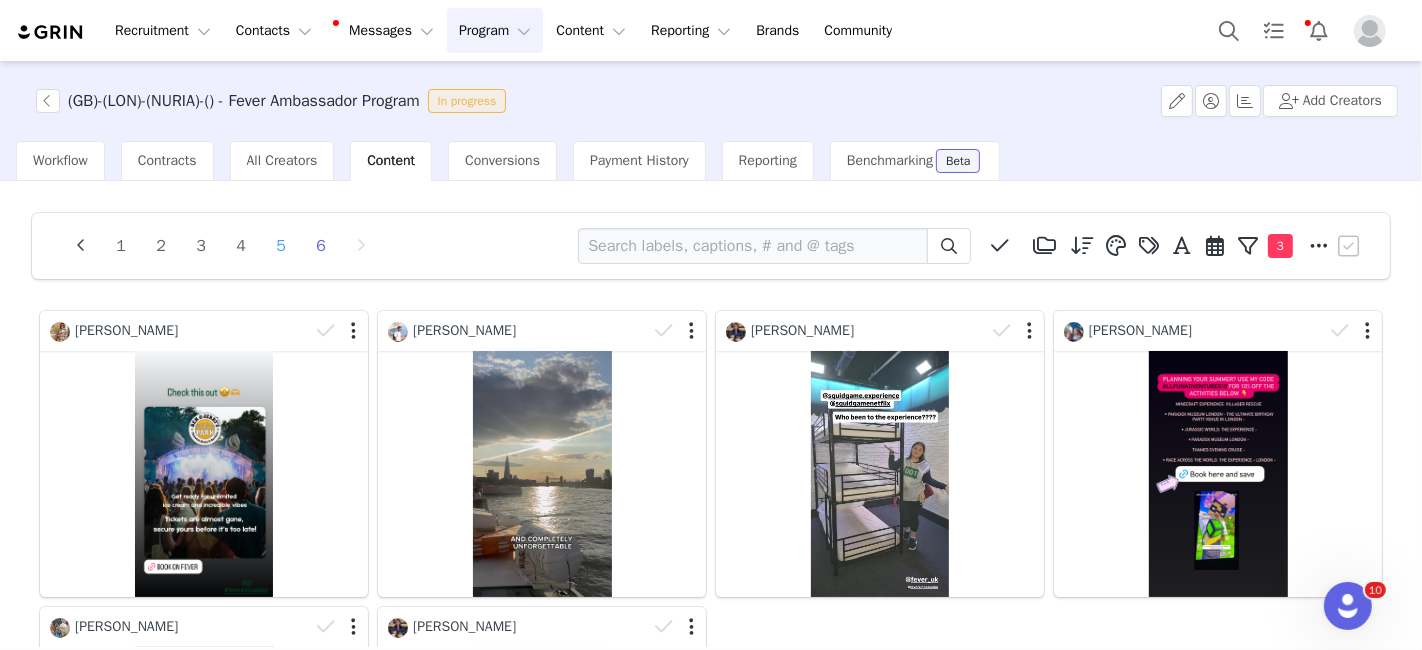 click on "5" at bounding box center (281, 246) 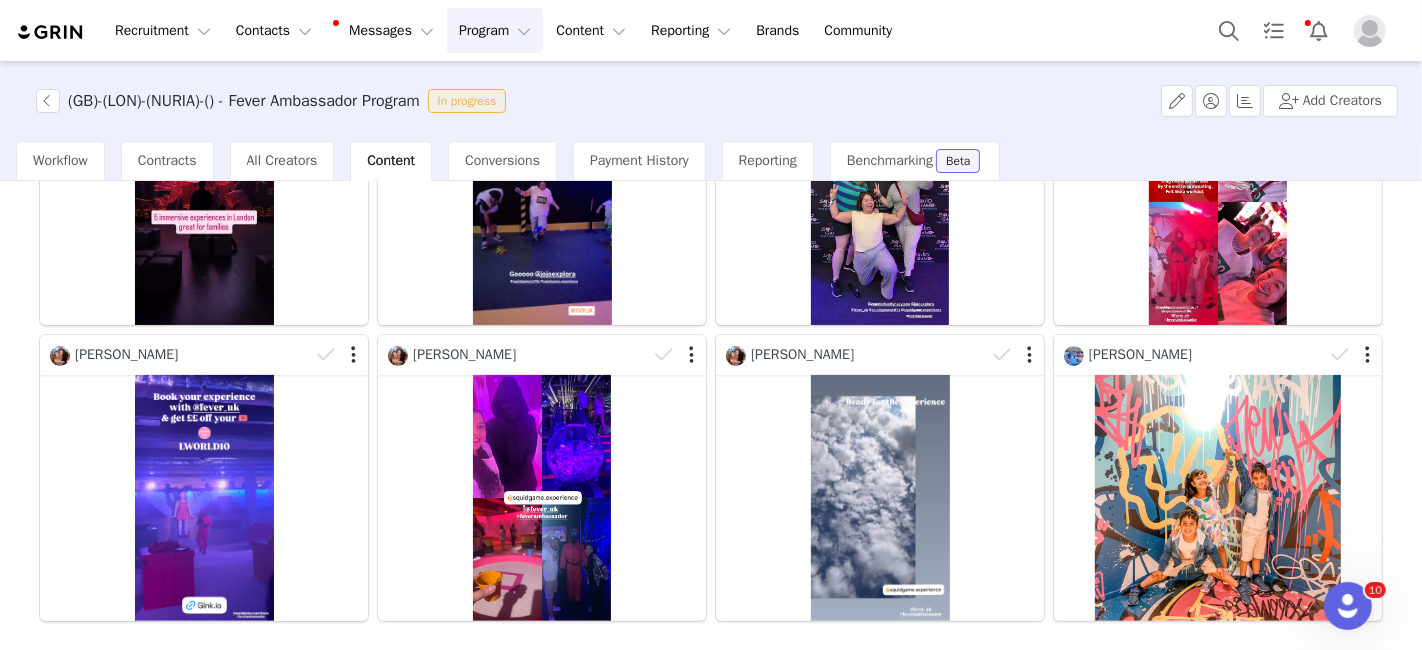 scroll, scrollTop: 658, scrollLeft: 0, axis: vertical 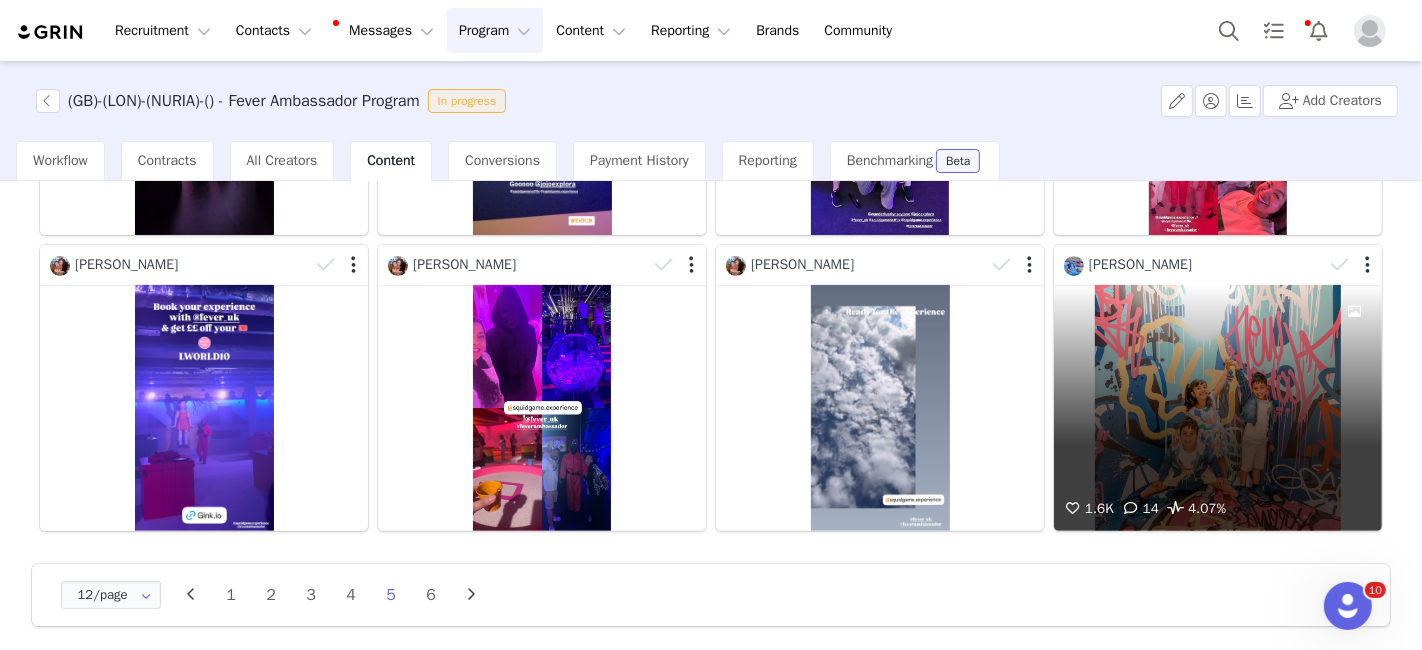 click on "1.6K  14  4.07%" at bounding box center (1218, 408) 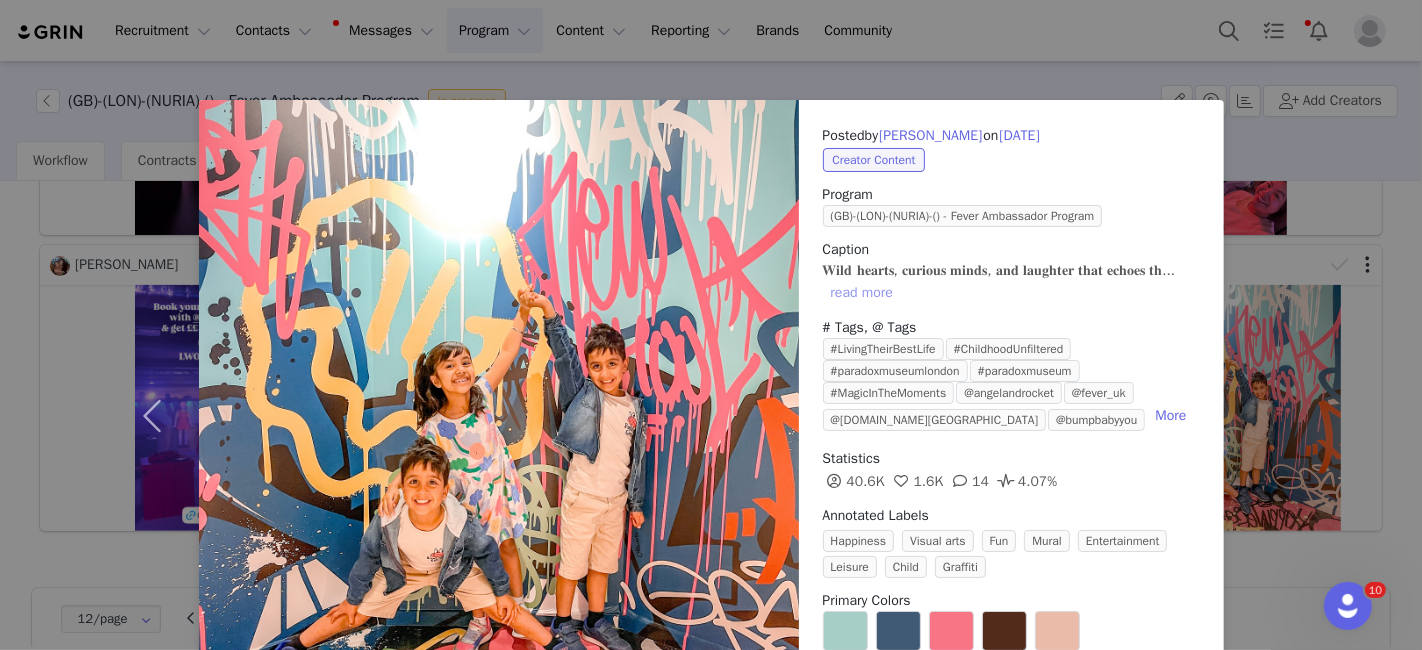 scroll, scrollTop: 102, scrollLeft: 0, axis: vertical 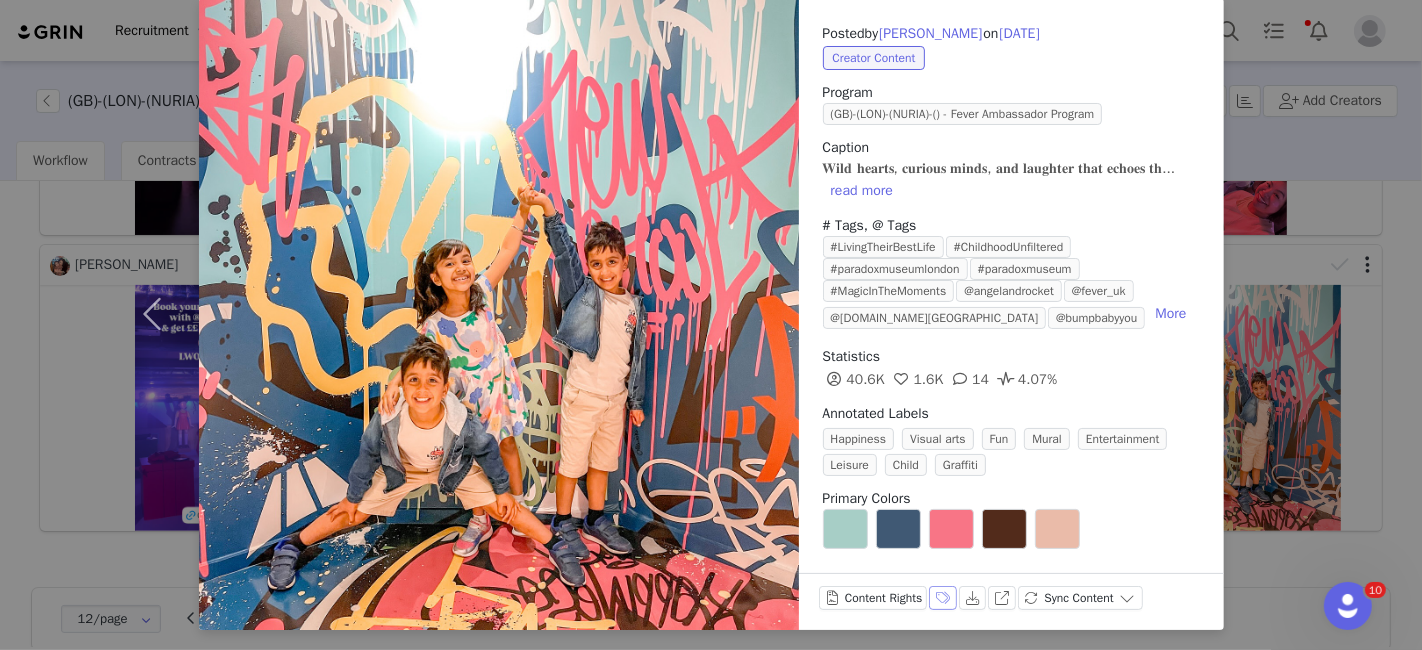 click on "Labels & Tags" at bounding box center (943, 598) 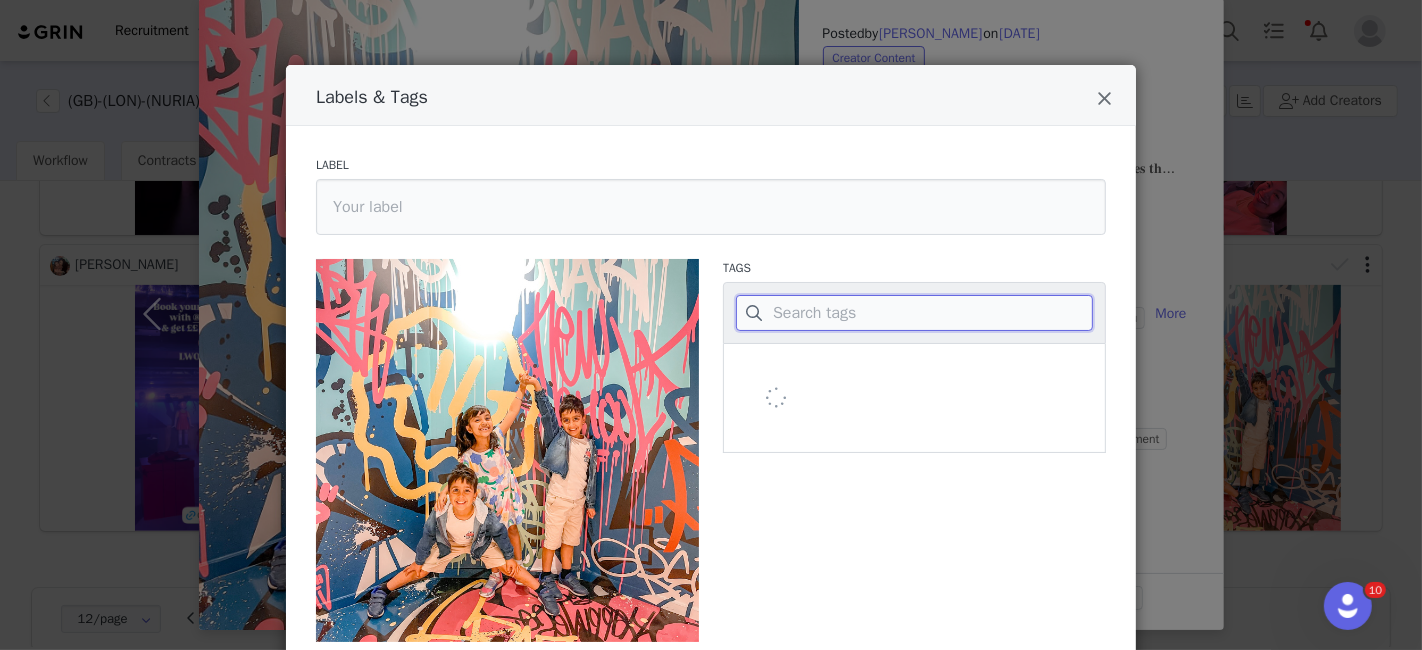 click at bounding box center [914, 313] 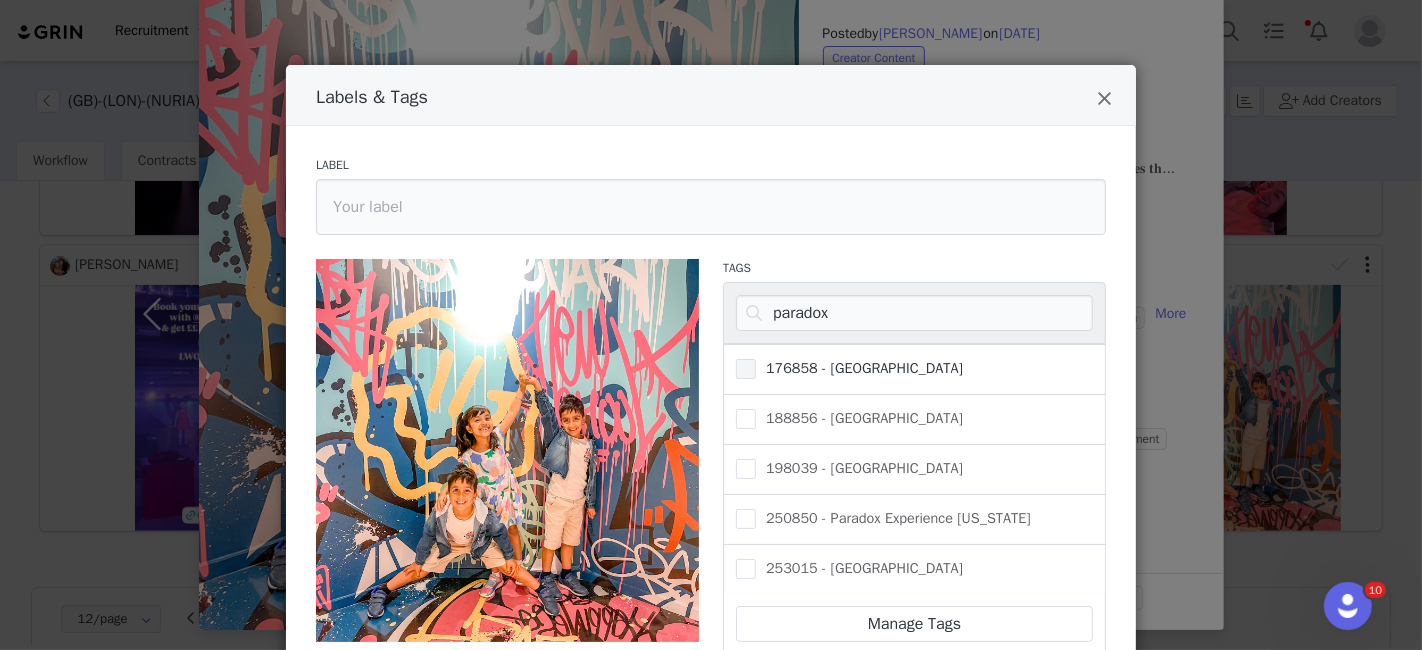 click on "176858 - [GEOGRAPHIC_DATA]" at bounding box center [859, 368] 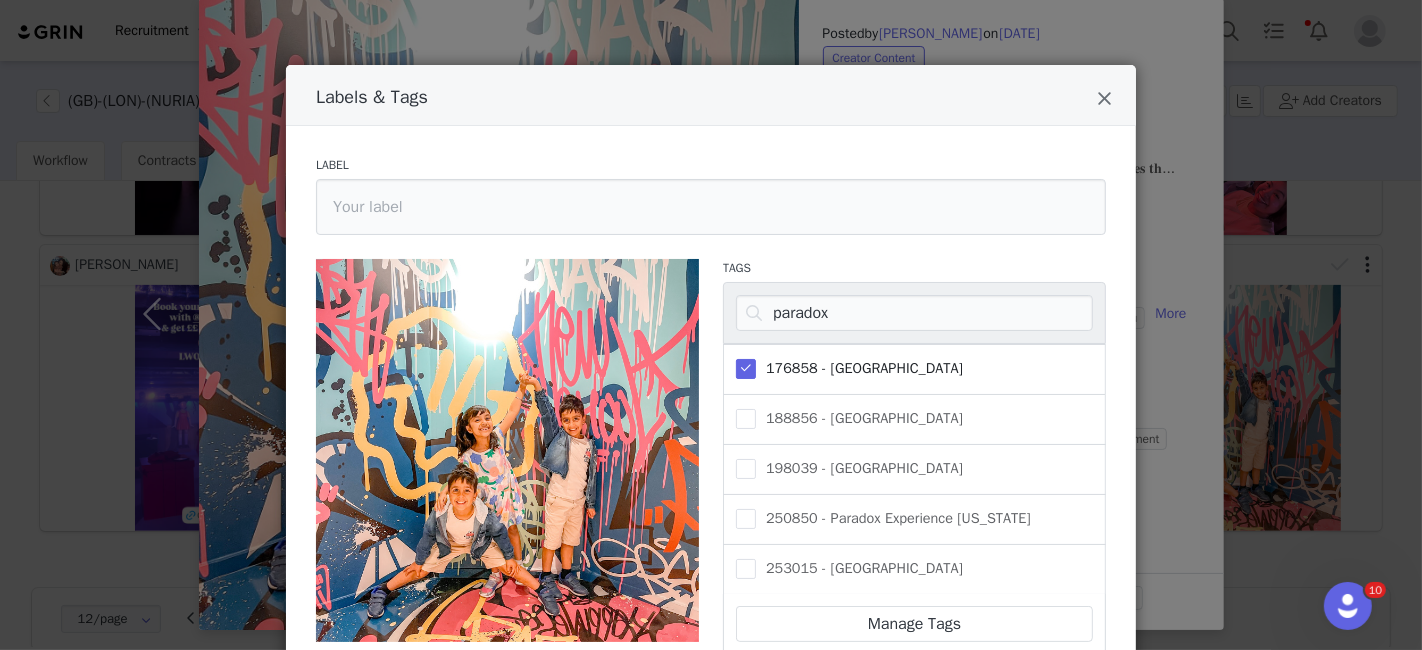 scroll, scrollTop: 140, scrollLeft: 0, axis: vertical 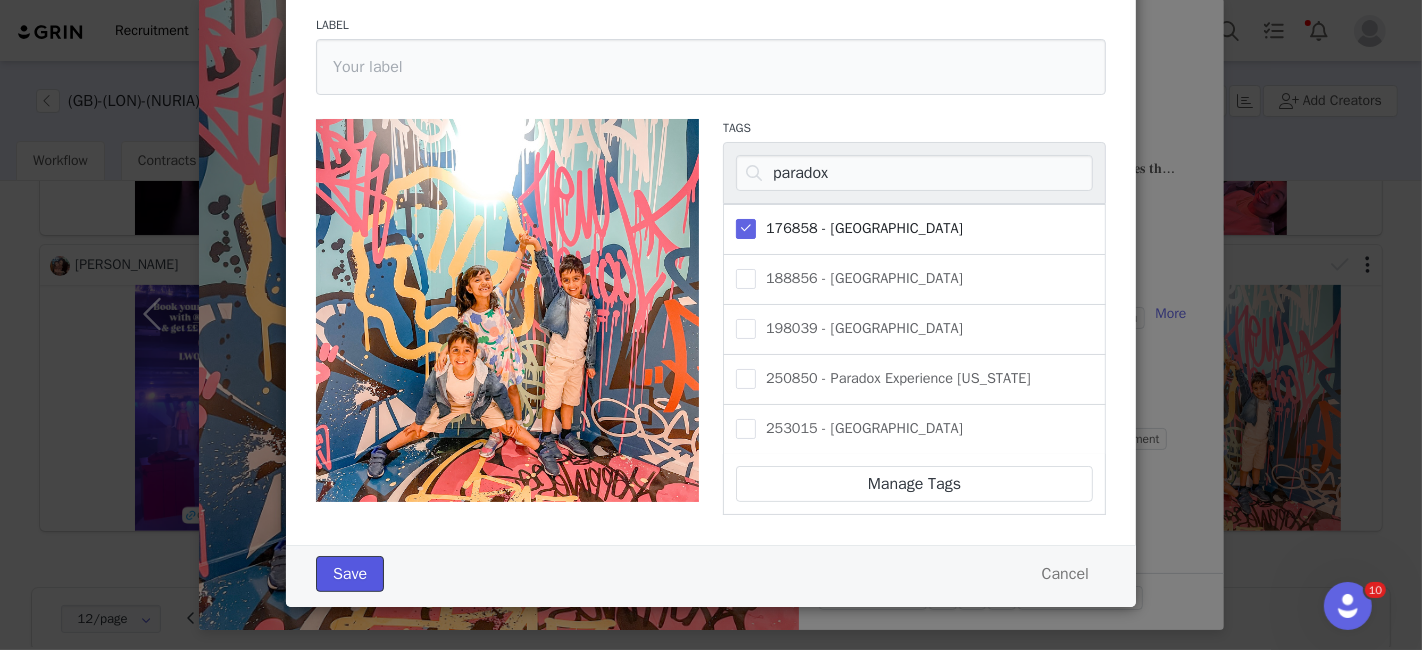 click on "Save" at bounding box center [350, 574] 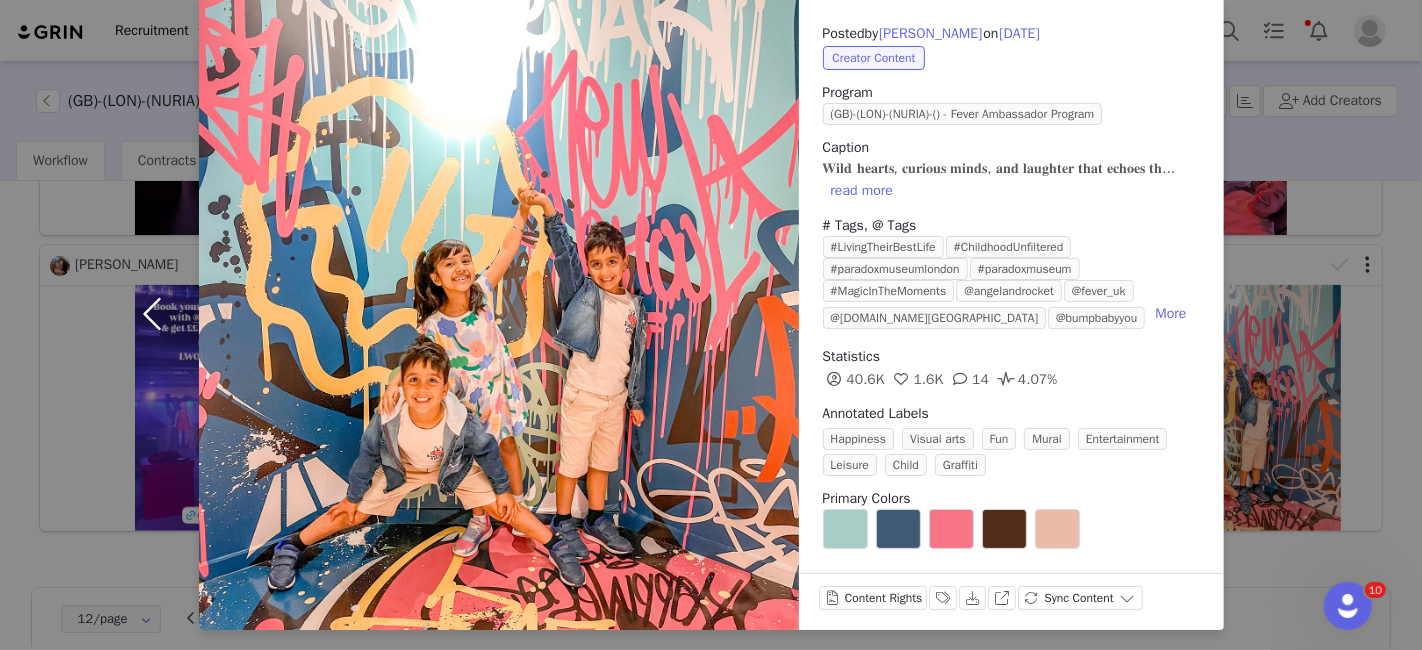 click at bounding box center [157, 314] 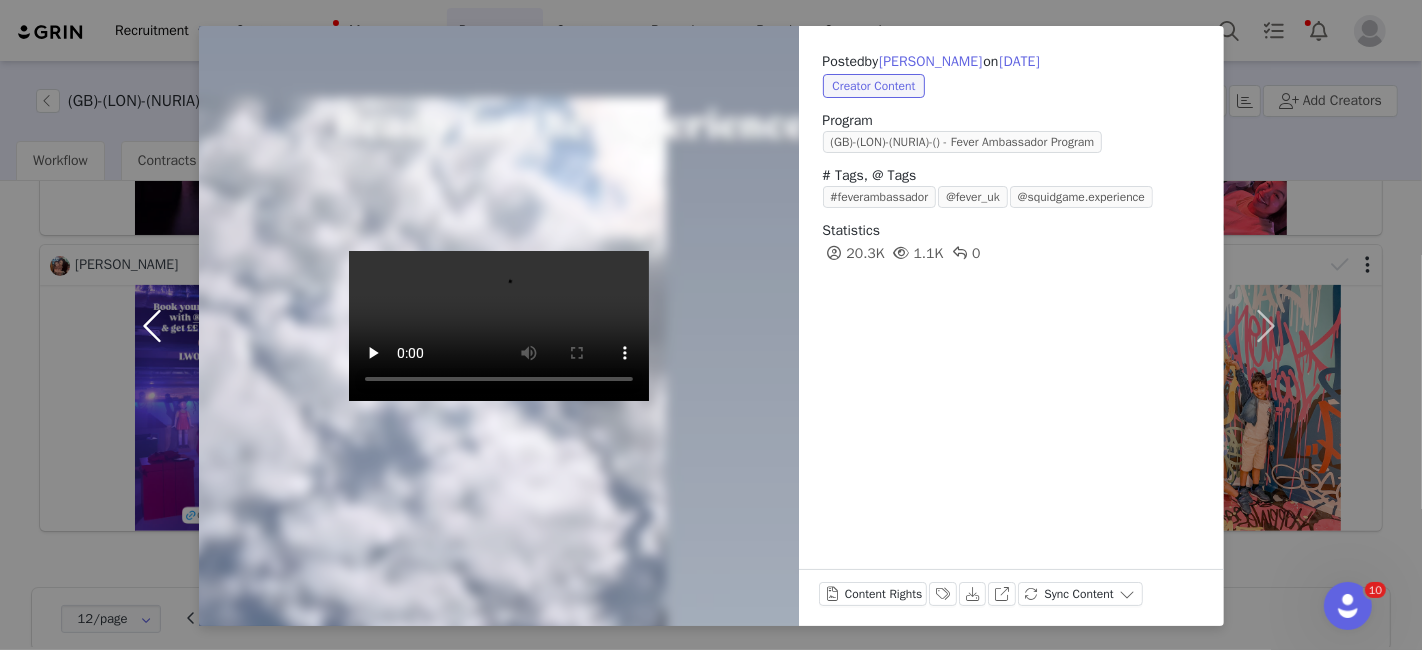 scroll, scrollTop: 73, scrollLeft: 0, axis: vertical 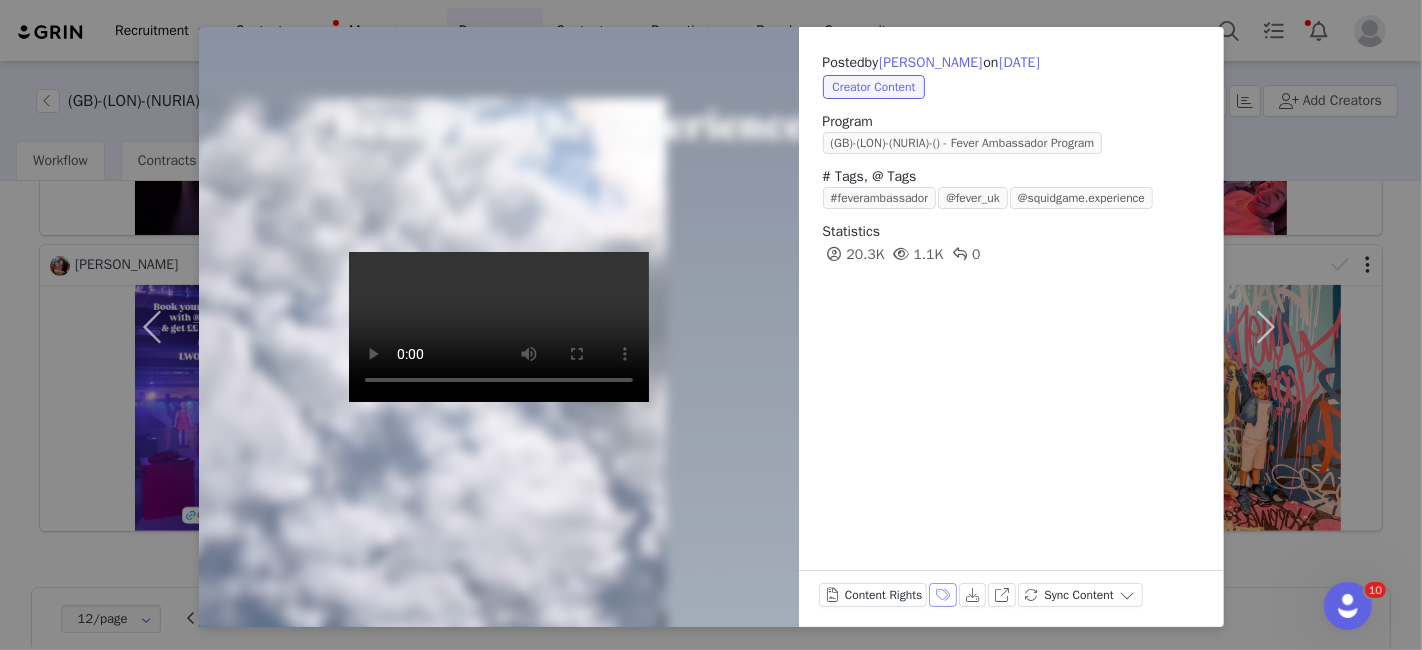 click on "Labels & Tags" at bounding box center [943, 595] 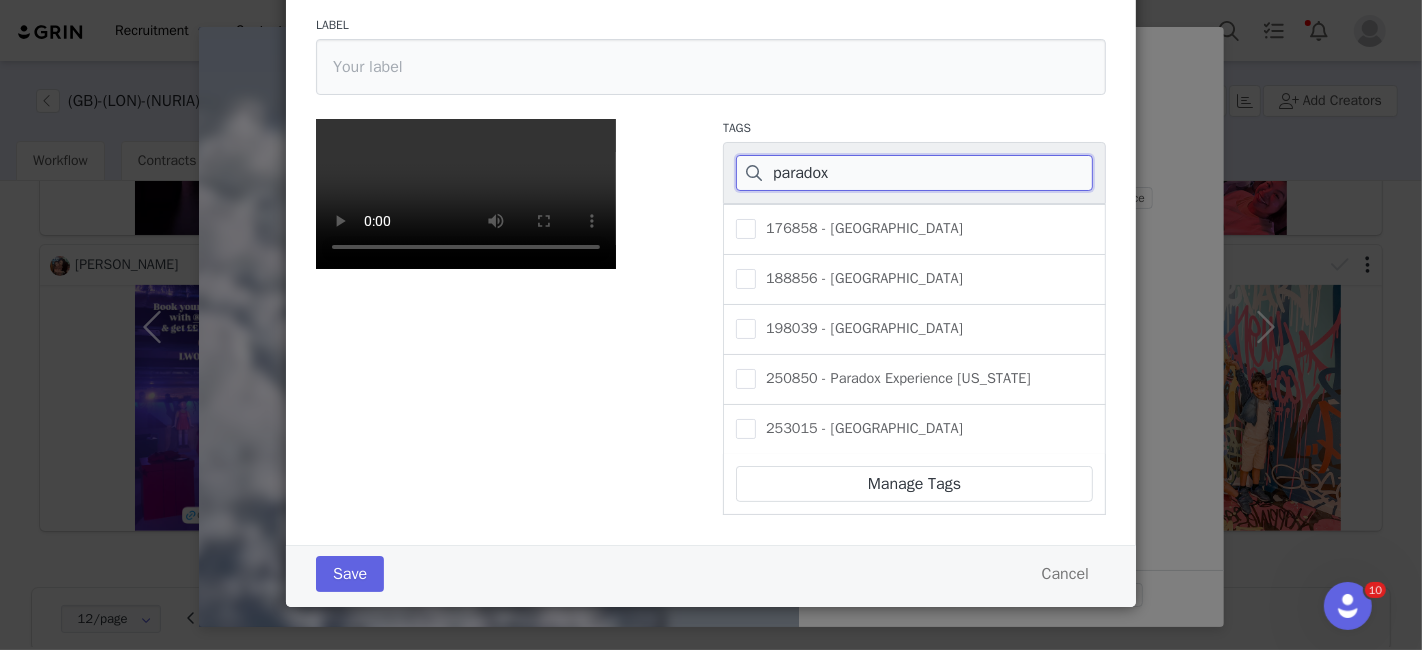 click on "paradox" at bounding box center [914, 173] 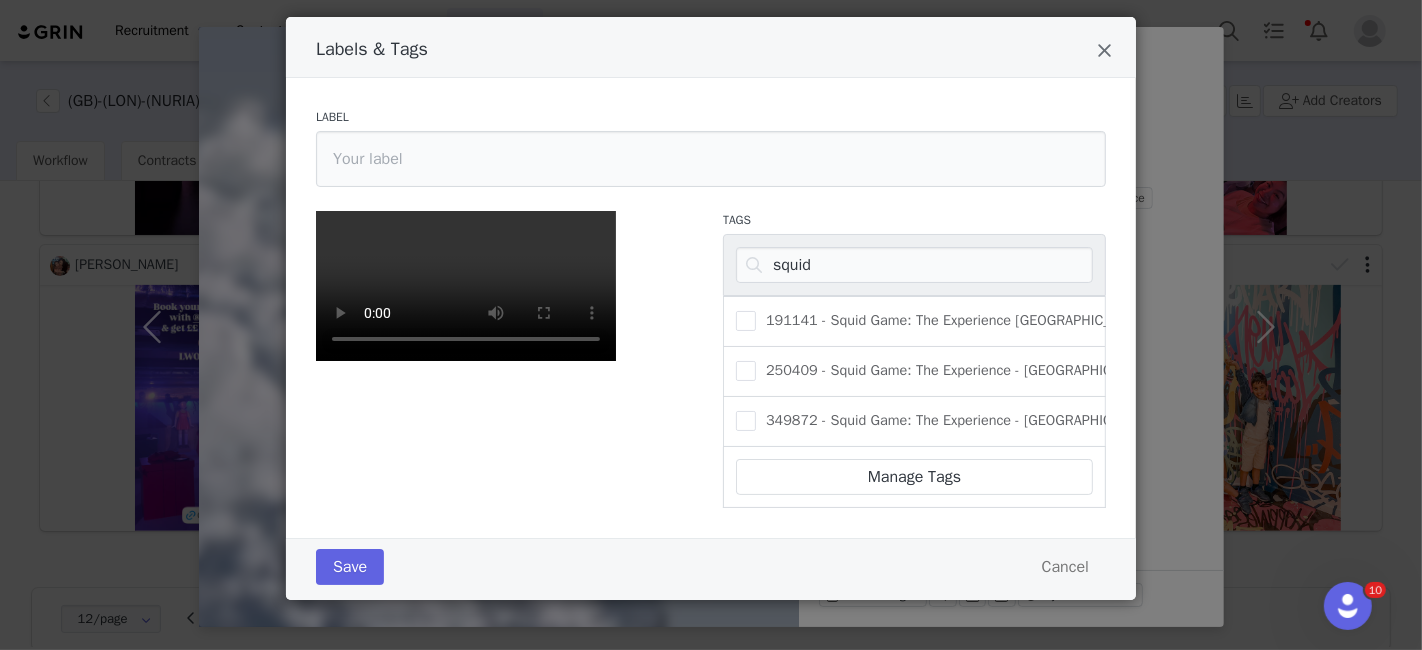 click on "349872 - Squid Game: The Experience - [GEOGRAPHIC_DATA]" at bounding box center [914, 422] 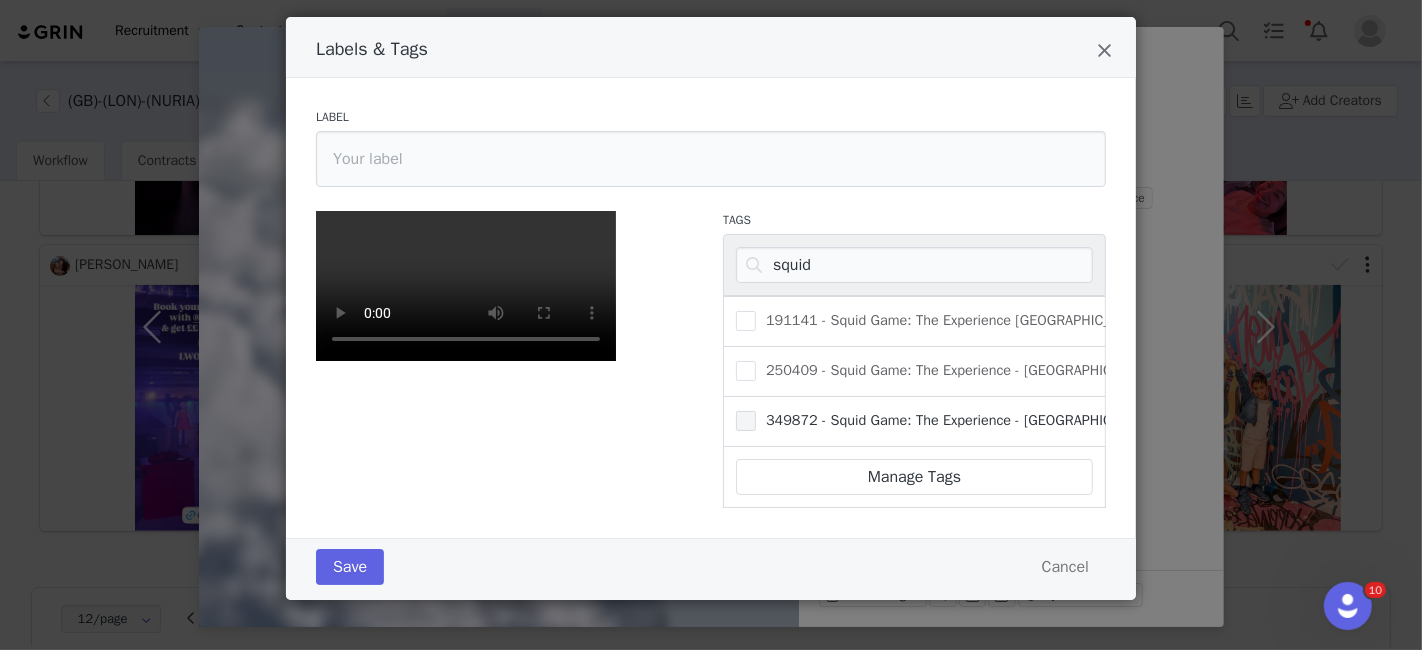 click at bounding box center (746, 421) 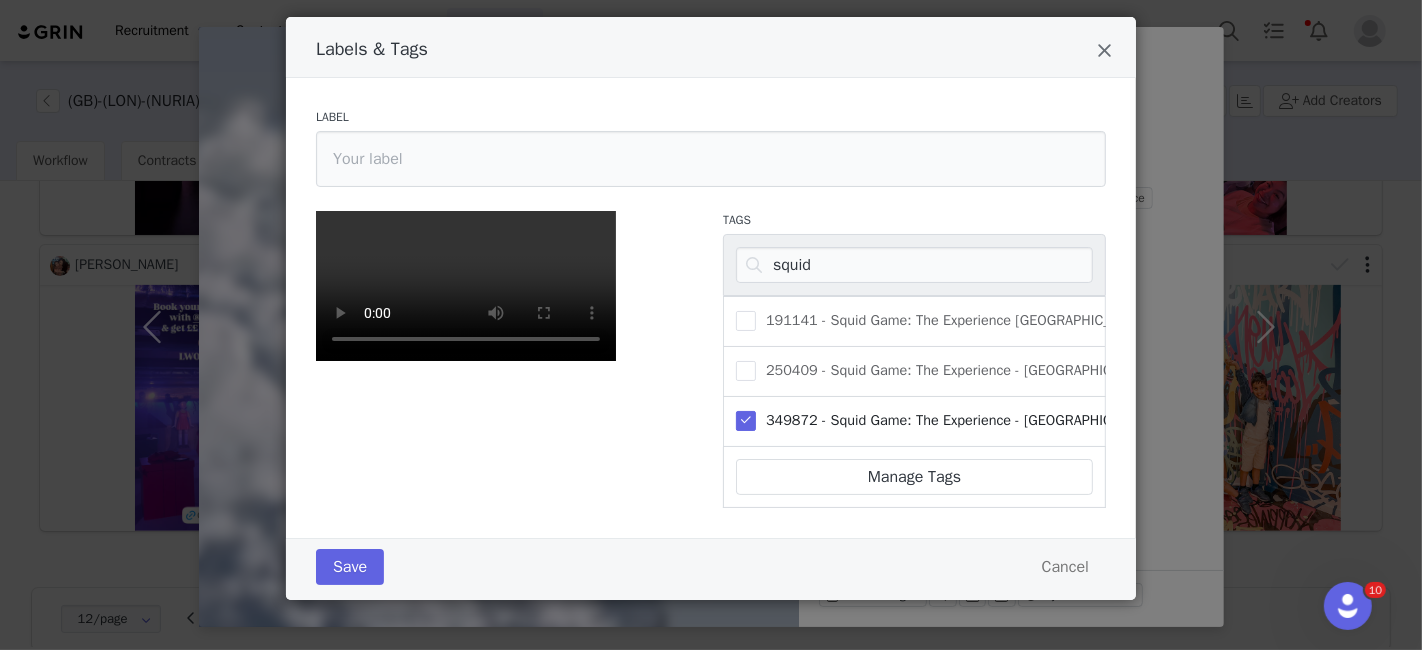 scroll, scrollTop: 431, scrollLeft: 0, axis: vertical 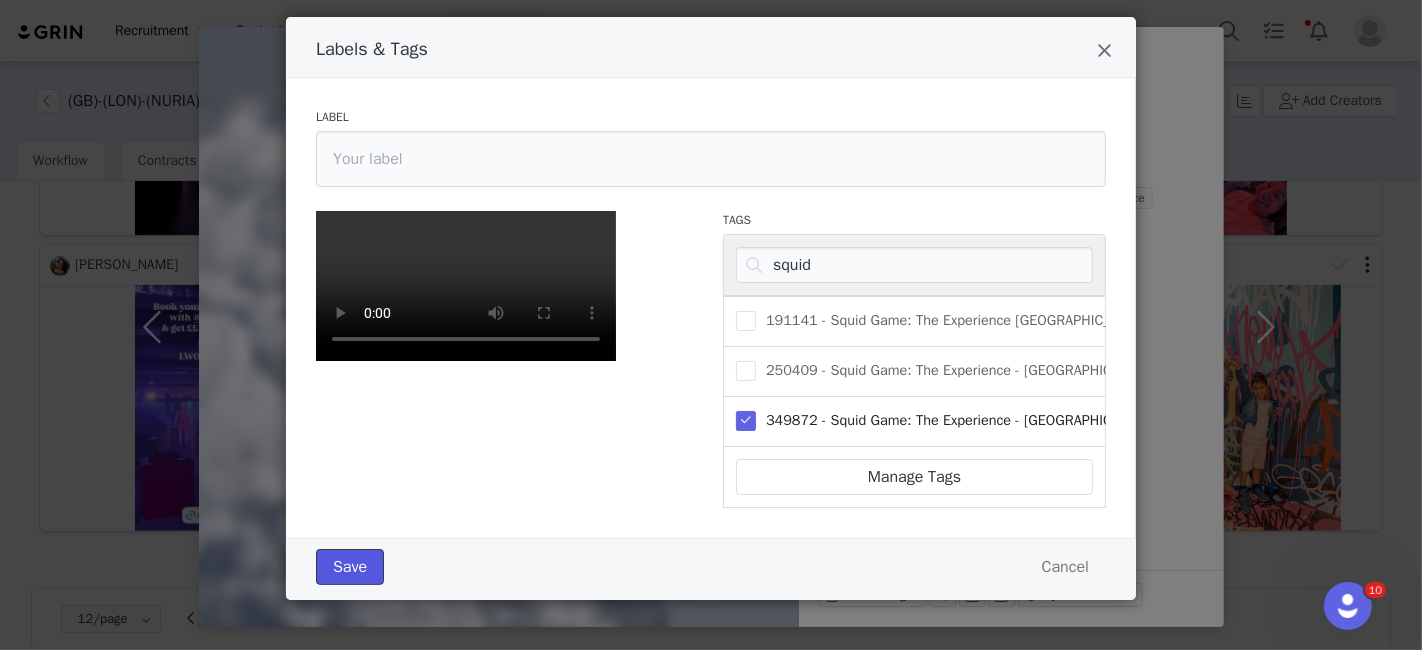 click on "Save" at bounding box center (350, 567) 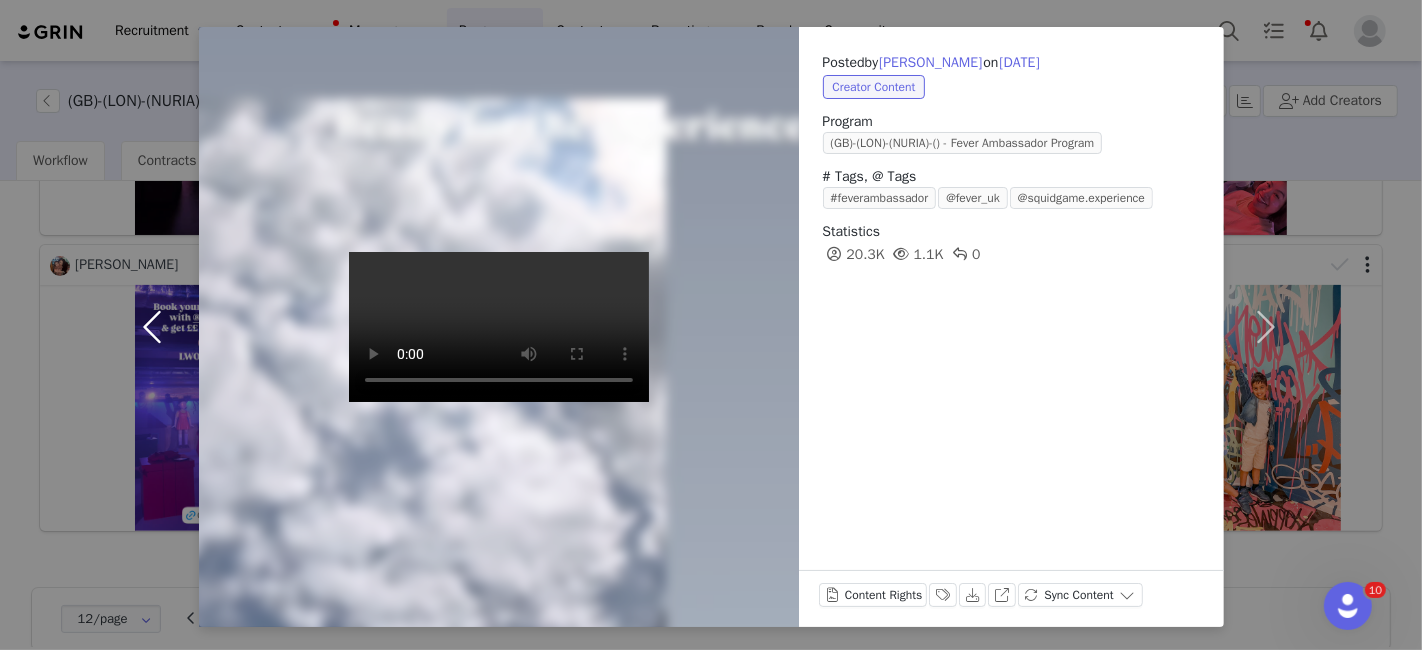 click at bounding box center [157, 327] 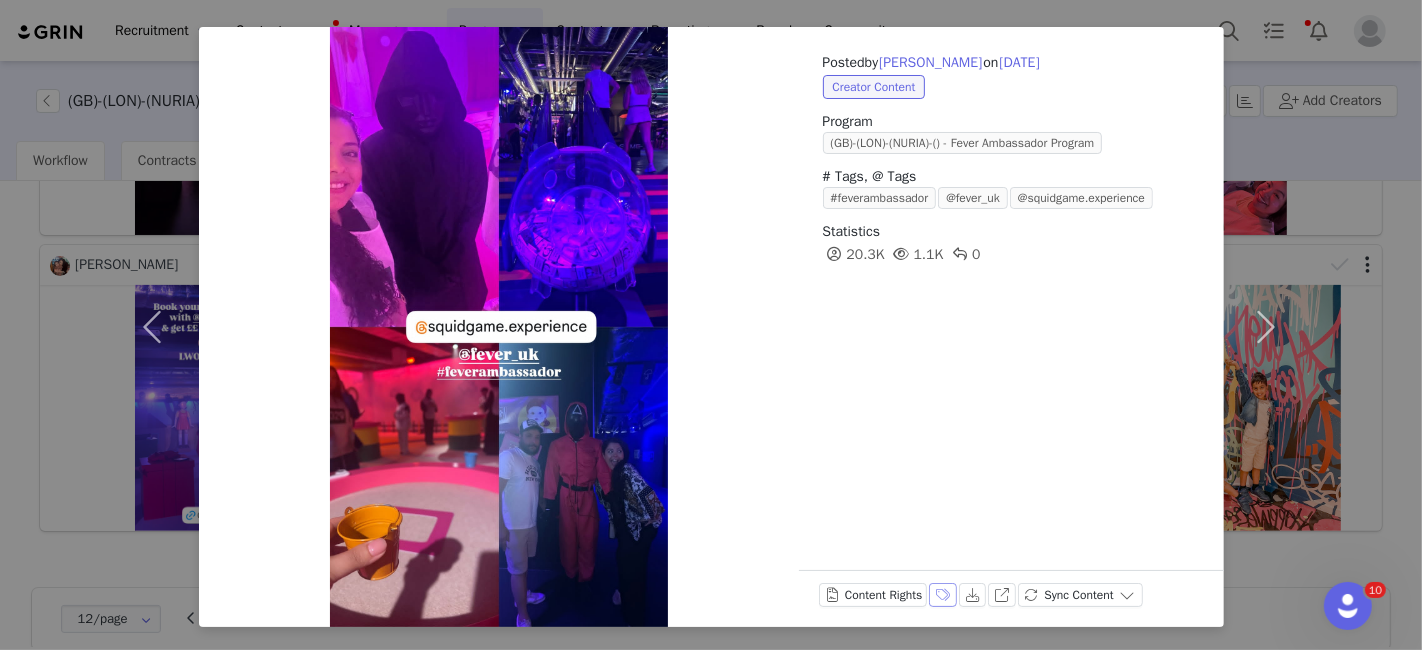 click on "Labels & Tags" at bounding box center (943, 595) 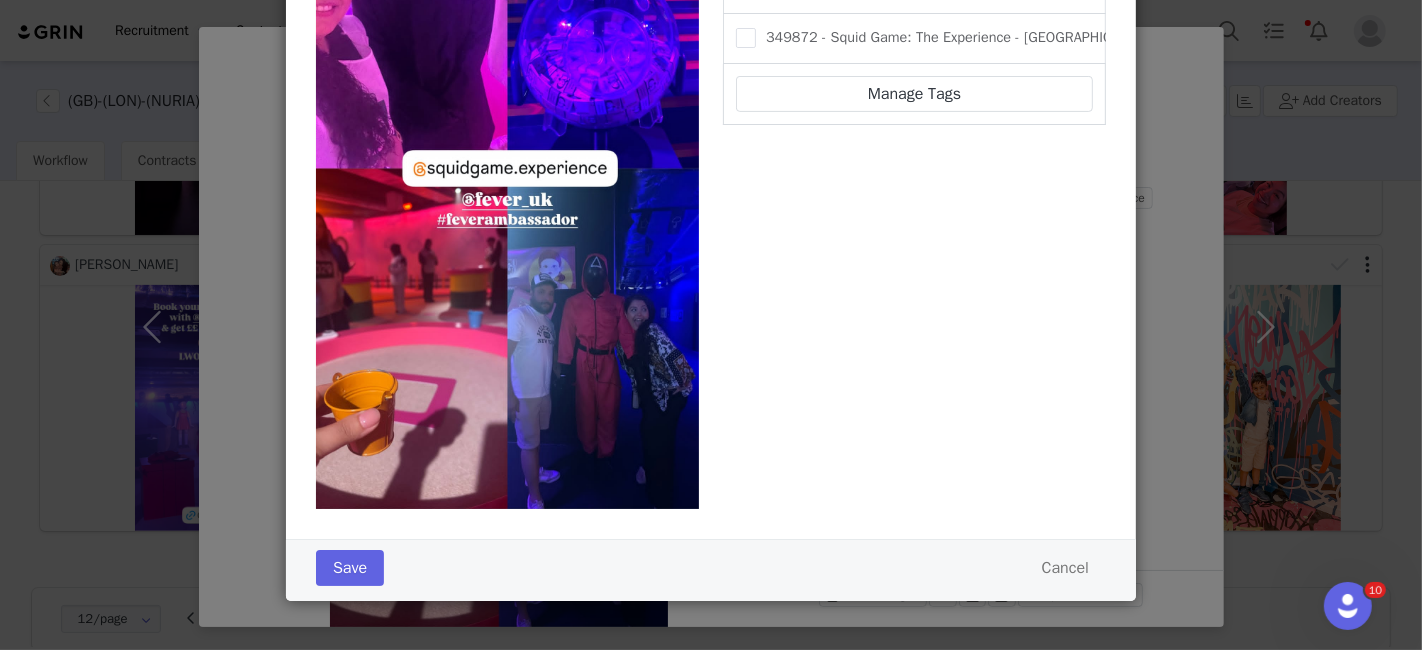 click on "349872 - Squid Game: The Experience - [GEOGRAPHIC_DATA]" at bounding box center (914, 39) 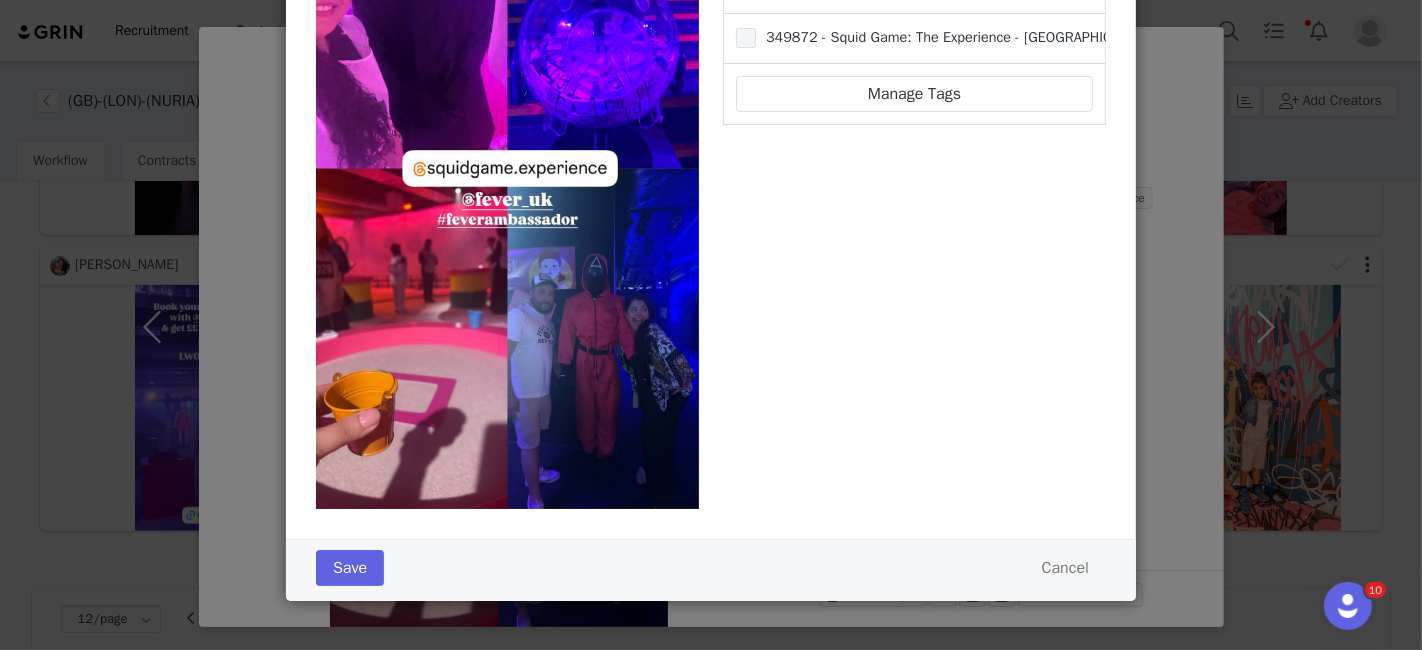 click at bounding box center [746, 39] 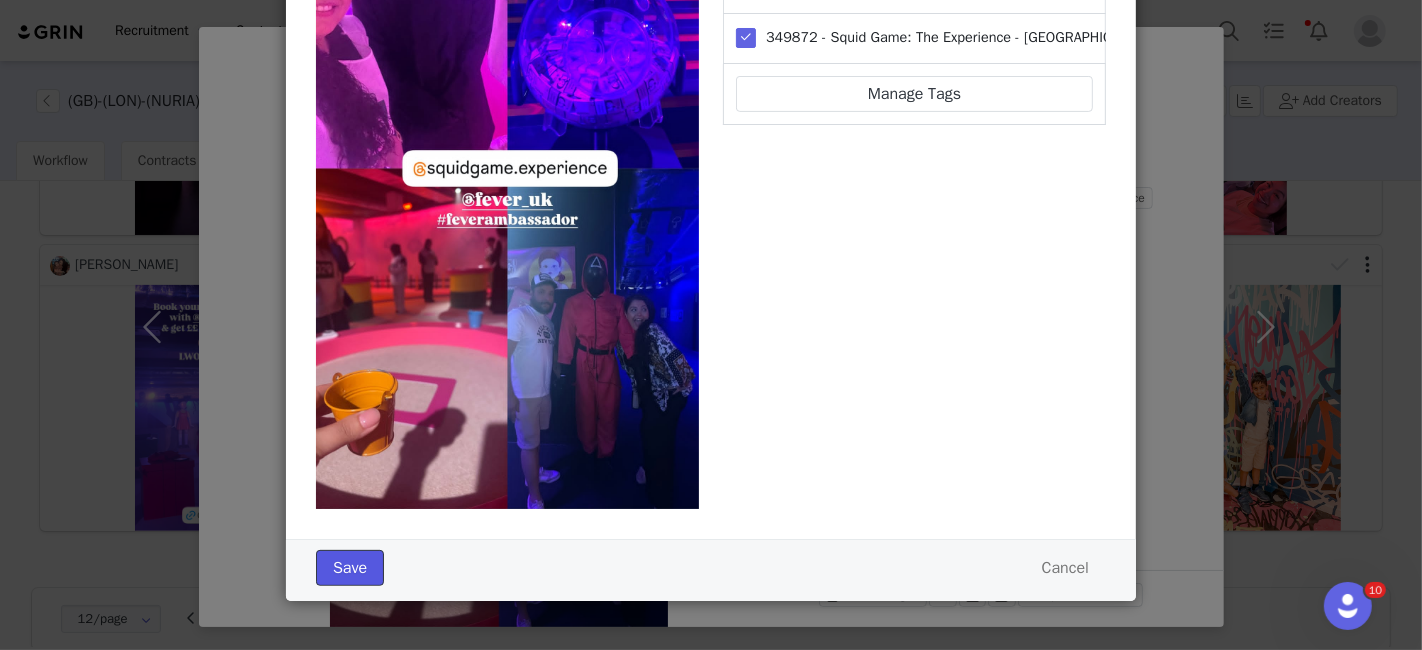 click on "Save" at bounding box center (350, 568) 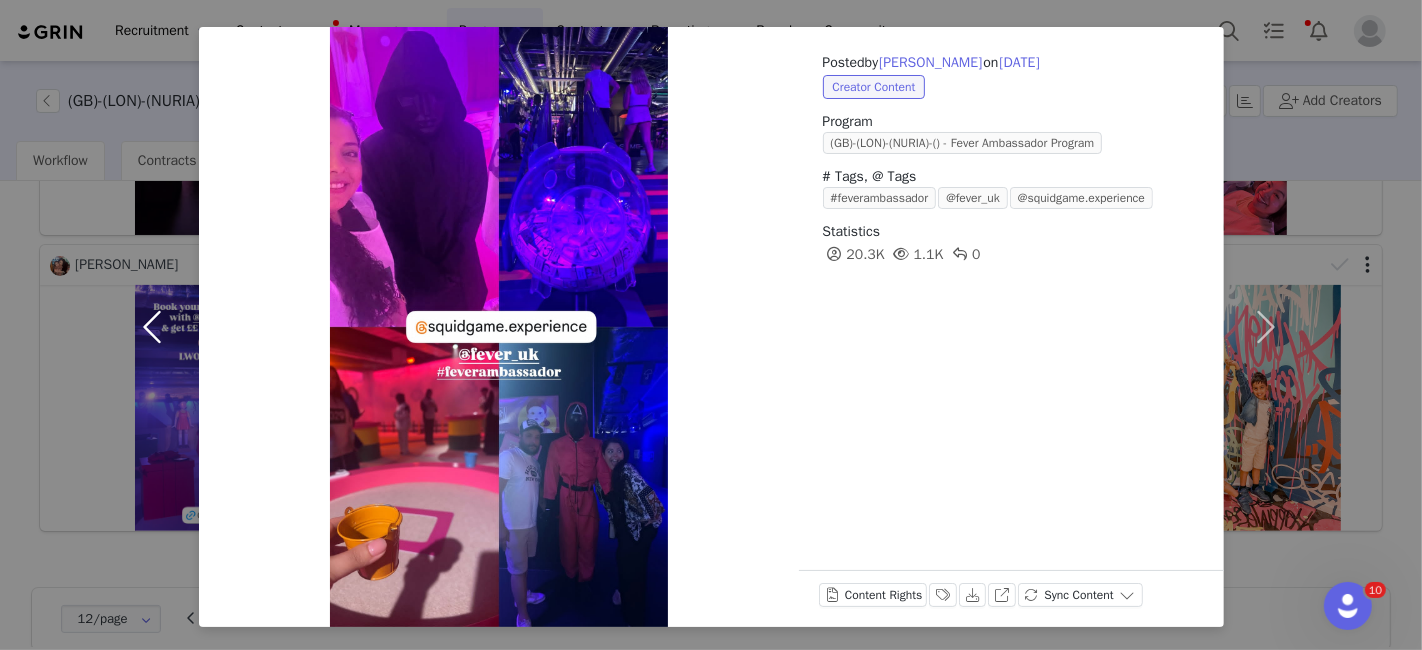 click at bounding box center [157, 327] 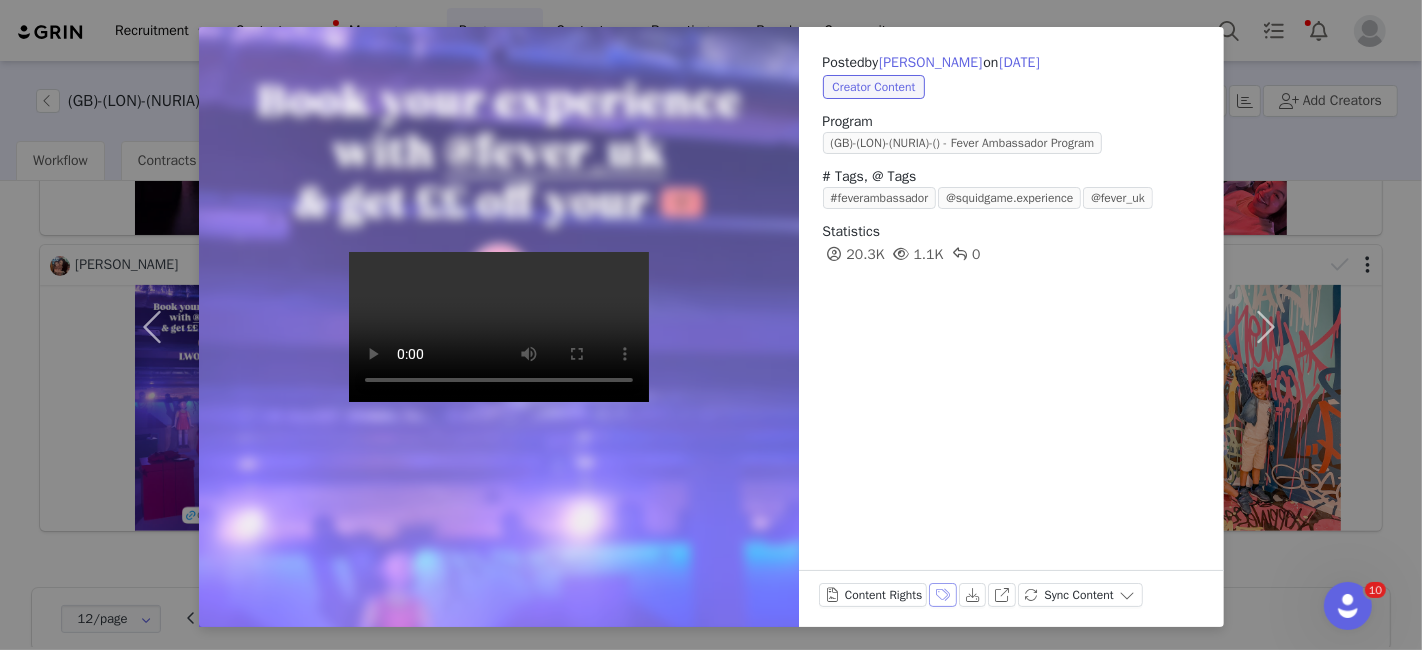 click on "Labels & Tags" at bounding box center [943, 595] 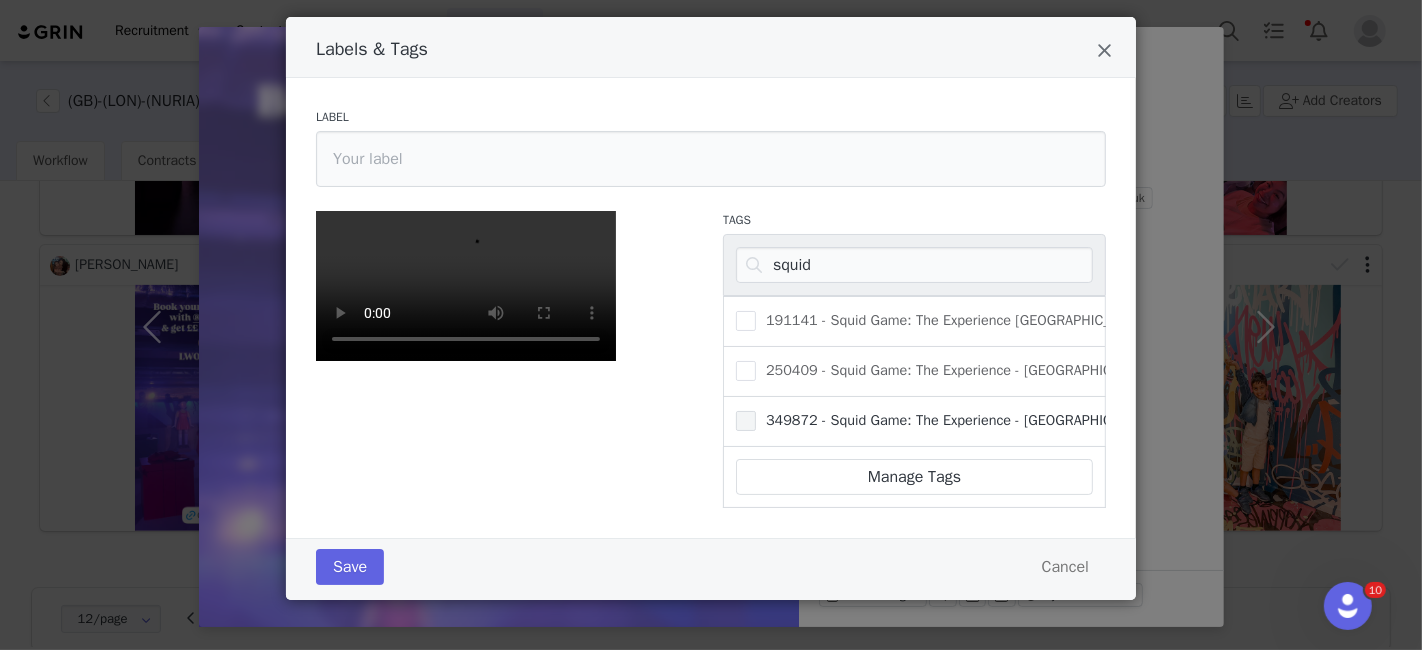 click at bounding box center (746, 421) 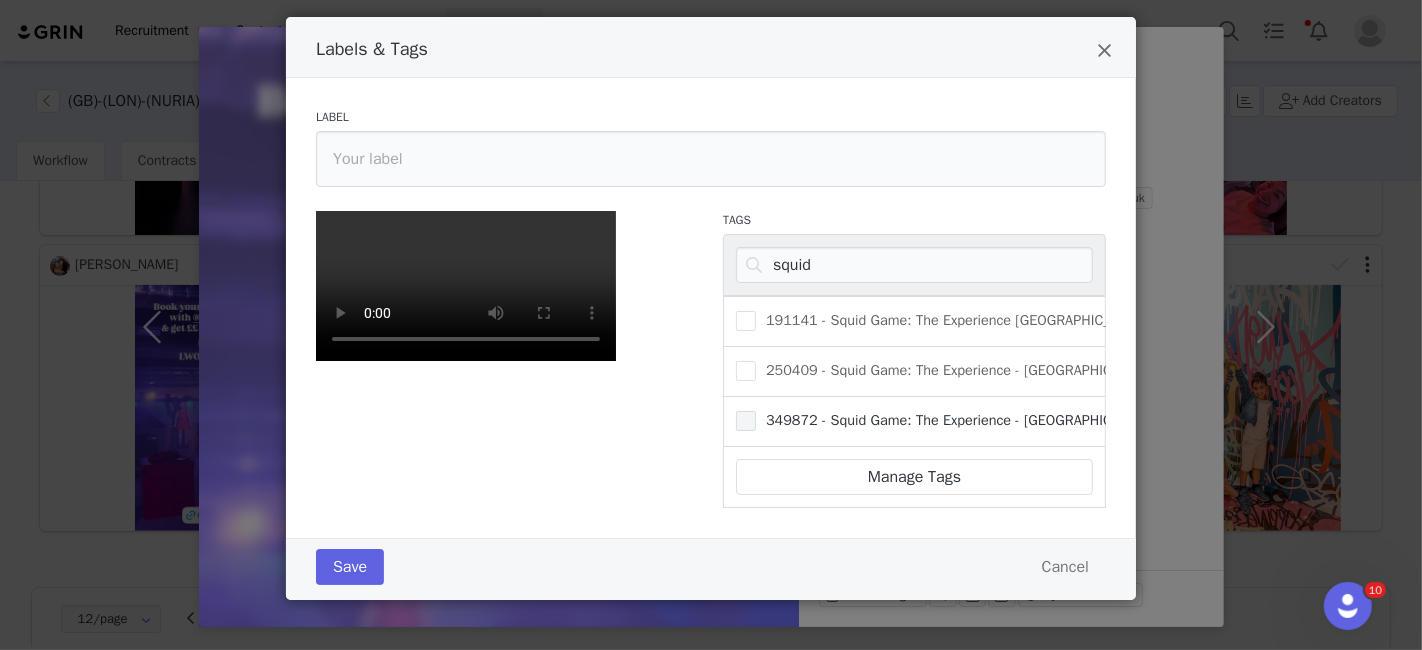 click on "349872 - Squid Game: The Experience - [GEOGRAPHIC_DATA]" at bounding box center (756, 411) 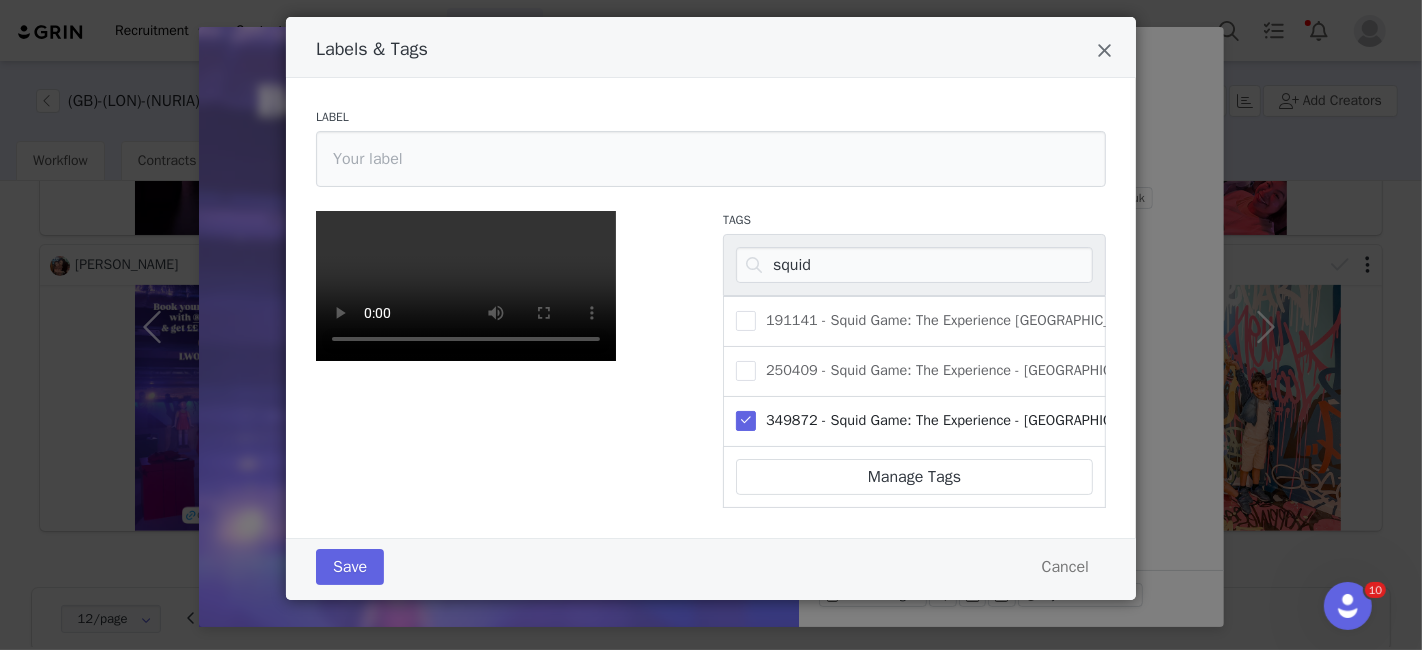 click on "Save  Cancel" at bounding box center [711, 567] 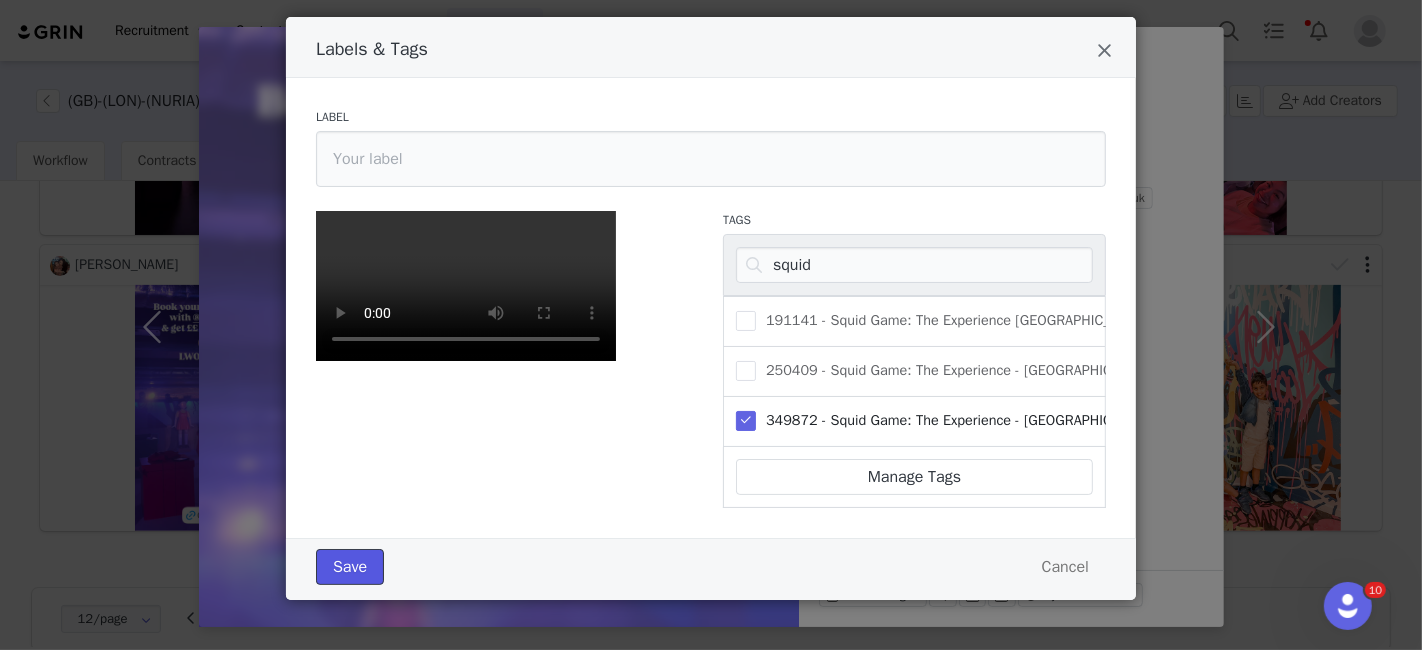 click on "Save" at bounding box center (350, 567) 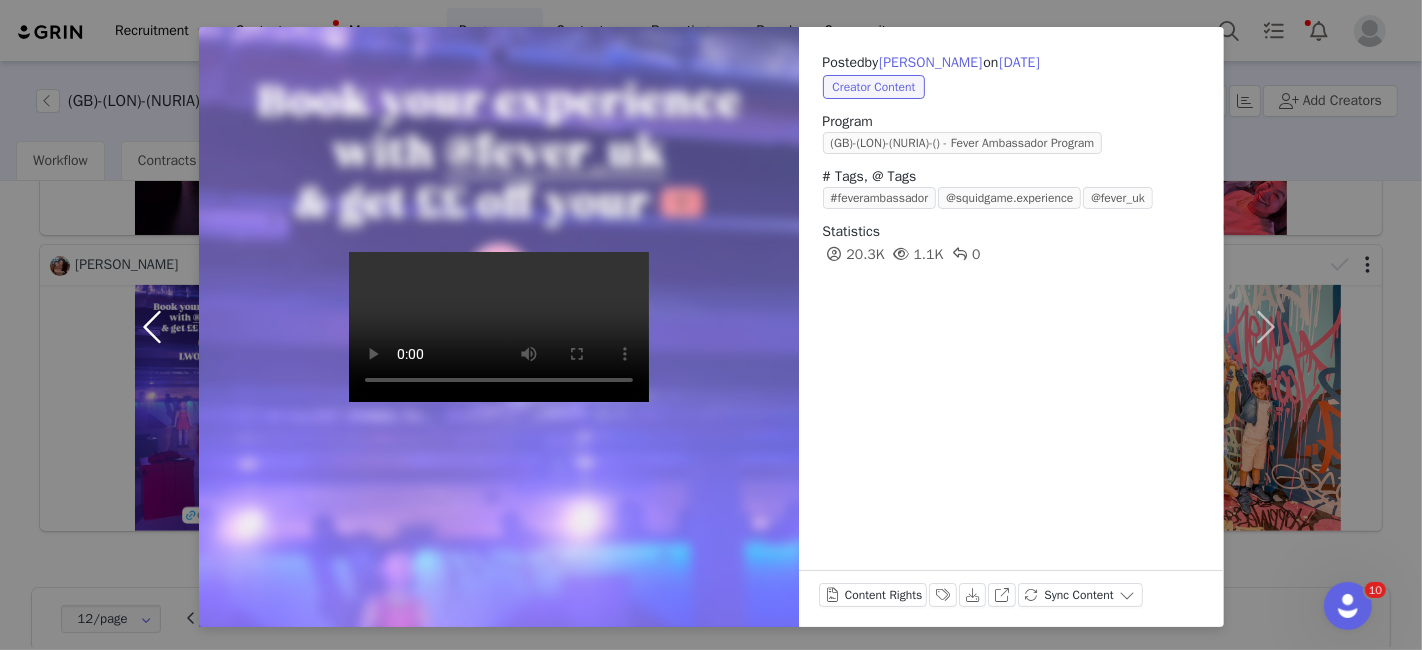 click at bounding box center [157, 327] 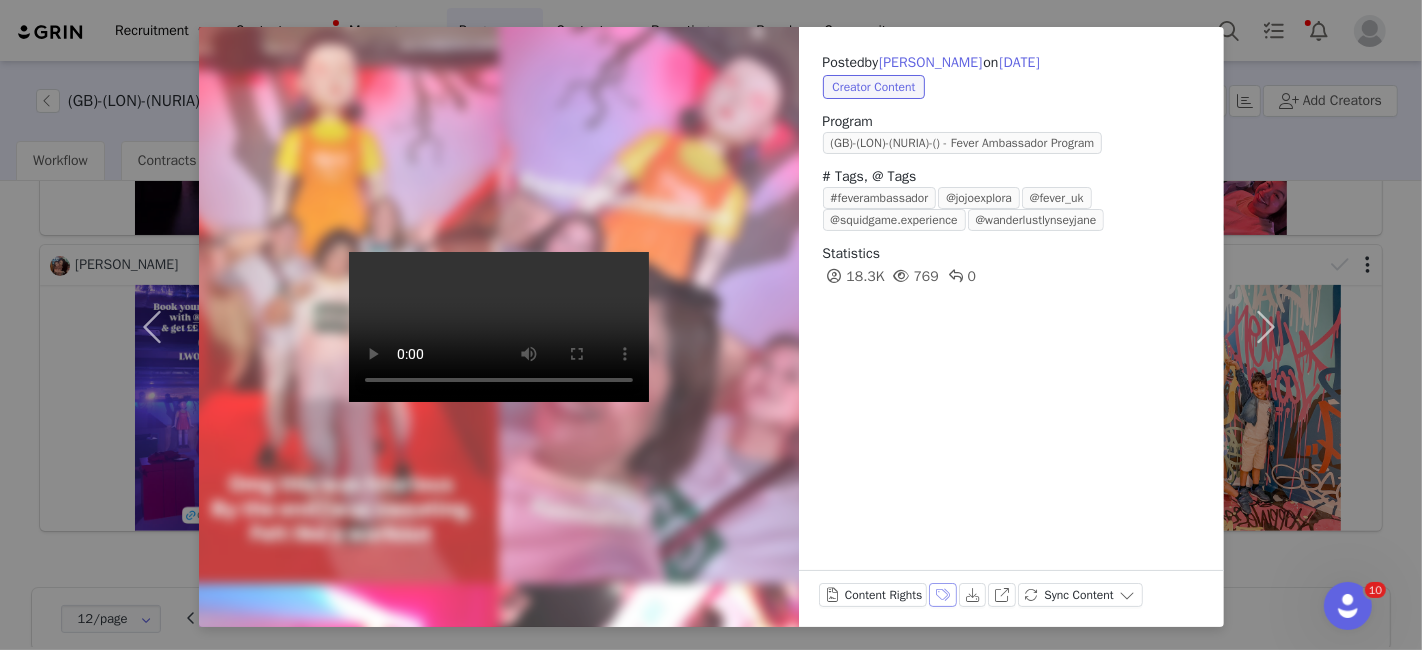 click on "Labels & Tags" at bounding box center (943, 595) 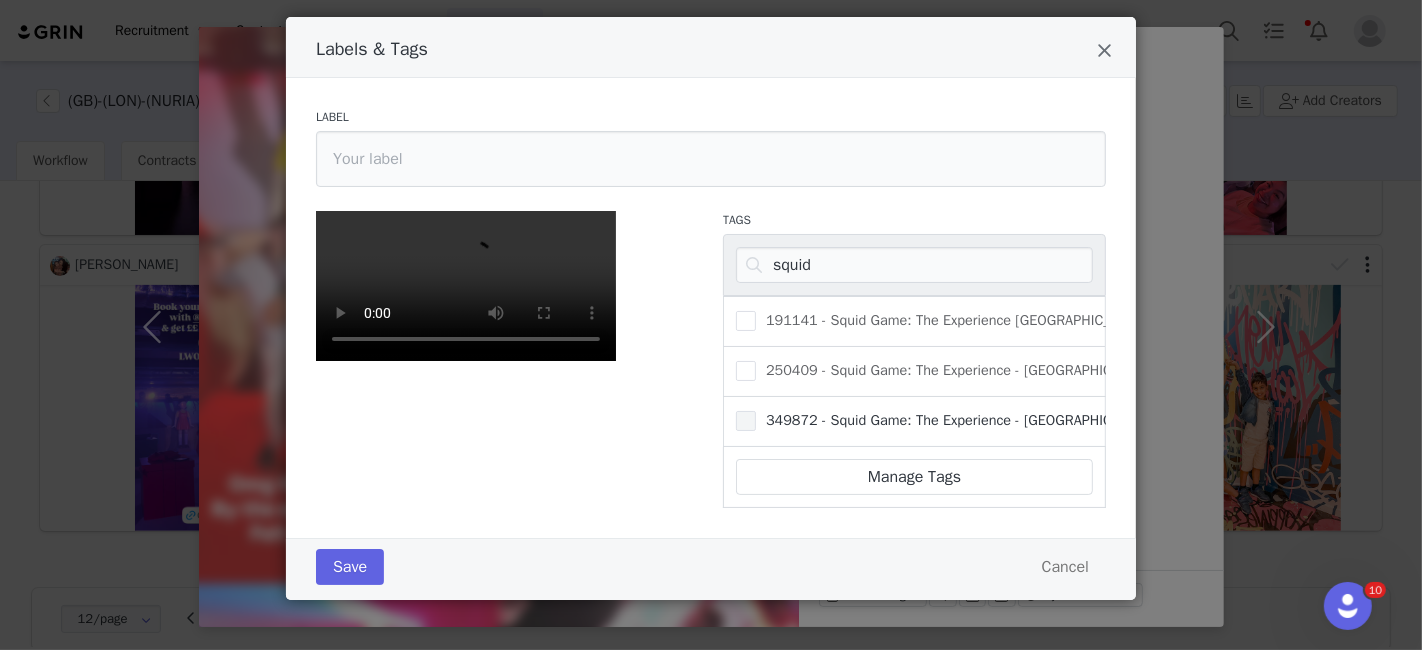 click on "349872 - Squid Game: The Experience - [GEOGRAPHIC_DATA]" at bounding box center [946, 421] 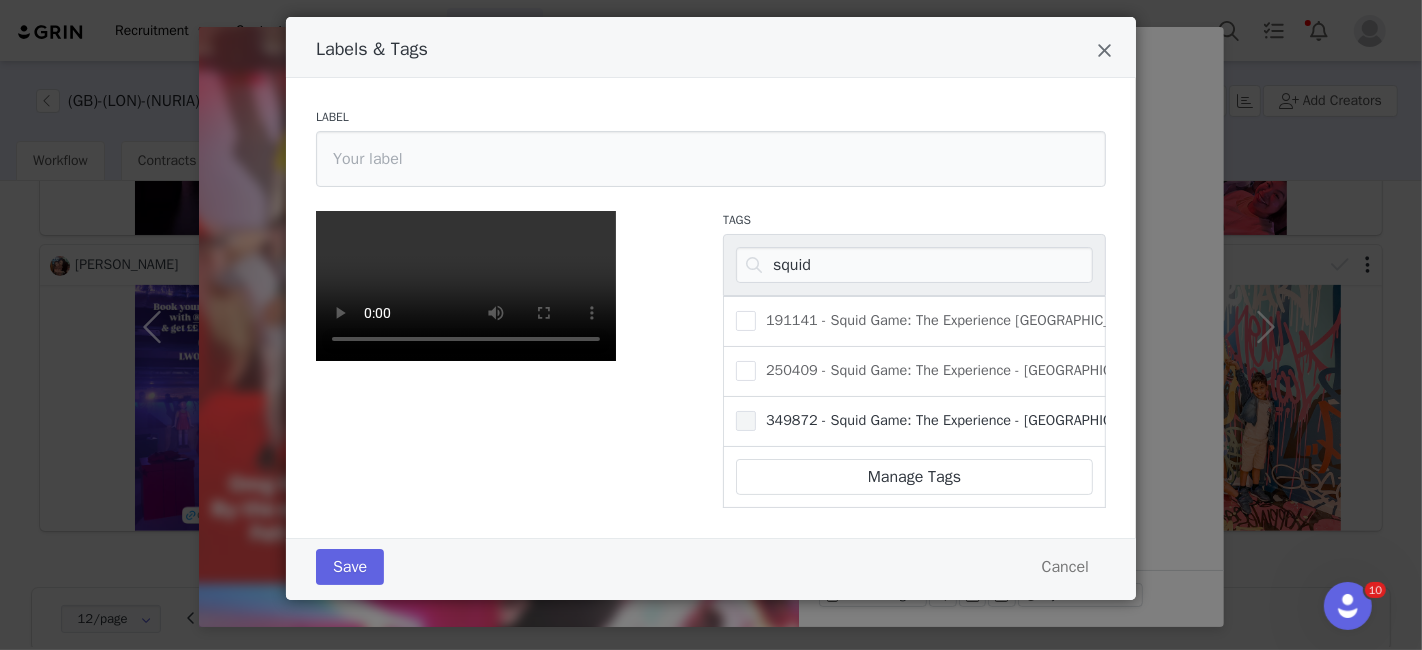 click on "349872 - Squid Game: The Experience - [GEOGRAPHIC_DATA]" at bounding box center (756, 411) 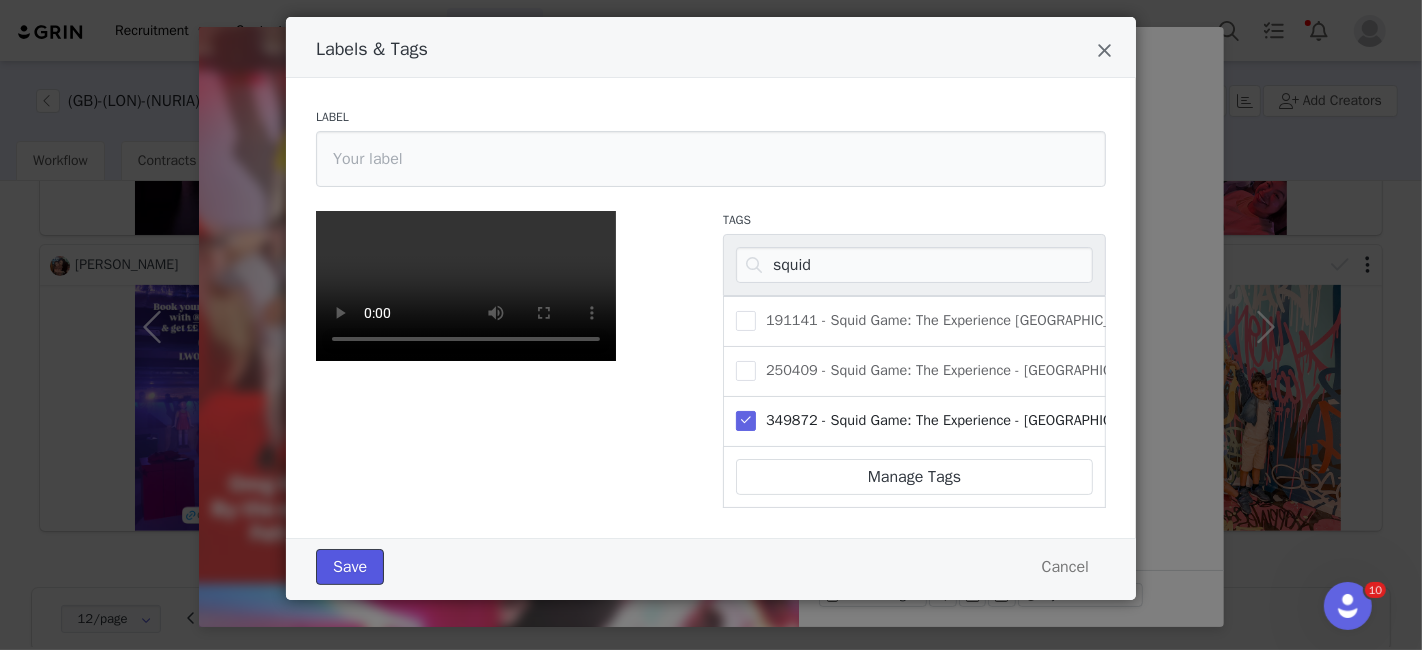 click on "Save" at bounding box center (350, 567) 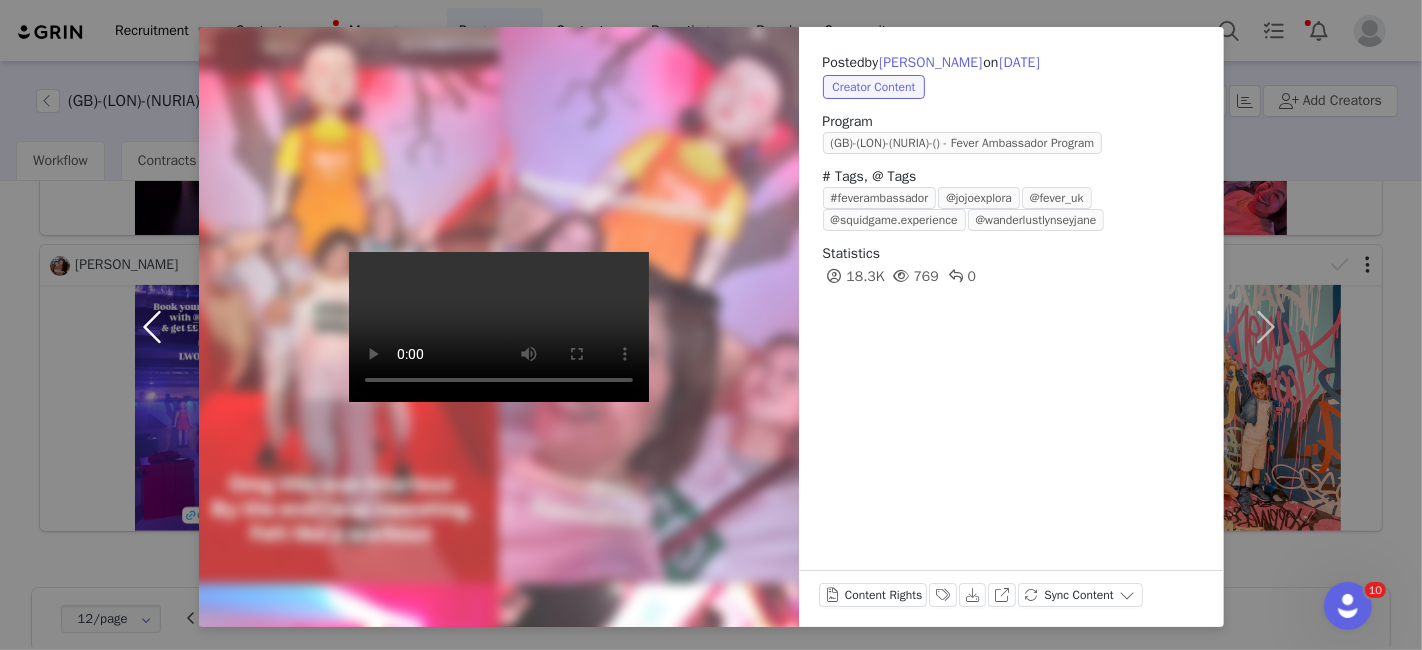 click at bounding box center (157, 327) 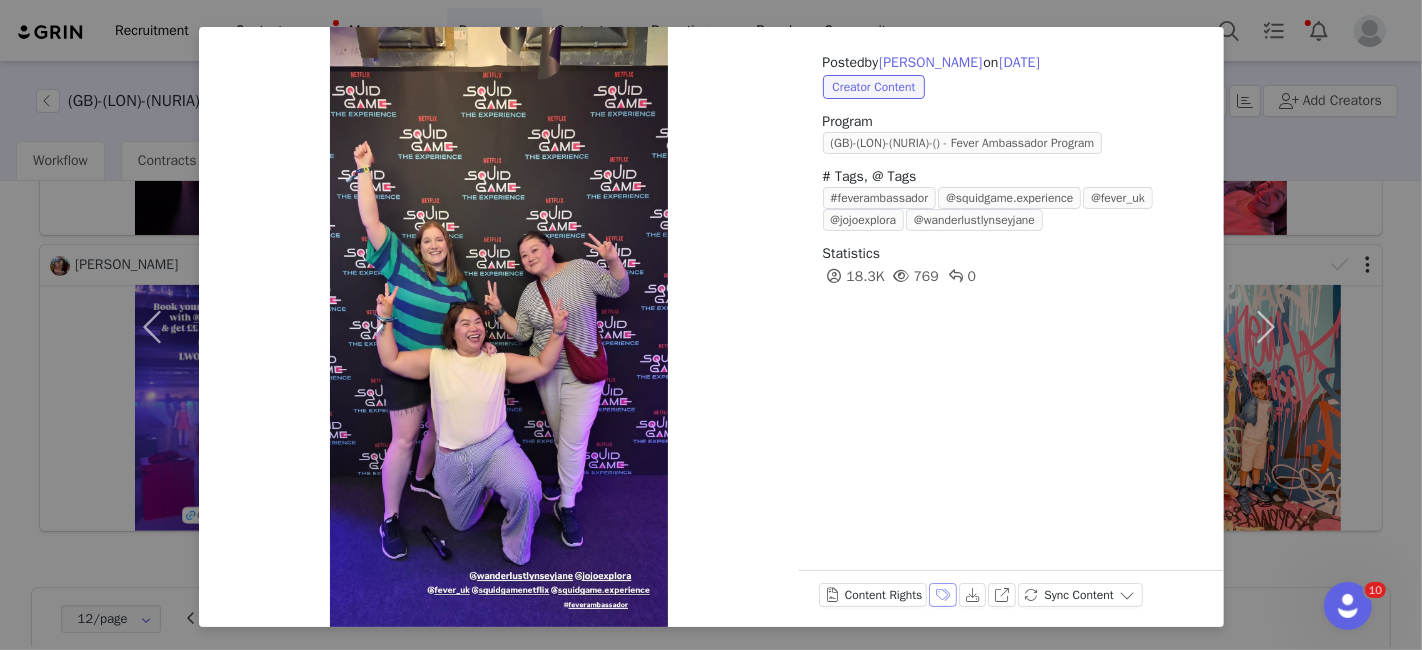 click on "Labels & Tags" at bounding box center [943, 595] 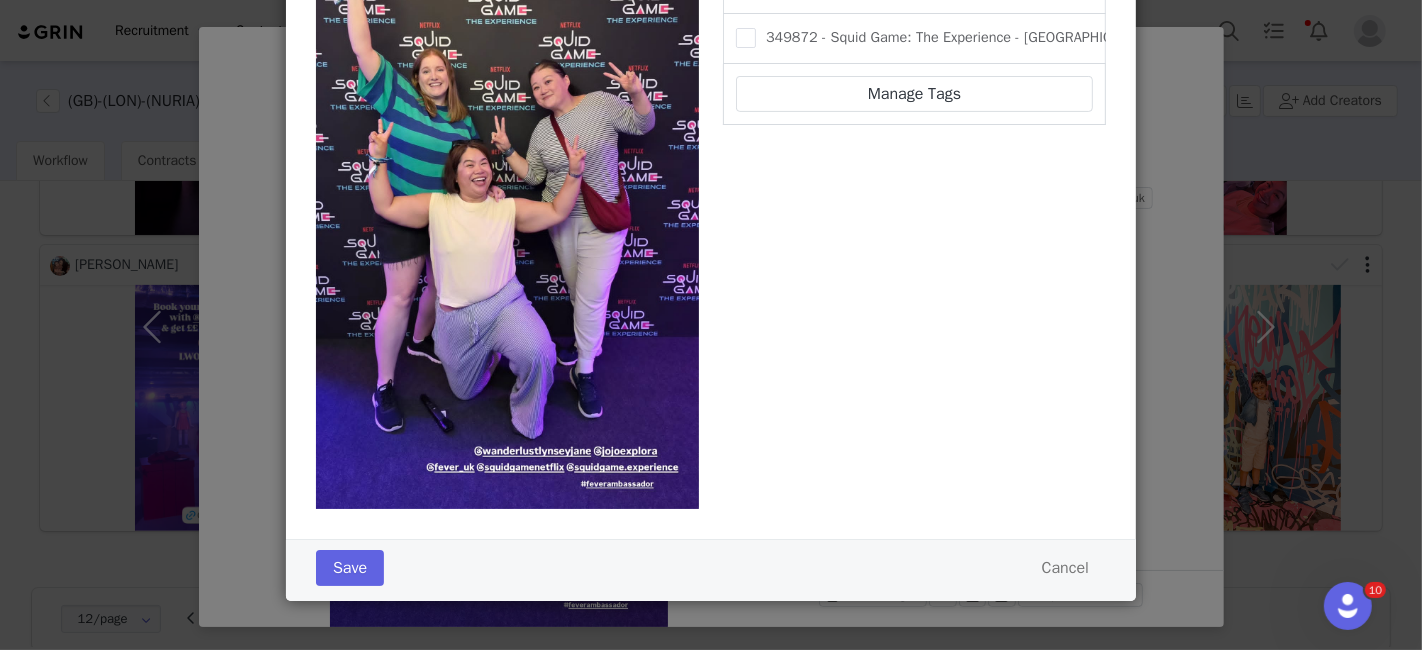 click on "349872 - Squid Game: The Experience - [GEOGRAPHIC_DATA]" at bounding box center (914, 39) 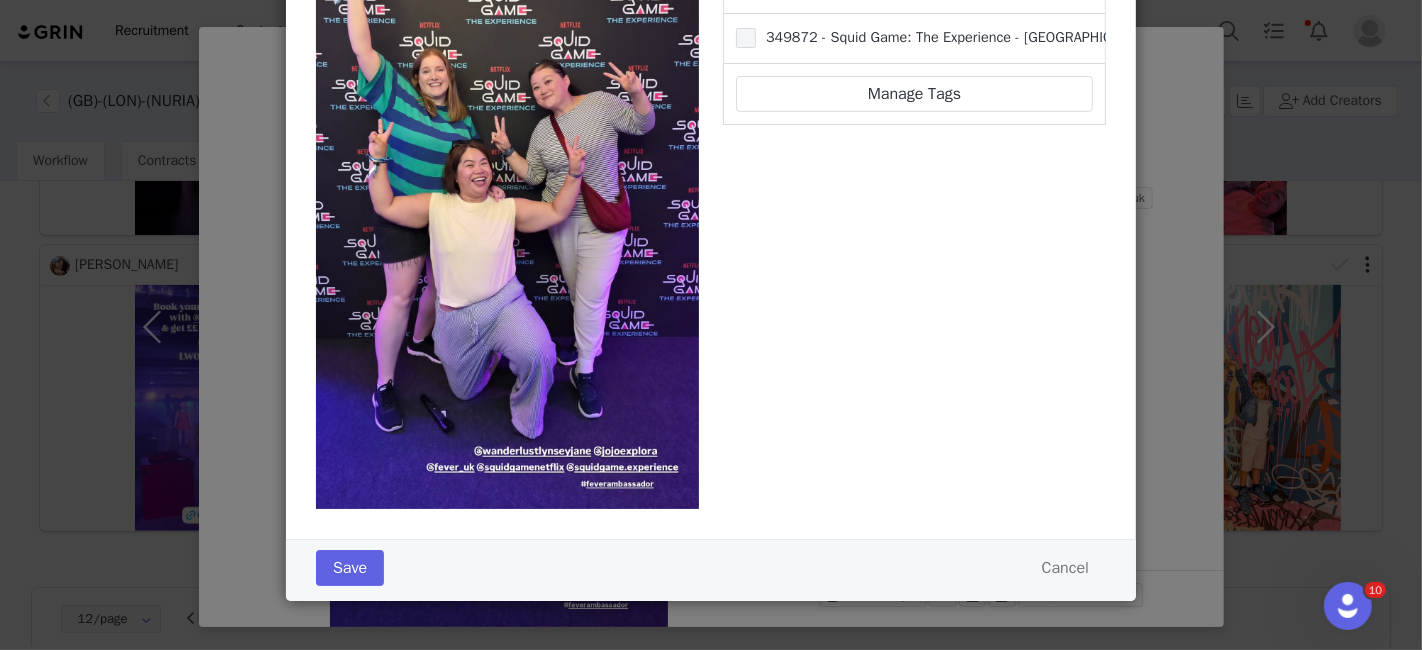click at bounding box center (746, 38) 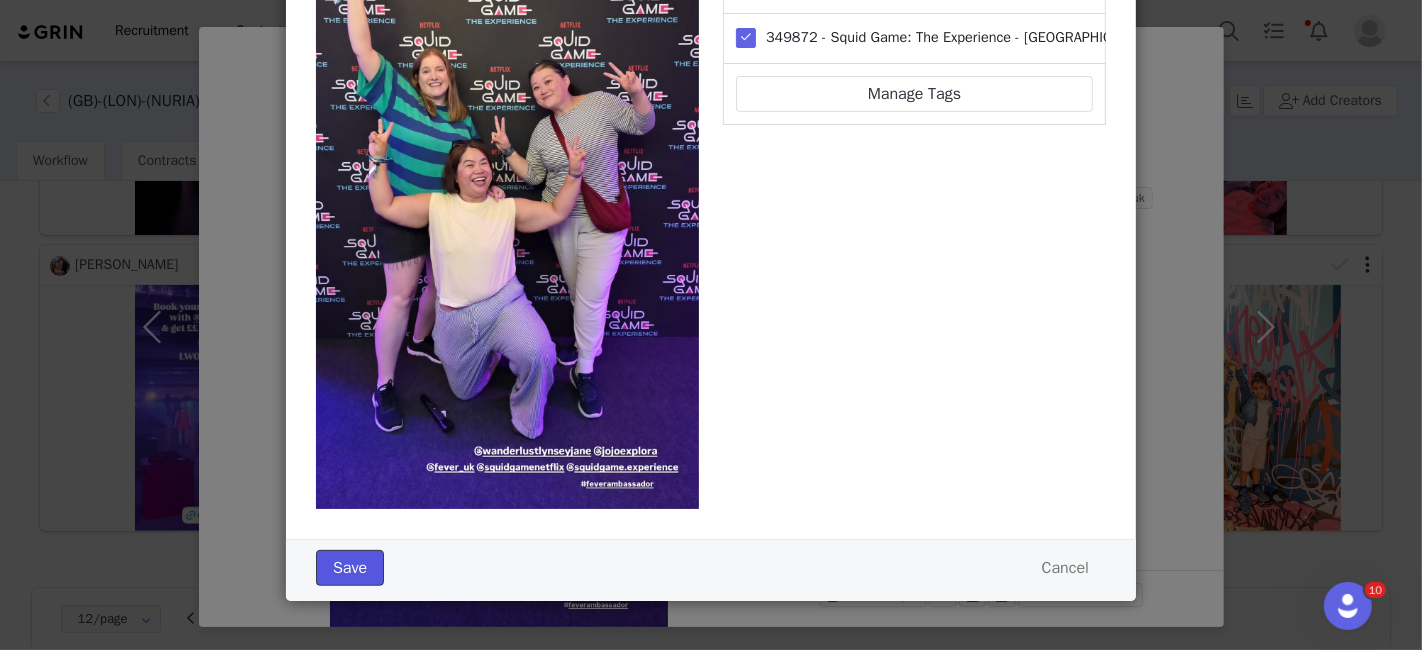click on "Save" at bounding box center (350, 568) 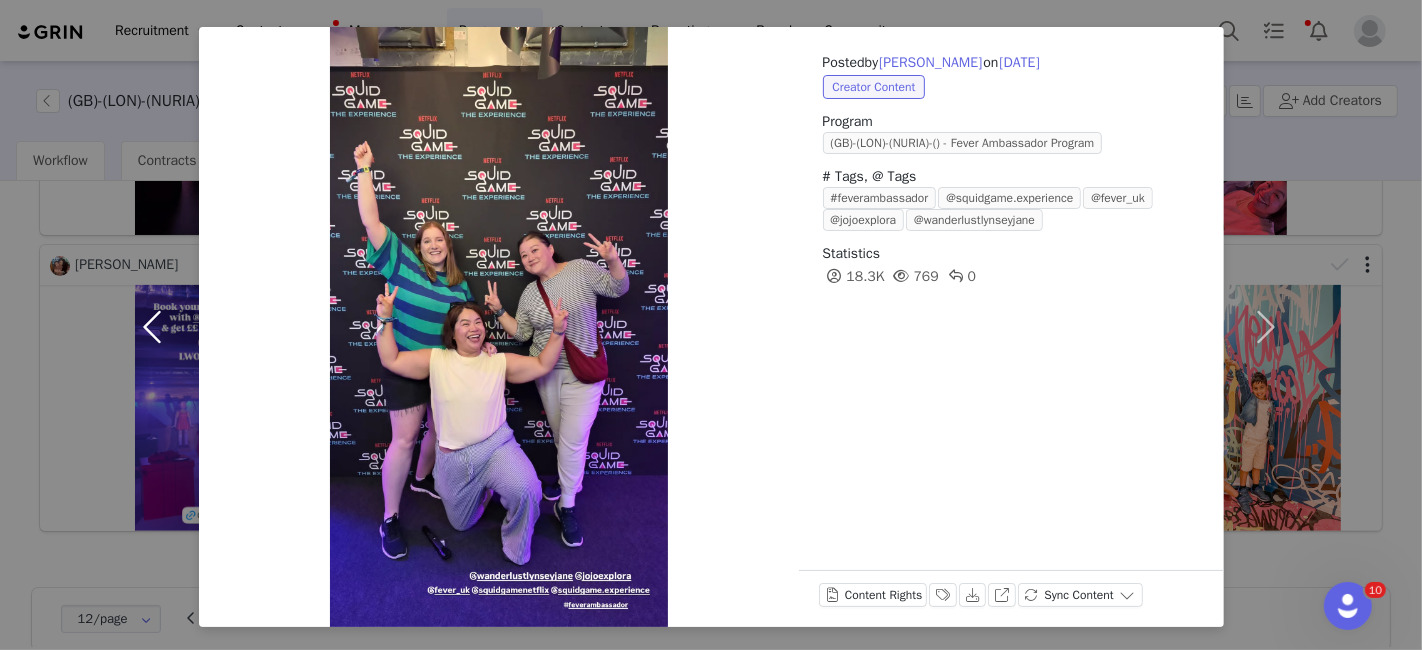 click at bounding box center (157, 327) 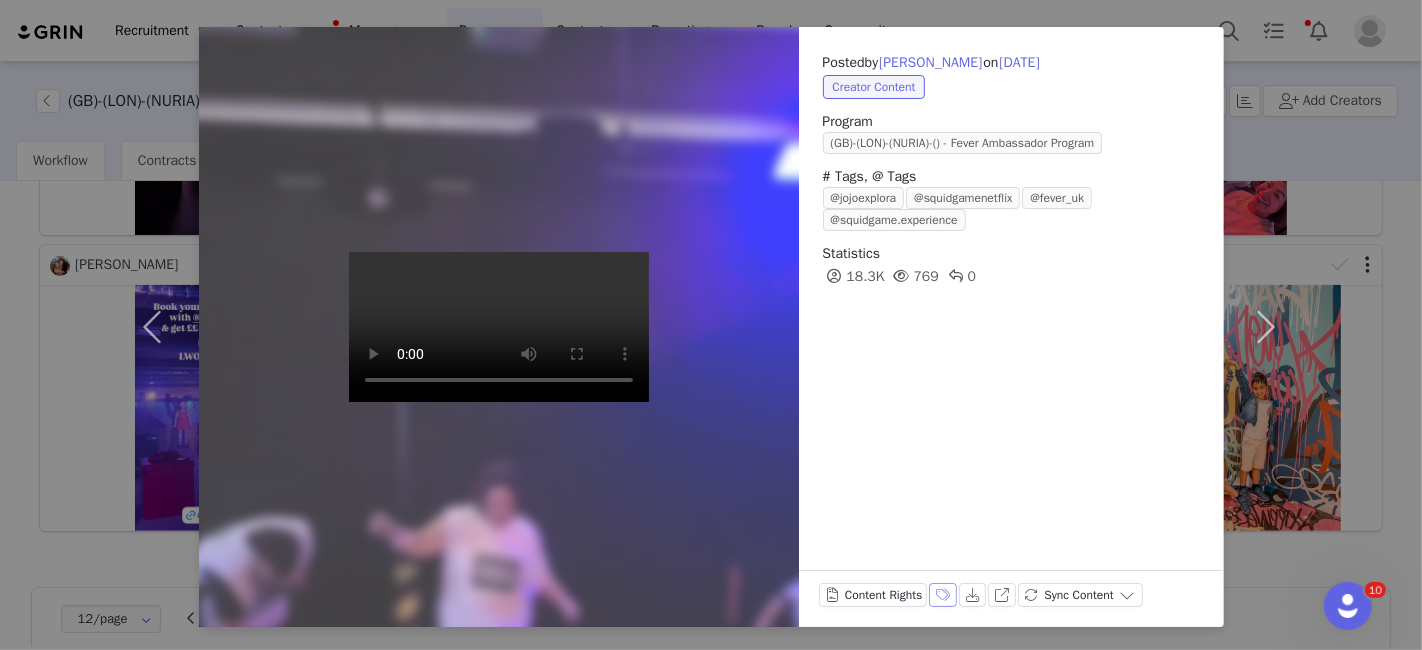 click on "Labels & Tags" at bounding box center [943, 595] 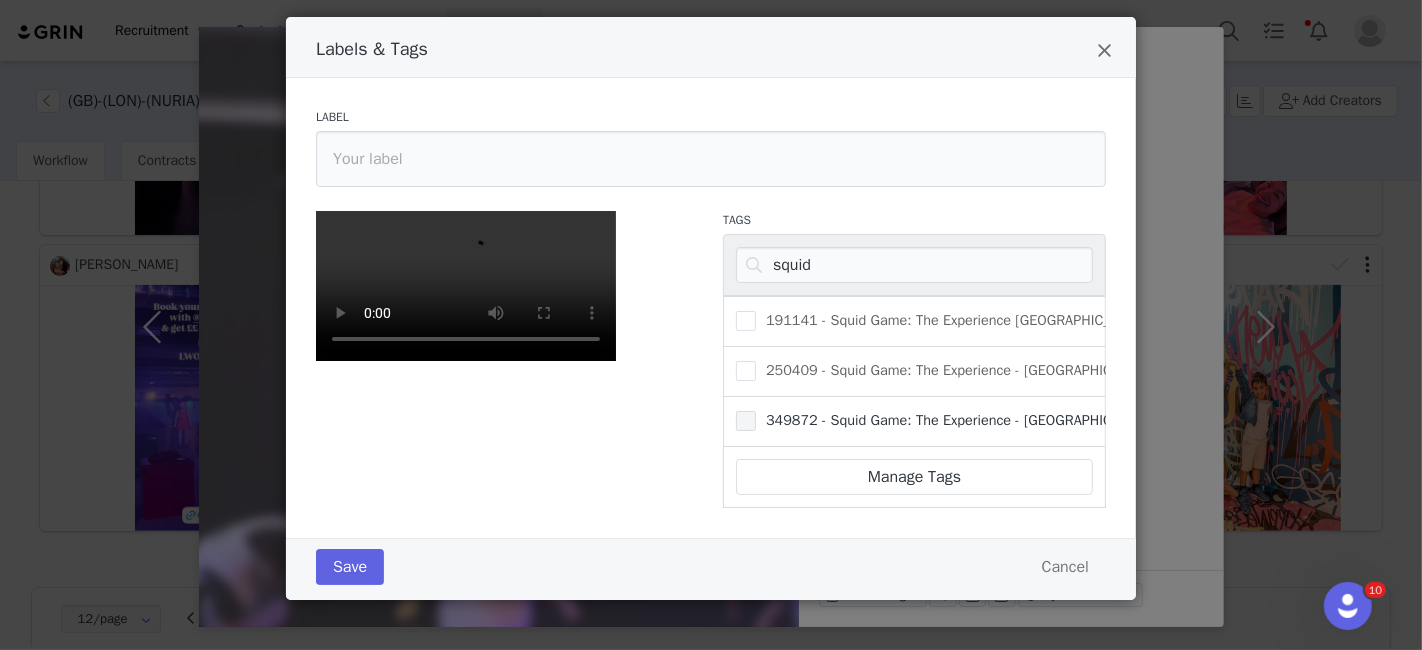 click at bounding box center (746, 421) 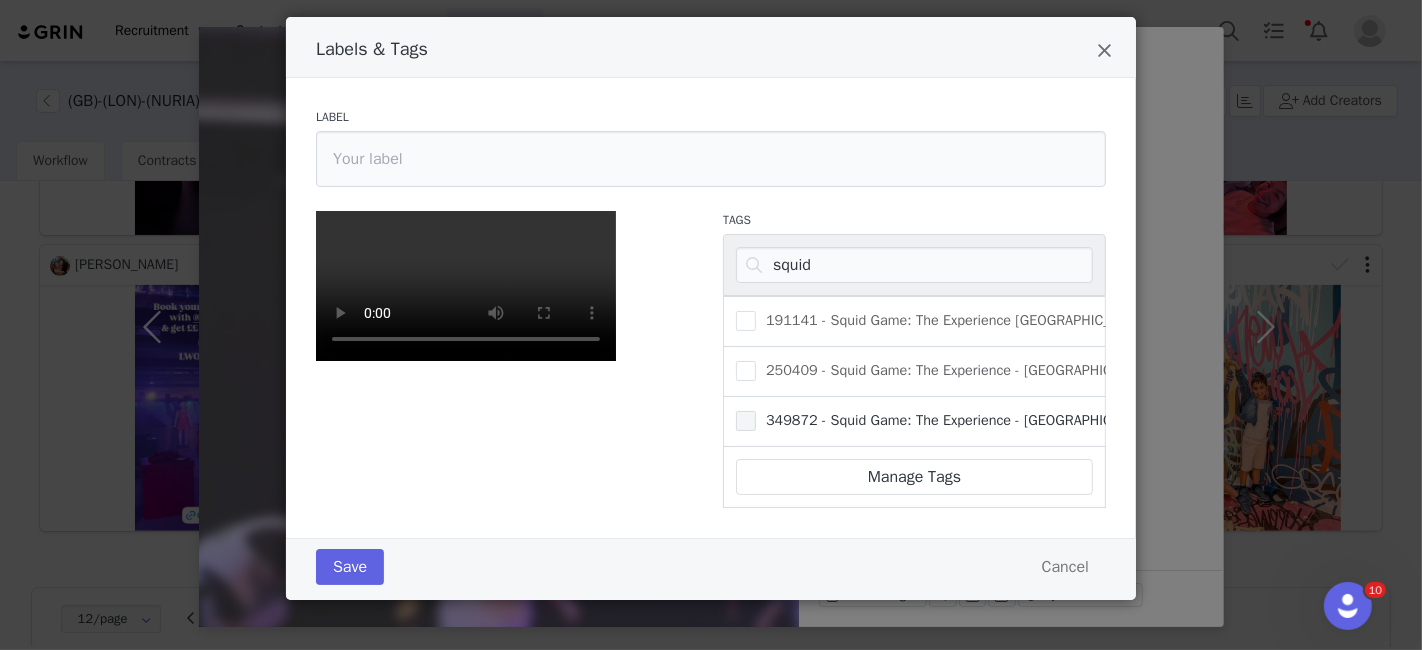 click on "349872 - Squid Game: The Experience - [GEOGRAPHIC_DATA]" at bounding box center [756, 411] 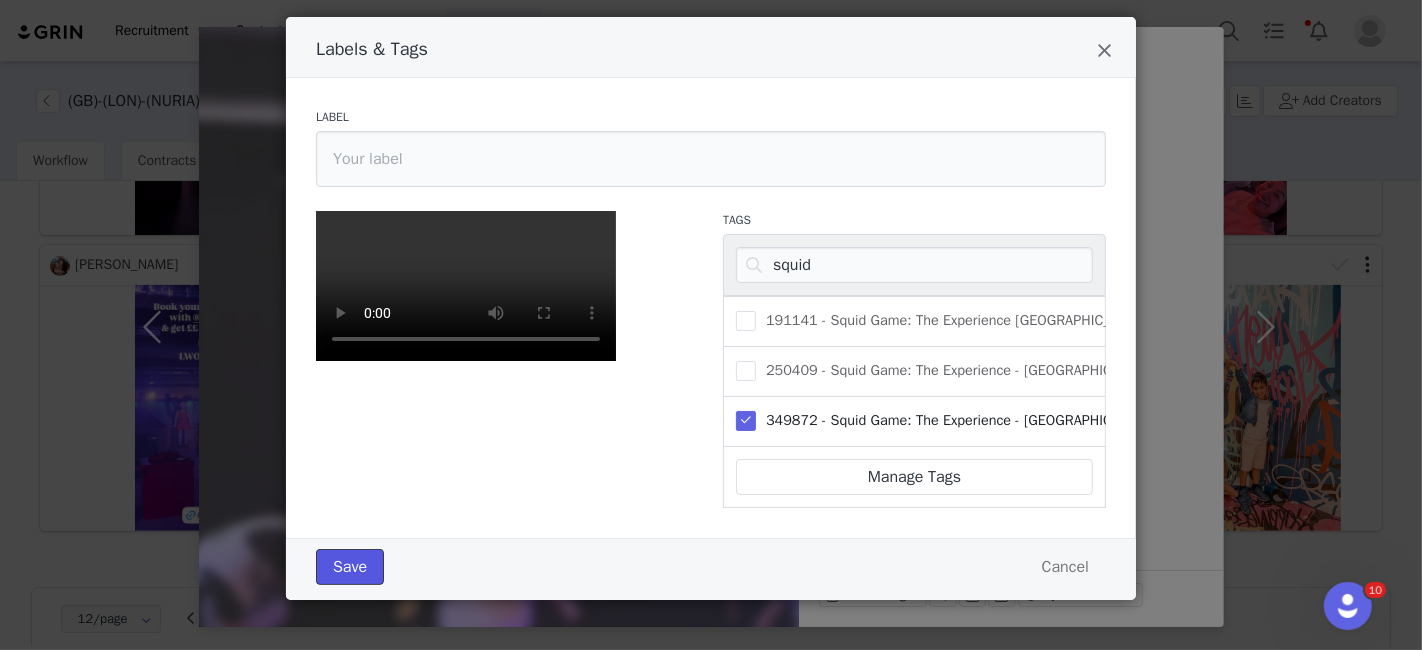 click on "Save" at bounding box center (350, 567) 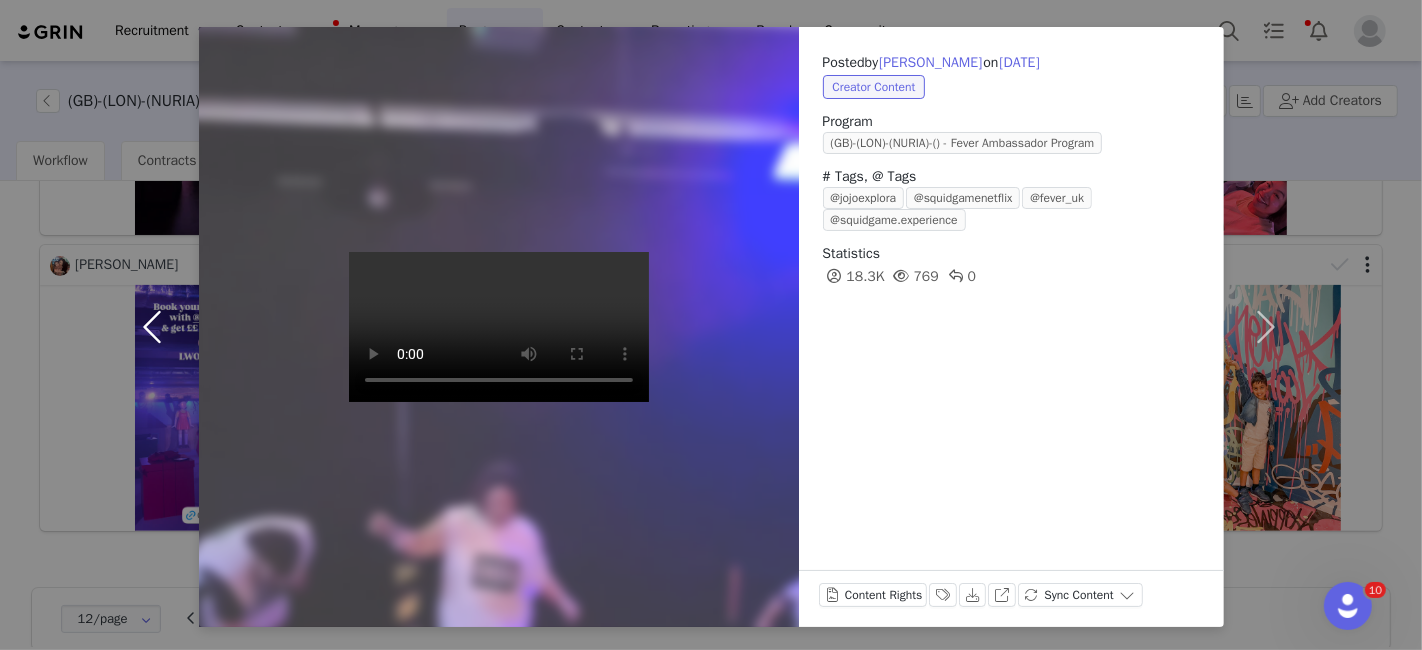 click at bounding box center [157, 327] 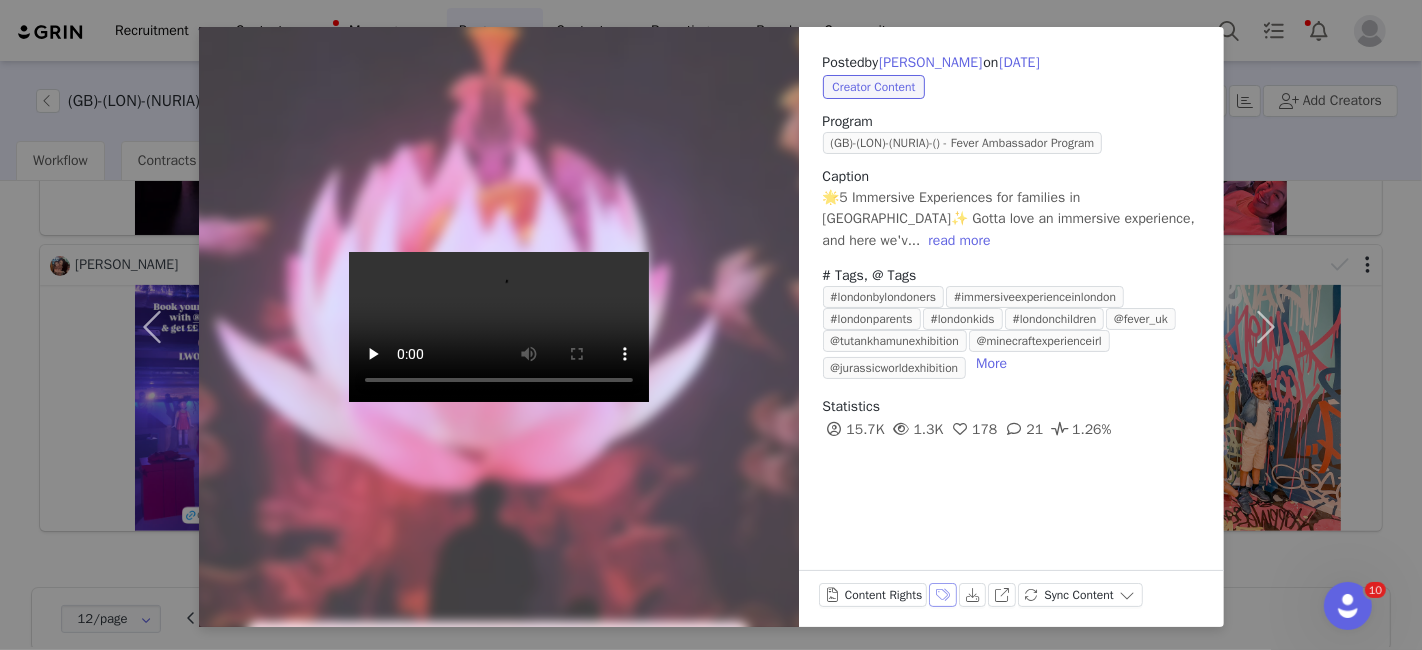 click on "Labels & Tags" at bounding box center (943, 595) 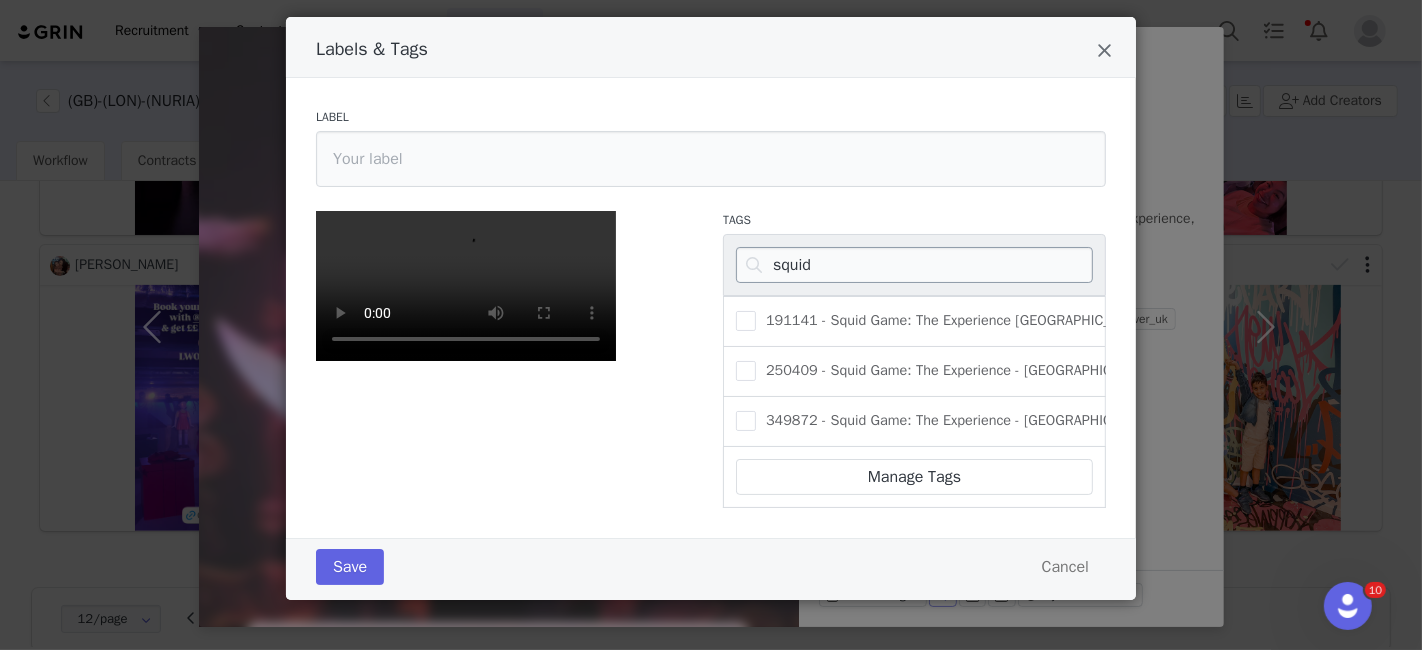scroll, scrollTop: 208, scrollLeft: 0, axis: vertical 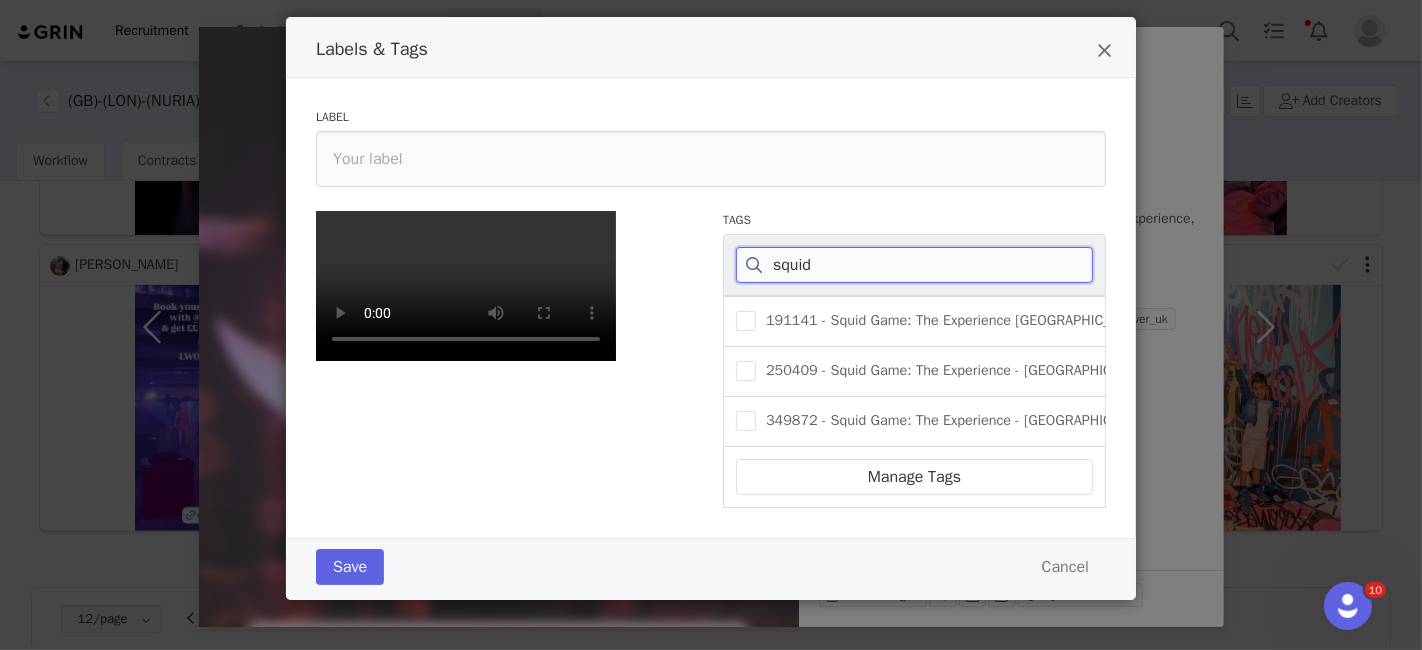 click on "squid" at bounding box center [914, 265] 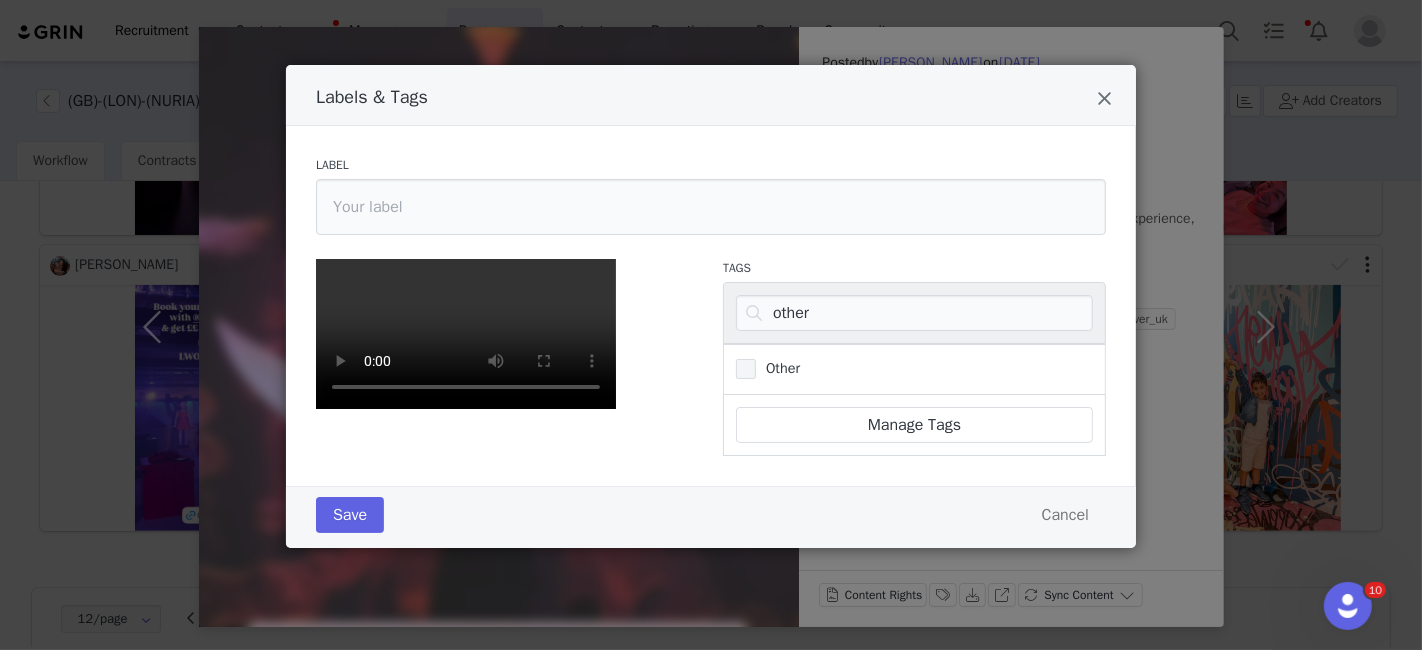 click at bounding box center (746, 369) 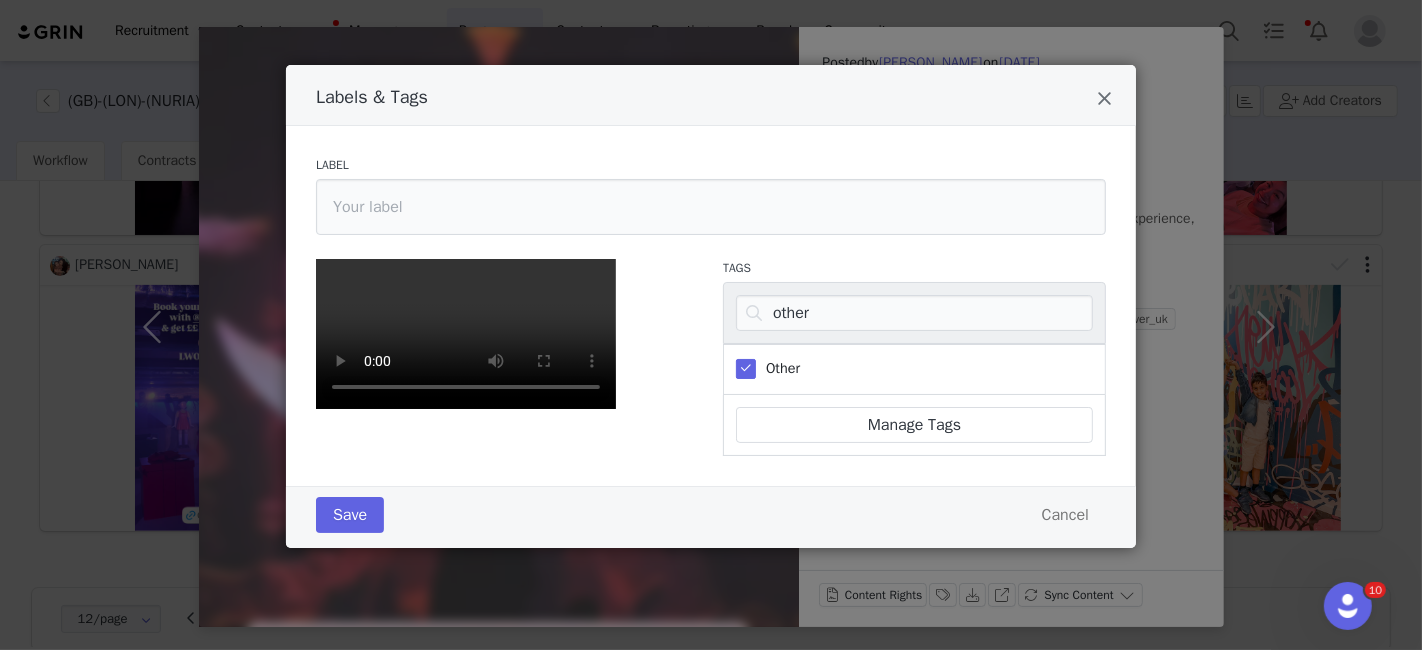 scroll, scrollTop: 431, scrollLeft: 0, axis: vertical 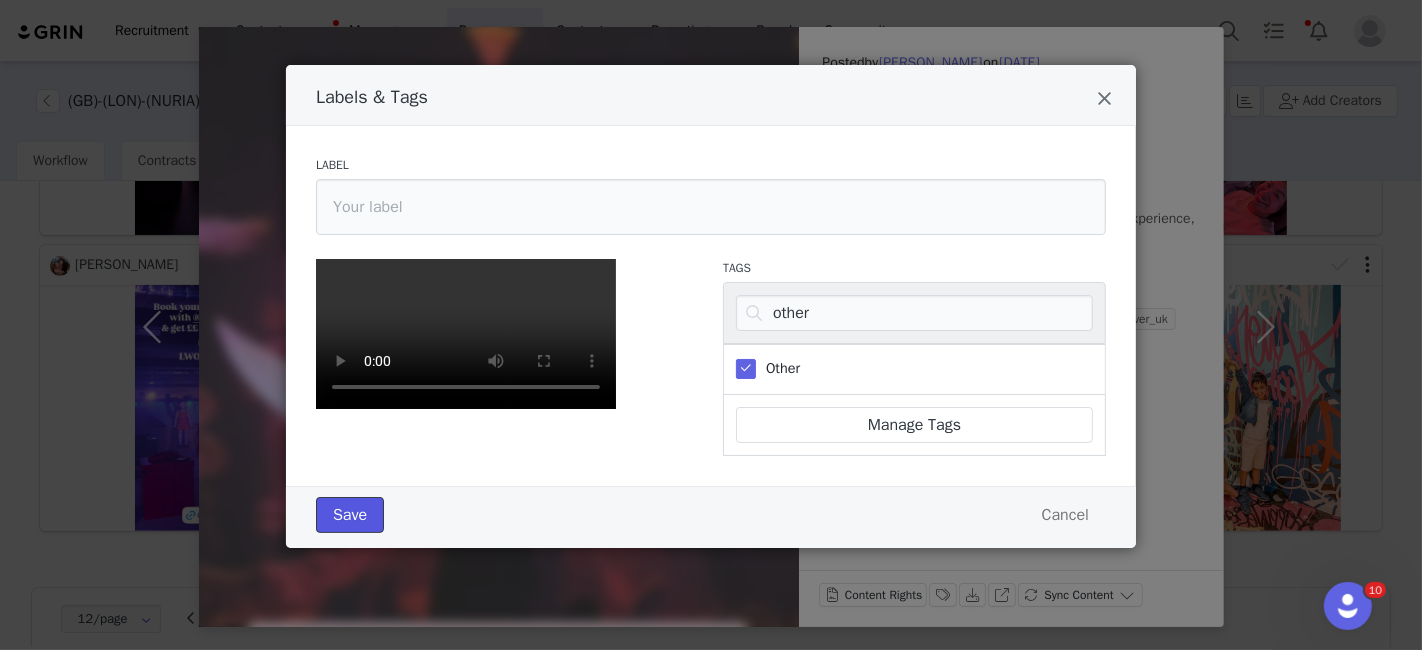 click on "Save" at bounding box center [350, 515] 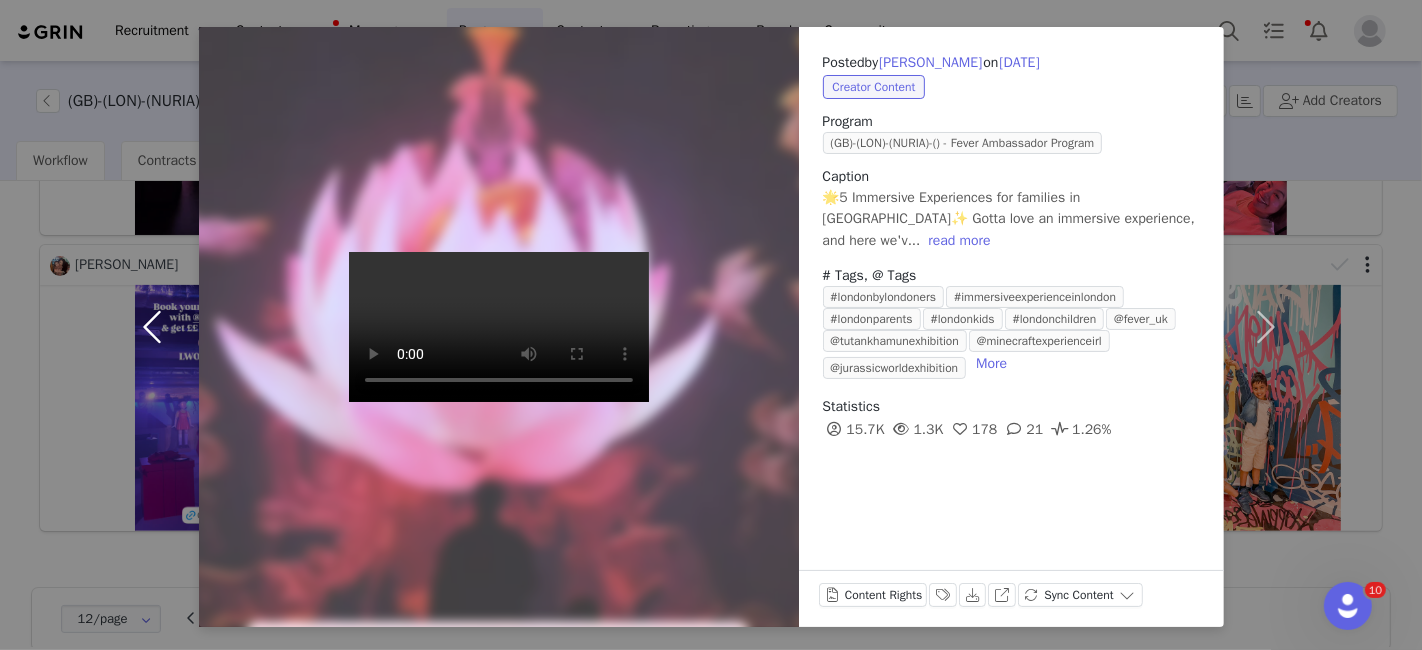 click at bounding box center (157, 327) 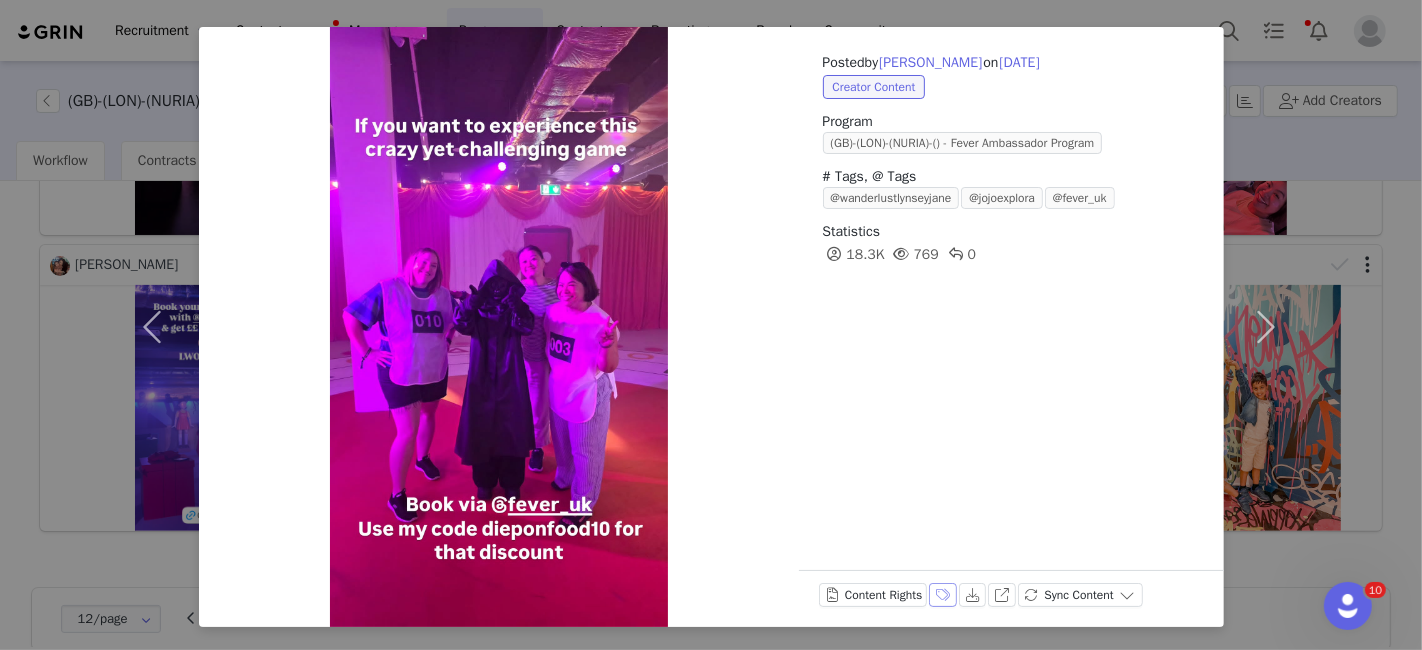 click on "Labels & Tags" at bounding box center [943, 595] 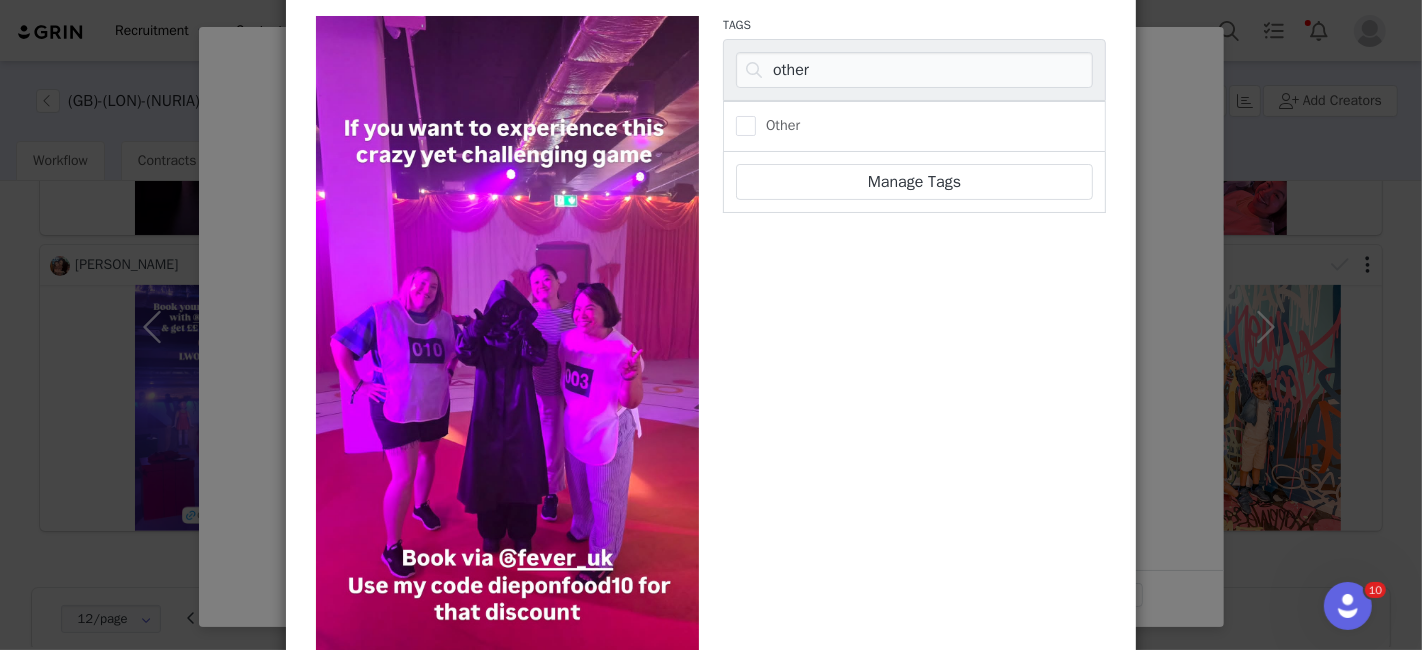 scroll, scrollTop: 242, scrollLeft: 0, axis: vertical 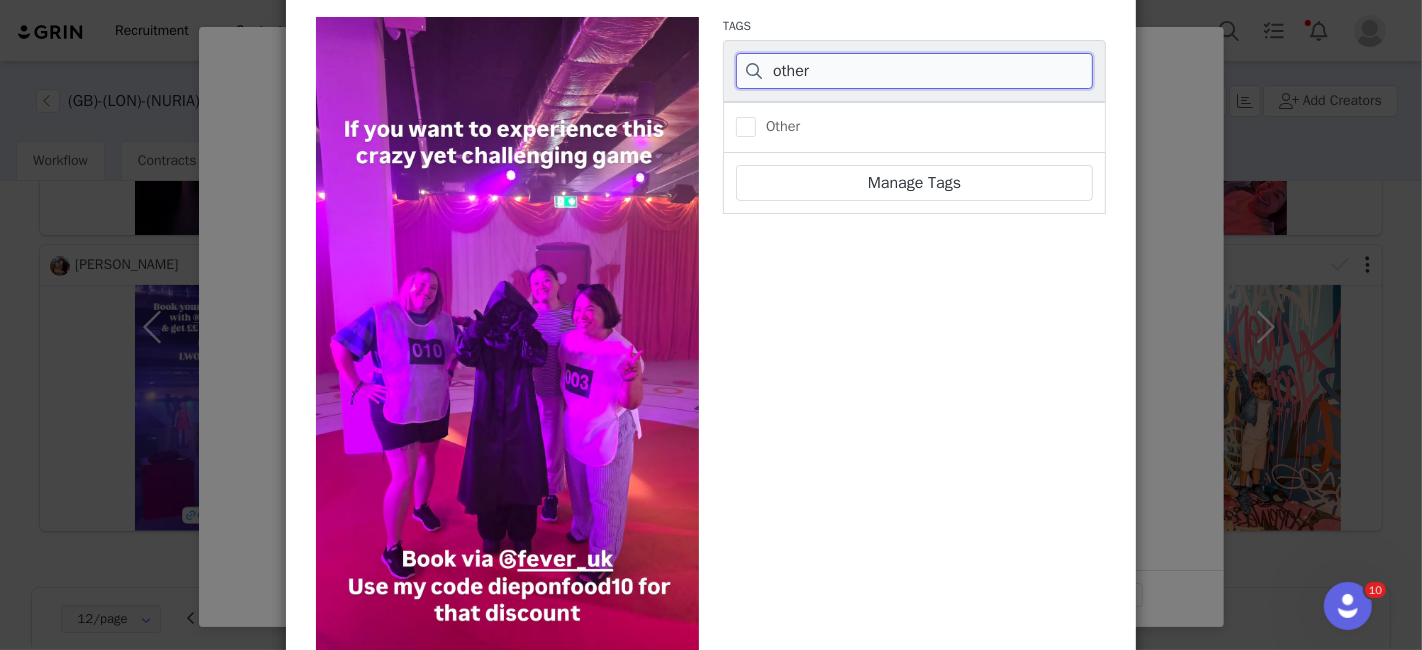 click on "other" at bounding box center (914, 71) 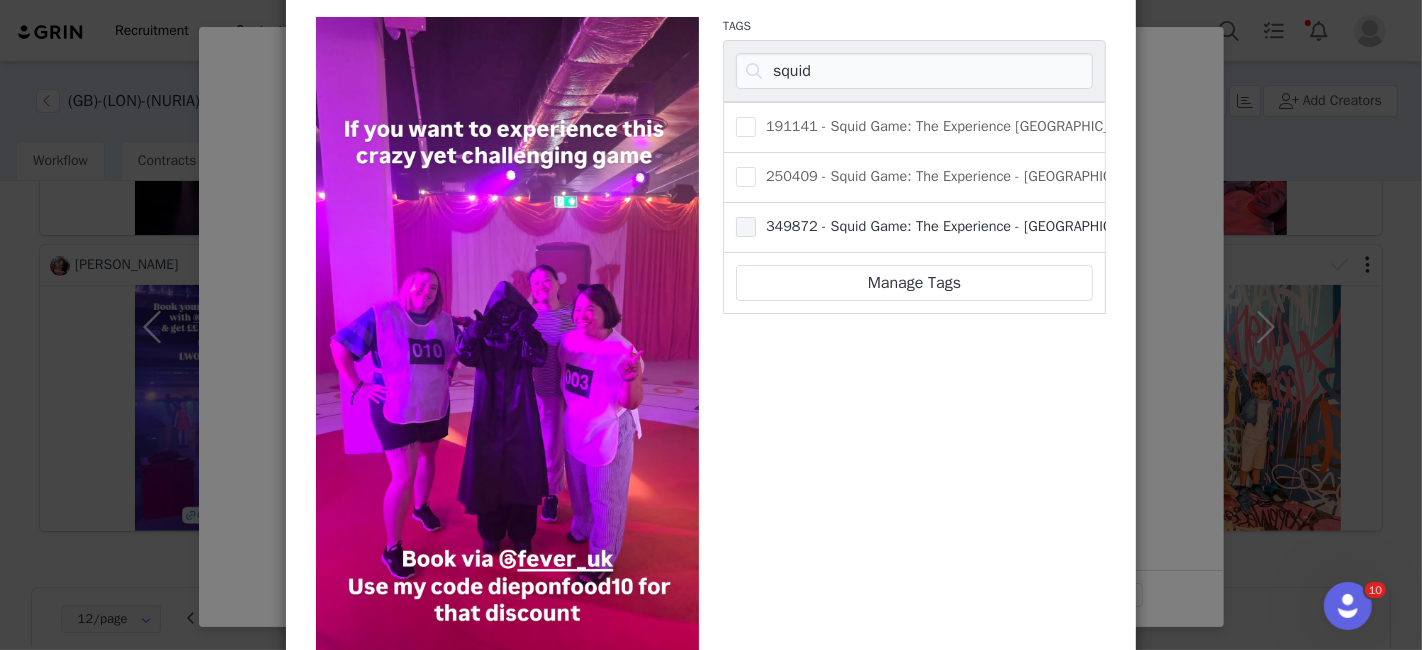 click at bounding box center (746, 227) 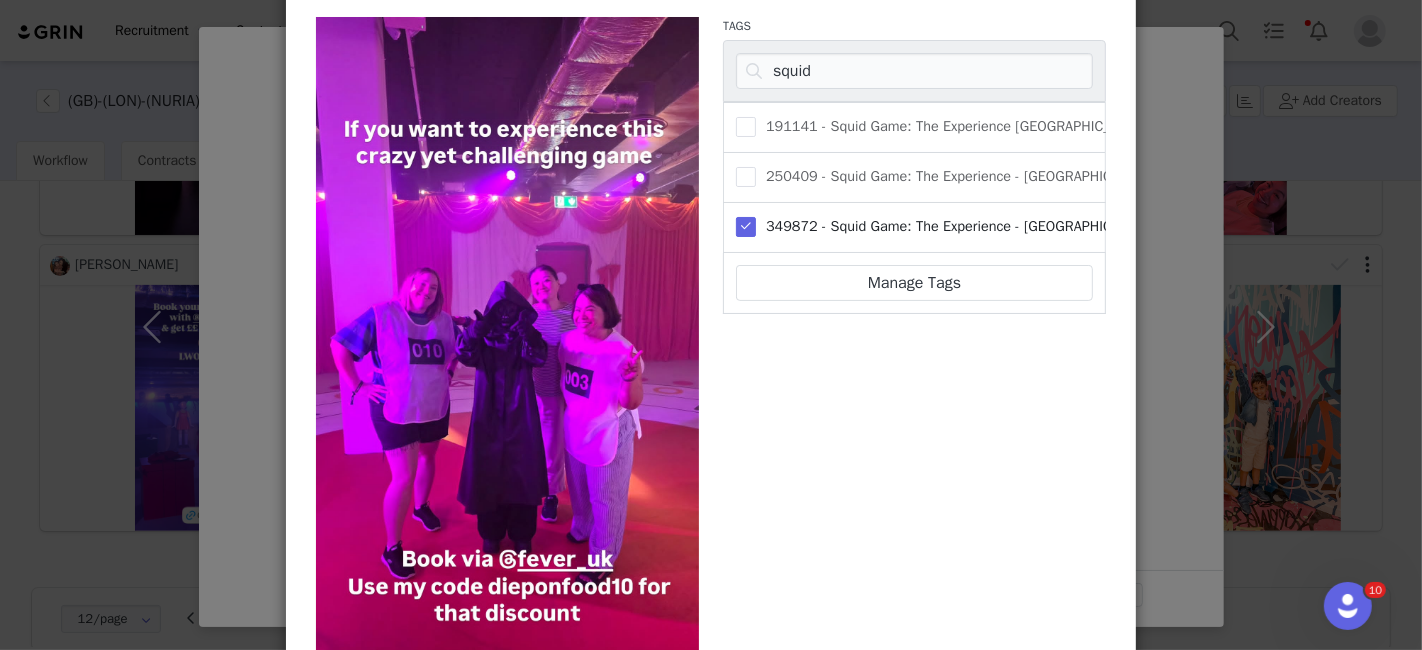 scroll, scrollTop: 431, scrollLeft: 0, axis: vertical 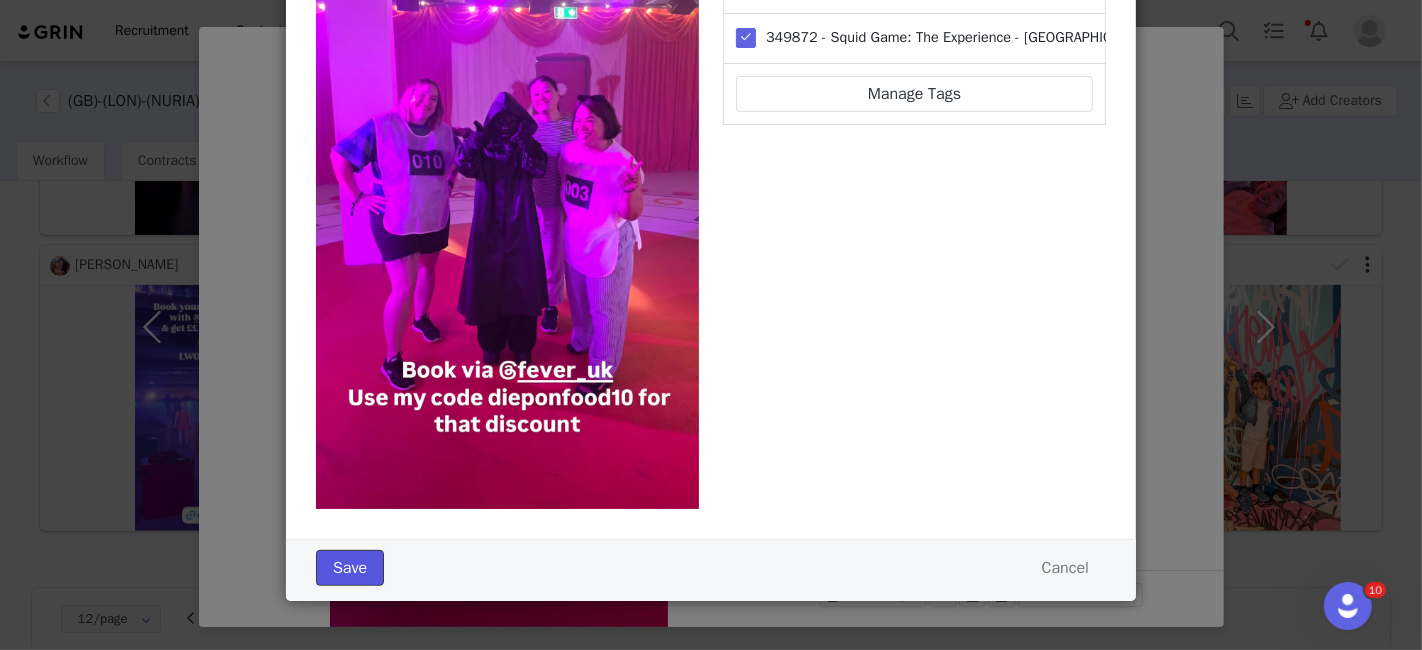 click on "Save" at bounding box center [350, 568] 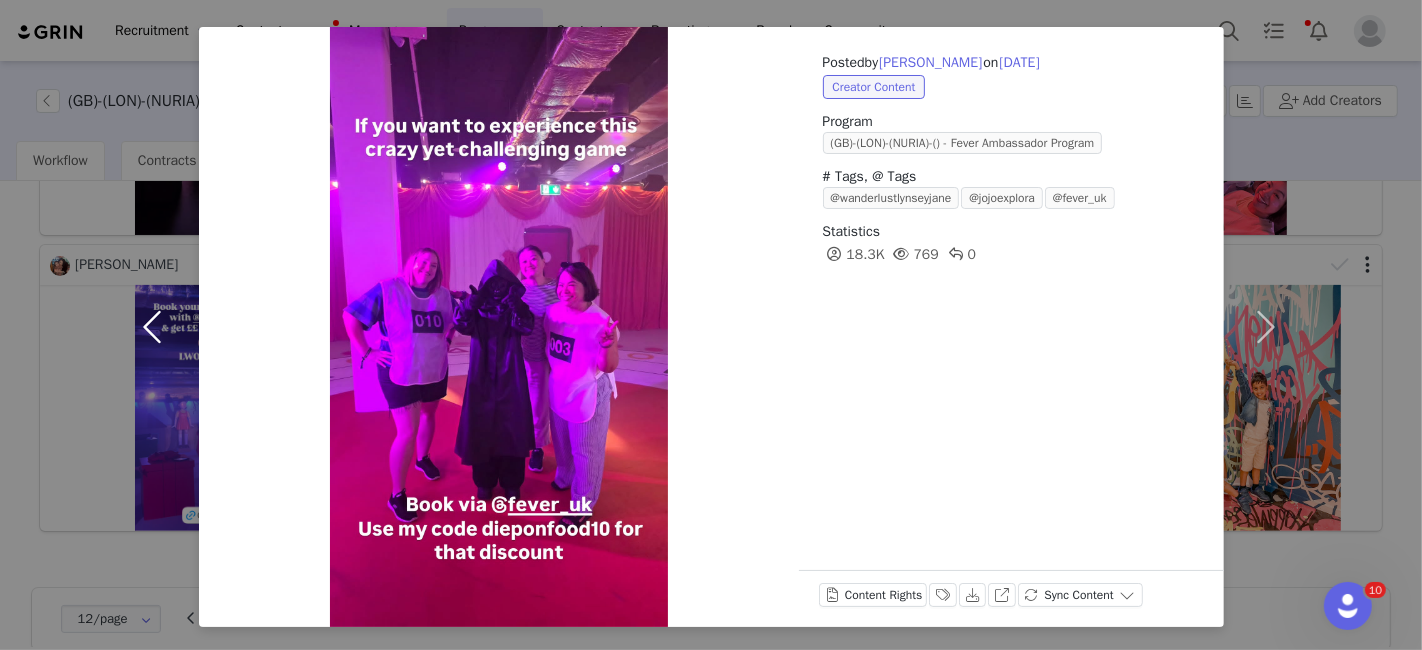 click at bounding box center (157, 327) 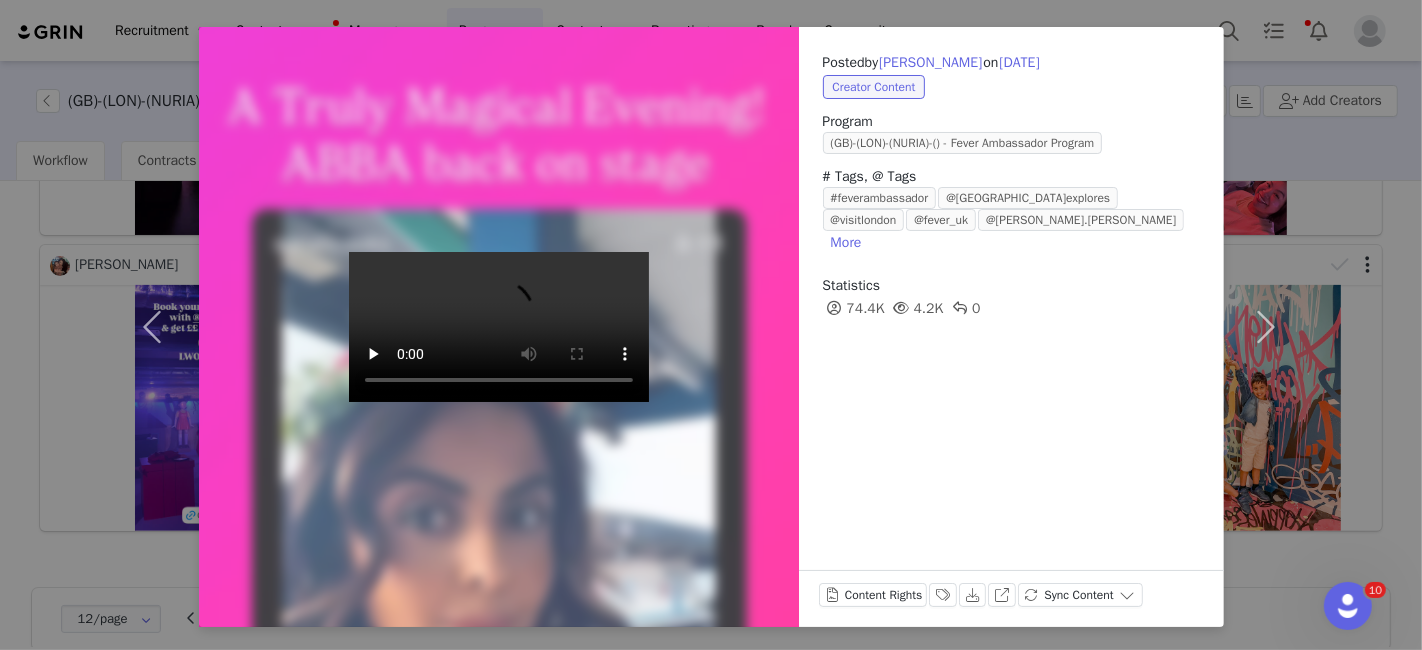 click at bounding box center [499, 327] 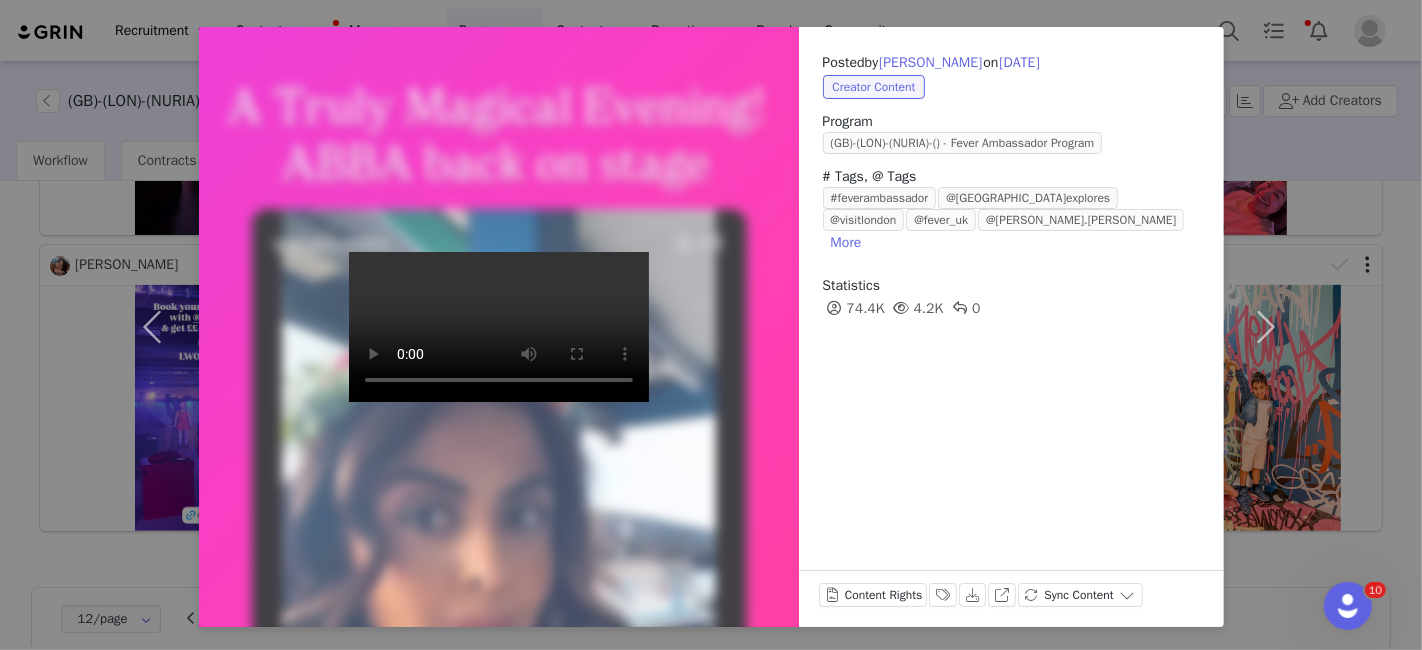 click at bounding box center [499, 327] 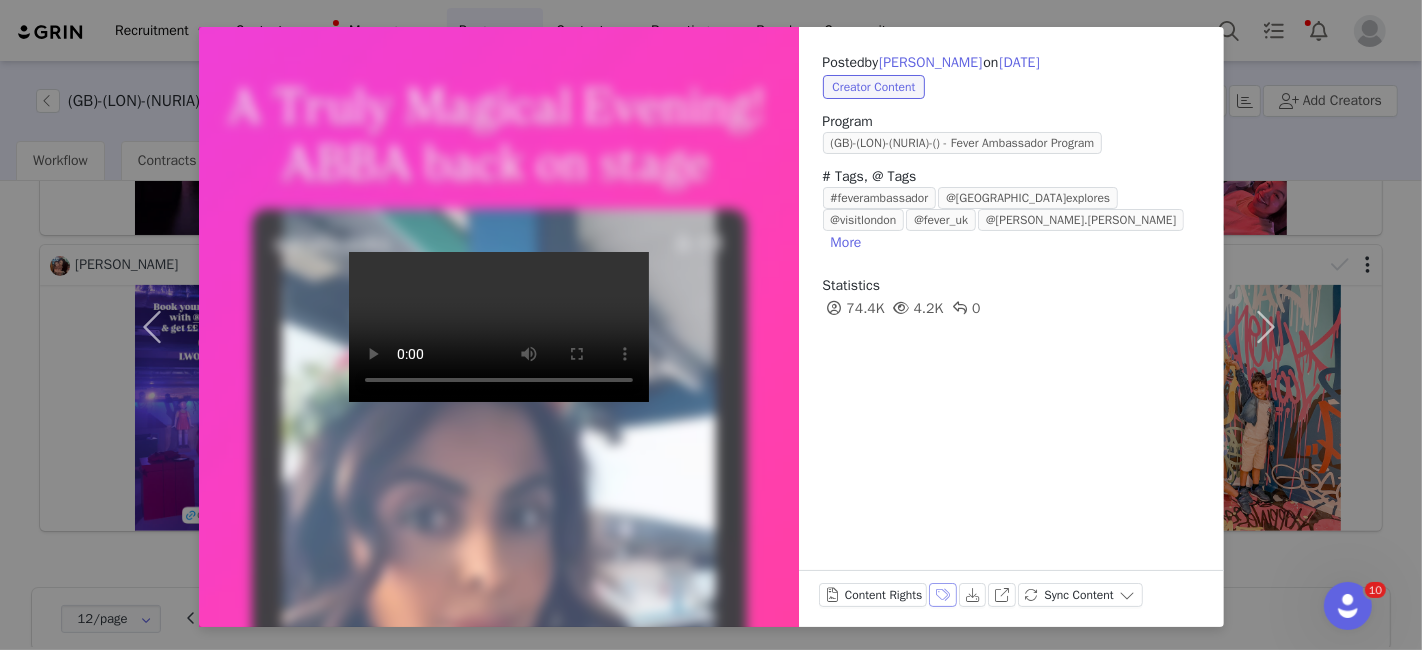 click on "Labels & Tags" at bounding box center [943, 595] 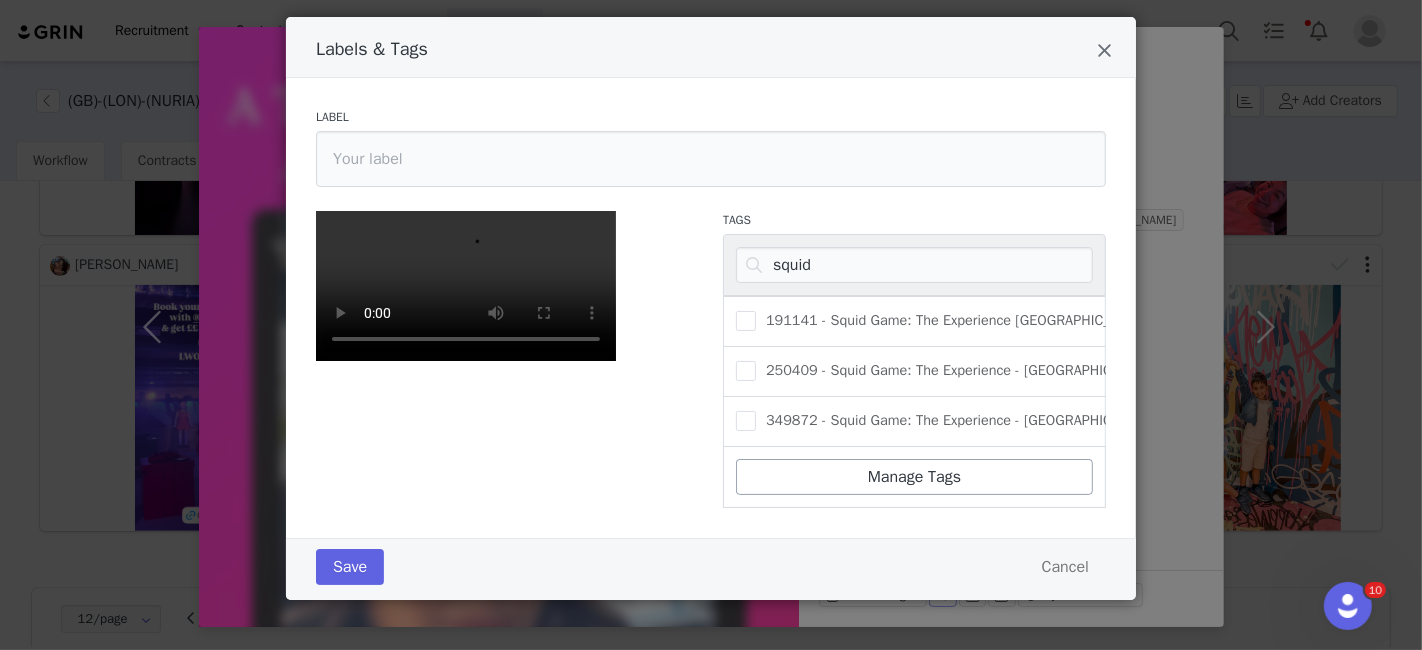 scroll, scrollTop: 305, scrollLeft: 0, axis: vertical 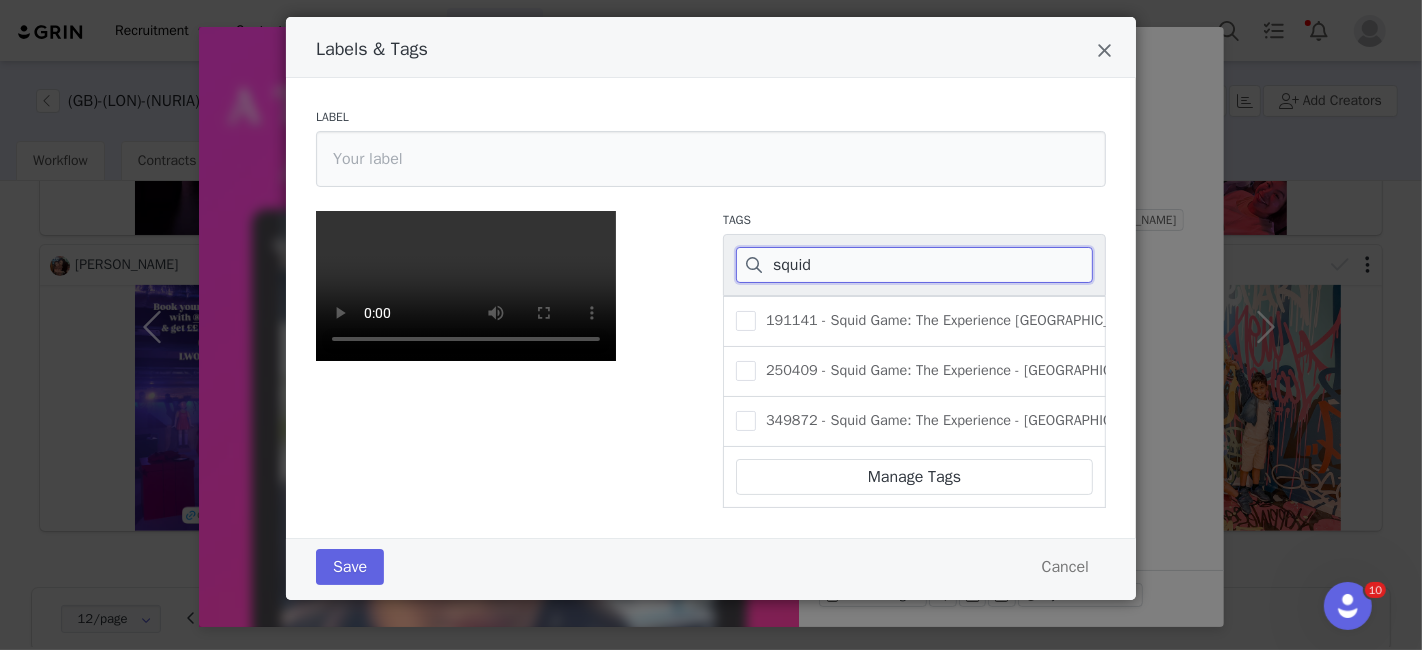 click on "squid" at bounding box center [914, 265] 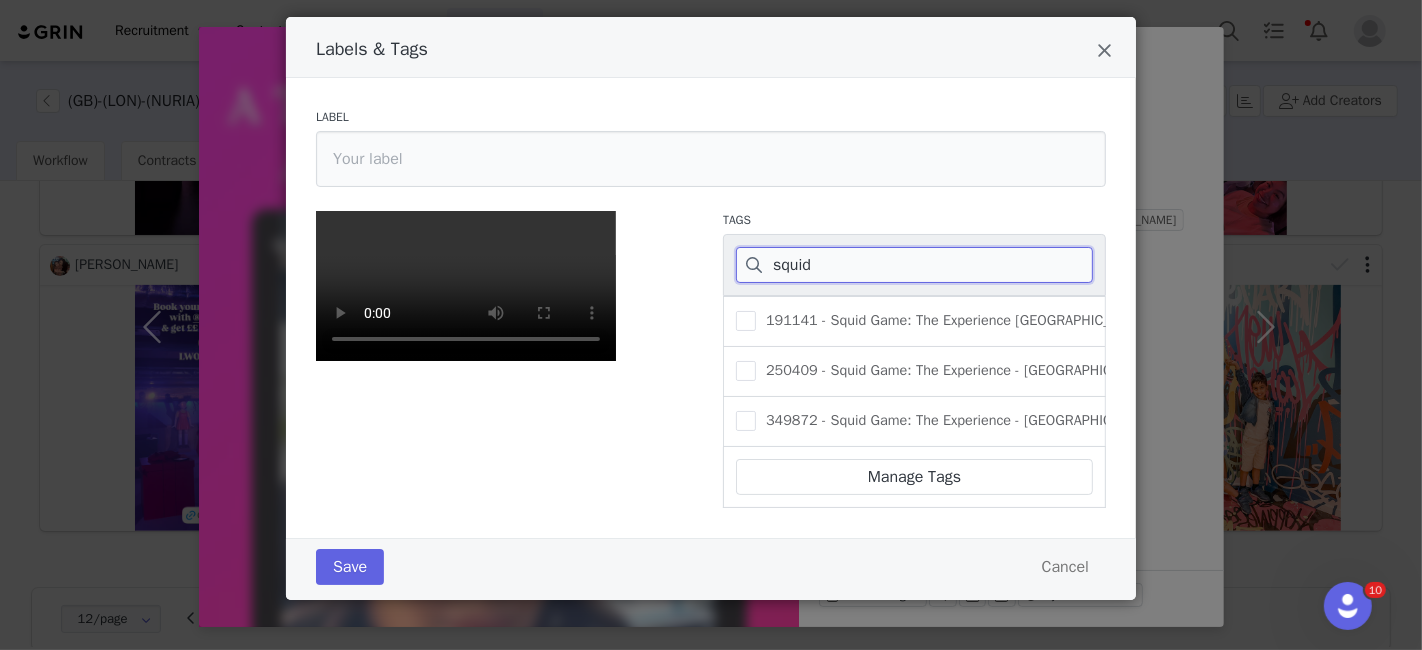 click on "squid" at bounding box center (914, 265) 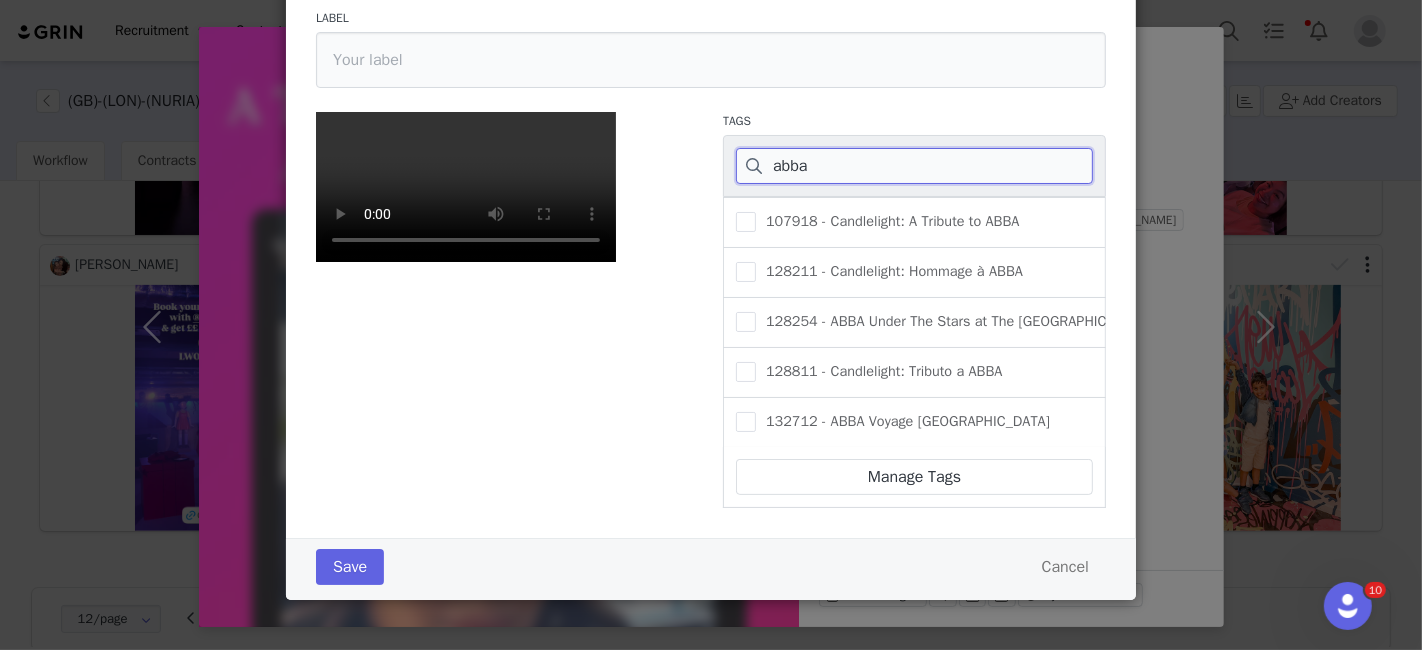 scroll, scrollTop: 244, scrollLeft: 0, axis: vertical 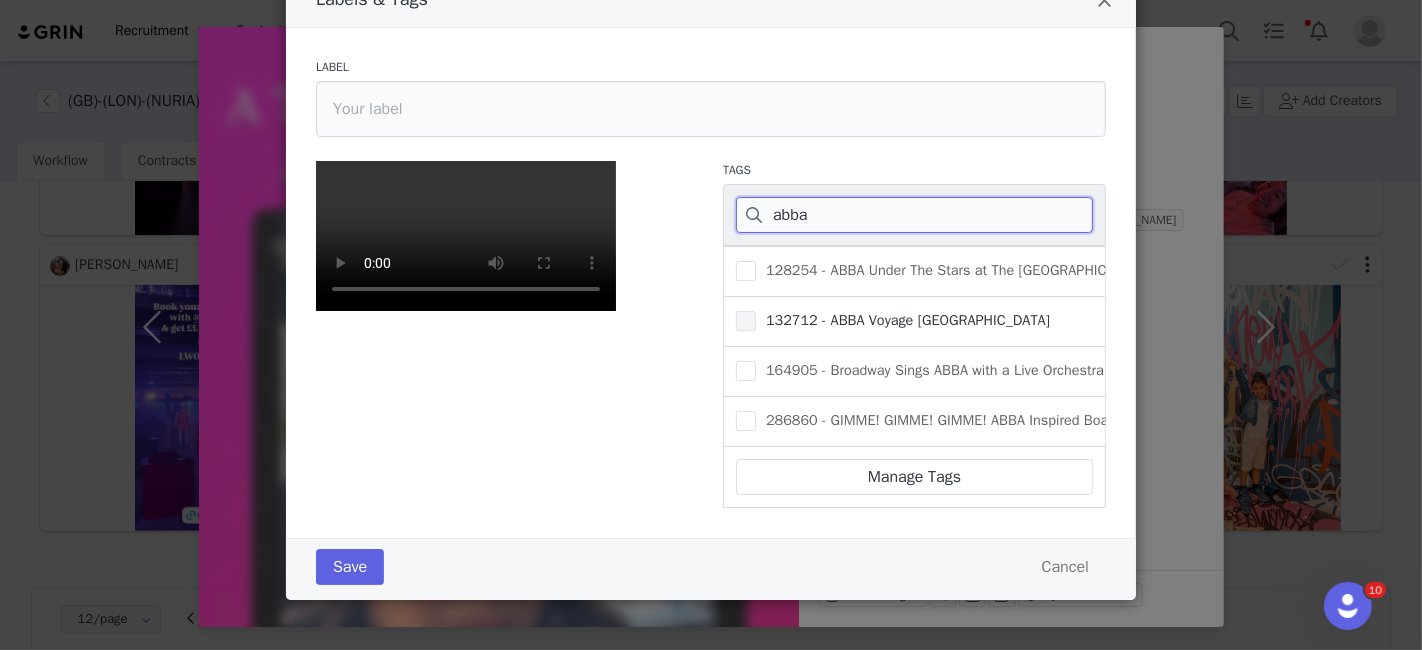 type on "abba" 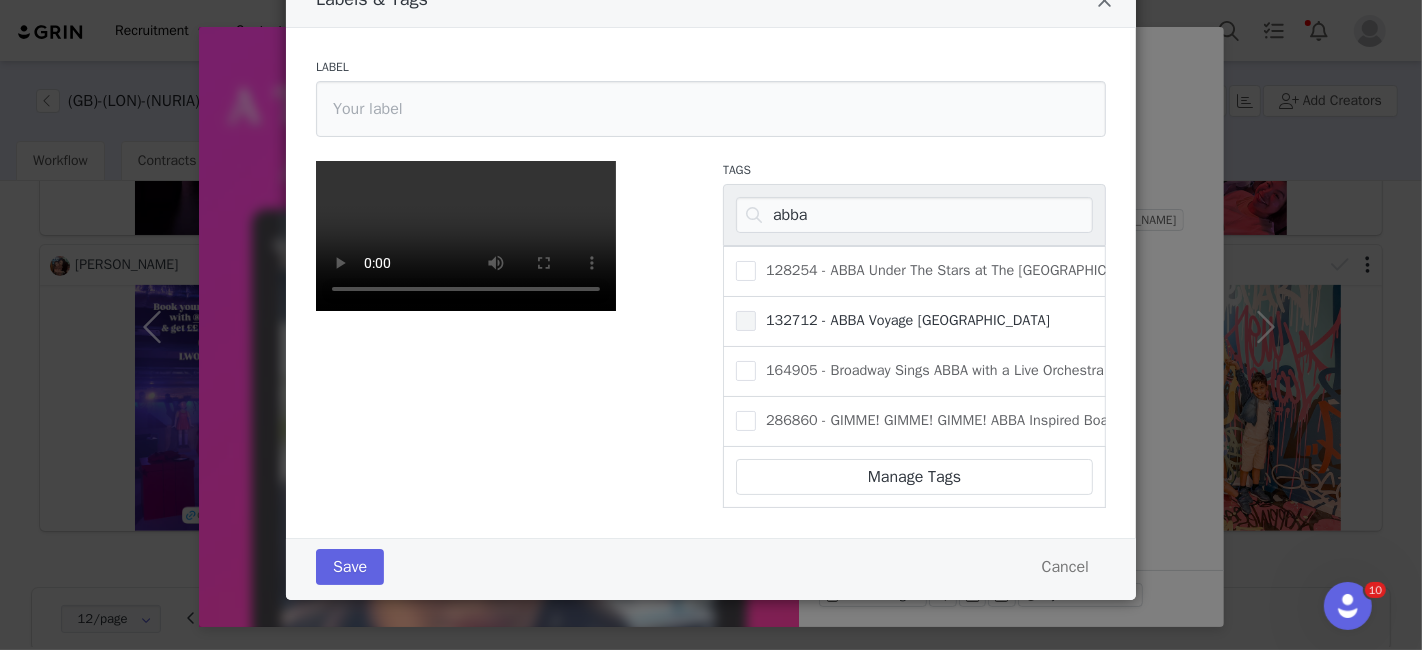 click on "132712 - ABBA Voyage [GEOGRAPHIC_DATA]" at bounding box center (903, 320) 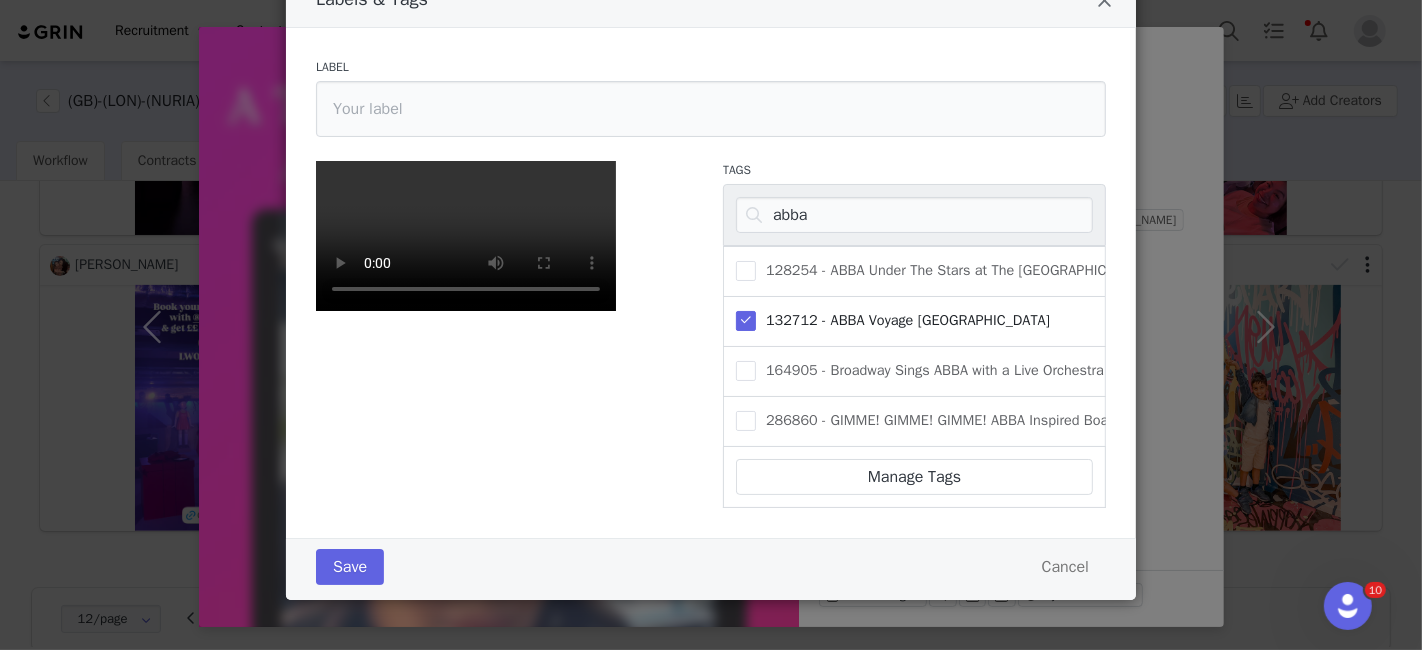 scroll, scrollTop: 431, scrollLeft: 0, axis: vertical 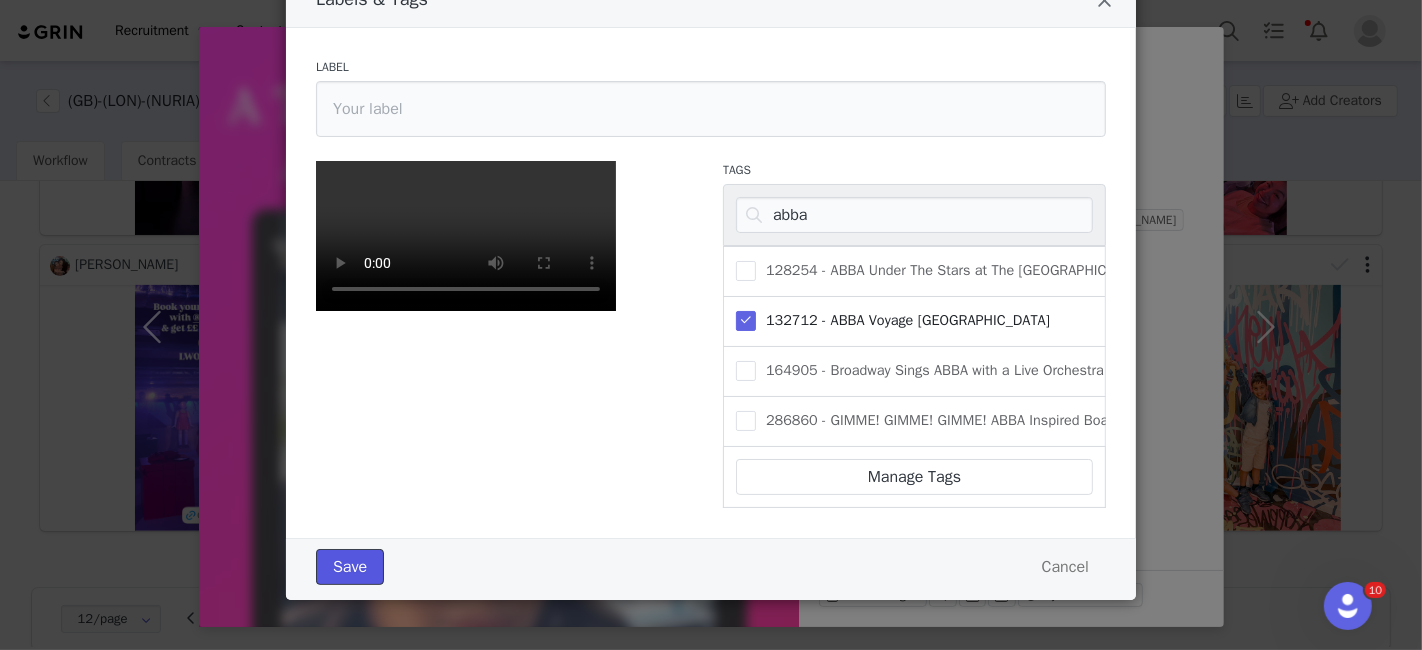 click on "Save" at bounding box center (350, 567) 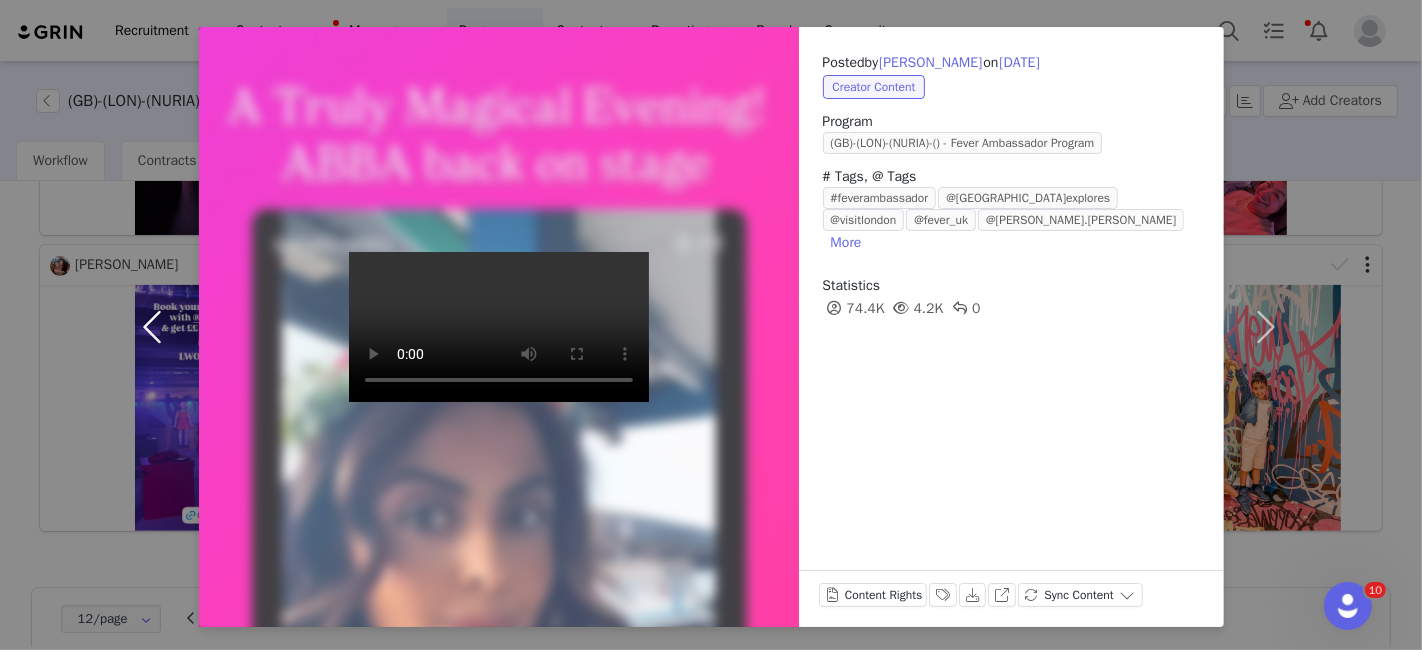 click at bounding box center [157, 327] 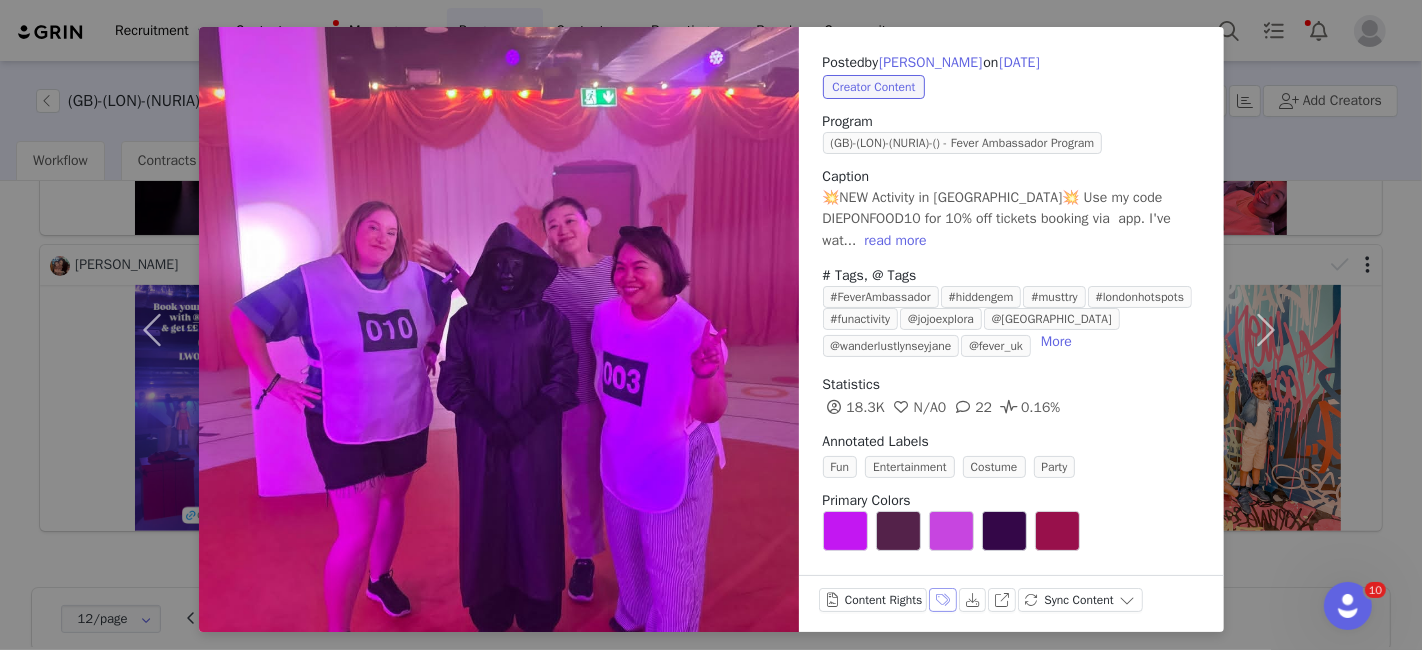 click on "Labels & Tags" at bounding box center (943, 600) 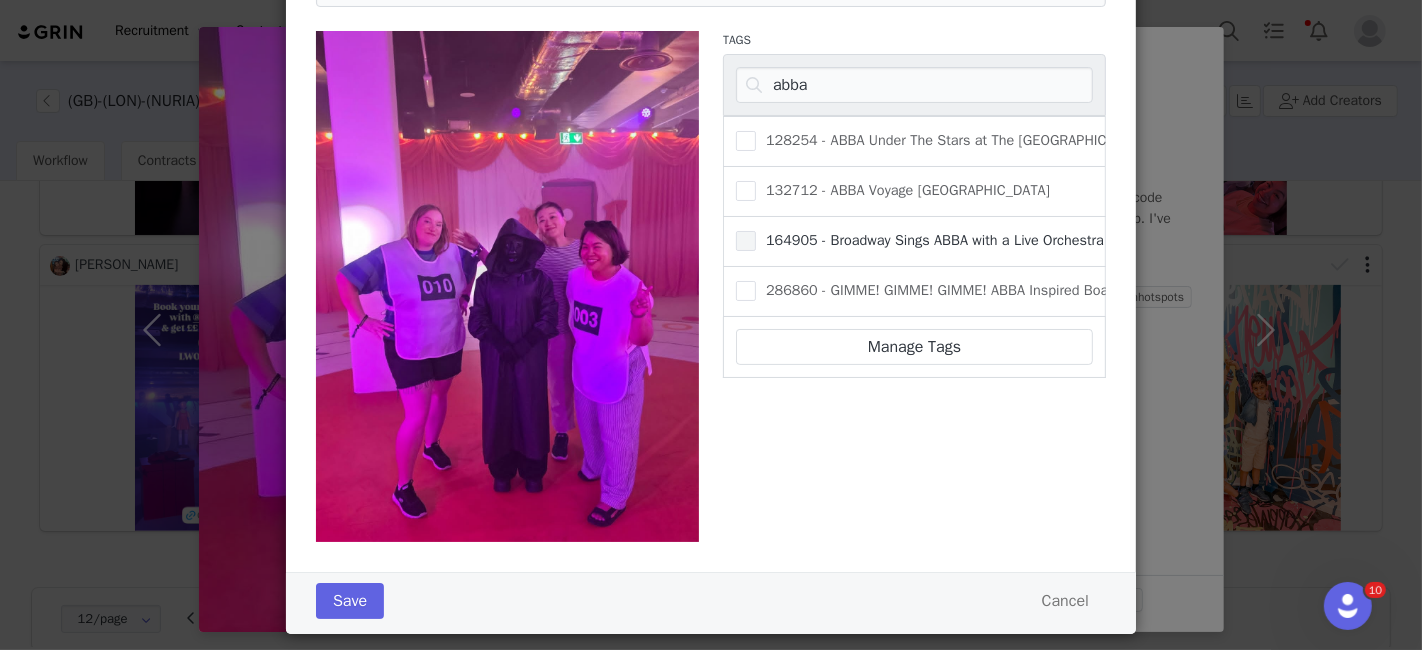 scroll, scrollTop: 227, scrollLeft: 0, axis: vertical 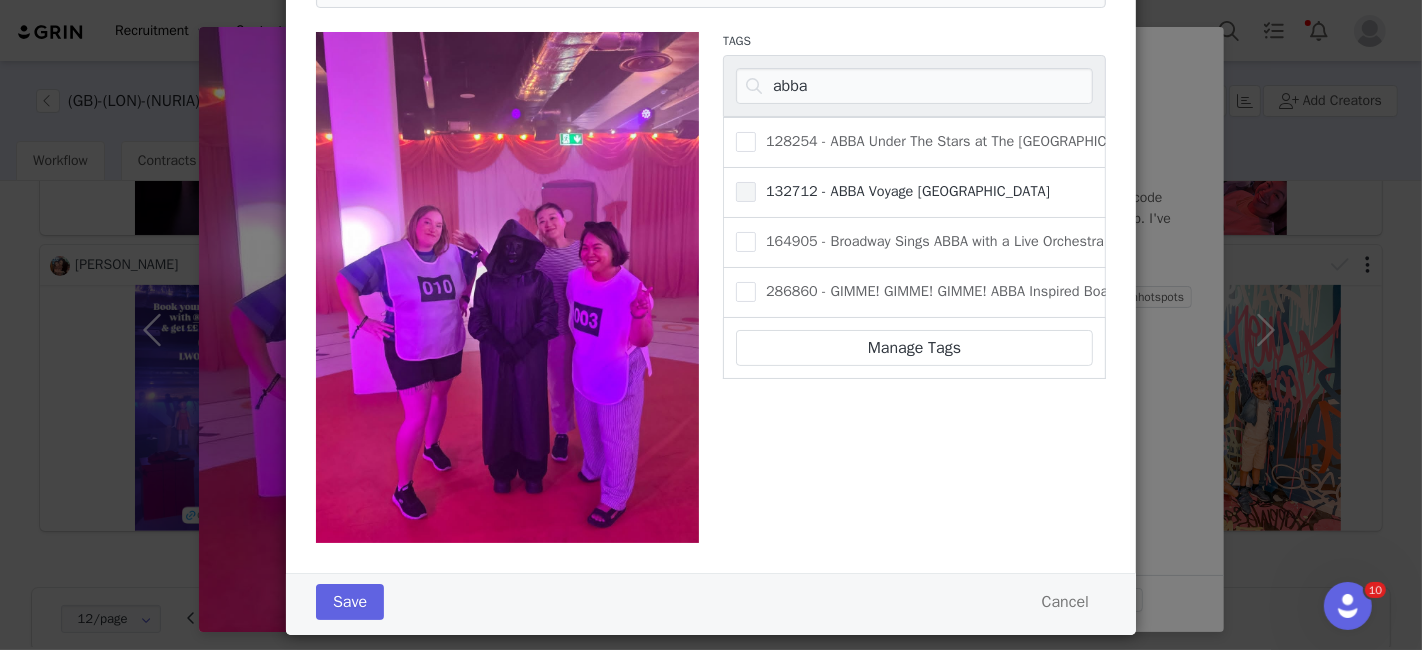 click on "132712 - ABBA Voyage [GEOGRAPHIC_DATA]" at bounding box center [893, 192] 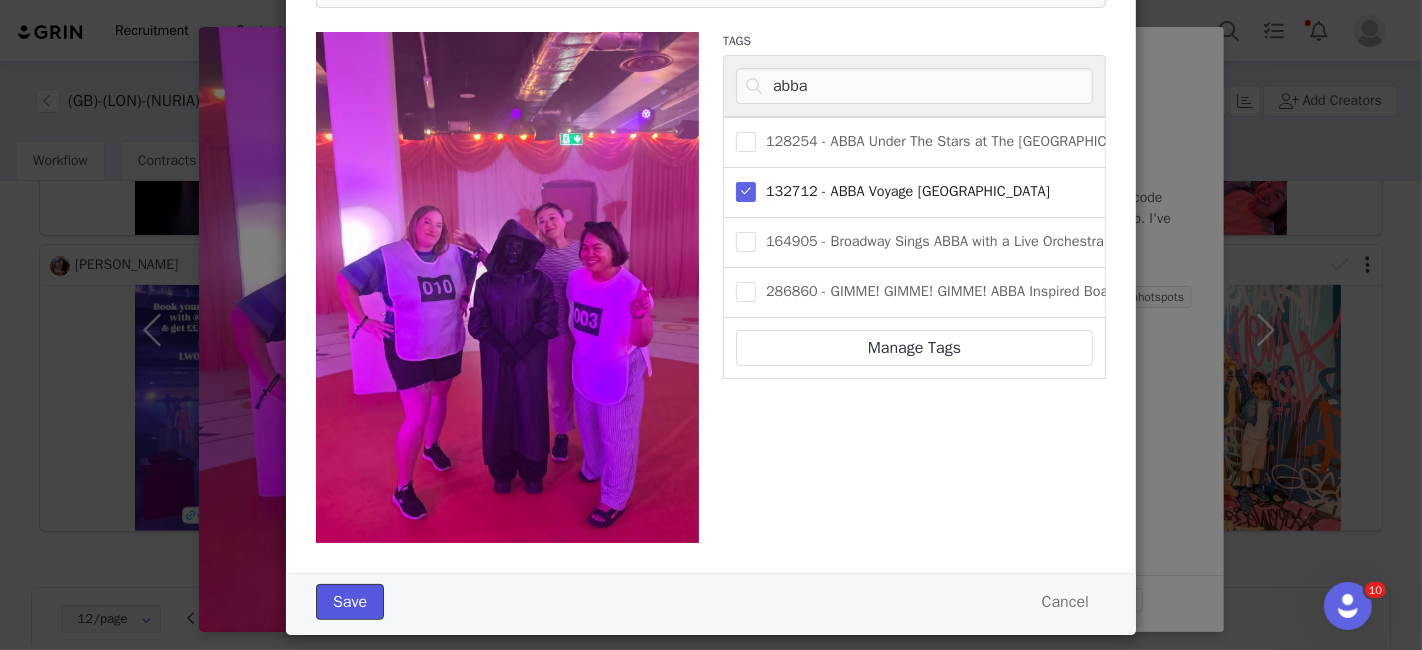 click on "Save" at bounding box center [350, 602] 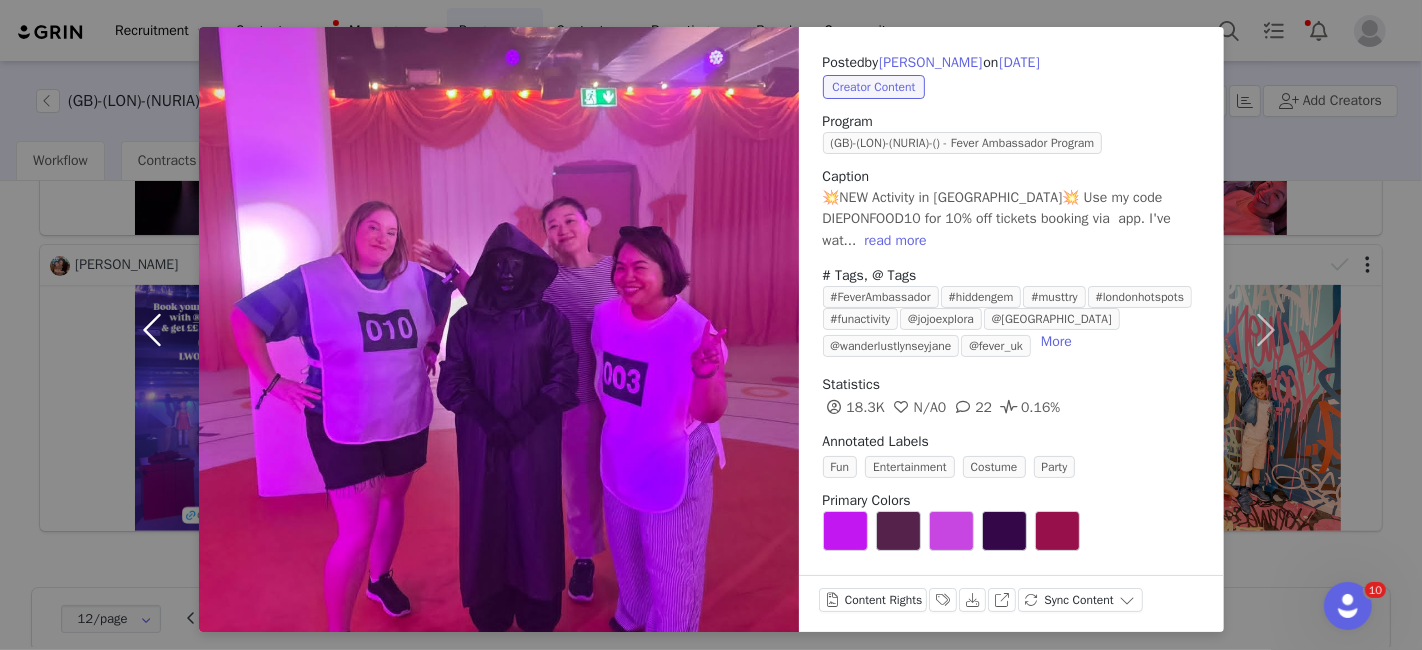 click at bounding box center [157, 329] 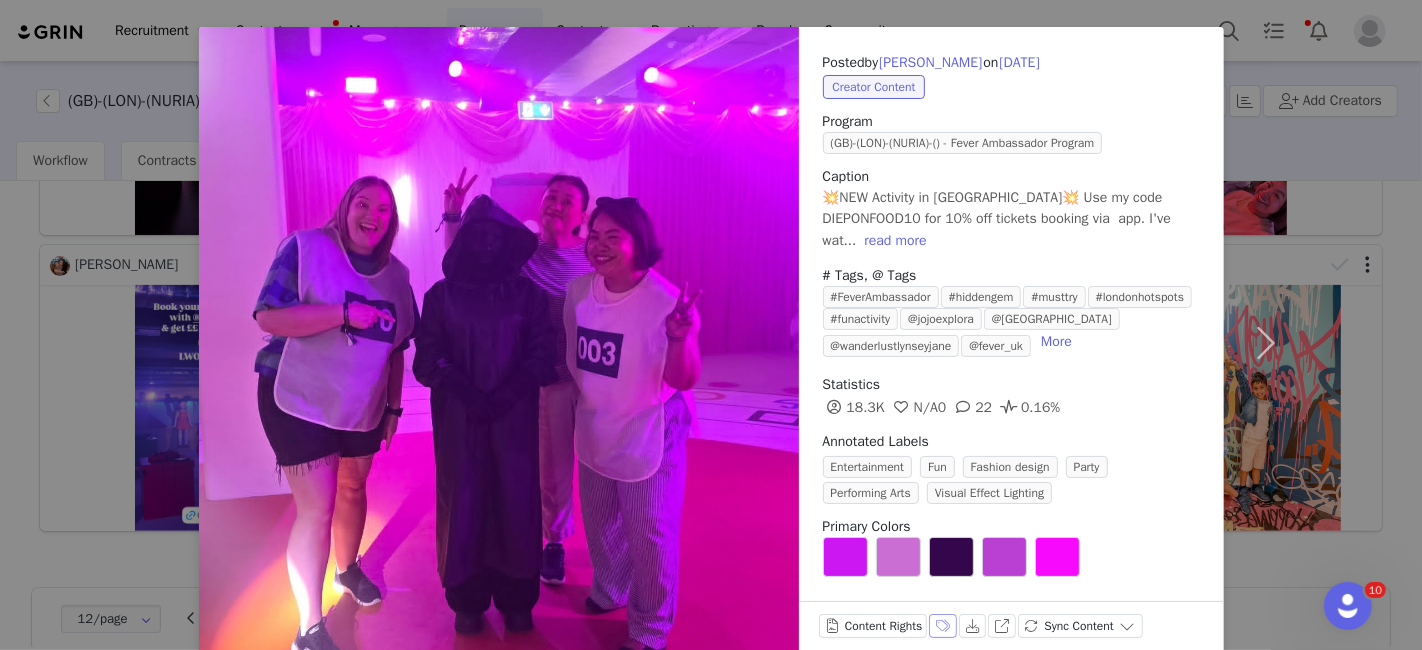 click on "Labels & Tags" at bounding box center [943, 626] 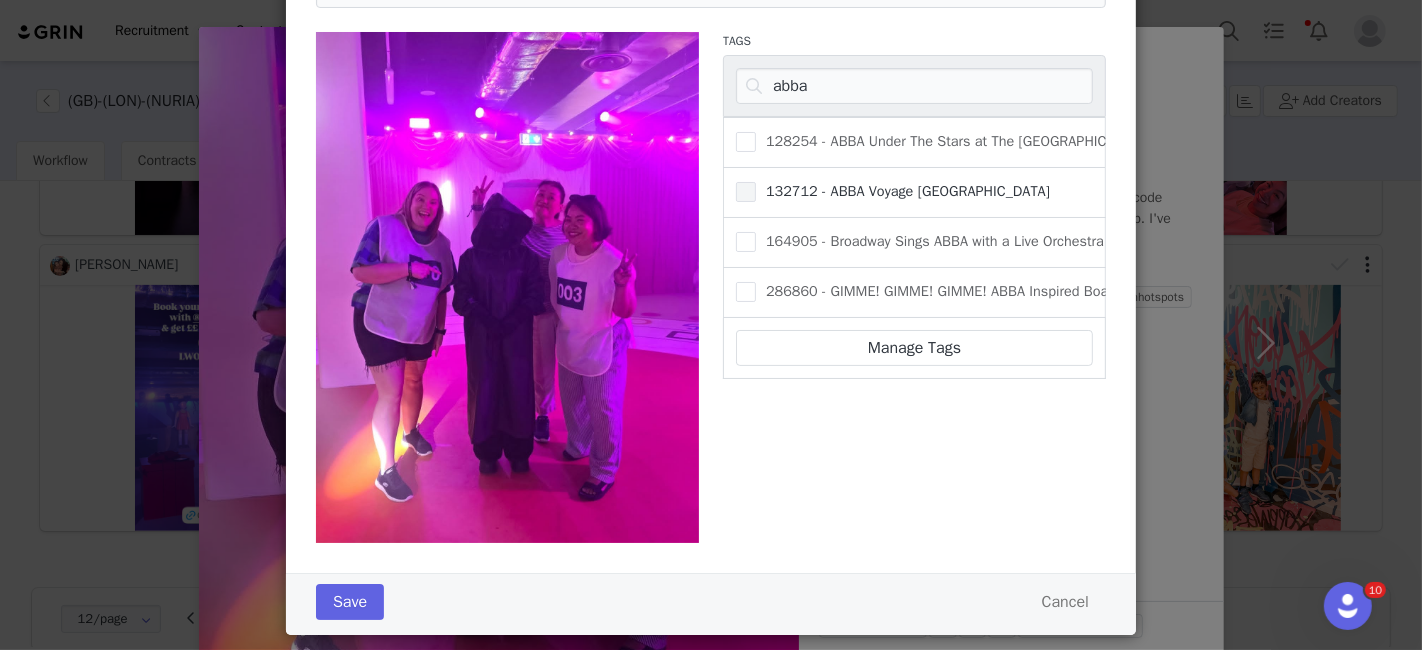 click on "132712 - ABBA Voyage [GEOGRAPHIC_DATA]" at bounding box center [903, 191] 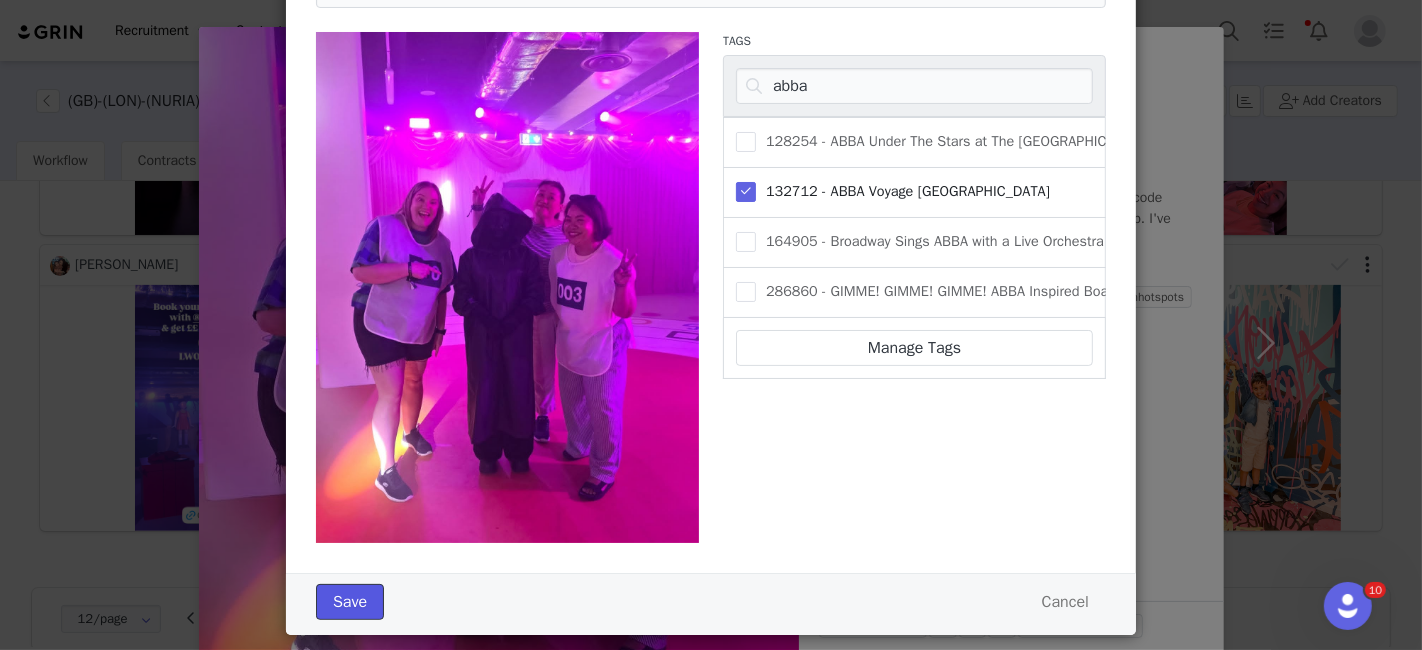 click on "Save" at bounding box center [350, 602] 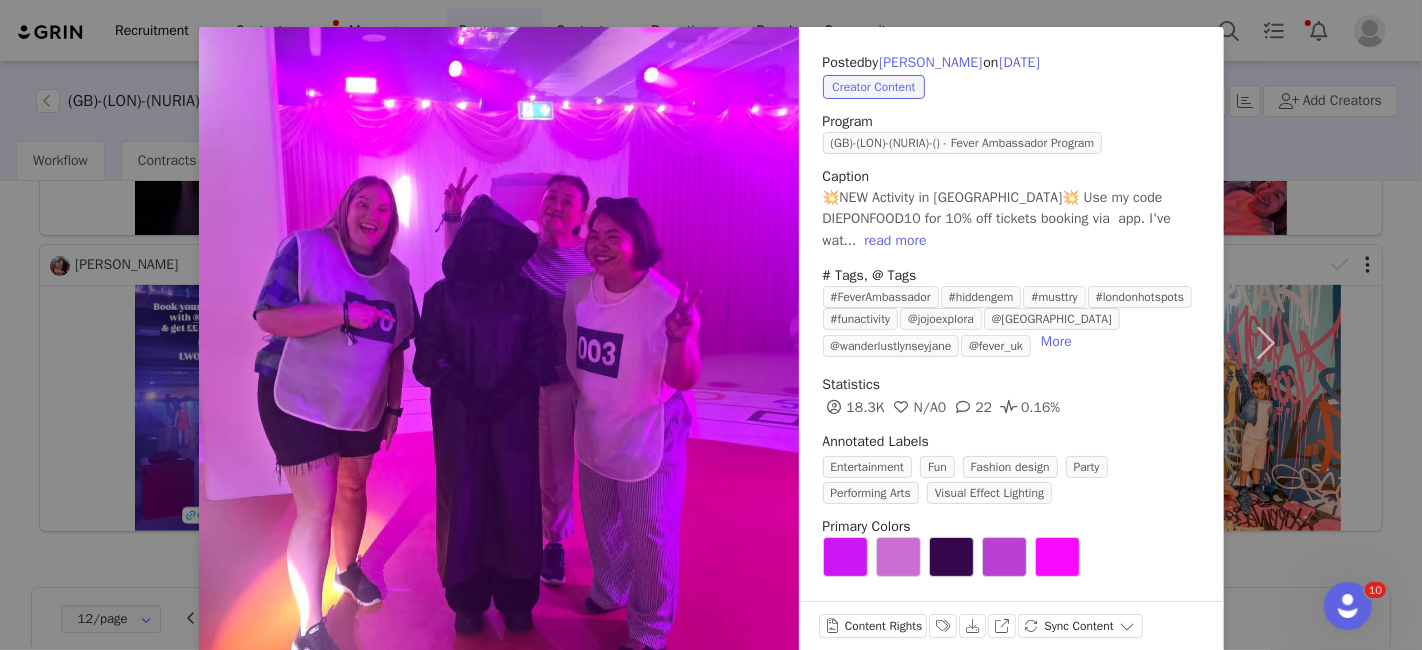 scroll, scrollTop: 0, scrollLeft: 0, axis: both 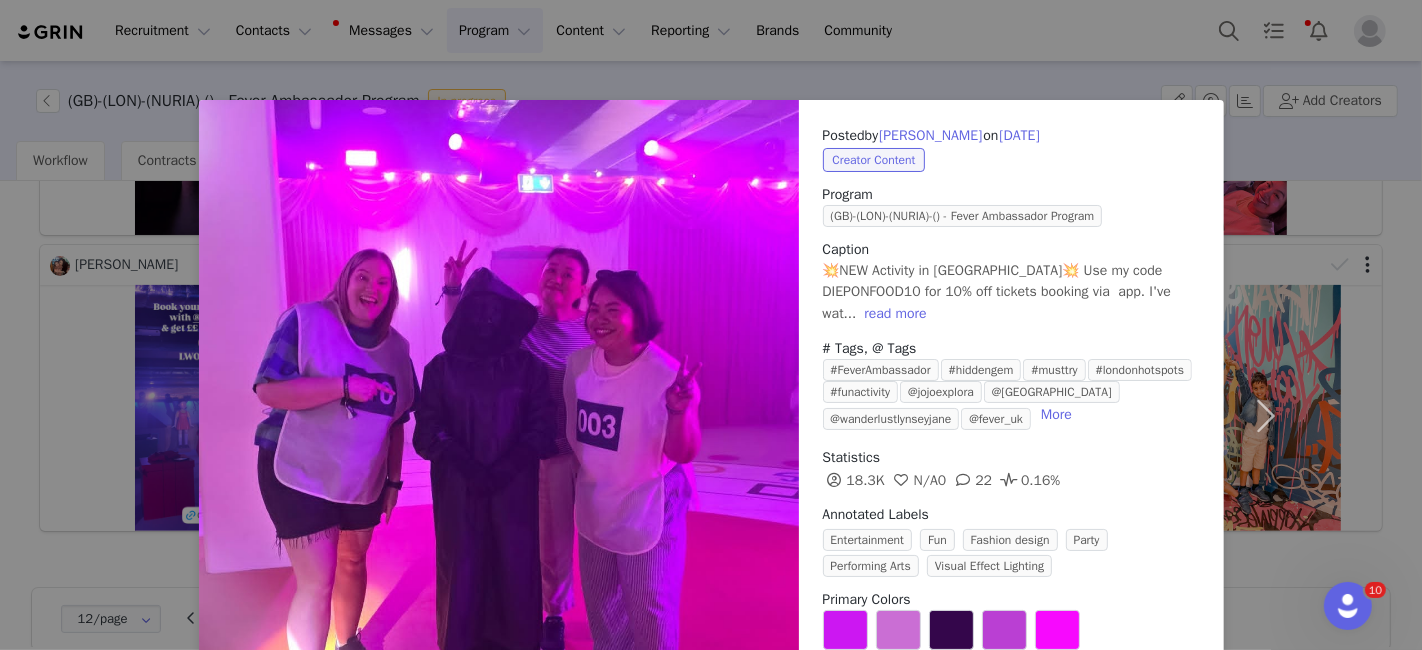 click on "Posted  by  [PERSON_NAME]  on  [DATE]  Creator Content  Program ([GEOGRAPHIC_DATA])-(LON)-(NURIA)-() - Fever Ambassador Program Caption 💥NEW Activity in [GEOGRAPHIC_DATA]💥
Use my code DIEPONFOOD10 for 10% off tickets booking via  app.
I've wat... read more # Tags, @ Tags  #FeverAmbassador   #hiddengem   #musttry   #londonhotspots   #funactivity   @jojoexplora   @[GEOGRAPHIC_DATA]   @wanderlustlynseyjane   @fever_uk  More     Statistics 18.3K   N/A  0  22  0.16%  Annotated Labels  Entertainment   Fun   Fashion design   Party   Performing Arts   Visual Effect Lighting  Primary Colors Content Rights Labels & Tags Download View on Instagram Sync Content" at bounding box center (711, 325) 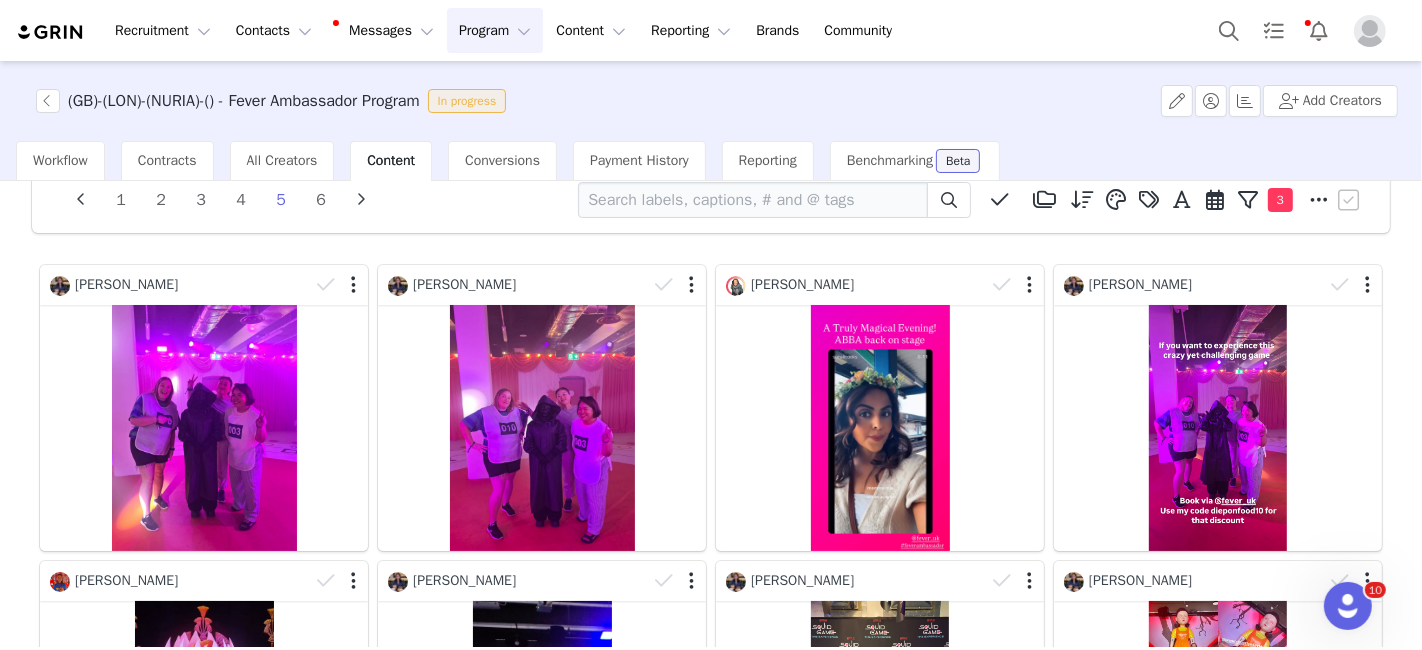 scroll, scrollTop: 0, scrollLeft: 0, axis: both 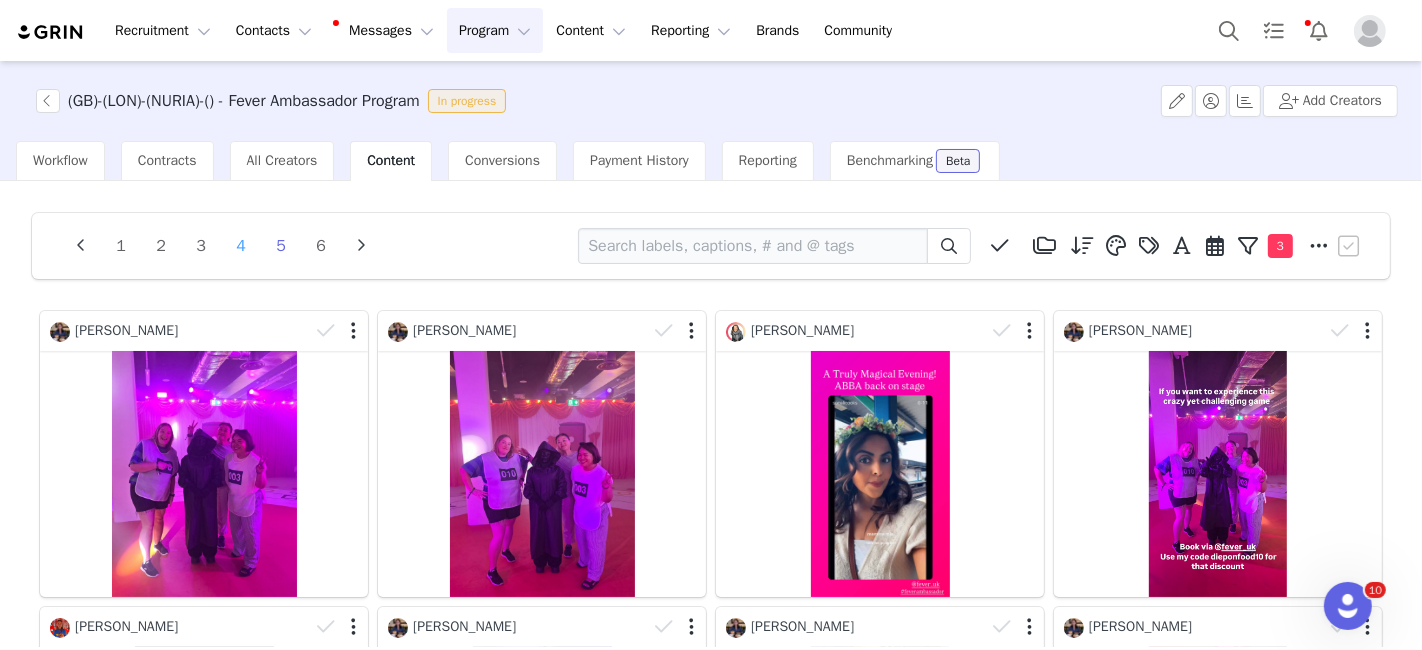 click on "4" at bounding box center (241, 246) 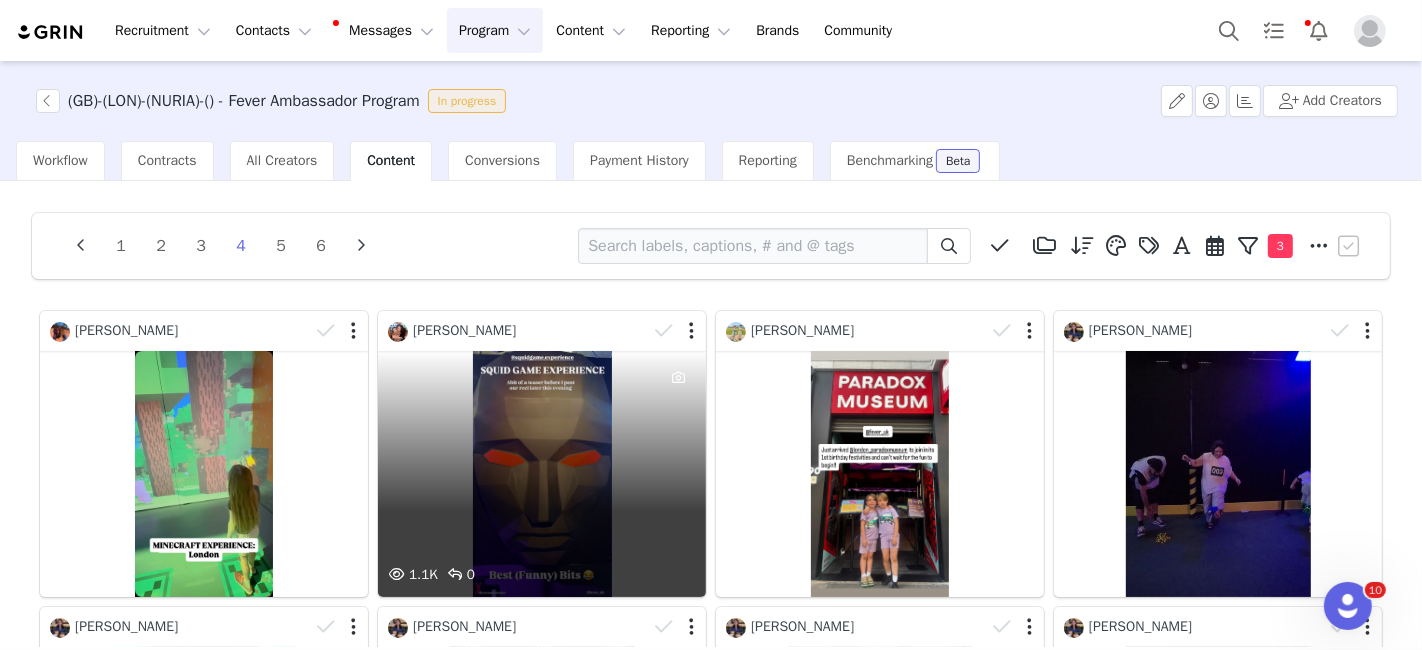 scroll, scrollTop: 658, scrollLeft: 0, axis: vertical 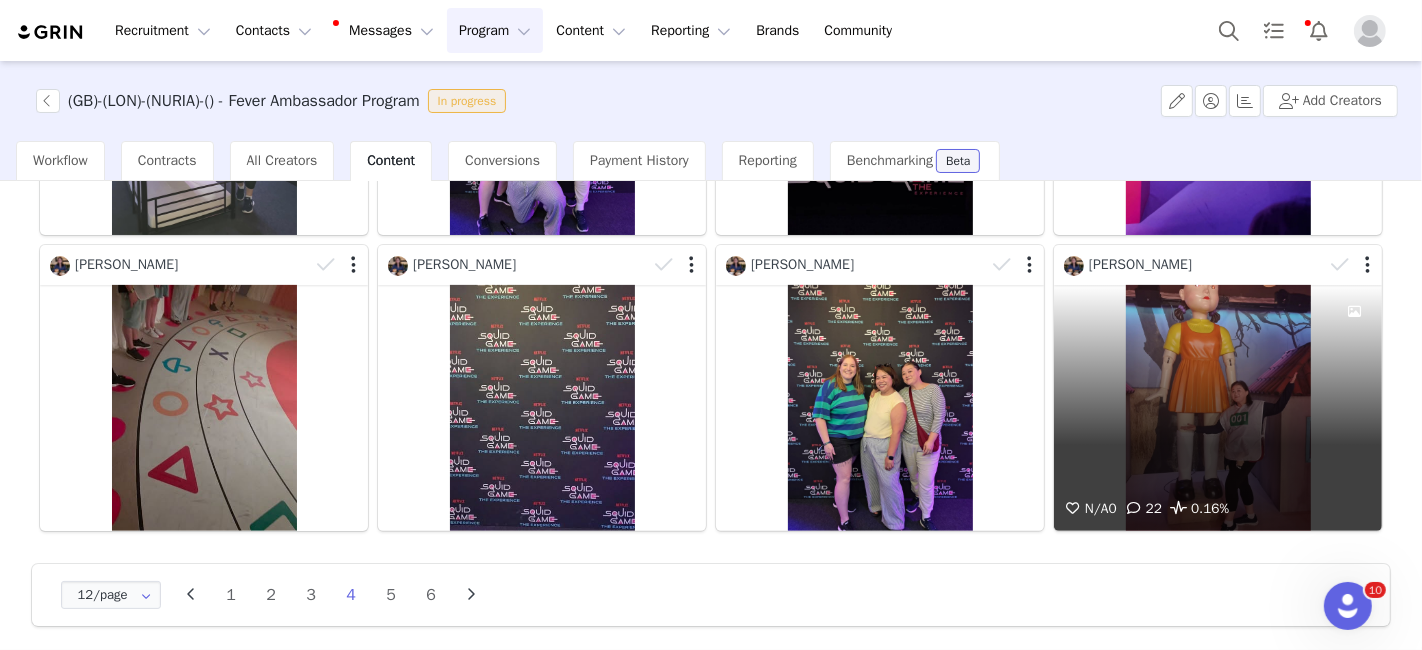 click on "N/A  0  22  0.16%" at bounding box center [1218, 408] 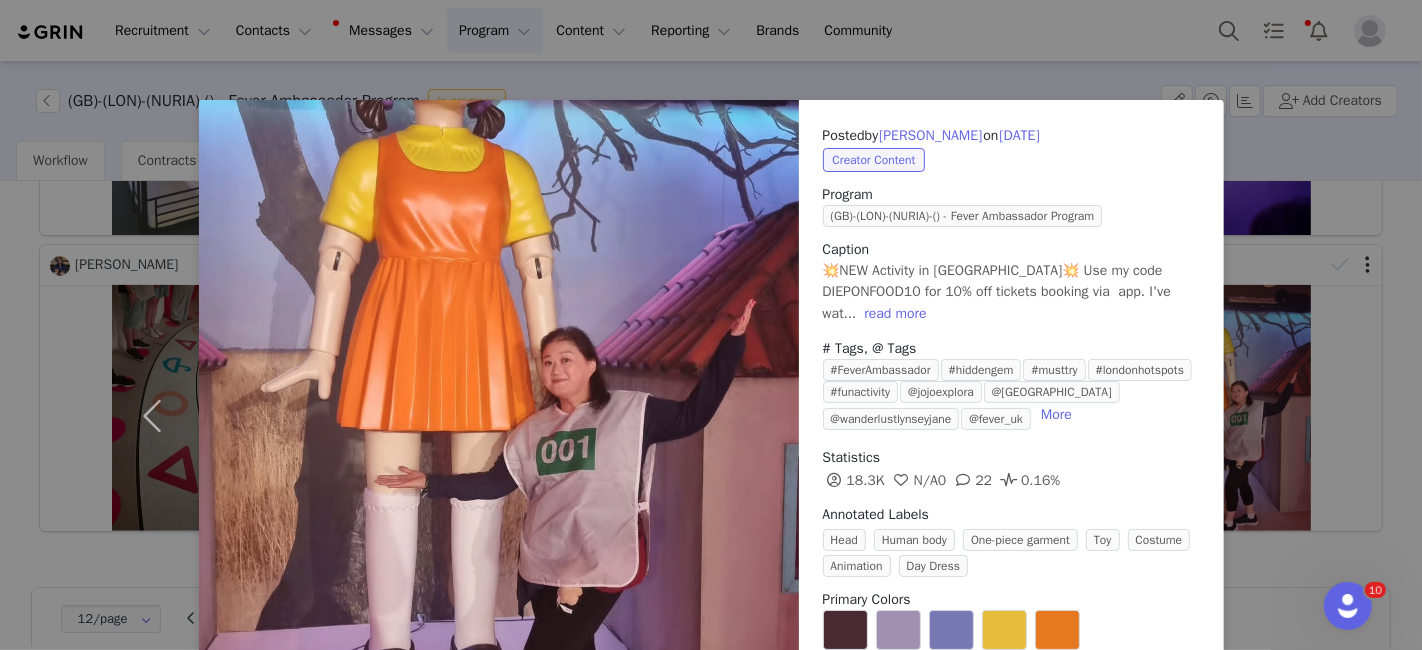 scroll, scrollTop: 80, scrollLeft: 0, axis: vertical 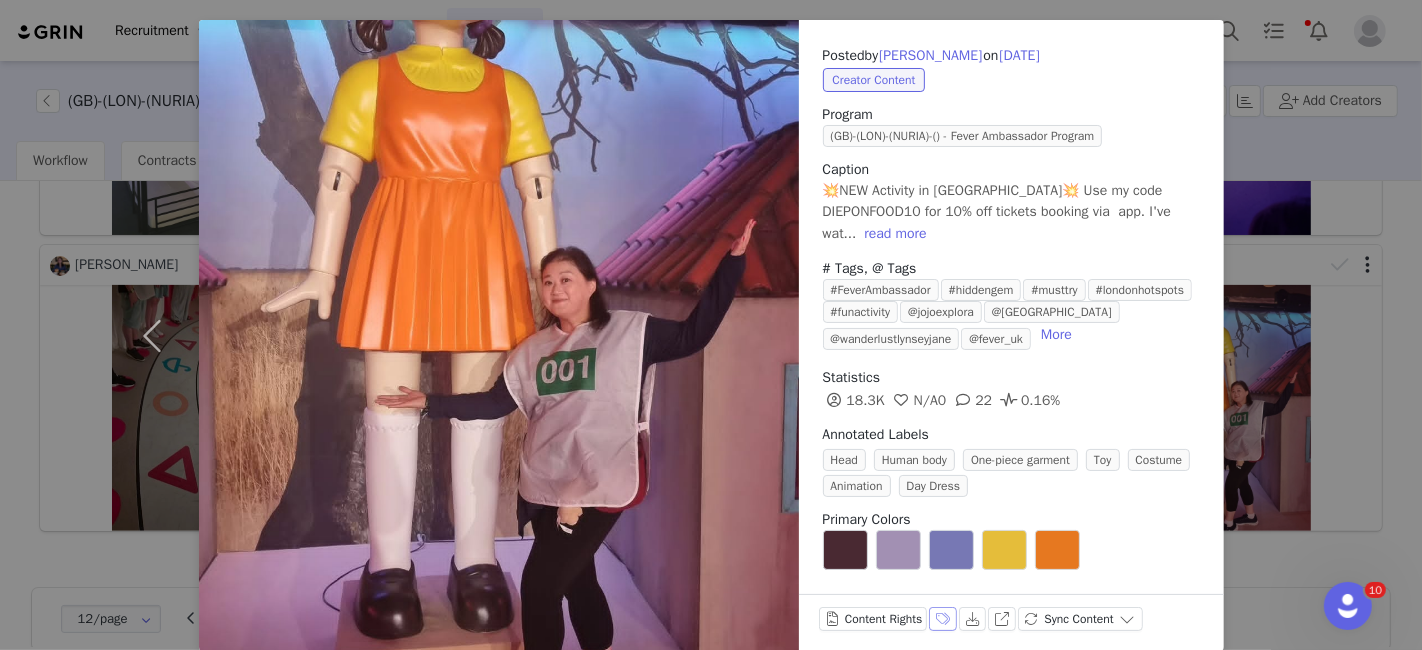 click on "Labels & Tags" at bounding box center (943, 619) 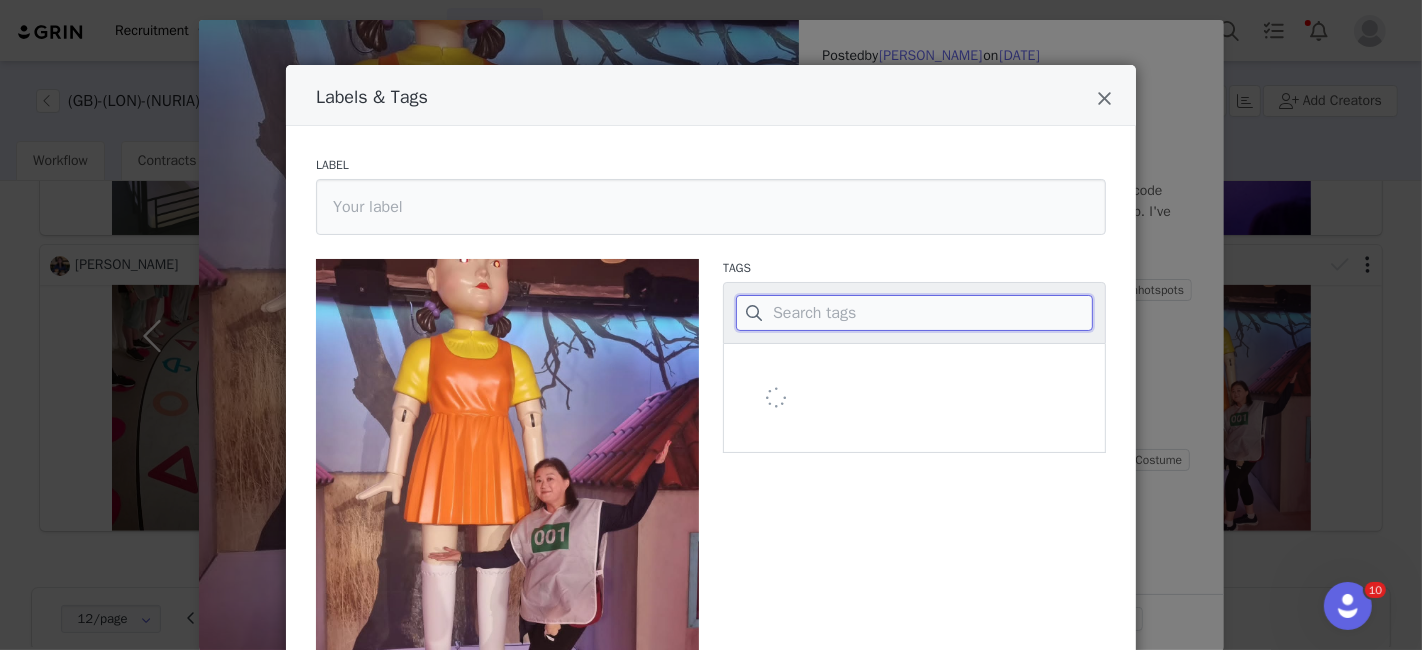 click at bounding box center [914, 313] 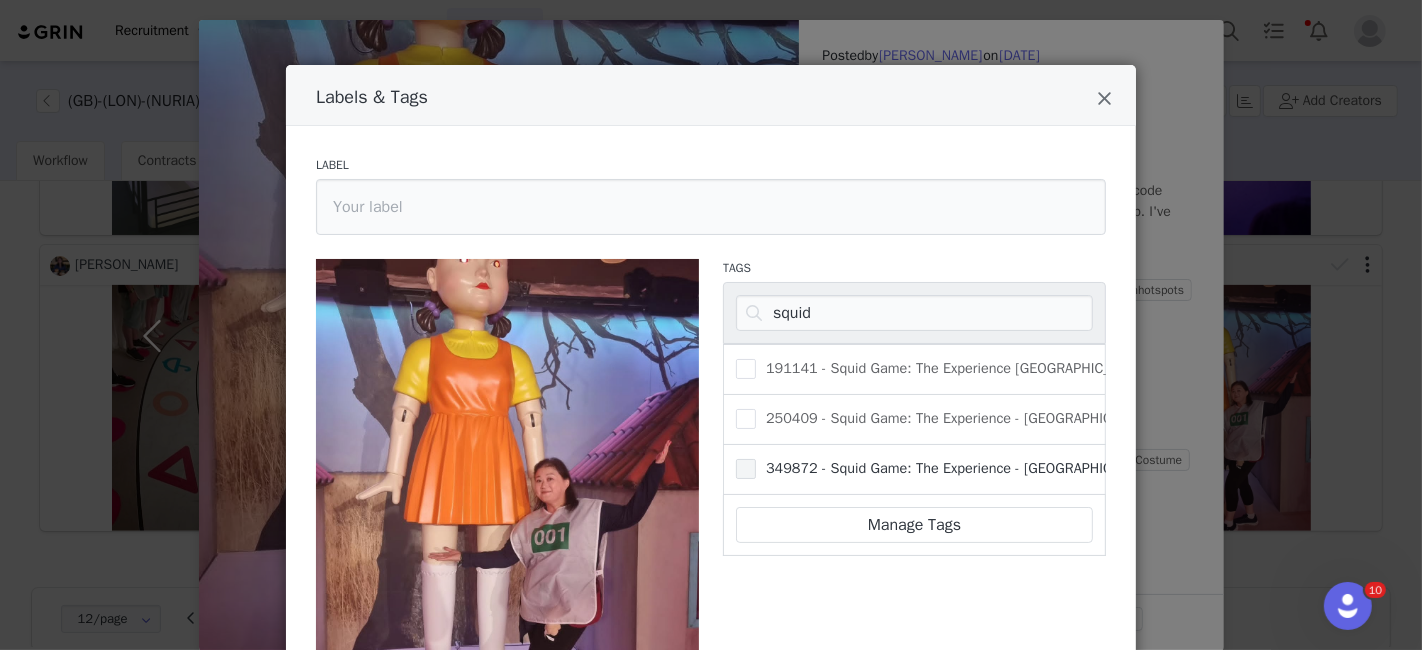 click at bounding box center (746, 469) 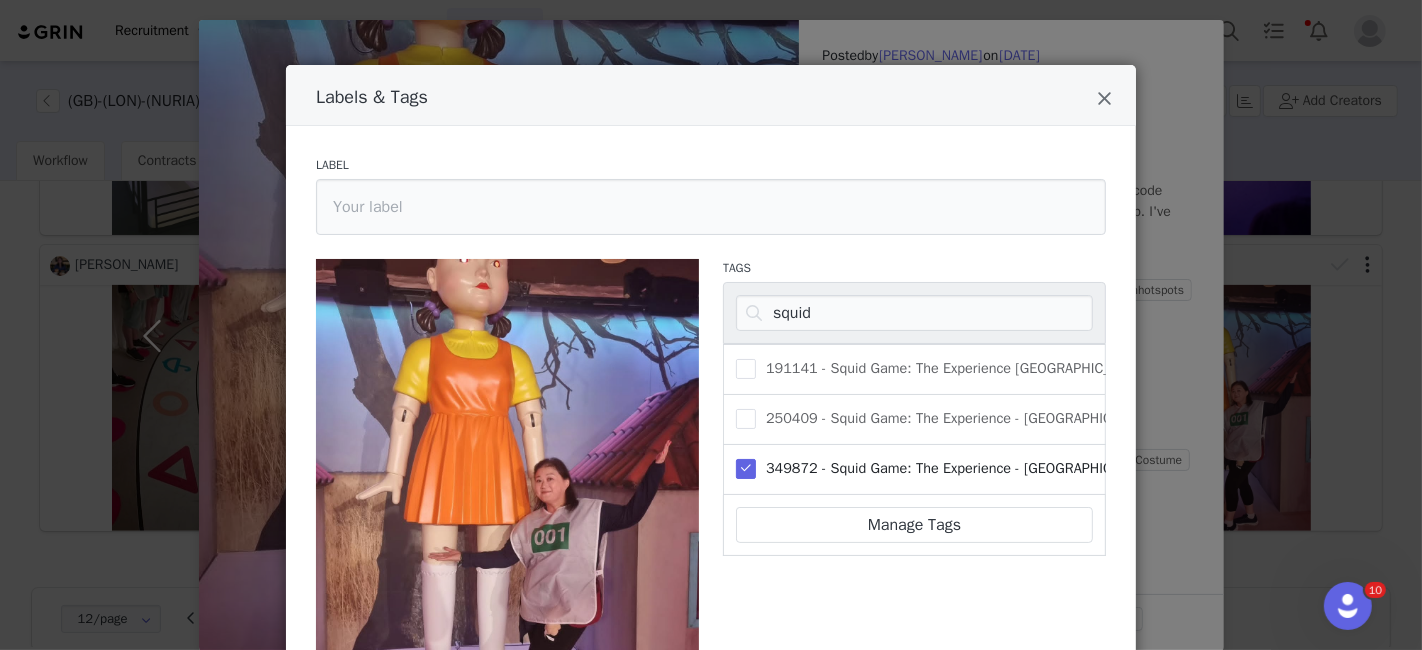 click on "Save" at bounding box center [350, 829] 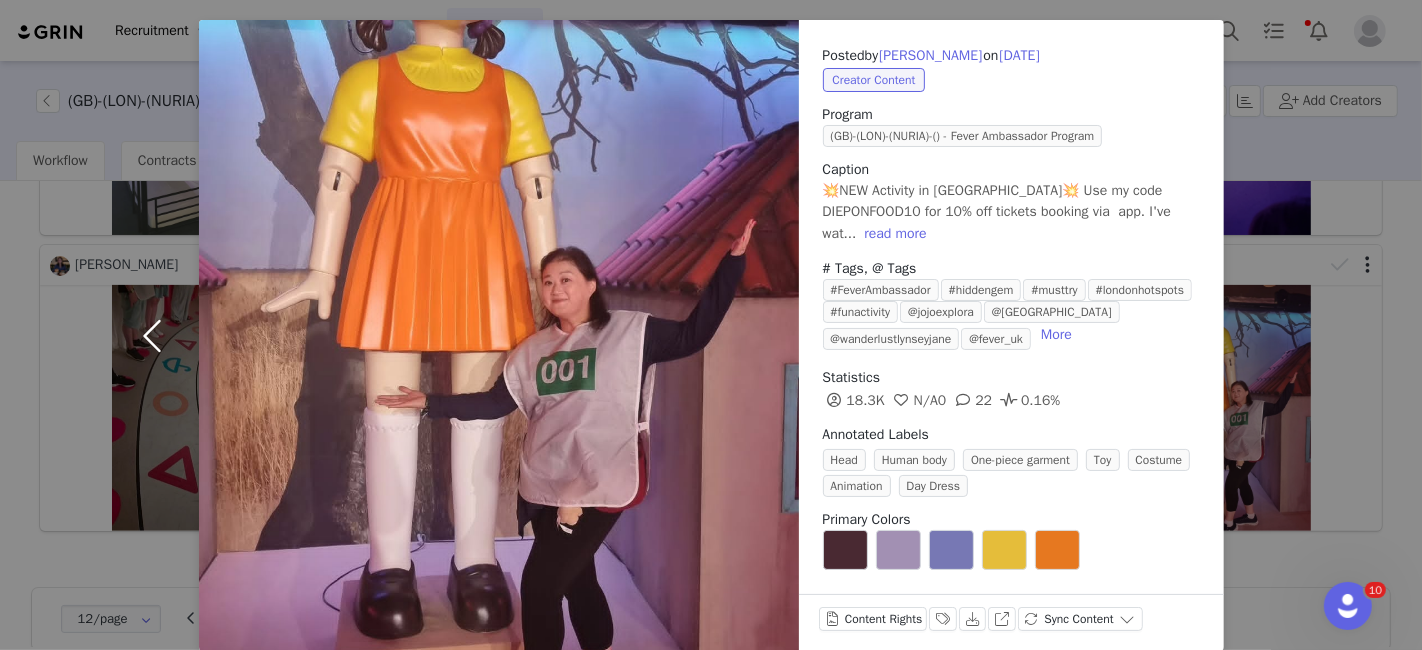 click at bounding box center (157, 335) 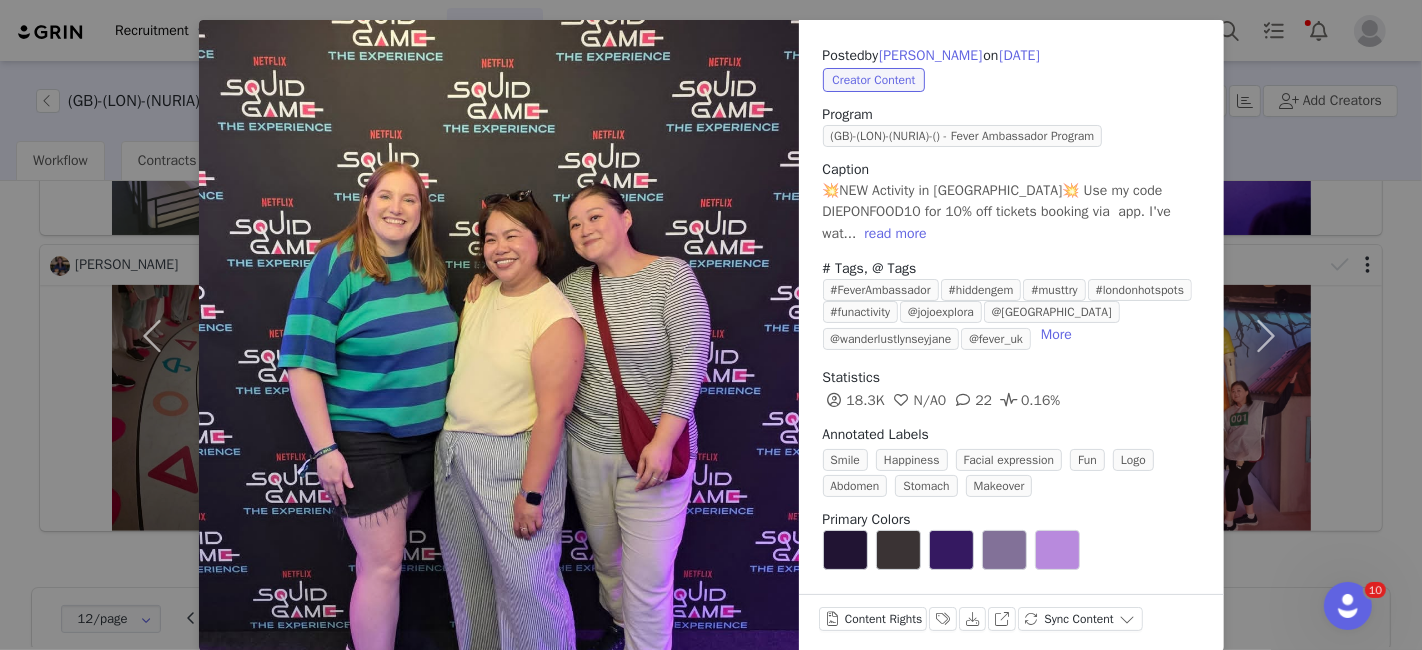 click on "Labels & Tags" at bounding box center [943, 623] 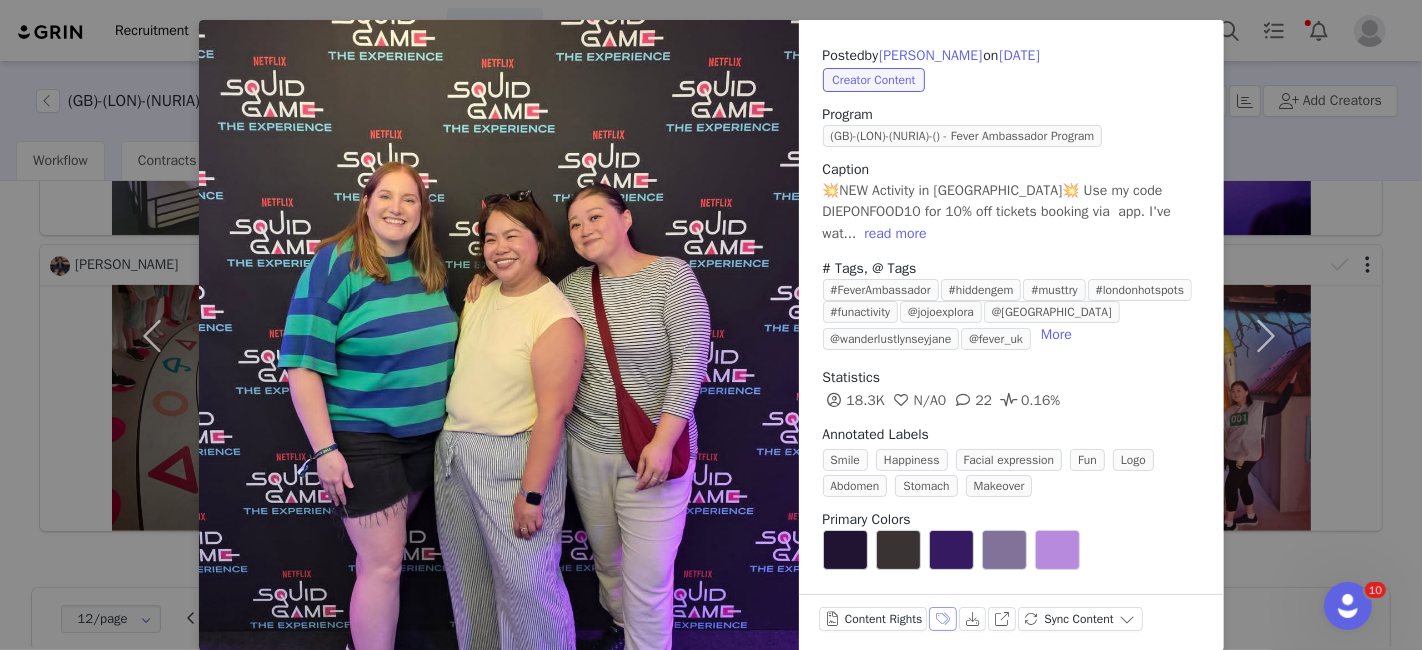 click on "Labels & Tags" at bounding box center (943, 619) 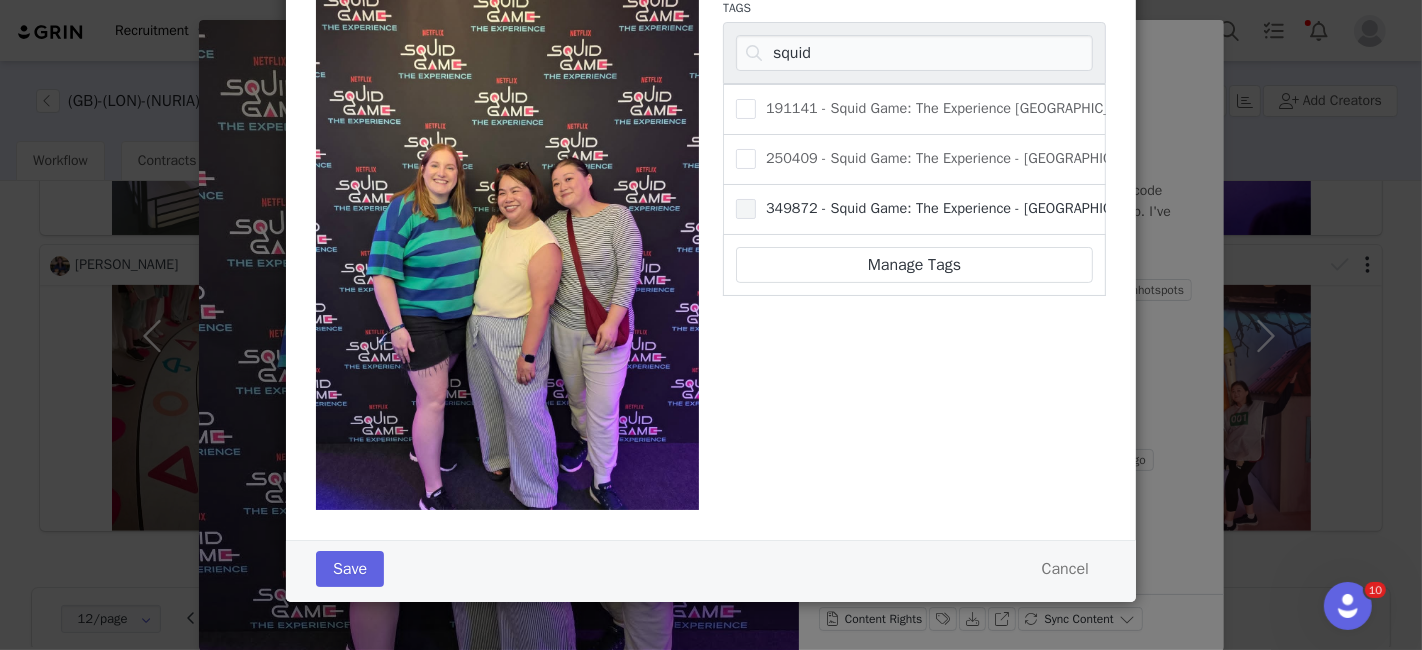 click on "349872 - Squid Game: The Experience - [GEOGRAPHIC_DATA]" at bounding box center (956, 208) 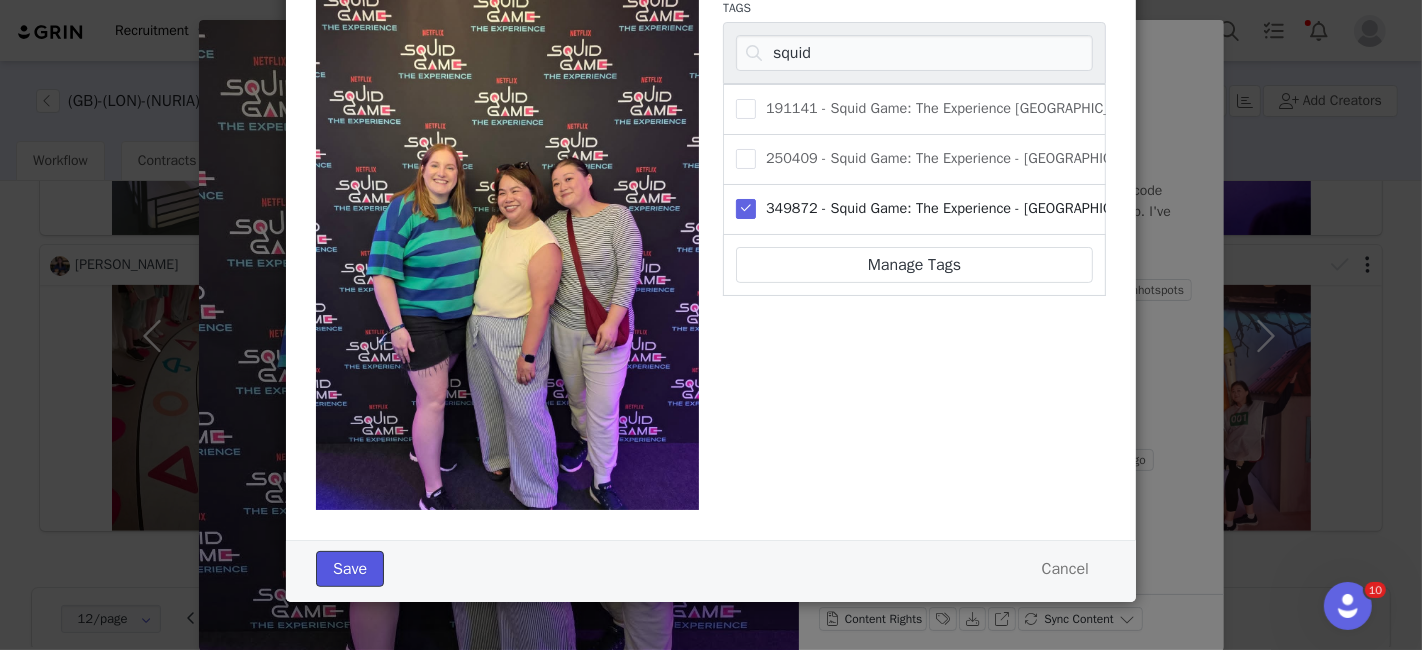click on "Save" at bounding box center (350, 569) 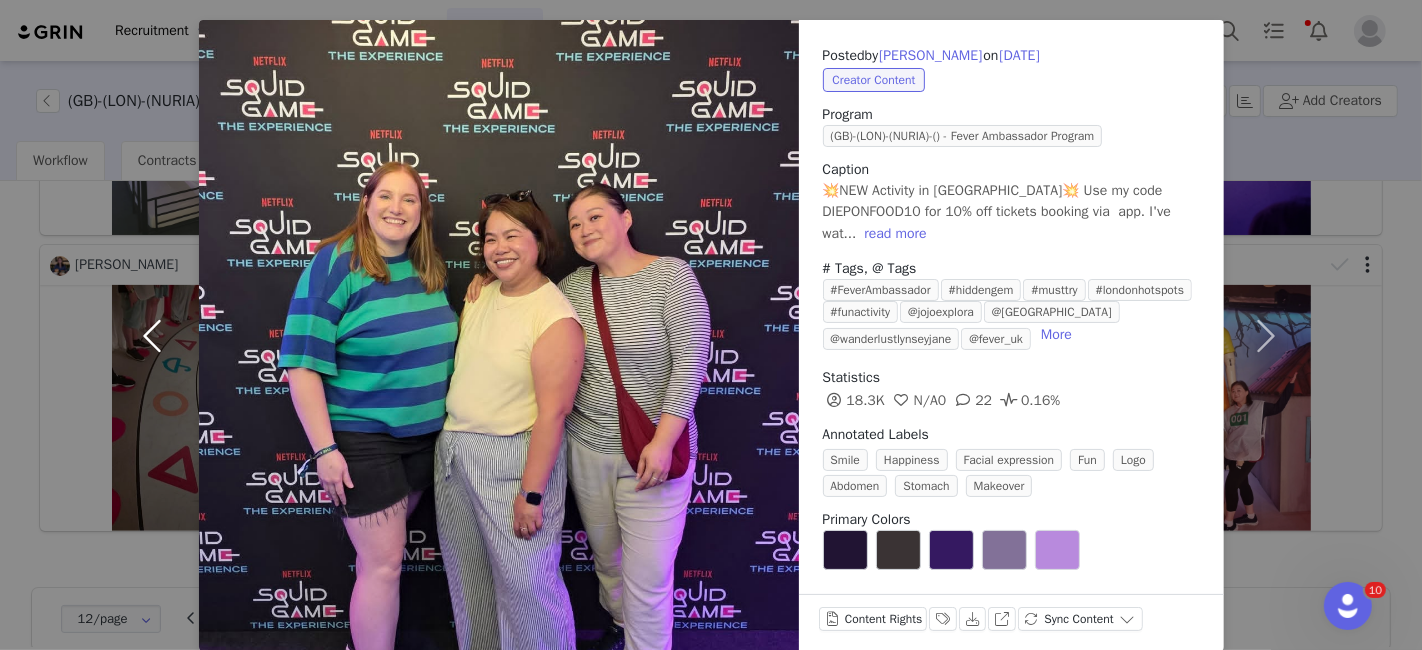 click at bounding box center (157, 335) 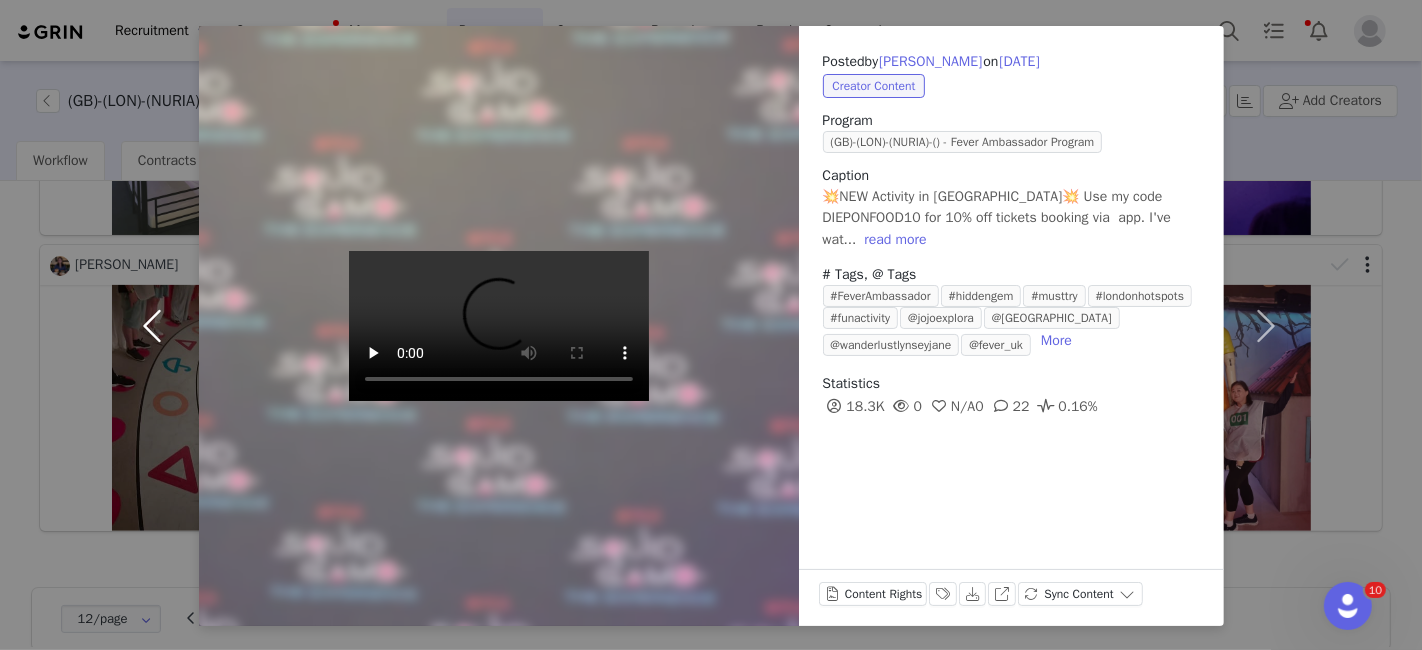 scroll, scrollTop: 73, scrollLeft: 0, axis: vertical 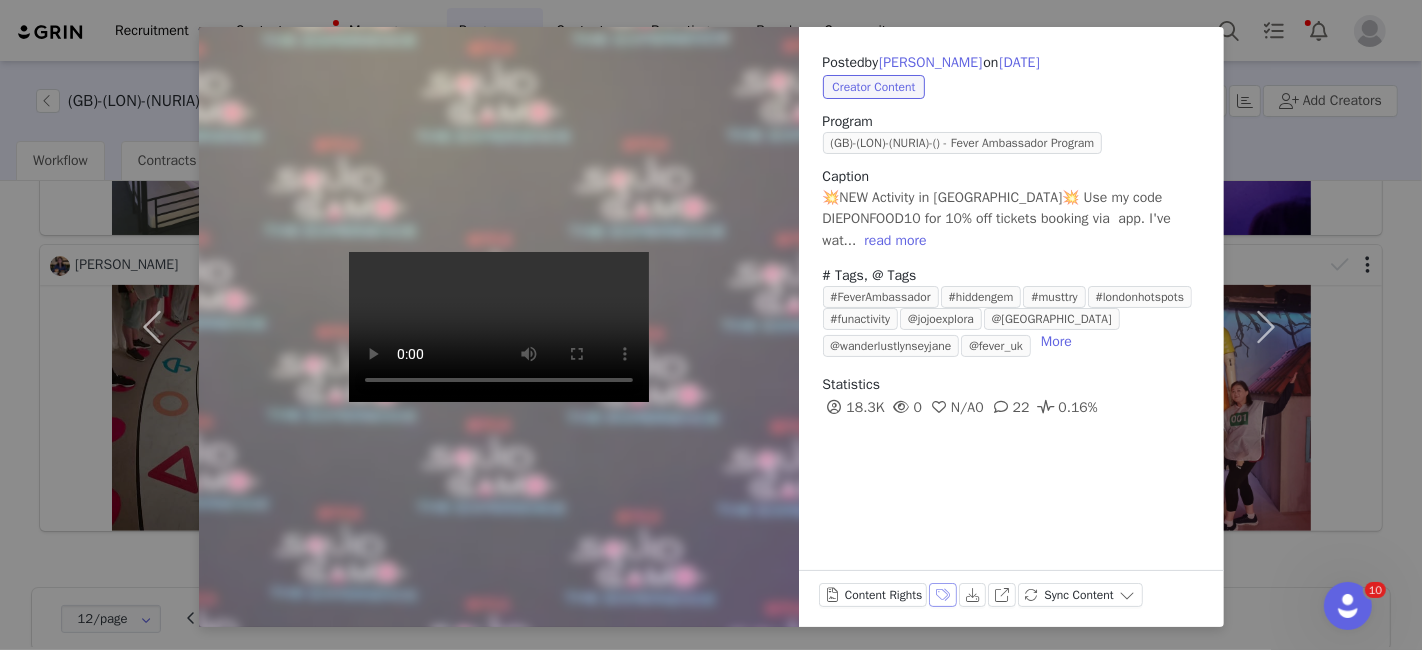 click on "Labels & Tags" at bounding box center (943, 595) 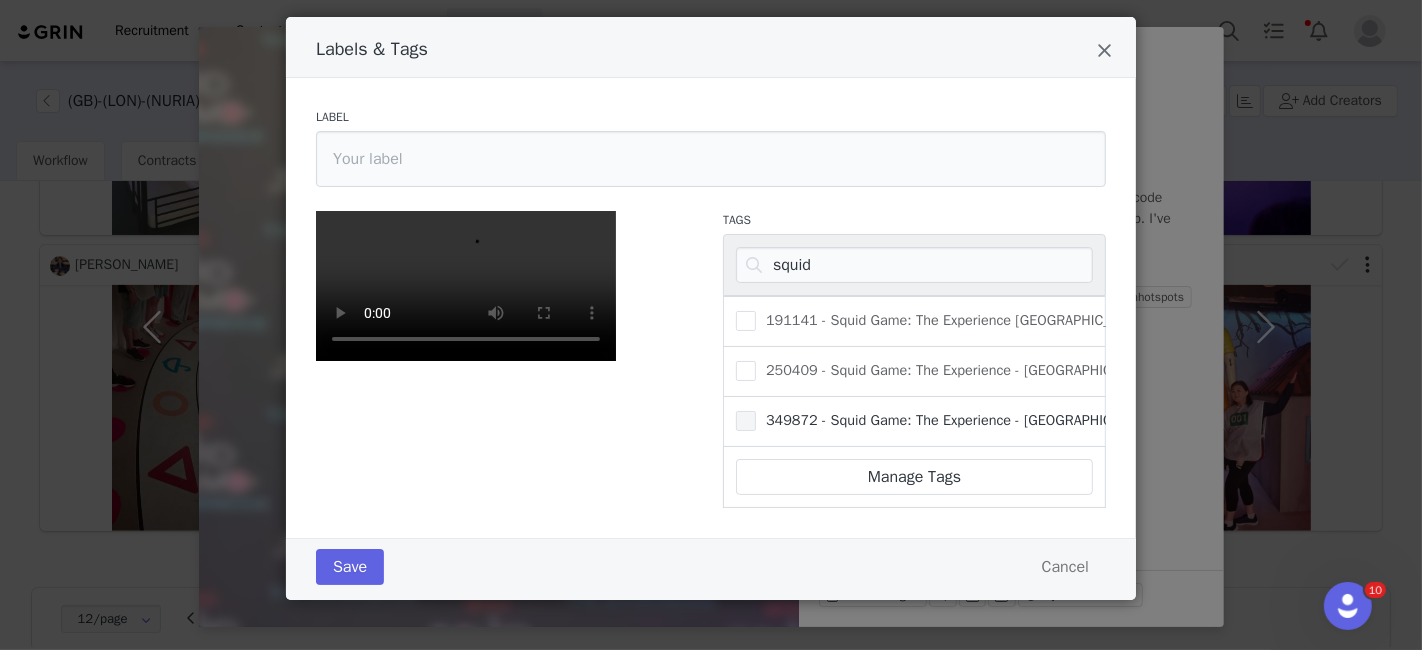 click on "349872 - Squid Game: The Experience - [GEOGRAPHIC_DATA]" at bounding box center [956, 420] 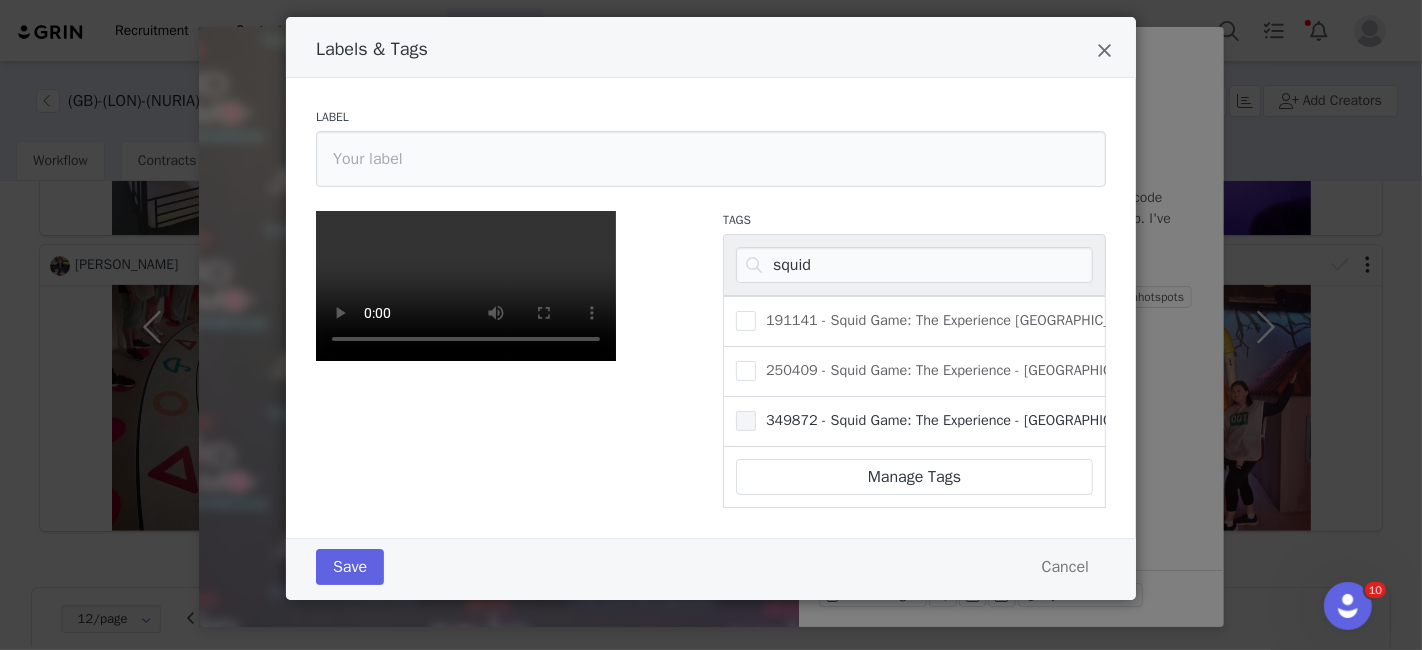 click on "349872 - Squid Game: The Experience - [GEOGRAPHIC_DATA]" at bounding box center [756, 411] 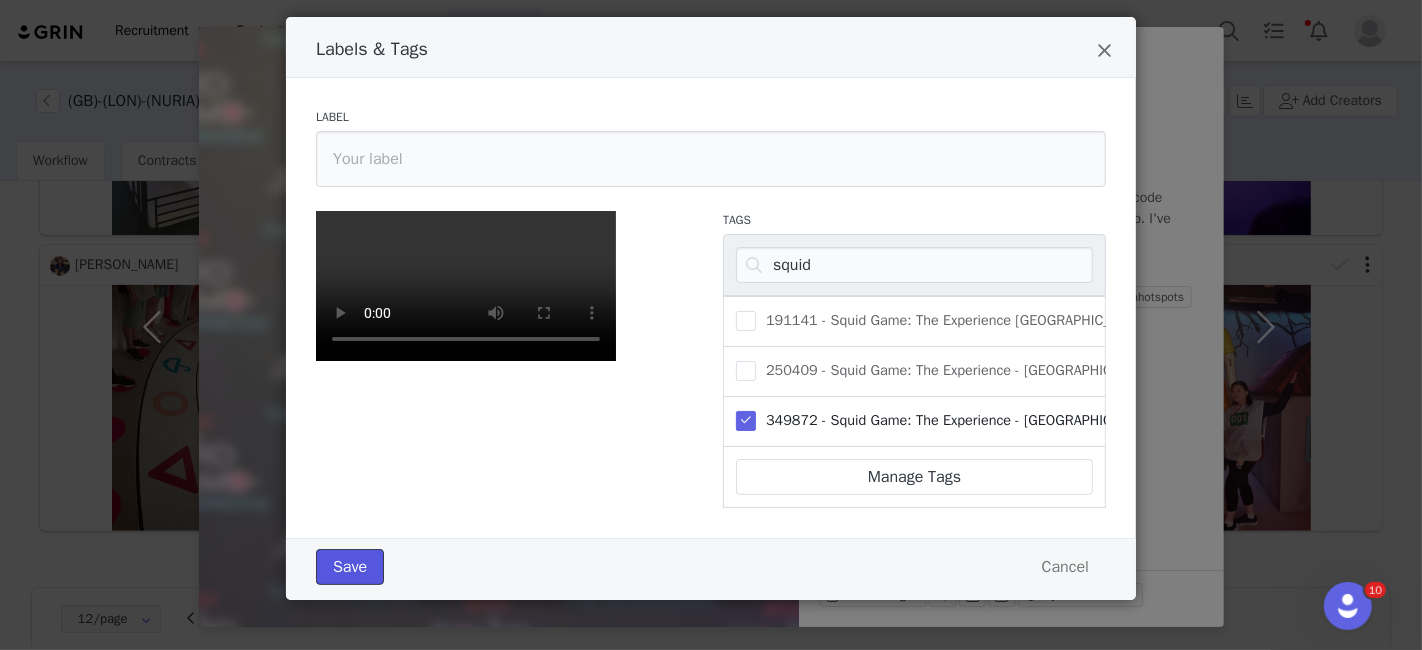 click on "Save" at bounding box center [350, 567] 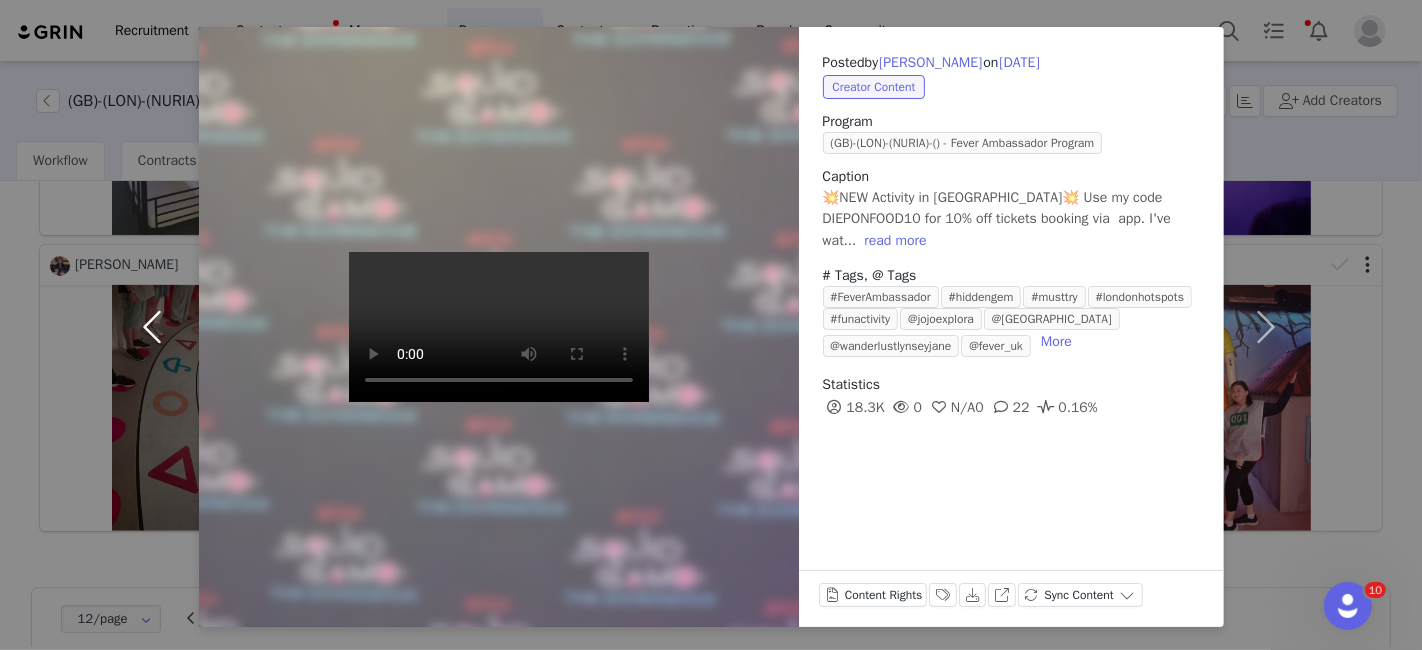 click at bounding box center [157, 327] 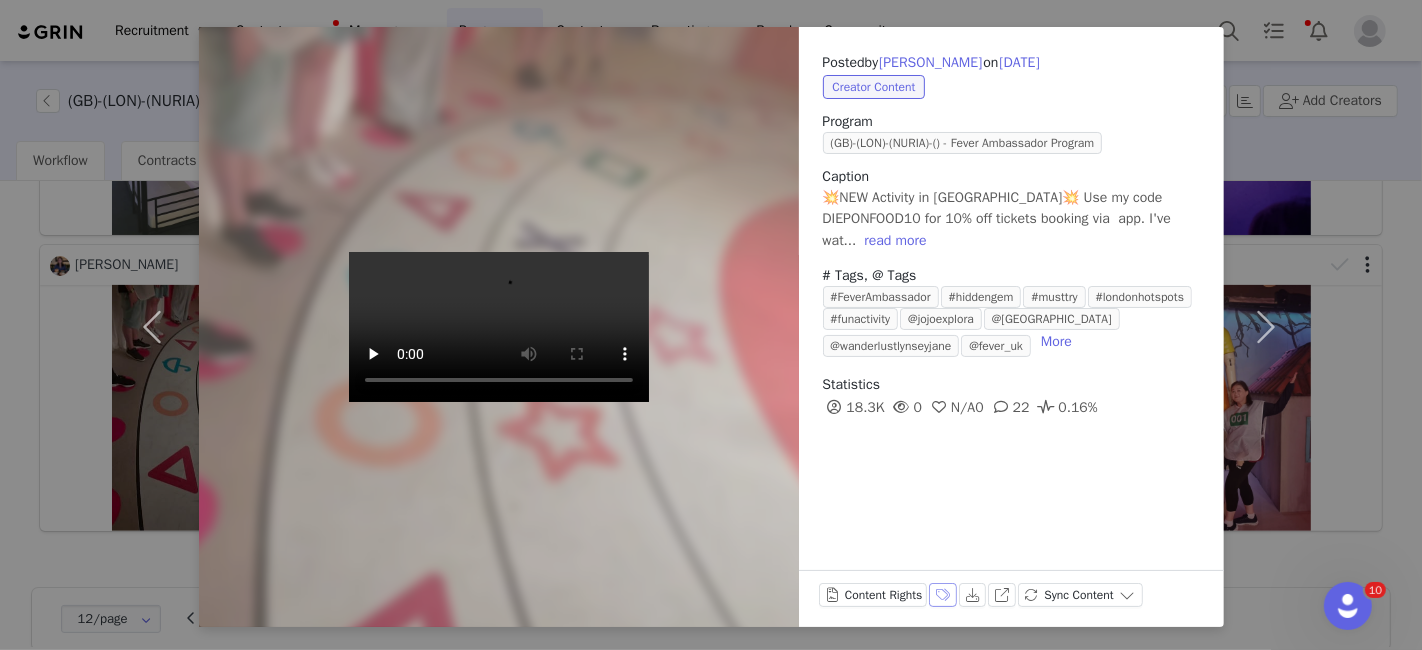 click on "Labels & Tags" at bounding box center [943, 595] 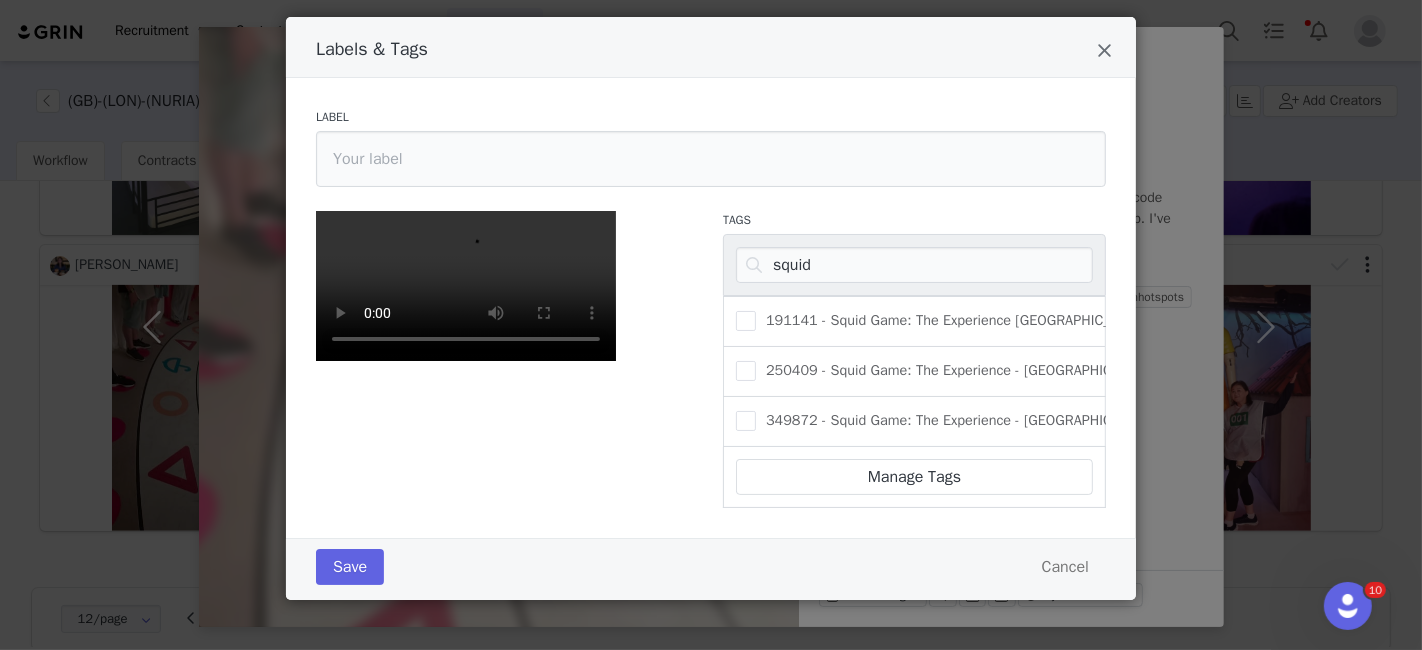 click on "349872 - Squid Game: The Experience - [GEOGRAPHIC_DATA]" at bounding box center [914, 422] 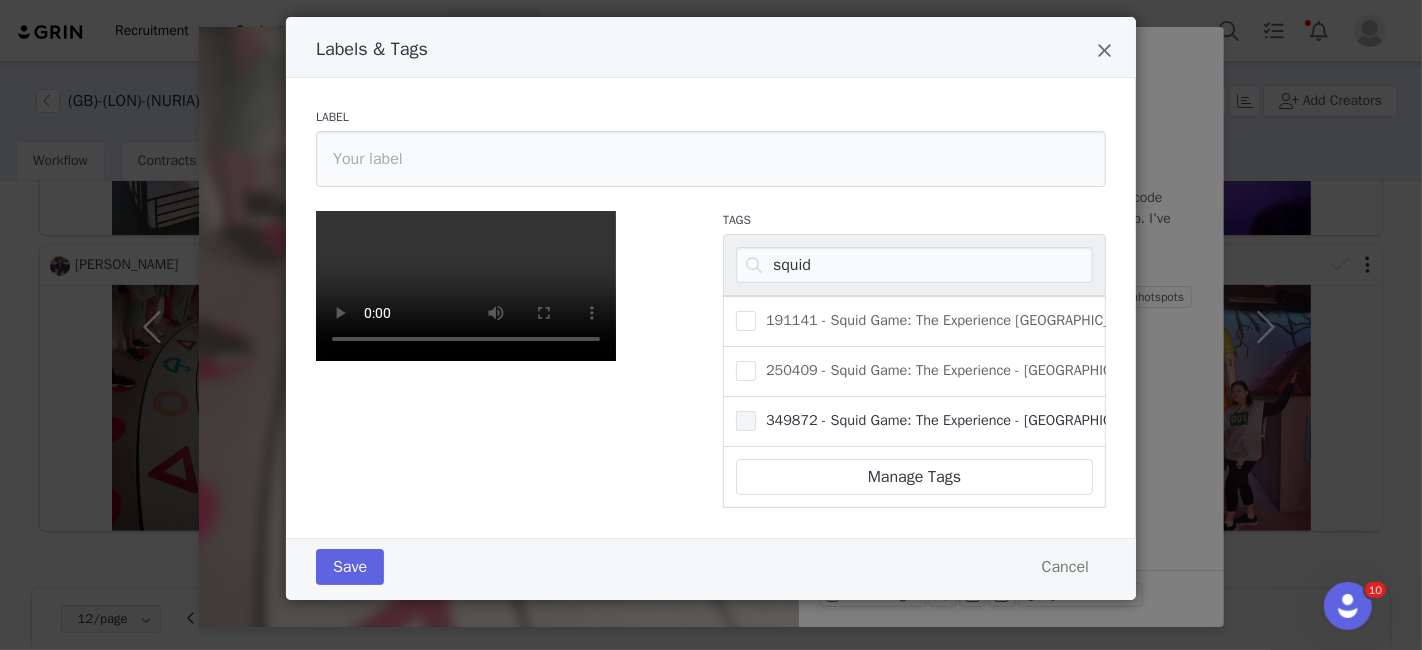 click on "349872 - Squid Game: The Experience - [GEOGRAPHIC_DATA]" at bounding box center (956, 420) 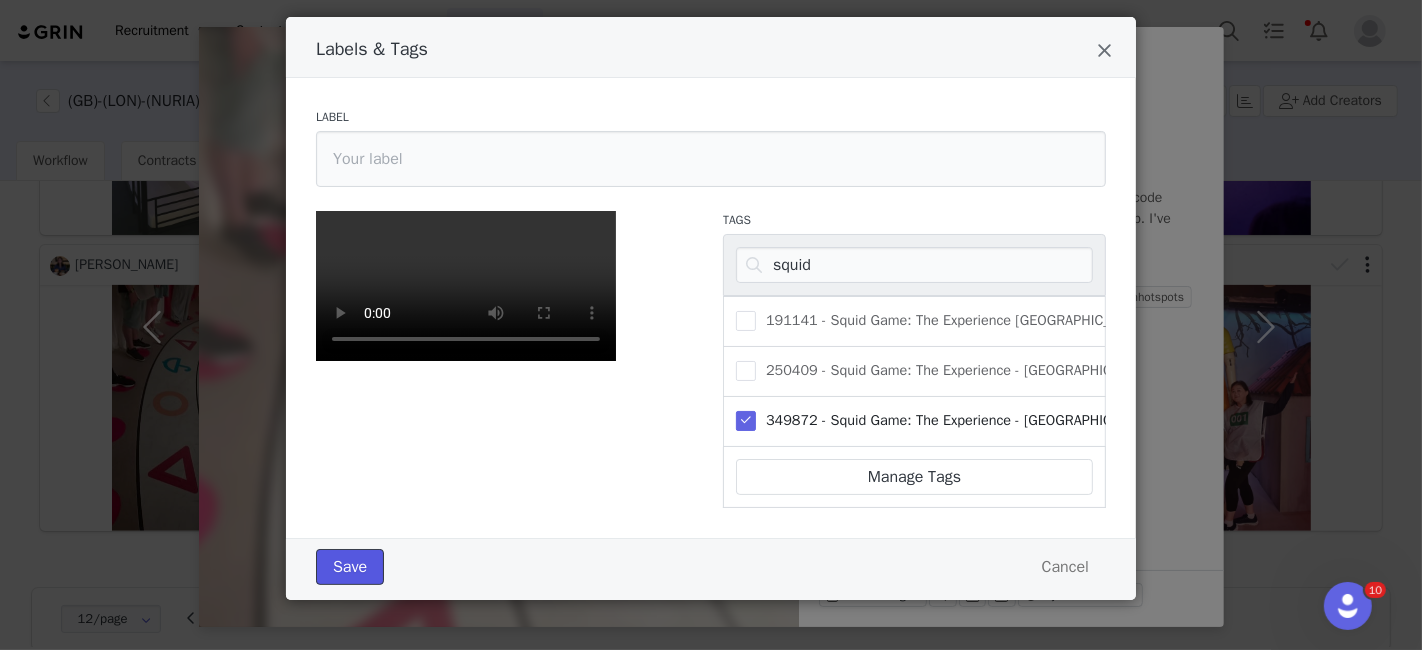 click on "Save" at bounding box center (350, 567) 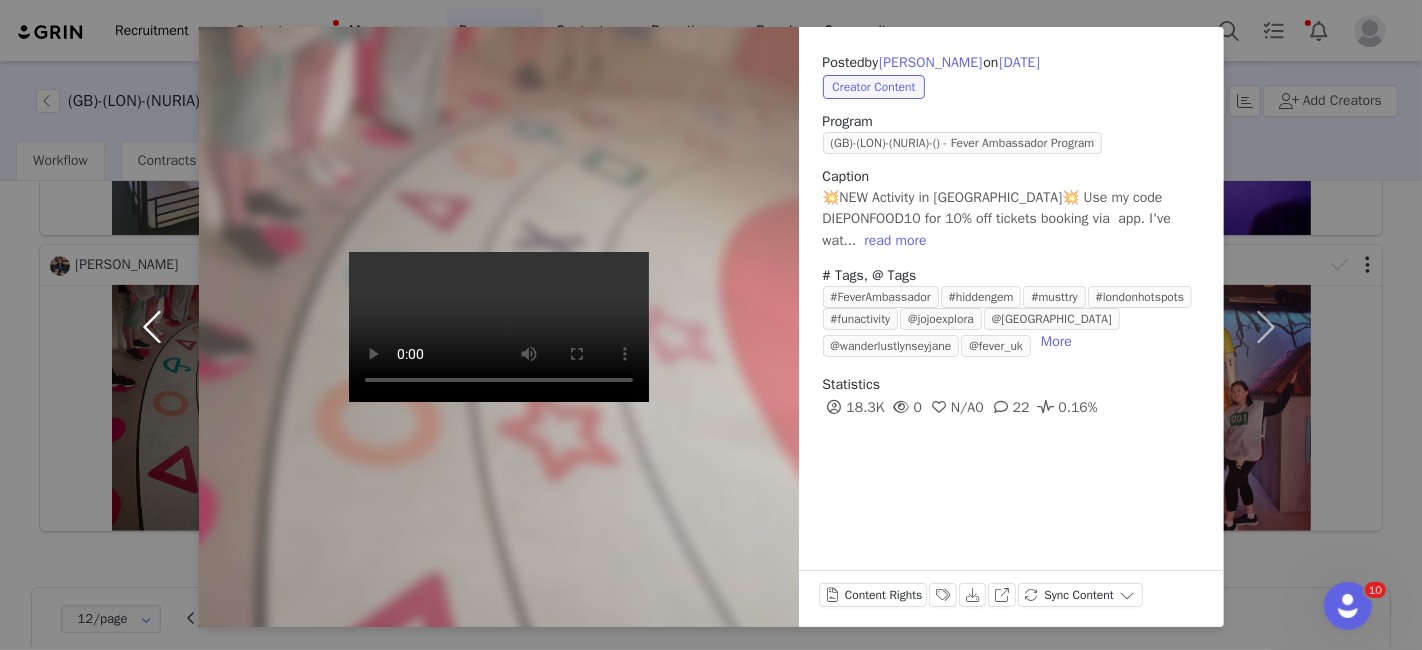 click at bounding box center (157, 327) 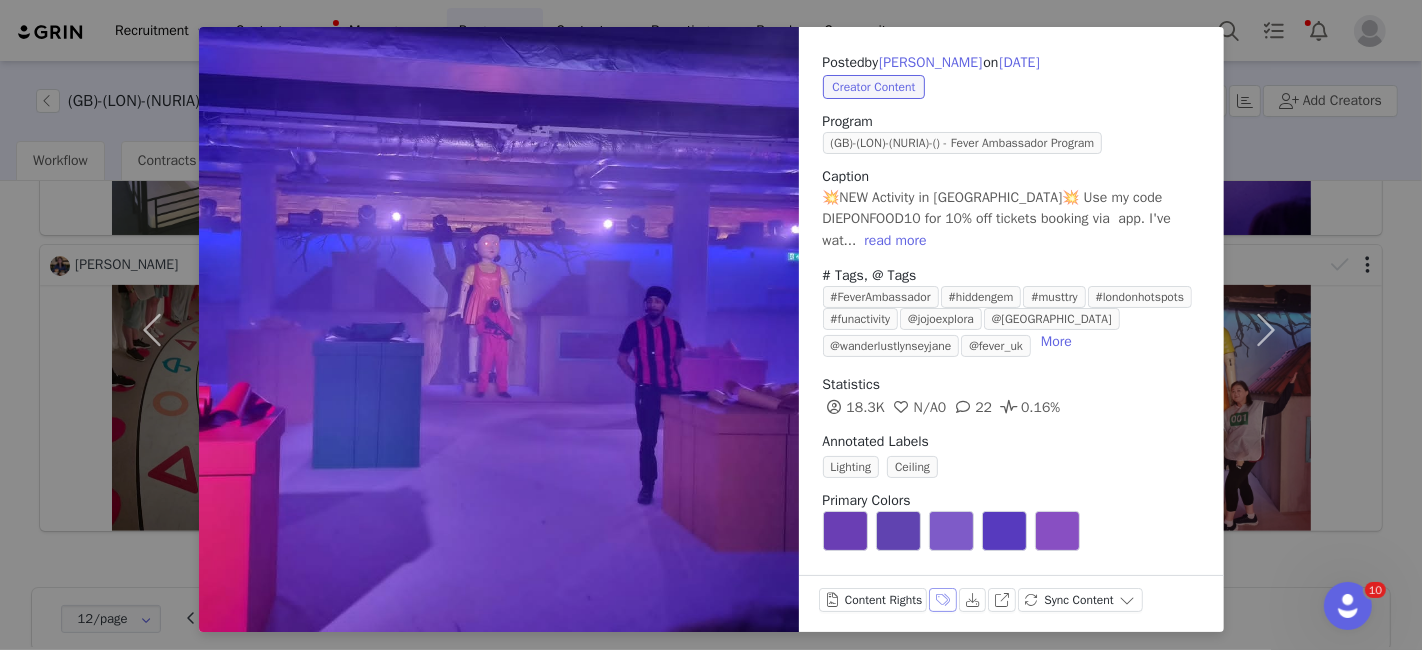 click on "Labels & Tags" at bounding box center (943, 600) 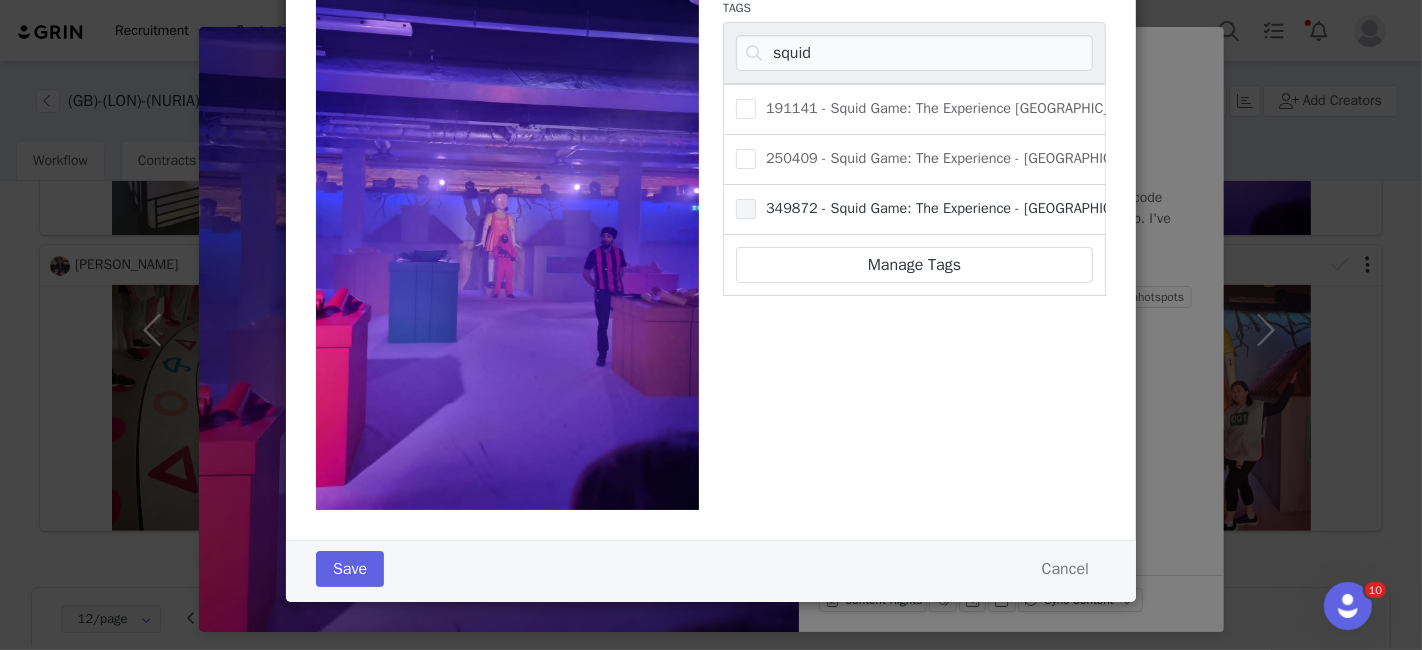 click on "349872 - Squid Game: The Experience - [GEOGRAPHIC_DATA]" at bounding box center [956, 208] 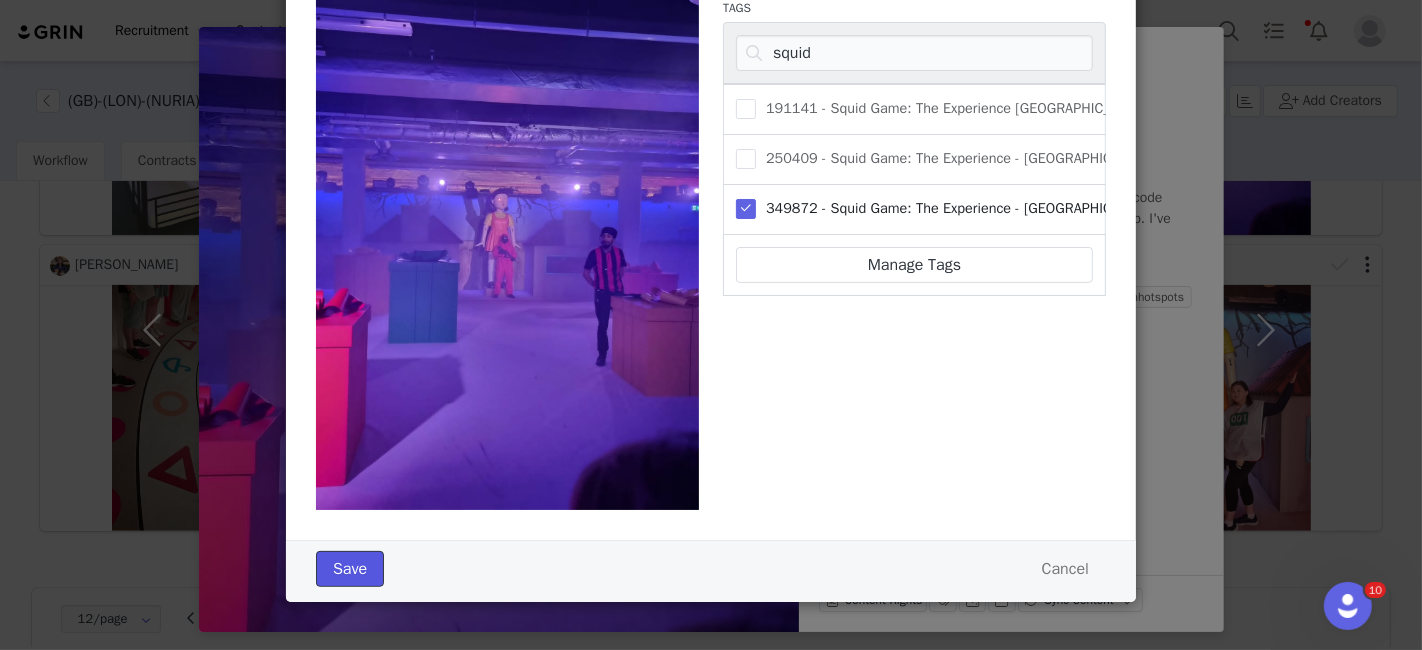 click on "Save" at bounding box center (350, 569) 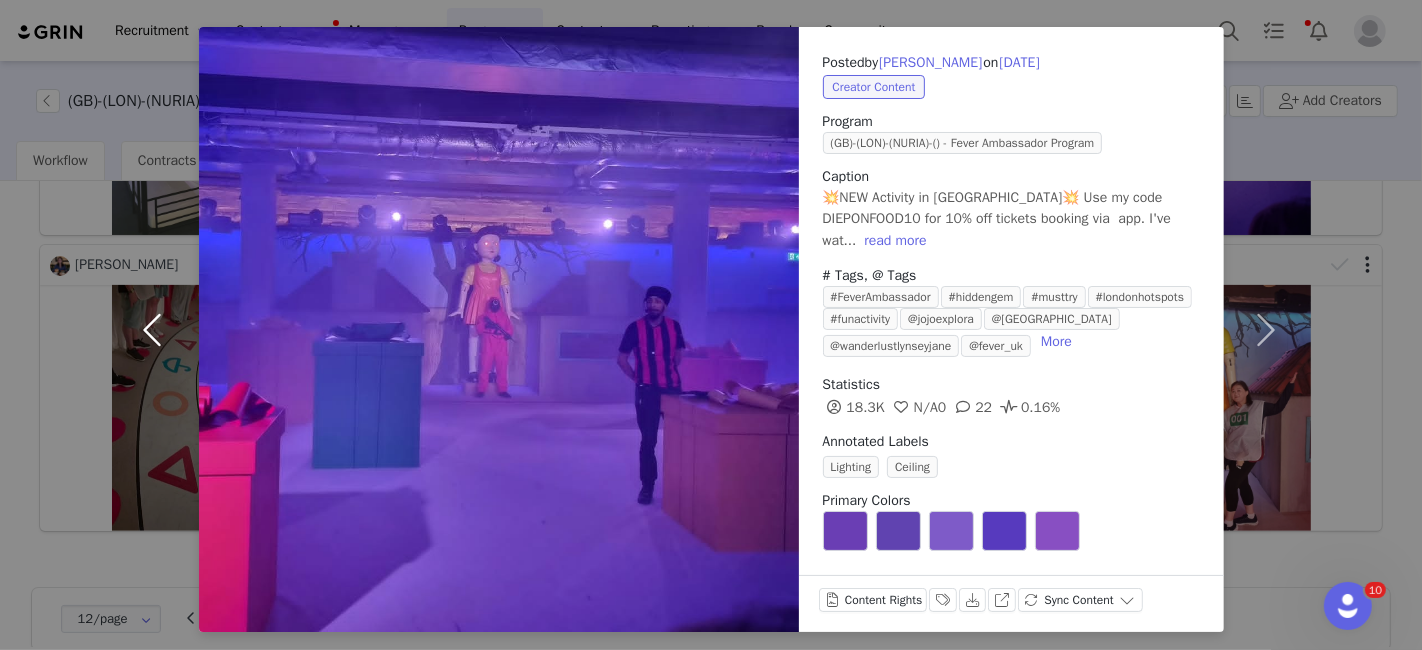 click at bounding box center (157, 329) 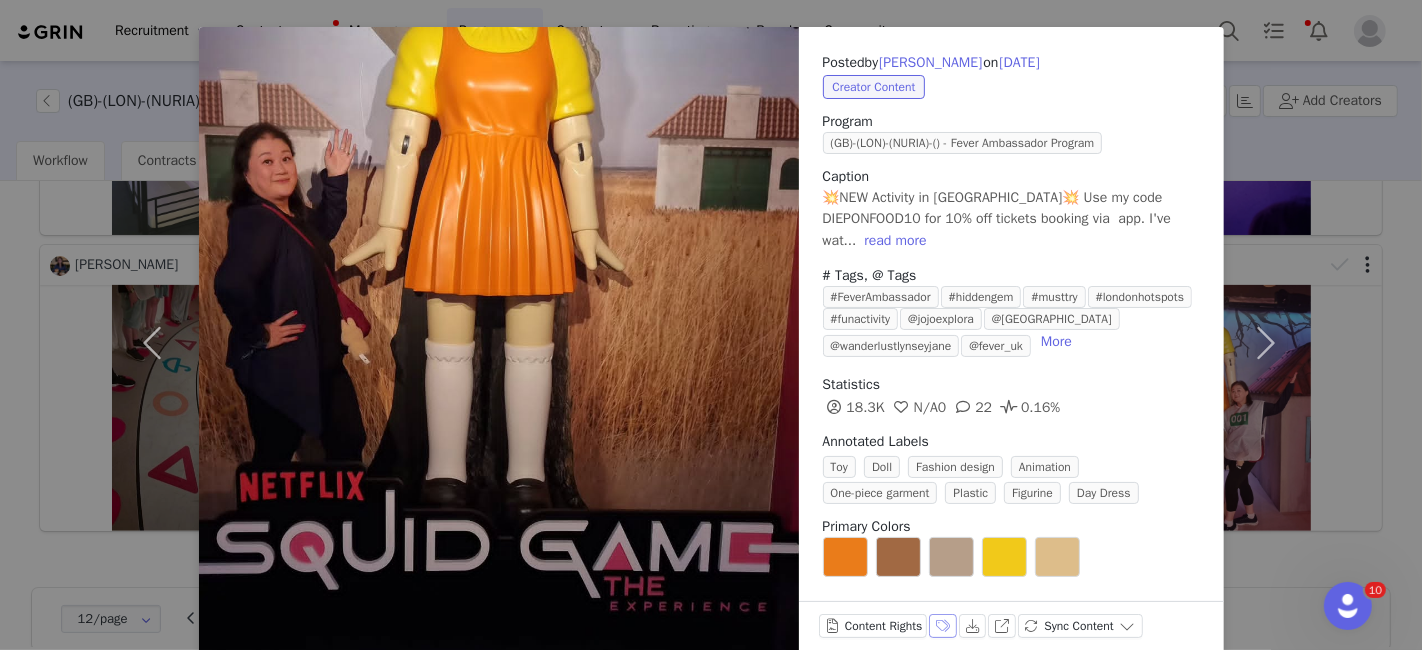 click on "Labels & Tags" at bounding box center (943, 626) 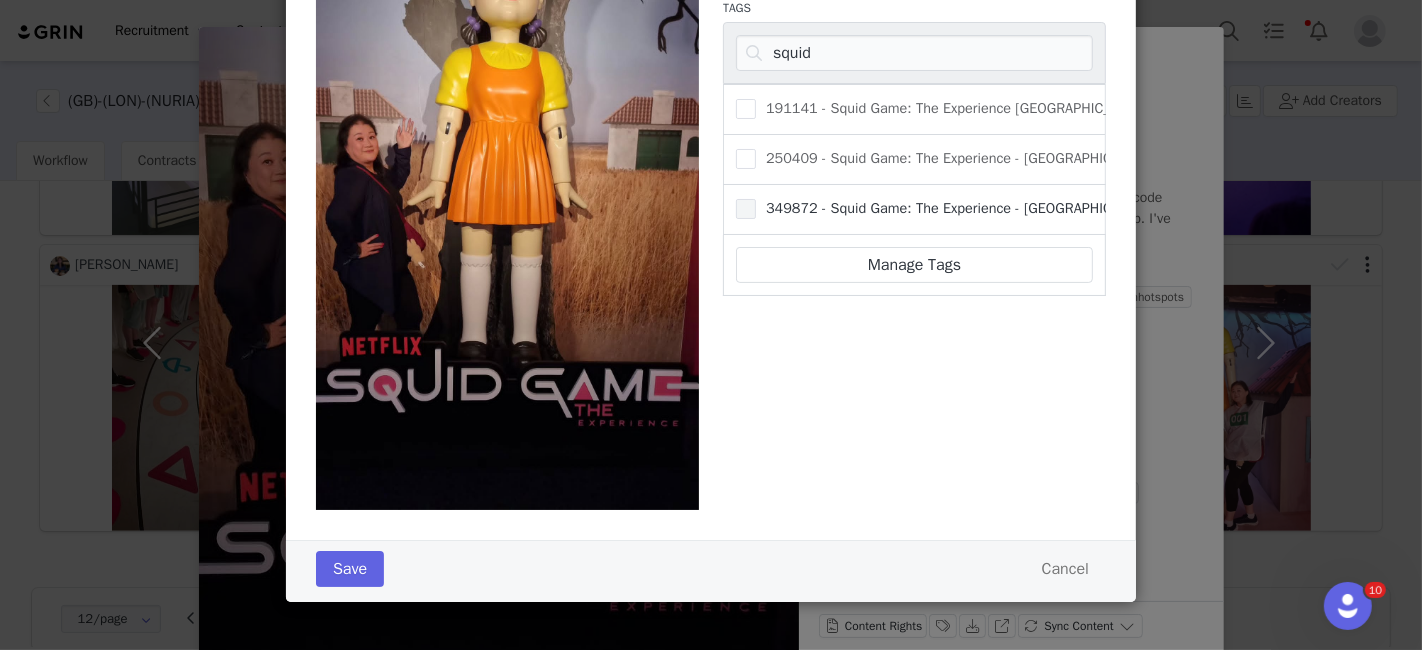 click on "349872 - Squid Game: The Experience - [GEOGRAPHIC_DATA]" at bounding box center (956, 208) 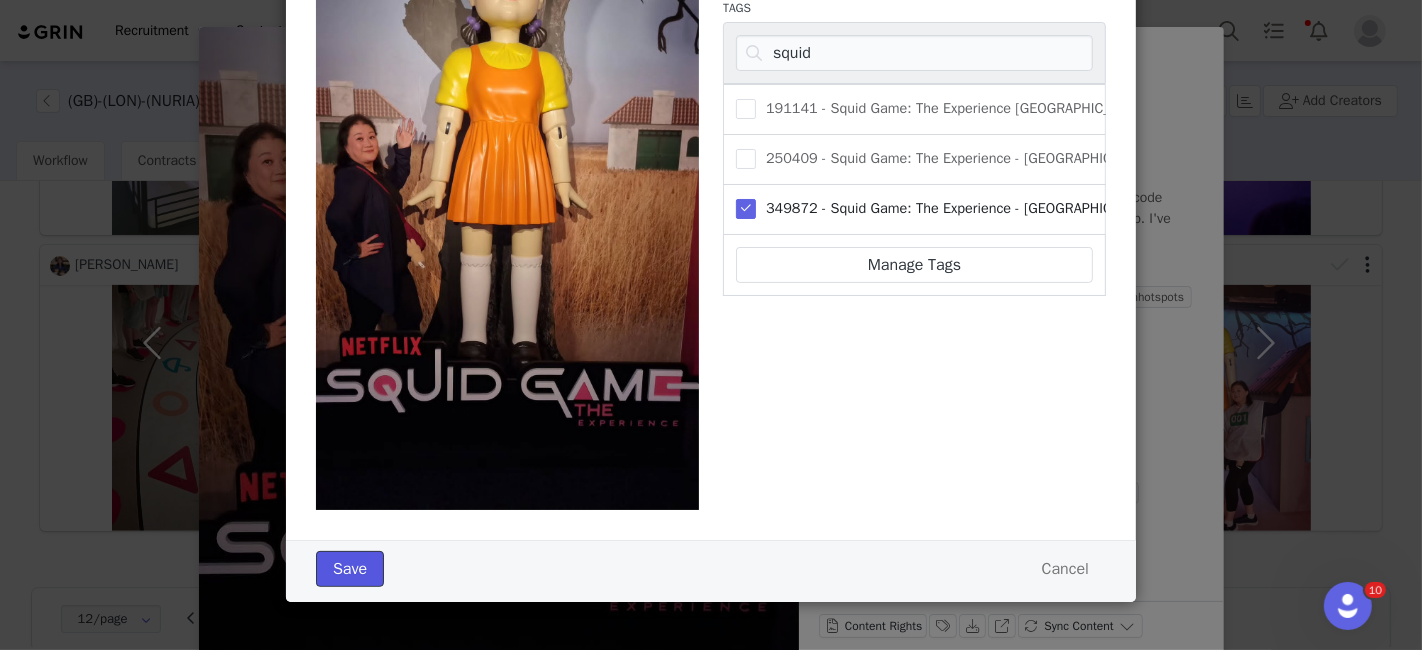 click on "Save" at bounding box center (350, 569) 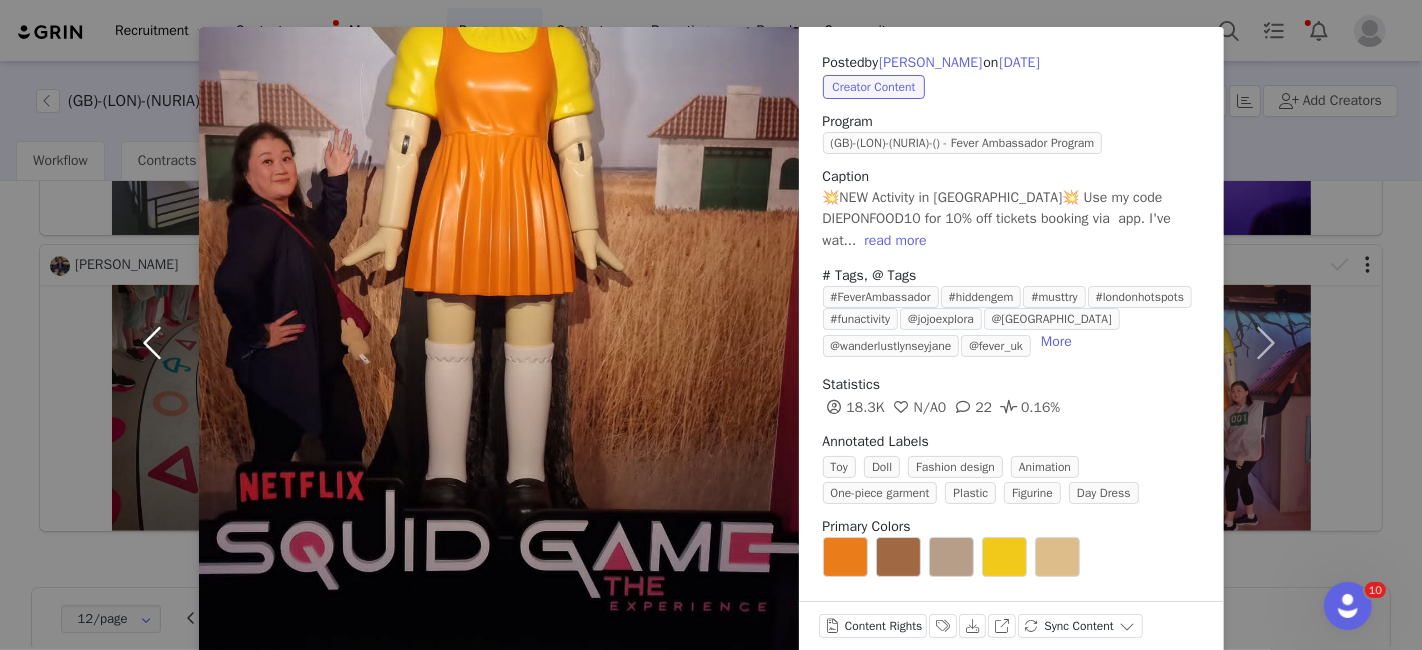 click at bounding box center (157, 342) 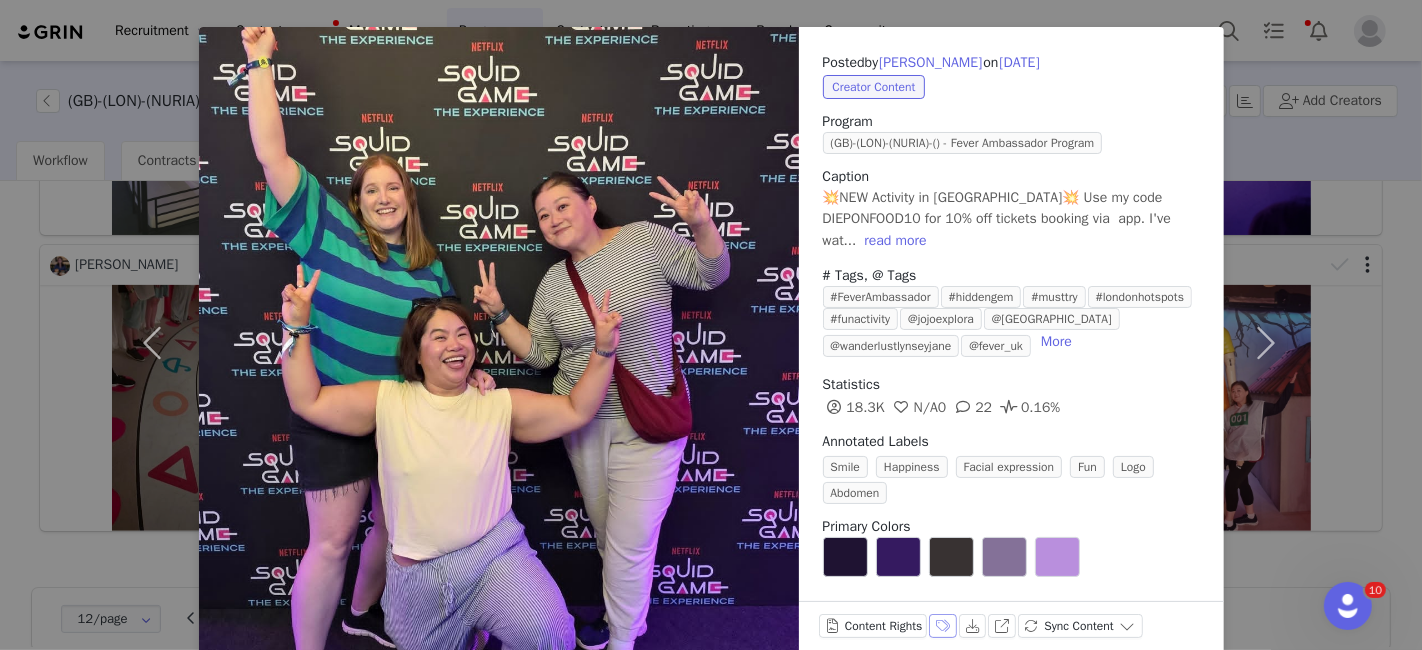 click on "Labels & Tags" at bounding box center [943, 626] 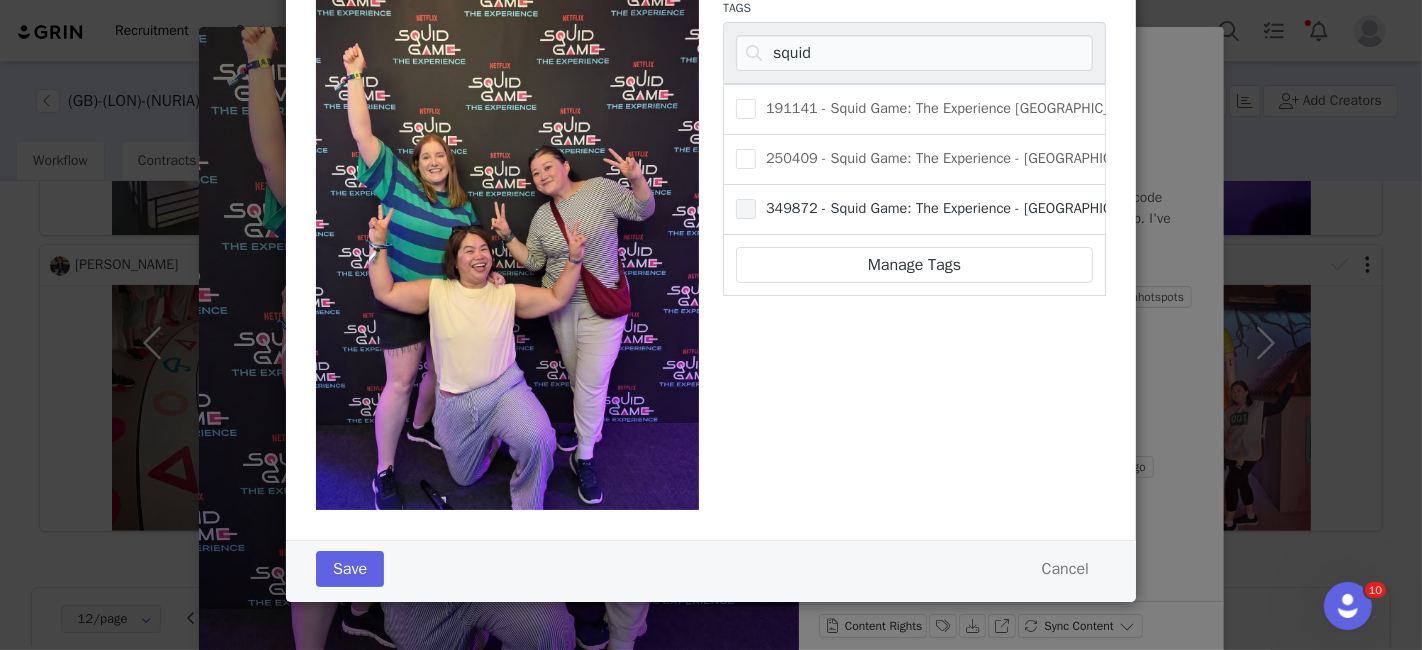 click on "349872 - Squid Game: The Experience - [GEOGRAPHIC_DATA]" at bounding box center [956, 208] 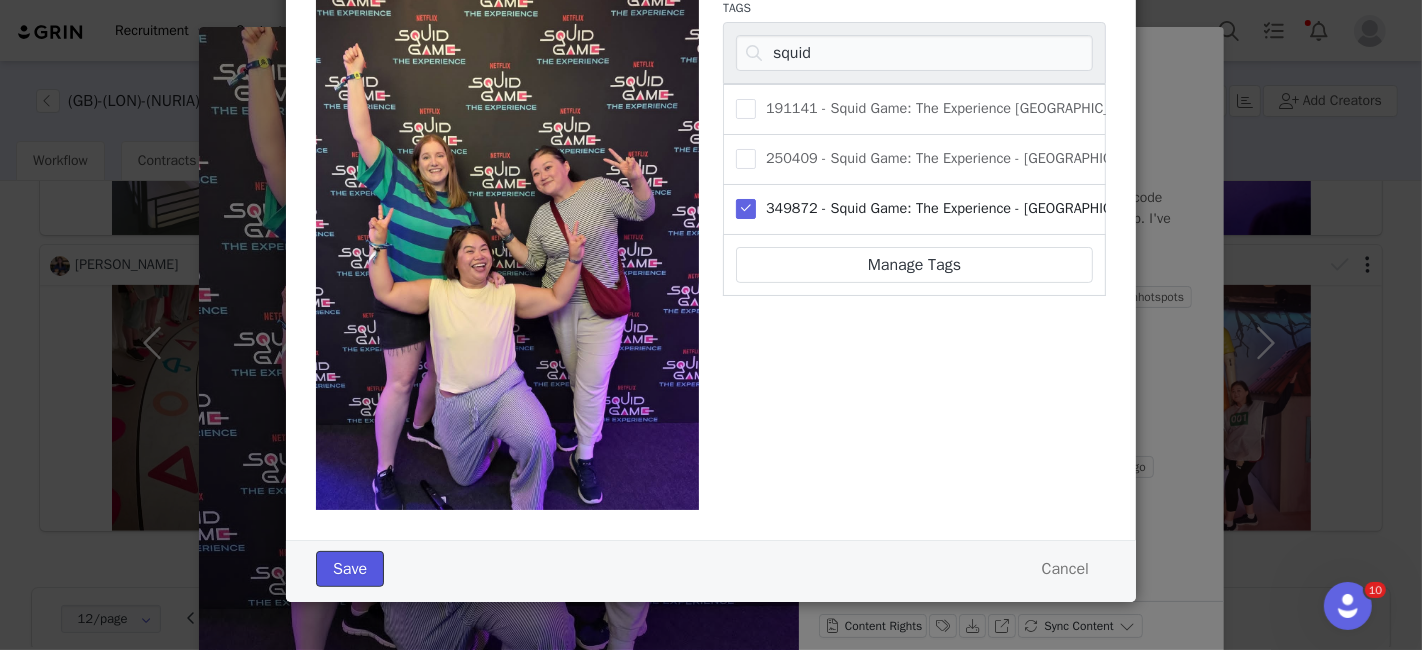 click on "Save" at bounding box center (350, 569) 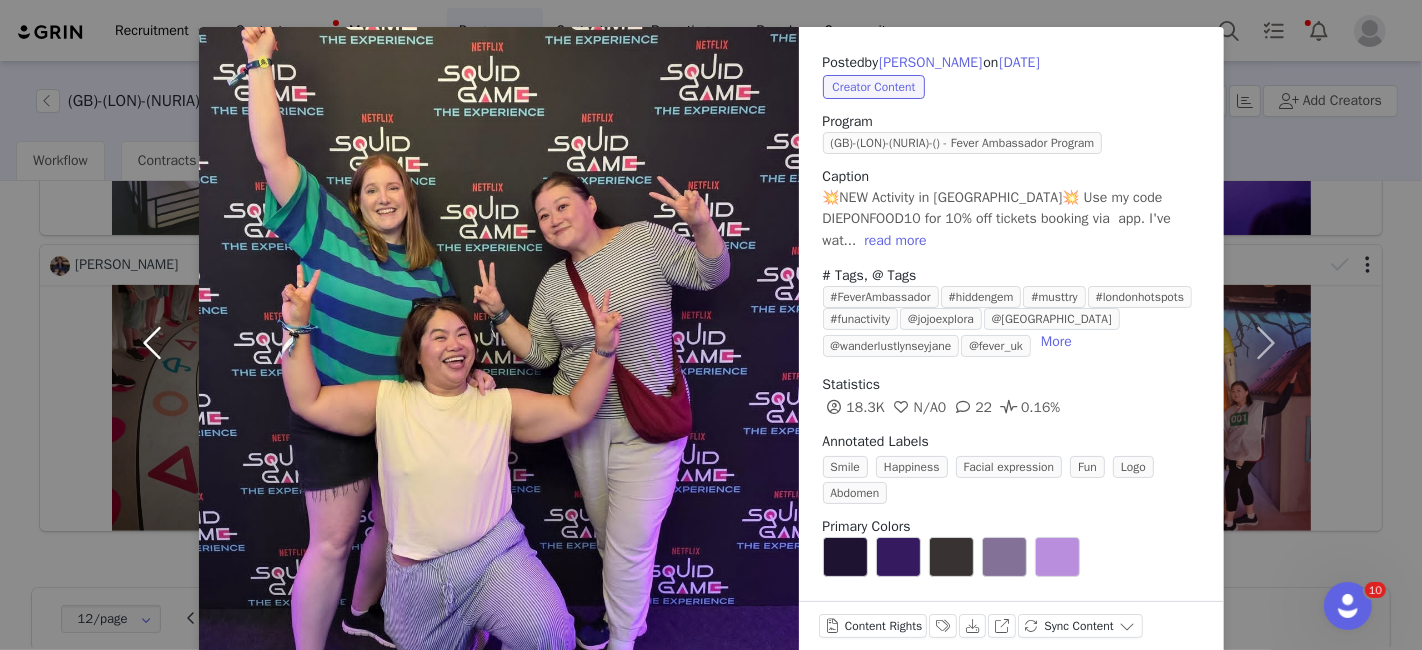 click at bounding box center [157, 342] 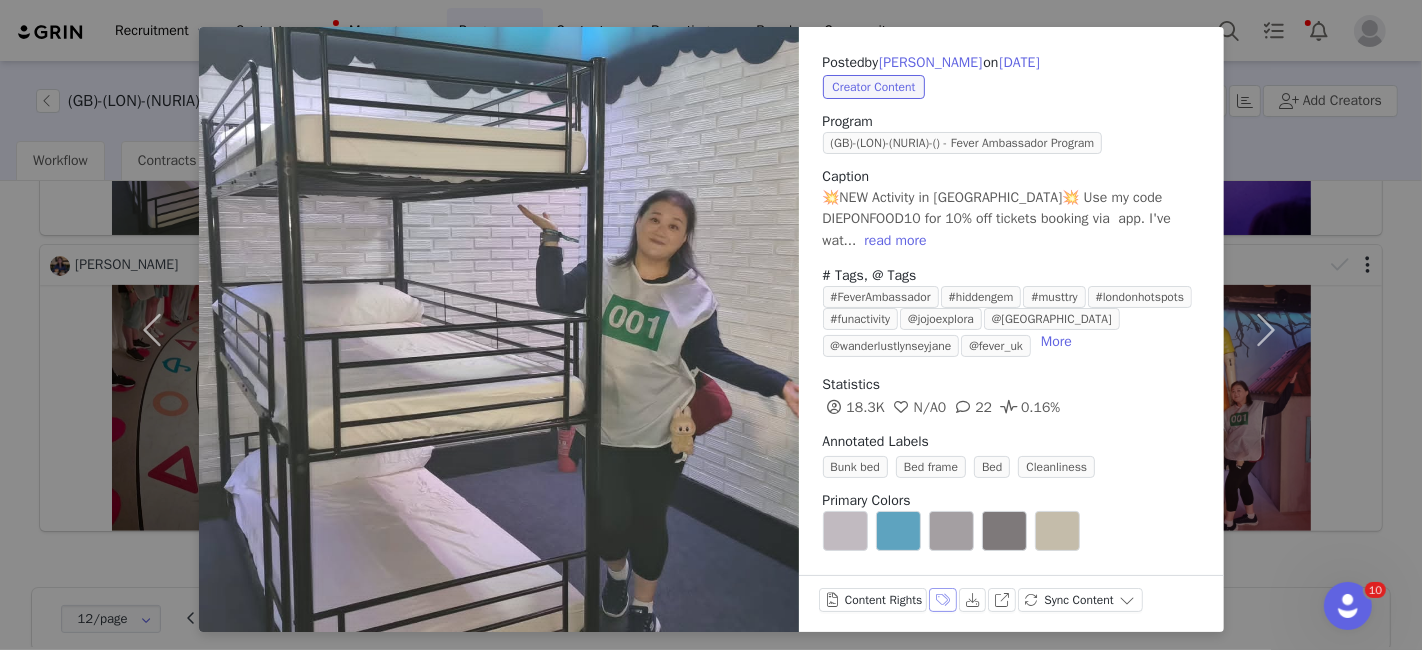 click on "Labels & Tags" at bounding box center (943, 600) 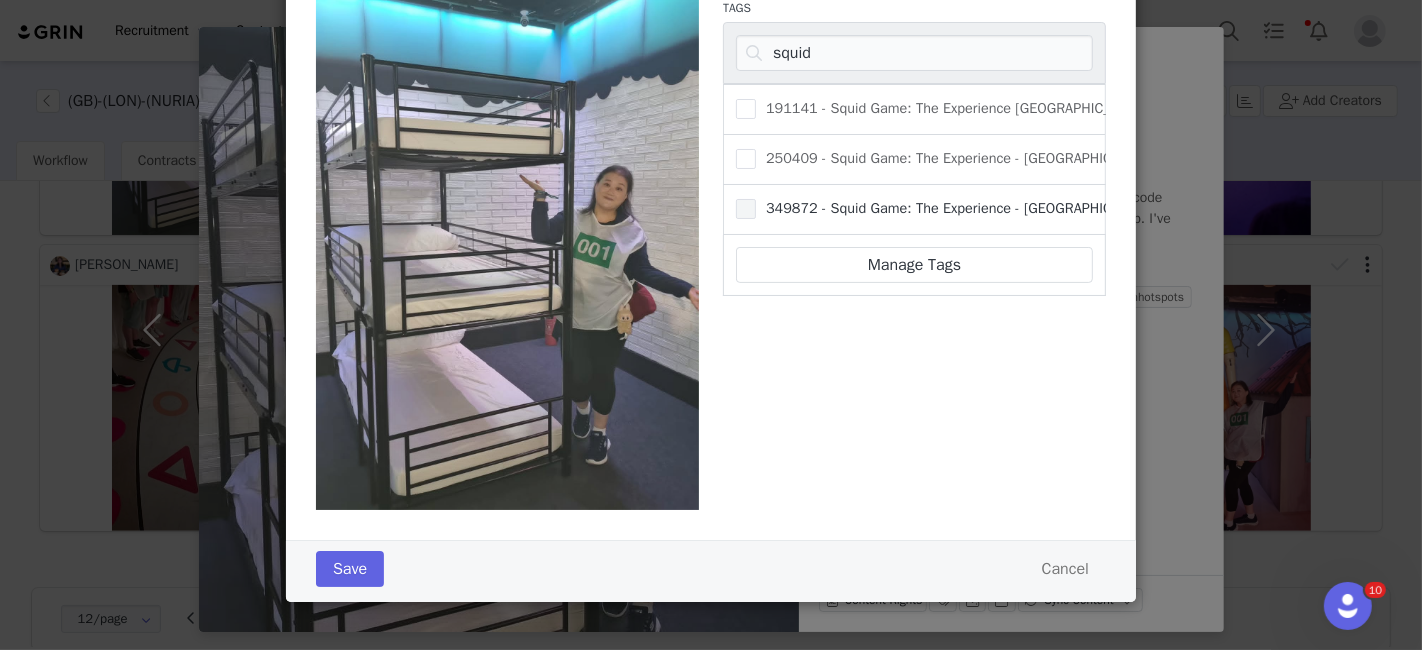 click on "349872 - Squid Game: The Experience - [GEOGRAPHIC_DATA]" at bounding box center (956, 208) 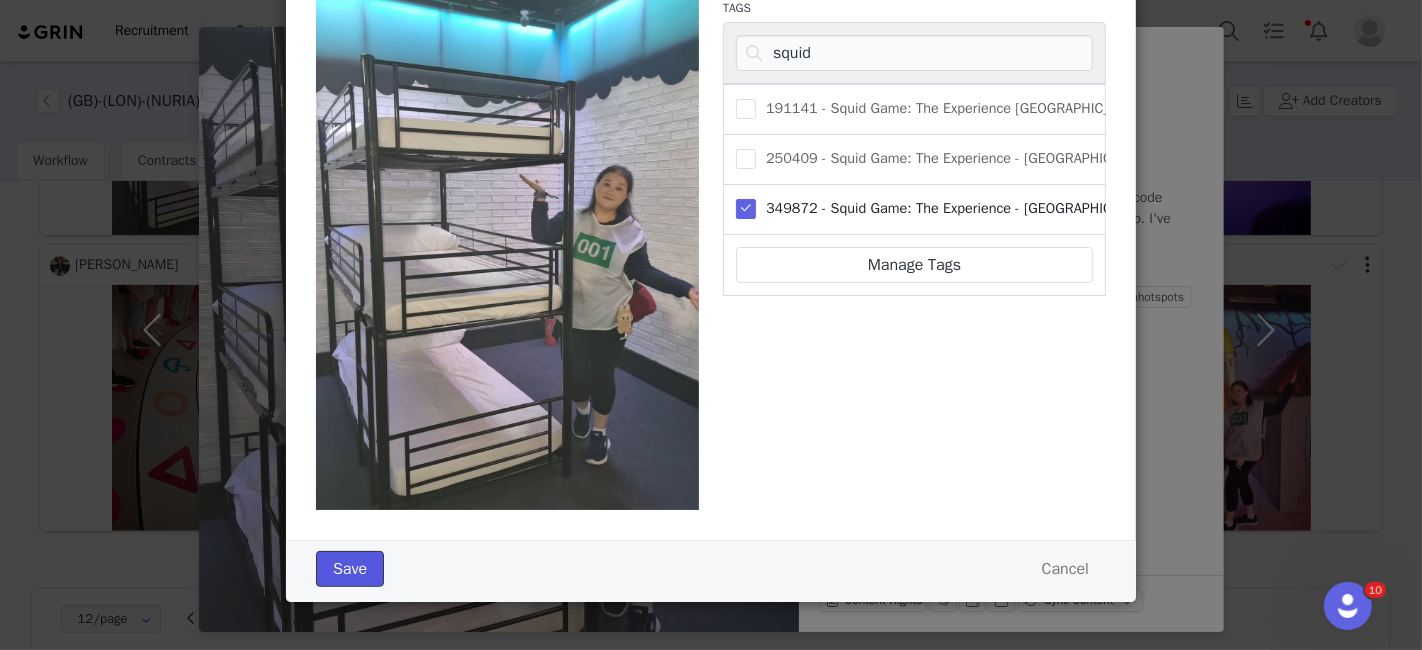 click on "Save" at bounding box center (350, 569) 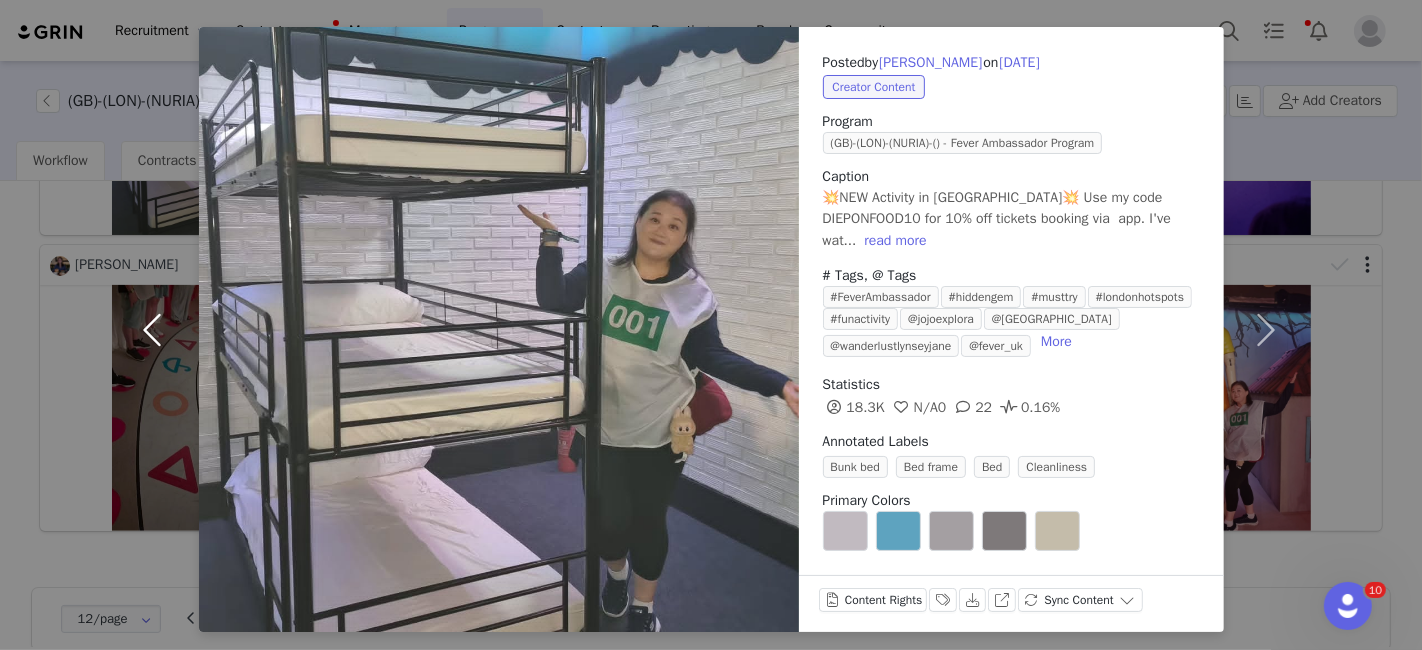 click at bounding box center (157, 329) 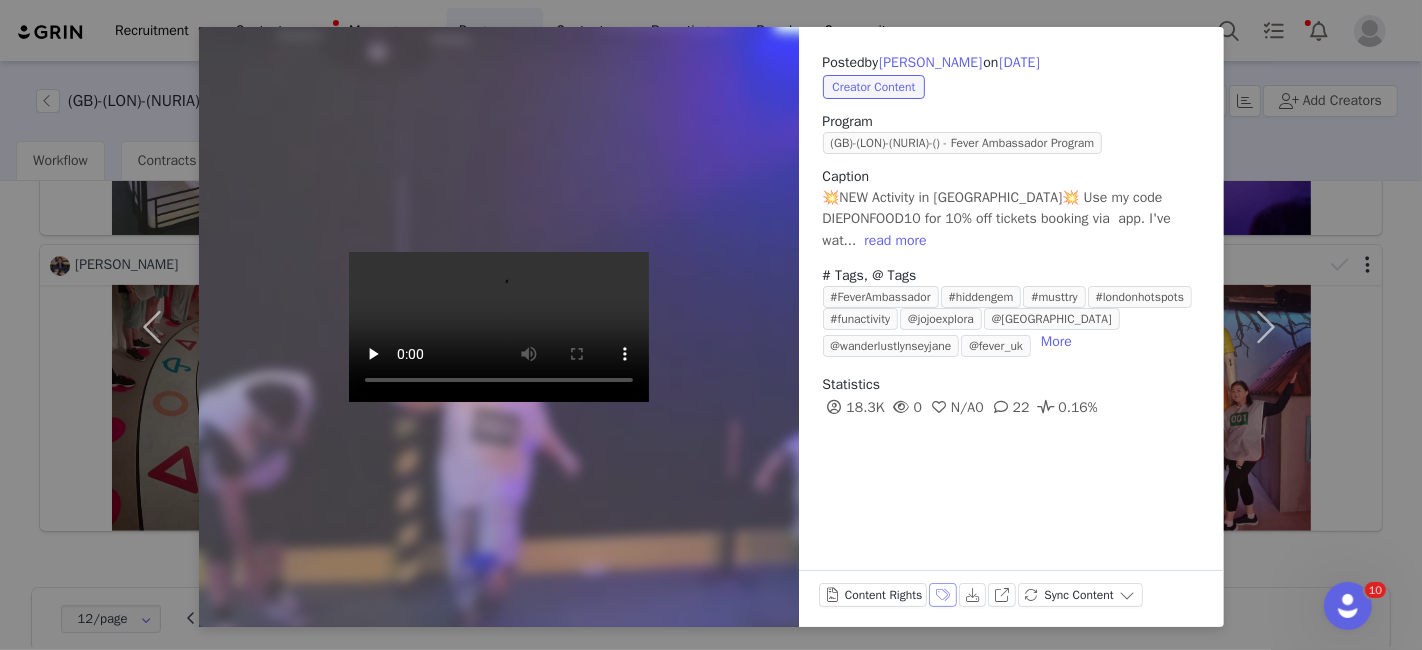 click on "Labels & Tags" at bounding box center (943, 595) 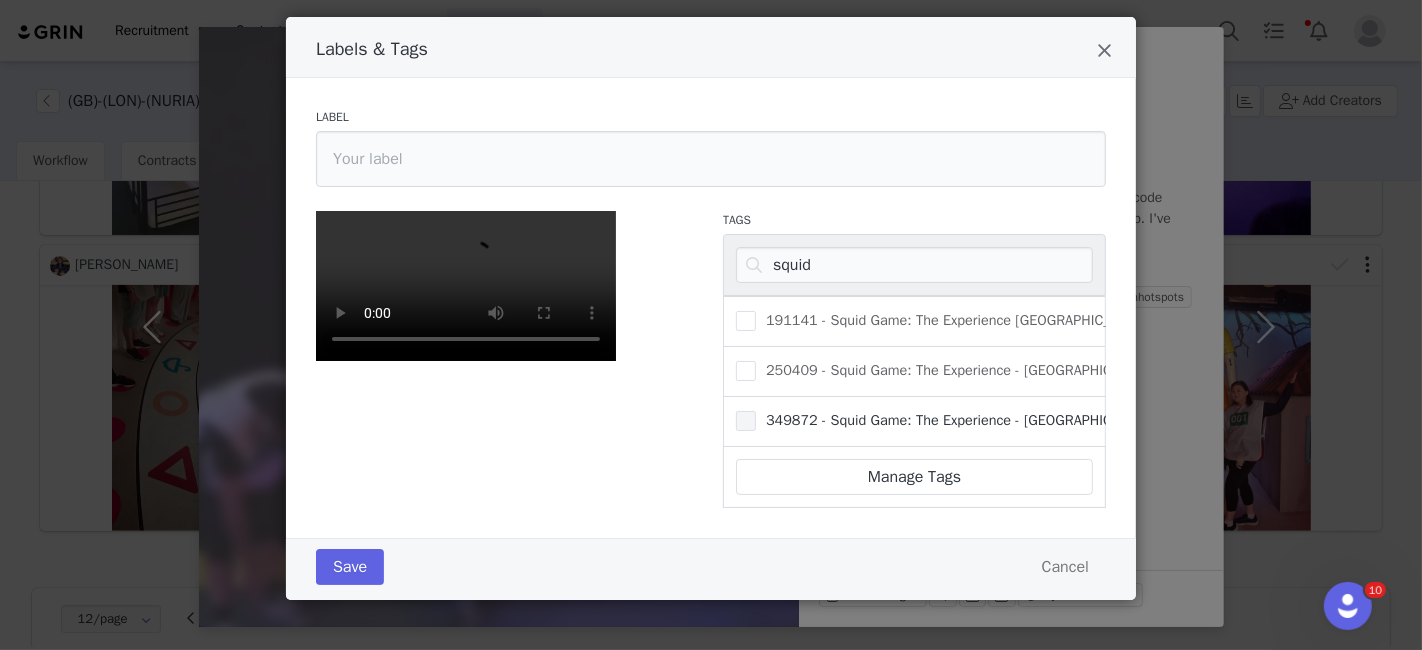 click on "349872 - Squid Game: The Experience - [GEOGRAPHIC_DATA]" at bounding box center (956, 420) 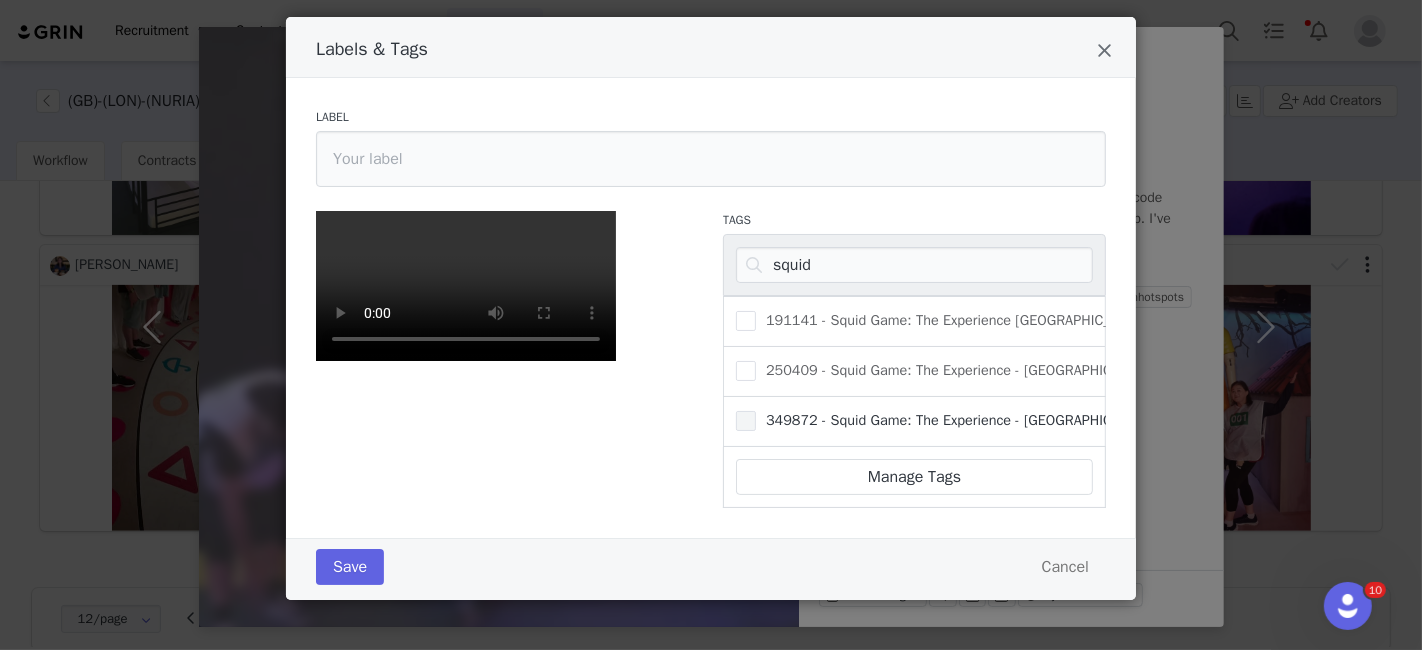 click on "349872 - Squid Game: The Experience - [GEOGRAPHIC_DATA]" at bounding box center [756, 411] 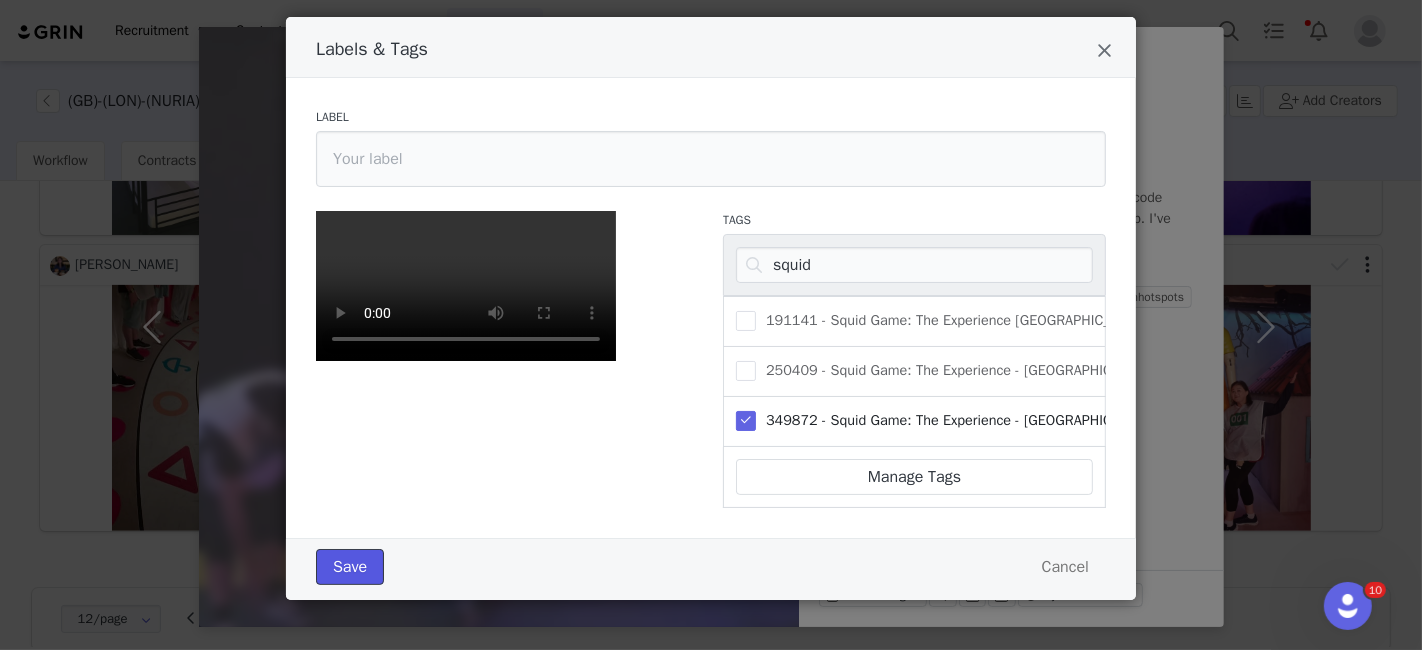 click on "Save" at bounding box center (350, 567) 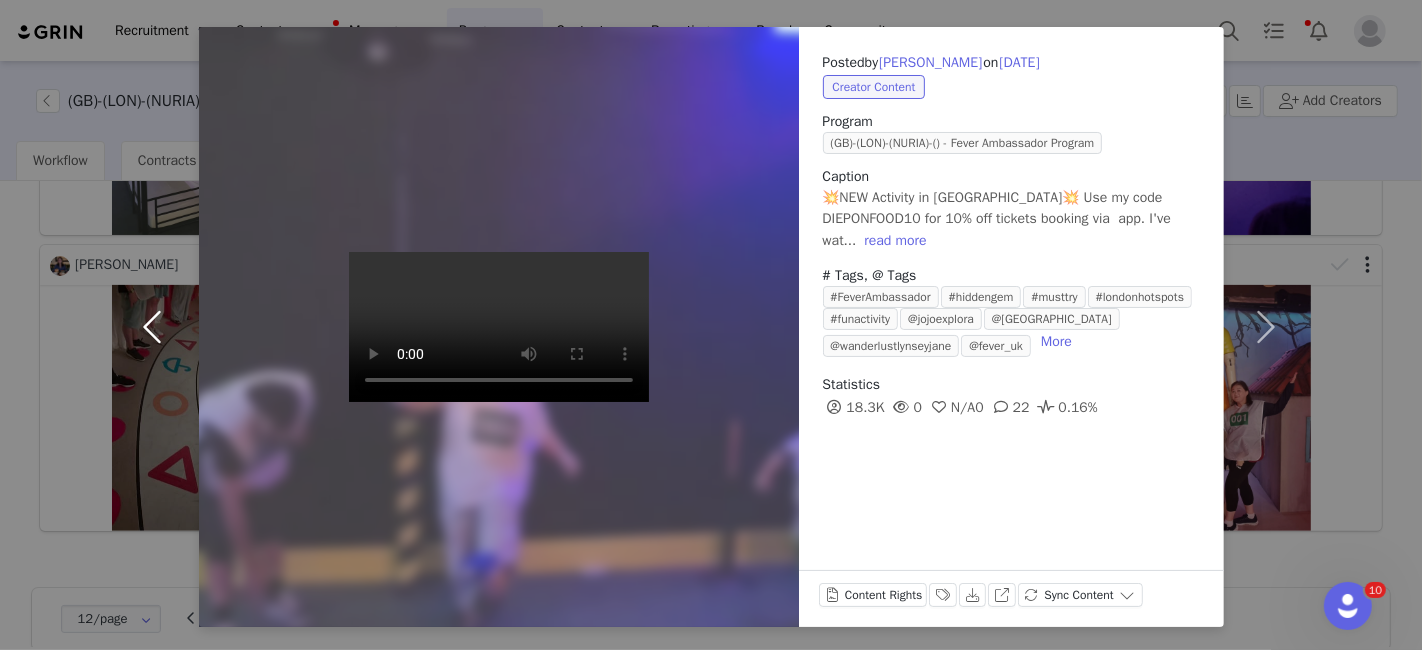 click at bounding box center (157, 327) 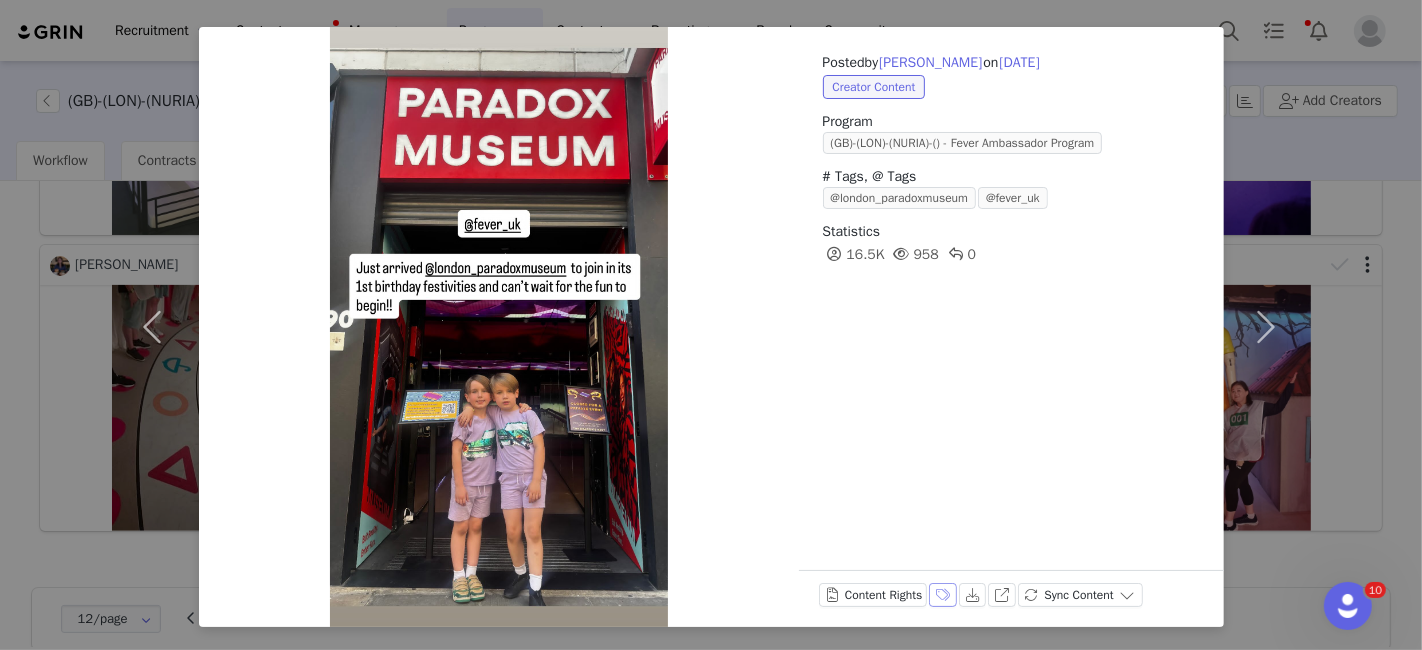 click on "Labels & Tags" at bounding box center [943, 595] 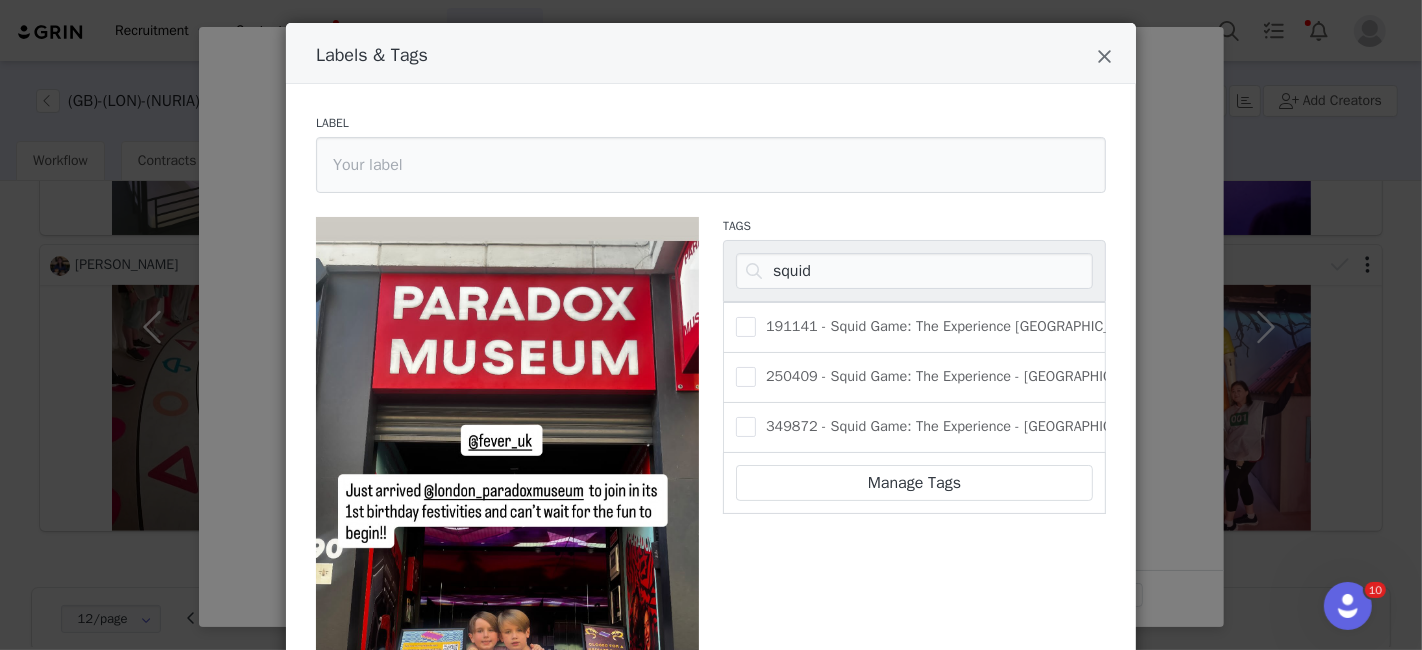 click on "Labels & Tags" at bounding box center [711, 53] 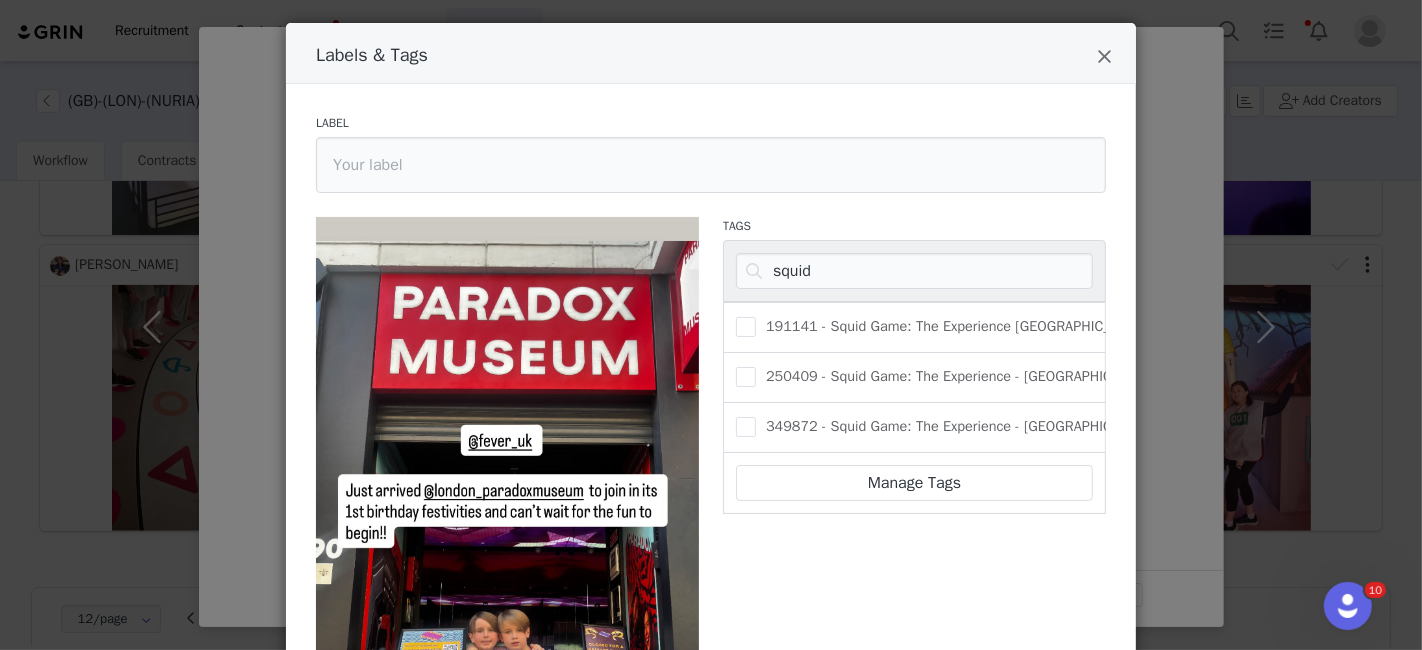 click on "Labels & Tags" at bounding box center [711, 53] 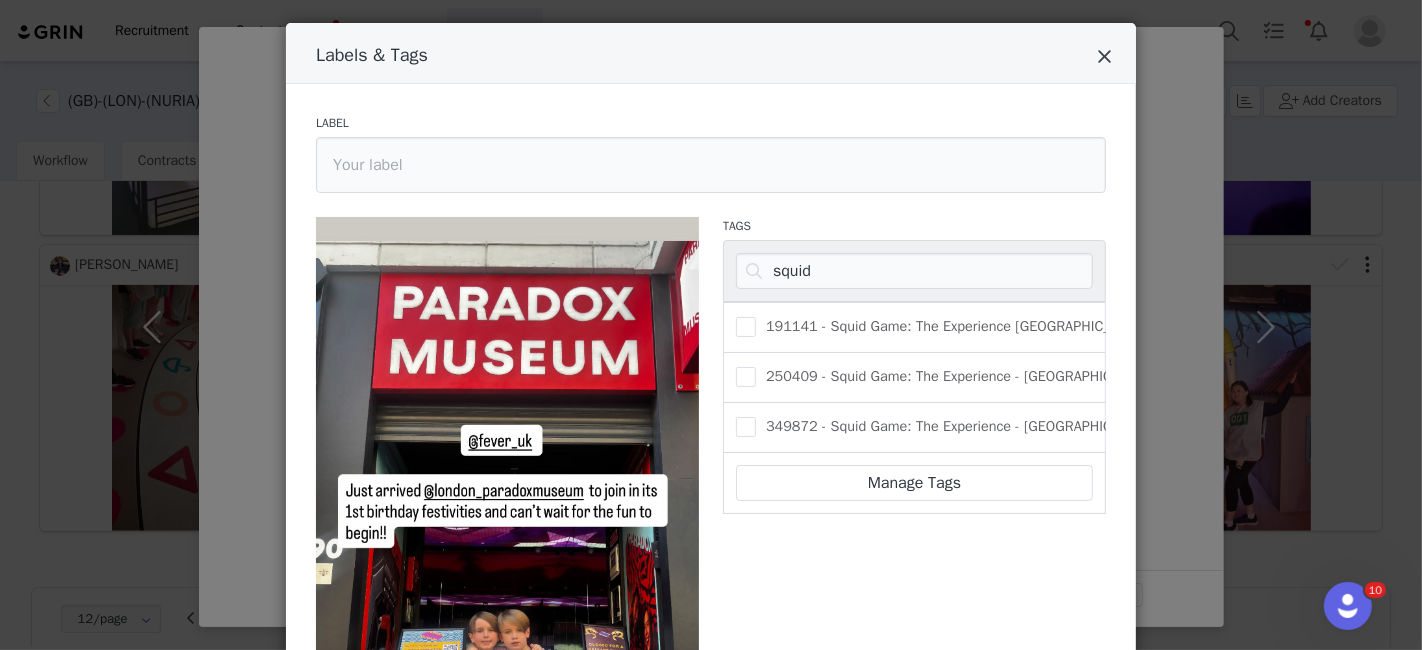 click at bounding box center [1104, 57] 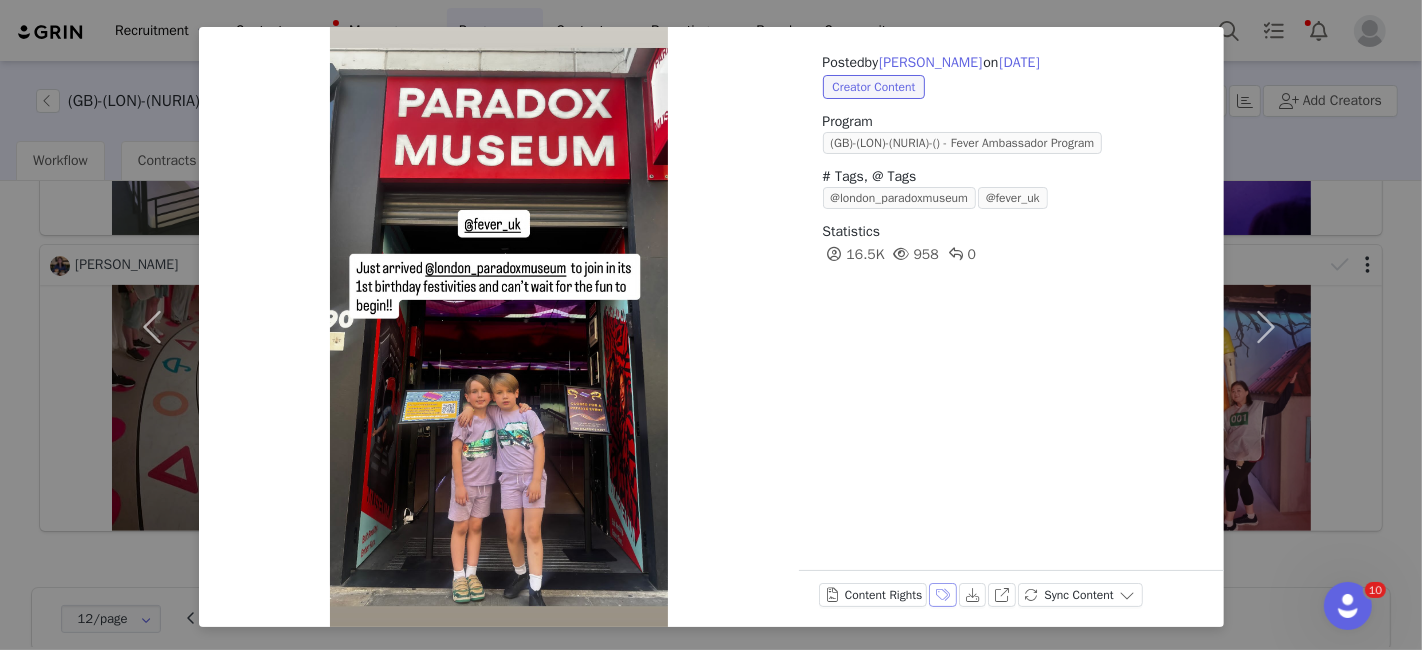 click on "Labels & Tags" at bounding box center [943, 595] 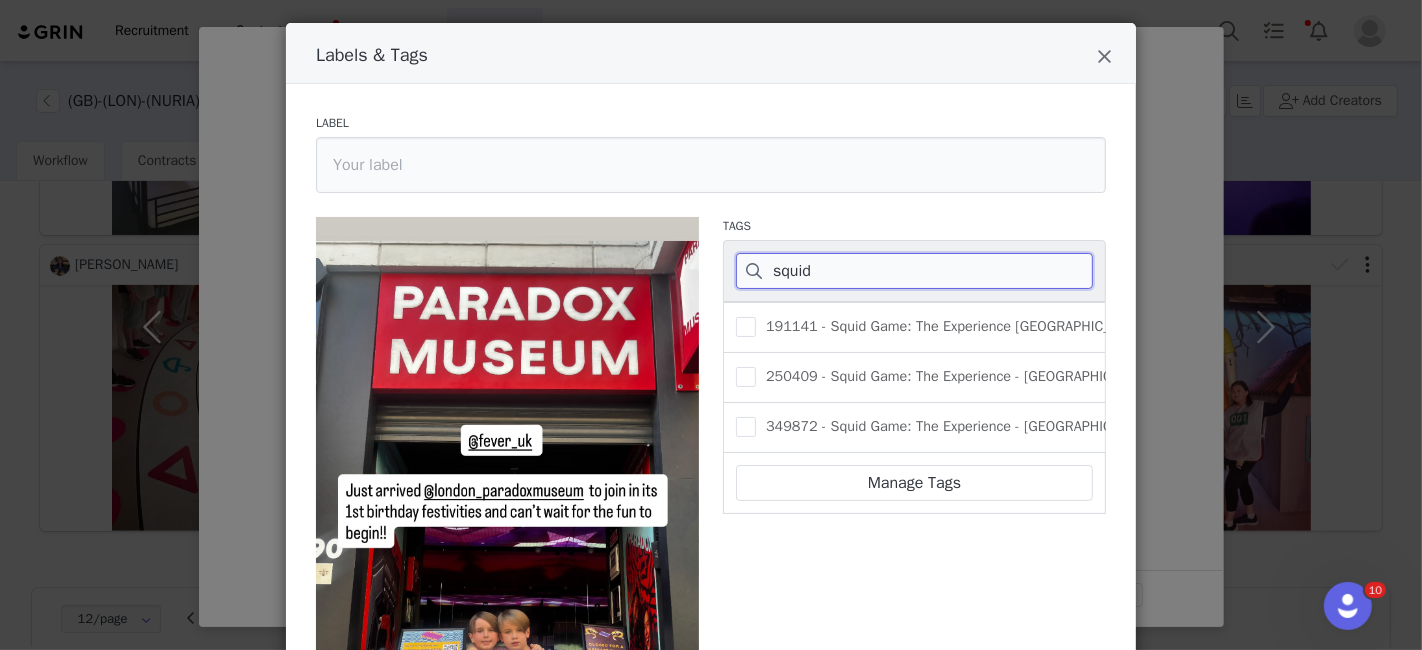 click on "squid" at bounding box center (914, 271) 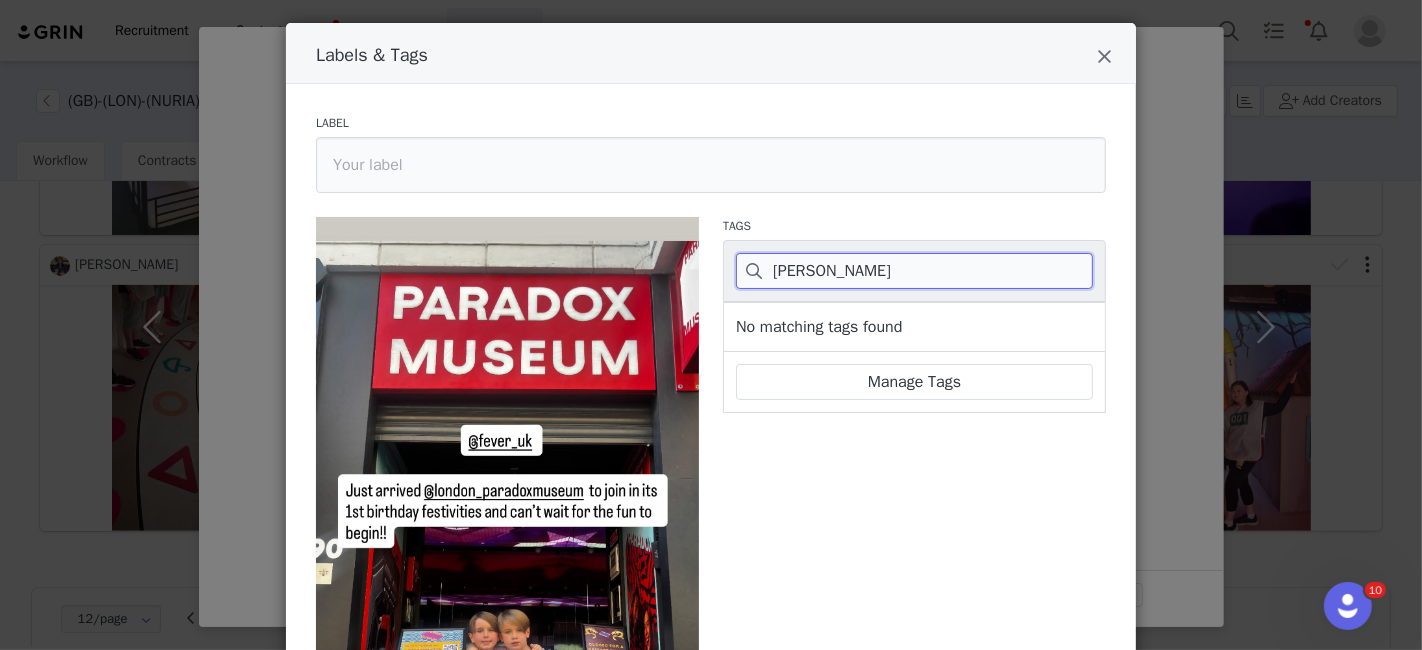 scroll, scrollTop: 0, scrollLeft: 0, axis: both 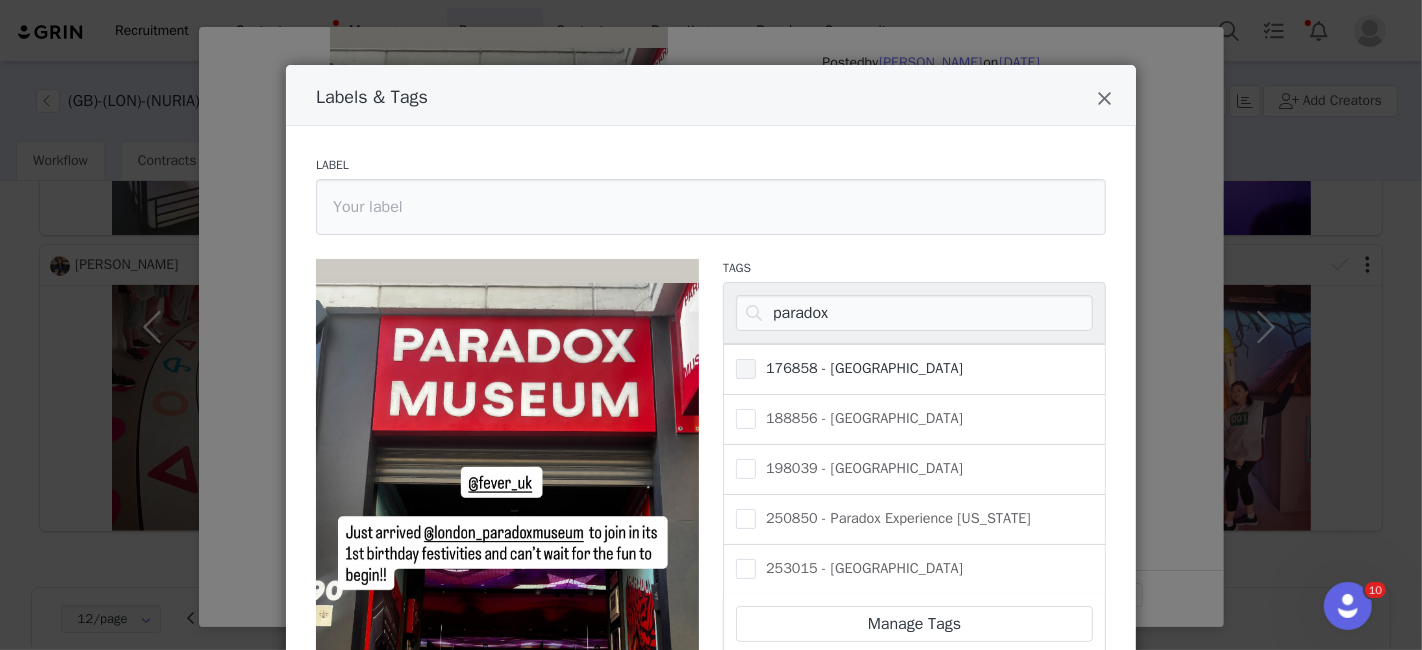 click on "176858 - [GEOGRAPHIC_DATA]" at bounding box center [859, 368] 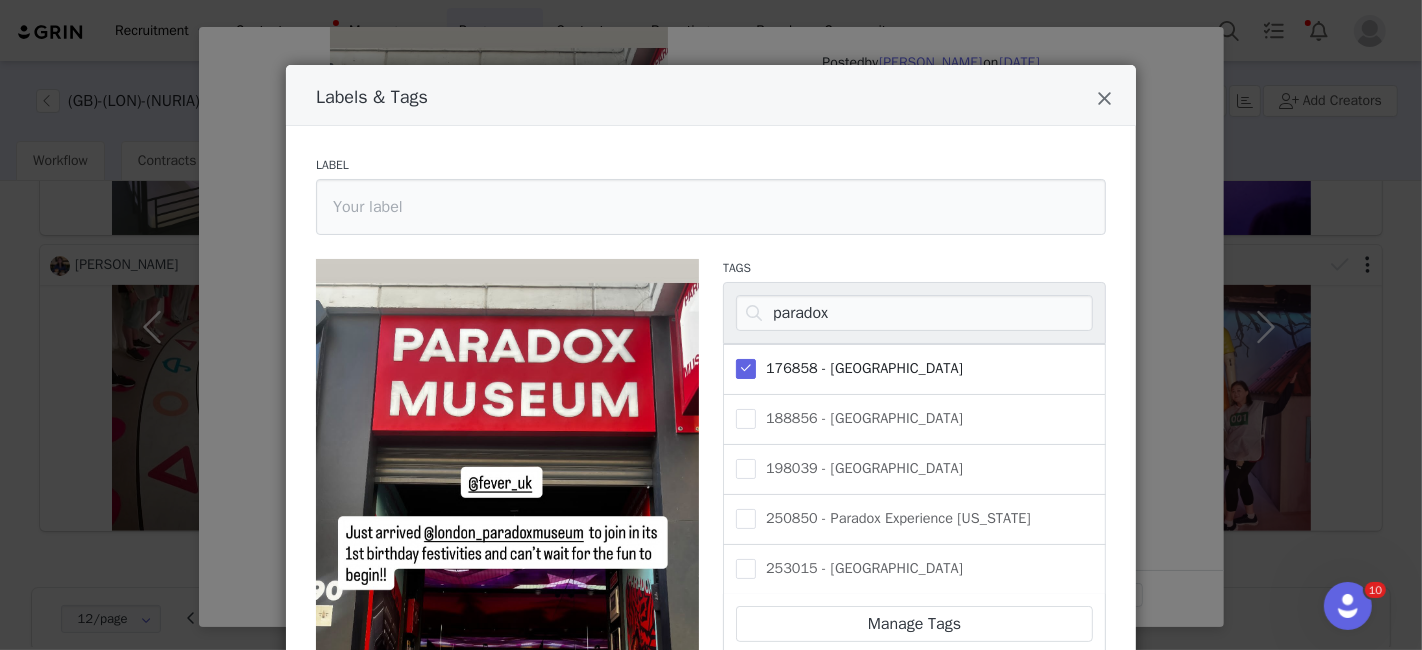 scroll, scrollTop: 140, scrollLeft: 0, axis: vertical 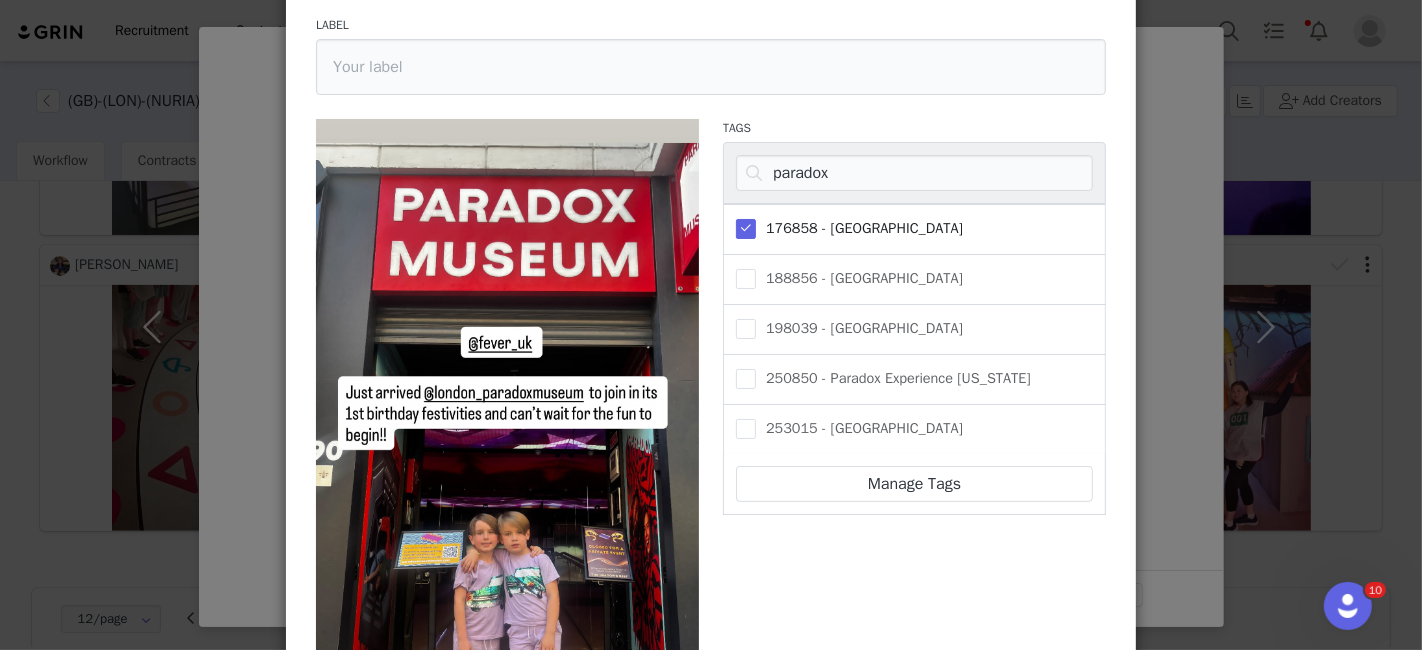 click on "Save" at bounding box center (350, 859) 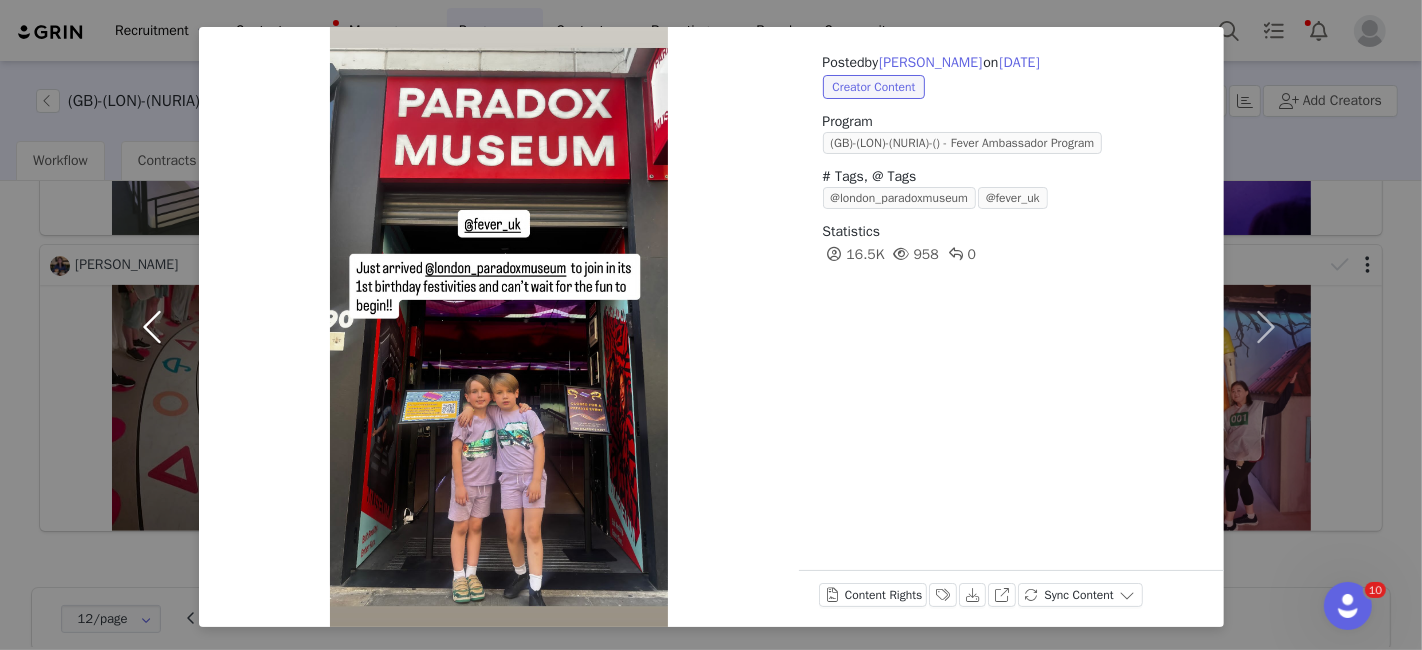 click at bounding box center [157, 327] 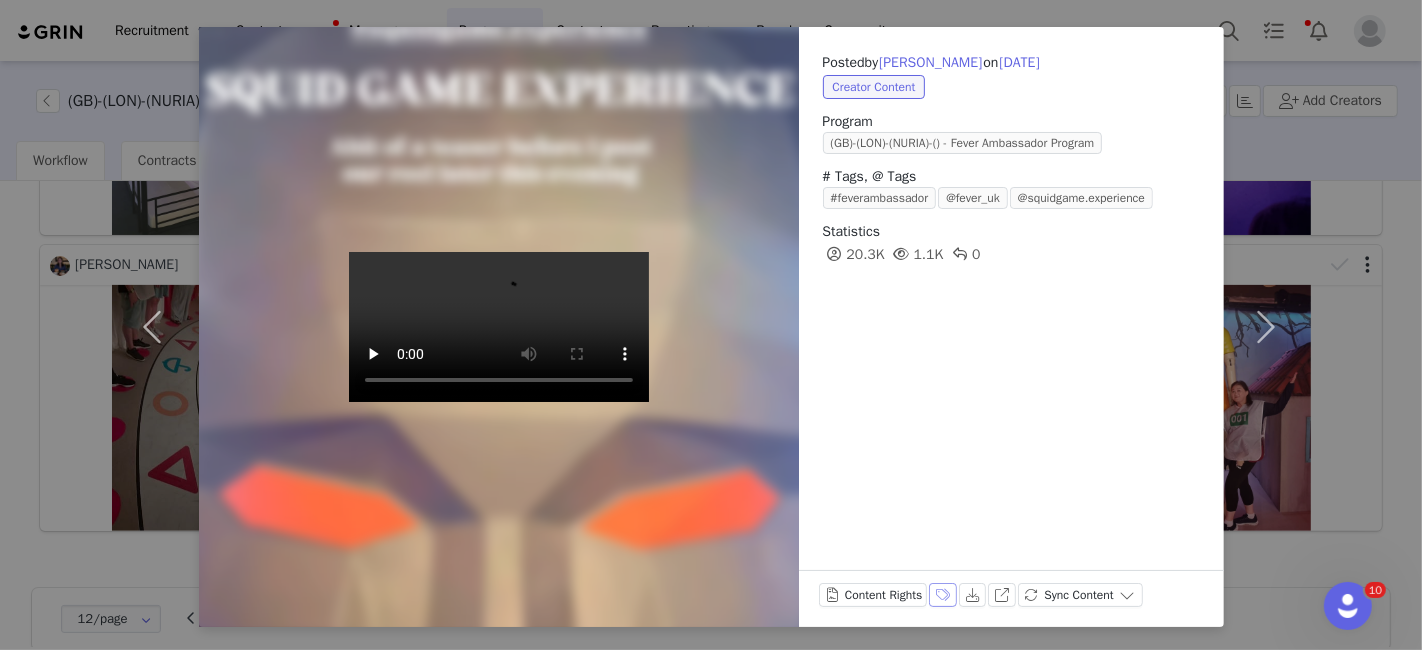 click on "Labels & Tags" at bounding box center (943, 595) 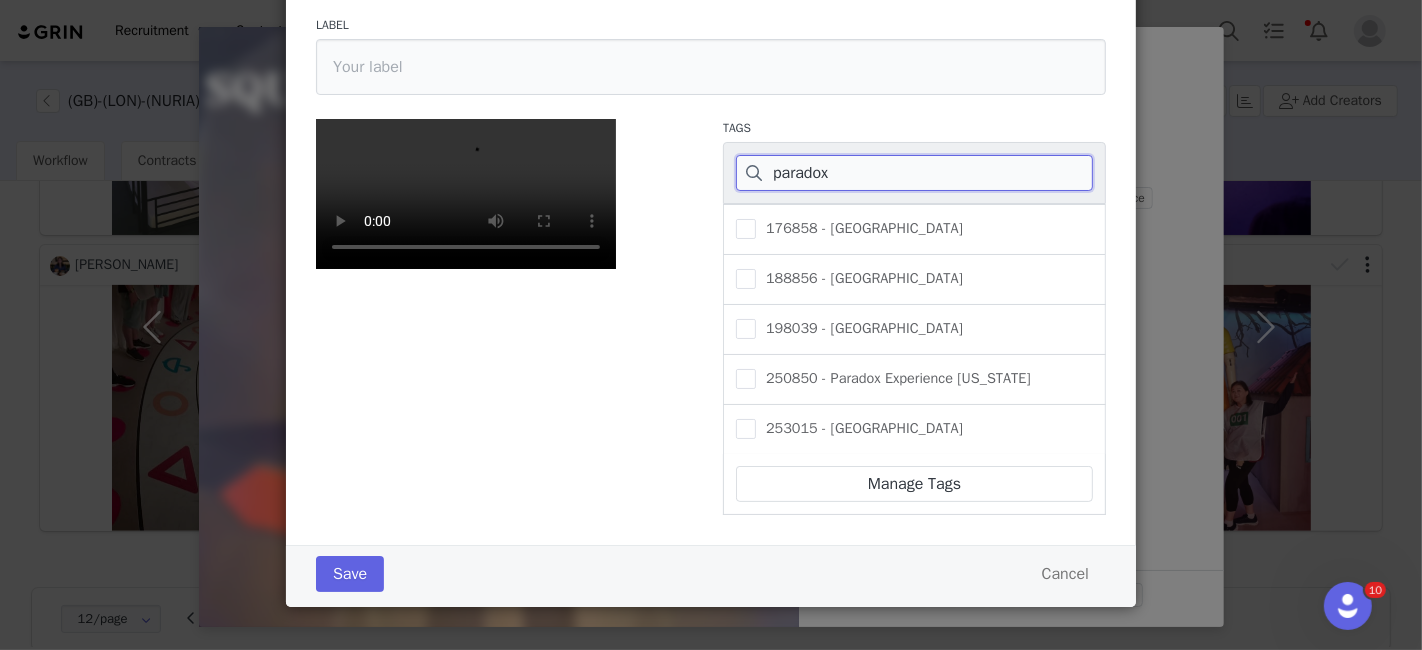 click on "paradox" at bounding box center [914, 173] 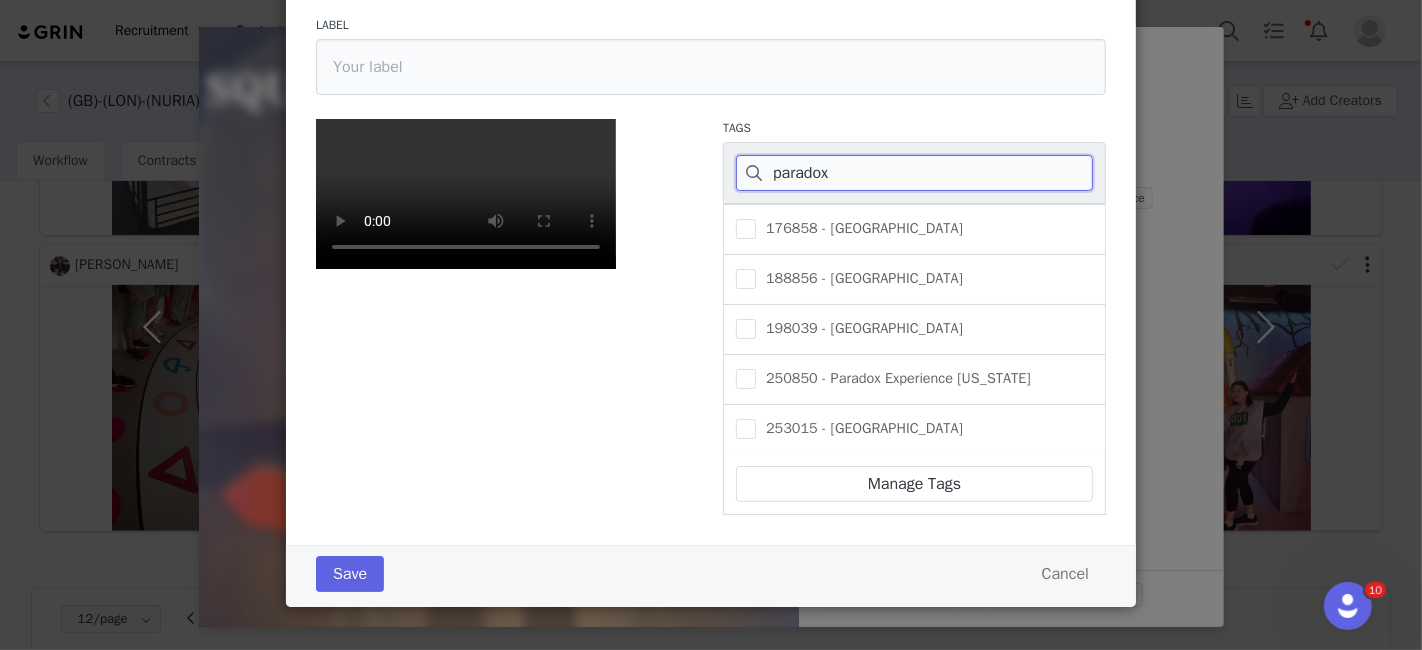 click on "paradox" at bounding box center (914, 173) 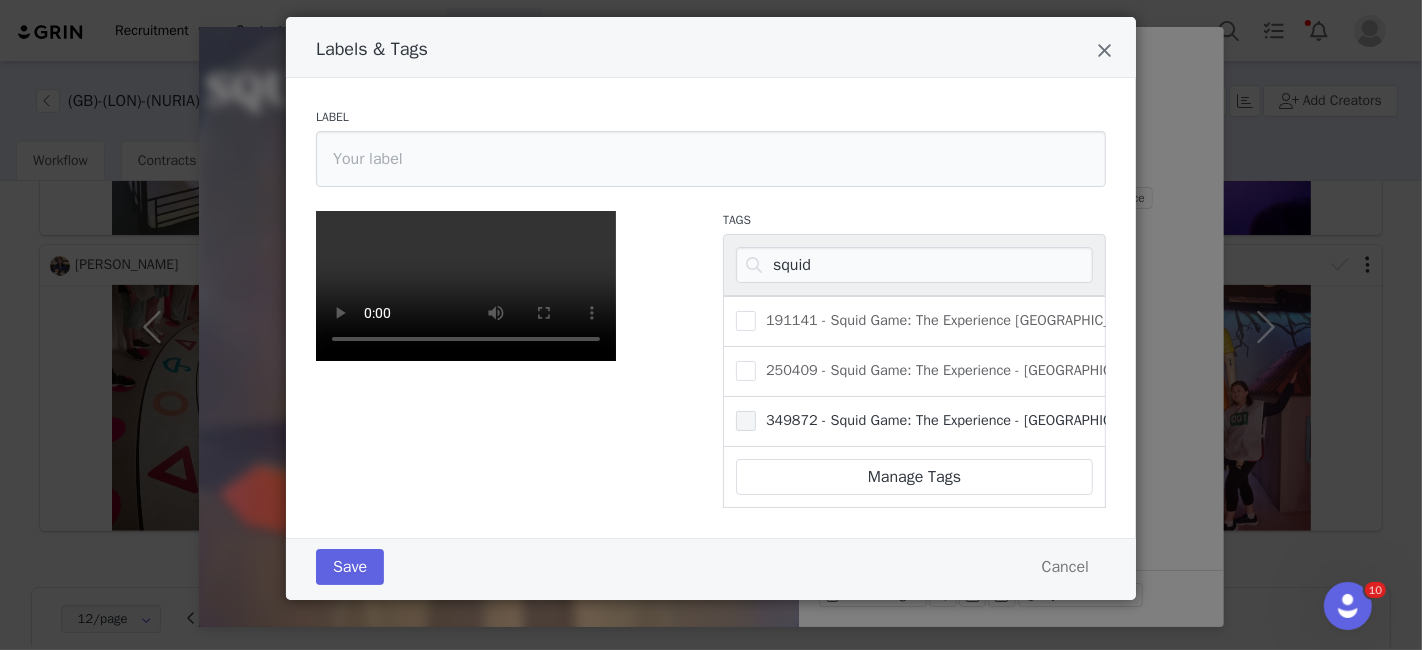 click at bounding box center [746, 421] 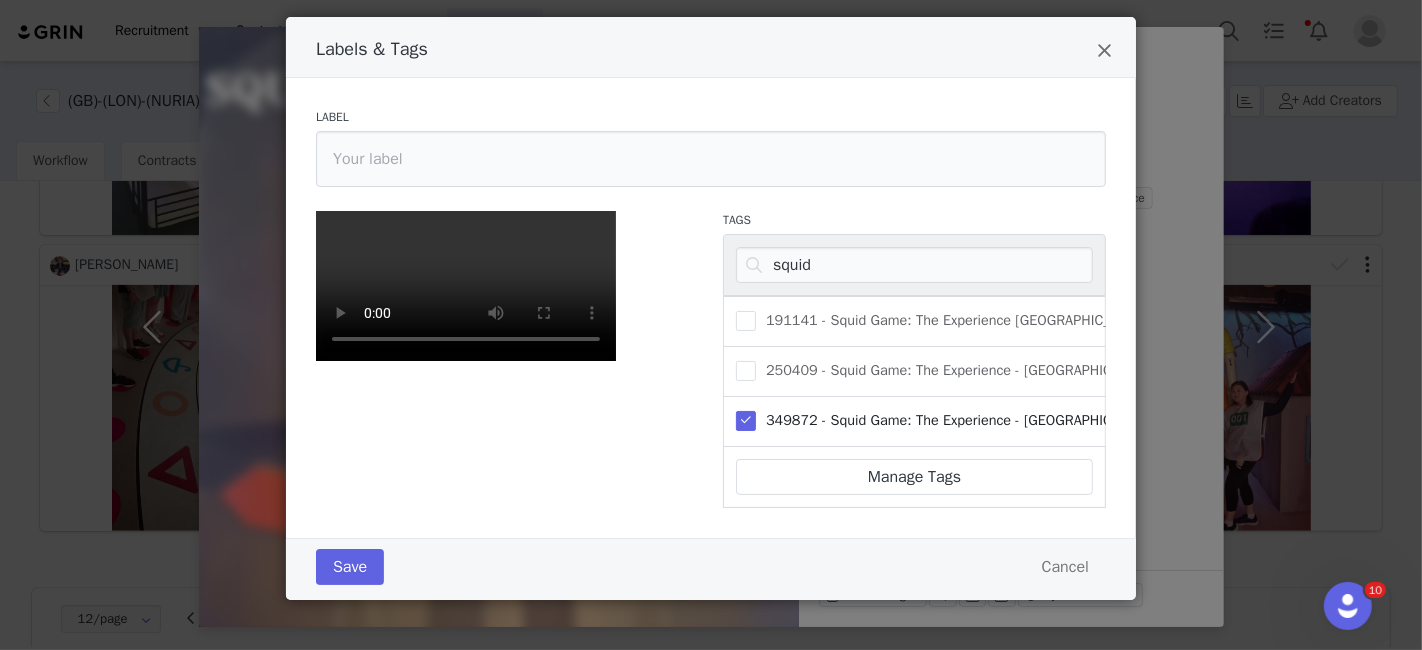 scroll, scrollTop: 431, scrollLeft: 0, axis: vertical 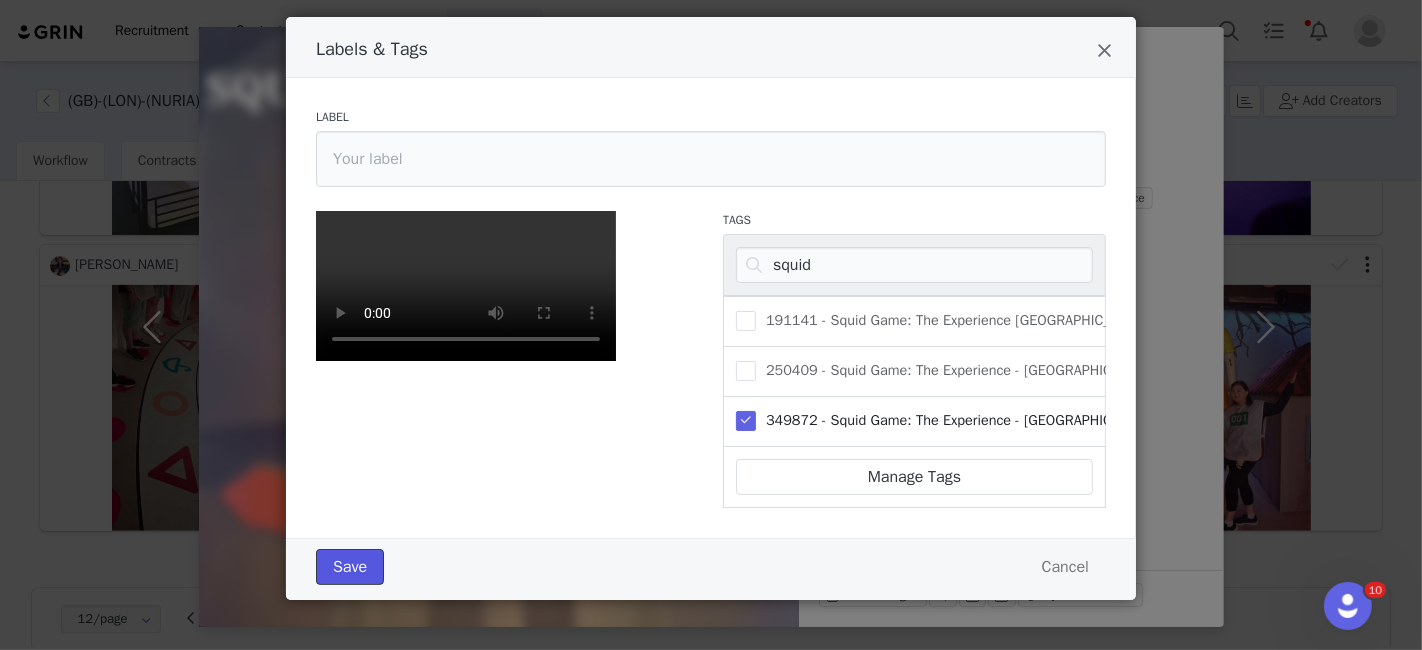 click on "Save" at bounding box center [350, 567] 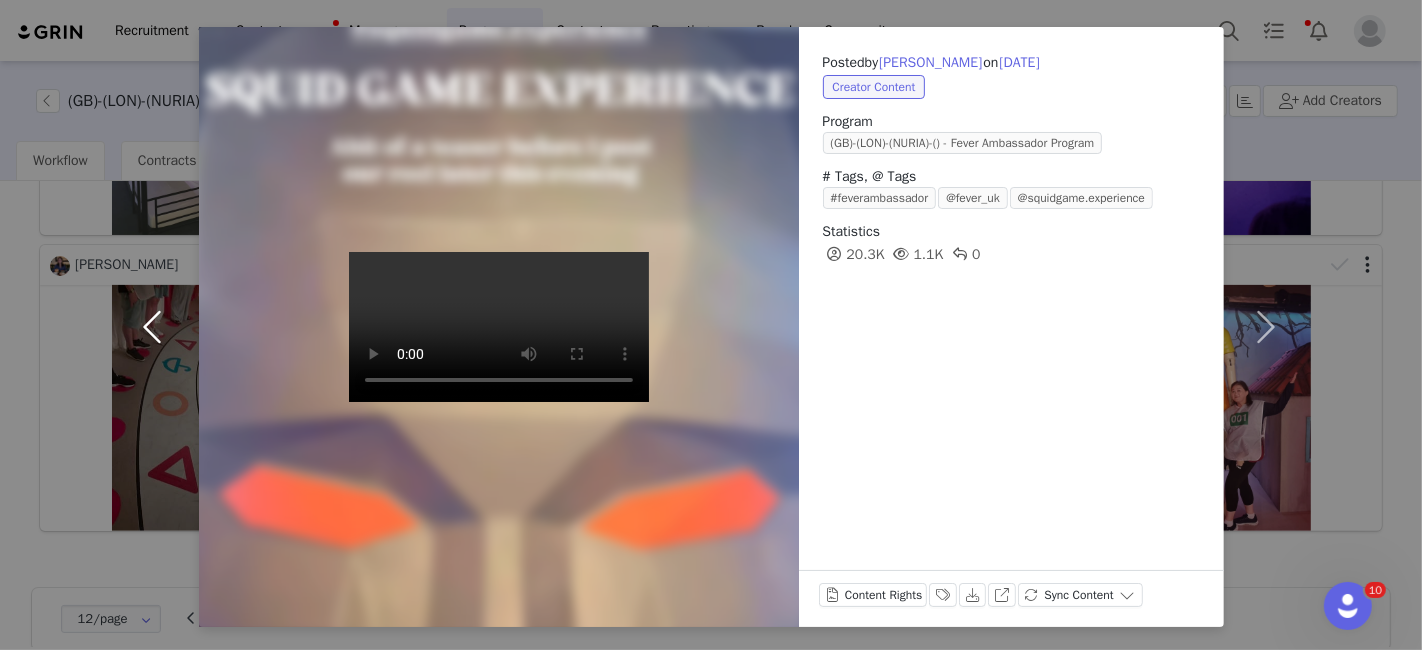click at bounding box center [157, 327] 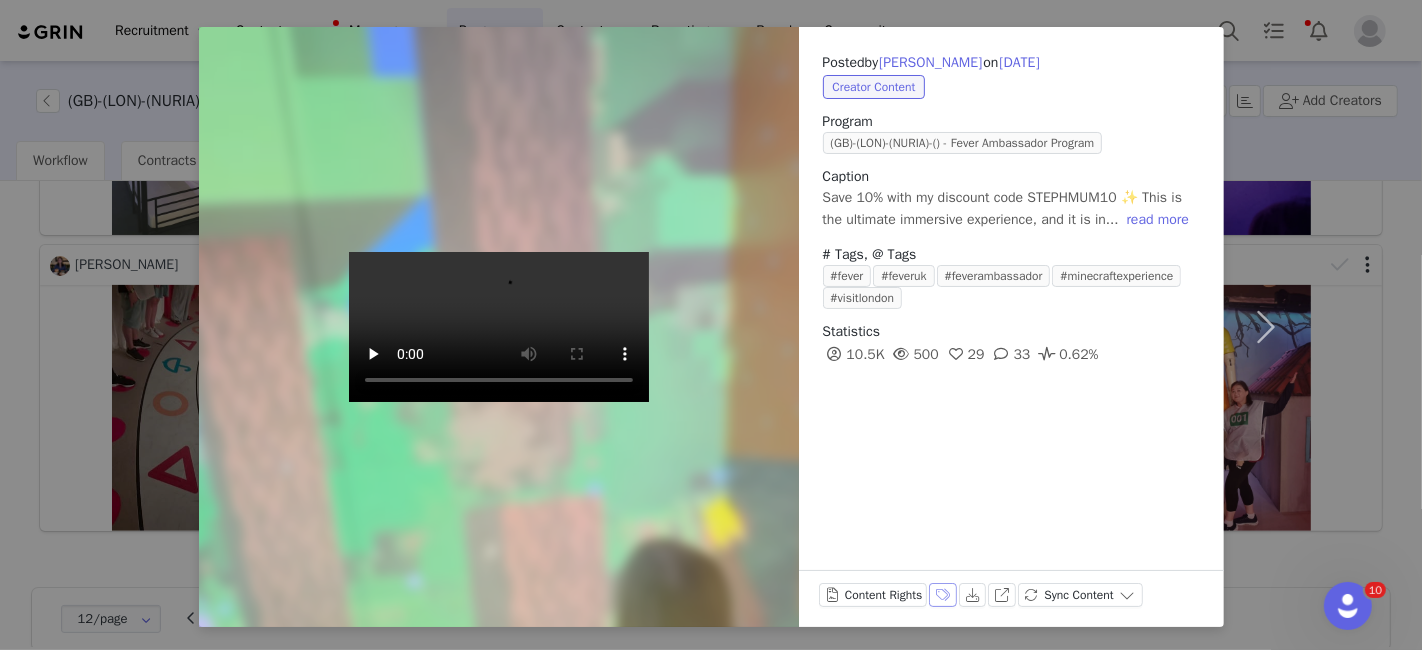 click on "Labels & Tags" at bounding box center [943, 595] 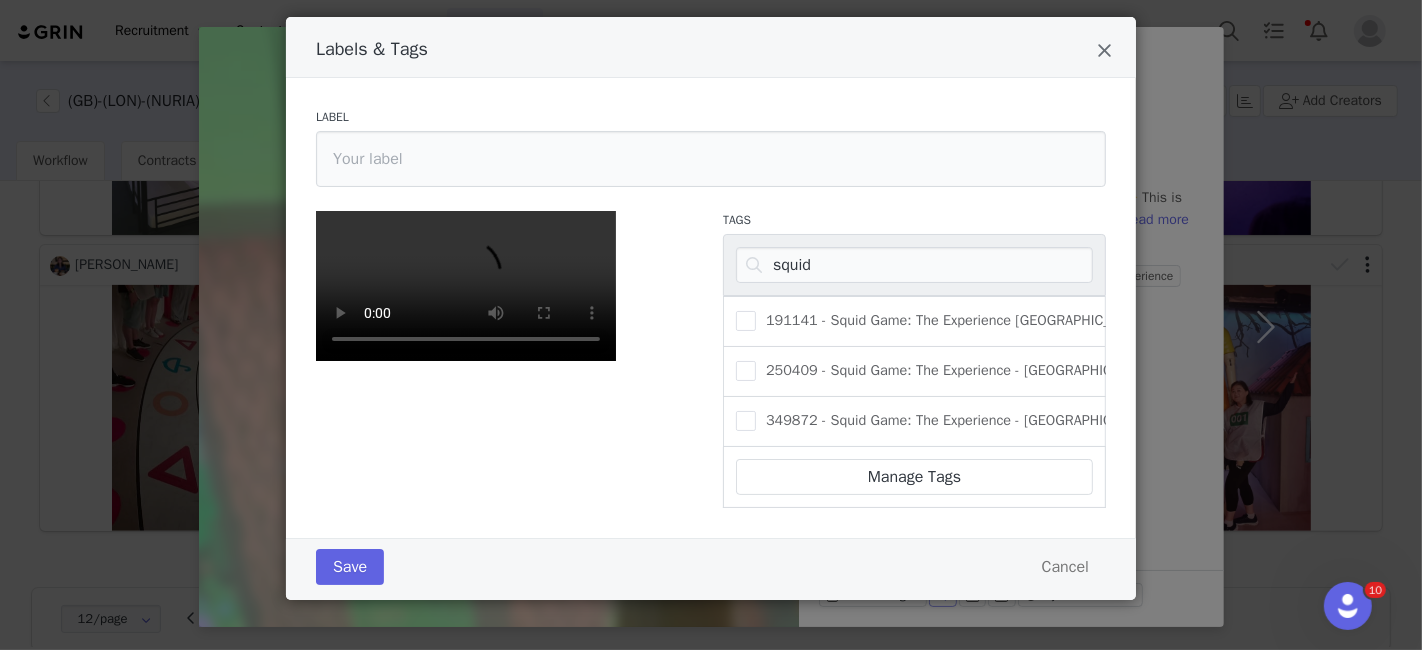 scroll, scrollTop: 188, scrollLeft: 0, axis: vertical 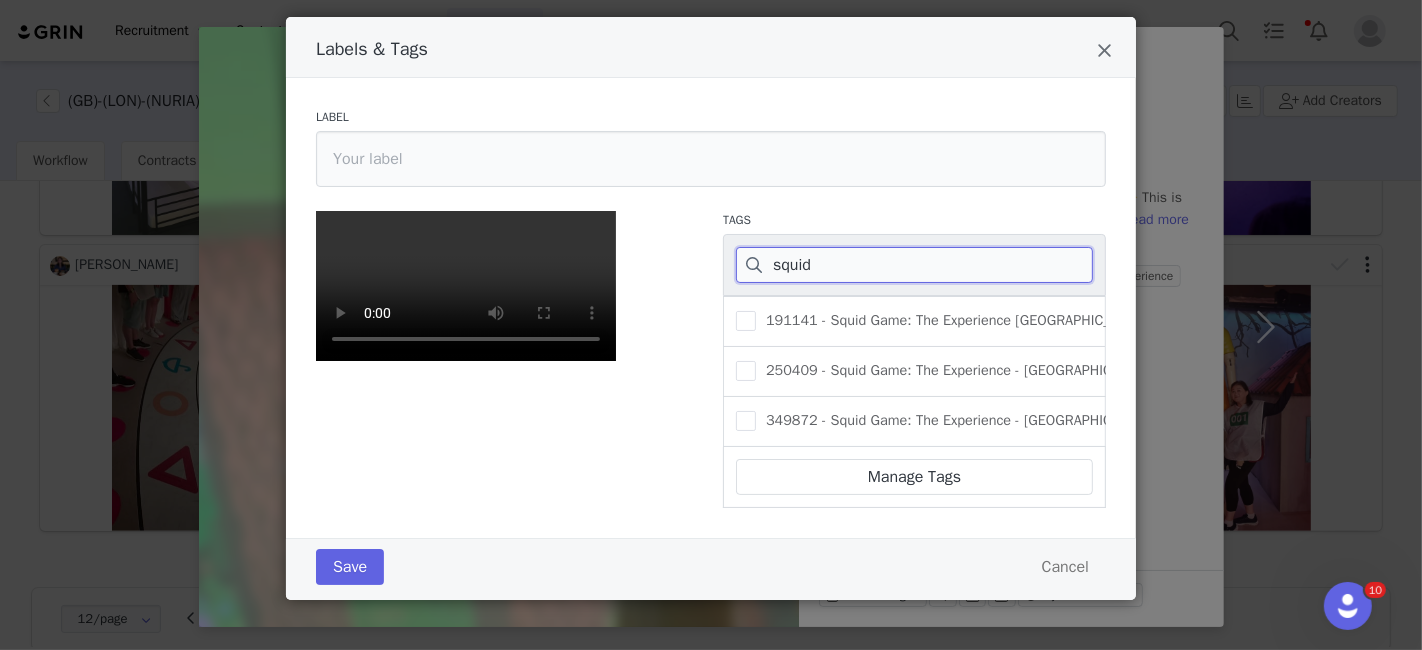 click on "squid" at bounding box center [914, 265] 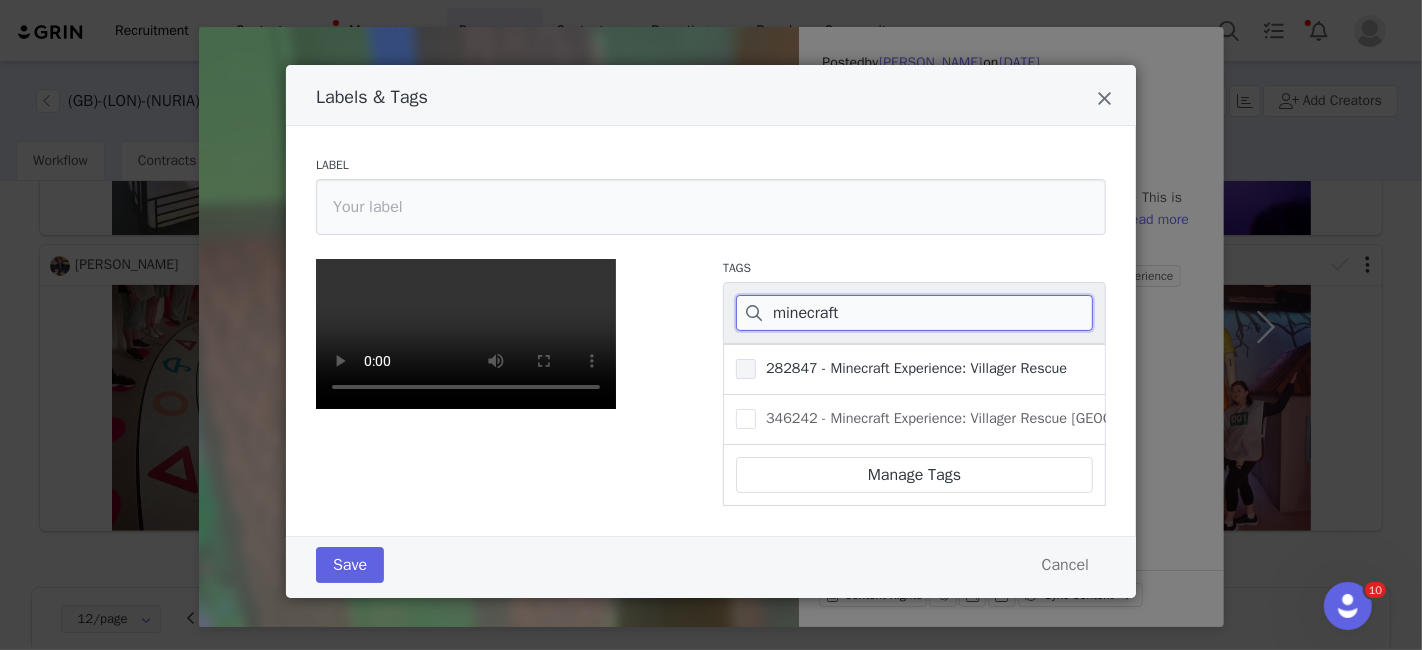 scroll, scrollTop: 0, scrollLeft: 8, axis: horizontal 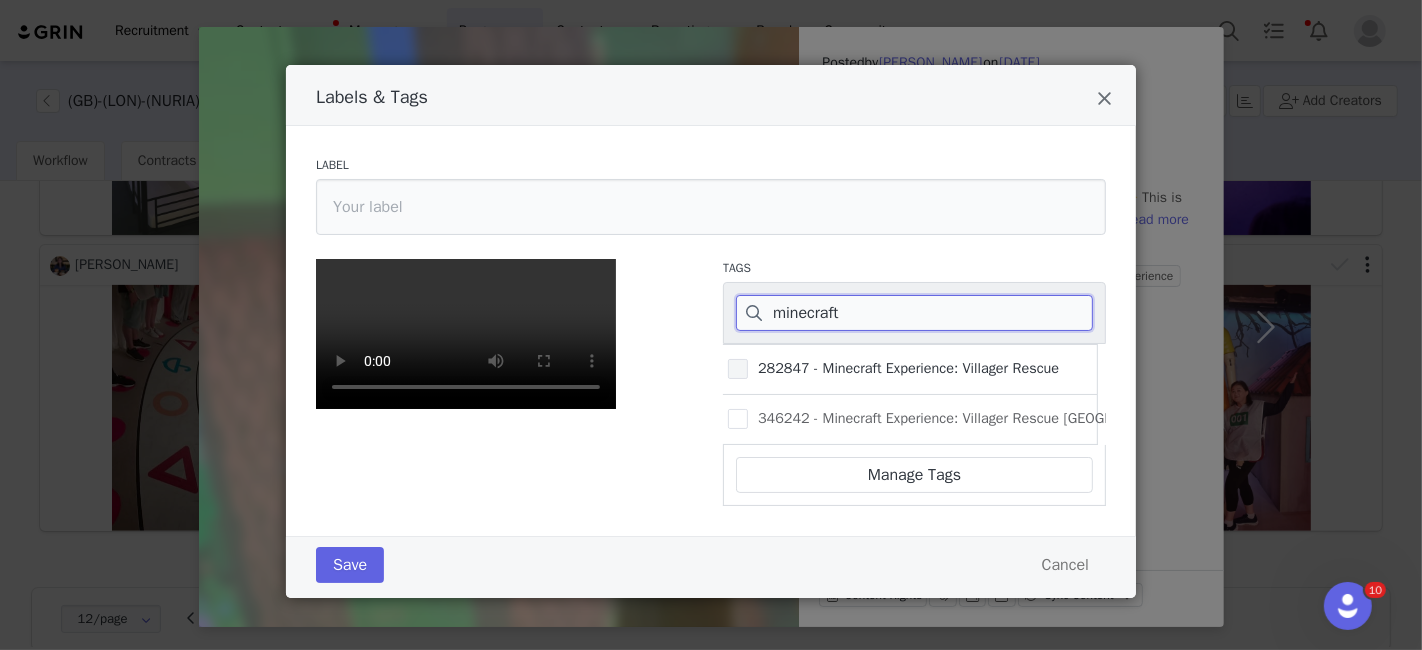 type on "minecraft" 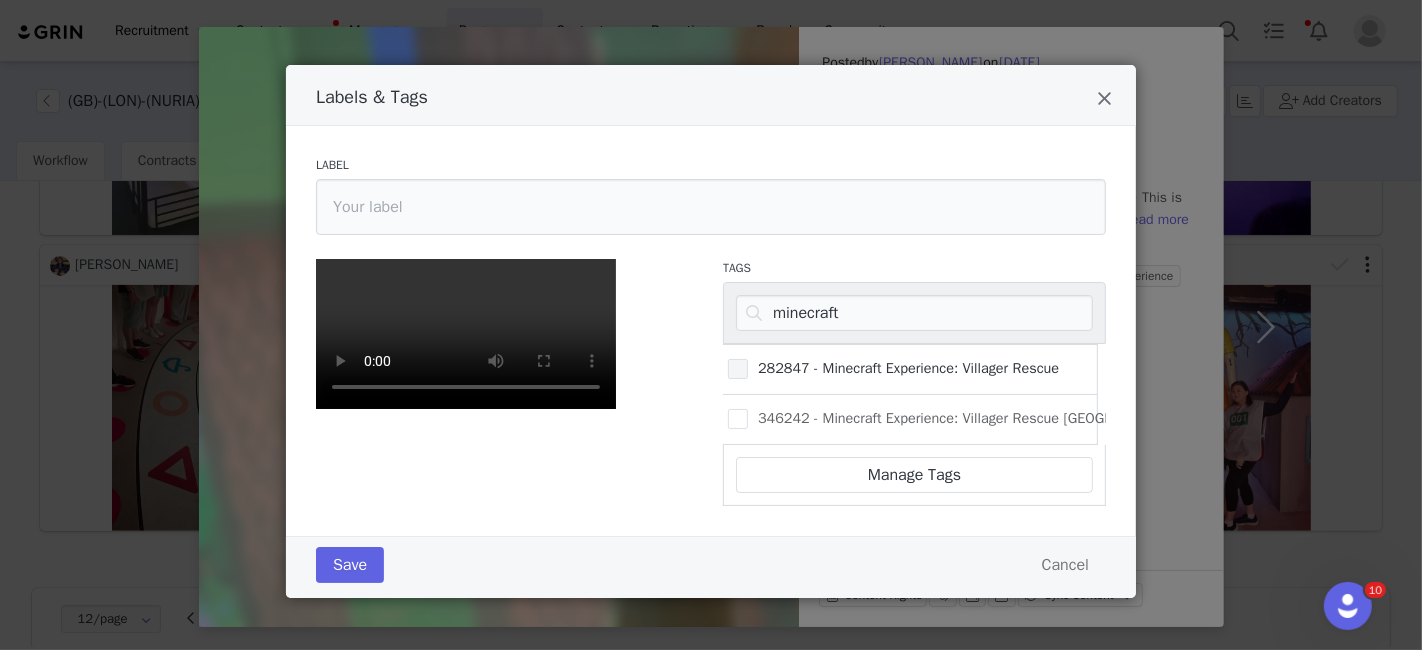 click on "282847 - Minecraft Experience: Villager Rescue" at bounding box center [893, 369] 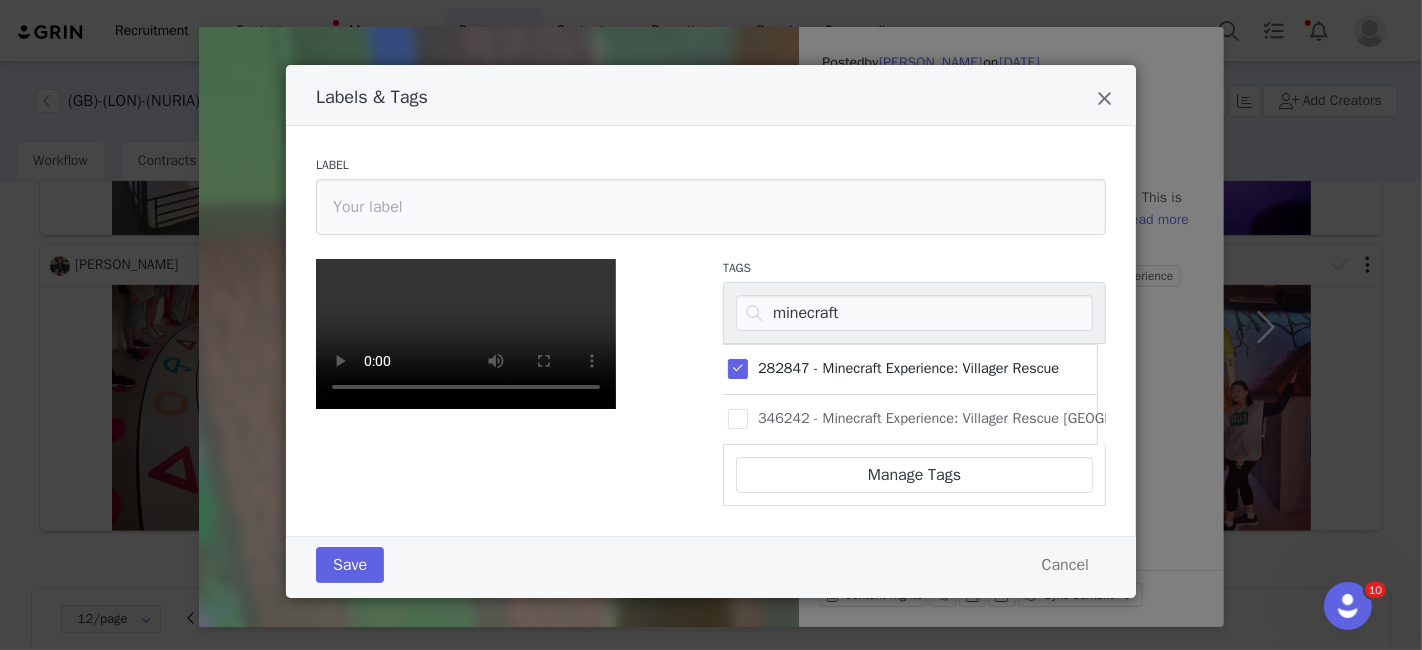 scroll, scrollTop: 431, scrollLeft: 0, axis: vertical 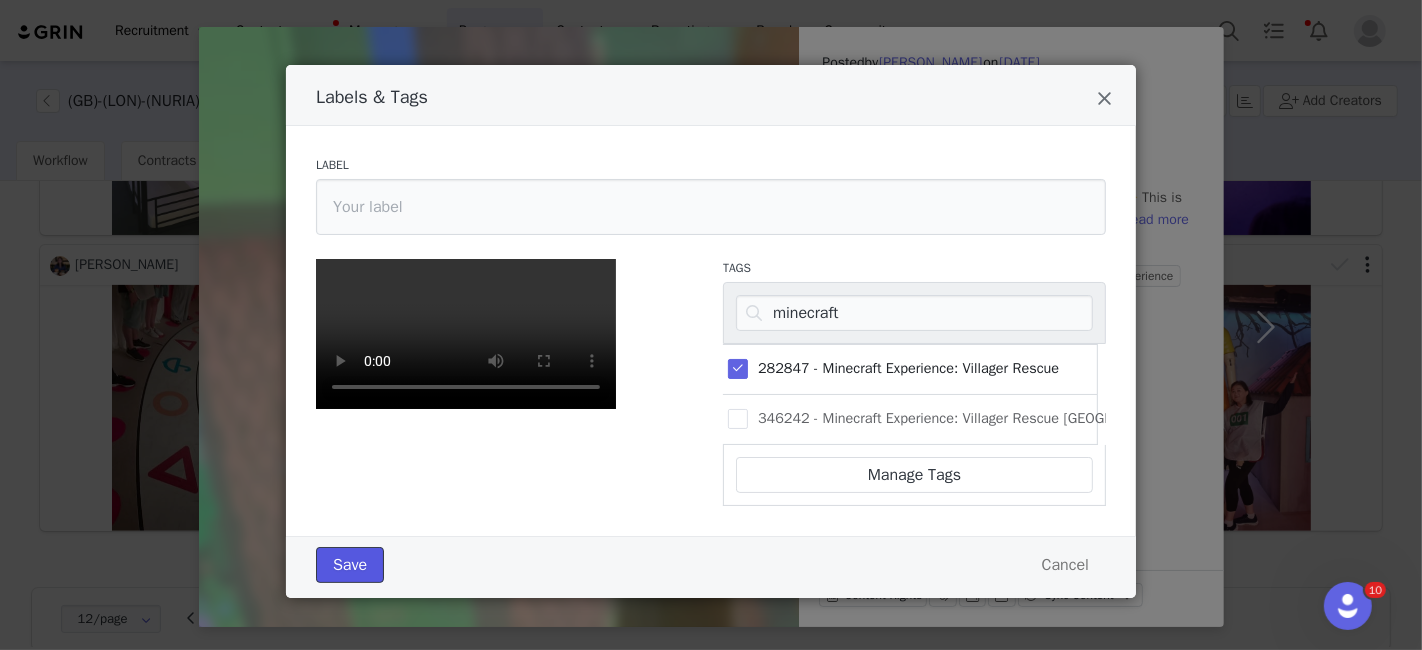 click on "Save" at bounding box center (350, 565) 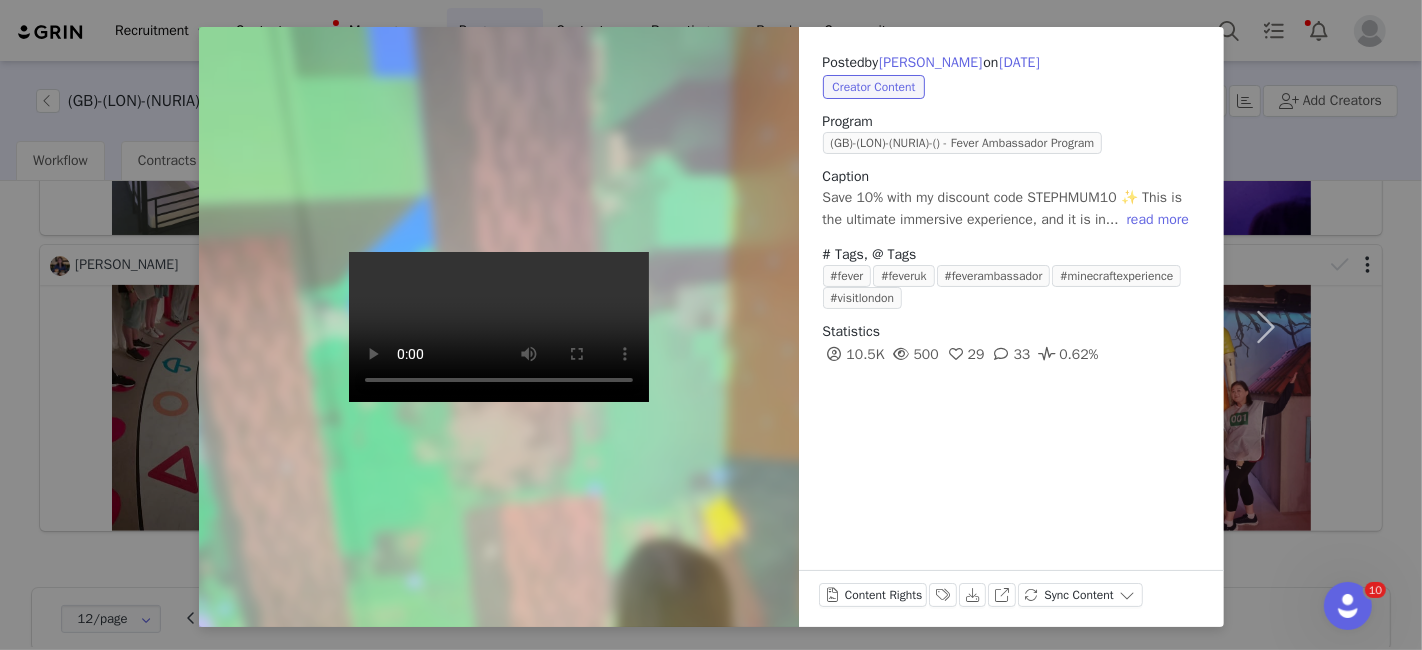 scroll, scrollTop: 0, scrollLeft: 0, axis: both 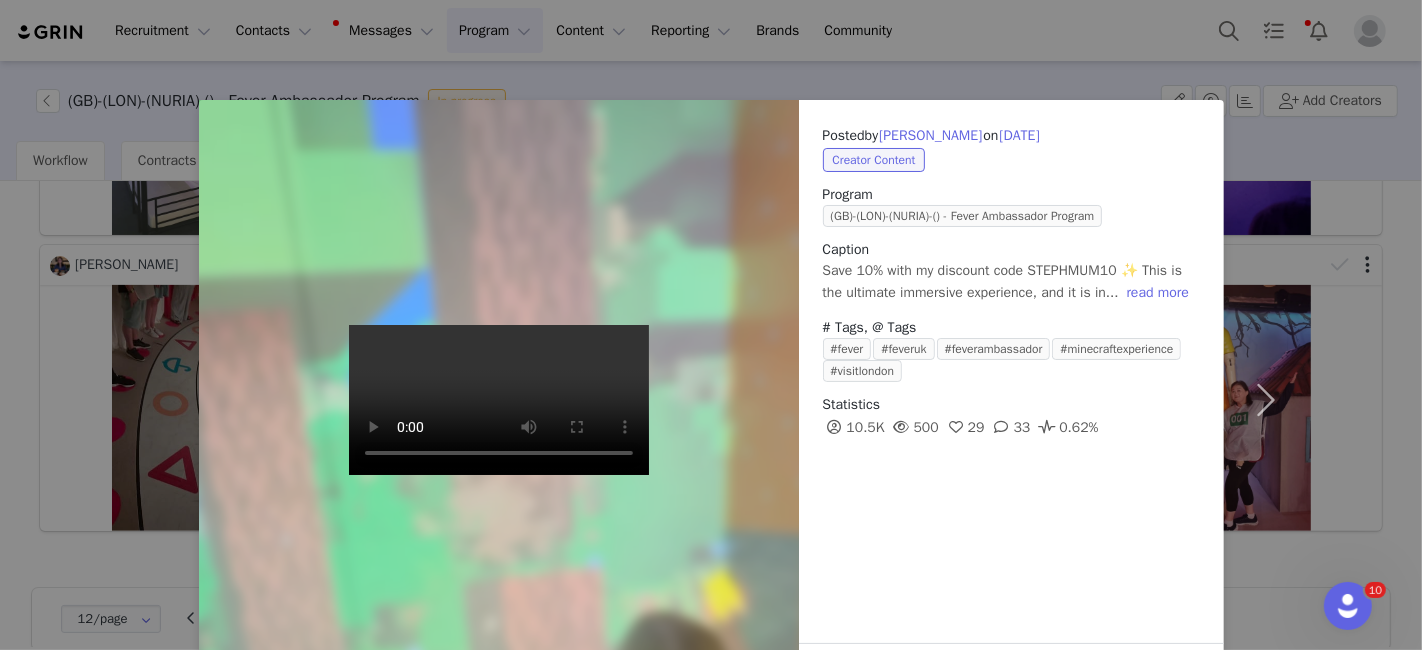 click on "Posted  by  [PERSON_NAME]  on  [DATE]  Creator Content  Program ([GEOGRAPHIC_DATA])-(LON)-(NURIA)-() - Fever Ambassador Program Caption Save 10% with my discount code STEPHMUM10
✨ This is the ultimate immersive experience, and it is in... read more # Tags, @ Tags  #fever   #feveruk   #feverambassador   #minecraftexperience   #visitlondon      Statistics 10.5K  500  29  33  0.62%  Content Rights Labels & Tags Download View on Instagram Sync Content" at bounding box center (711, 325) 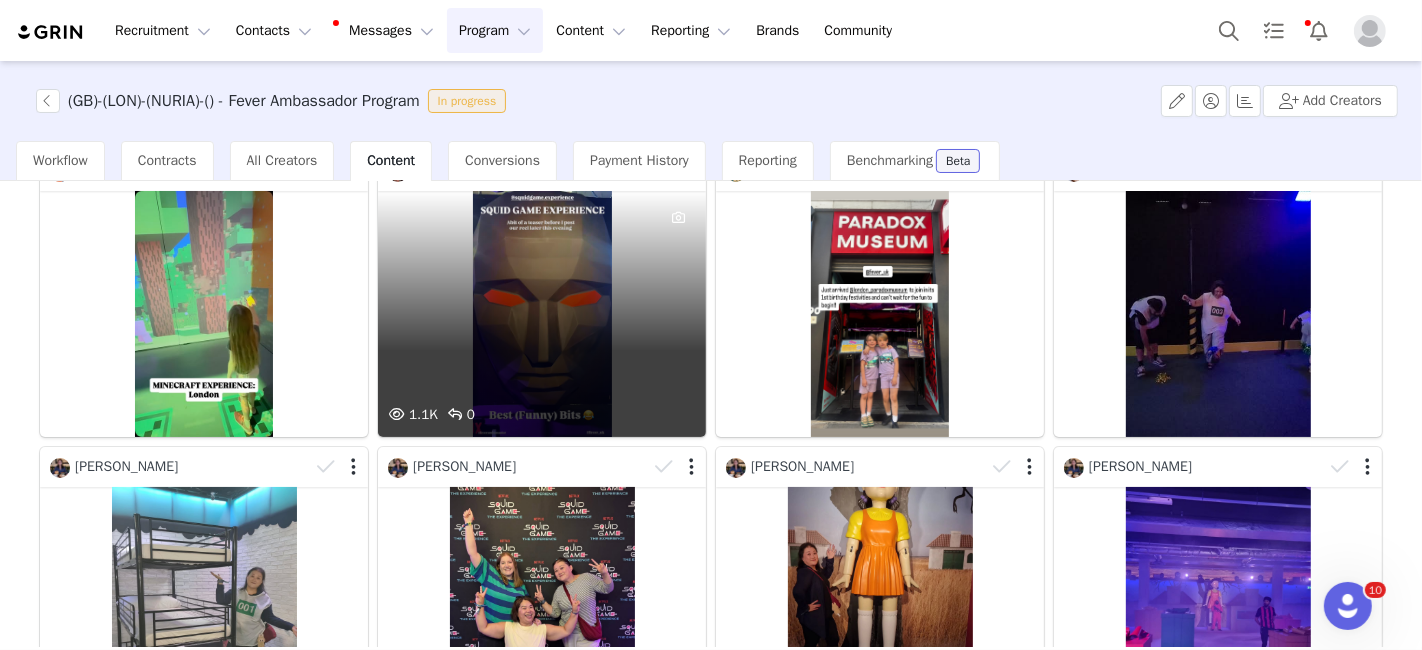 scroll, scrollTop: 0, scrollLeft: 0, axis: both 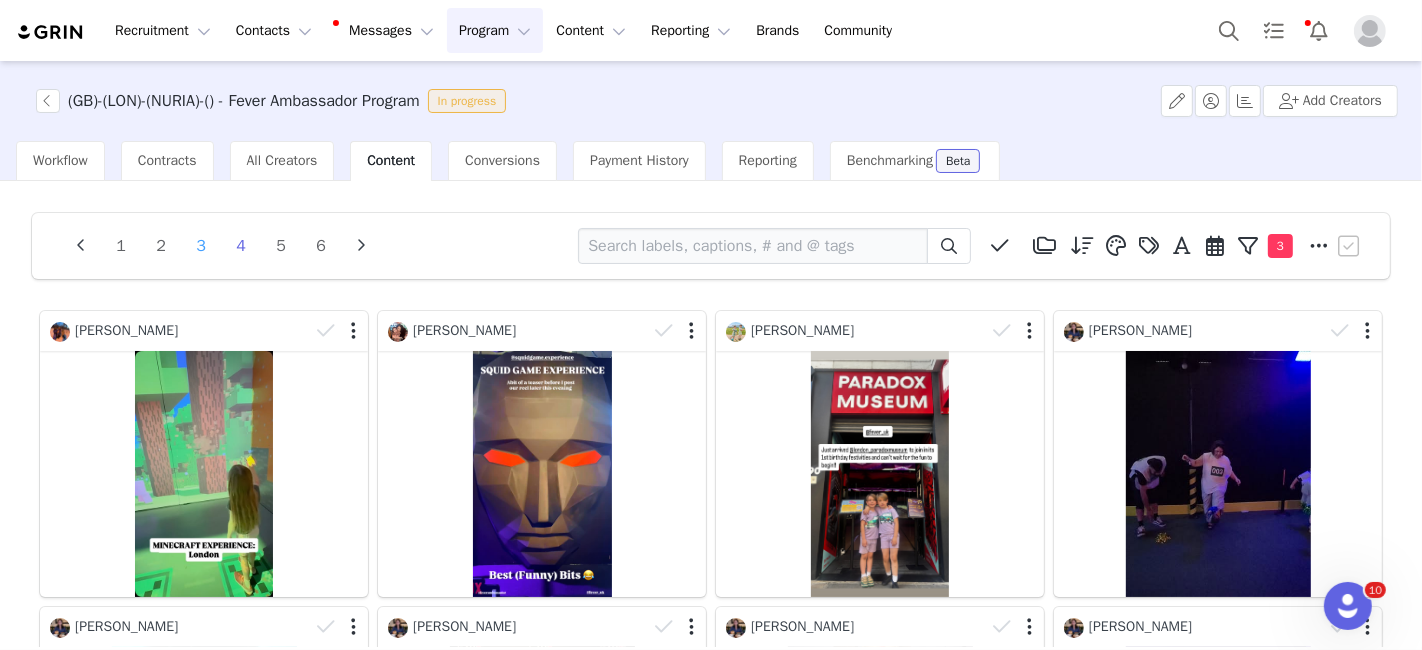 click on "3" at bounding box center [201, 246] 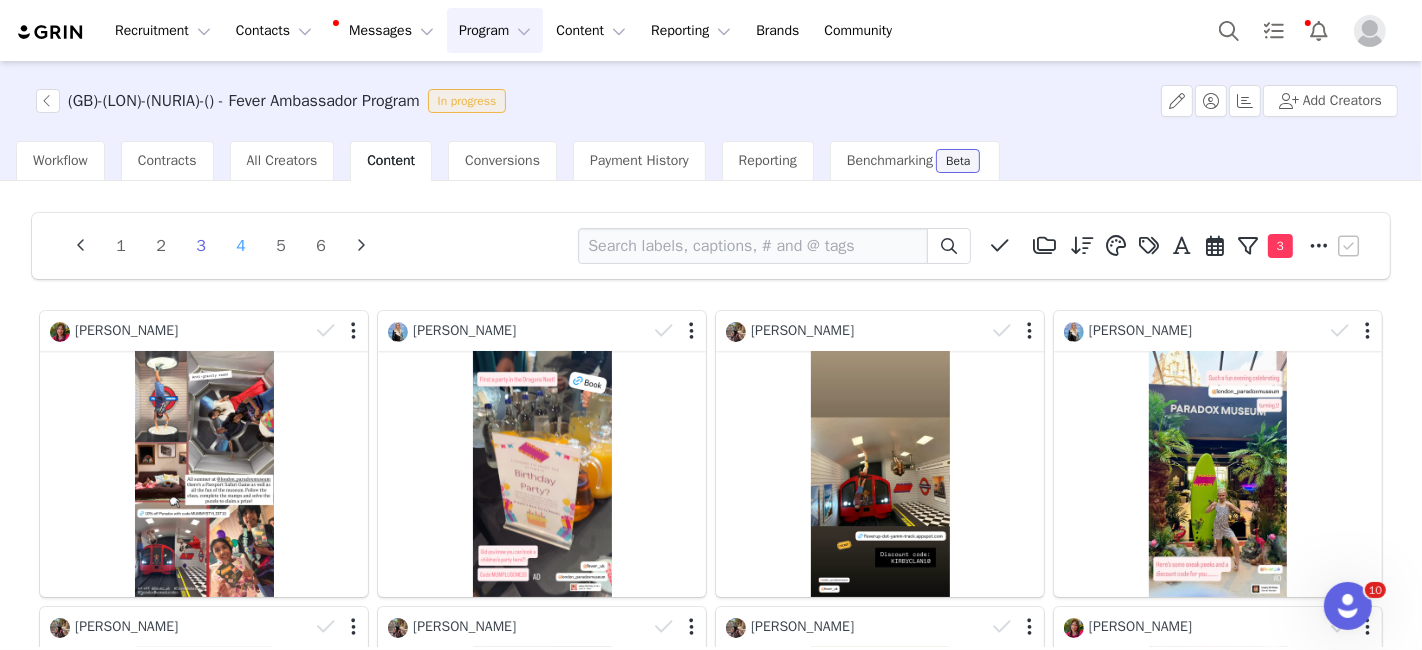 click on "4" at bounding box center [241, 246] 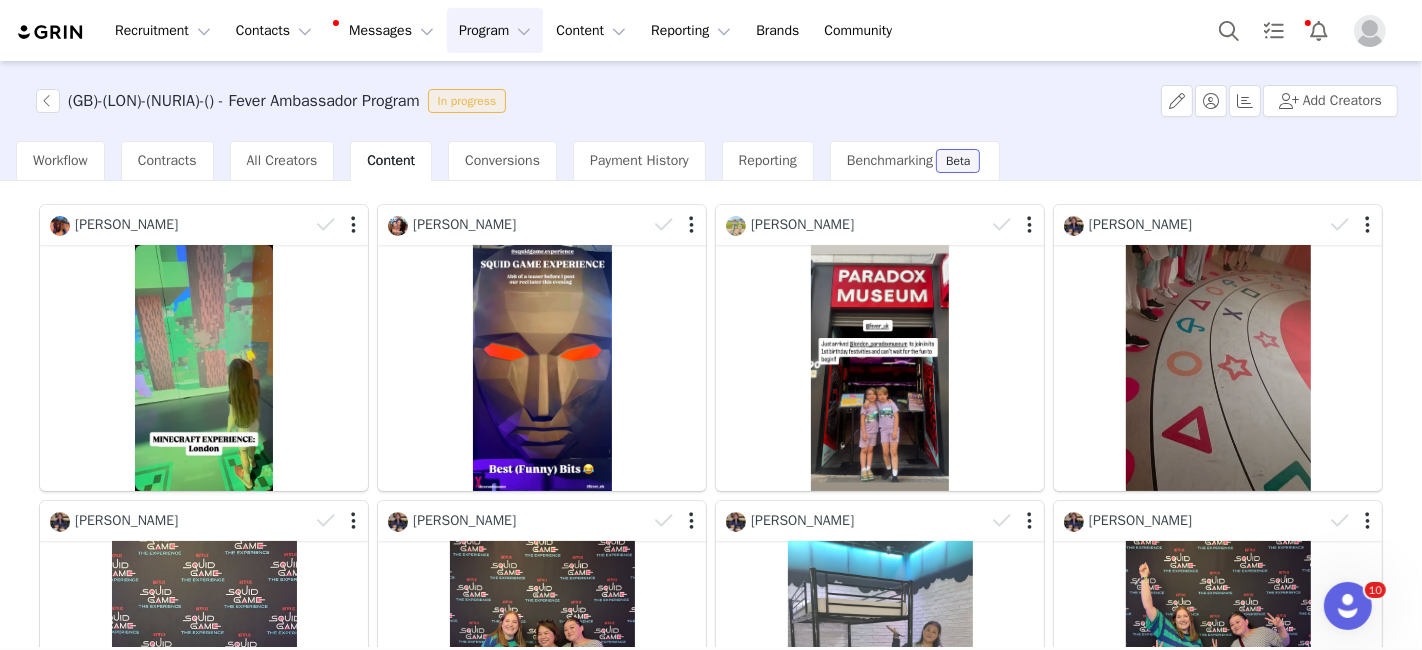 scroll, scrollTop: 0, scrollLeft: 0, axis: both 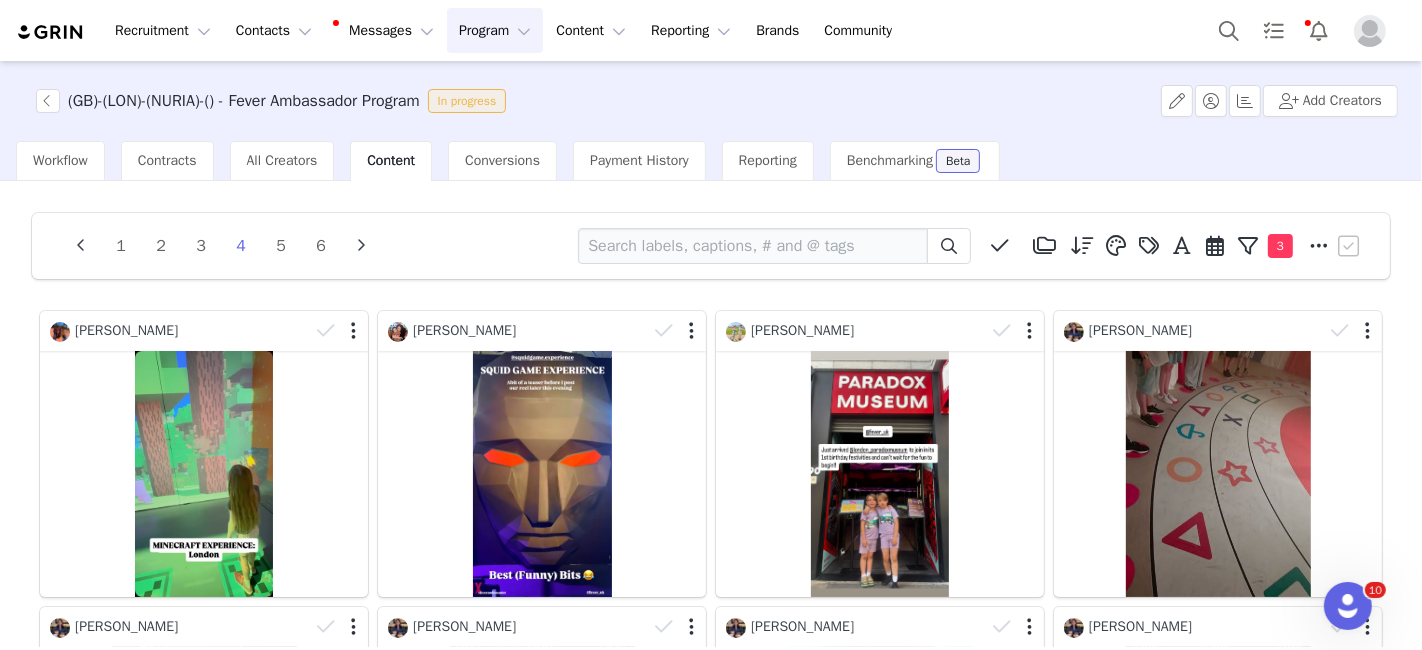 click on "4" at bounding box center (241, 246) 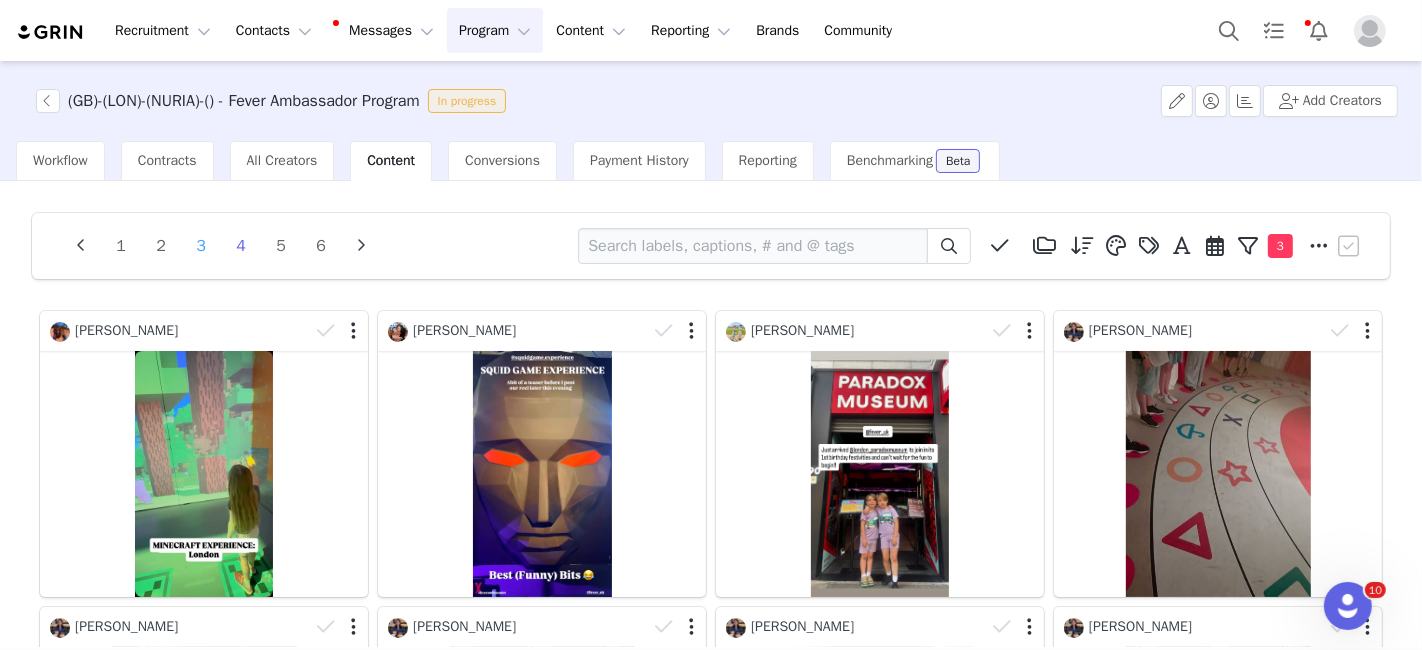 click on "3" at bounding box center [201, 246] 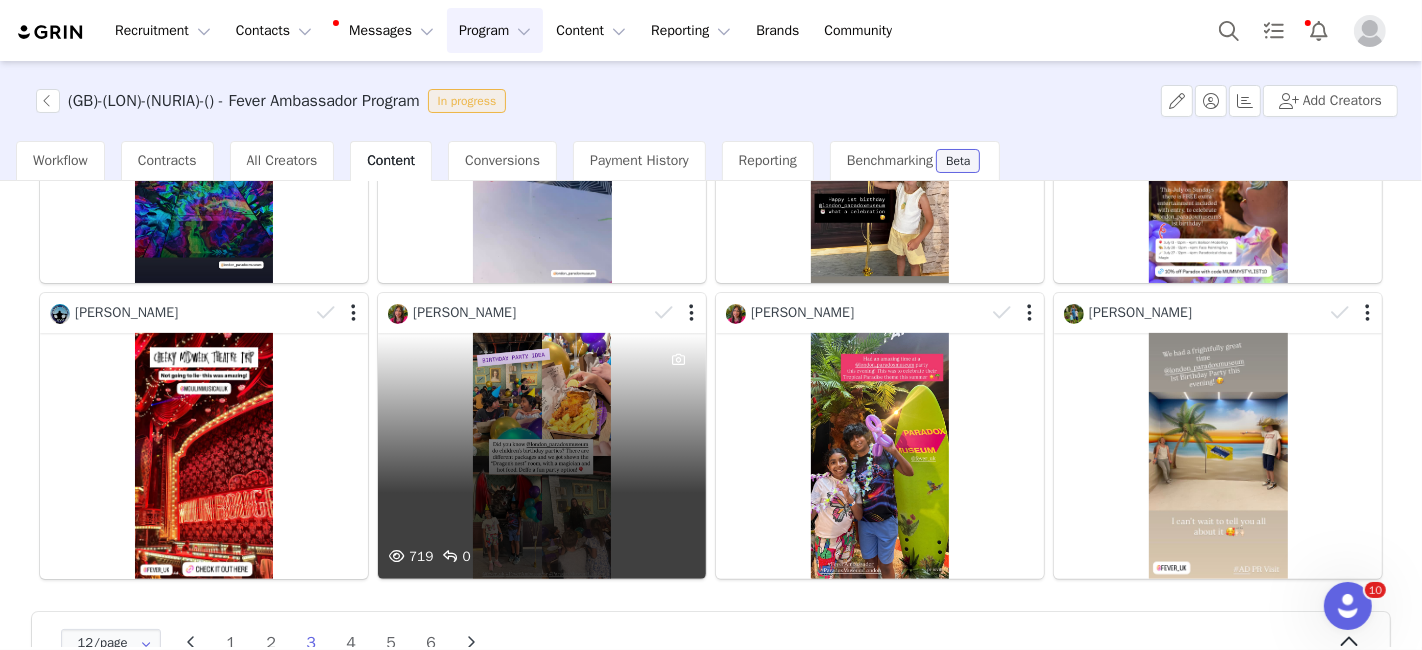 scroll, scrollTop: 658, scrollLeft: 0, axis: vertical 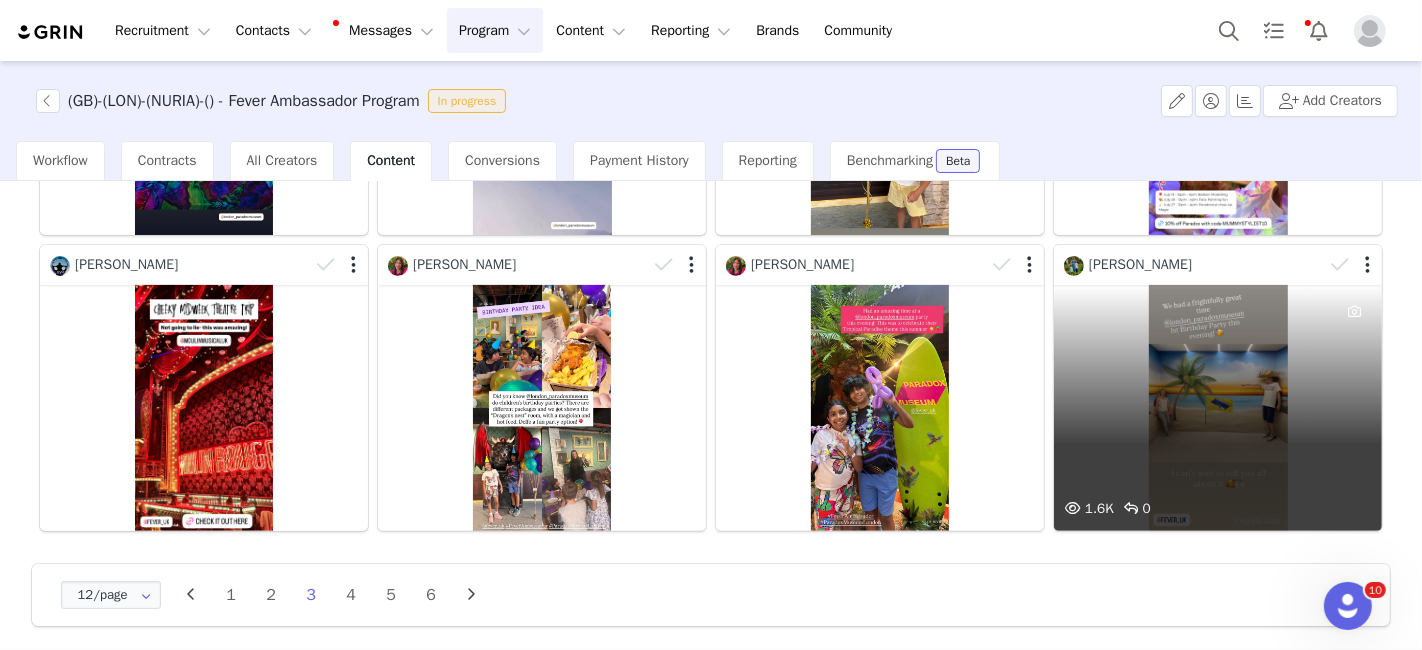 click on "1.6K  0" at bounding box center (1218, 408) 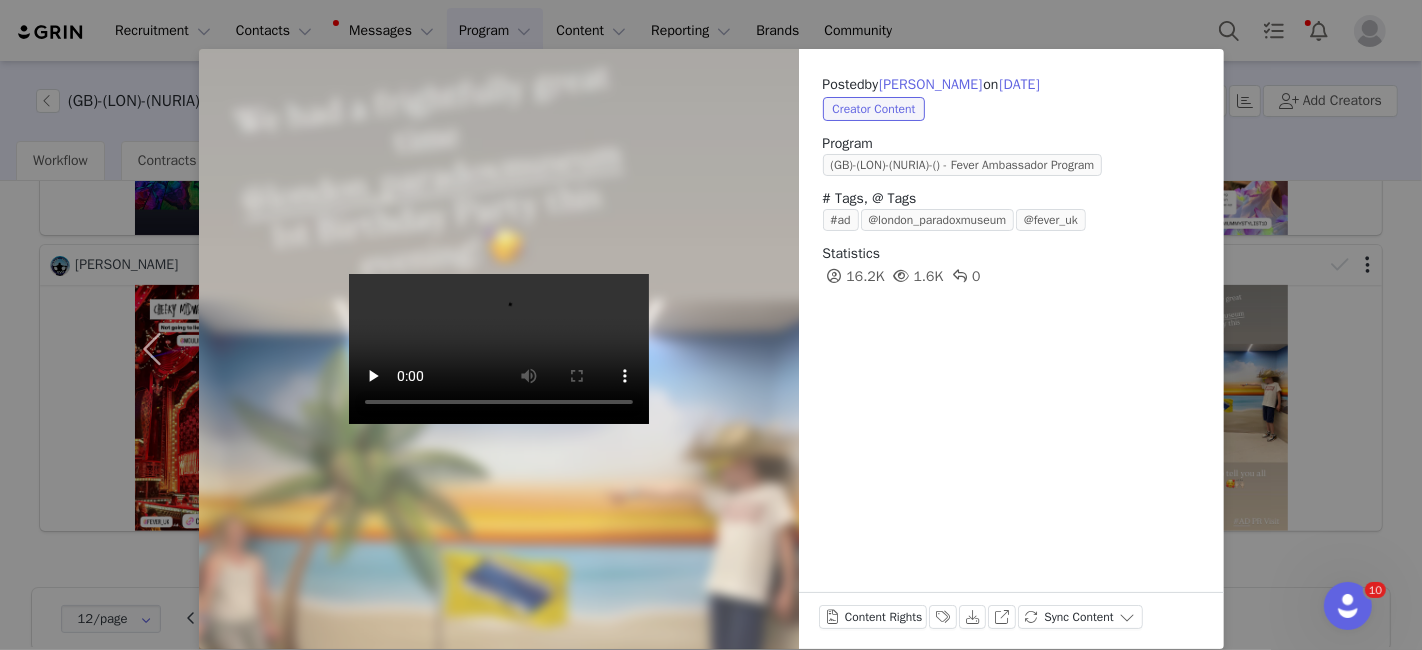 scroll, scrollTop: 72, scrollLeft: 0, axis: vertical 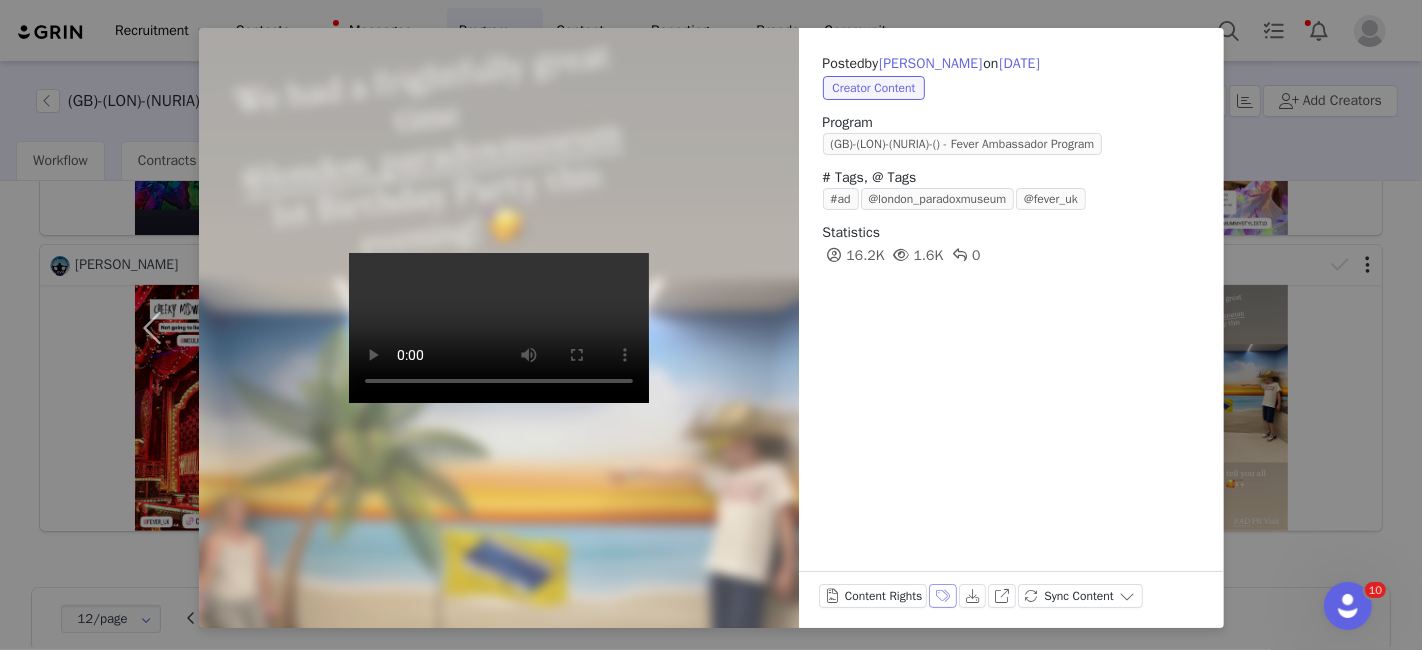 click on "Labels & Tags" at bounding box center [943, 596] 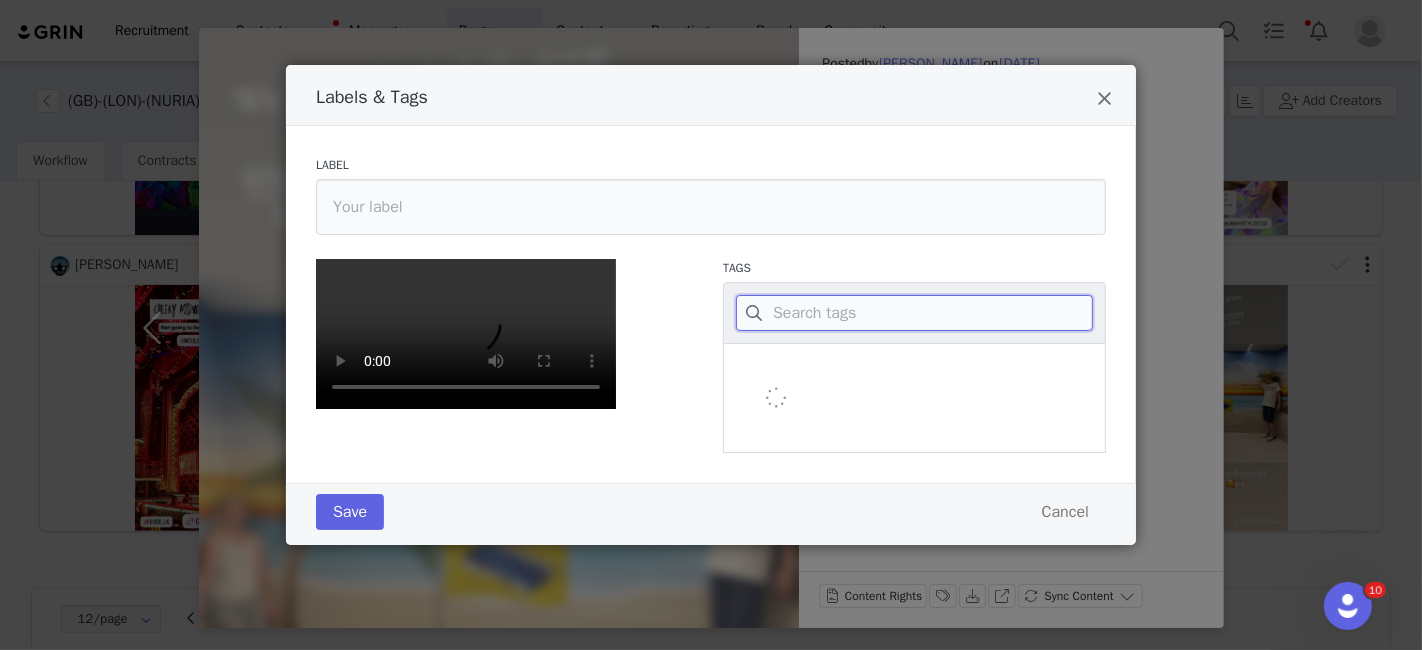click at bounding box center [914, 313] 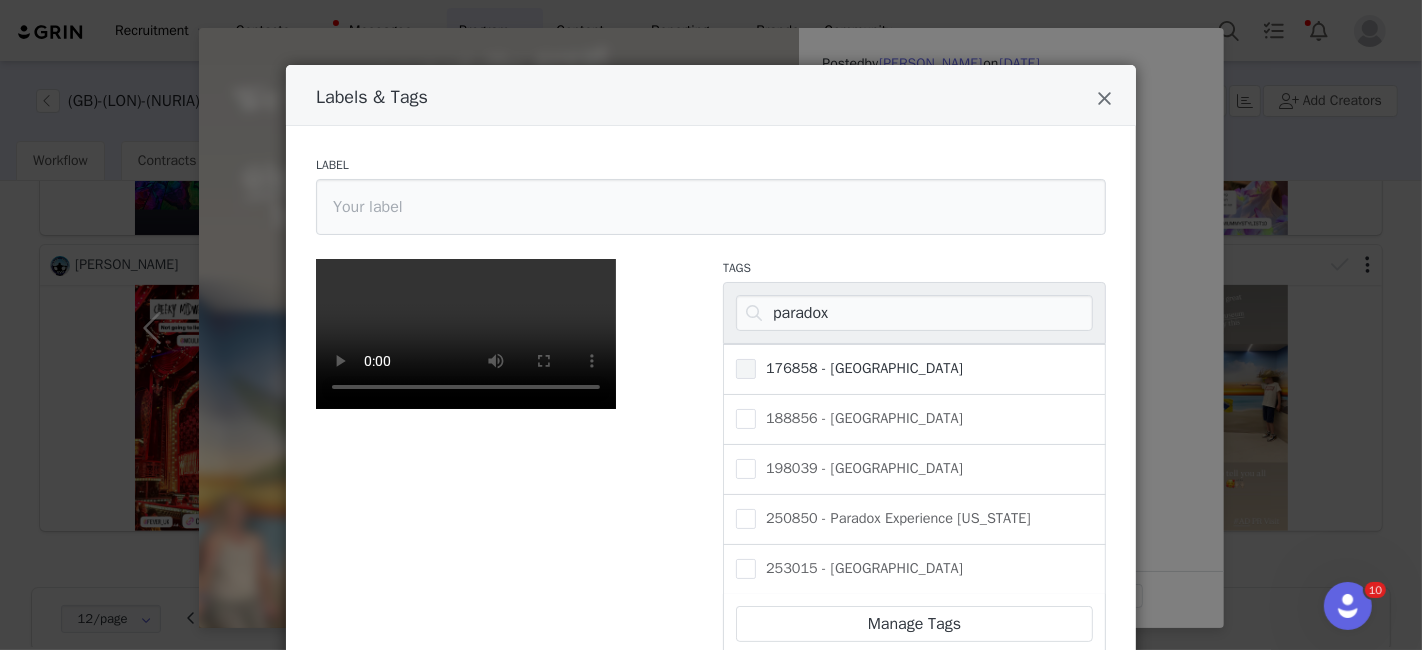 click on "176858 - [GEOGRAPHIC_DATA]" at bounding box center (859, 368) 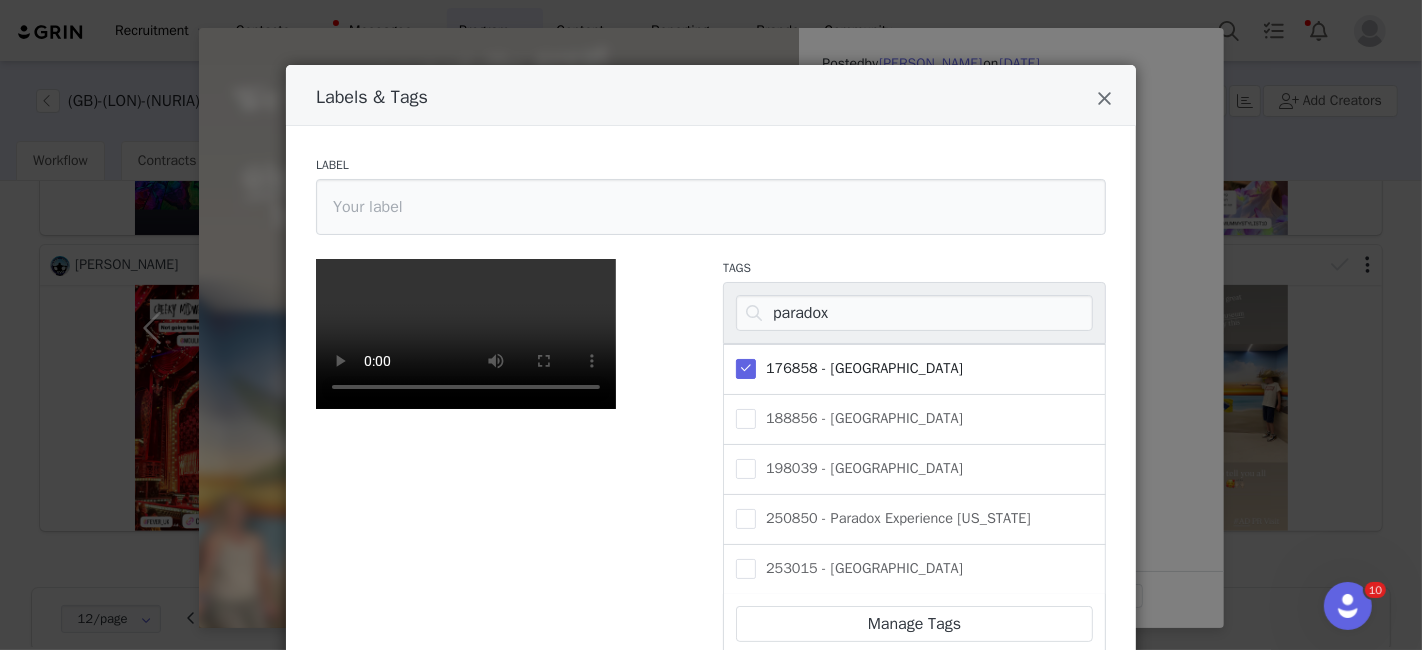 scroll, scrollTop: 431, scrollLeft: 0, axis: vertical 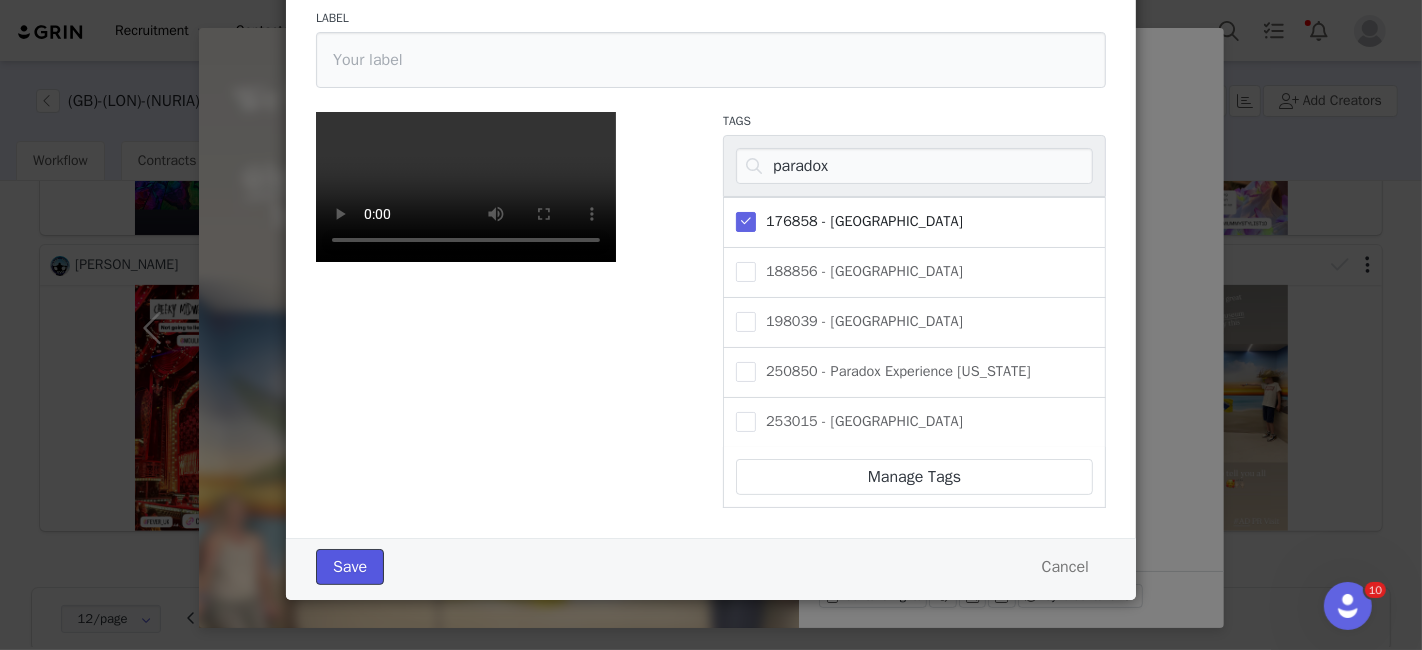 click on "Save" at bounding box center (350, 567) 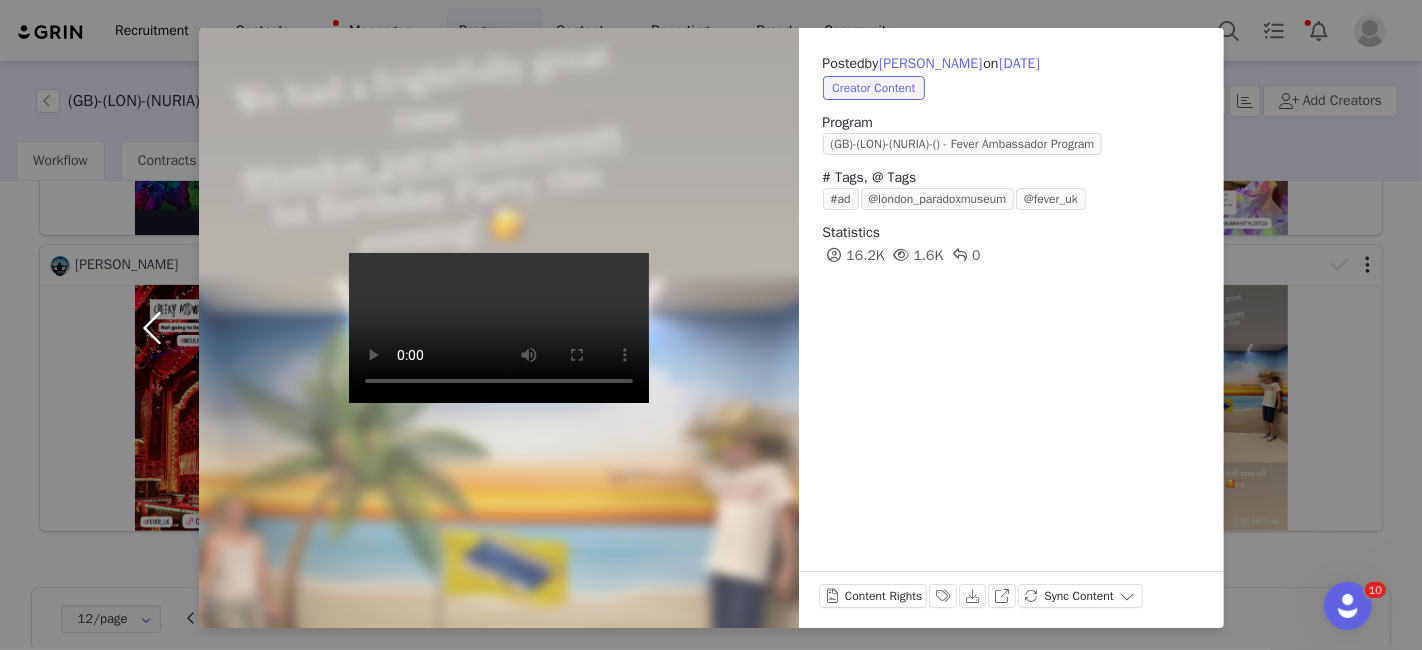 click at bounding box center [157, 328] 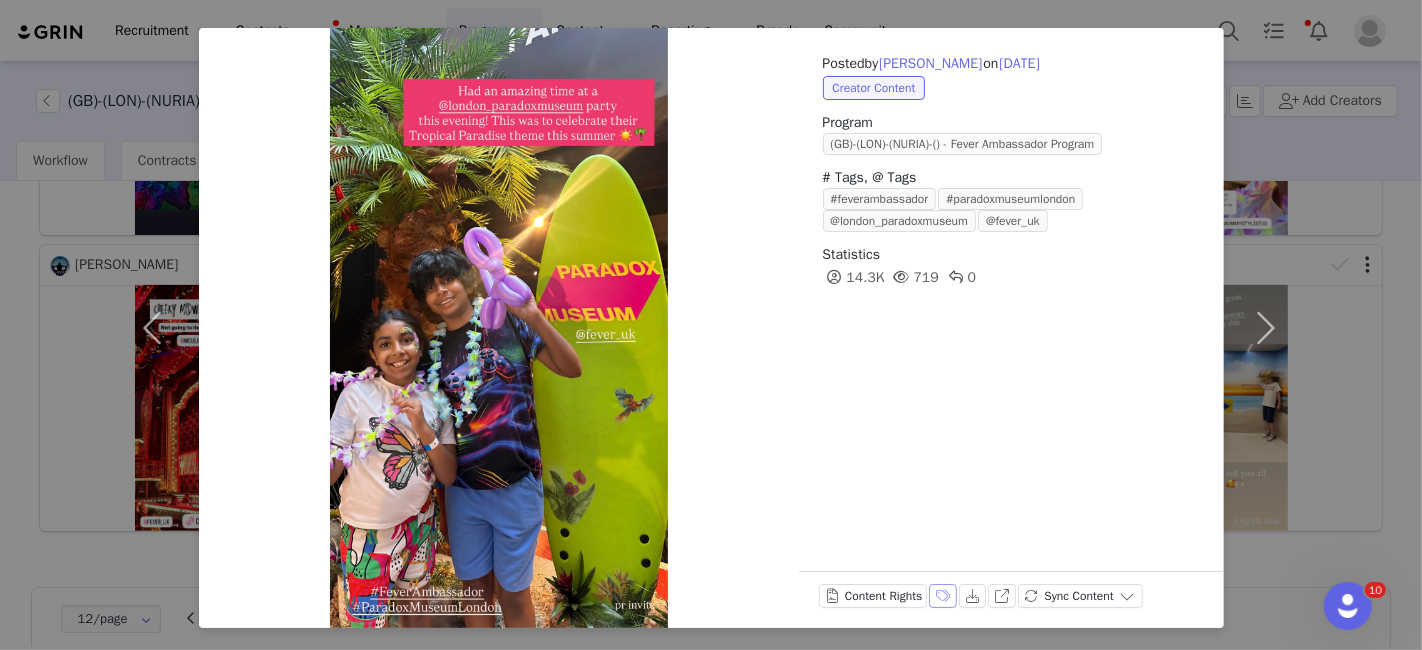 click on "Labels & Tags" at bounding box center (943, 596) 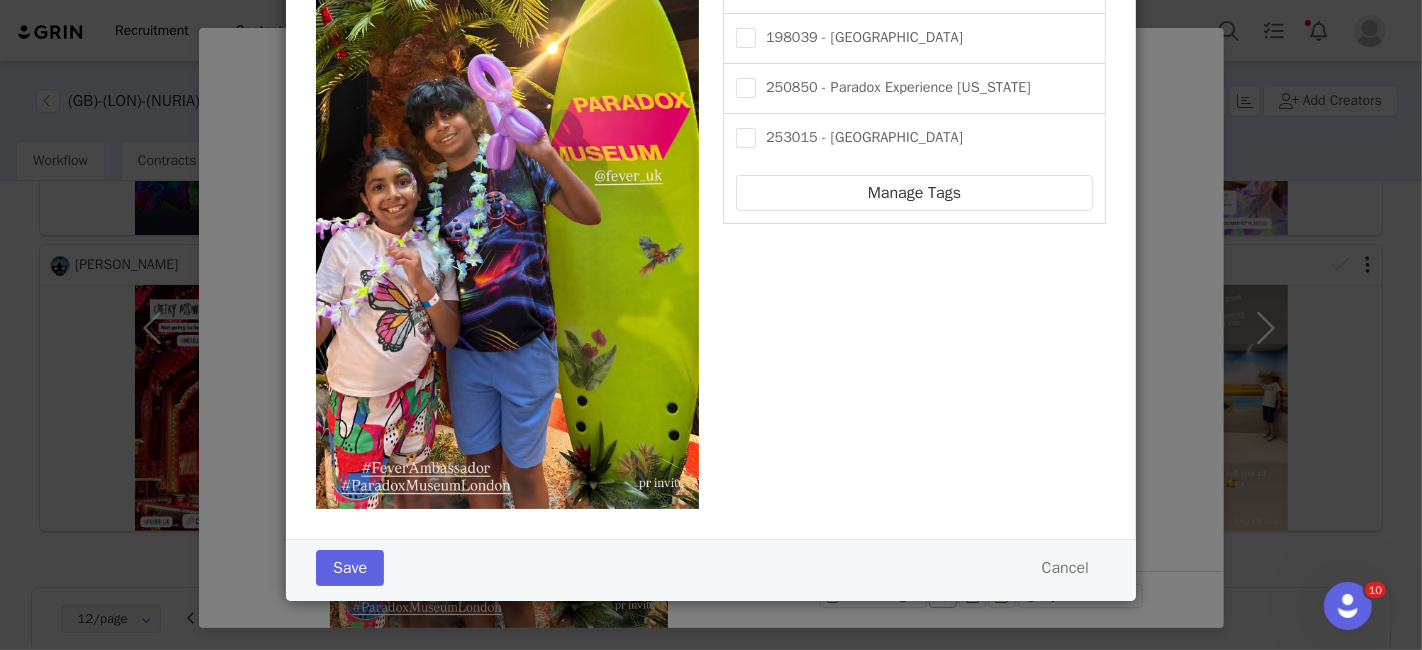 scroll, scrollTop: 140, scrollLeft: 0, axis: vertical 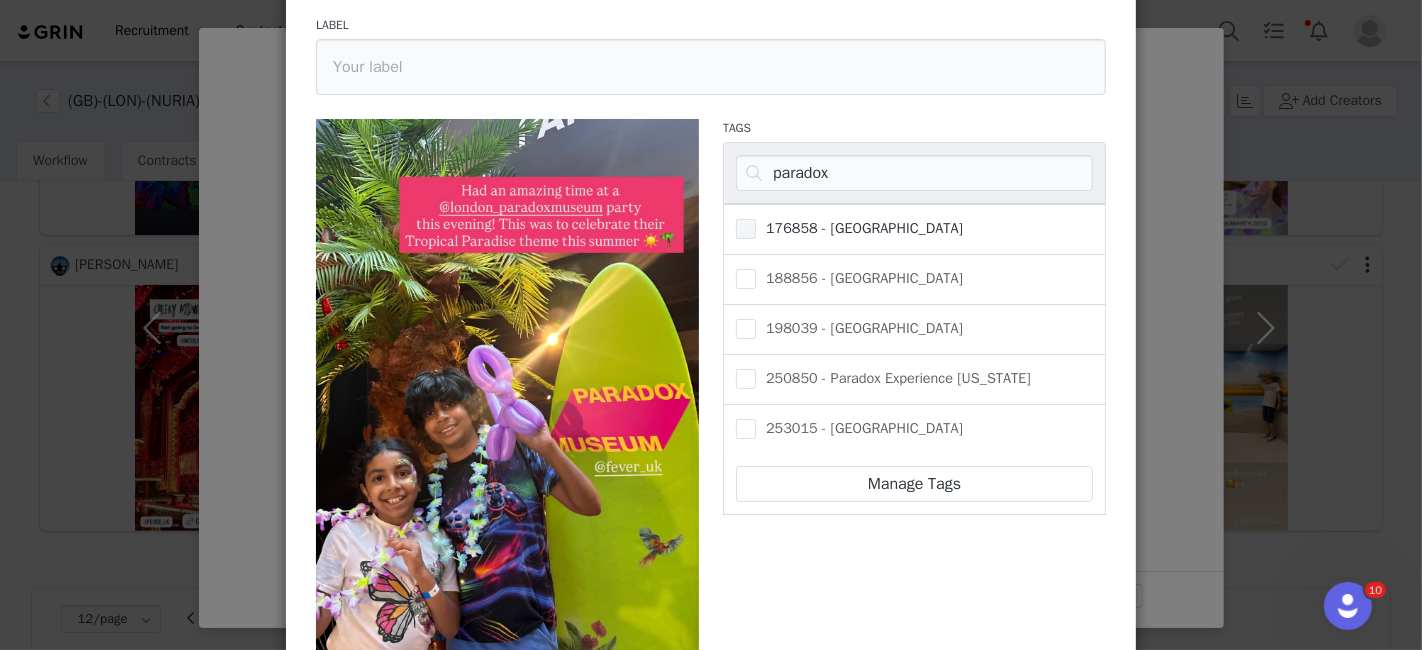 click on "176858 - [GEOGRAPHIC_DATA]" at bounding box center [859, 228] 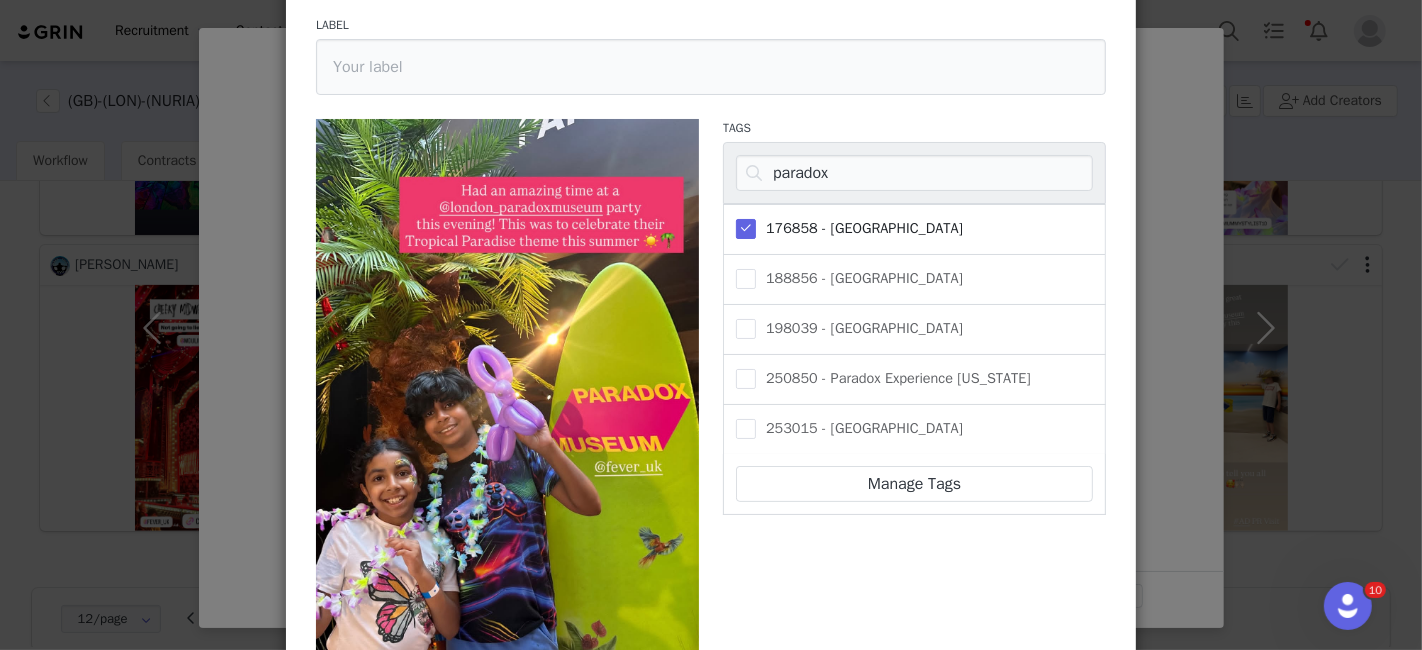 click on "Save" at bounding box center [350, 859] 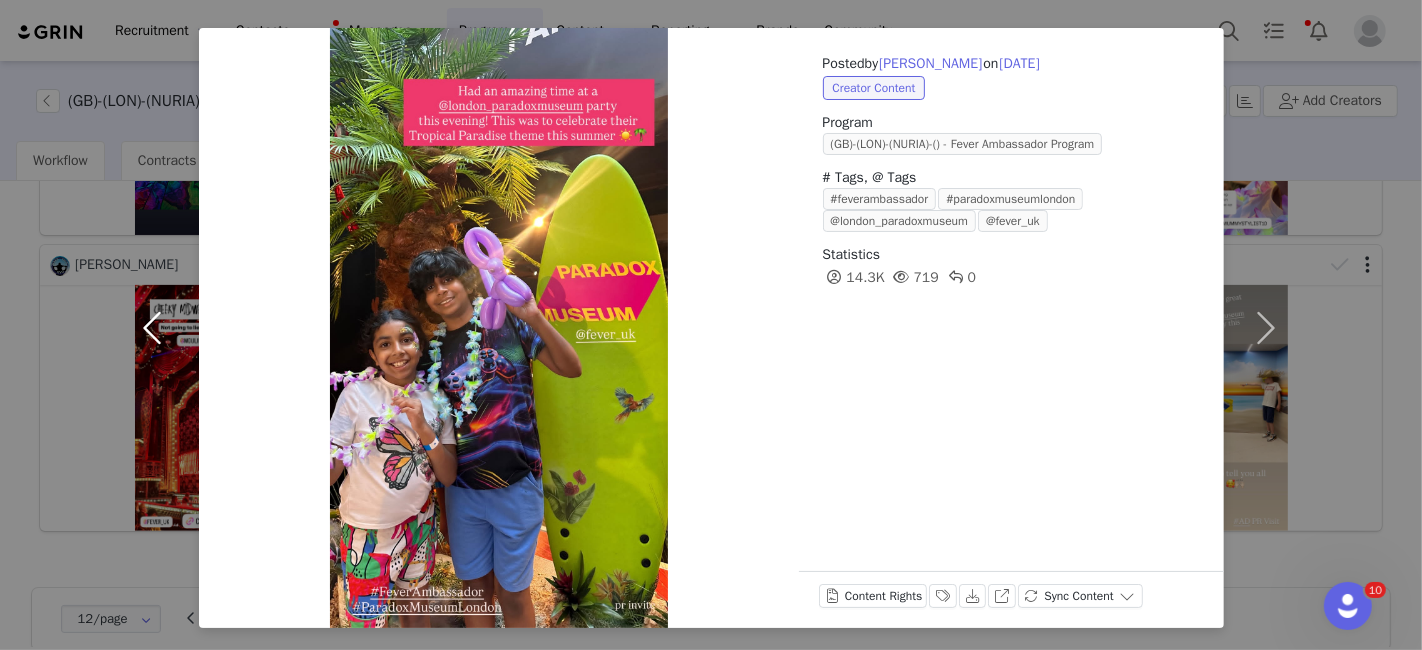 click at bounding box center [157, 328] 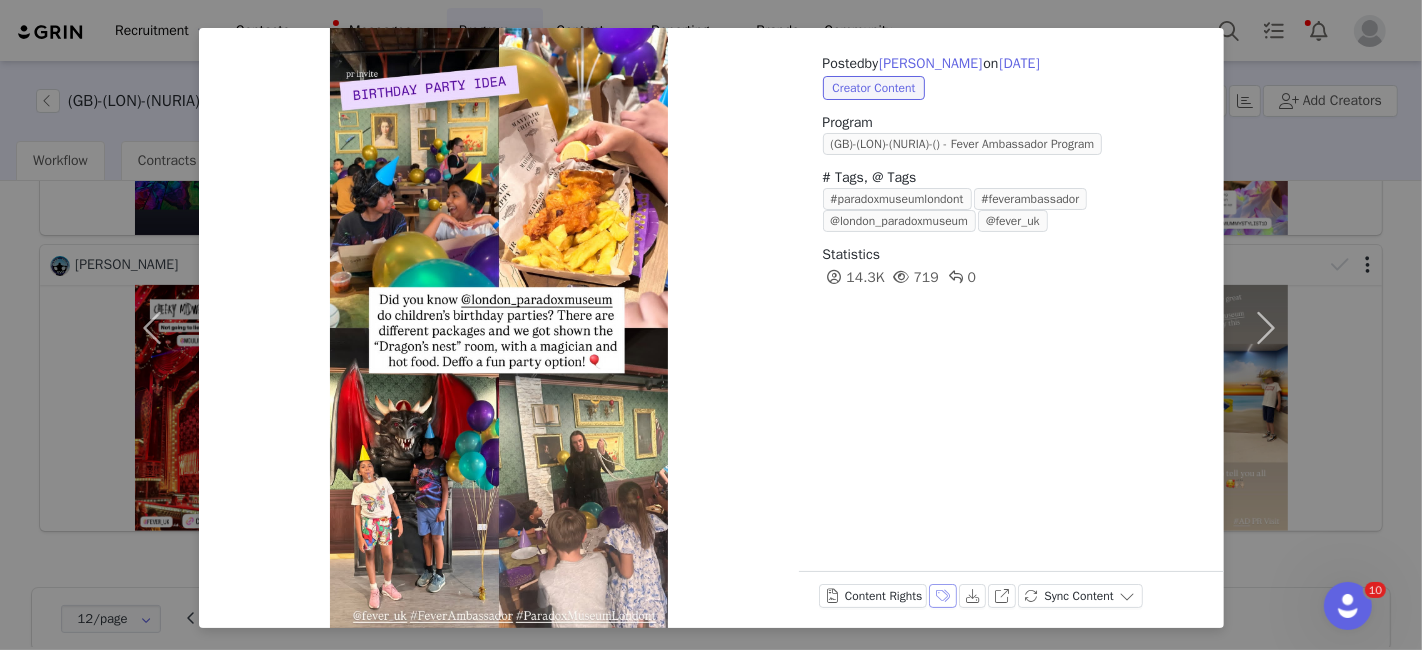 click on "Labels & Tags" at bounding box center (943, 596) 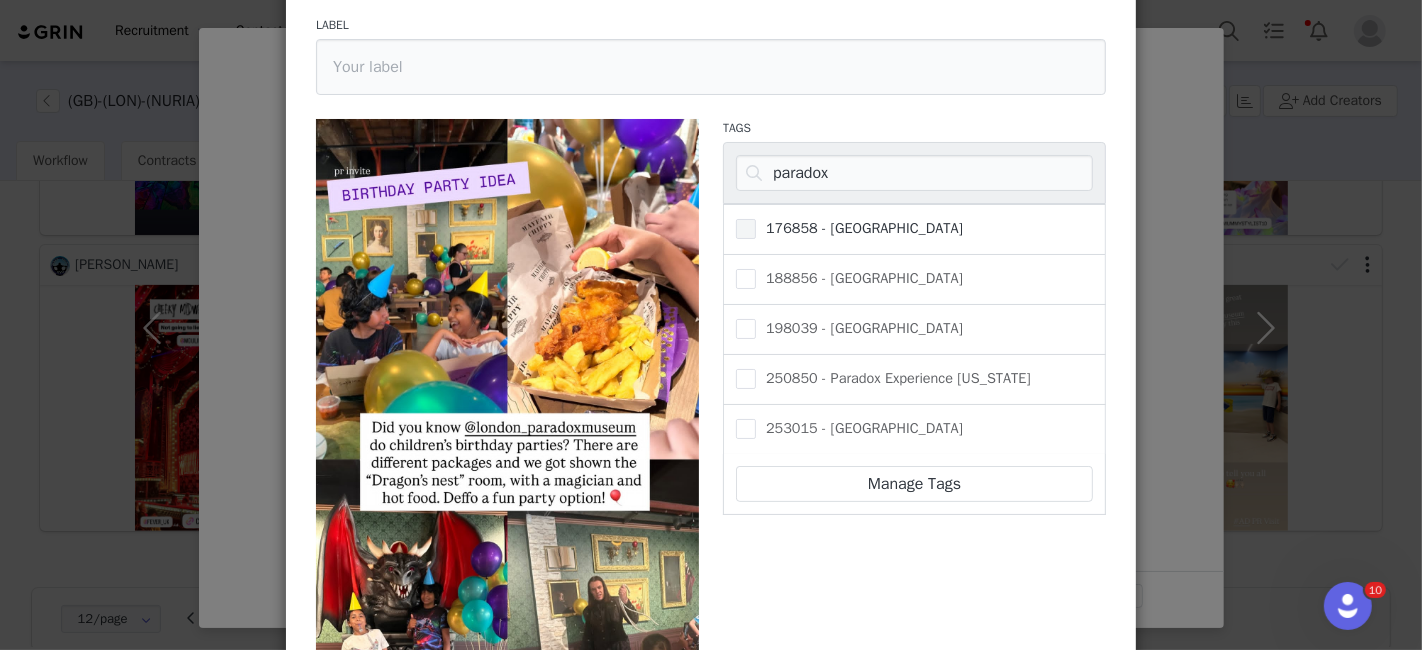 click on "176858 - [GEOGRAPHIC_DATA]" at bounding box center [859, 228] 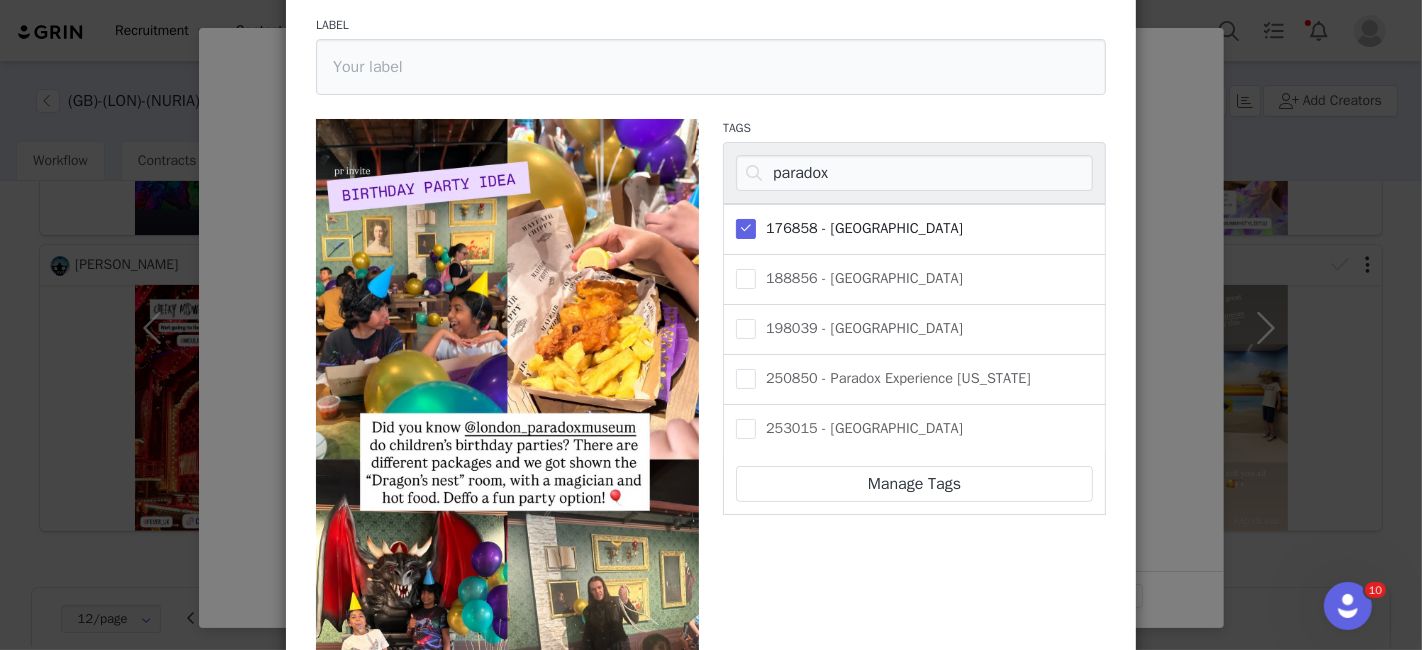 click on "Save" at bounding box center [350, 859] 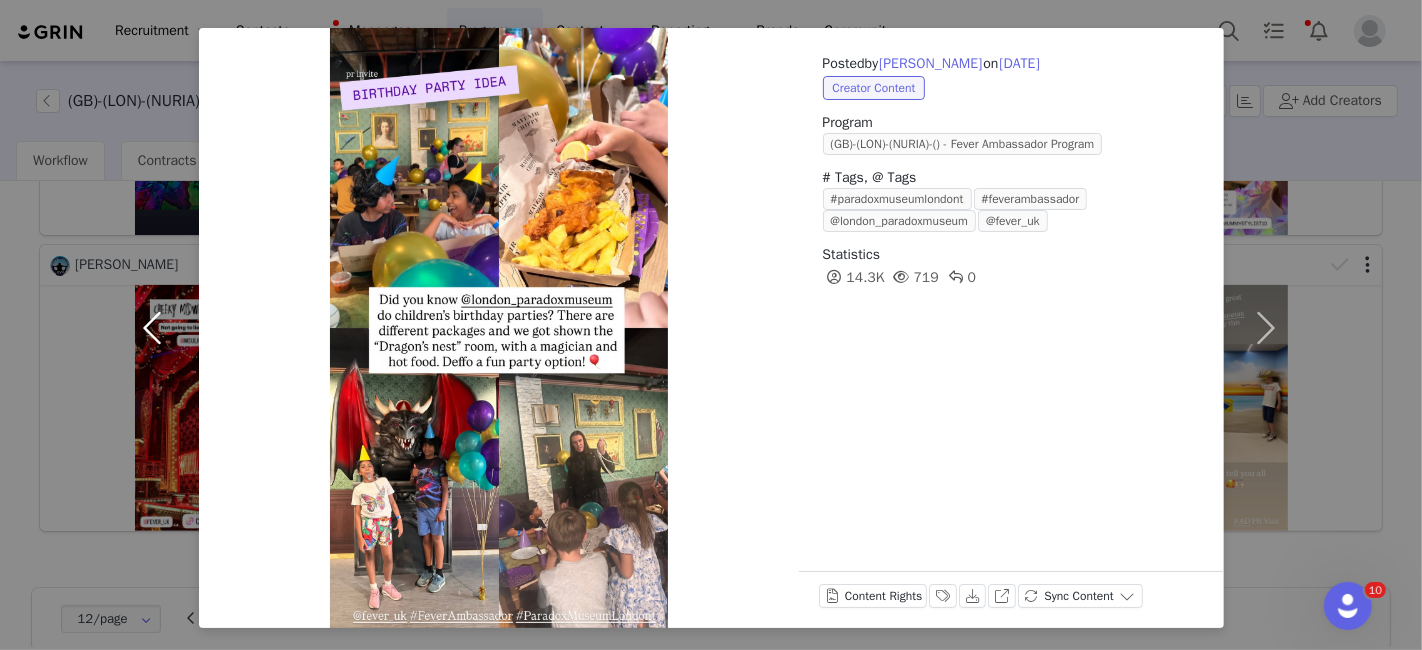 click at bounding box center (157, 328) 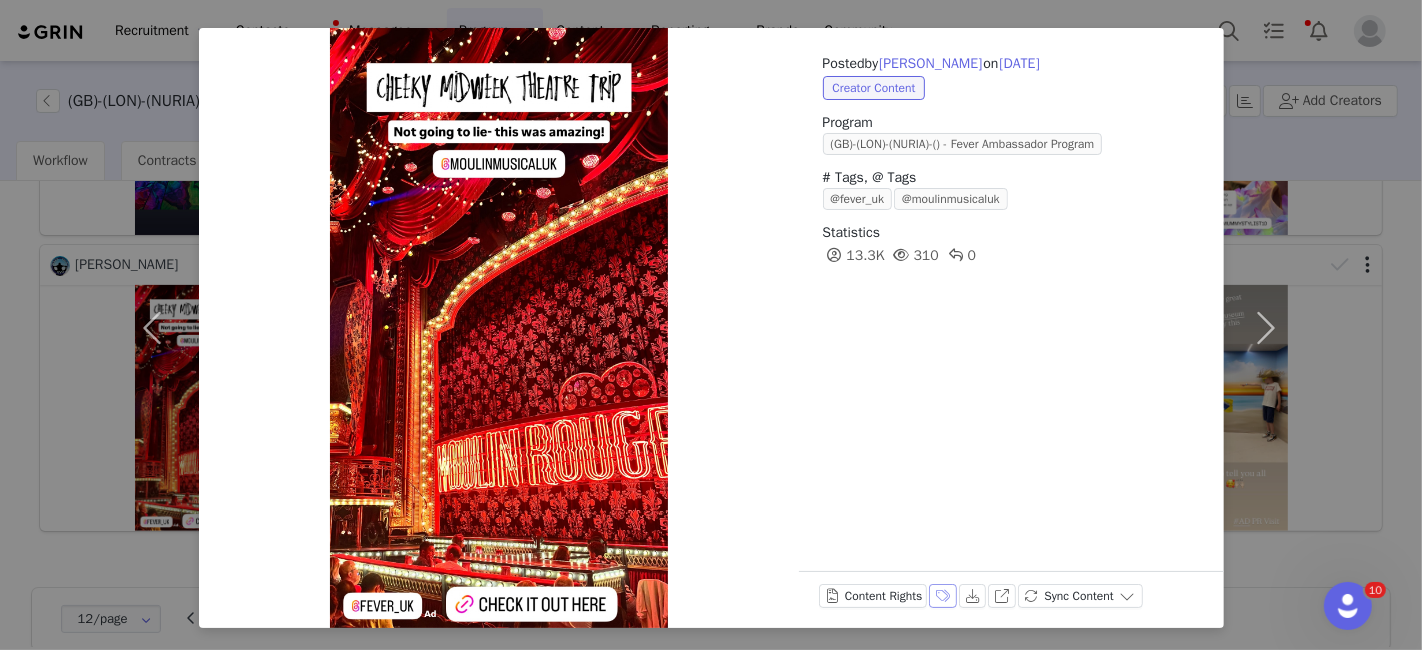 click on "Labels & Tags" at bounding box center (943, 596) 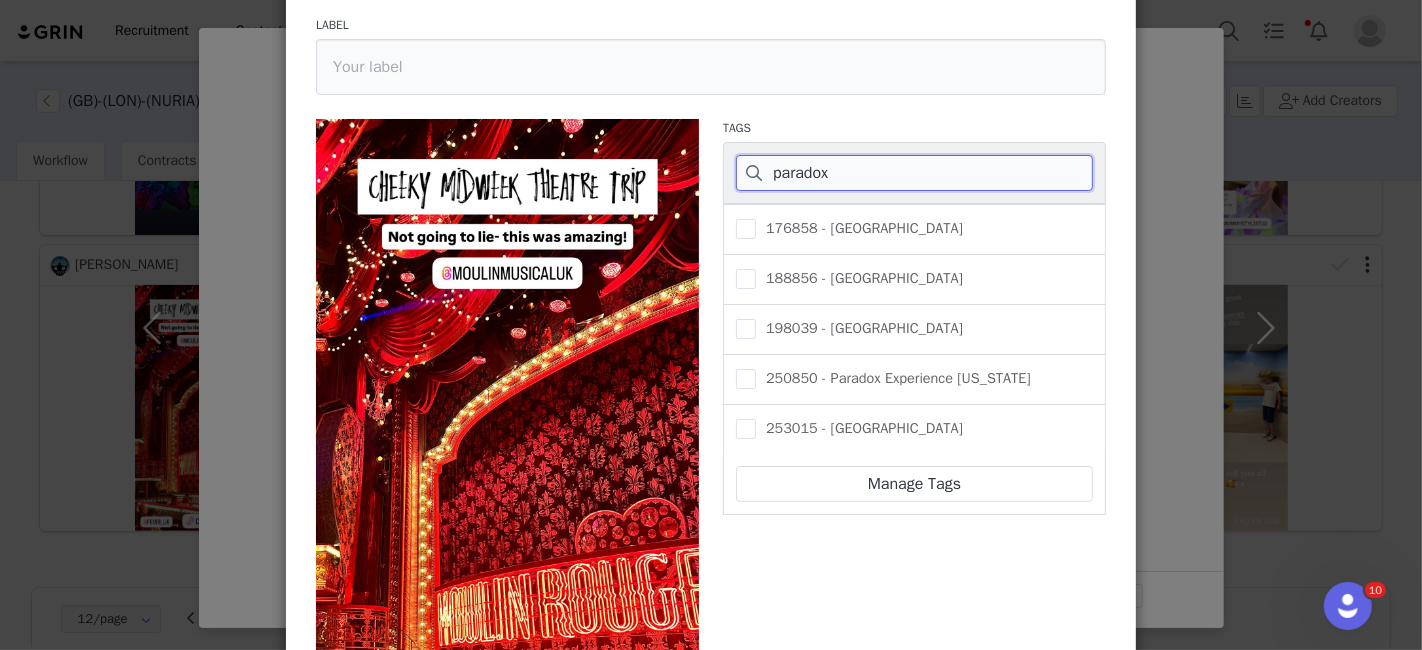 click on "paradox" at bounding box center [914, 173] 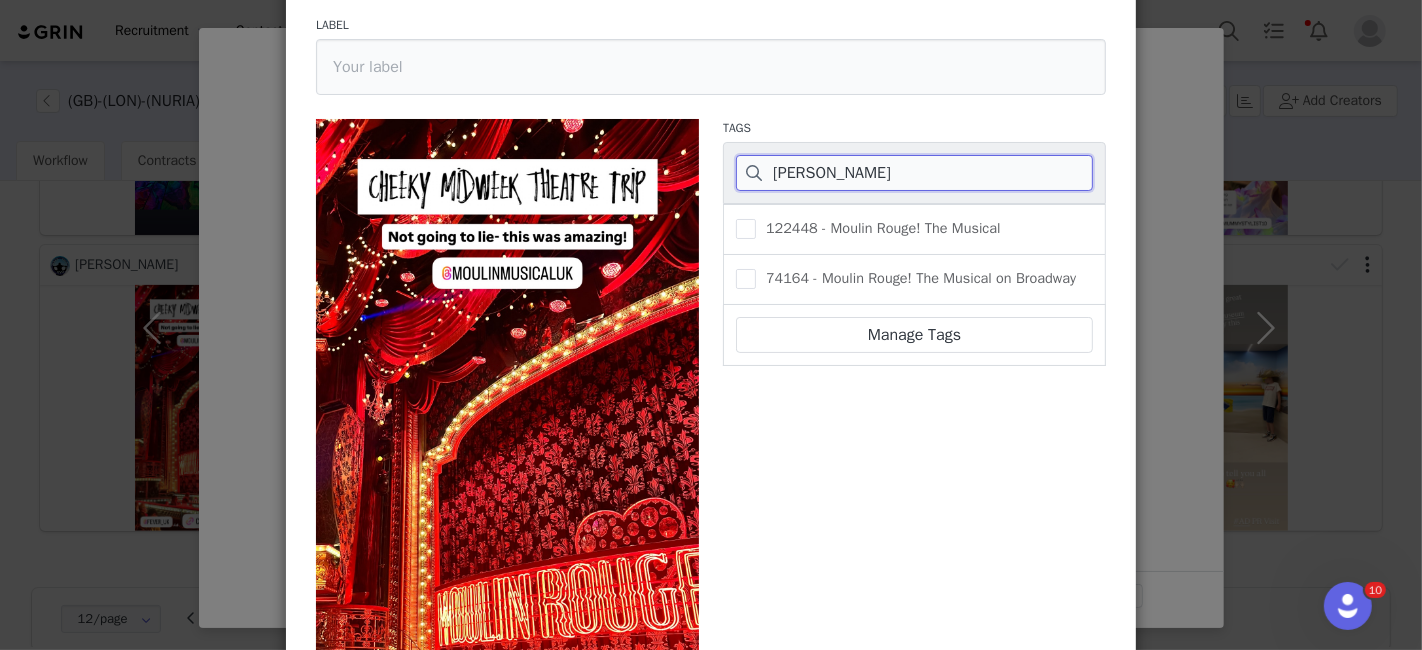 scroll, scrollTop: 0, scrollLeft: 0, axis: both 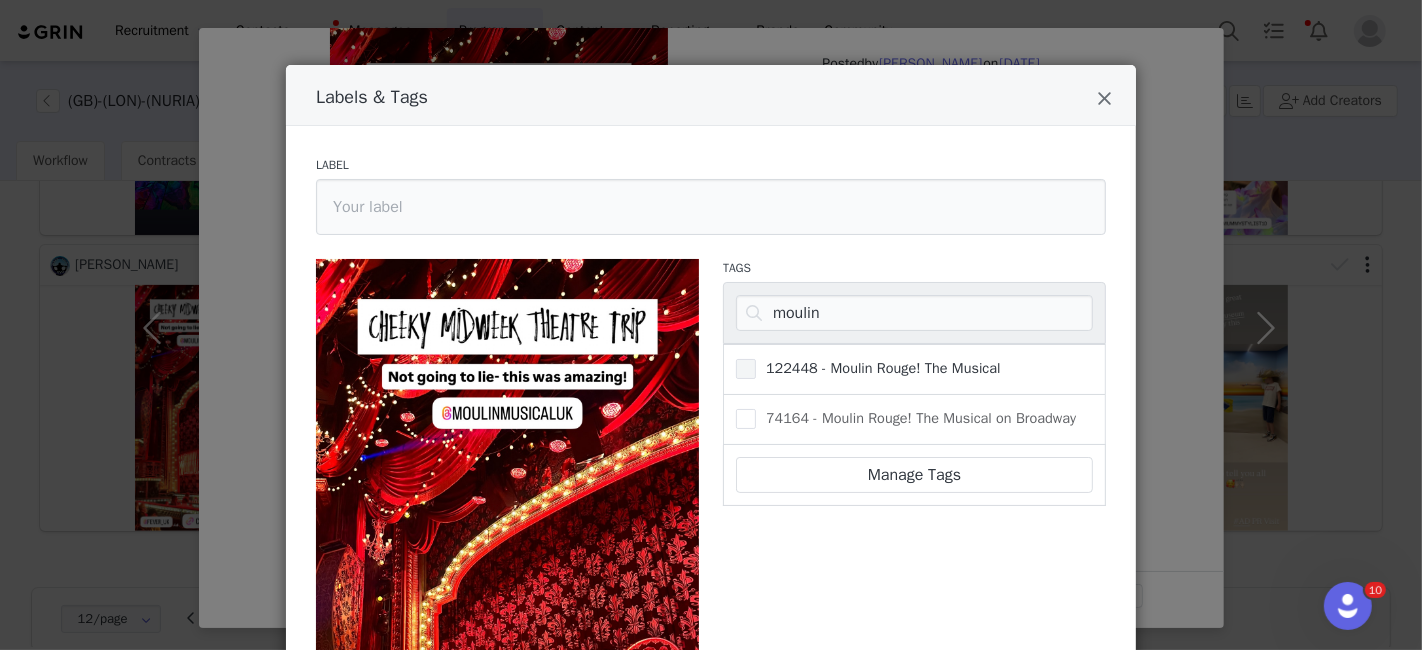 click on "122448 - Moulin Rouge! The Musical" at bounding box center (878, 368) 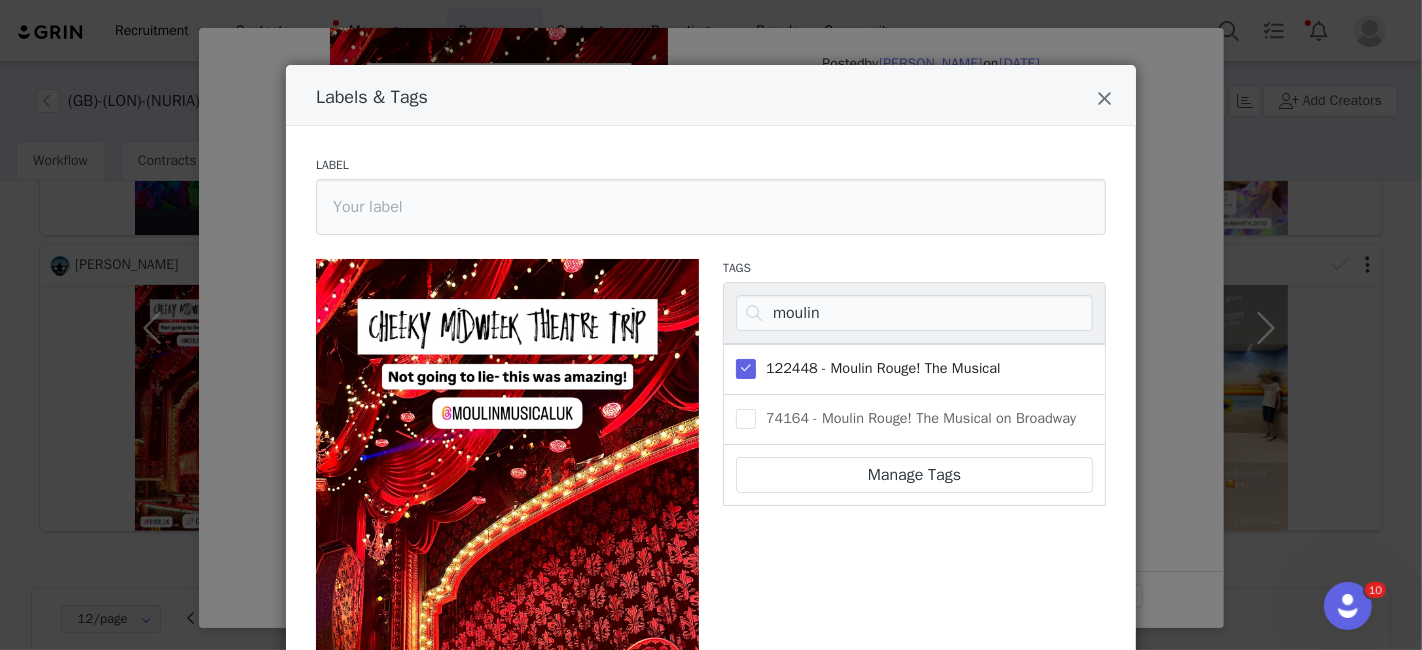 click on "Save" at bounding box center (350, 999) 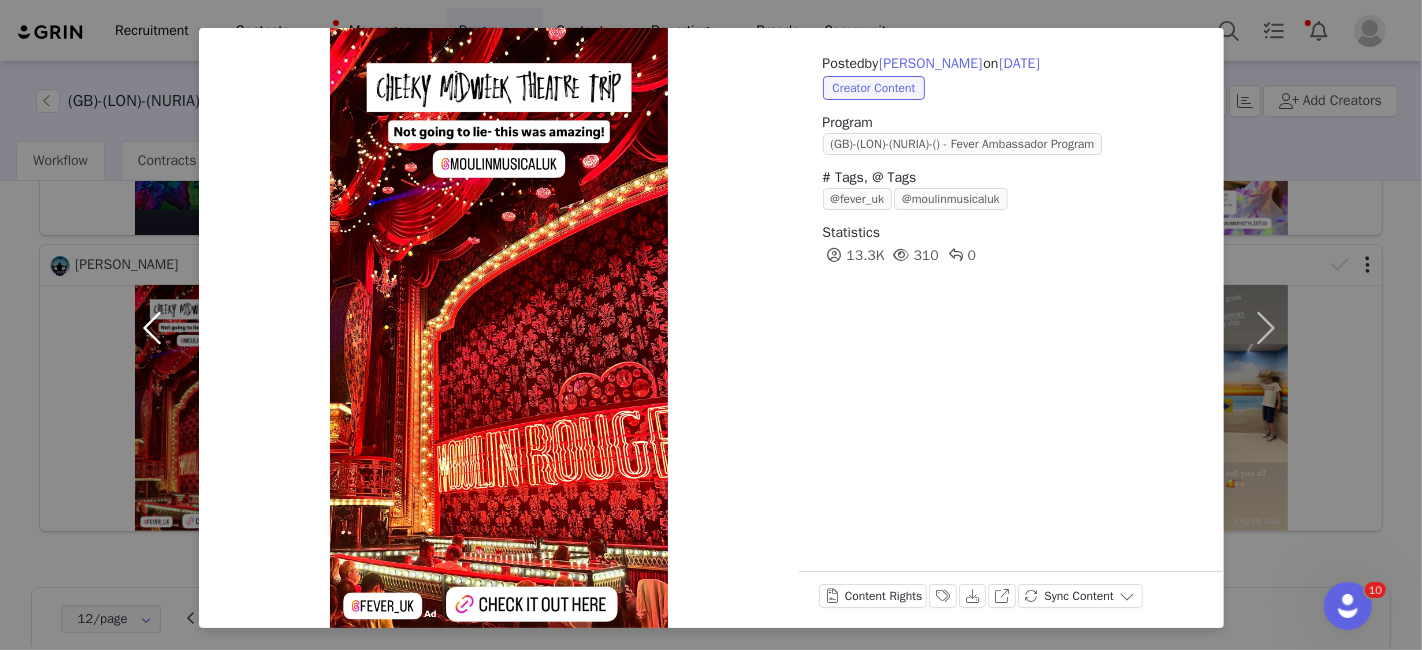 click at bounding box center [157, 328] 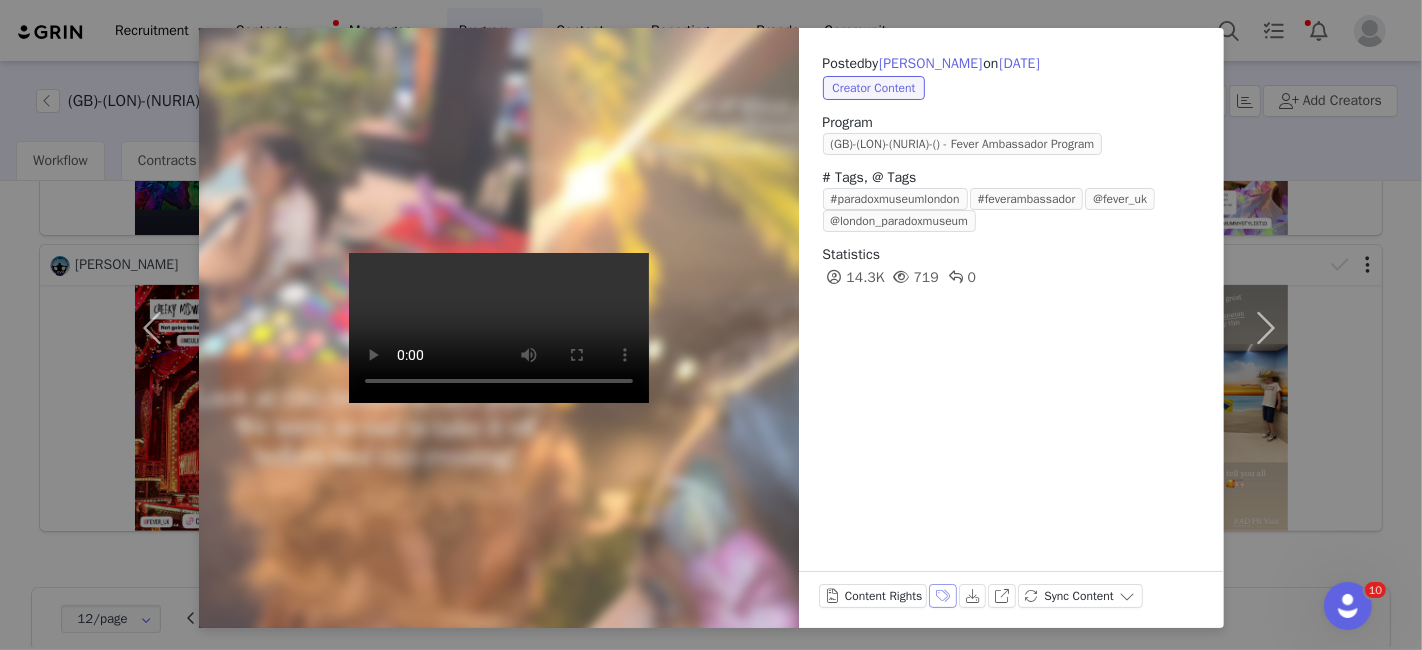 click on "Labels & Tags" at bounding box center [943, 596] 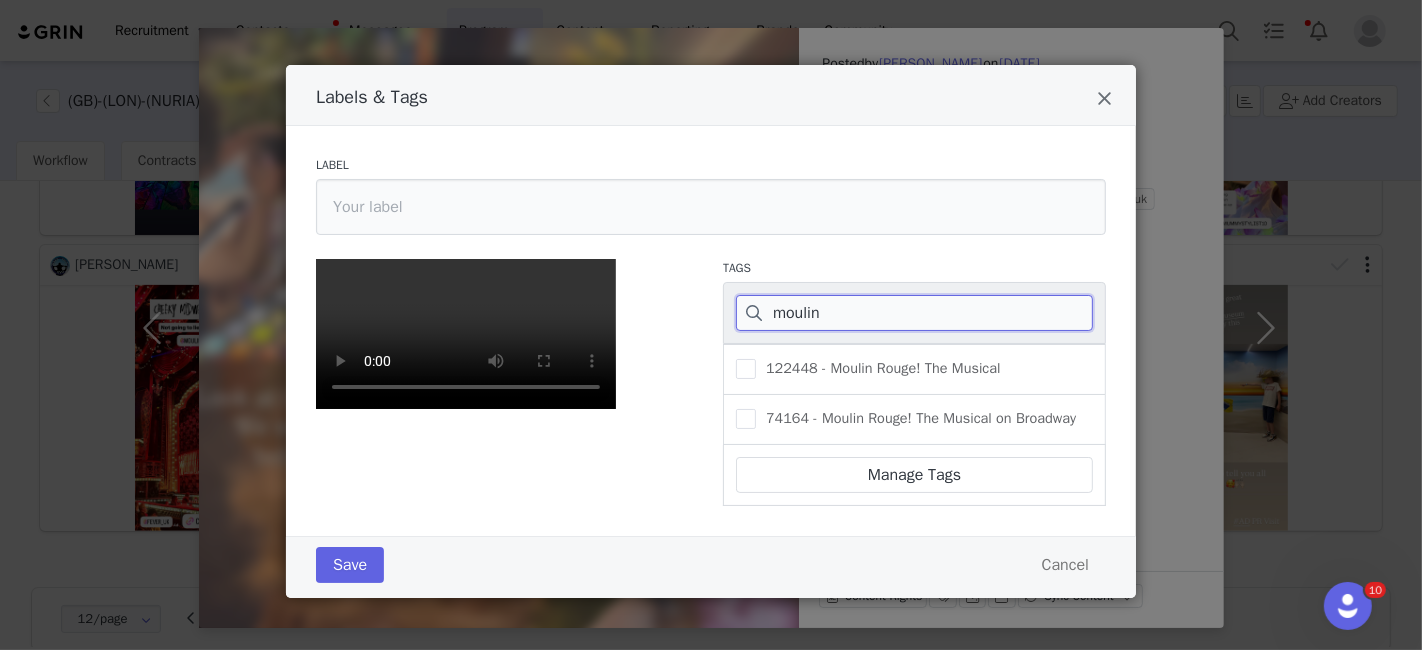 click on "moulin" at bounding box center [914, 313] 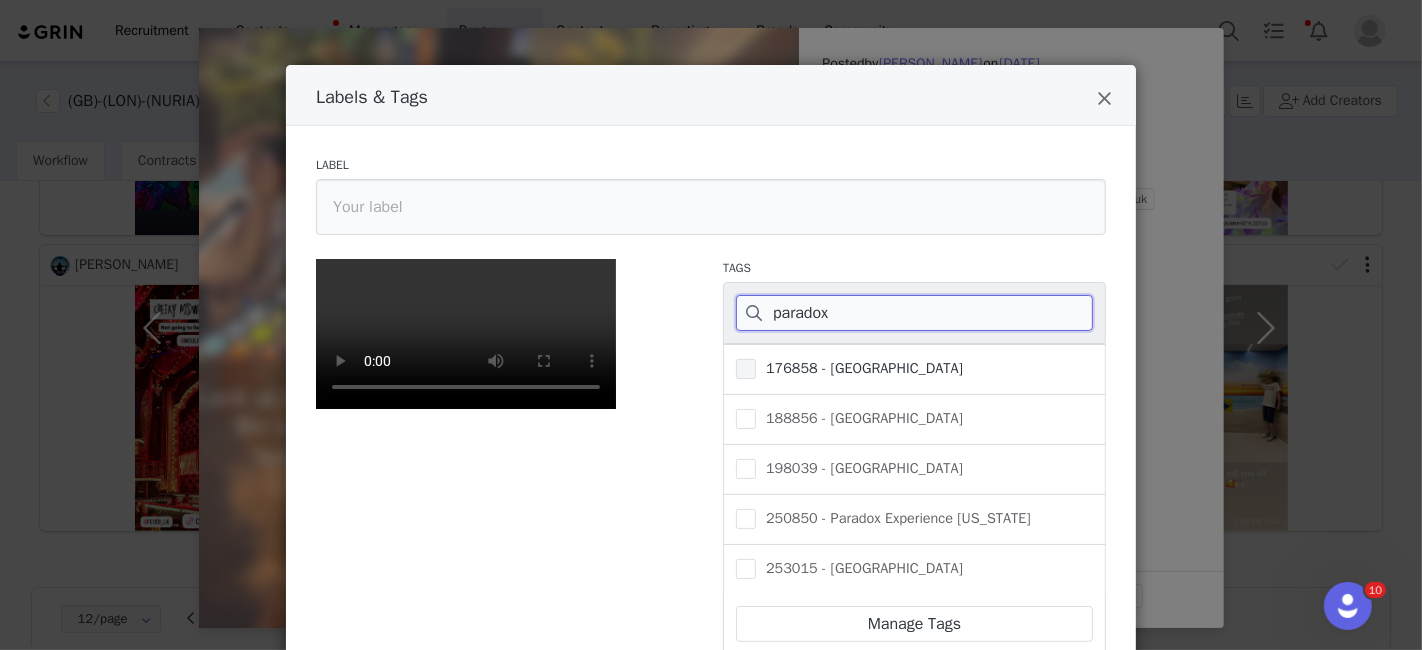 type on "paradox" 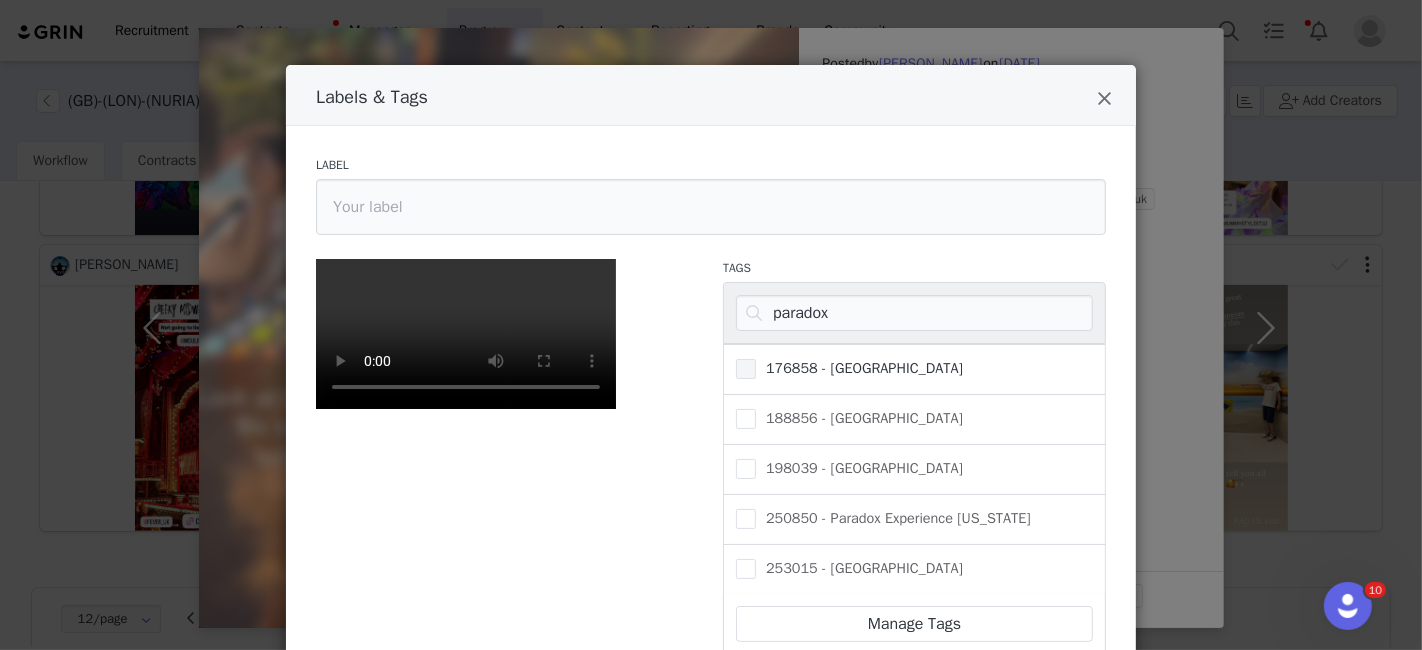click on "176858 - [GEOGRAPHIC_DATA]" at bounding box center (859, 368) 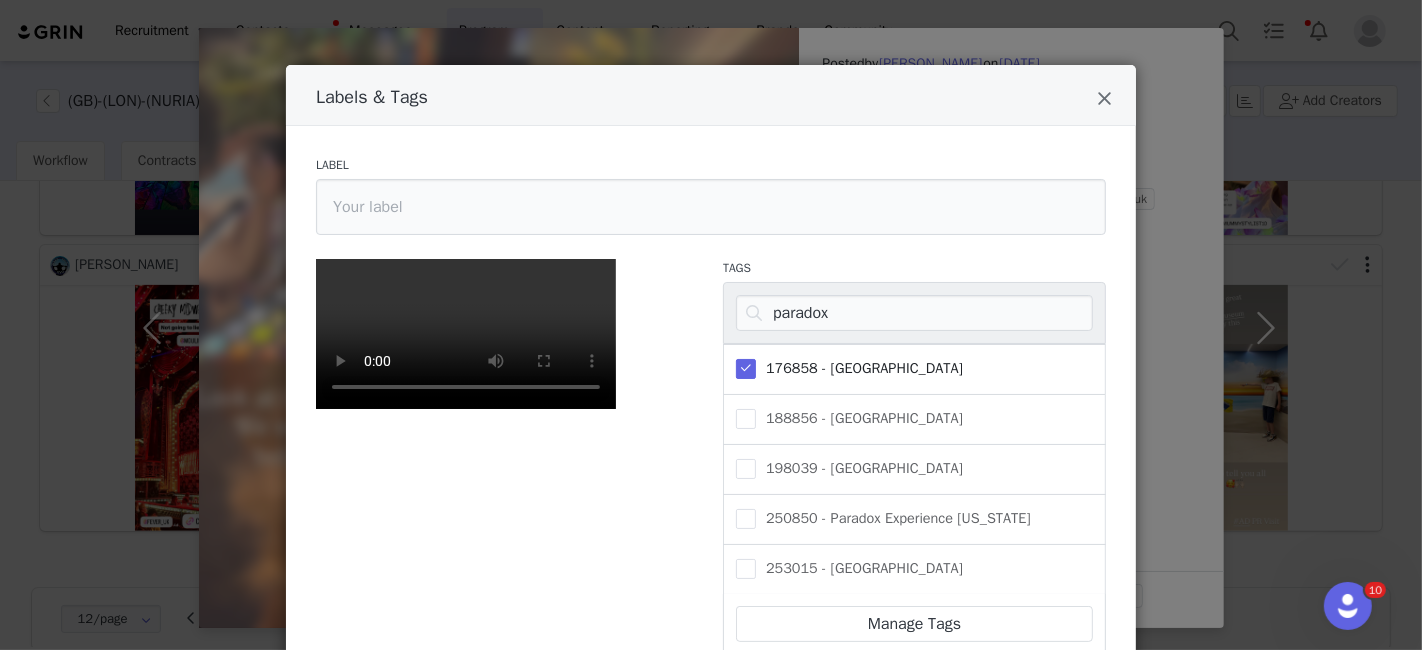 scroll, scrollTop: 348, scrollLeft: 0, axis: vertical 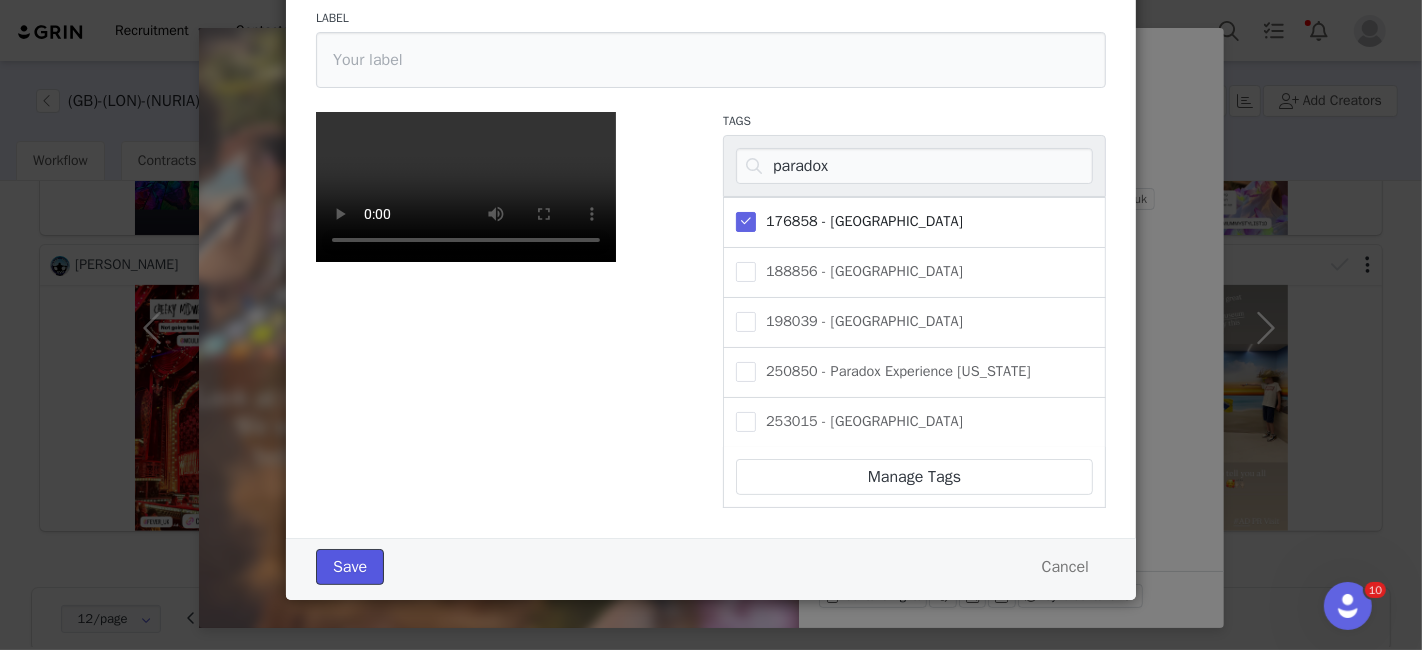 click on "Save" at bounding box center (350, 567) 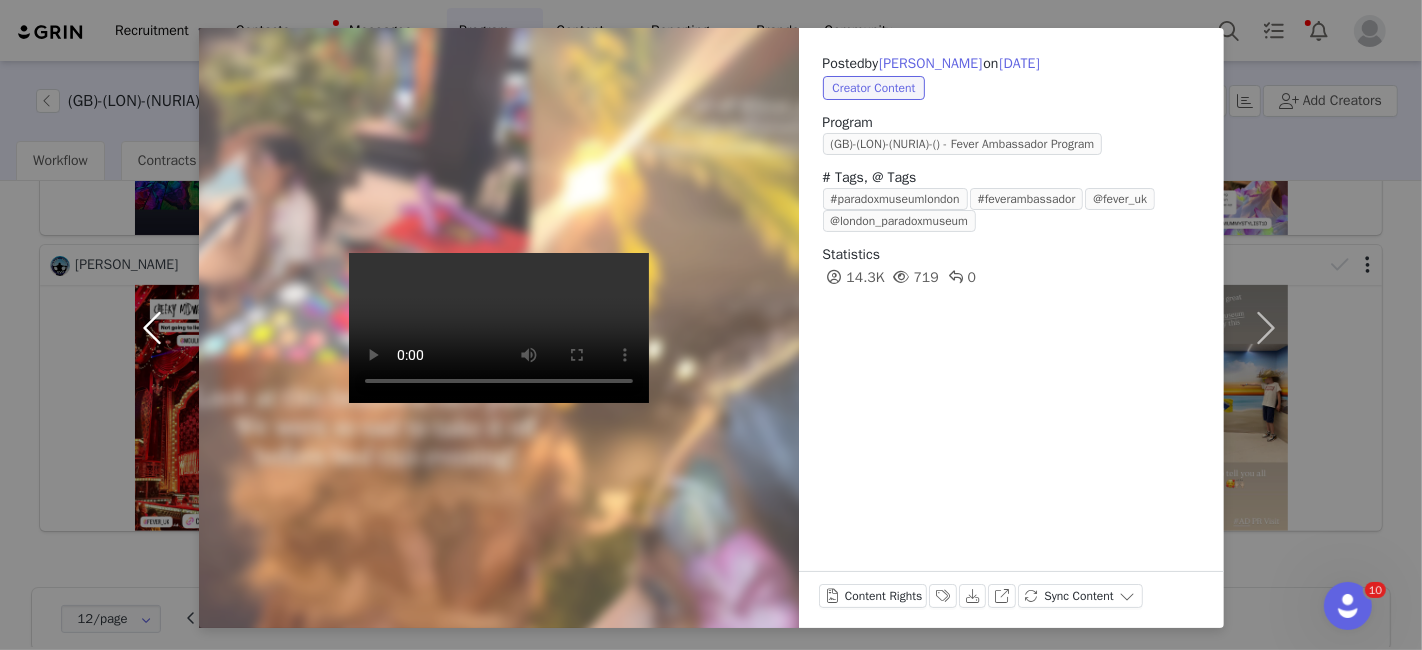 click at bounding box center (157, 328) 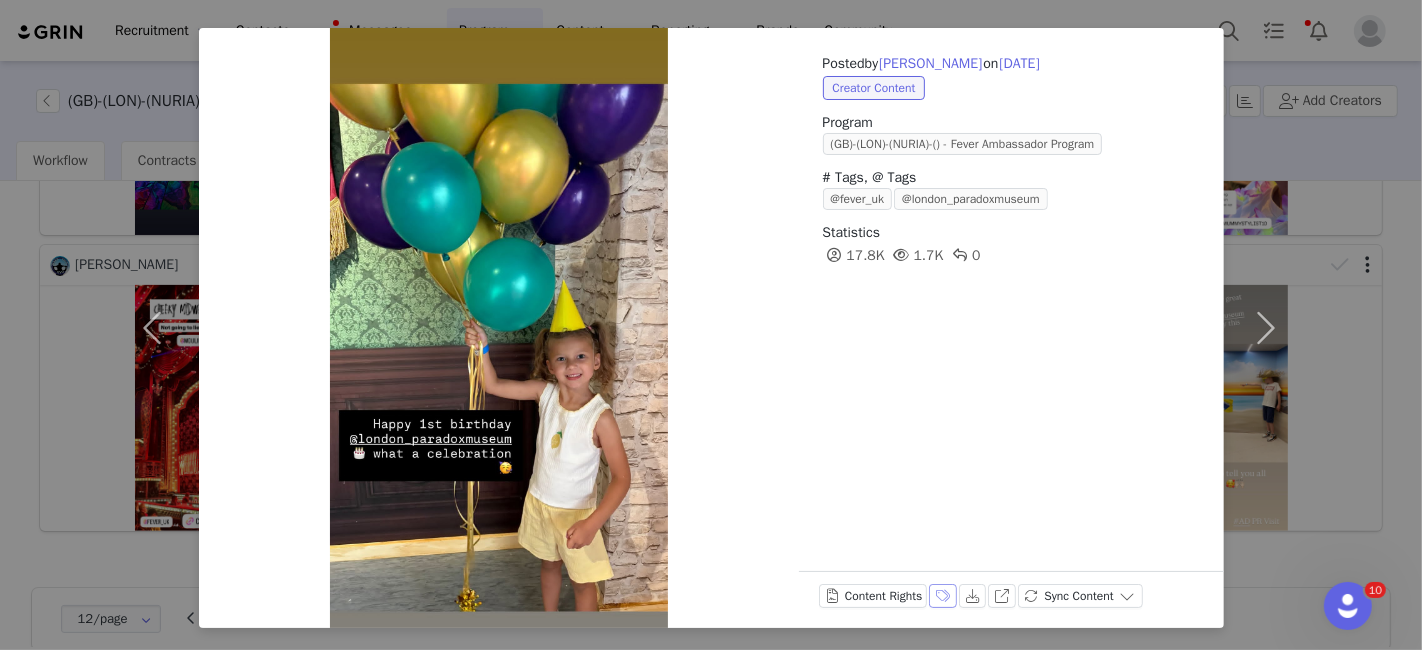 click on "Labels & Tags" at bounding box center [943, 596] 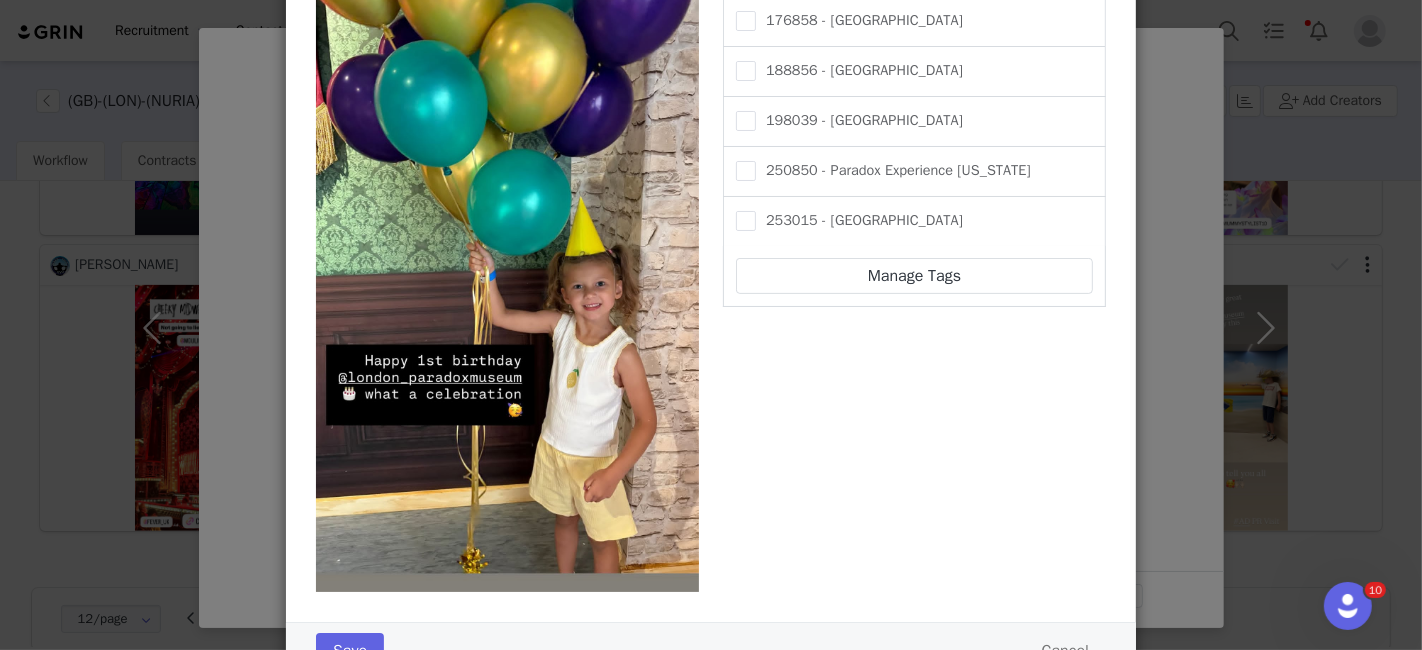scroll, scrollTop: 140, scrollLeft: 0, axis: vertical 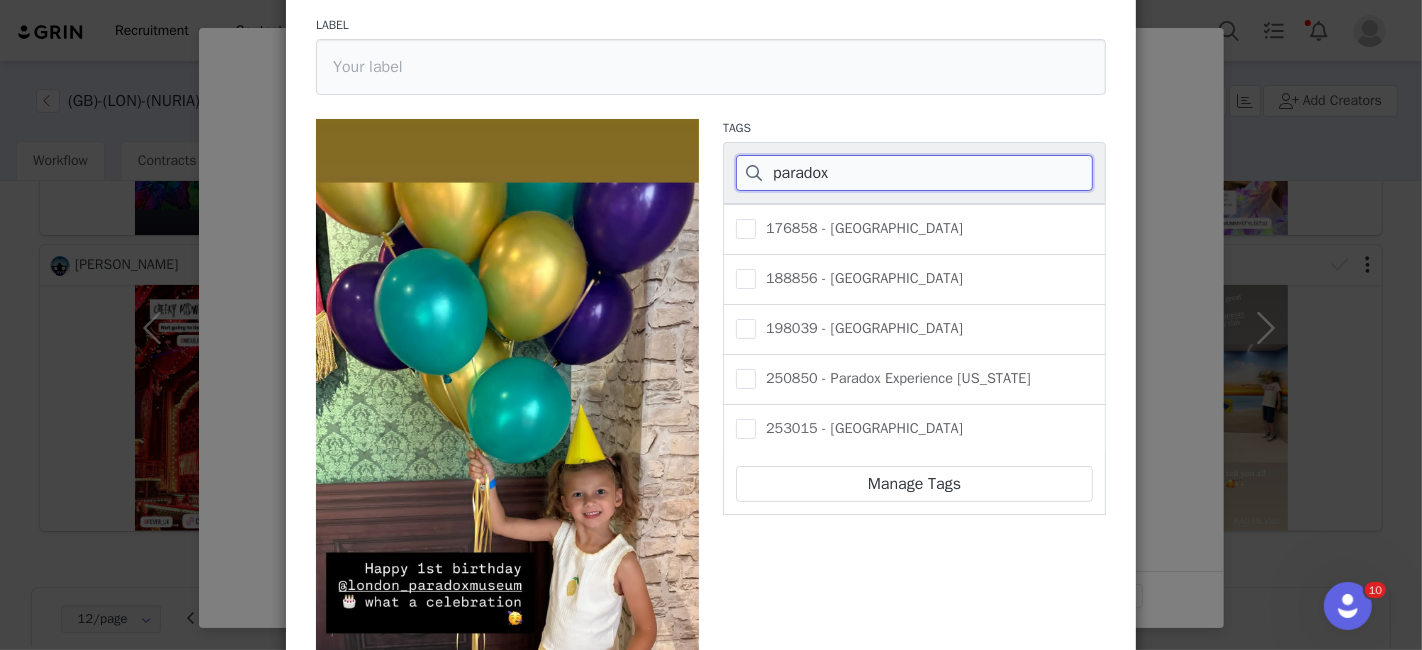 click on "paradox" at bounding box center [914, 173] 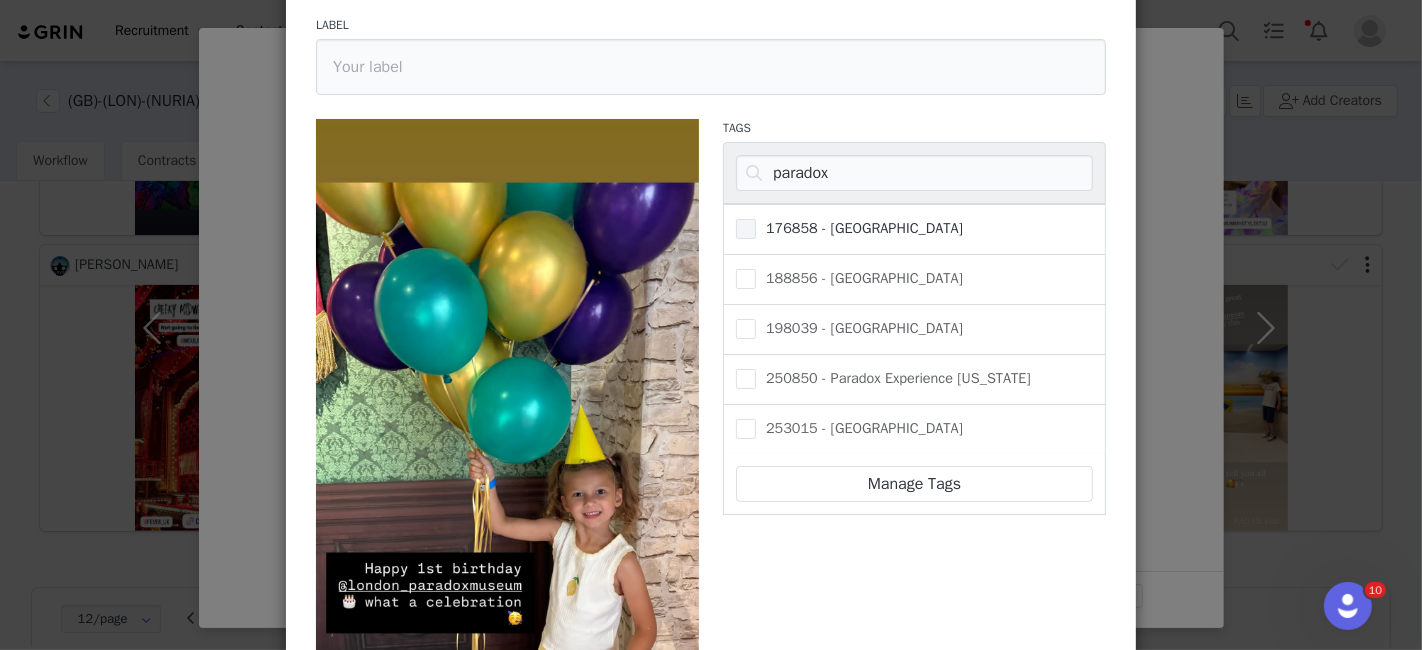 click on "176858 - [GEOGRAPHIC_DATA]" at bounding box center (859, 228) 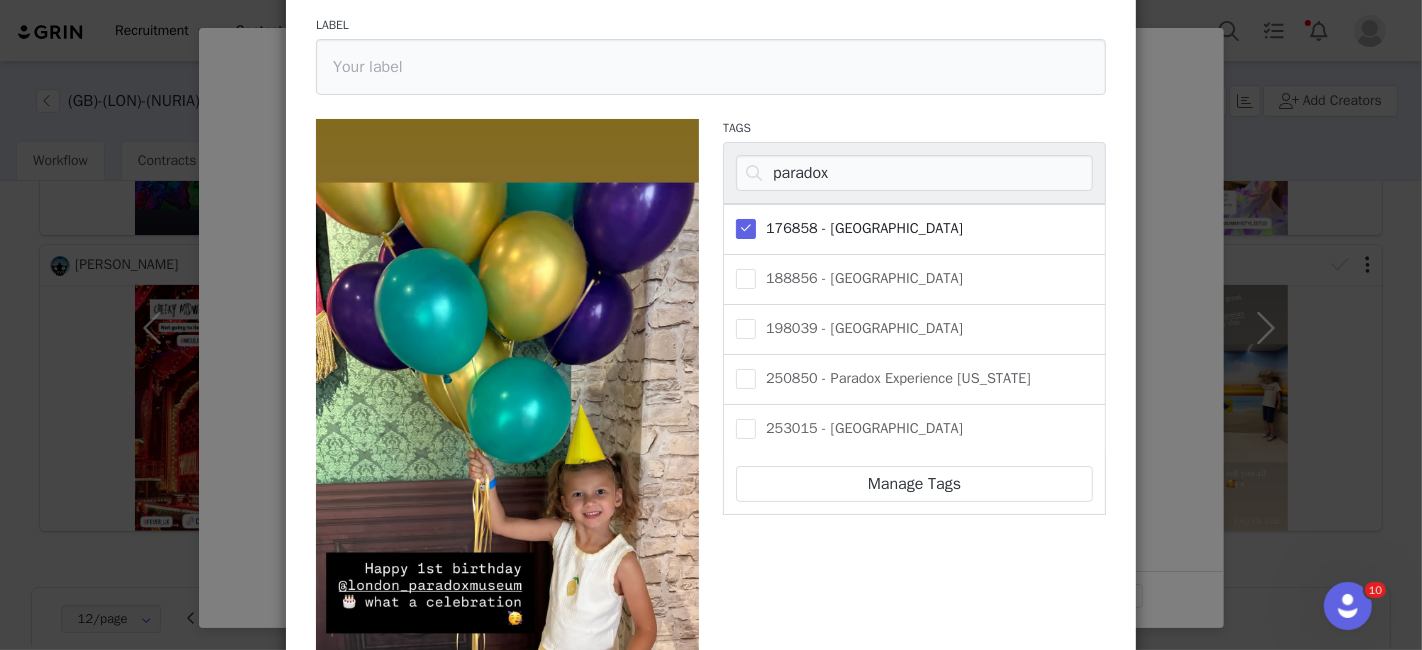 click on "Save" at bounding box center [350, 859] 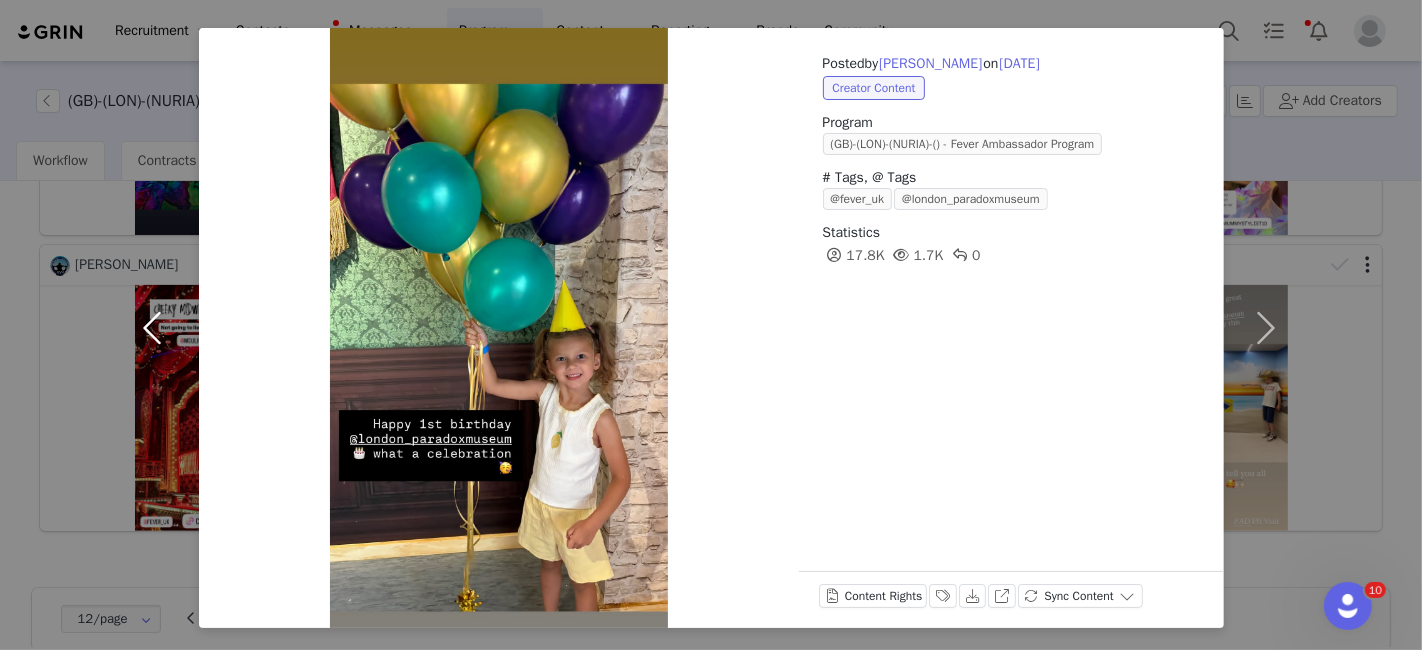click at bounding box center (157, 328) 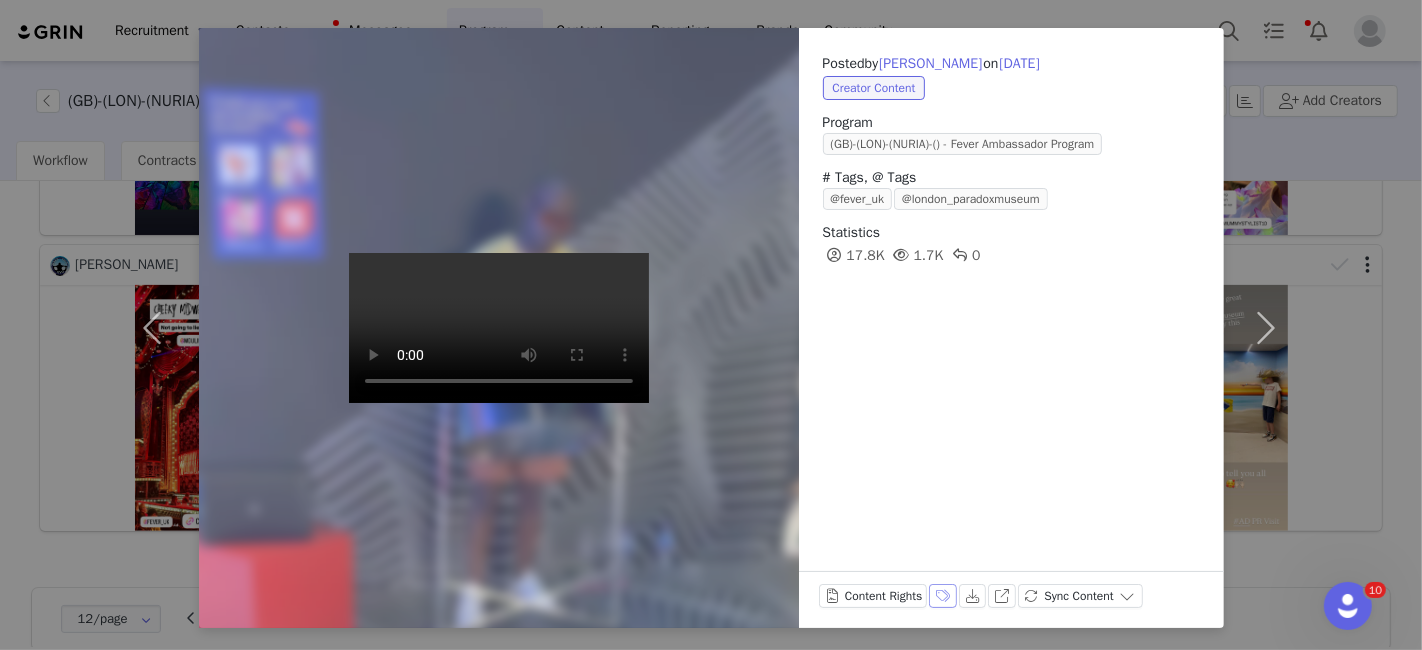 click on "Labels & Tags" at bounding box center [943, 596] 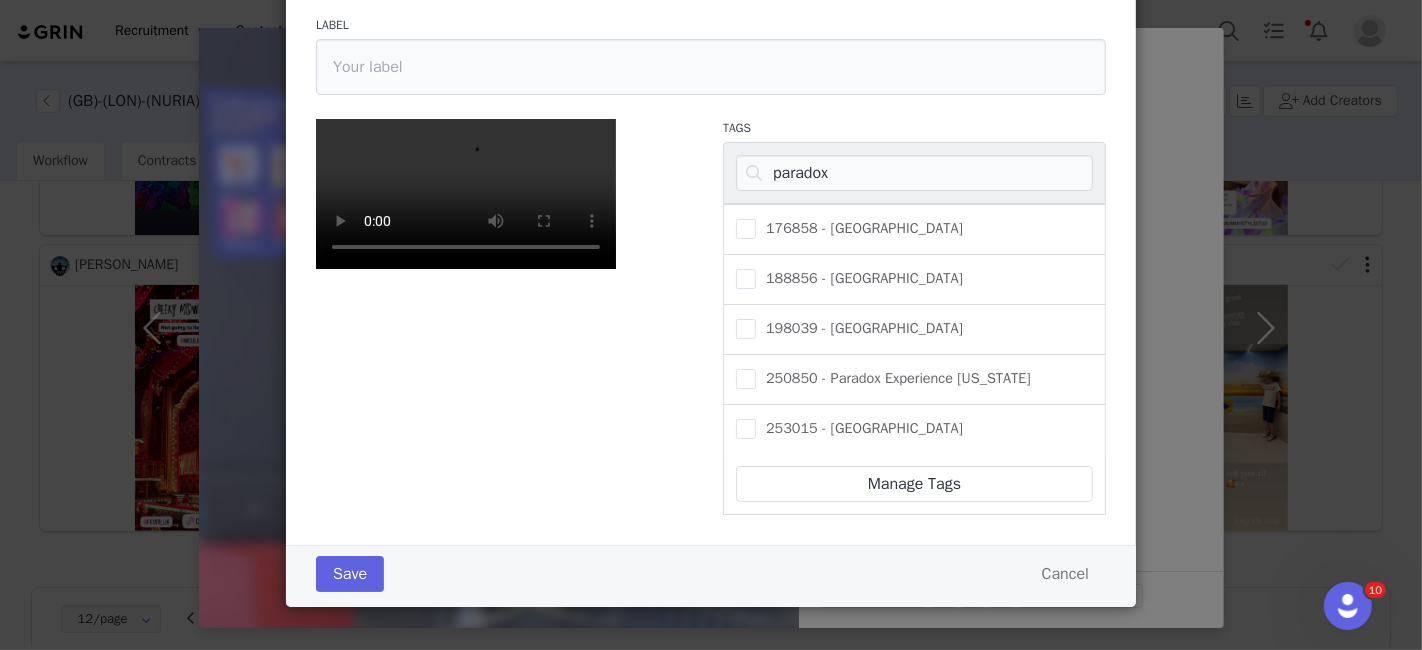click on "176858 - [GEOGRAPHIC_DATA]" at bounding box center [914, 229] 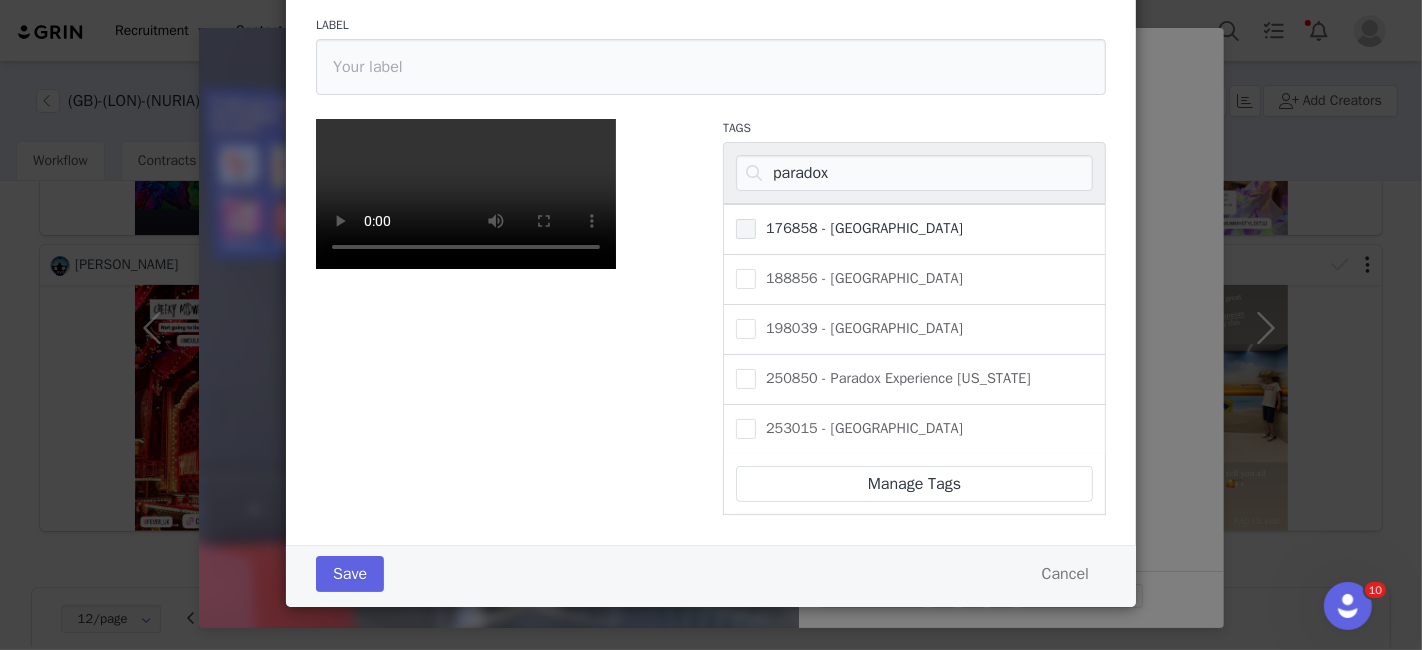 click at bounding box center [746, 229] 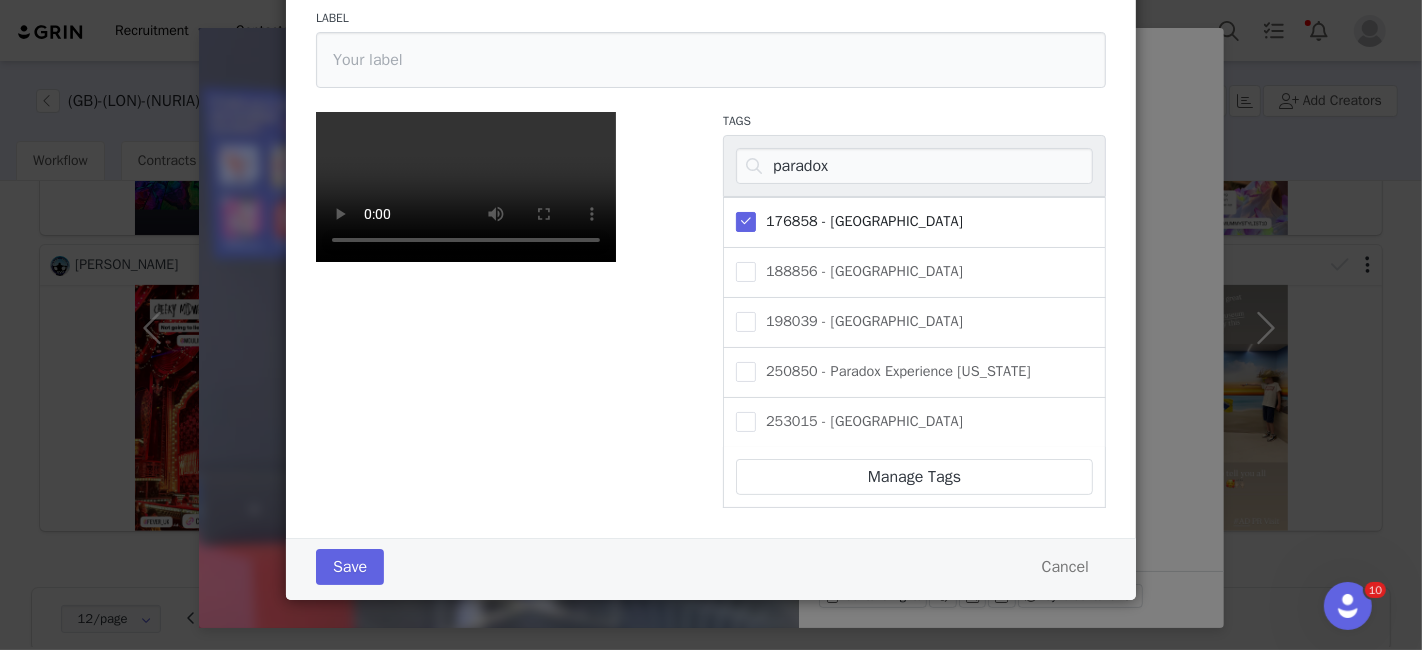scroll, scrollTop: 431, scrollLeft: 0, axis: vertical 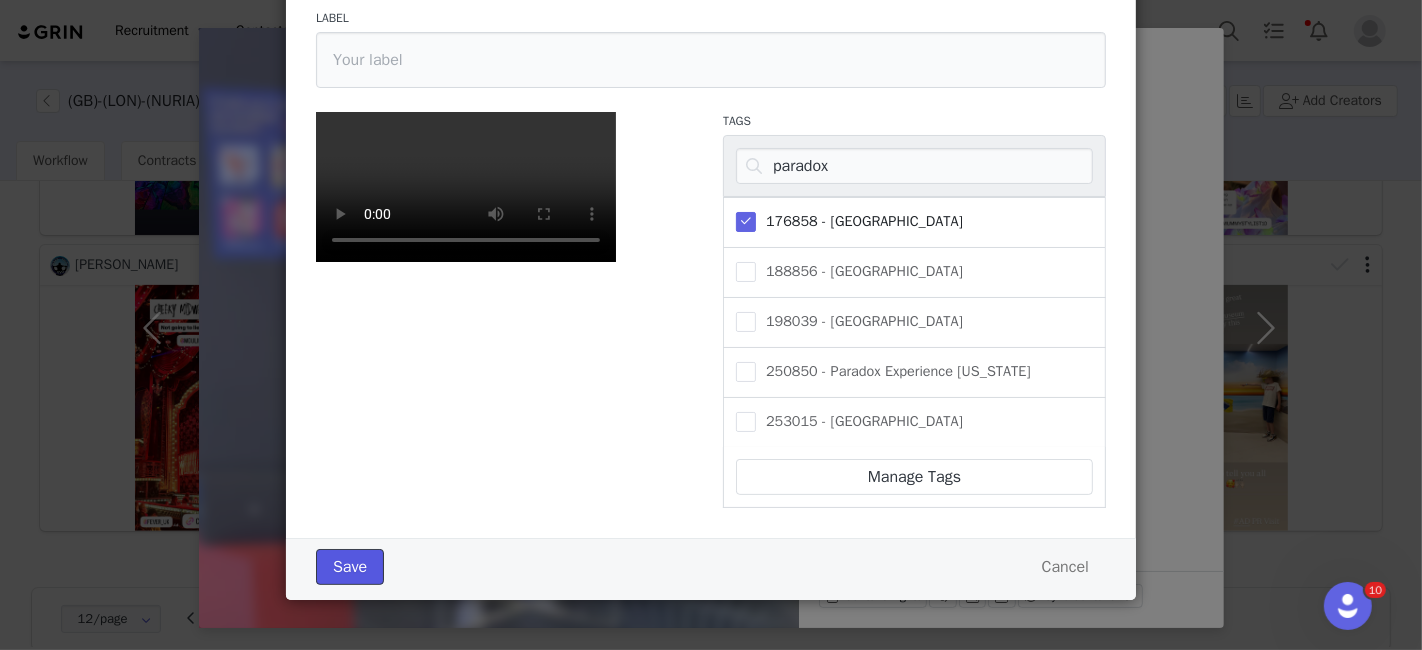 click on "Save" at bounding box center [350, 567] 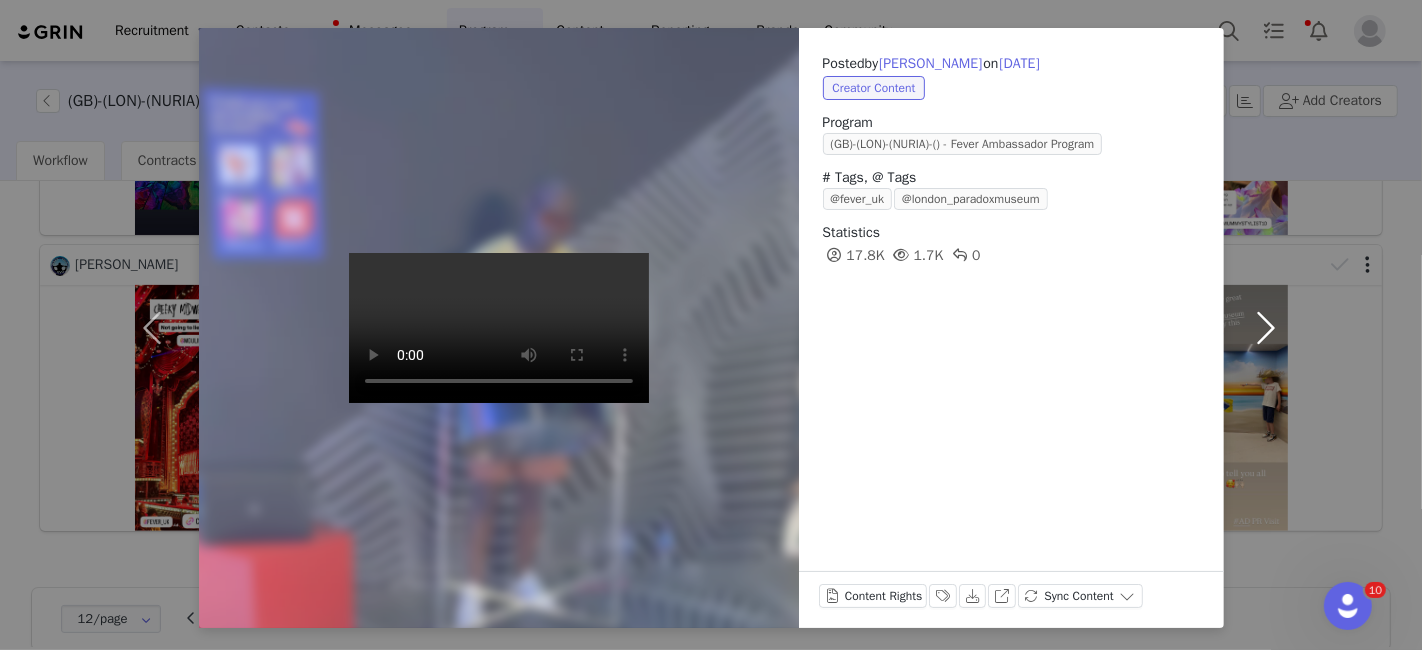 click at bounding box center [1266, 328] 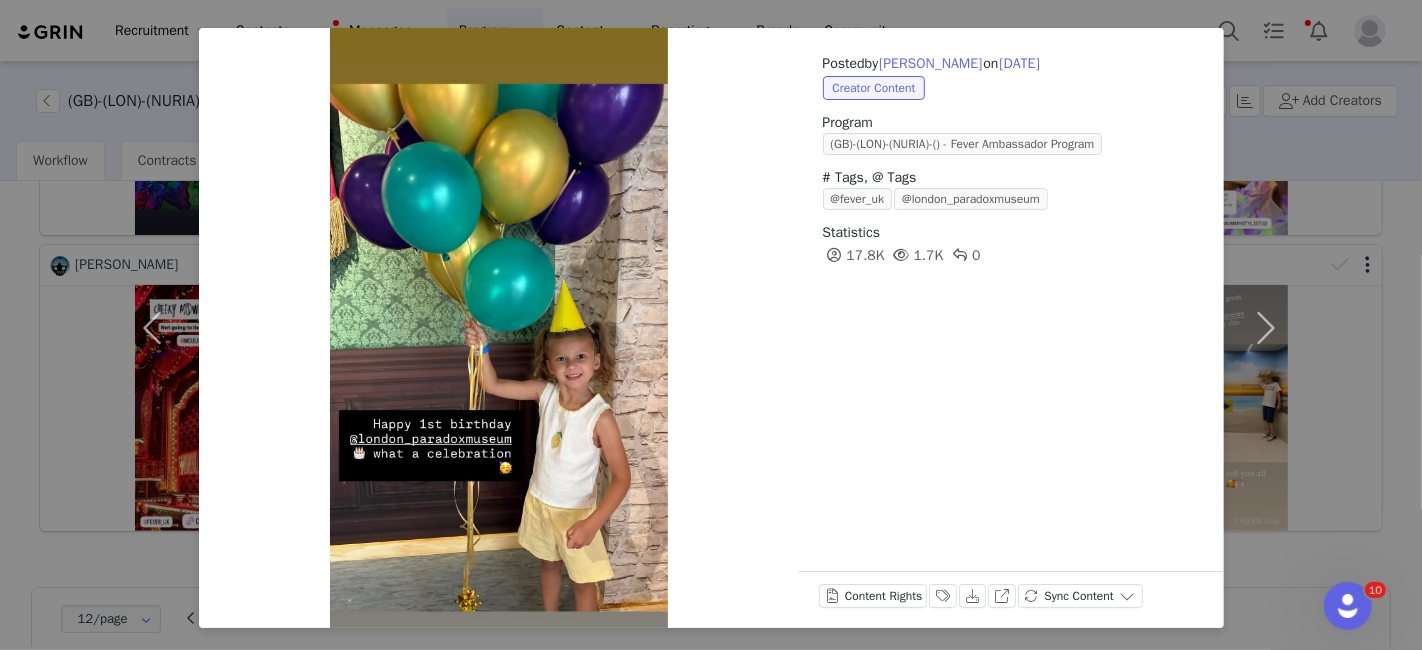 click on "Posted  by  [PERSON_NAME]  on  [DATE]  Creator Content  Program (GB)-(LON)-(NURIA)-() - Fever Ambassador Program # Tags, @ Tags  @fever_uk   @london_paradoxmuseum      Statistics 17.8K  1.7K  0  Content Rights Labels & Tags Download View on Instagram Sync Content" at bounding box center [711, 325] 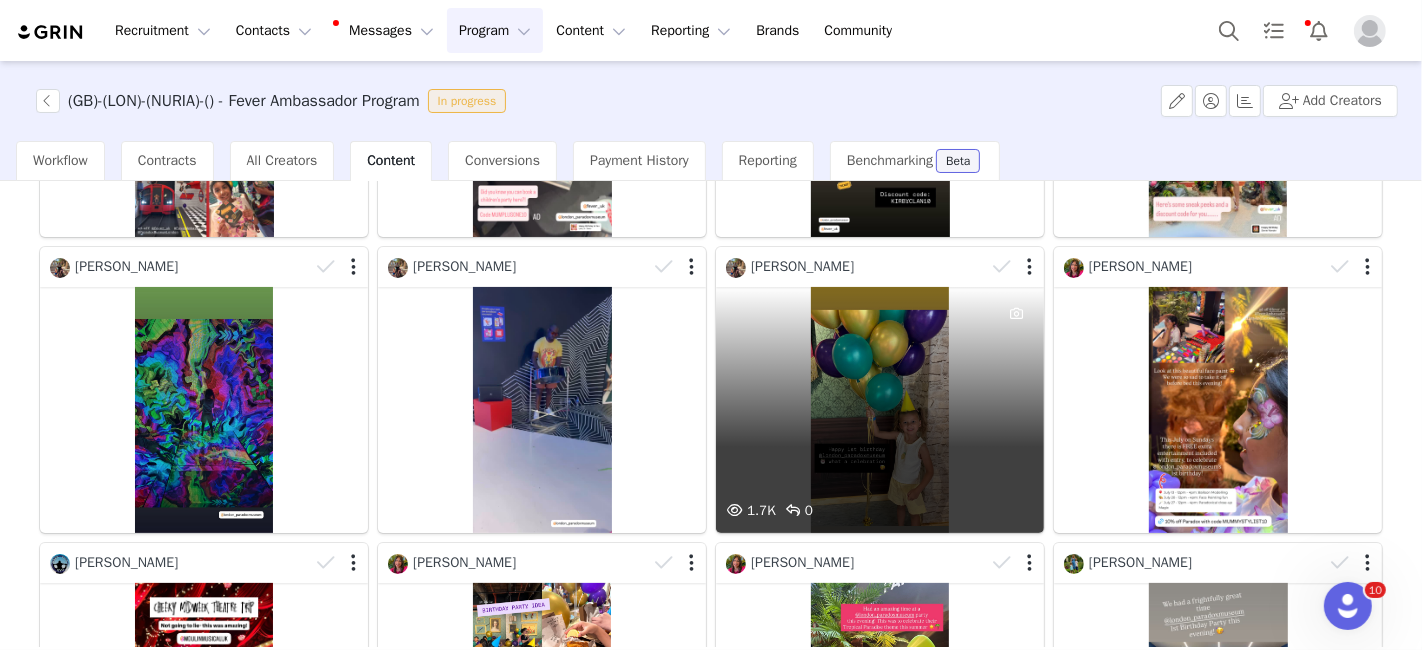 scroll, scrollTop: 334, scrollLeft: 0, axis: vertical 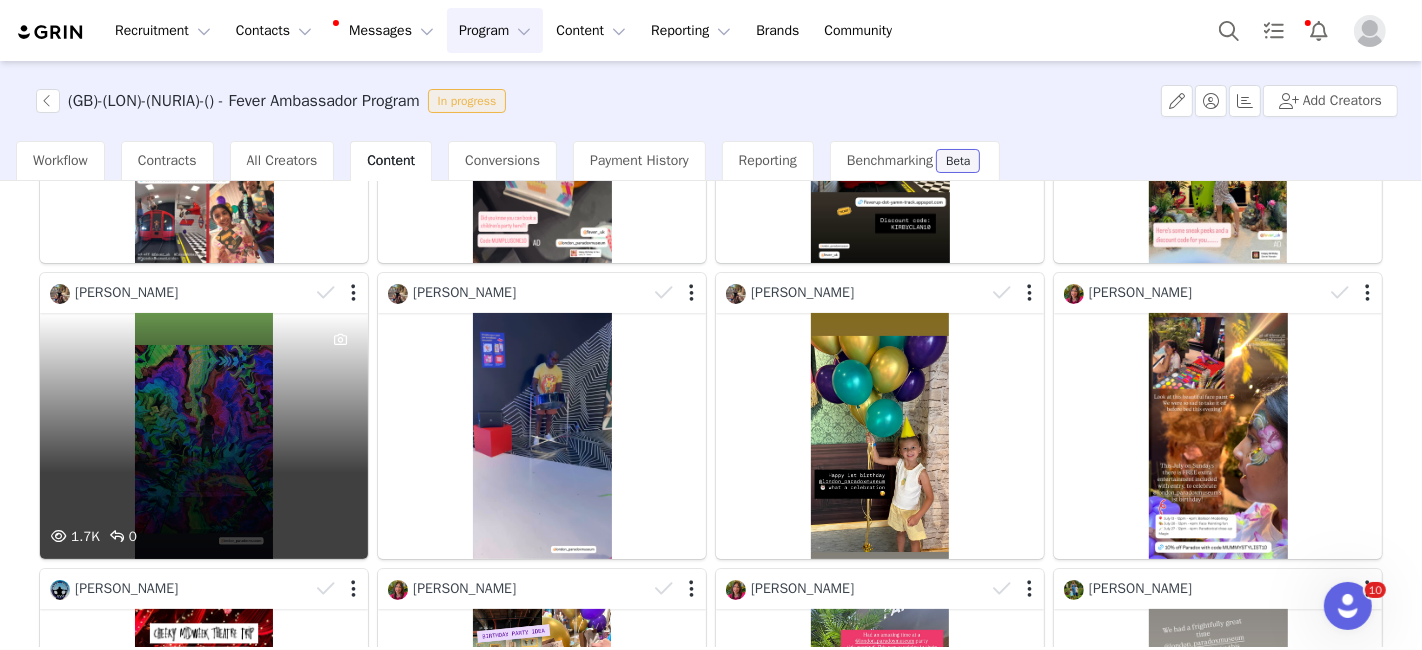 click on "1.7K  0" at bounding box center (204, 436) 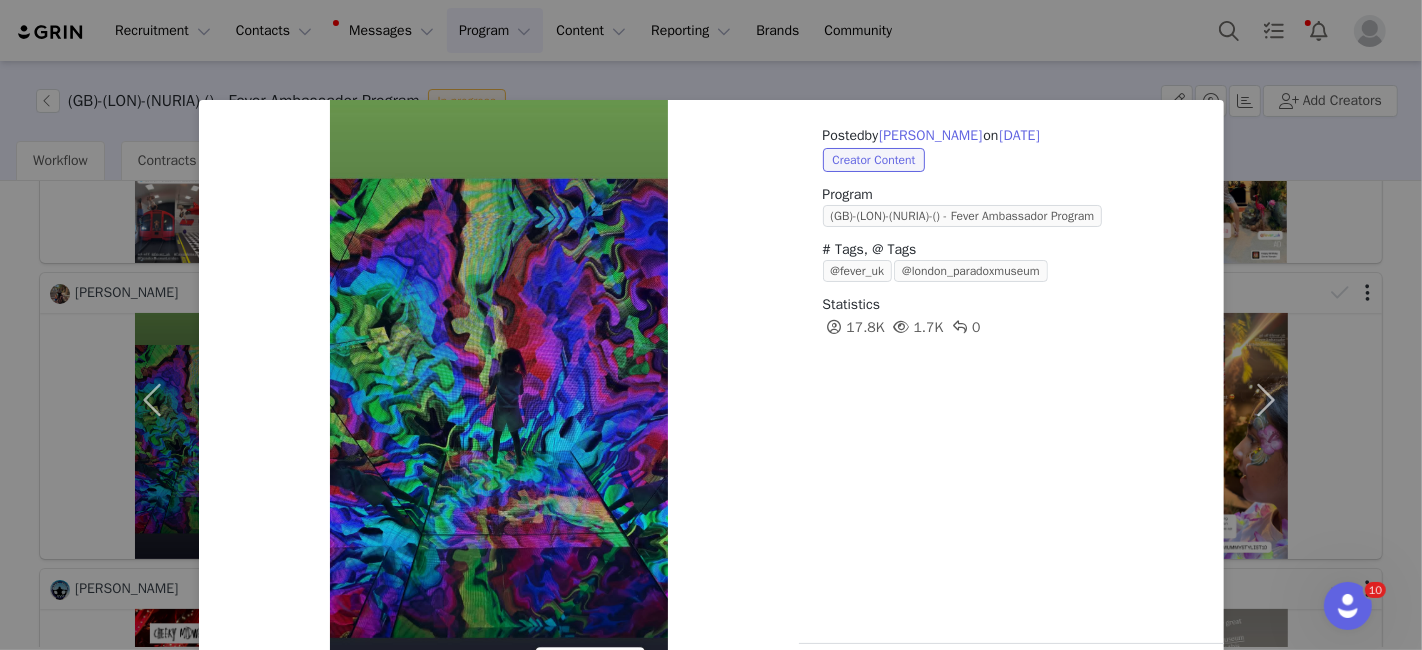 scroll, scrollTop: 73, scrollLeft: 0, axis: vertical 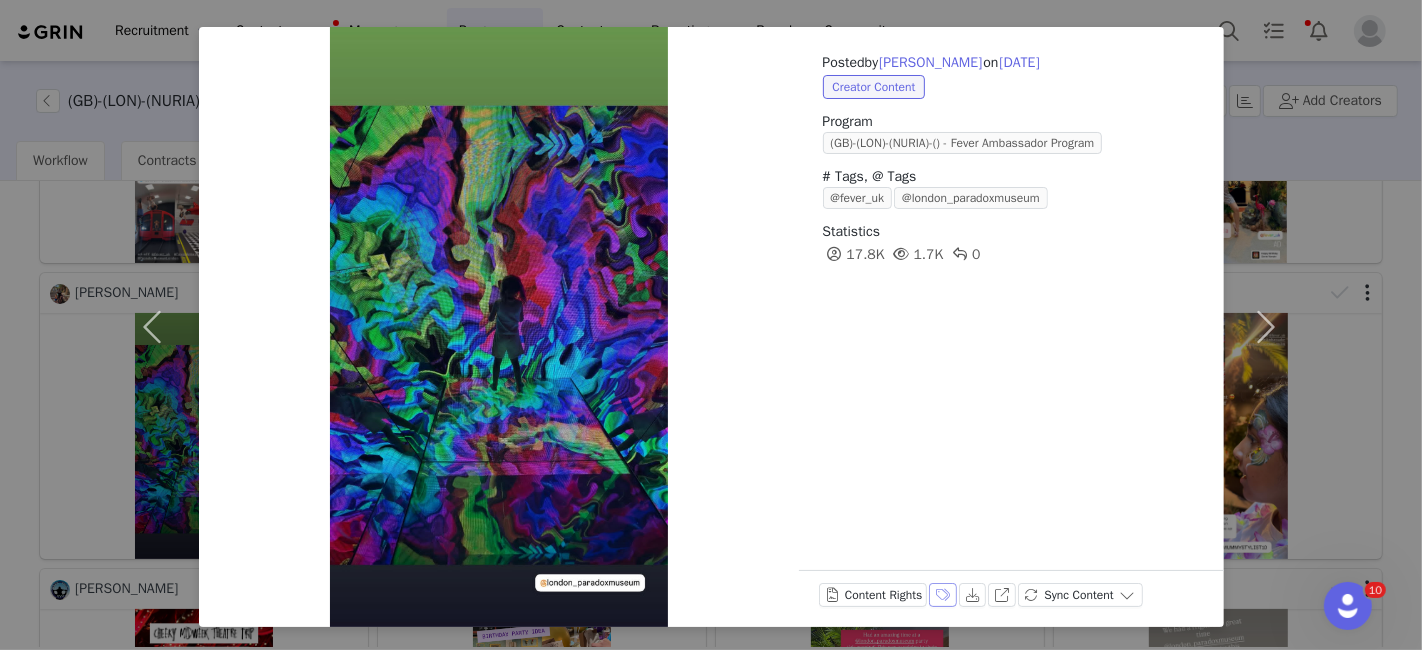 click on "Labels & Tags" at bounding box center [943, 595] 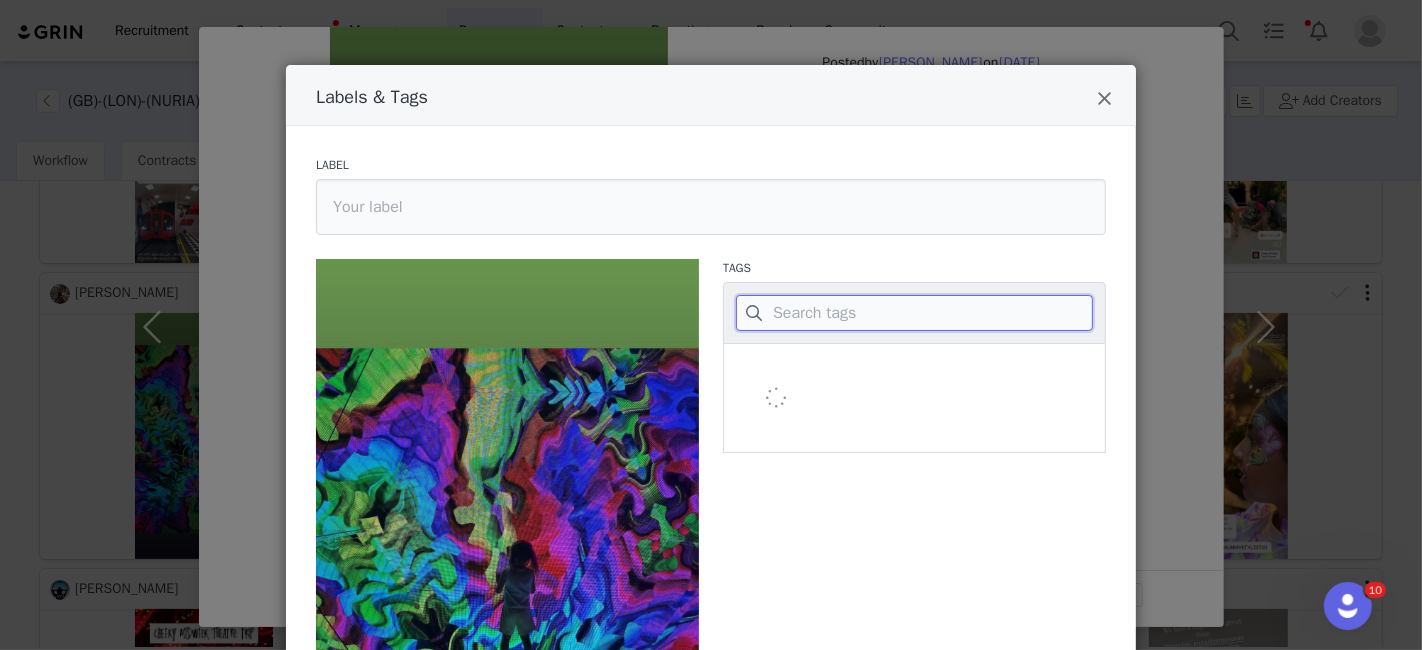 click at bounding box center [914, 313] 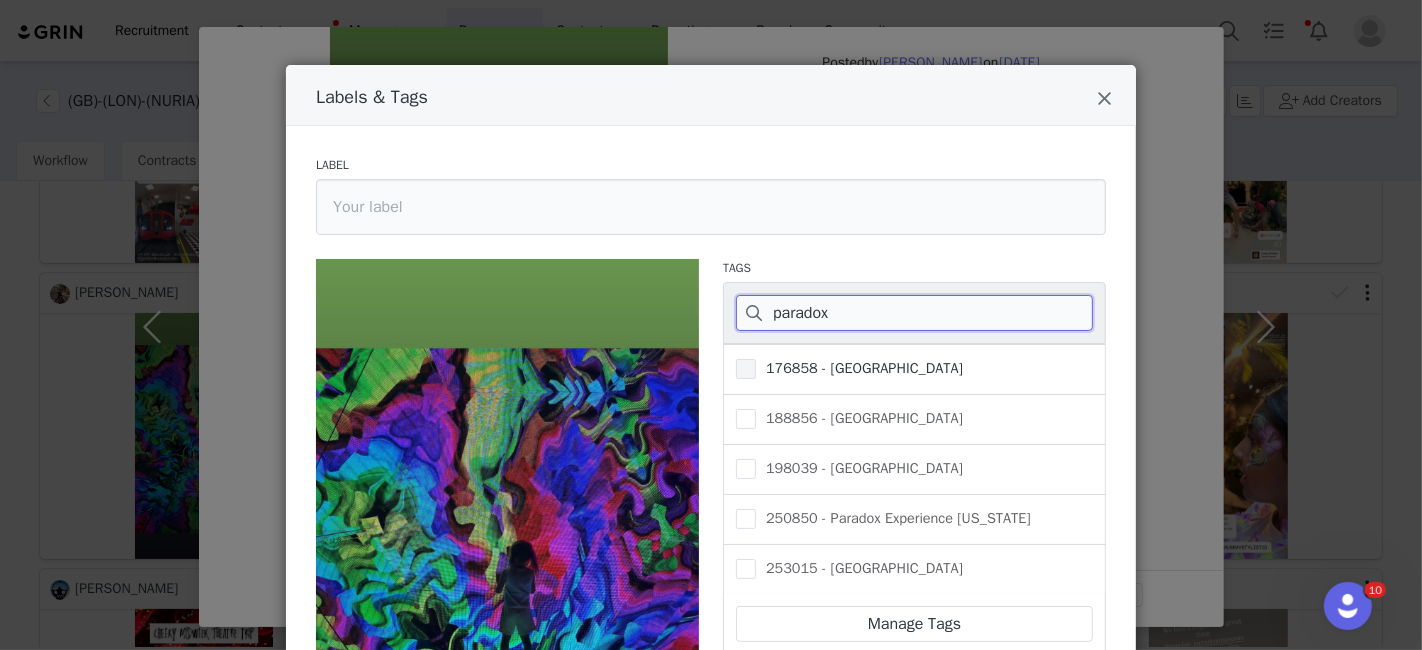 type on "paradox" 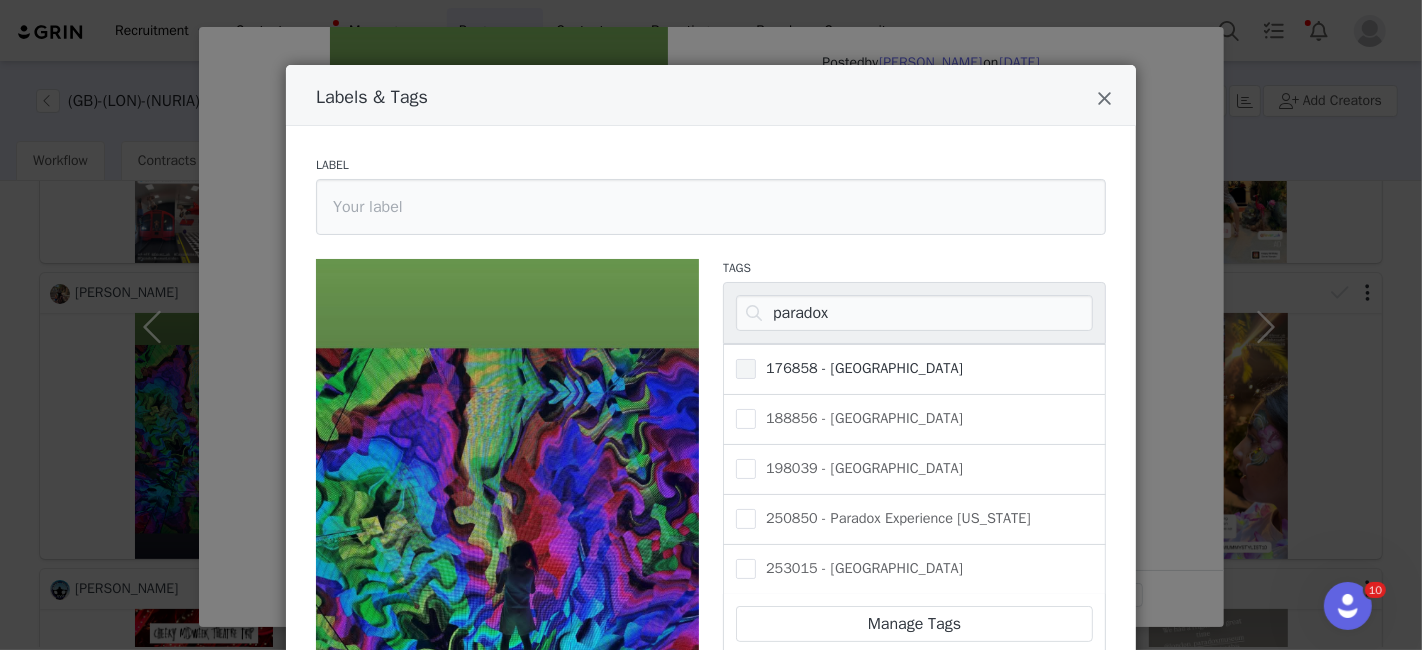 click on "176858 - [GEOGRAPHIC_DATA]" at bounding box center (859, 368) 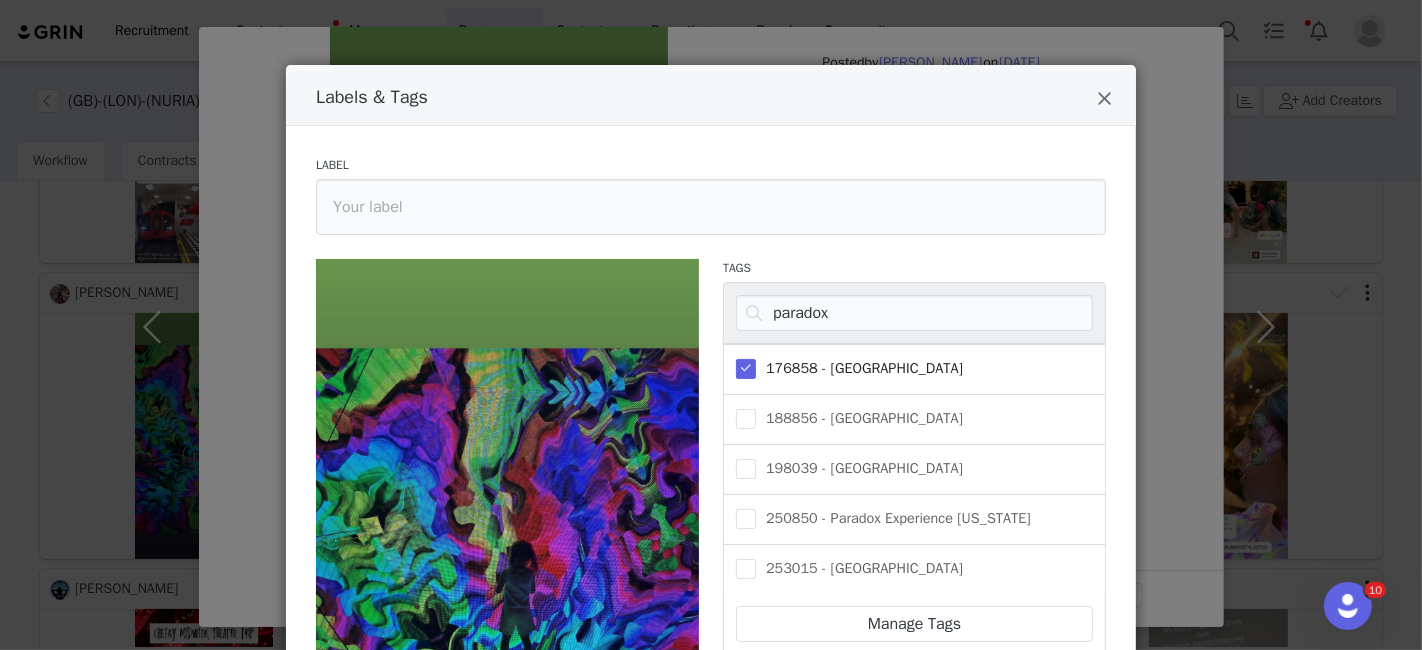 scroll, scrollTop: 140, scrollLeft: 0, axis: vertical 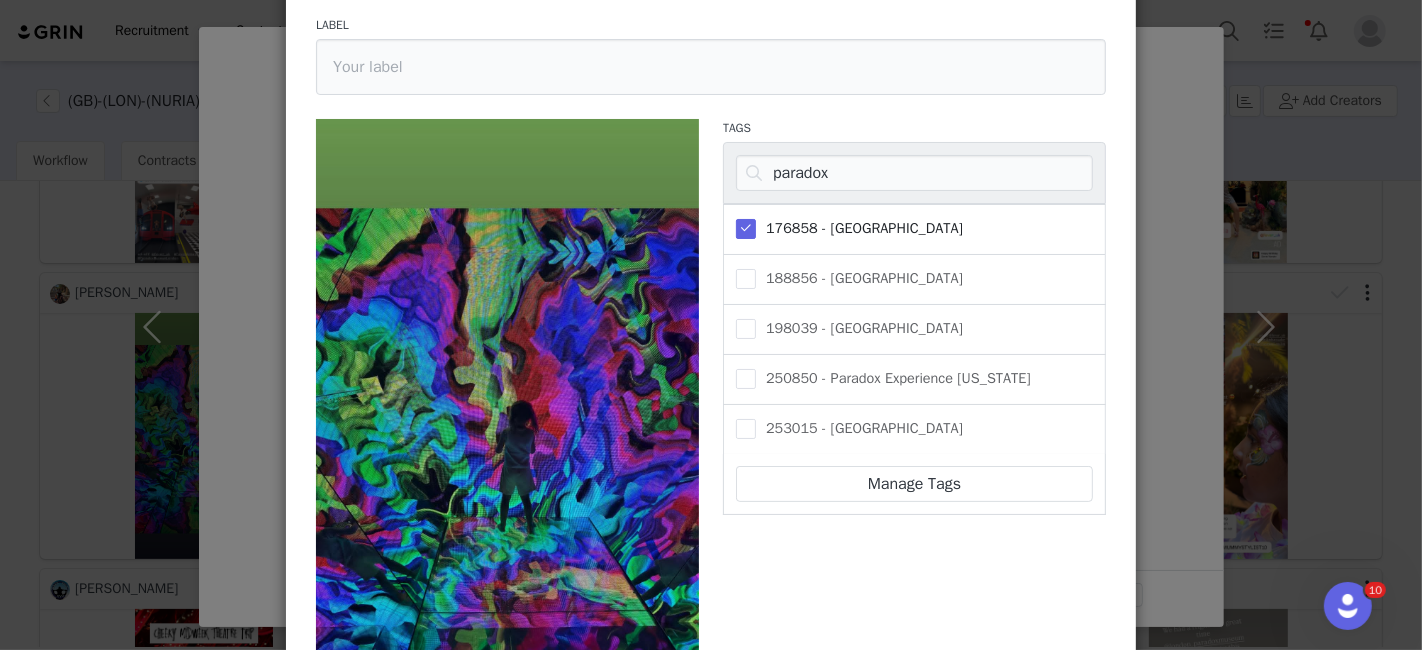 click on "Save" at bounding box center [350, 859] 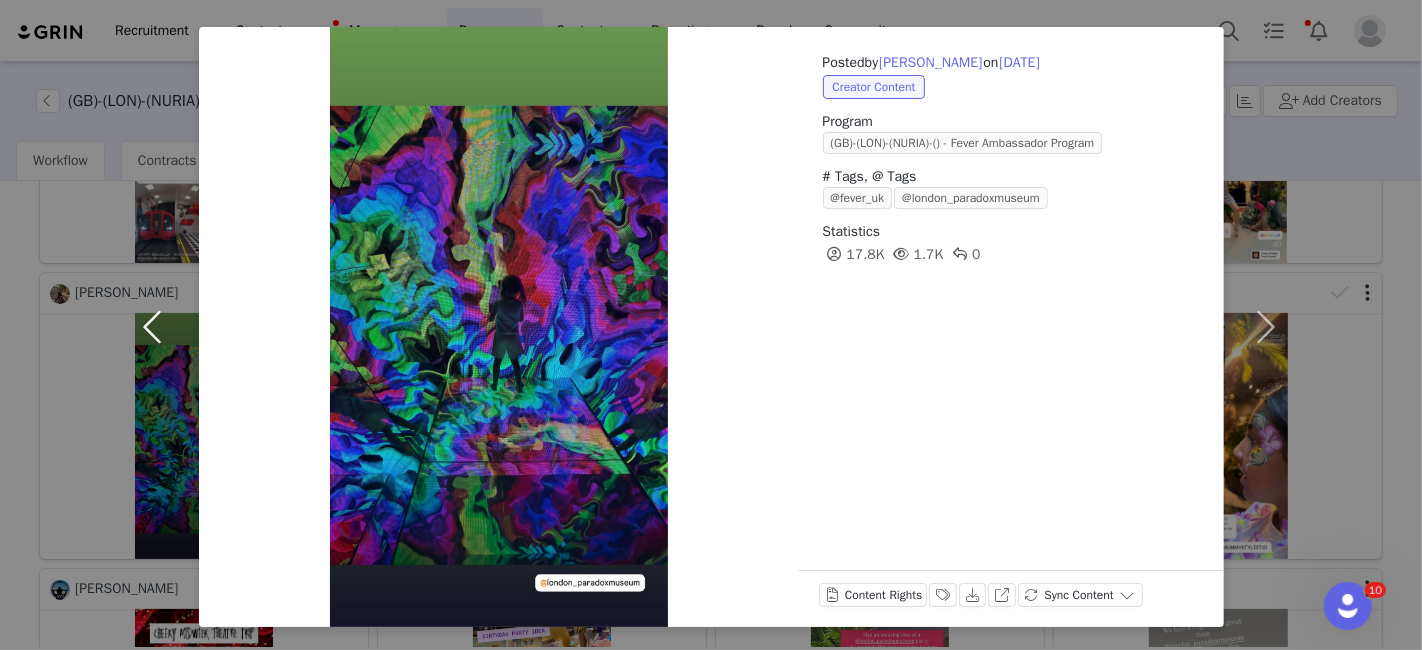 click at bounding box center [157, 327] 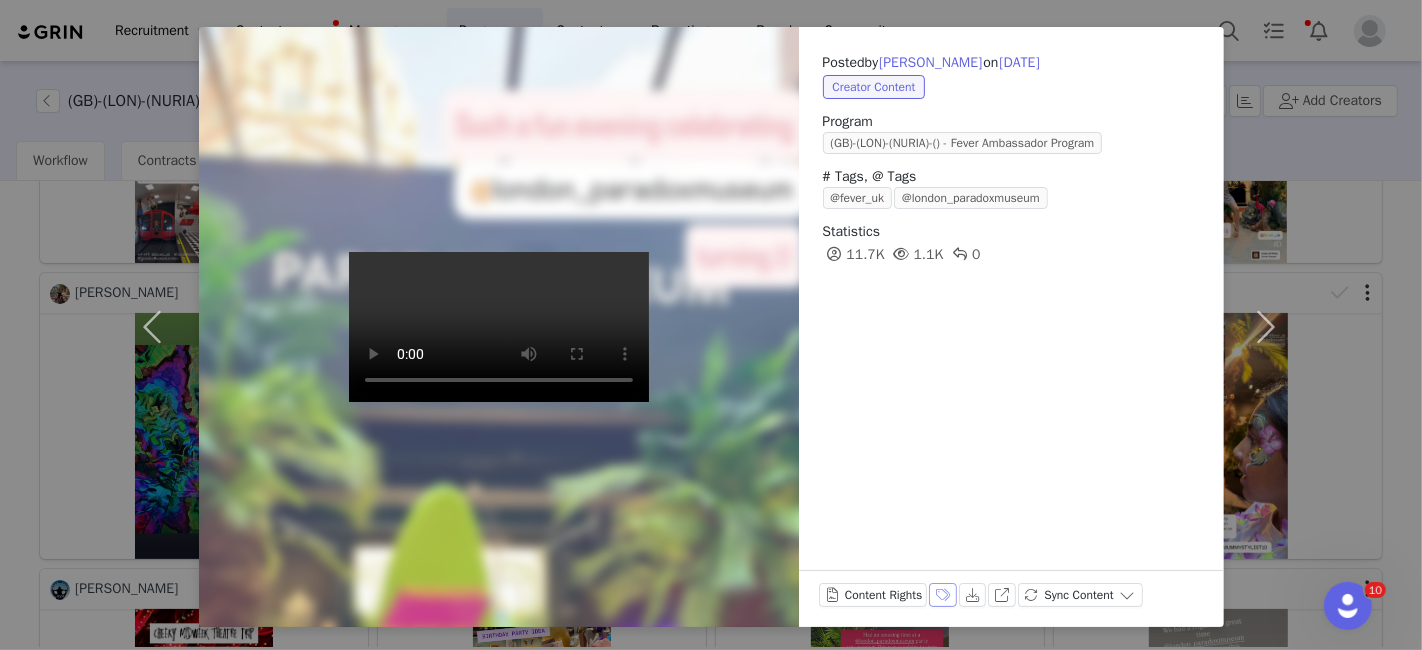 click on "Labels & Tags" at bounding box center [943, 595] 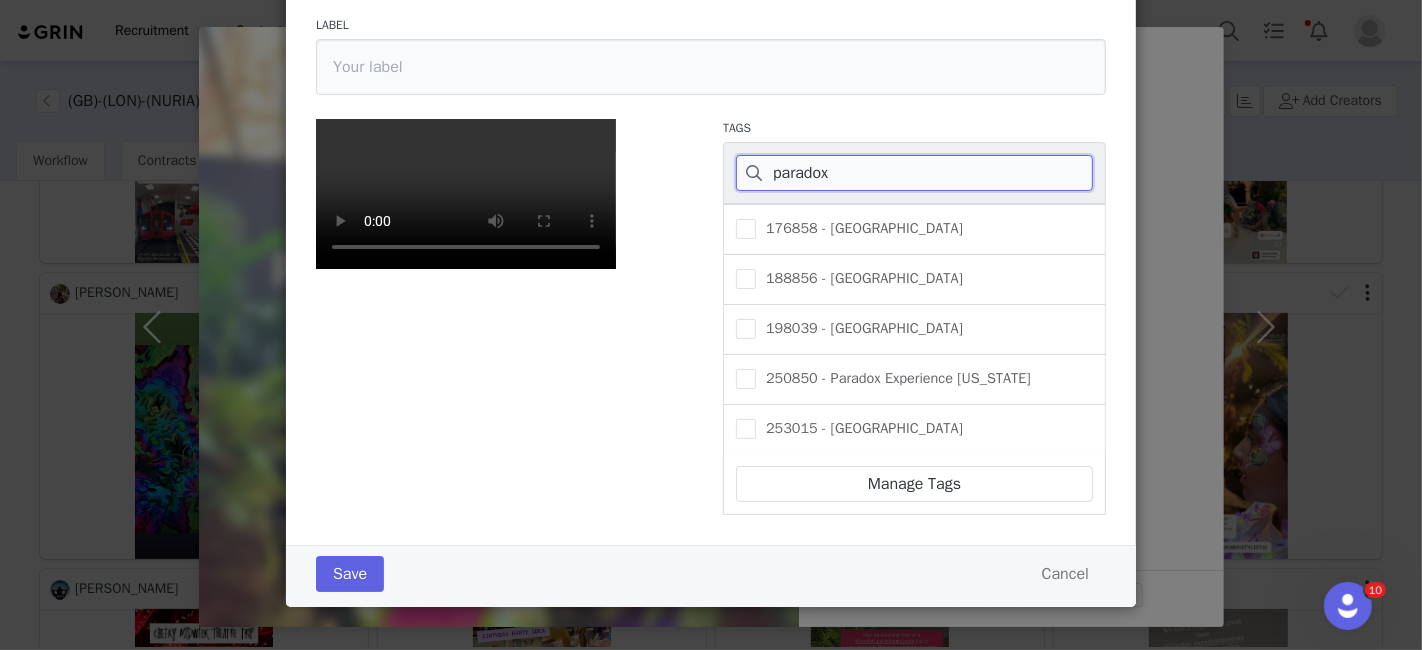 click on "paradox" at bounding box center [914, 173] 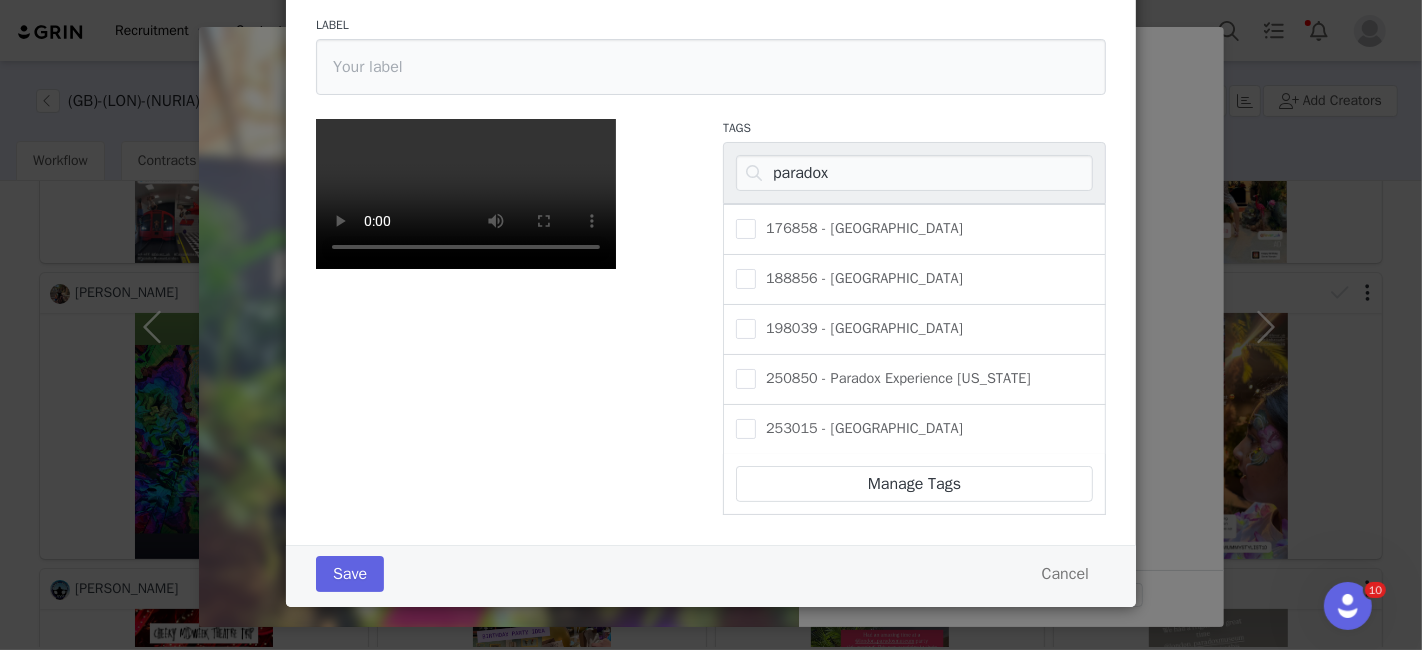 click on "176858 - [GEOGRAPHIC_DATA]" at bounding box center (859, 228) 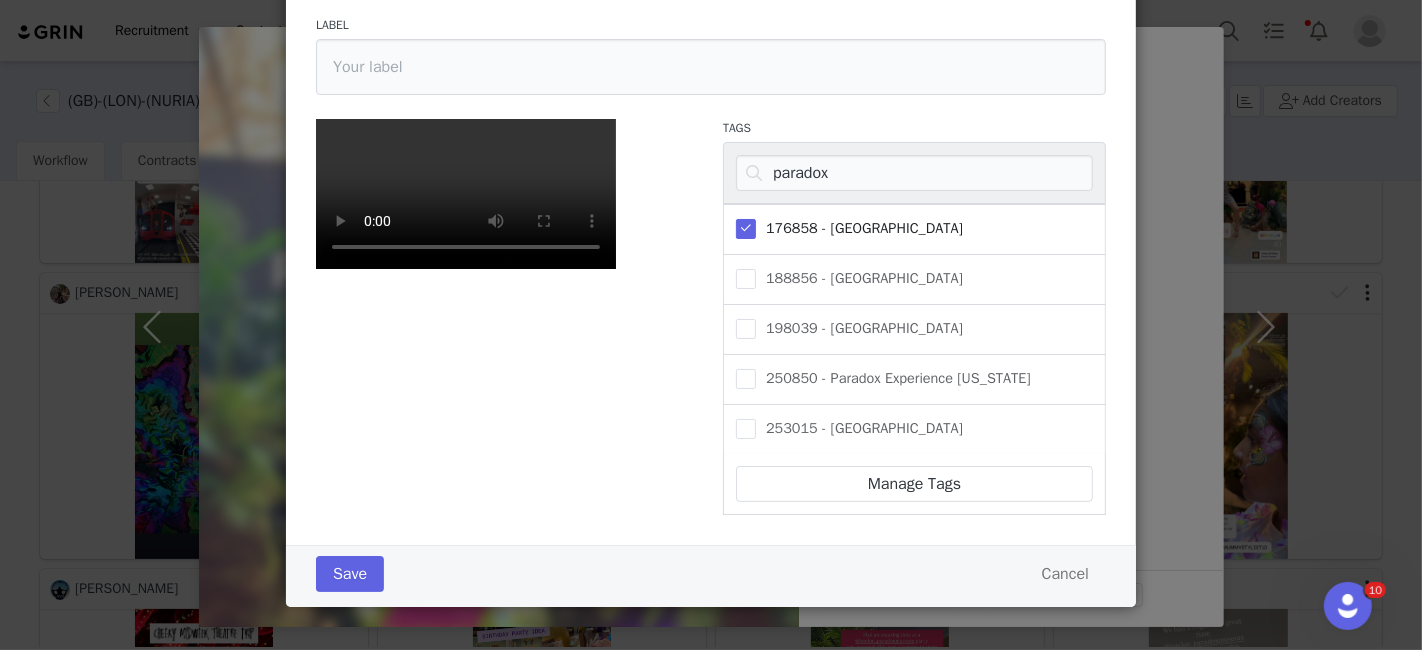 scroll, scrollTop: 431, scrollLeft: 0, axis: vertical 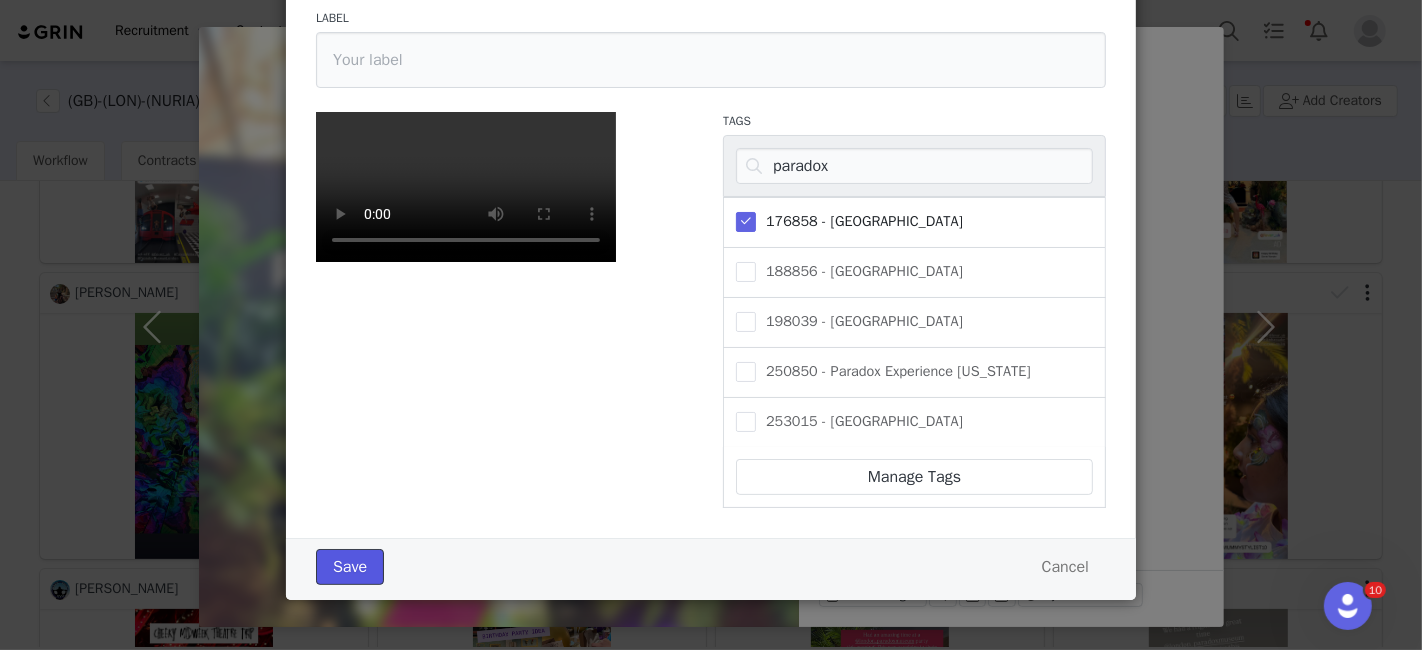 click on "Save" at bounding box center [350, 567] 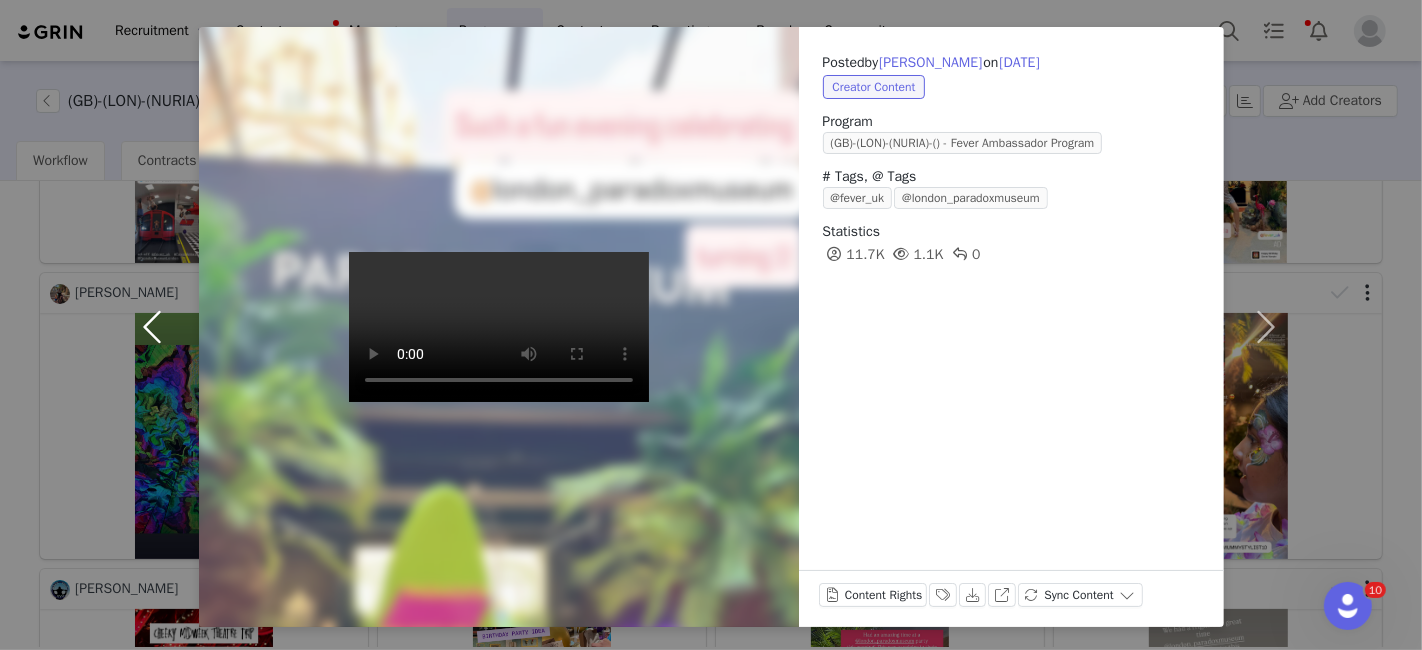click at bounding box center [157, 327] 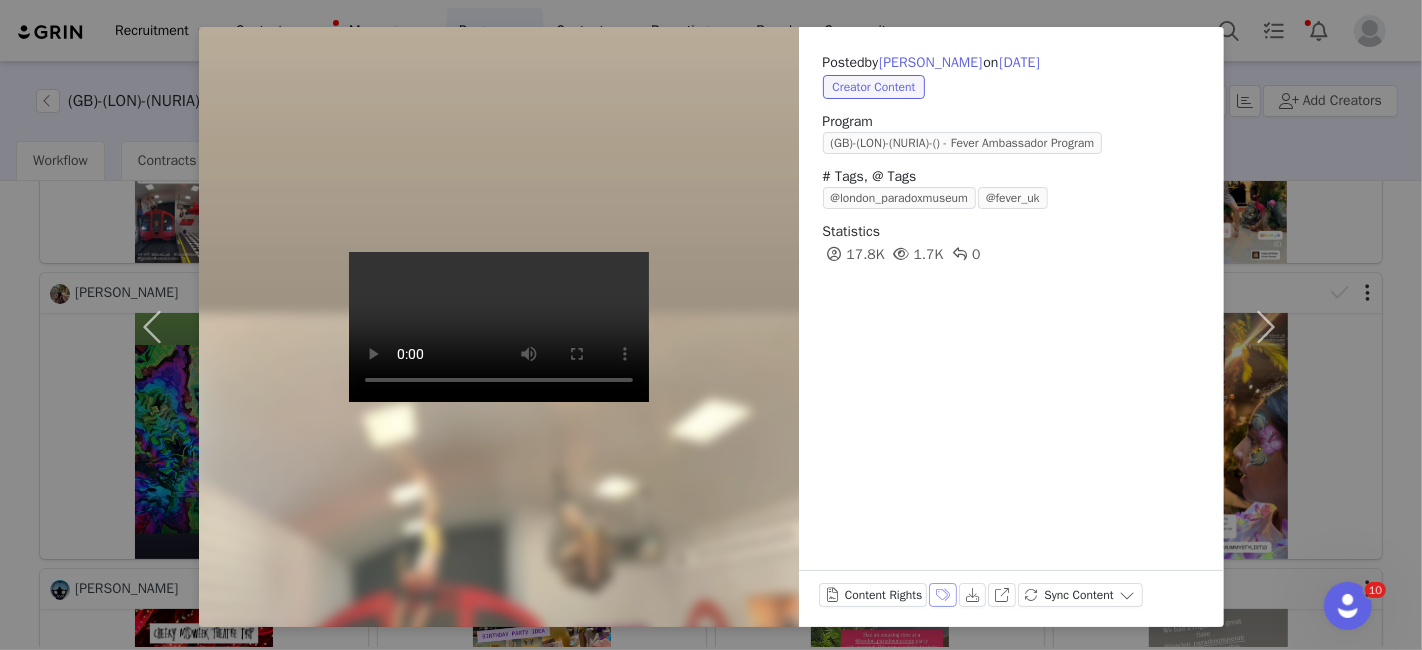 click on "Labels & Tags" at bounding box center [943, 595] 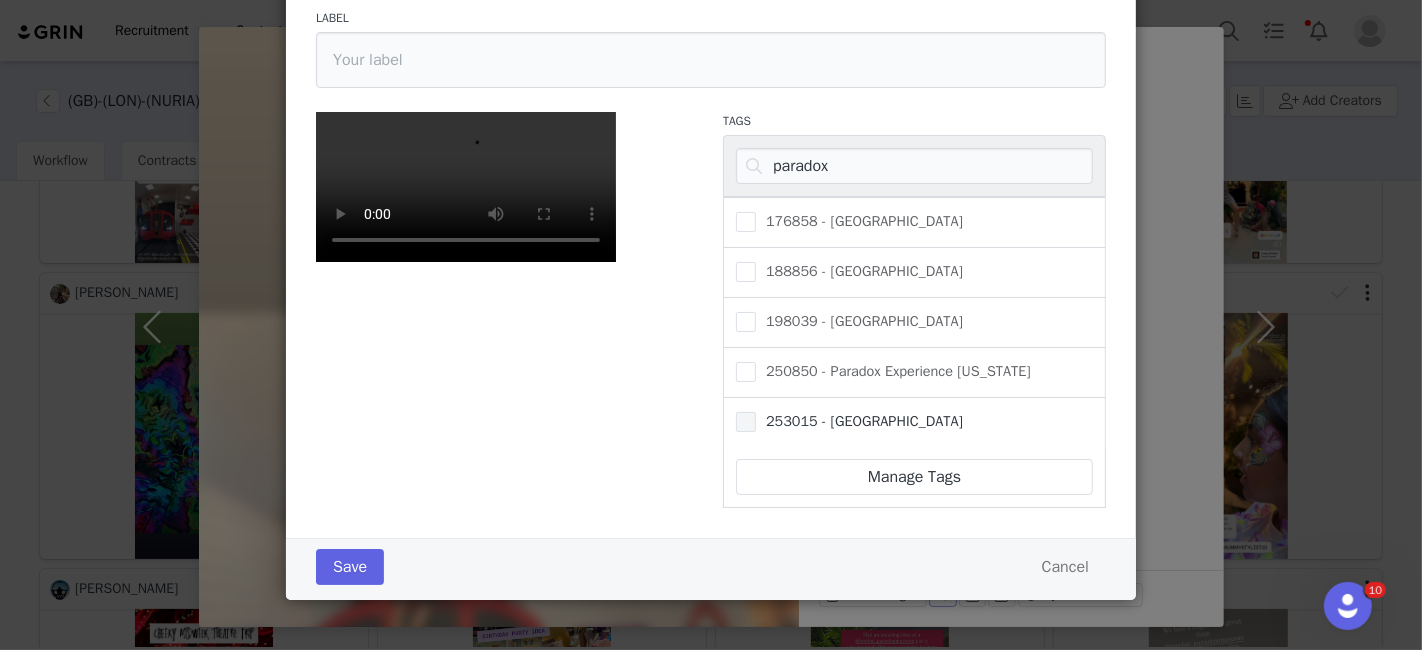 scroll, scrollTop: 257, scrollLeft: 0, axis: vertical 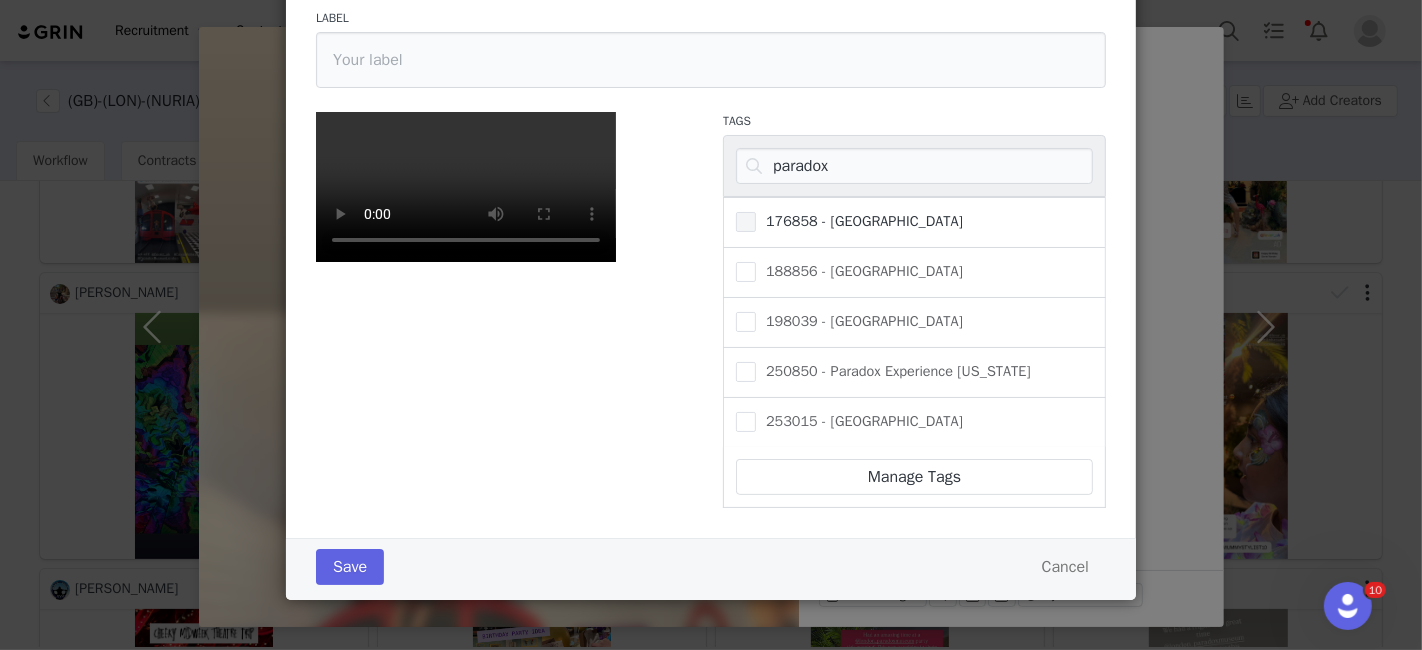 click on "176858 - [GEOGRAPHIC_DATA]" at bounding box center [859, 221] 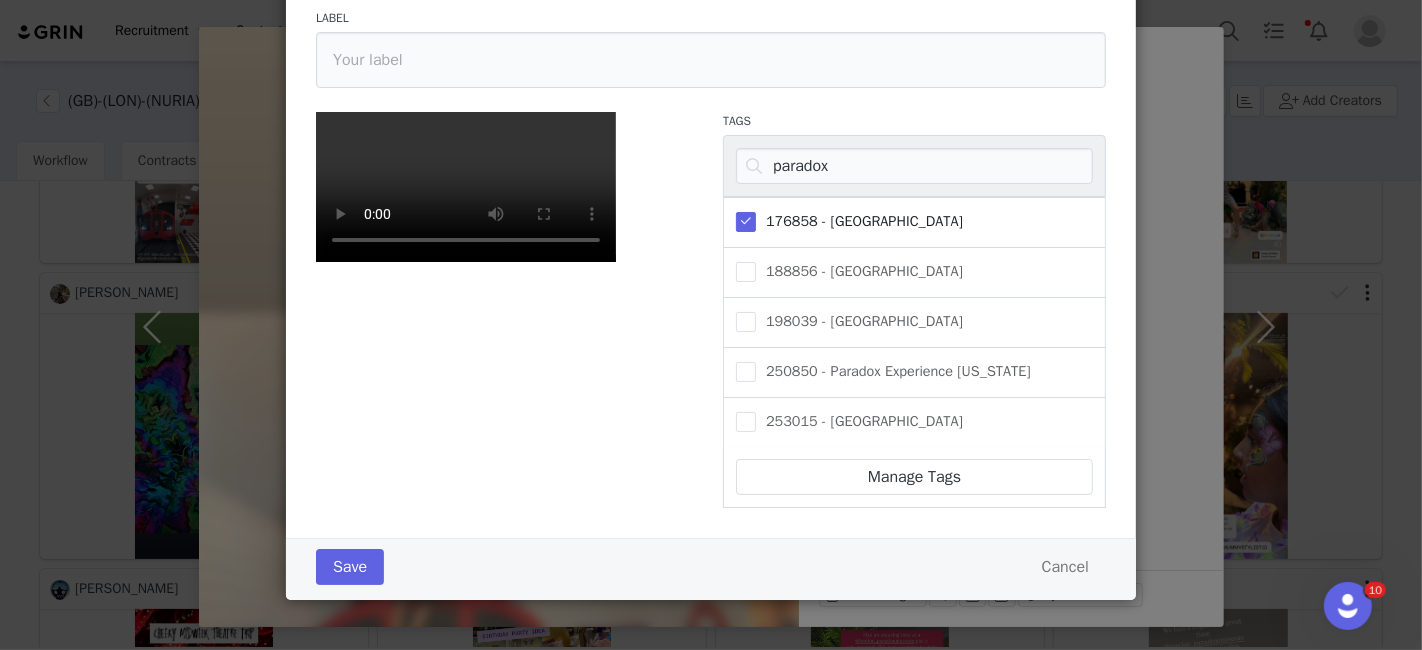 scroll, scrollTop: 431, scrollLeft: 0, axis: vertical 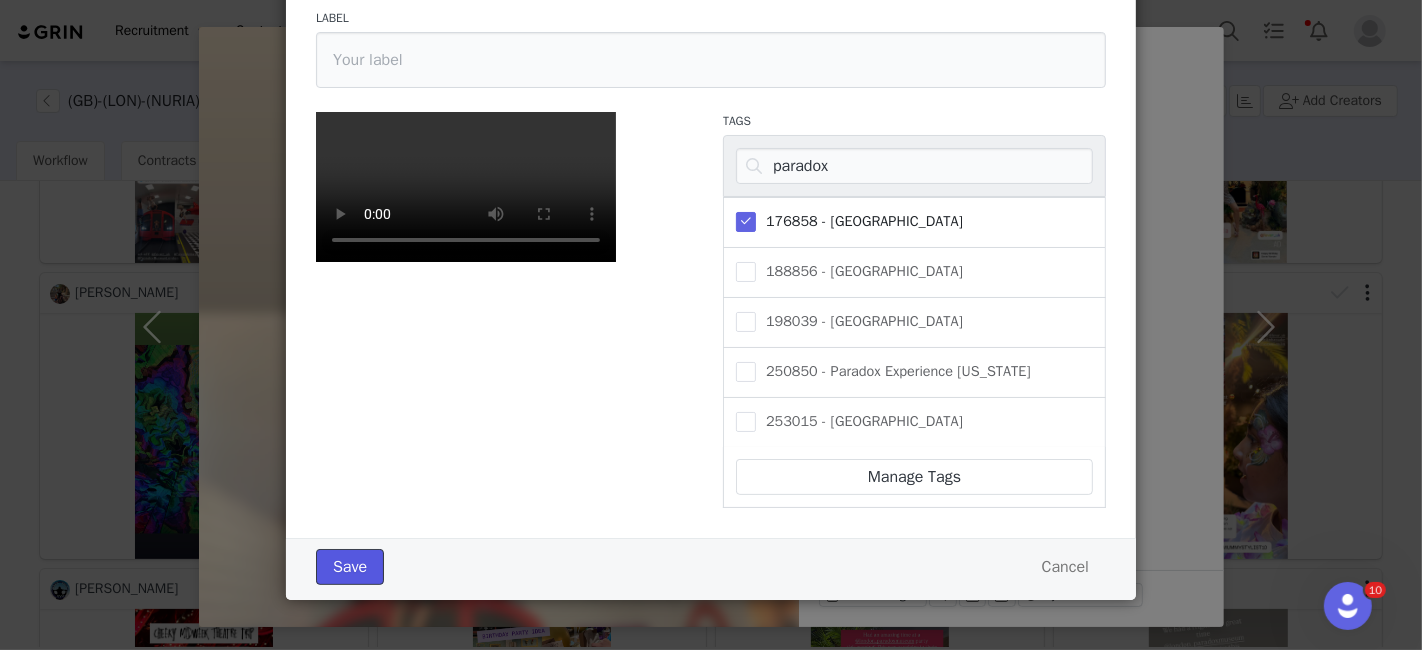 click on "Save" at bounding box center [350, 567] 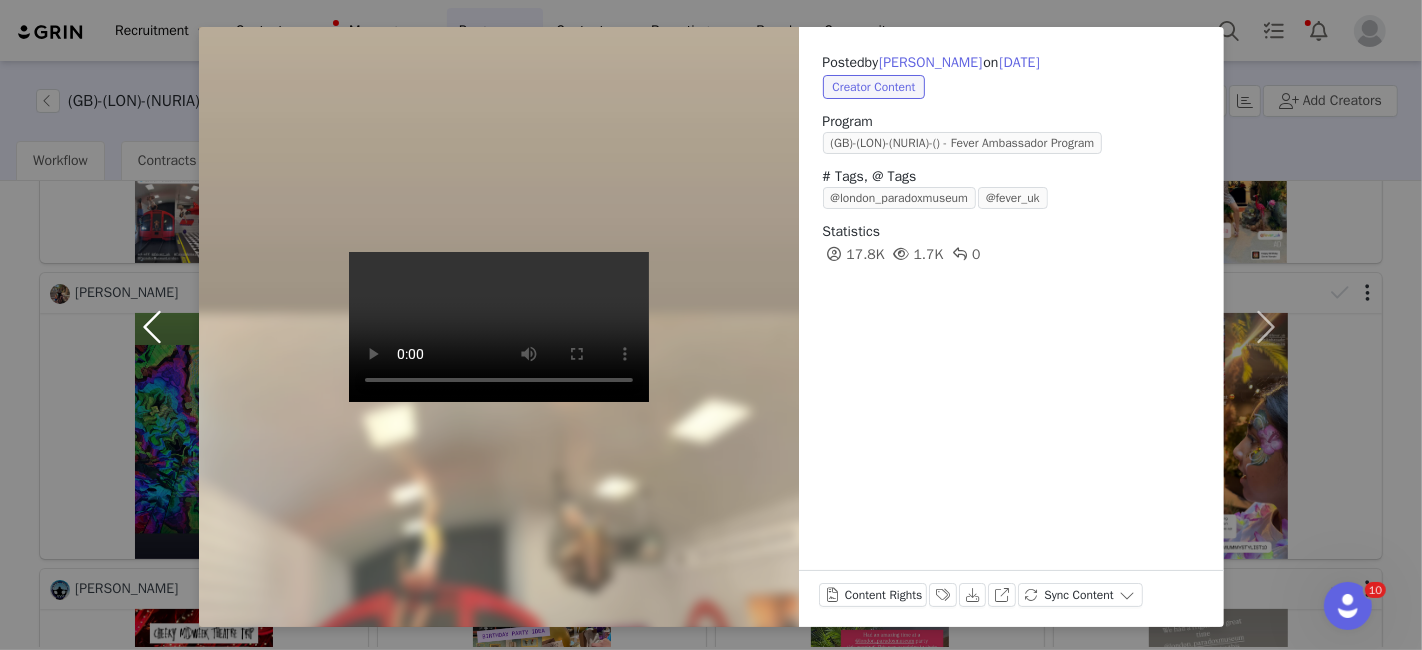 click at bounding box center (157, 327) 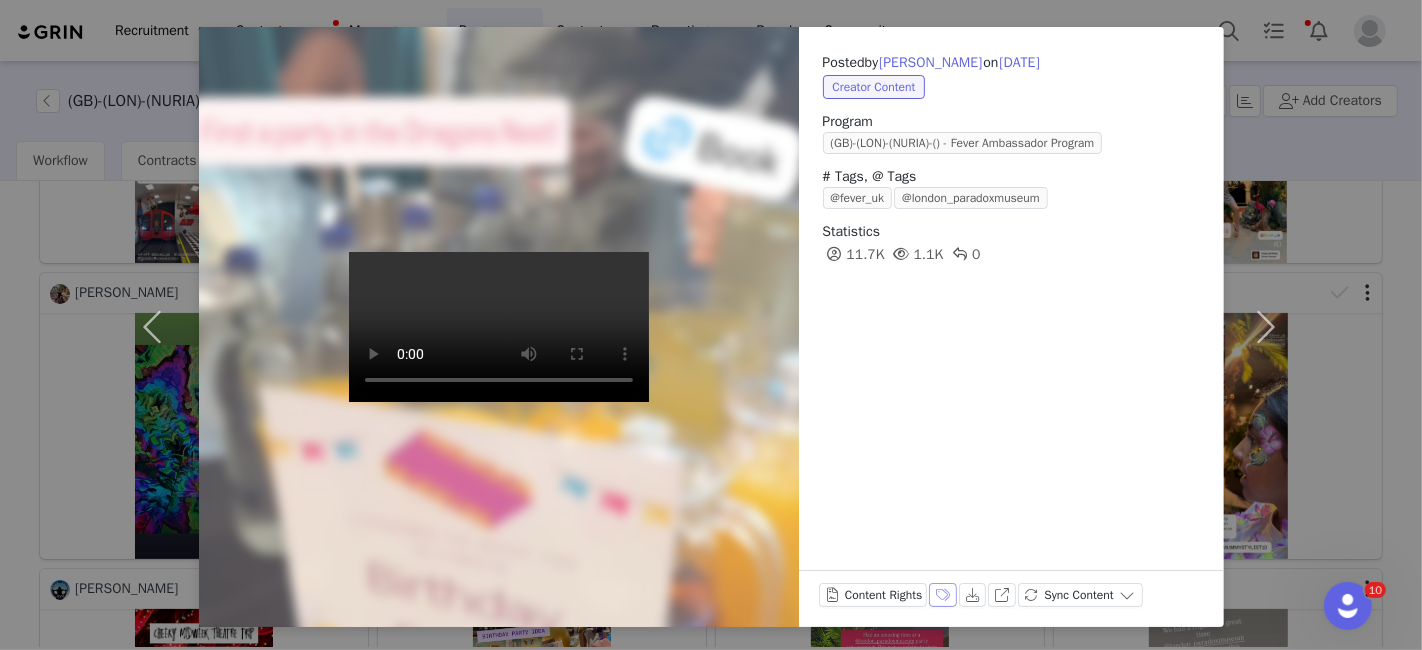 click on "Labels & Tags" at bounding box center (943, 595) 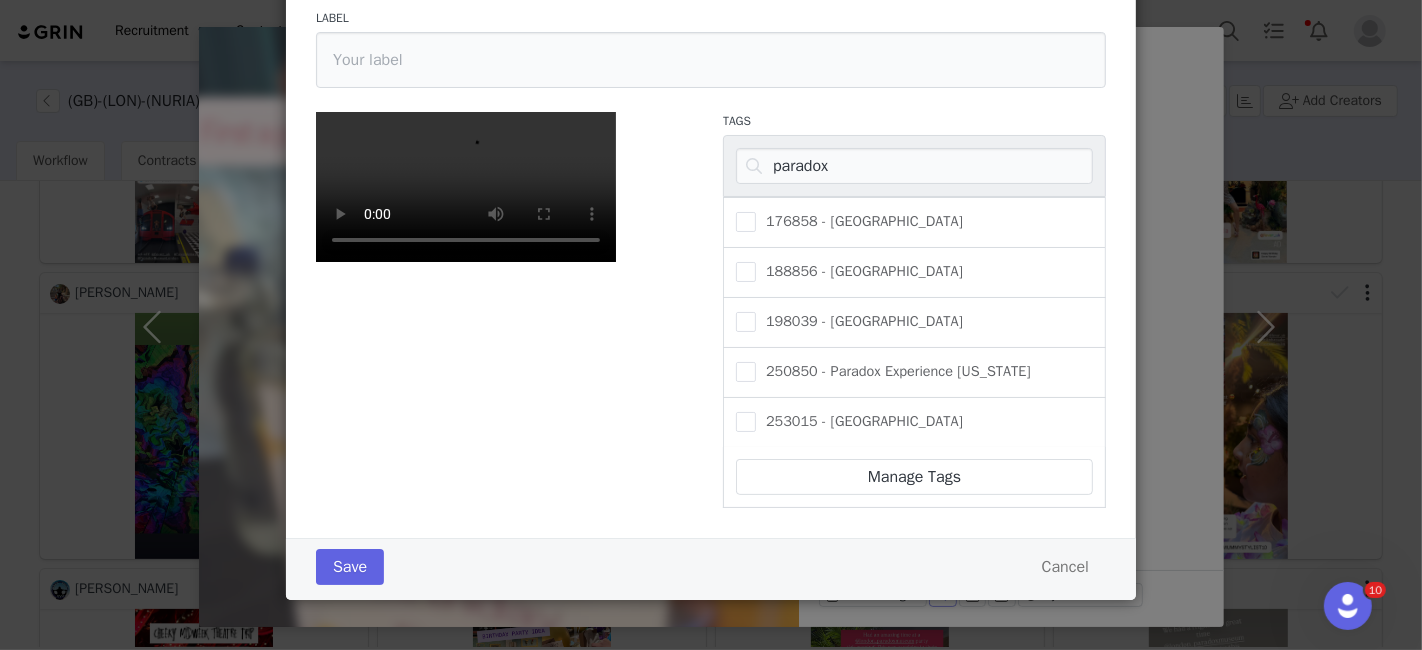 scroll, scrollTop: 295, scrollLeft: 0, axis: vertical 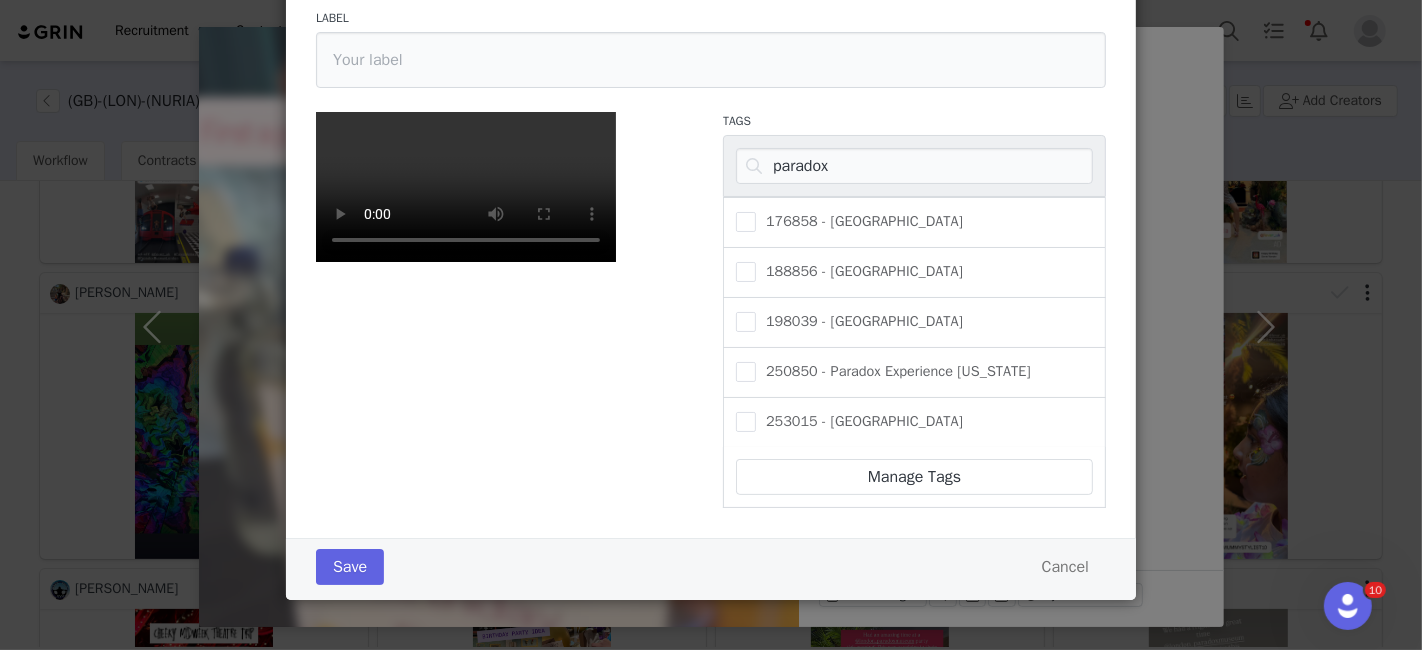 click on "176858 - [GEOGRAPHIC_DATA]" at bounding box center [914, 222] 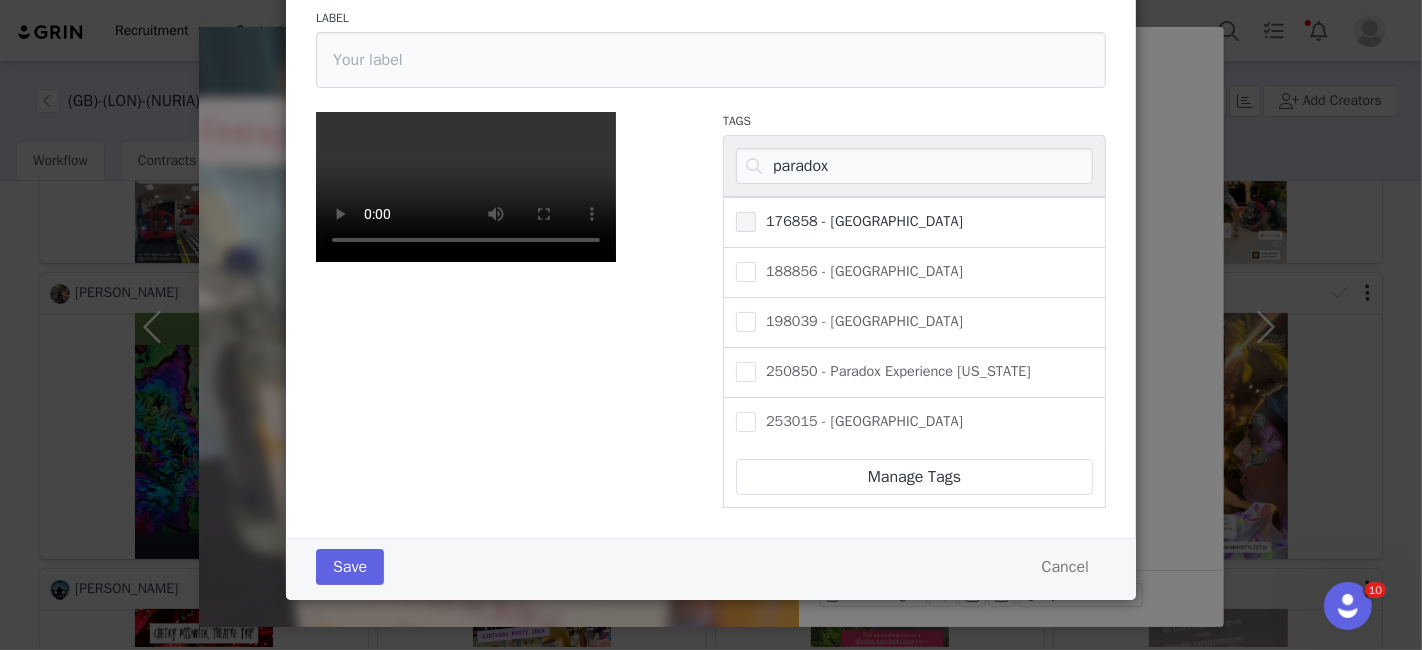 click at bounding box center [746, 222] 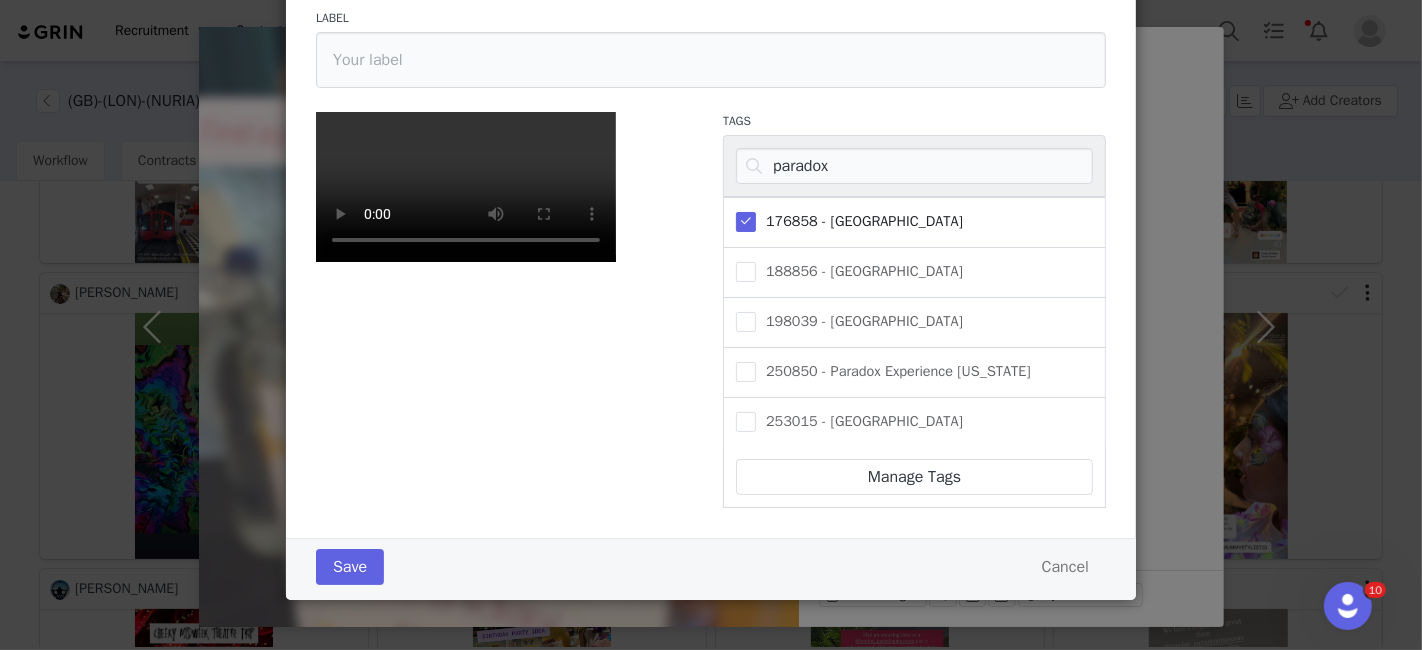 scroll, scrollTop: 431, scrollLeft: 0, axis: vertical 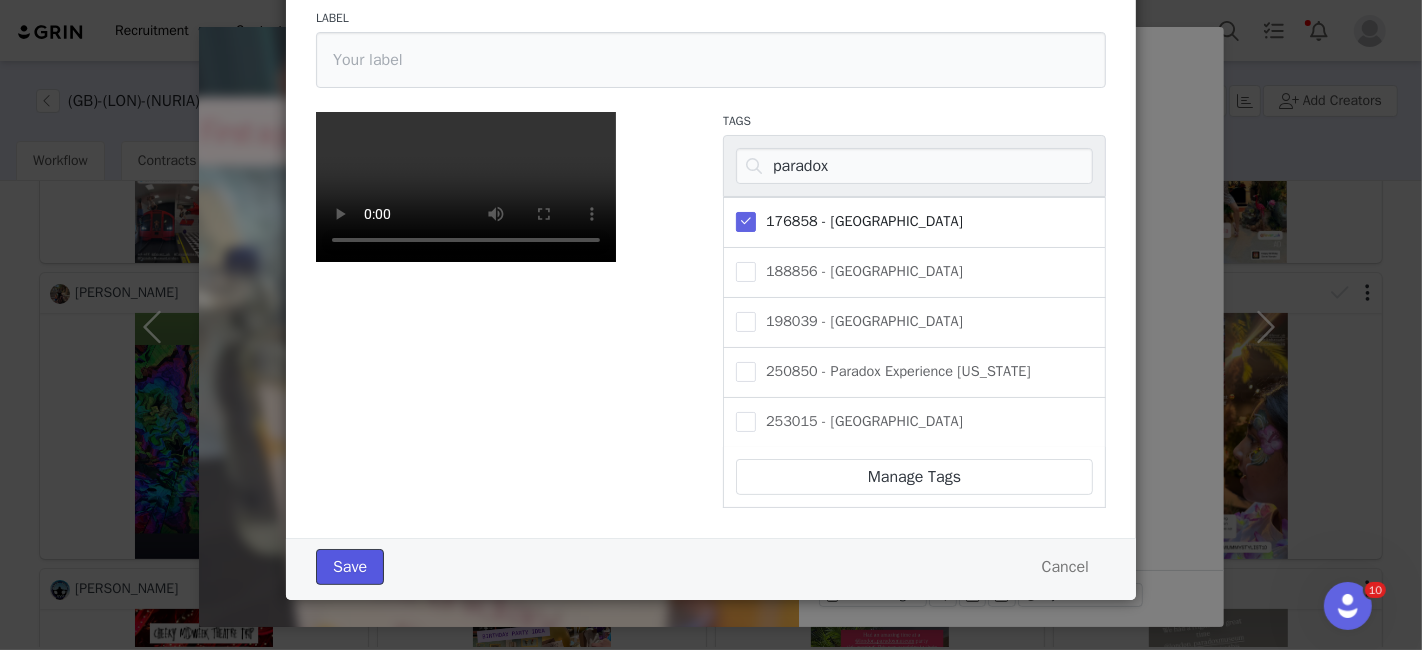 click on "Save" at bounding box center (350, 567) 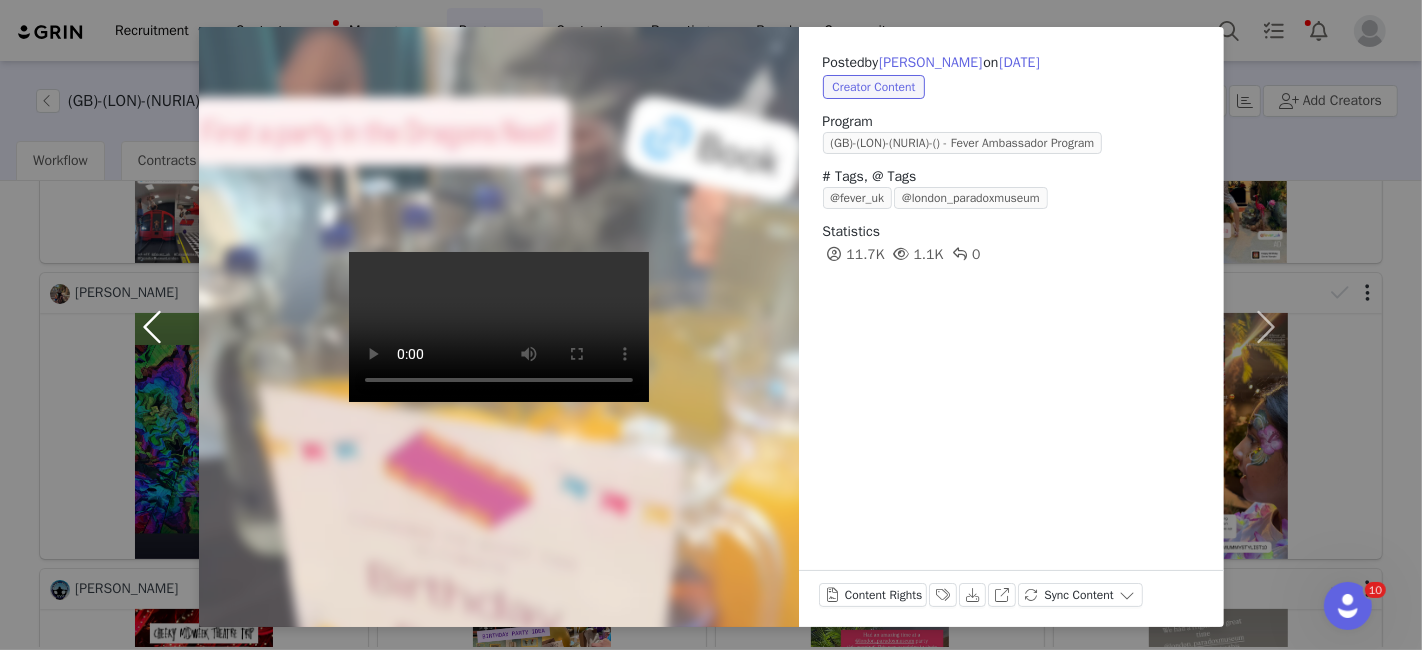 click at bounding box center [157, 327] 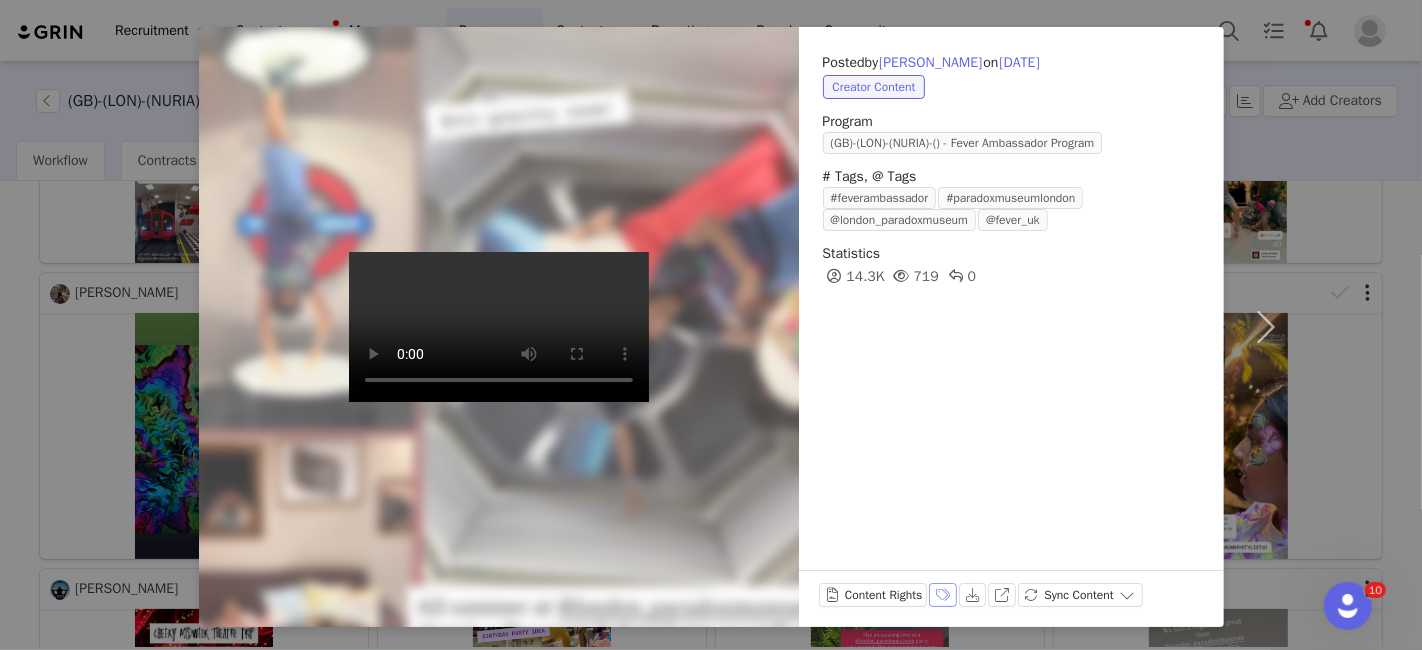 click on "Labels & Tags" at bounding box center [943, 595] 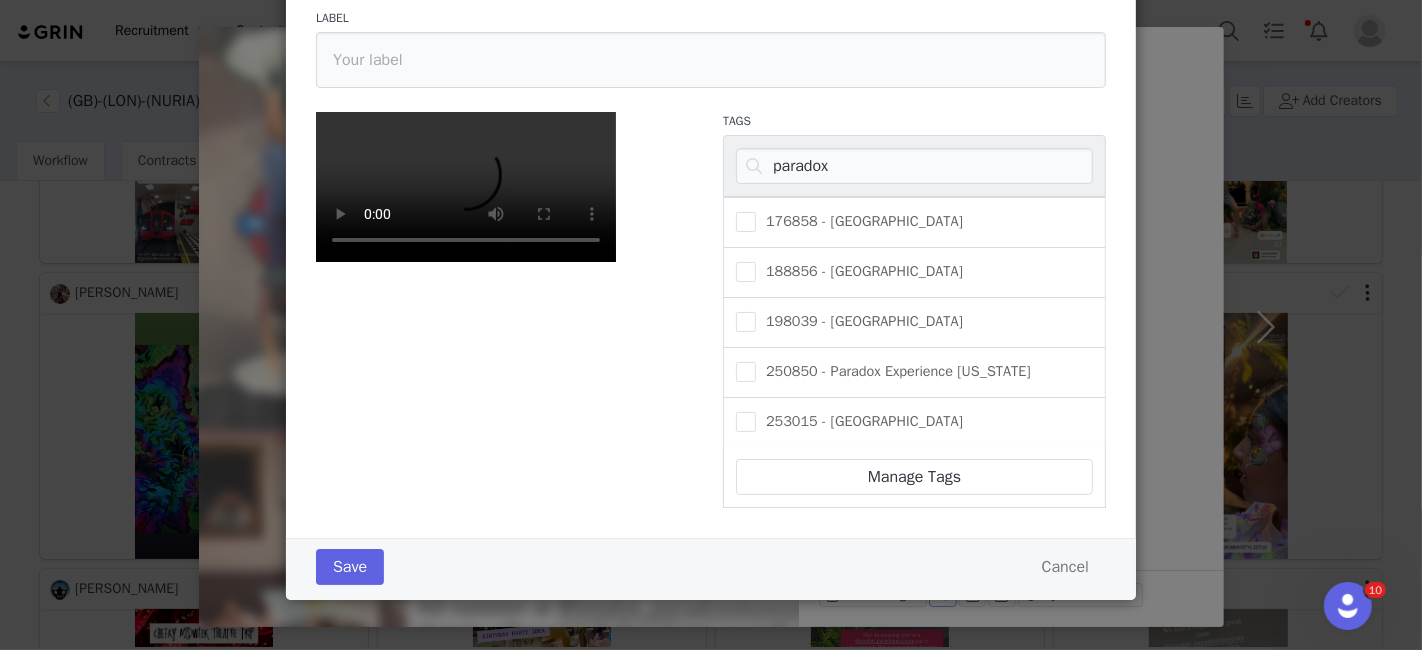 scroll, scrollTop: 251, scrollLeft: 0, axis: vertical 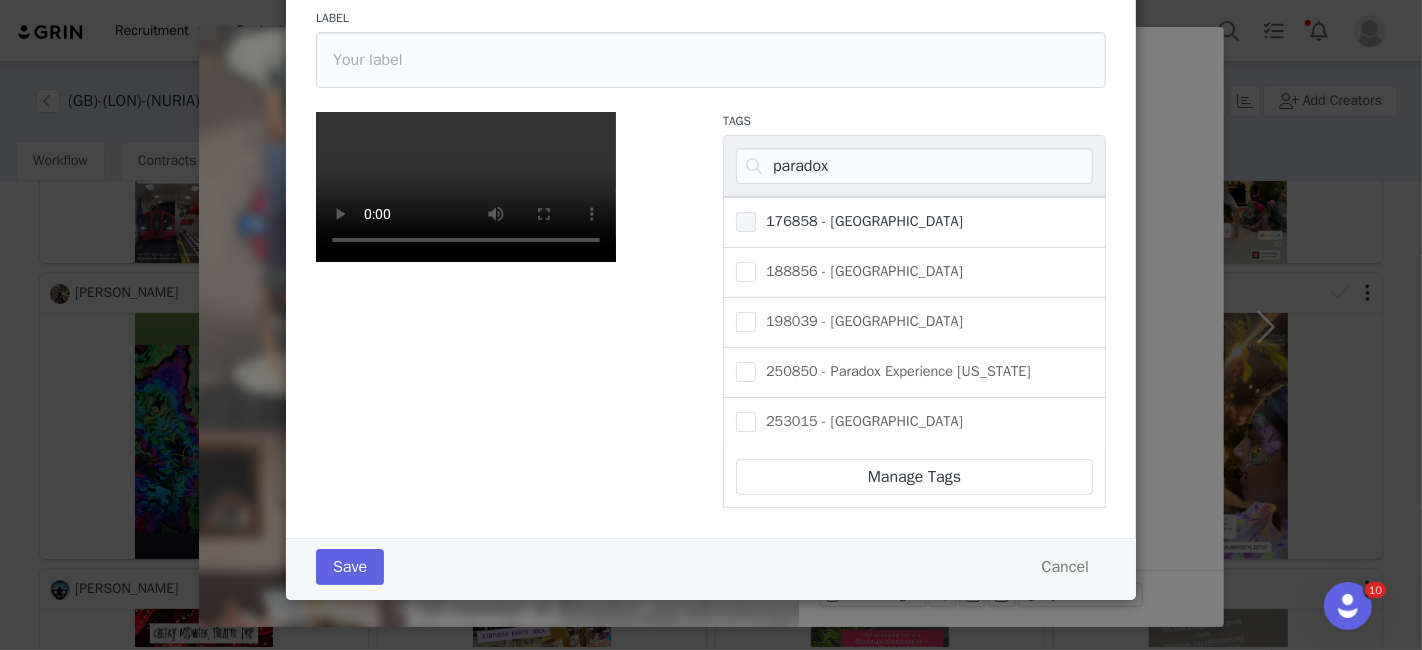 click on "176858 - [GEOGRAPHIC_DATA]" at bounding box center (859, 221) 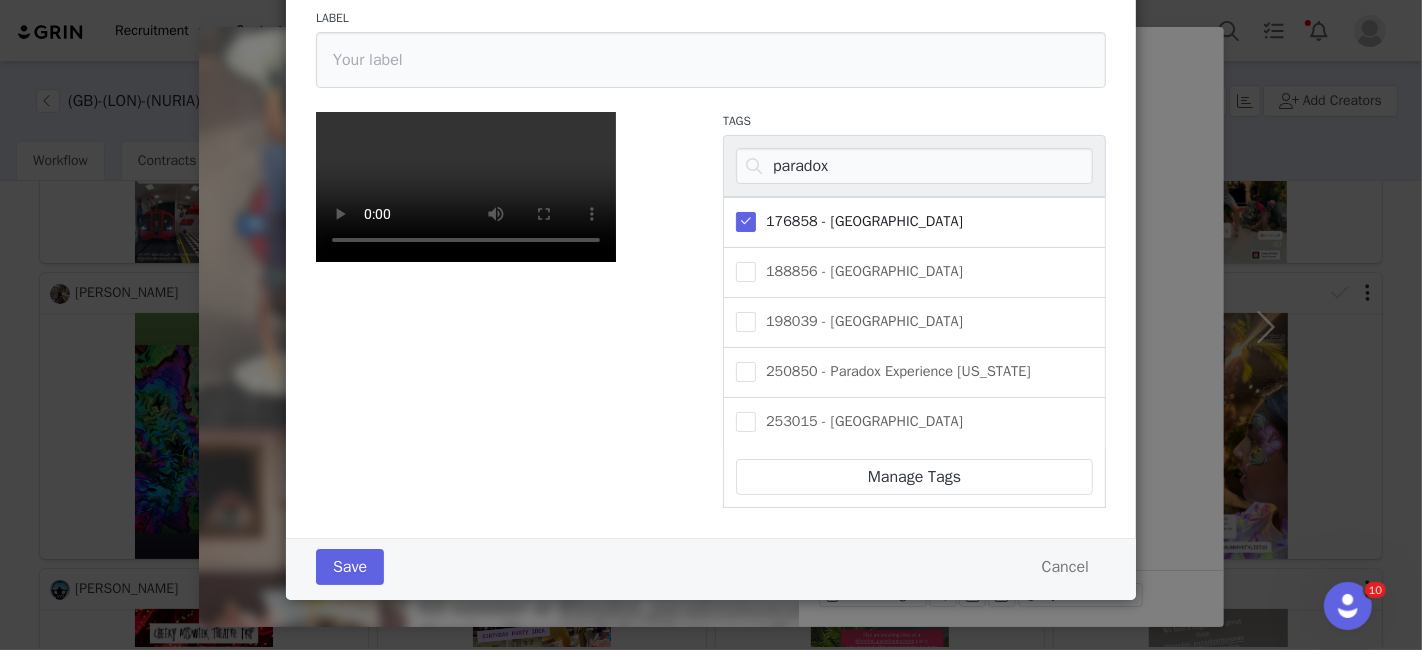 scroll, scrollTop: 431, scrollLeft: 0, axis: vertical 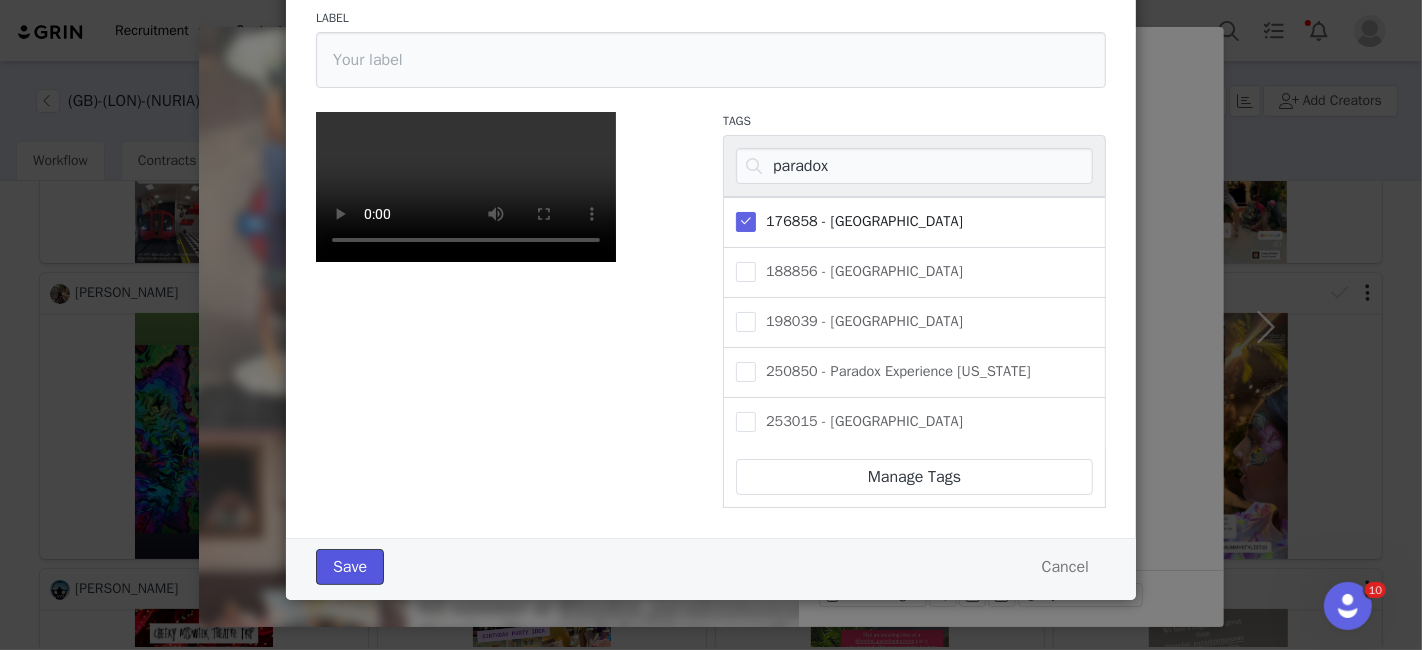 click on "Save" at bounding box center (350, 567) 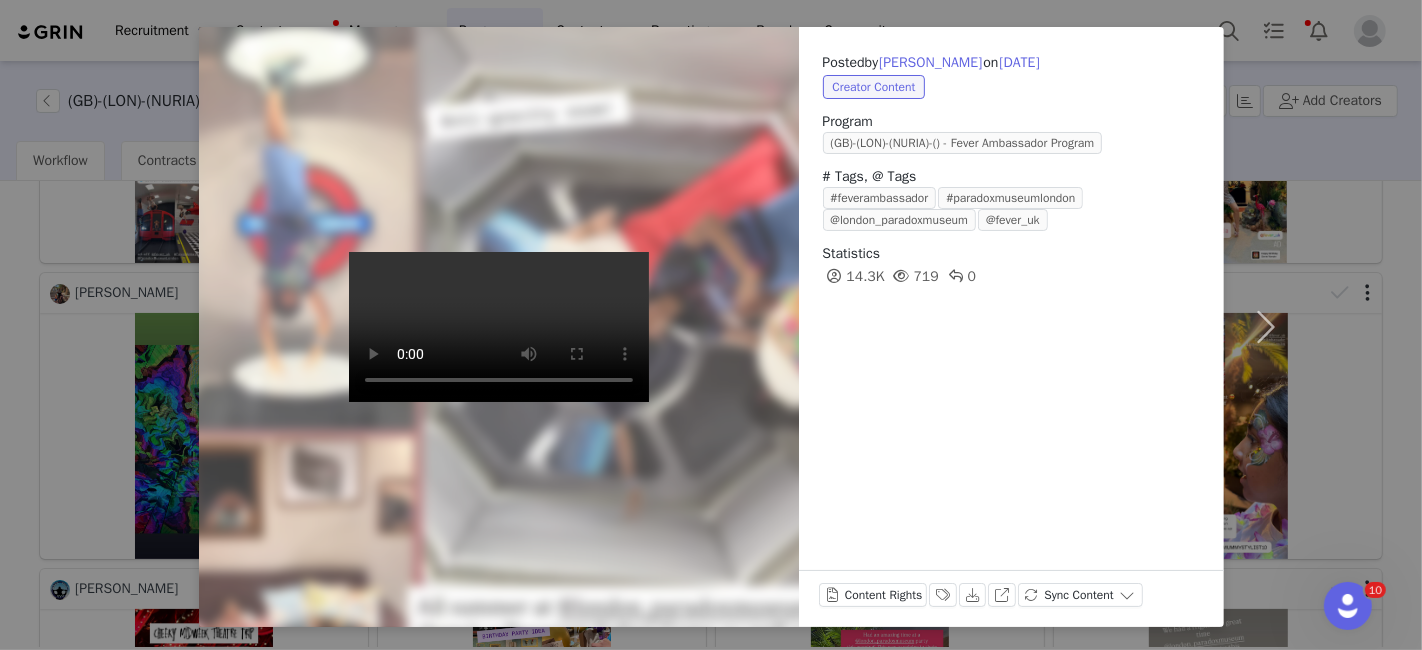 scroll, scrollTop: 0, scrollLeft: 0, axis: both 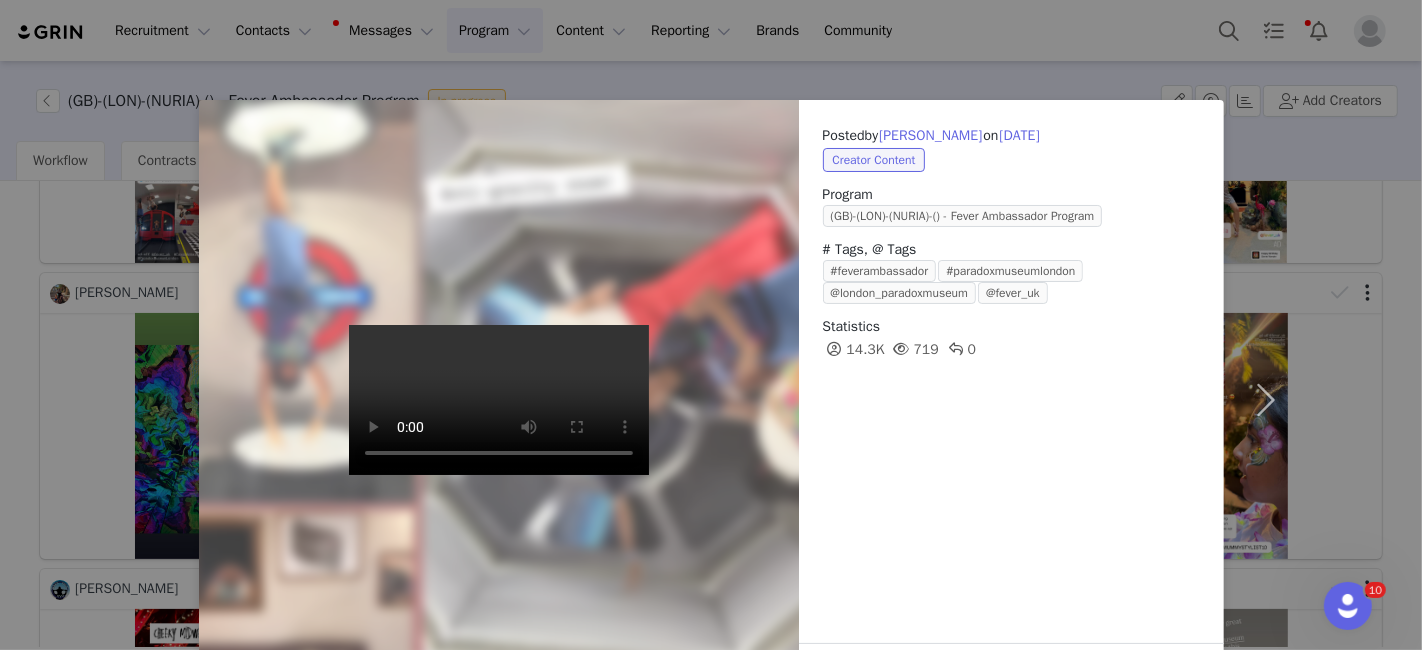 click on "Posted  by  [PERSON_NAME]  on  [DATE]  Creator Content  Program (GB)-(LON)-(NURIA)-() - Fever Ambassador Program # Tags, @ Tags  #feverambassador   #paradoxmuseumlondon   @london_paradoxmuseum   @fever_uk      Statistics 14.3K  719  0  Content Rights Labels & Tags Download View on Instagram Sync Content" at bounding box center (711, 325) 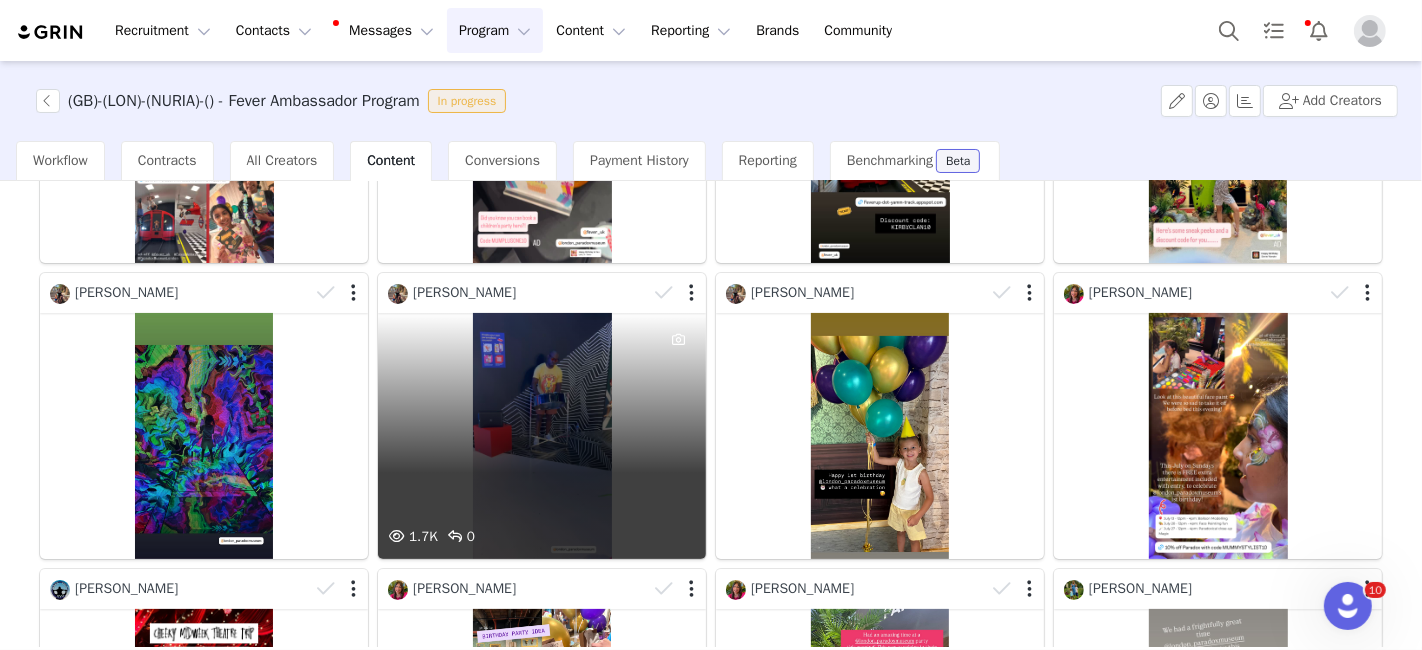 scroll, scrollTop: 0, scrollLeft: 0, axis: both 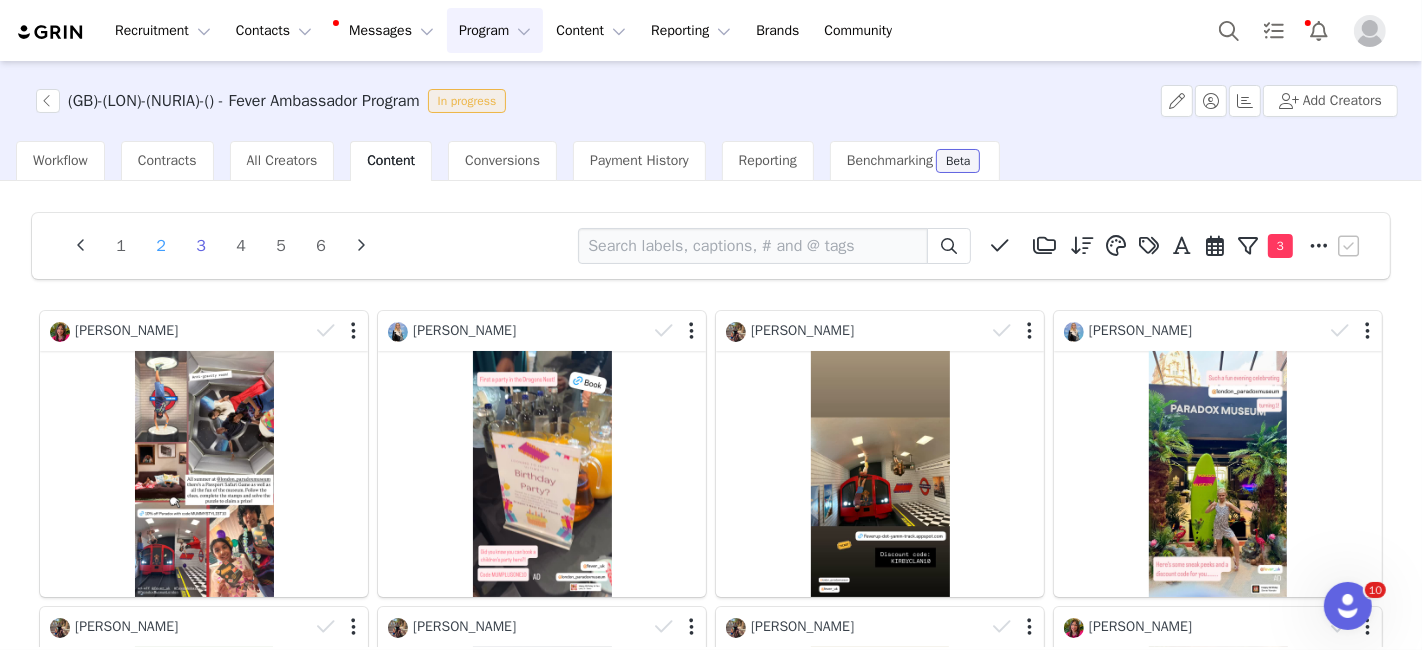 click on "2" at bounding box center [161, 246] 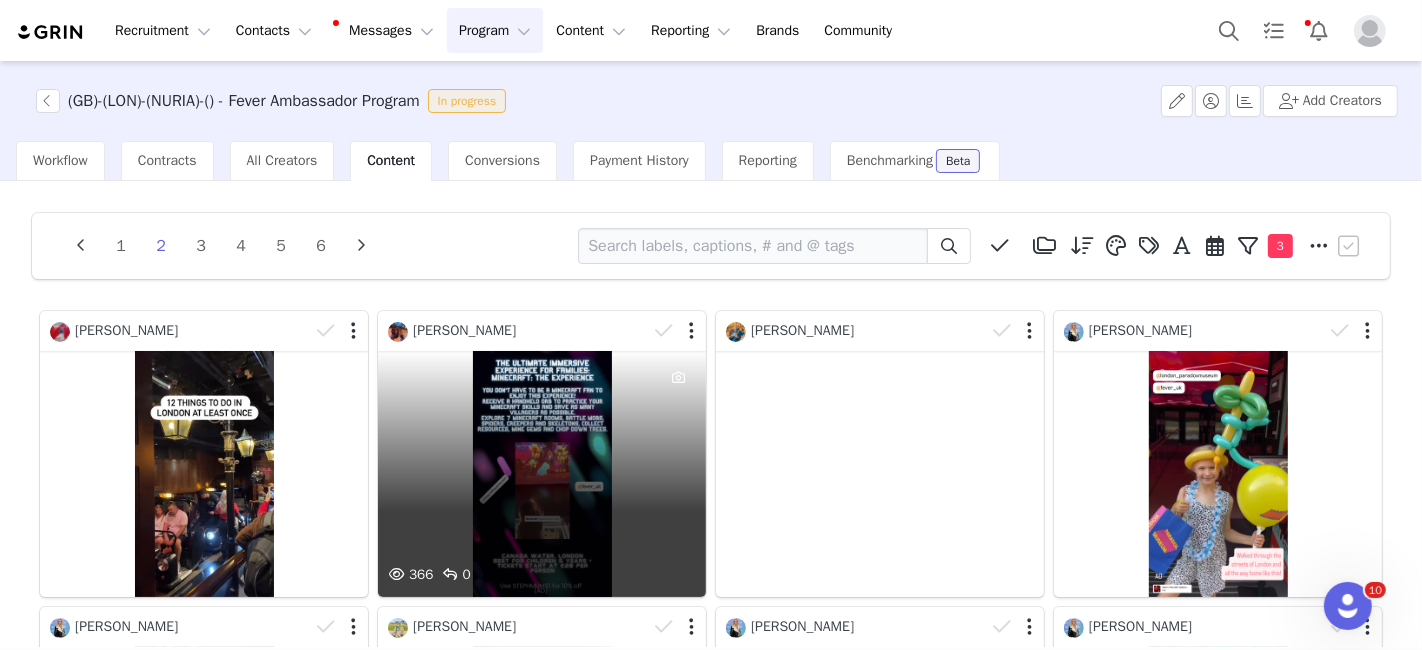 scroll, scrollTop: 658, scrollLeft: 0, axis: vertical 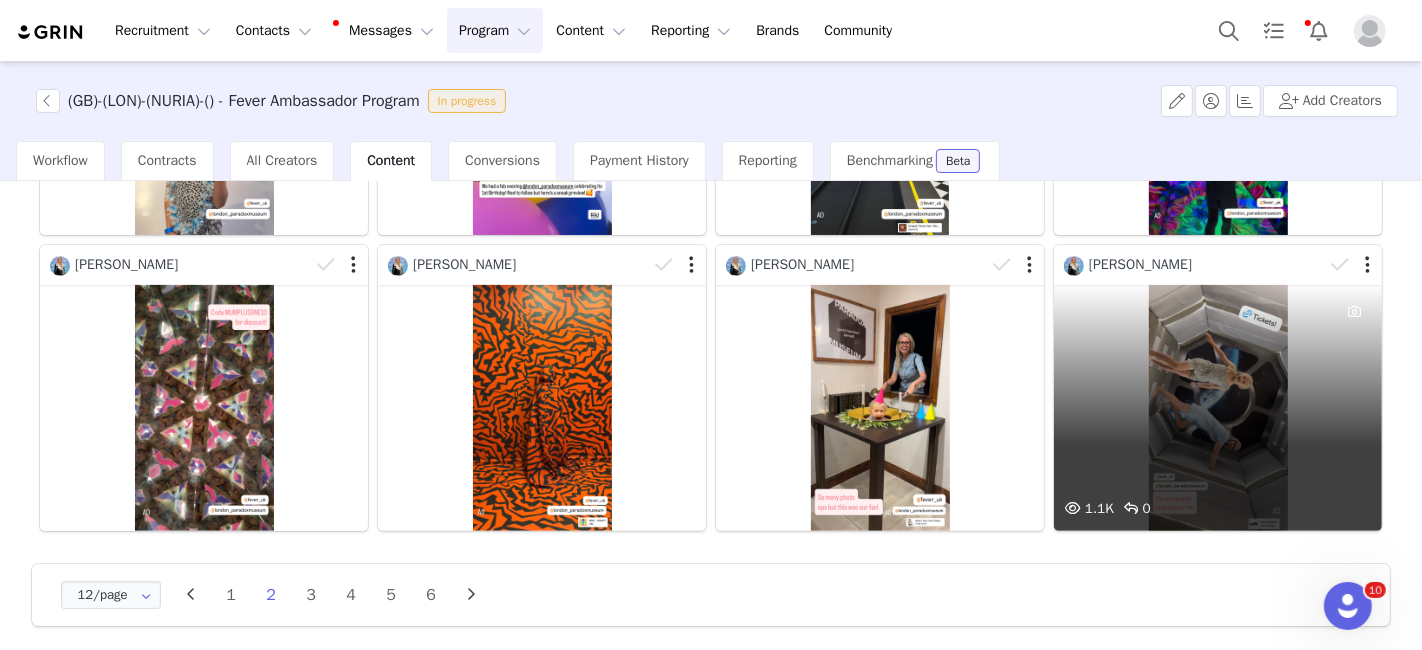 click on "1.1K  0" at bounding box center (1218, 408) 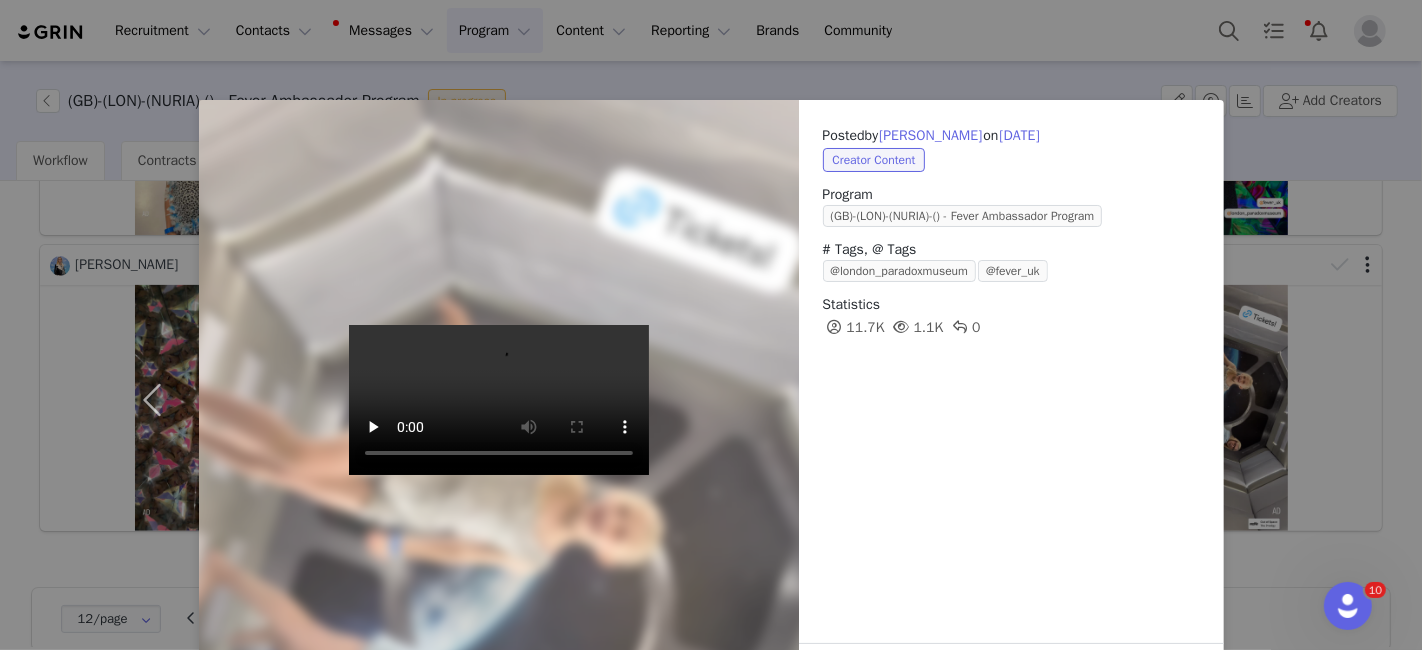 scroll, scrollTop: 73, scrollLeft: 0, axis: vertical 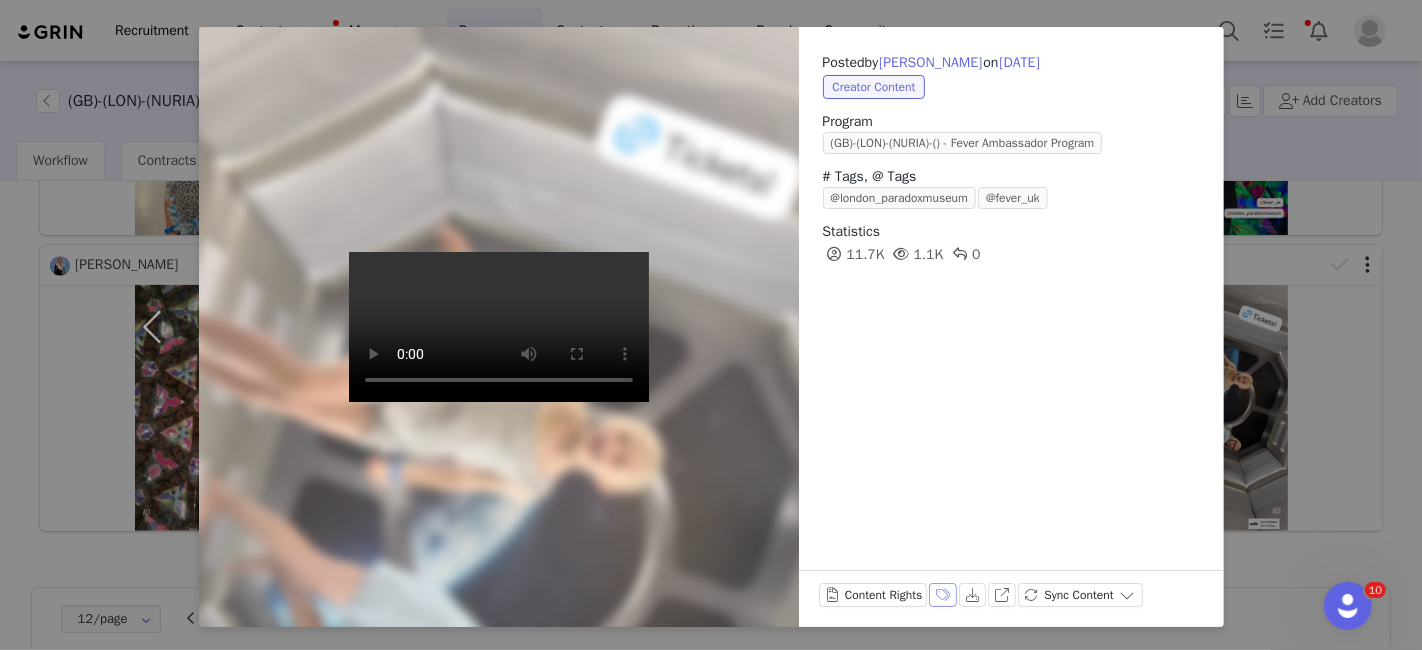 click on "Labels & Tags" at bounding box center (943, 595) 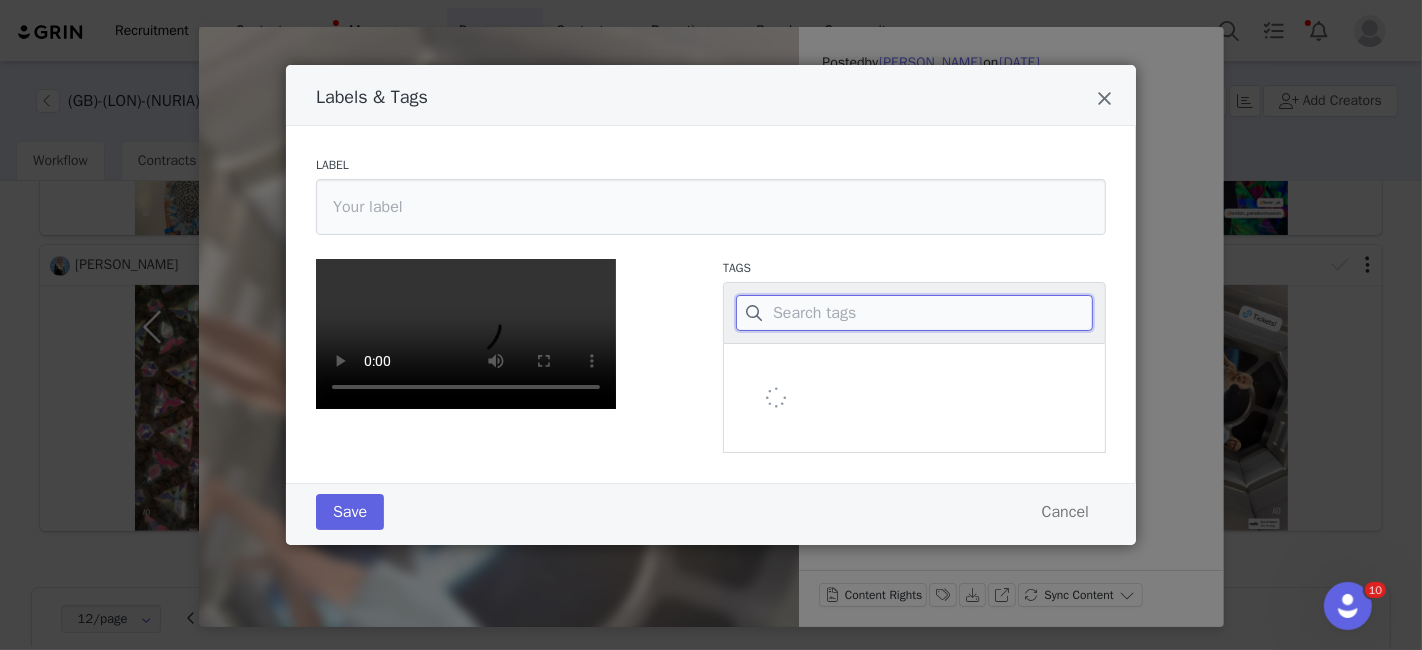 click at bounding box center [914, 313] 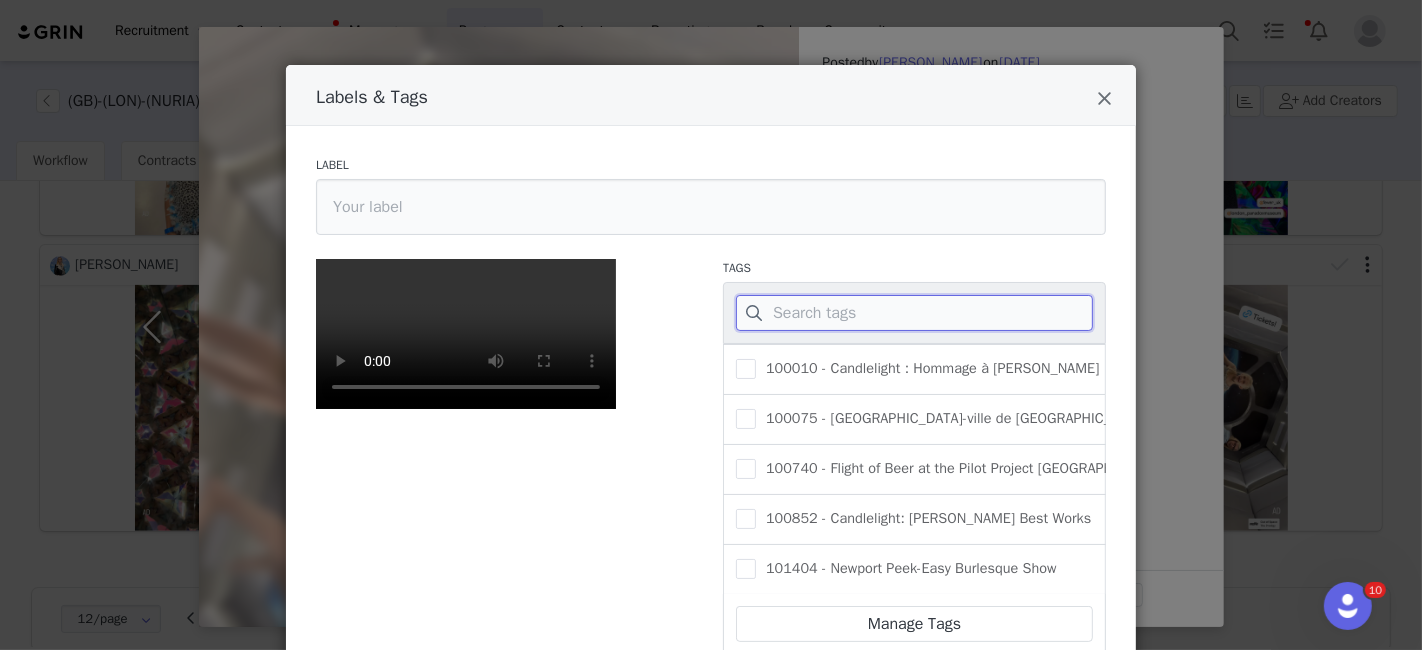 paste on "Ben & Jerry’s Sundaes in the Park Festival" 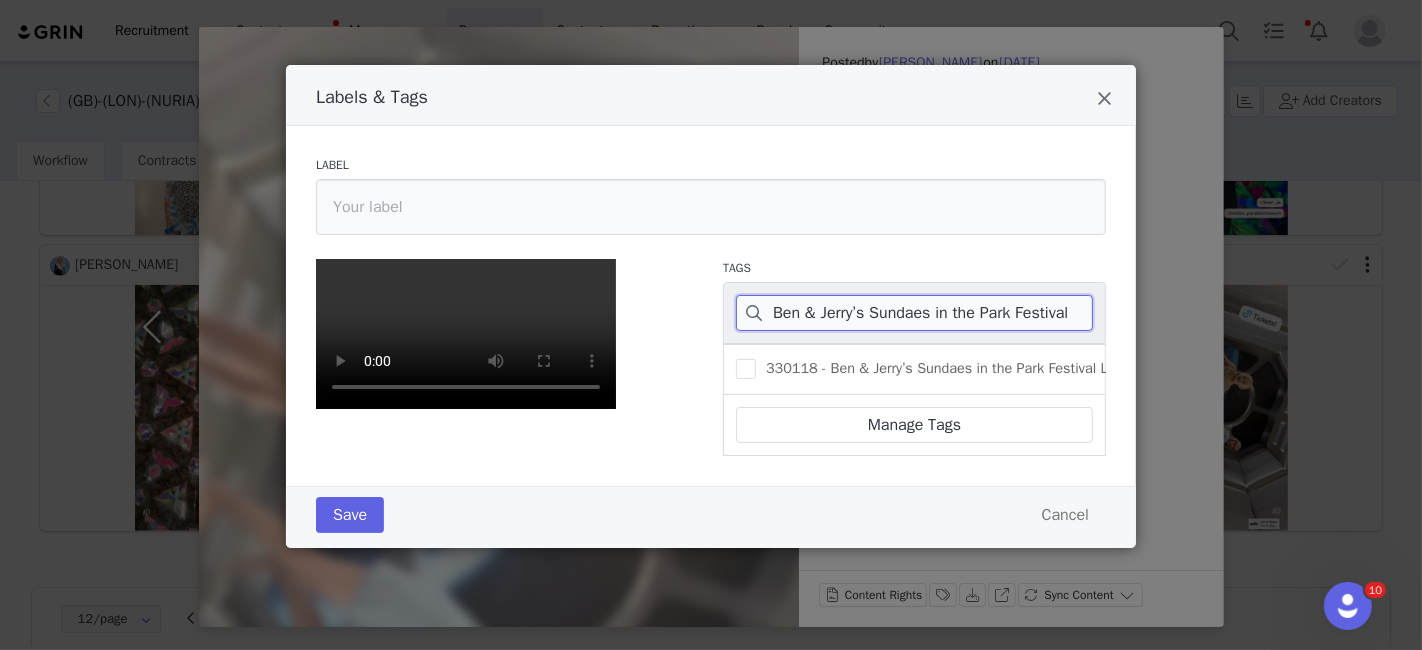 click on "Ben & Jerry’s Sundaes in the Park Festival" at bounding box center (914, 313) 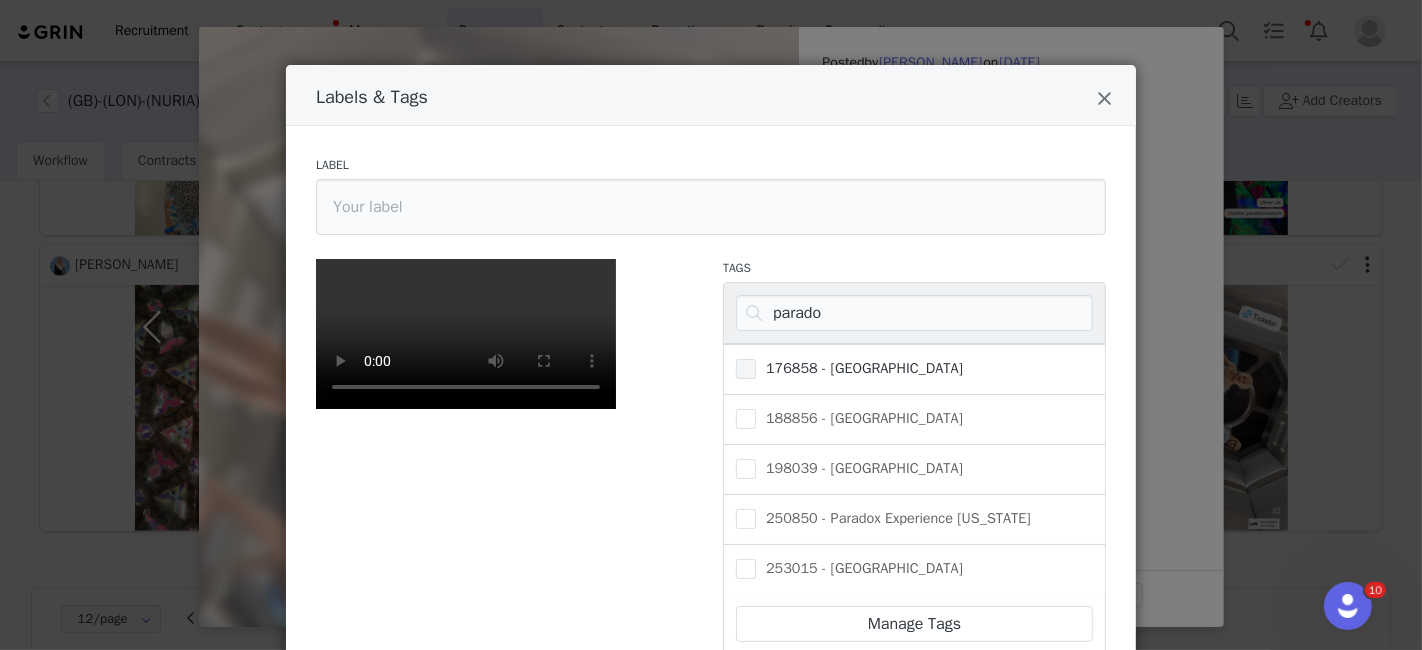 click on "176858 - [GEOGRAPHIC_DATA]" at bounding box center [859, 368] 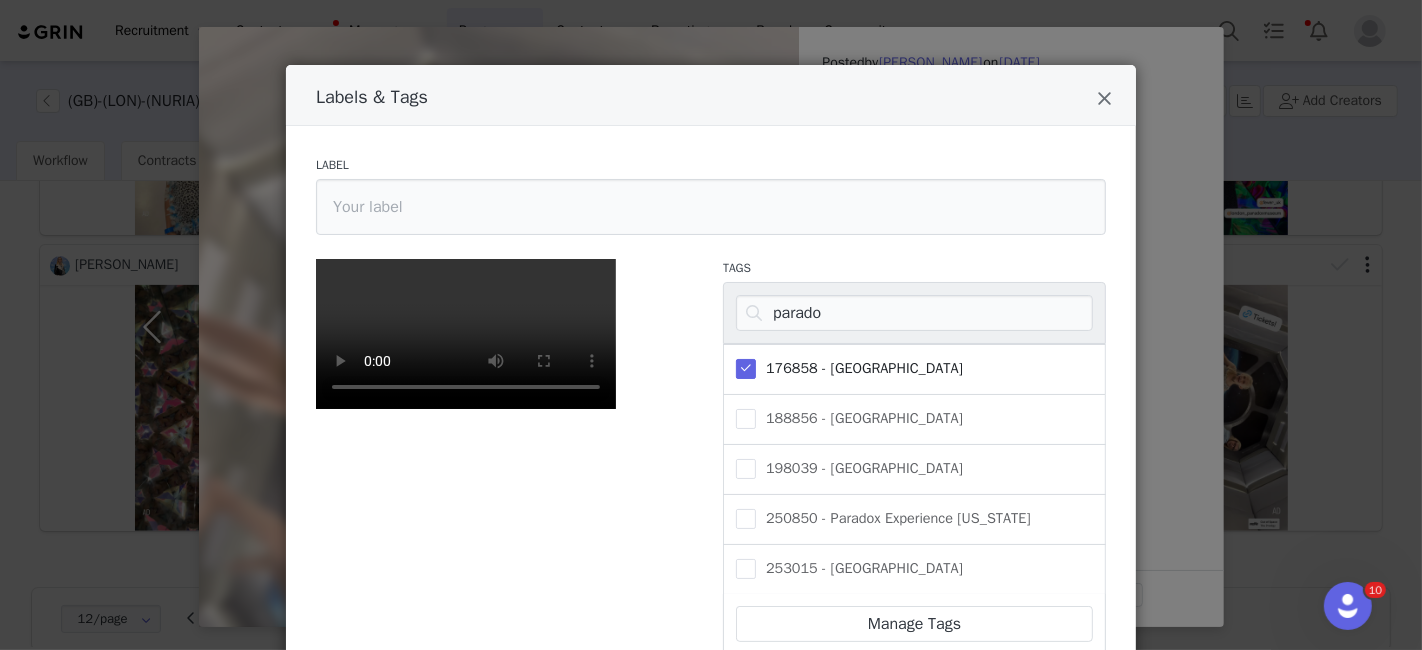 scroll, scrollTop: 431, scrollLeft: 0, axis: vertical 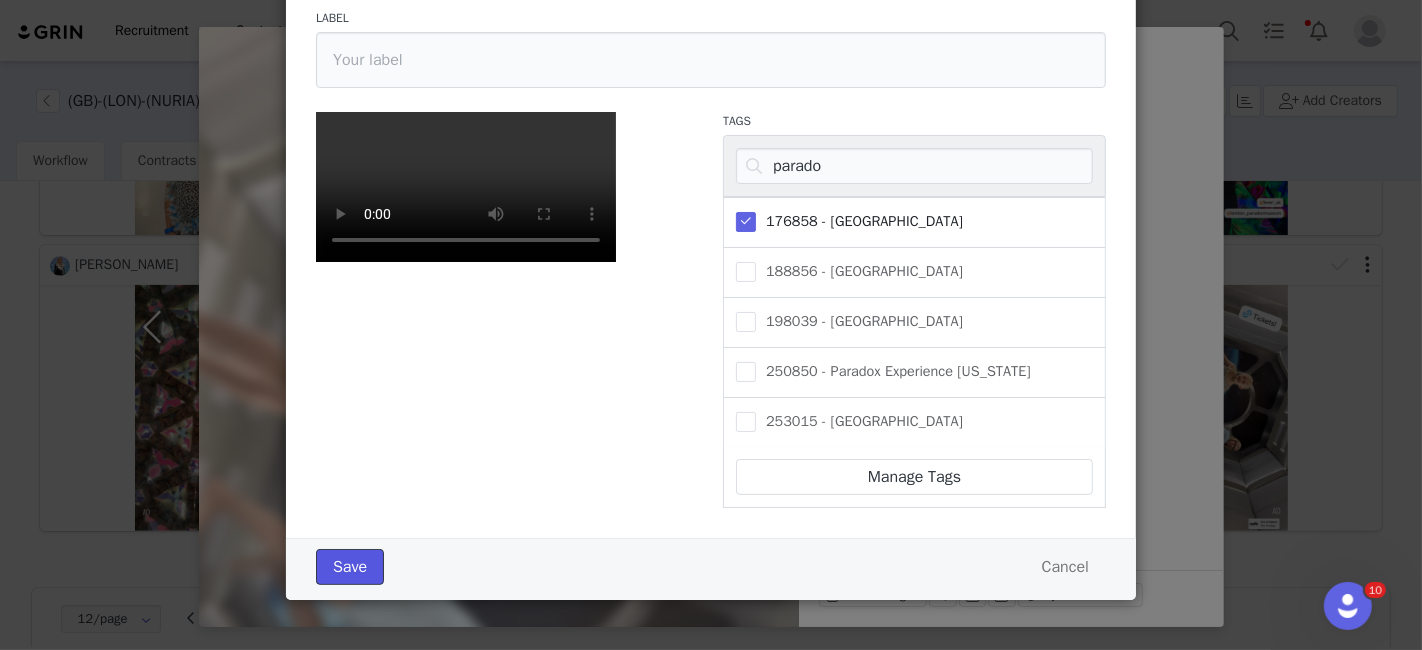 click on "Save" at bounding box center (350, 567) 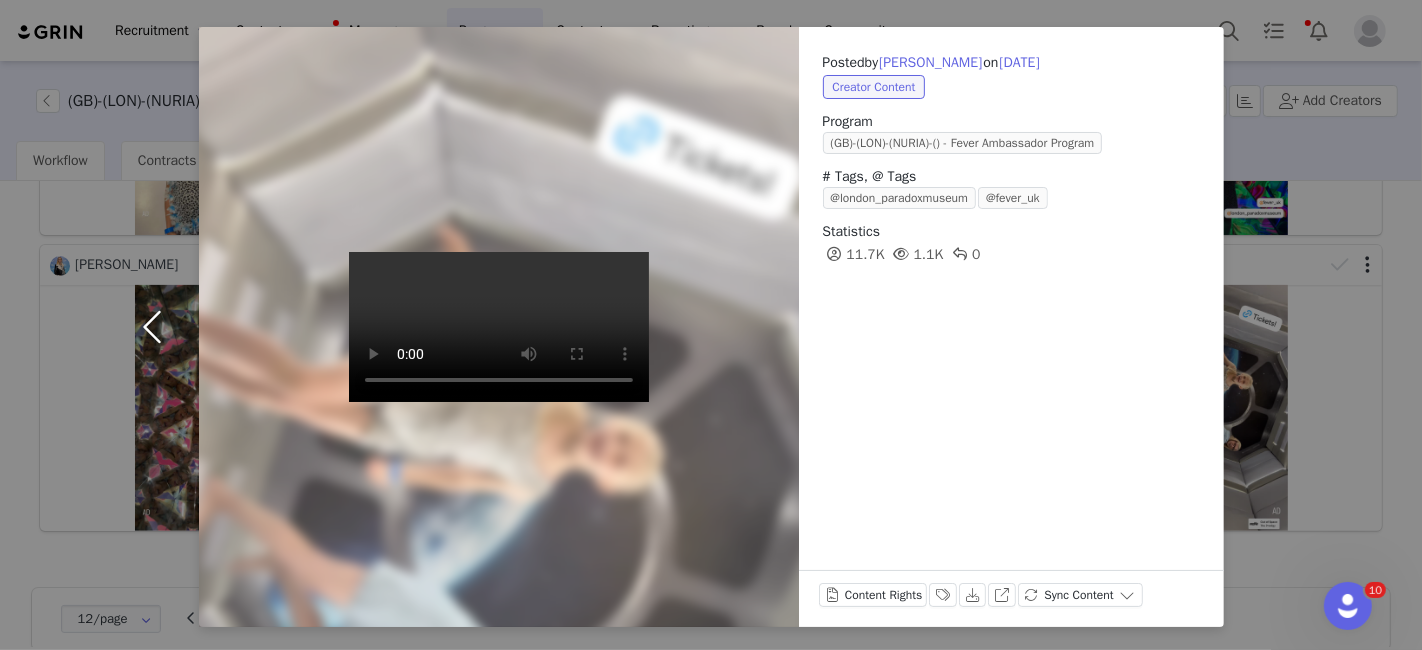 click at bounding box center (157, 327) 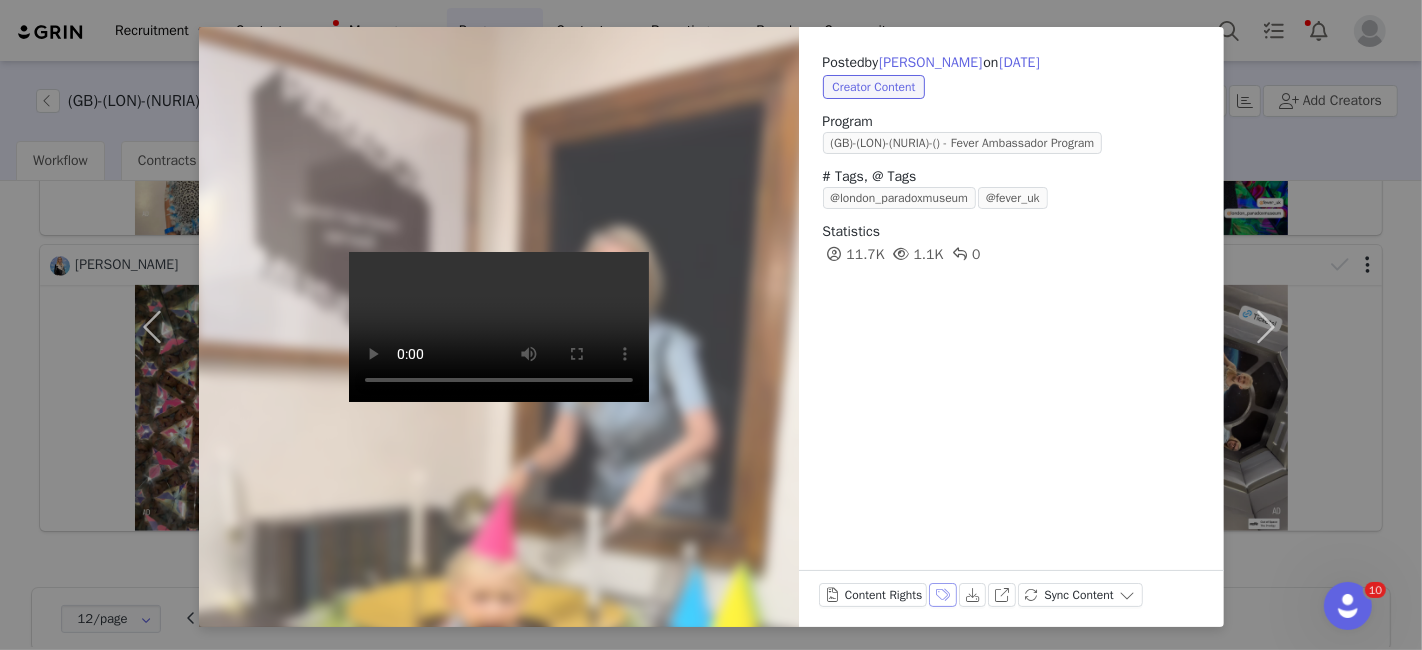 click on "Labels & Tags" at bounding box center [943, 595] 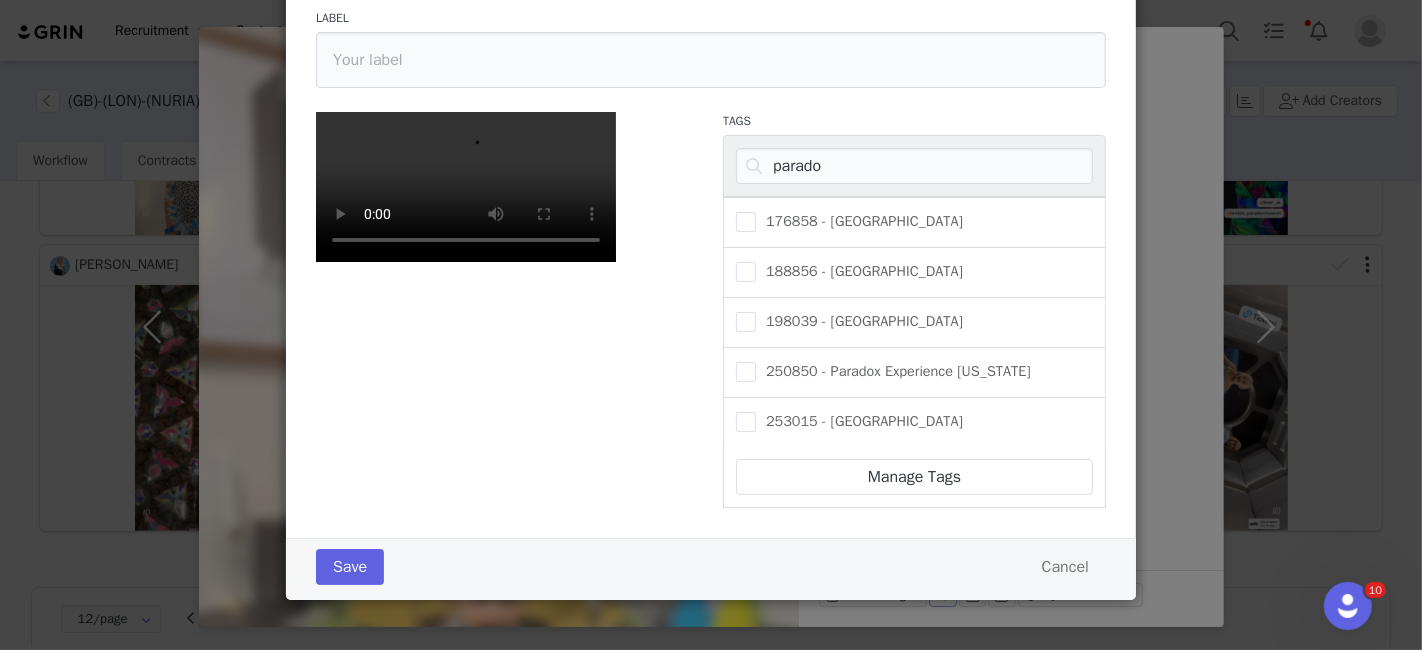 scroll, scrollTop: 230, scrollLeft: 0, axis: vertical 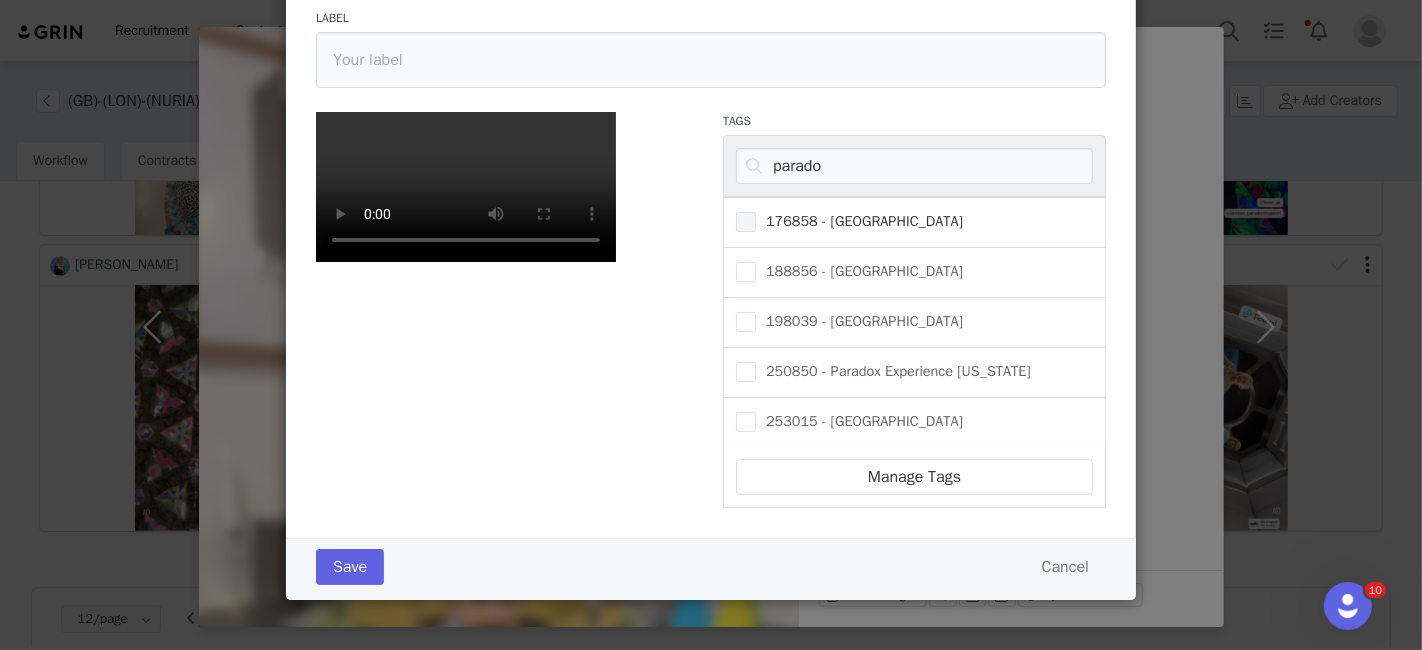 click on "176858 - [GEOGRAPHIC_DATA]" at bounding box center (859, 221) 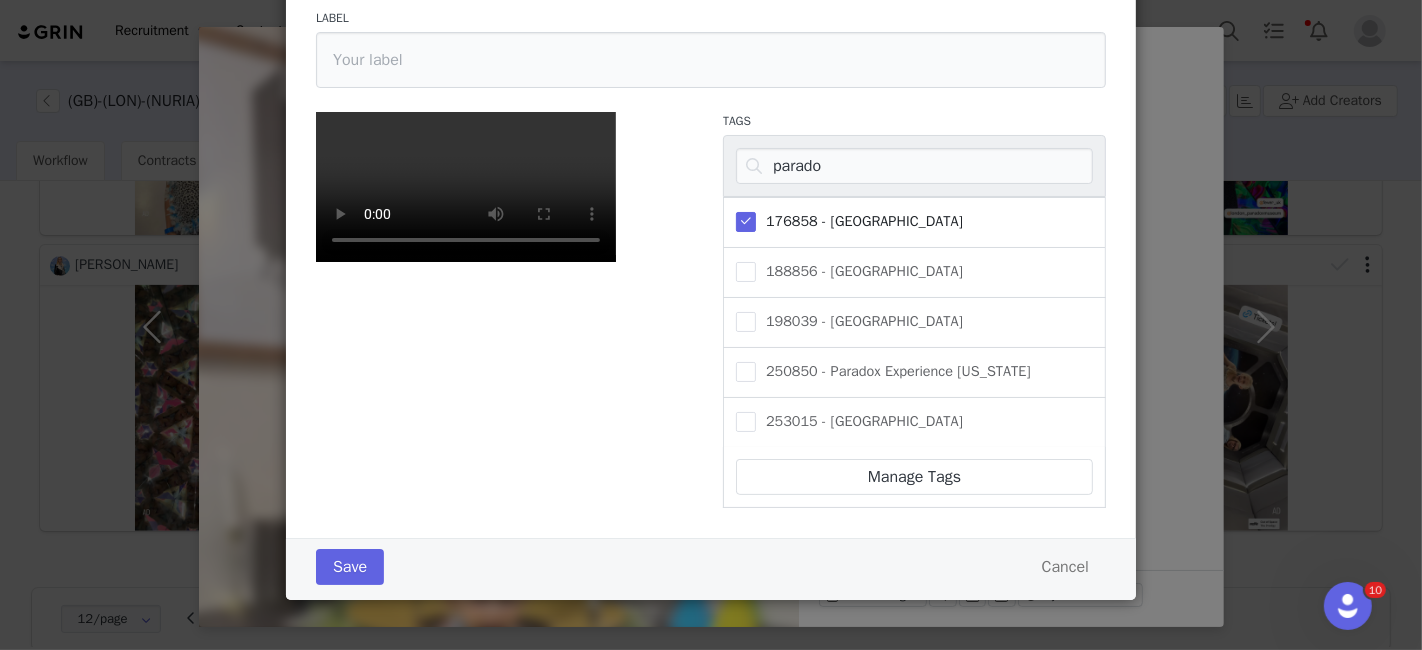 scroll, scrollTop: 431, scrollLeft: 0, axis: vertical 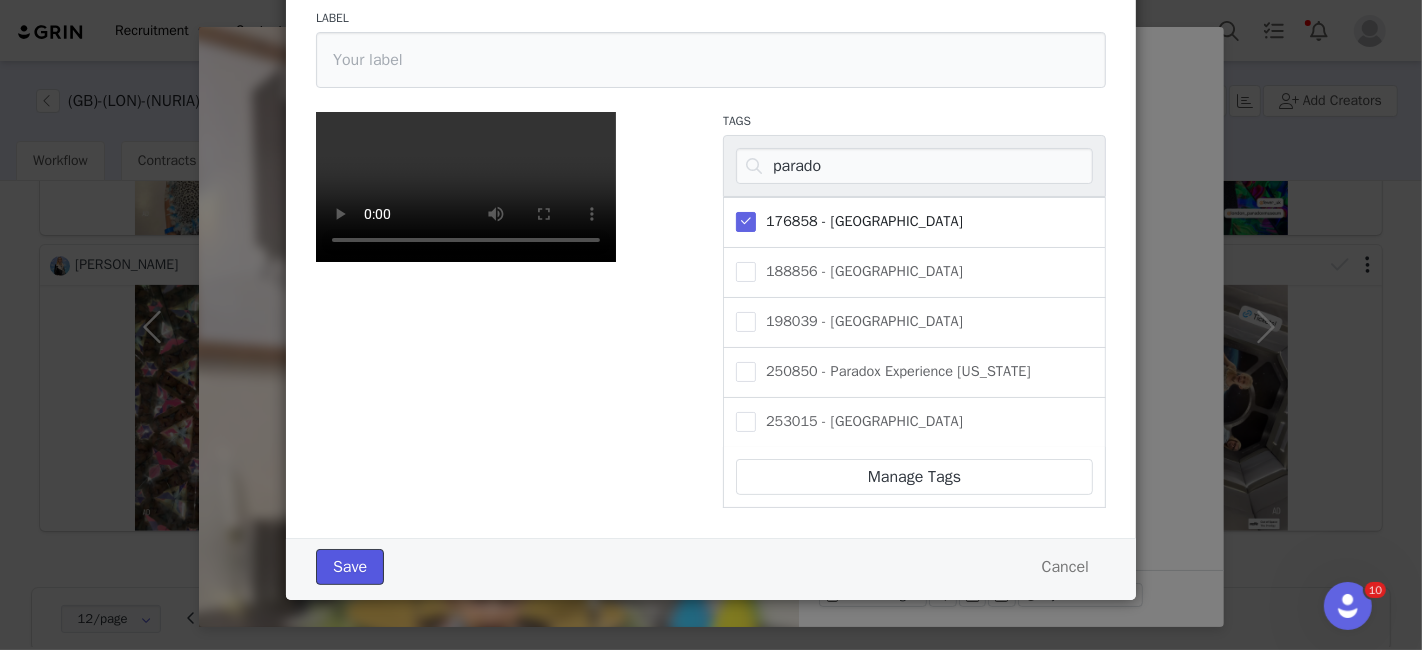 click on "Save" at bounding box center [350, 567] 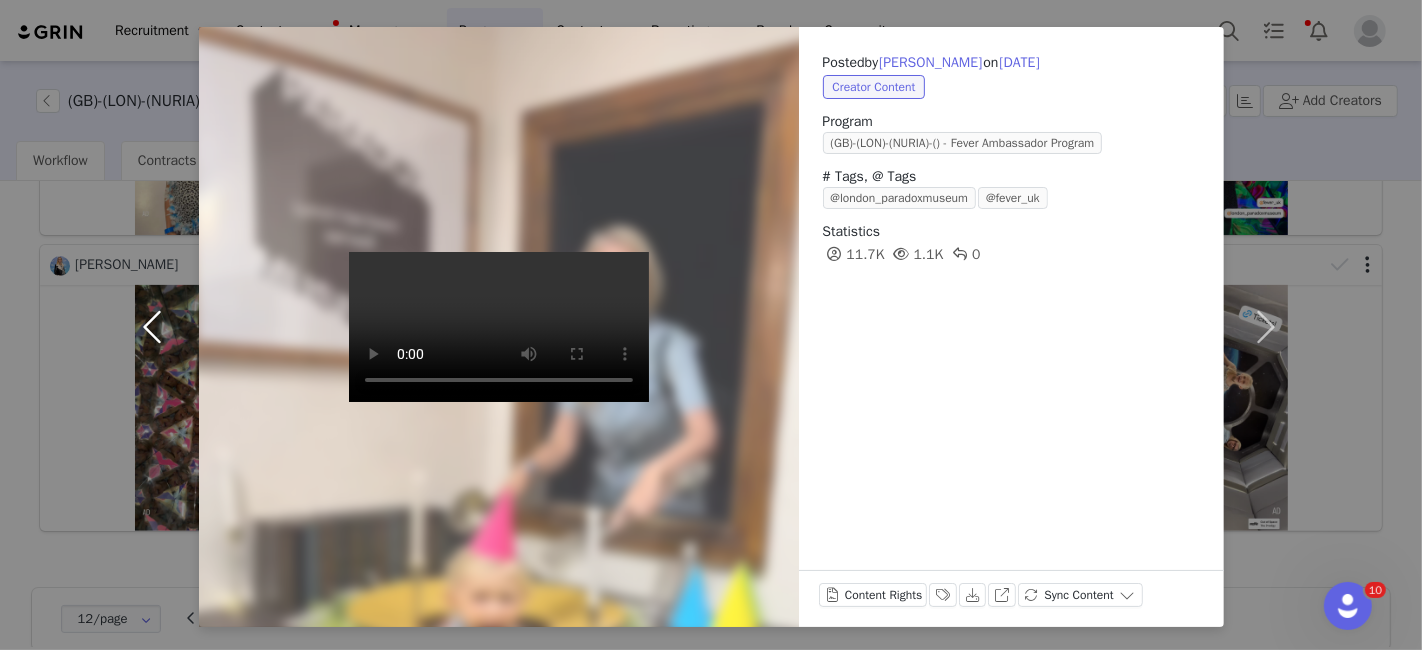 click at bounding box center [157, 327] 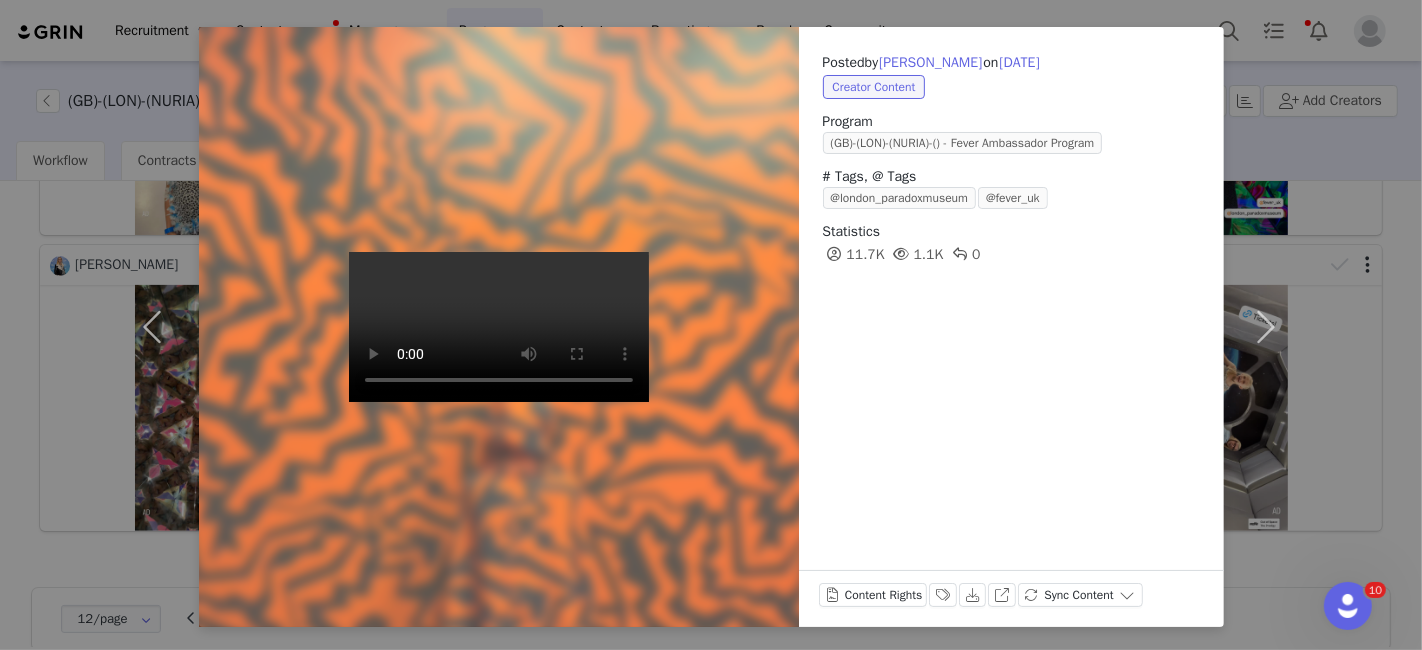 click at bounding box center [499, 327] 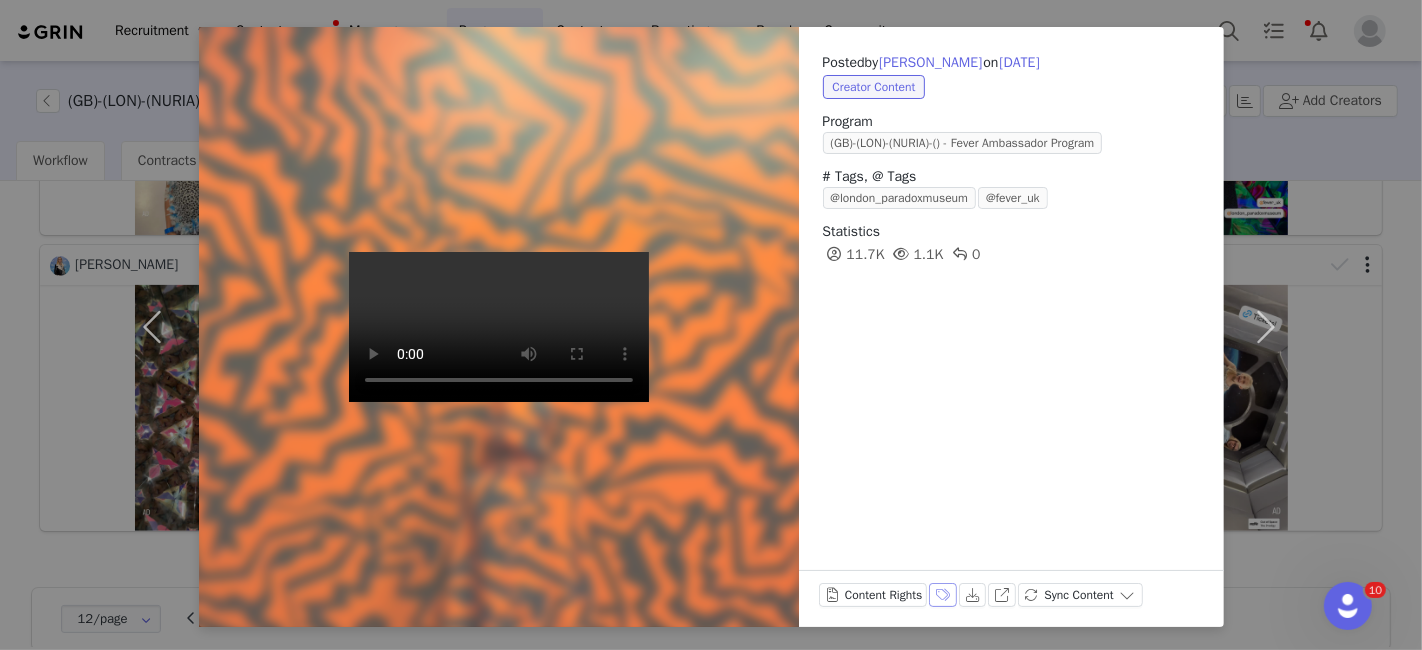 click on "Labels & Tags" at bounding box center [943, 595] 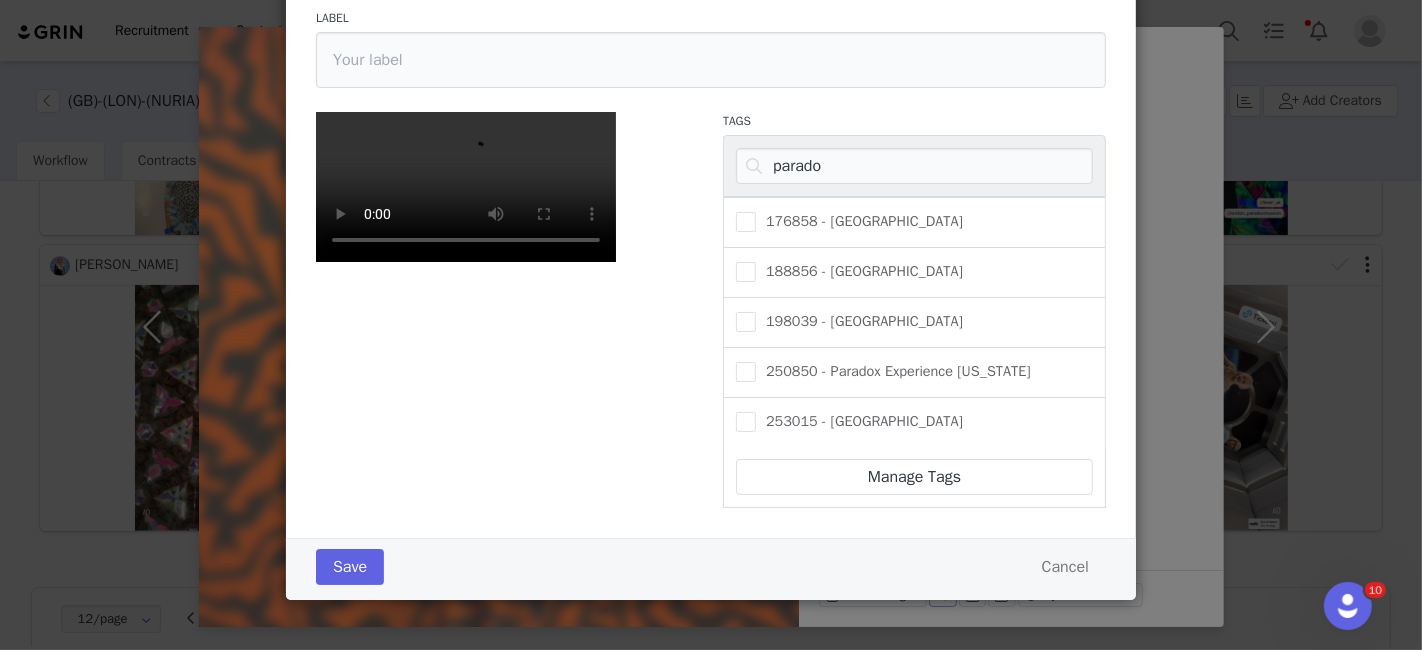 scroll, scrollTop: 233, scrollLeft: 0, axis: vertical 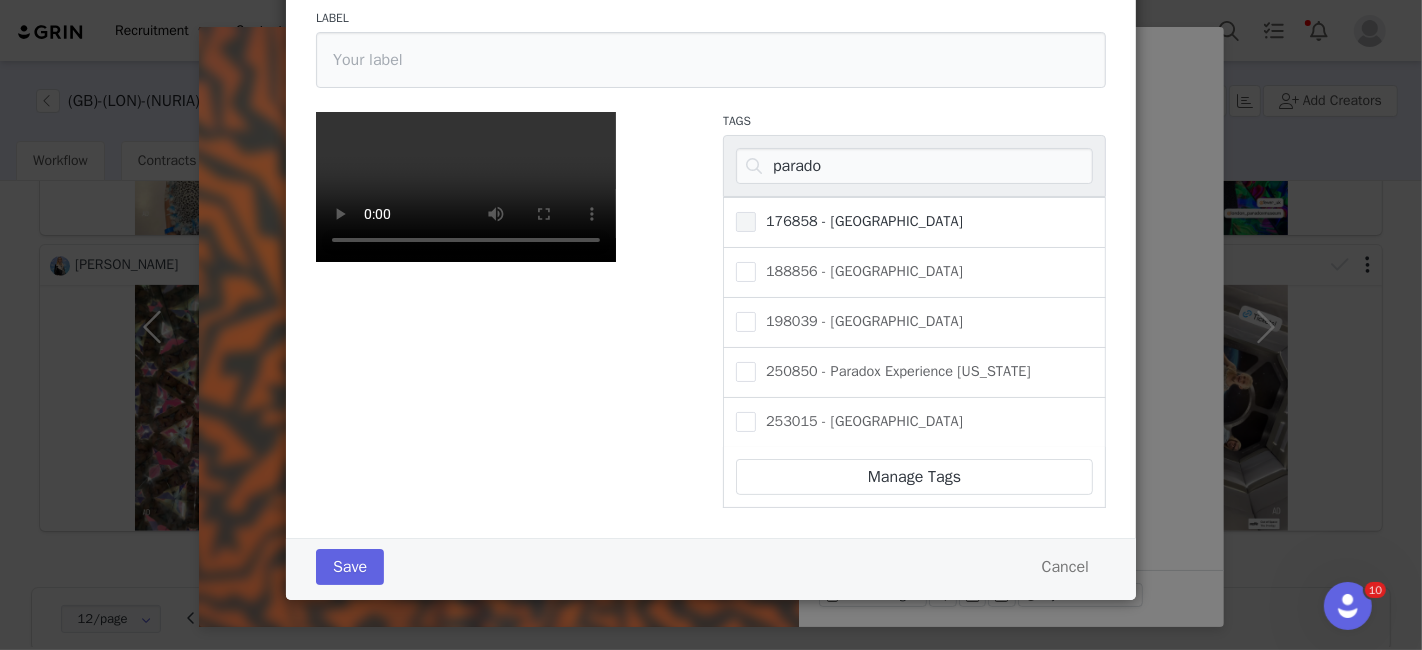 click on "176858 - [GEOGRAPHIC_DATA]" at bounding box center [849, 222] 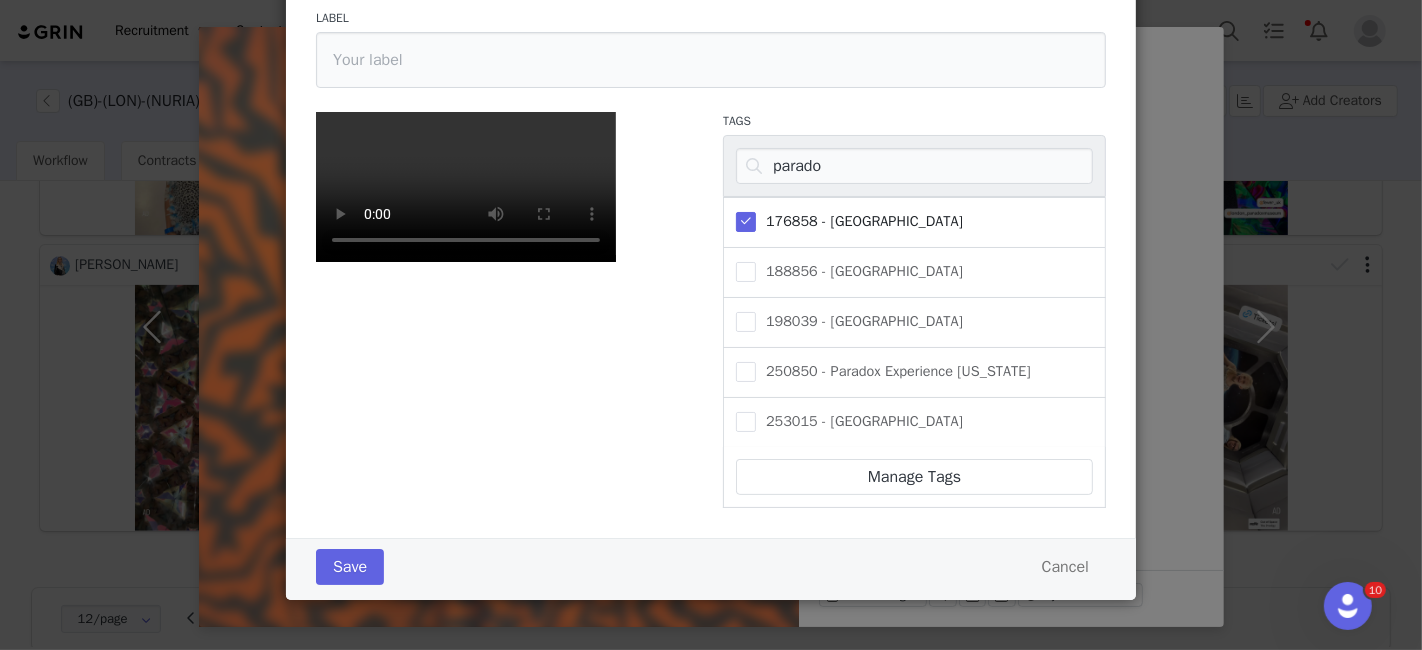 scroll, scrollTop: 431, scrollLeft: 0, axis: vertical 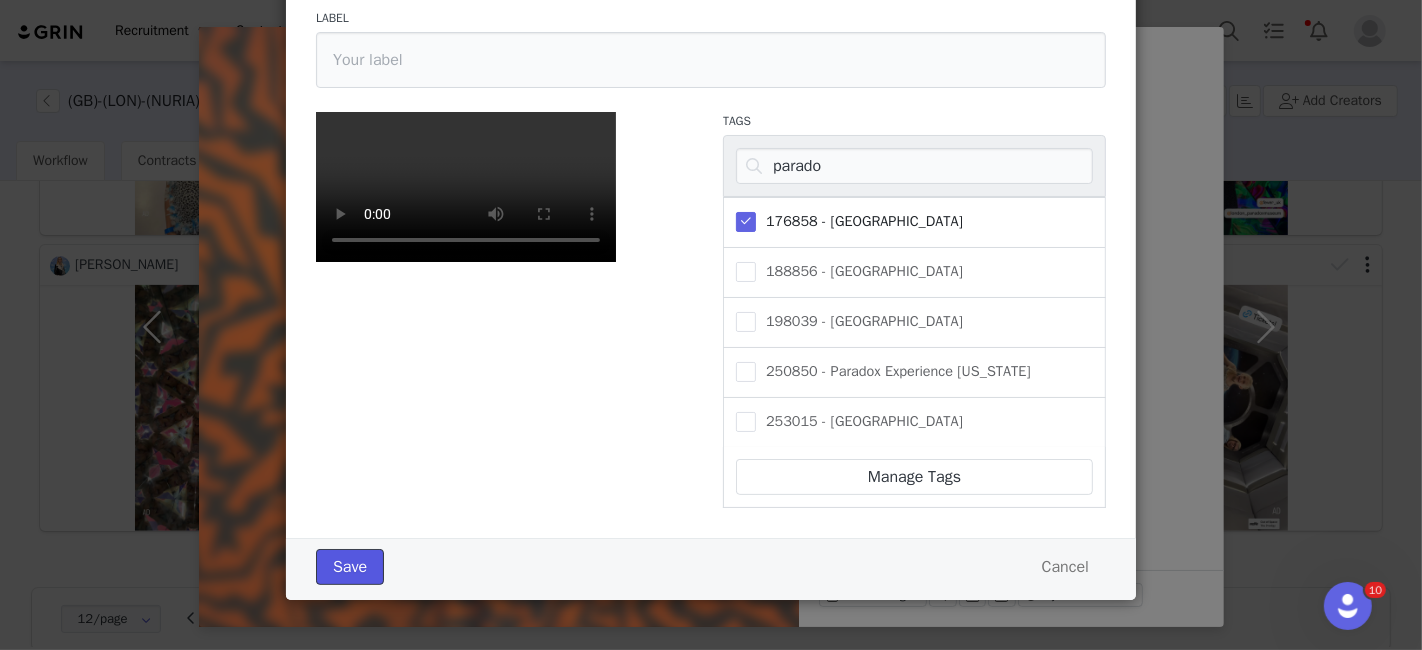 click on "Save" at bounding box center (350, 567) 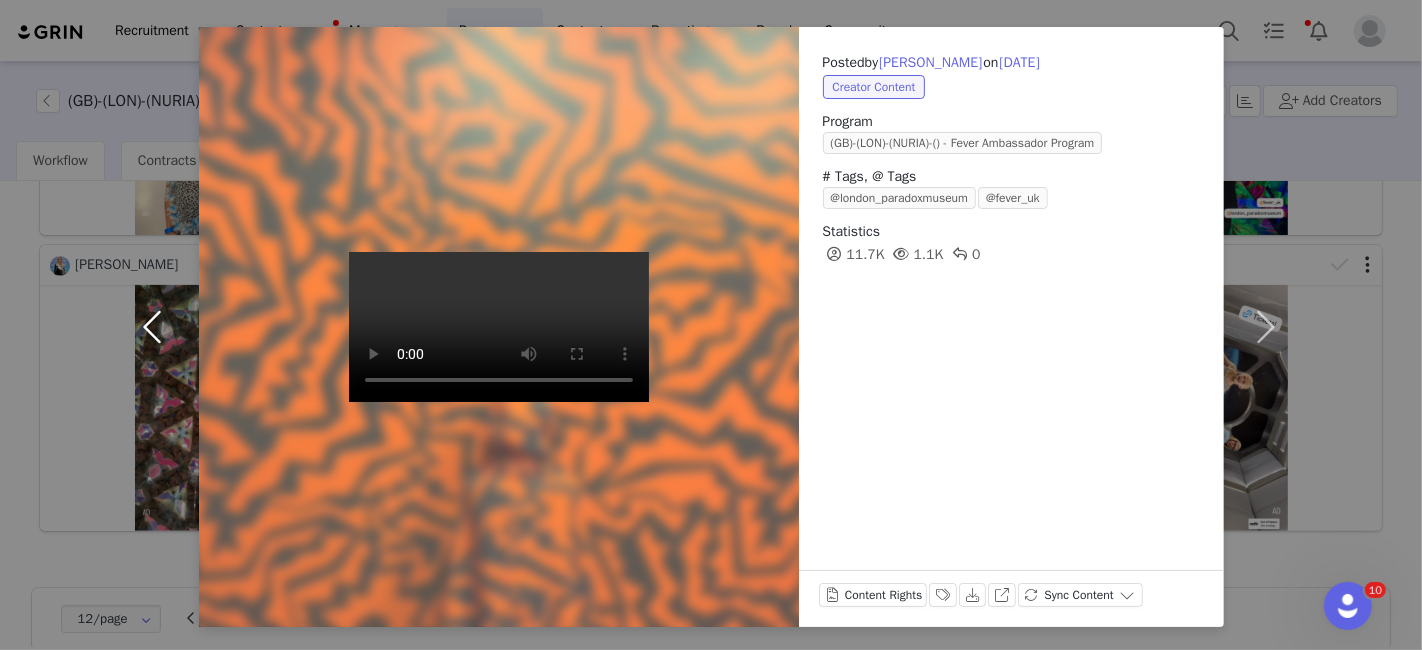 click at bounding box center [157, 327] 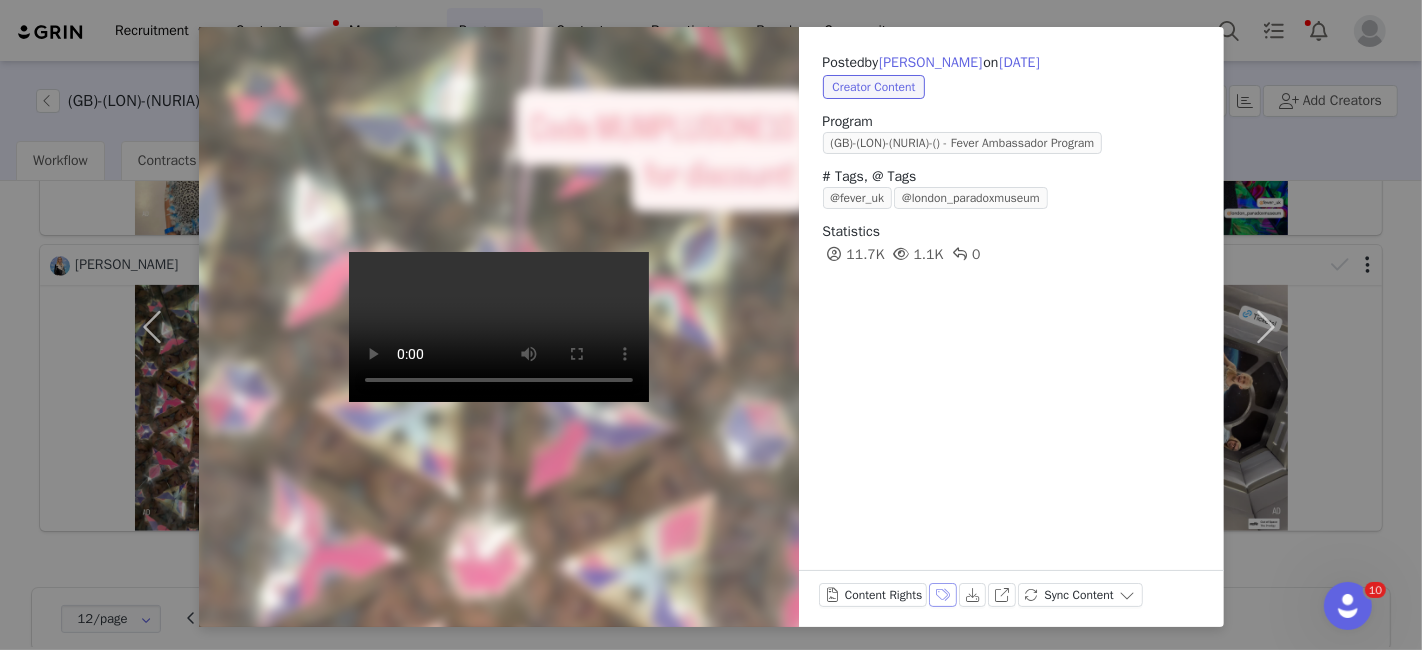 click on "Labels & Tags" at bounding box center [943, 595] 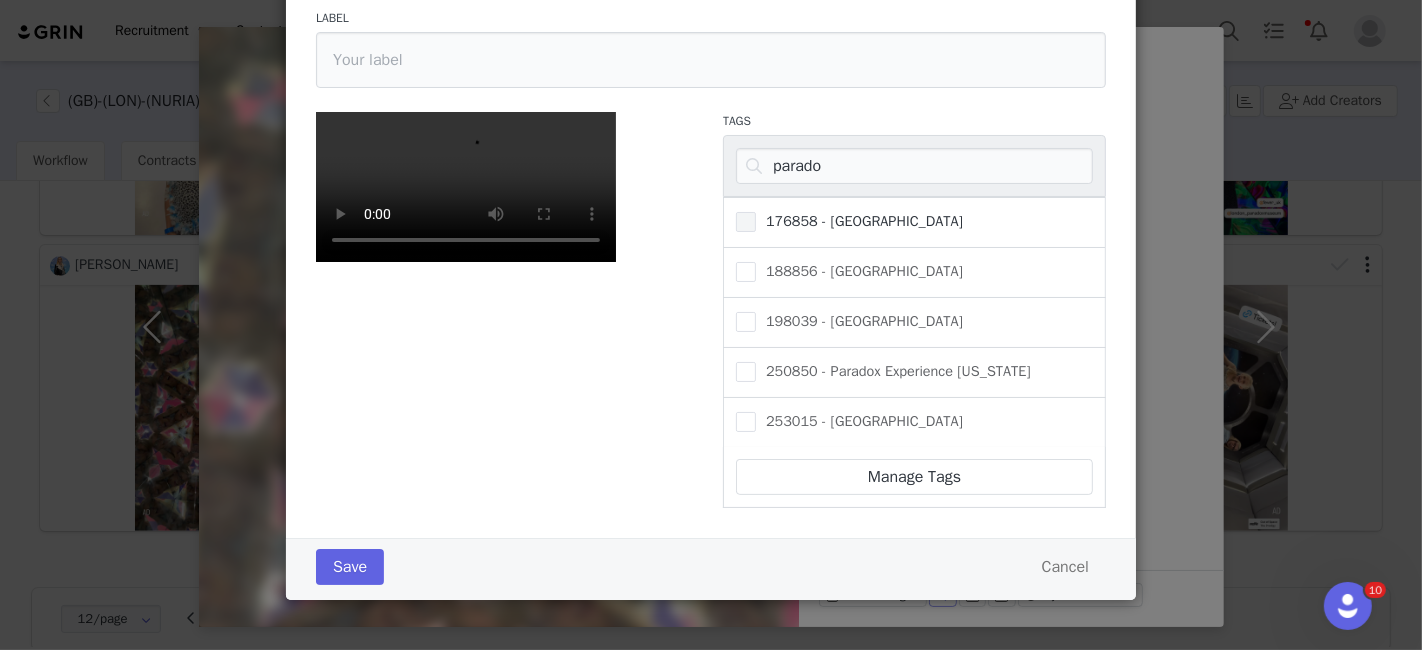 scroll, scrollTop: 228, scrollLeft: 0, axis: vertical 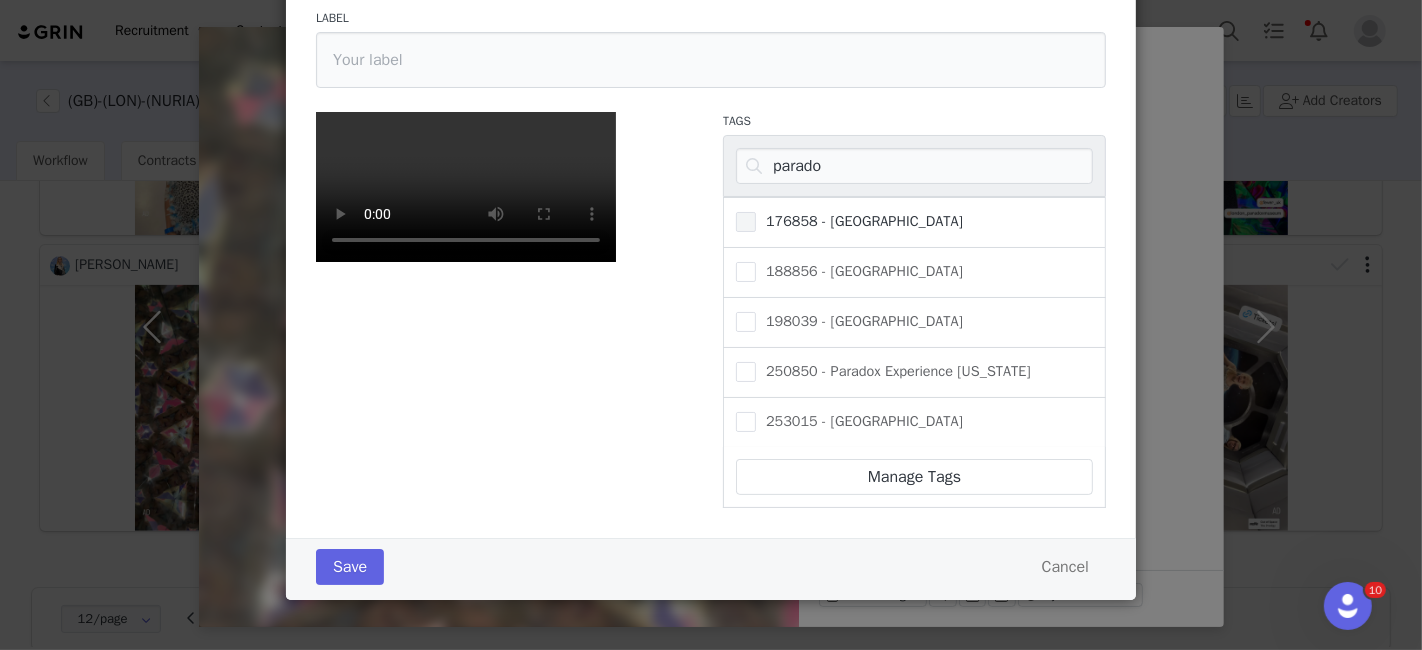 click on "176858 - [GEOGRAPHIC_DATA]" at bounding box center (859, 221) 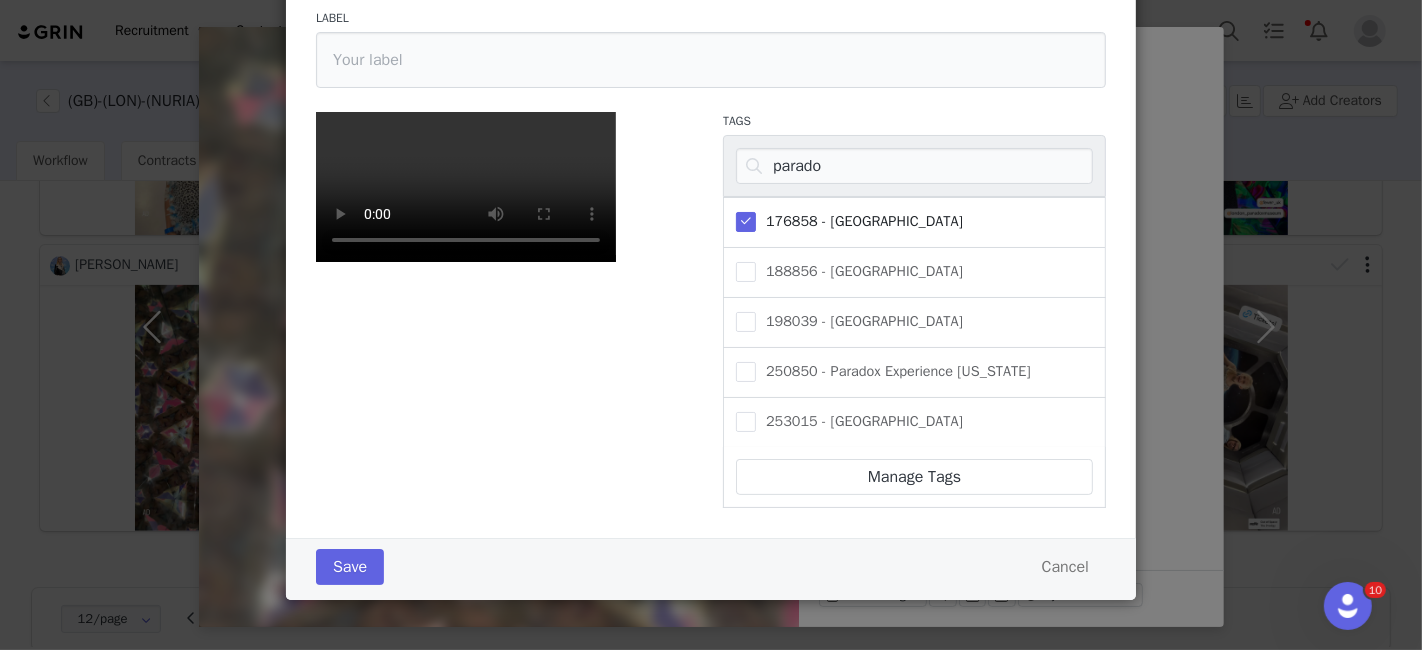 scroll, scrollTop: 431, scrollLeft: 0, axis: vertical 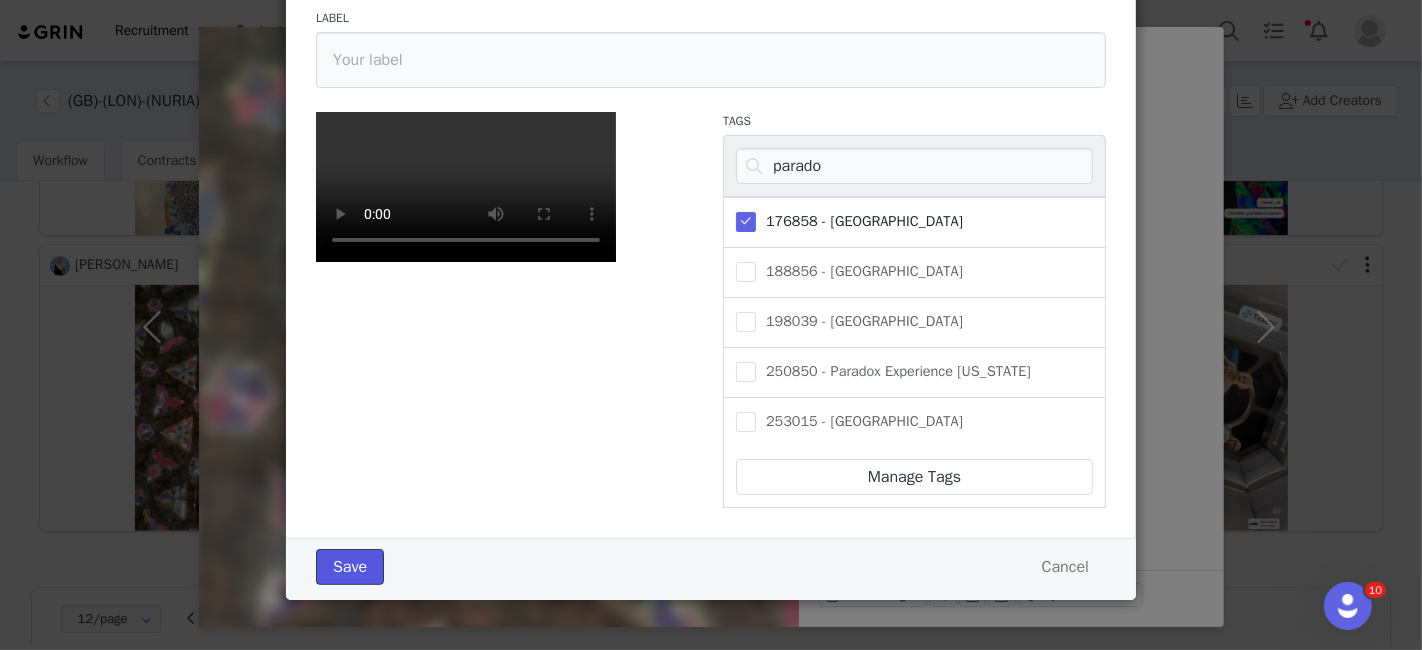 click on "Save" at bounding box center [350, 567] 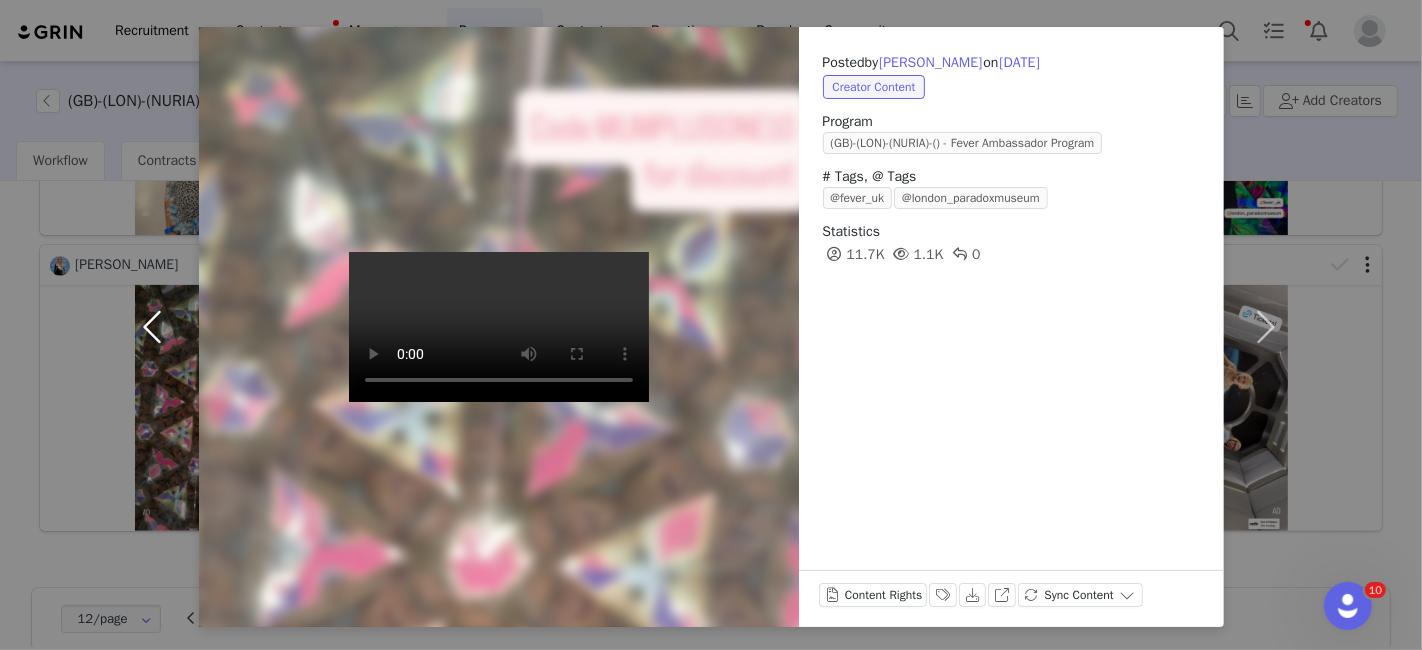 click at bounding box center (157, 327) 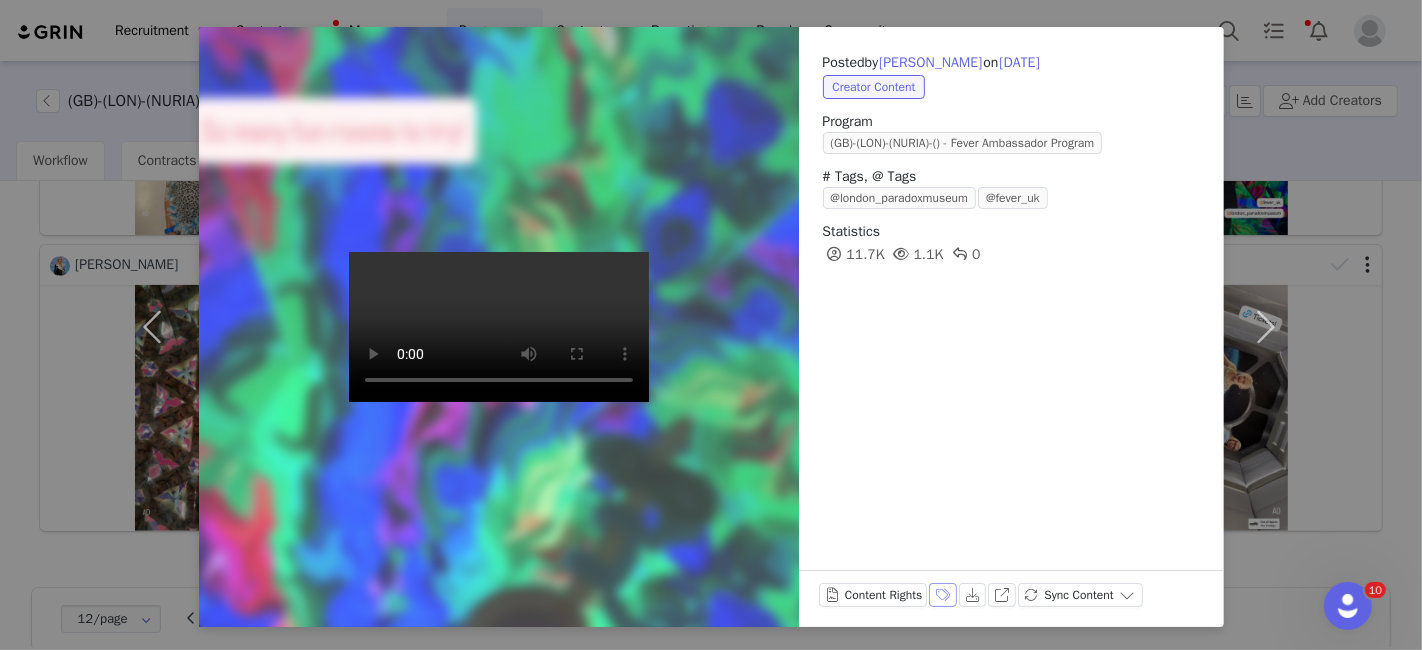 click on "Labels & Tags" at bounding box center (943, 595) 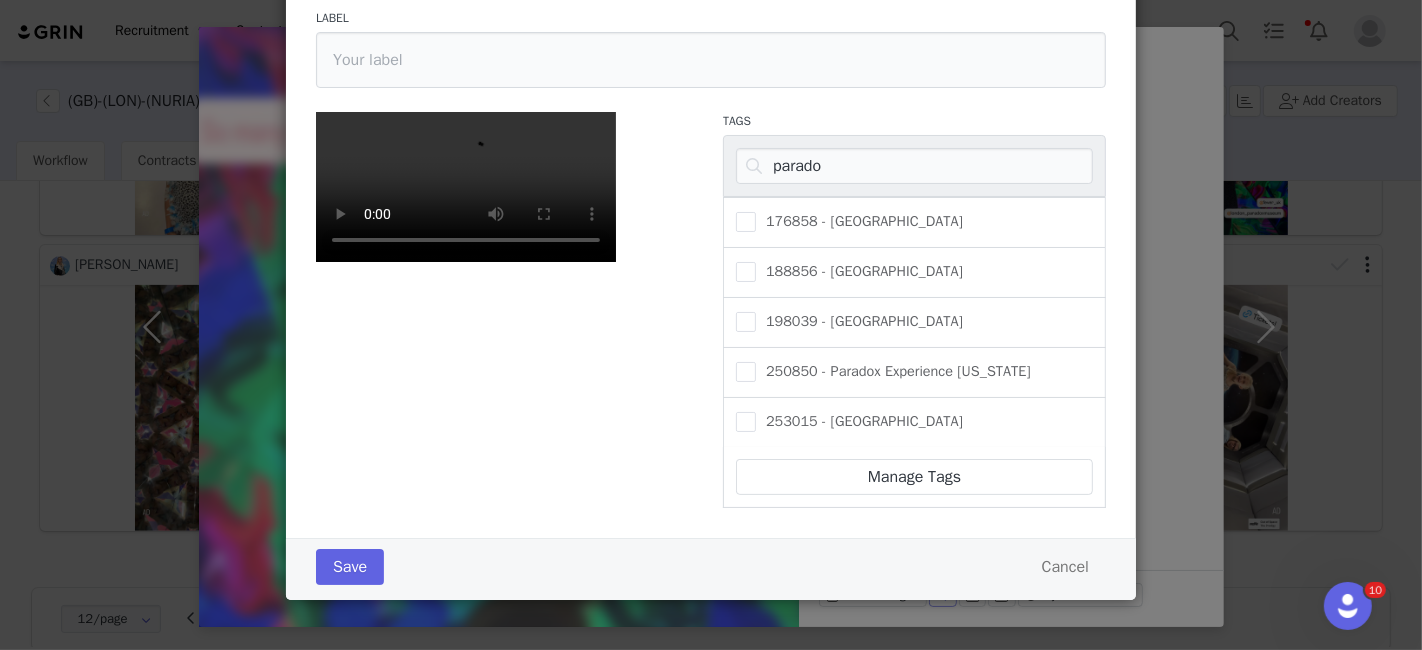 scroll, scrollTop: 228, scrollLeft: 0, axis: vertical 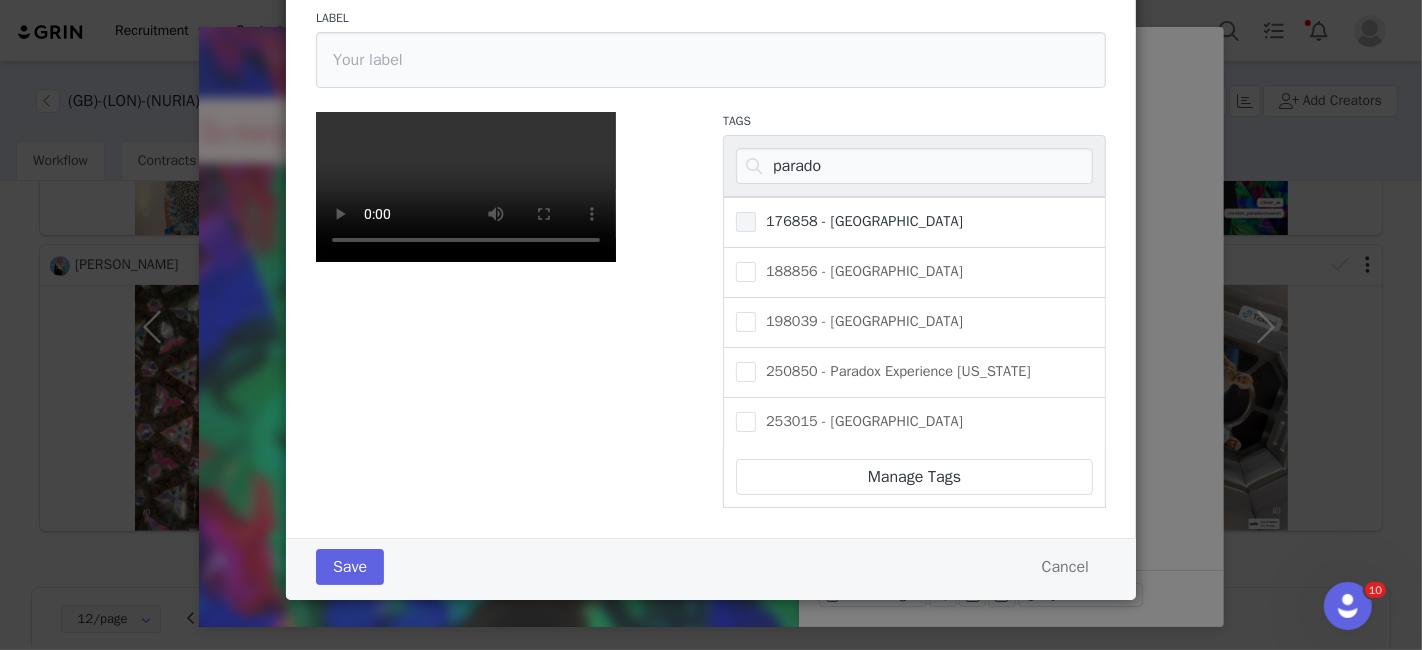 click on "176858 - [GEOGRAPHIC_DATA]" at bounding box center [859, 221] 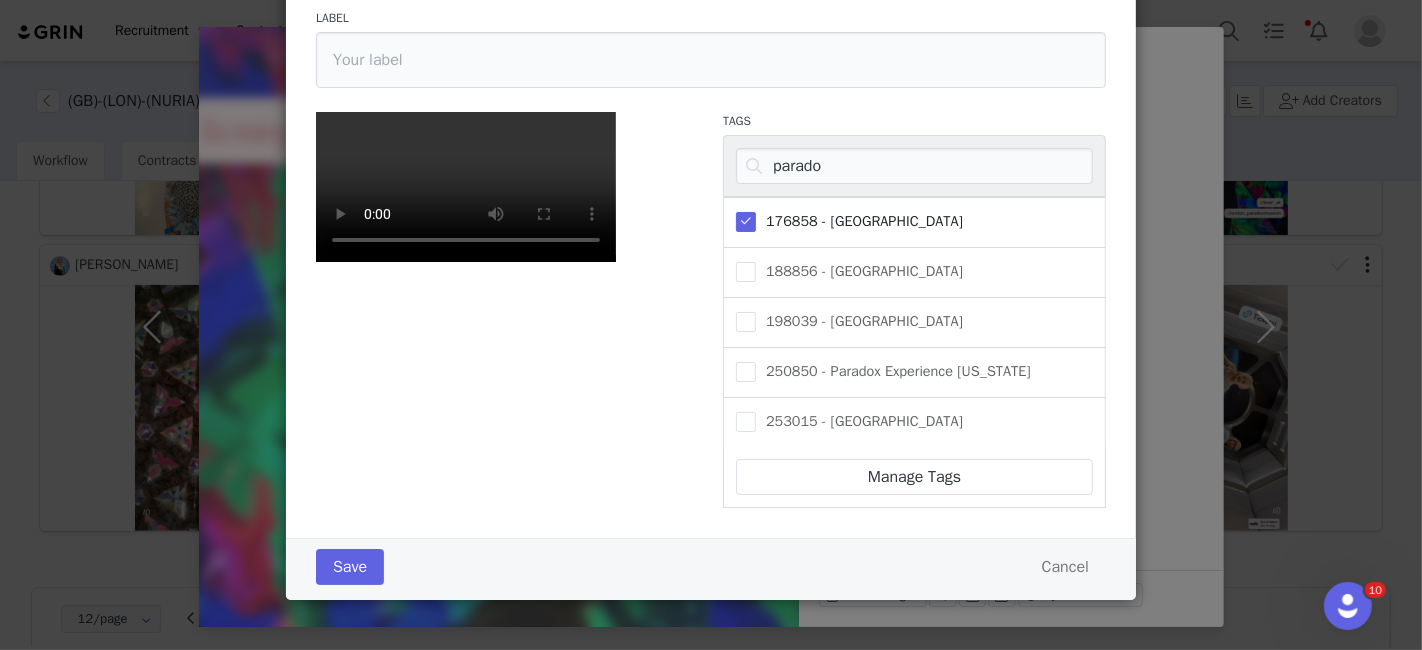 scroll, scrollTop: 431, scrollLeft: 0, axis: vertical 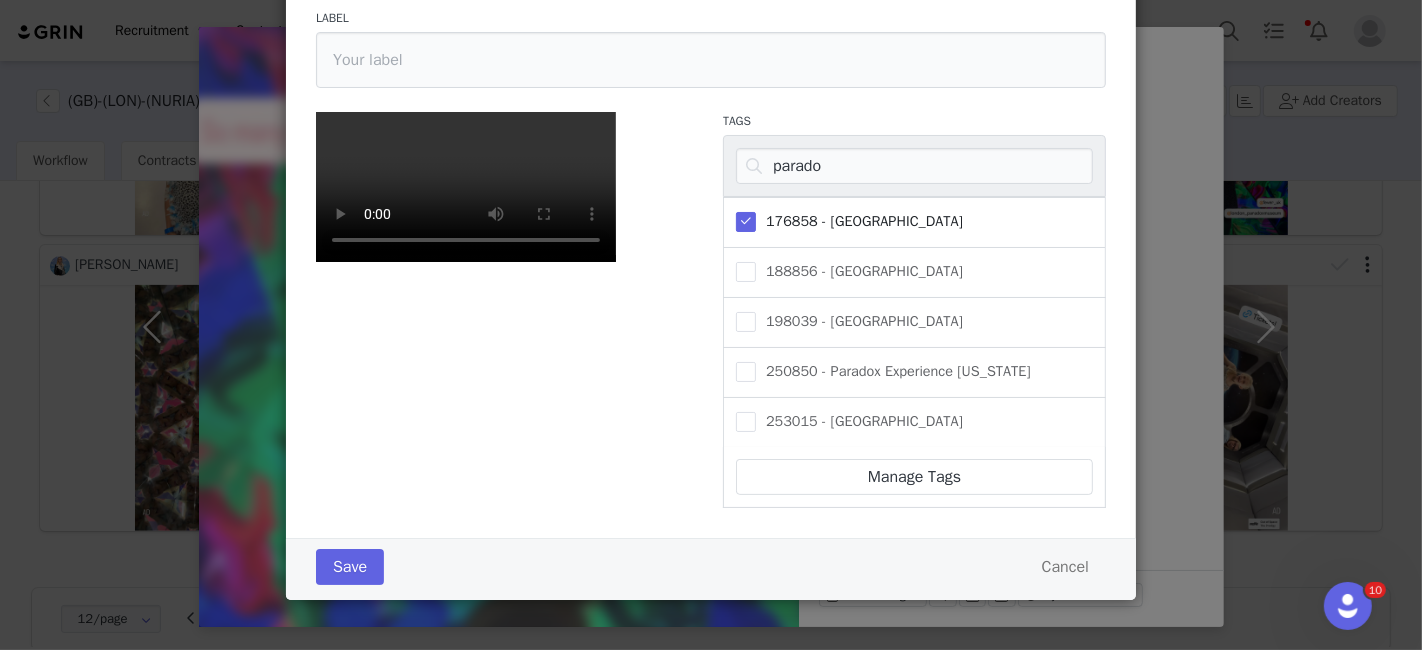click on "Save  Cancel" at bounding box center [711, 567] 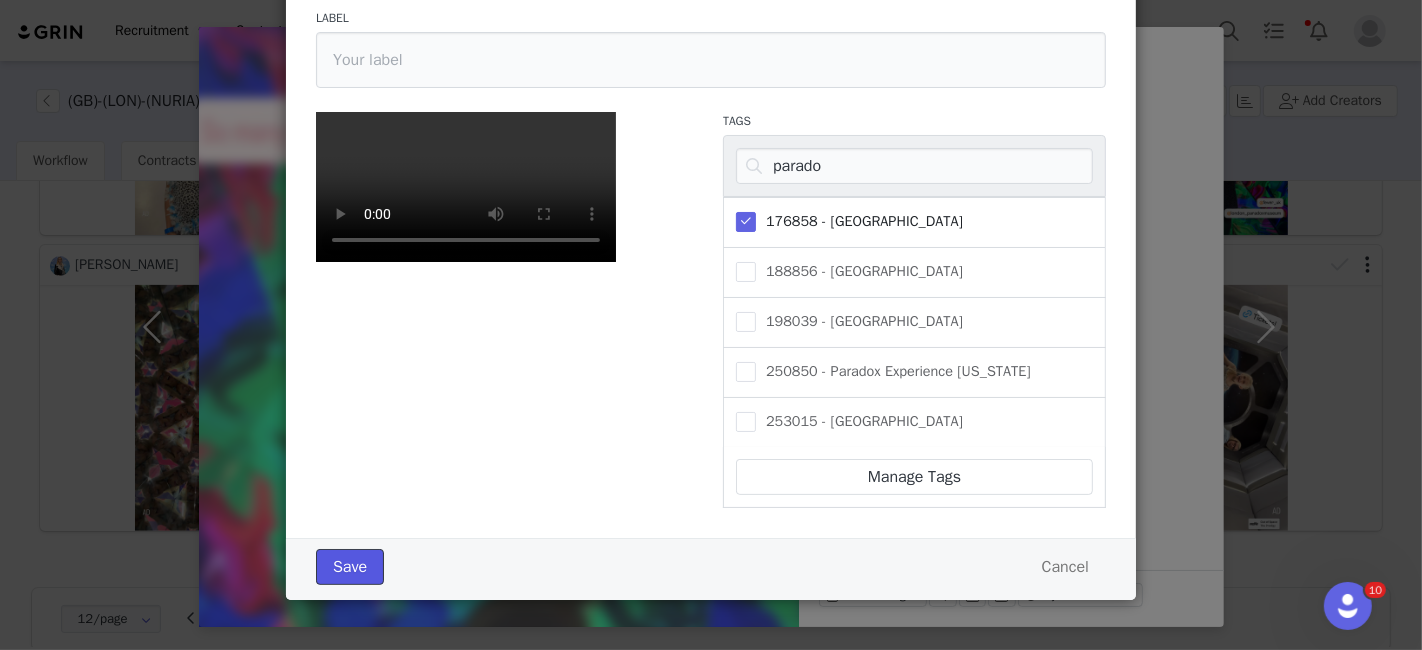 click on "Save" at bounding box center [350, 567] 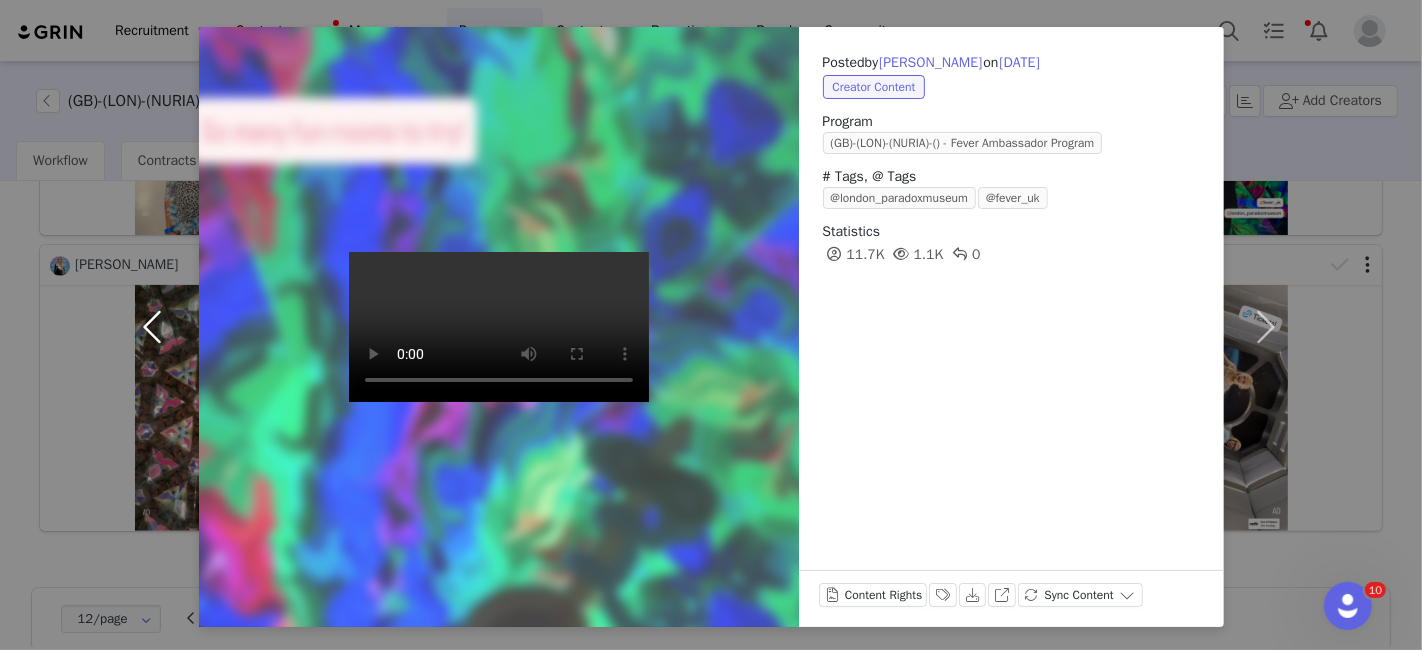 click at bounding box center [157, 327] 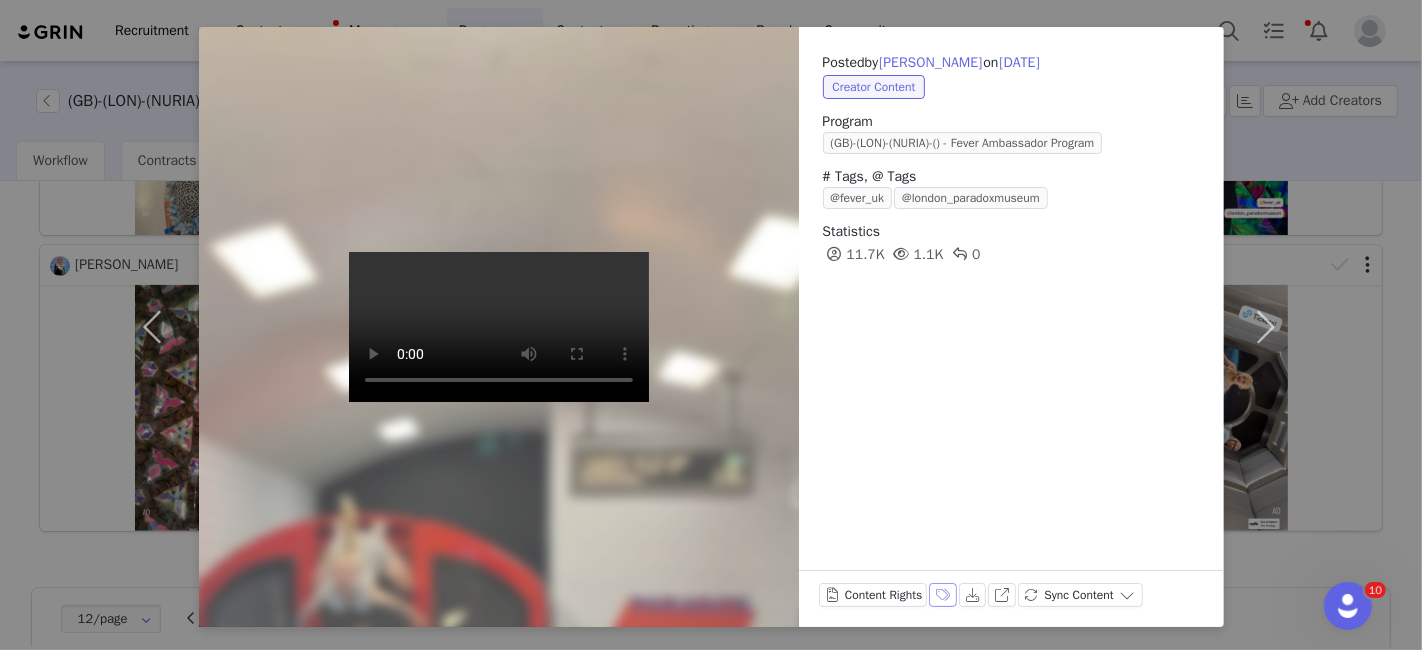 click on "Labels & Tags" at bounding box center (943, 595) 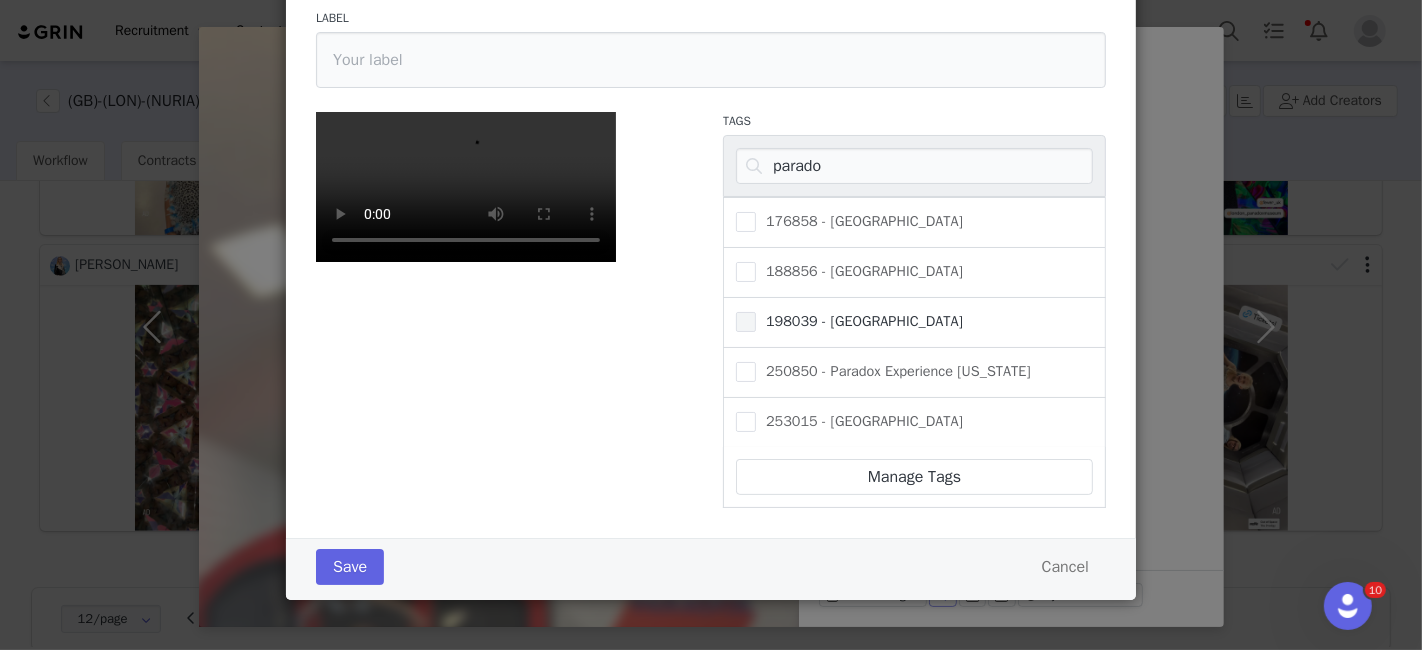 scroll, scrollTop: 219, scrollLeft: 0, axis: vertical 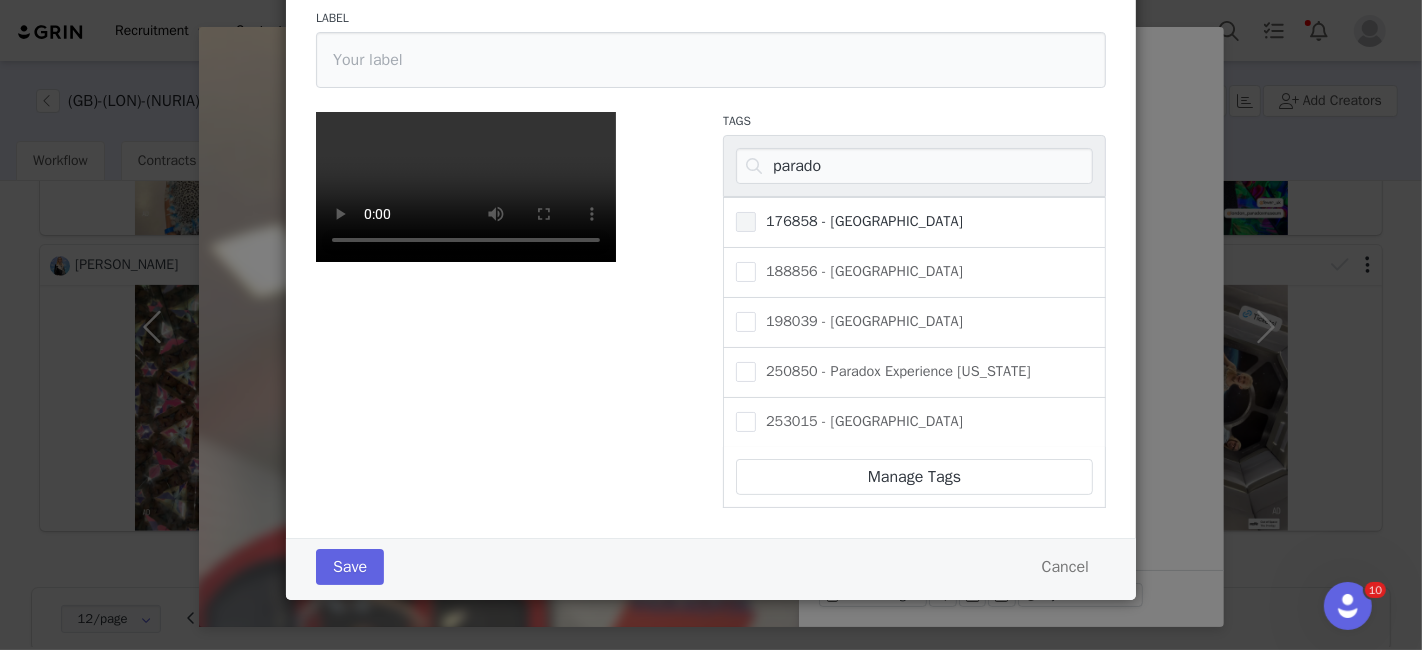 click on "176858 - [GEOGRAPHIC_DATA]" at bounding box center [859, 221] 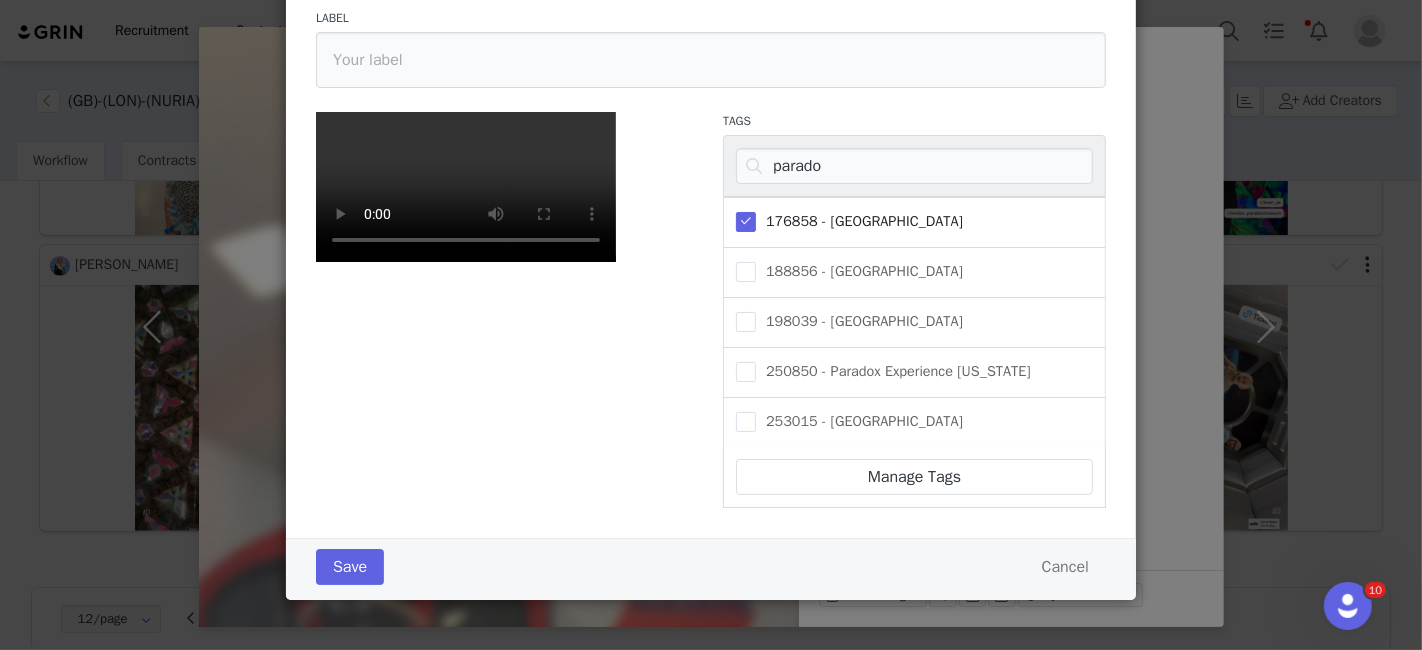 scroll, scrollTop: 431, scrollLeft: 0, axis: vertical 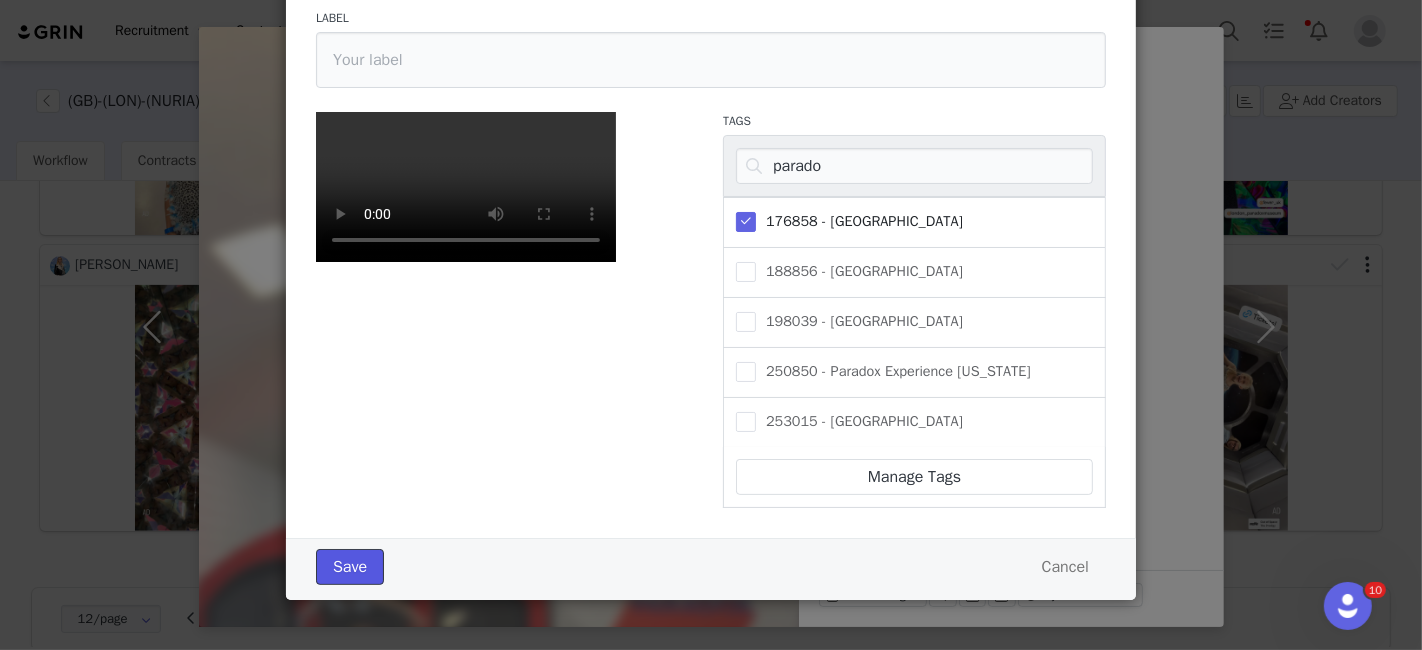 click on "Save" at bounding box center [350, 567] 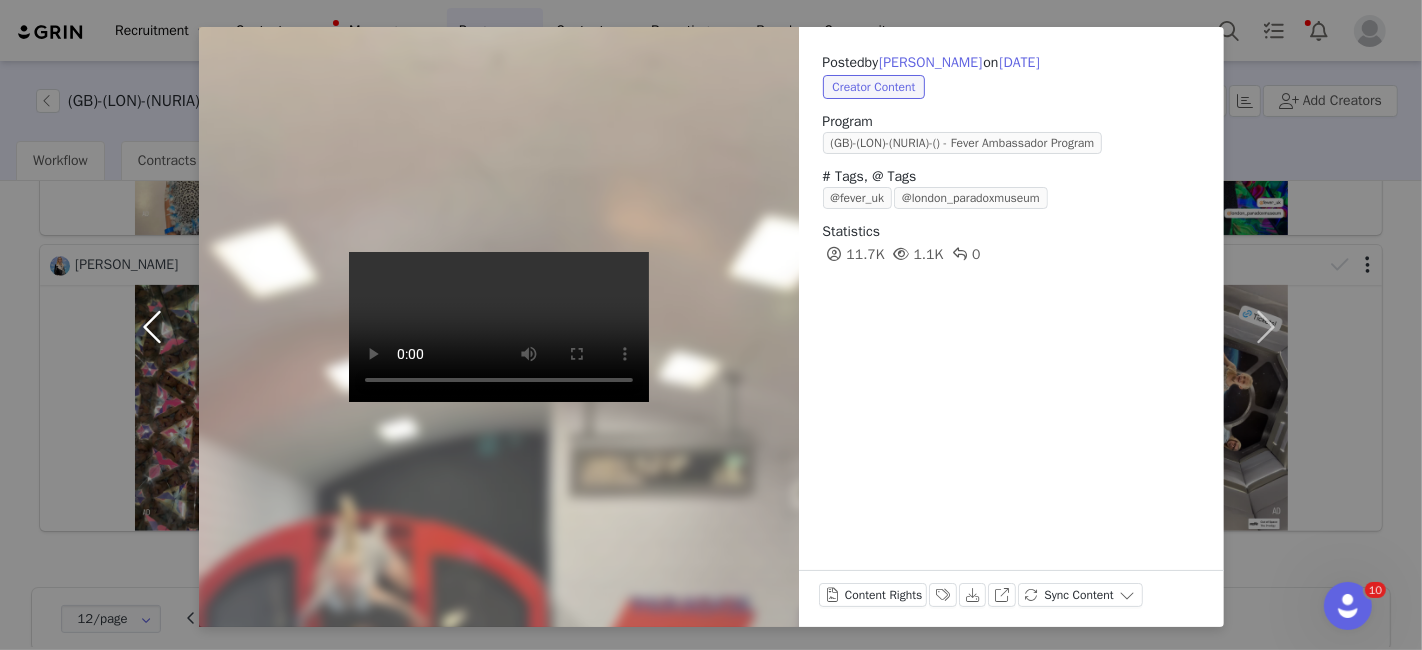 click at bounding box center [157, 327] 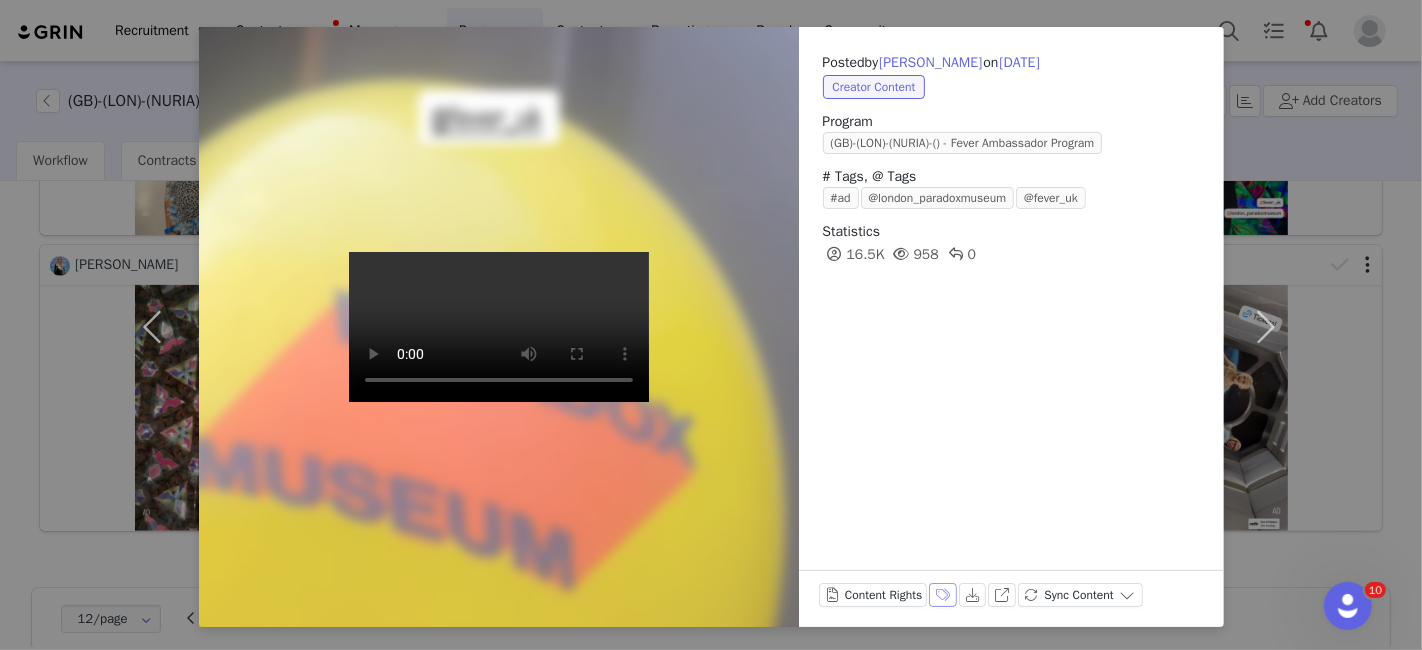 click on "Labels & Tags" at bounding box center [943, 595] 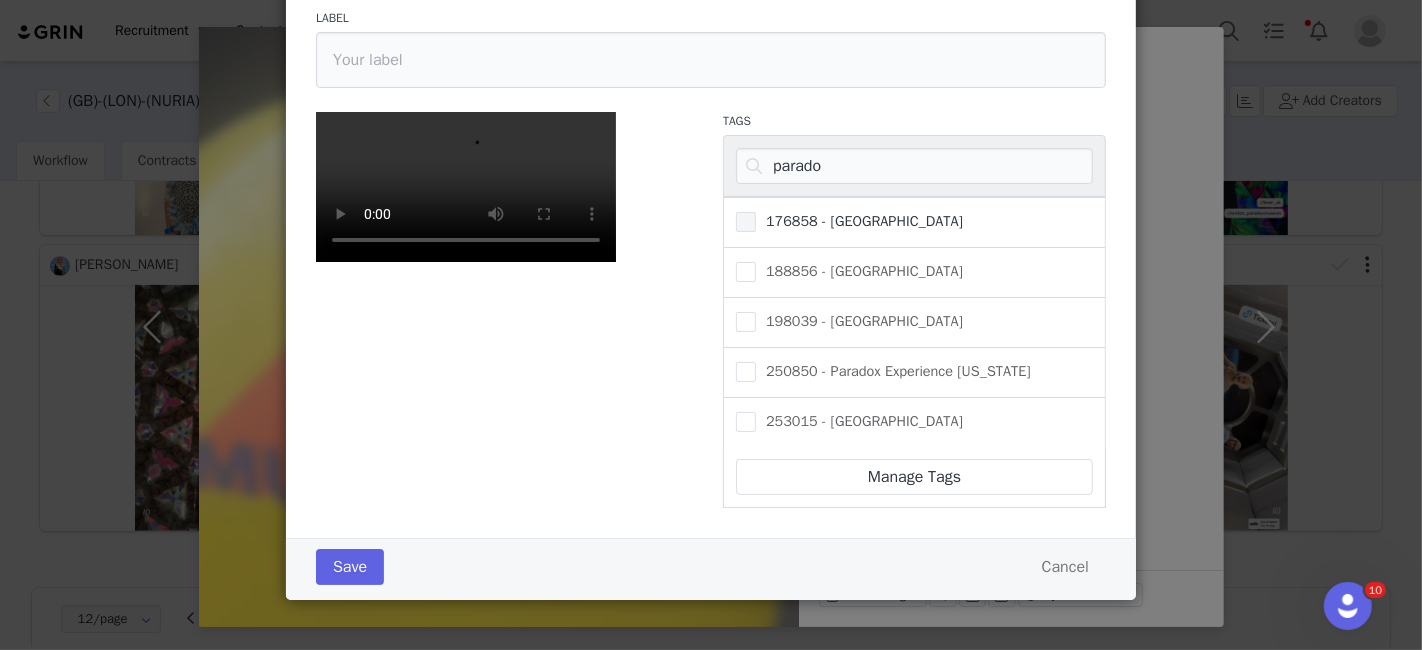 click on "176858 - [GEOGRAPHIC_DATA]" at bounding box center (859, 221) 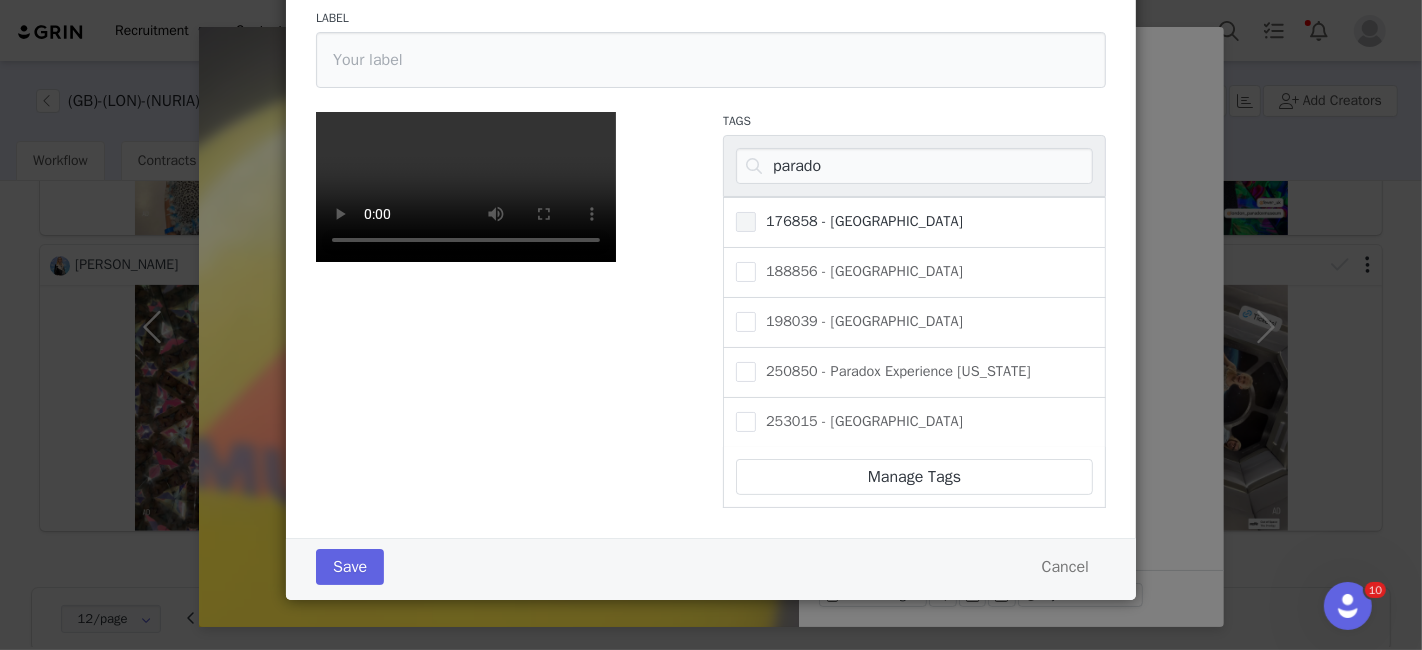 click on "176858 - [GEOGRAPHIC_DATA]" at bounding box center (756, 212) 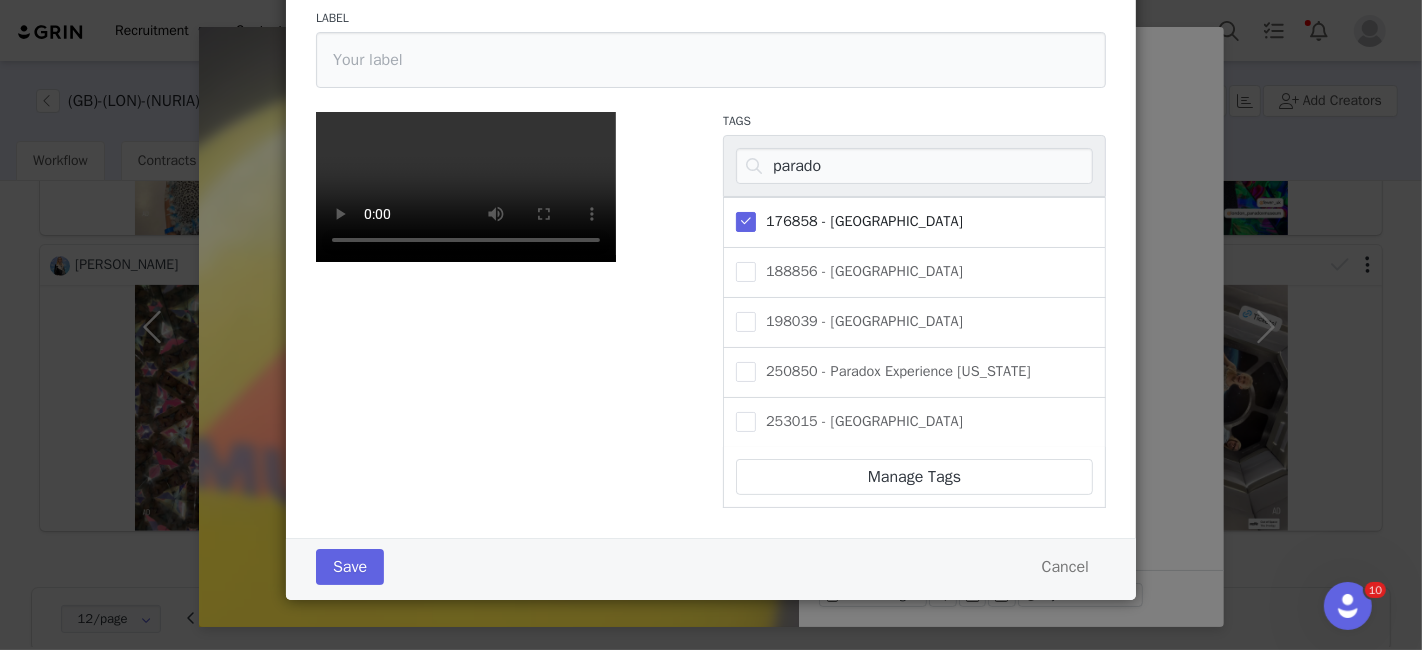 scroll, scrollTop: 431, scrollLeft: 0, axis: vertical 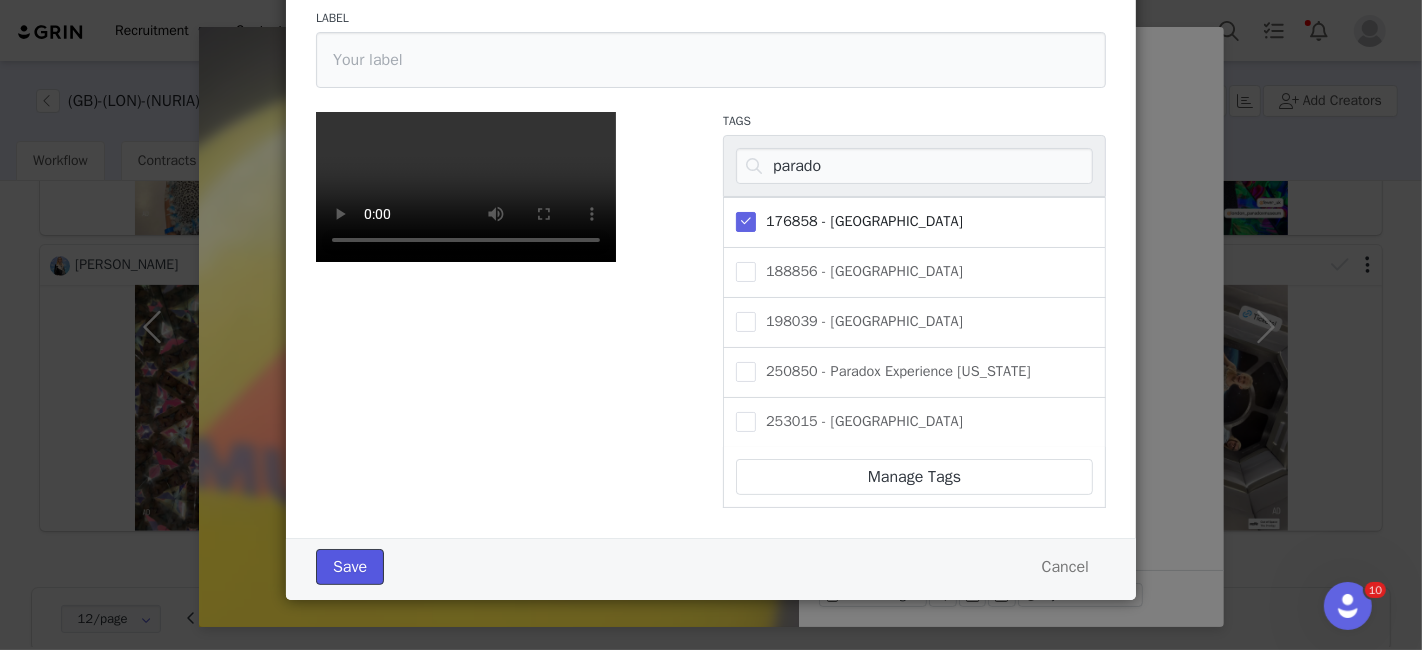 click on "Save" at bounding box center [350, 567] 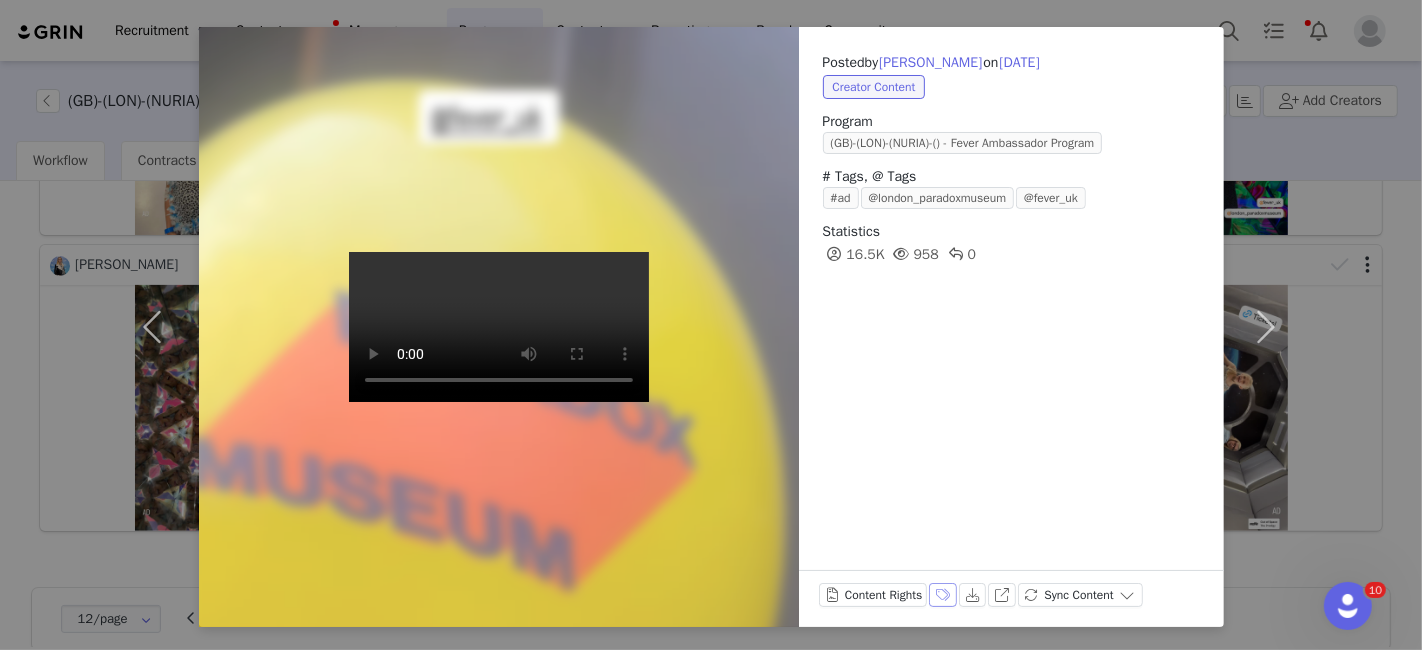click on "Labels & Tags" at bounding box center (943, 595) 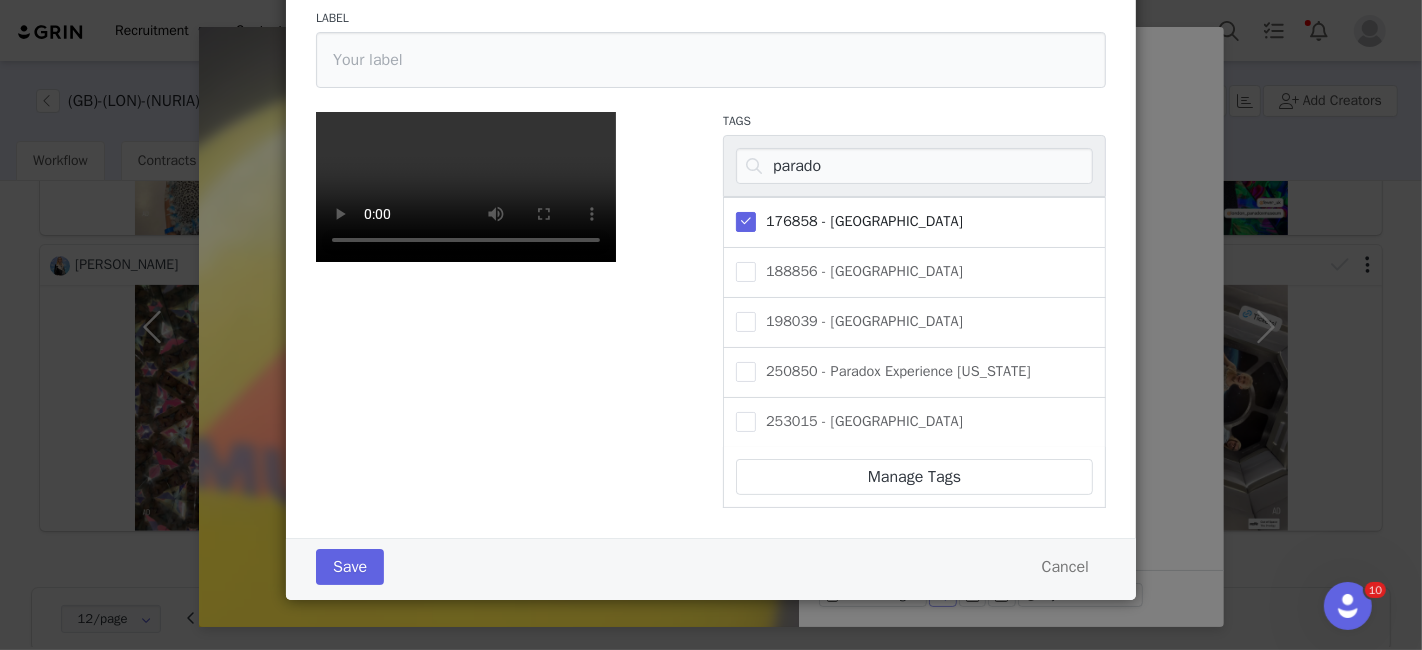 scroll, scrollTop: 431, scrollLeft: 0, axis: vertical 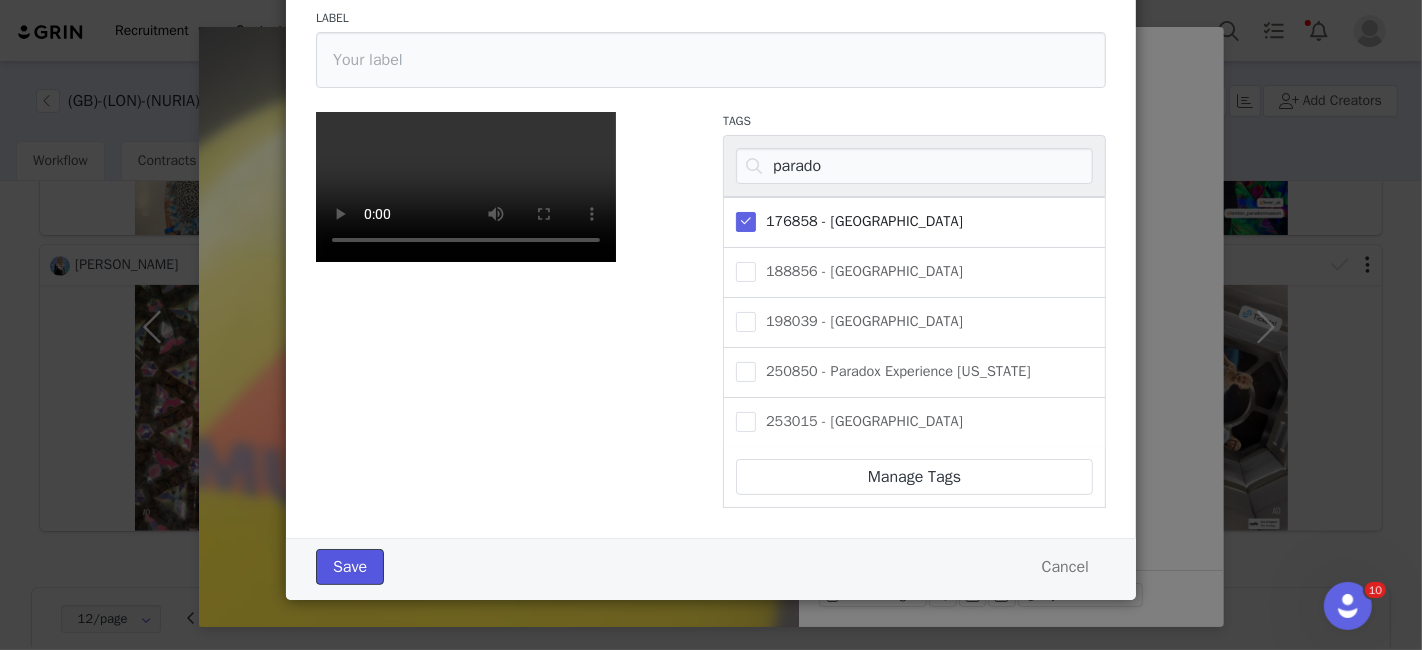 click on "Save" at bounding box center (350, 567) 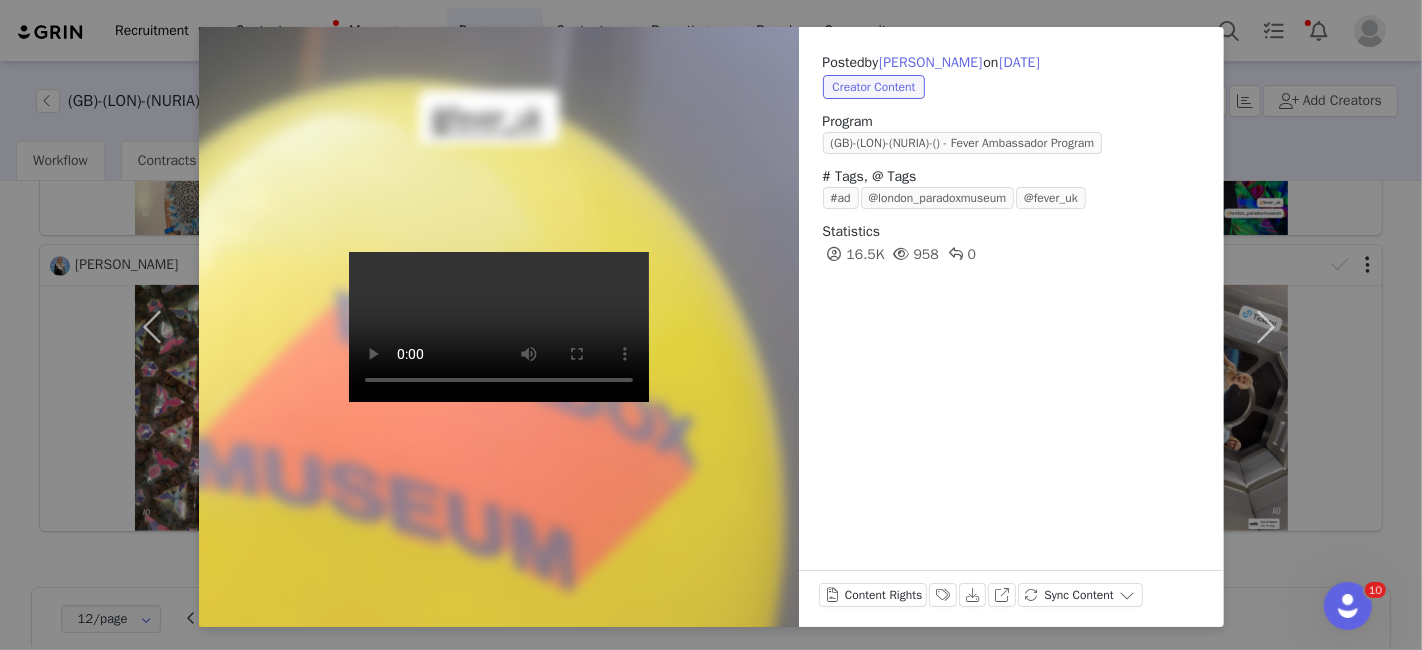 scroll, scrollTop: 0, scrollLeft: 0, axis: both 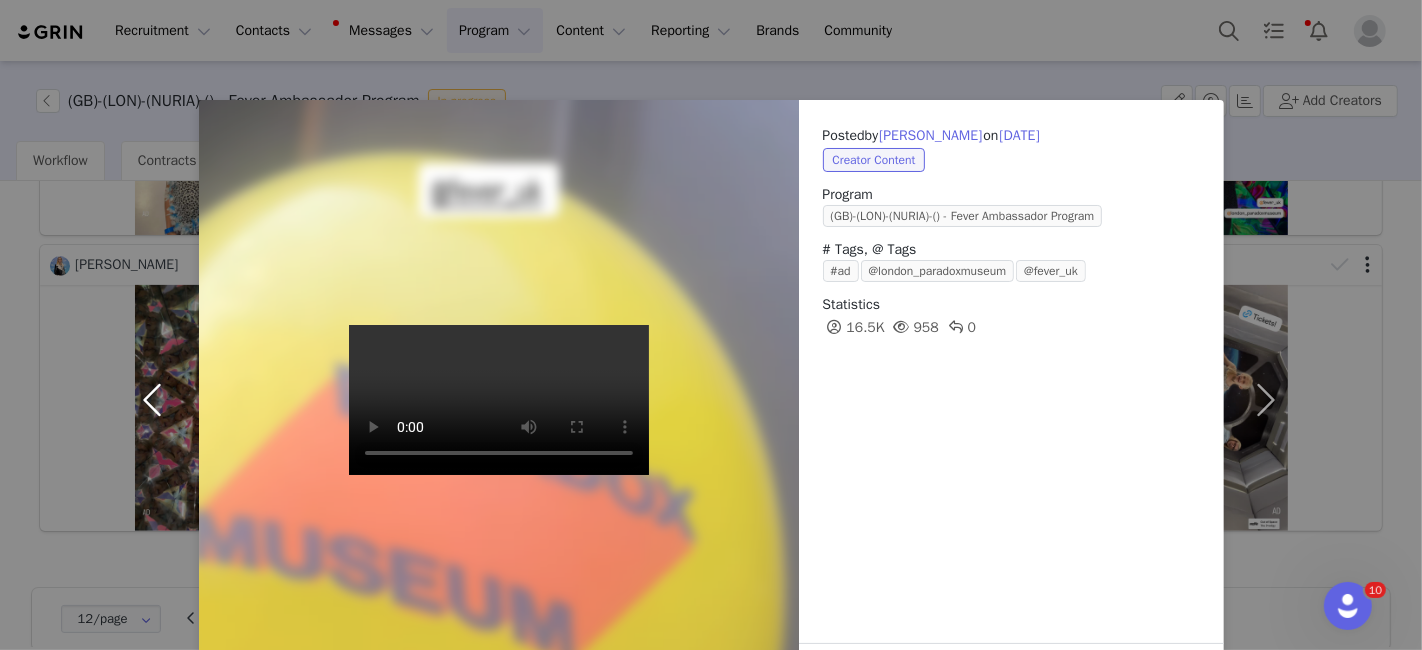 click at bounding box center [157, 400] 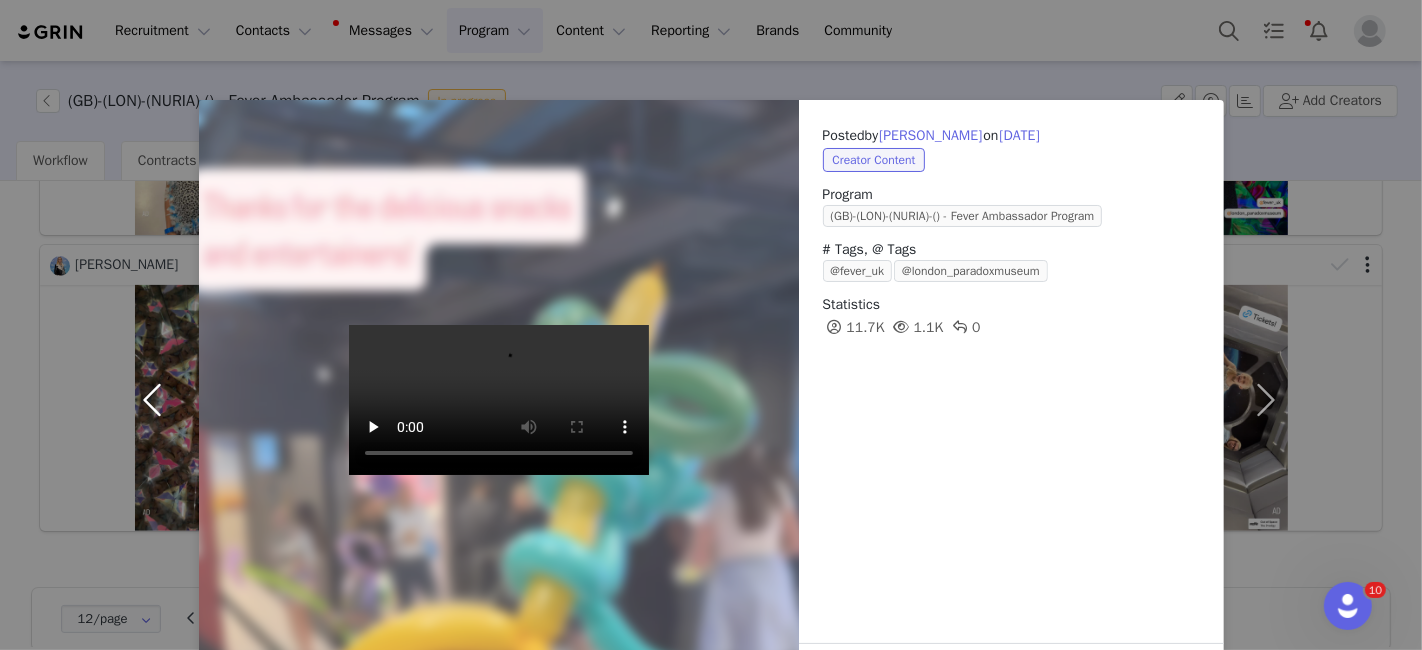 scroll, scrollTop: 73, scrollLeft: 0, axis: vertical 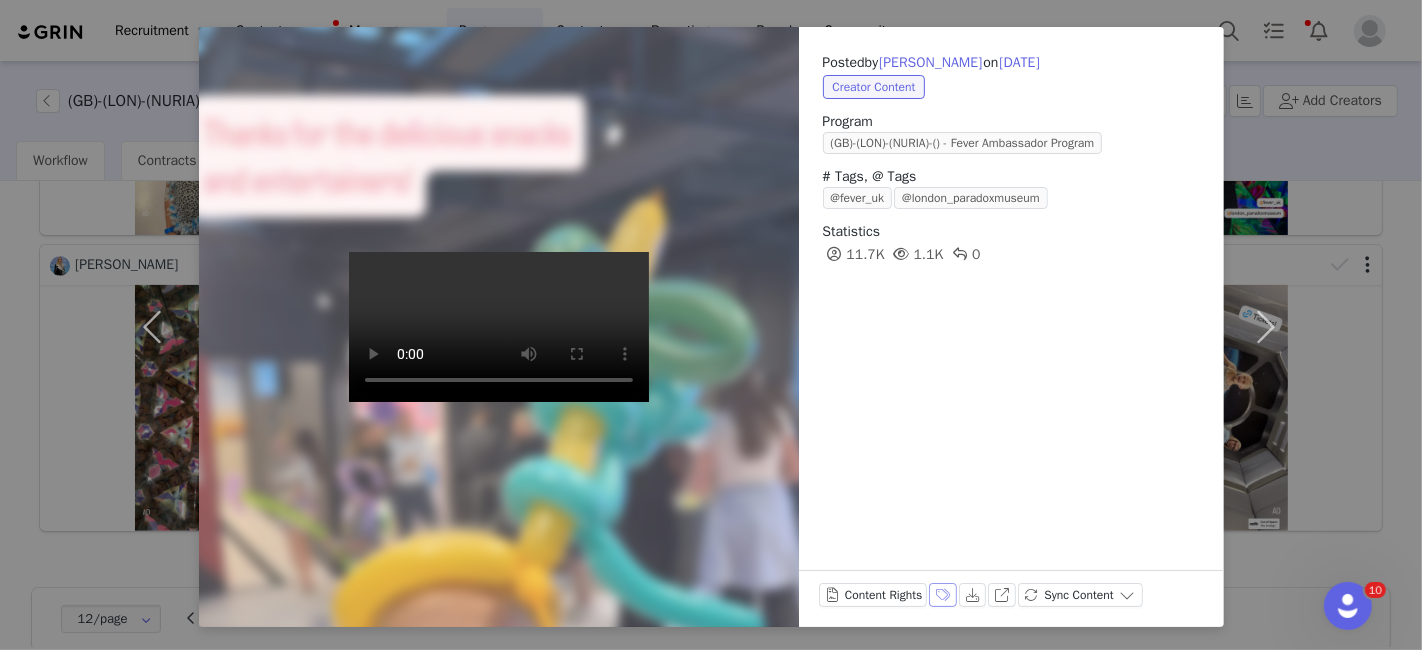 click on "Labels & Tags" at bounding box center (943, 595) 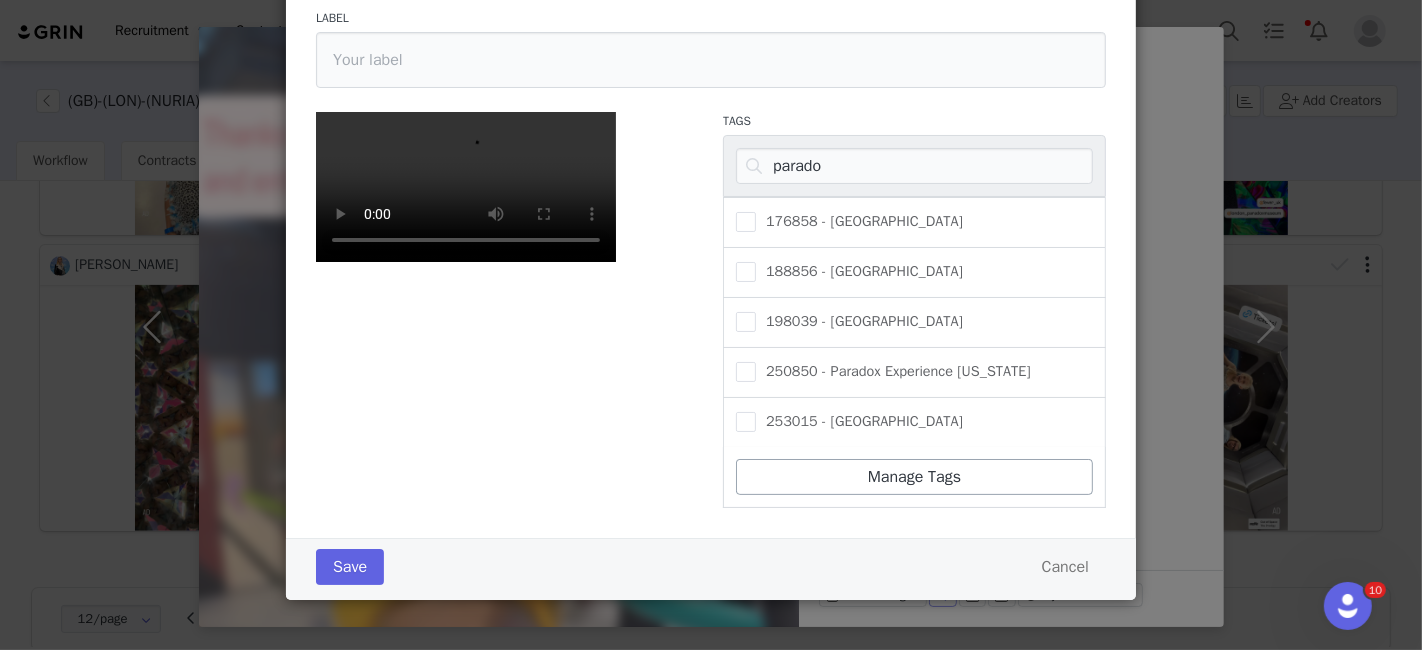 scroll, scrollTop: 300, scrollLeft: 0, axis: vertical 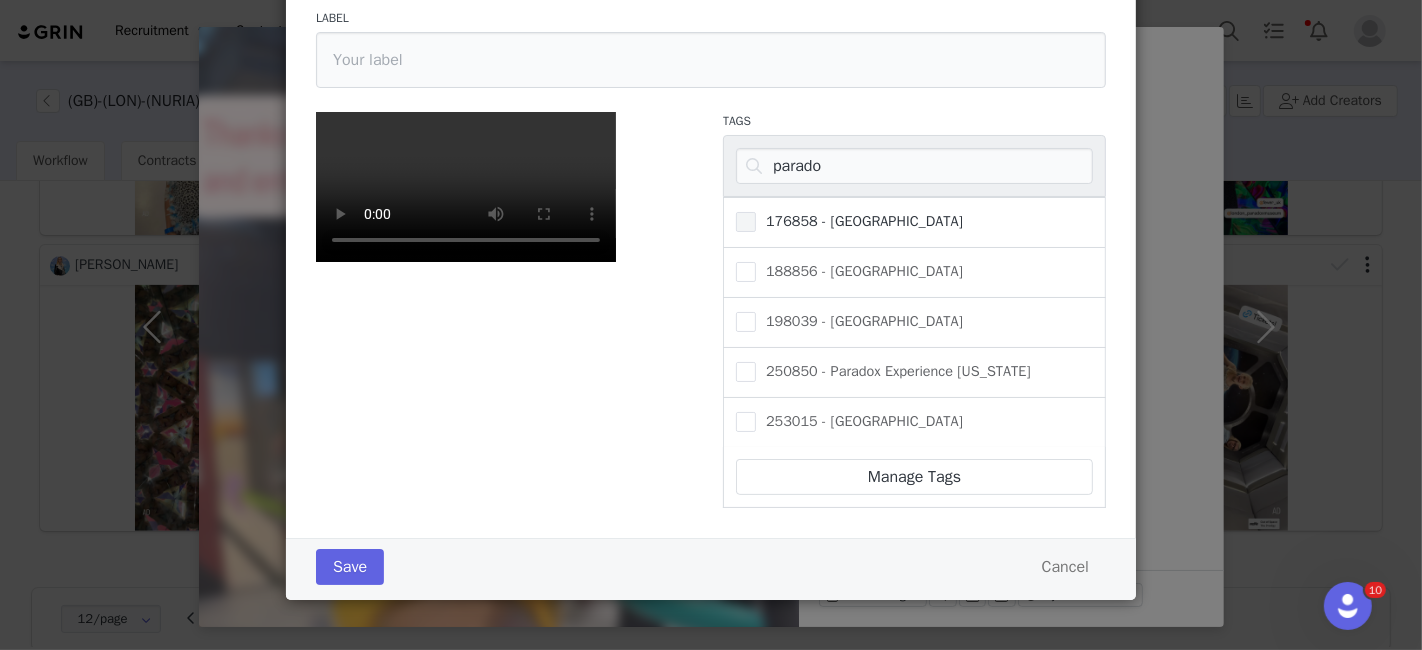 click on "176858 - [GEOGRAPHIC_DATA]" at bounding box center (859, 221) 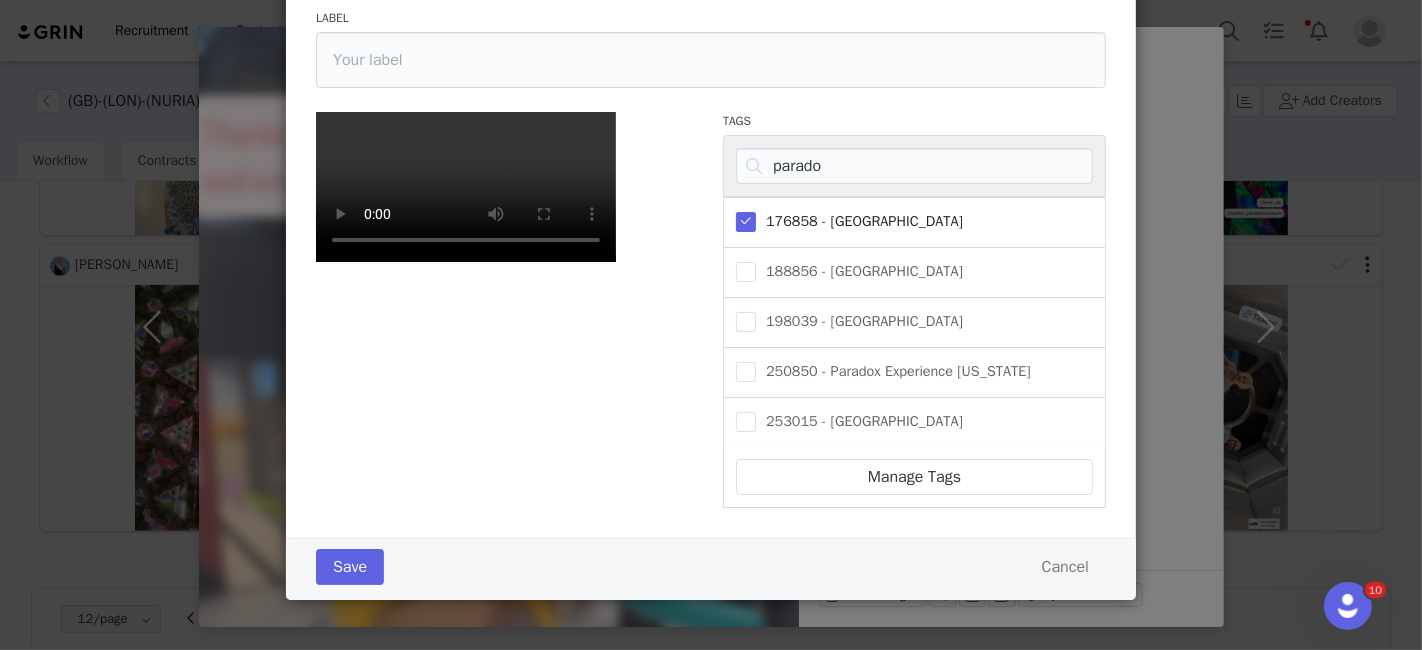 scroll, scrollTop: 431, scrollLeft: 0, axis: vertical 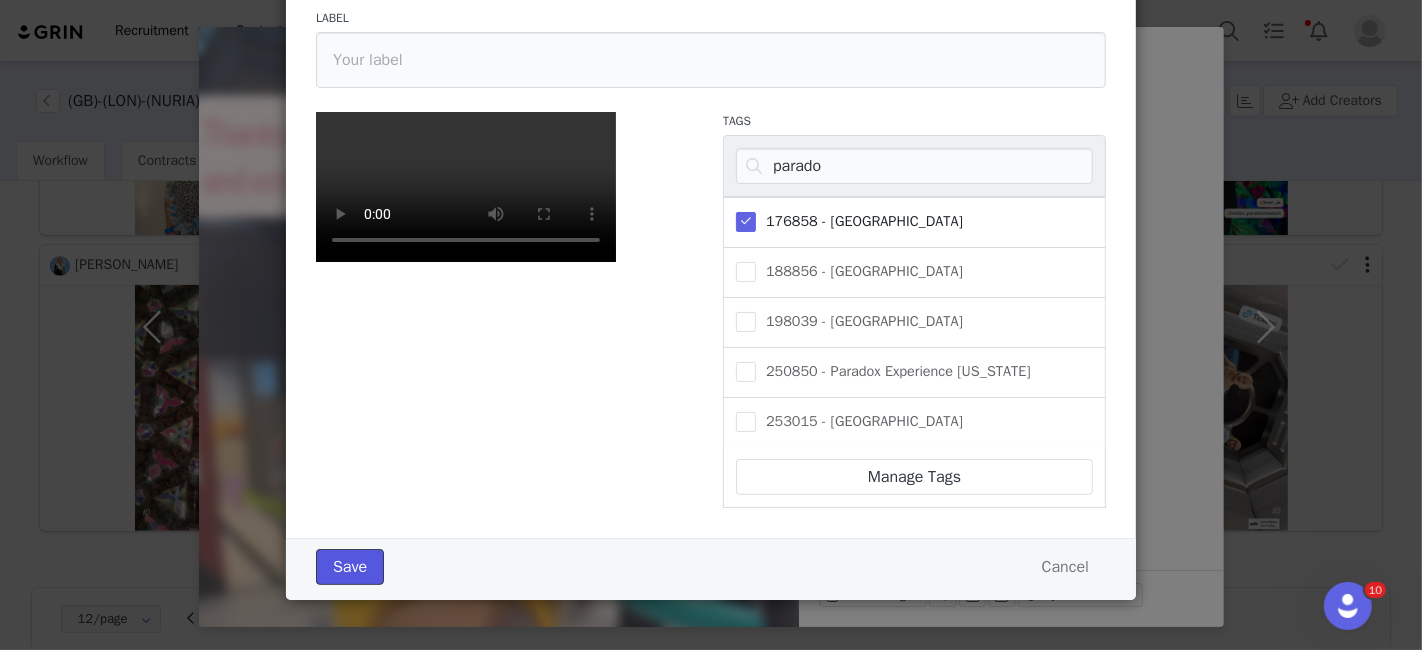 click on "Save" at bounding box center (350, 567) 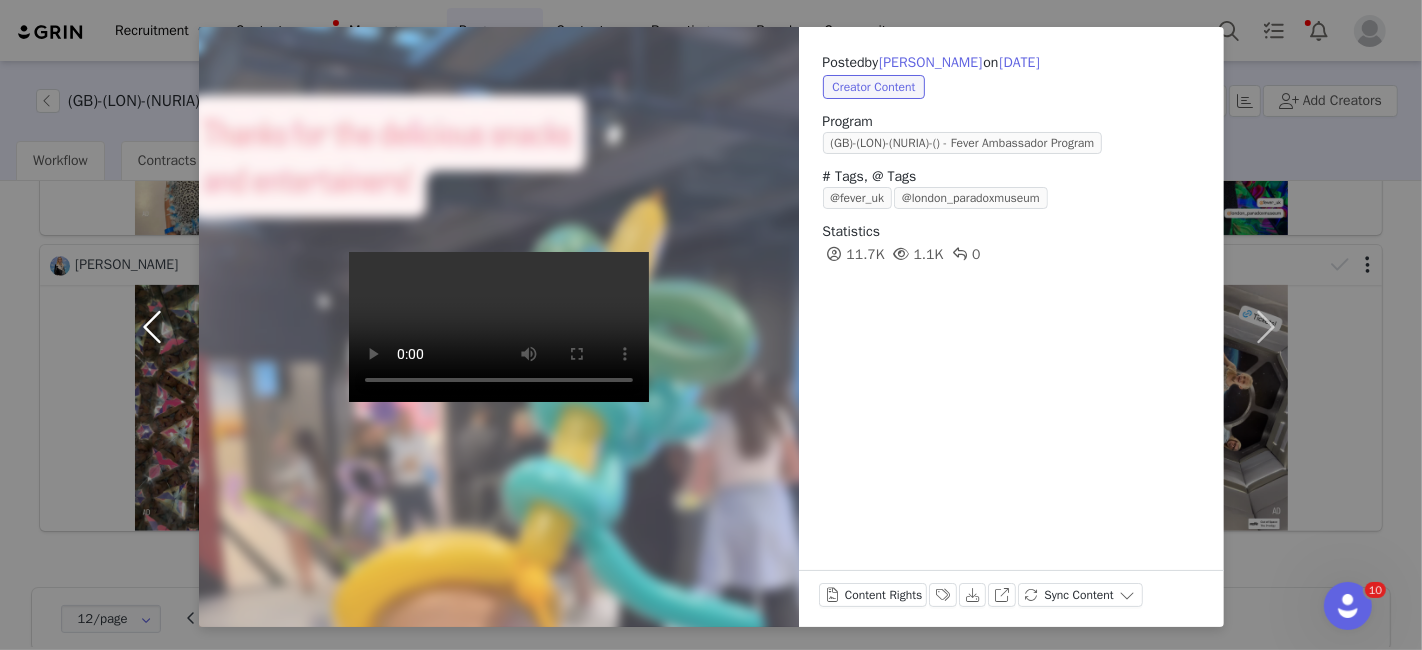 click at bounding box center [157, 327] 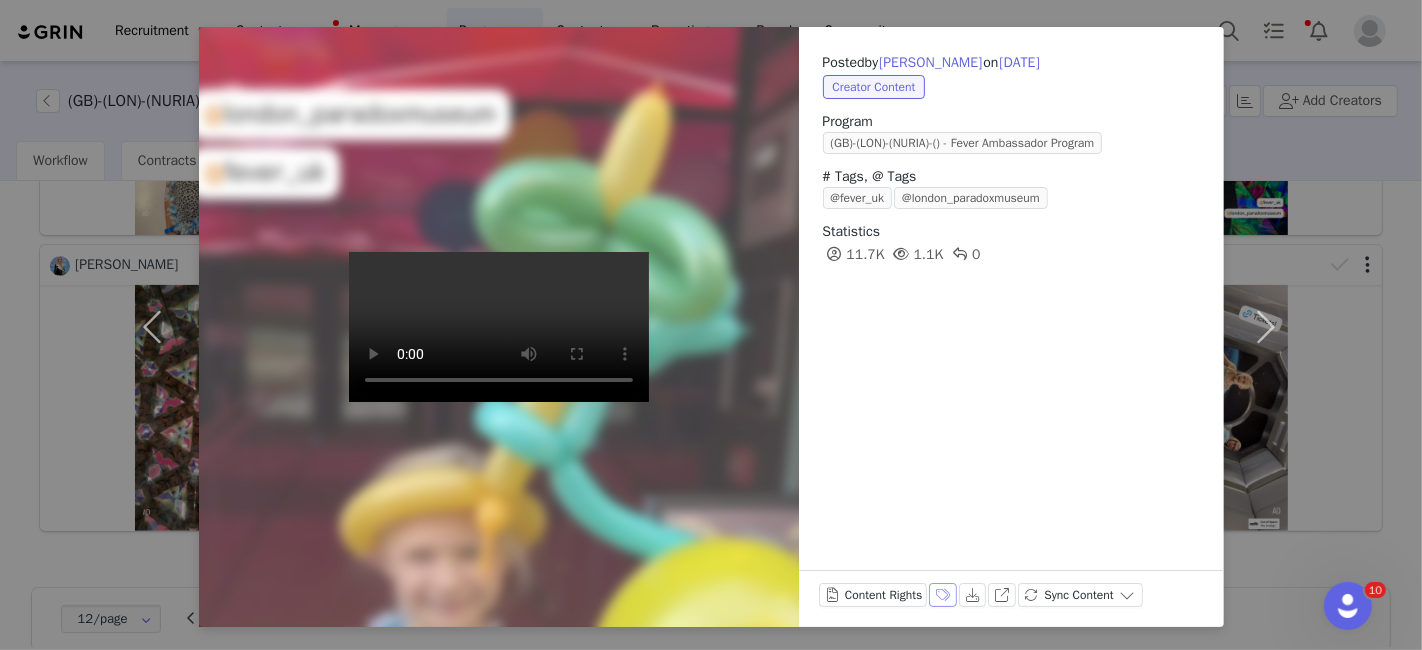 click on "Labels & Tags" at bounding box center (943, 595) 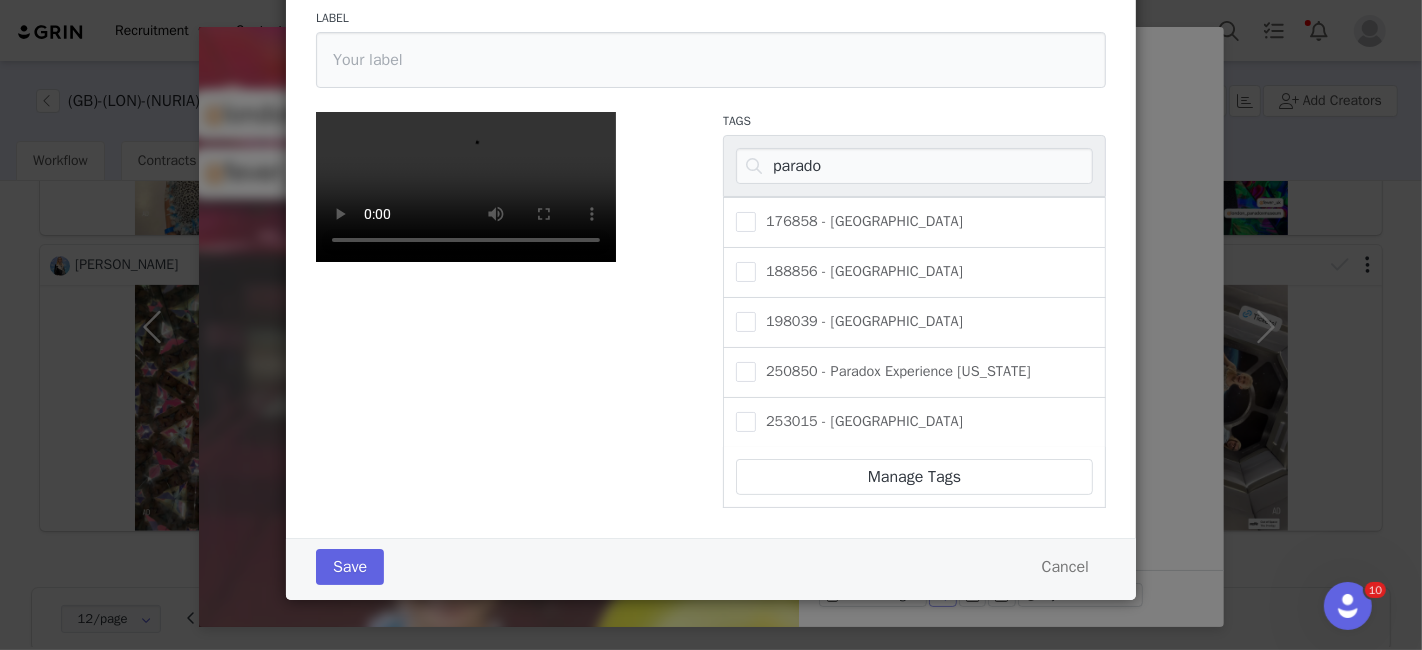 scroll, scrollTop: 300, scrollLeft: 0, axis: vertical 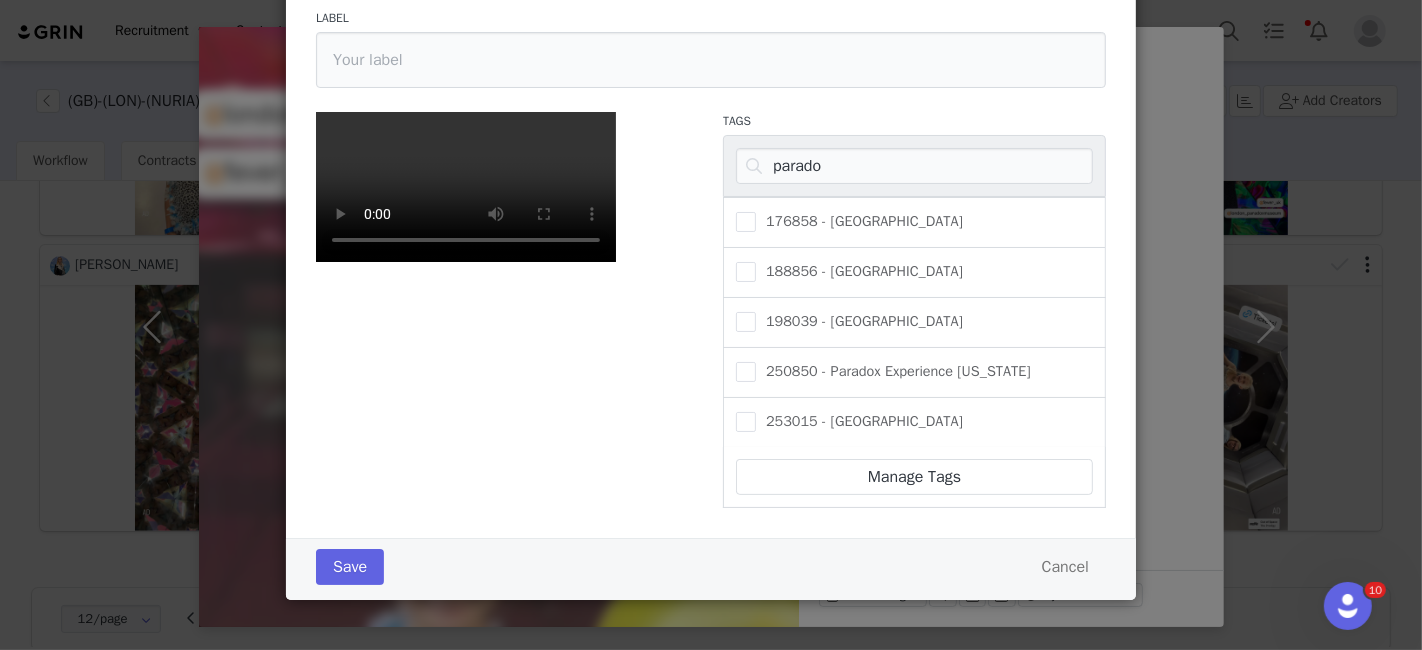 click on "176858 - [GEOGRAPHIC_DATA]" at bounding box center [914, 222] 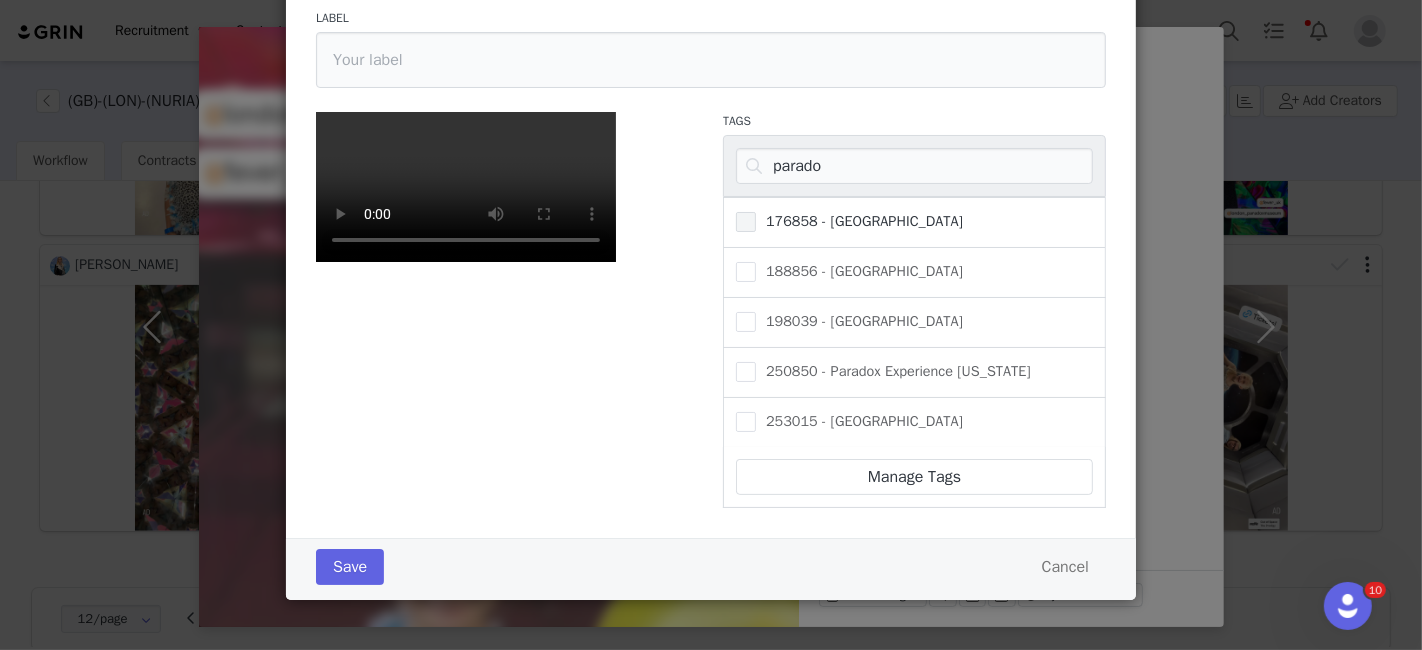 click at bounding box center [746, 222] 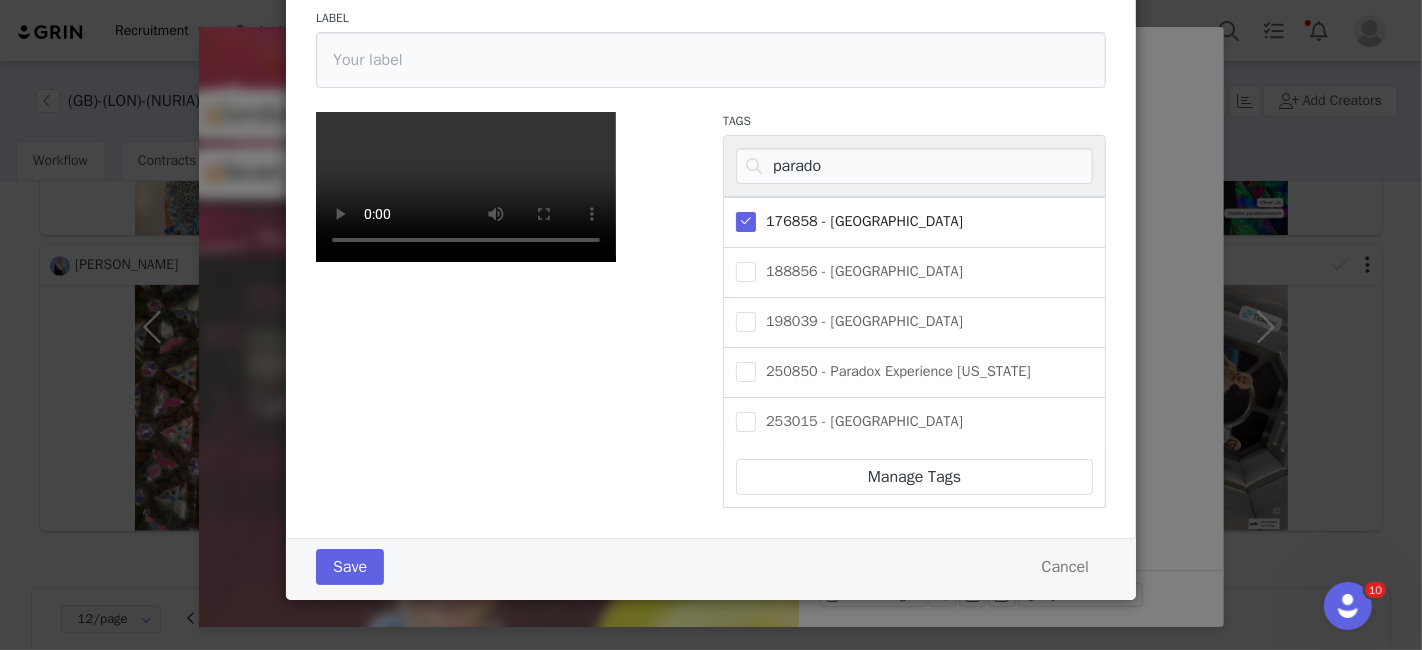 scroll, scrollTop: 380, scrollLeft: 0, axis: vertical 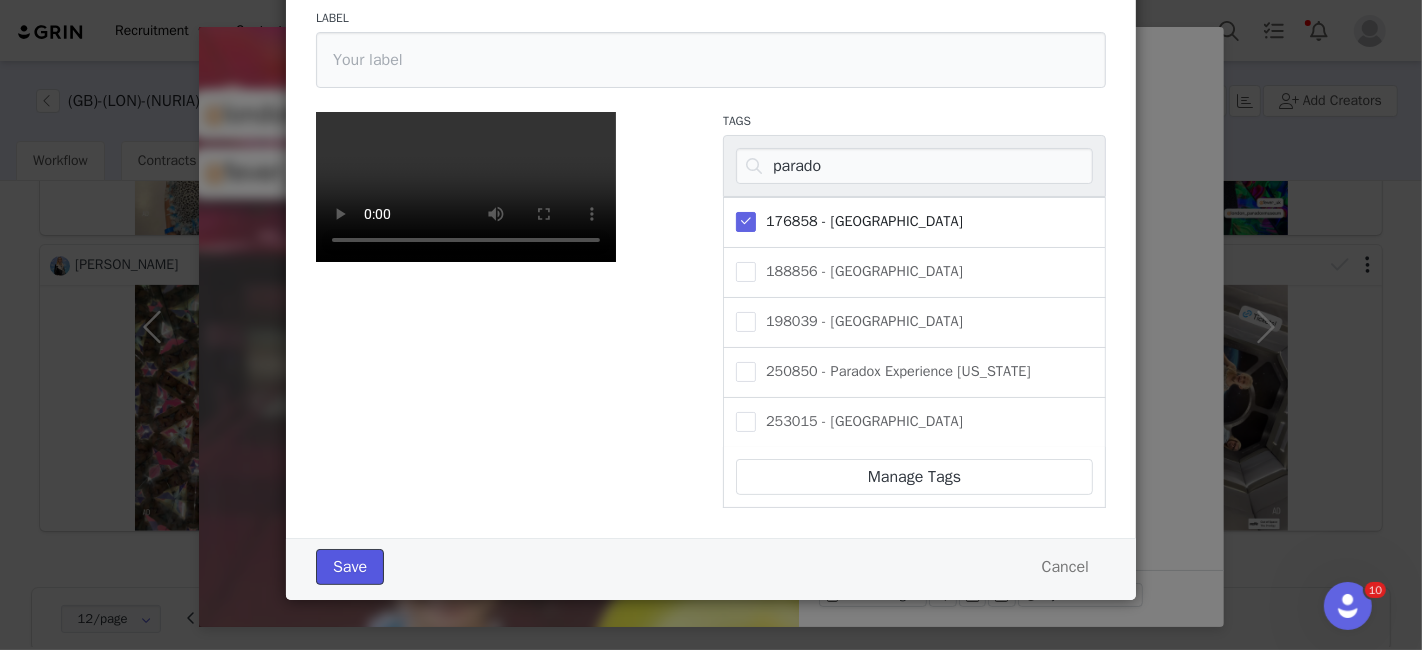 click on "Save" at bounding box center [350, 567] 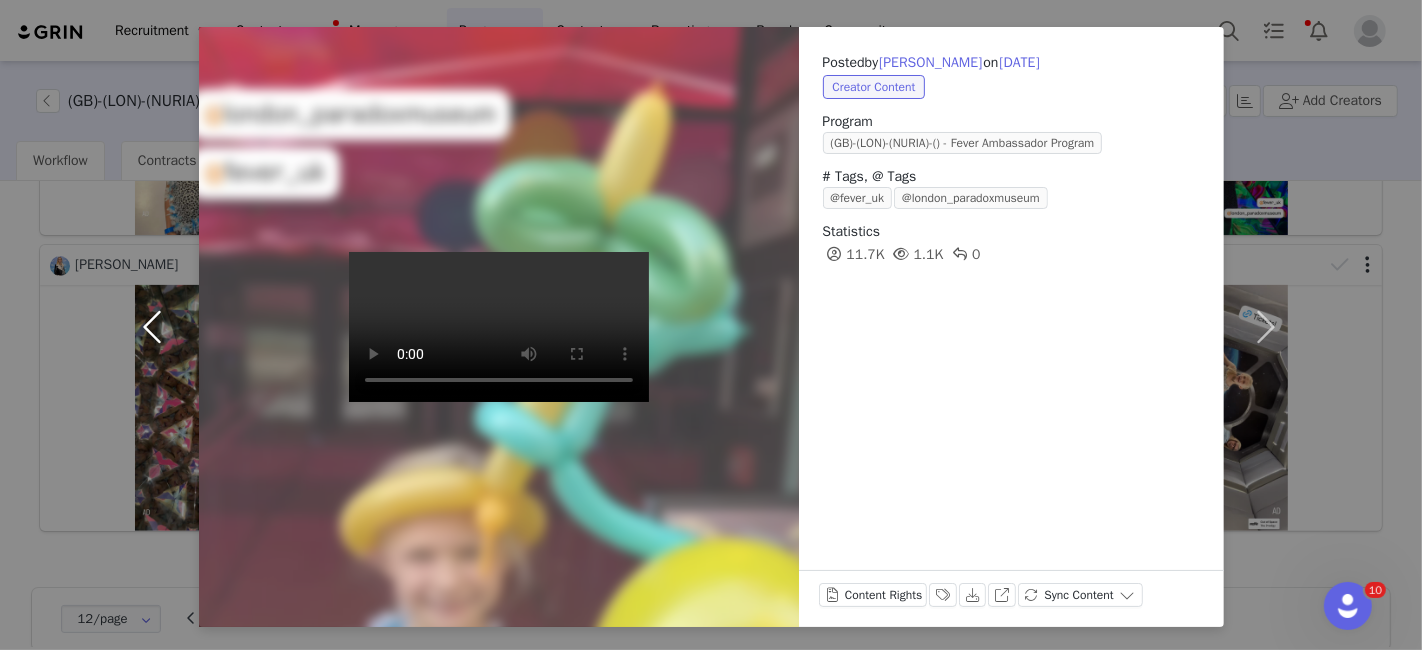 click at bounding box center (157, 327) 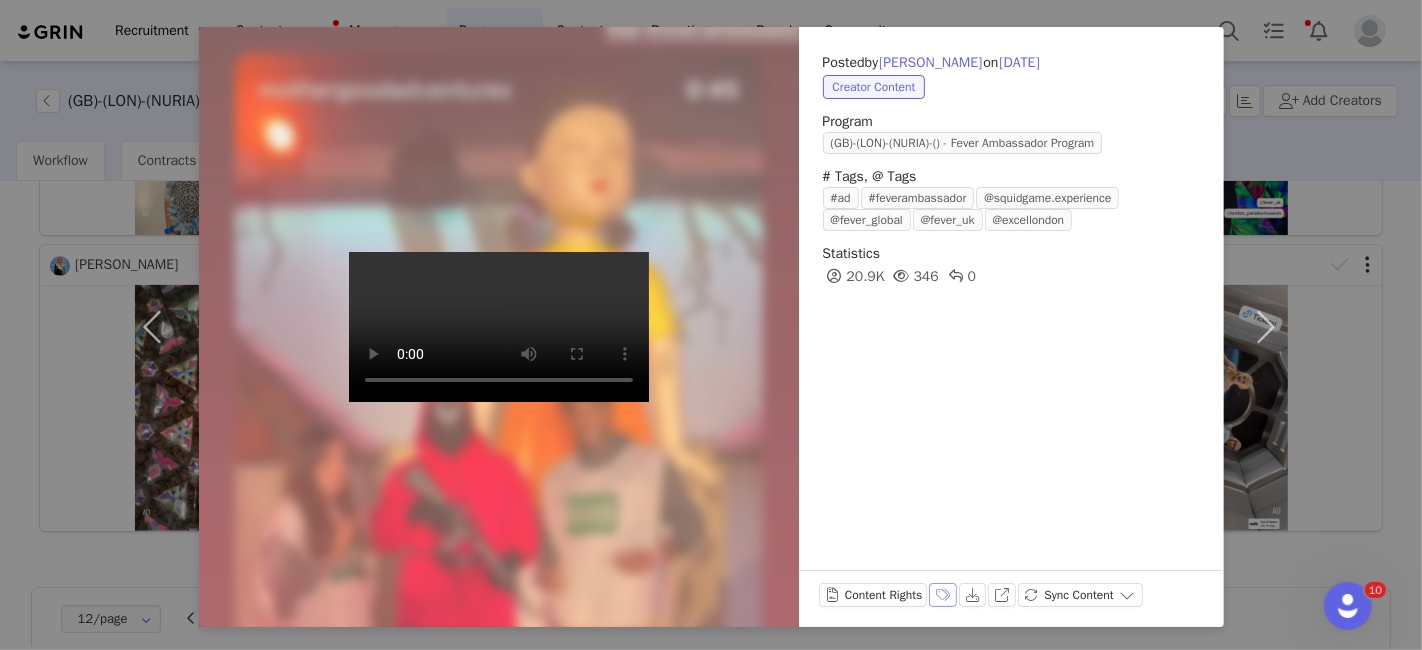 click on "Labels & Tags" at bounding box center [943, 595] 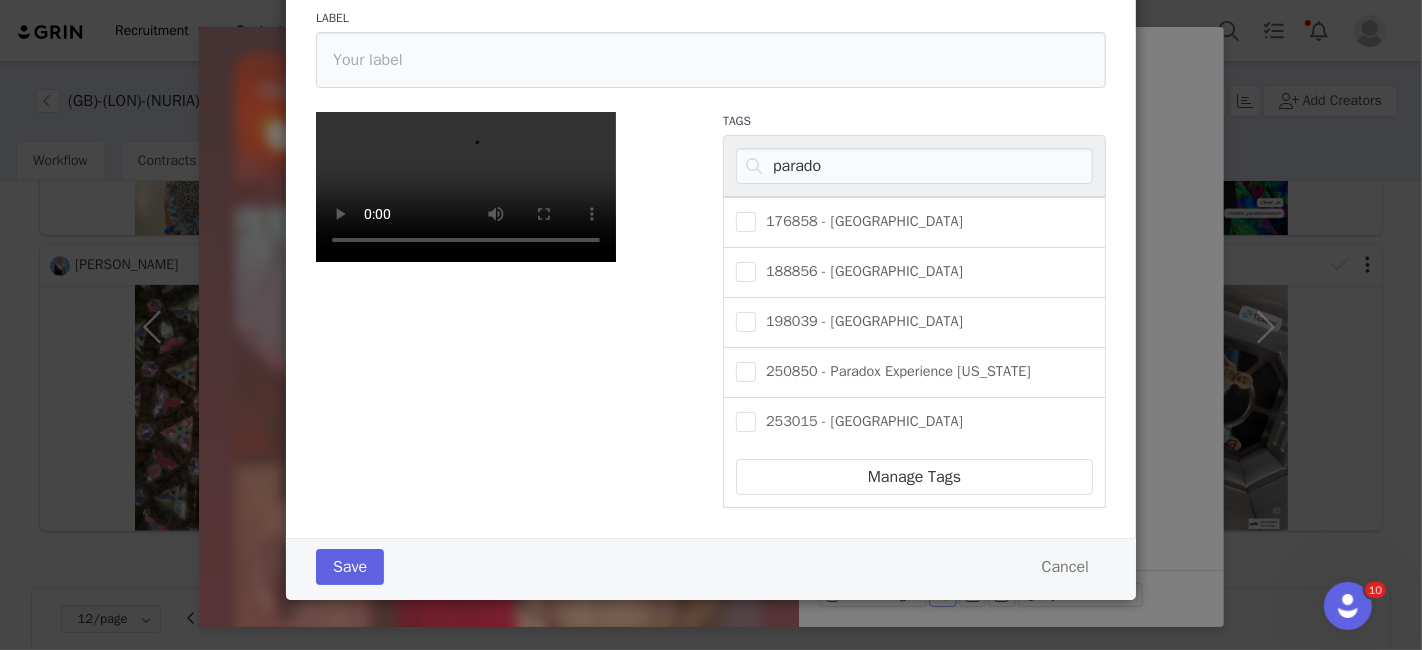 scroll, scrollTop: 228, scrollLeft: 0, axis: vertical 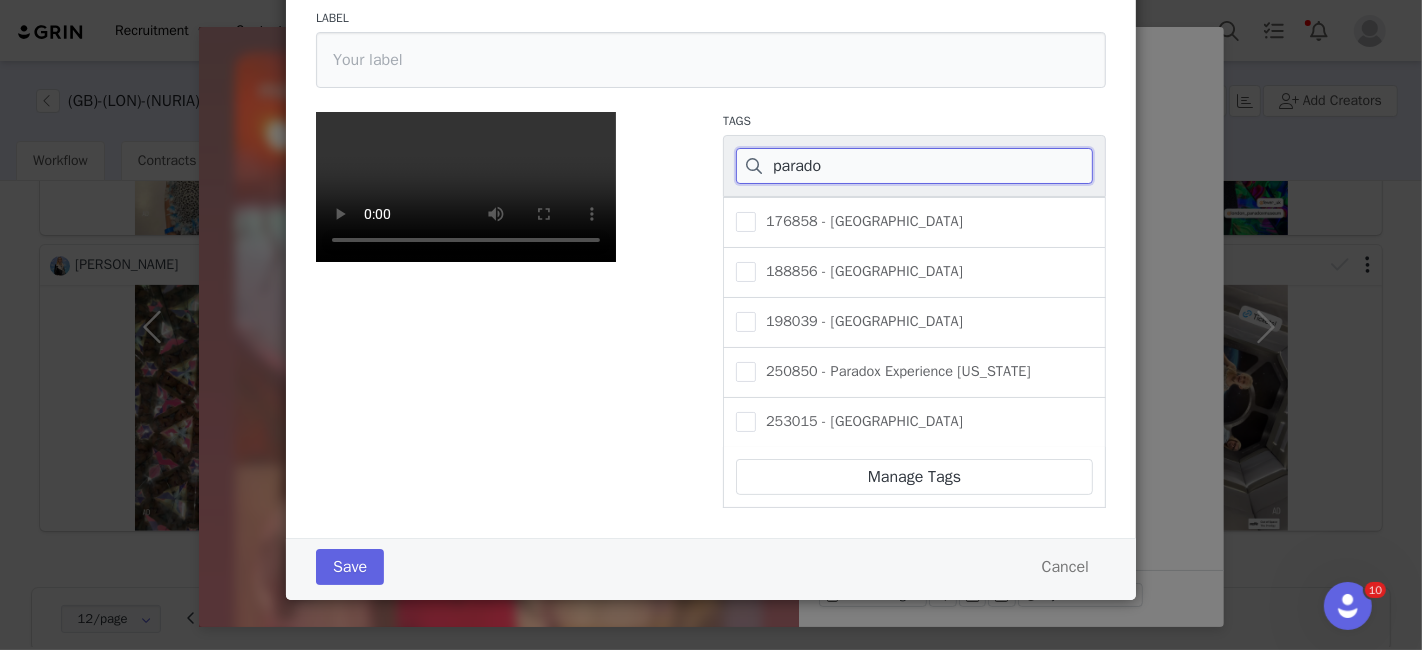 click on "parado" at bounding box center (914, 166) 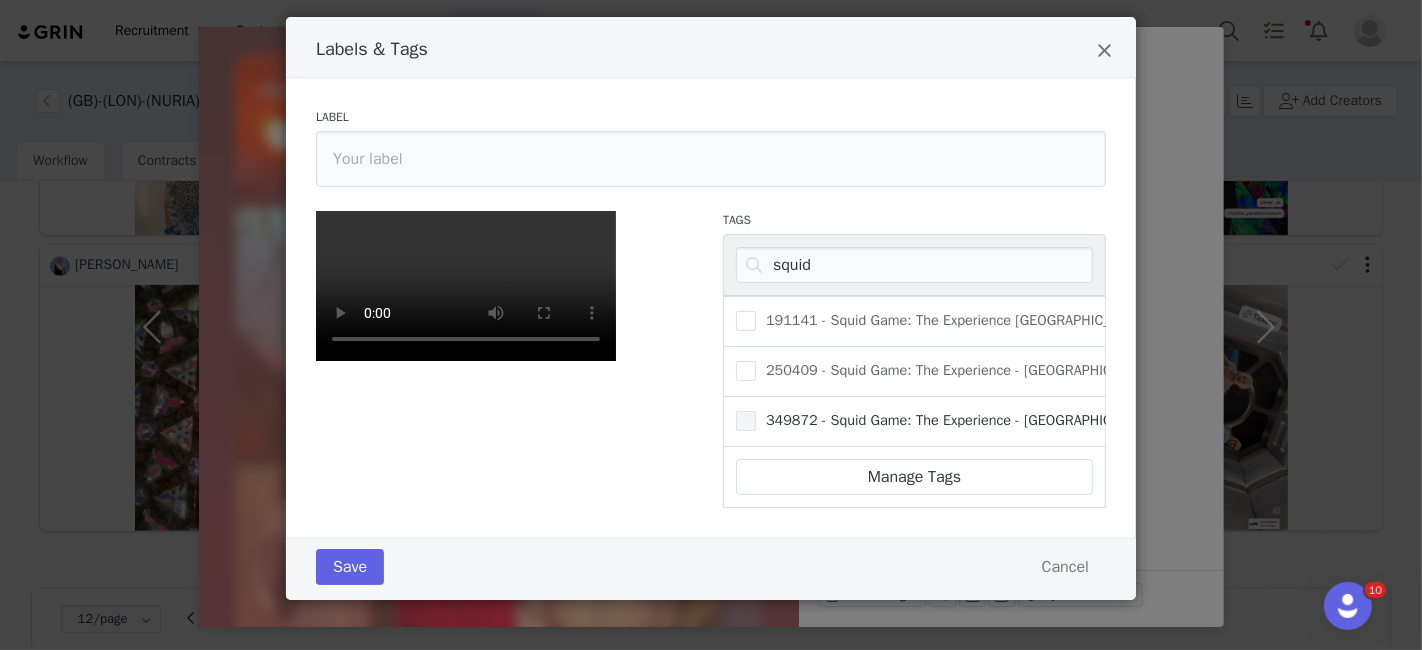 click on "349872 - Squid Game: The Experience - [GEOGRAPHIC_DATA]" at bounding box center [956, 420] 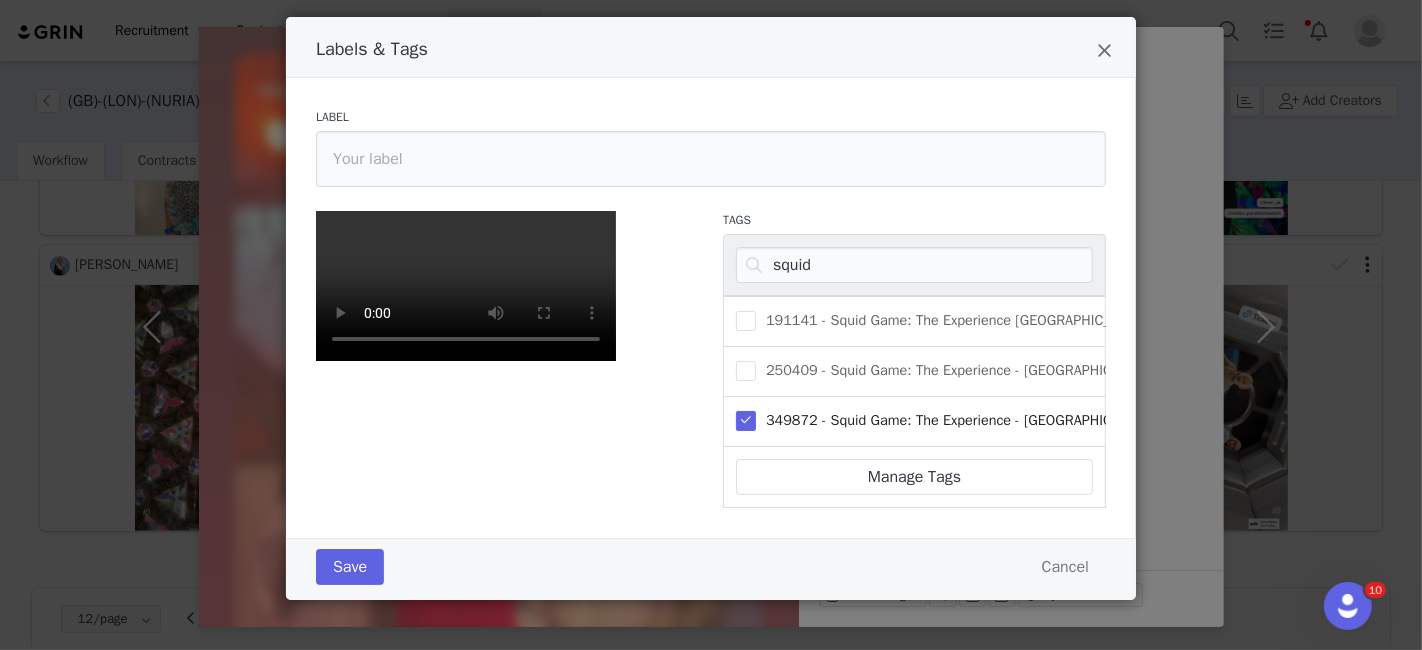 scroll, scrollTop: 431, scrollLeft: 0, axis: vertical 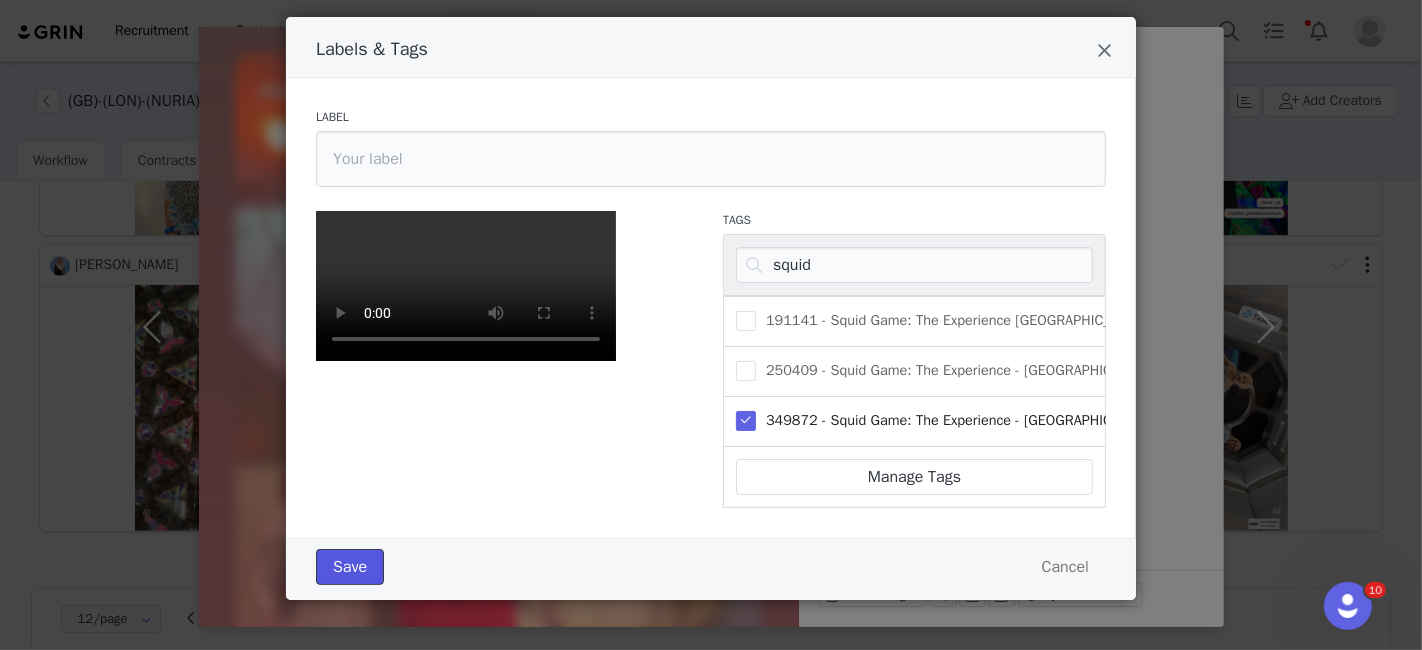 click on "Save" at bounding box center (350, 567) 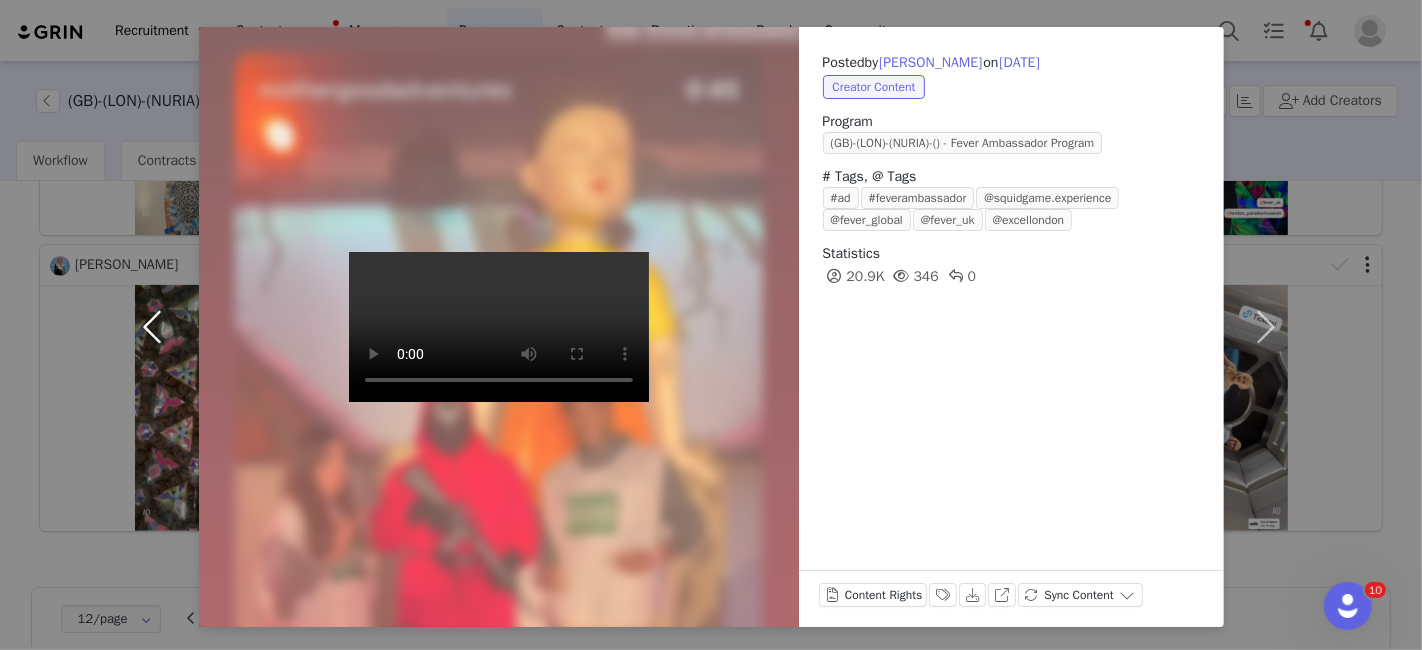 click at bounding box center (157, 327) 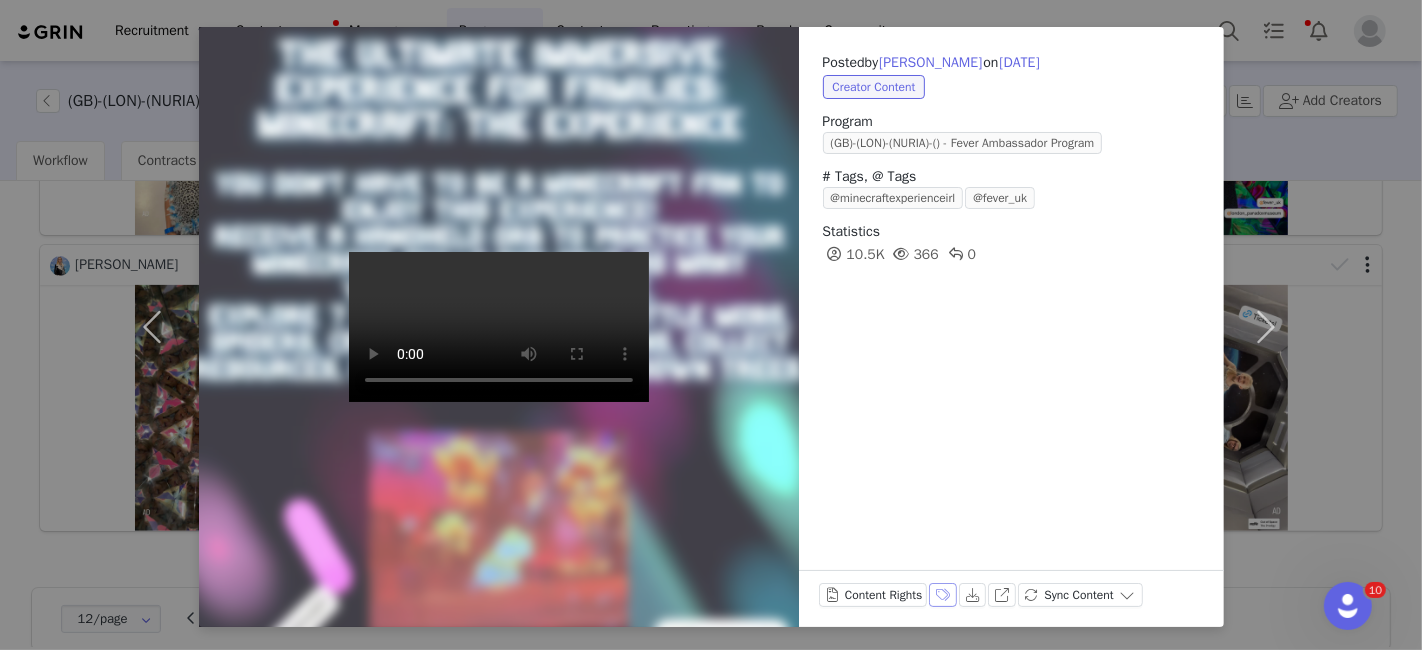 click on "Labels & Tags" at bounding box center [943, 595] 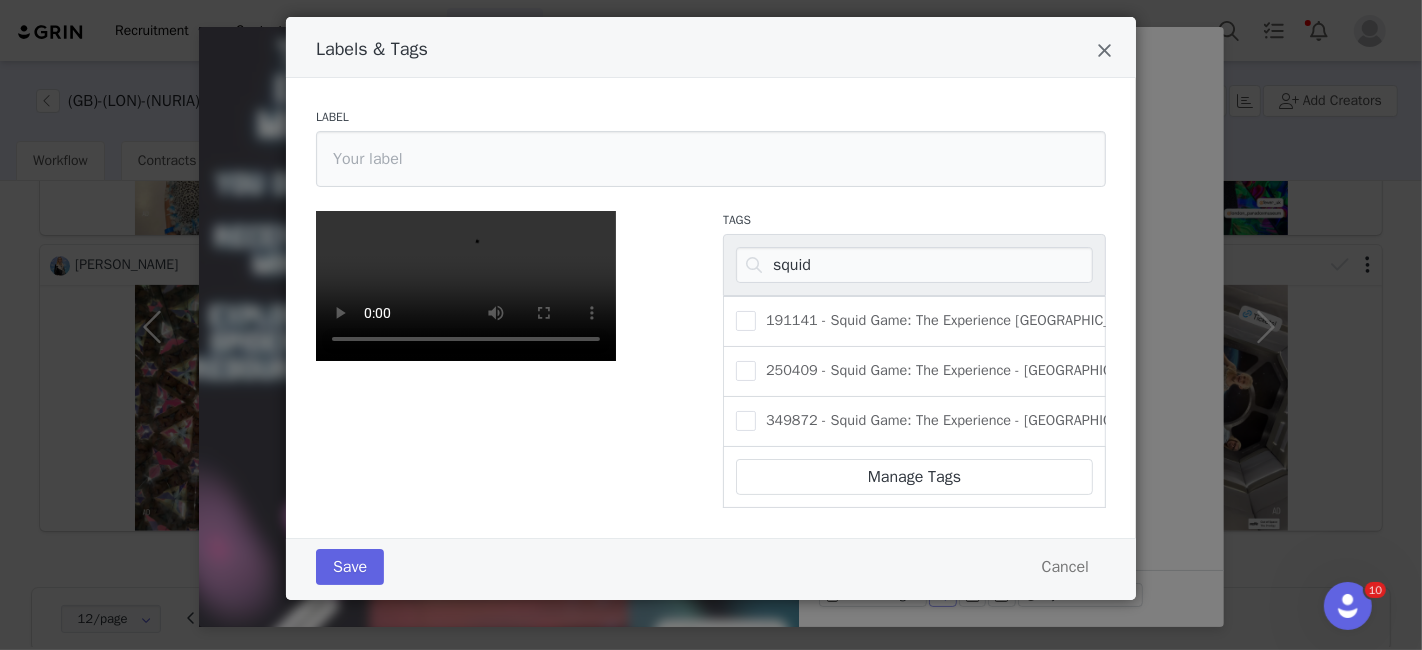 scroll, scrollTop: 175, scrollLeft: 0, axis: vertical 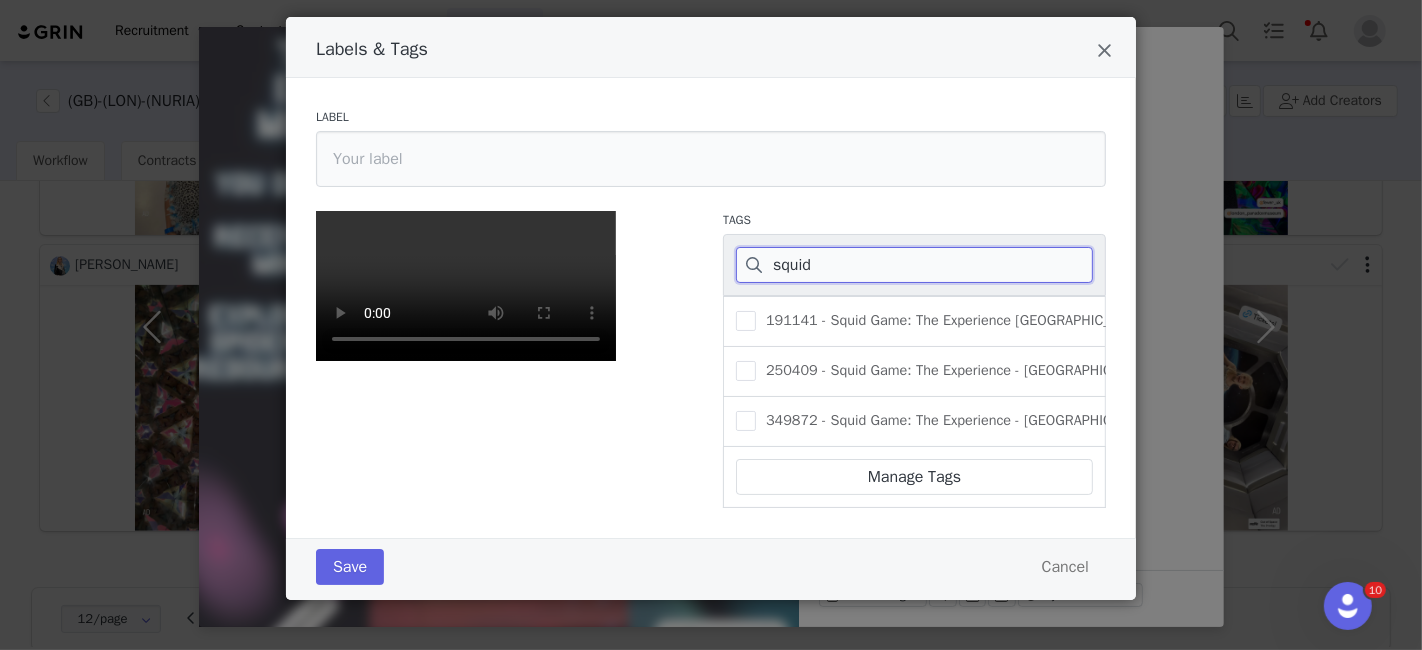 click on "squid" at bounding box center [914, 265] 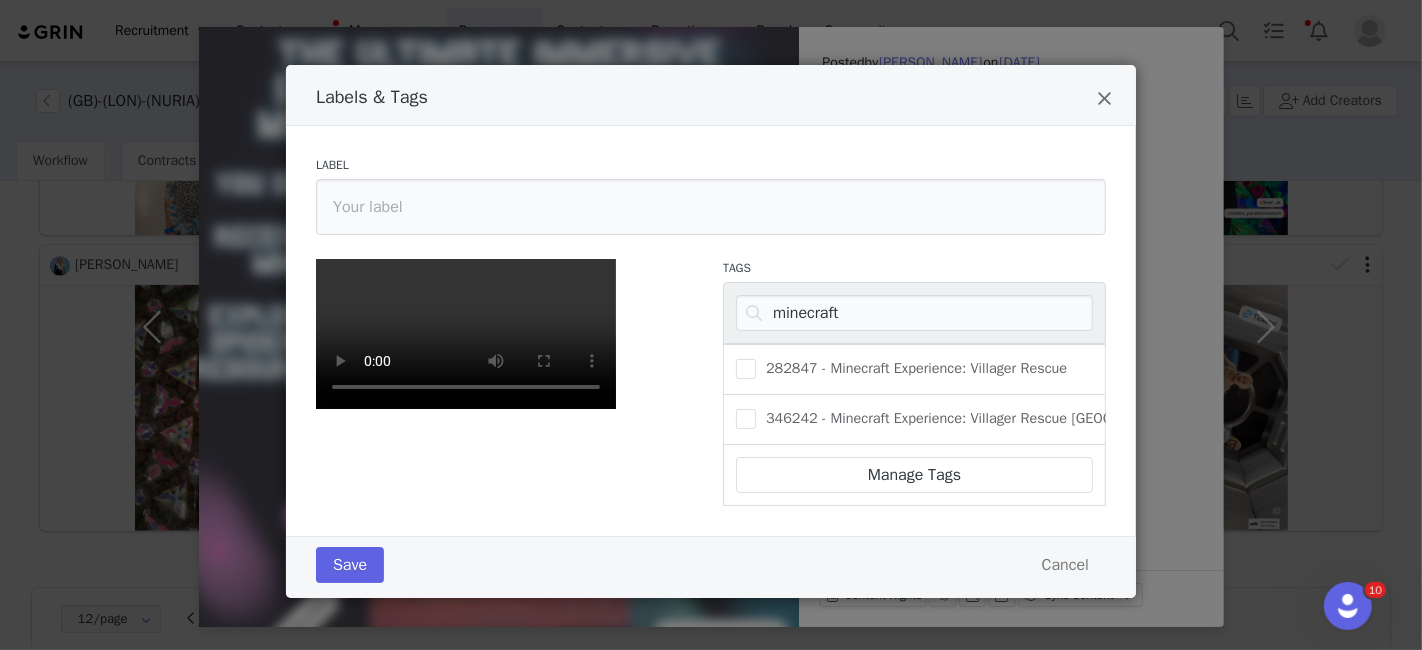 click on "346242 - Minecraft Experience: Villager Rescue [GEOGRAPHIC_DATA]" at bounding box center [914, 420] 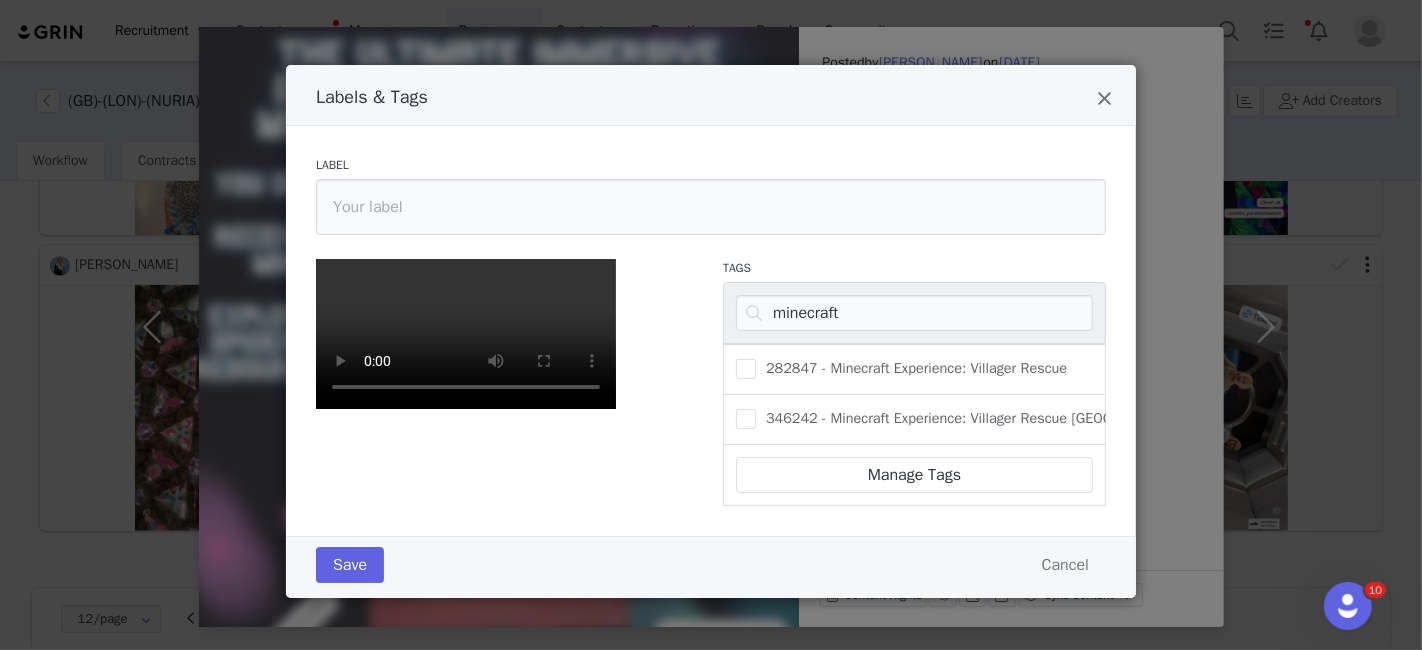 click on "282847 - Minecraft Experience: Villager Rescue" at bounding box center [914, 369] 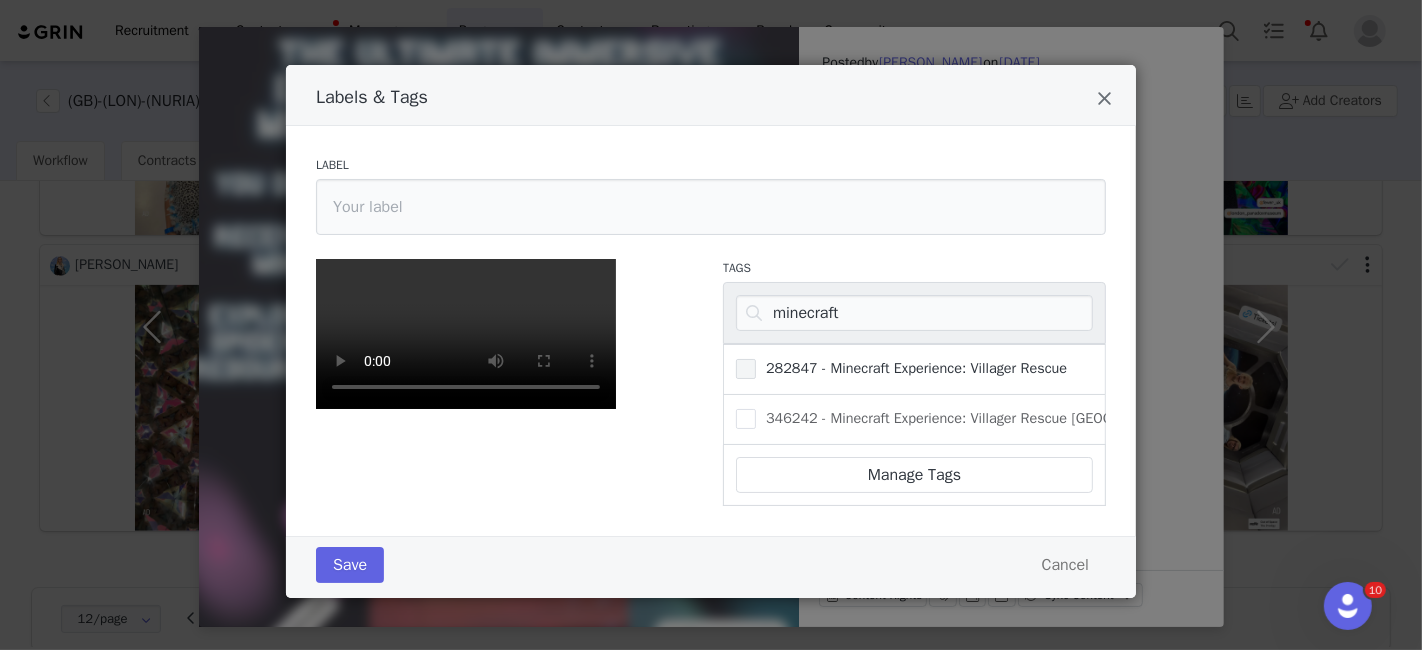 click at bounding box center (746, 369) 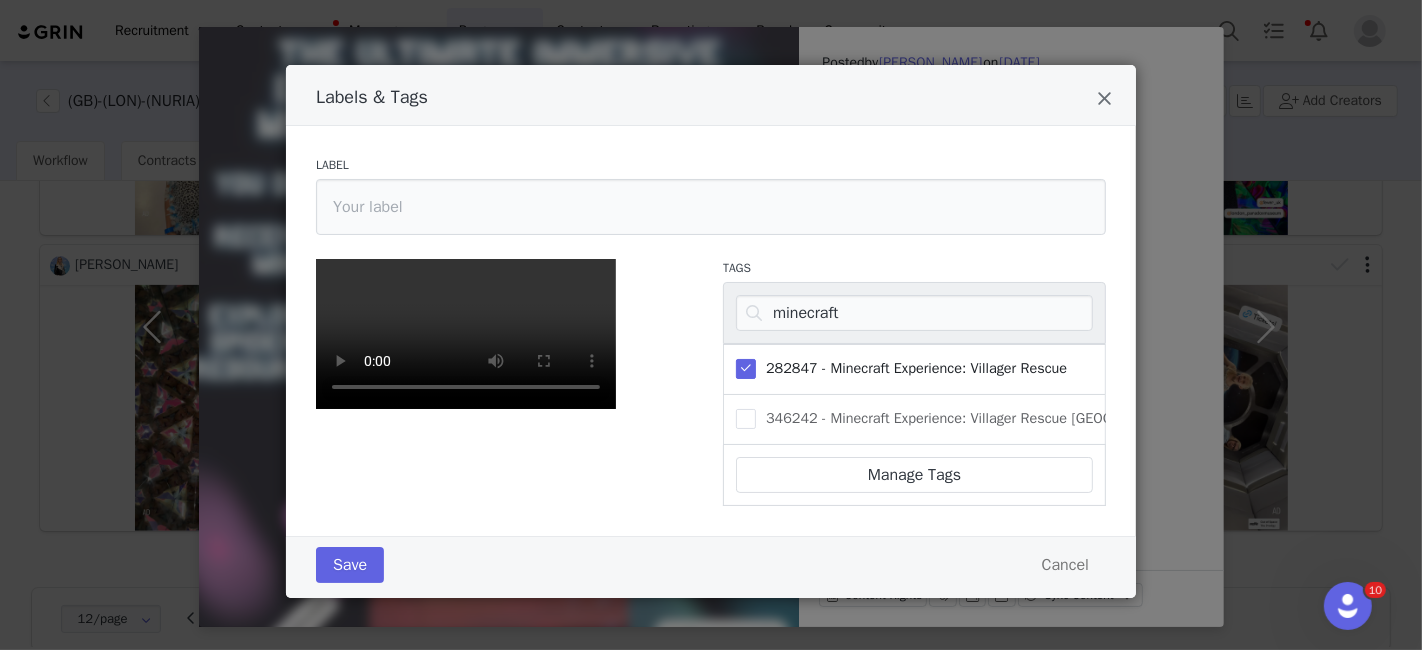 scroll, scrollTop: 431, scrollLeft: 0, axis: vertical 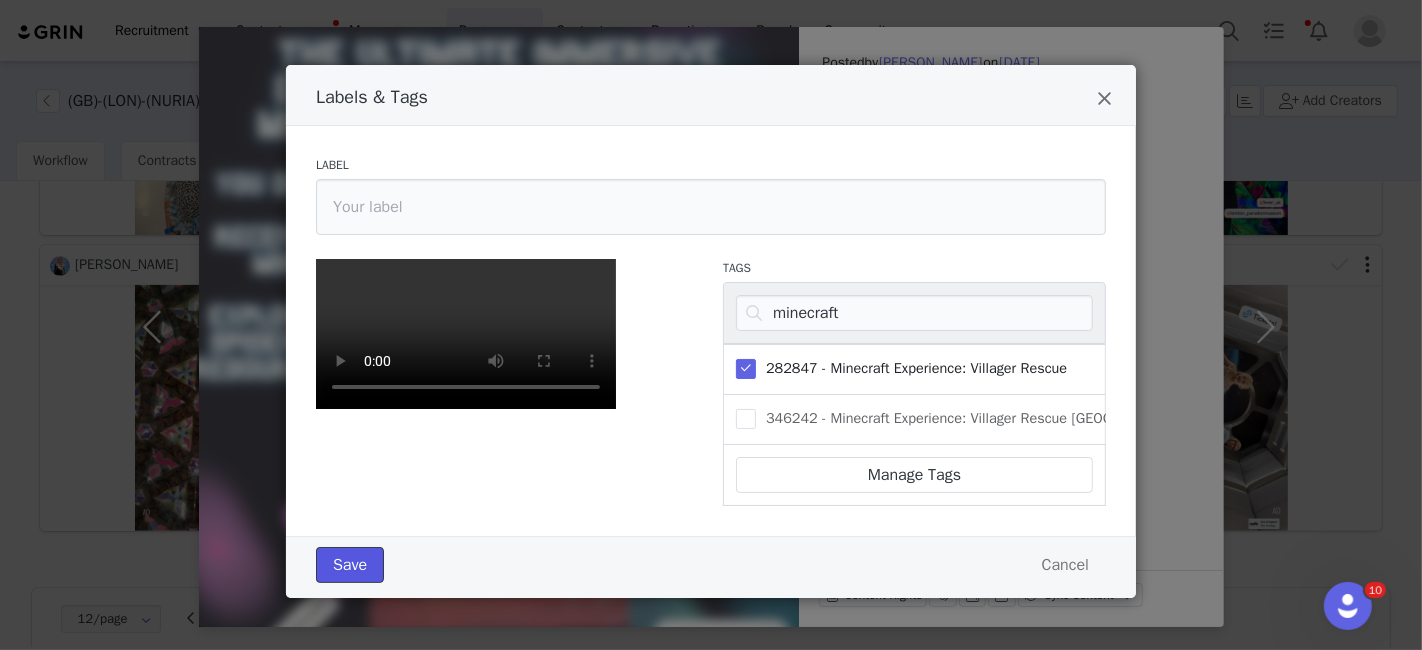 click on "Save" at bounding box center (350, 565) 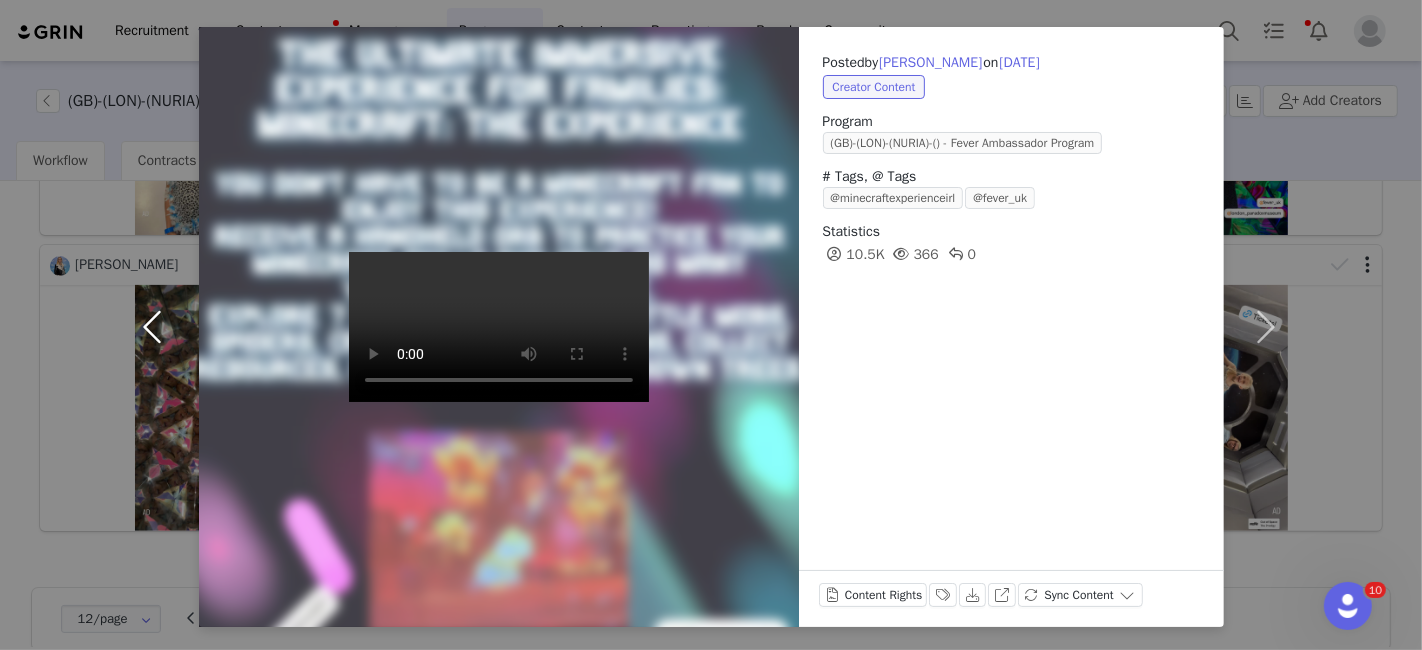 click at bounding box center (157, 327) 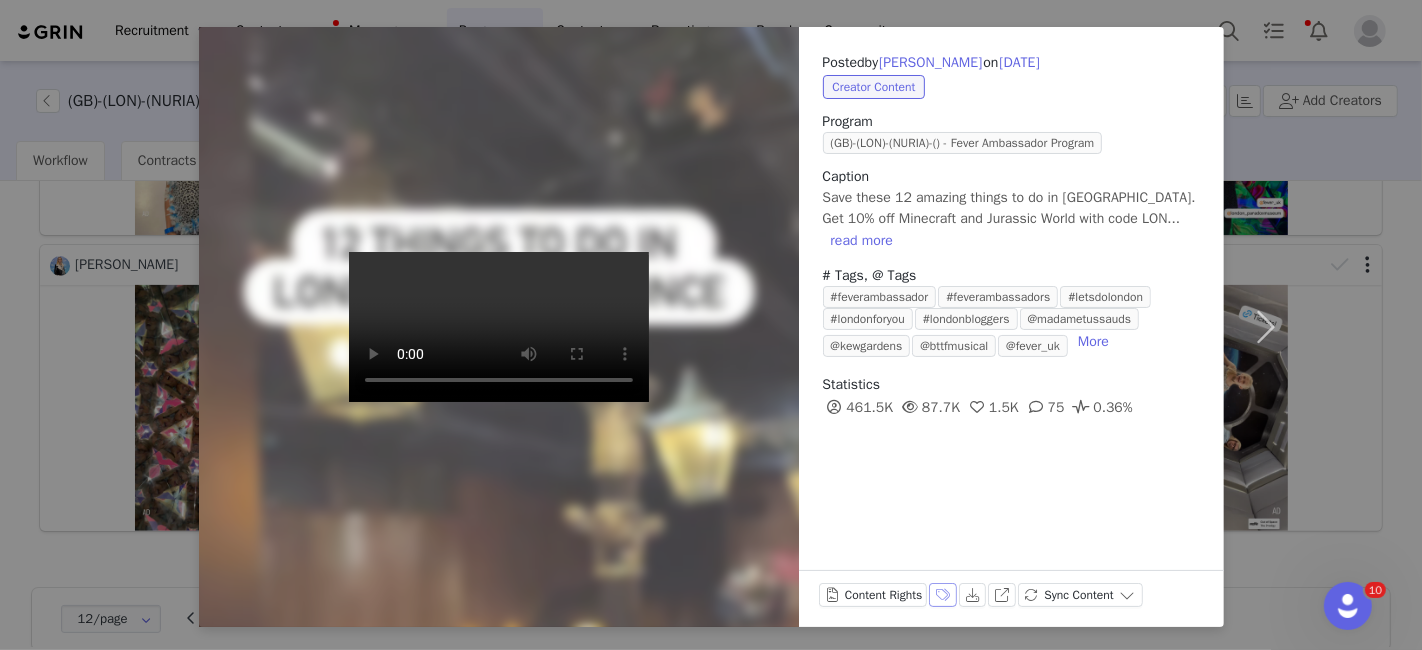 click on "Labels & Tags" at bounding box center (943, 595) 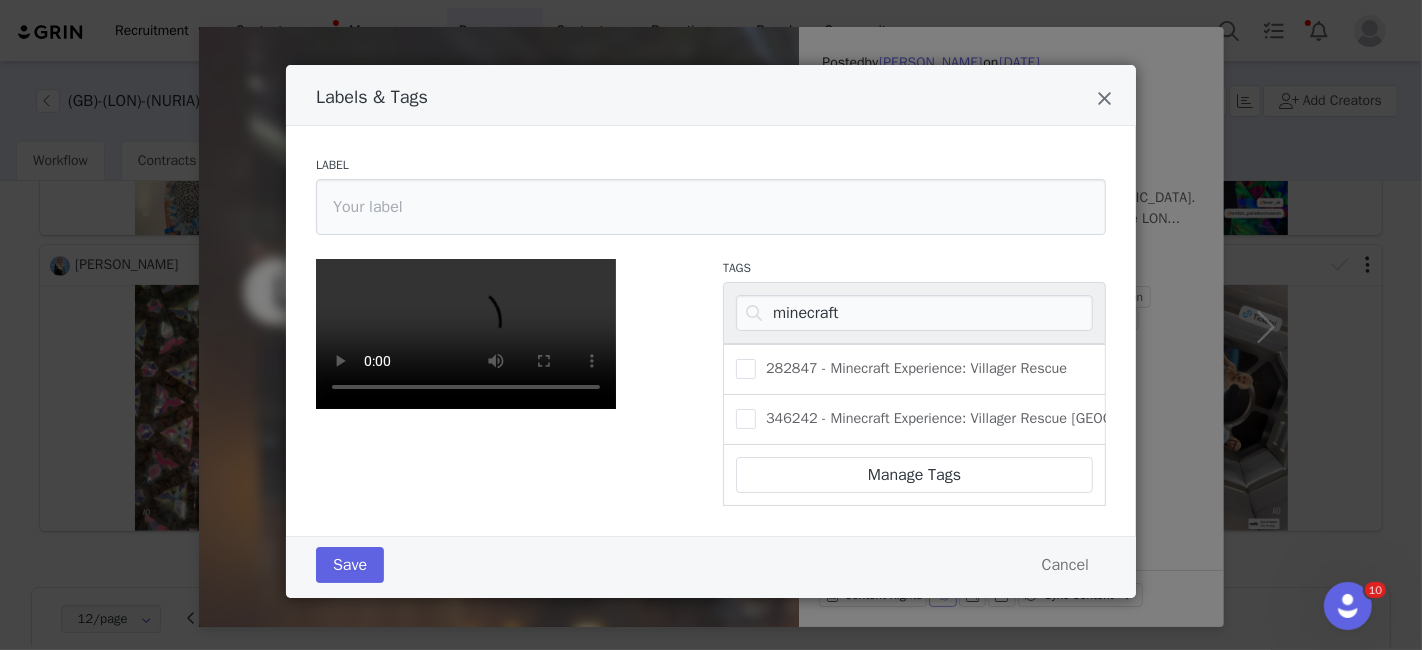 scroll, scrollTop: 281, scrollLeft: 0, axis: vertical 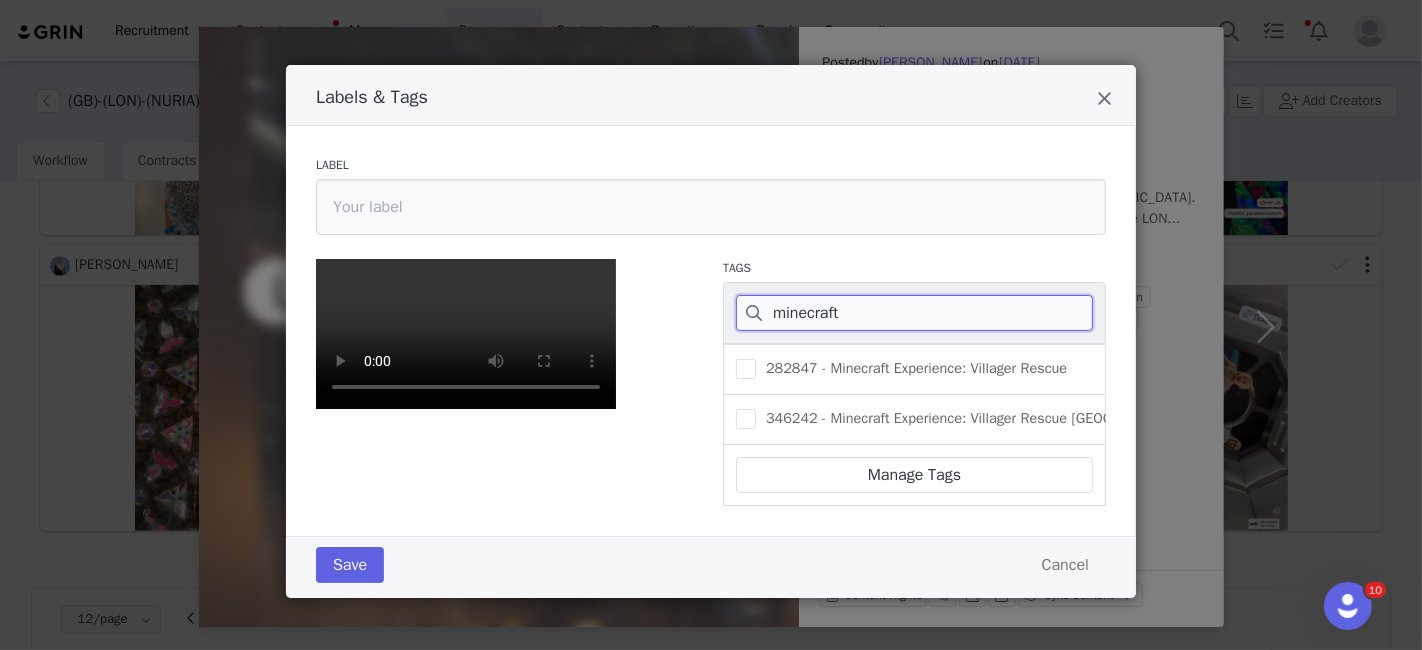 click on "minecraft" at bounding box center (914, 313) 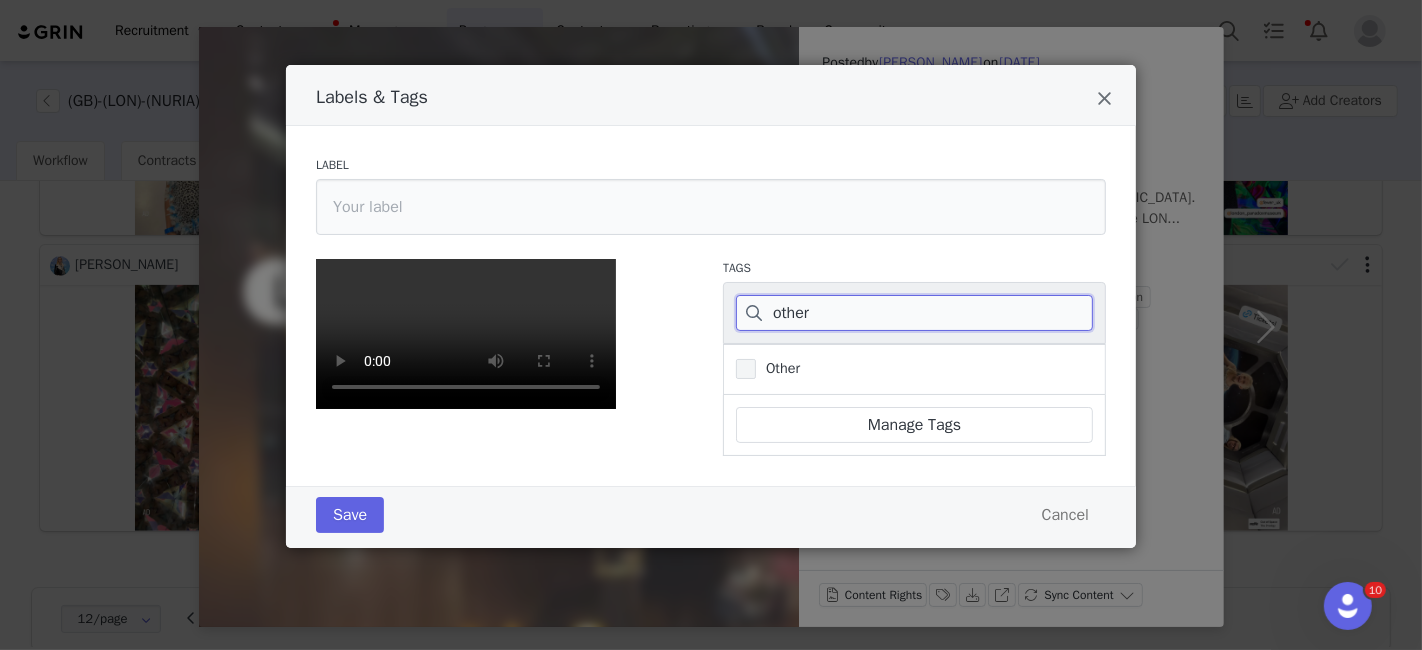 type on "other" 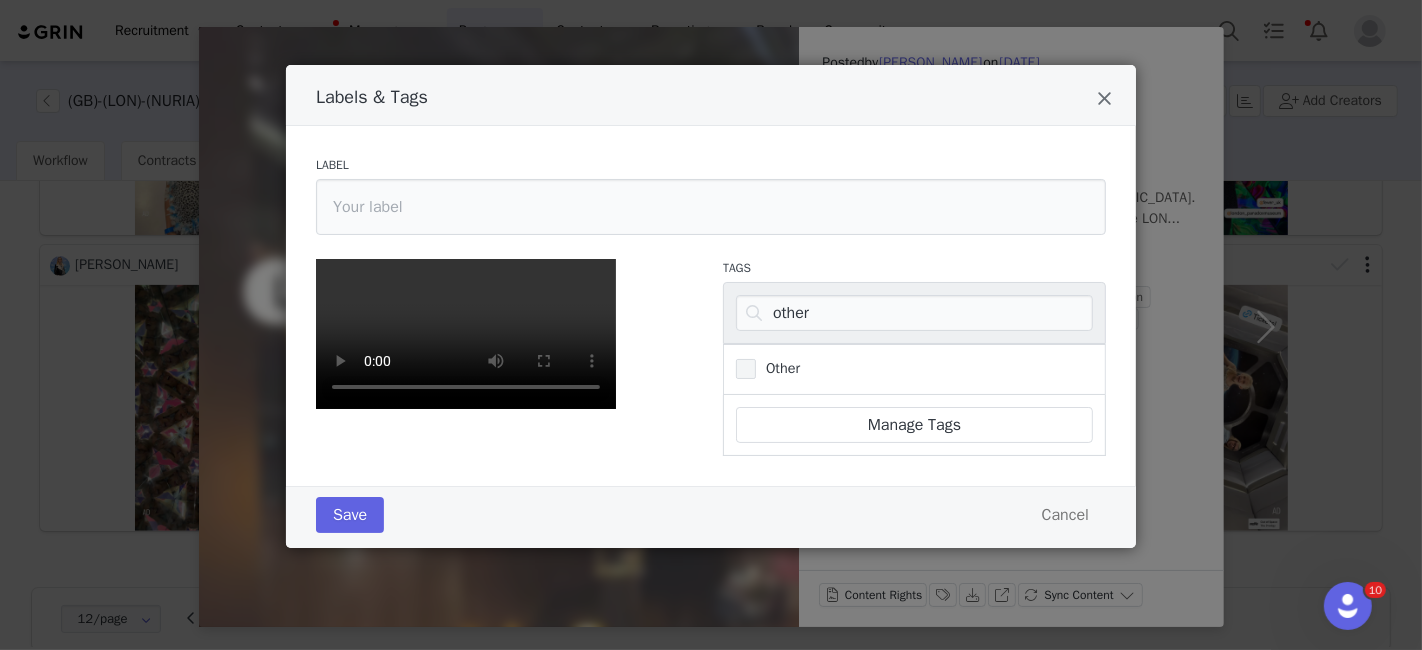 click at bounding box center [746, 369] 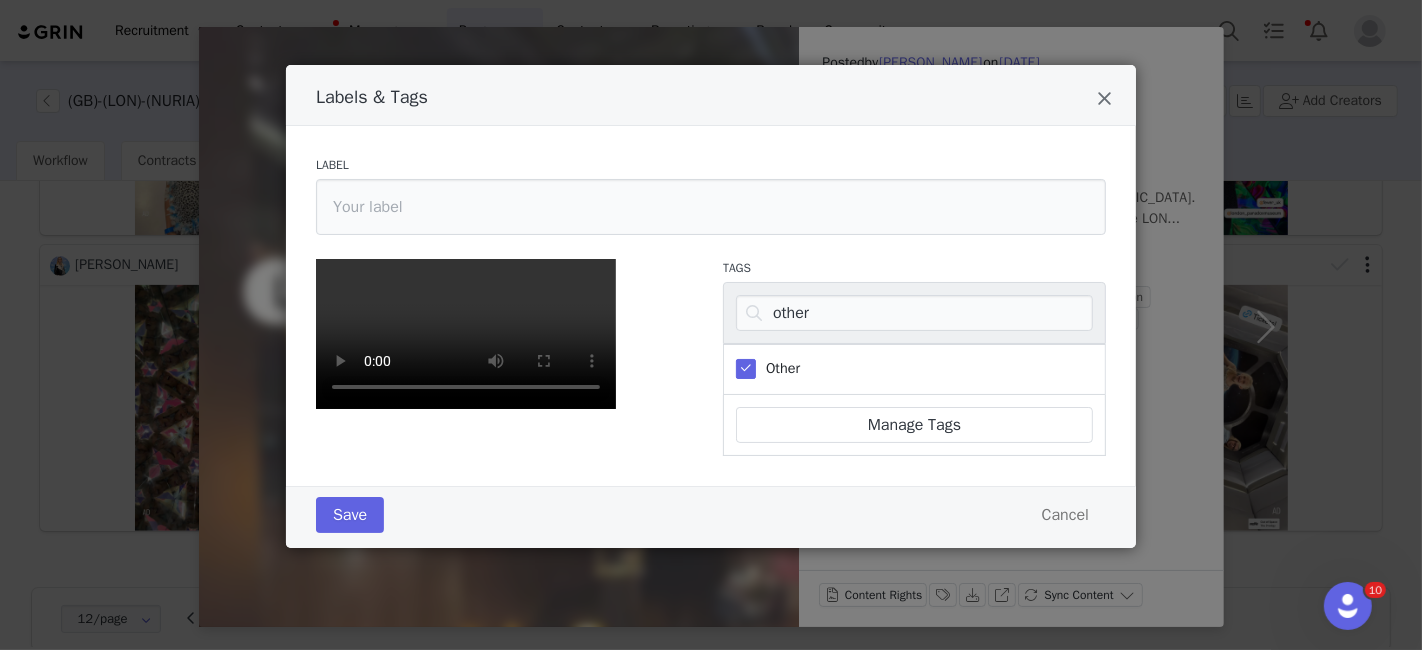 scroll, scrollTop: 431, scrollLeft: 0, axis: vertical 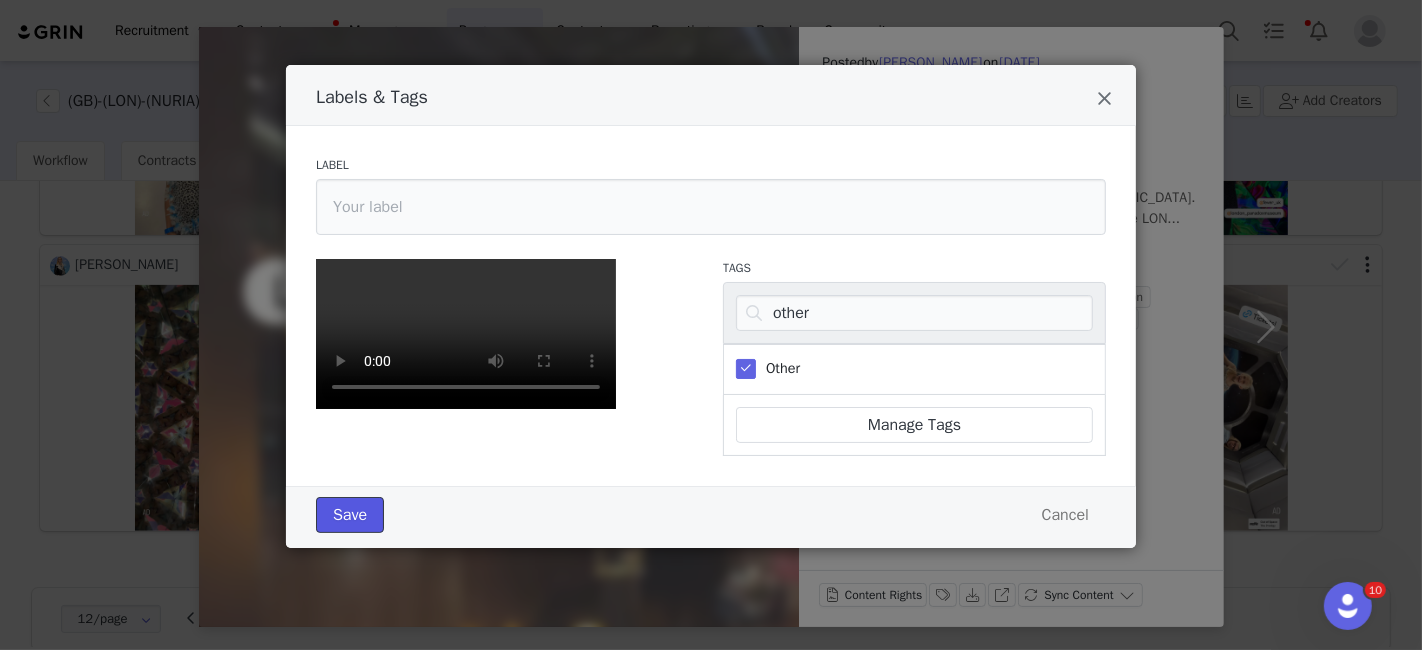 click on "Save" at bounding box center (350, 515) 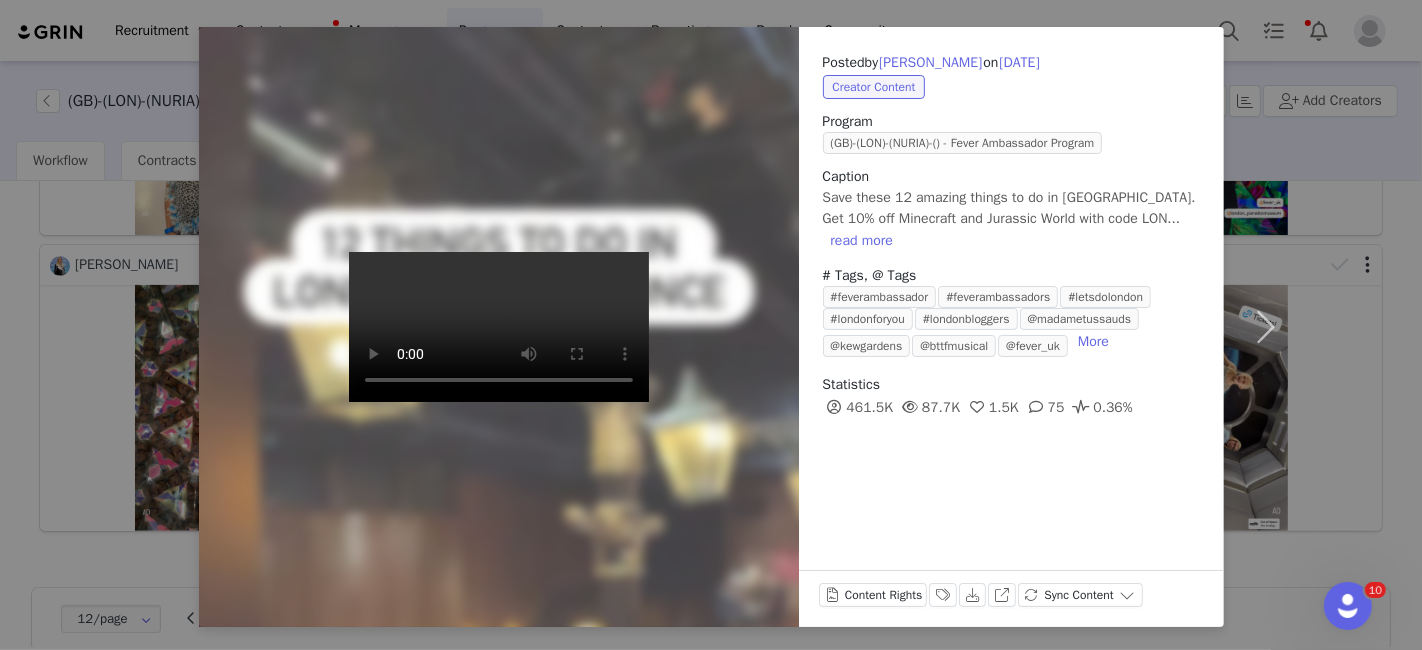 scroll, scrollTop: 0, scrollLeft: 0, axis: both 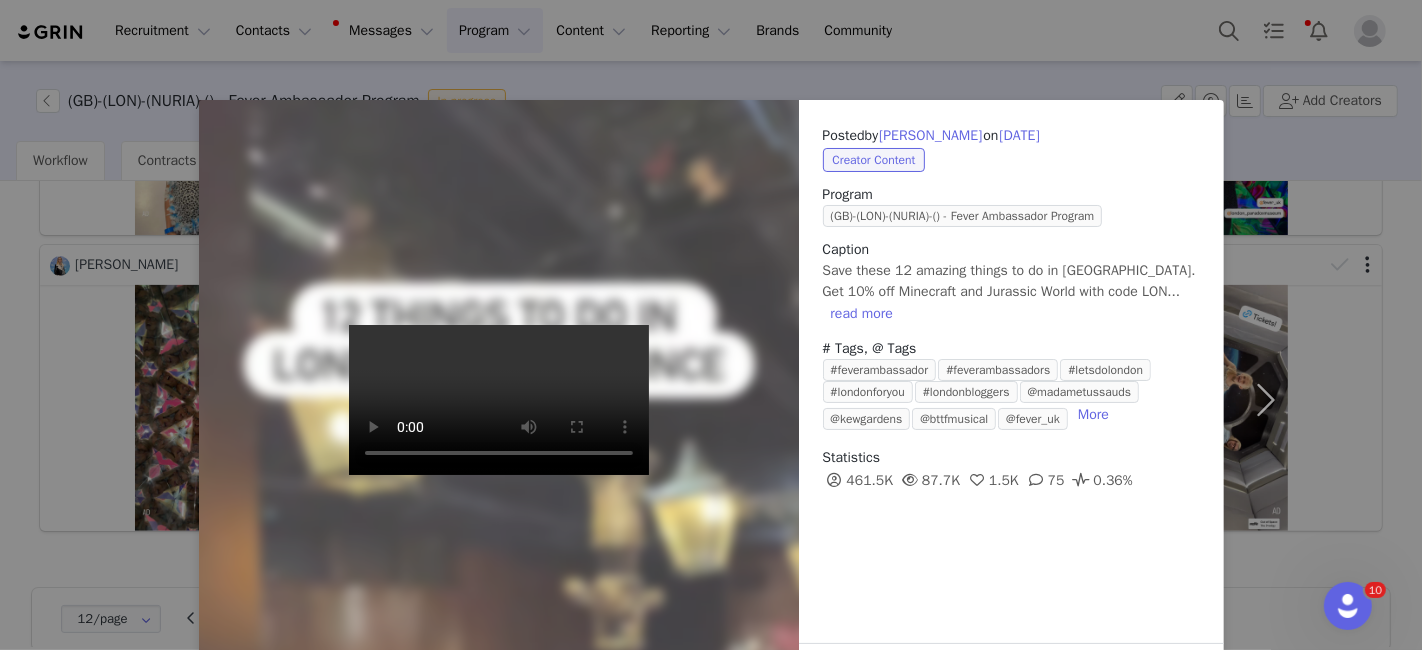 click on "Posted  by  [PERSON_NAME]  on  [DATE]  Creator Content  Program ([GEOGRAPHIC_DATA])-(LON)-(NURIA)-() - Fever Ambassador Program Caption Save these 12 amazing things to do in [GEOGRAPHIC_DATA]. Get 10% off Minecraft and Jurassic World with code LON... read more # Tags, @ Tags  #feverambassador   #feverambassadors   #letsdolondon   #londonforyou   #londonbloggers   @madametussauds   @kewgardens   @bttfmusical   @fever_uk  More     Statistics 461.5K  87.7K  1.5K  75  0.36%  Content Rights Labels & Tags Download View on Instagram Sync Content" at bounding box center [711, 325] 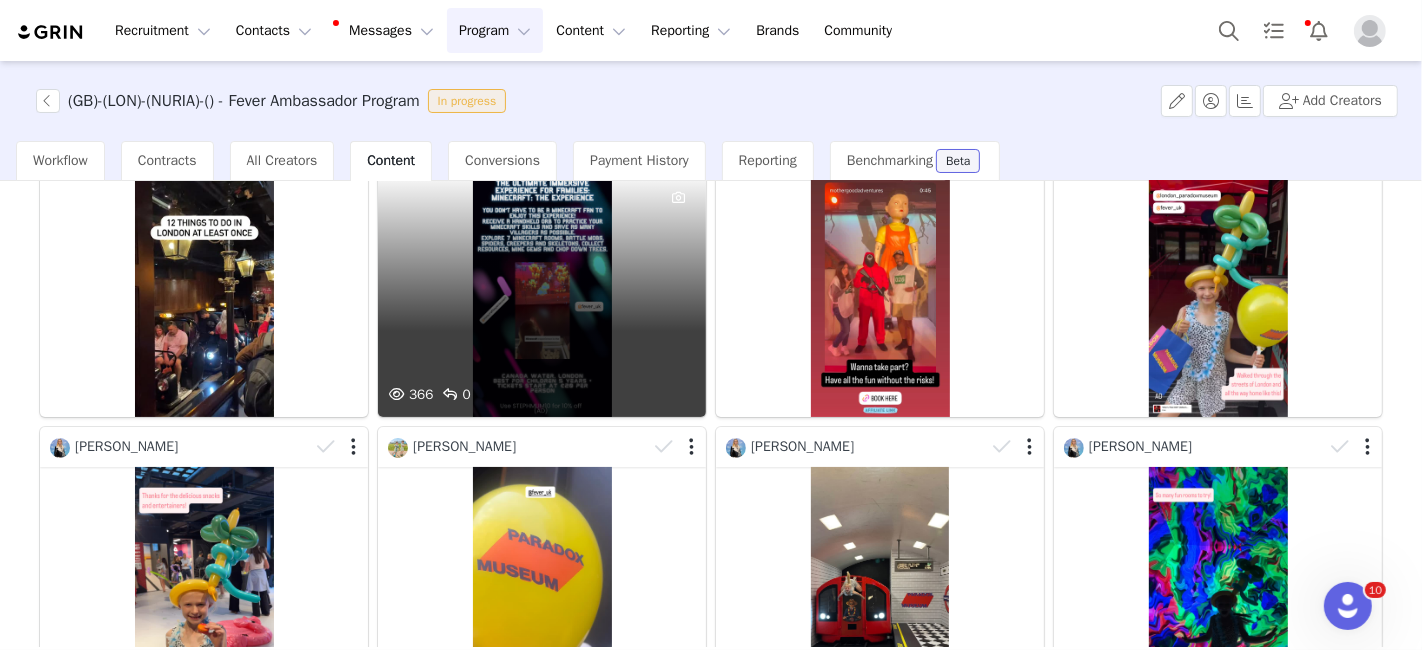scroll, scrollTop: 0, scrollLeft: 0, axis: both 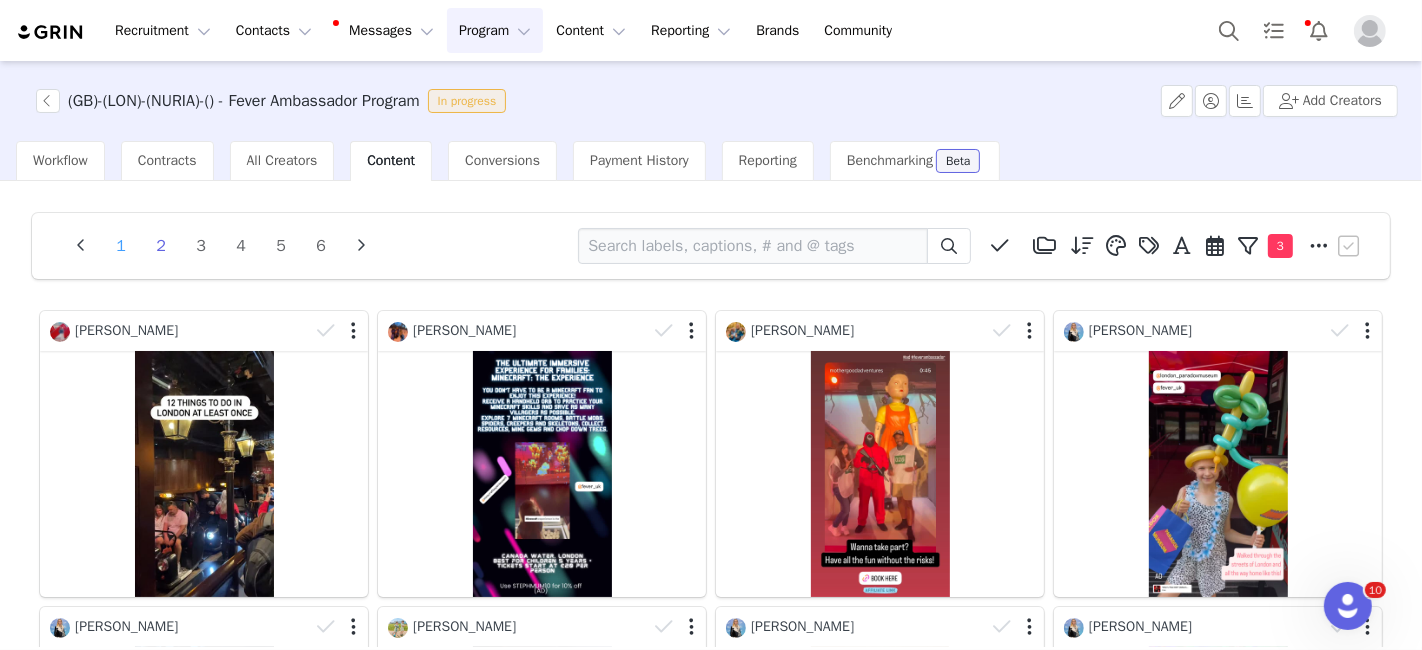 click on "1" at bounding box center [121, 246] 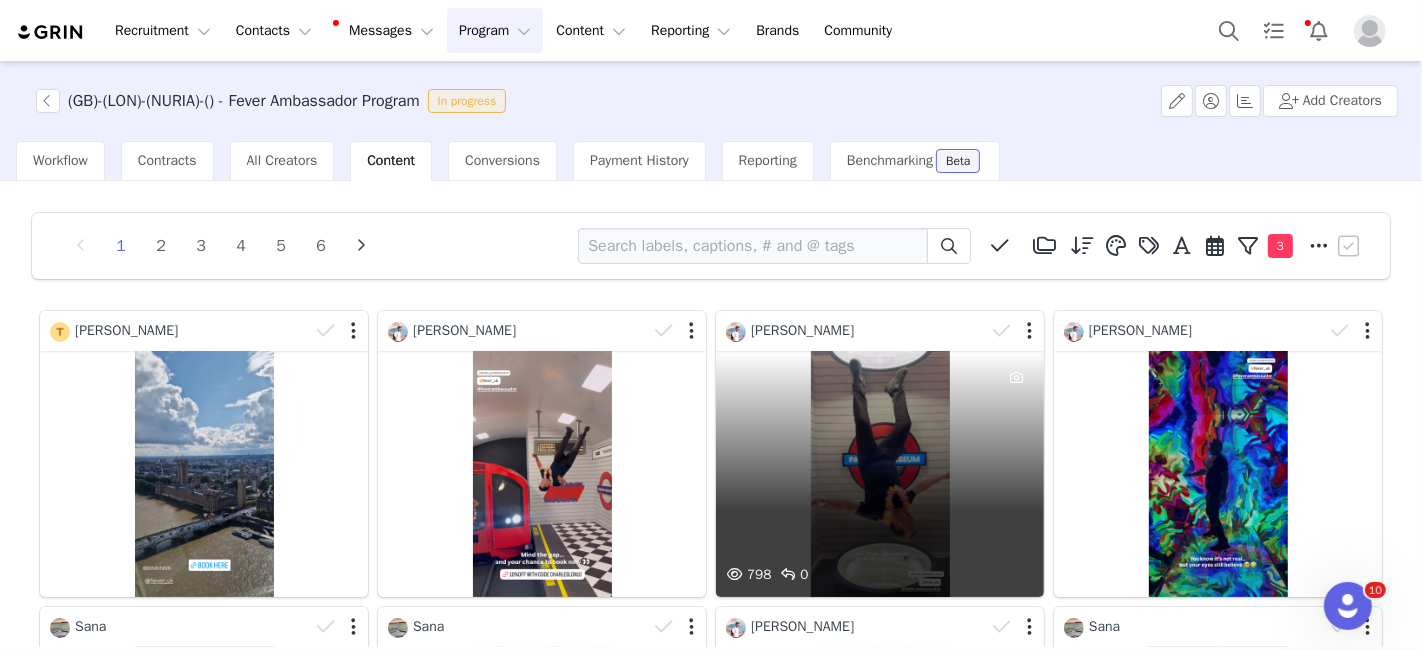 scroll, scrollTop: 658, scrollLeft: 0, axis: vertical 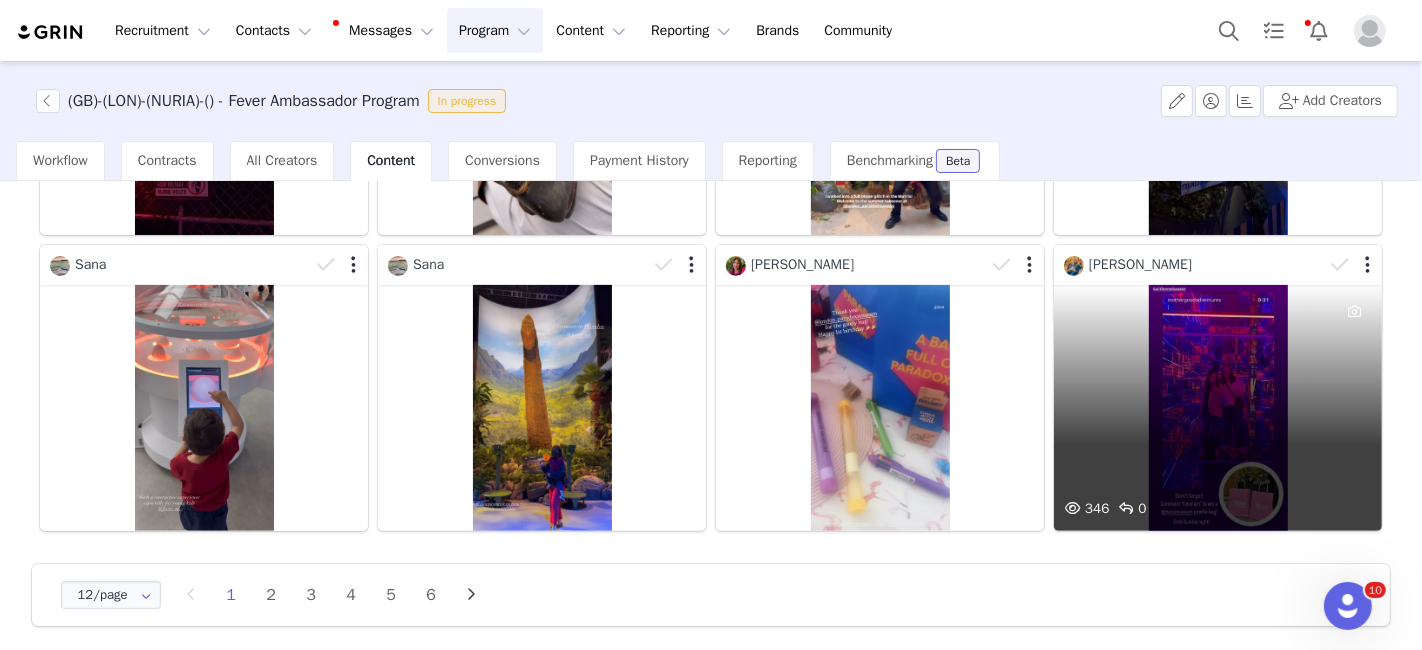 click on "346  0" at bounding box center [1218, 408] 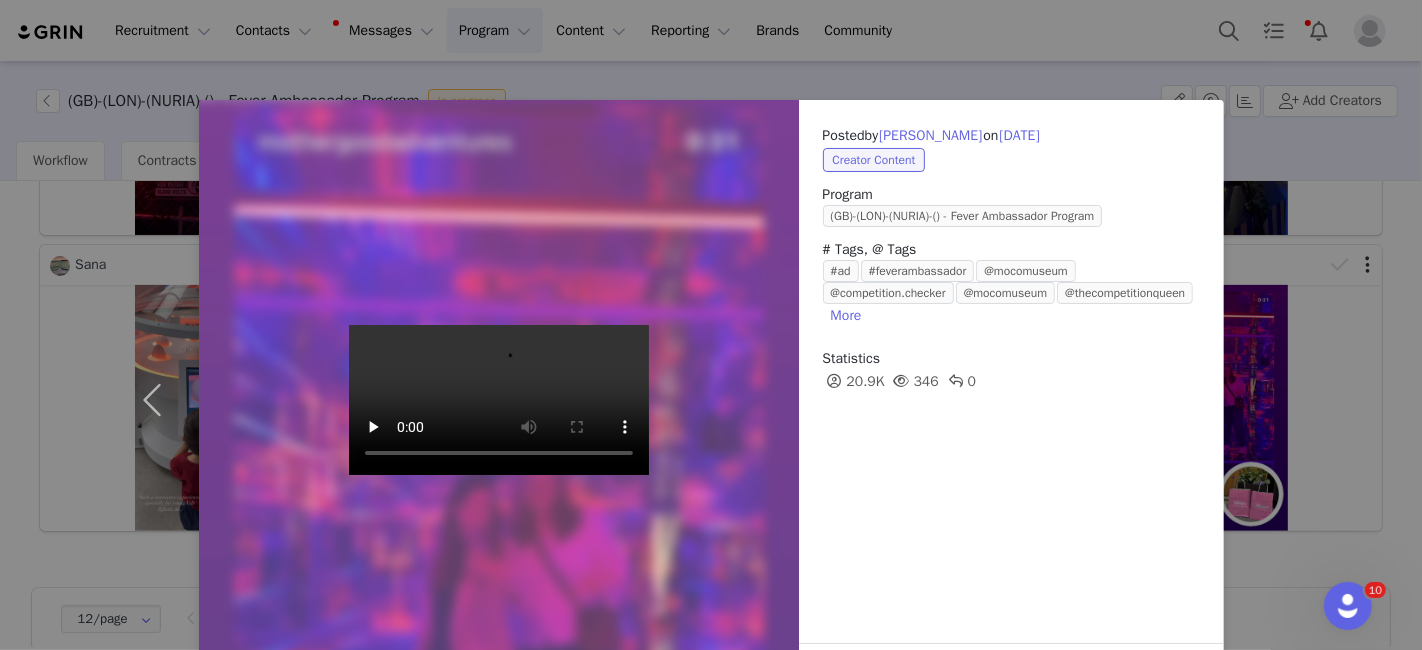 scroll, scrollTop: 73, scrollLeft: 0, axis: vertical 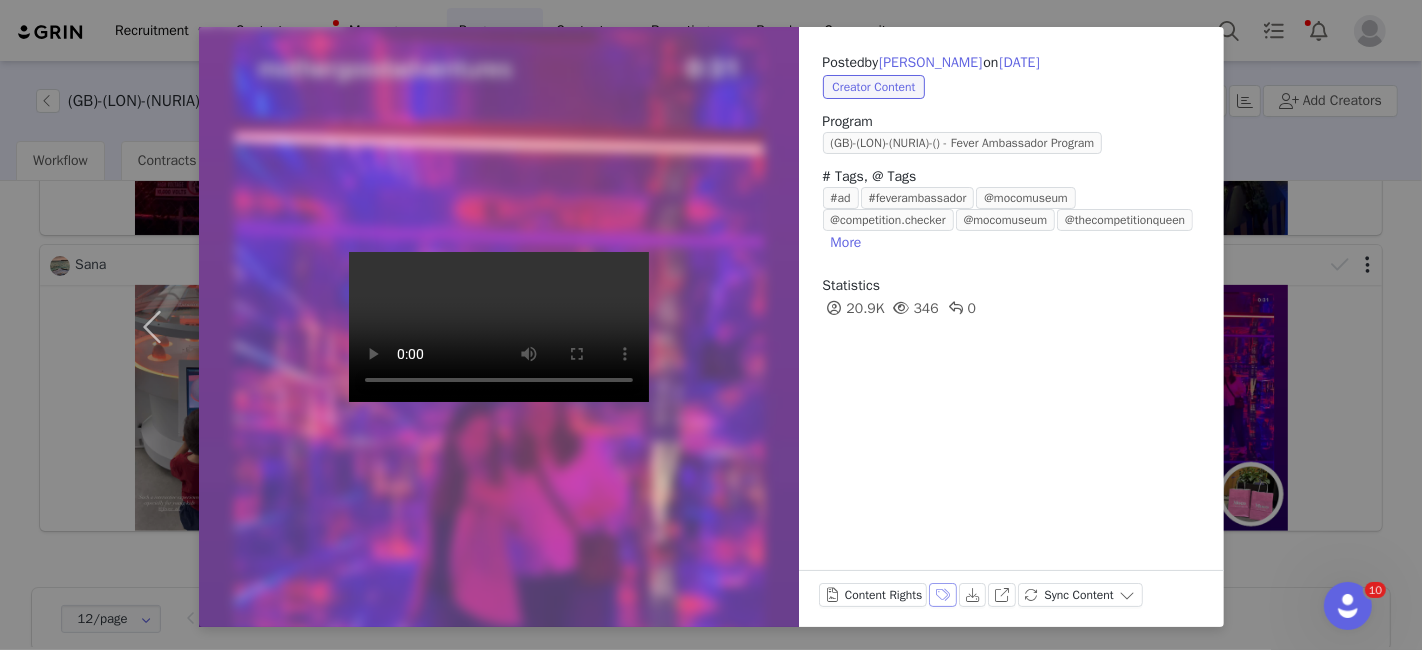 click on "Labels & Tags" at bounding box center [943, 595] 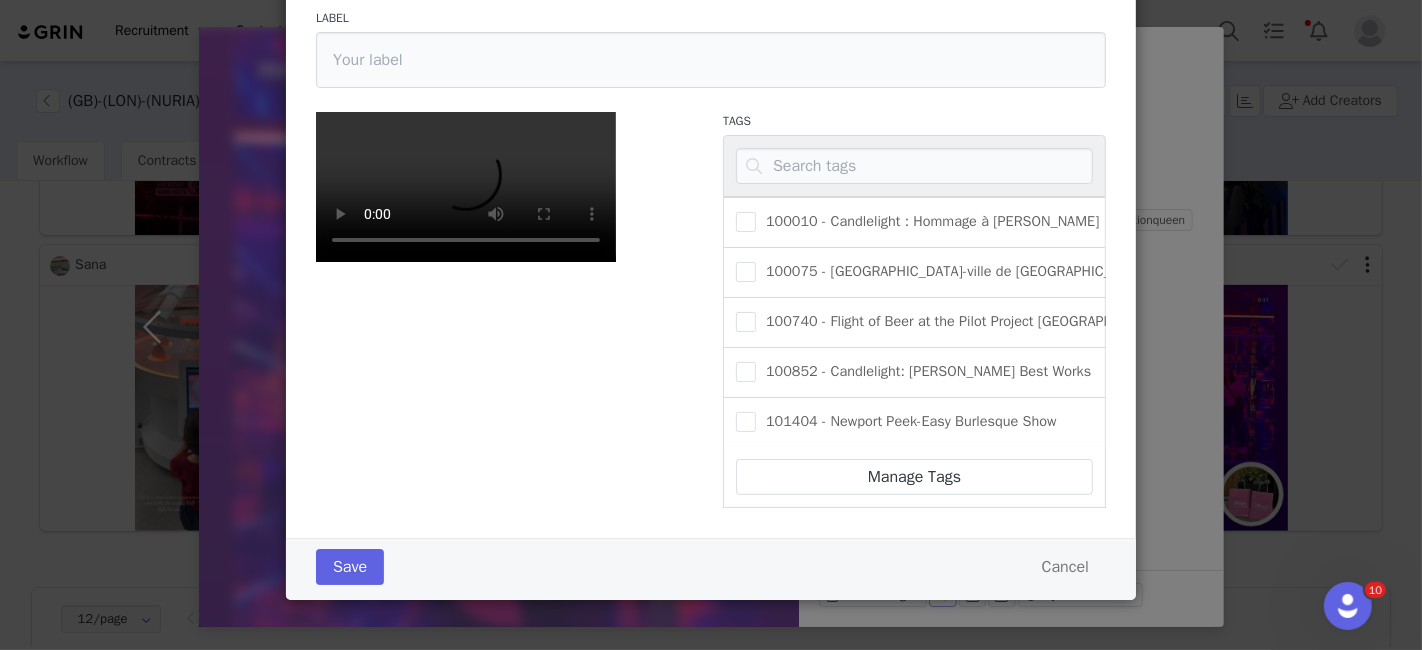 scroll, scrollTop: 112, scrollLeft: 0, axis: vertical 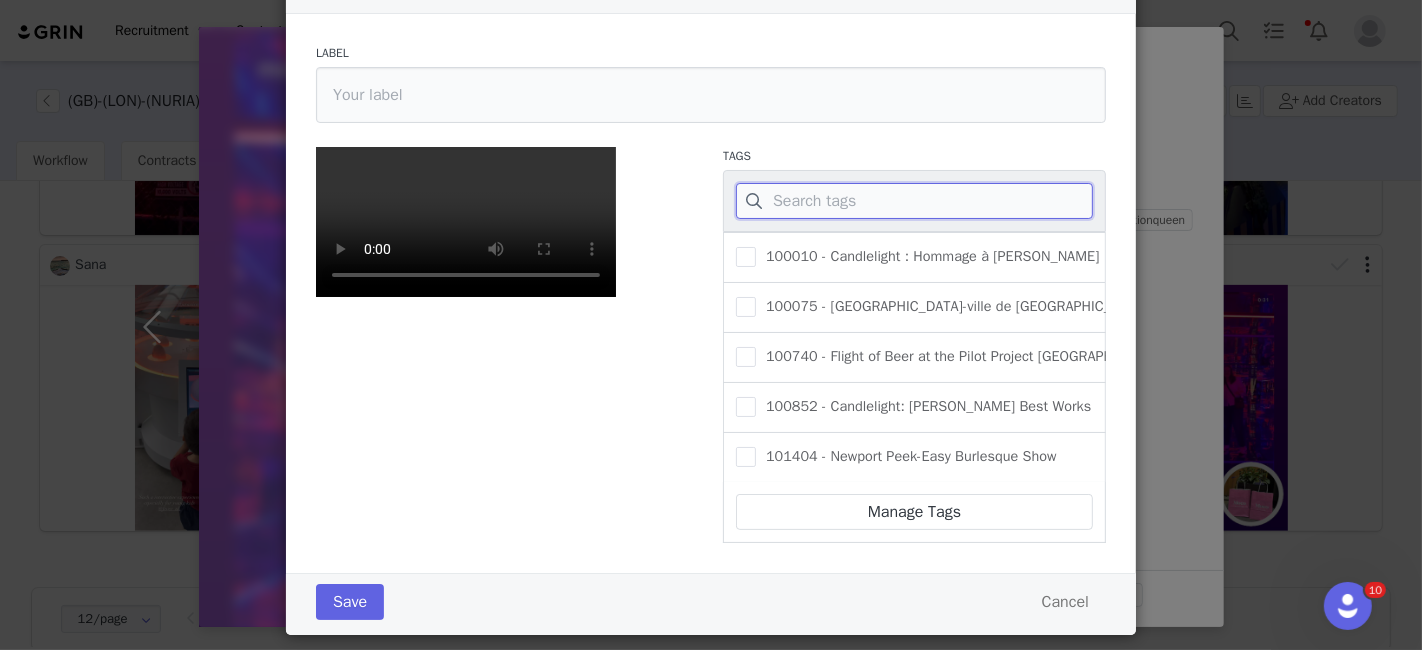 click at bounding box center [914, 201] 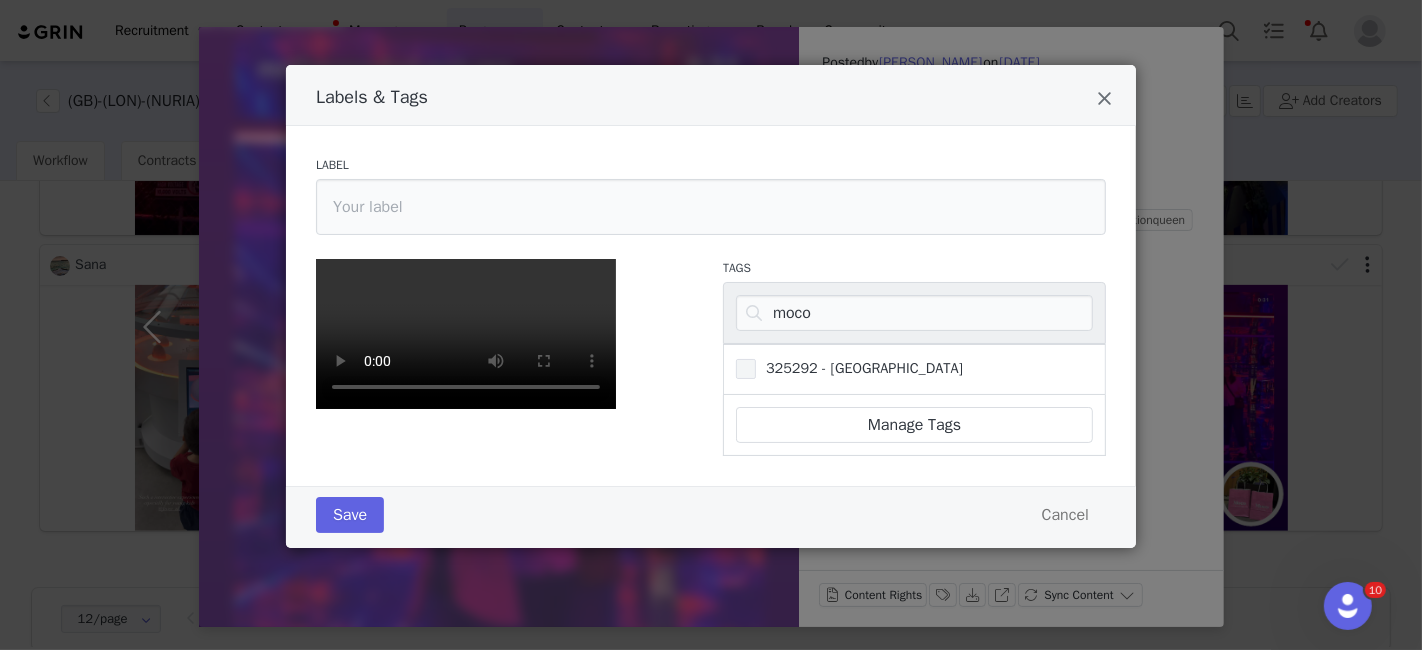 click on "325292 - [GEOGRAPHIC_DATA]" at bounding box center (859, 368) 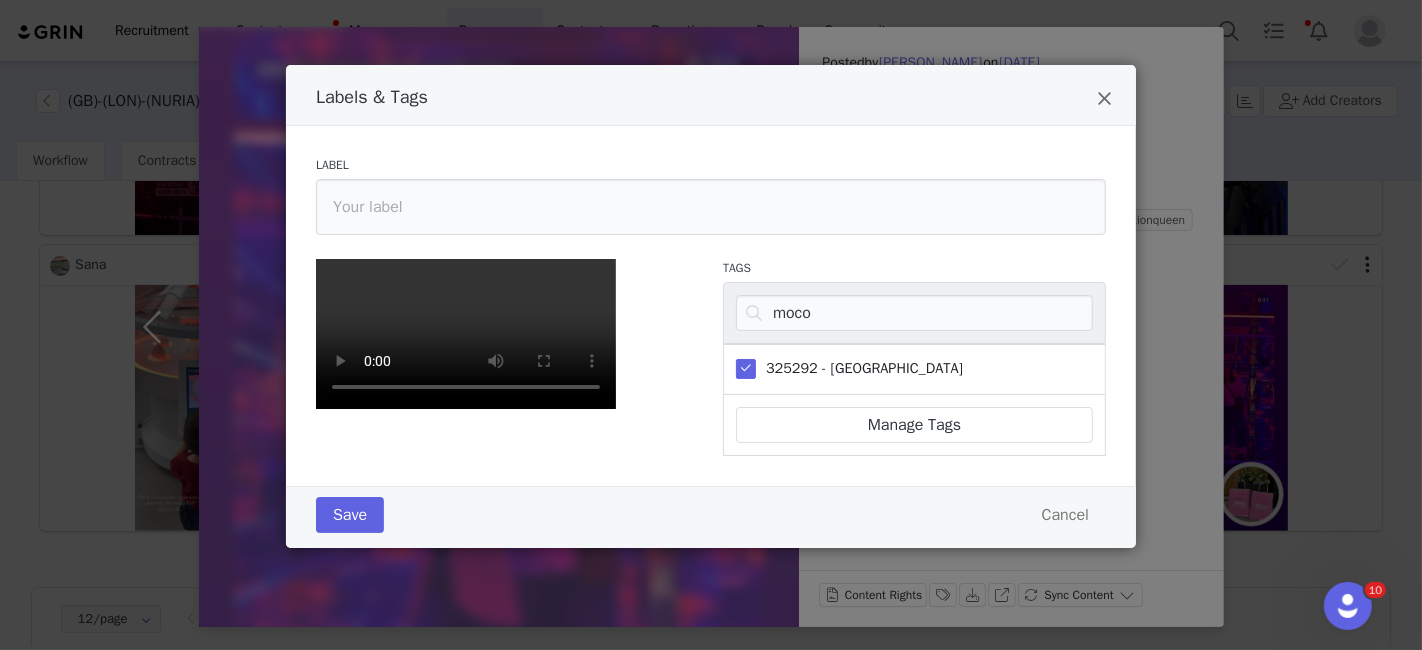 scroll, scrollTop: 431, scrollLeft: 0, axis: vertical 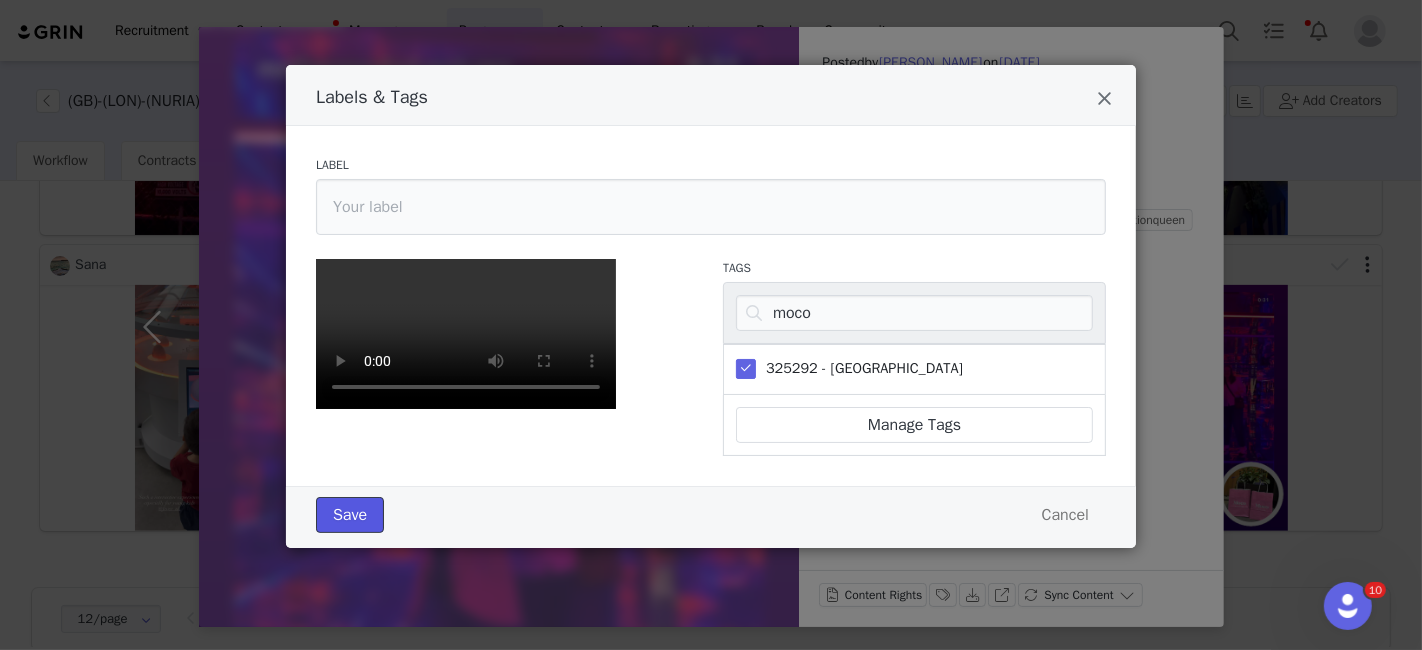 click on "Save" at bounding box center (350, 515) 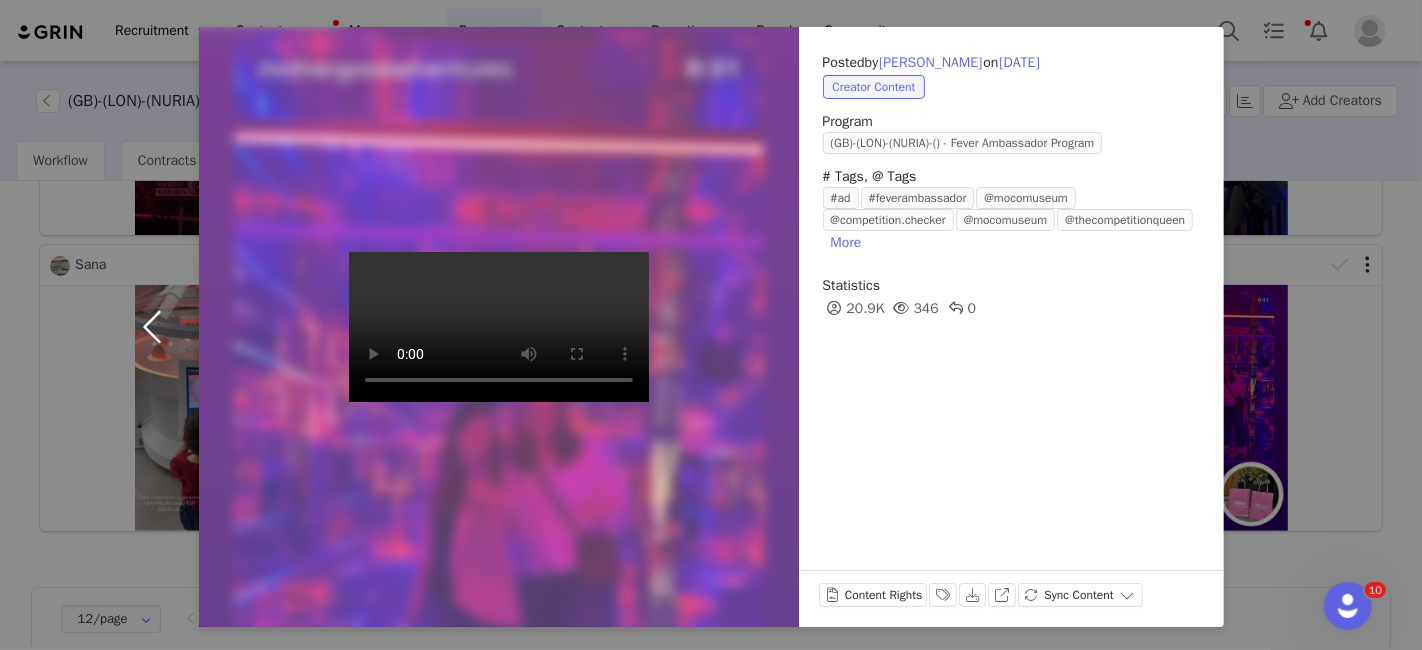 click at bounding box center (157, 327) 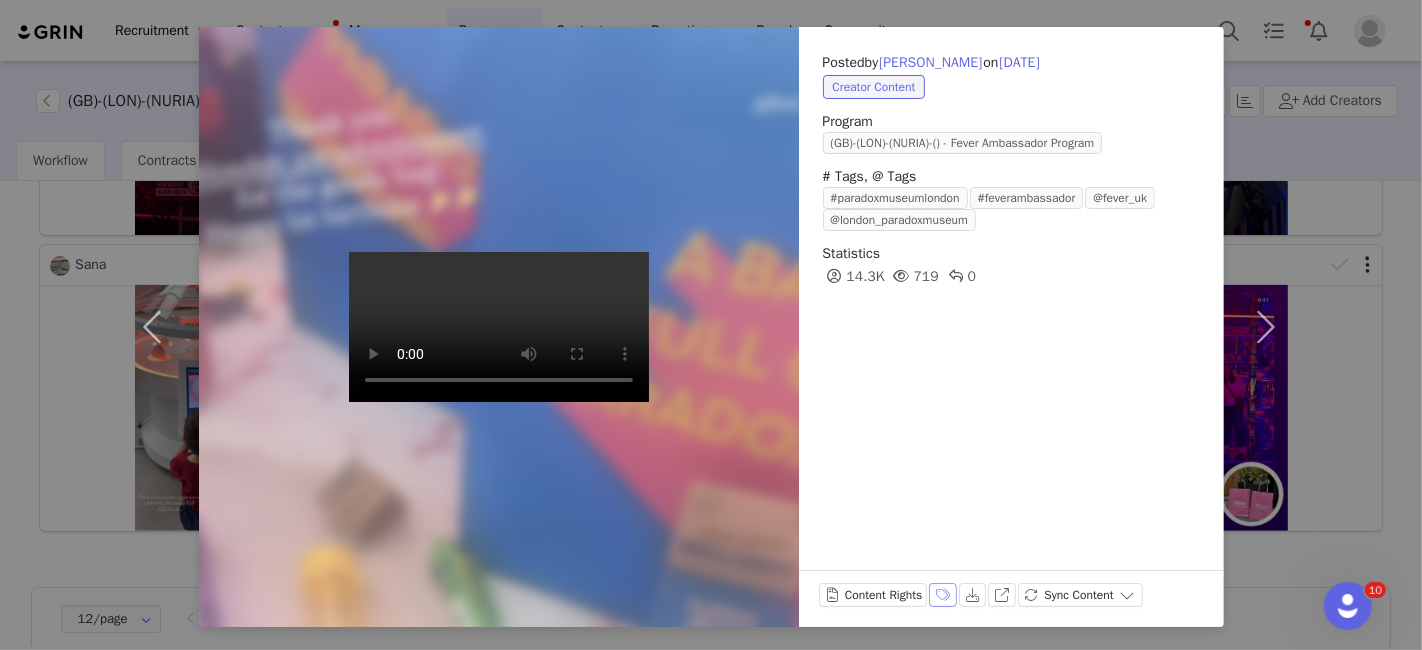 click on "Labels & Tags" at bounding box center (943, 595) 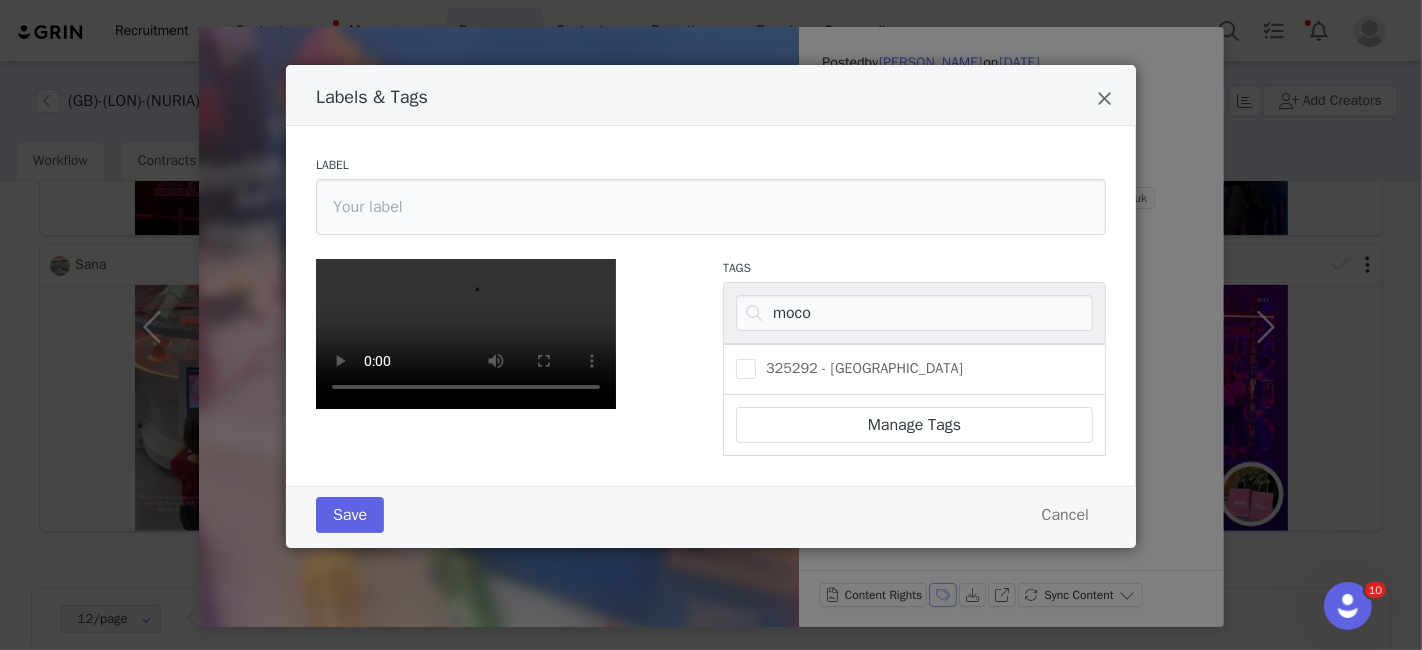 scroll, scrollTop: 186, scrollLeft: 0, axis: vertical 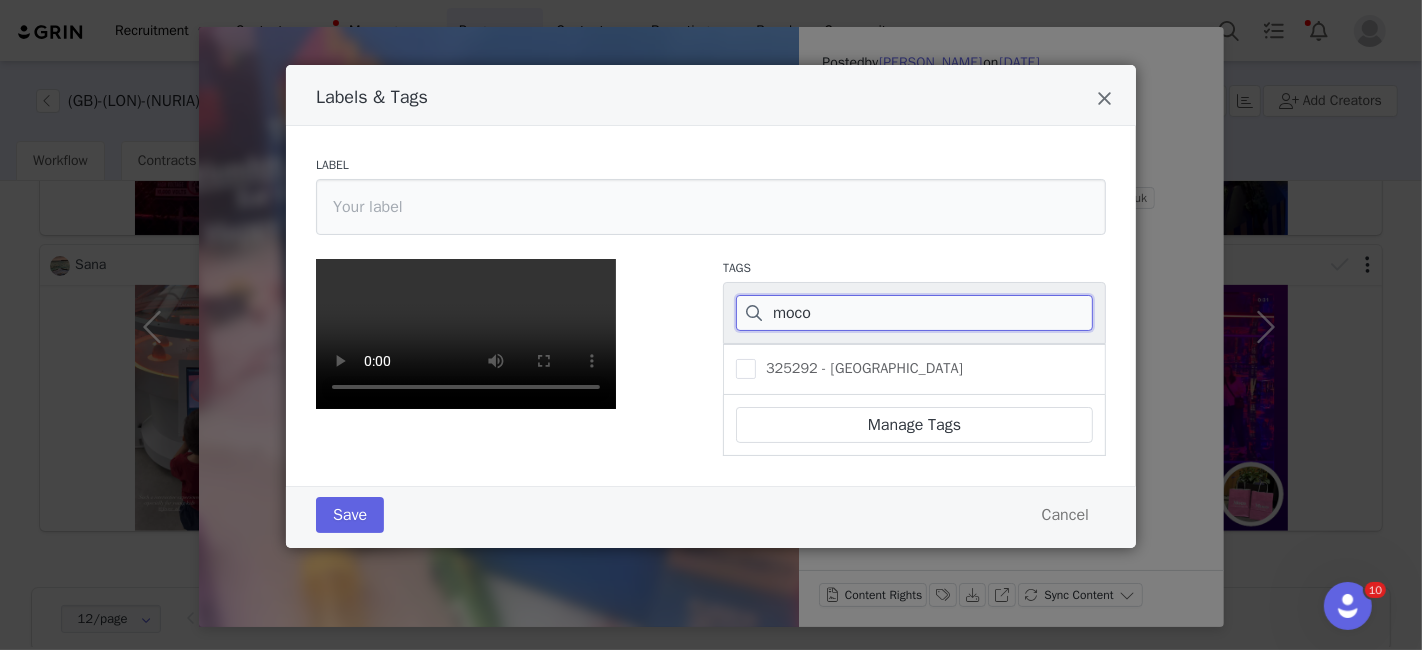 click on "moco" at bounding box center [914, 313] 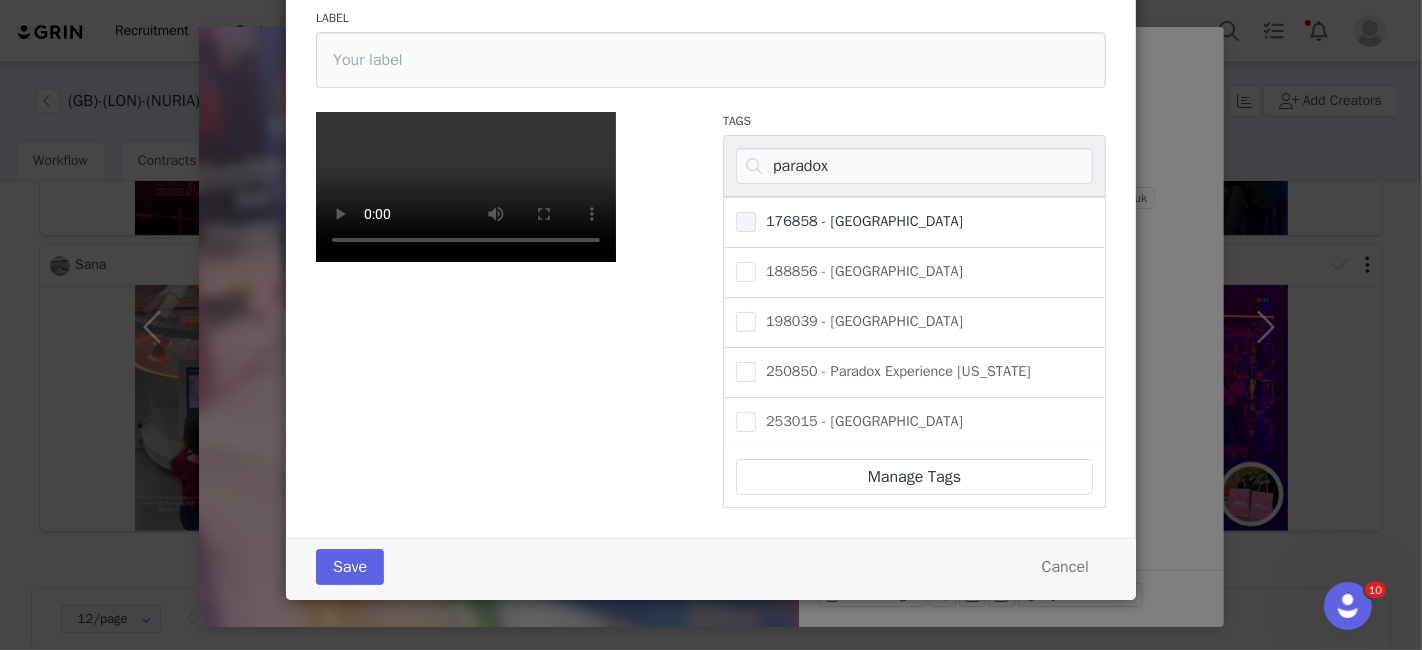 click on "176858 - [GEOGRAPHIC_DATA]" at bounding box center [859, 221] 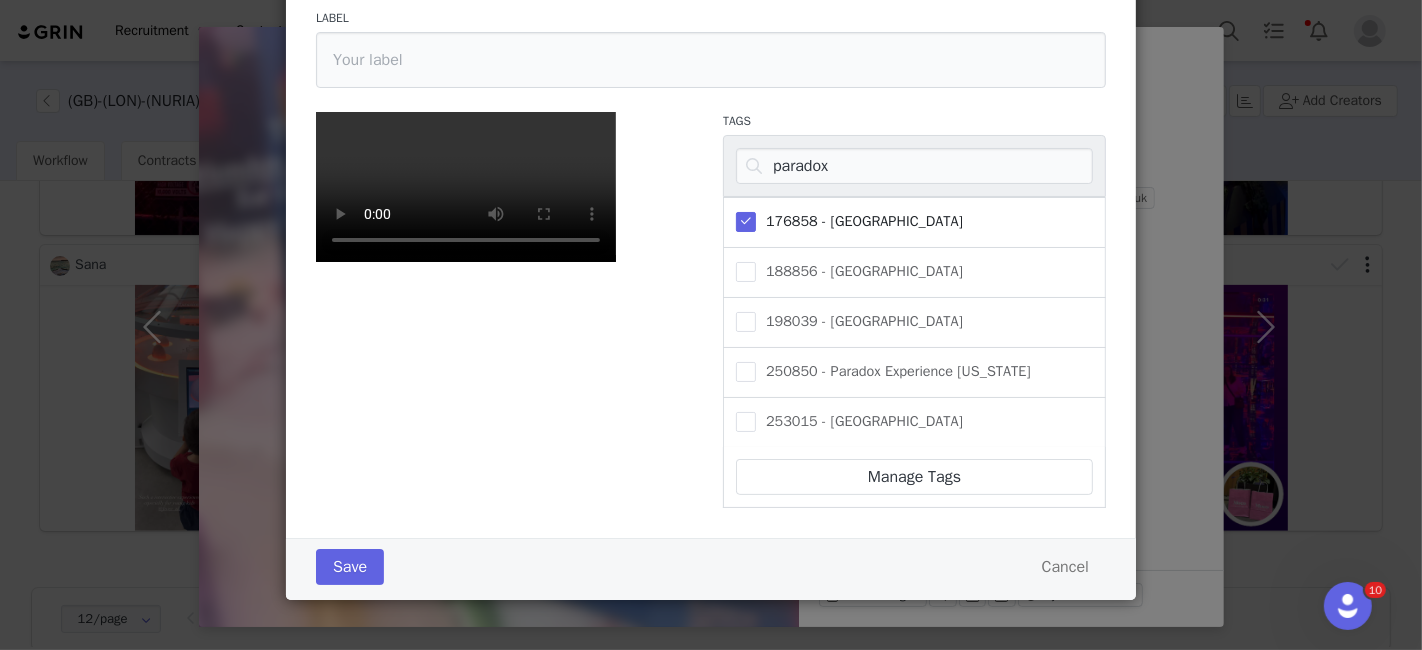 scroll, scrollTop: 431, scrollLeft: 0, axis: vertical 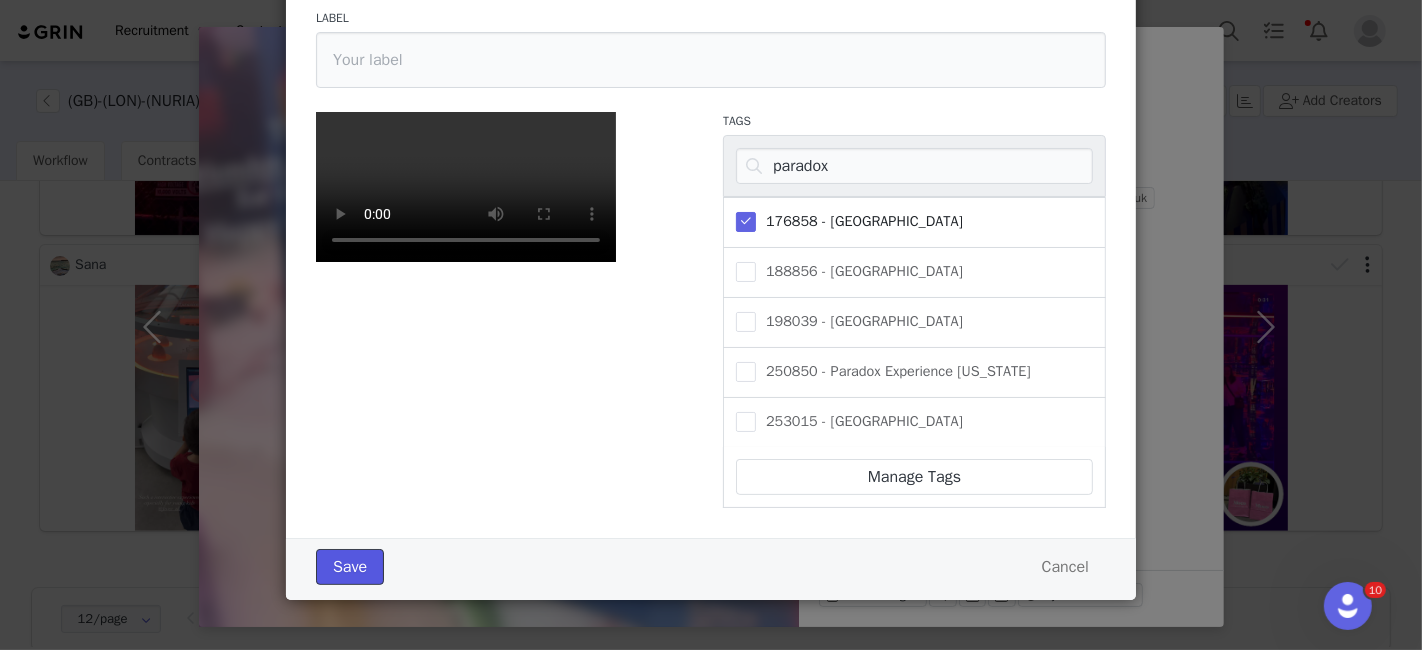 click on "Save" at bounding box center (350, 567) 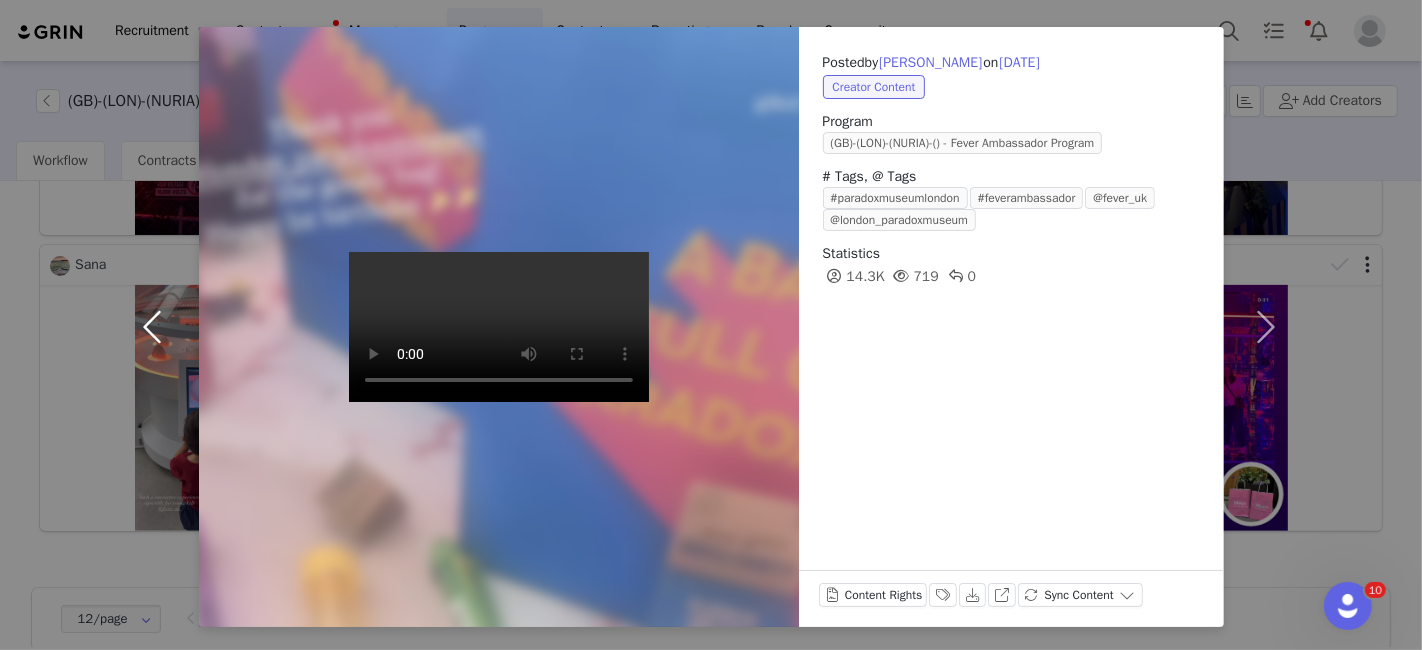 click at bounding box center (157, 327) 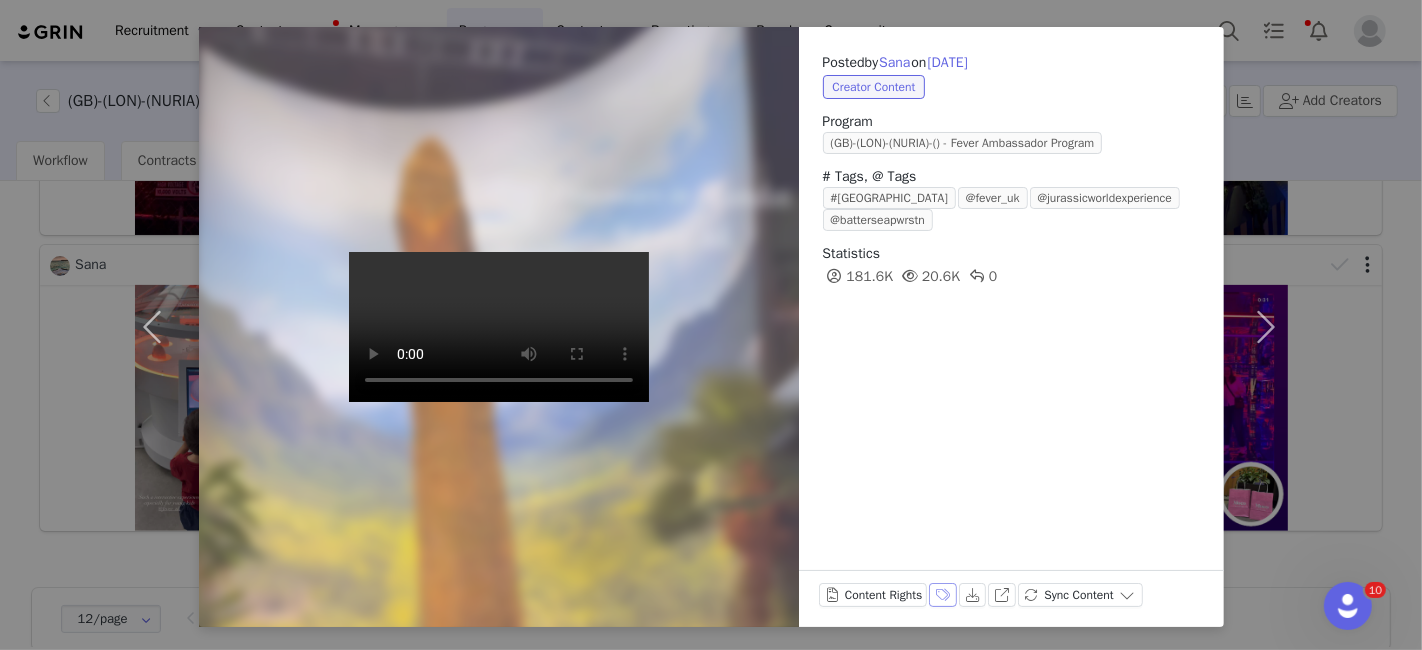 click on "Labels & Tags" at bounding box center [943, 595] 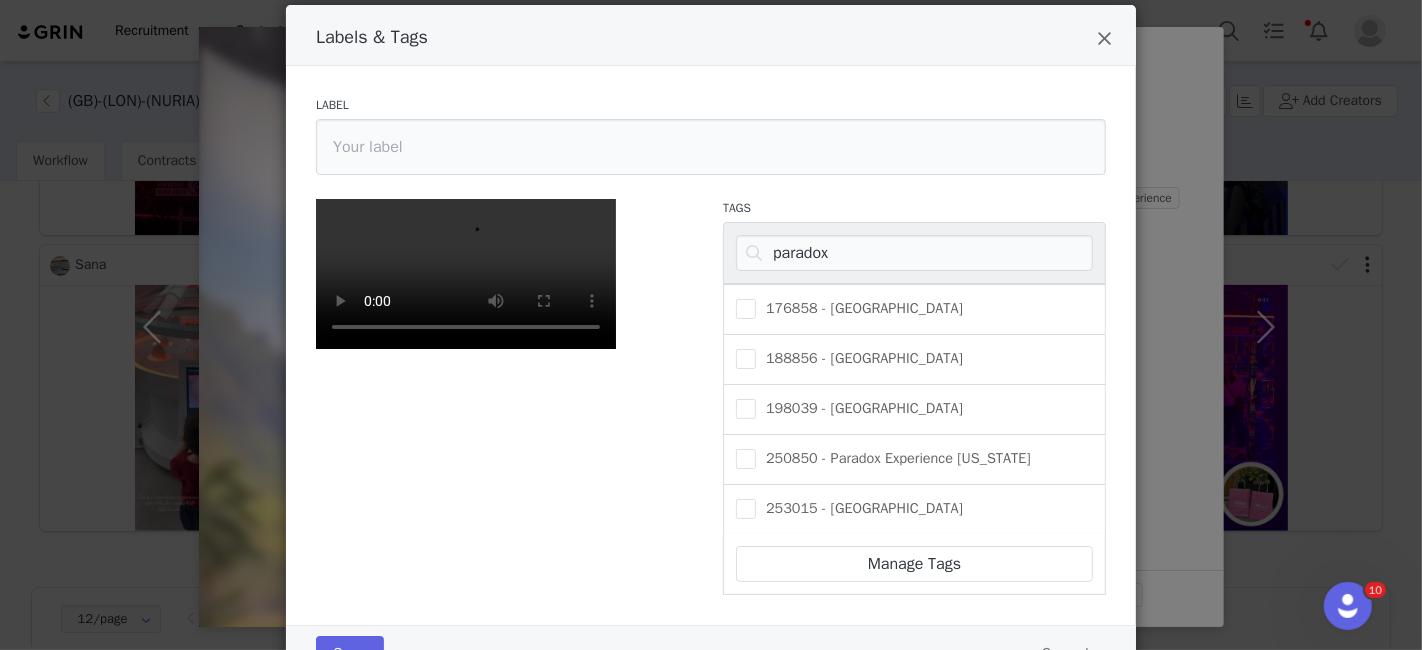 scroll, scrollTop: 48, scrollLeft: 0, axis: vertical 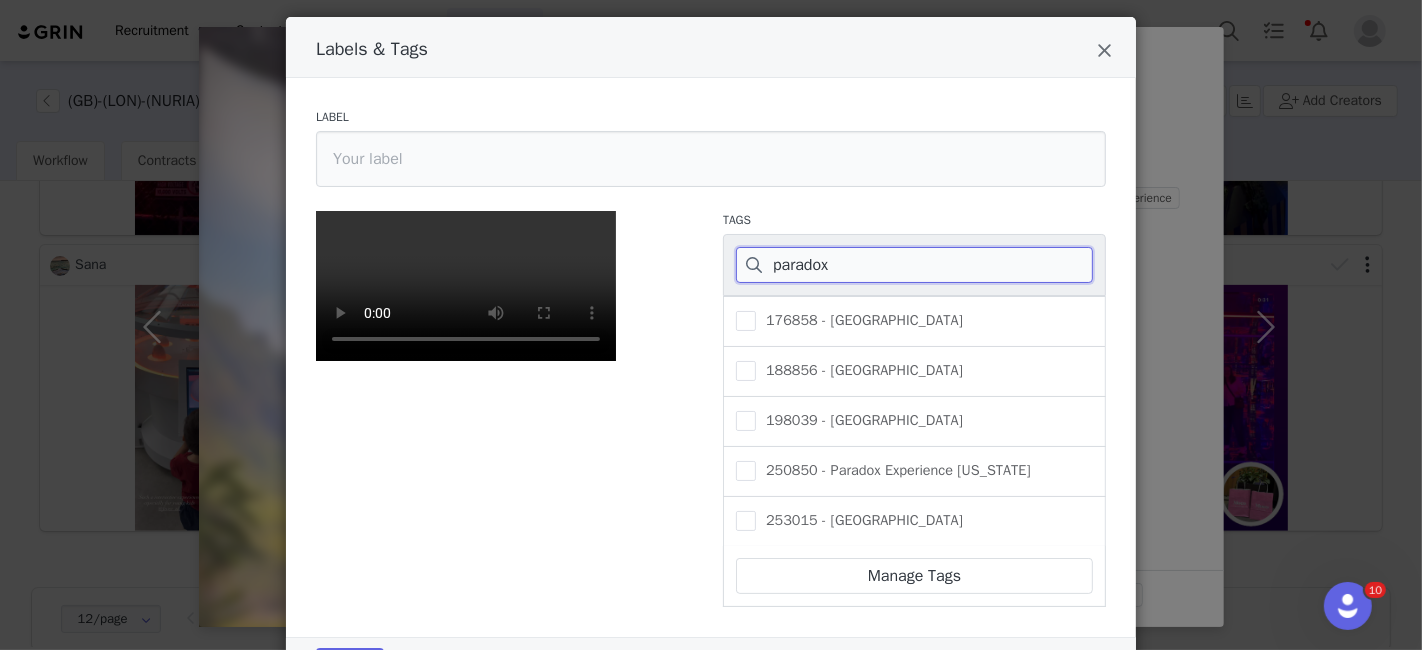 click on "paradox" at bounding box center [914, 265] 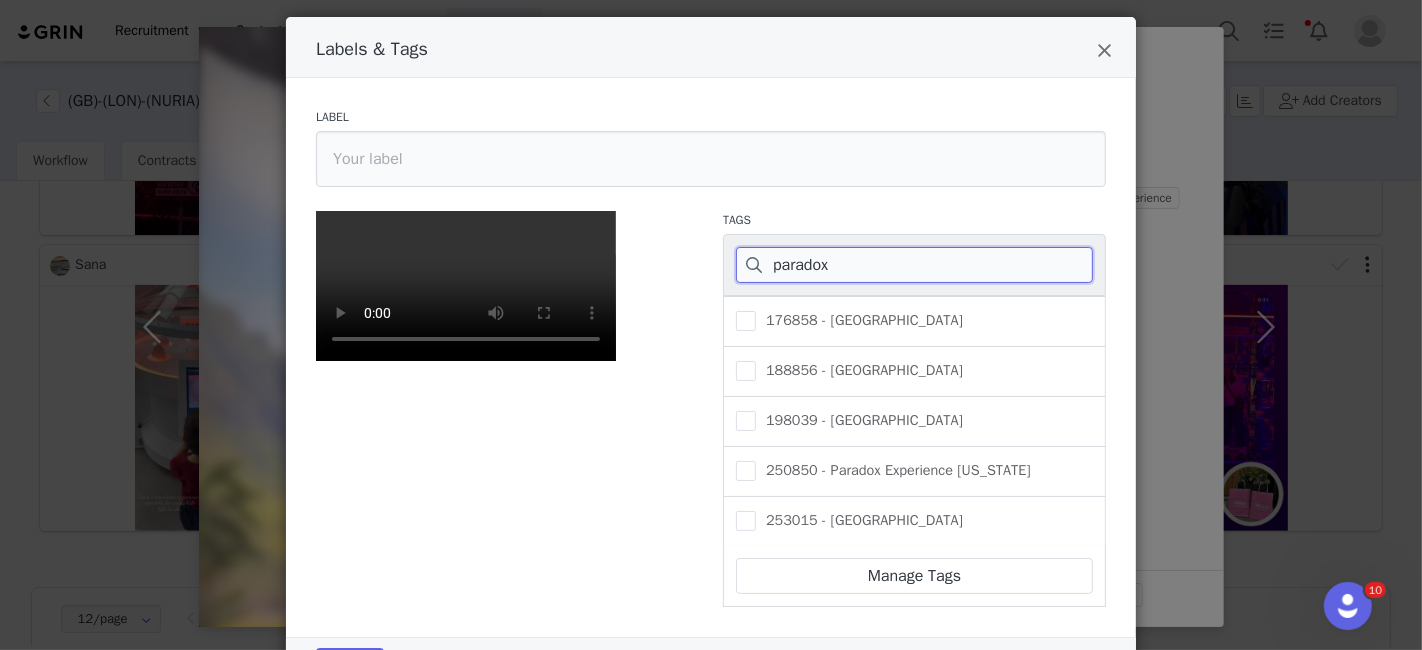 click on "paradox" at bounding box center [914, 265] 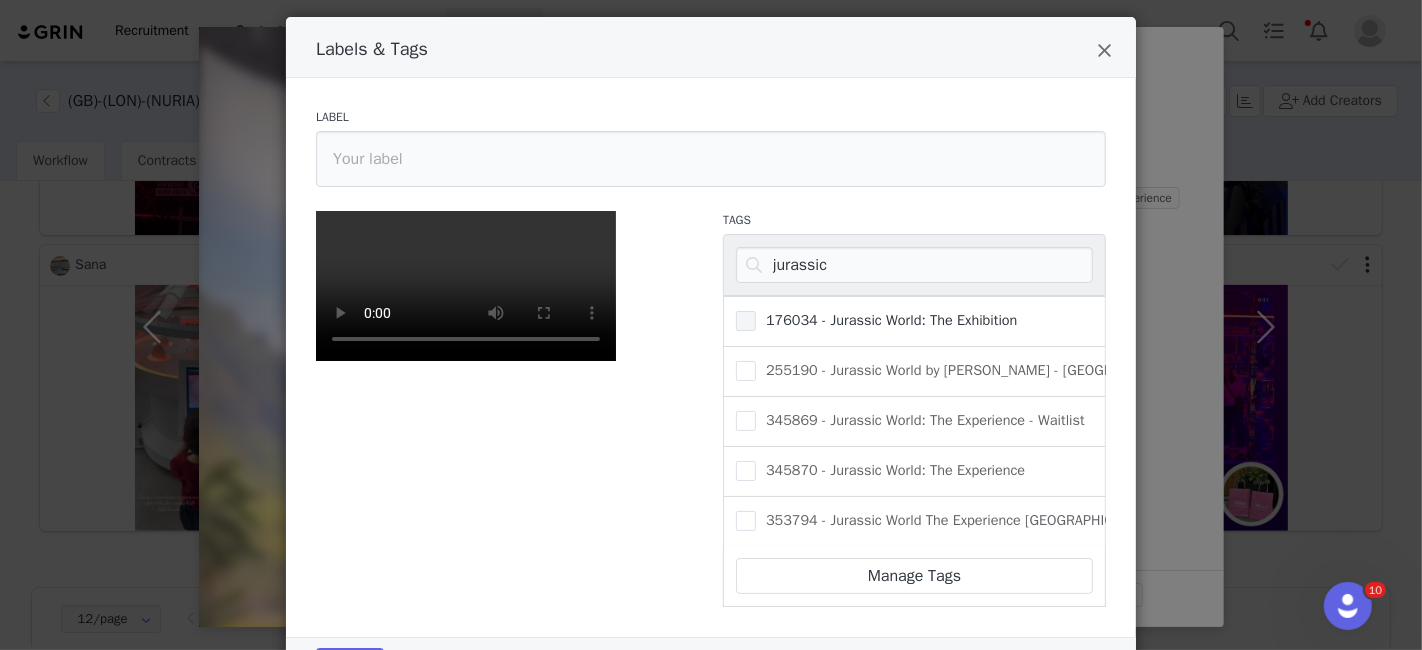 click on "176034 - Jurassic World: The Exhibition" at bounding box center [887, 320] 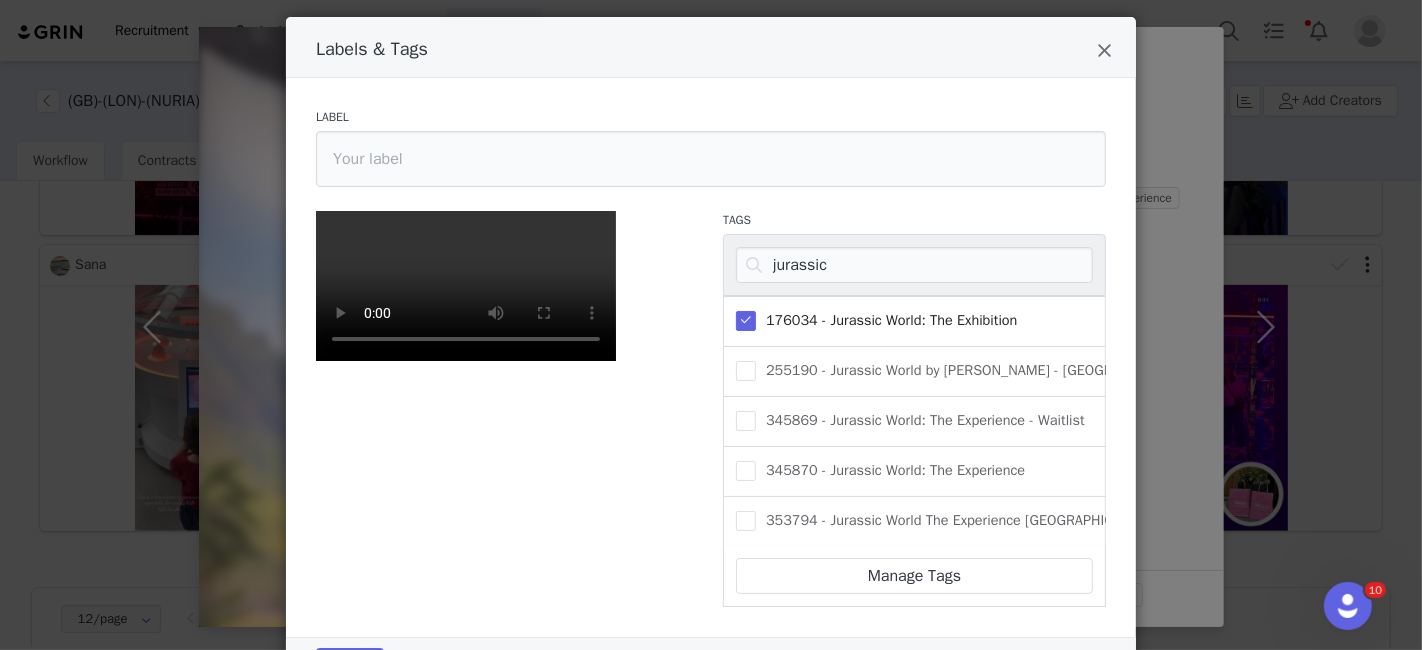 scroll, scrollTop: 431, scrollLeft: 0, axis: vertical 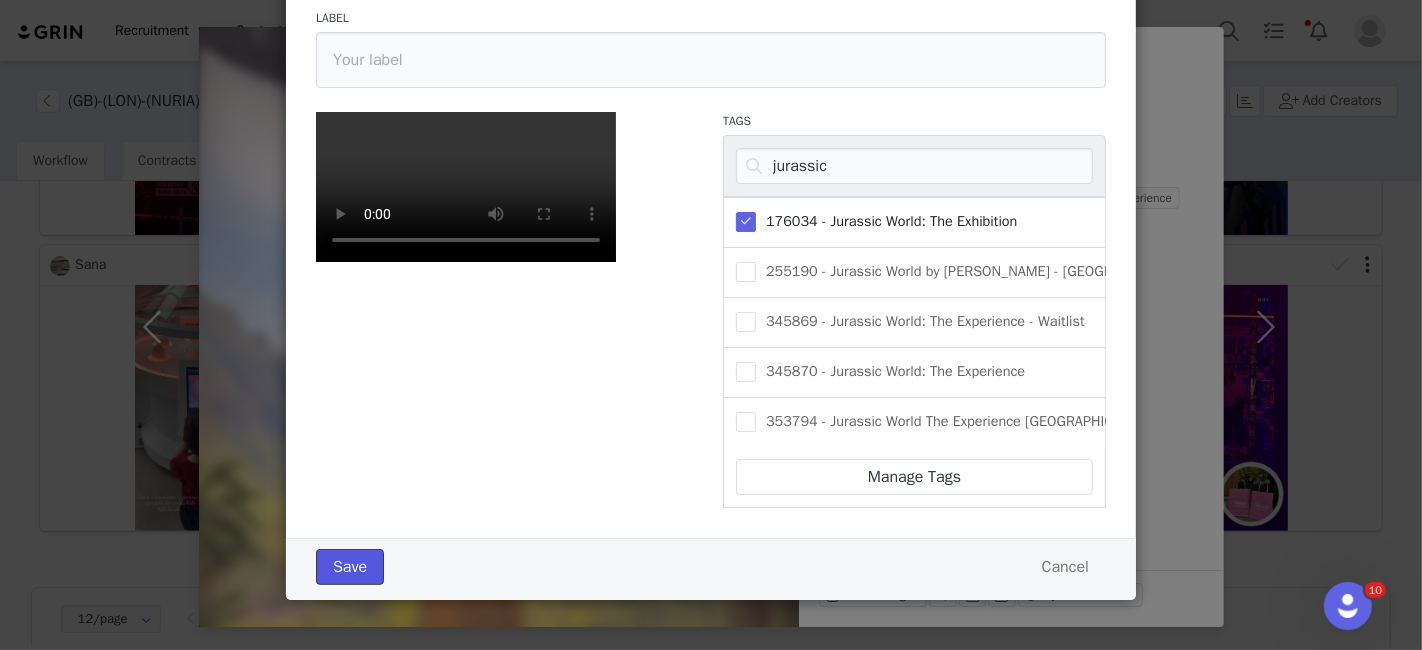 click on "Save" at bounding box center [350, 567] 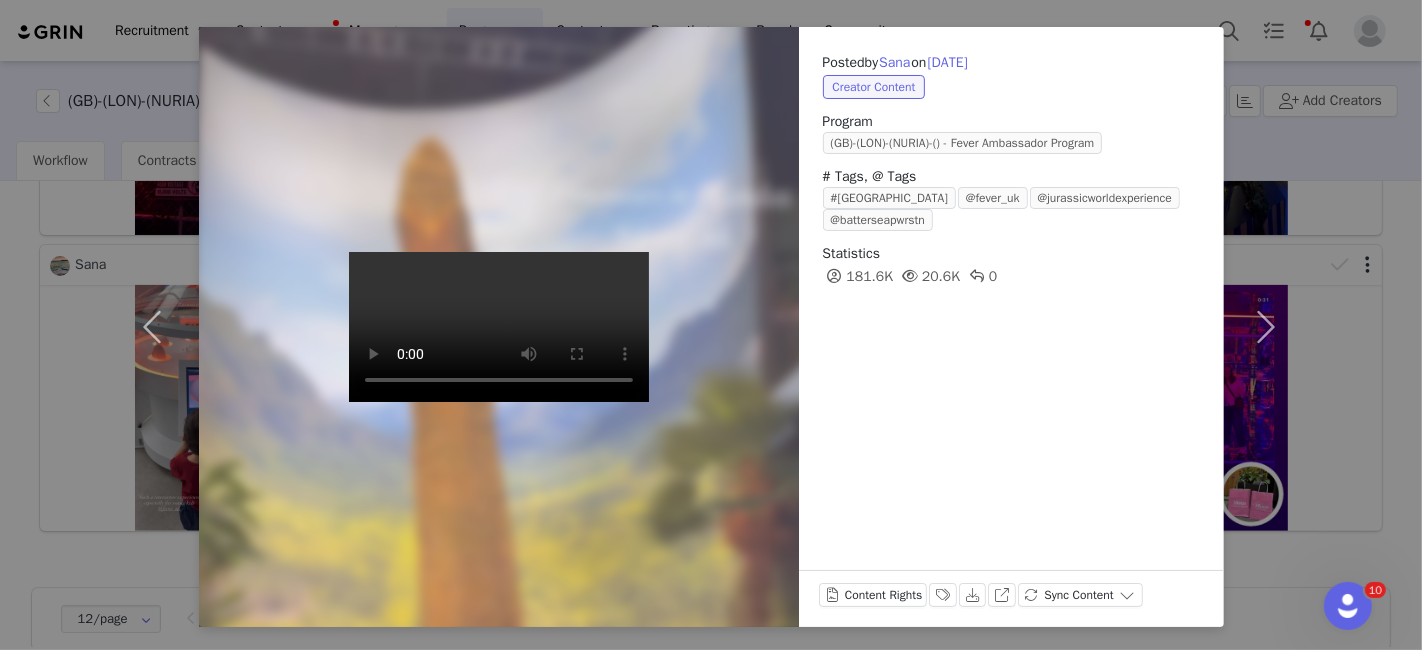 click on "Recruitment Recruitment Creator Search Curated Lists Landing Pages Web Extension AI Creator Search Beta Contacts Contacts Creators Prospects Applicants Messages Messages Dashboard Inbox 99+ Templates Sequences Program Program Activations Partnerships Payments Affiliates Content Content Creator Content Media Library Social Listening Reporting Reporting Dashboard Report Builder Brands Brands Community Community (GB)-(LON)-(NURIA)-() - Fever Ambassador Program In progress     Add Creators Workflow Contracts All Creators Content Conversions Payment History Reporting Benchmarking Beta 1 2 3 4 5 6  Media Library  (0) Folders No folders have been created yet.  New Folder   Descending order, go  ascending .   Relevance   Like Count   Comment Count   Engagements   Engagement Rate   Story Reply Rate   Video View Count   Date Posted   100010 - Candlelight : Hommage à [PERSON_NAME]   100075 -  La vieille-ville de [GEOGRAPHIC_DATA]   100740 - Flight of Beer at the Pilot Project Tasting Room   112858 - [GEOGRAPHIC_DATA]" at bounding box center [711, 325] 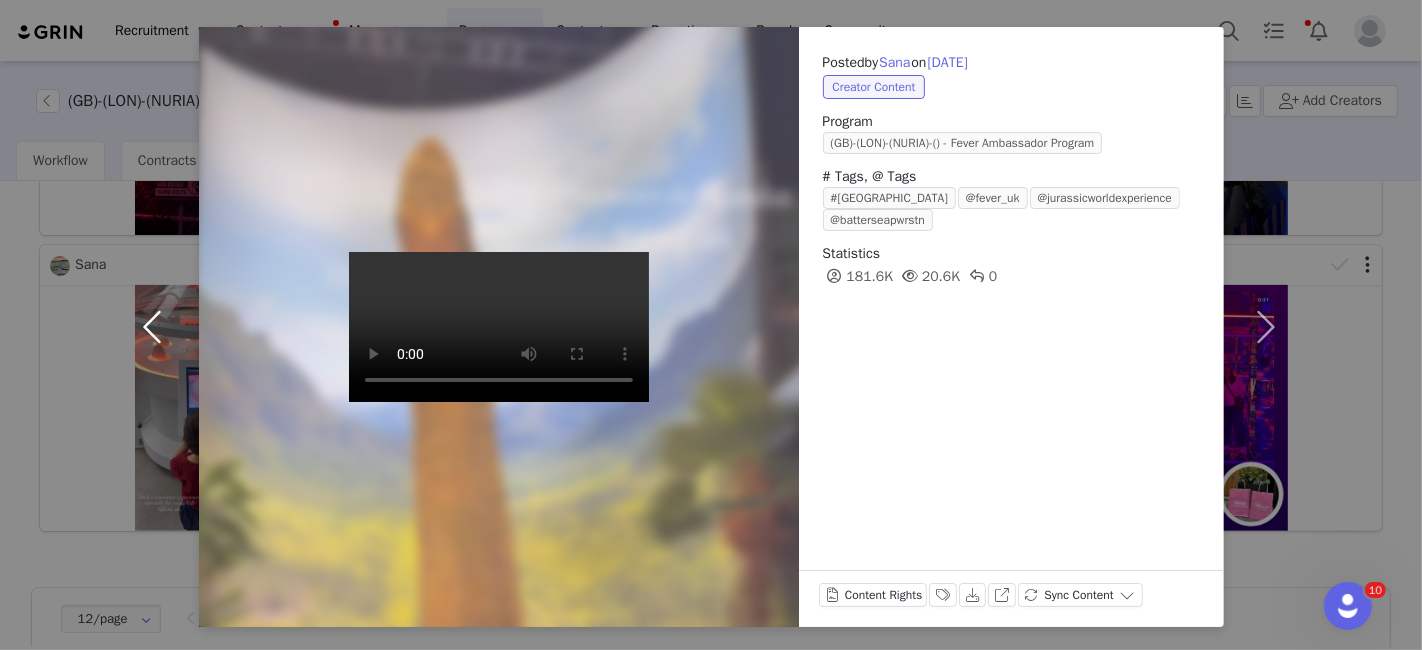 click at bounding box center [157, 327] 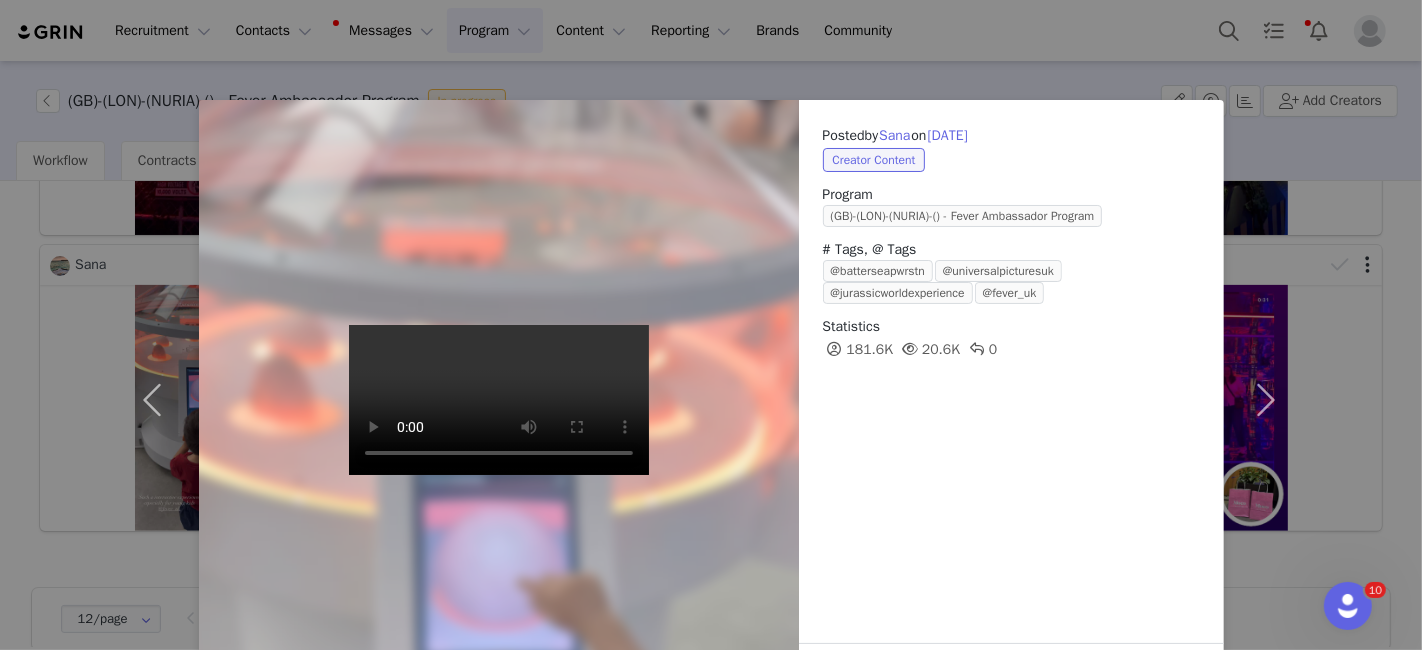 scroll, scrollTop: 73, scrollLeft: 0, axis: vertical 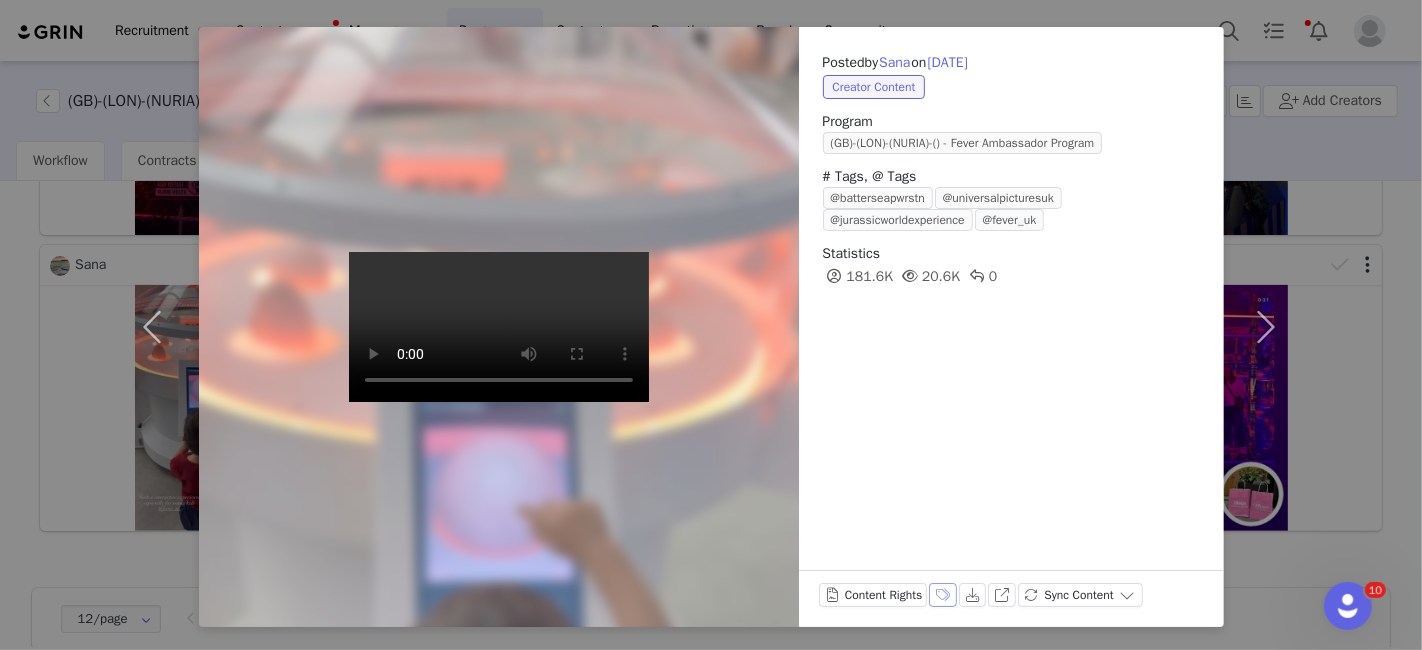 click on "Labels & Tags" at bounding box center [943, 595] 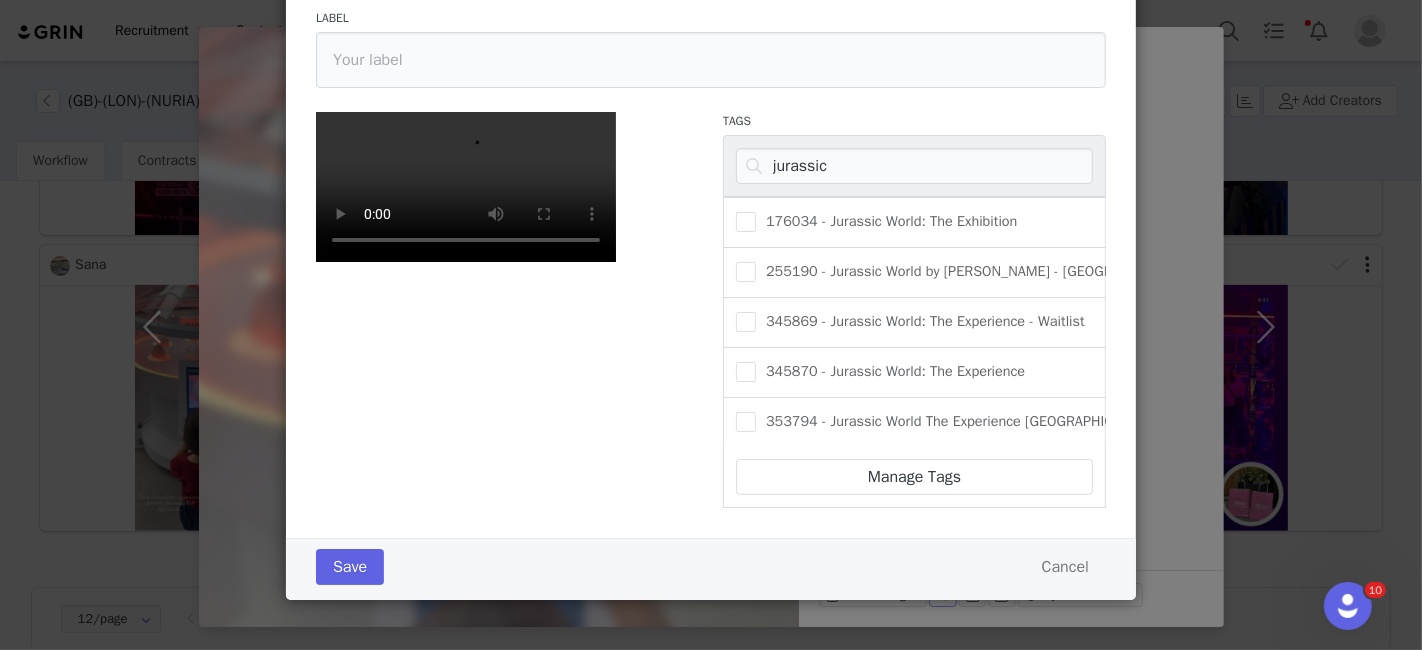 scroll, scrollTop: 197, scrollLeft: 0, axis: vertical 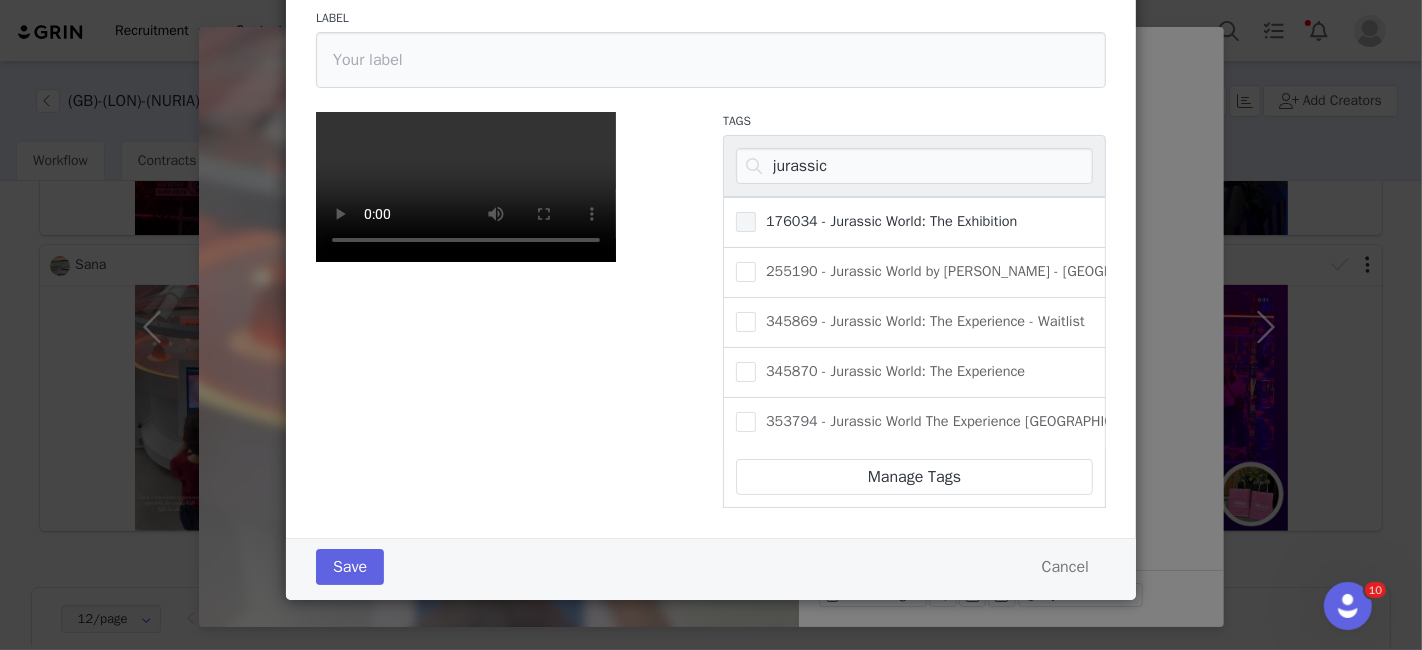 click on "176034 - Jurassic World: The Exhibition" at bounding box center (887, 221) 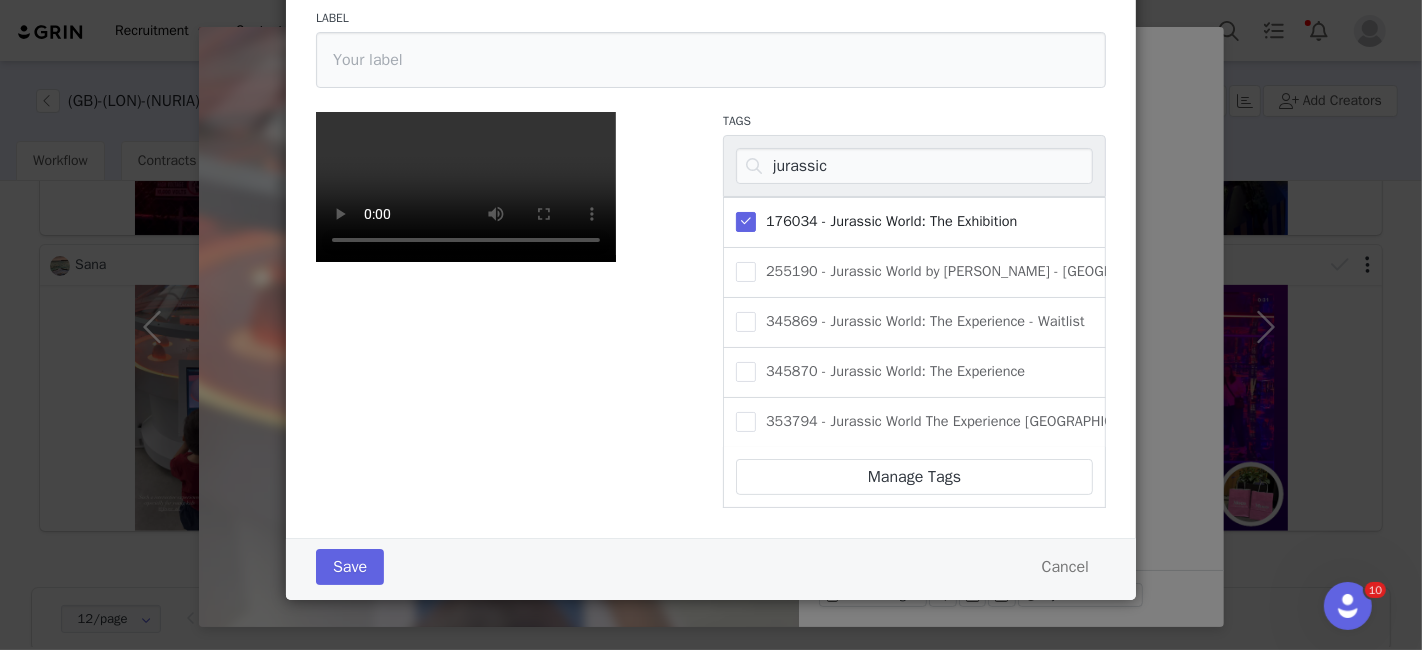 scroll, scrollTop: 431, scrollLeft: 0, axis: vertical 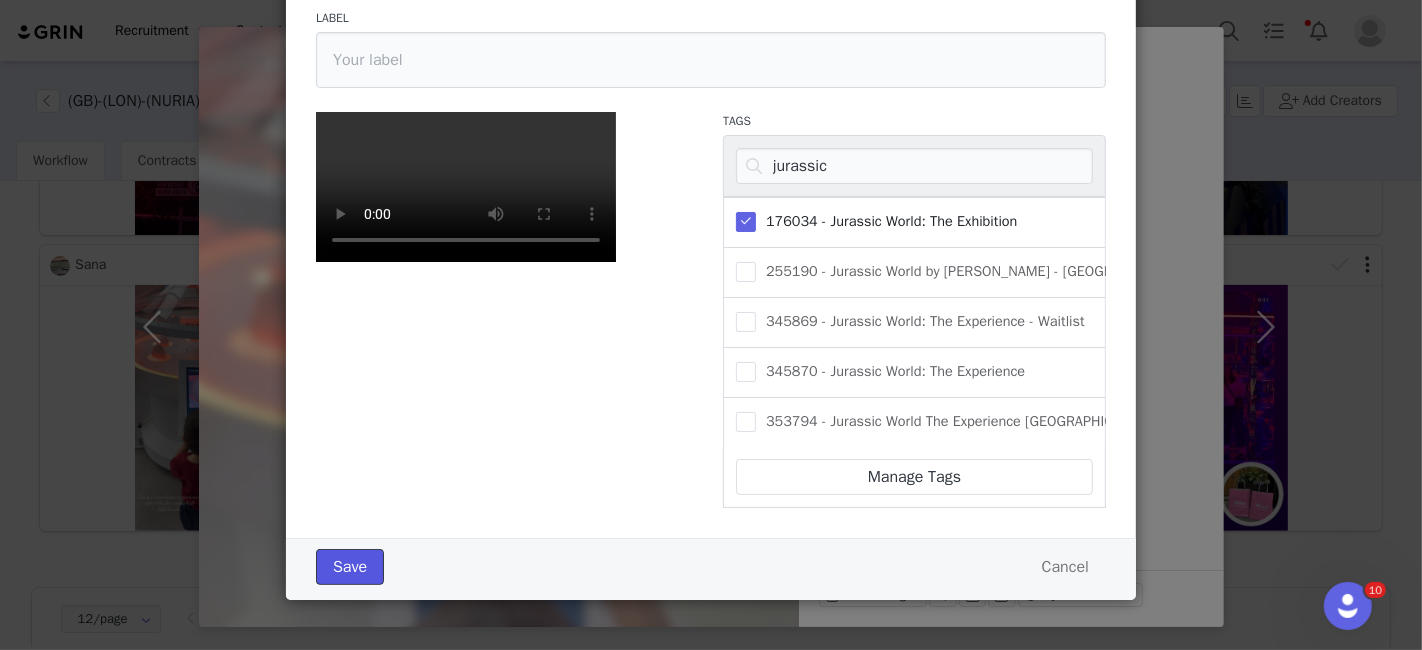 click on "Save" at bounding box center (350, 567) 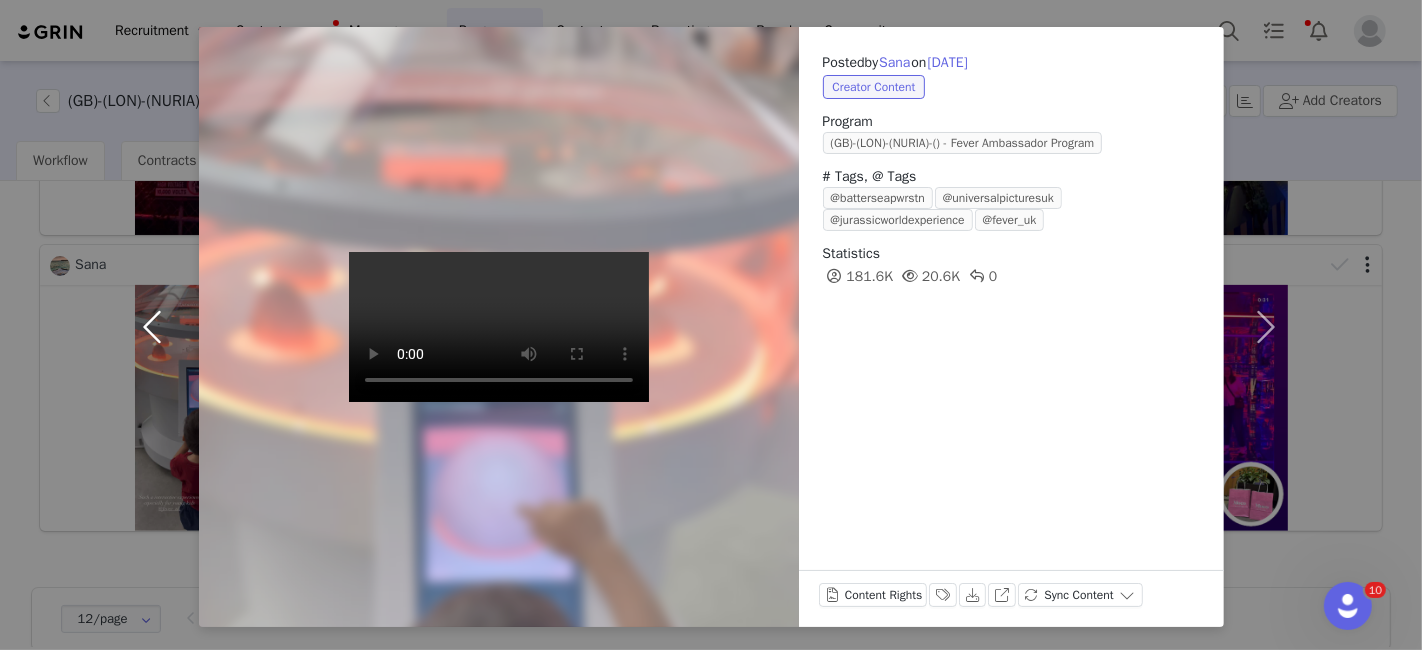 click at bounding box center (157, 327) 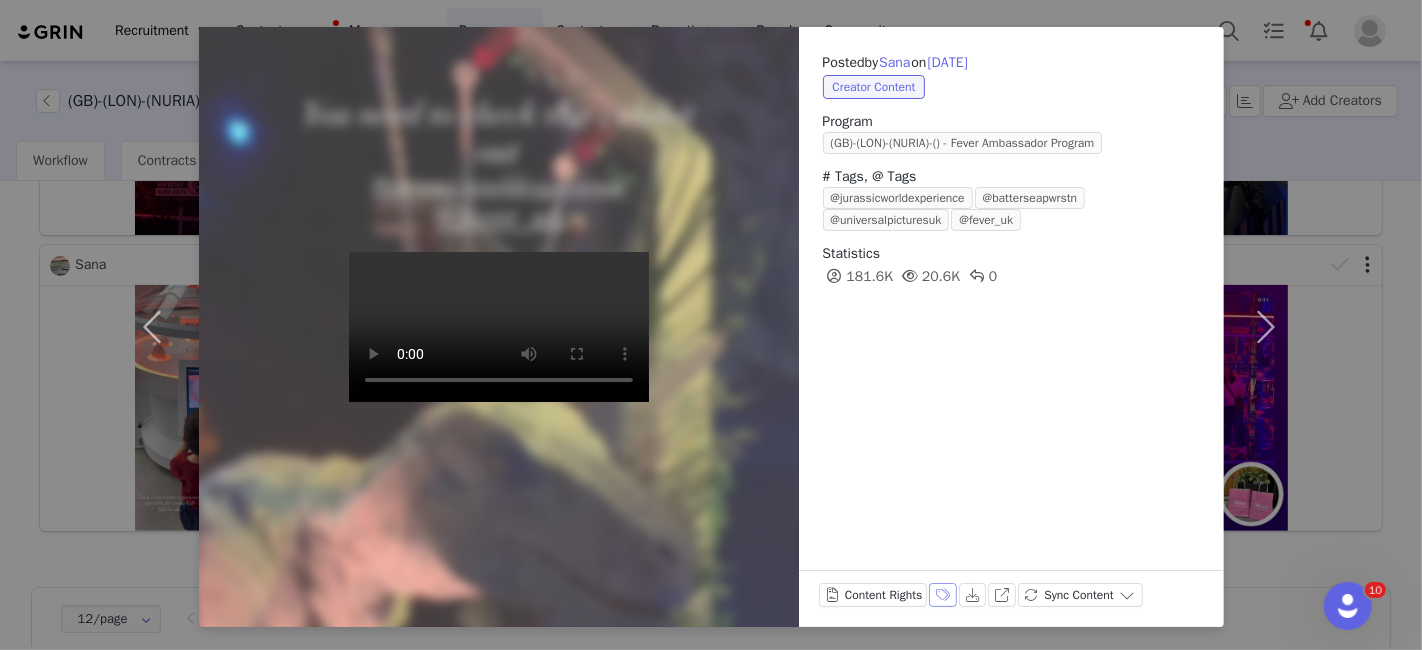 click on "Labels & Tags" at bounding box center (943, 595) 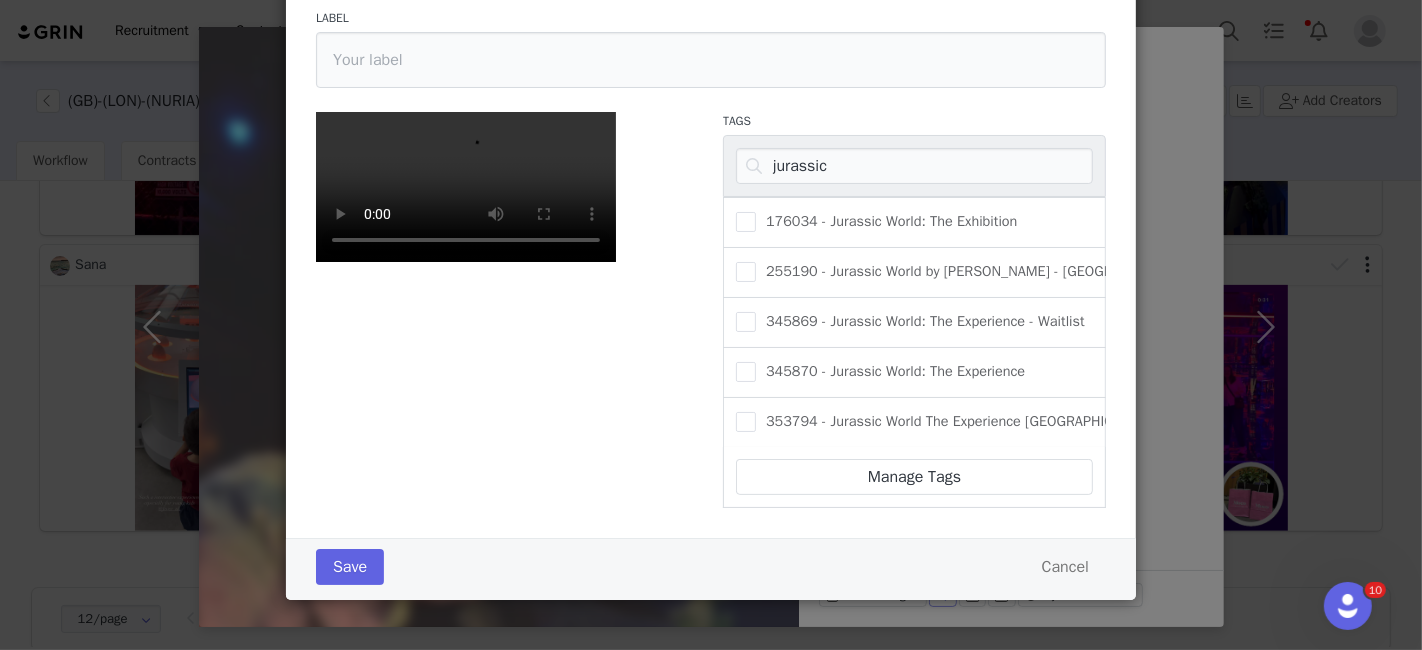 scroll, scrollTop: 223, scrollLeft: 0, axis: vertical 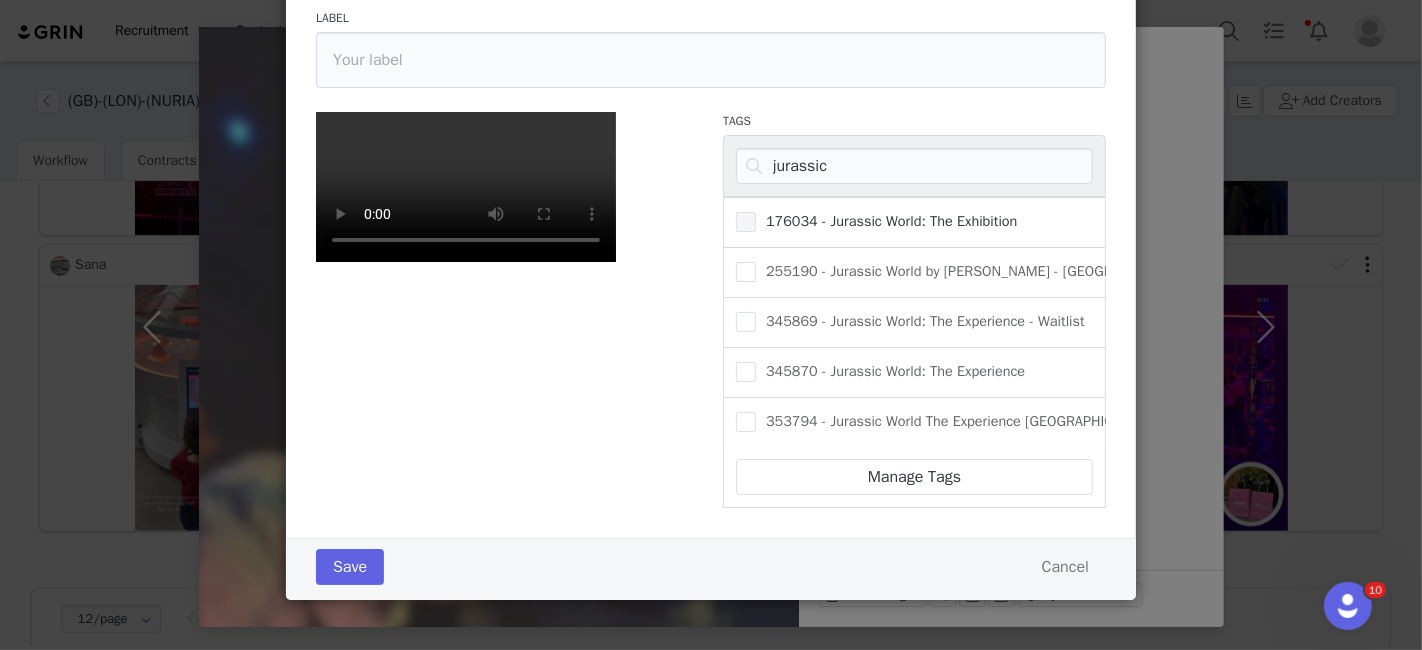 click on "176034 - Jurassic World: The Exhibition" at bounding box center [887, 221] 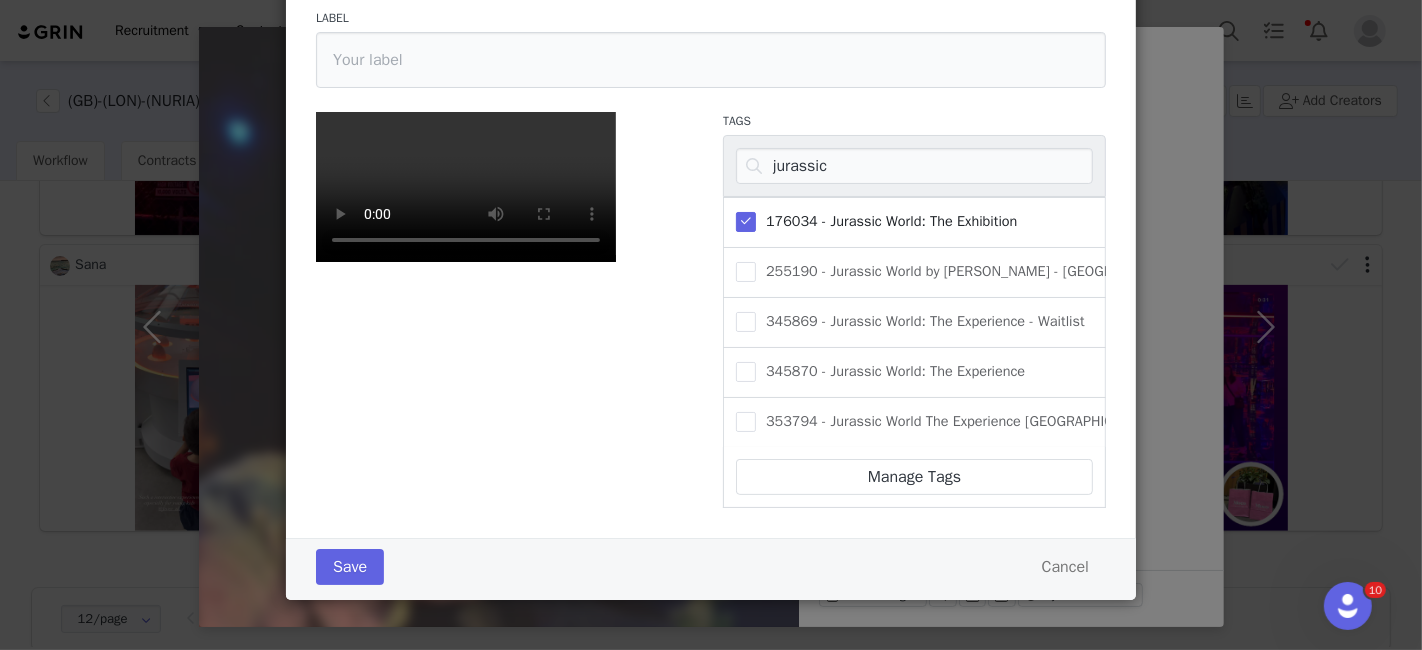 scroll, scrollTop: 431, scrollLeft: 0, axis: vertical 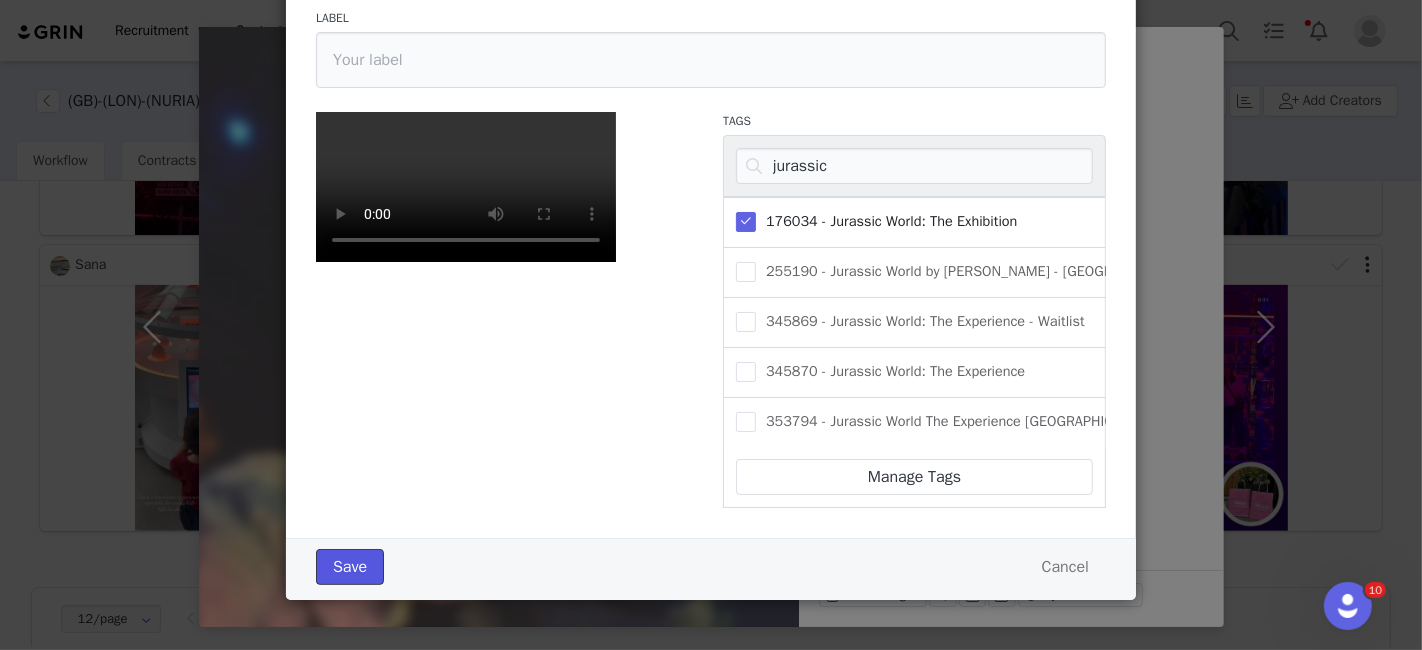 click on "Save" at bounding box center (350, 567) 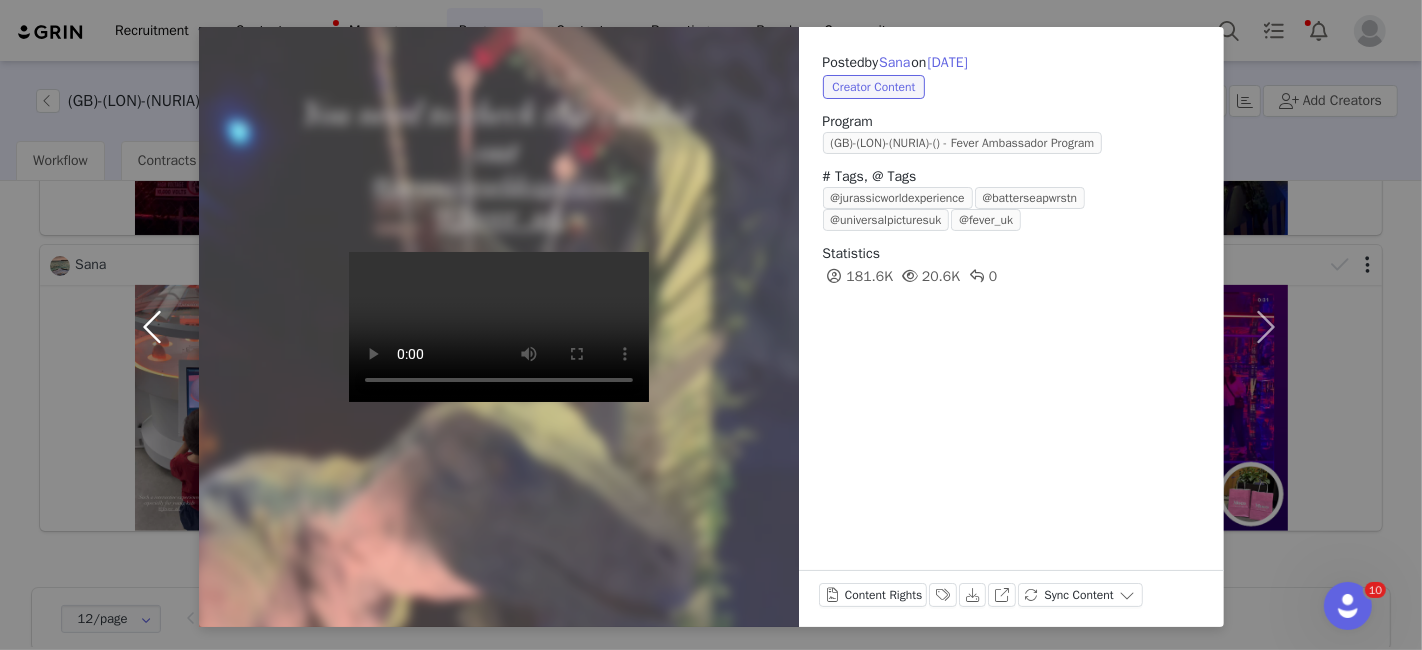 click at bounding box center [157, 327] 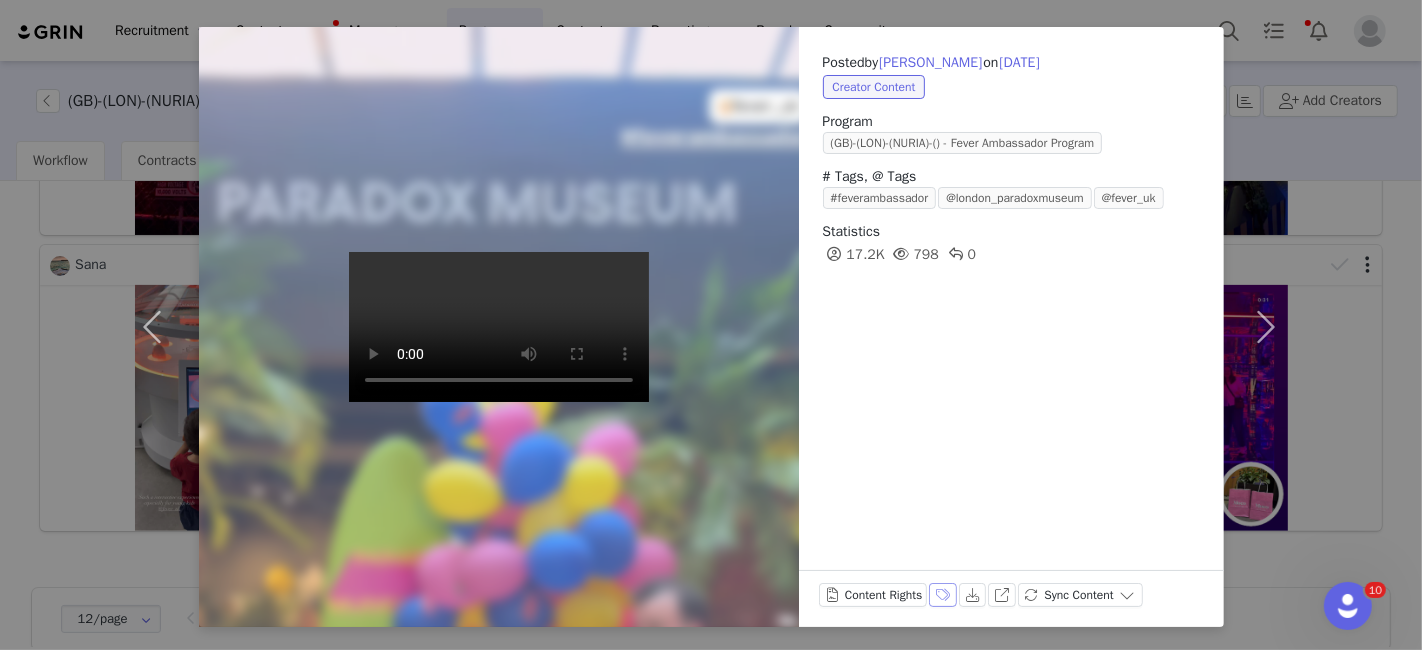 click on "Labels & Tags" at bounding box center [943, 595] 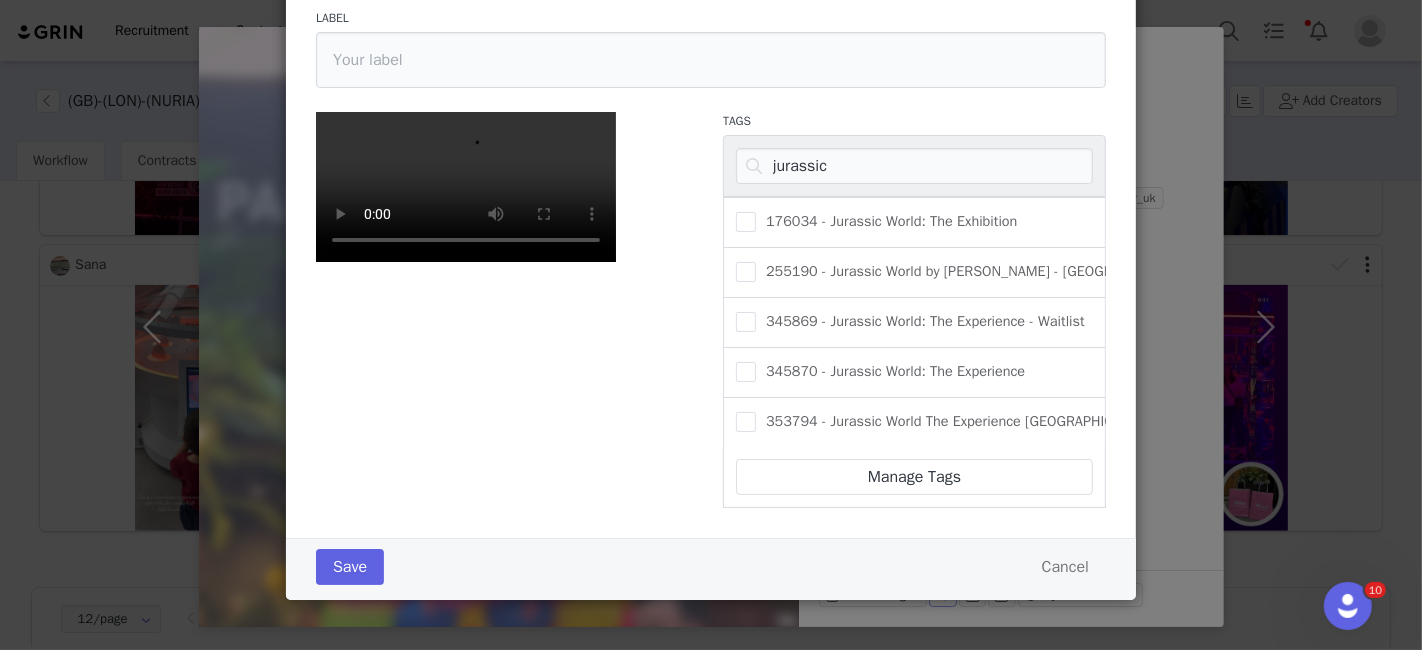 scroll, scrollTop: 128, scrollLeft: 0, axis: vertical 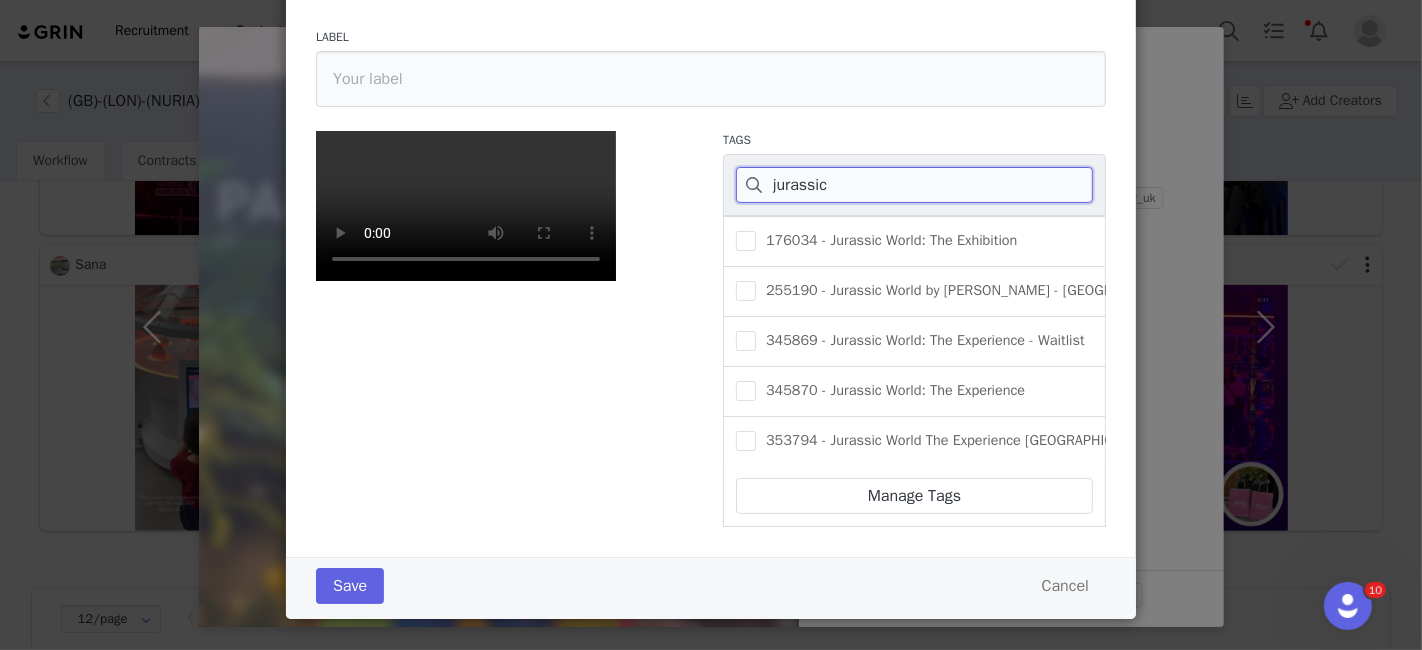 click on "jurassic" at bounding box center [914, 185] 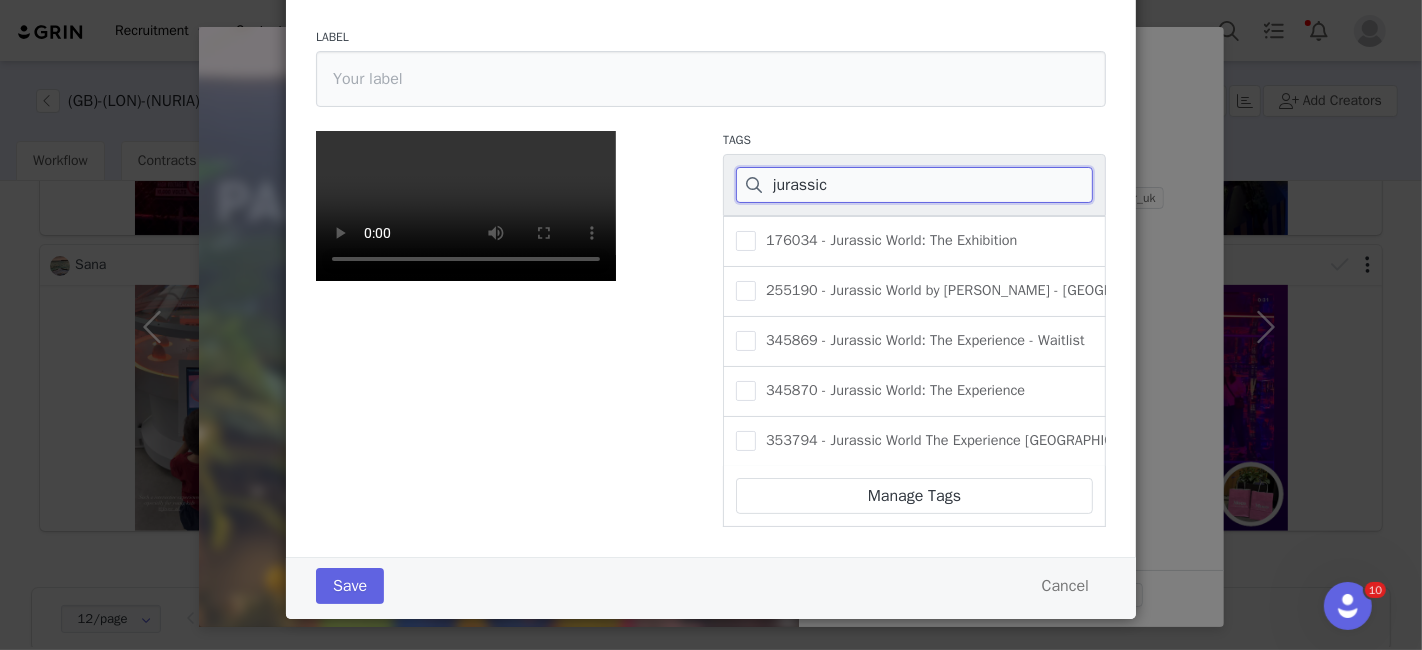 click on "jurassic" at bounding box center (914, 185) 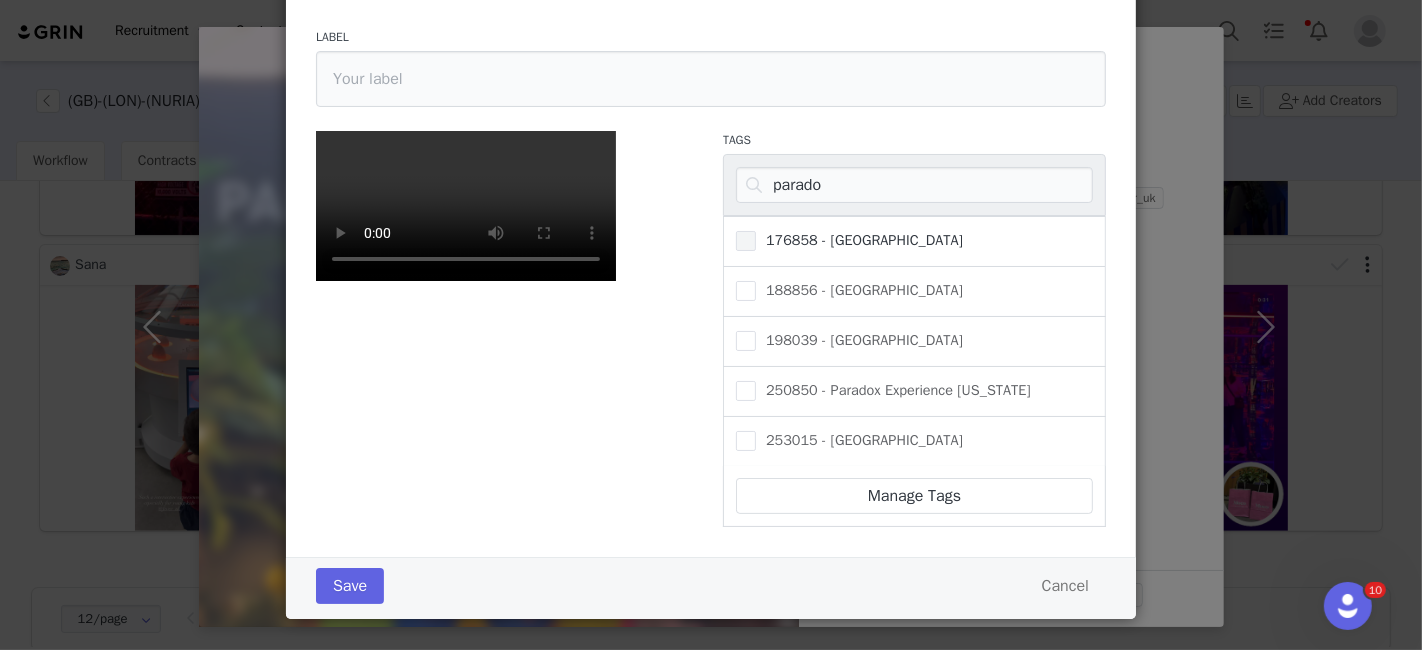 click on "176858 - [GEOGRAPHIC_DATA]" at bounding box center (849, 241) 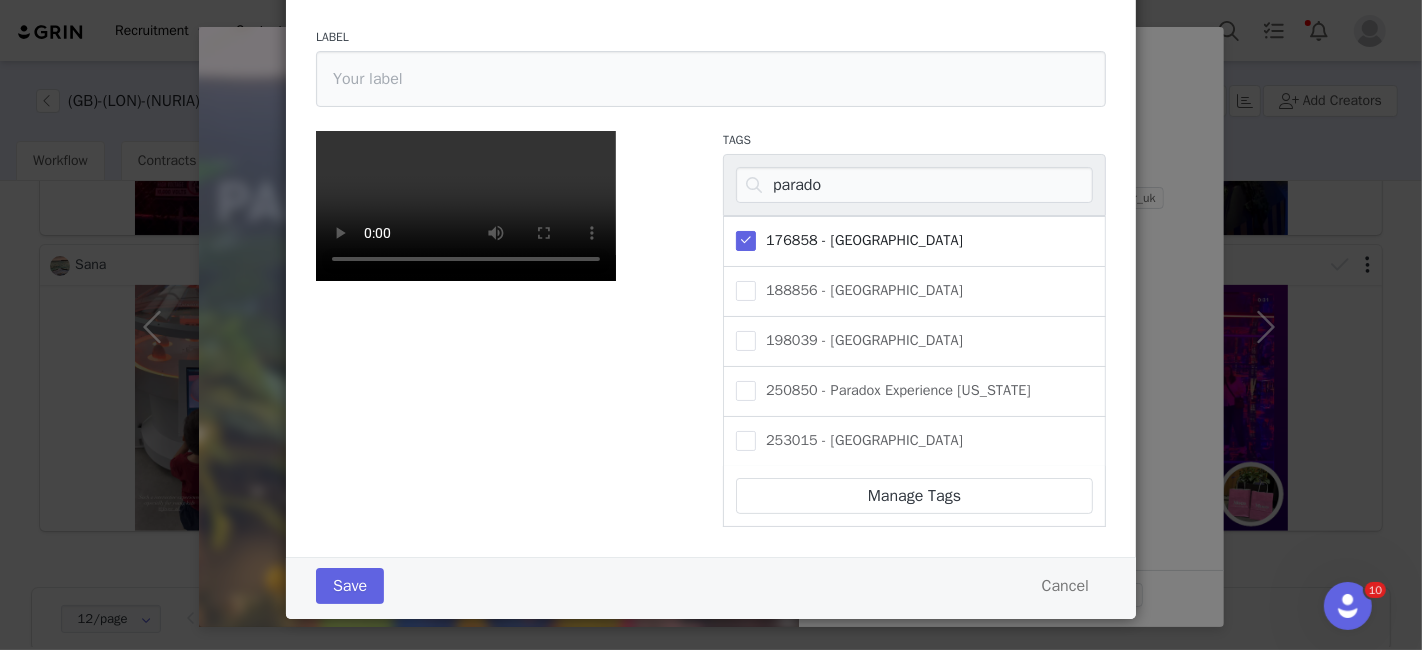 scroll, scrollTop: 431, scrollLeft: 0, axis: vertical 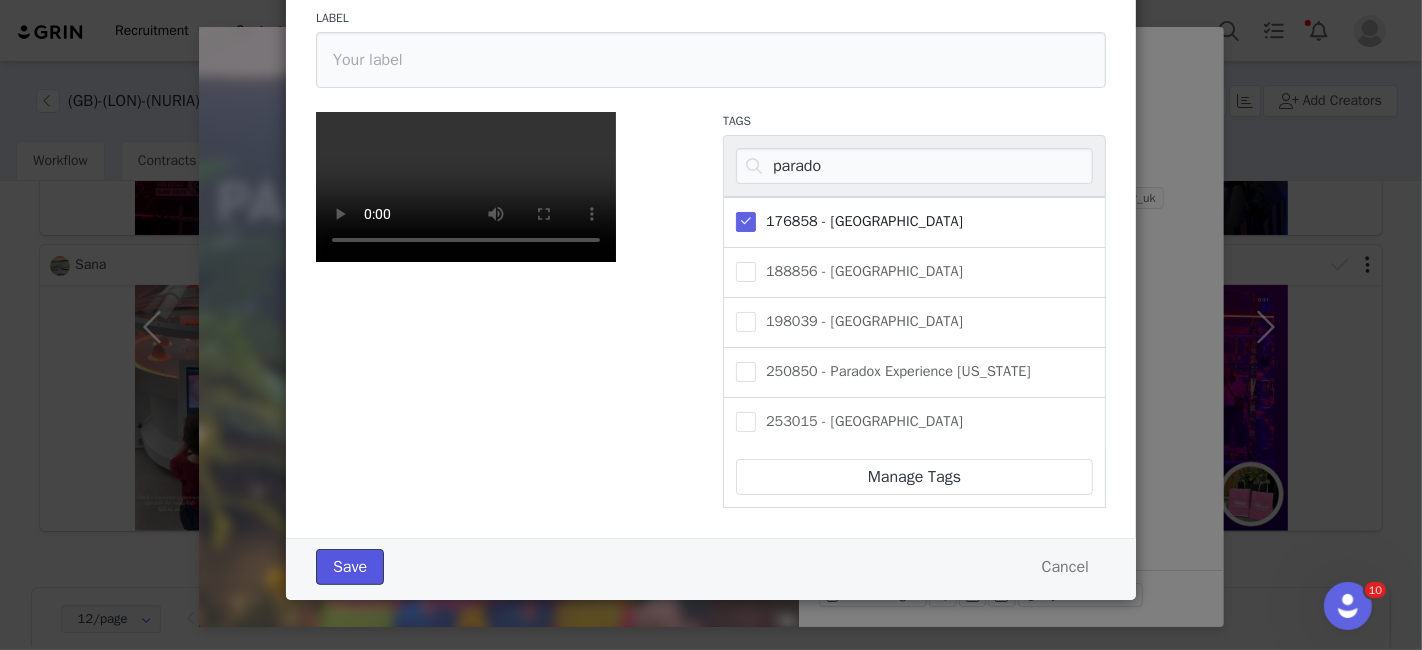 click on "Save" at bounding box center [350, 567] 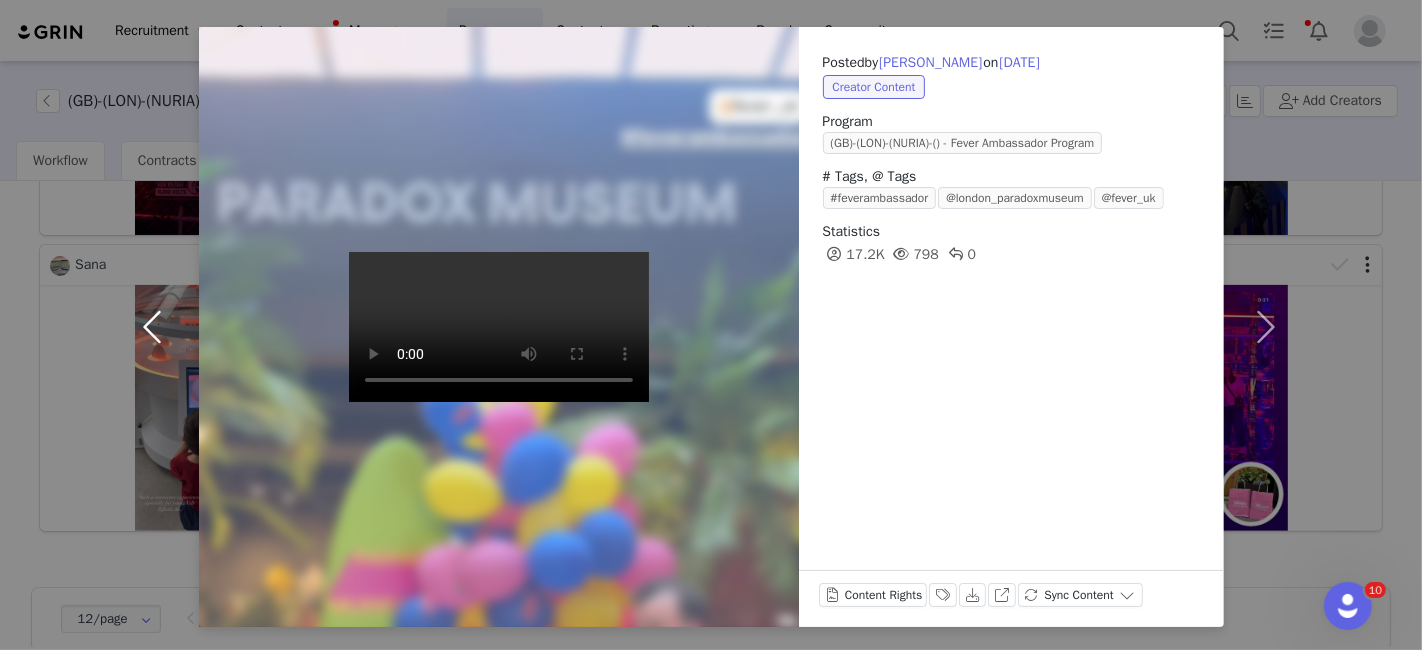 click at bounding box center (157, 327) 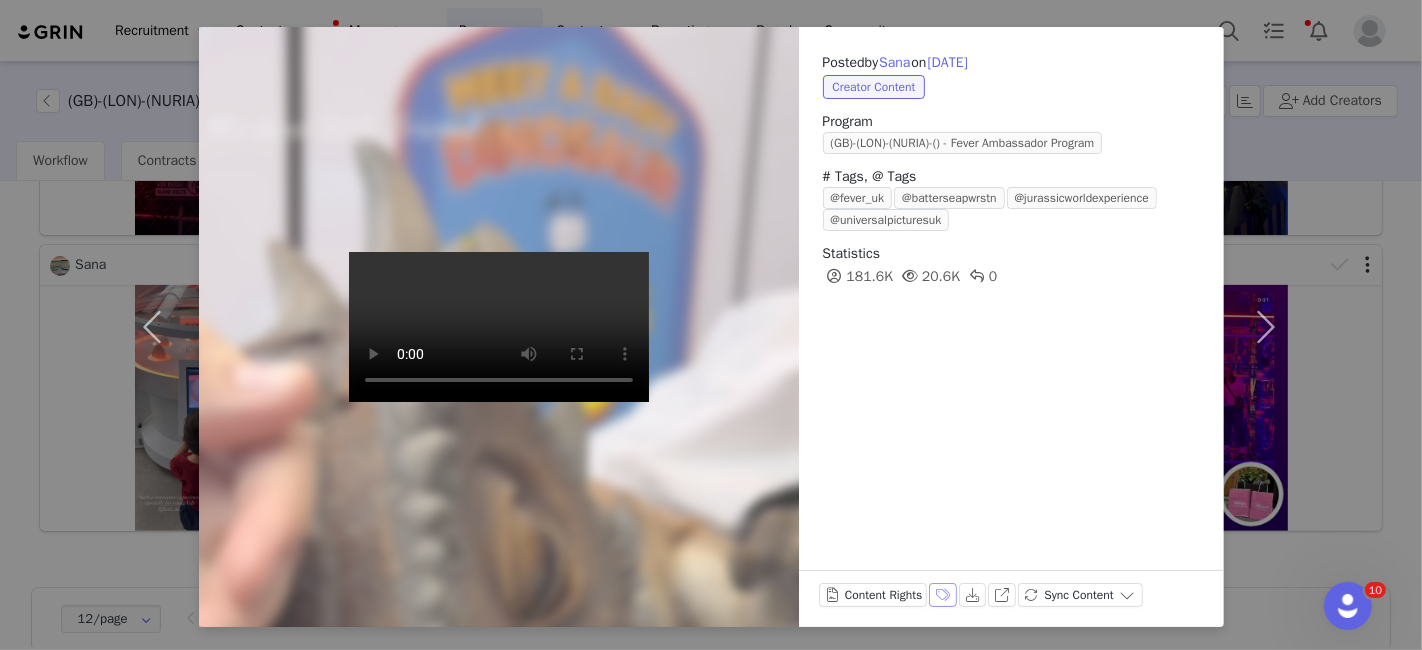 click on "Labels & Tags" at bounding box center (943, 595) 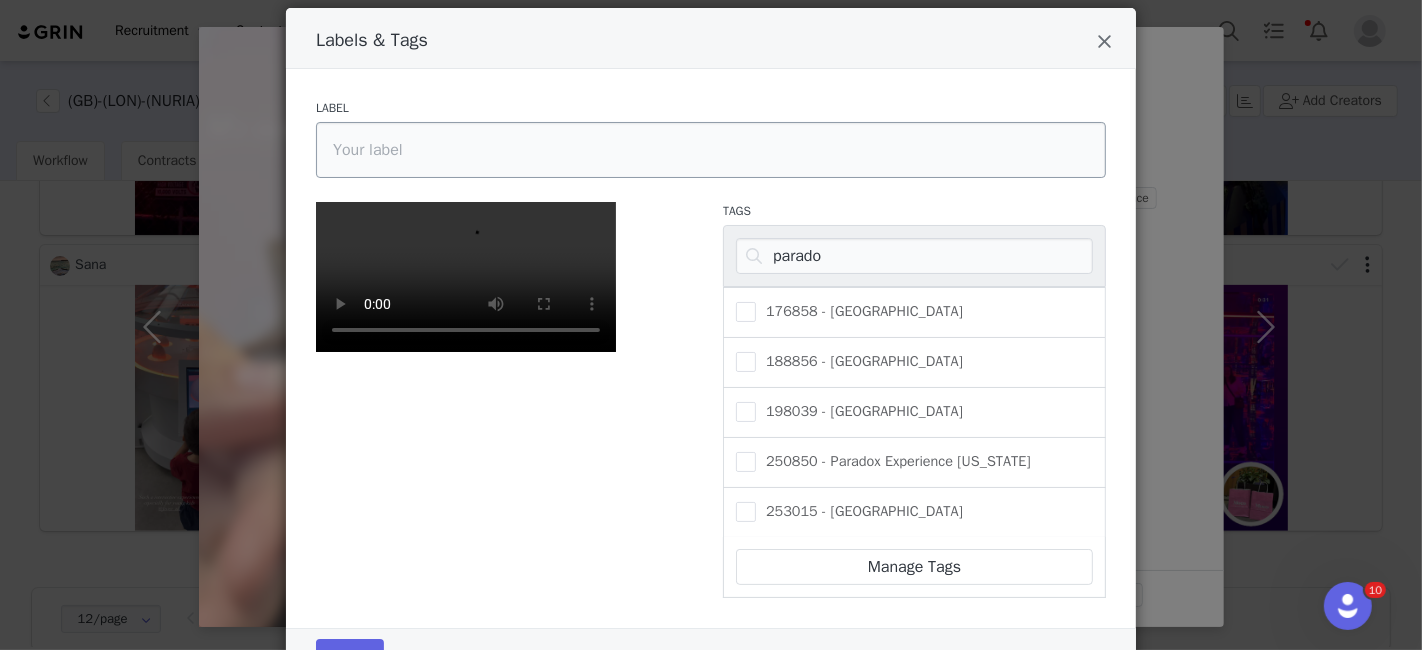 scroll, scrollTop: 37, scrollLeft: 0, axis: vertical 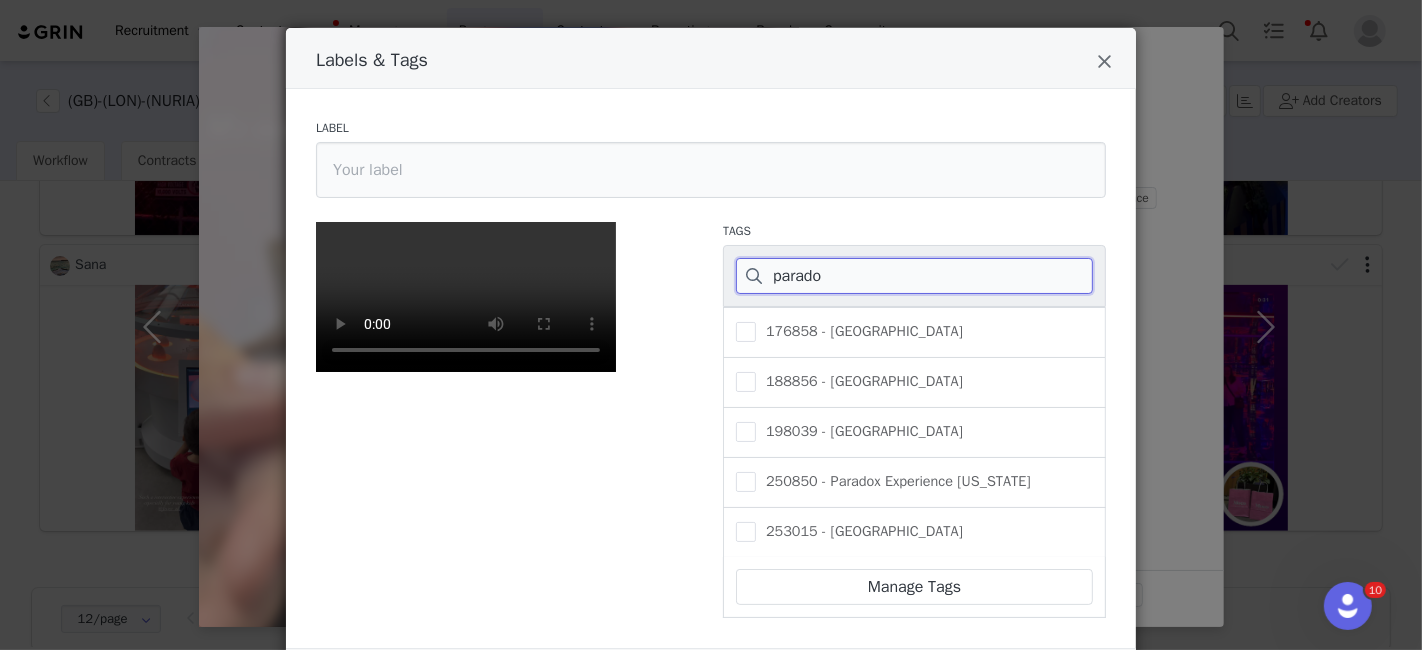 click on "parado" at bounding box center (914, 276) 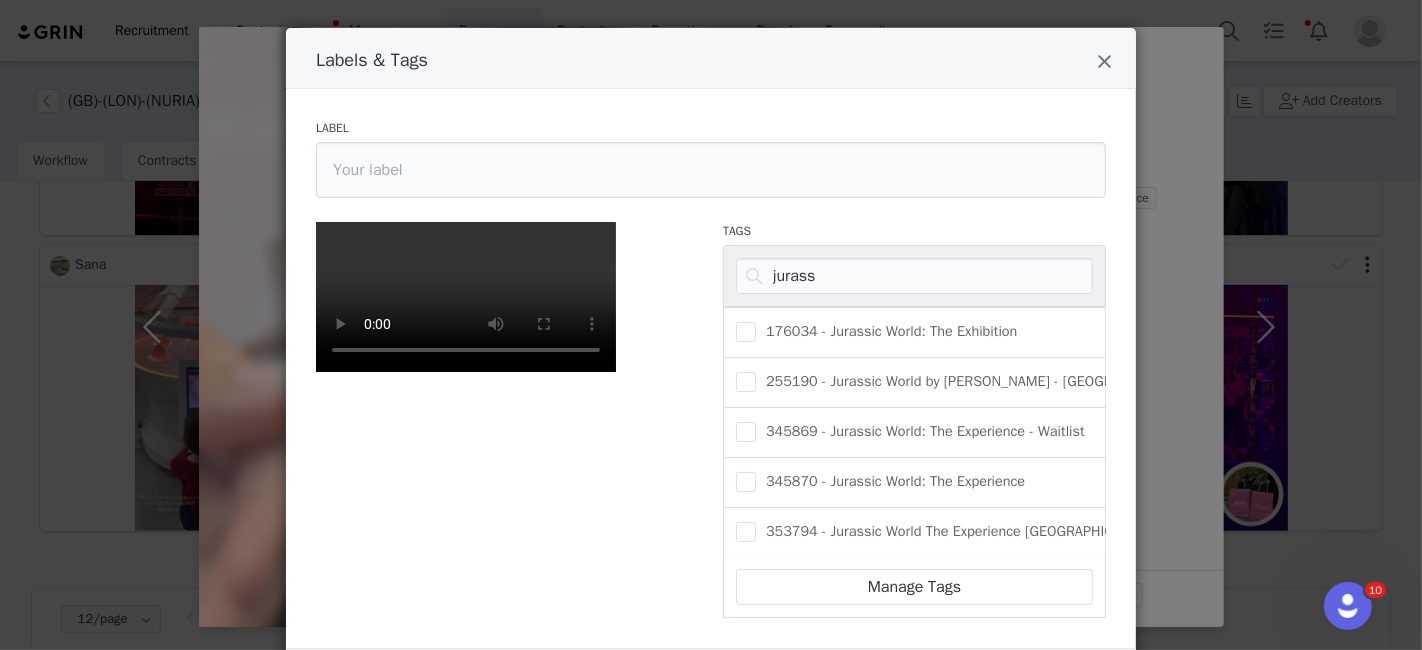 click on "176034 - Jurassic World: The Exhibition" at bounding box center (914, 332) 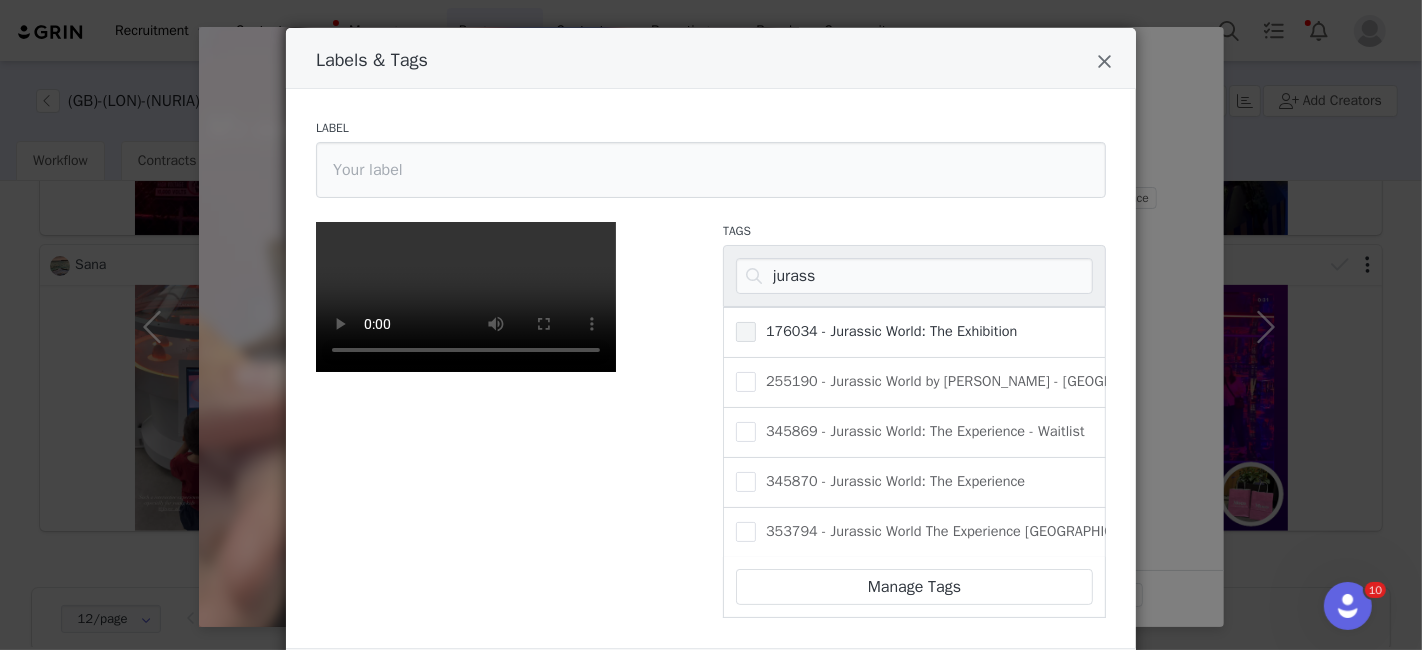 click at bounding box center [746, 332] 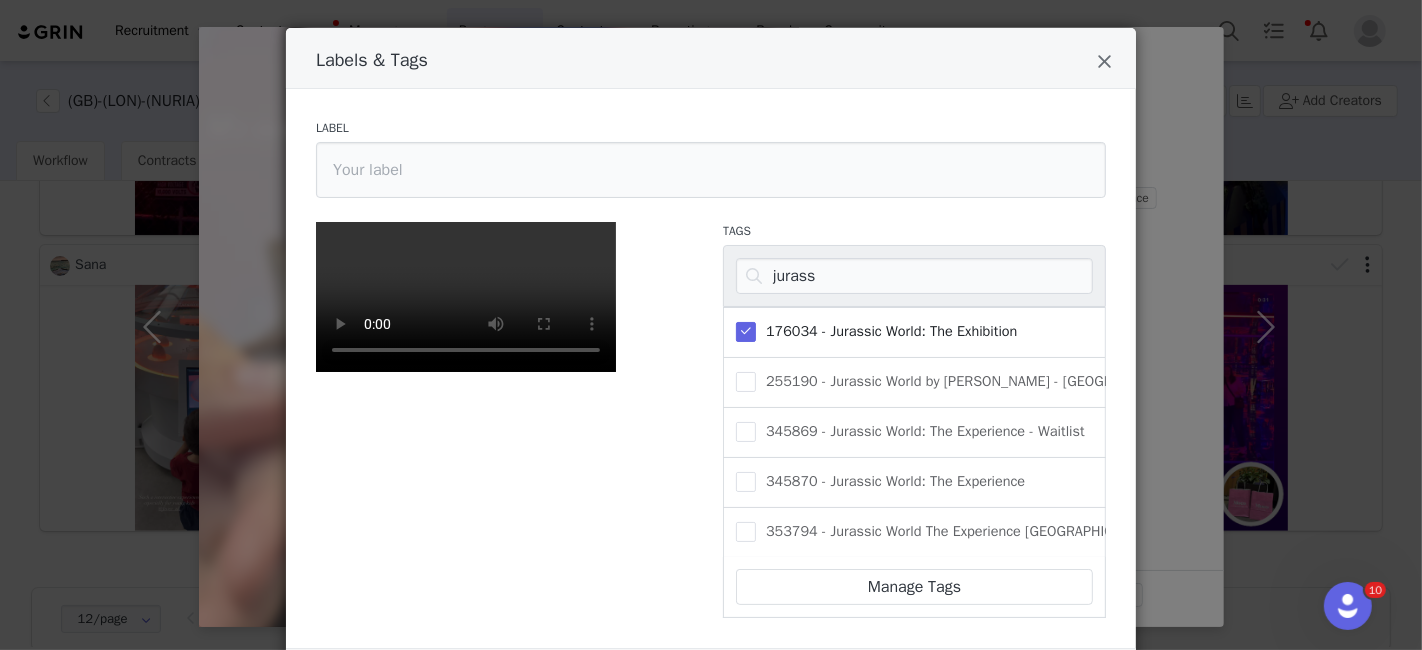 scroll, scrollTop: 431, scrollLeft: 0, axis: vertical 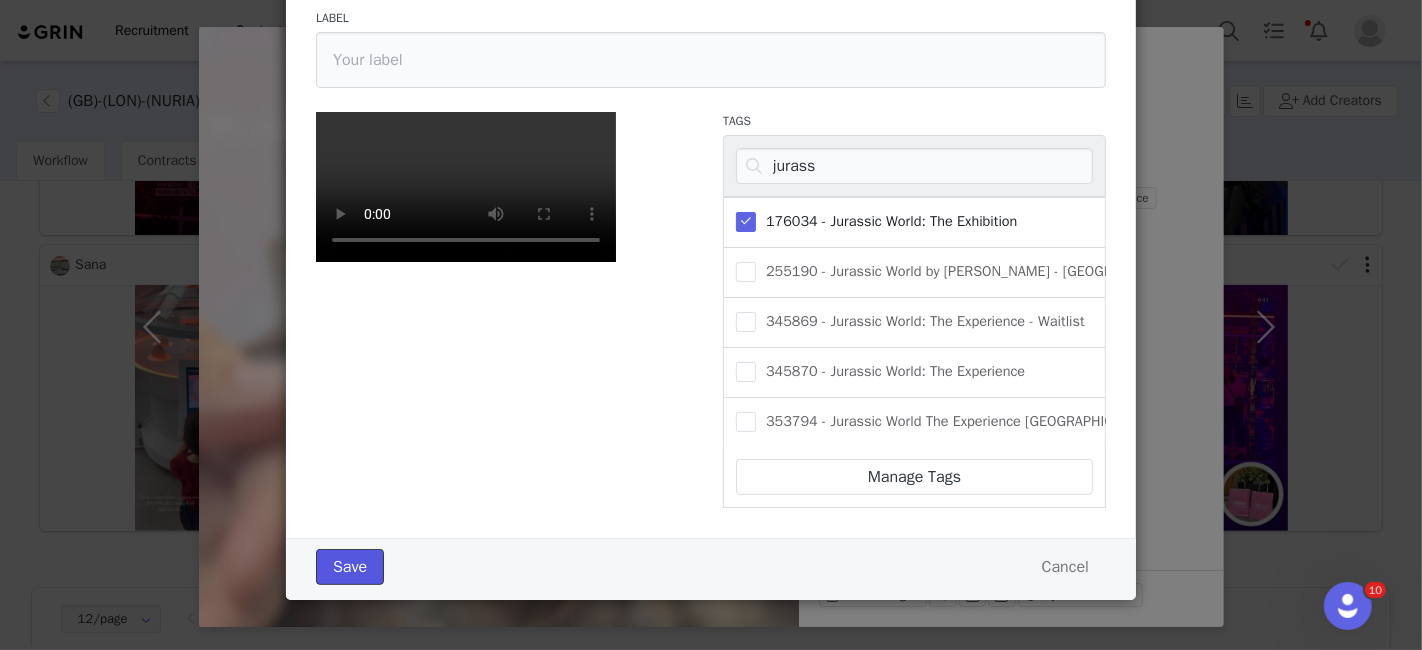 click on "Save" at bounding box center (350, 567) 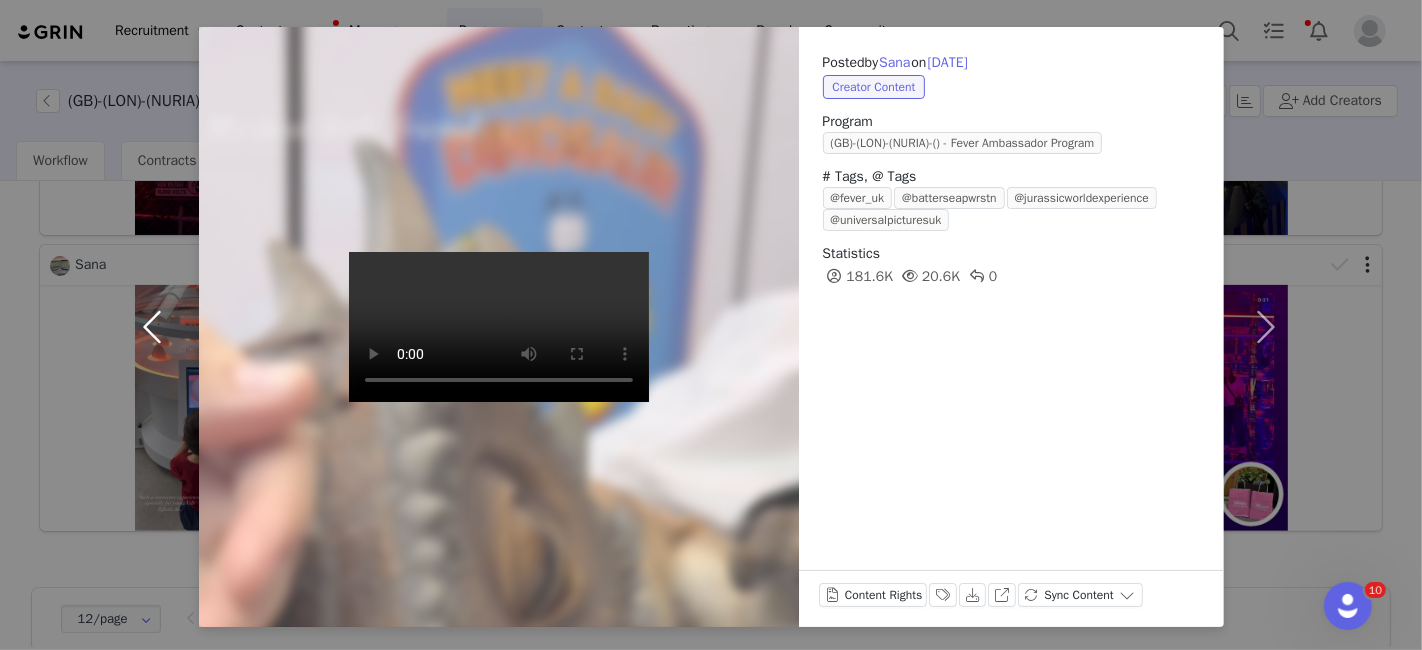 click at bounding box center (157, 327) 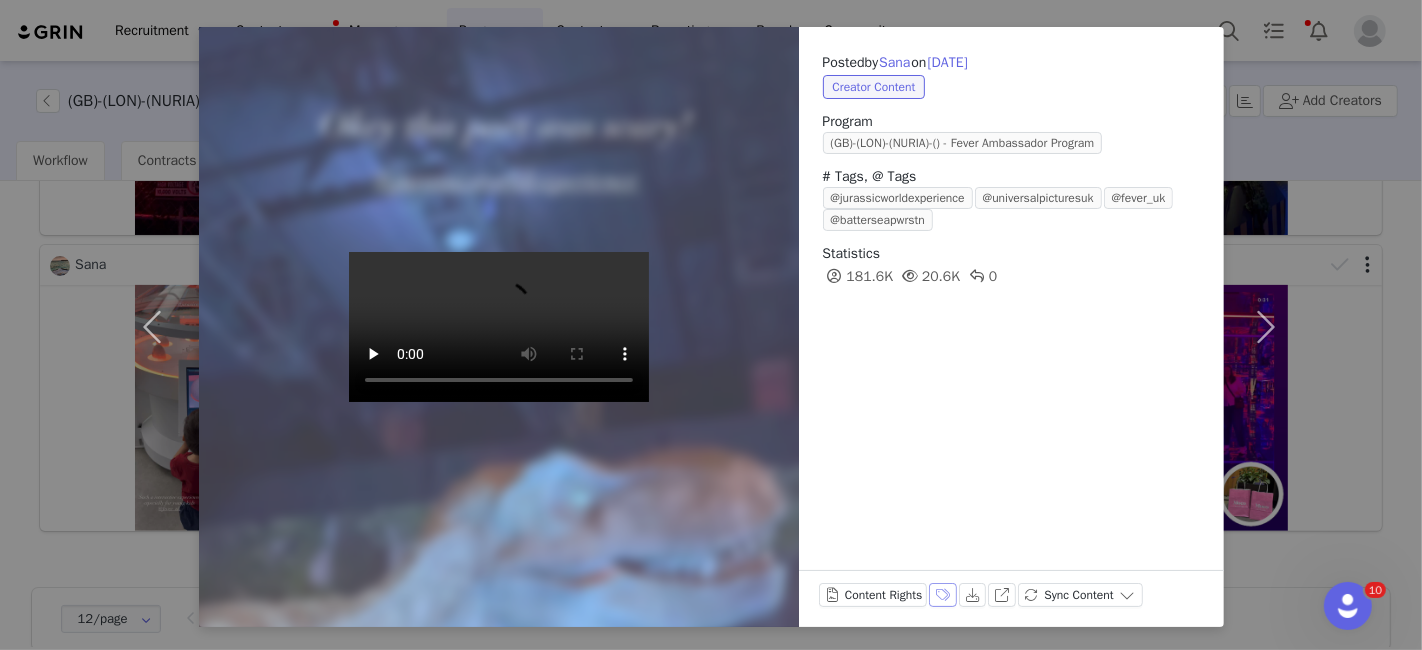 click on "Labels & Tags" at bounding box center [943, 595] 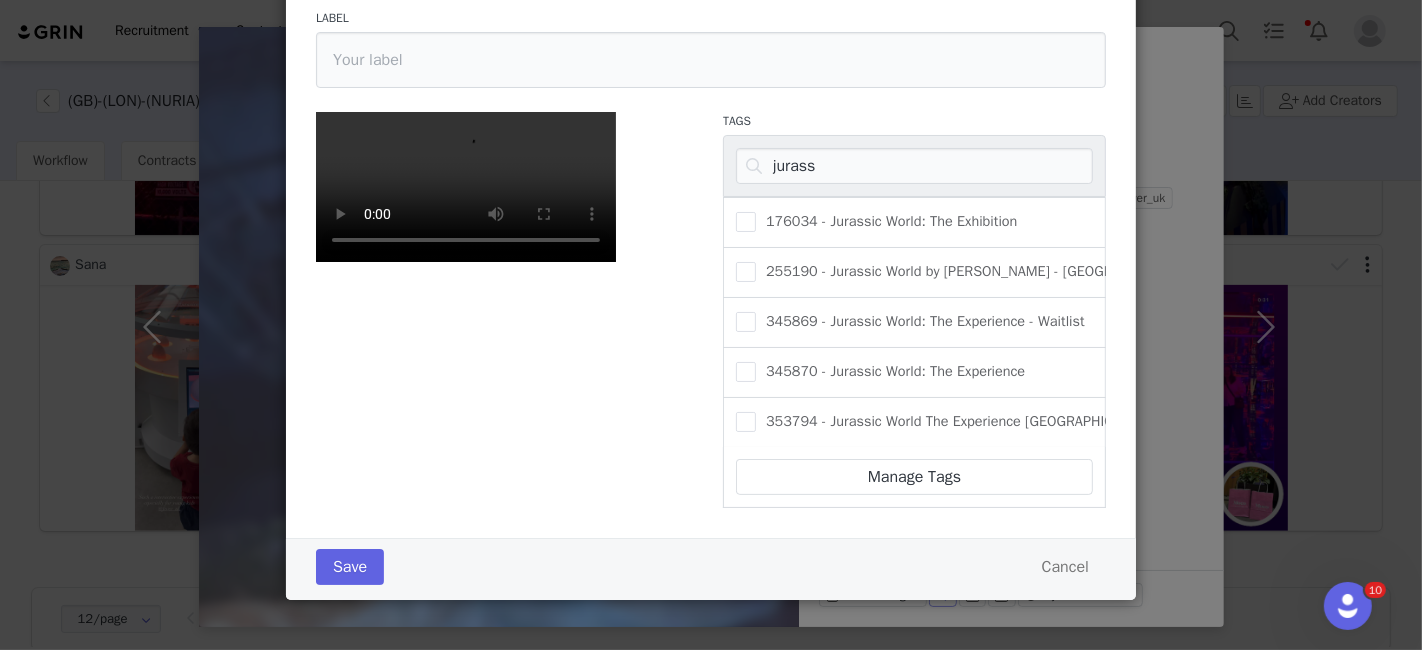scroll, scrollTop: 193, scrollLeft: 0, axis: vertical 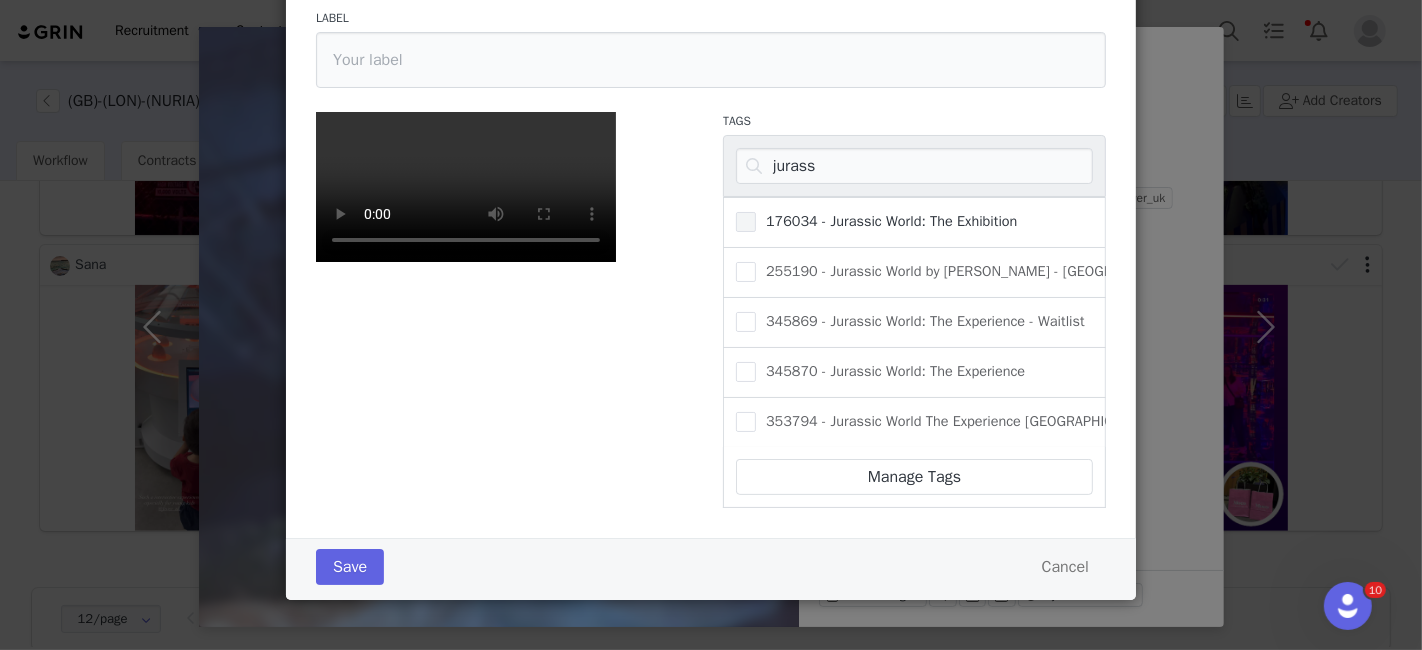 click on "176034 - Jurassic World: The Exhibition" at bounding box center (887, 221) 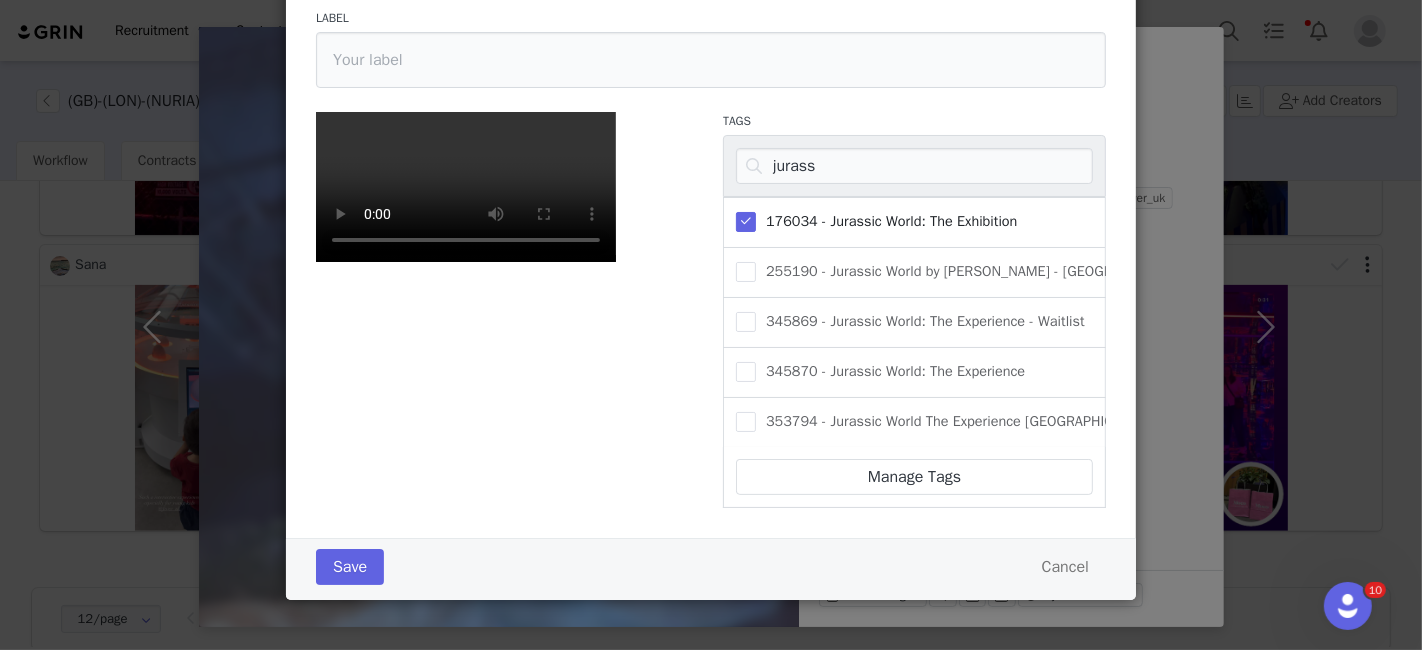 scroll, scrollTop: 431, scrollLeft: 0, axis: vertical 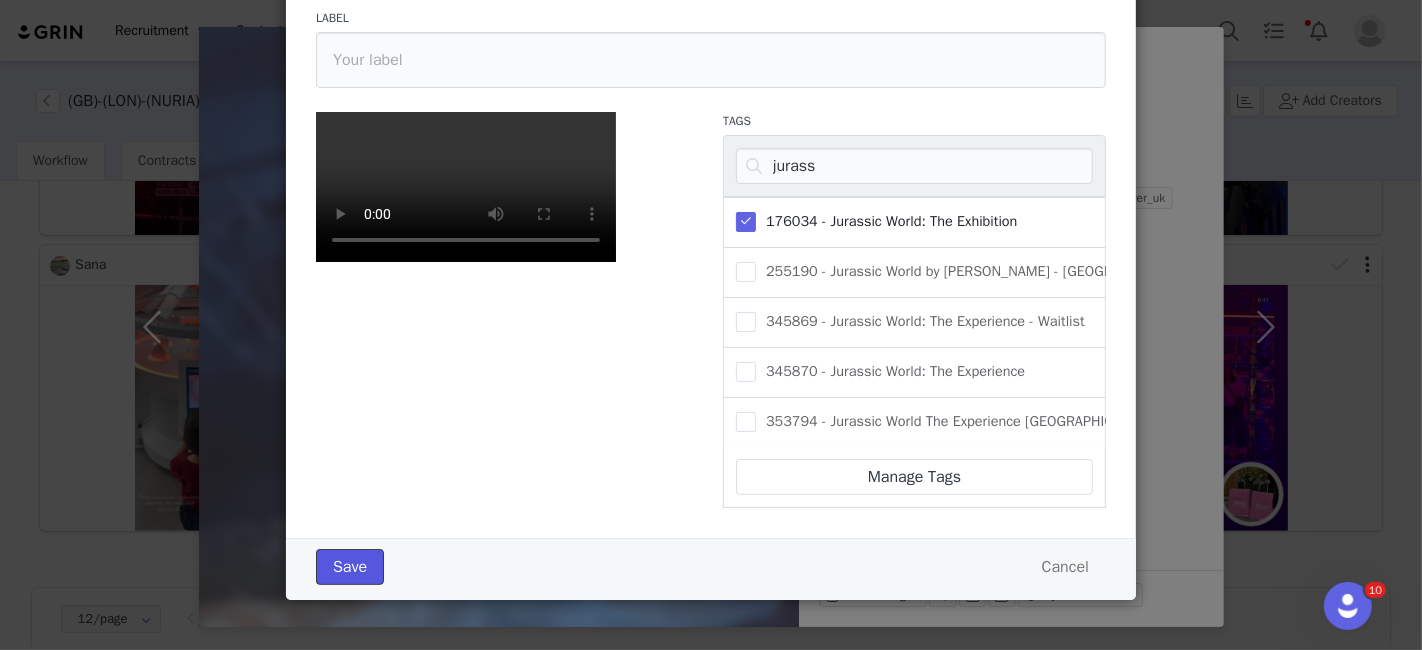click on "Save" at bounding box center (350, 567) 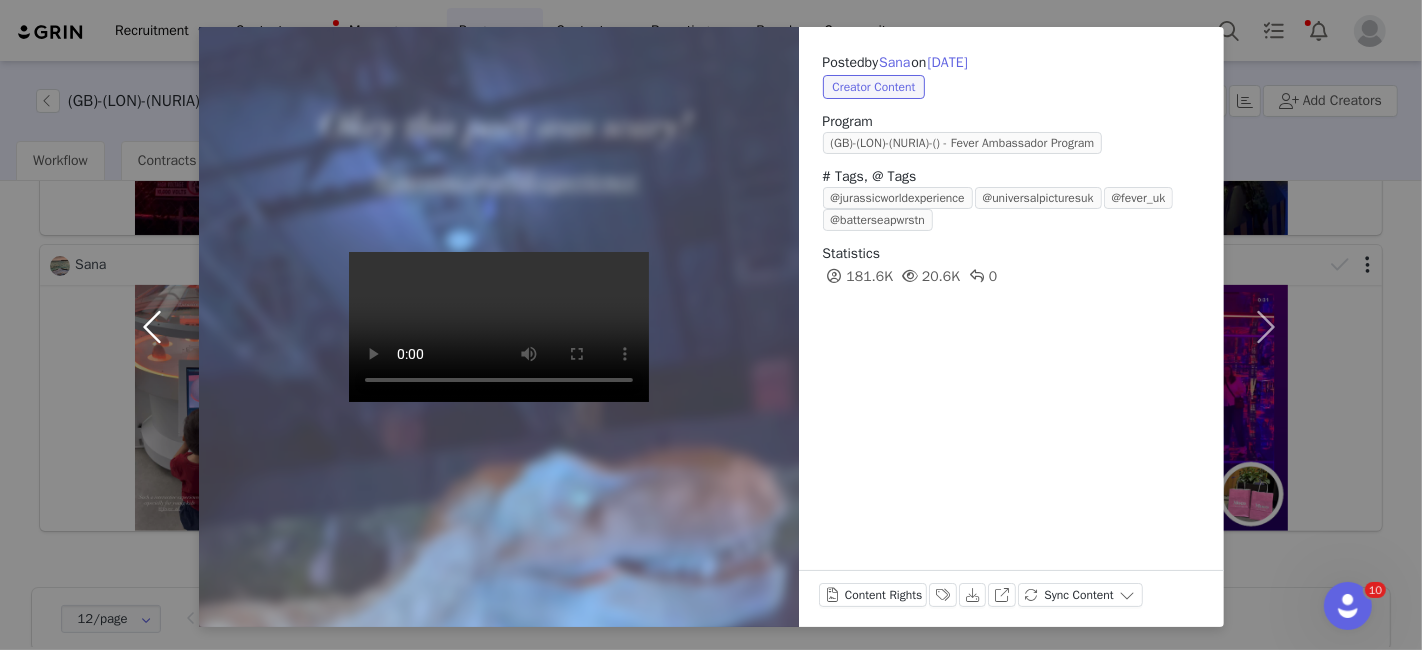 click at bounding box center [157, 327] 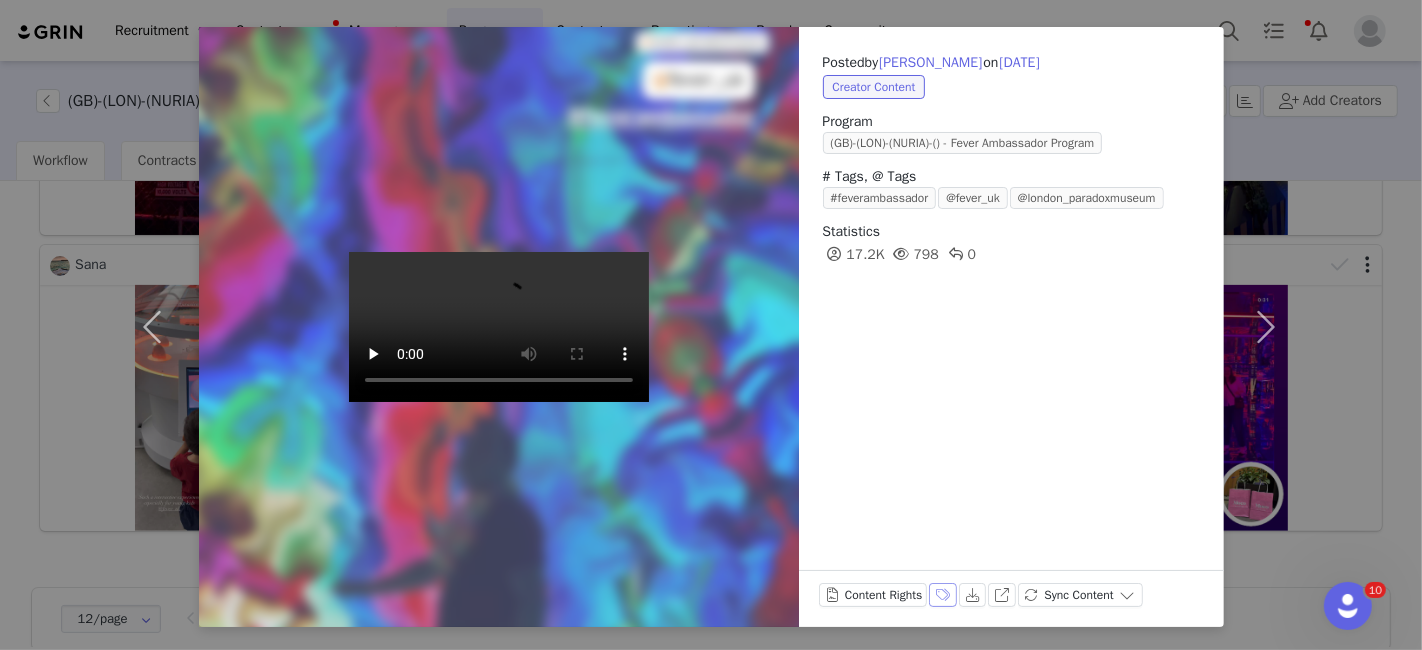 click on "Labels & Tags" at bounding box center (943, 595) 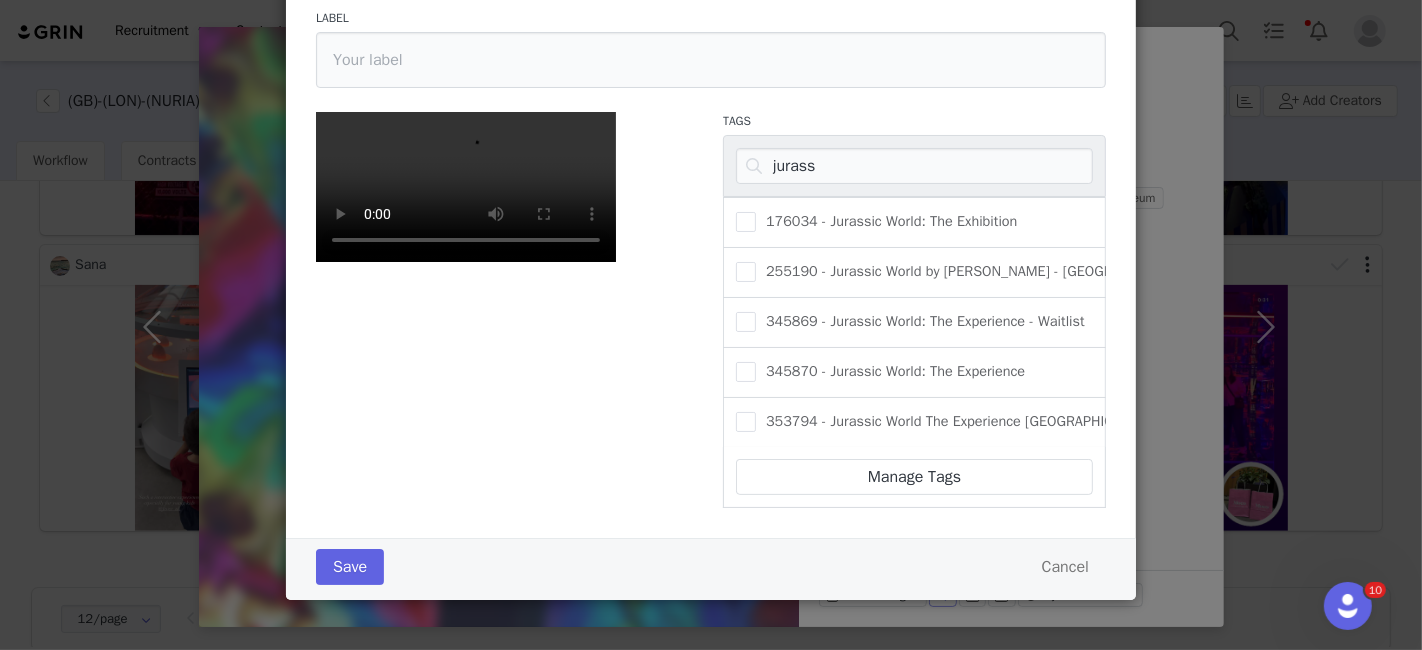 scroll, scrollTop: 280, scrollLeft: 0, axis: vertical 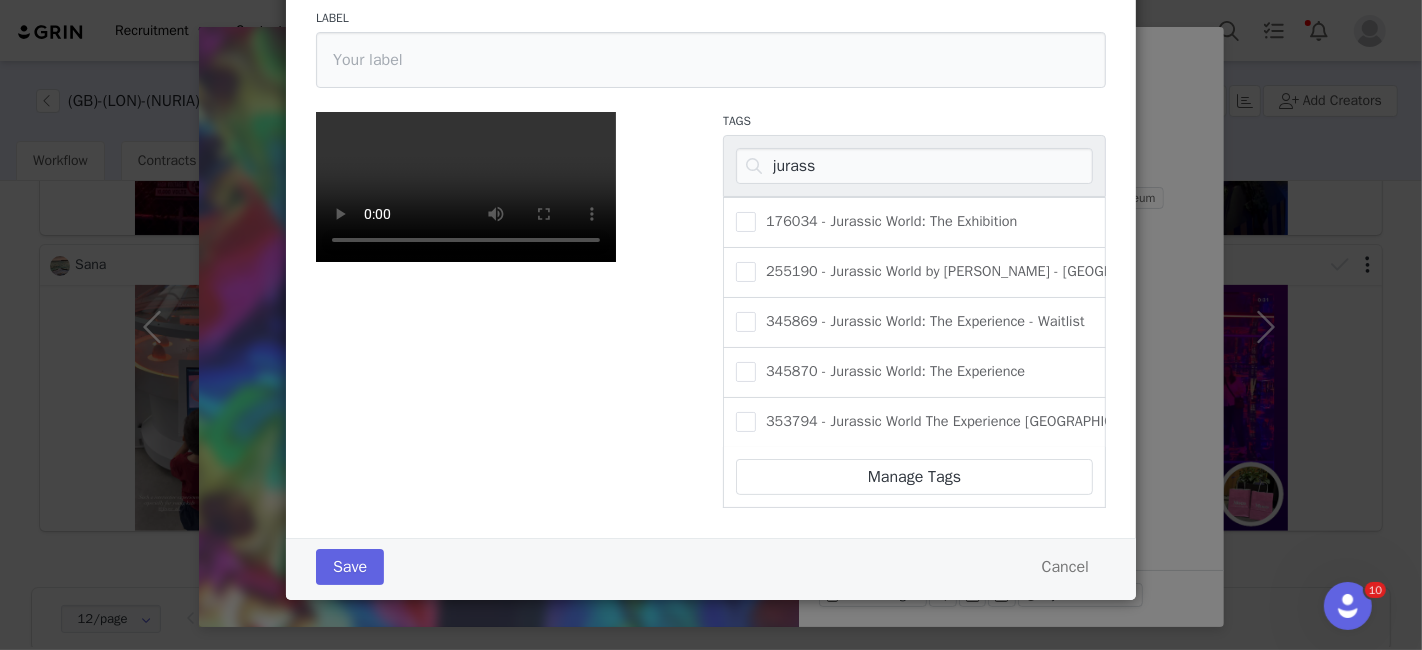 click on "jurass" at bounding box center [914, 166] 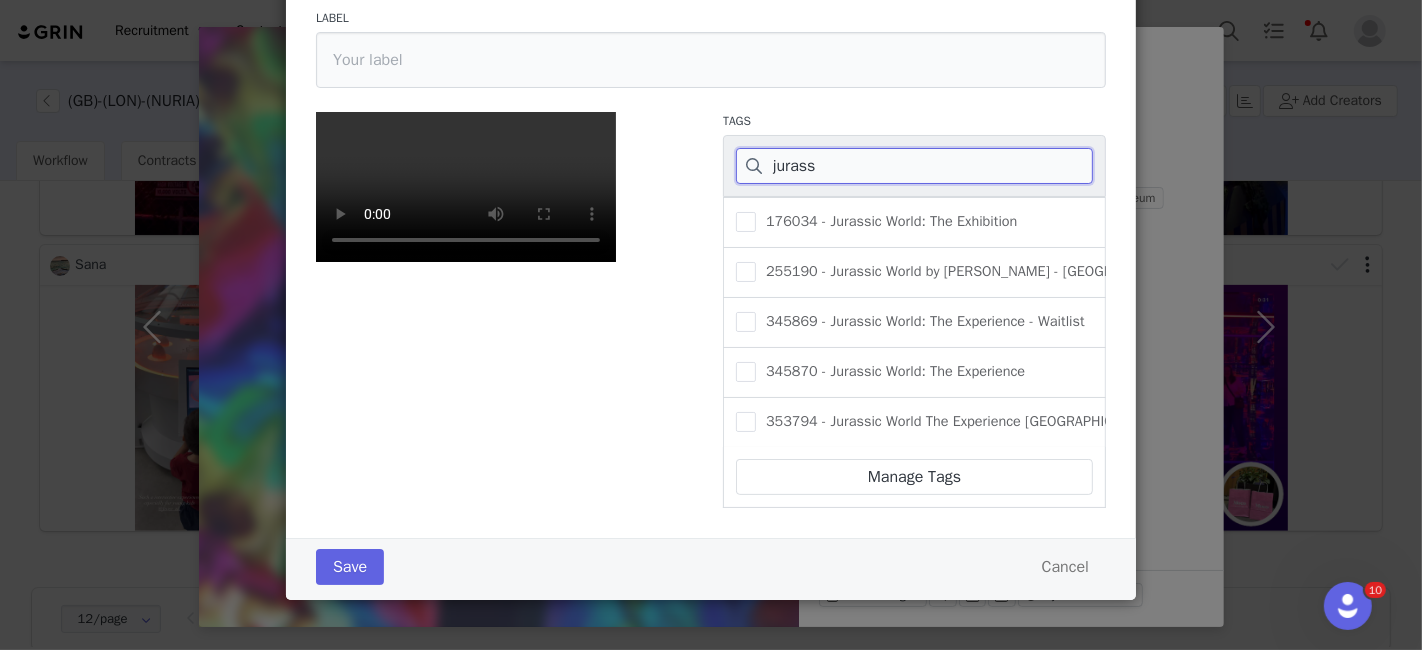 click on "jurass" at bounding box center [914, 166] 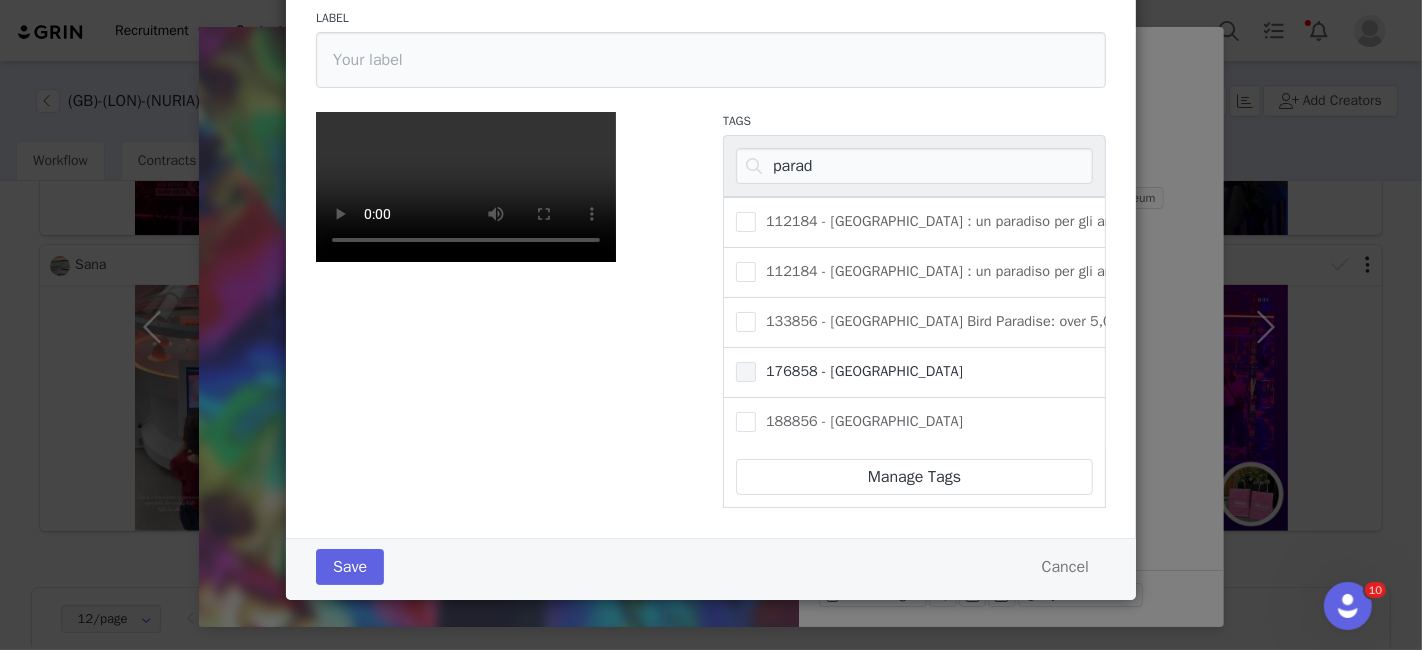 click on "176858 - [GEOGRAPHIC_DATA]" at bounding box center [859, 371] 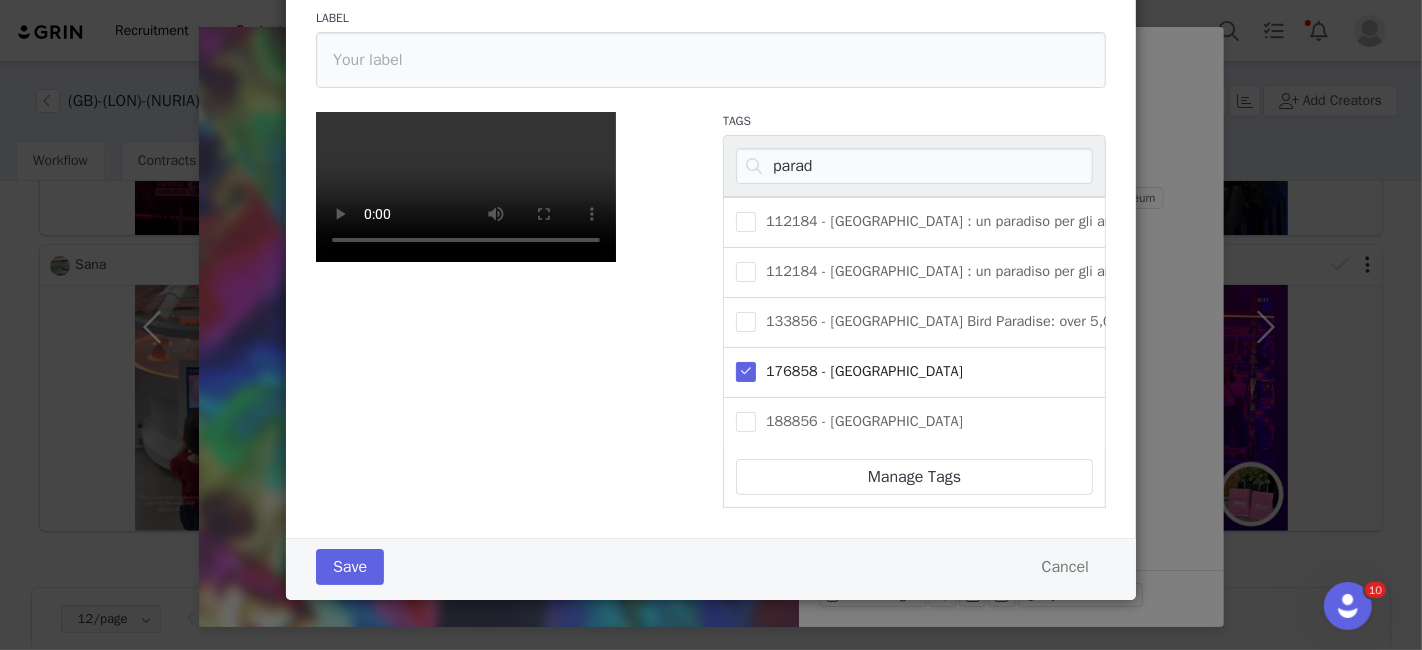 scroll, scrollTop: 431, scrollLeft: 0, axis: vertical 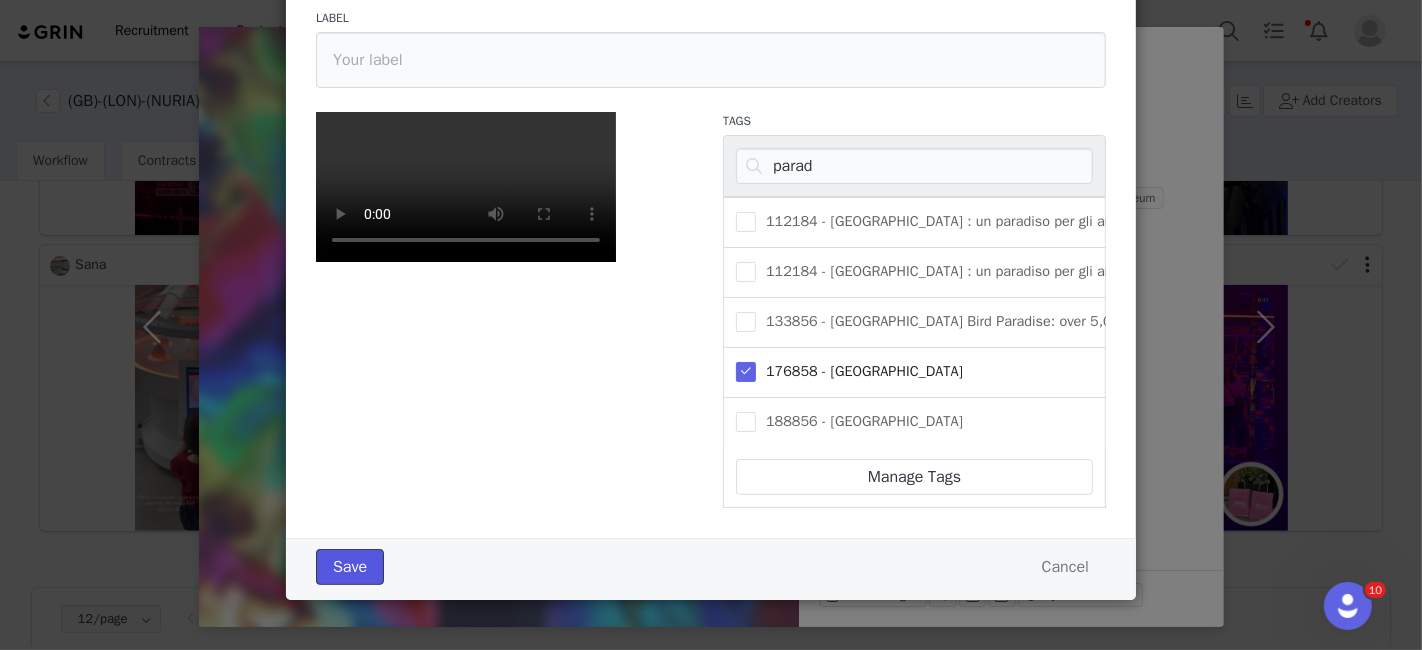 click on "Save" at bounding box center (350, 567) 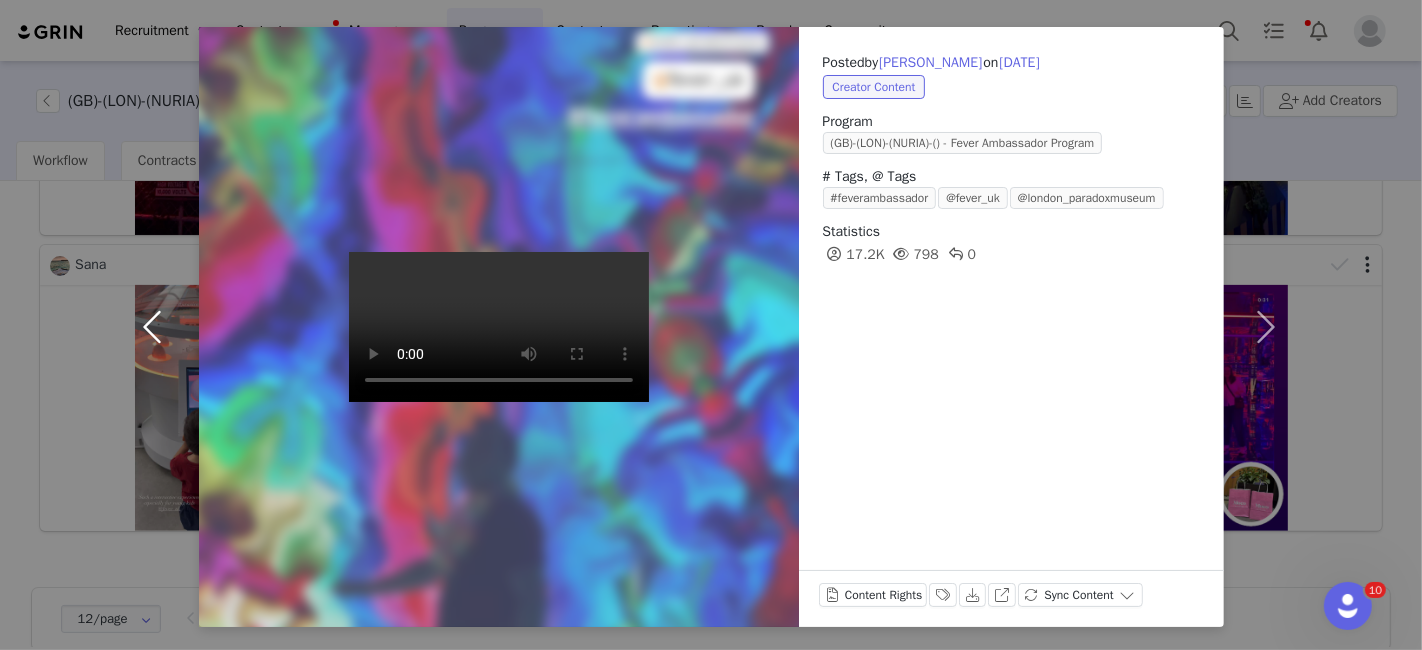 click at bounding box center [157, 327] 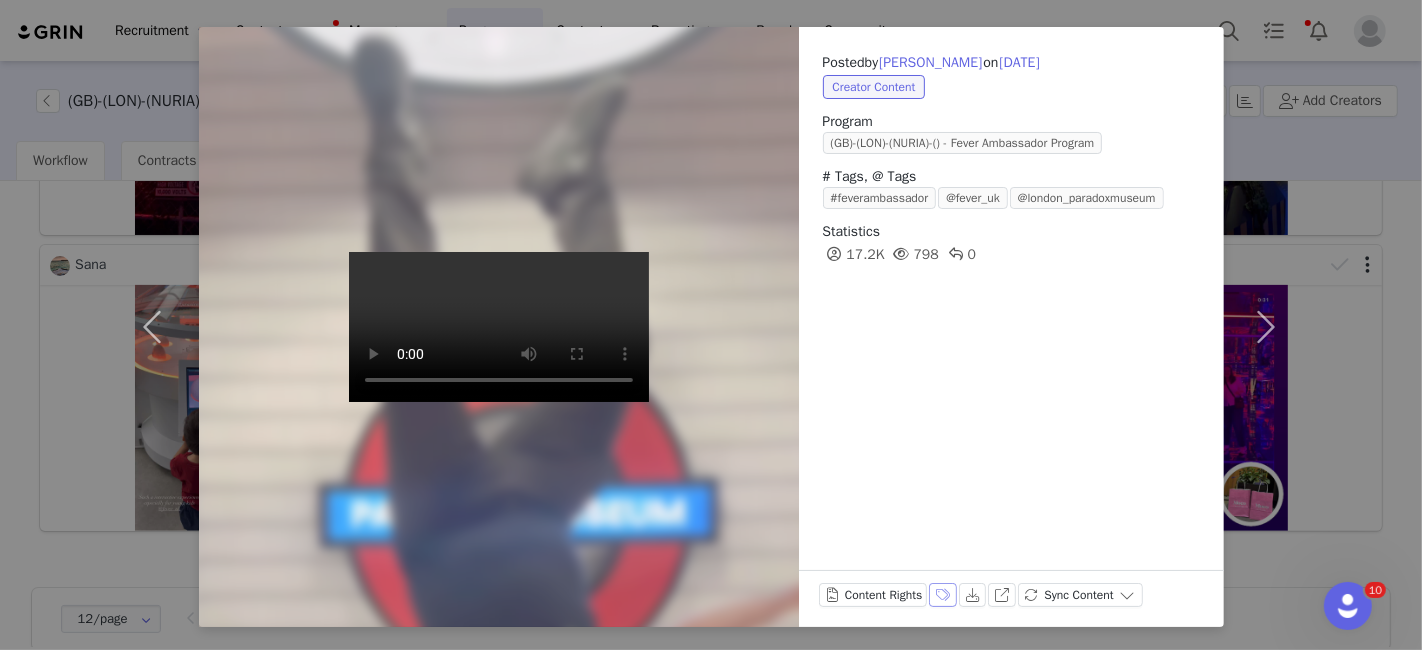 click on "Labels & Tags" at bounding box center (943, 595) 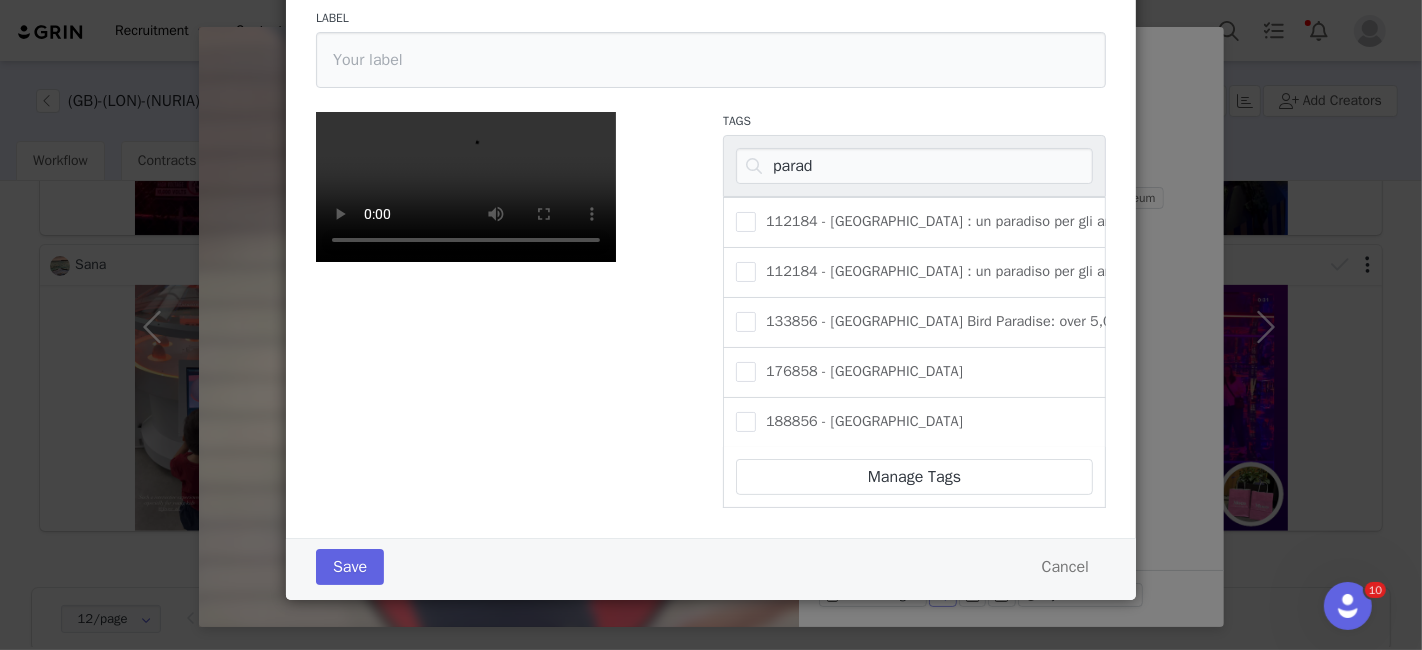 scroll, scrollTop: 366, scrollLeft: 0, axis: vertical 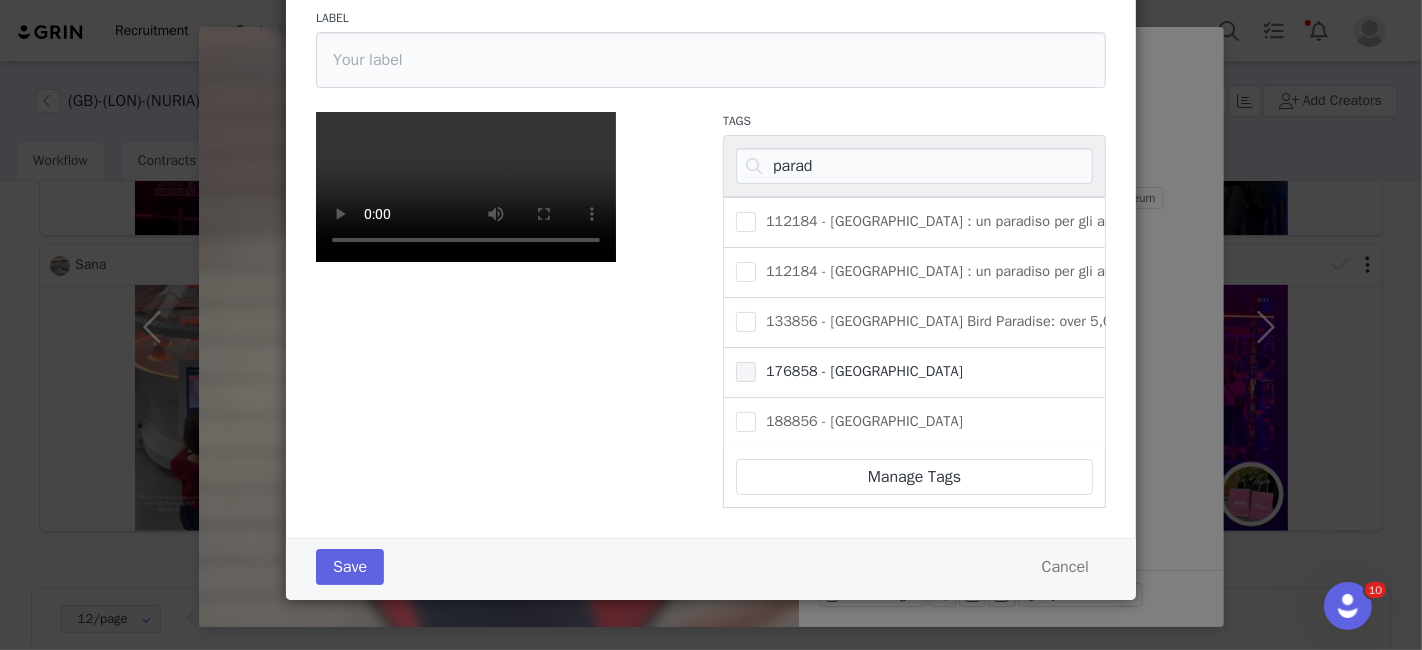 click at bounding box center [746, 372] 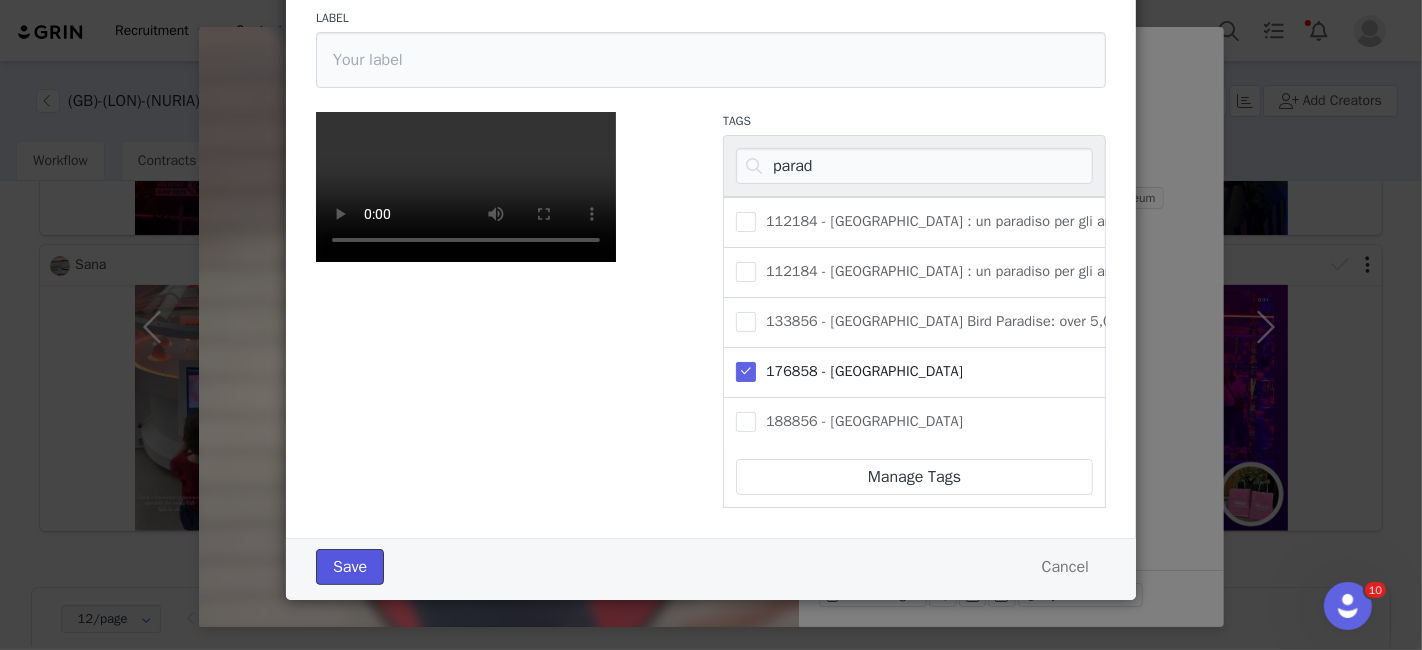 click on "Save" at bounding box center (350, 567) 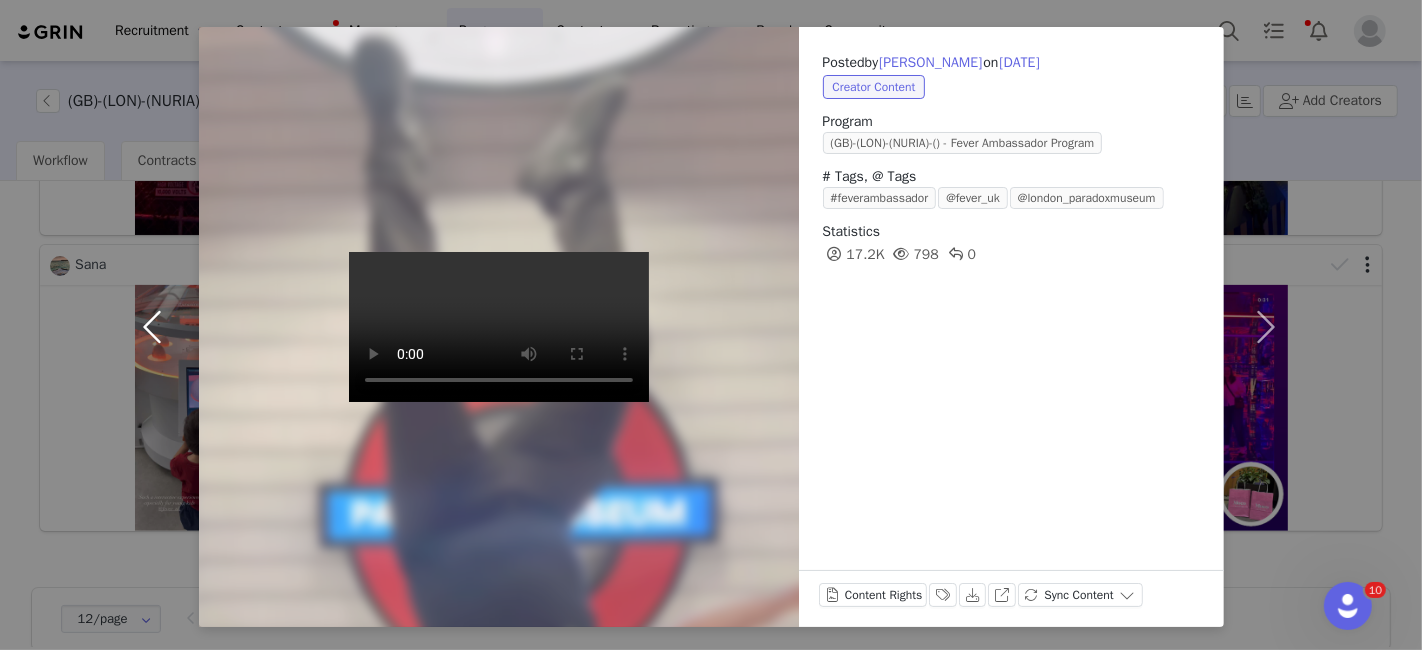 click at bounding box center [157, 327] 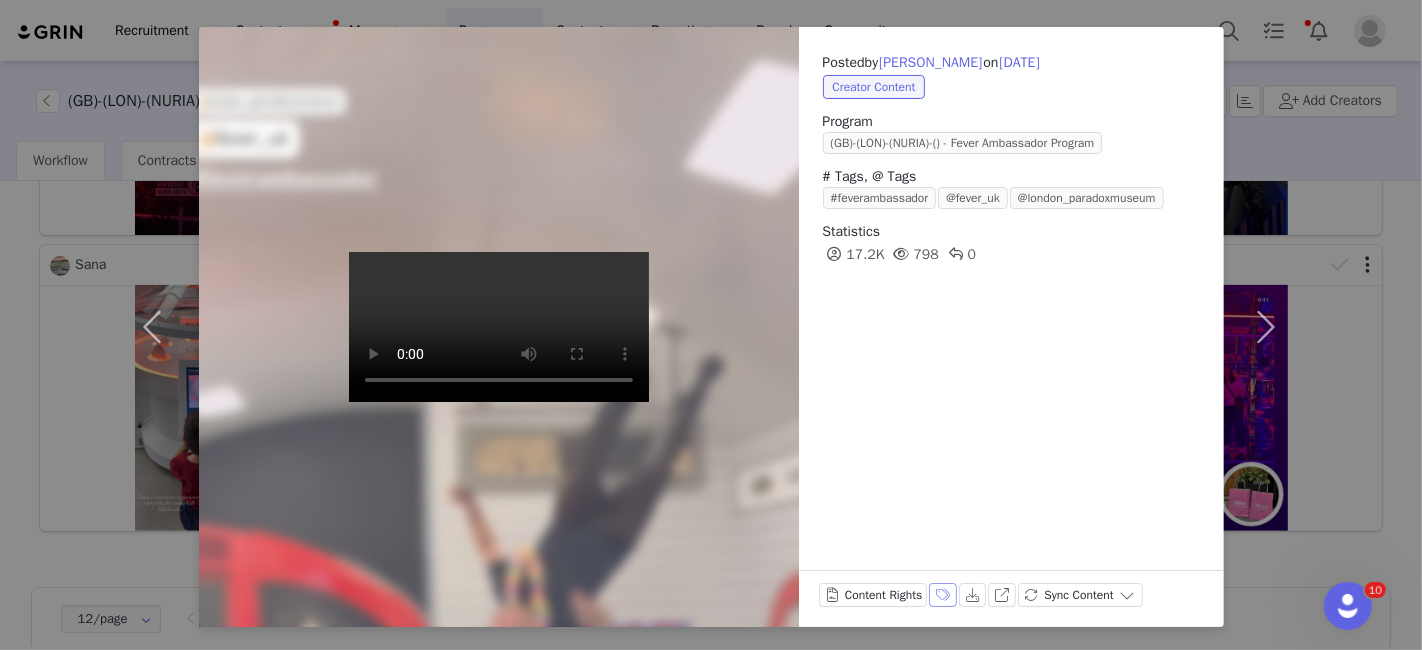 click on "Labels & Tags" at bounding box center [943, 595] 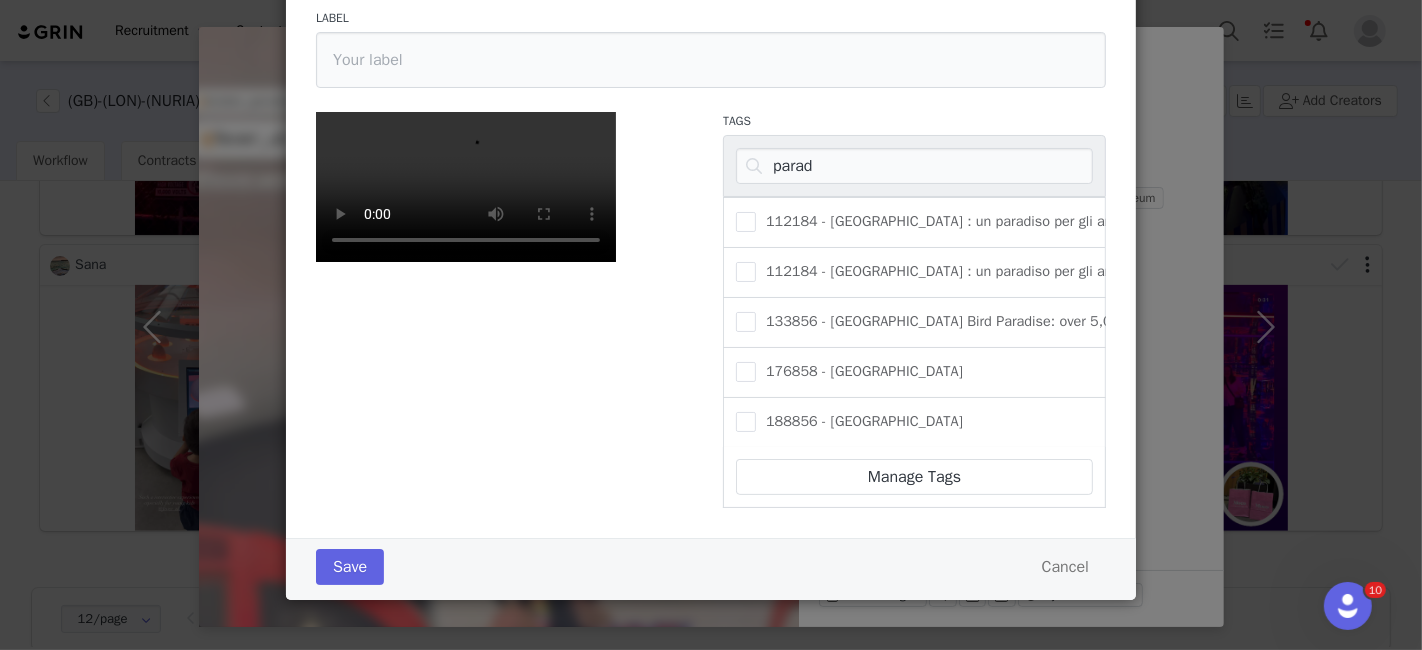 click on "176858 - [GEOGRAPHIC_DATA]" at bounding box center [914, 373] 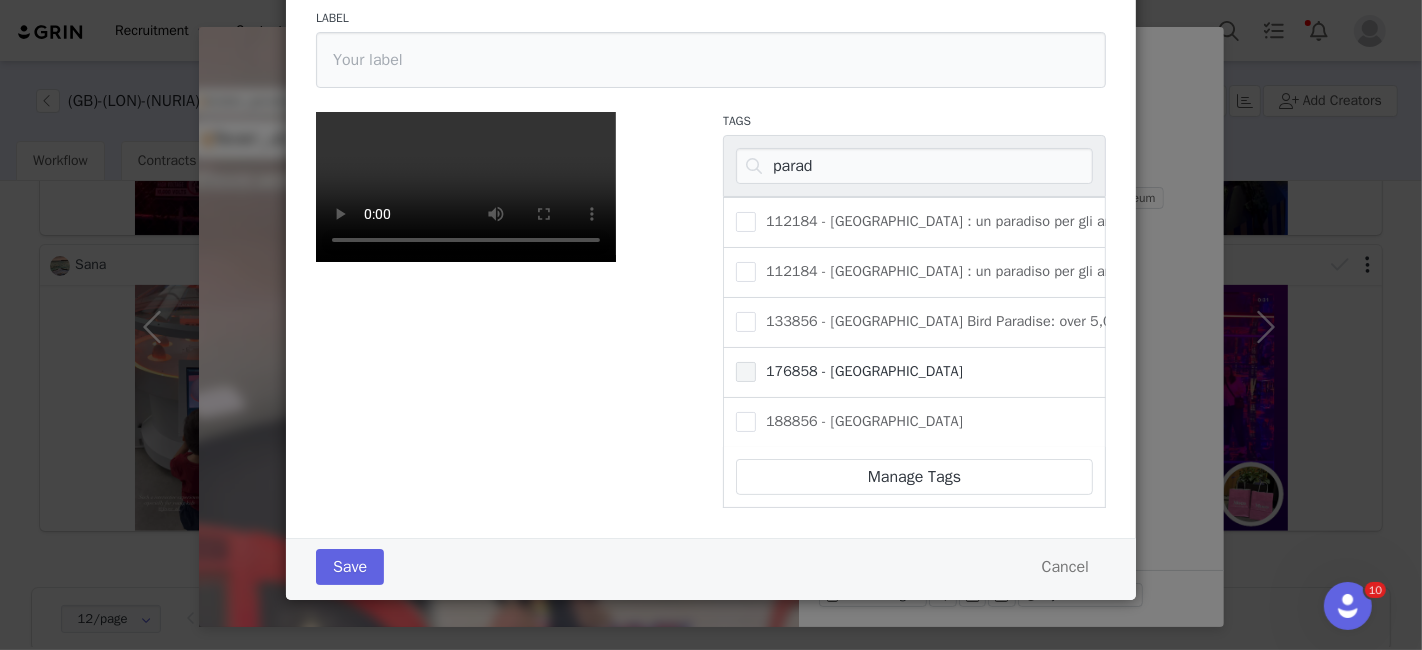 click at bounding box center (746, 372) 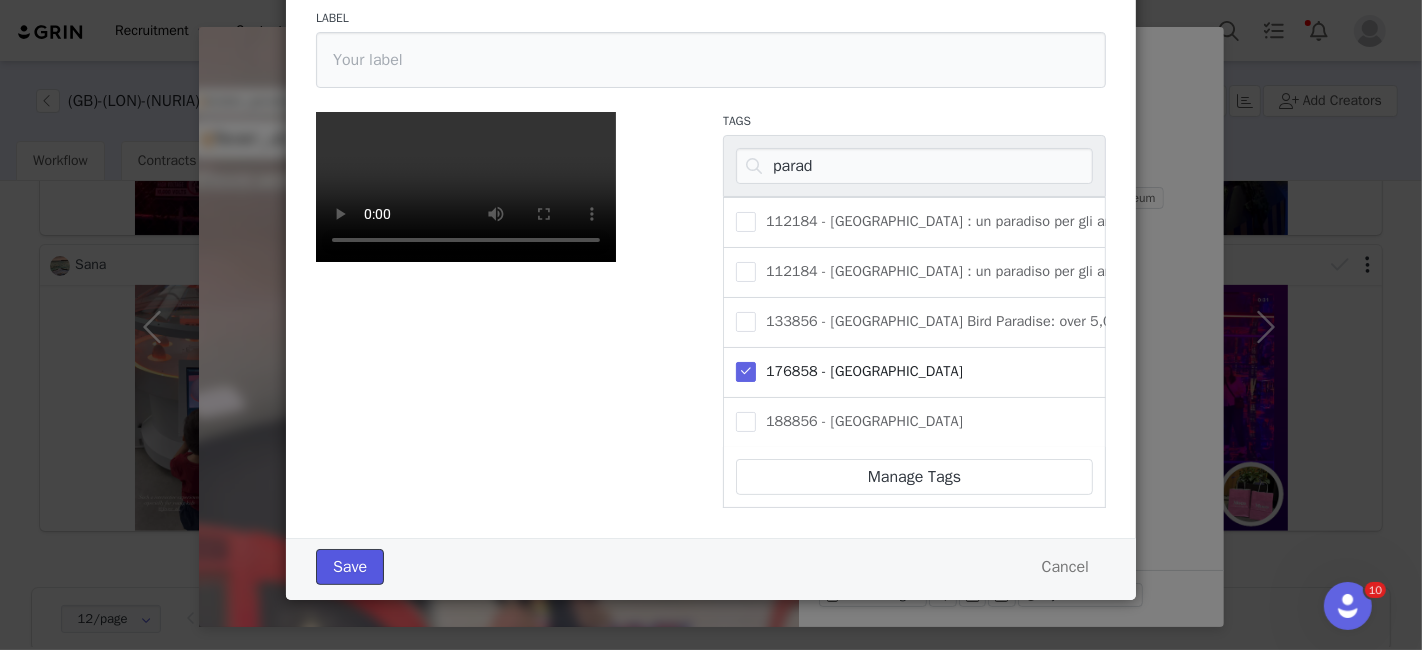 click on "Save" at bounding box center [350, 567] 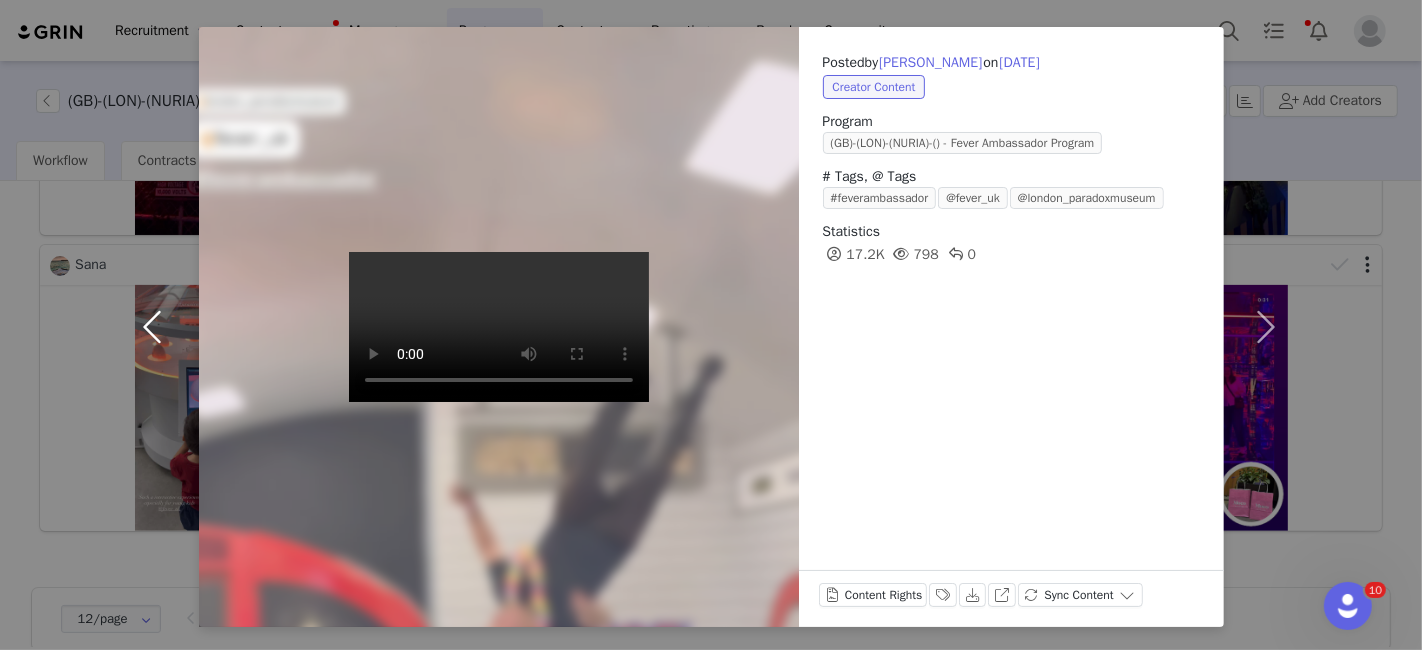 click at bounding box center (157, 327) 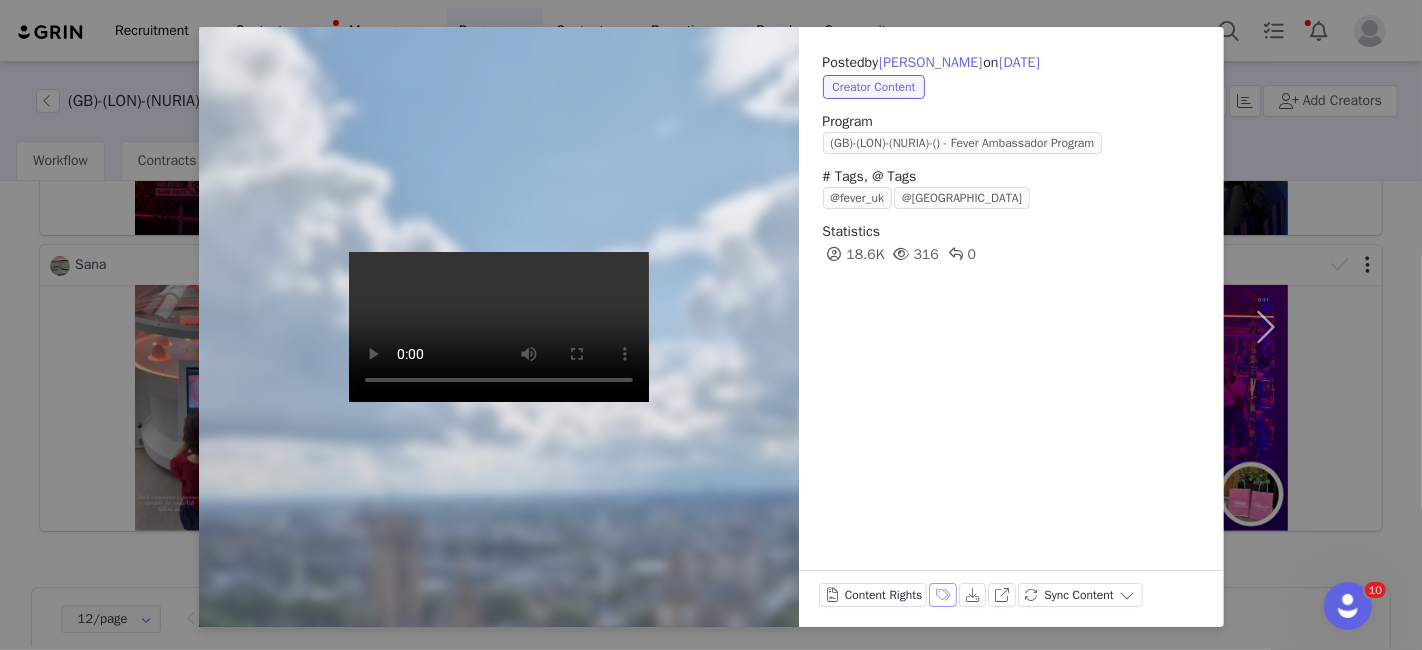 click on "Labels & Tags" at bounding box center [943, 595] 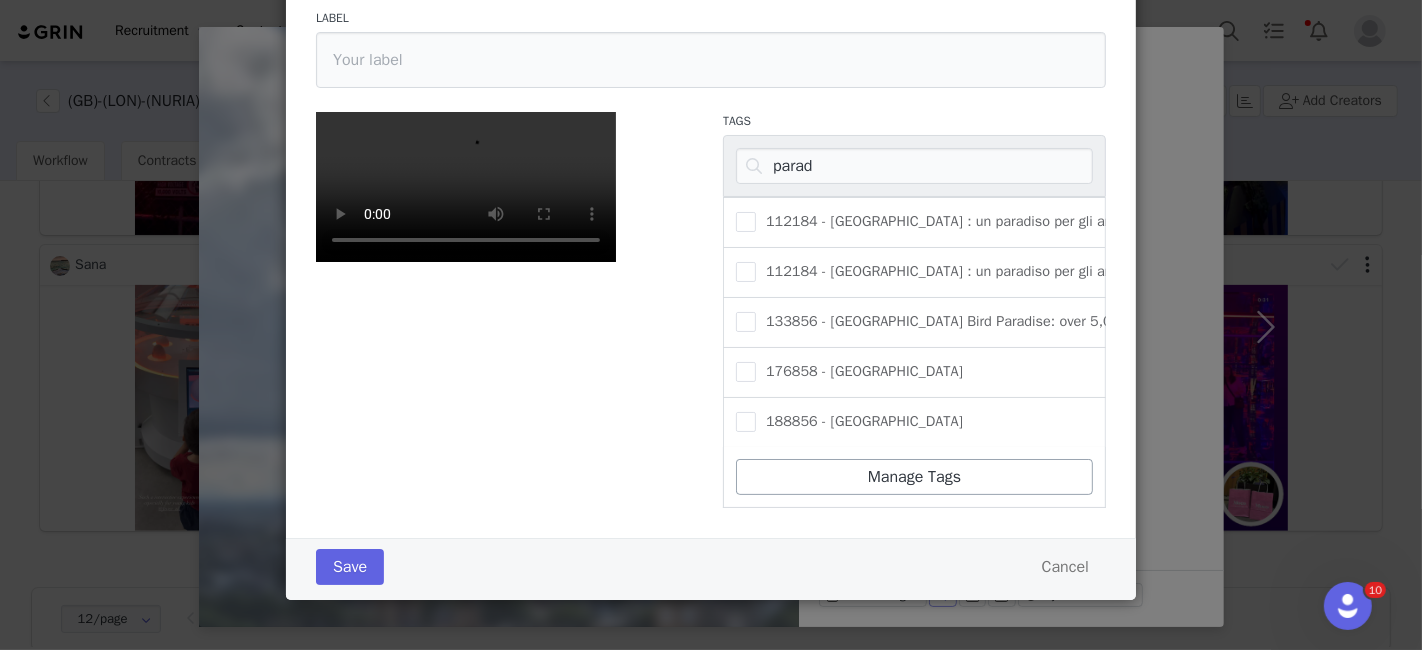 scroll, scrollTop: 0, scrollLeft: 0, axis: both 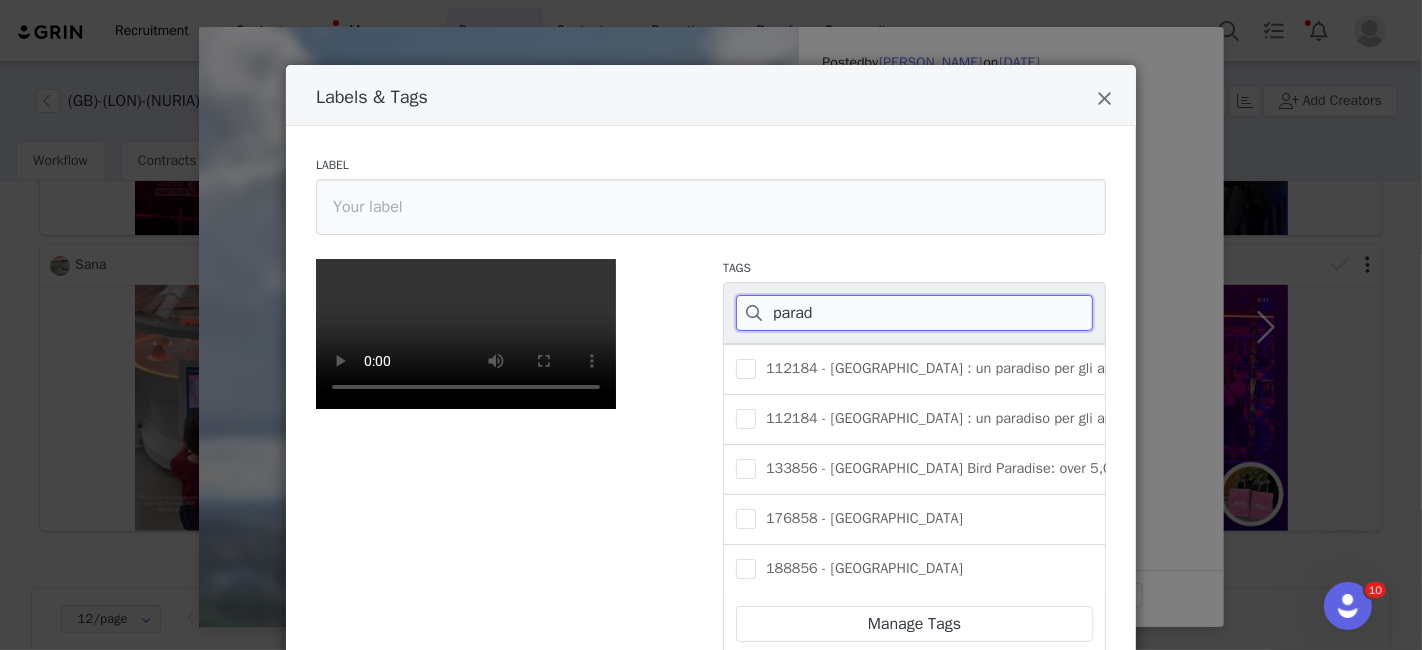 click on "parad" at bounding box center (914, 313) 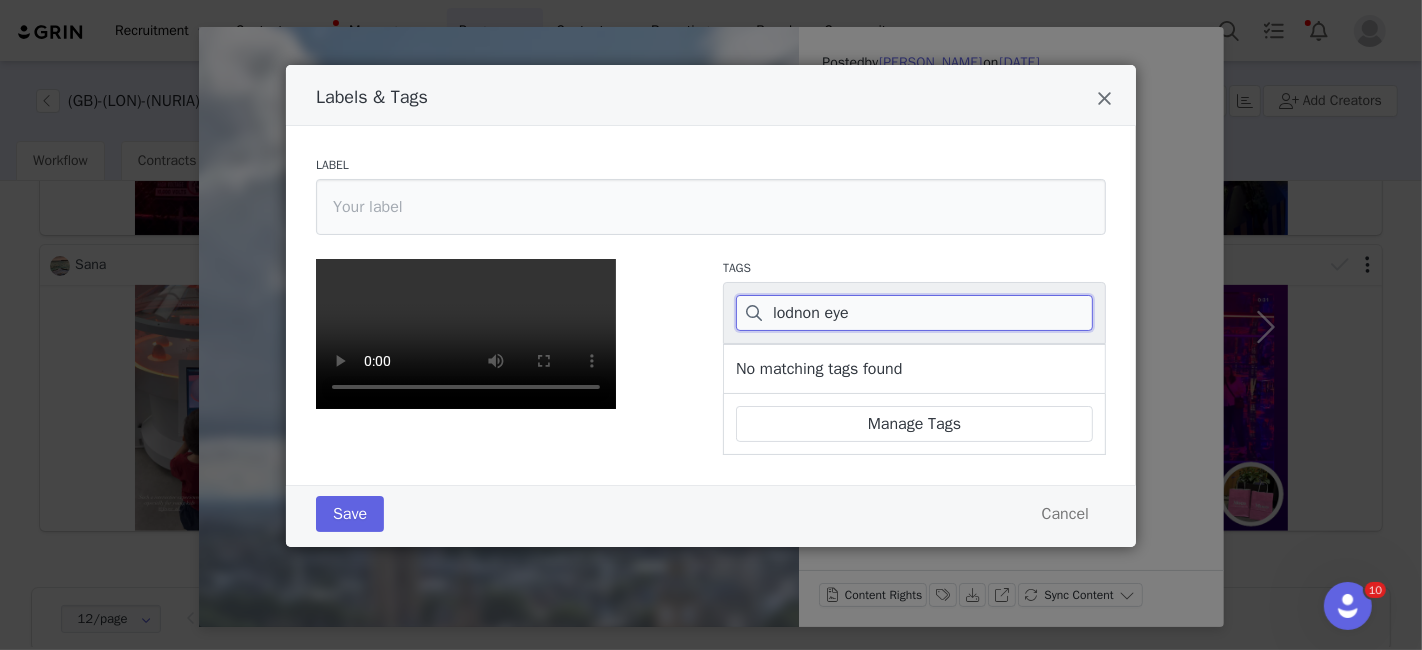 click on "lodnon eye" at bounding box center (914, 313) 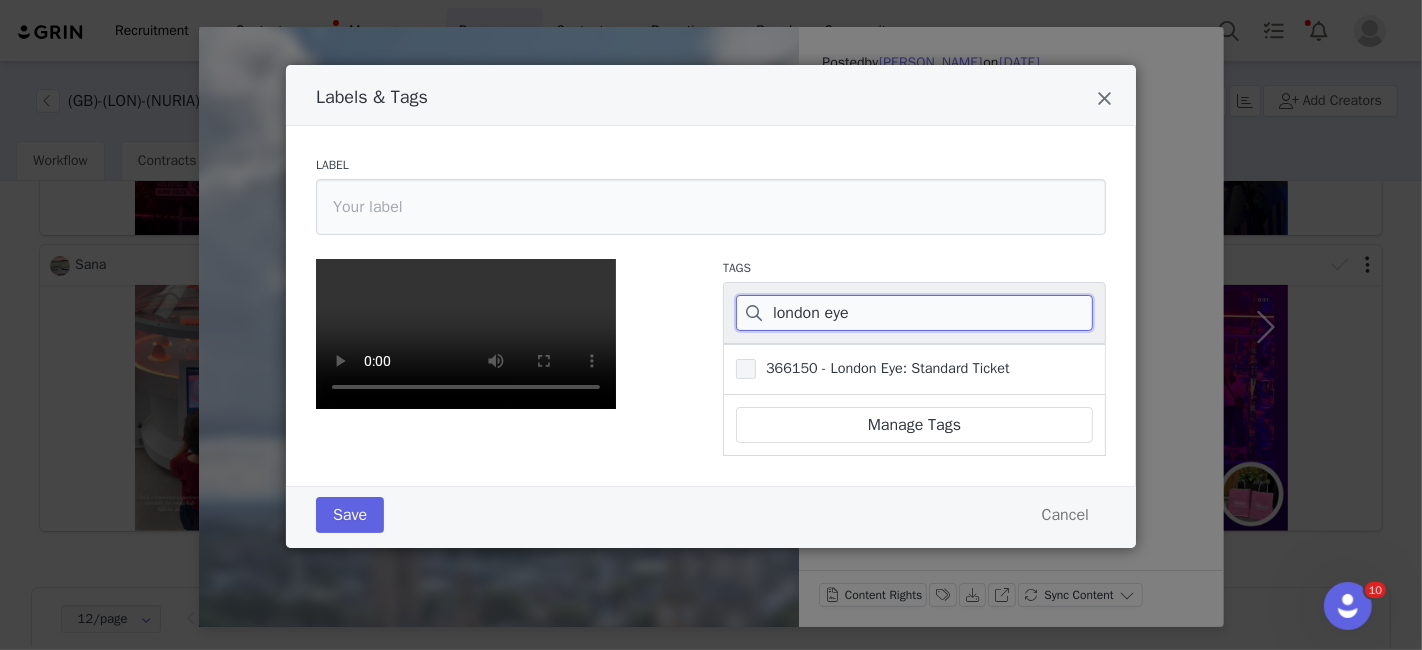 type on "london eye" 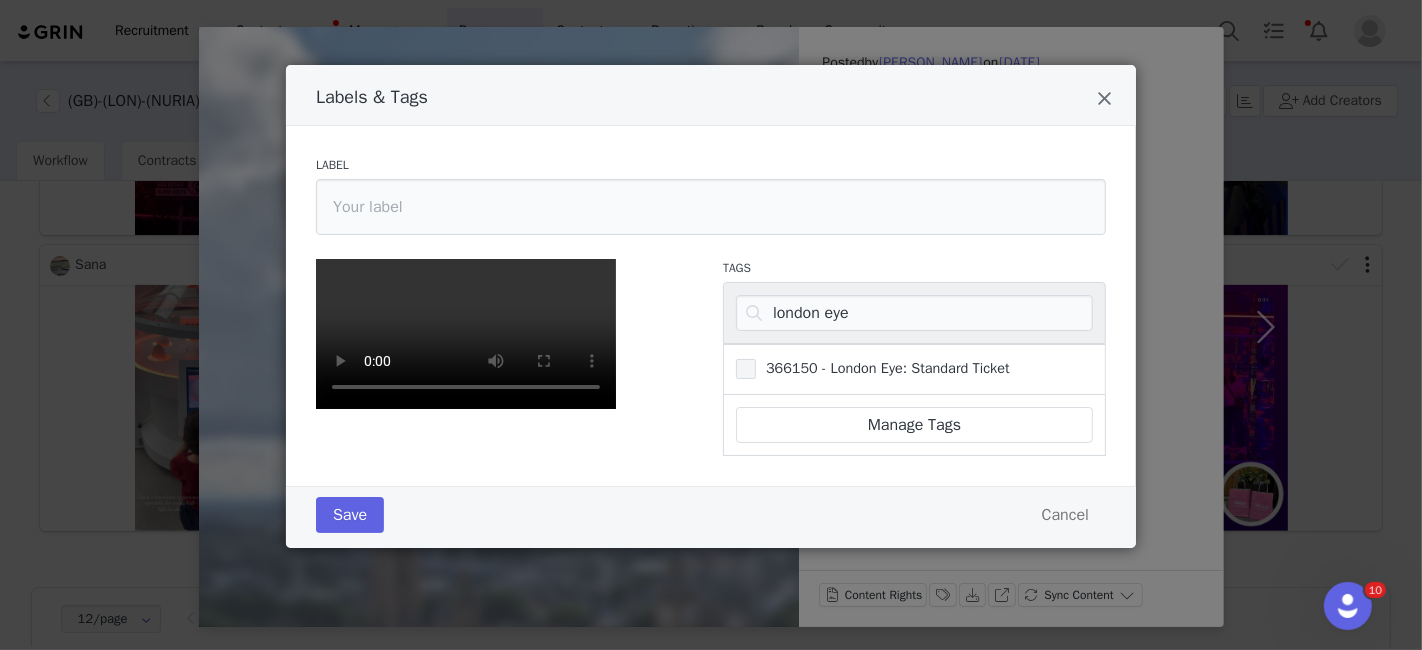 click at bounding box center [746, 369] 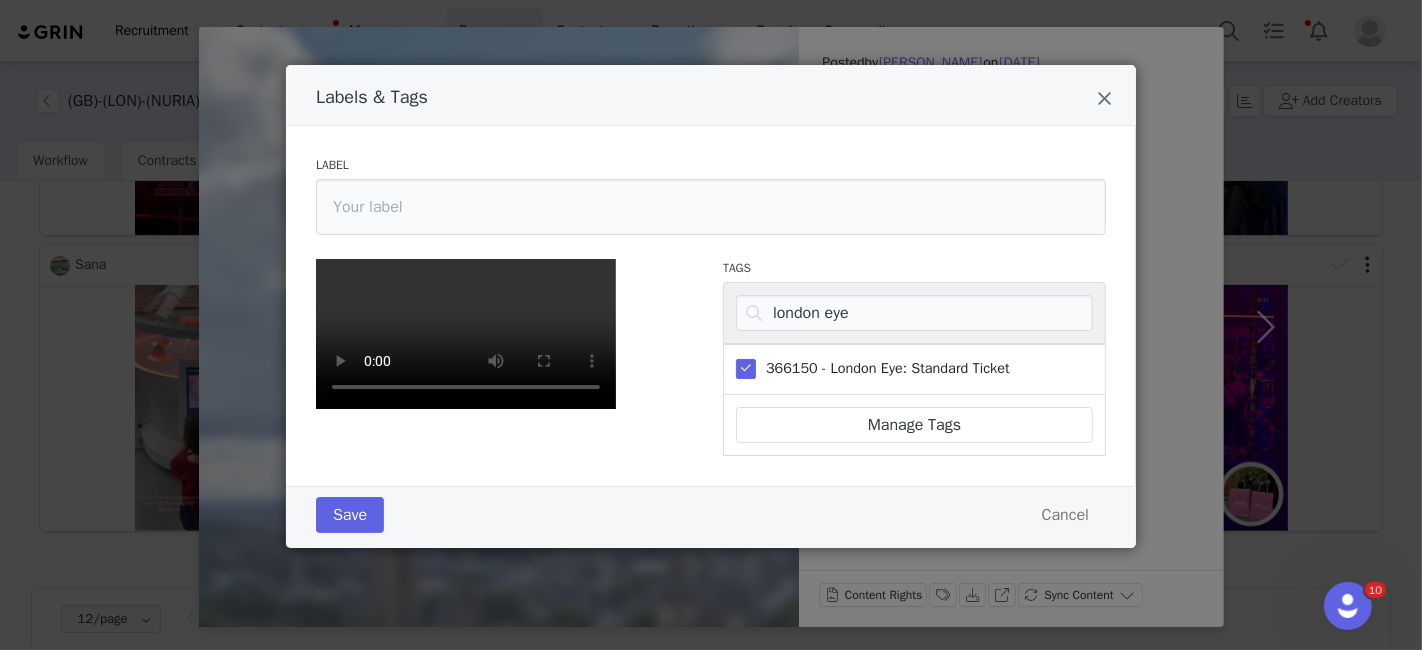 scroll, scrollTop: 431, scrollLeft: 0, axis: vertical 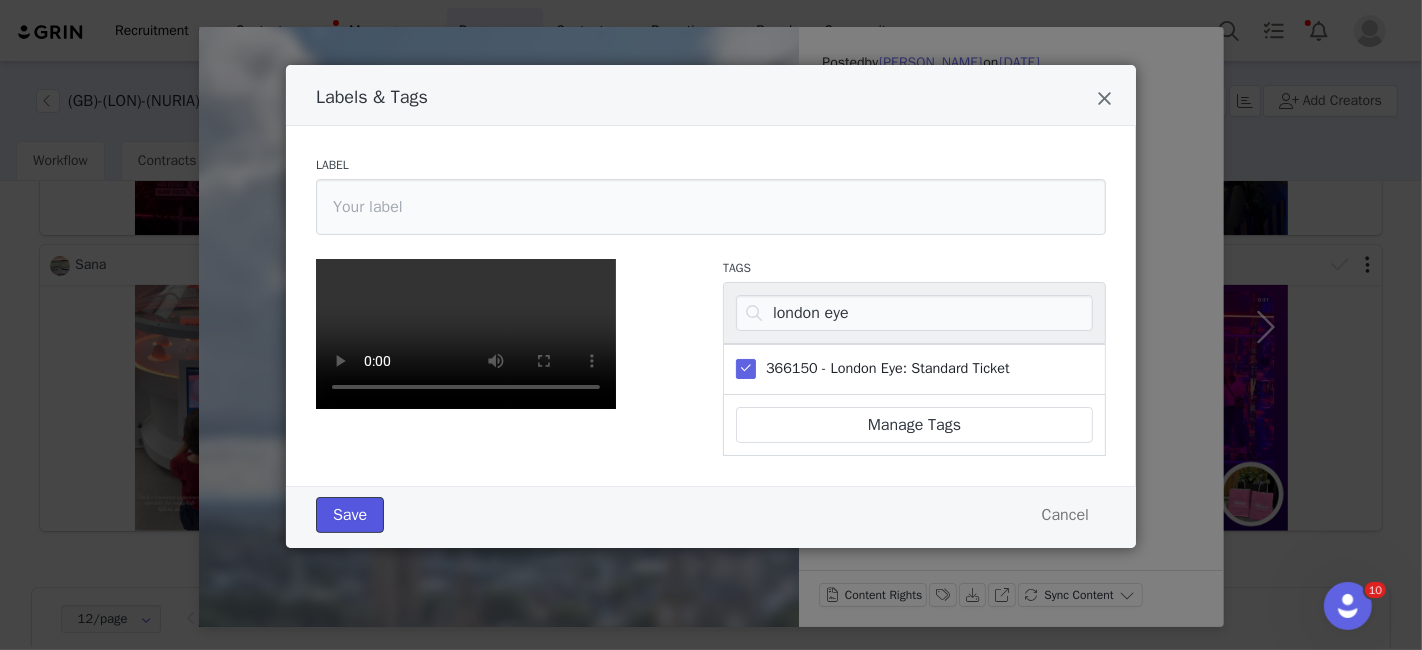 click on "Save" at bounding box center [350, 515] 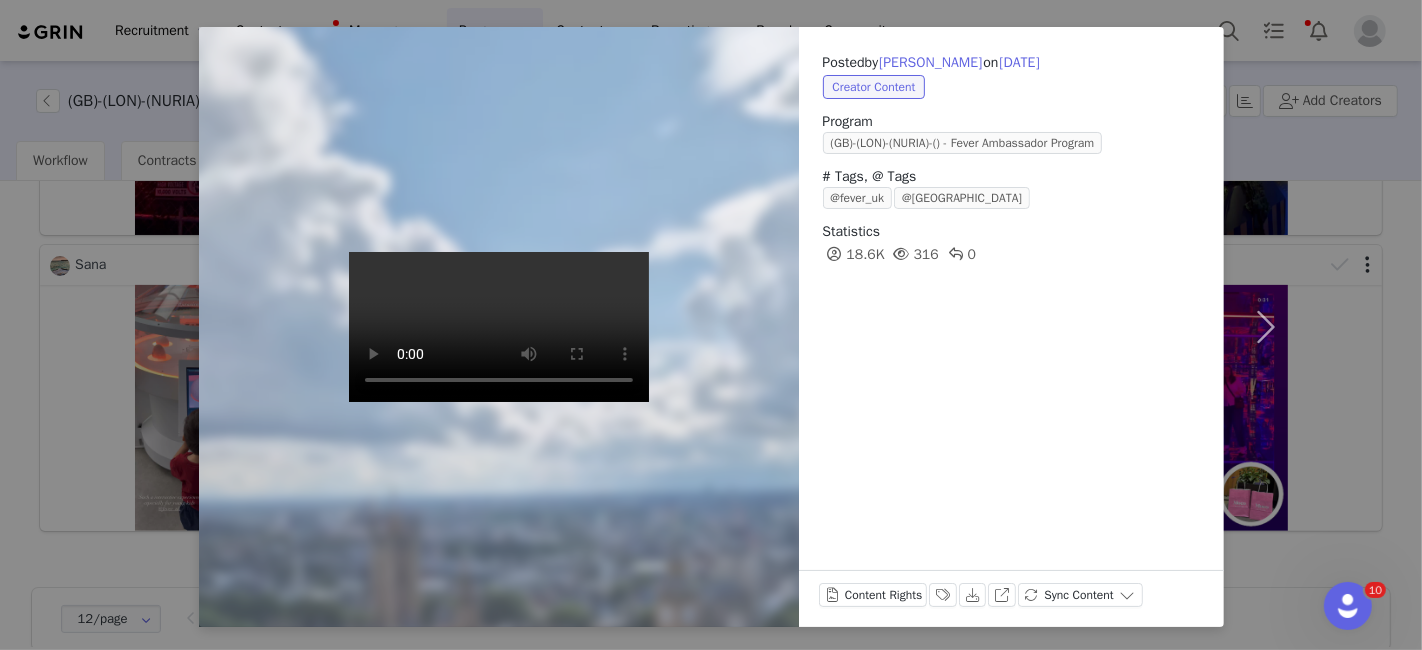 scroll, scrollTop: 0, scrollLeft: 0, axis: both 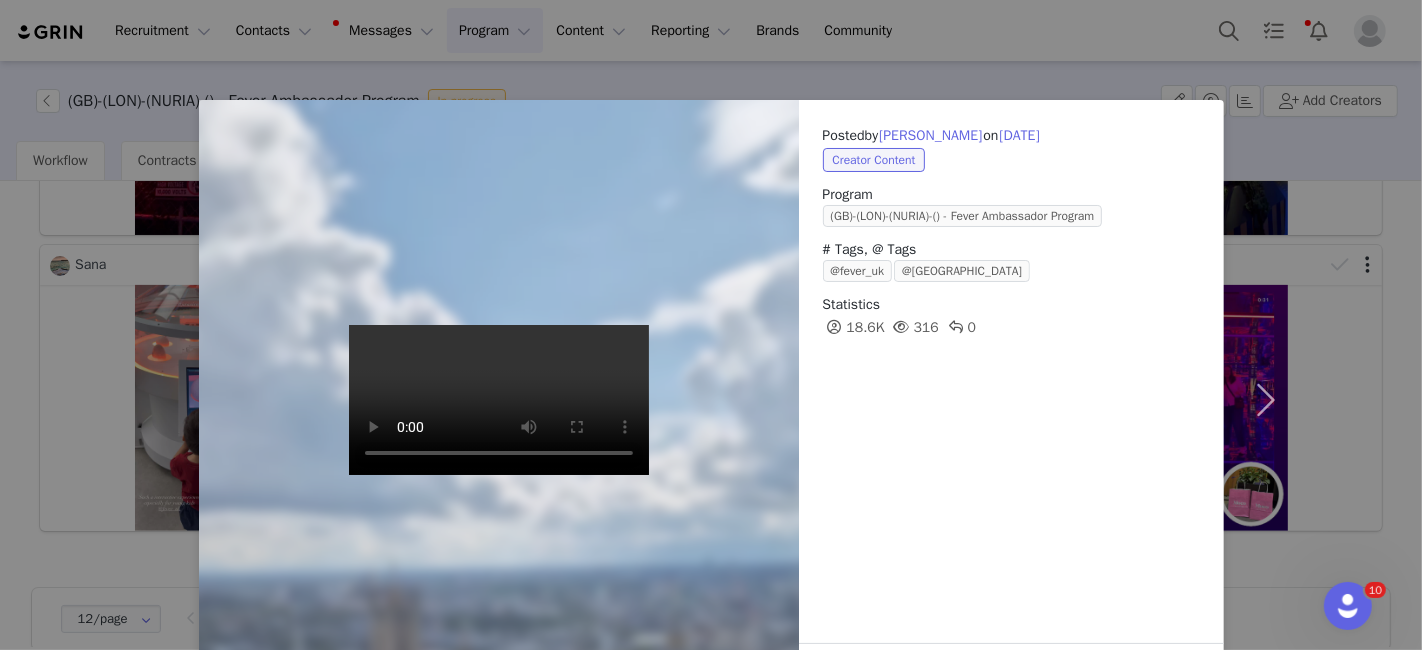 click on "Posted  by  [PERSON_NAME]  on  [DATE]  Creator Content  Program ([GEOGRAPHIC_DATA])-(LON)-(NURIA)-() - Fever Ambassador Program # Tags, @ Tags  @fever_uk   @londoneye      Statistics 18.6K  316  0  Content Rights Labels & Tags Download View on Instagram Sync Content" at bounding box center (711, 325) 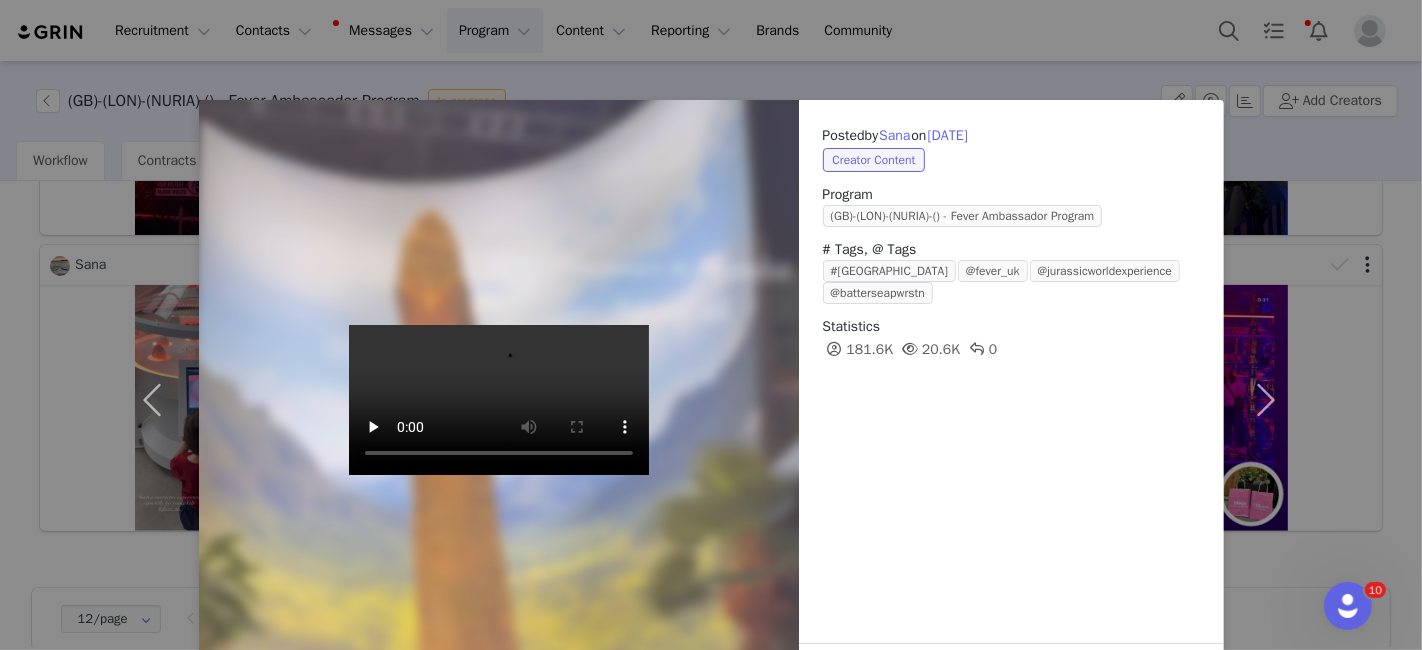 scroll, scrollTop: 73, scrollLeft: 0, axis: vertical 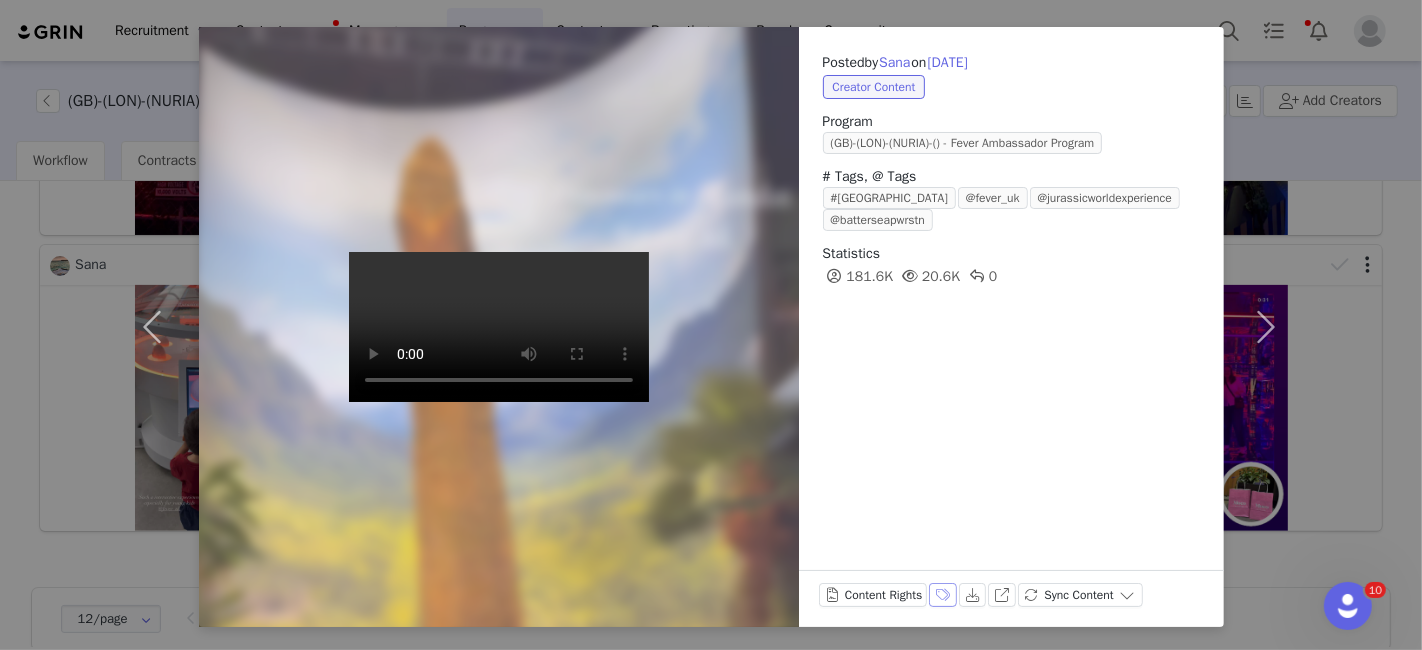 click on "Labels & Tags" at bounding box center [943, 595] 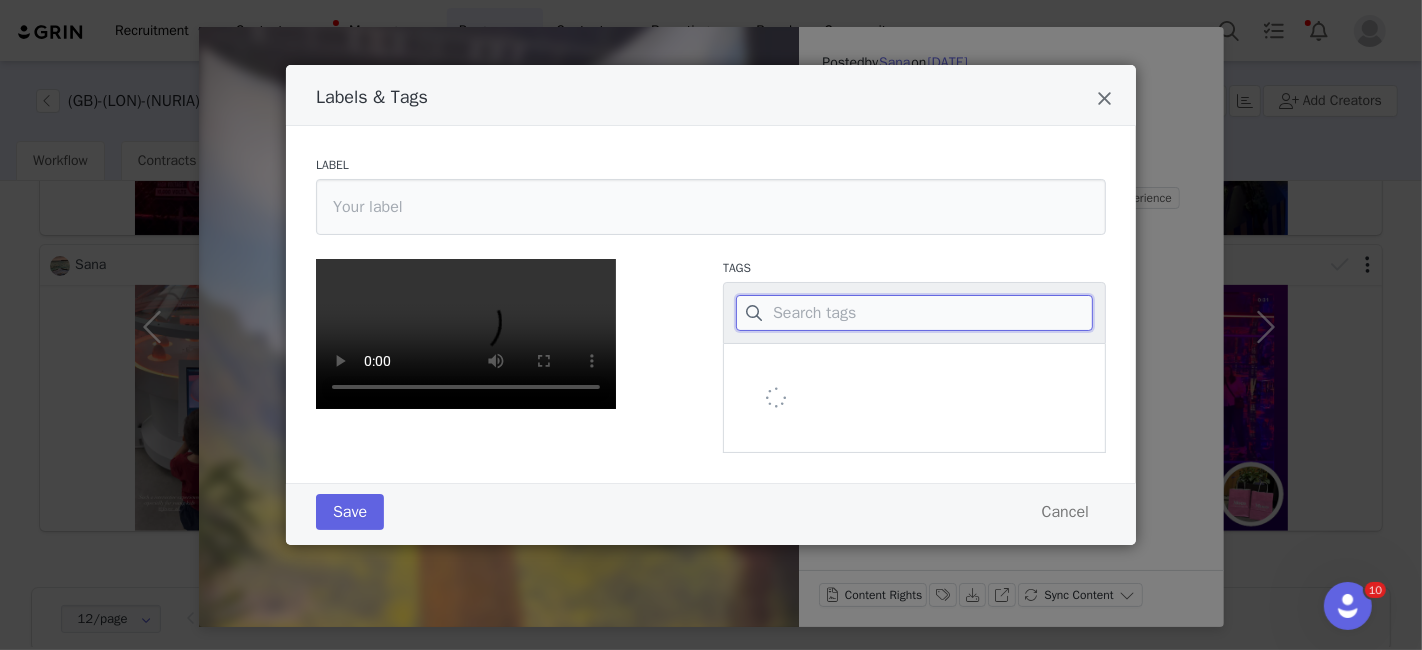 click at bounding box center [914, 313] 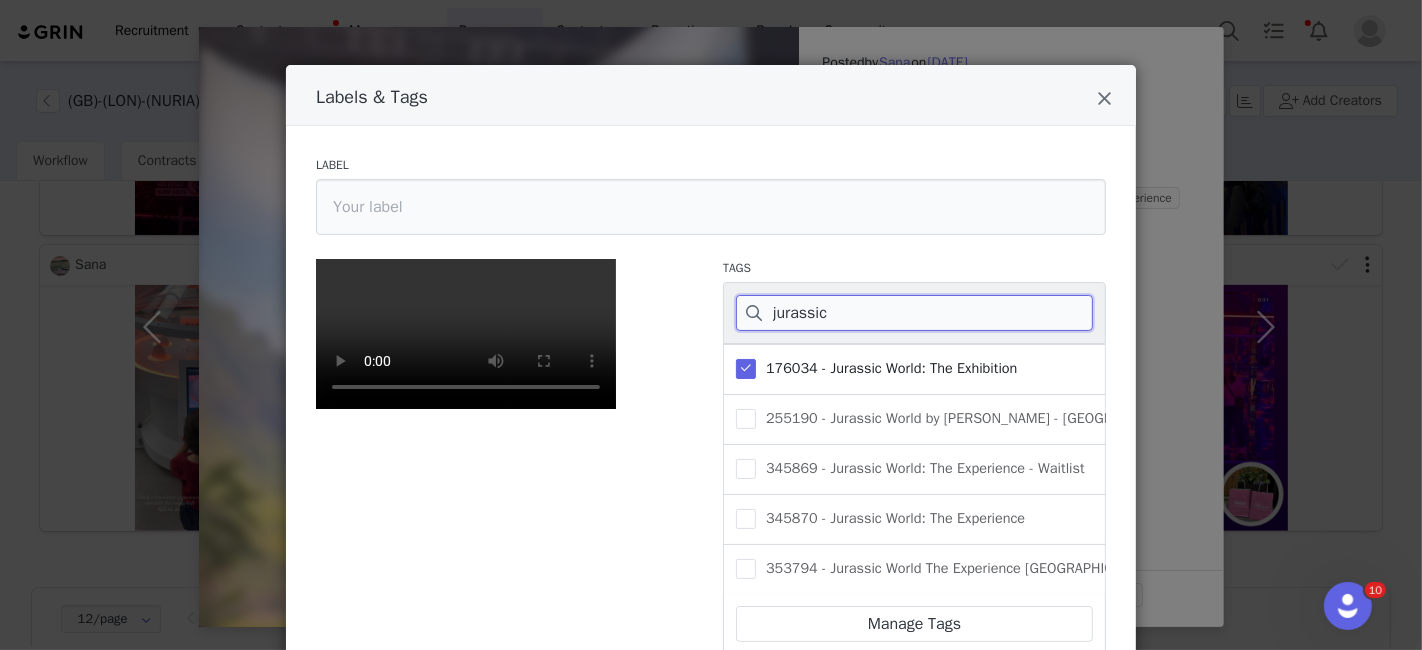 type on "jurassic" 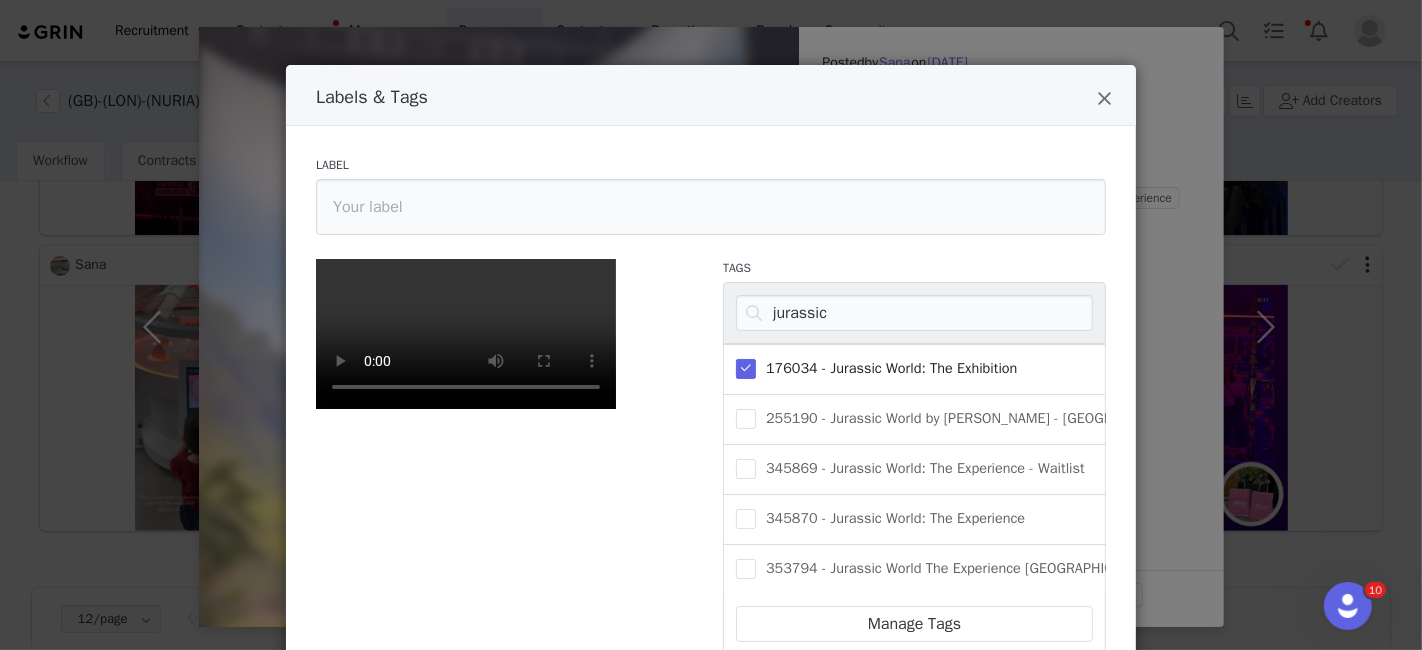 click at bounding box center (746, 369) 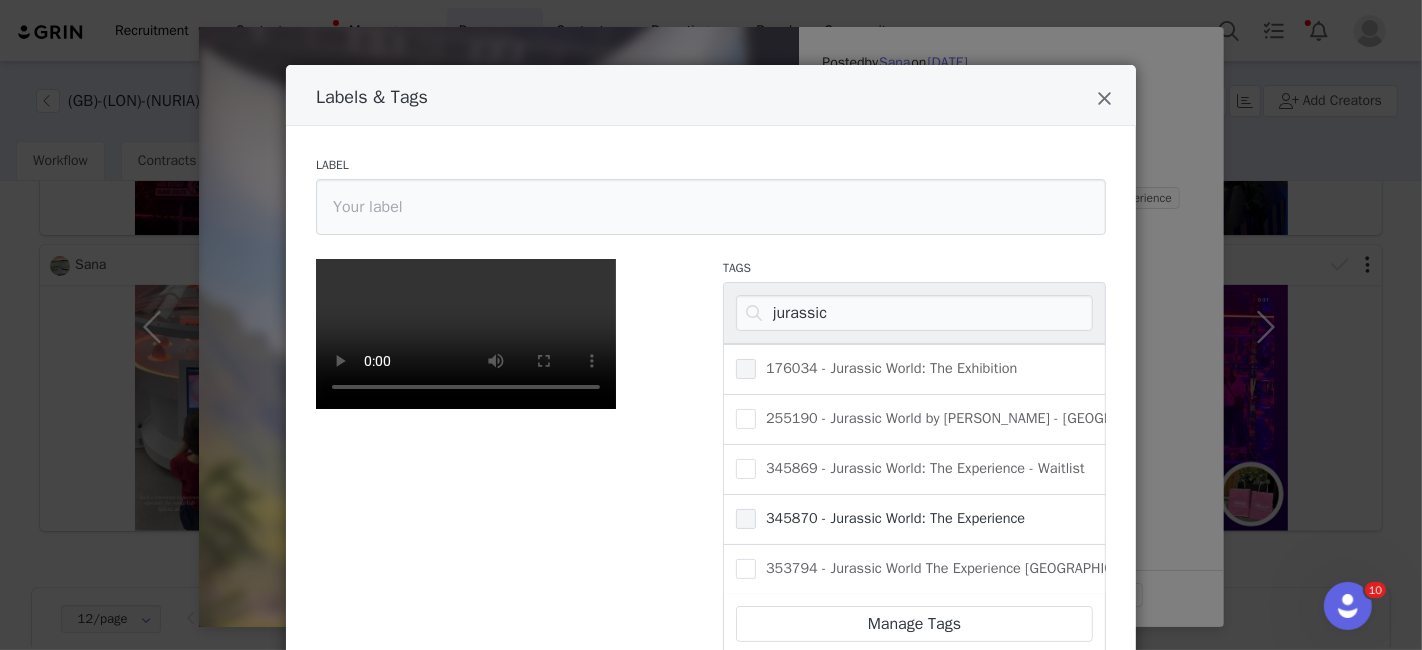 click at bounding box center [746, 519] 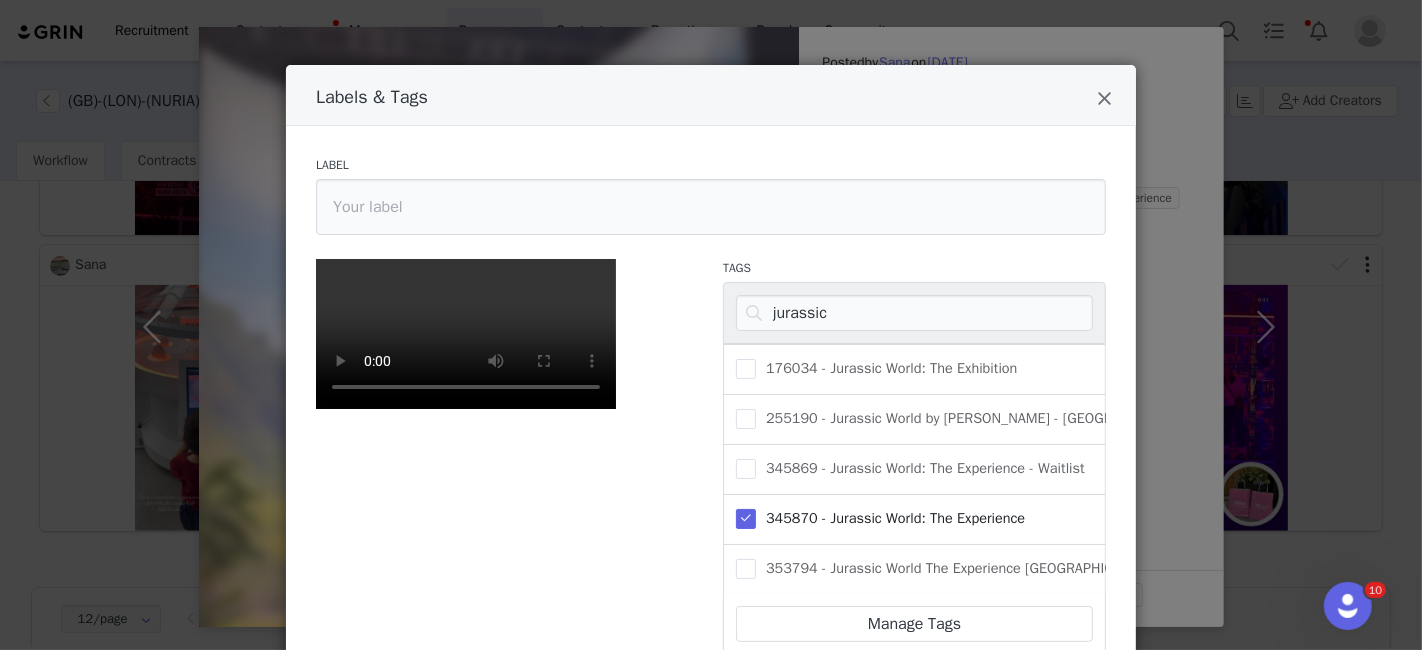 scroll, scrollTop: 386, scrollLeft: 0, axis: vertical 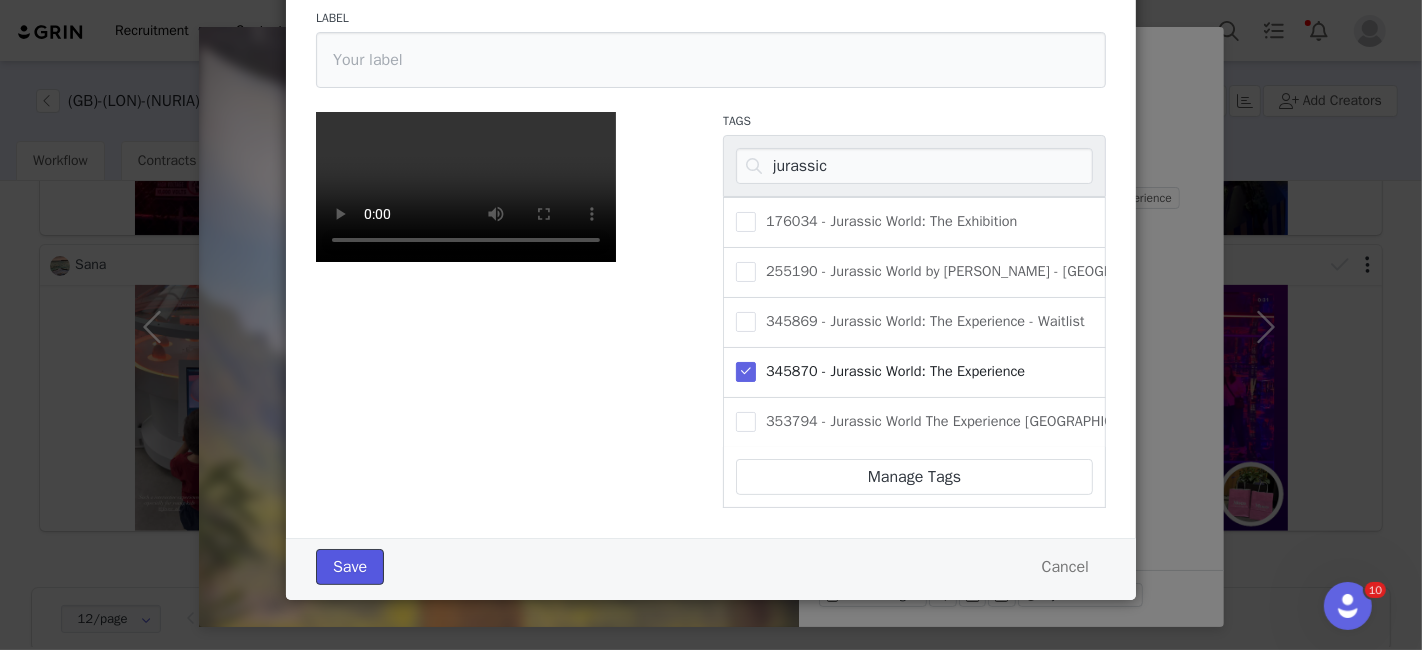 click on "Save" at bounding box center [350, 567] 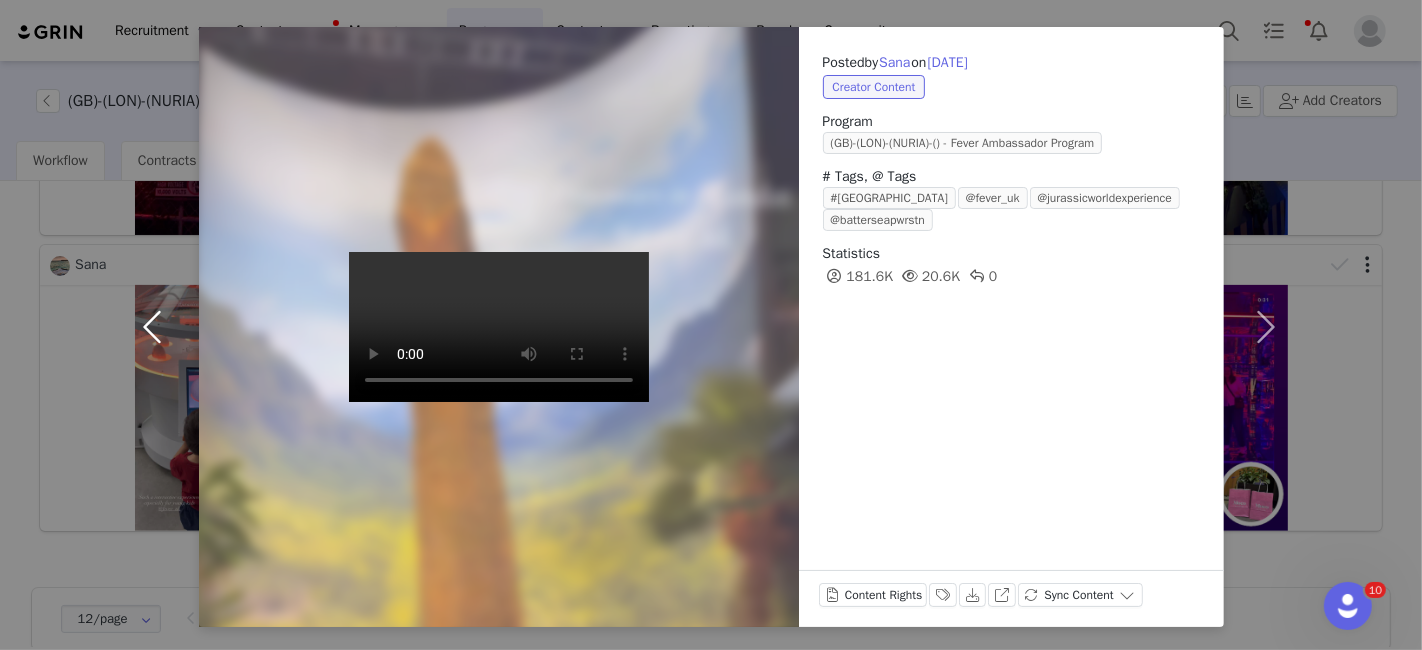 click at bounding box center [157, 327] 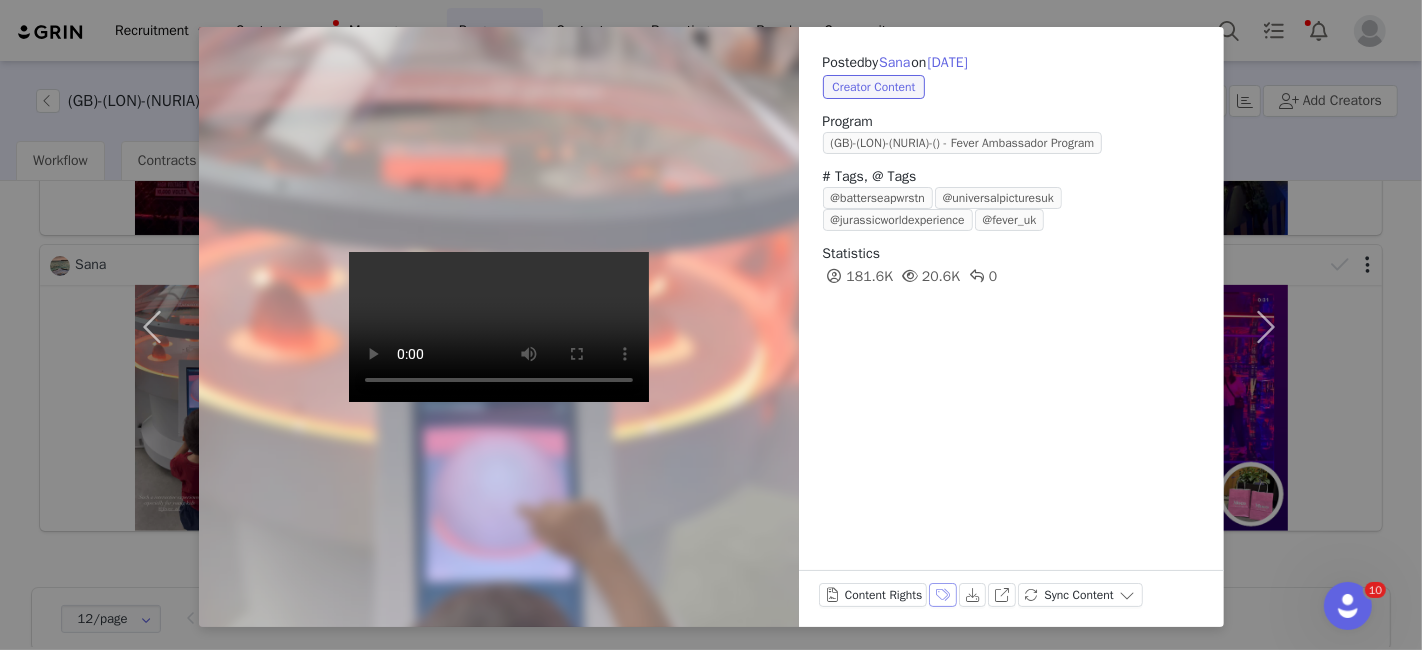 click on "Labels & Tags" at bounding box center (943, 595) 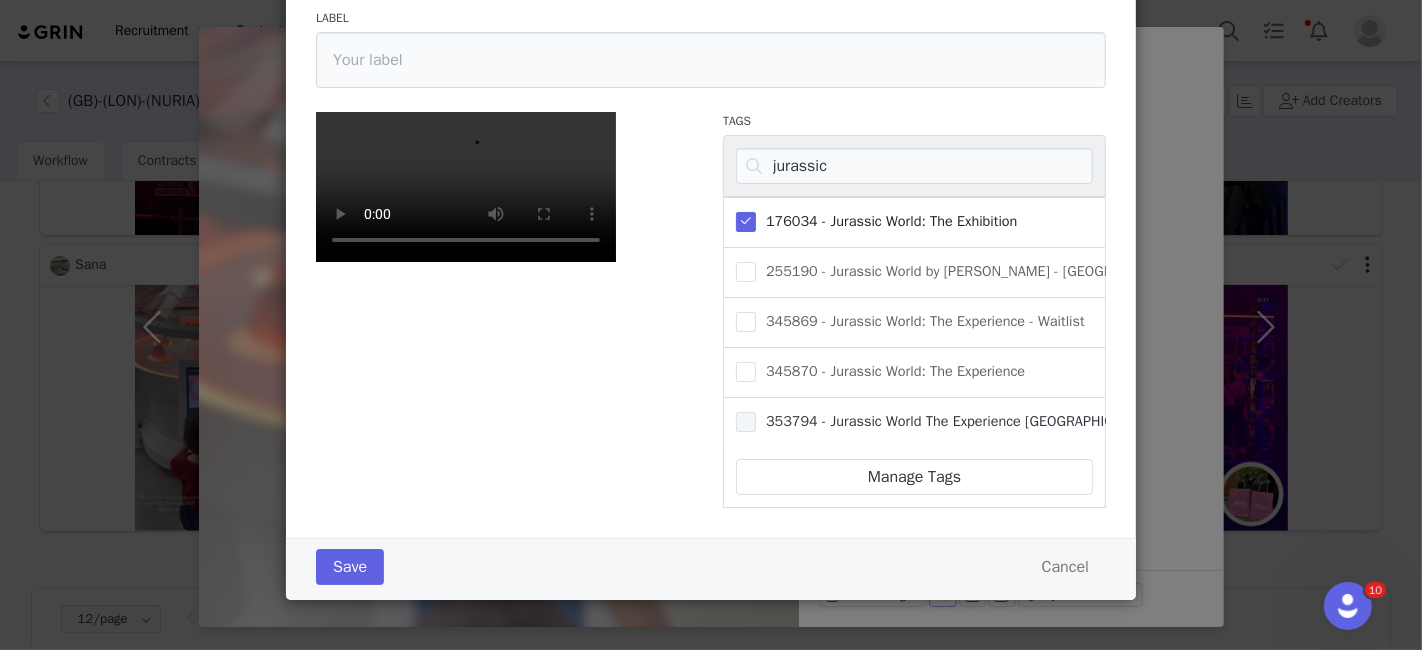 scroll, scrollTop: 262, scrollLeft: 0, axis: vertical 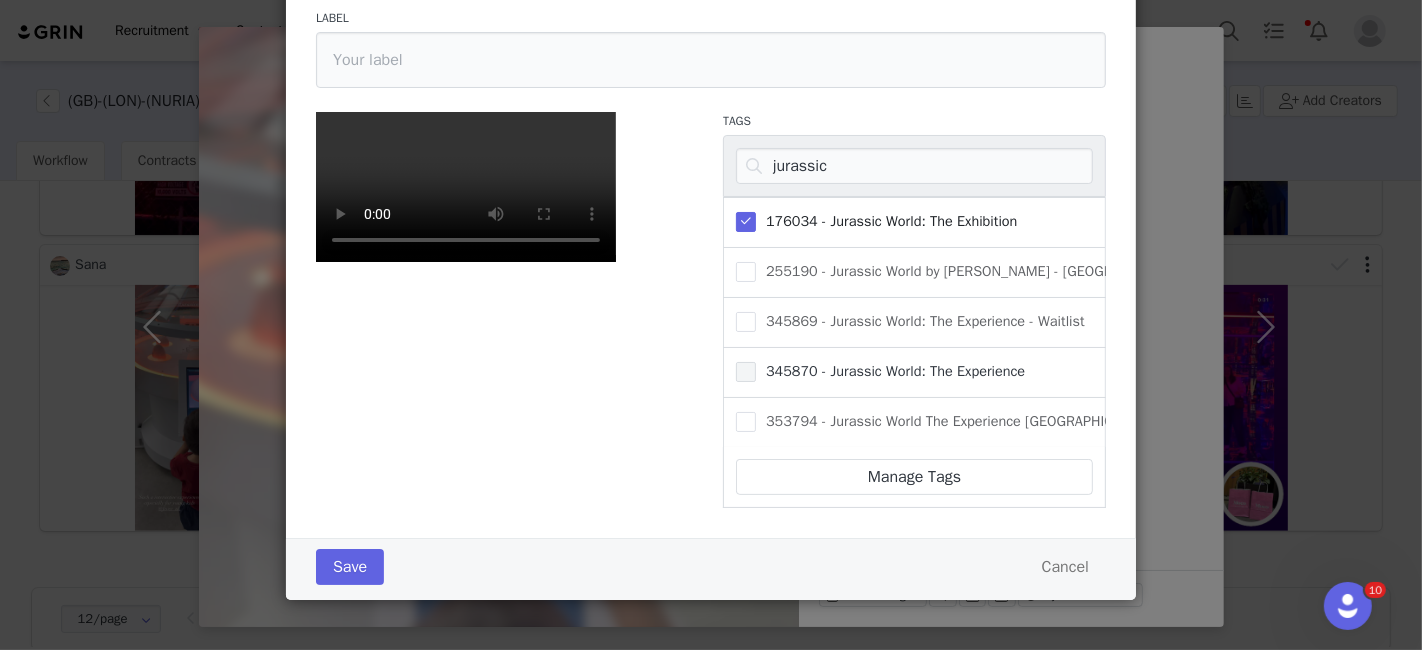 click at bounding box center [746, 372] 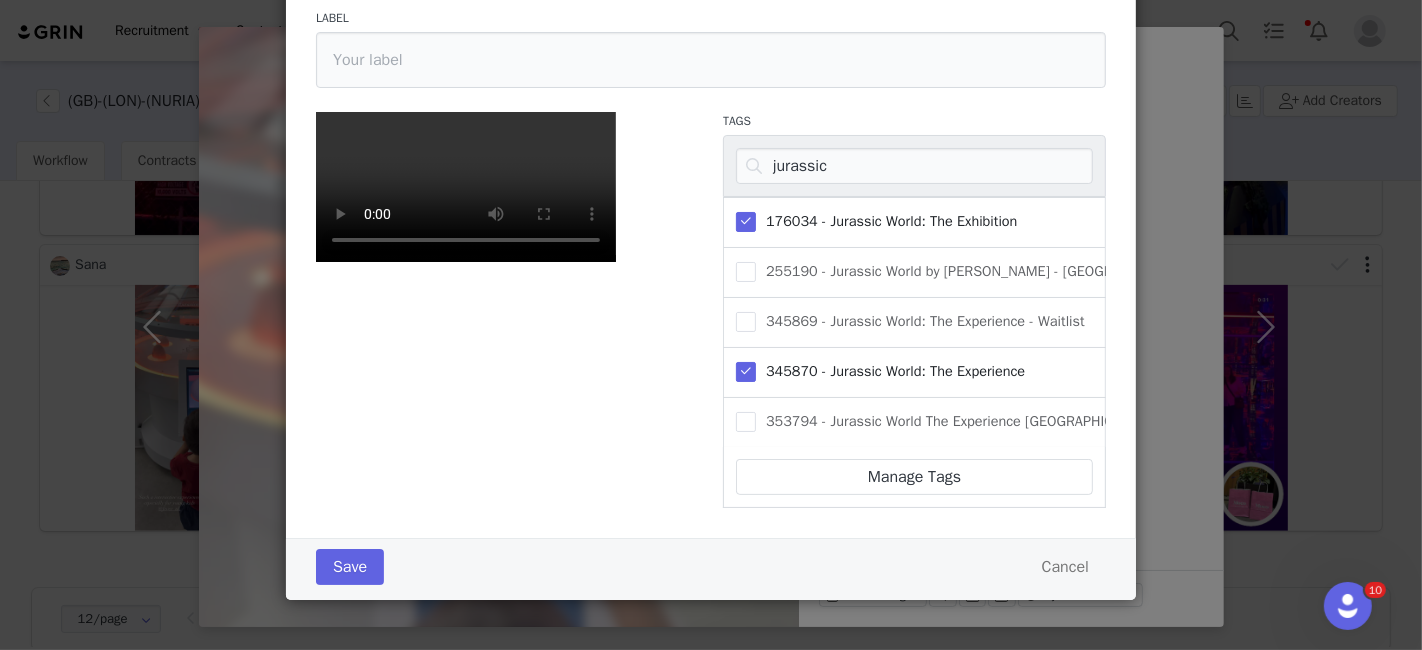 click at bounding box center (746, 222) 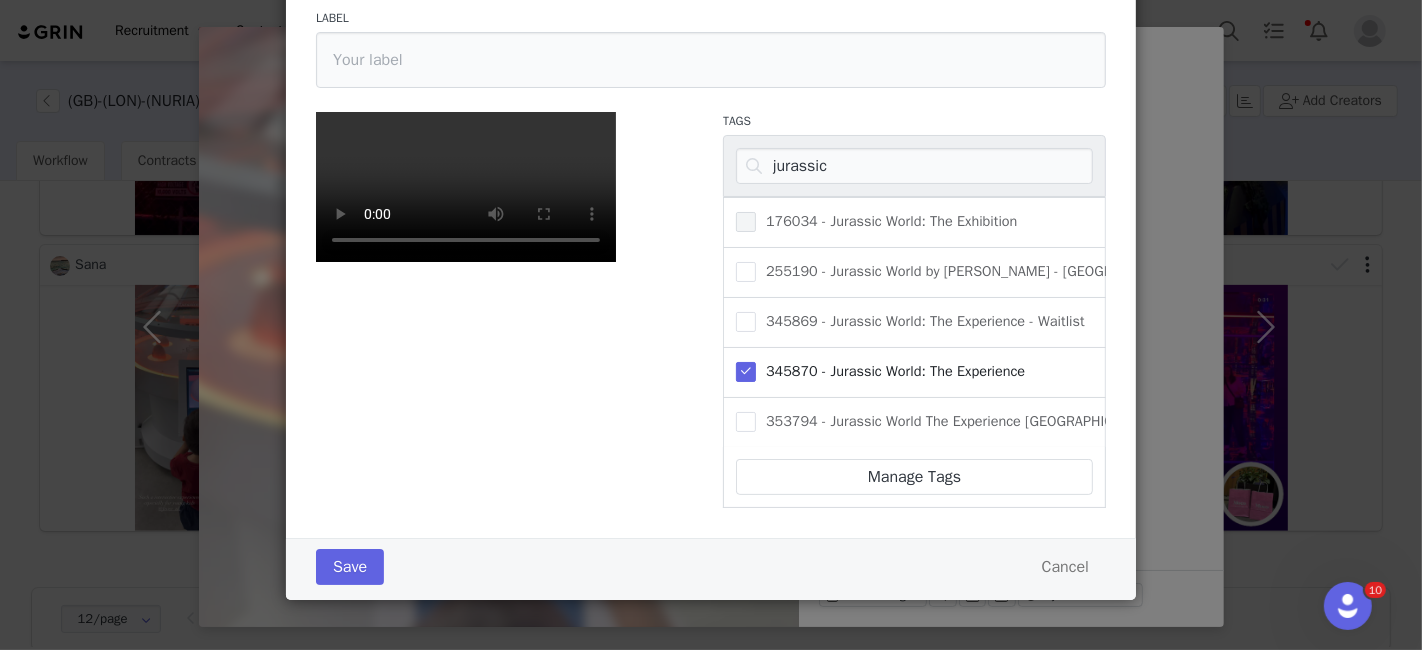 scroll, scrollTop: 431, scrollLeft: 0, axis: vertical 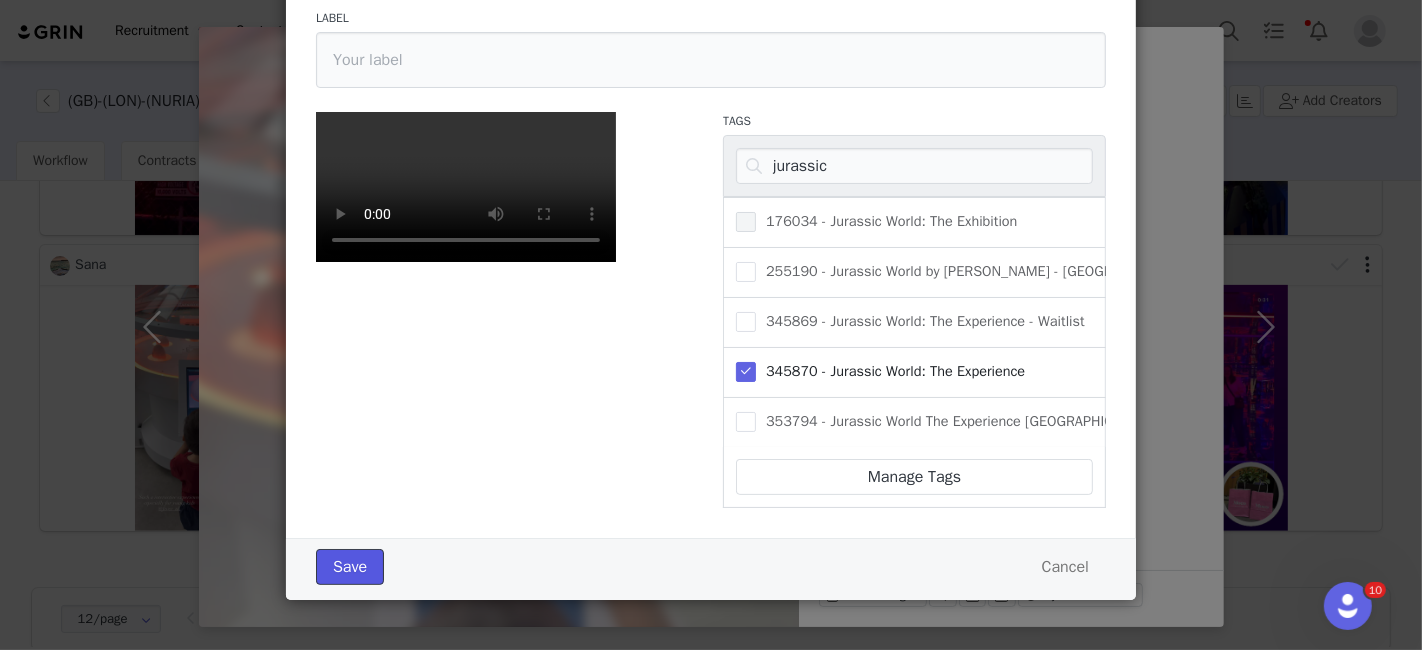 click on "Save" at bounding box center (350, 567) 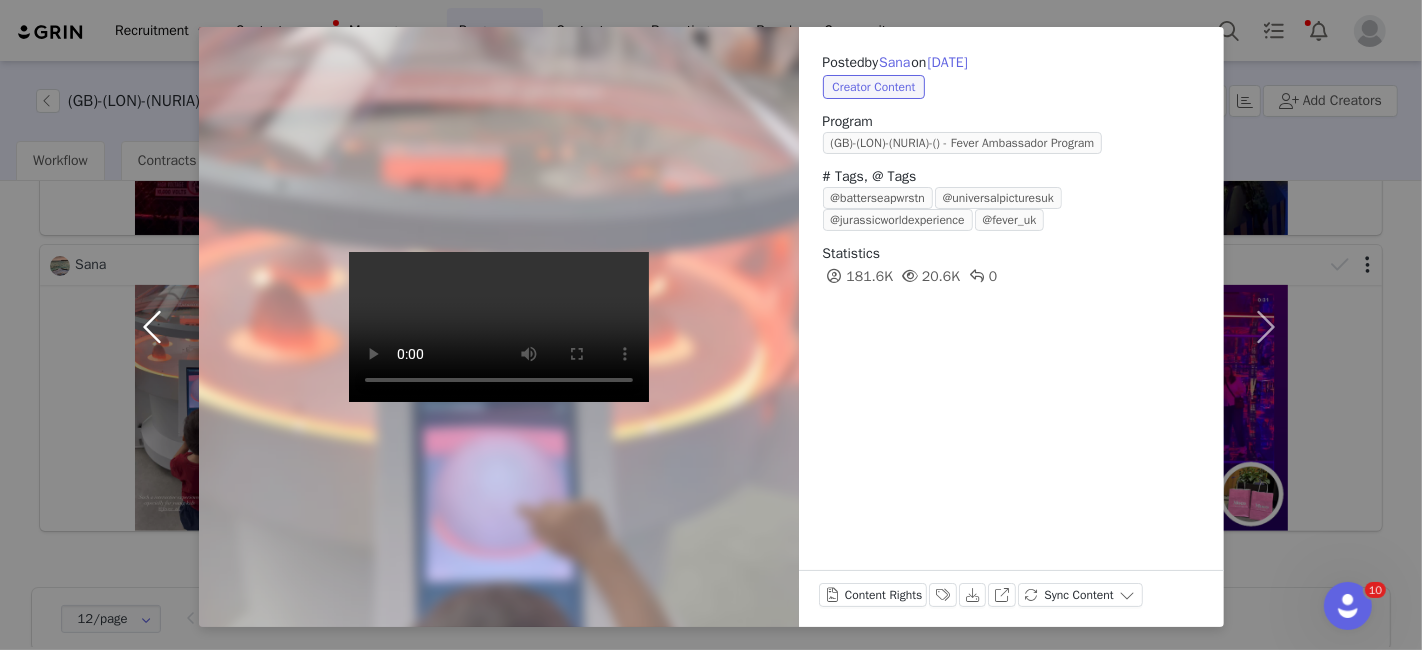click at bounding box center [157, 327] 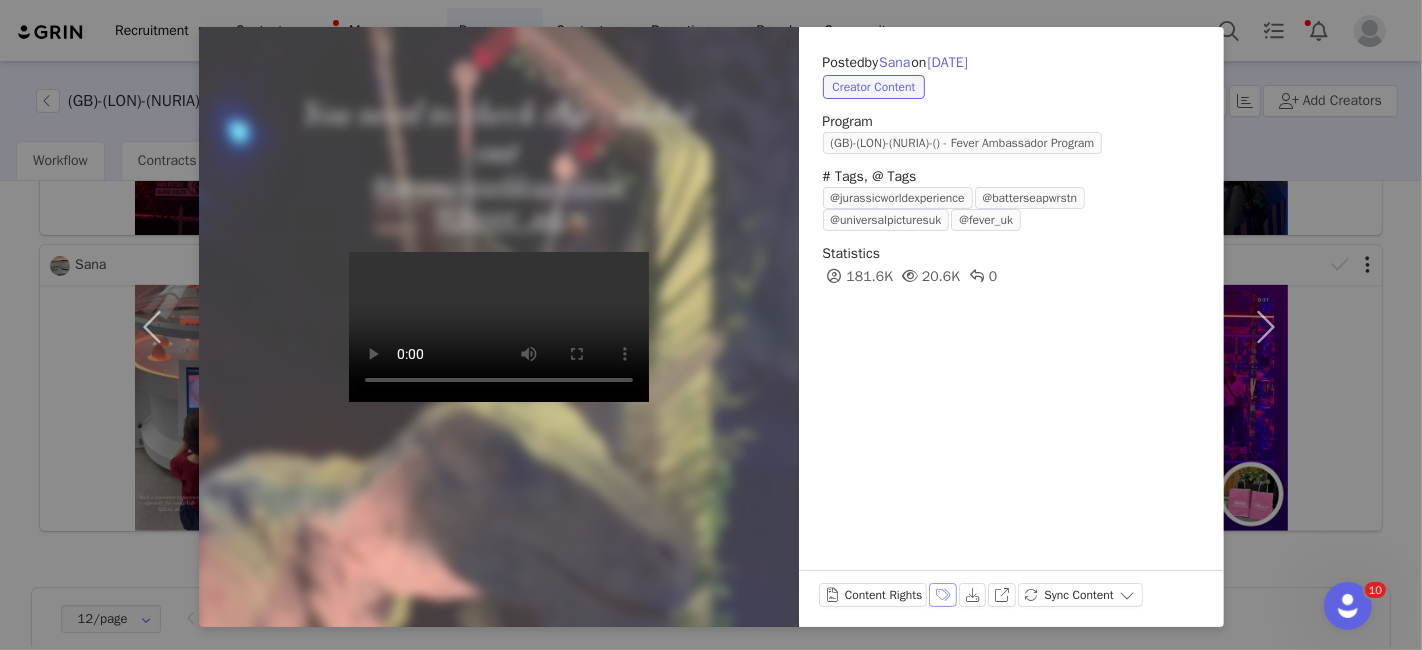 click on "Labels & Tags" at bounding box center [943, 595] 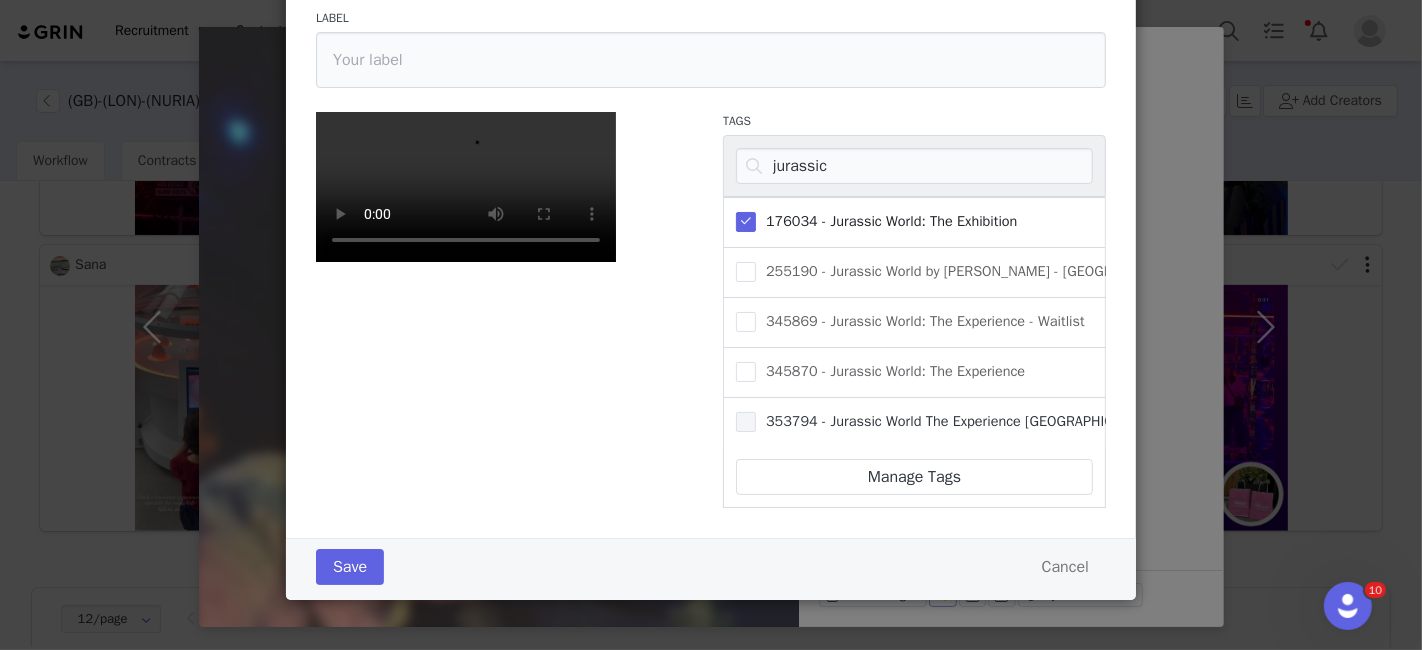 scroll, scrollTop: 242, scrollLeft: 0, axis: vertical 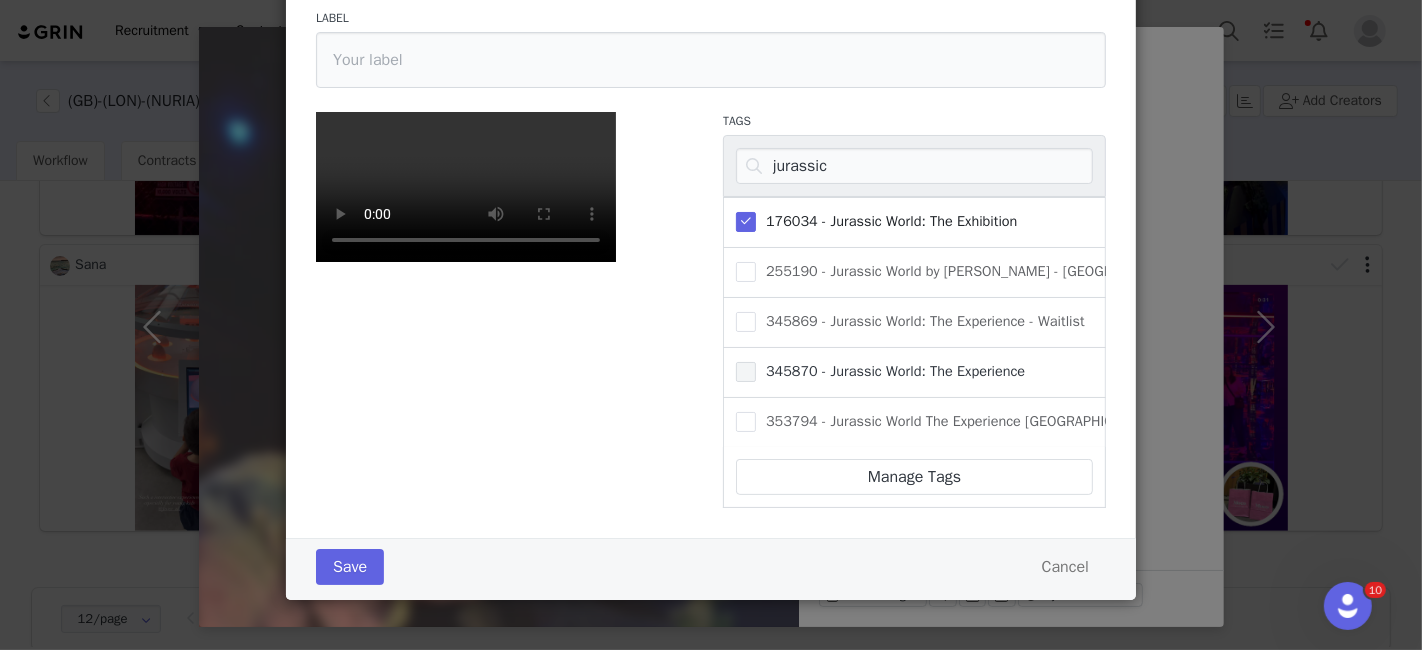 click at bounding box center [746, 372] 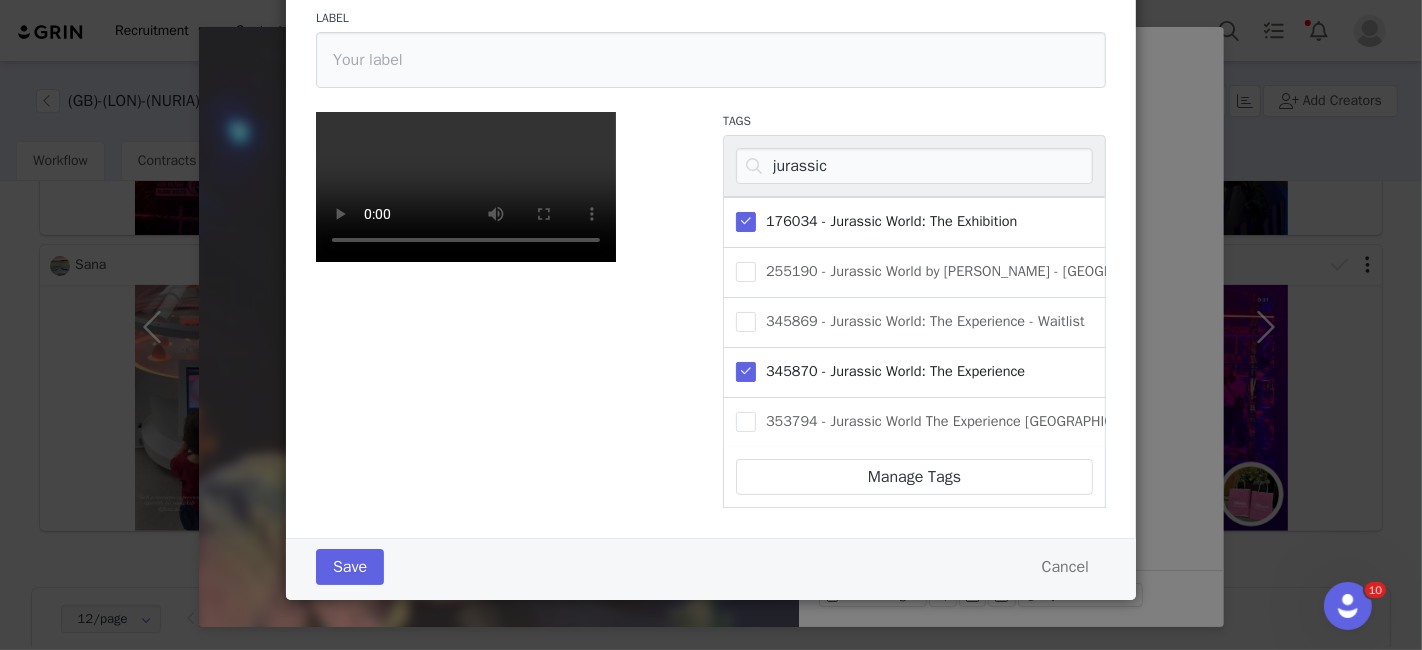 click at bounding box center (746, 222) 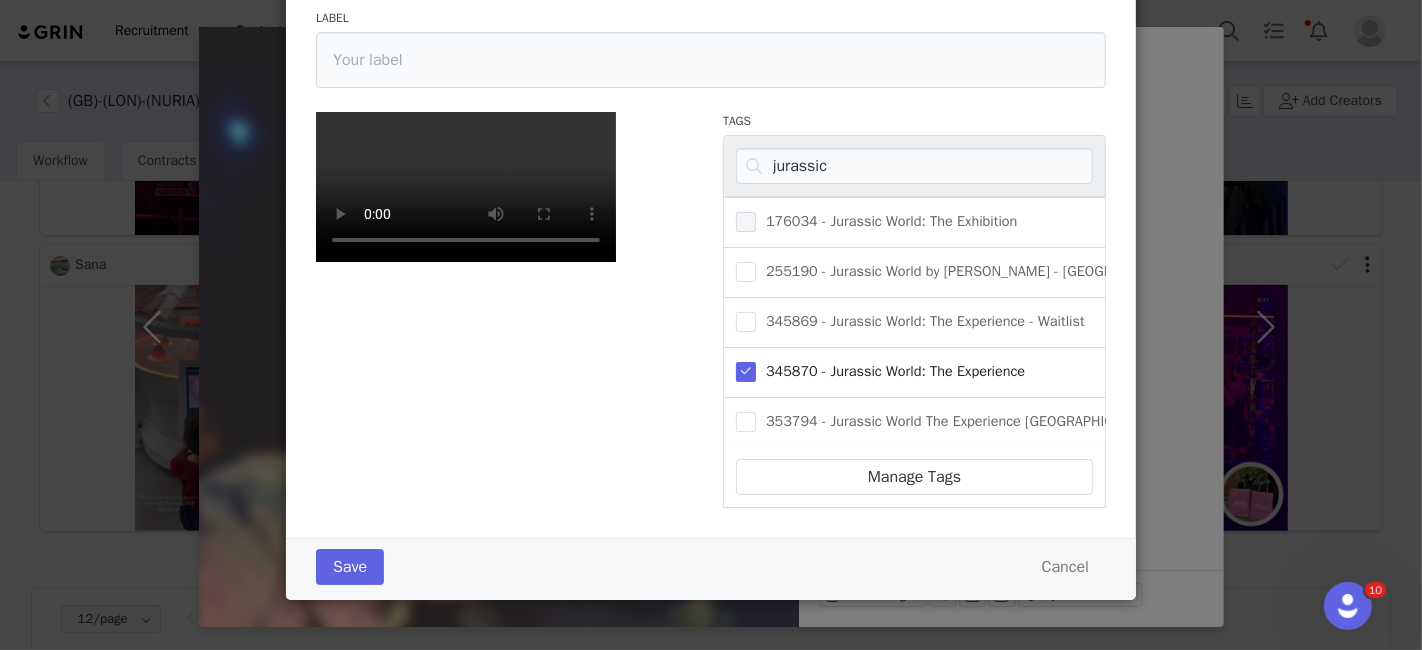 scroll, scrollTop: 431, scrollLeft: 0, axis: vertical 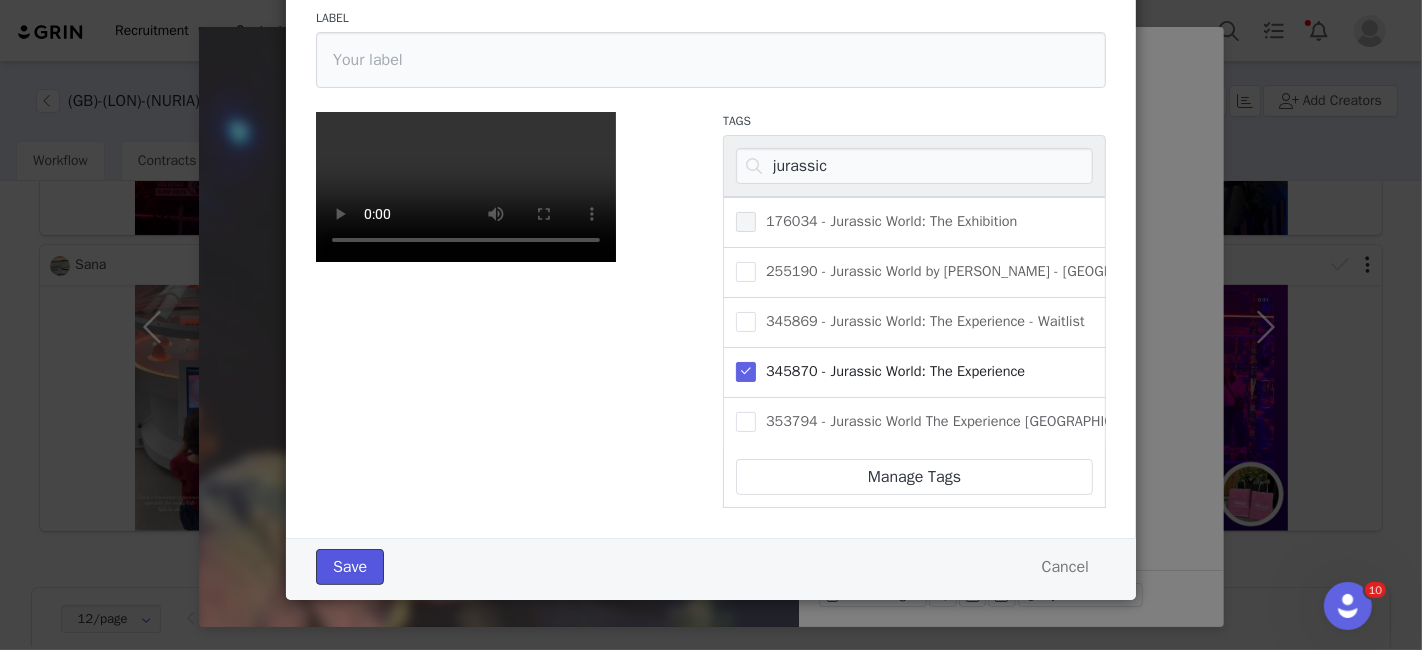 click on "Save" at bounding box center [350, 567] 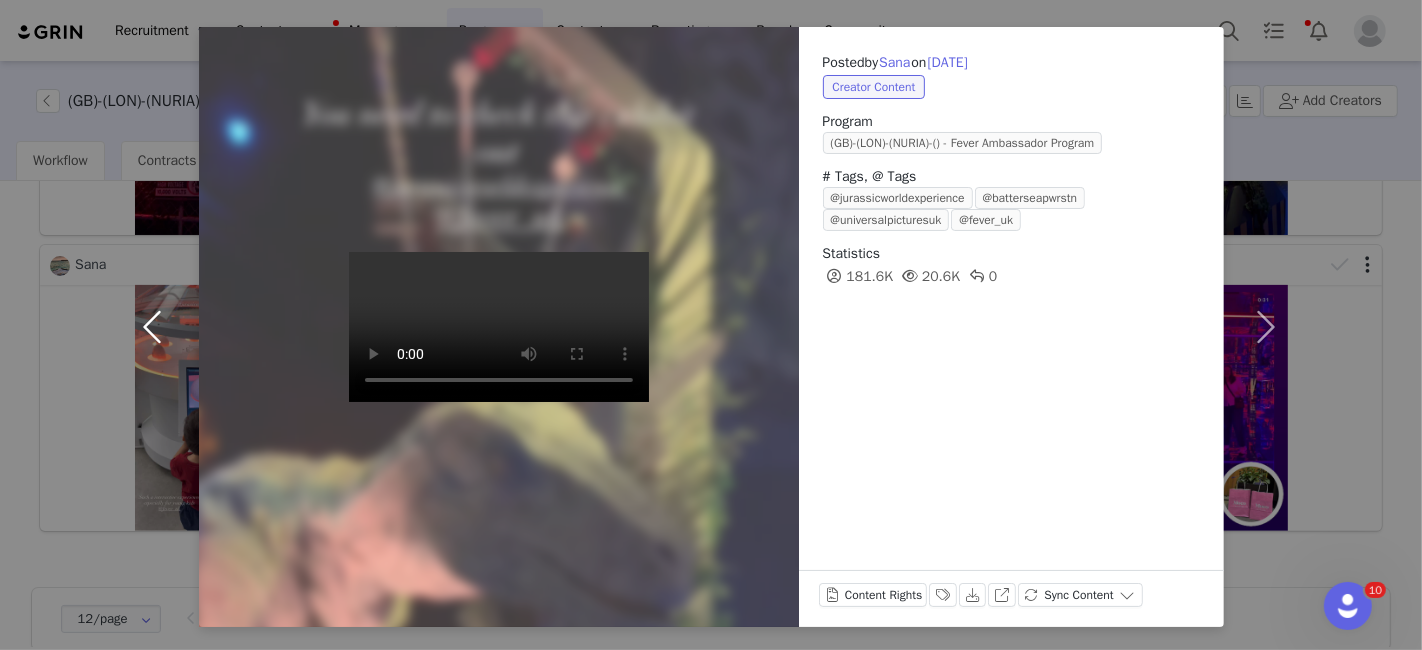click at bounding box center (157, 327) 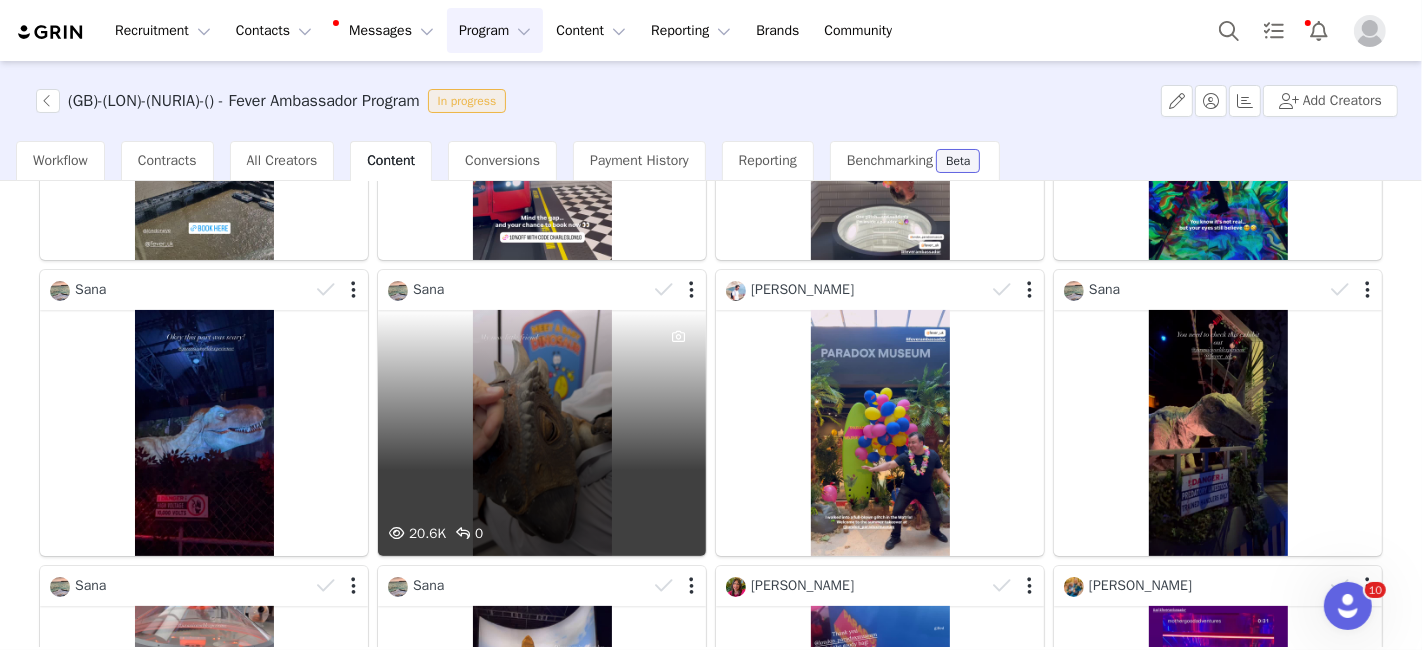 scroll, scrollTop: 336, scrollLeft: 0, axis: vertical 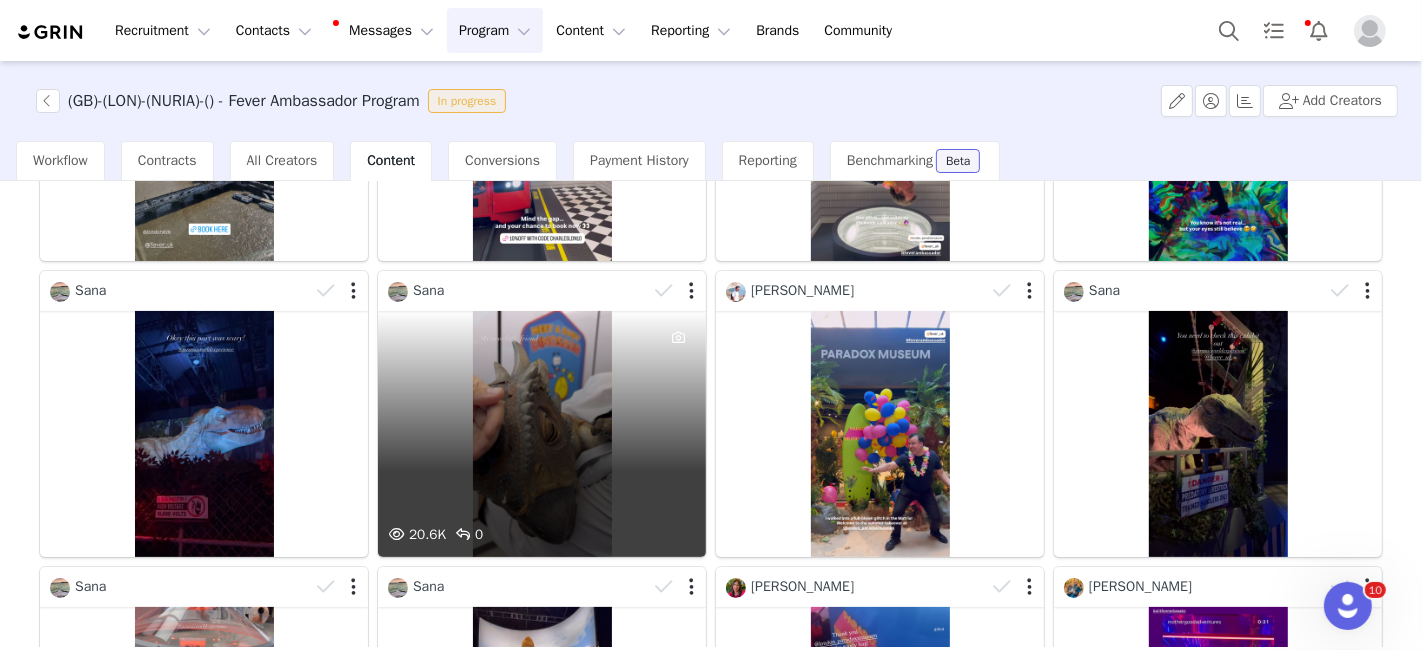 click on "20.6K  0" at bounding box center [542, 434] 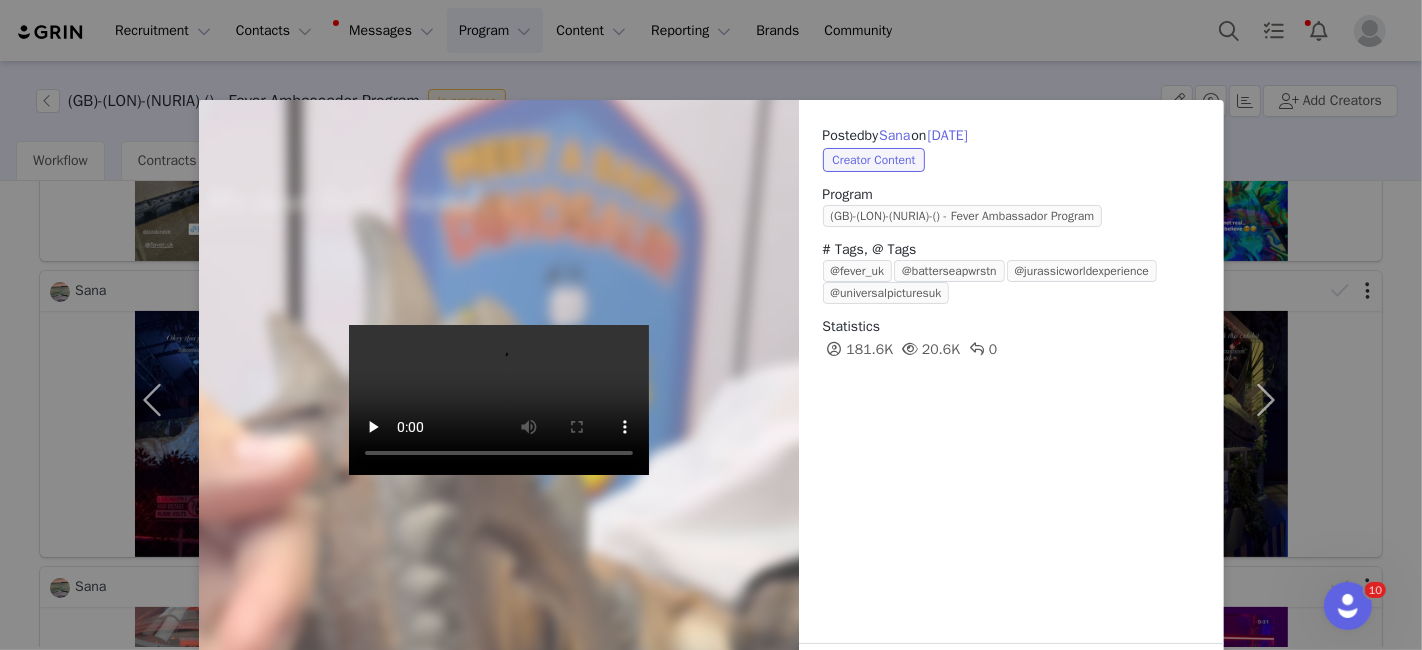 scroll, scrollTop: 73, scrollLeft: 0, axis: vertical 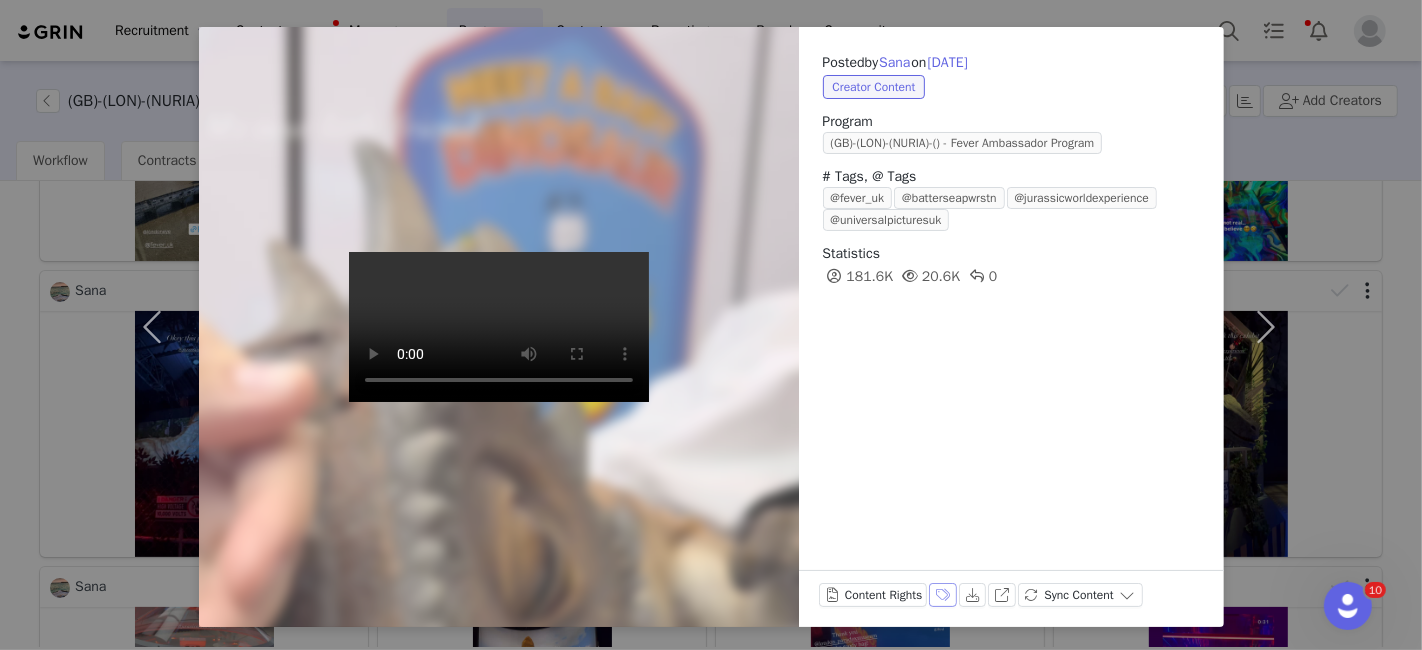 click on "Labels & Tags" at bounding box center [943, 595] 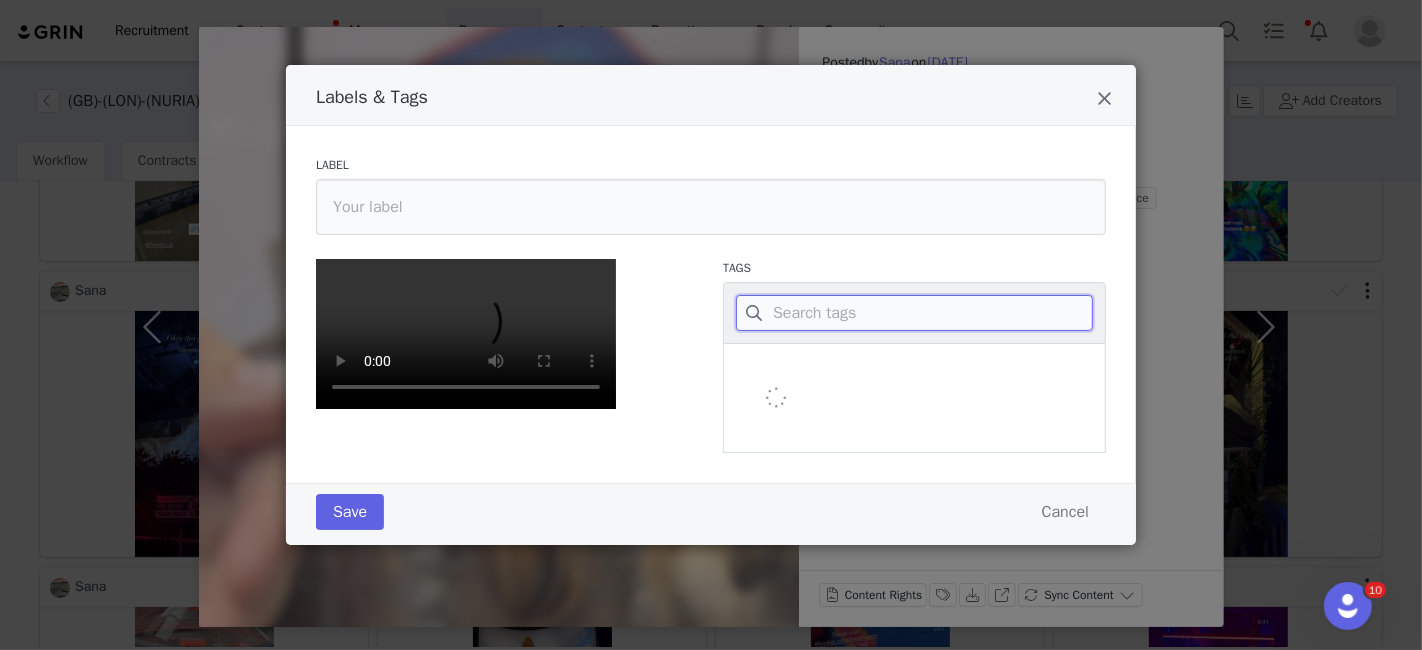 click at bounding box center [914, 313] 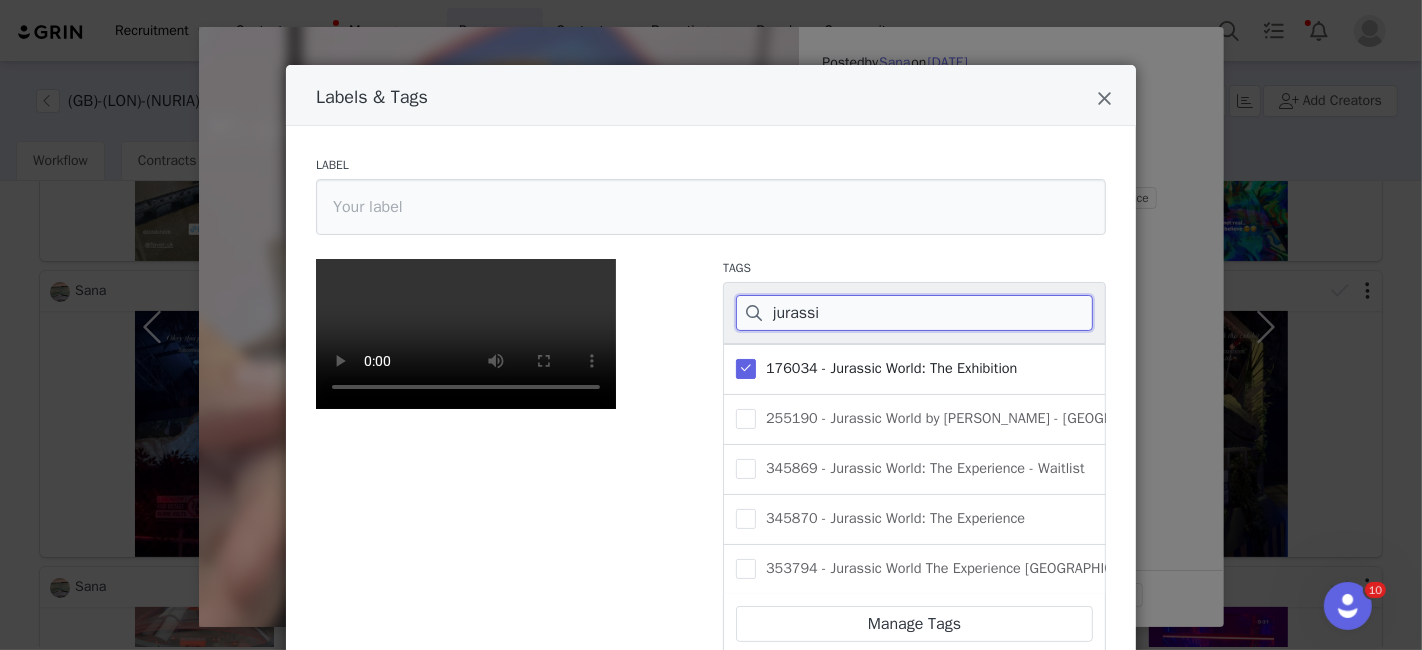 type on "jurassi" 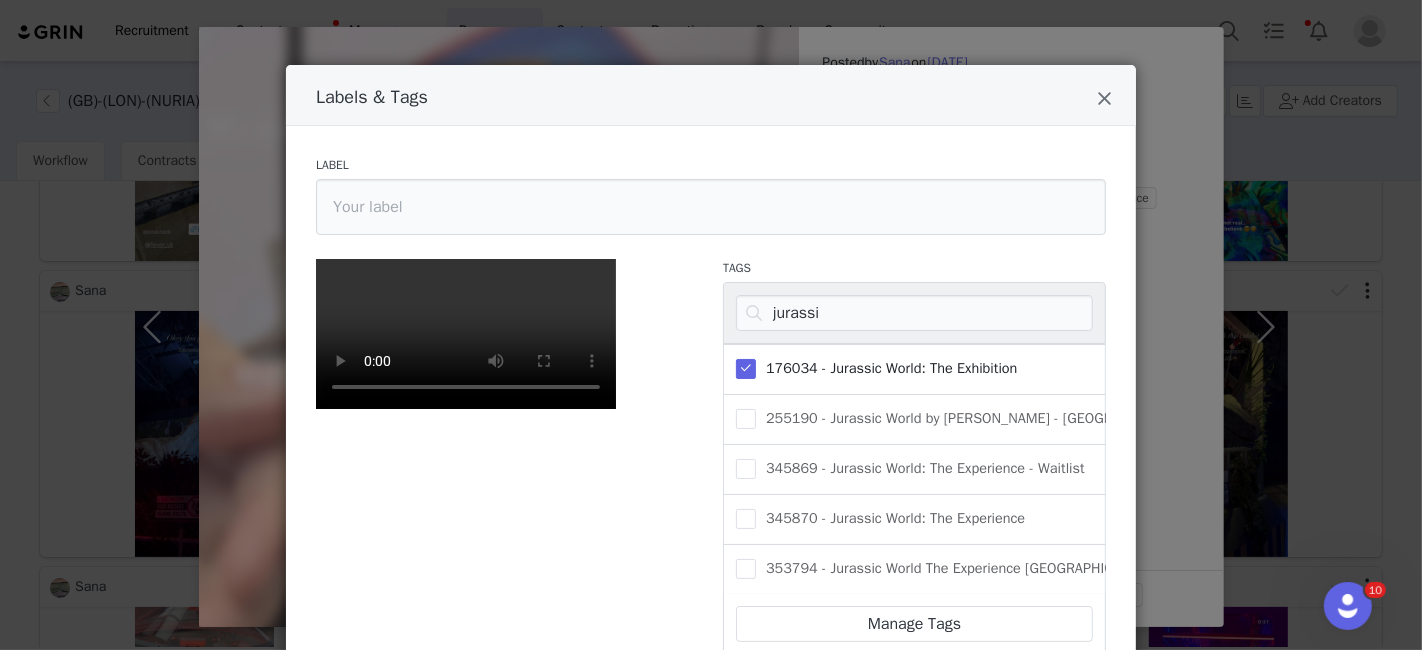 click at bounding box center [746, 369] 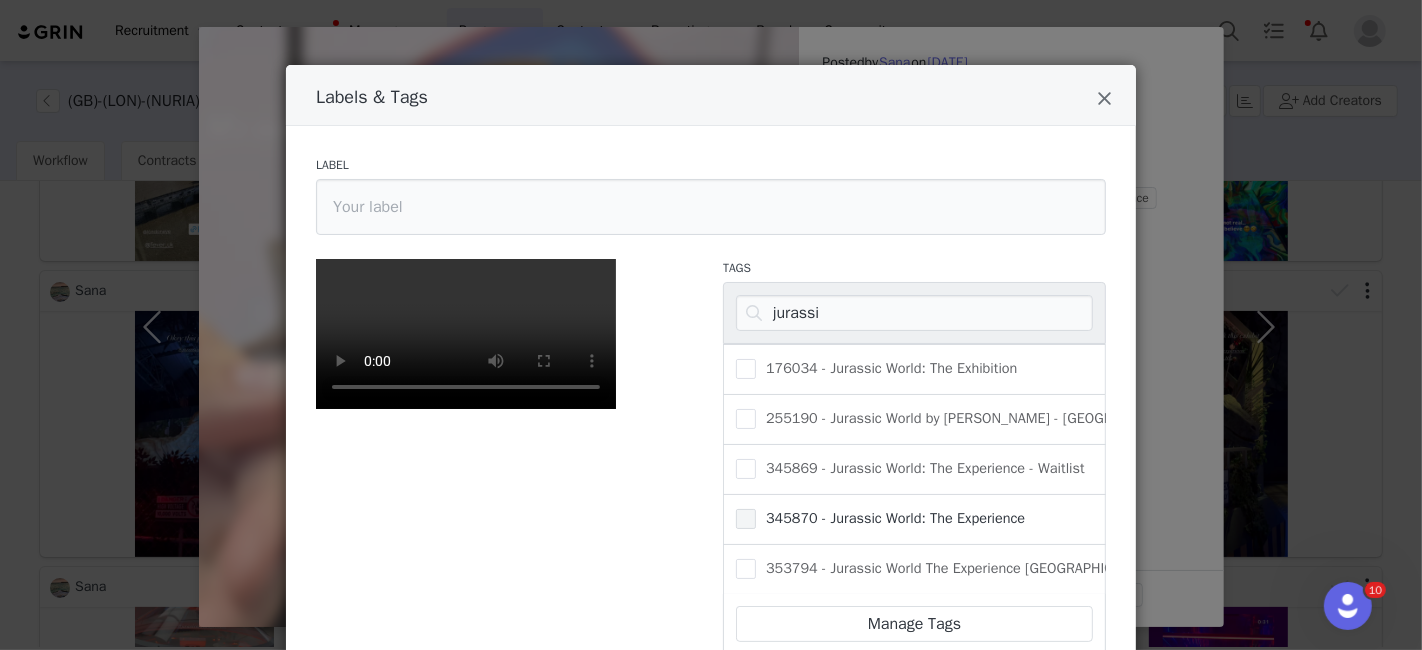 click at bounding box center (746, 519) 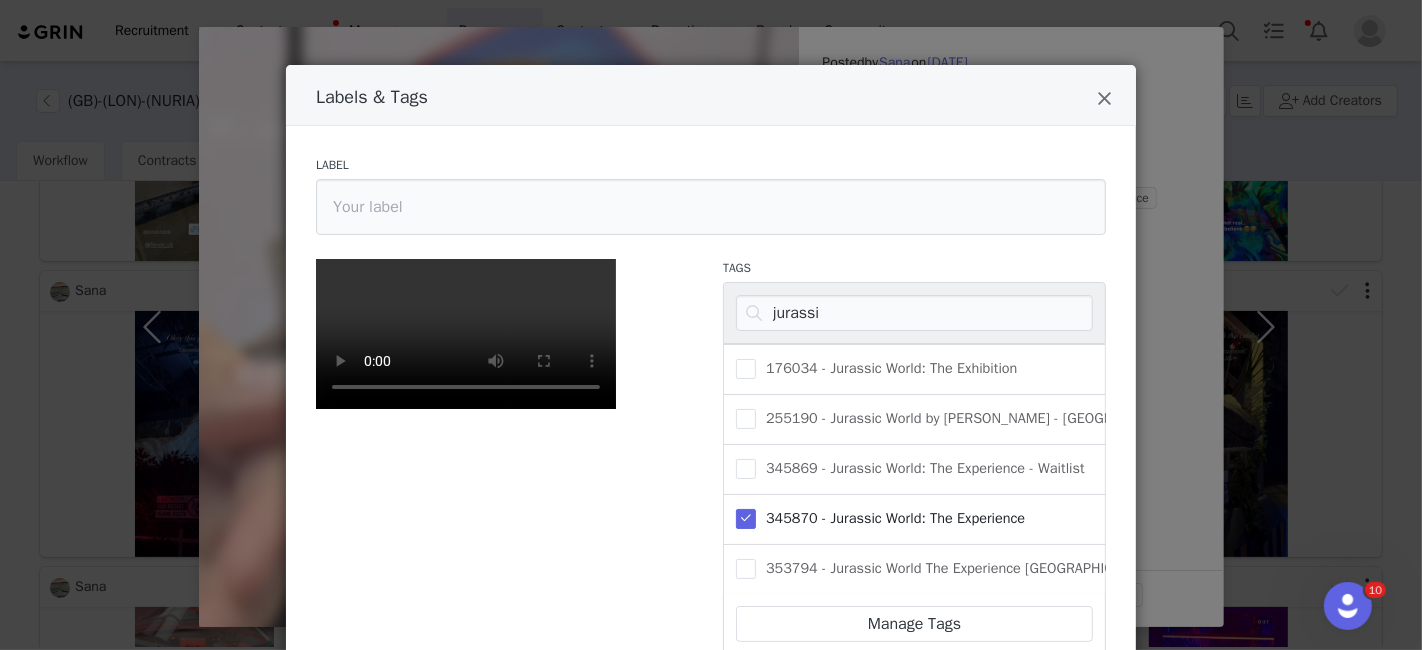 scroll, scrollTop: 431, scrollLeft: 0, axis: vertical 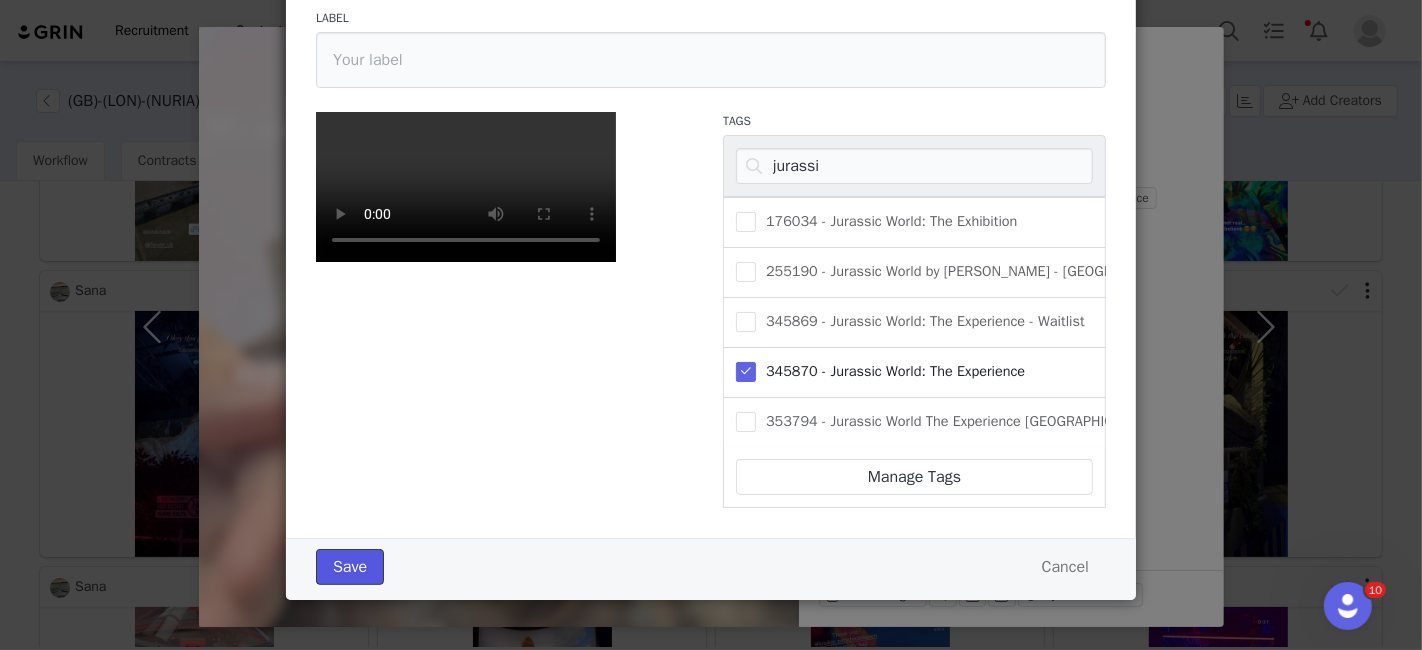 click on "Save" at bounding box center [350, 567] 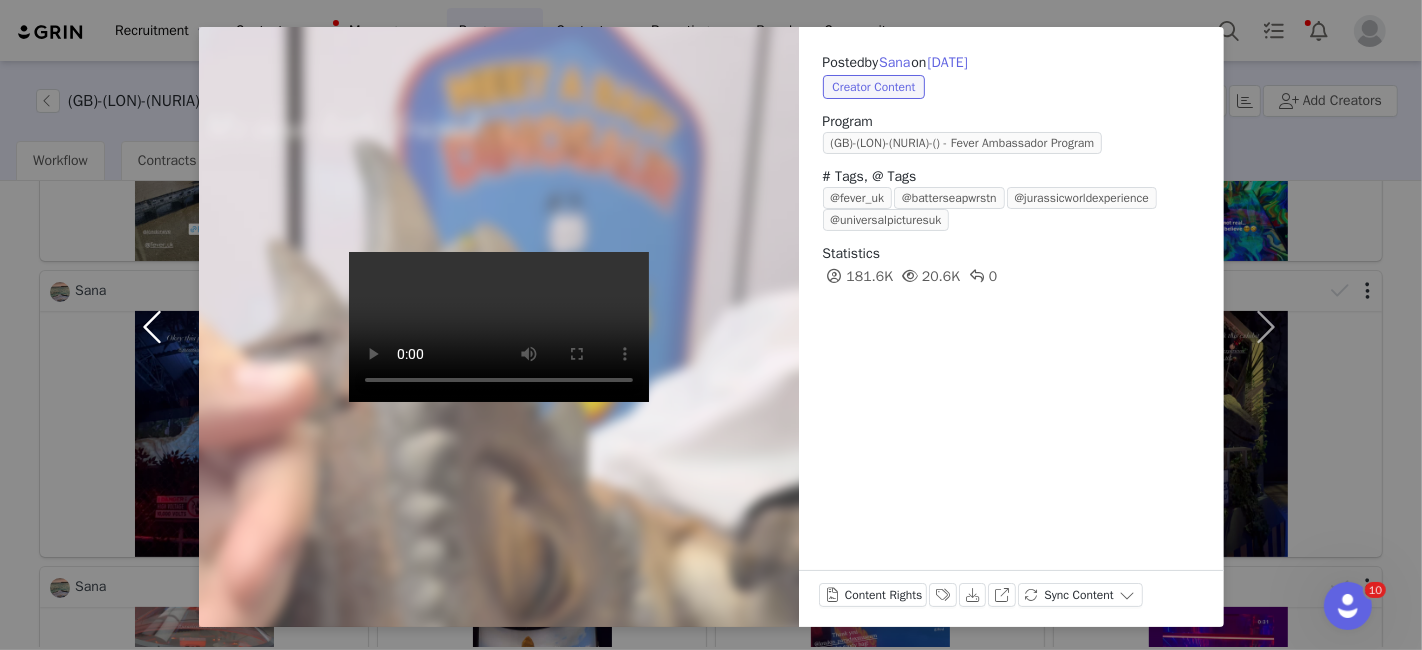 click at bounding box center (157, 327) 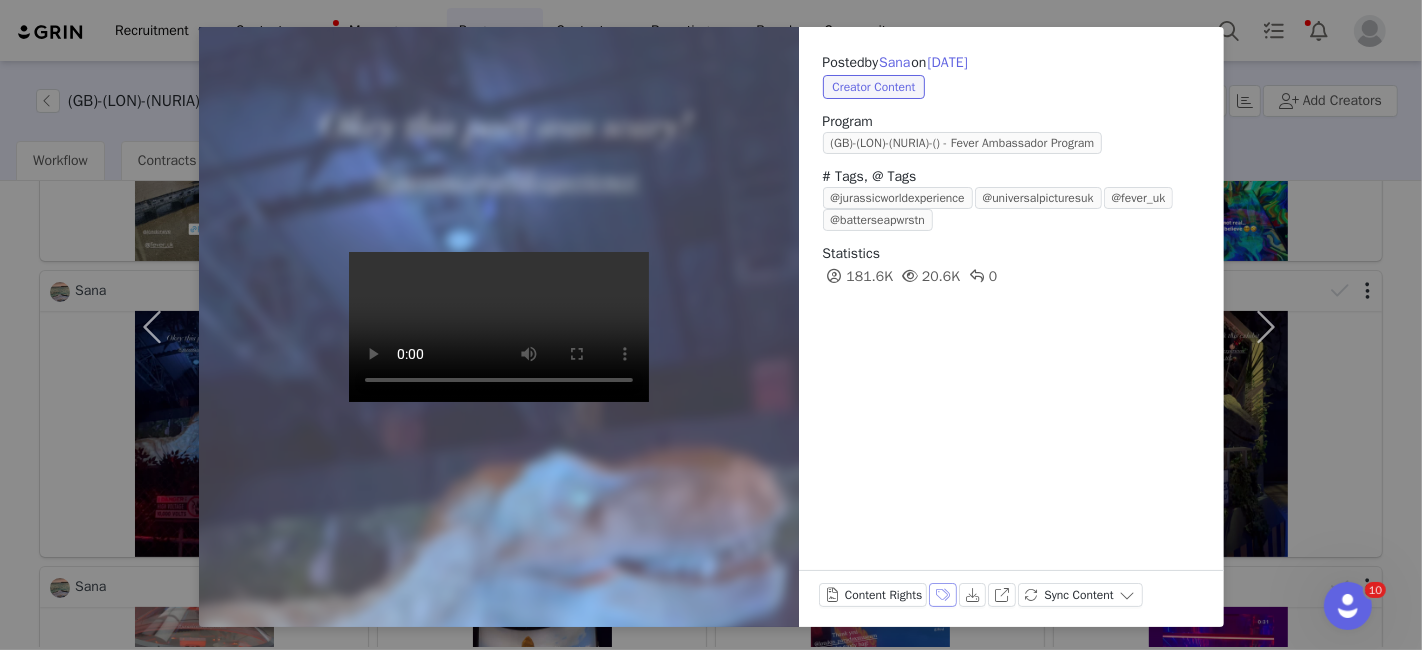 click on "Labels & Tags" at bounding box center (943, 595) 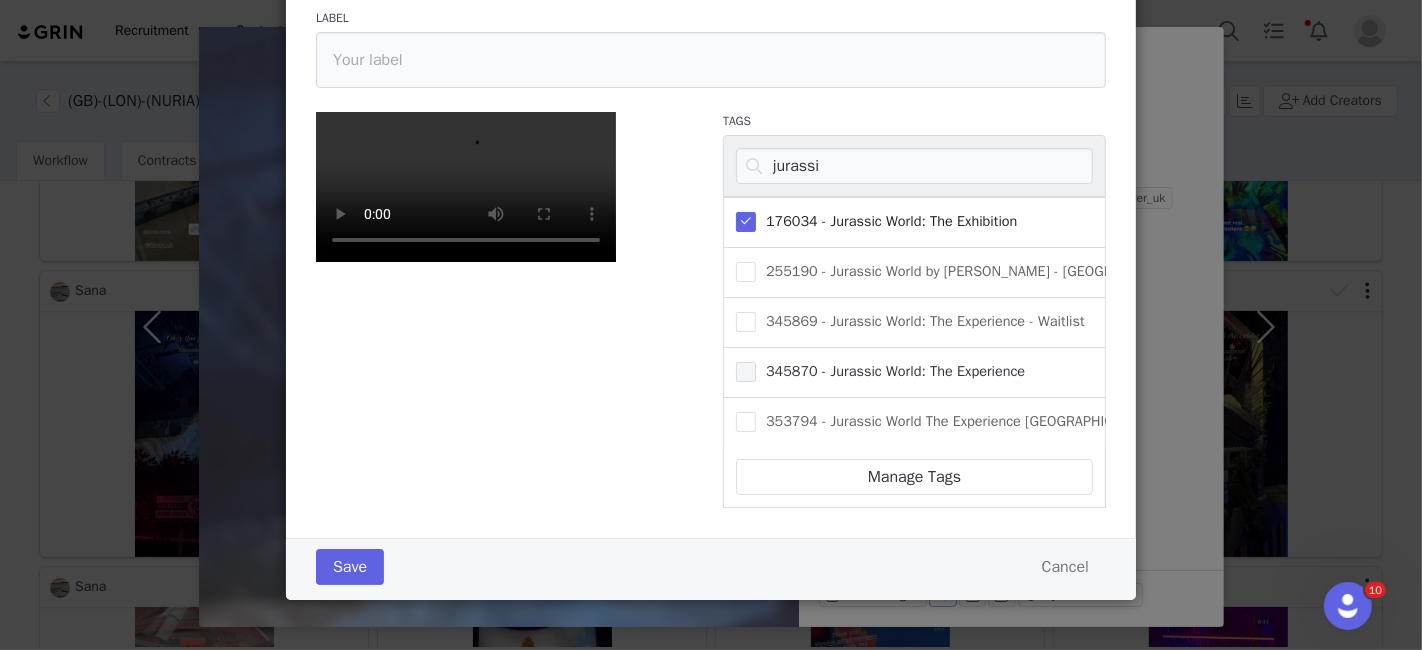 scroll, scrollTop: 353, scrollLeft: 0, axis: vertical 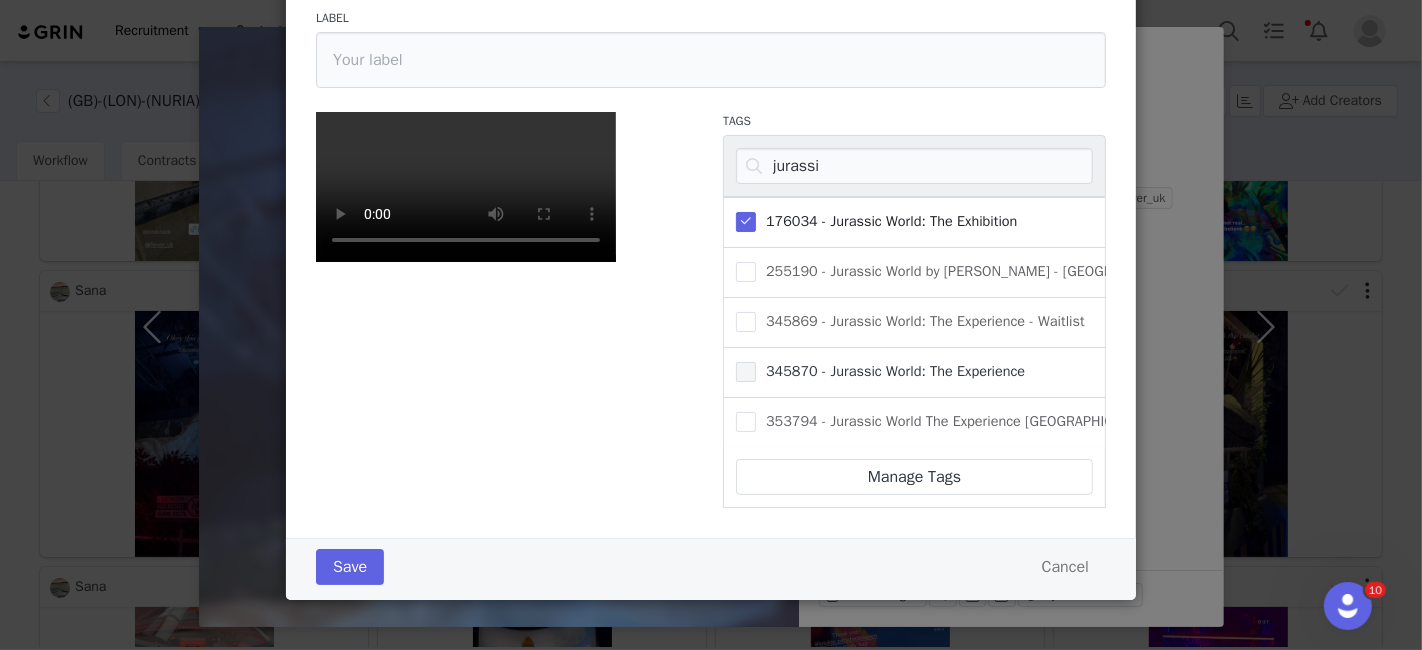 click at bounding box center (746, 372) 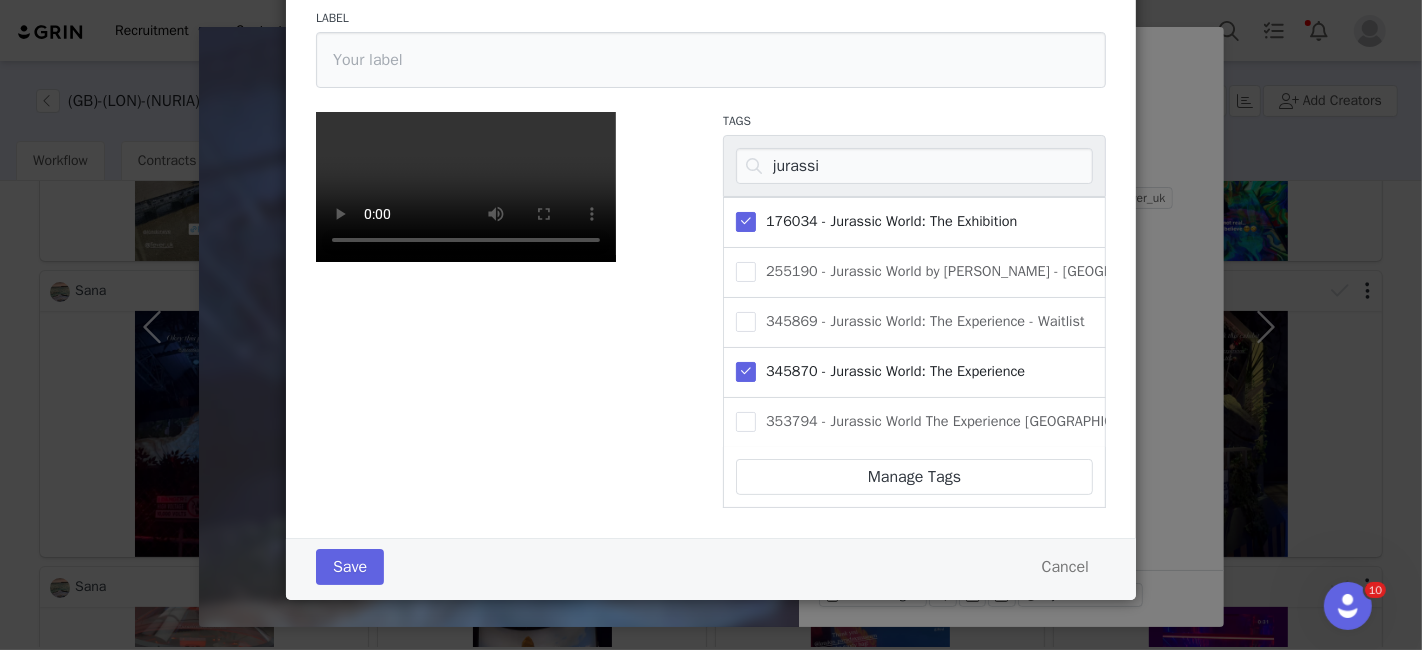 click on "176034 - Jurassic World: The Exhibition" at bounding box center (887, 221) 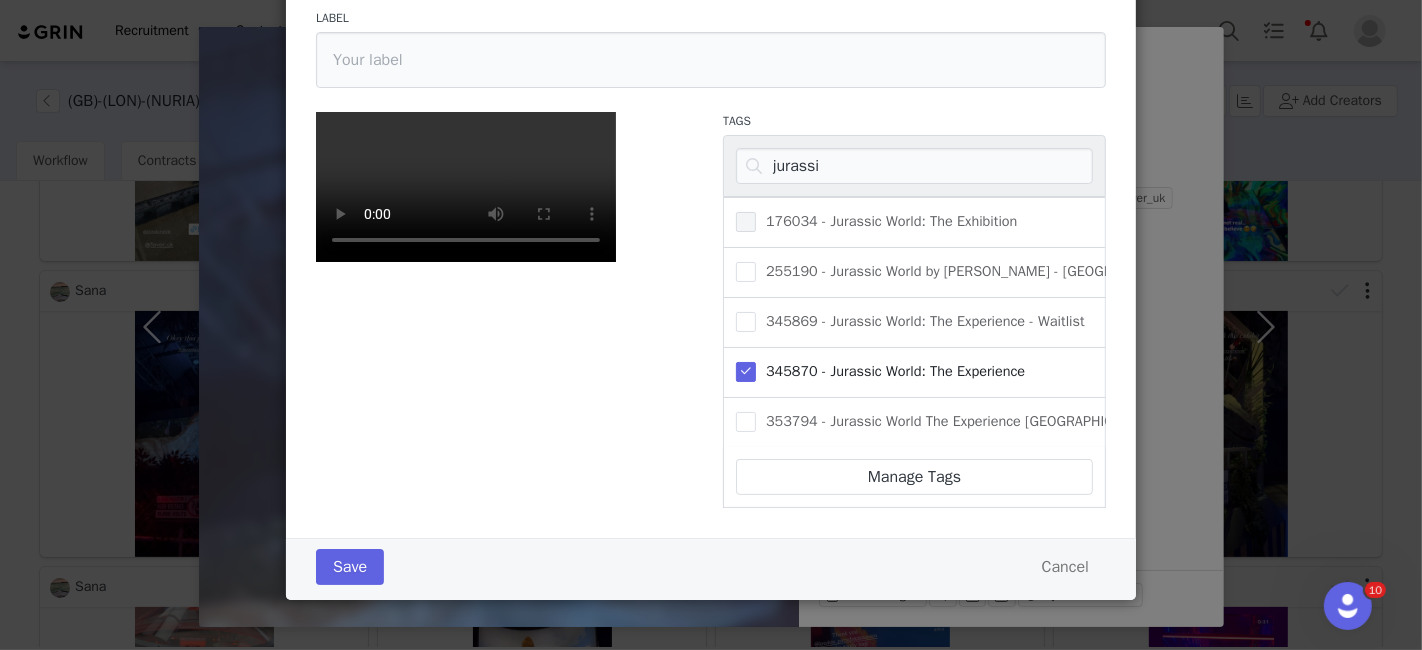 scroll, scrollTop: 431, scrollLeft: 0, axis: vertical 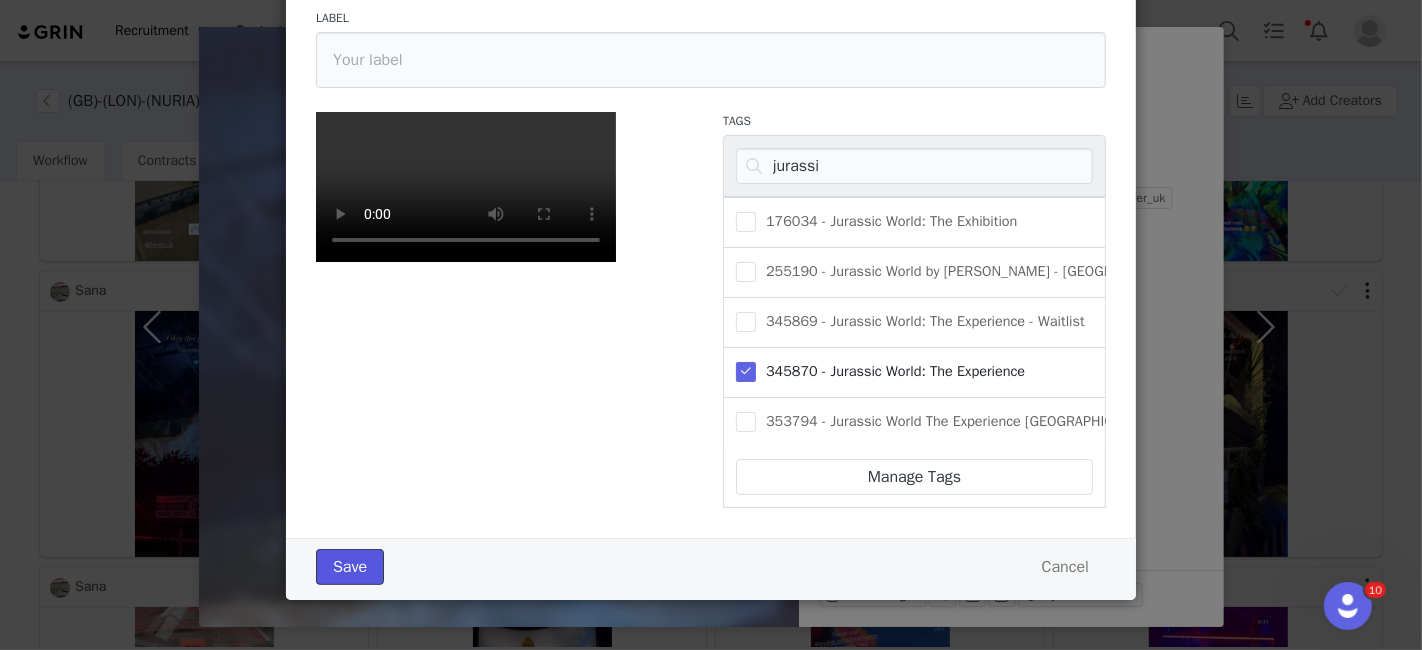 click on "Save" at bounding box center (350, 567) 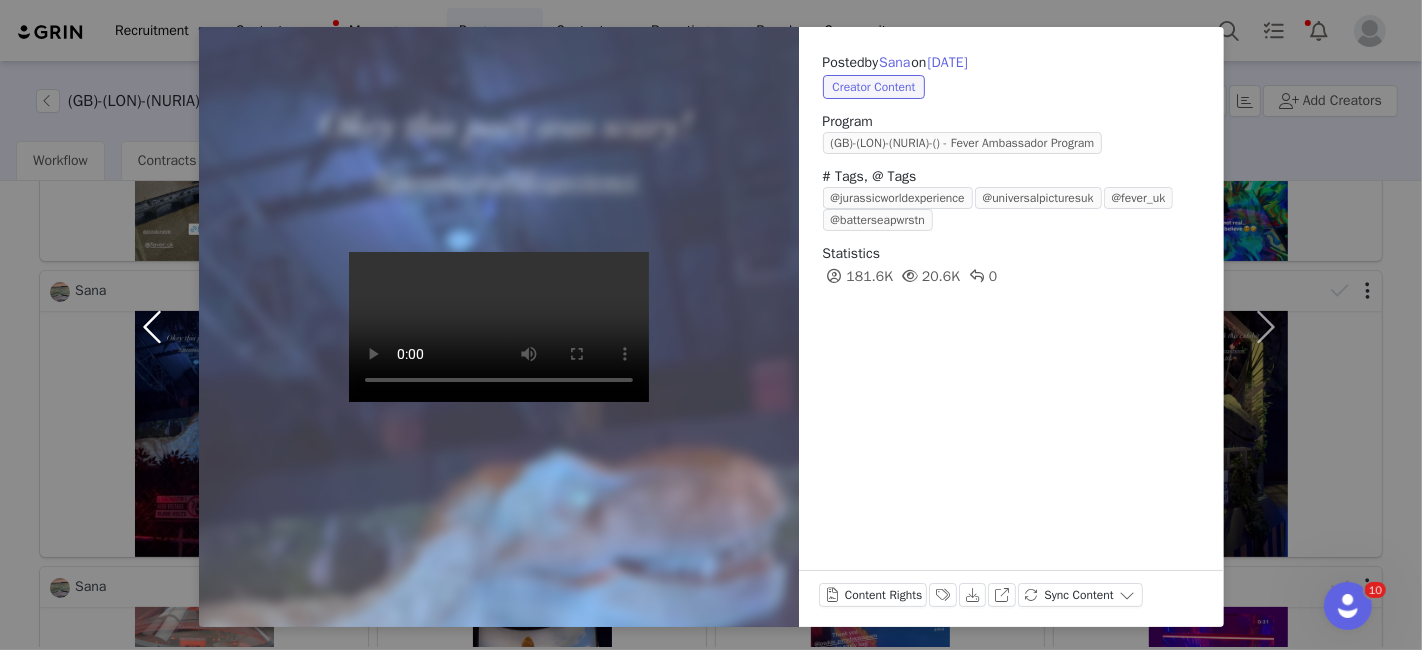 click at bounding box center (157, 327) 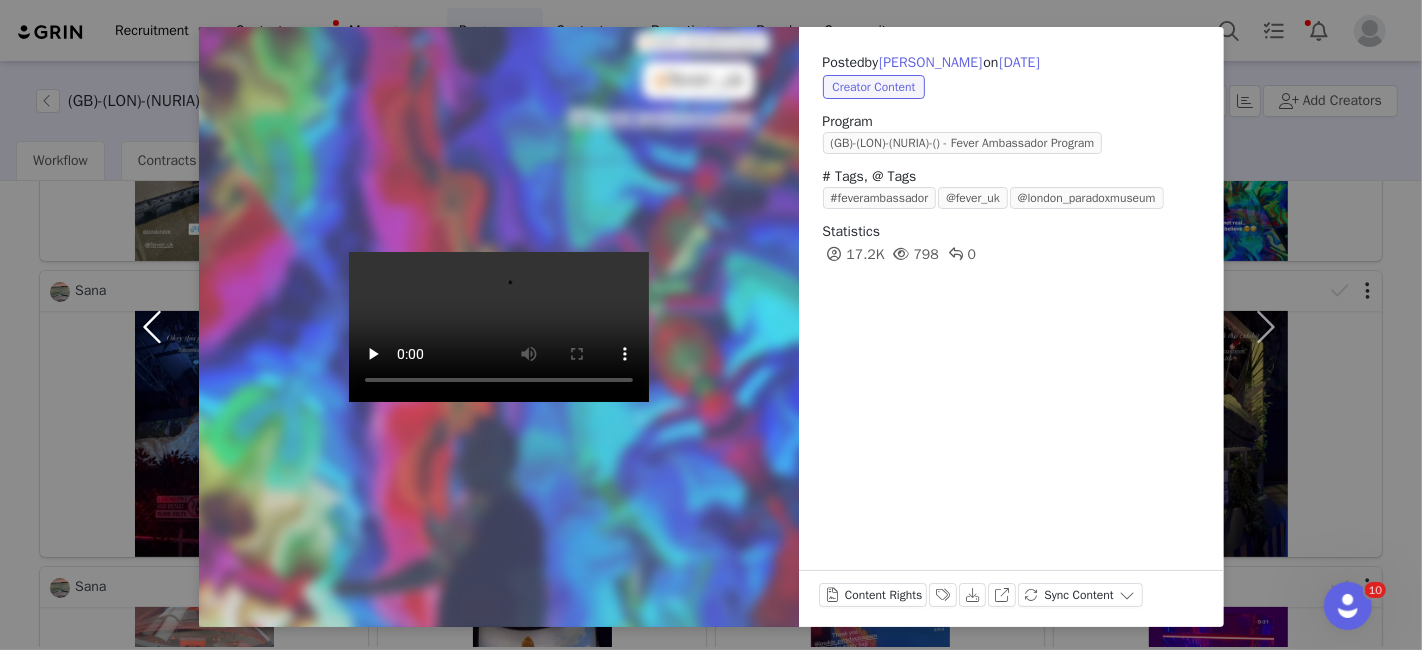 scroll, scrollTop: 0, scrollLeft: 0, axis: both 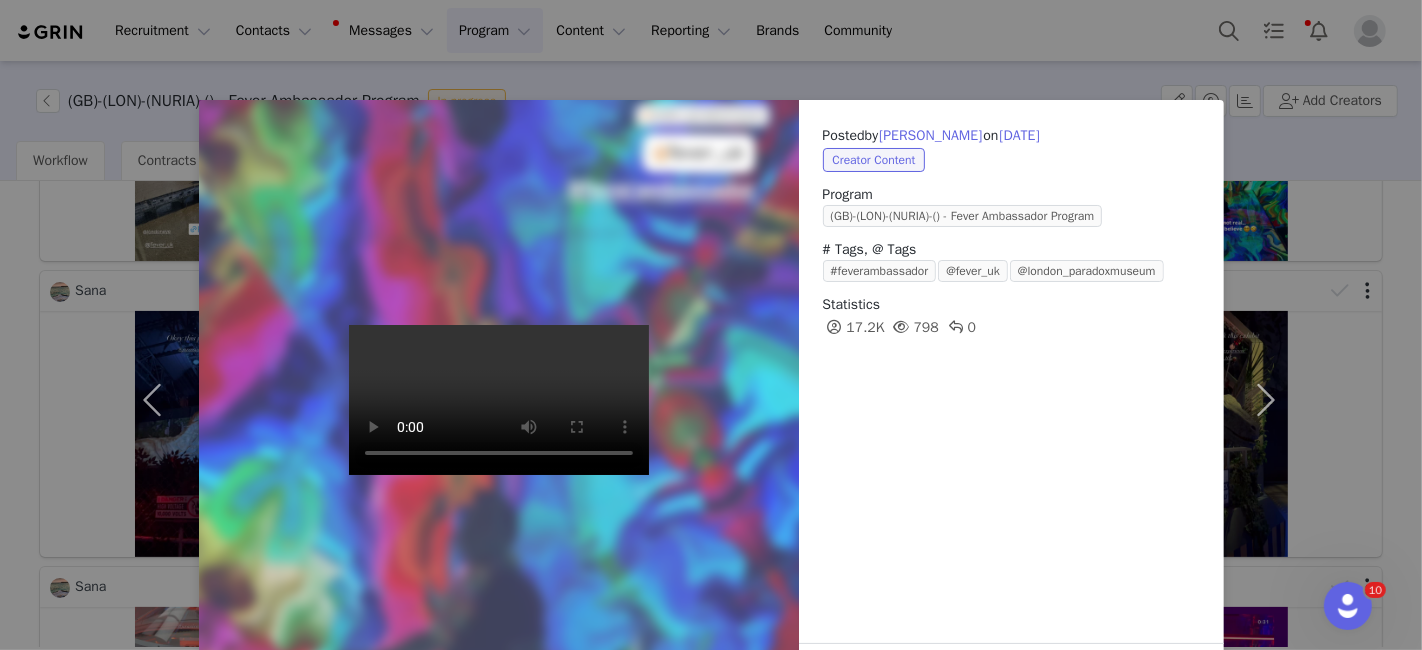 click at bounding box center [499, 400] 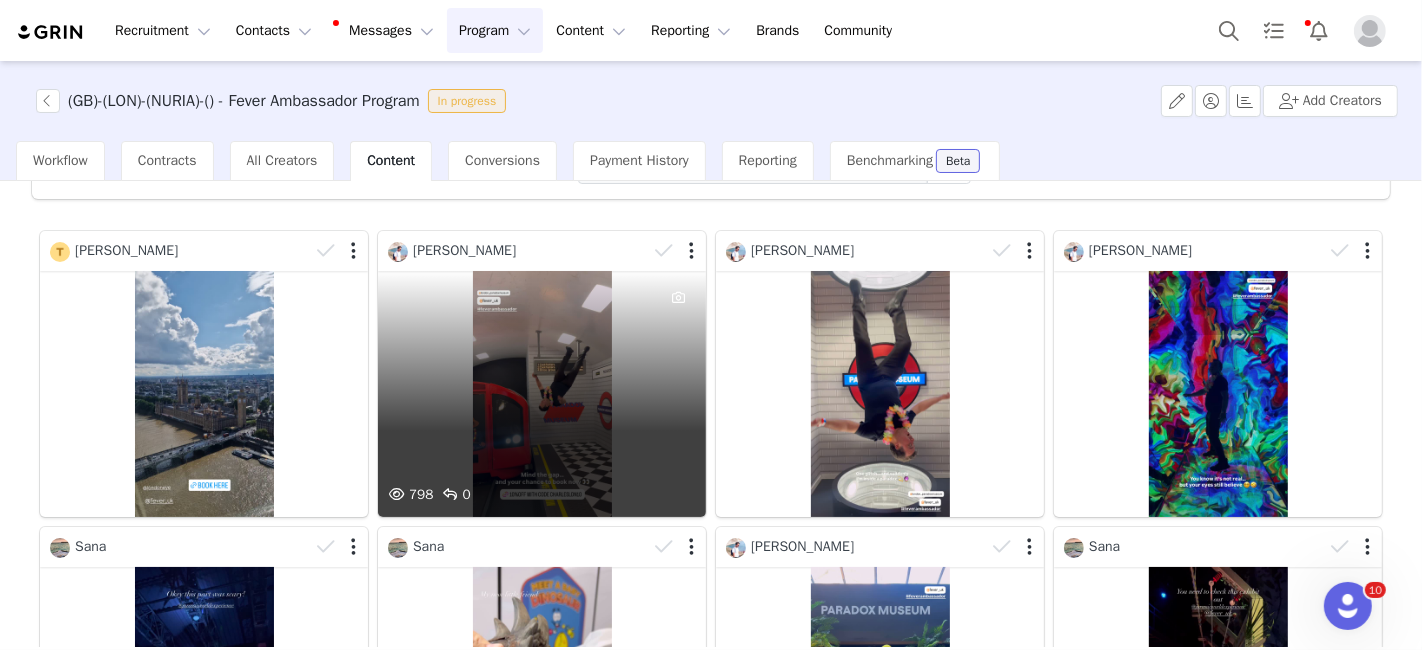 scroll, scrollTop: 0, scrollLeft: 0, axis: both 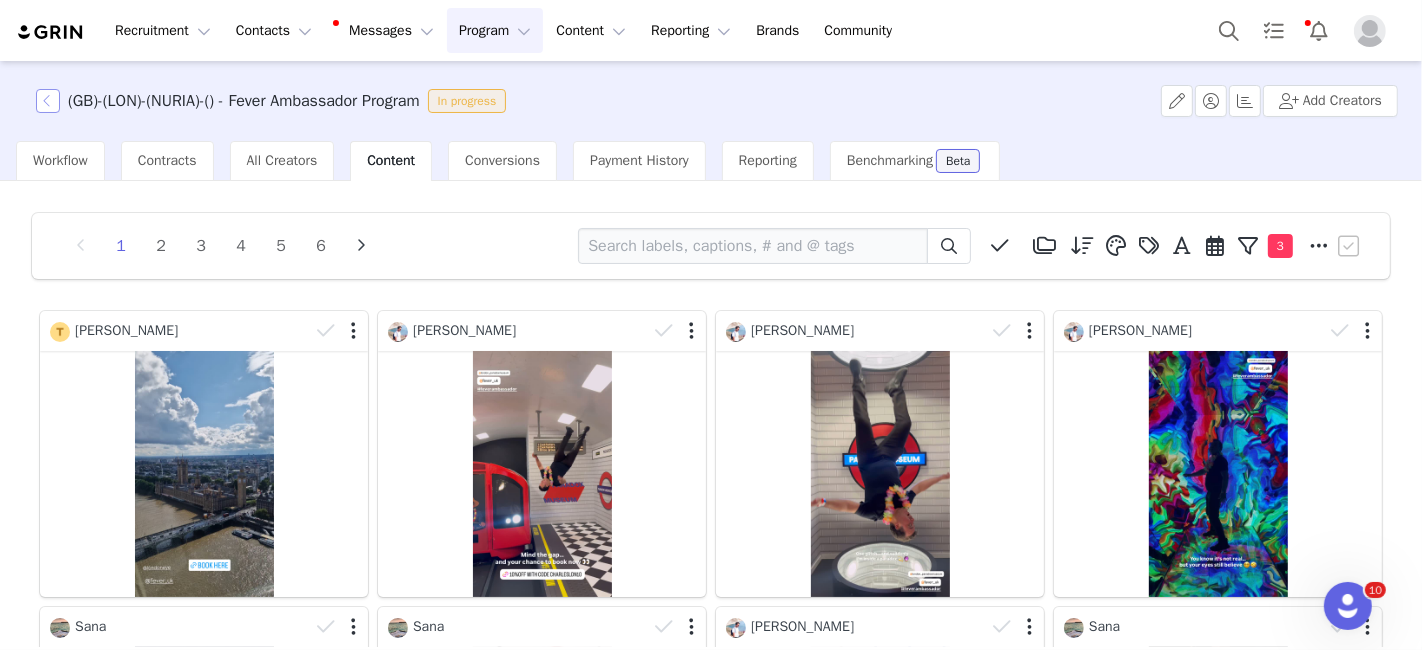 click at bounding box center (48, 101) 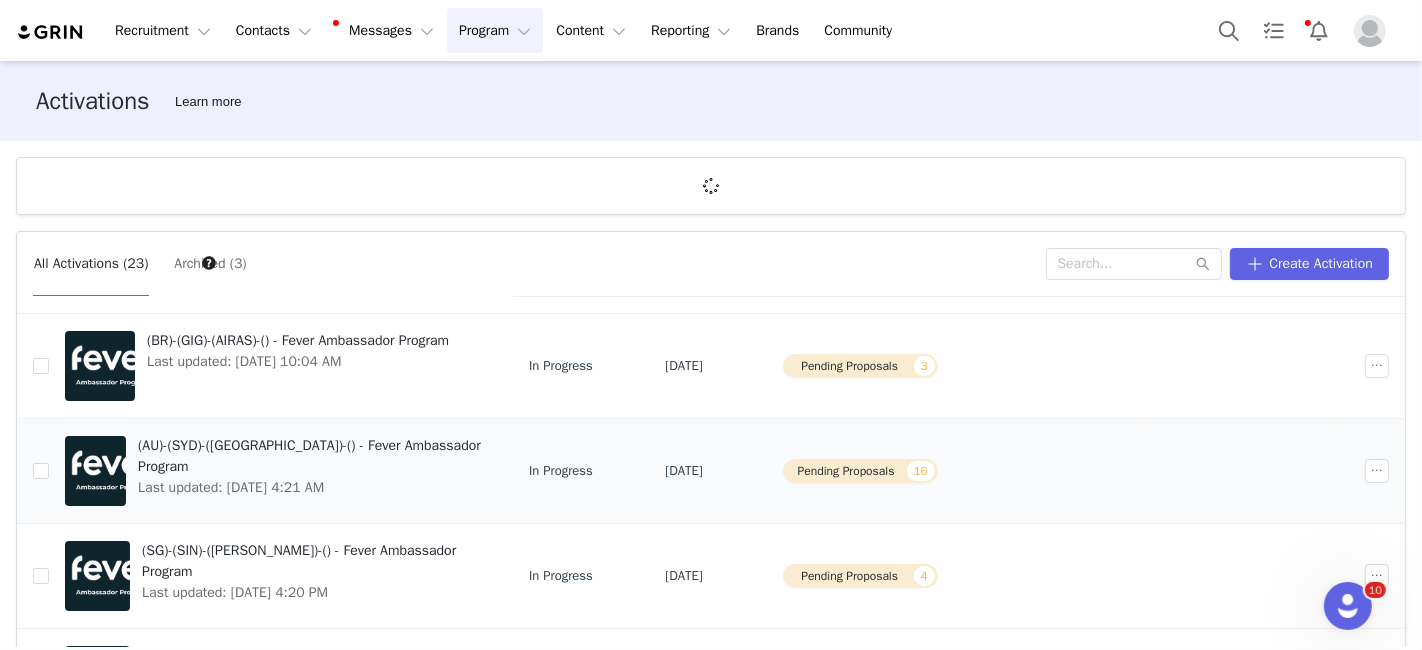 scroll, scrollTop: 146, scrollLeft: 0, axis: vertical 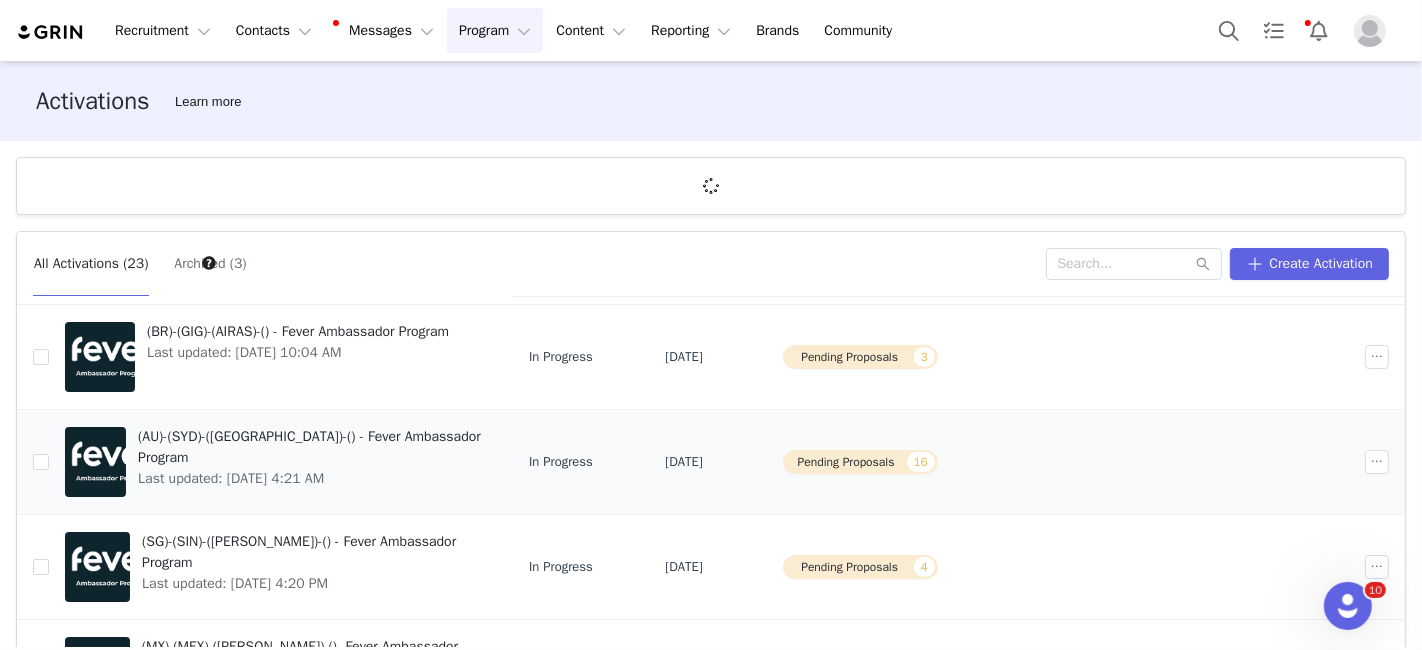 click on "(AU)-(SYD)-([GEOGRAPHIC_DATA])-() - Fever Ambassador Program" at bounding box center [311, 447] 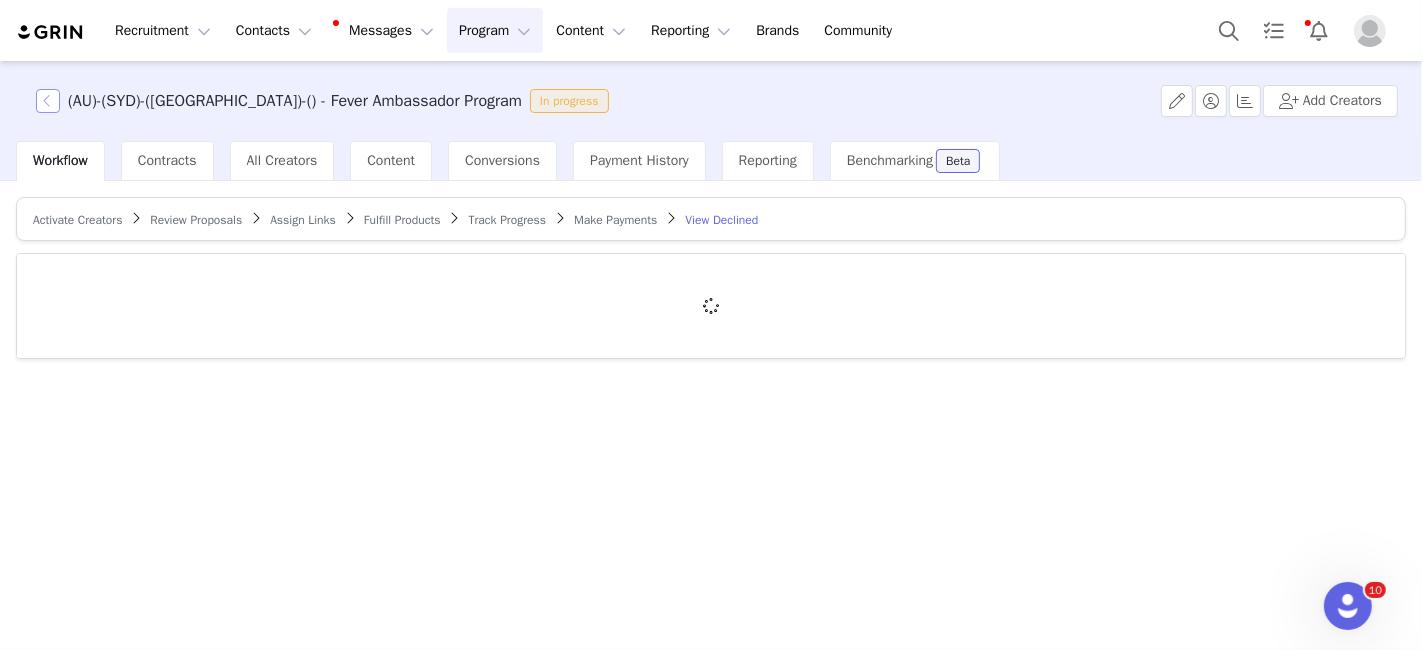 click at bounding box center [48, 101] 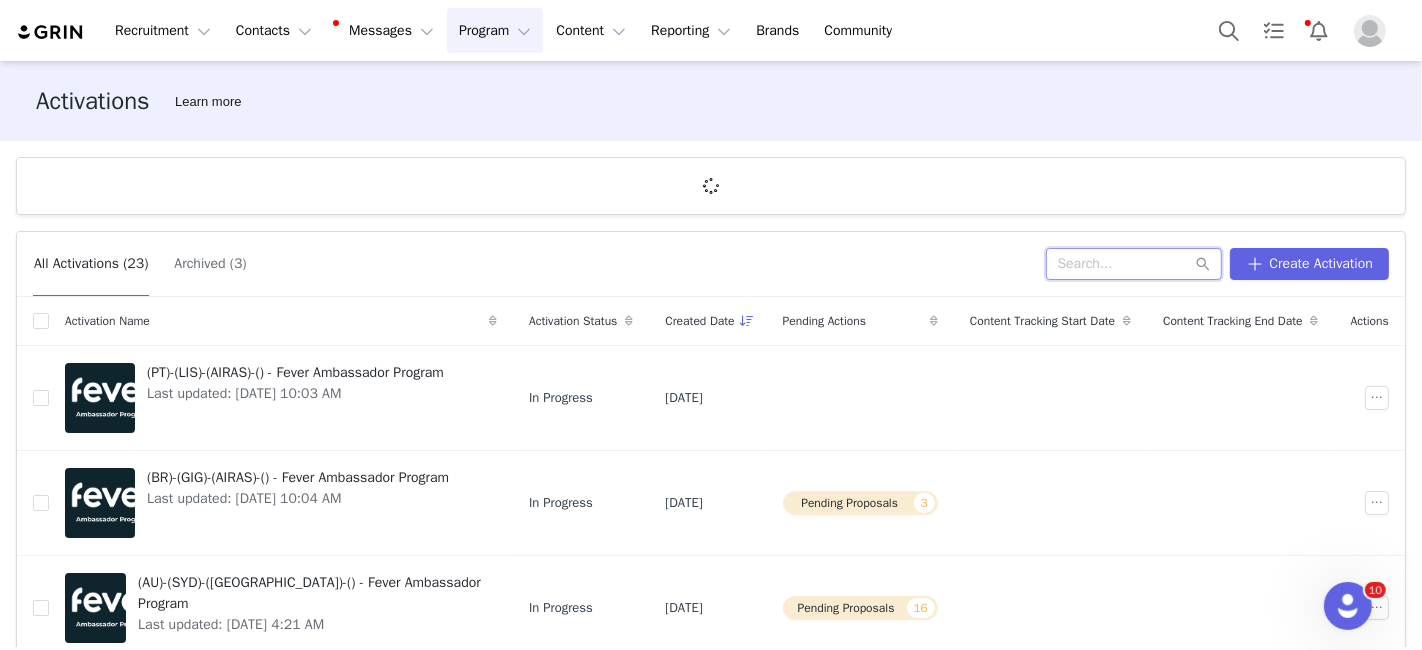 click at bounding box center [1134, 264] 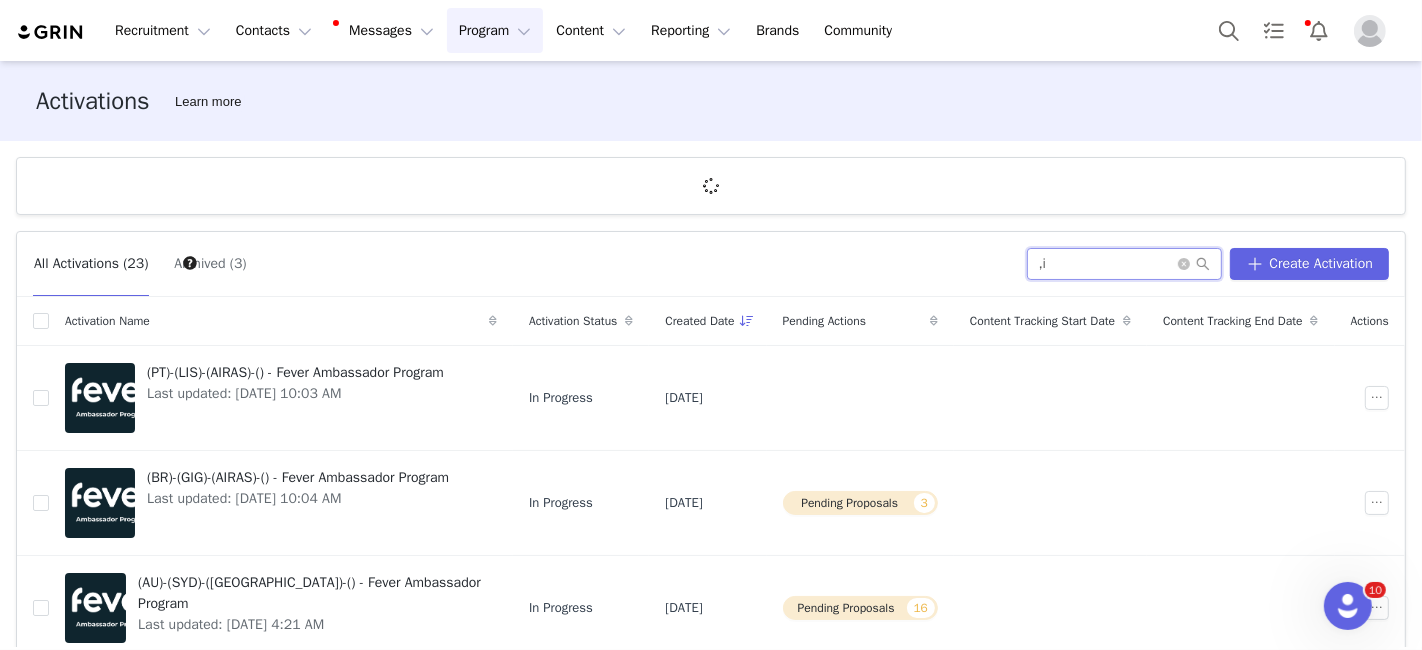 type on "," 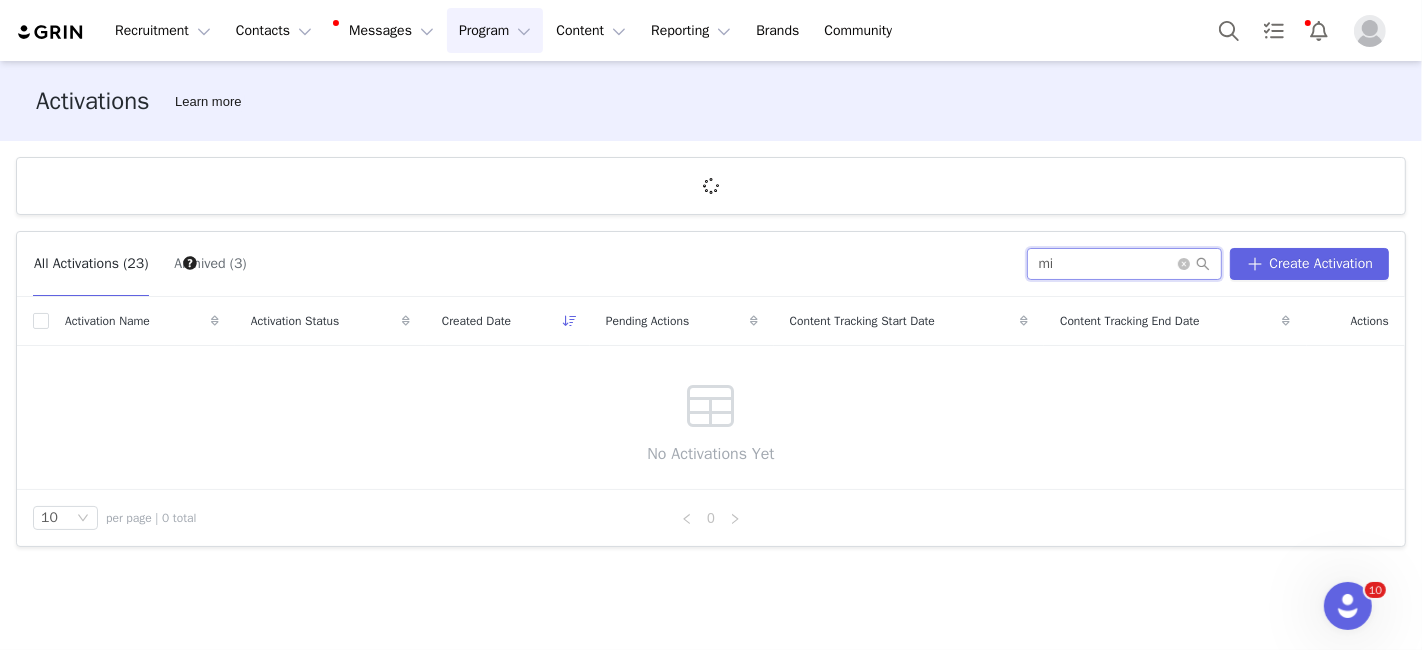 type on "m" 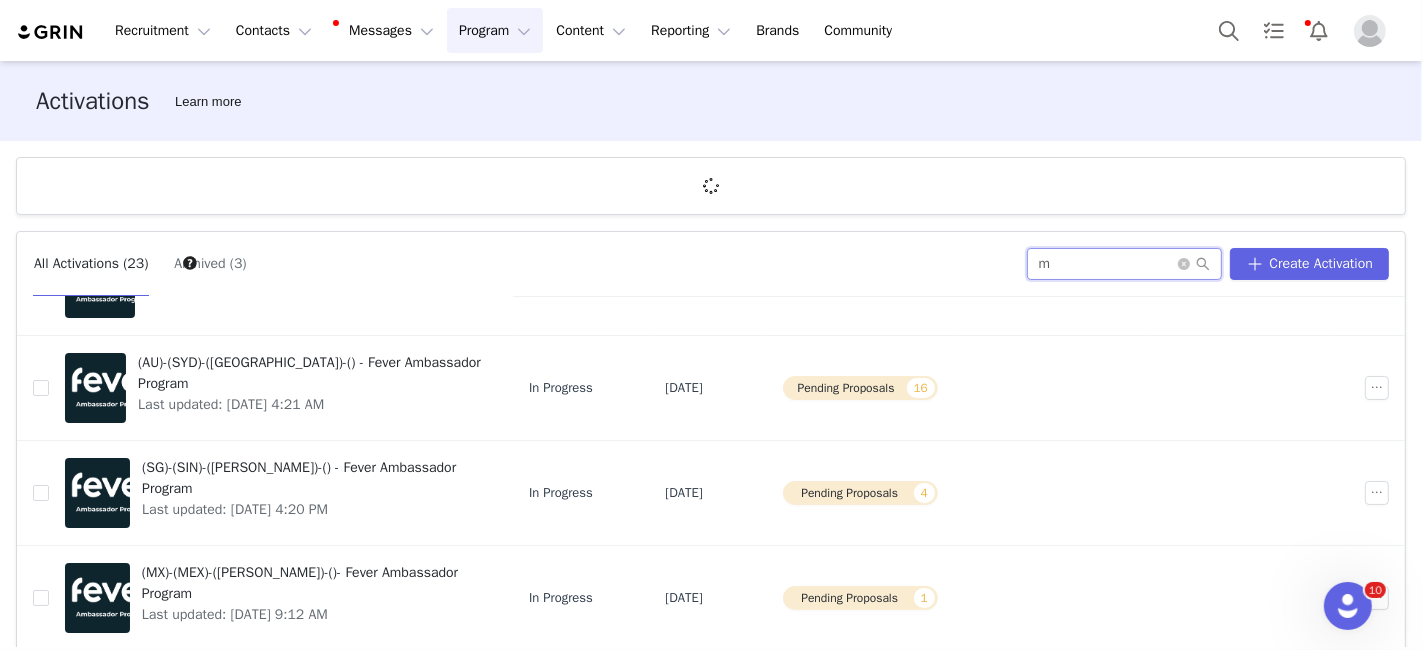 scroll, scrollTop: 233, scrollLeft: 0, axis: vertical 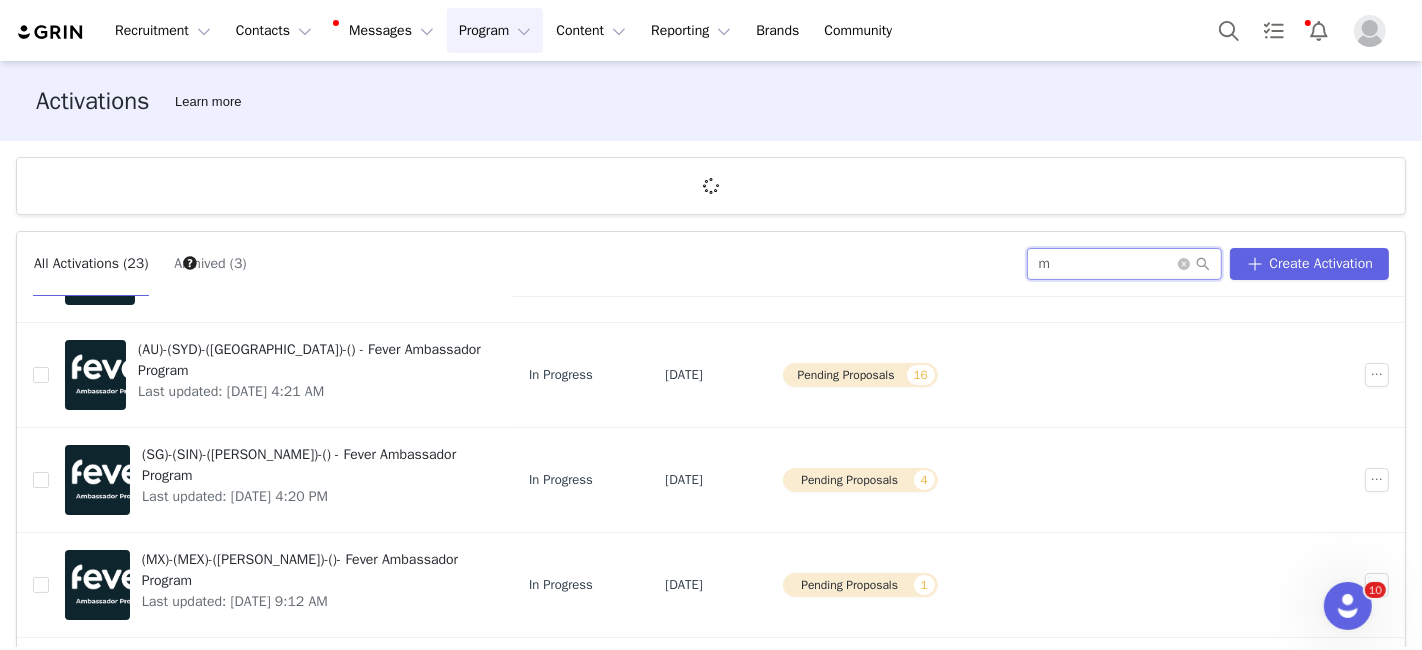 type 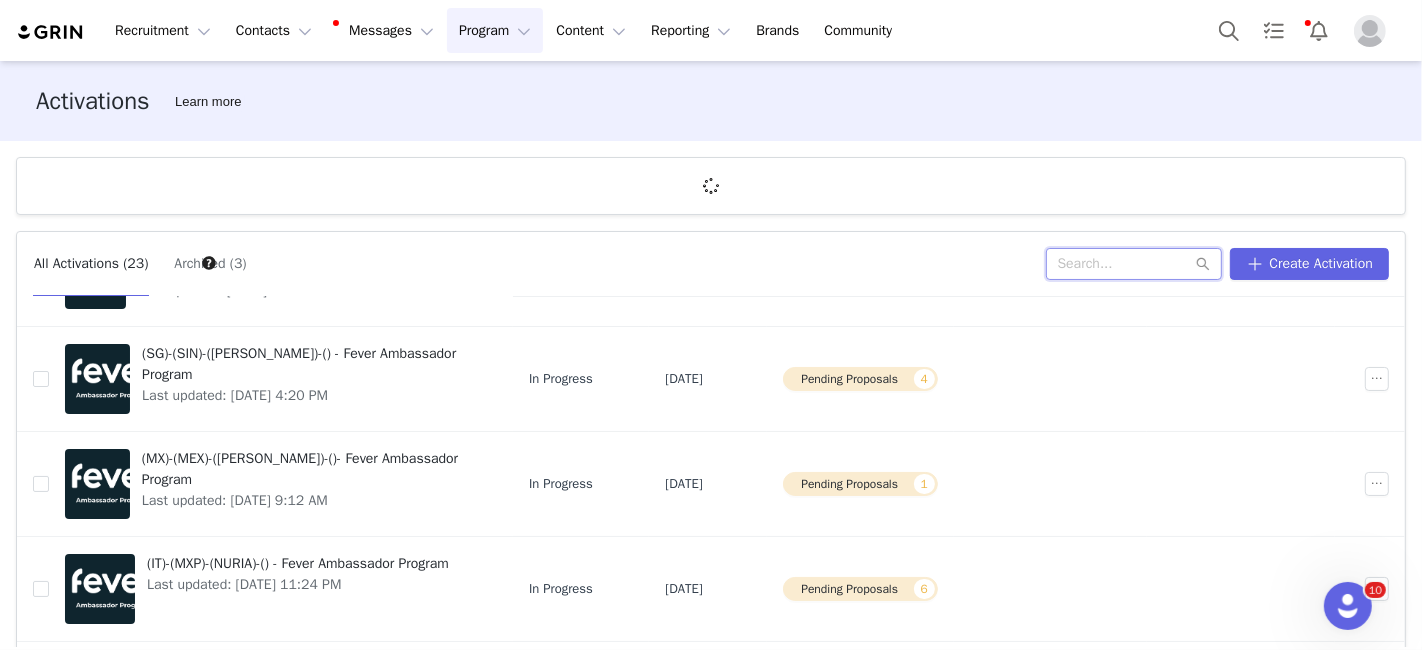 scroll, scrollTop: 372, scrollLeft: 0, axis: vertical 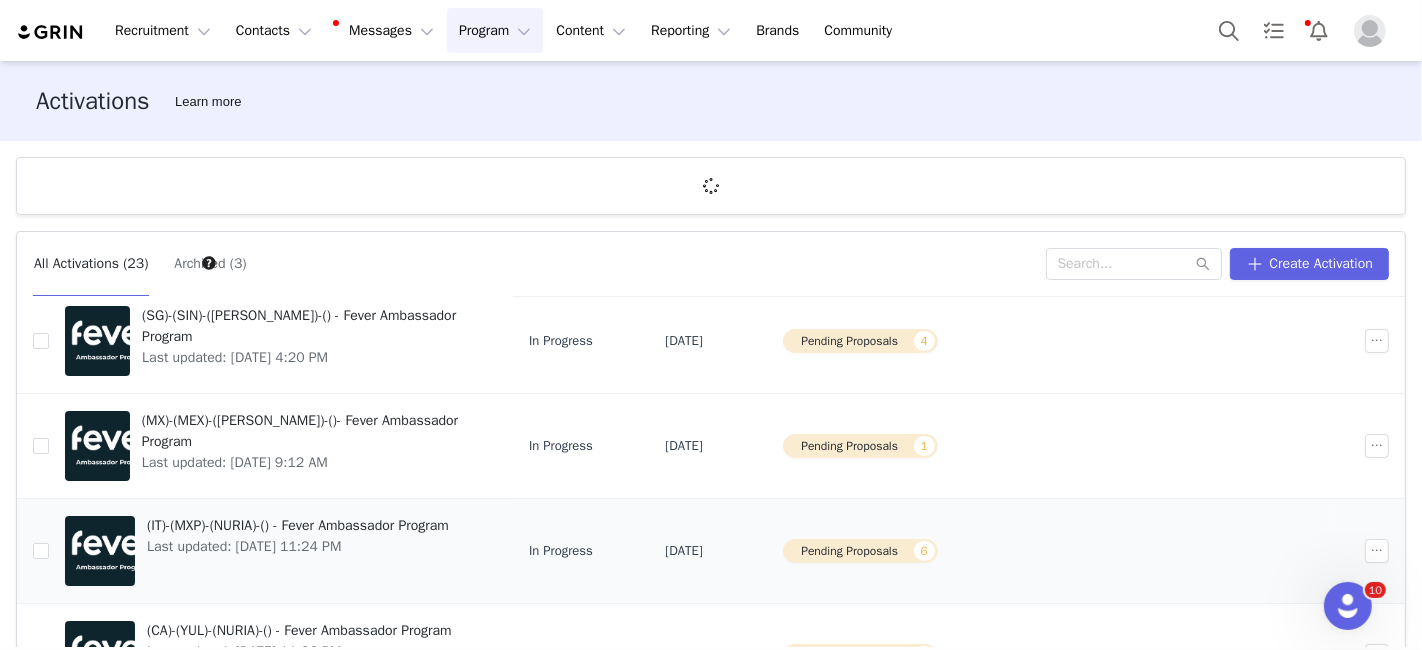 click on "(IT)-(MXP)-(NURIA)-() - Fever Ambassador Program" at bounding box center [298, 525] 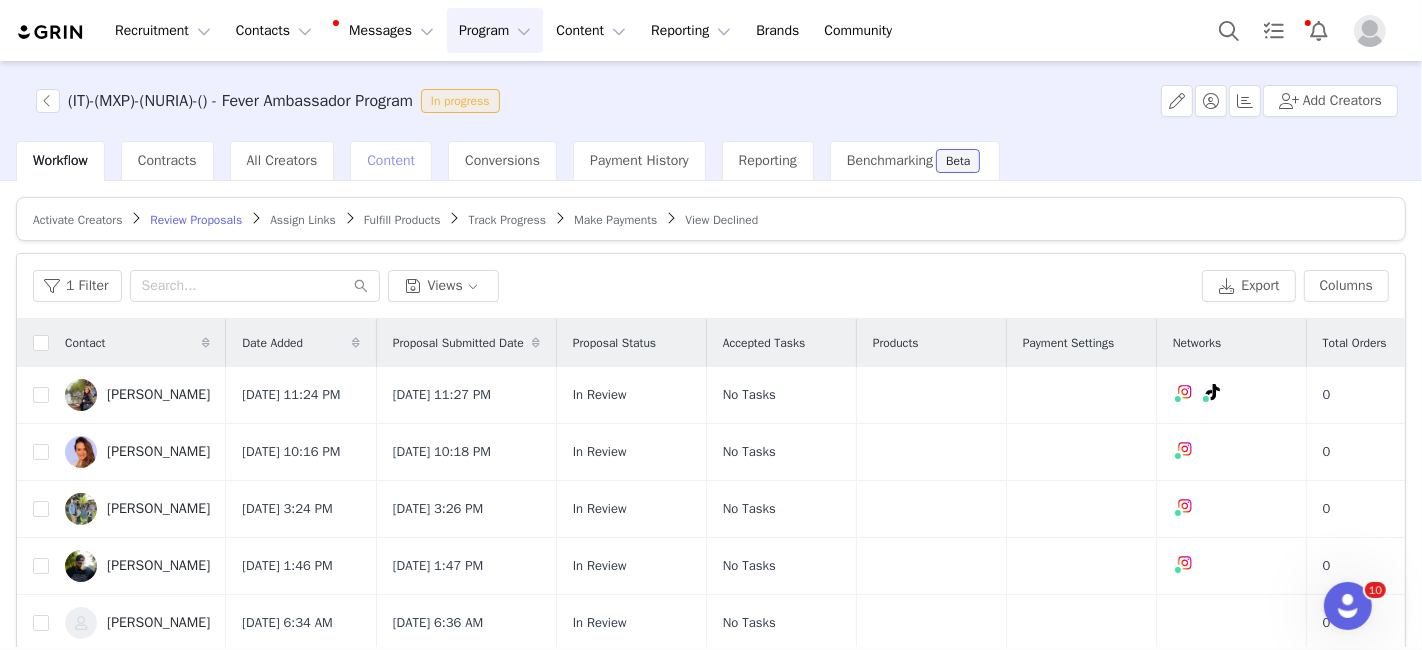 click on "Content" at bounding box center (391, 160) 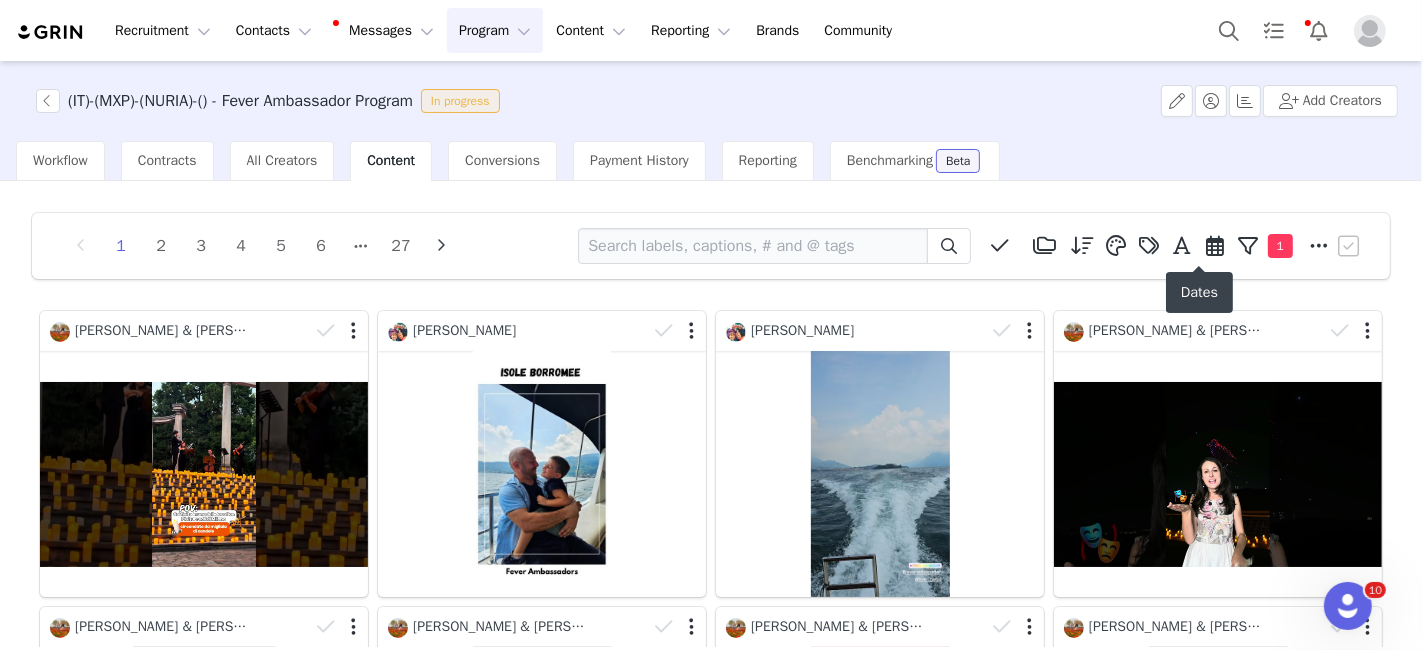 click at bounding box center (1215, 246) 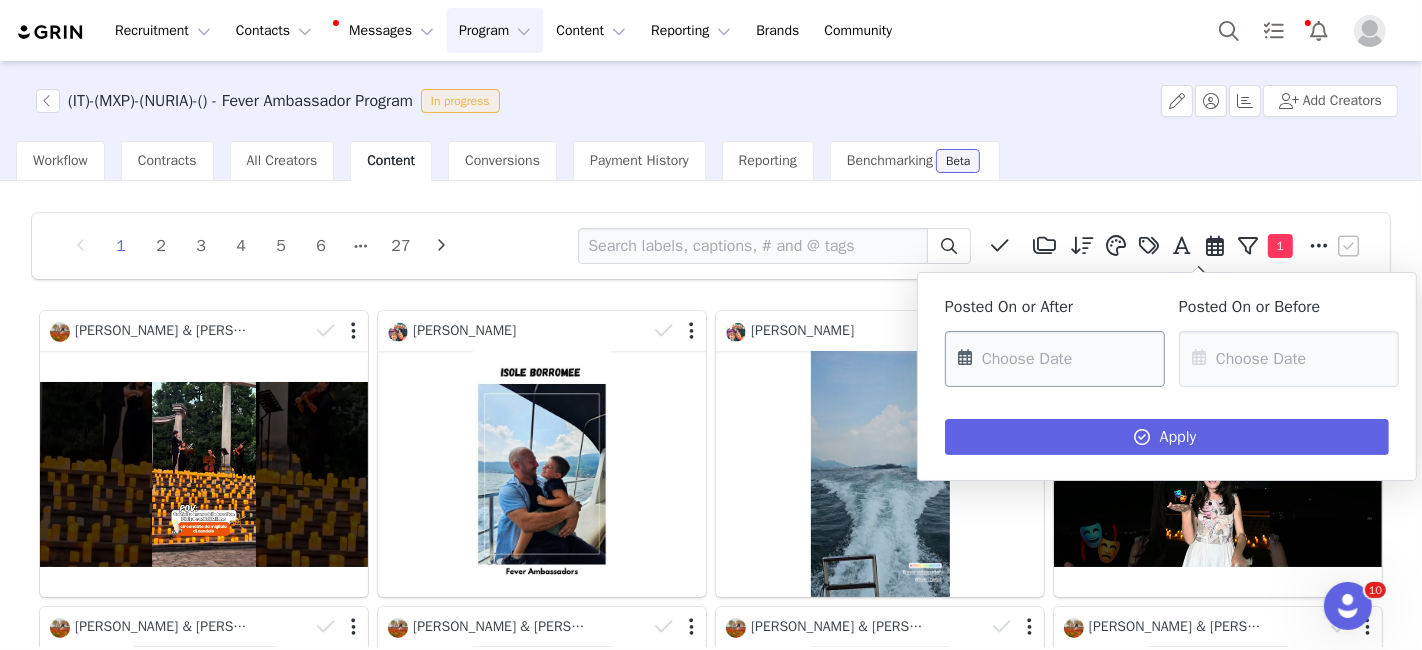 click on "Recruitment Recruitment Creator Search Curated Lists Landing Pages Web Extension AI Creator Search Beta Contacts Contacts Creators Prospects Applicants Messages Messages Dashboard Inbox 99+ Templates Sequences Program Program Activations Partnerships Payments Affiliates Content Content Creator Content Media Library Social Listening Reporting Reporting Dashboard Report Builder Brands Brands Community Community (IT)-(MXP)-(NURIA)-() - Fever Ambassador Program In progress     Add Creators Workflow Contracts All Creators Content Conversions Payment History Reporting Benchmarking Beta 1 2 3 4 5 6 27  Media Library  (0) Folders No folders have been created yet.  New Folder   Descending order, go  ascending .   Relevance   Like Count   Comment Count   Engagements   Engagement Rate   Story Reply Rate   Video View Count   Date Posted   100010 - Candlelight : Hommage à [PERSON_NAME]   100075 -  La vieille-ville de [GEOGRAPHIC_DATA]   100740 - Flight of Beer at the Pilot Project Tasting Room   132668 - [PERSON_NAME]  1" at bounding box center [711, 325] 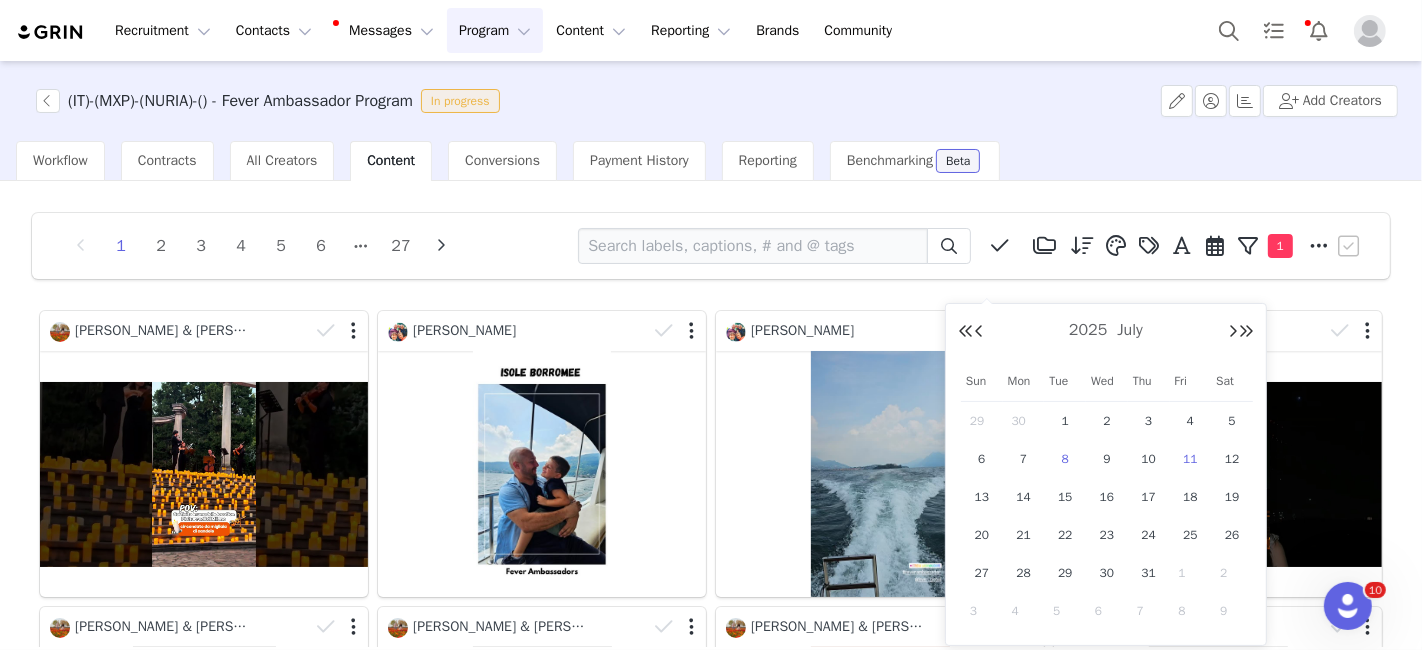click on "8" at bounding box center [1065, 459] 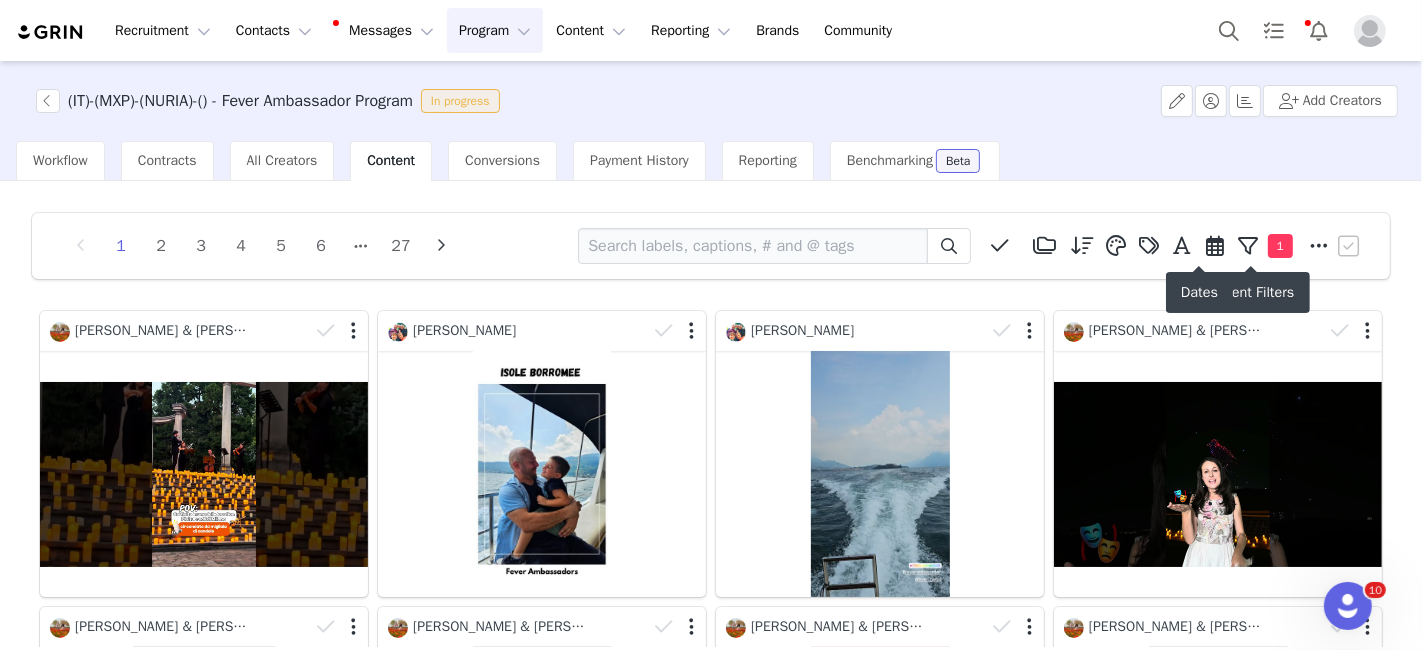 click at bounding box center [1215, 246] 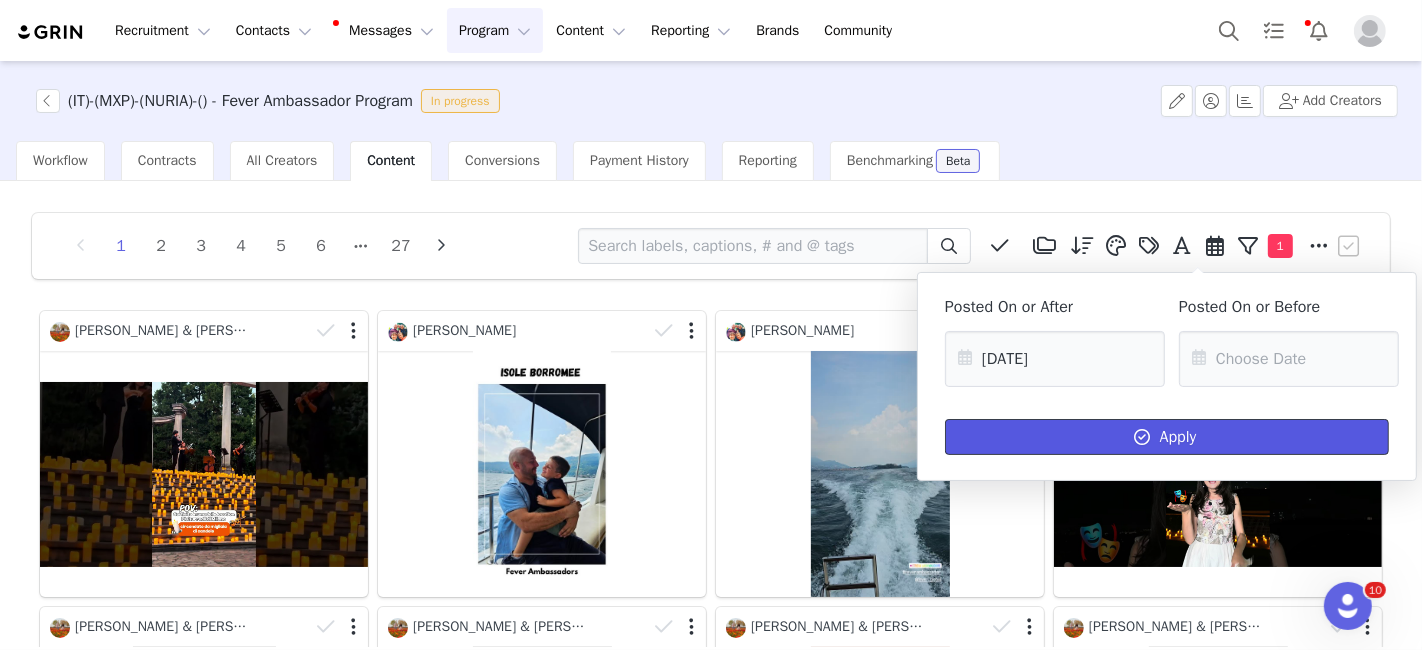click on "Apply" at bounding box center [1167, 437] 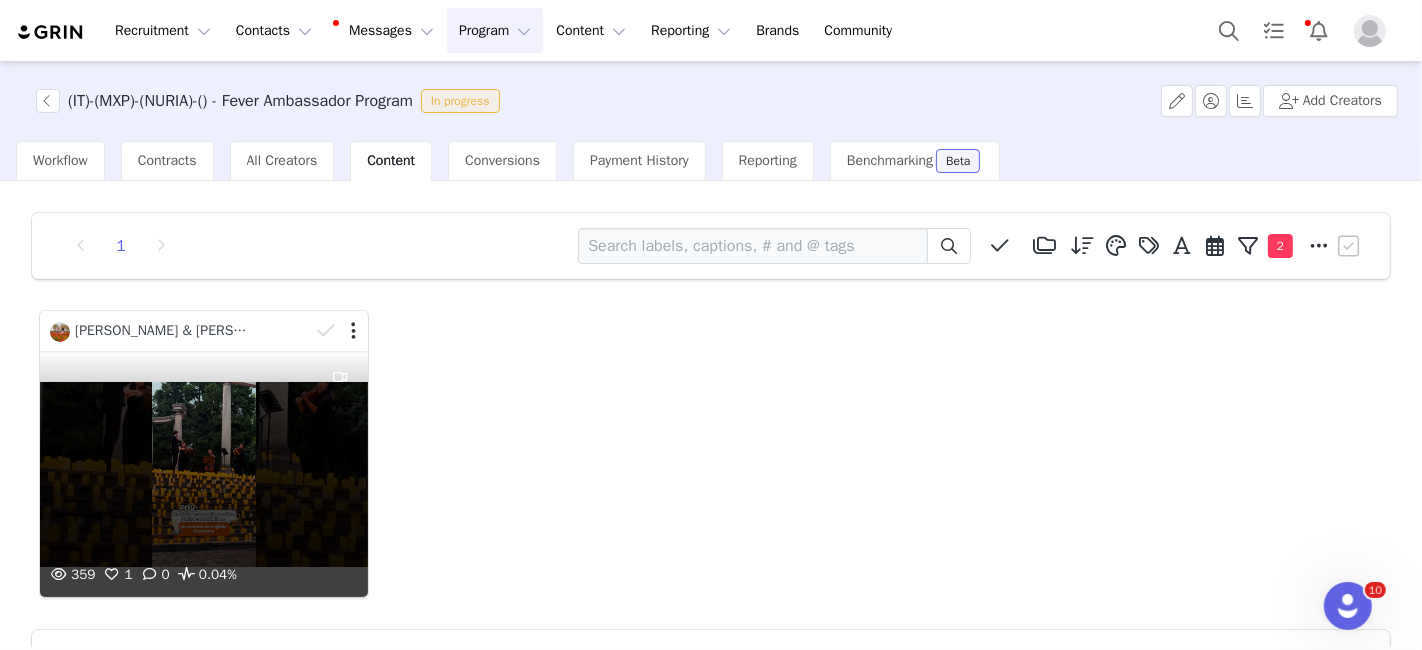 click on "359  1  0  0.04%" at bounding box center [204, 474] 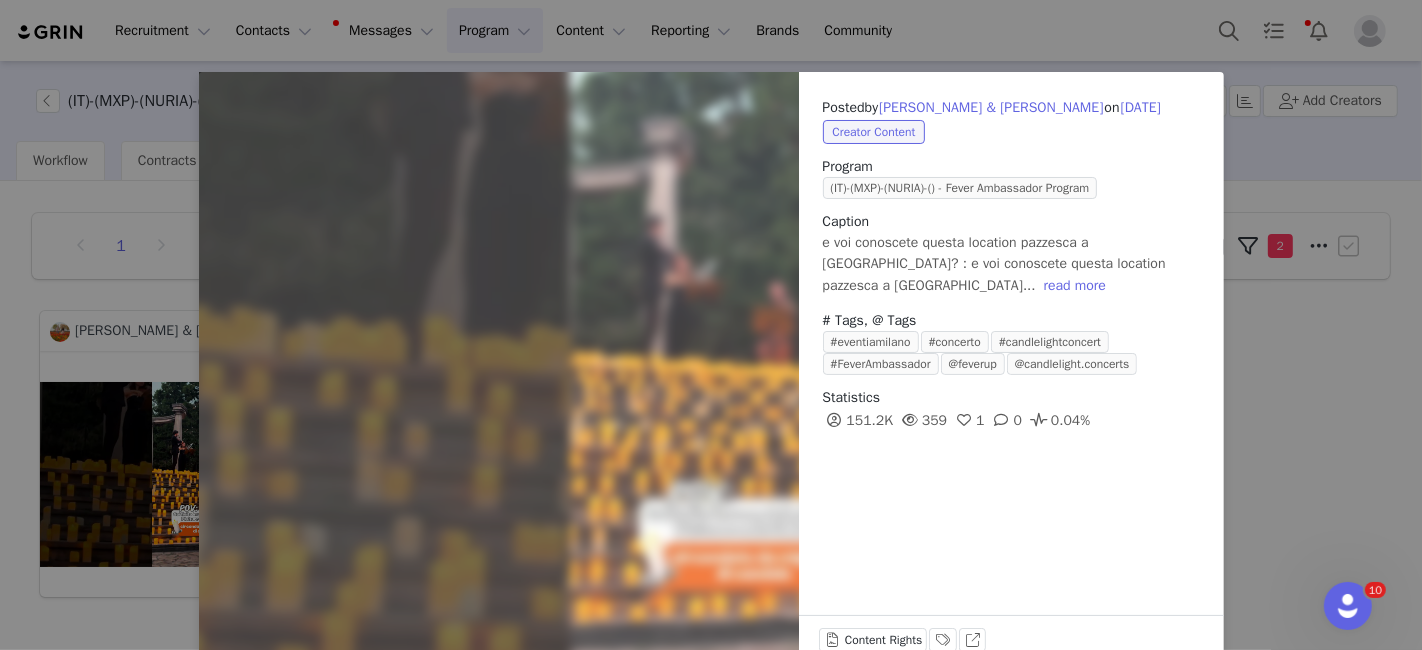 scroll, scrollTop: 73, scrollLeft: 0, axis: vertical 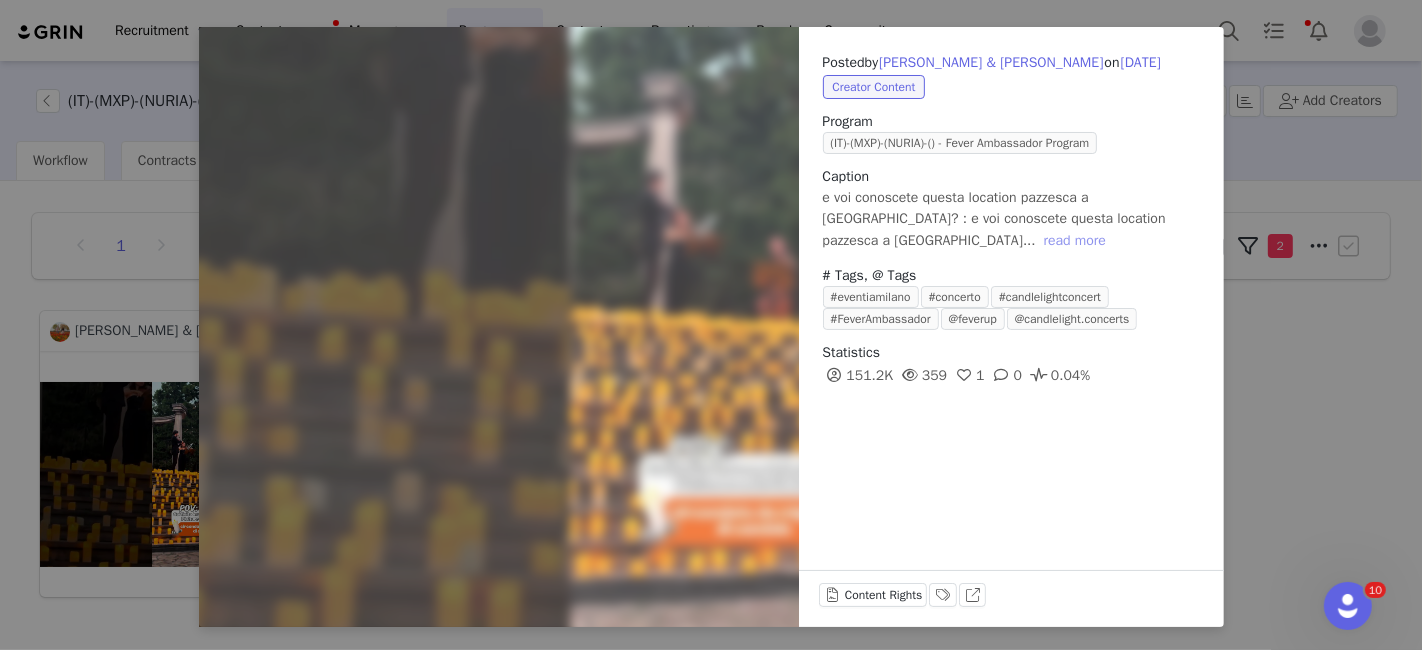 click on "read more" at bounding box center (1075, 241) 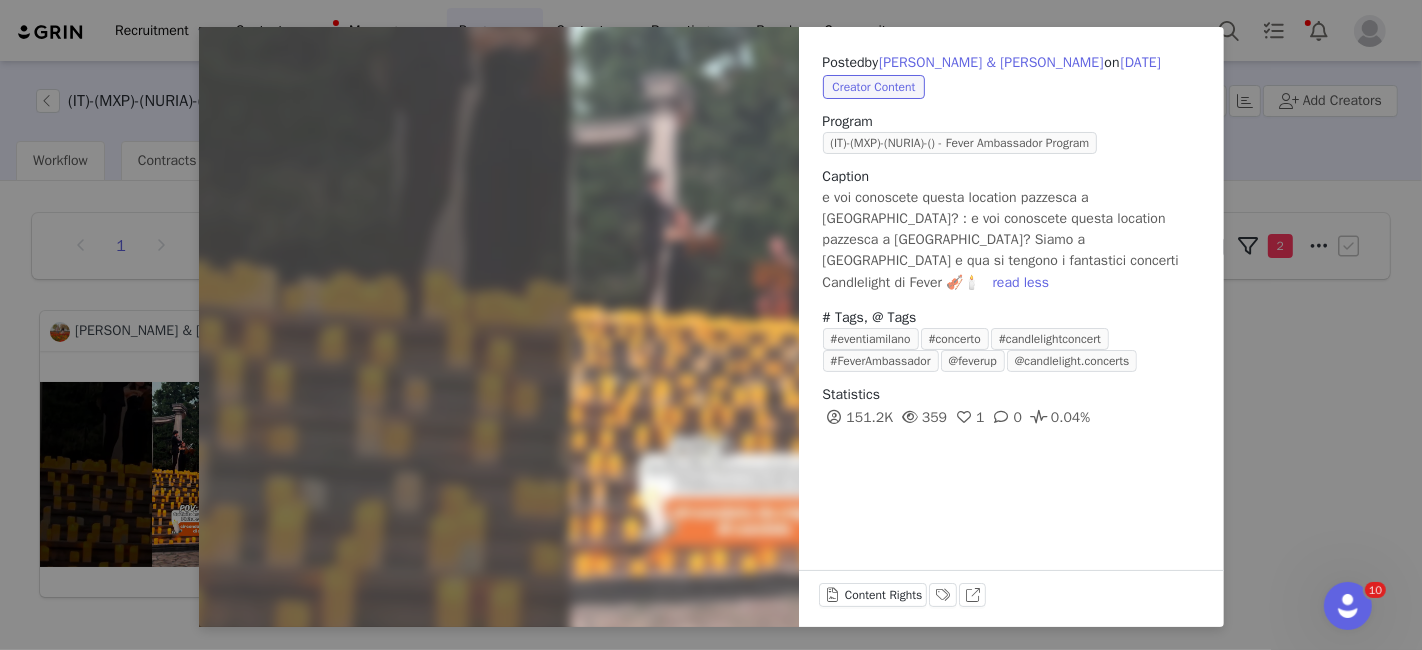 click on "Labels & Tags" at bounding box center [943, 599] 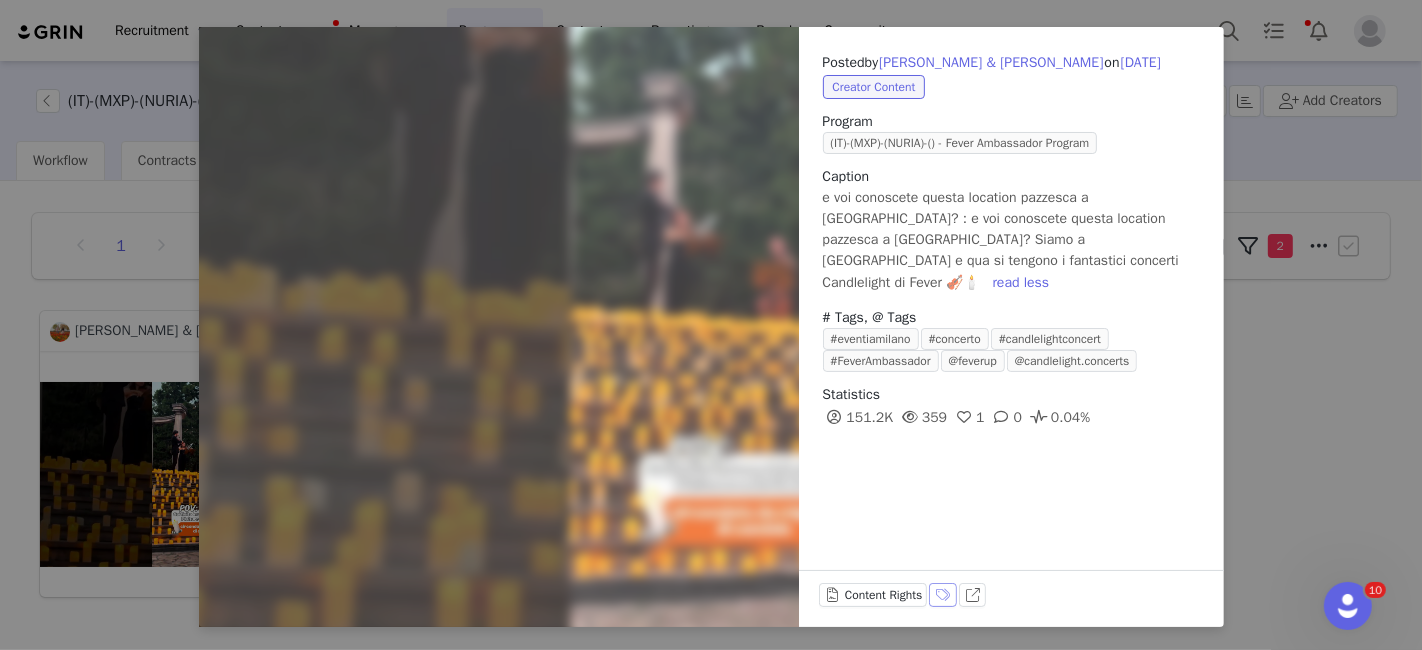 click on "Labels & Tags" at bounding box center [943, 595] 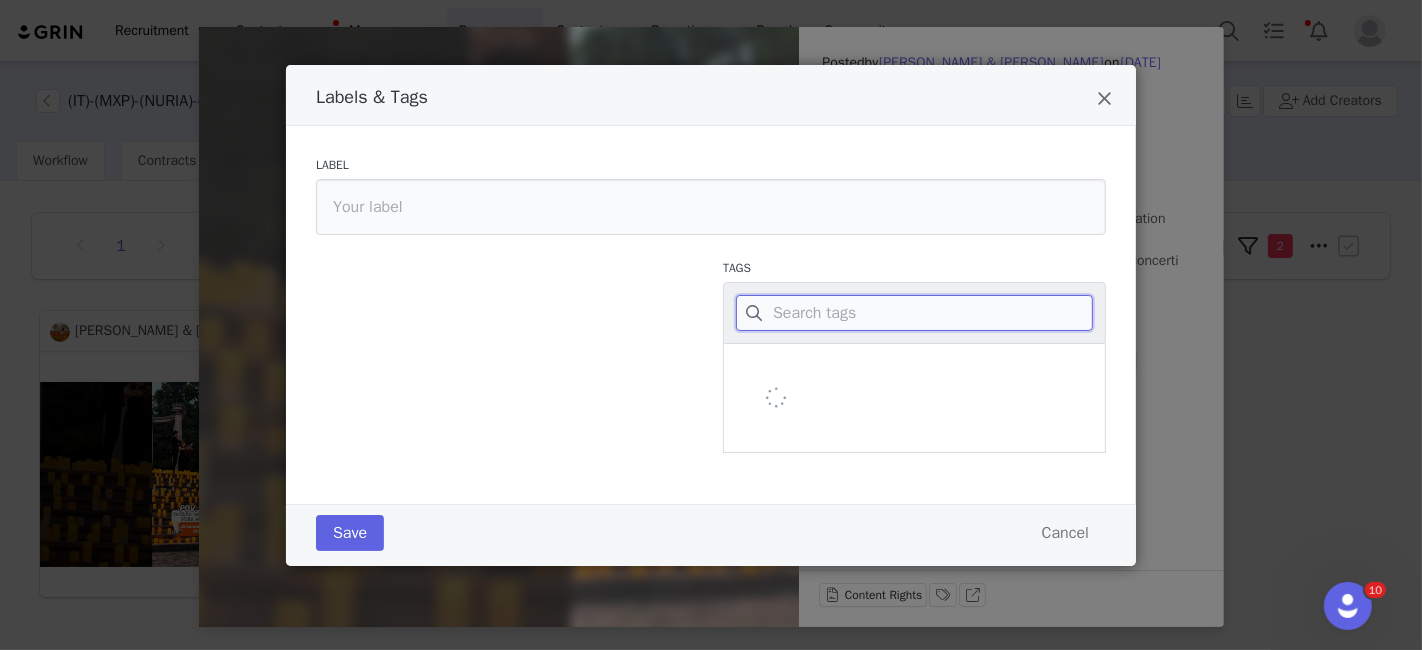 click at bounding box center (914, 313) 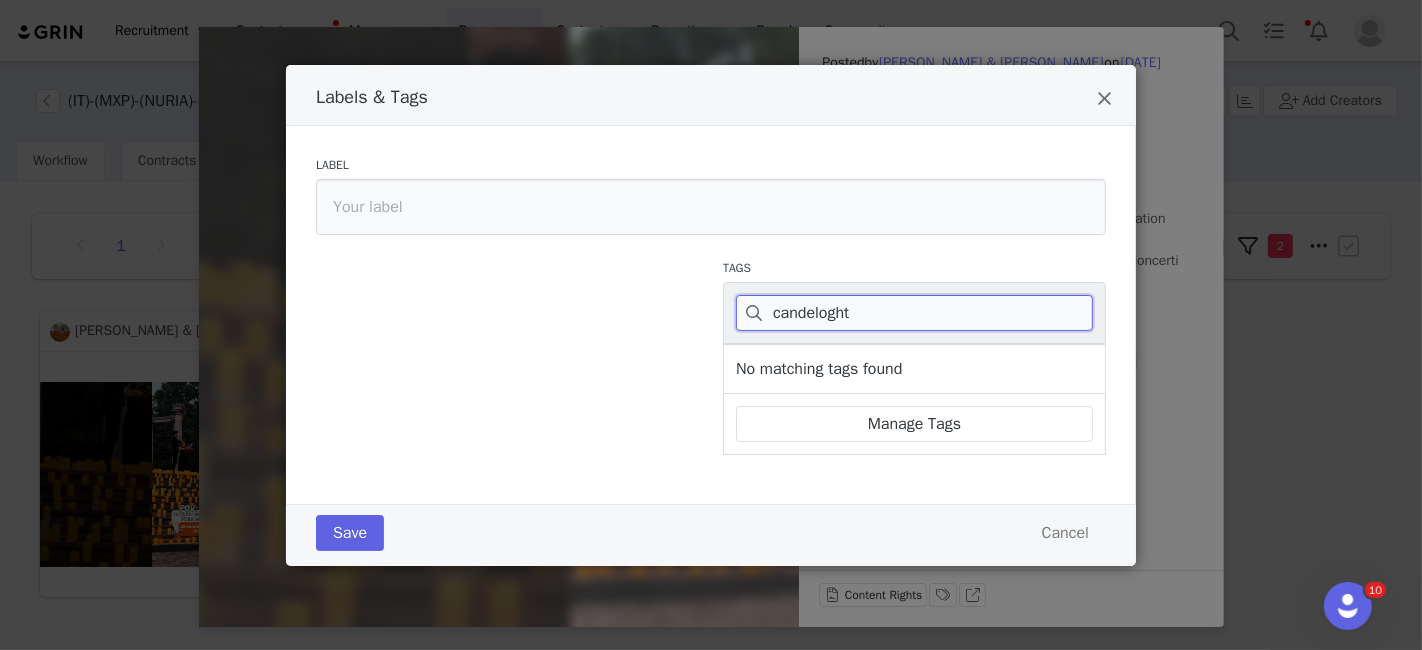 type on "candeloght" 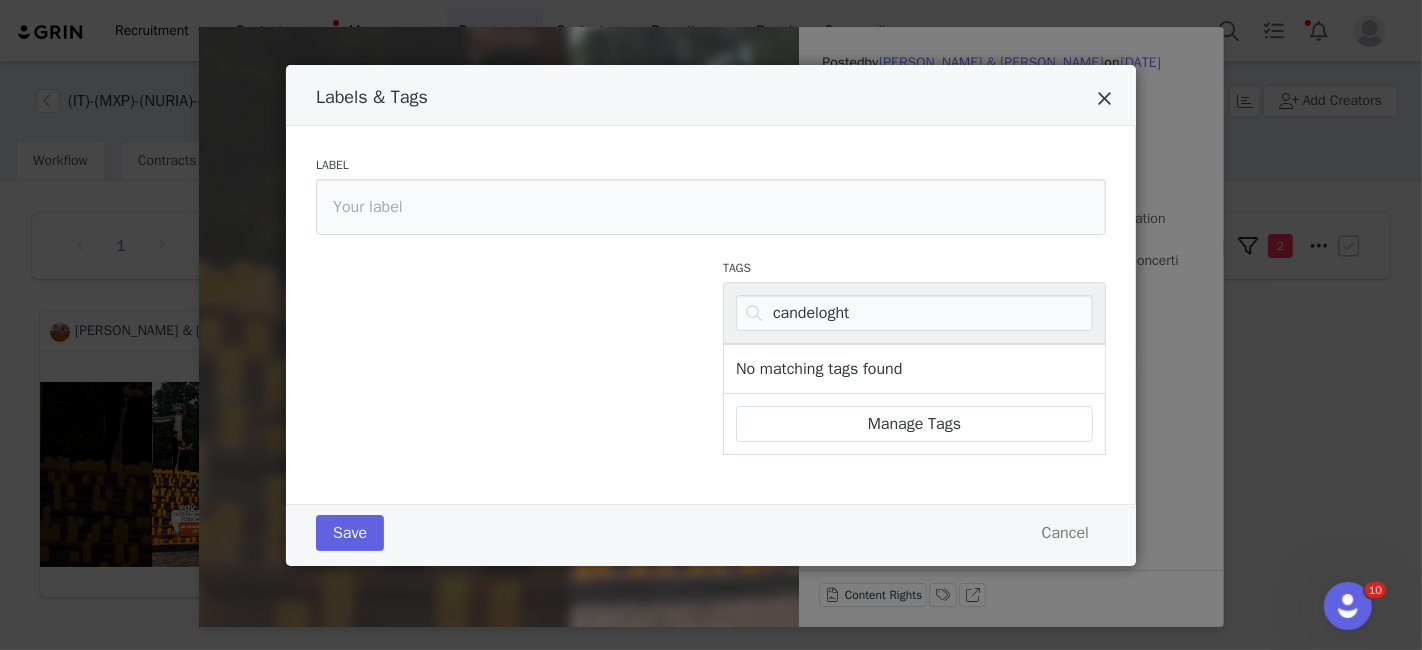 click at bounding box center (1104, 99) 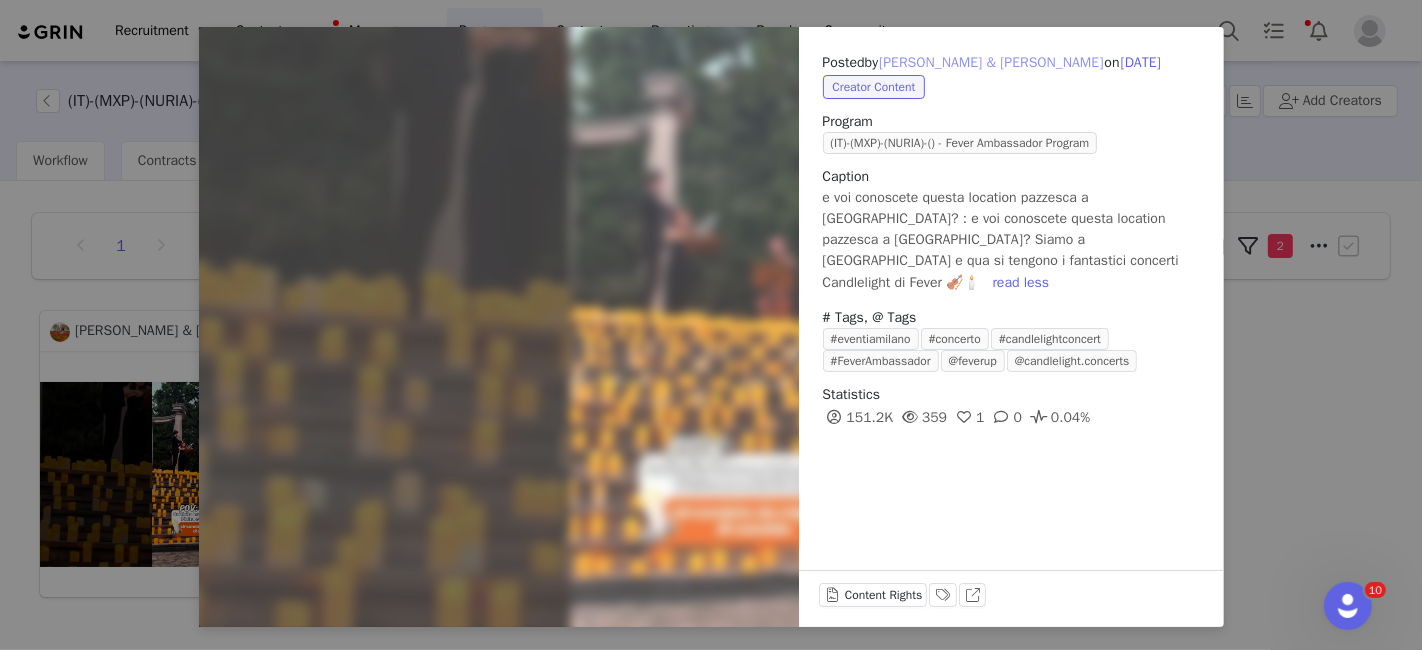 click on "[PERSON_NAME] & [PERSON_NAME]" at bounding box center [991, 63] 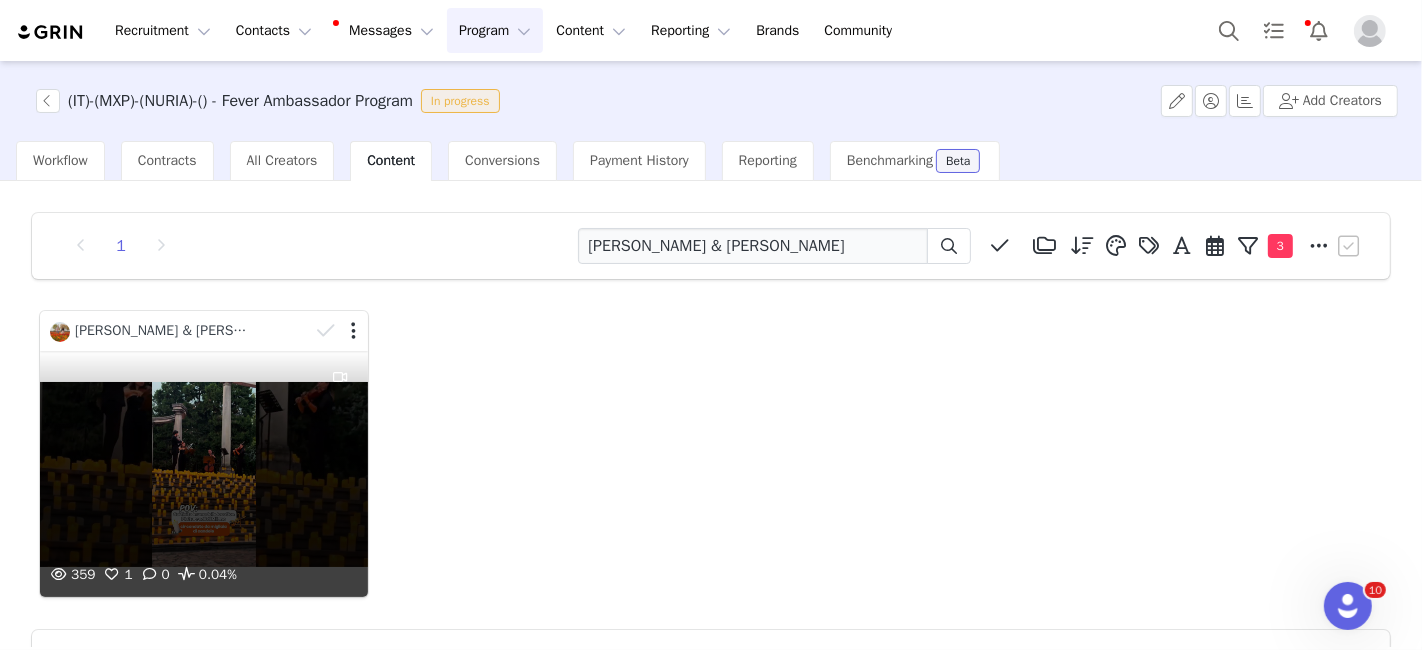 click on "[PERSON_NAME] & [PERSON_NAME]" at bounding box center [180, 331] 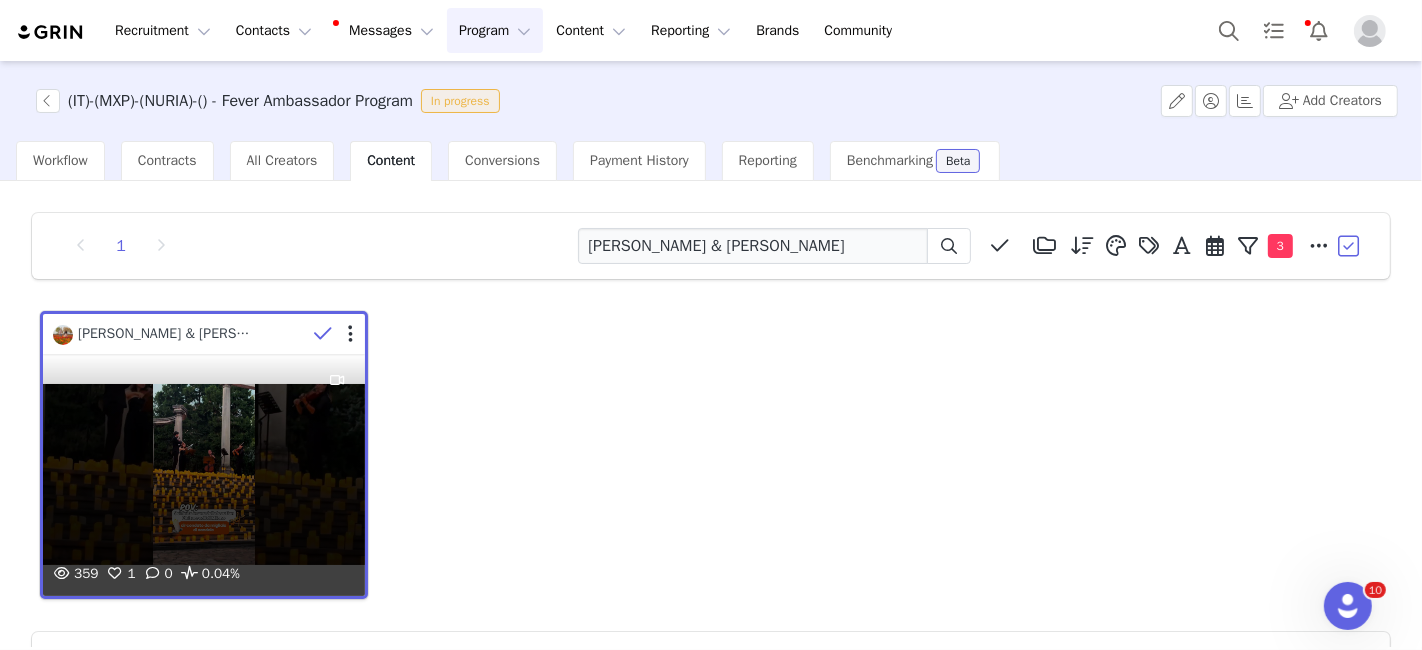 click on "[PERSON_NAME] & [PERSON_NAME]" at bounding box center [180, 334] 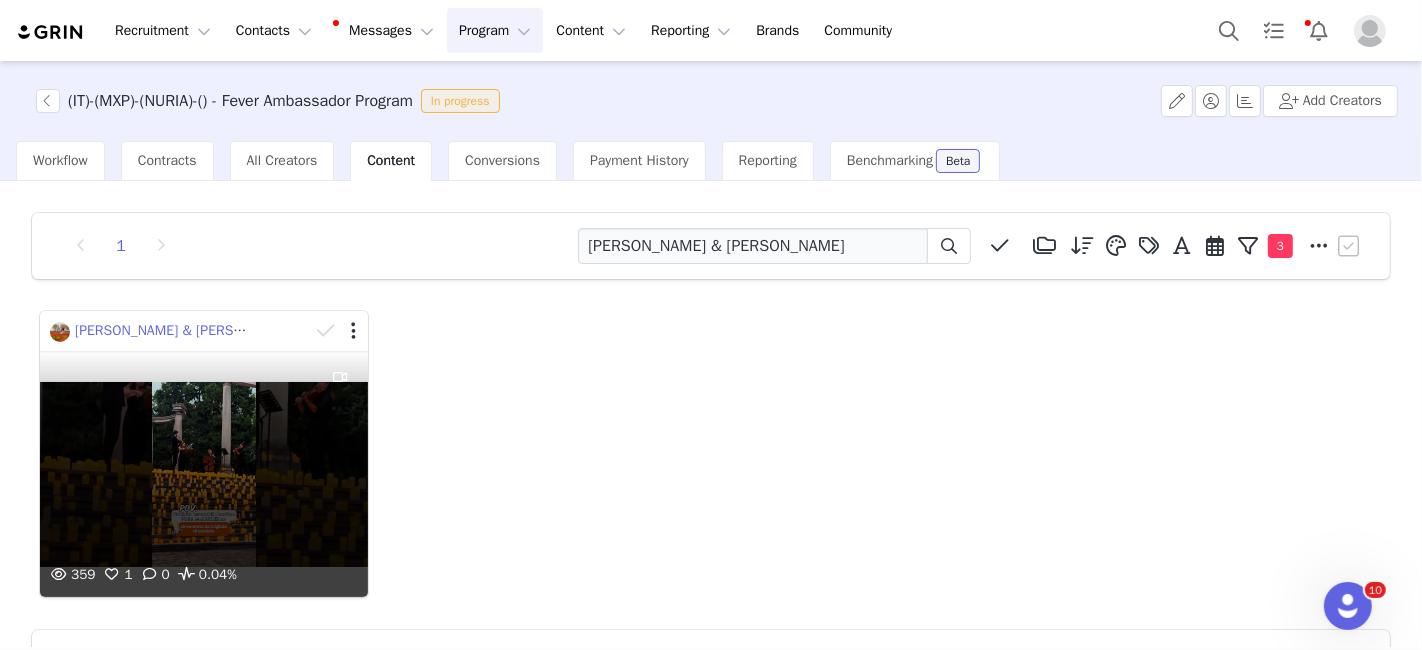 click on "[PERSON_NAME] & [PERSON_NAME]" at bounding box center [187, 330] 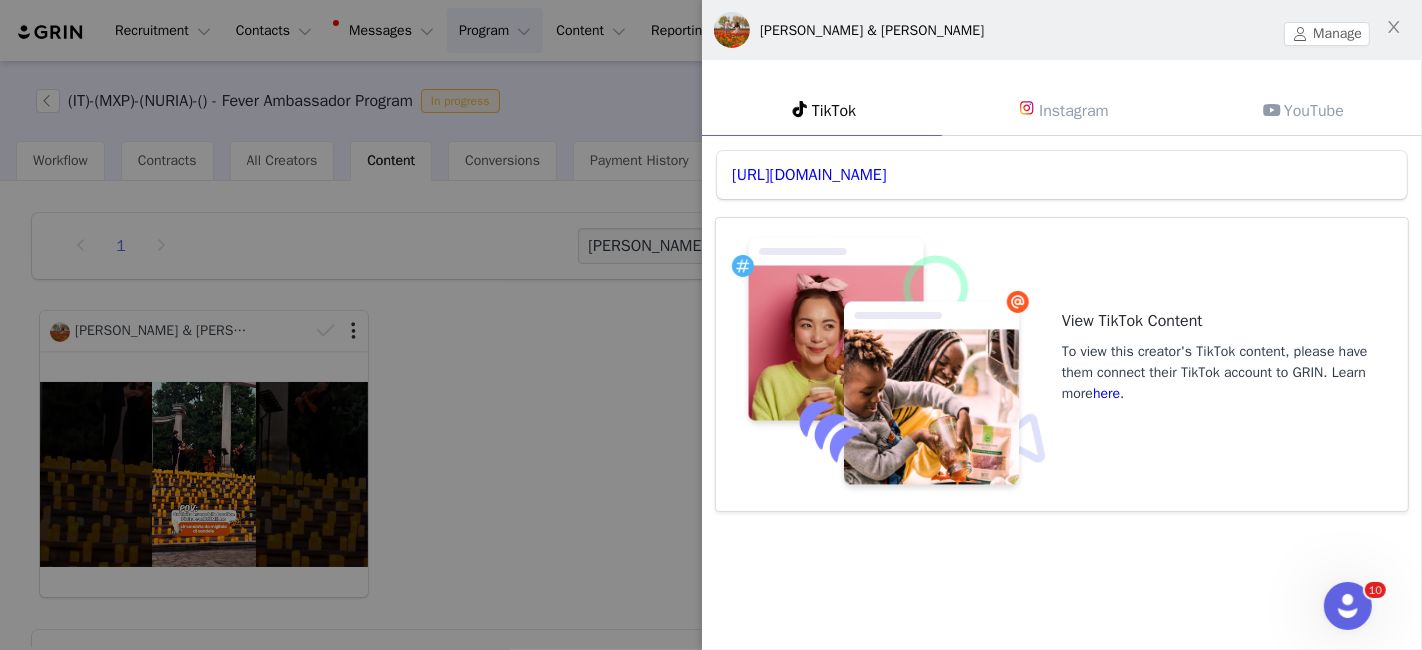 click on "Instagram" at bounding box center (1062, 110) 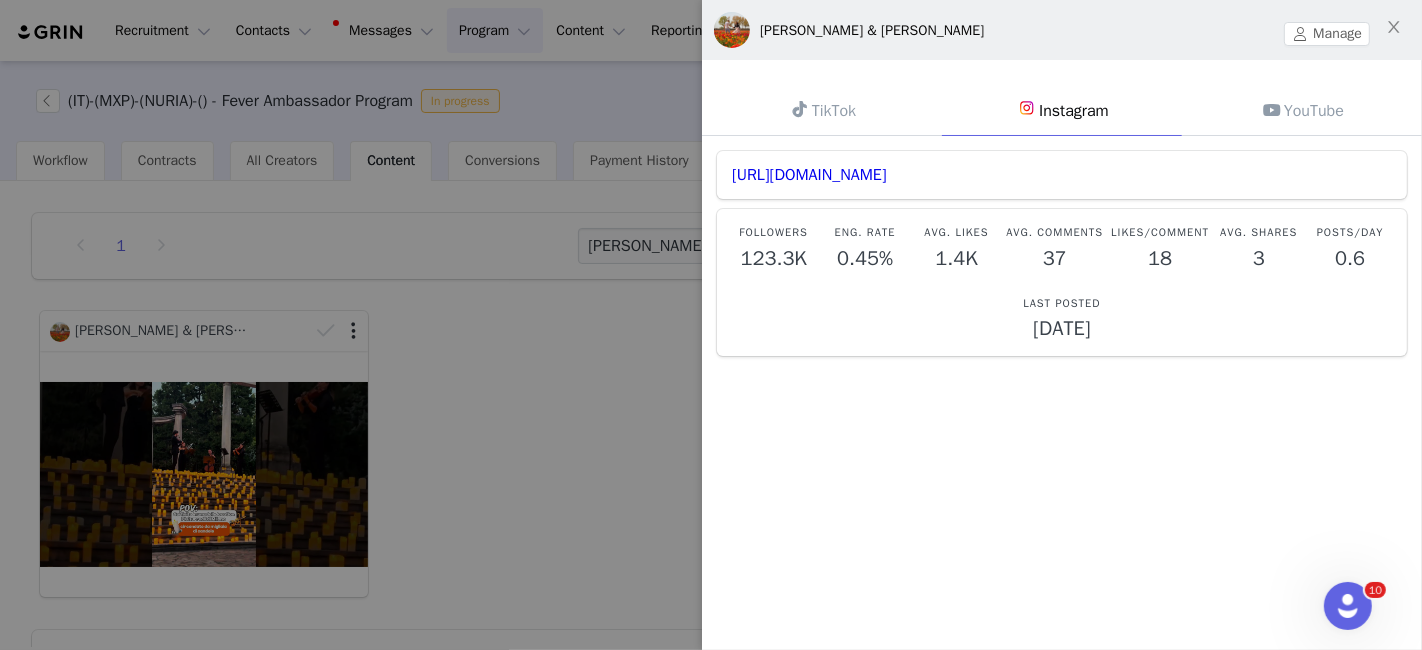 click at bounding box center (711, 325) 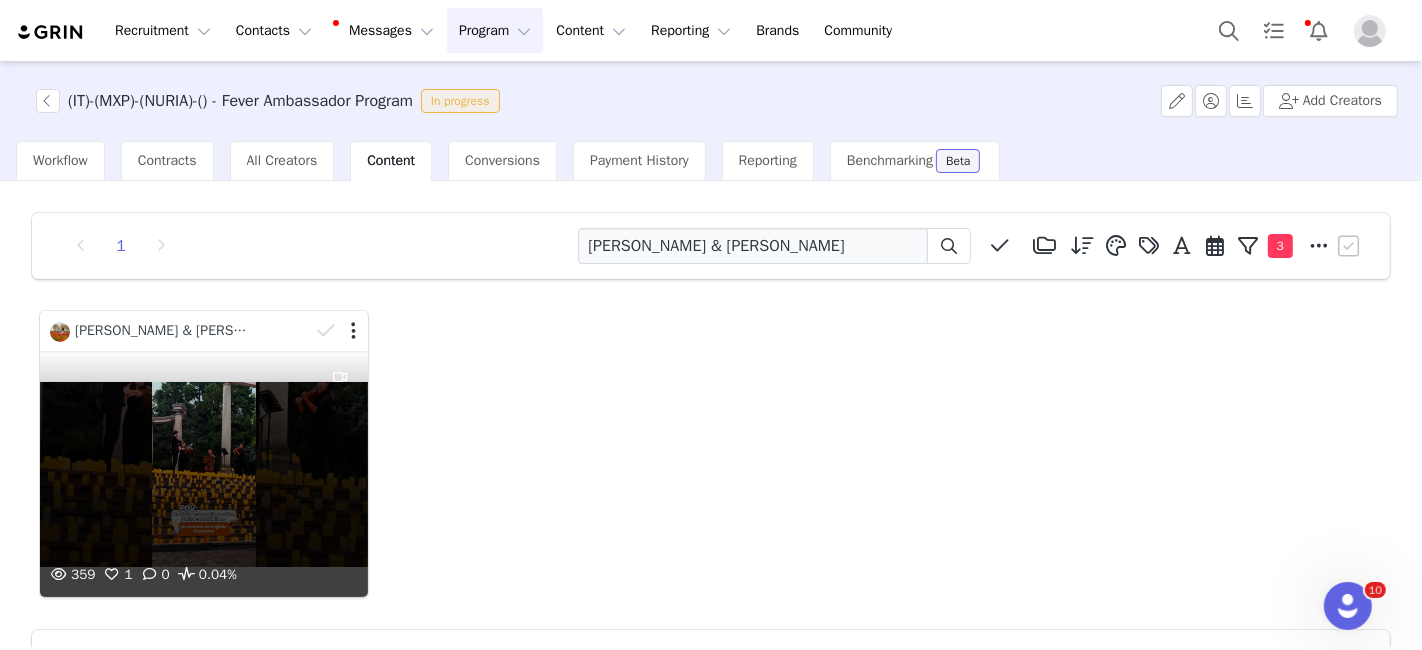 click on "359  1  0  0.04%" at bounding box center (204, 474) 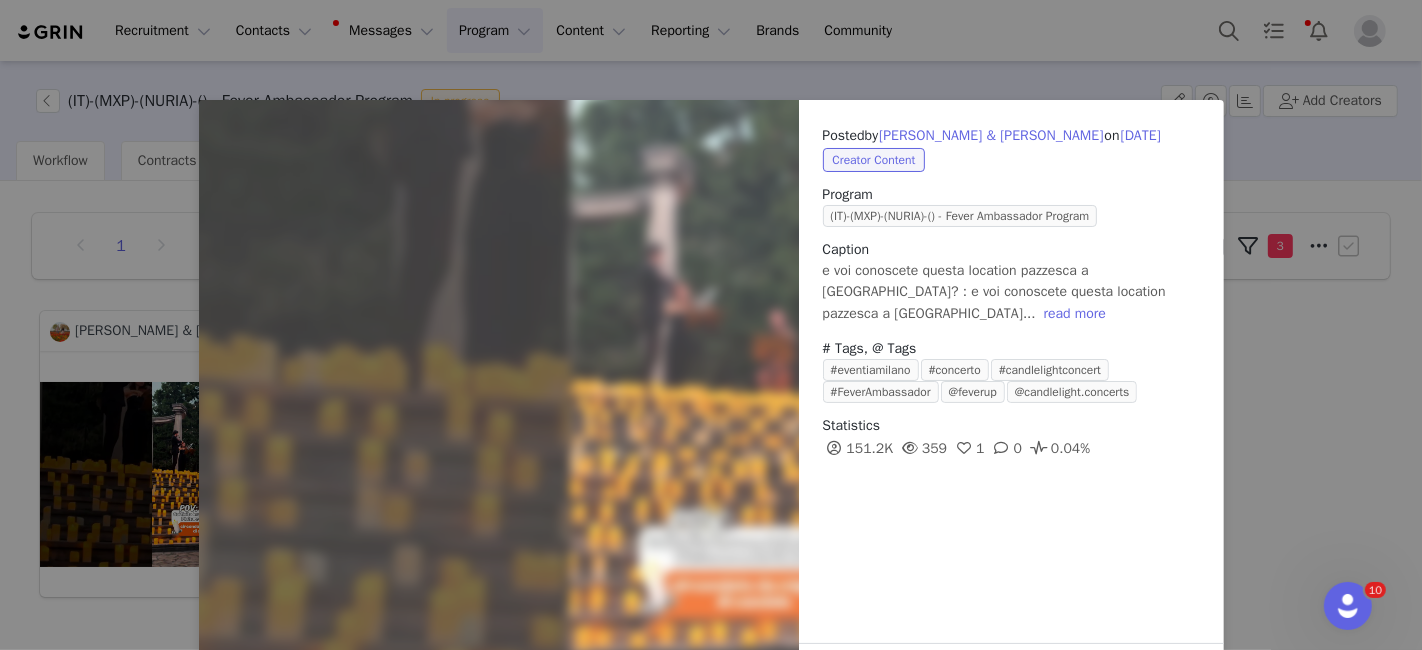 scroll, scrollTop: 73, scrollLeft: 0, axis: vertical 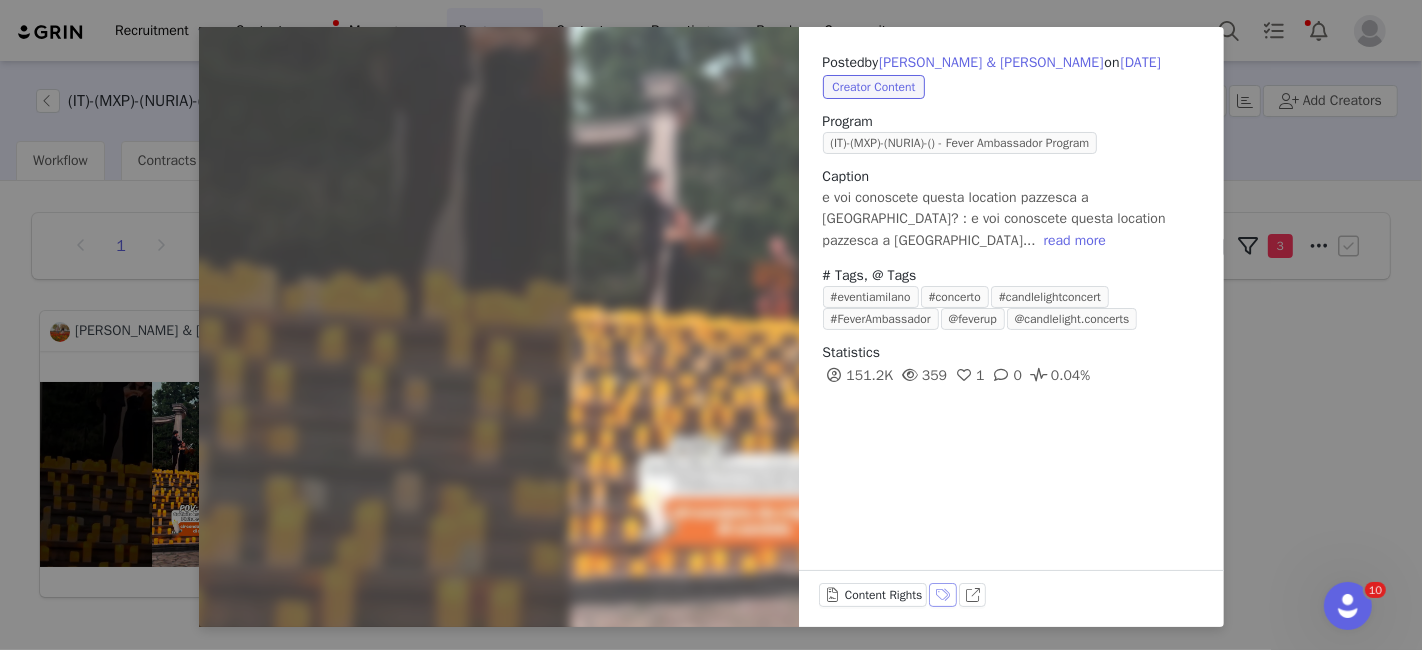 click on "Labels & Tags" at bounding box center (943, 595) 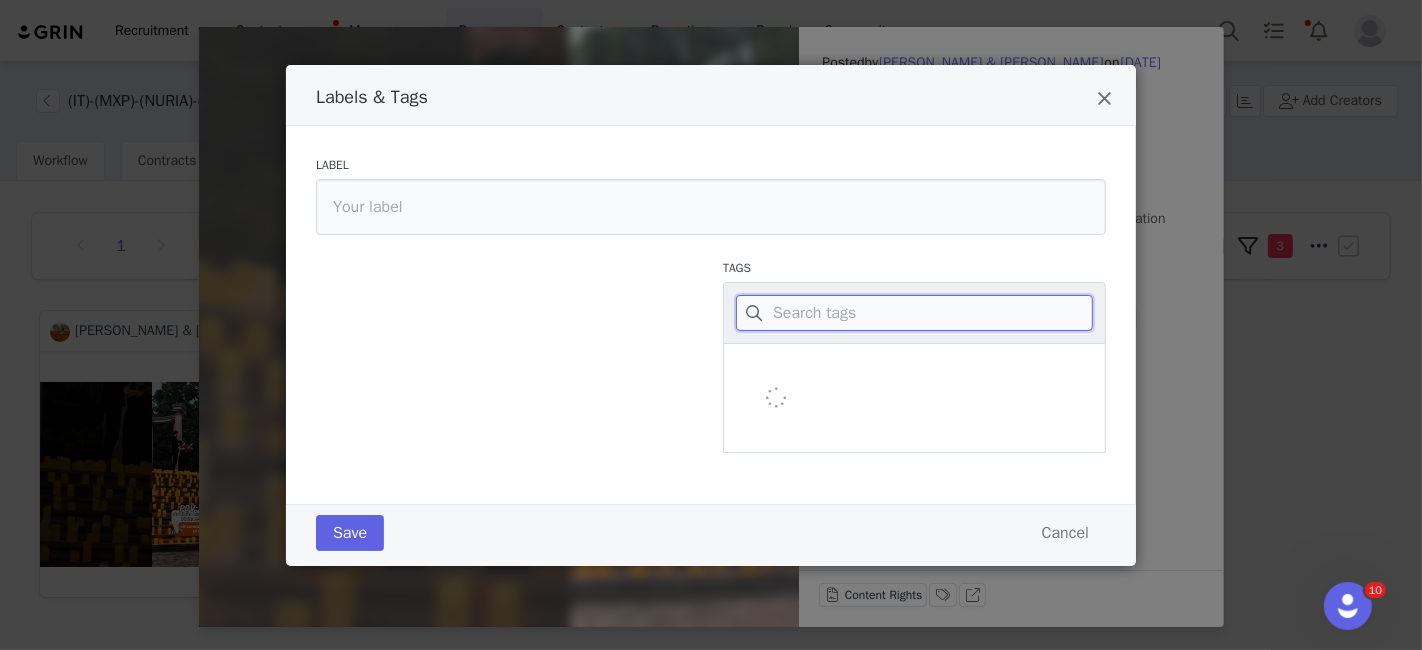 click at bounding box center (914, 313) 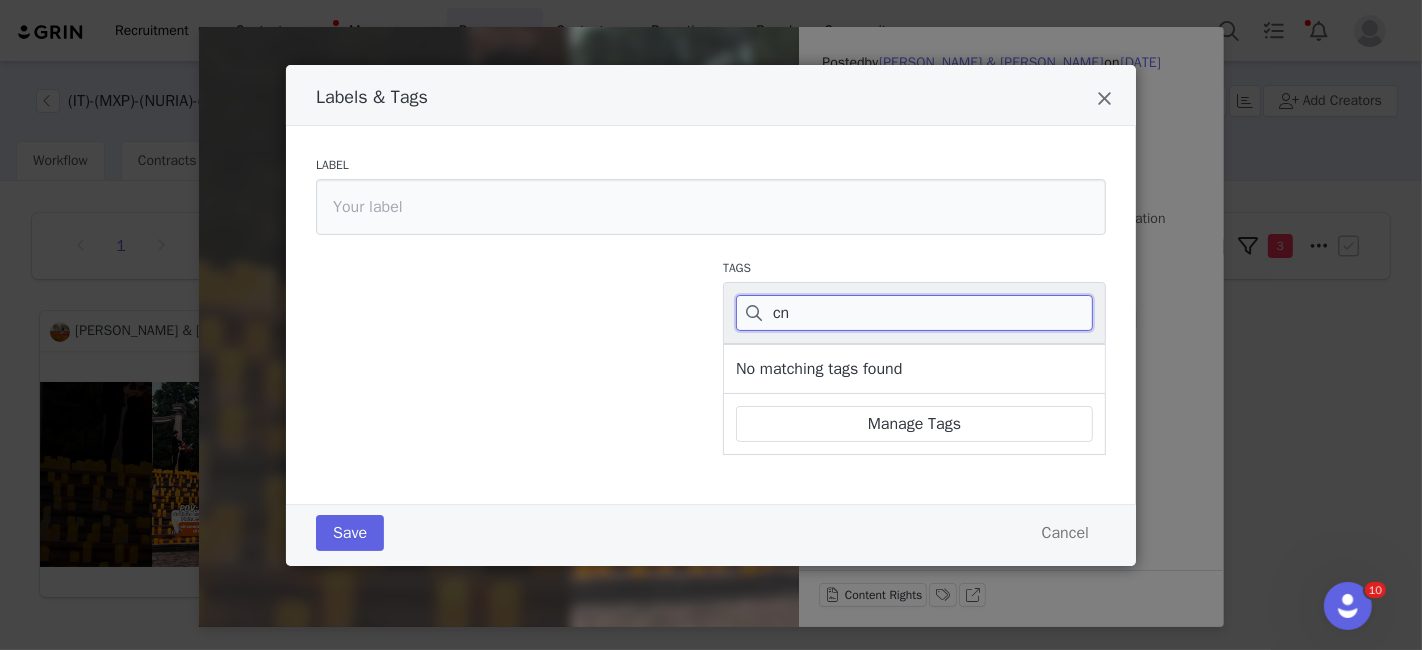type on "c" 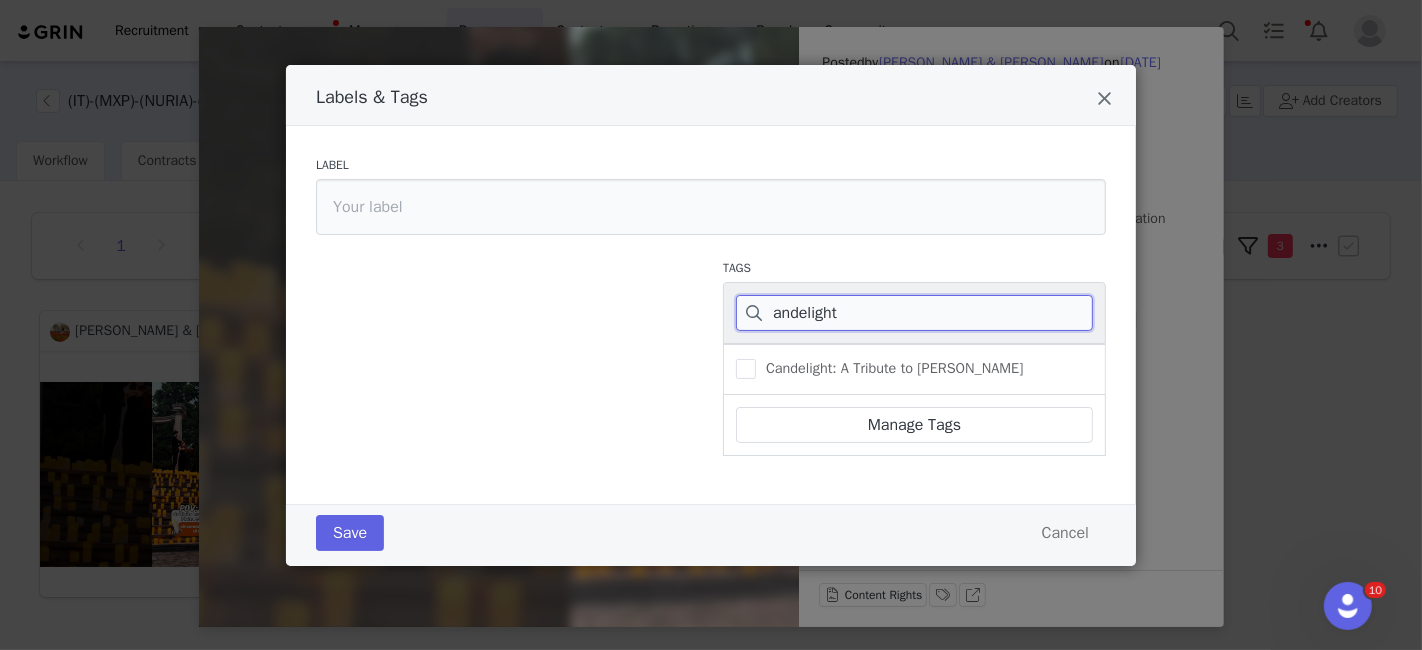 click on "andelight" at bounding box center (914, 313) 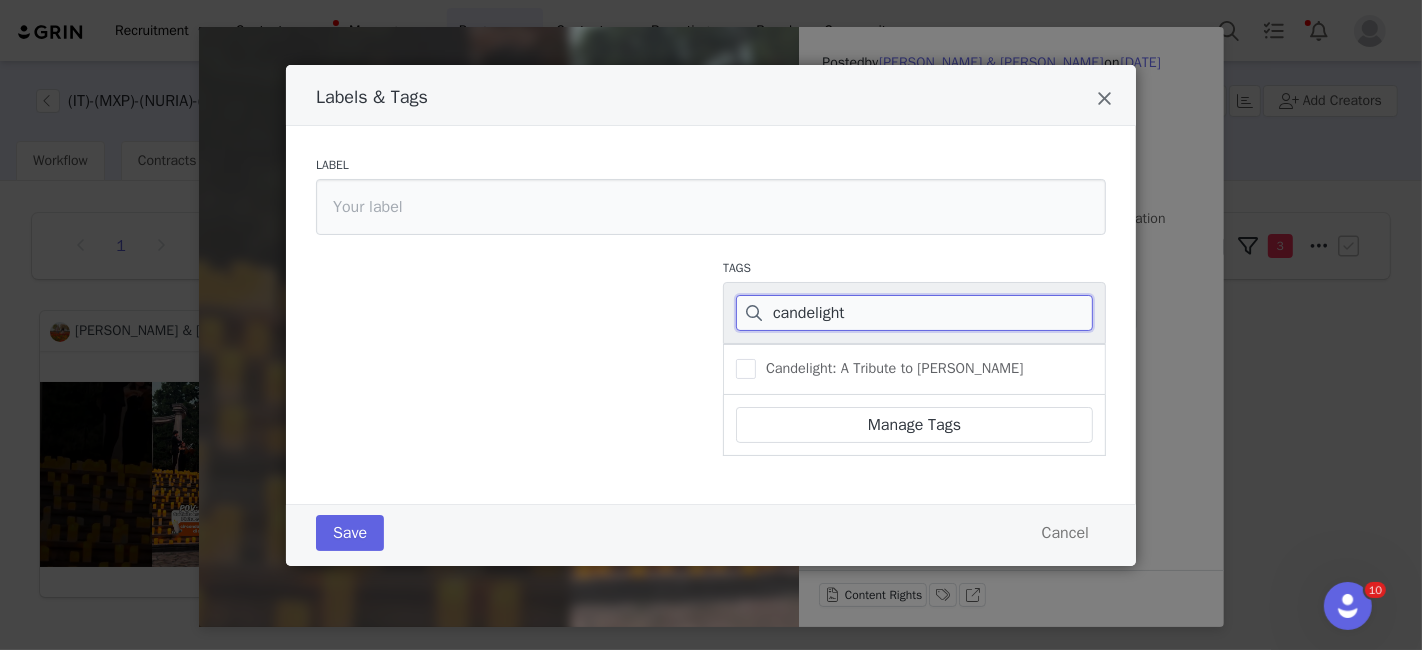 click on "candelight" at bounding box center [914, 313] 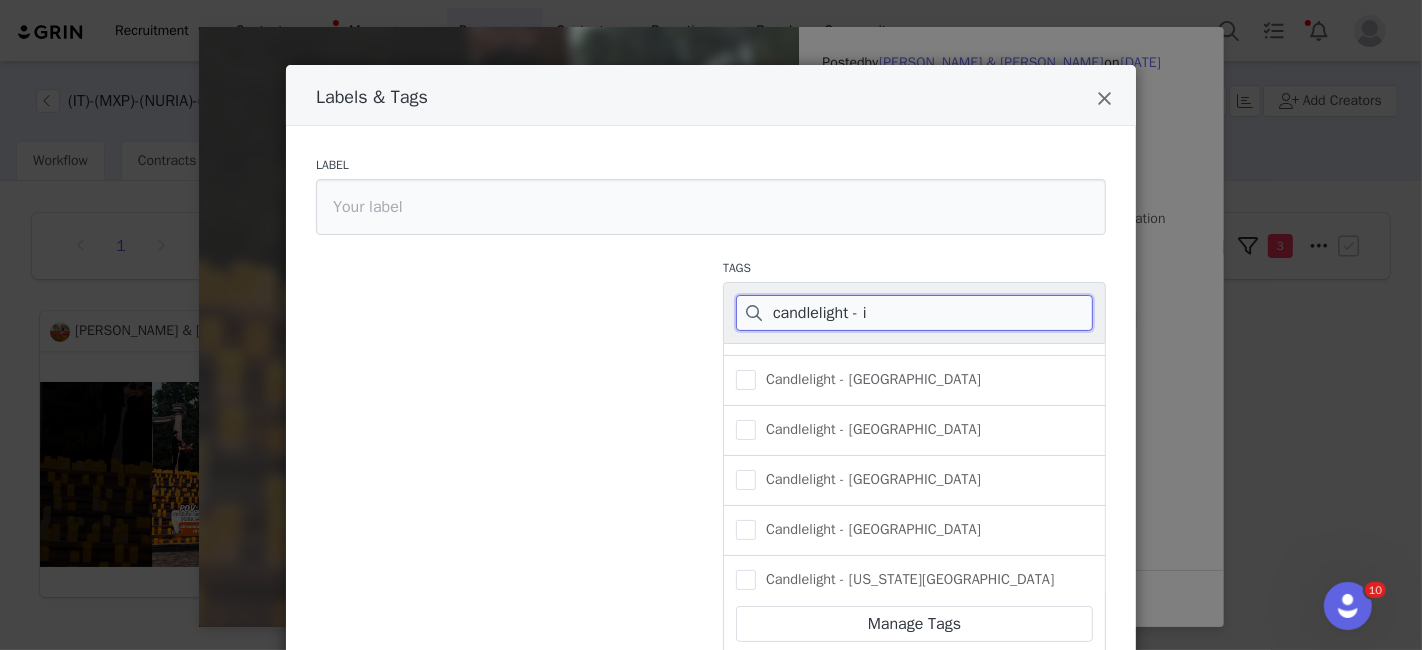 scroll, scrollTop: 0, scrollLeft: 0, axis: both 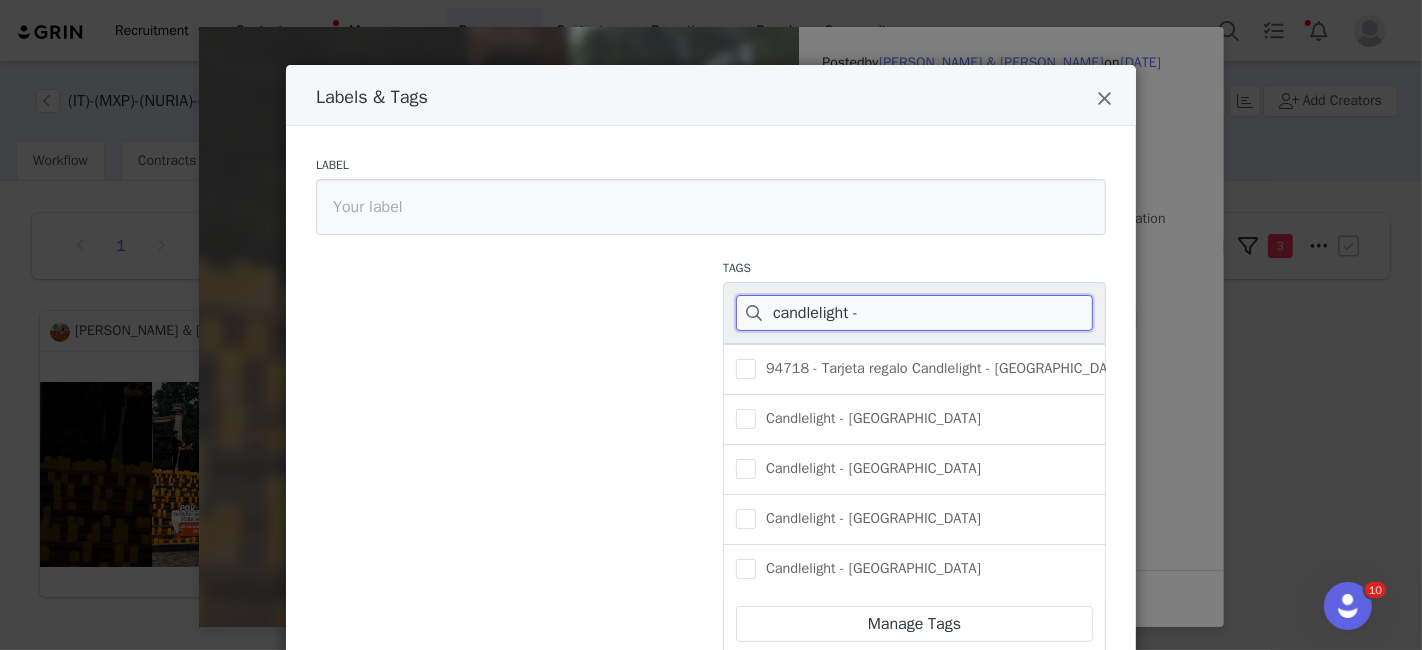 type on "candlelight -" 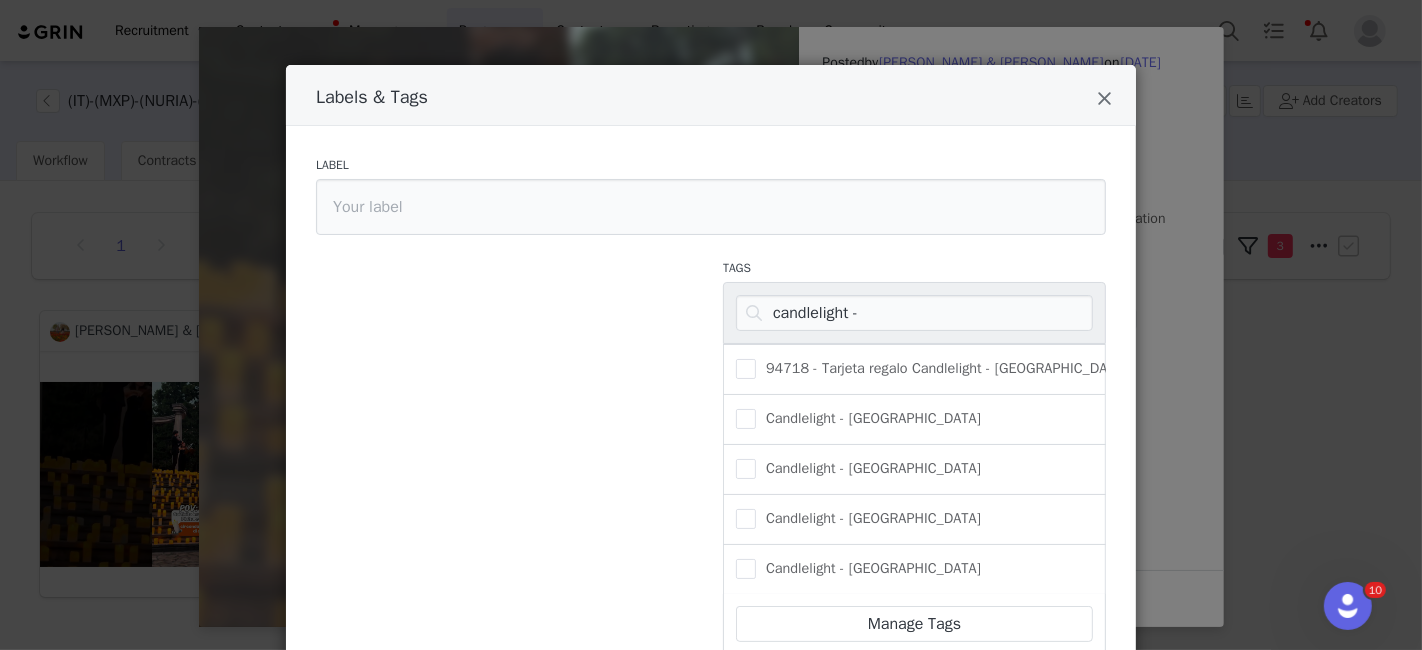 click on "Labels & Tags" at bounding box center [711, 95] 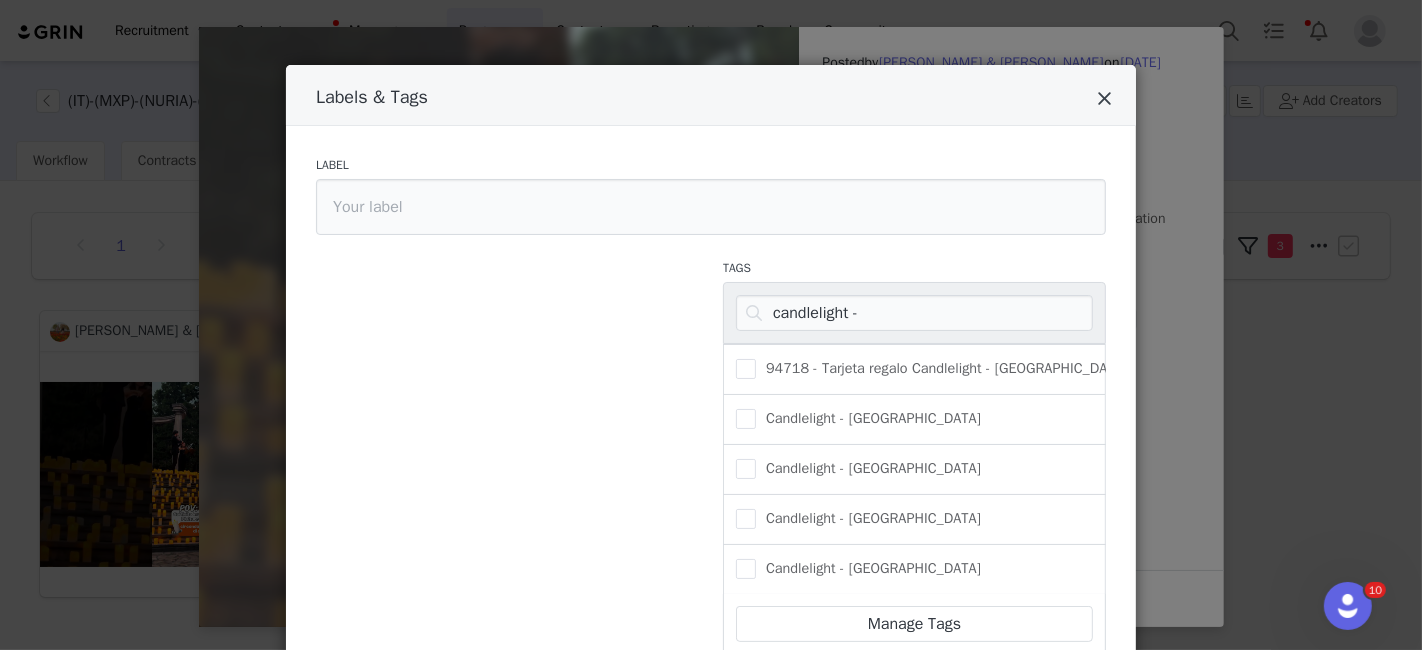 click at bounding box center [1104, 99] 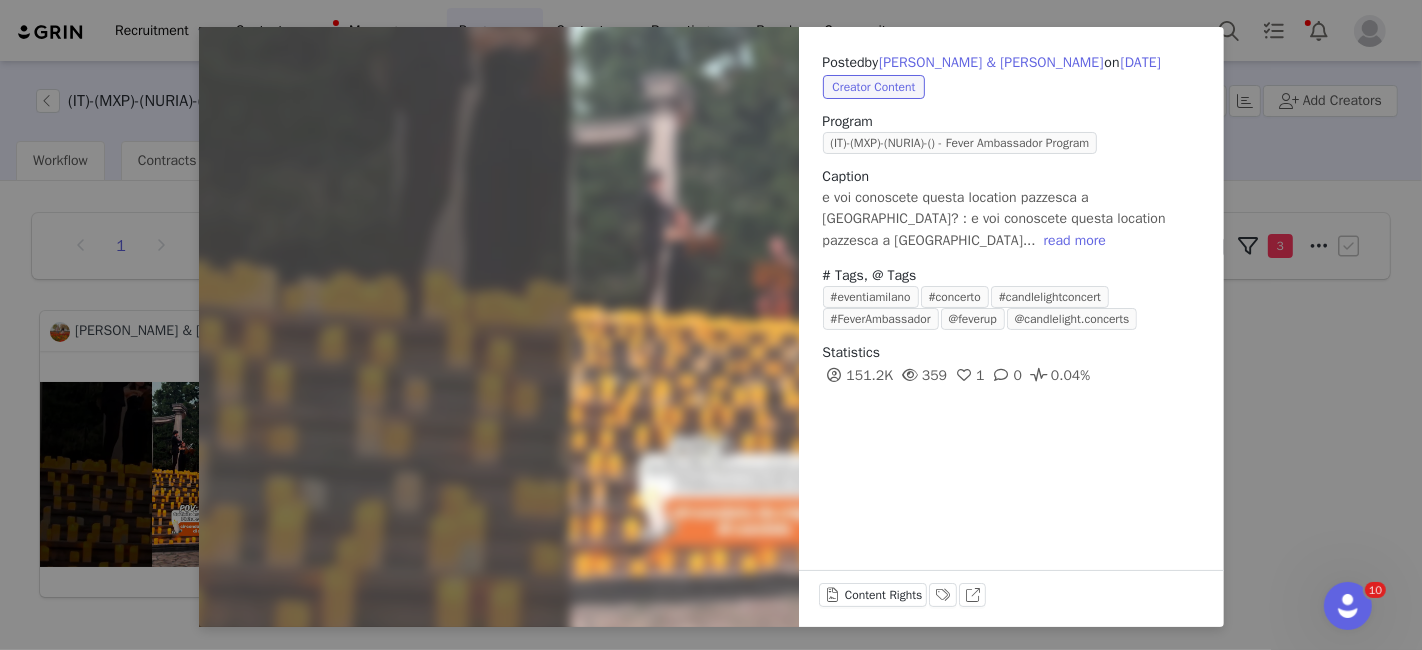 click on "Posted  by  [PERSON_NAME] & [PERSON_NAME]  on  [DATE]  Creator Content  Program (IT)-(MXP)-(NURIA)-() - Fever Ambassador Program Caption e voi conoscete questa location pazzesca a [GEOGRAPHIC_DATA]?   : e voi conoscete questa location pazzesca a Mi... read more # Tags, @ Tags  #eventiamilano   #concerto   #candlelightconcert   #FeverAmbassador   @feverup   @candlelight.concerts      Statistics 151.2K  359  1  0  0.04%  Content Rights Labels & Tags View on YouTube" at bounding box center (711, 325) 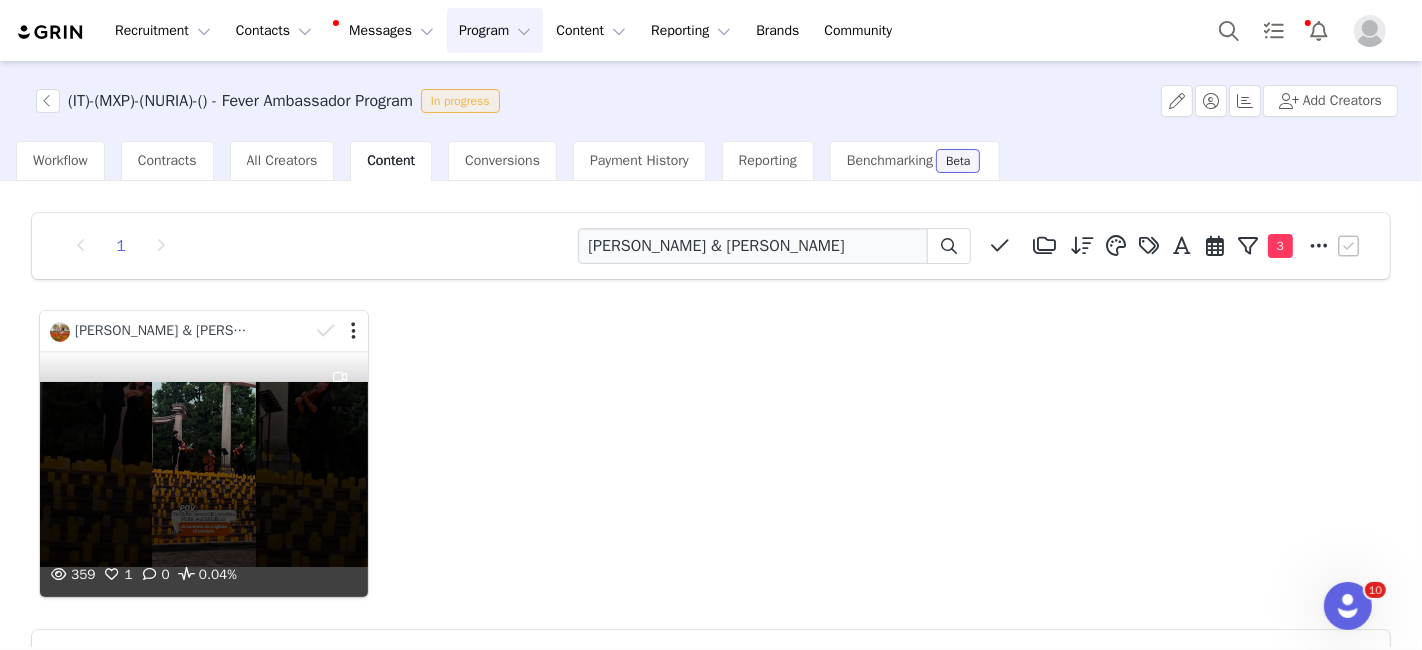 click on "359  1  0  0.04%" at bounding box center (204, 474) 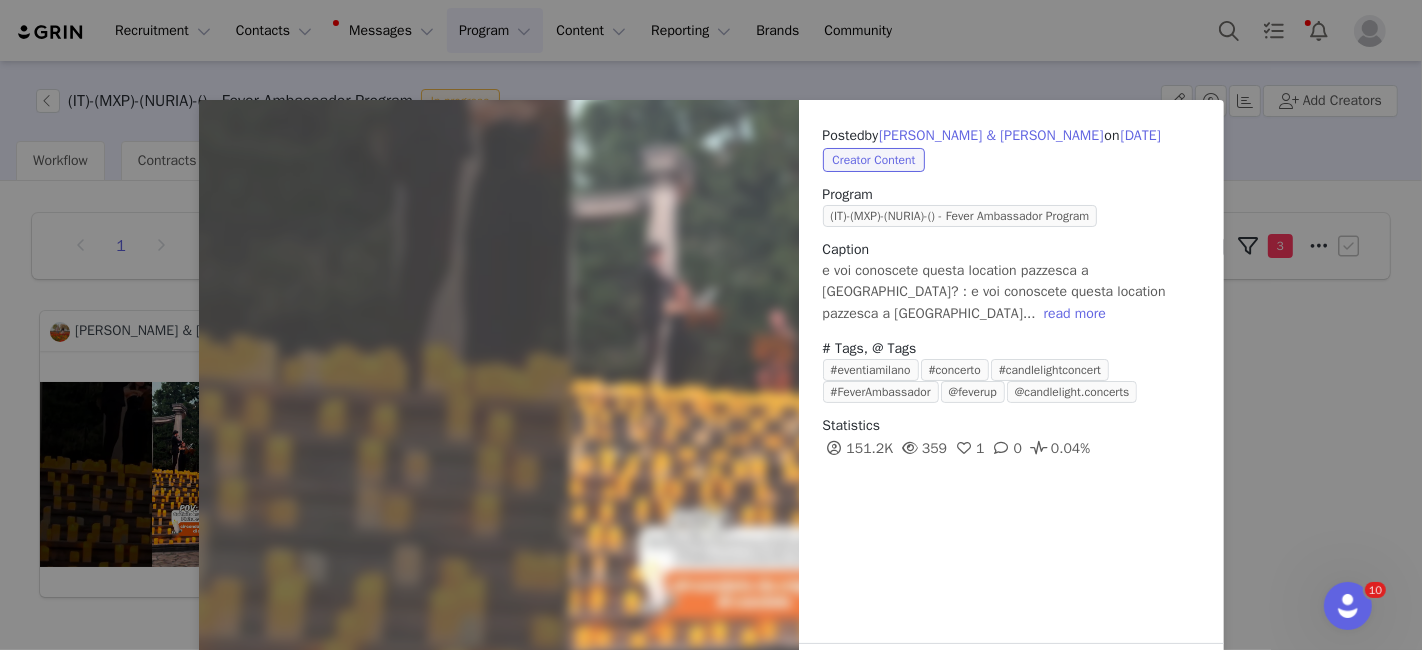 click on "Posted  by  [PERSON_NAME] & [PERSON_NAME]  on  [DATE]  Creator Content  Program (IT)-(MXP)-(NURIA)-() - Fever Ambassador Program Caption e voi conoscete questa location pazzesca a [GEOGRAPHIC_DATA]?   : e voi conoscete questa location pazzesca a Mi... read more # Tags, @ Tags  #eventiamilano   #concerto   #candlelightconcert   #FeverAmbassador   @feverup   @candlelight.concerts      Statistics 151.2K  359  1  0  0.04%  Content Rights Labels & Tags View on YouTube" at bounding box center (711, 325) 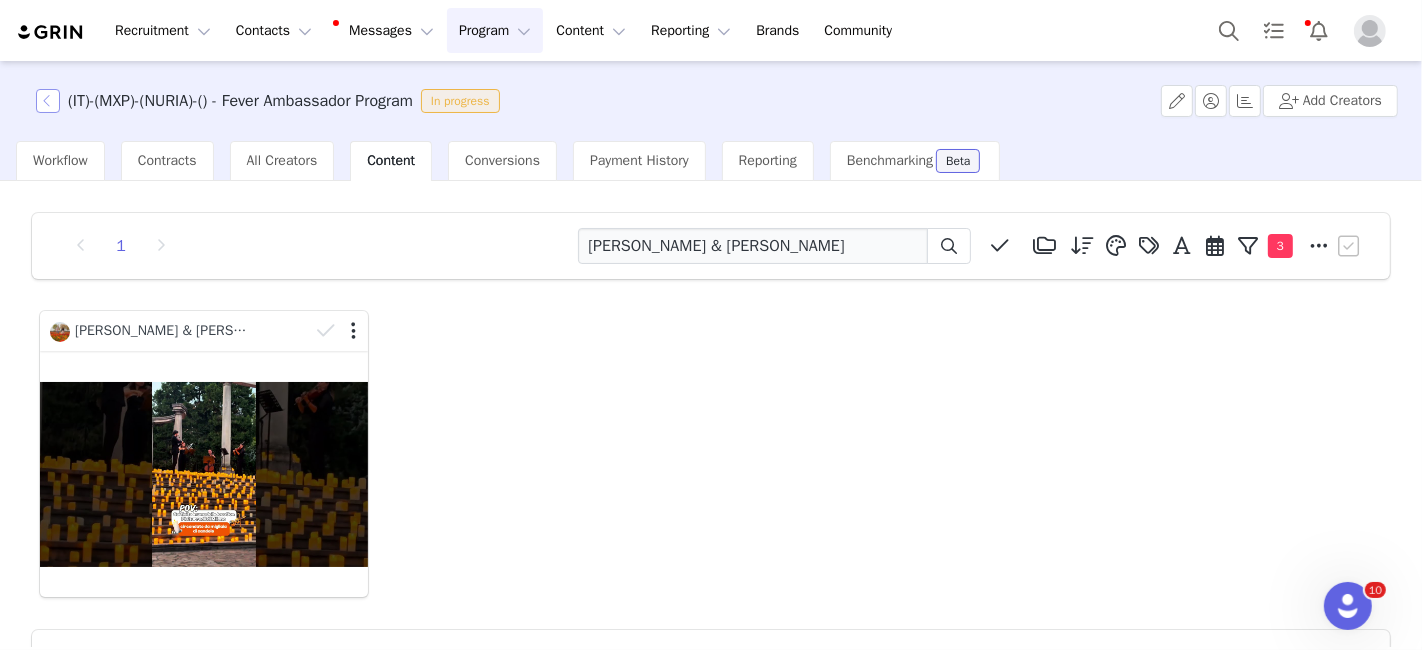 click at bounding box center [48, 101] 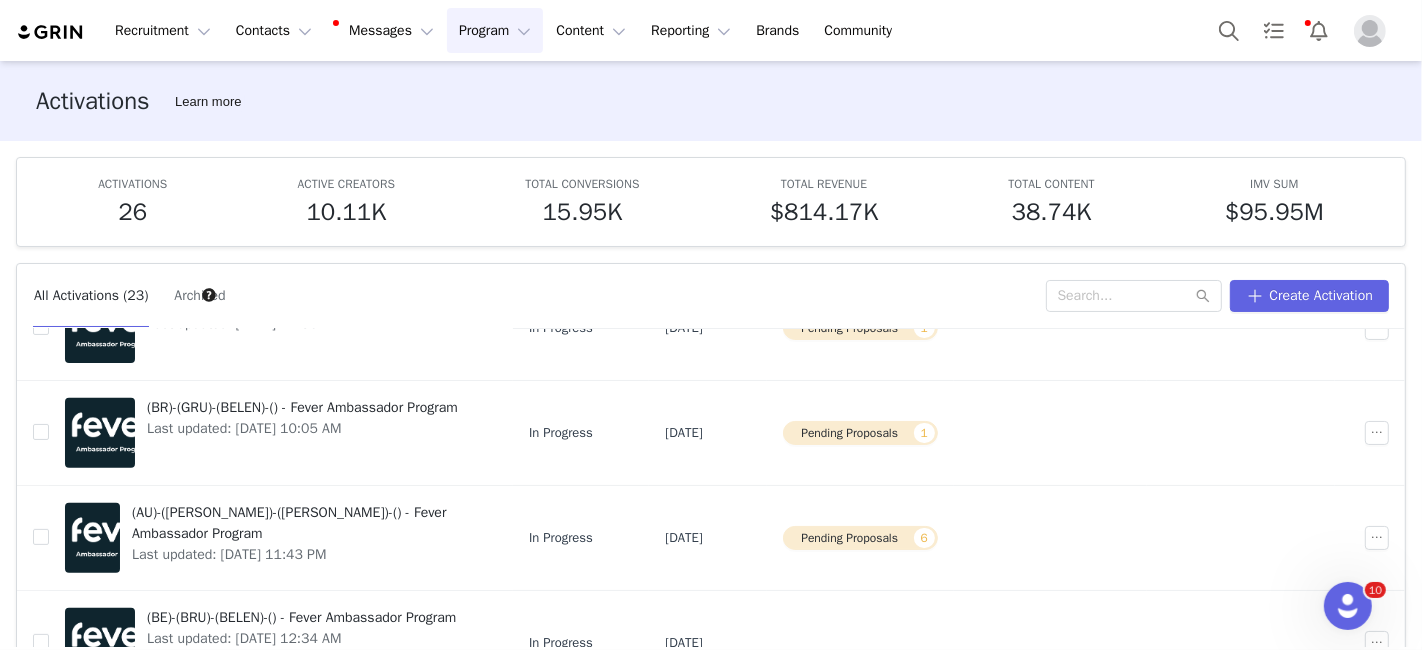 scroll, scrollTop: 743, scrollLeft: 0, axis: vertical 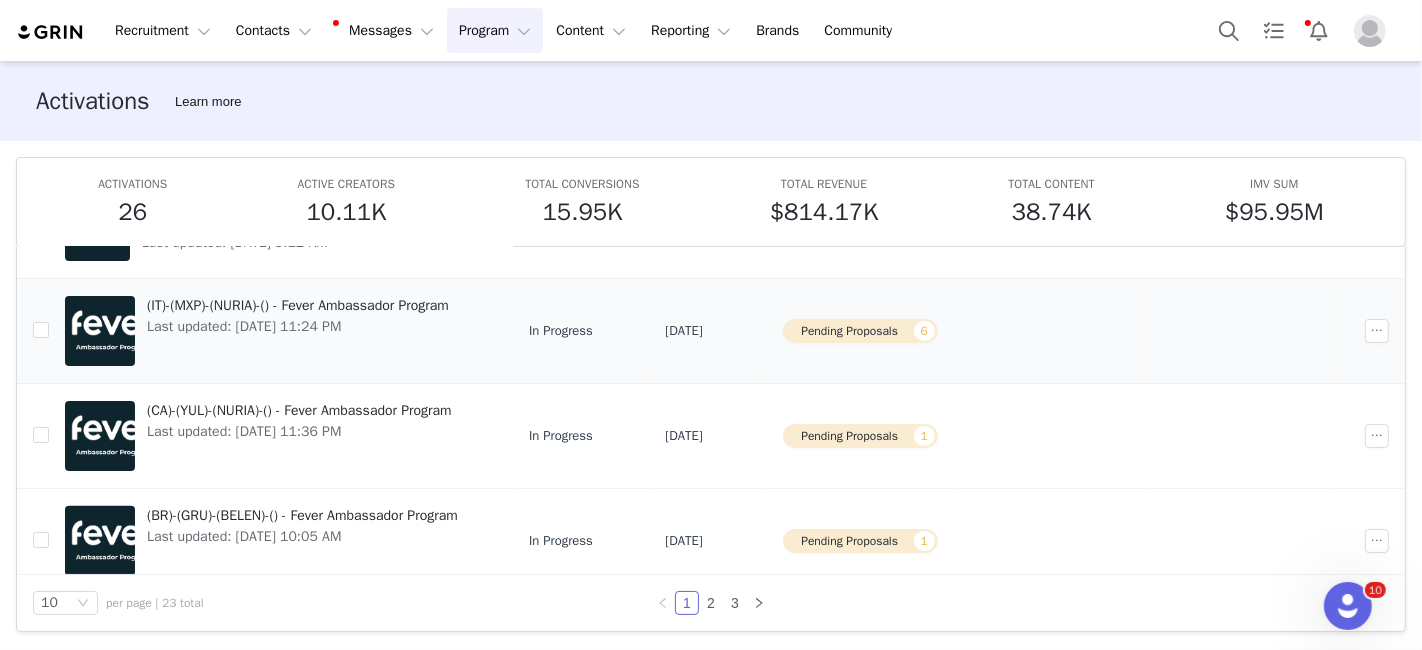 click on "Pending Proposals 6" at bounding box center [860, 331] 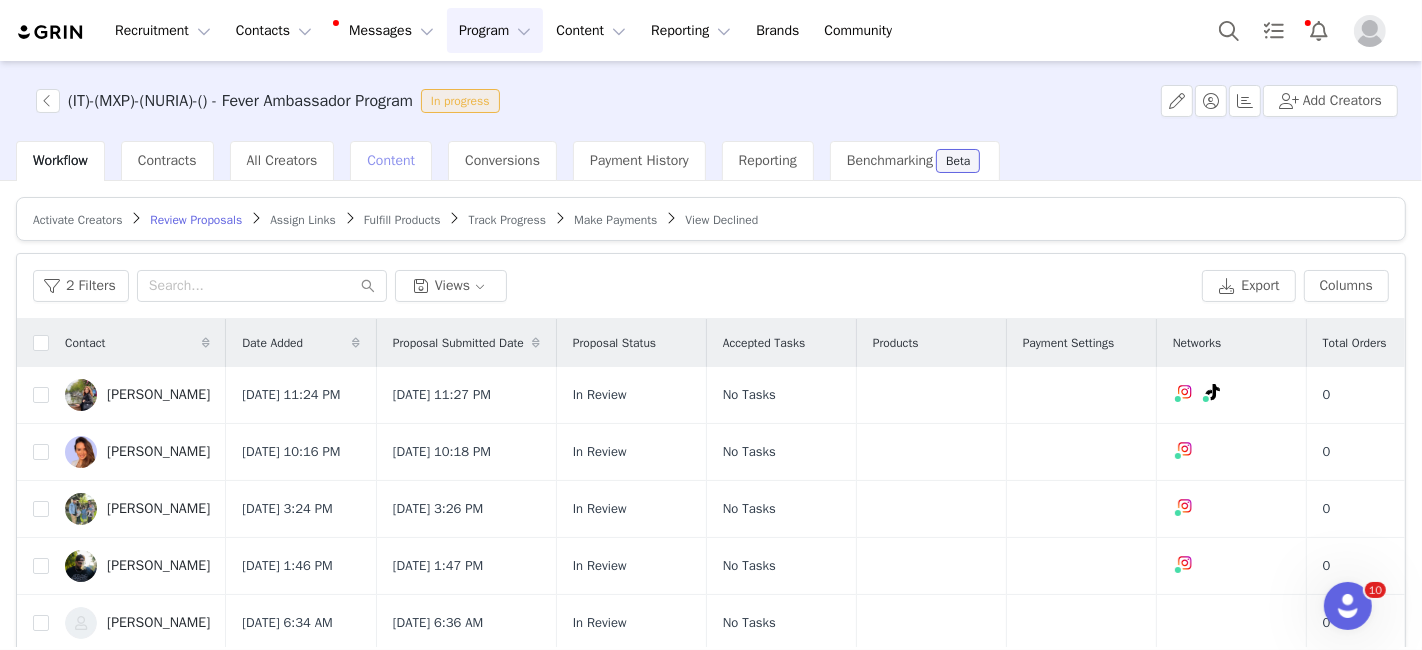 click on "Content" at bounding box center (391, 160) 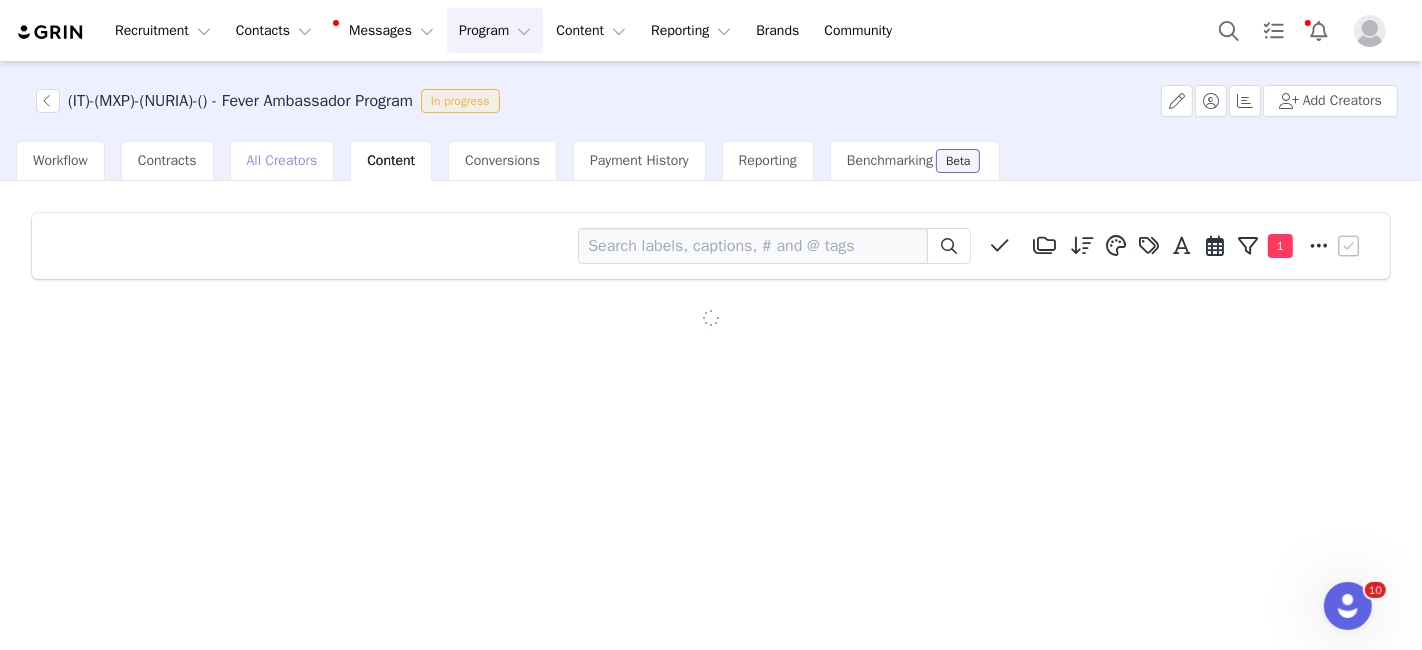 click on "All Creators" at bounding box center (282, 160) 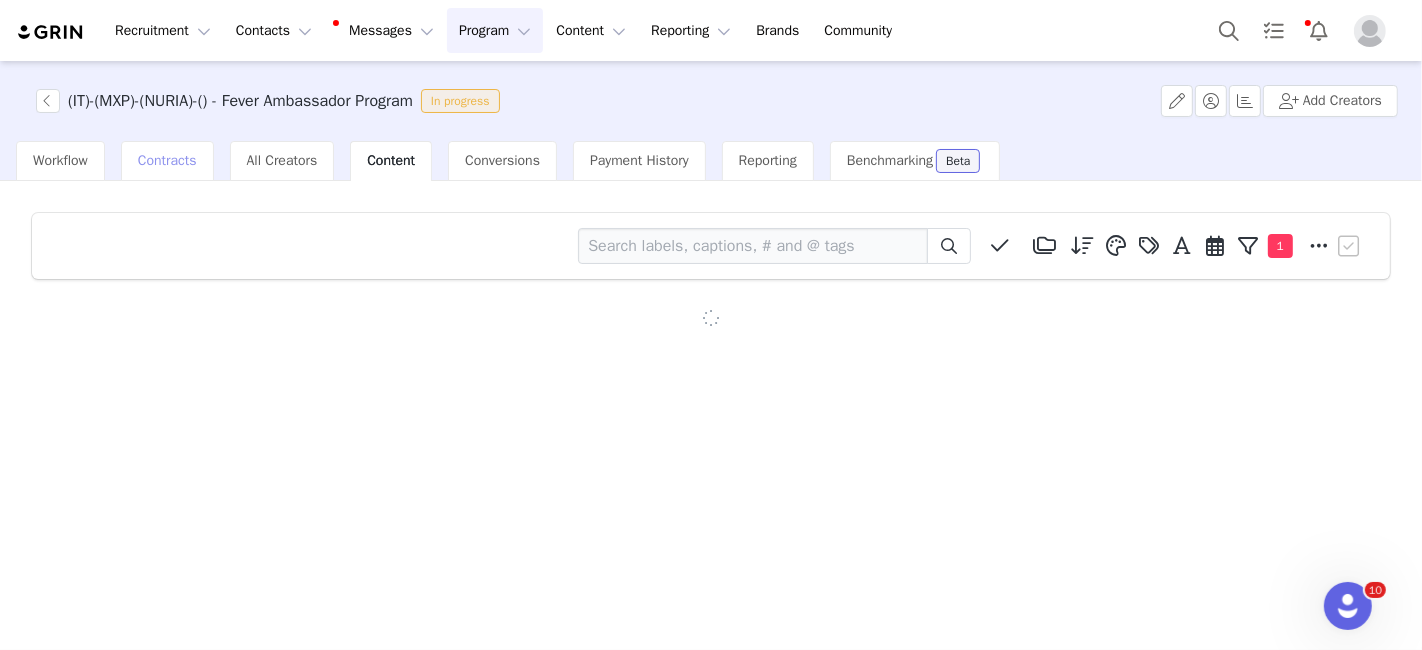 click on "Contracts" at bounding box center (167, 160) 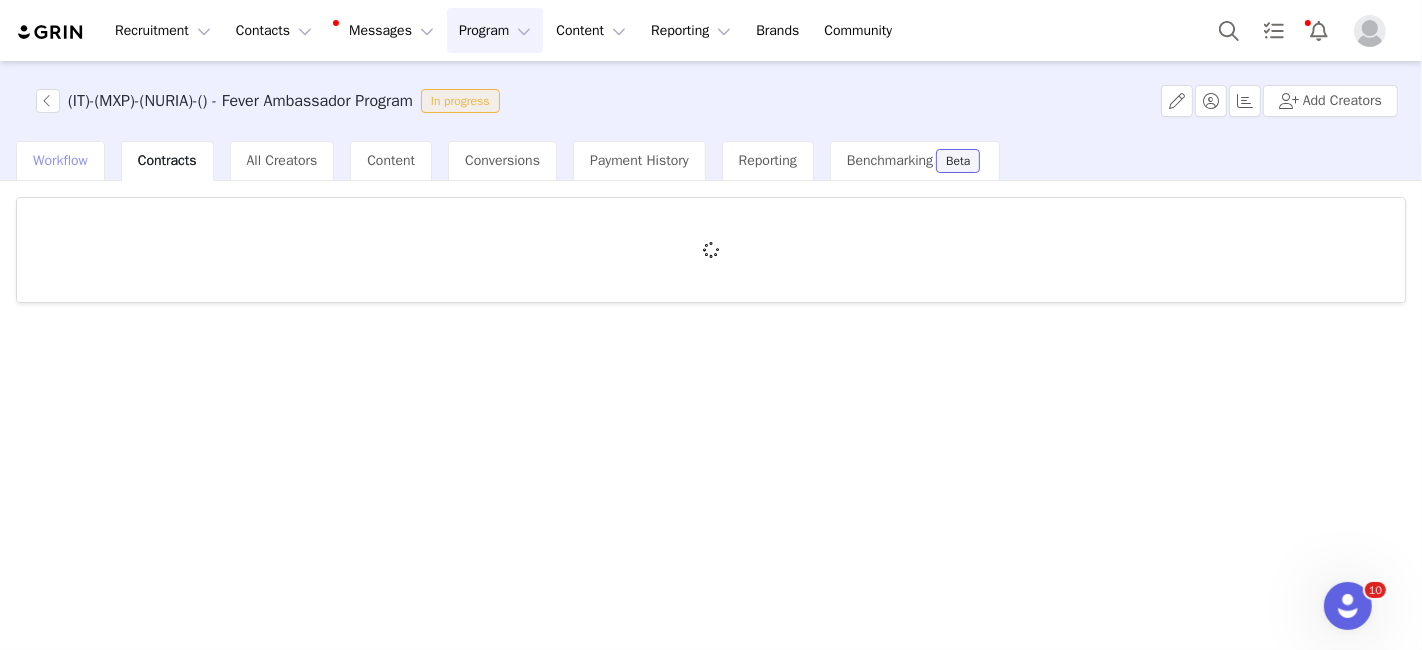 click on "Workflow" at bounding box center (60, 160) 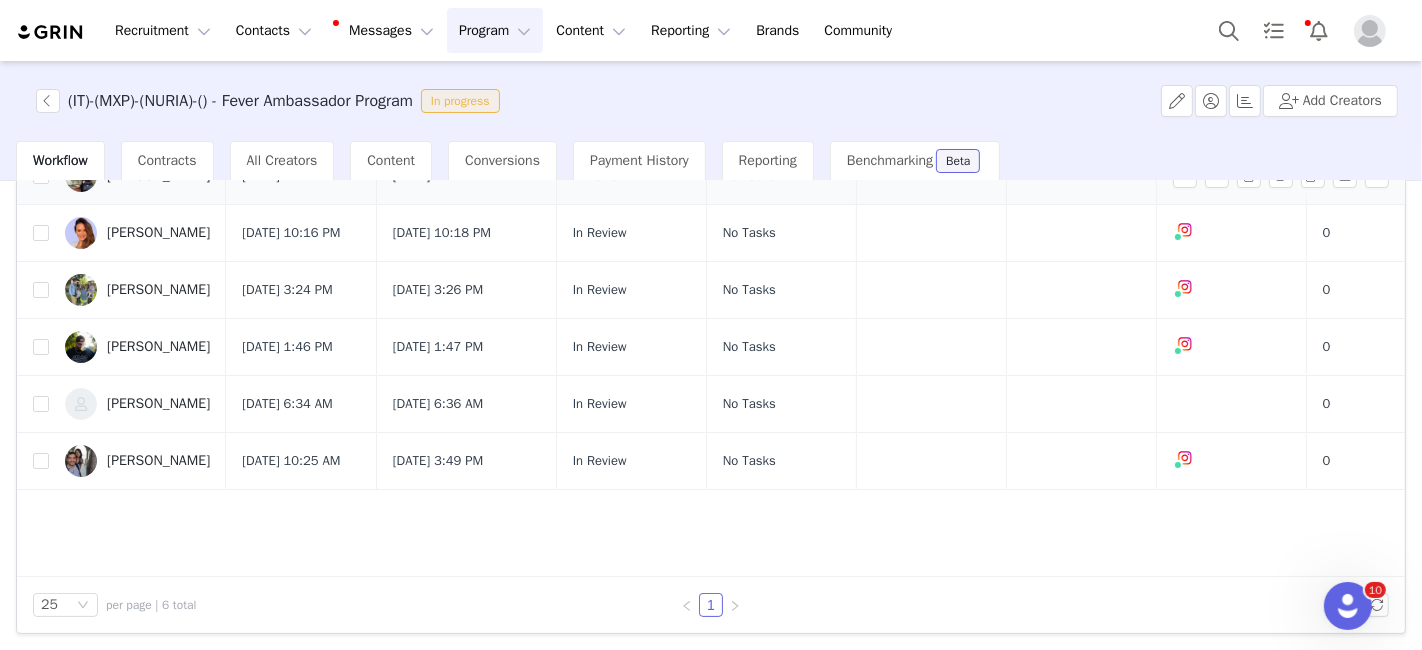 scroll, scrollTop: 218, scrollLeft: 0, axis: vertical 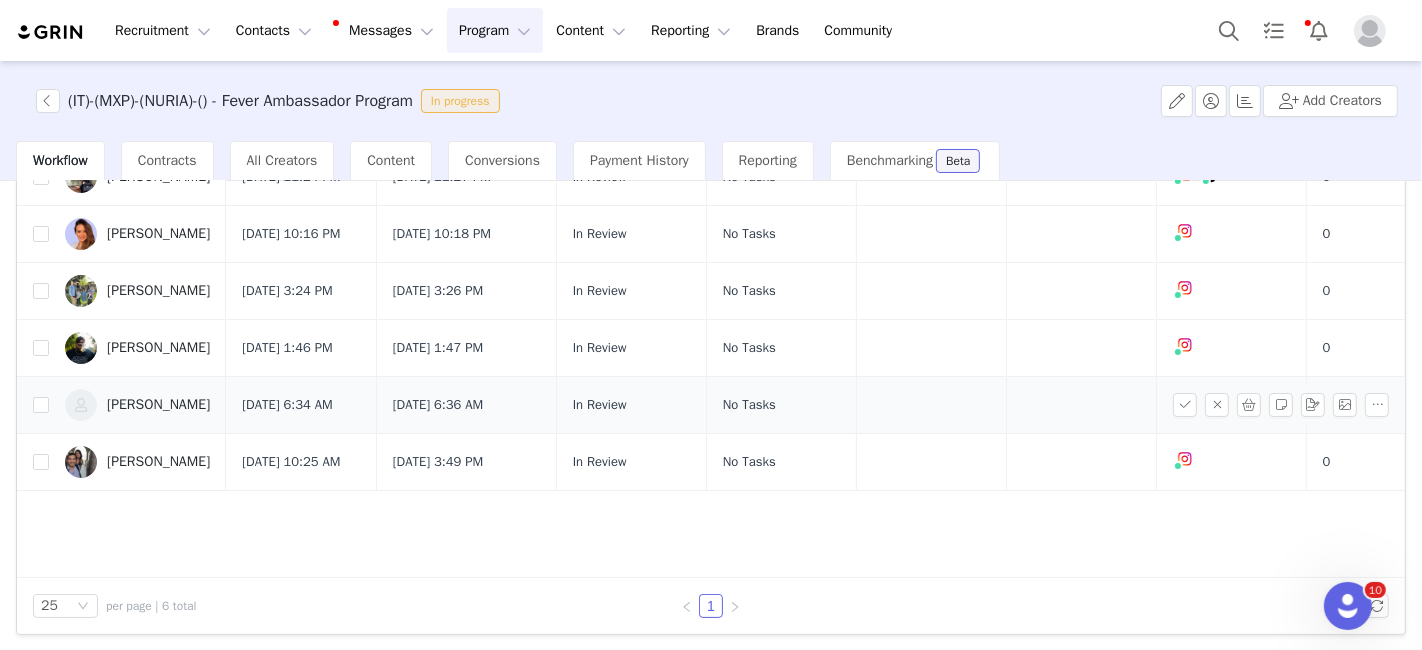 click on "[PERSON_NAME]" at bounding box center (137, 405) 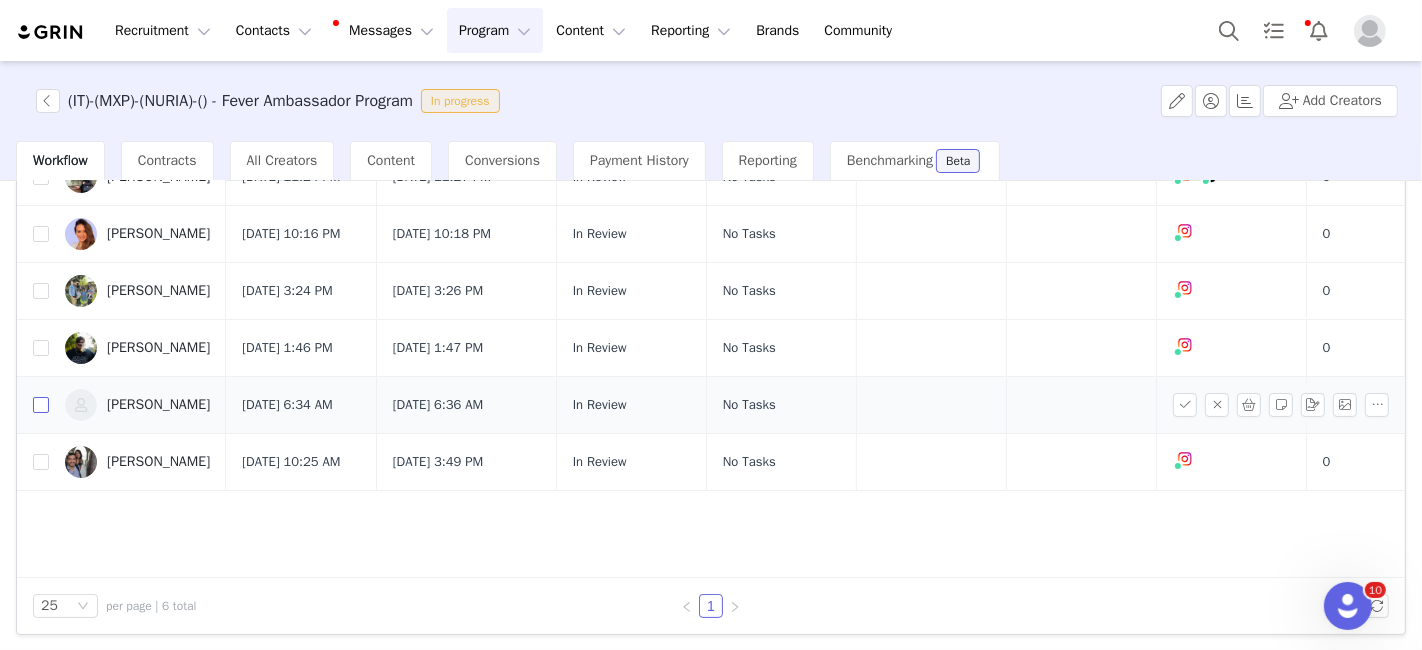 click at bounding box center (41, 405) 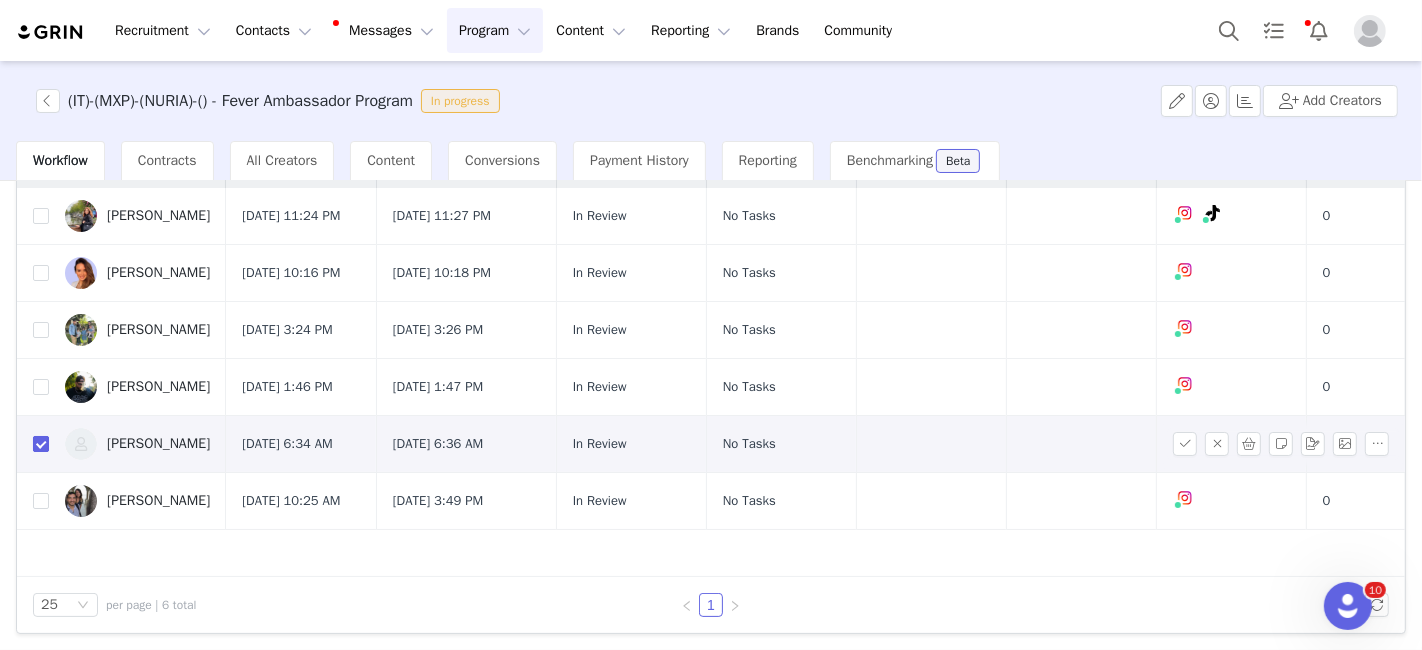 scroll, scrollTop: 0, scrollLeft: 0, axis: both 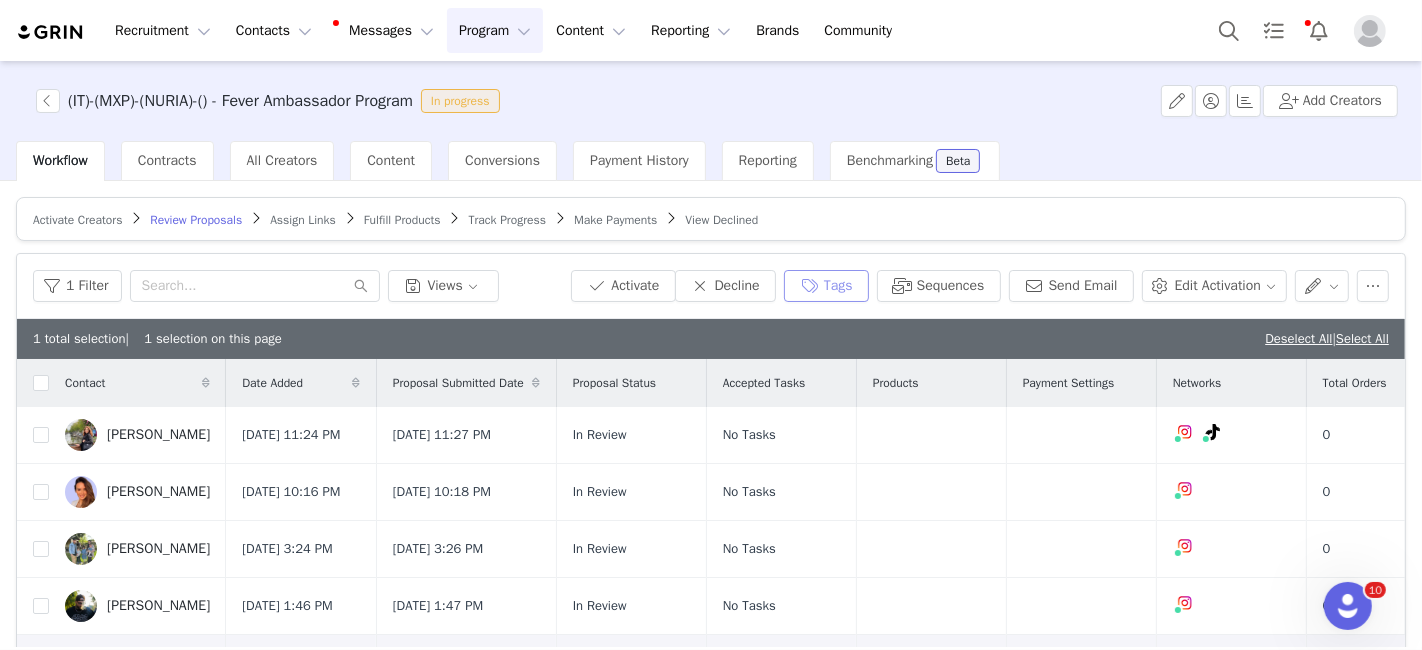 click on "Tags" at bounding box center (826, 286) 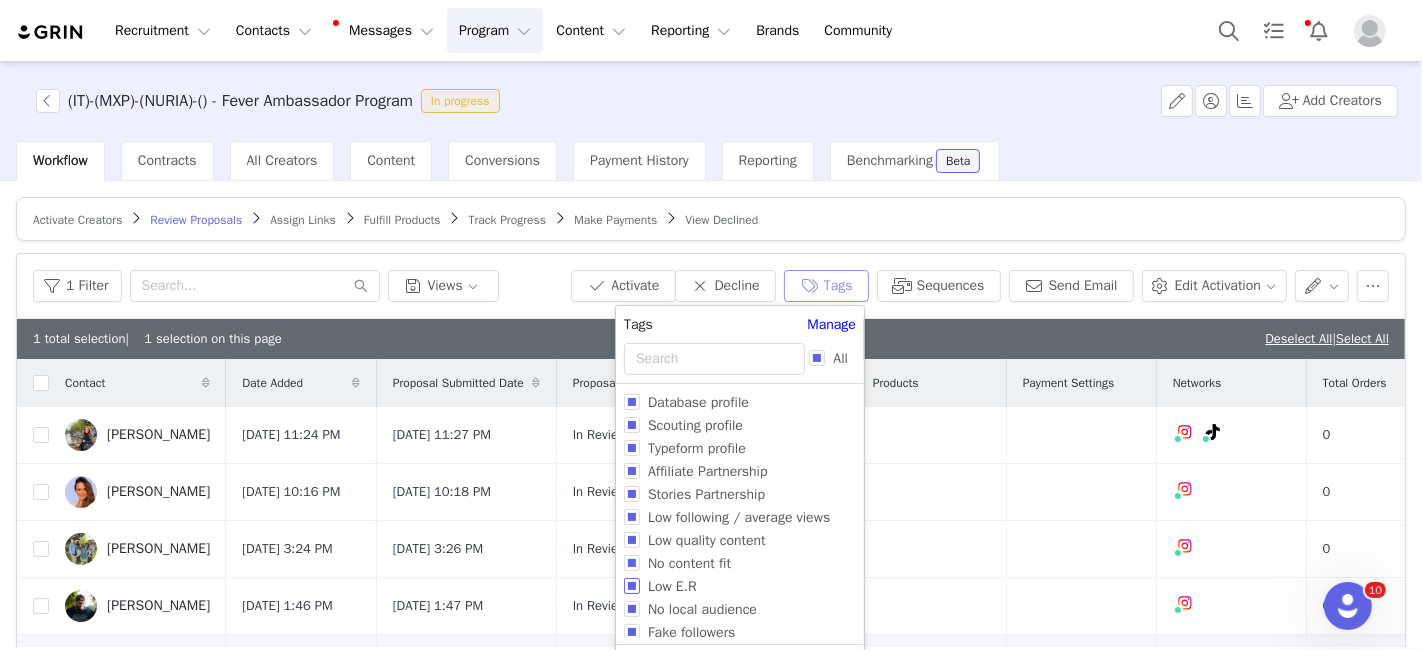 scroll, scrollTop: 30, scrollLeft: 0, axis: vertical 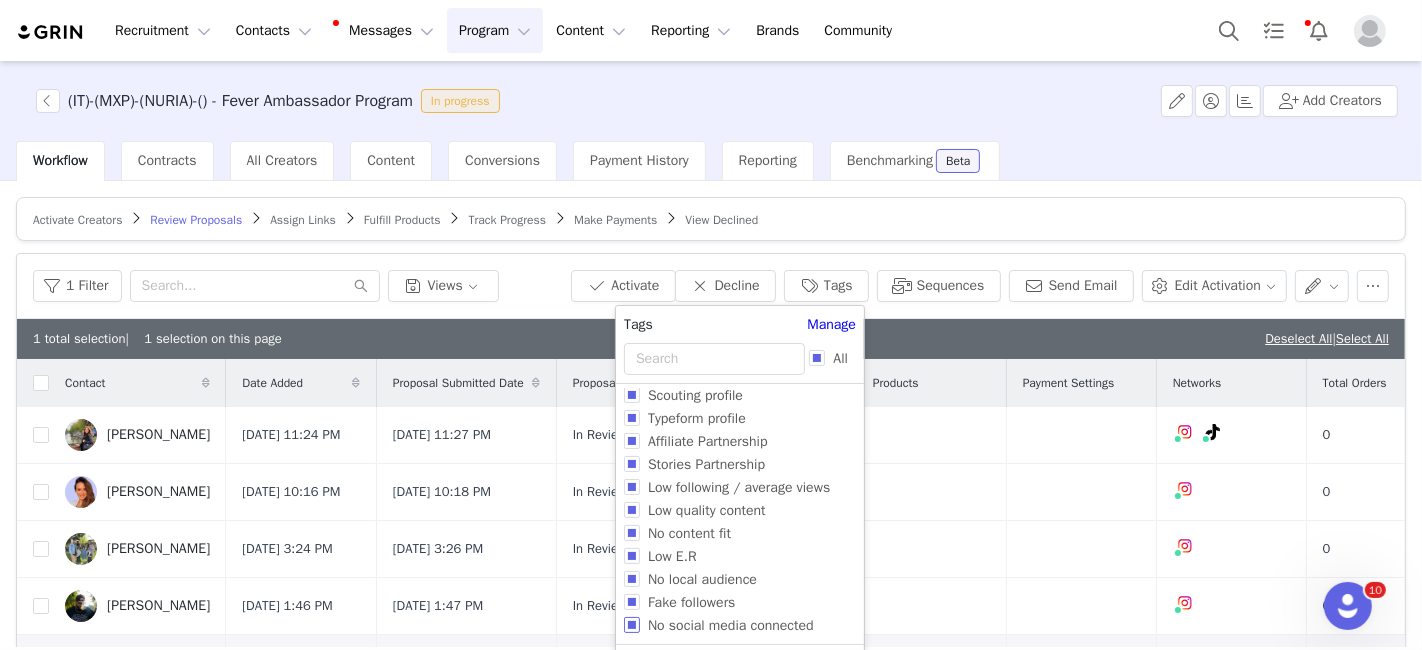 click on "No social media connected" at bounding box center (632, 625) 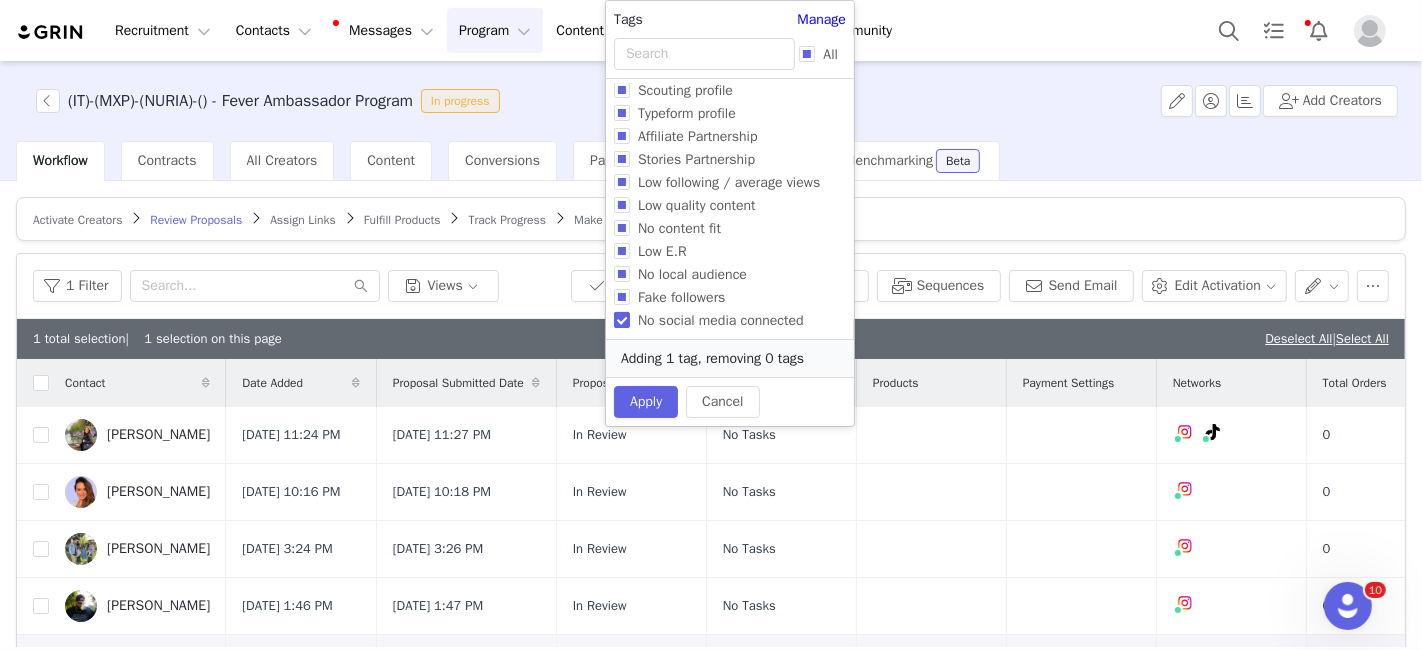 scroll, scrollTop: 219, scrollLeft: 0, axis: vertical 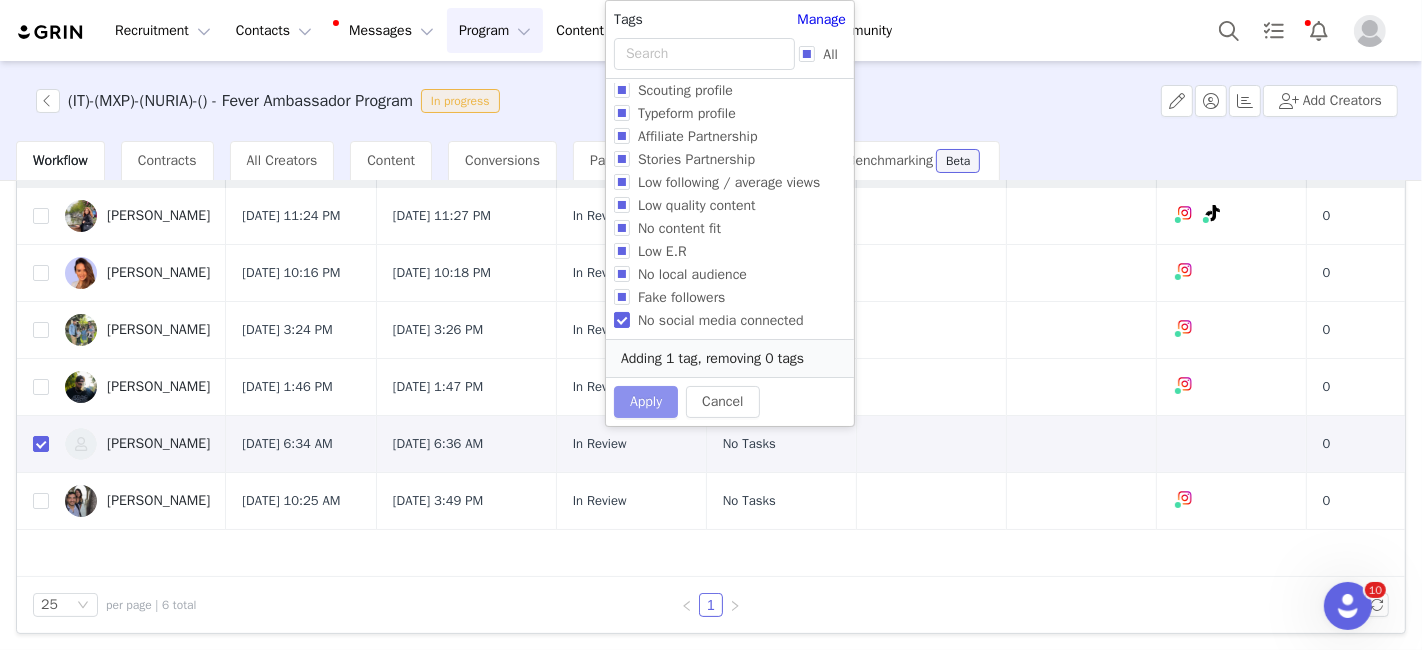 click on "Apply" at bounding box center (646, 402) 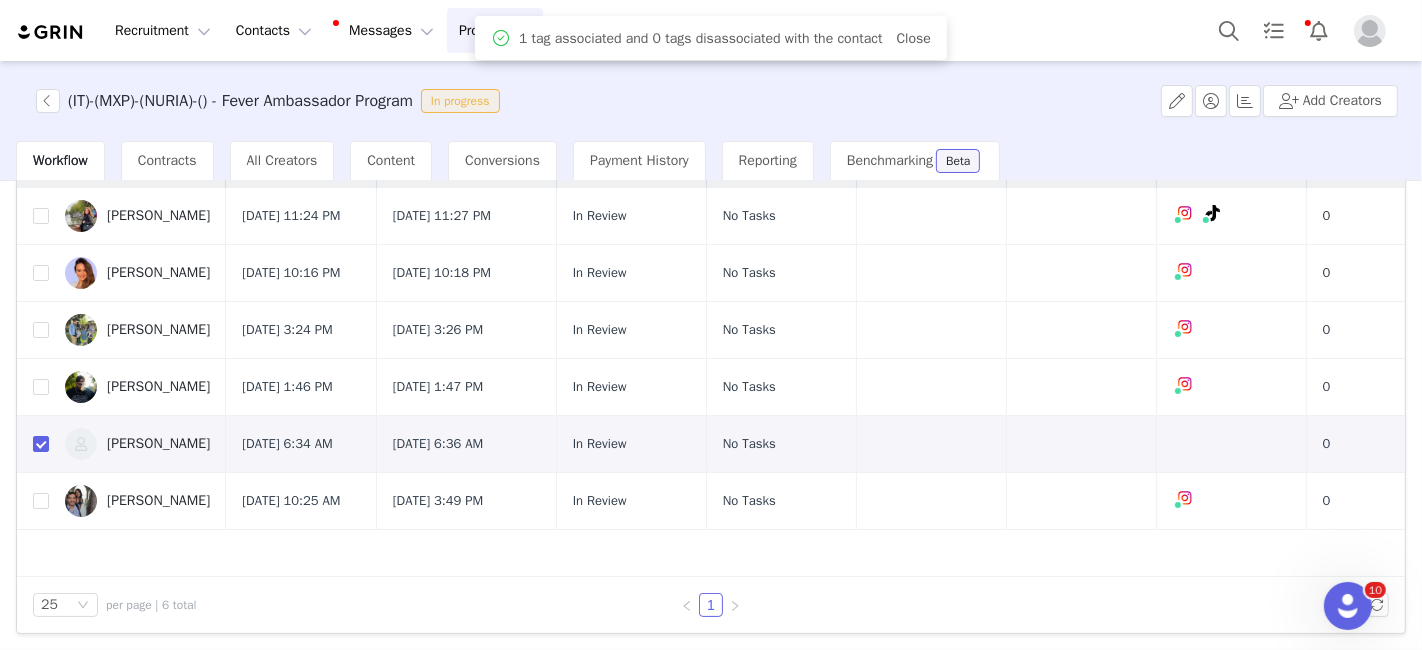 scroll, scrollTop: 0, scrollLeft: 0, axis: both 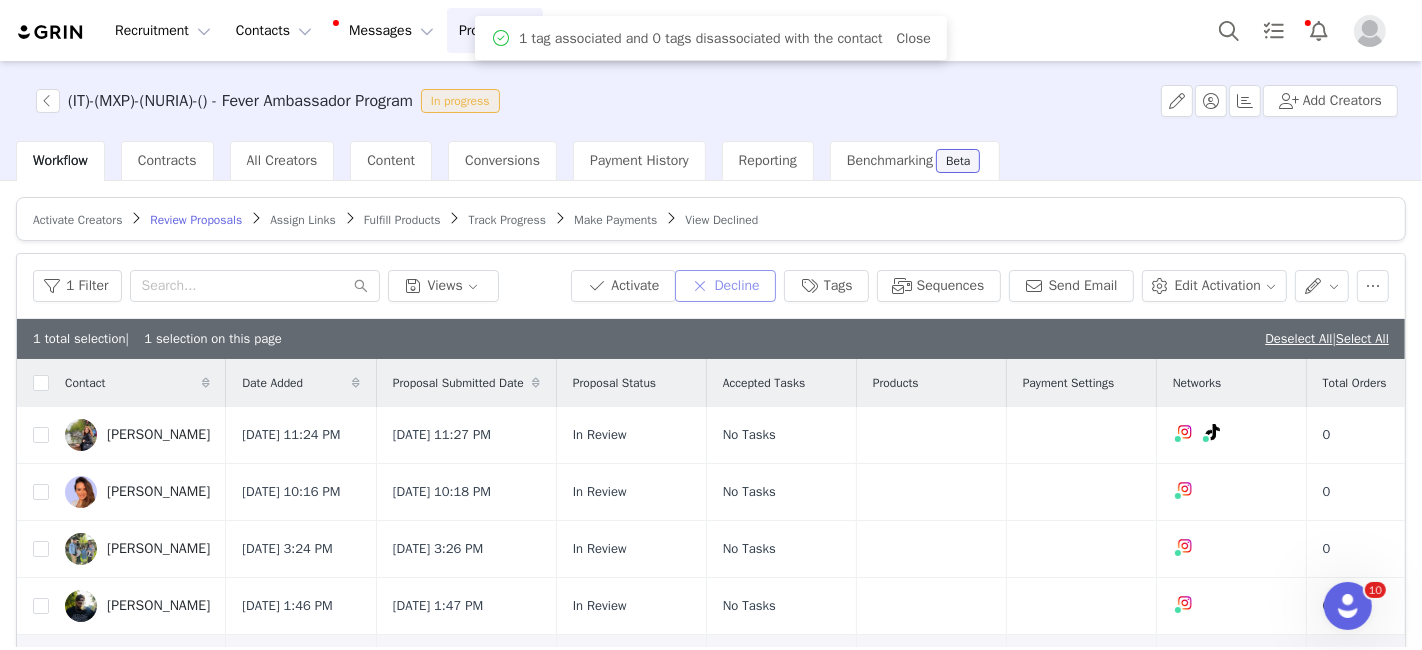 click on "Decline" at bounding box center [725, 286] 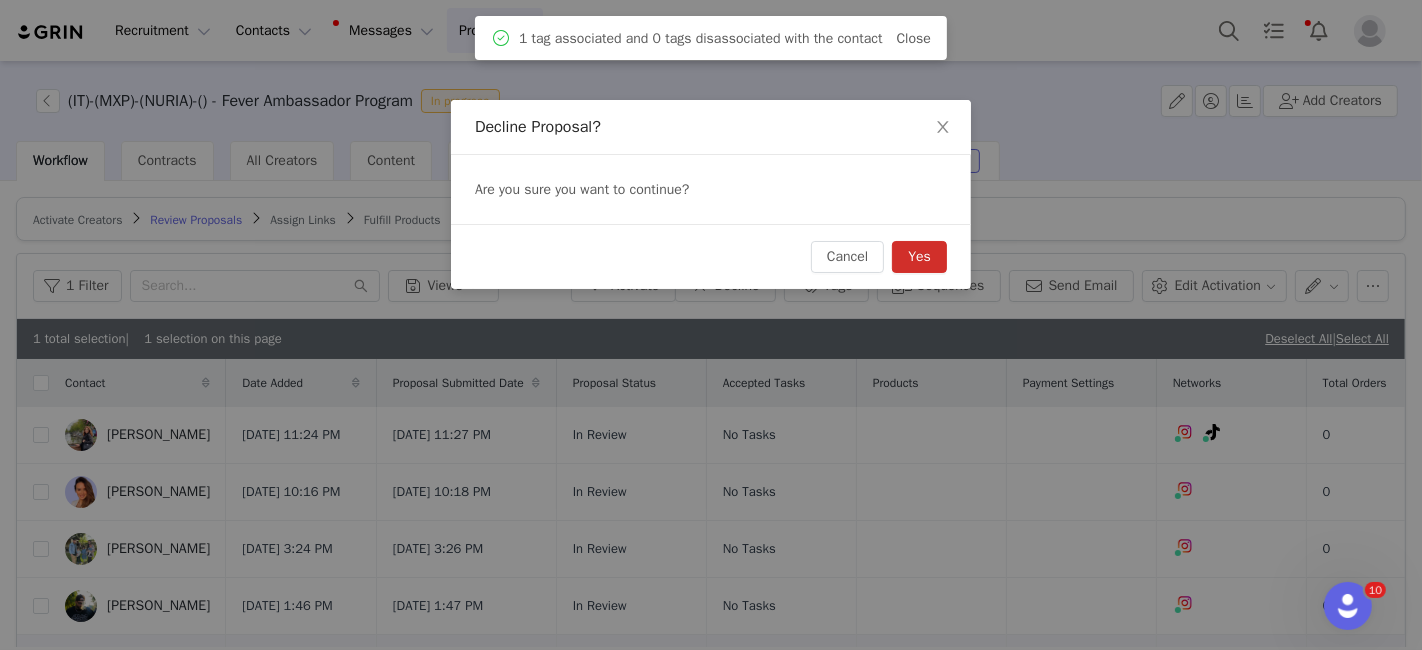 click on "Yes" at bounding box center [919, 257] 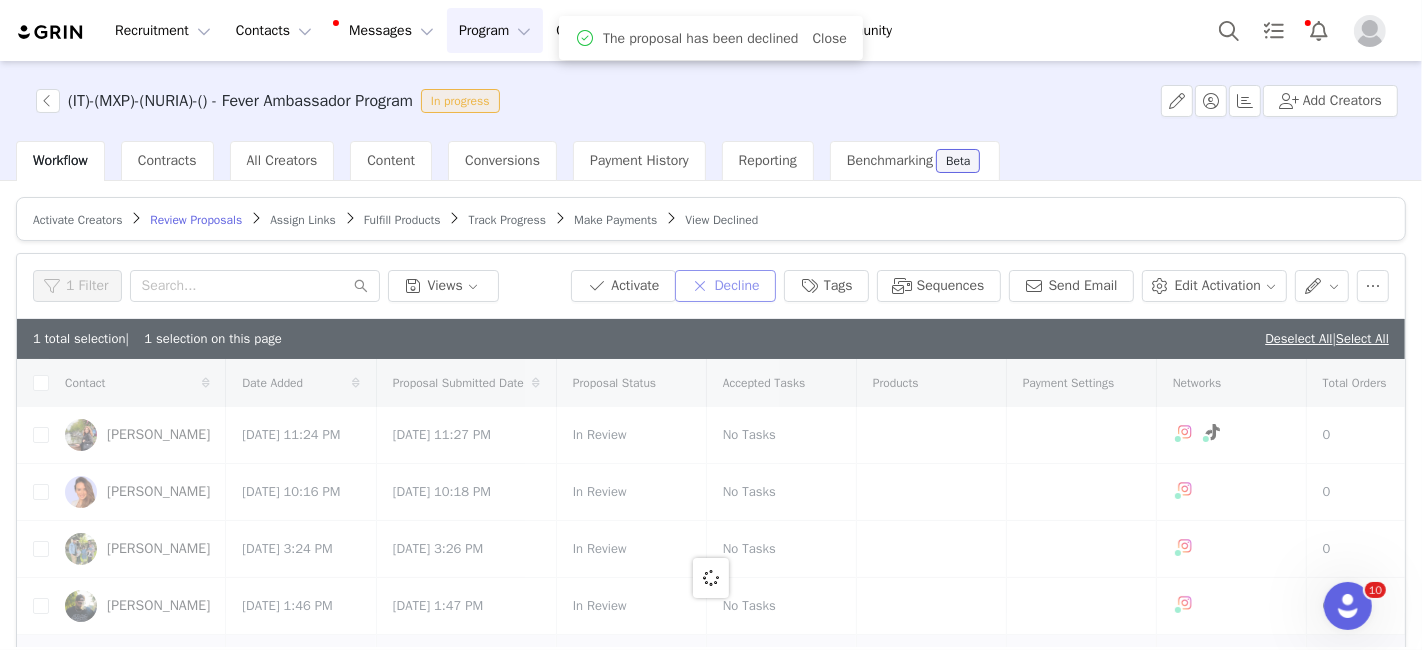 checkbox on "false" 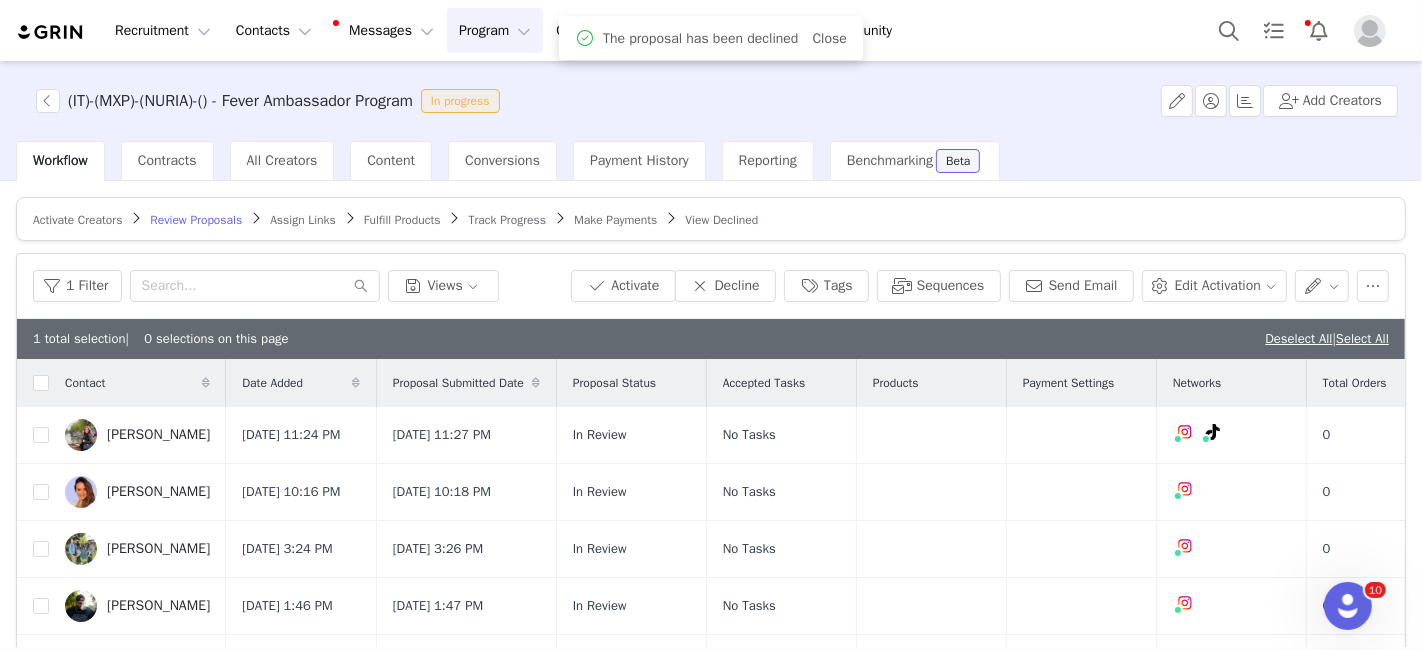 click on "1 total selection     |    0 selections on this page  Deselect All     |     Select All" at bounding box center (711, 339) 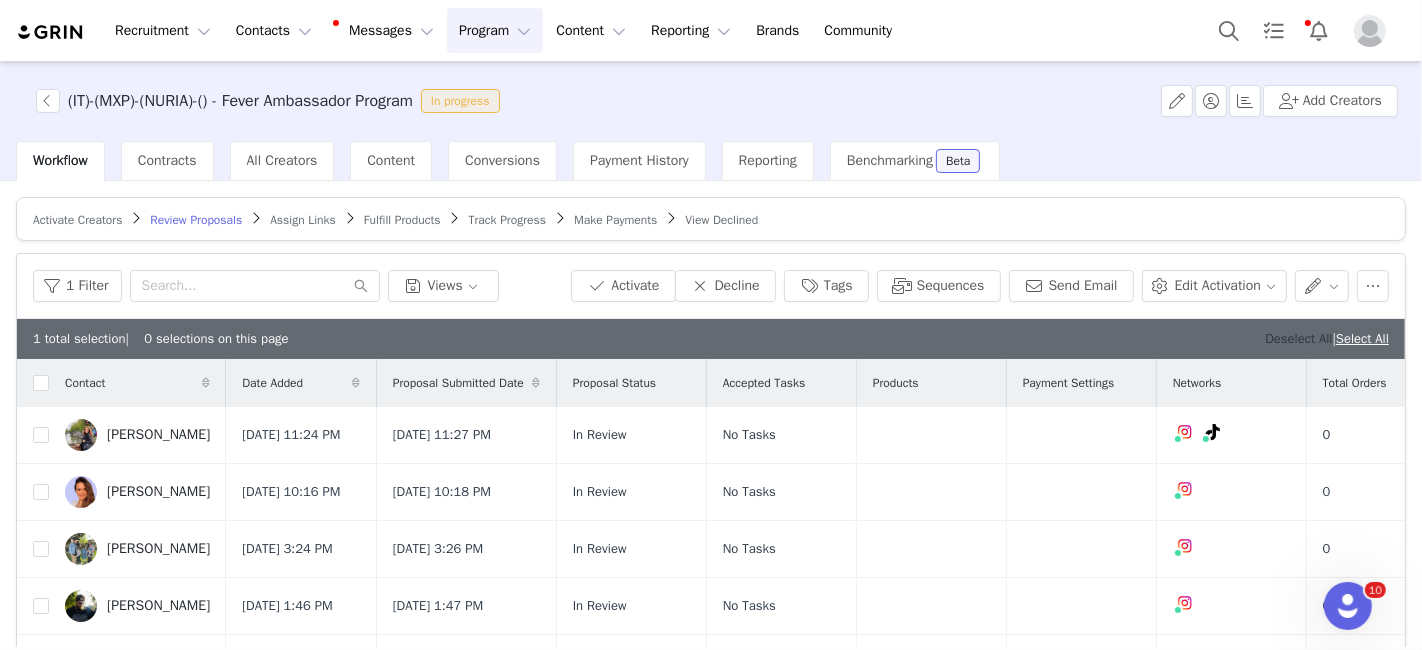 click on "Deselect All" at bounding box center (1298, 338) 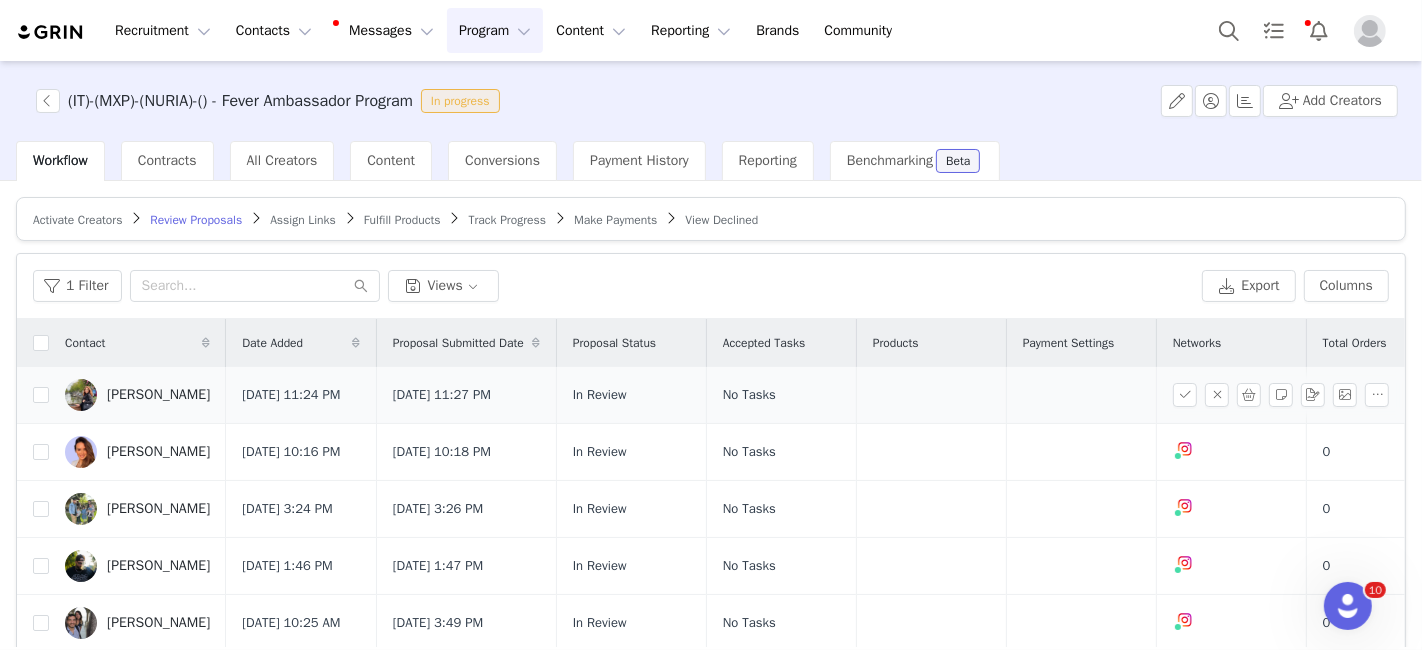 scroll, scrollTop: 0, scrollLeft: 87, axis: horizontal 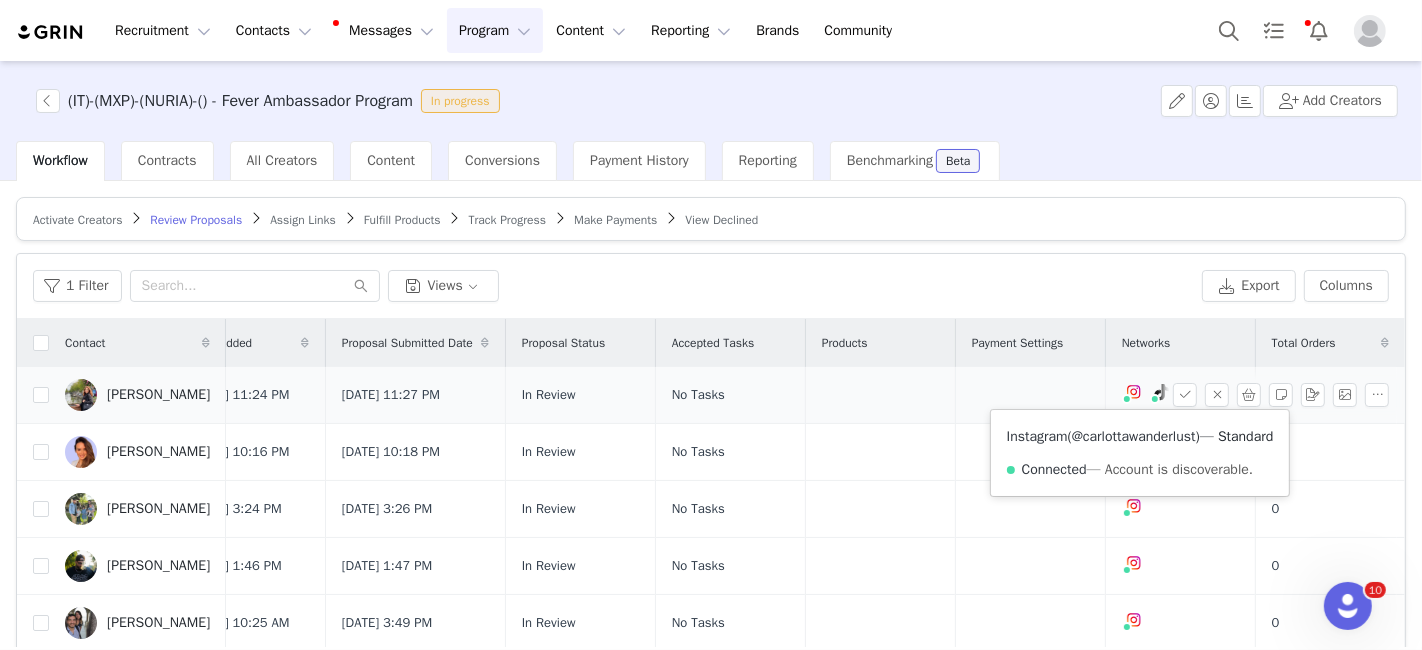 click on "@carlottawanderlust" at bounding box center [1134, 436] 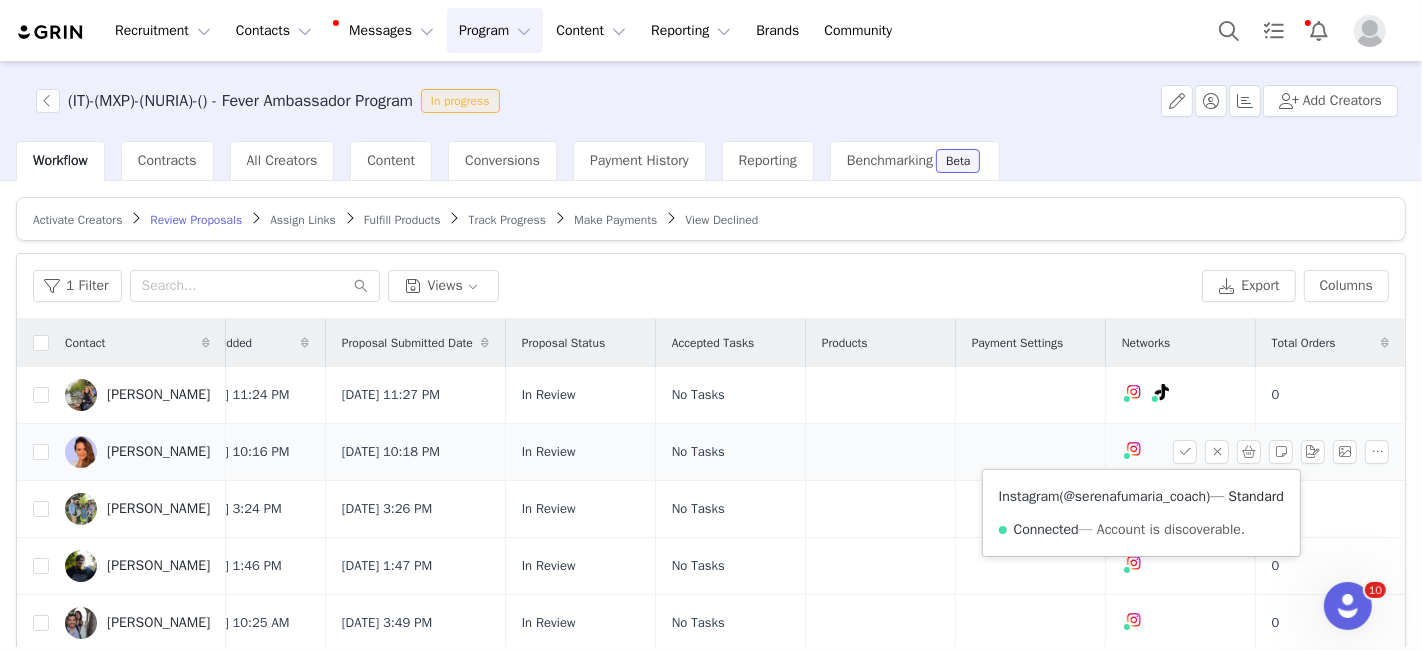 click on "@serenafumaria_coach" at bounding box center [1135, 496] 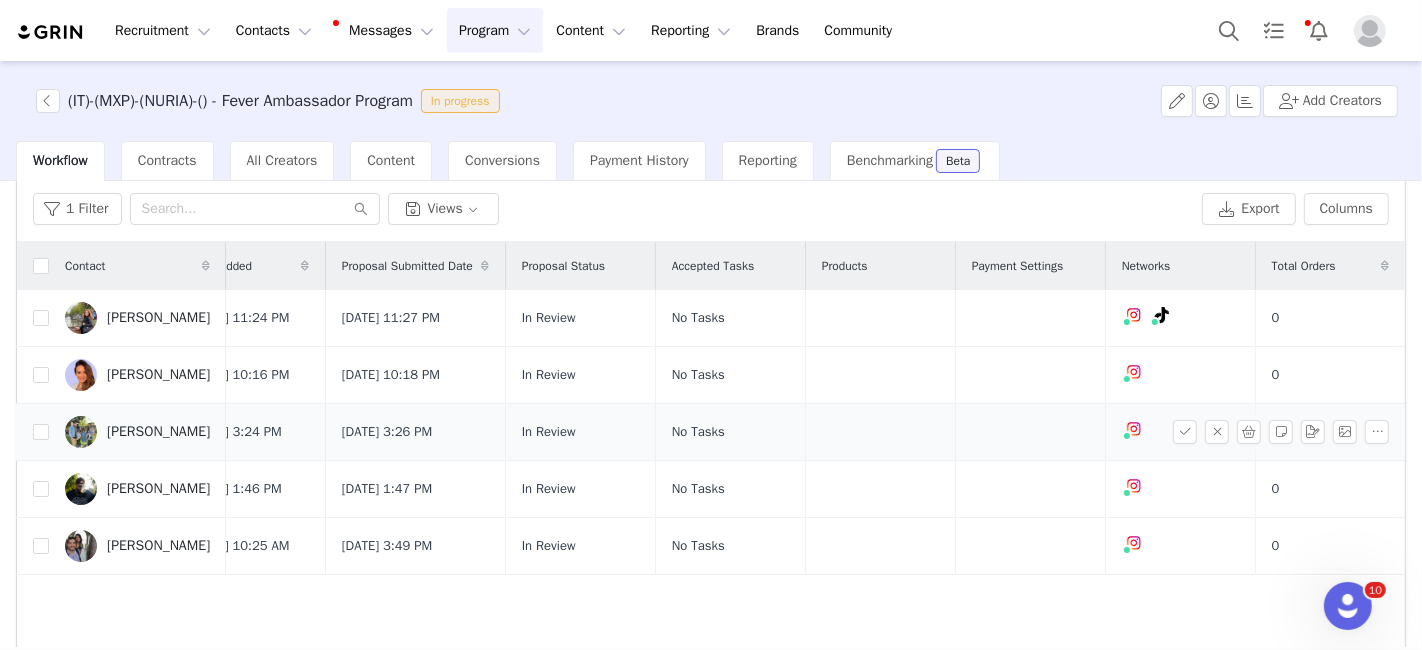 scroll, scrollTop: 82, scrollLeft: 0, axis: vertical 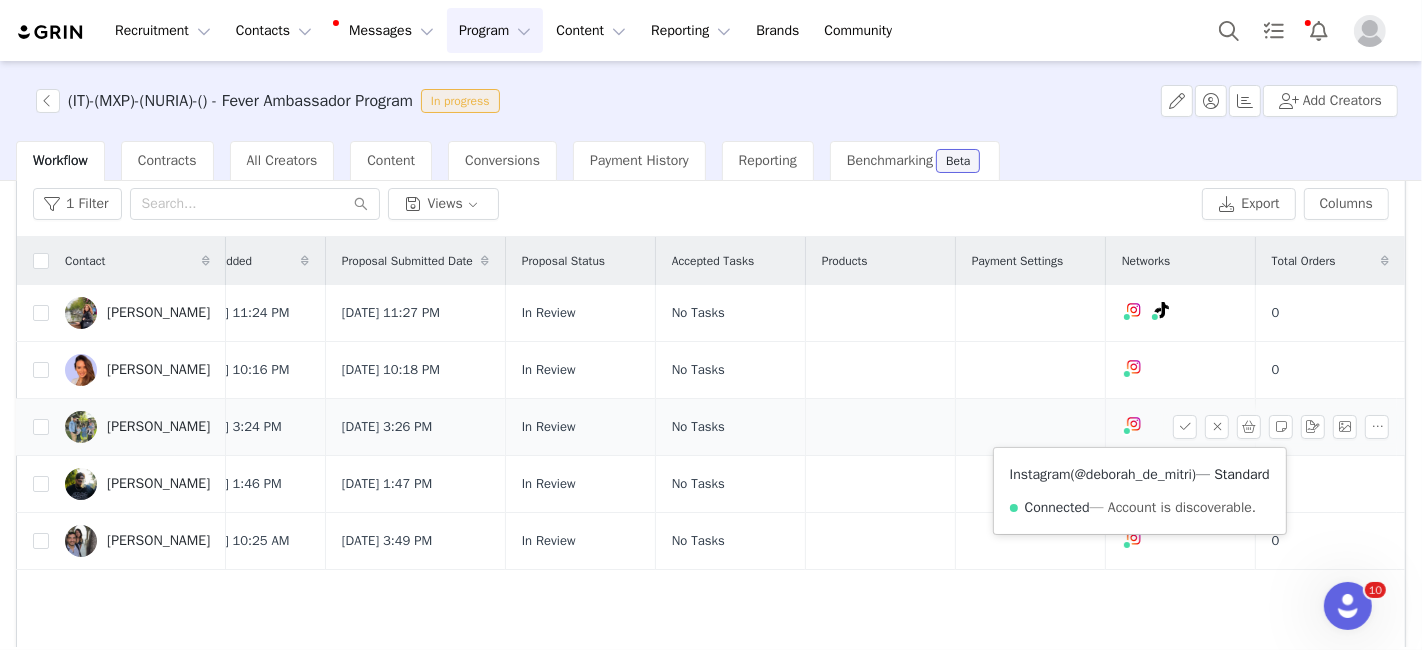 click on "@deborah_de_mitri" at bounding box center [1133, 474] 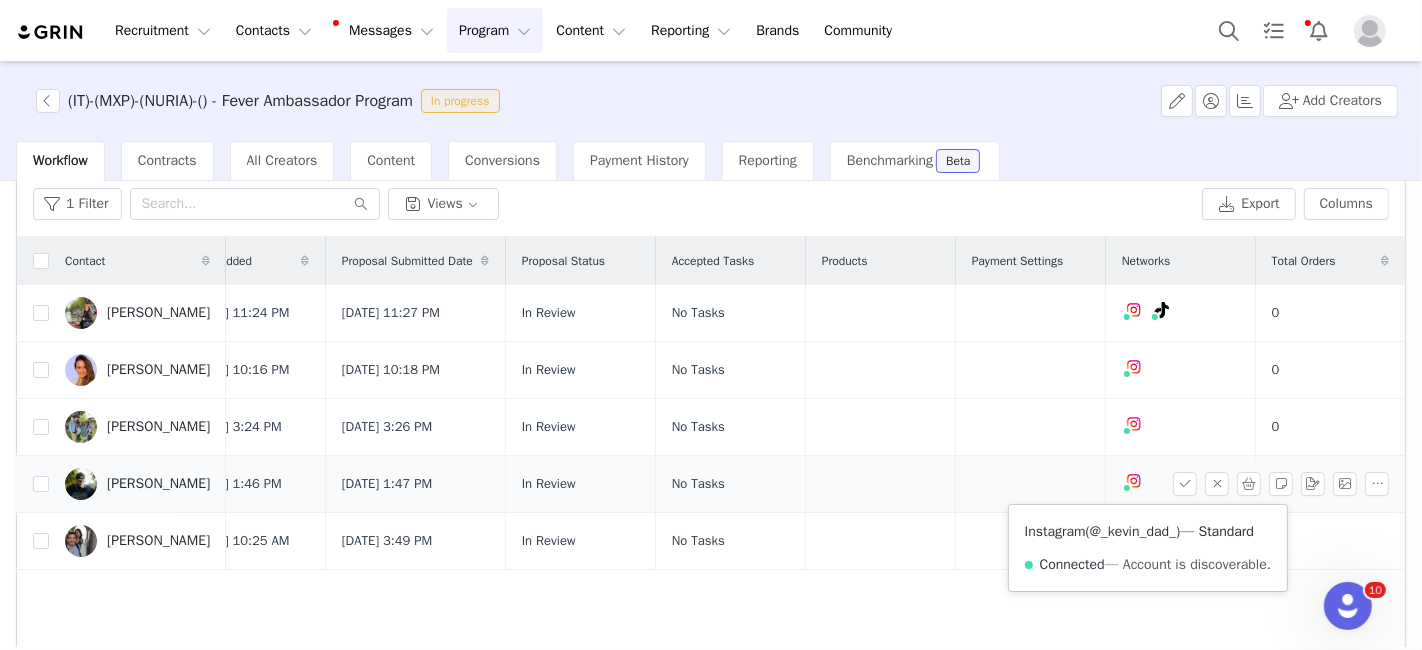 click on "@_kevin_dad_" at bounding box center [1133, 531] 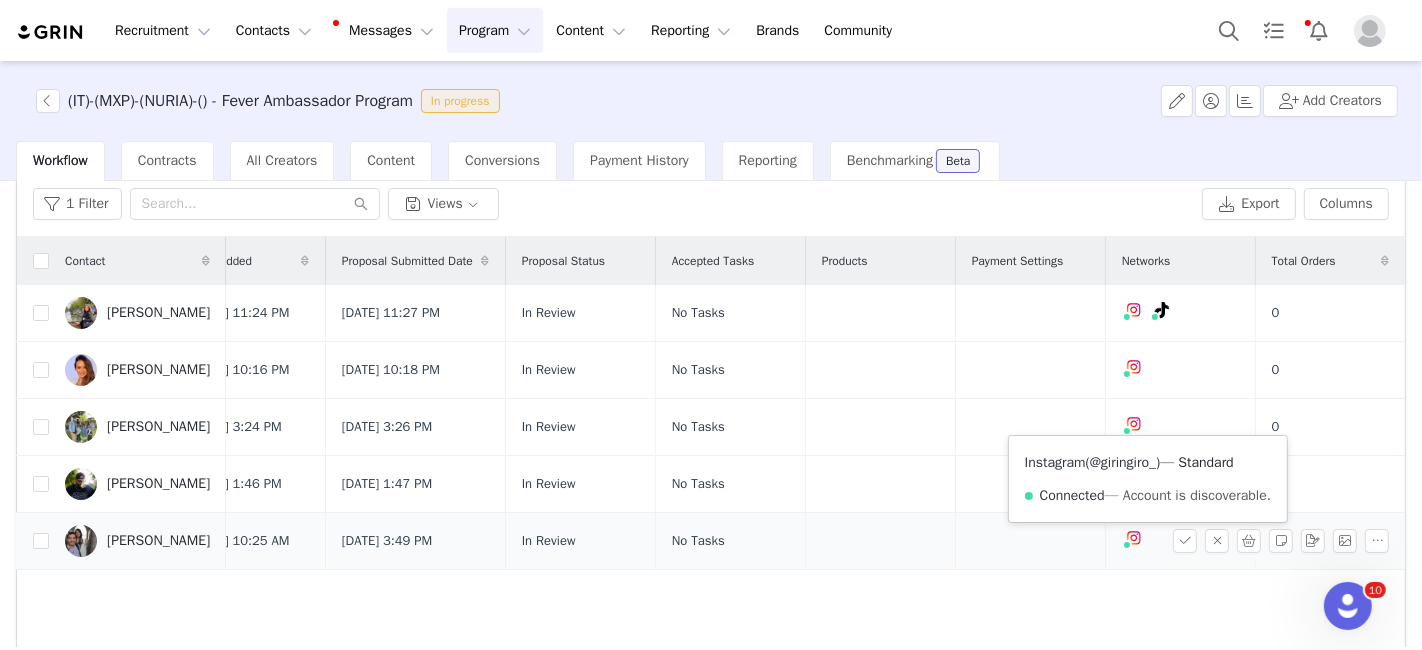 click on "@giringiro_" at bounding box center [1123, 462] 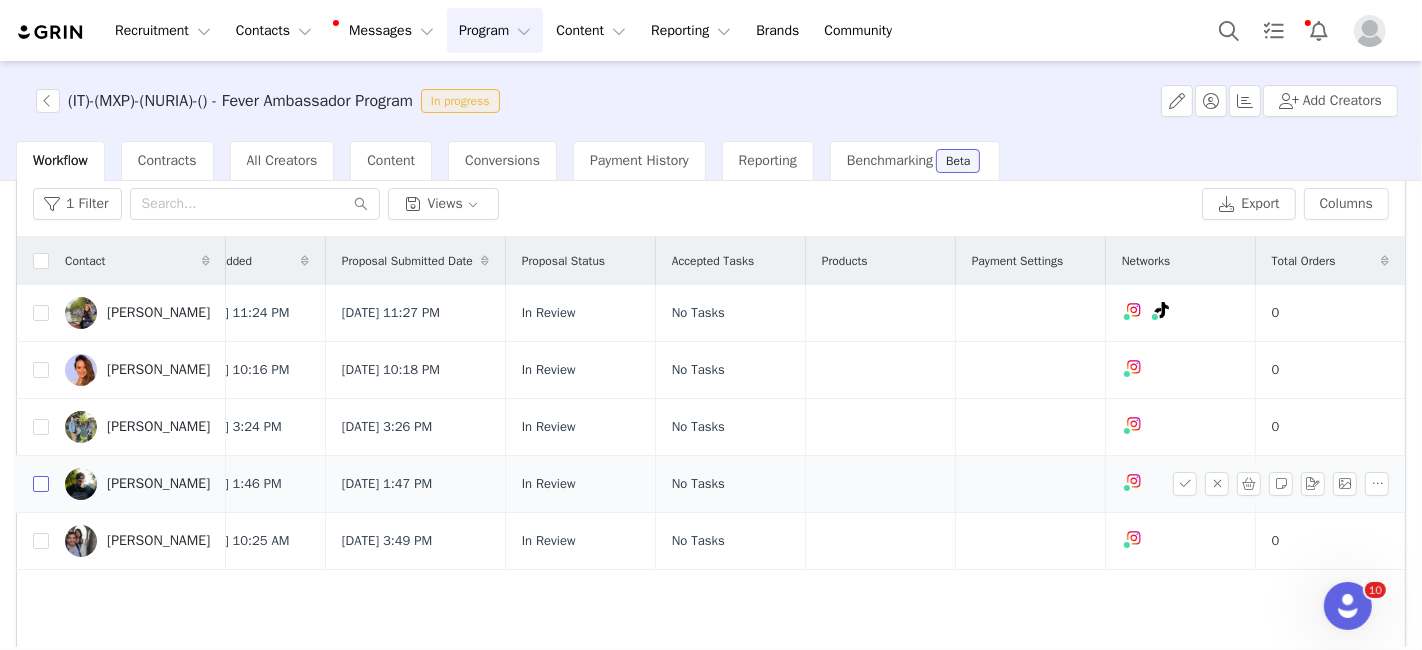 click at bounding box center (41, 484) 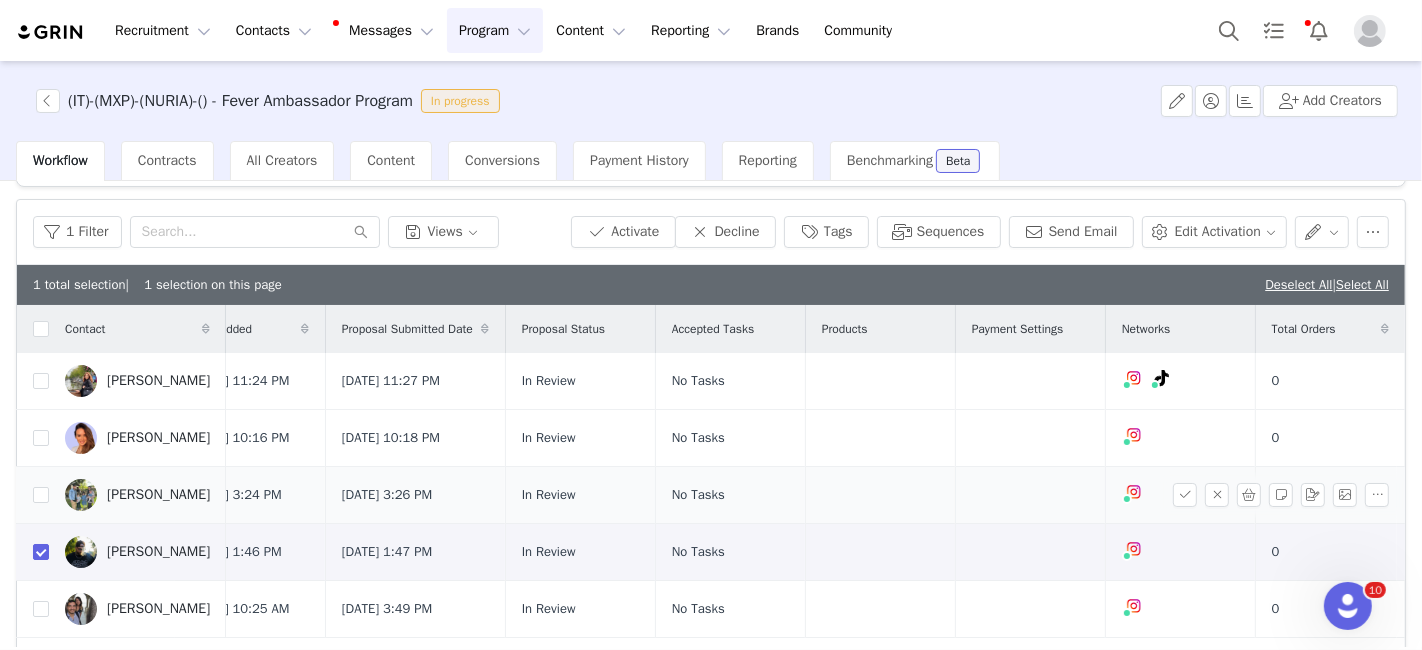 scroll, scrollTop: 50, scrollLeft: 0, axis: vertical 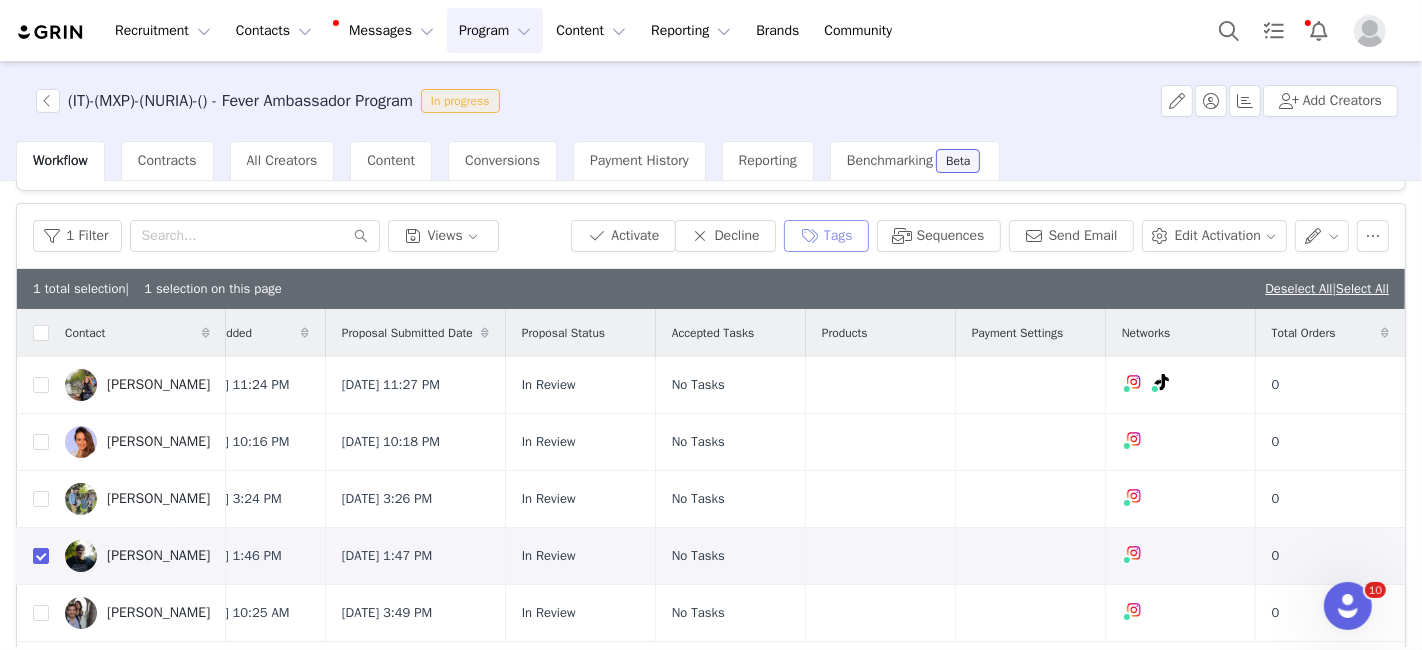 click on "Tags" at bounding box center [826, 236] 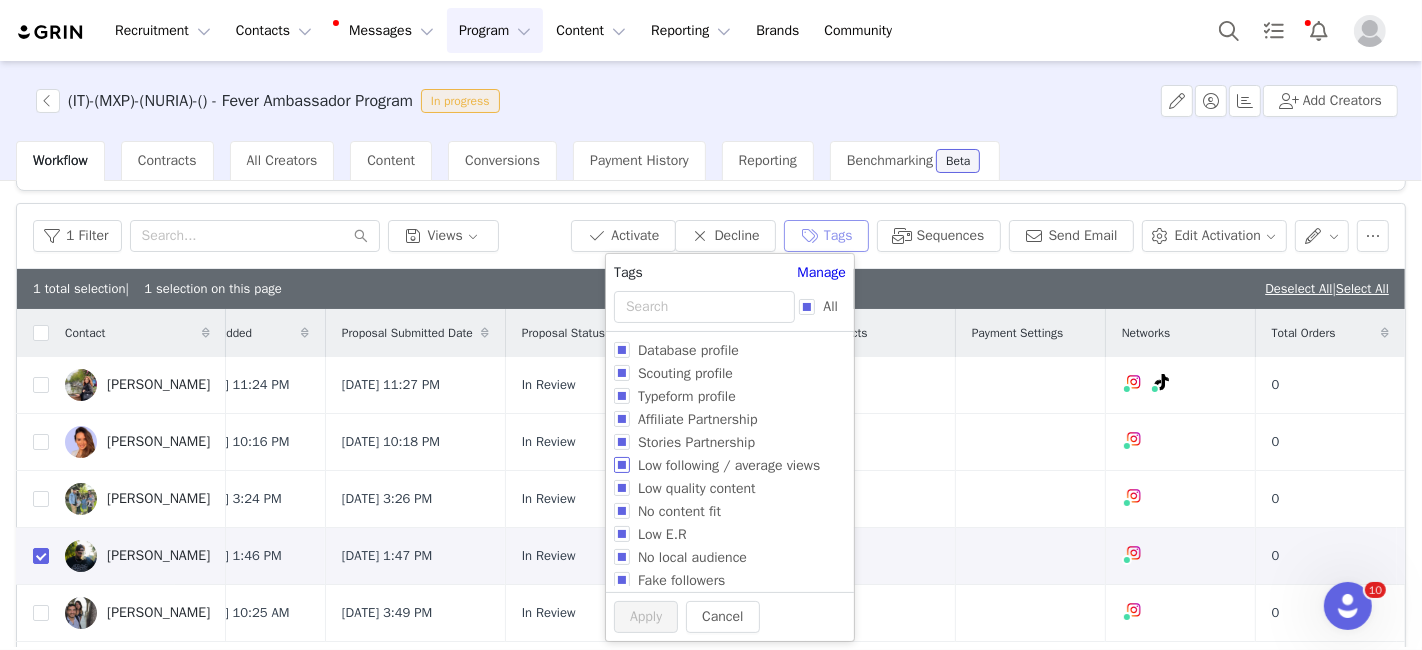 scroll, scrollTop: 30, scrollLeft: 0, axis: vertical 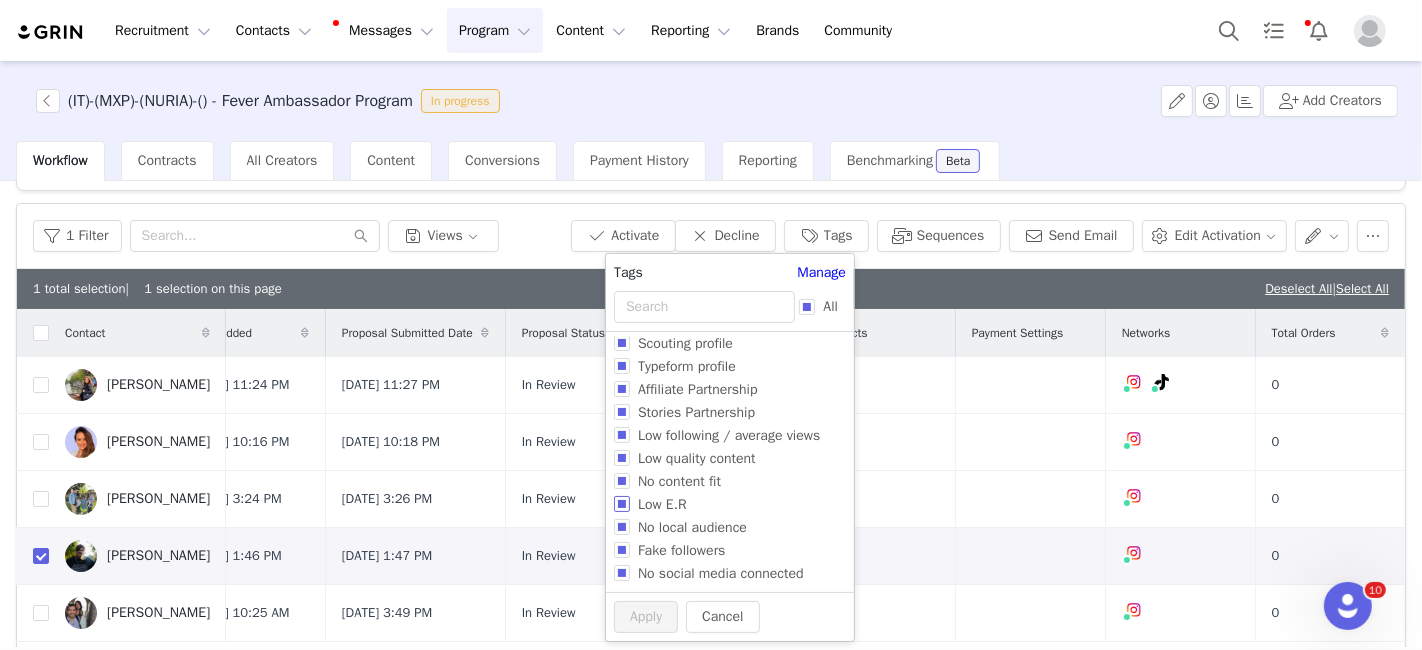 click on "Low E.R" at bounding box center (726, 503) 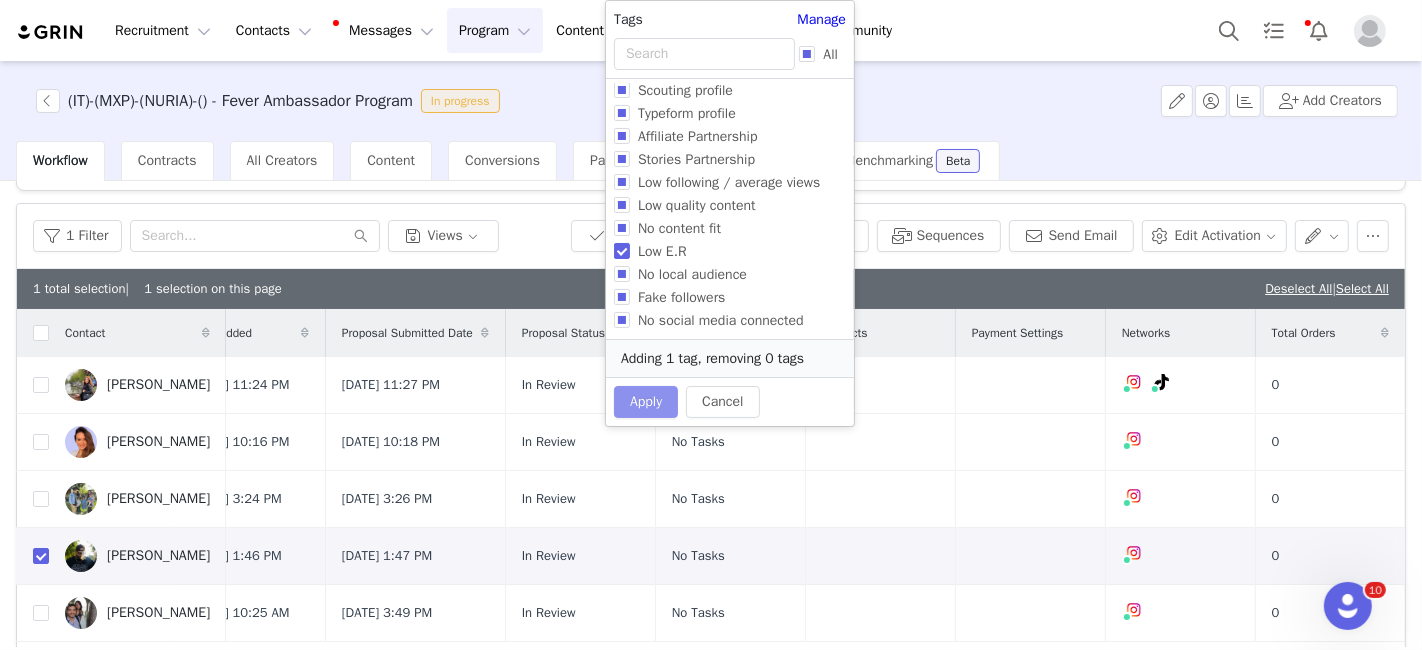 click on "Apply" at bounding box center [646, 402] 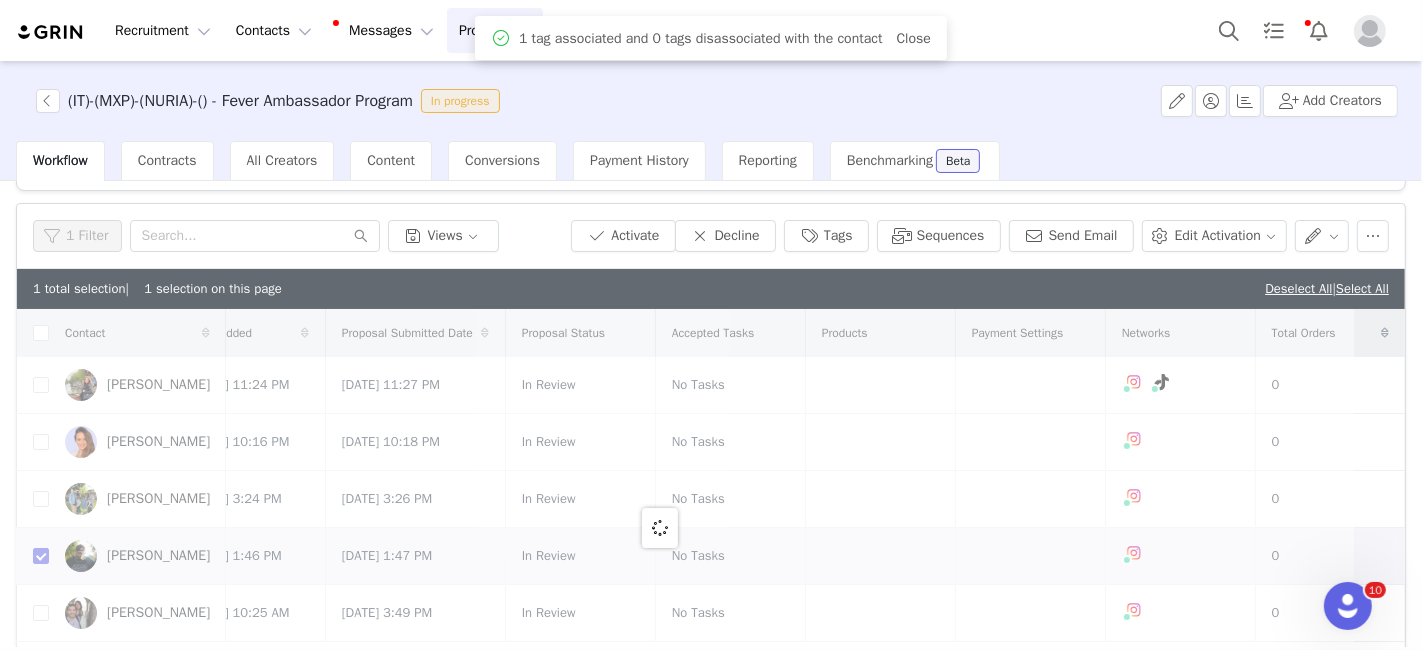scroll, scrollTop: 0, scrollLeft: 0, axis: both 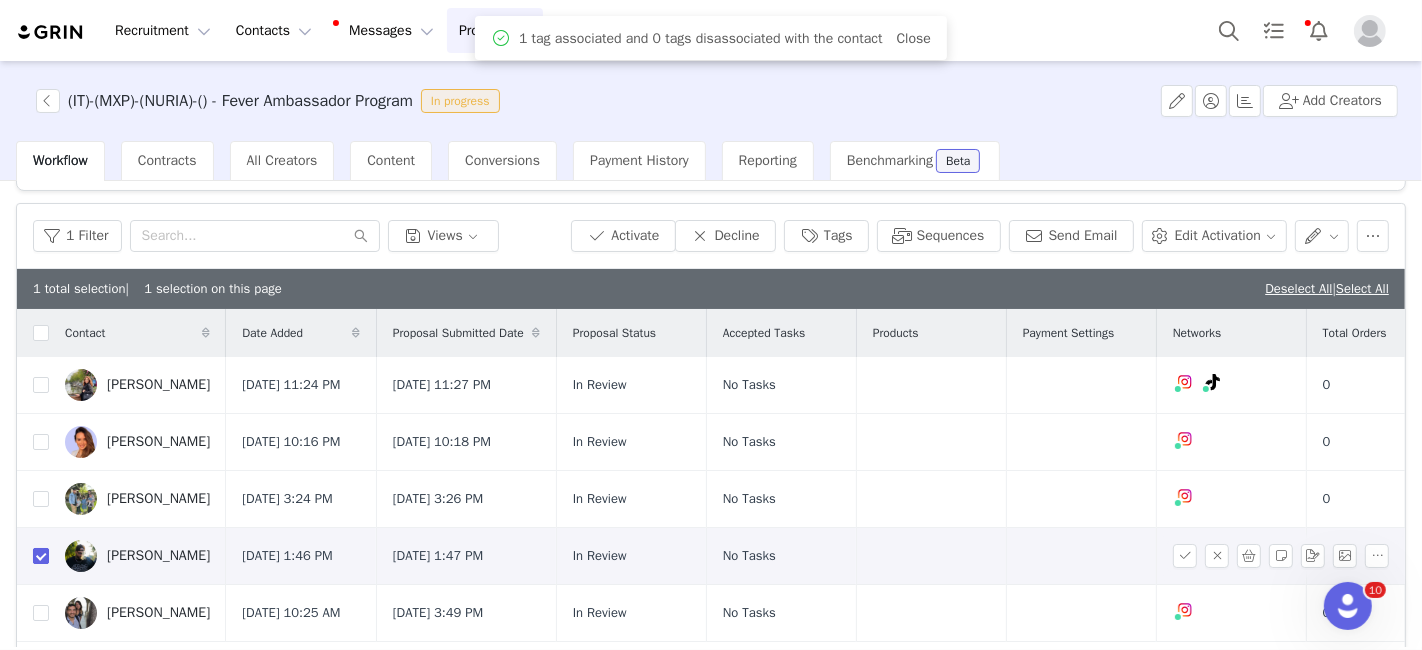 click at bounding box center (41, 556) 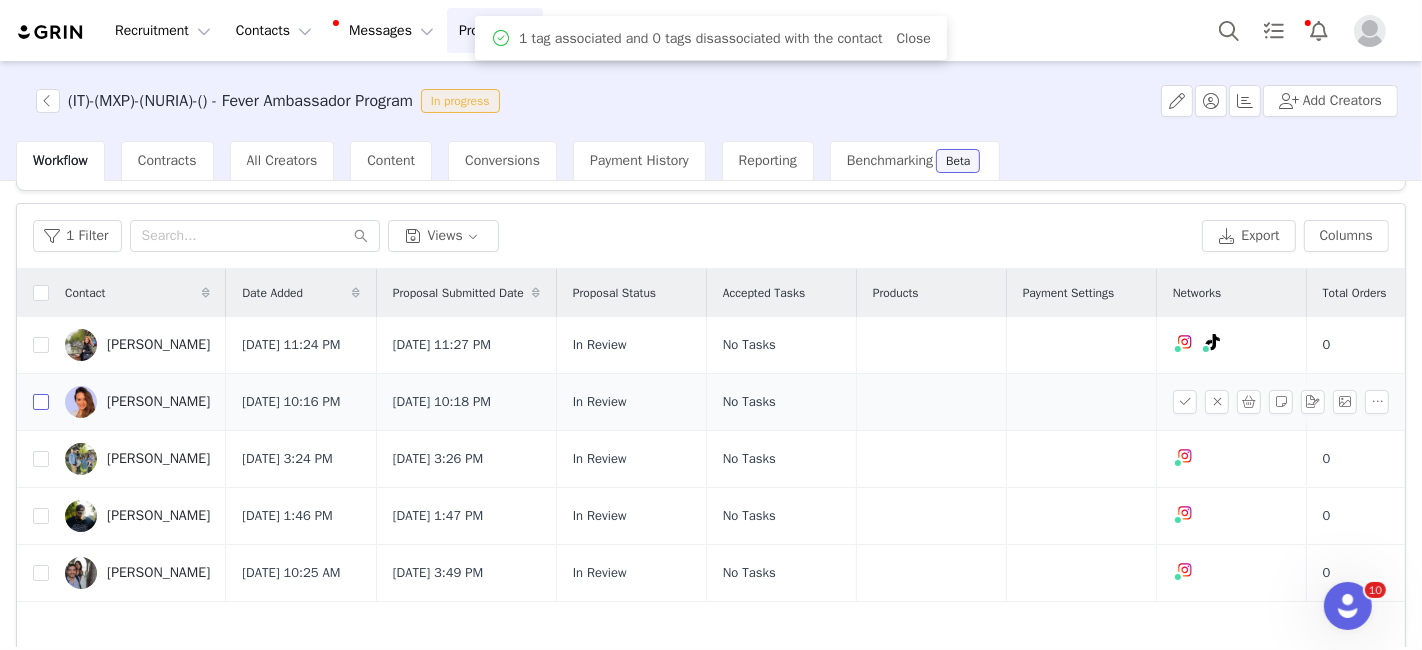 click at bounding box center [41, 402] 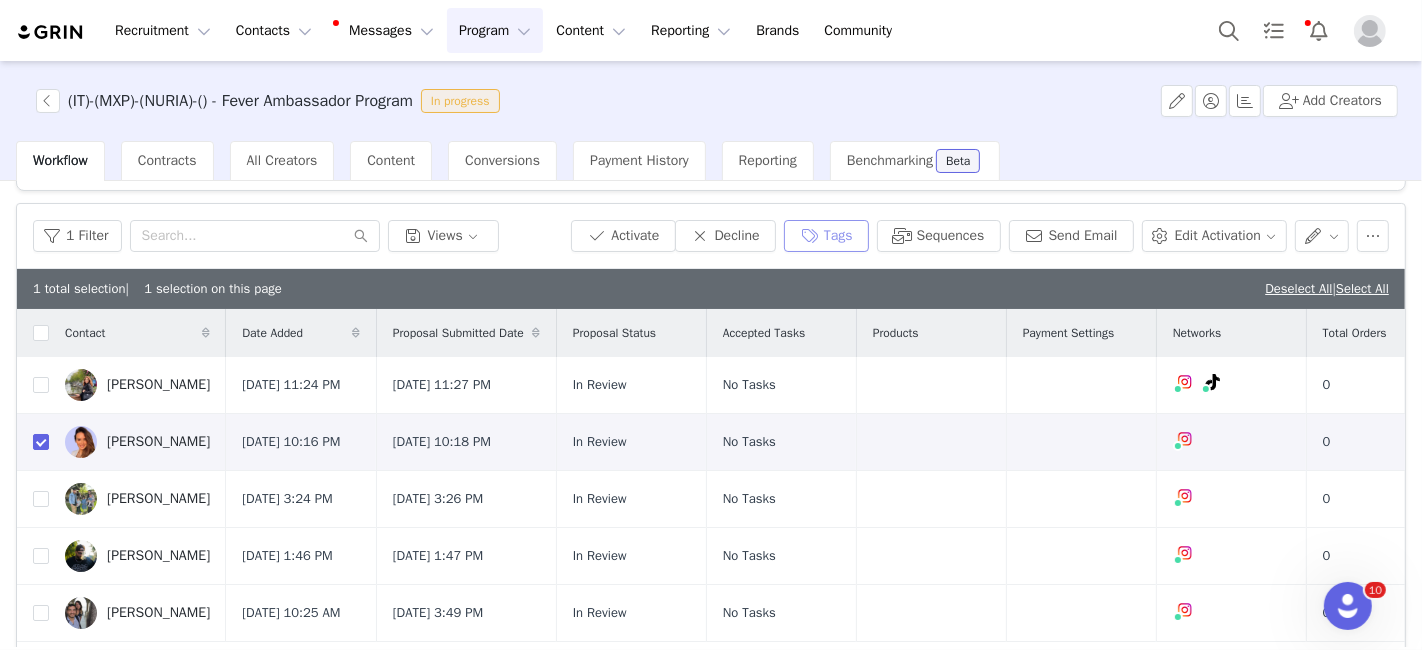 click on "Tags" at bounding box center (826, 236) 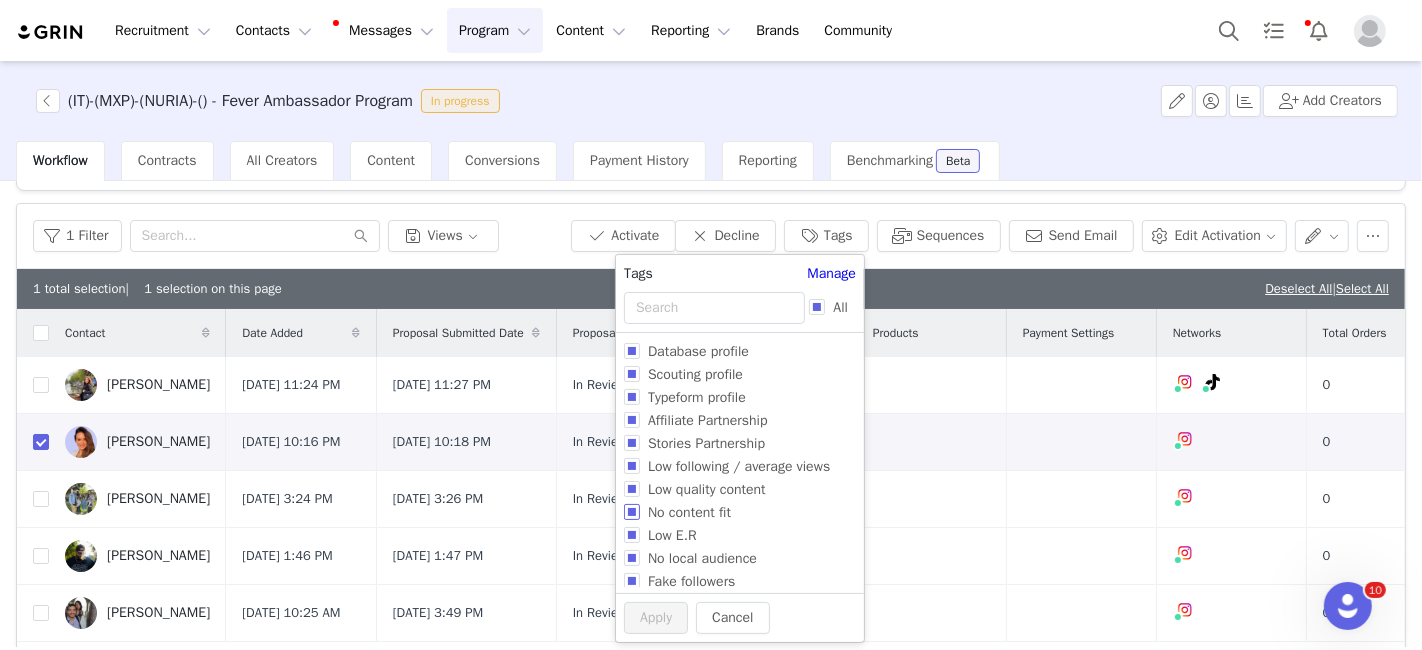 click on "No content fit" at bounding box center (632, 512) 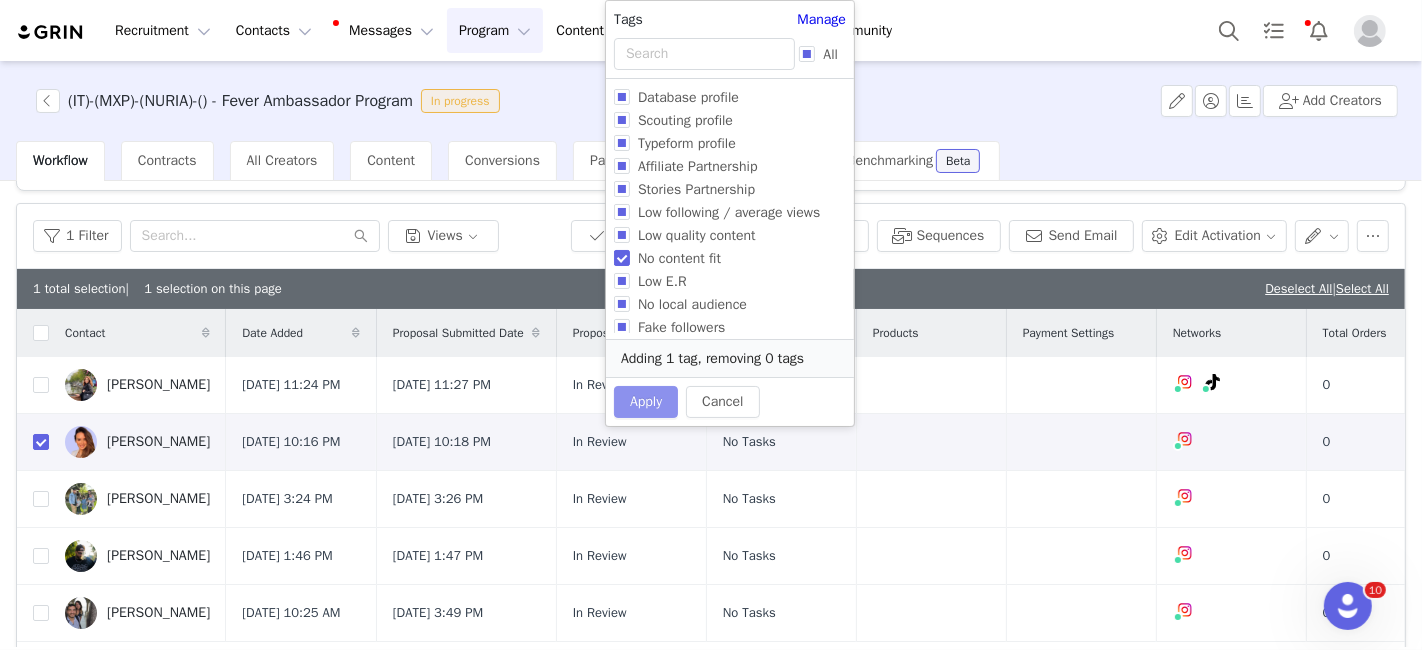 click on "Apply" at bounding box center [646, 402] 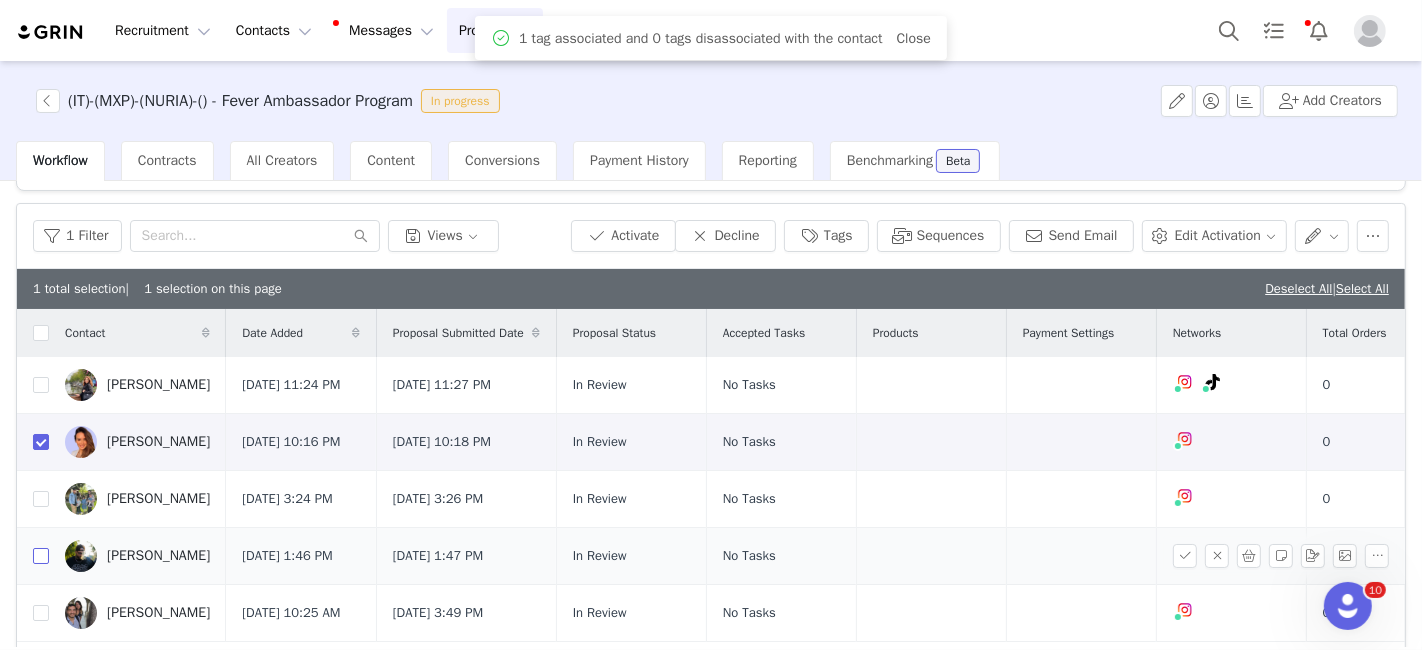 click at bounding box center (41, 556) 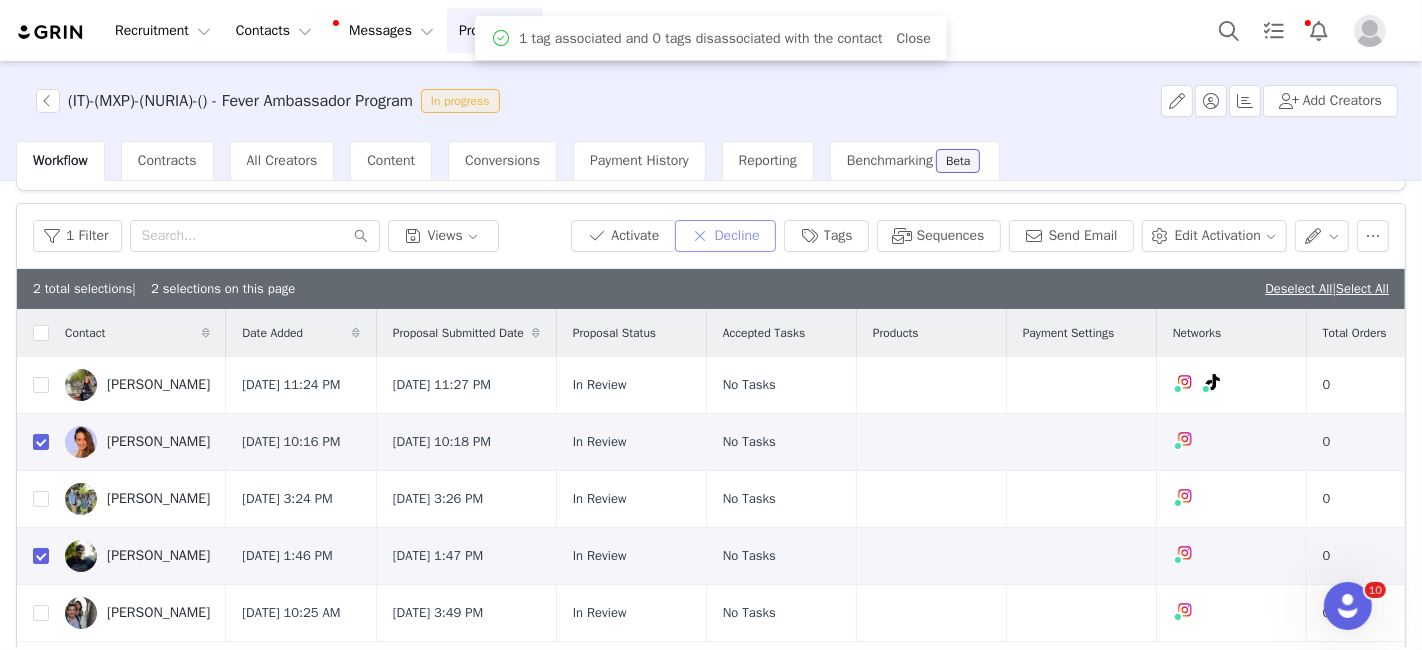 click on "Decline" at bounding box center [725, 236] 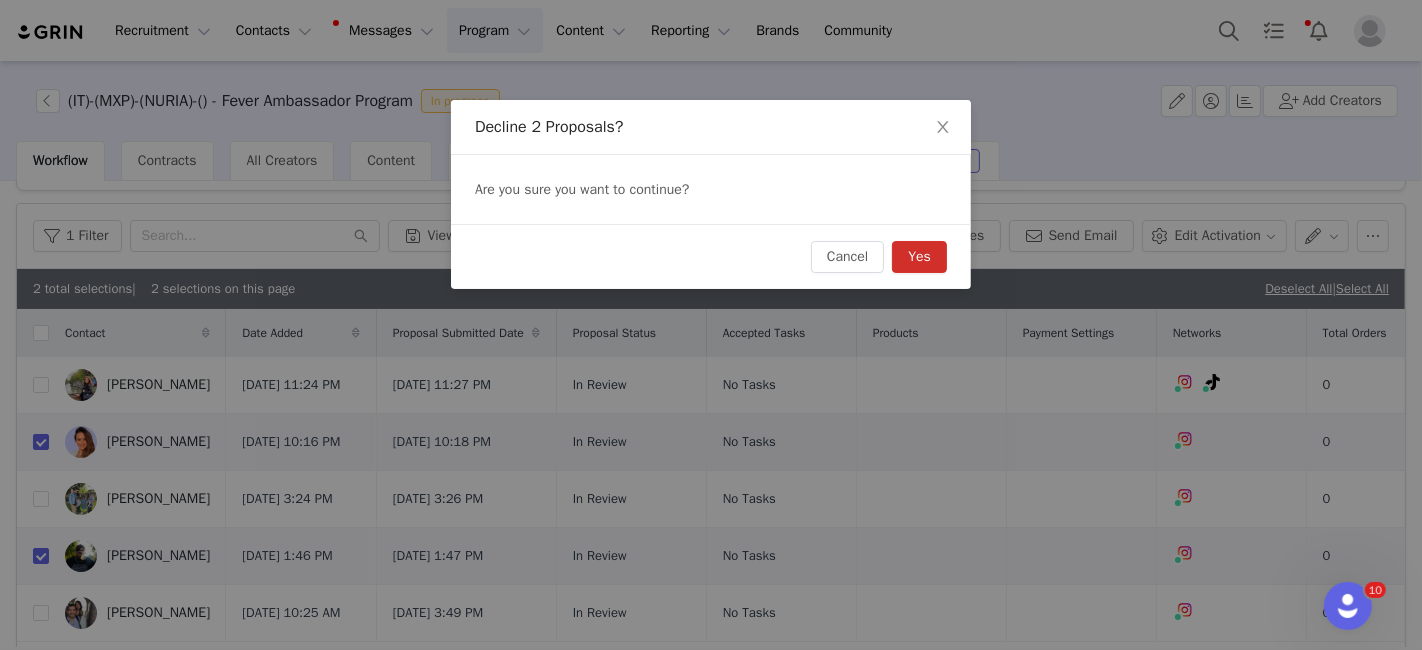 click on "Yes" at bounding box center [919, 257] 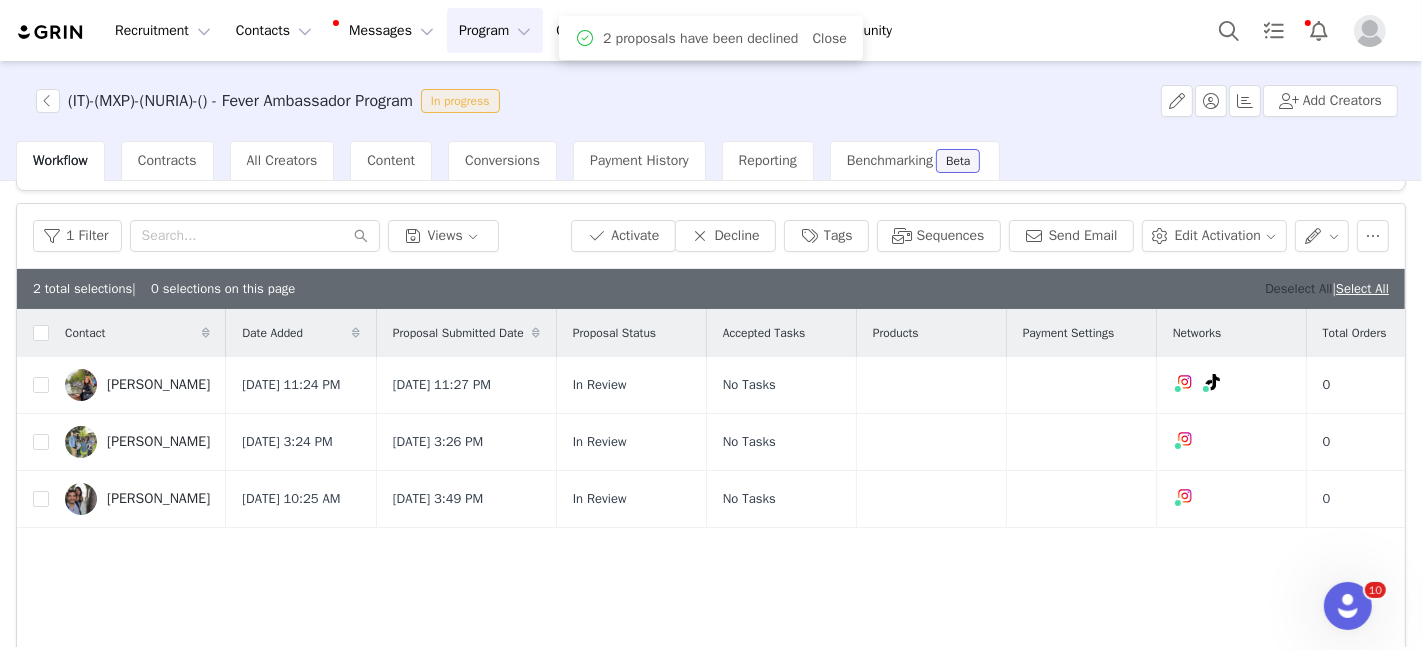 click on "Deselect All" at bounding box center (1298, 288) 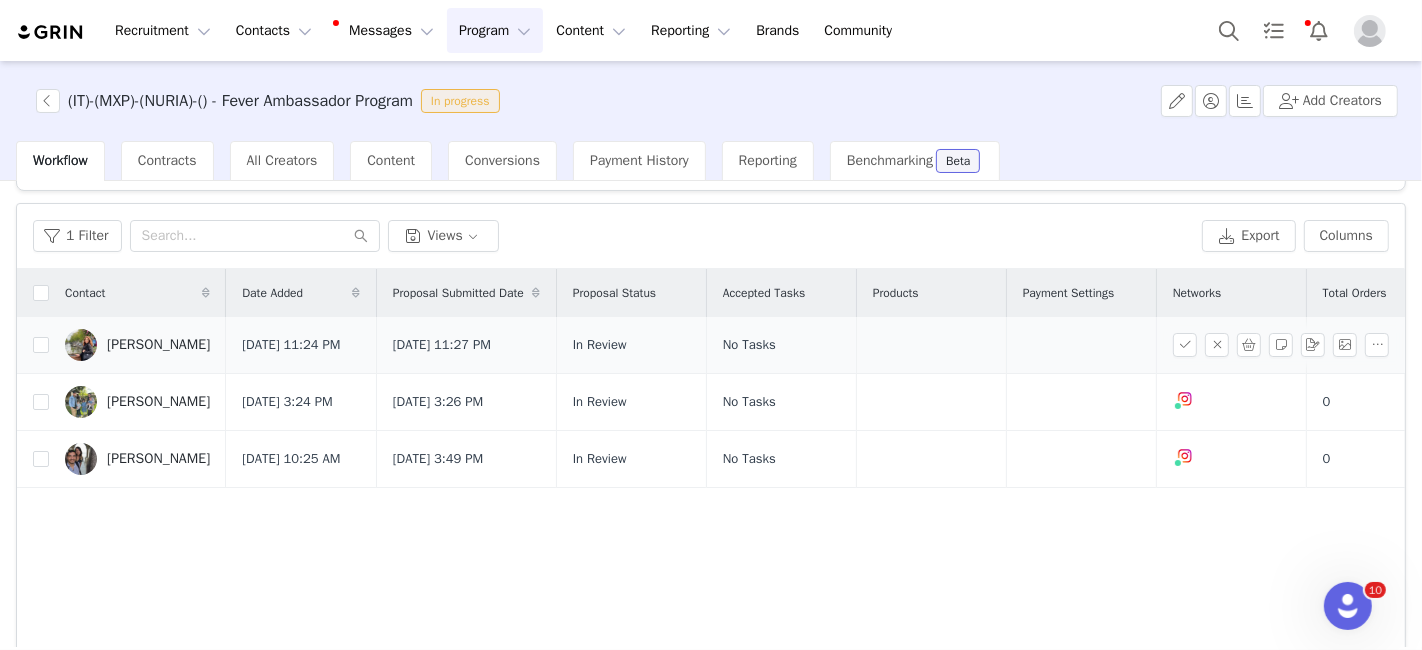 click on "[PERSON_NAME]" at bounding box center [137, 345] 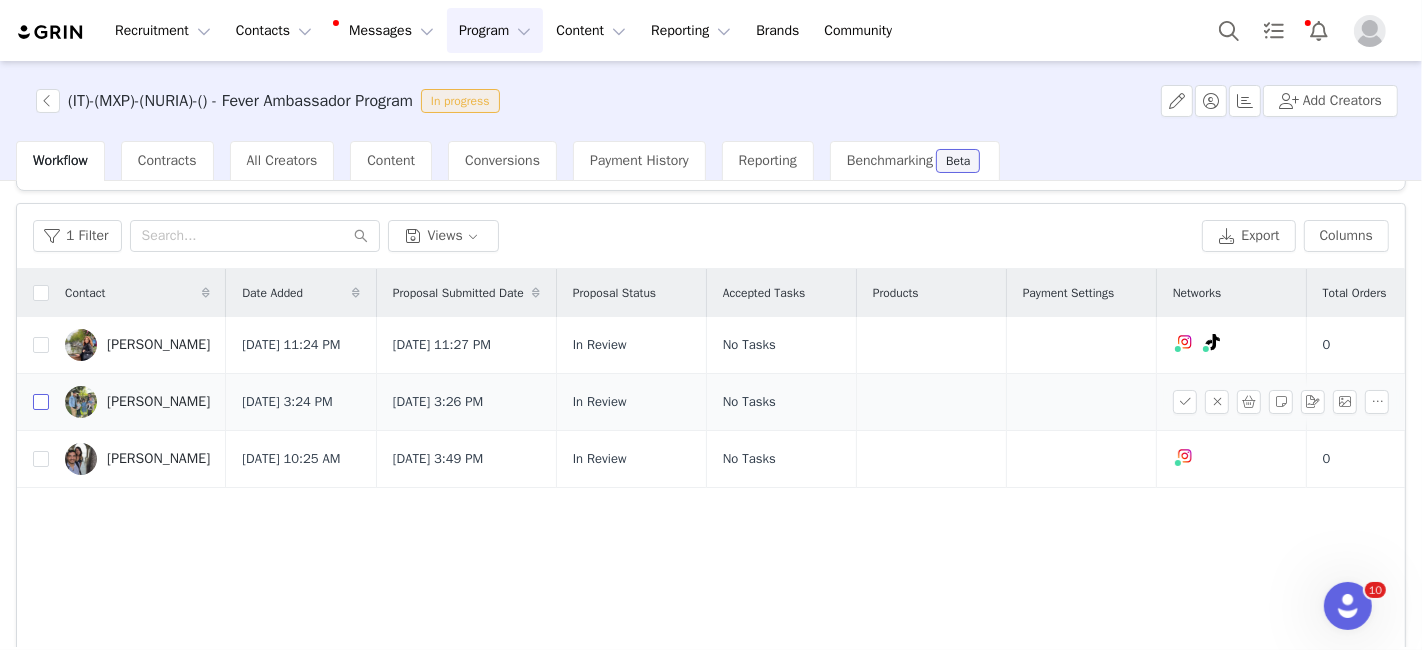 click at bounding box center [41, 402] 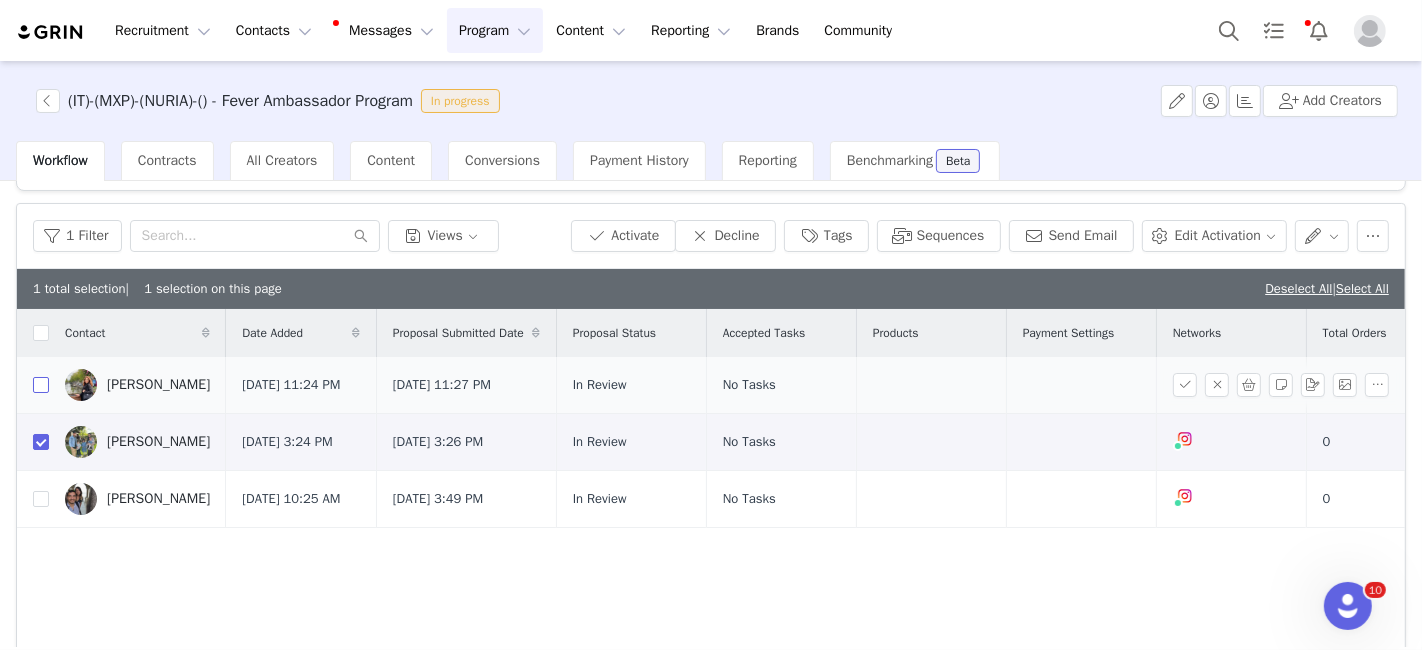 click at bounding box center [41, 385] 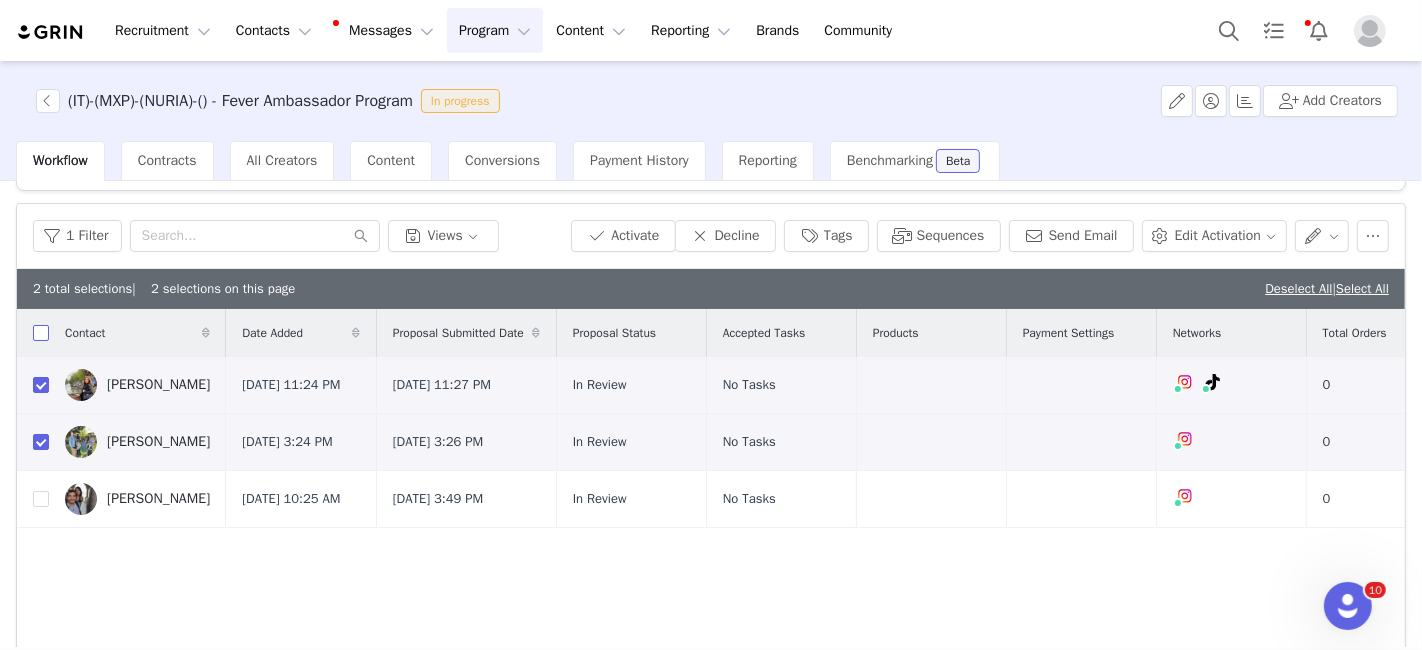 click at bounding box center (41, 333) 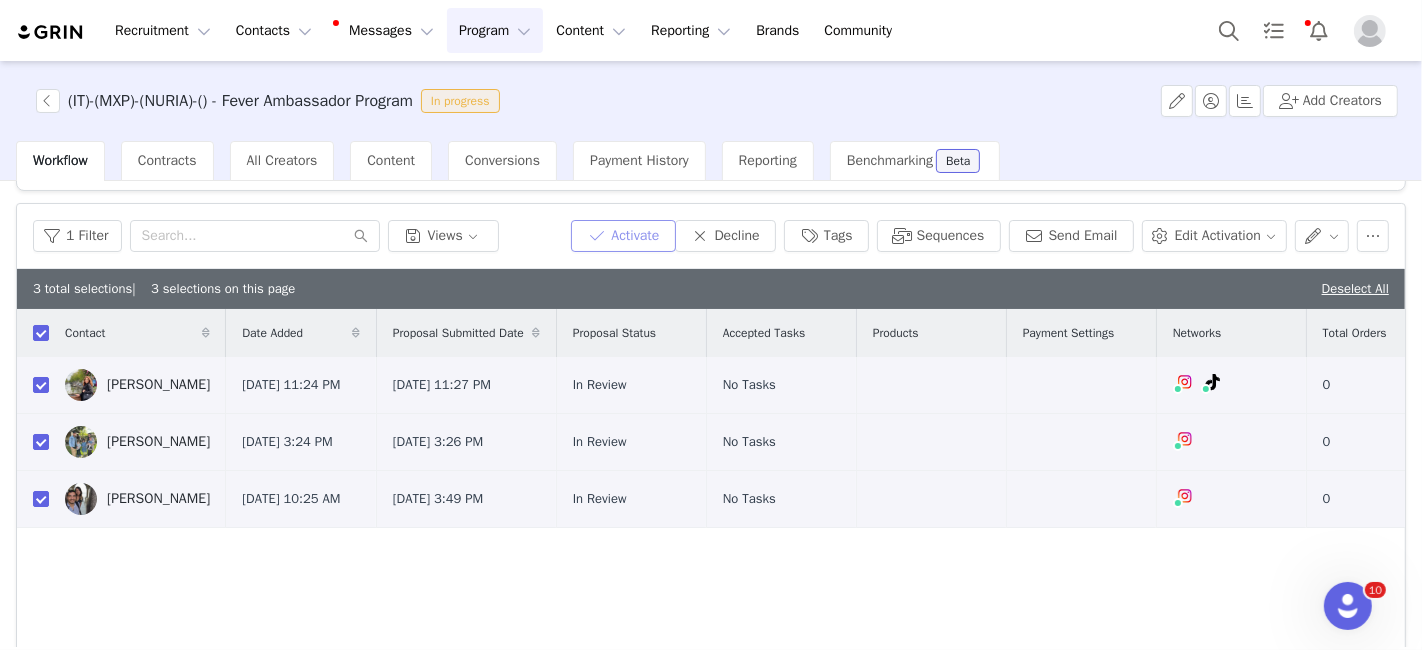 click on "Activate" at bounding box center [623, 236] 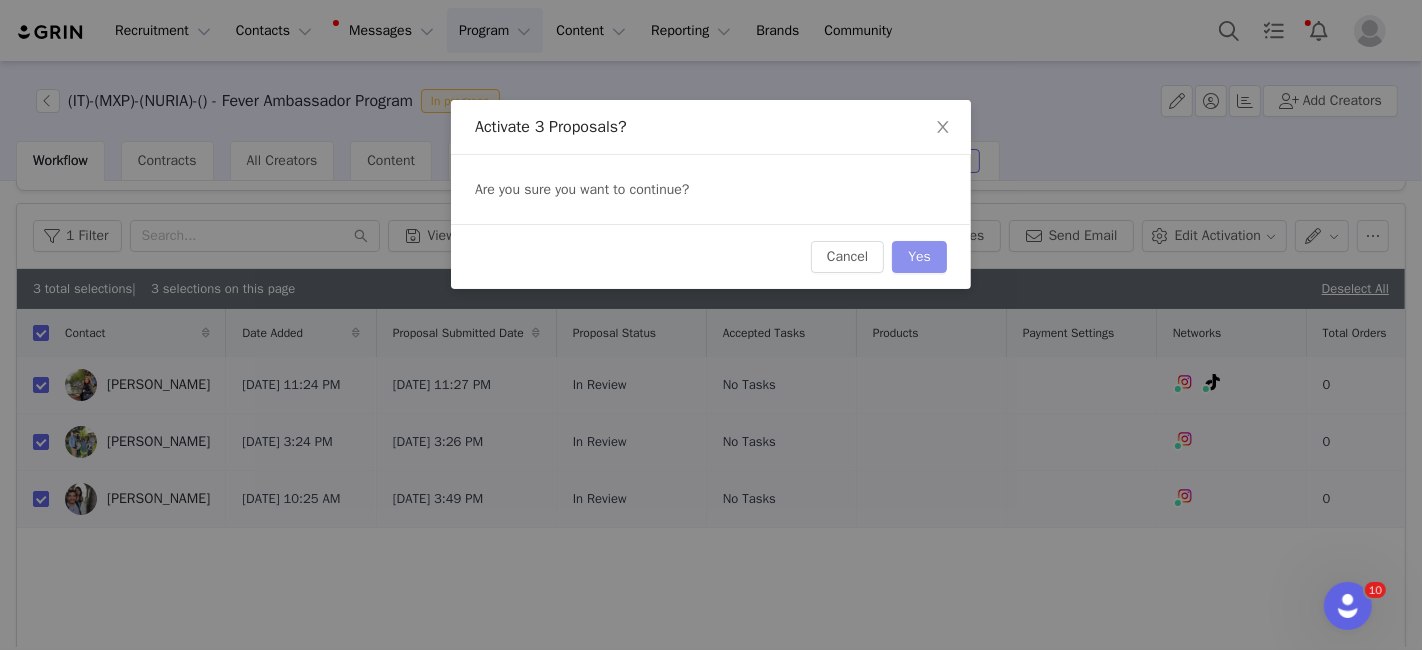 click on "Yes" at bounding box center [919, 257] 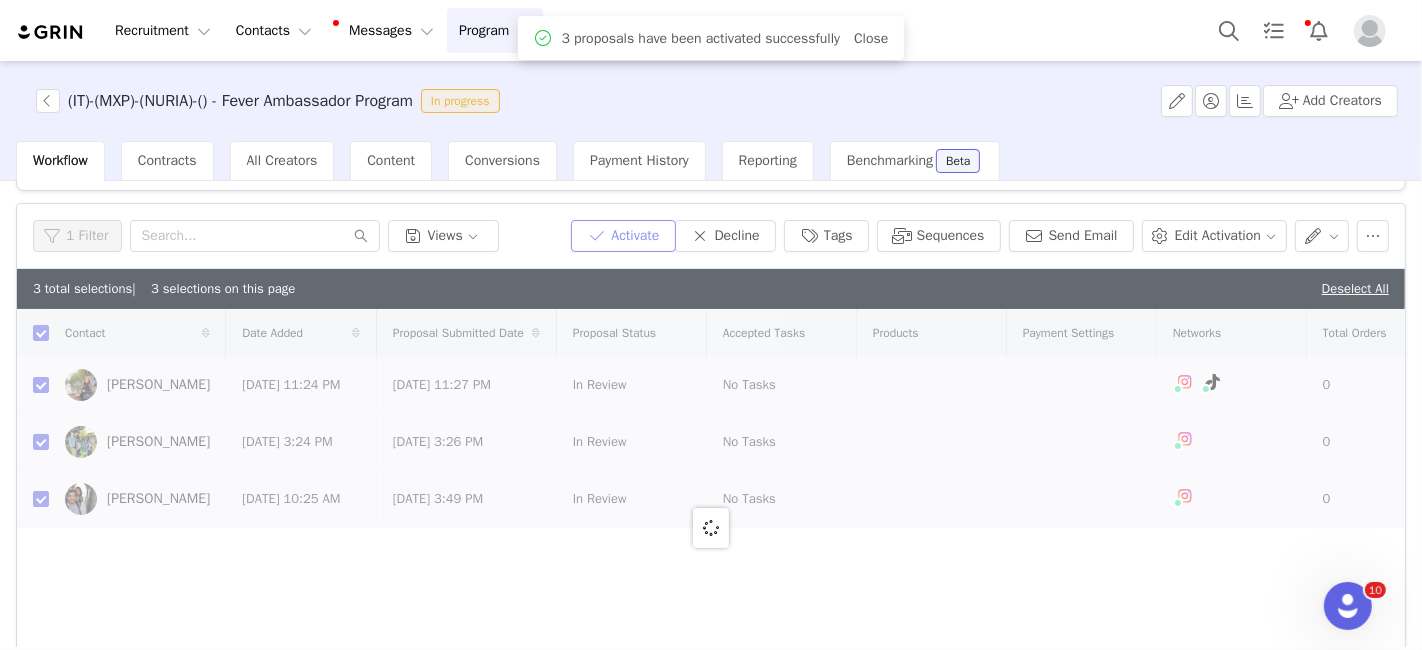 checkbox on "false" 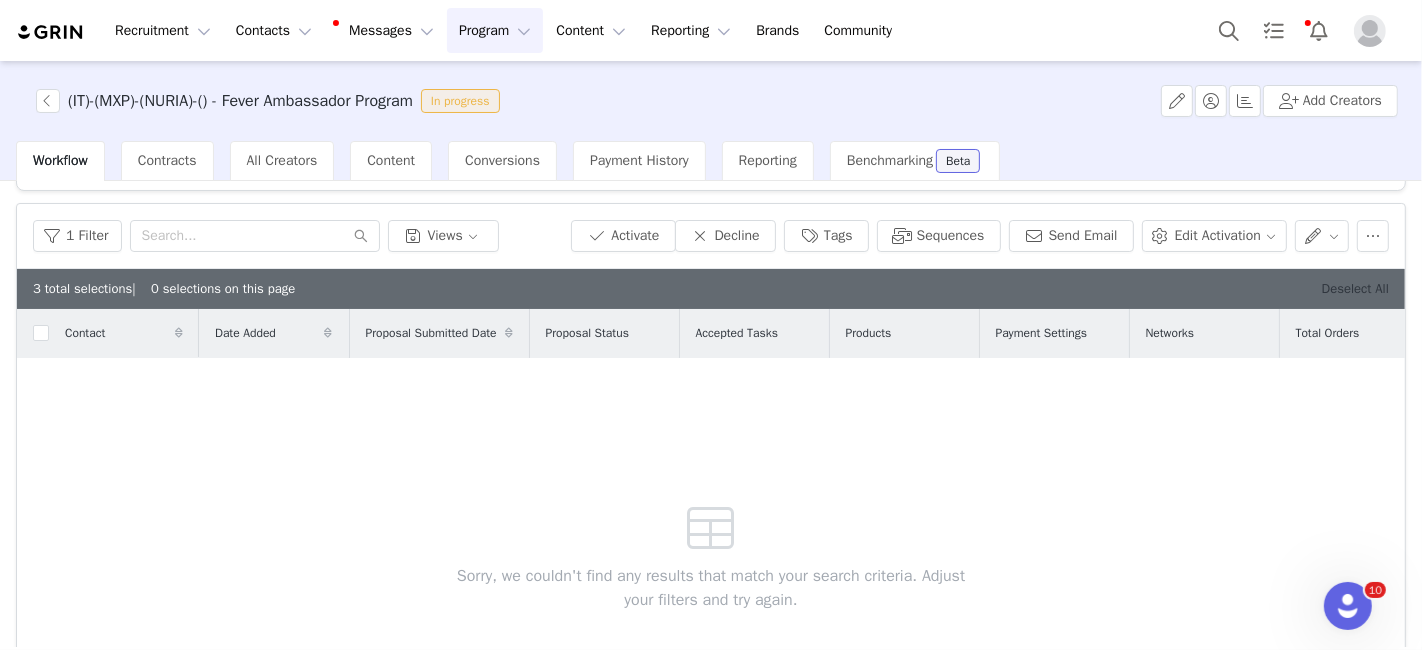 click on "Deselect All" at bounding box center (1355, 288) 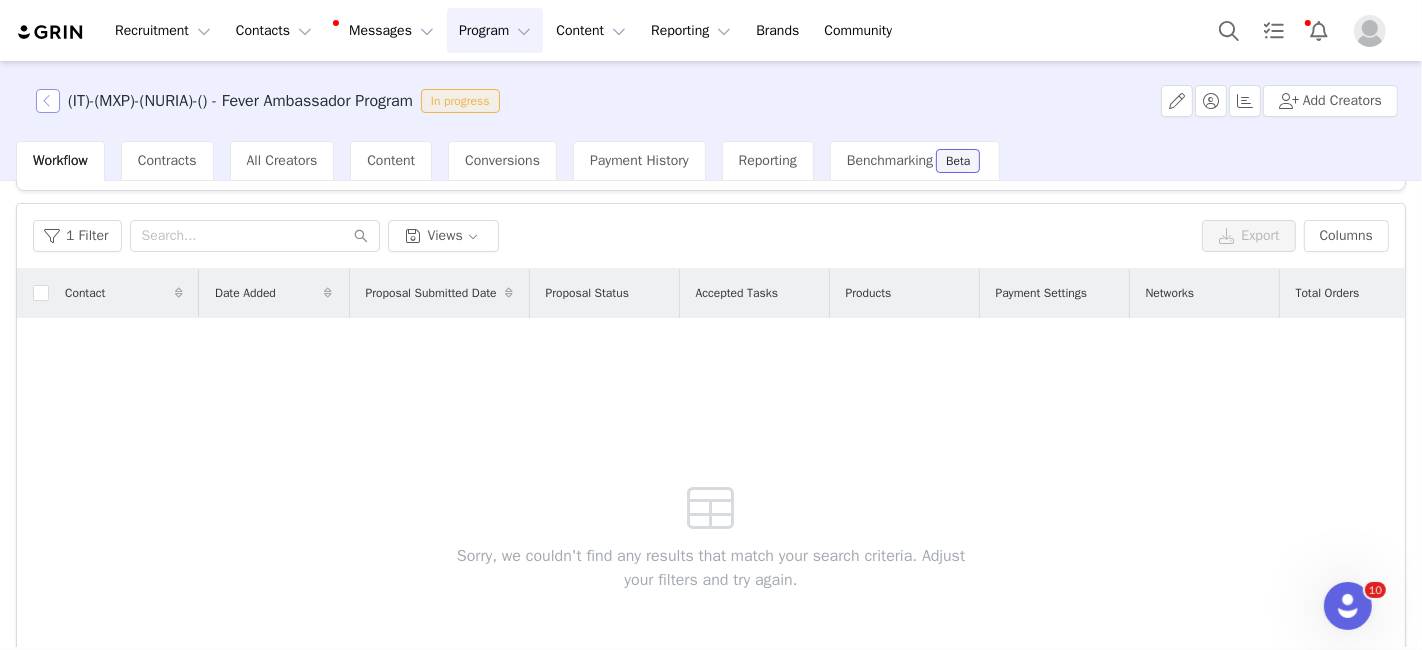 click at bounding box center [48, 101] 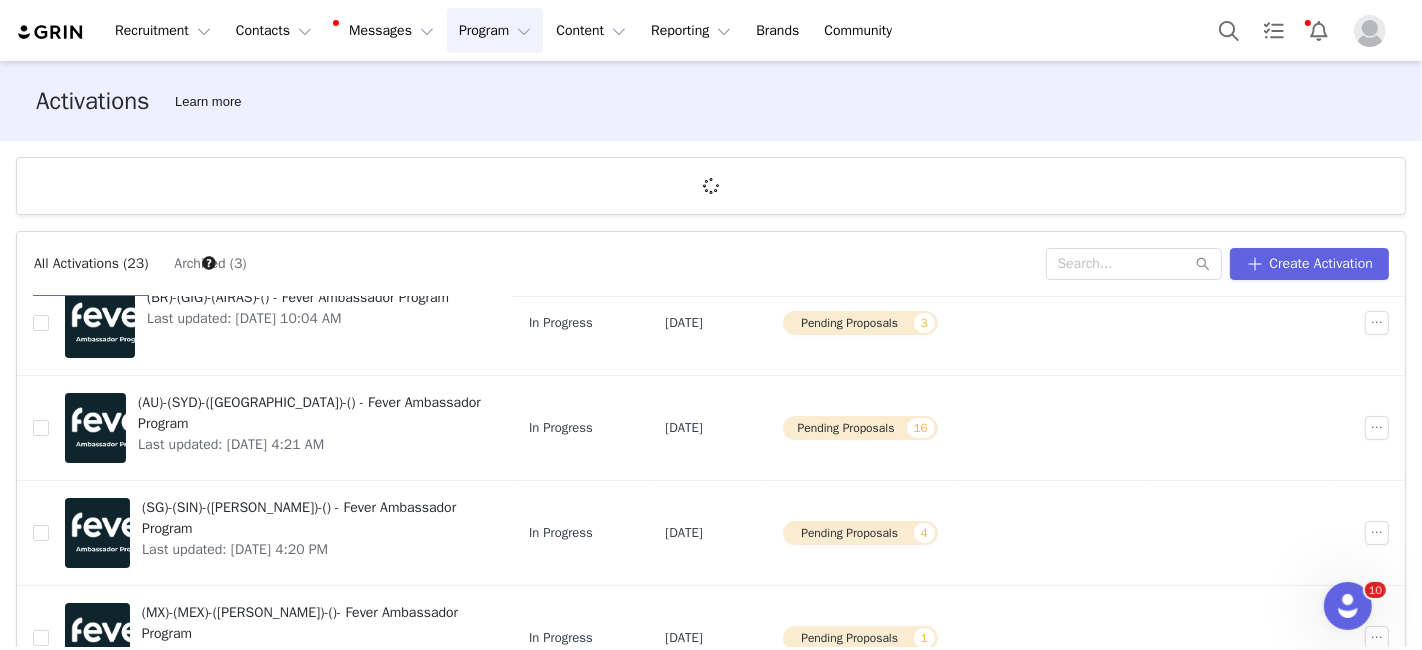 scroll, scrollTop: 208, scrollLeft: 0, axis: vertical 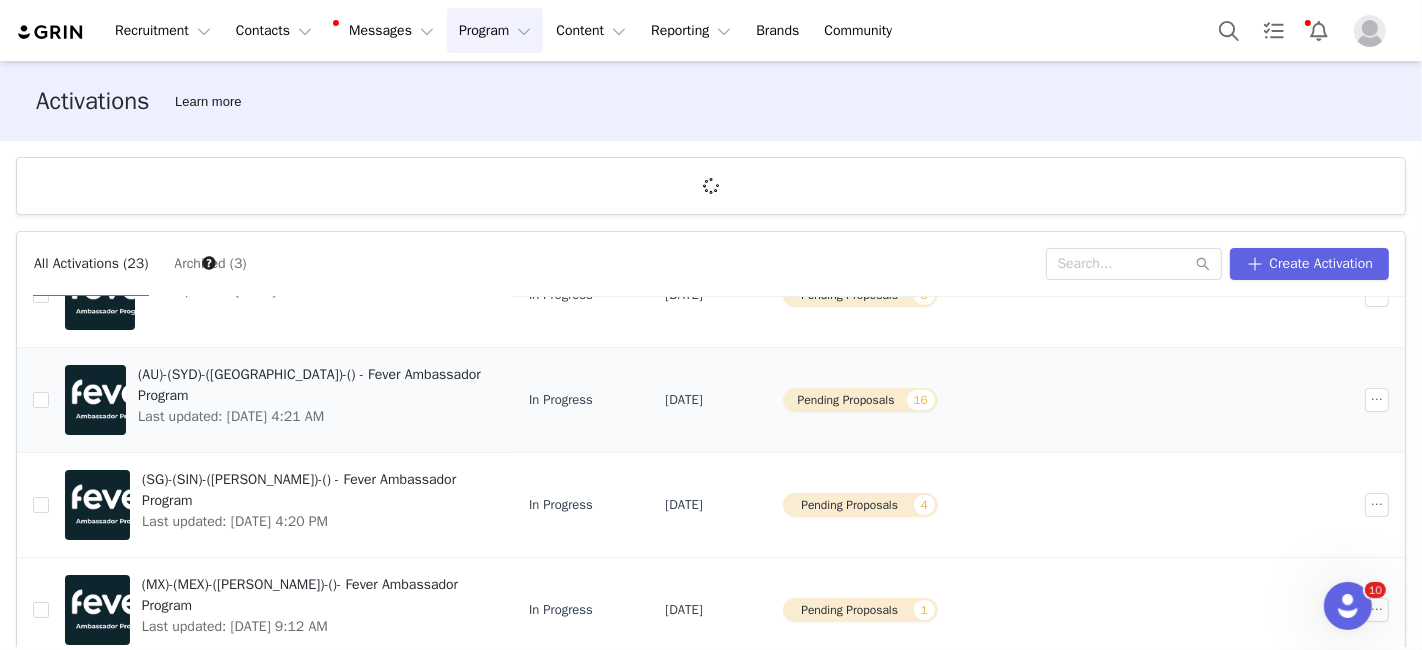 click on "Pending Proposals 16" at bounding box center (860, 400) 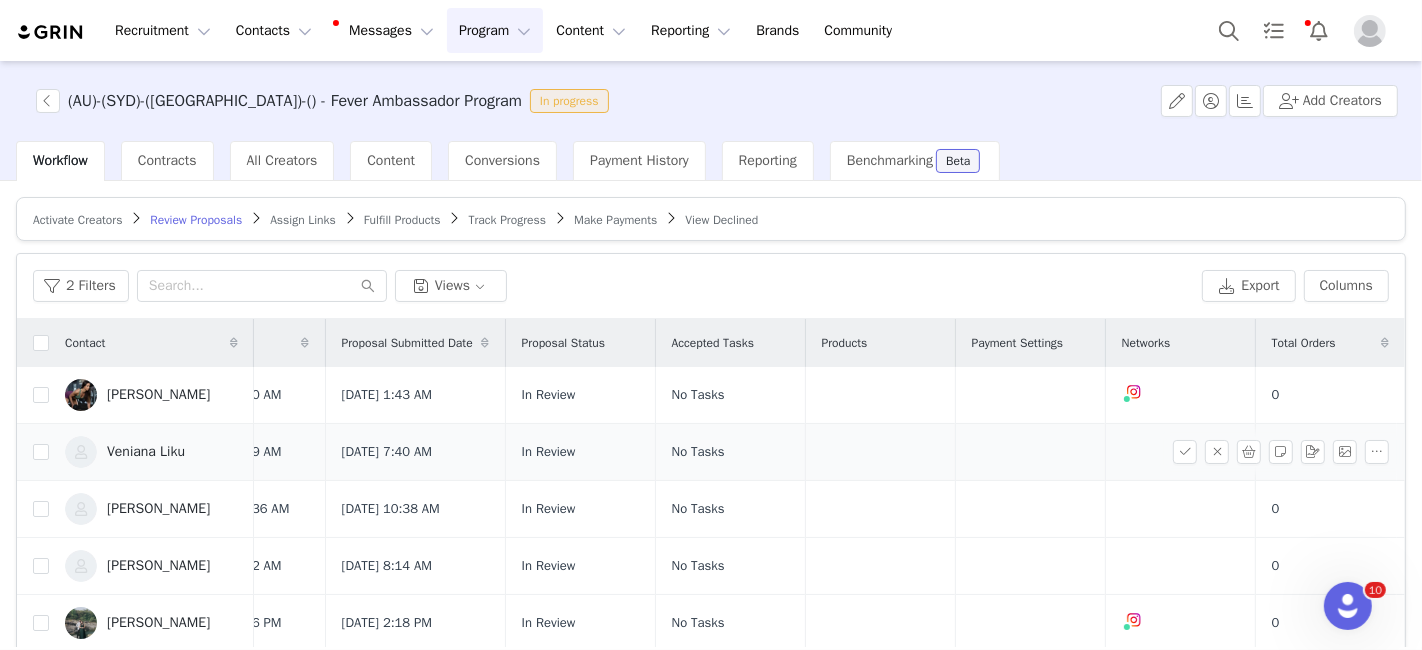 scroll, scrollTop: 529, scrollLeft: 125, axis: both 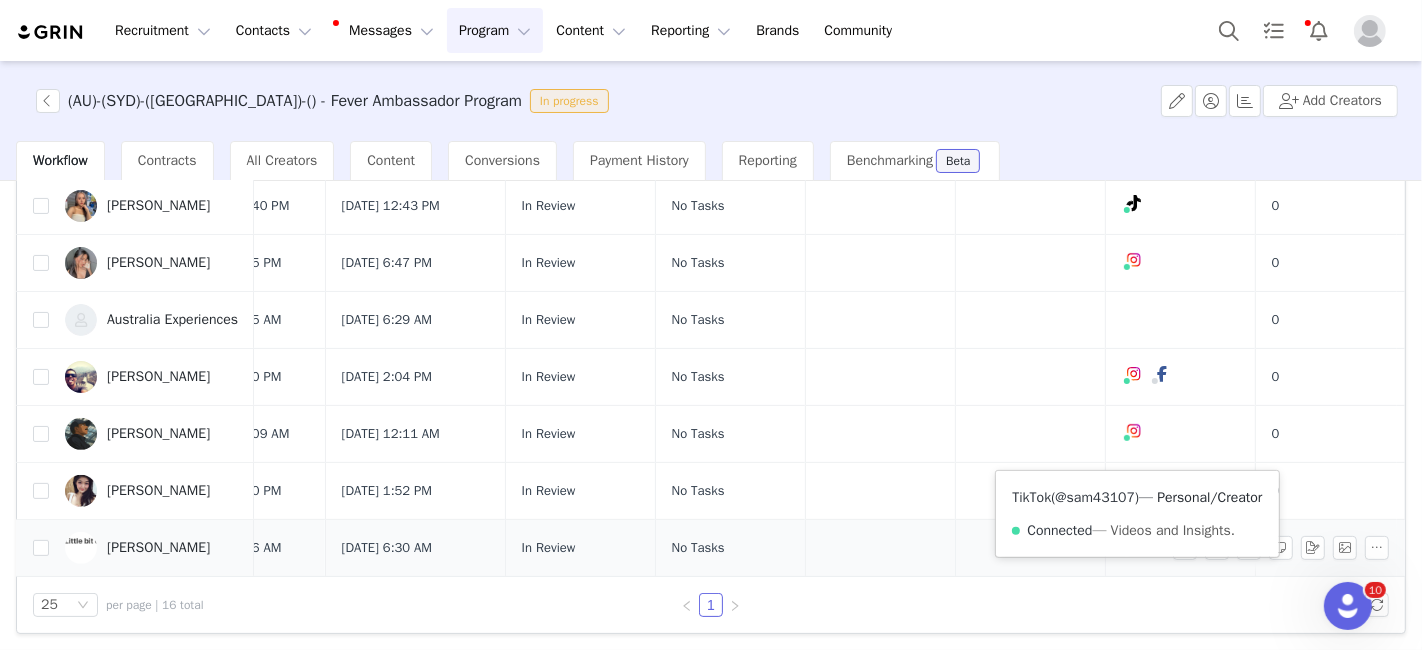 click on "@sam43107" at bounding box center [1095, 497] 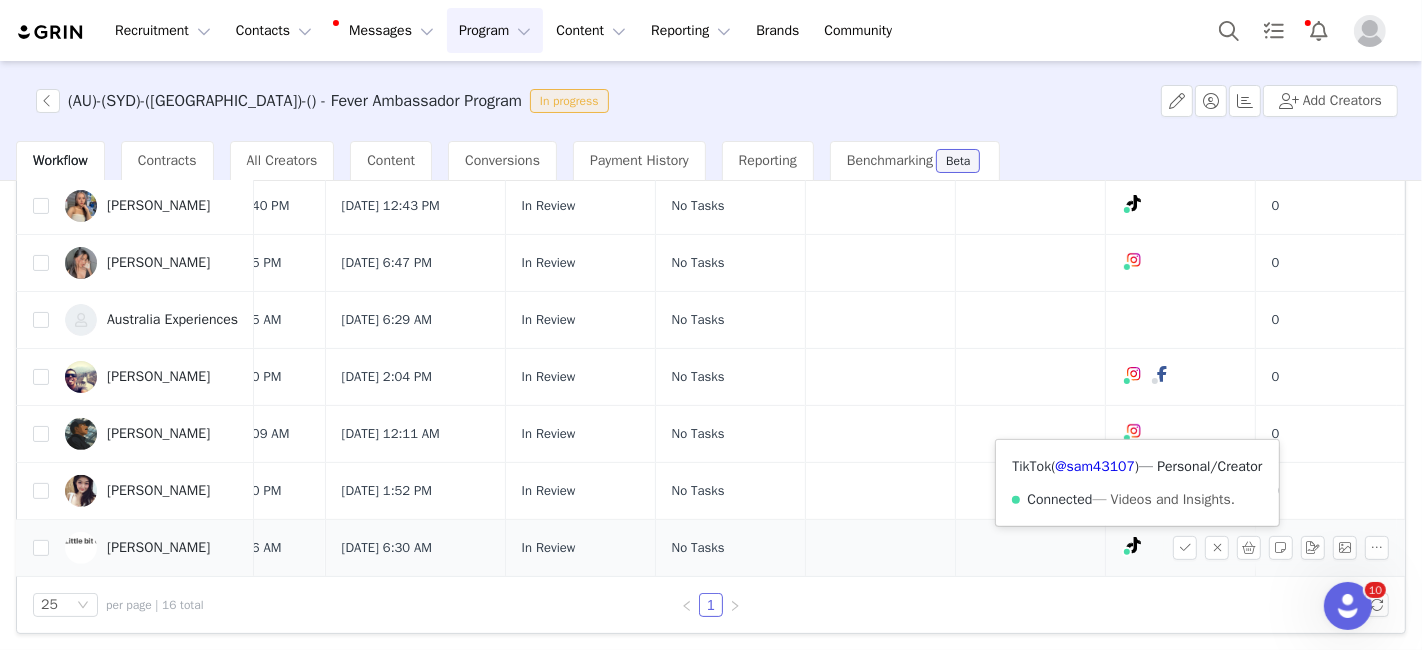 click on "— Personal/Creator" at bounding box center (1200, 466) 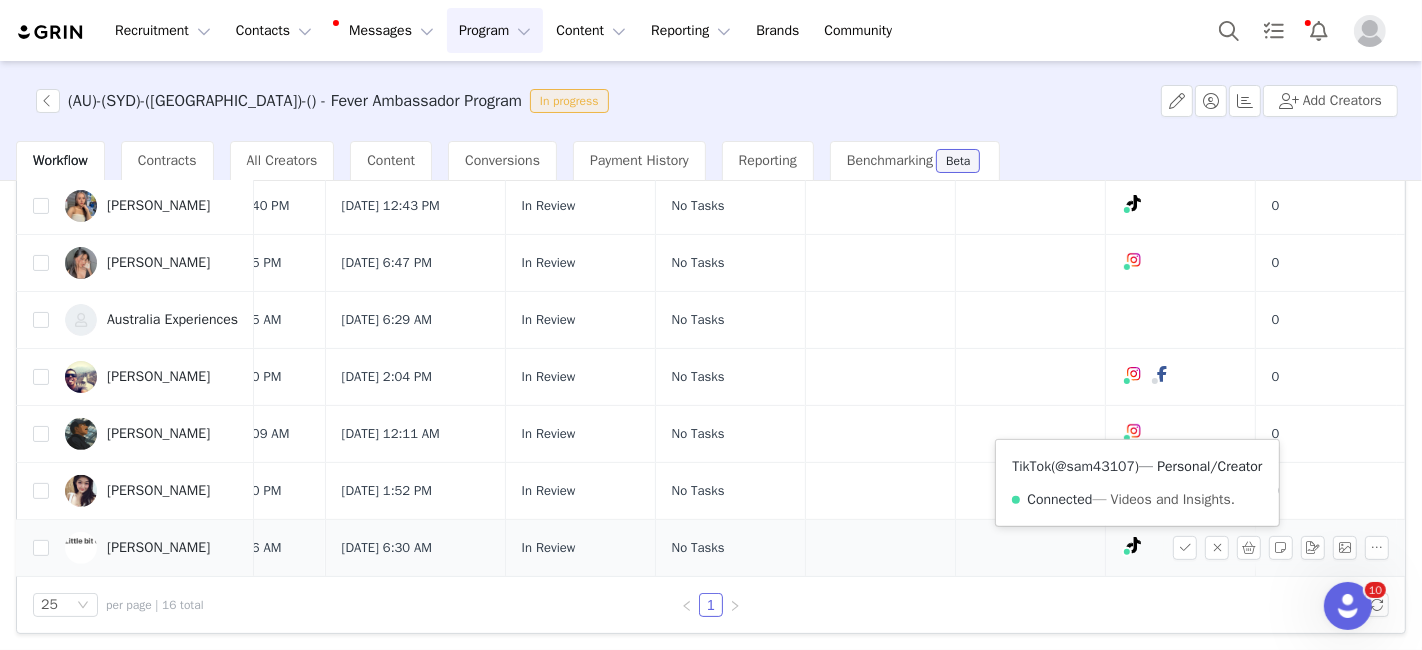 click on "@sam43107" at bounding box center [1095, 466] 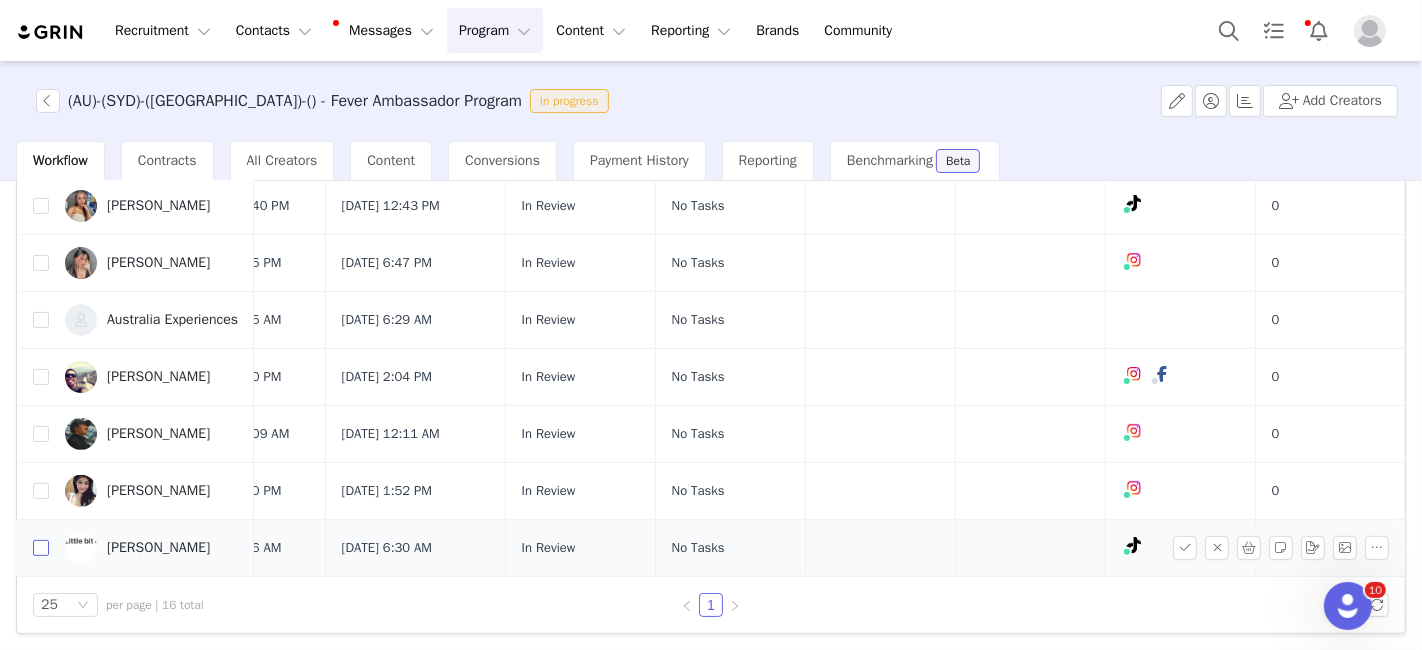 click at bounding box center [41, 548] 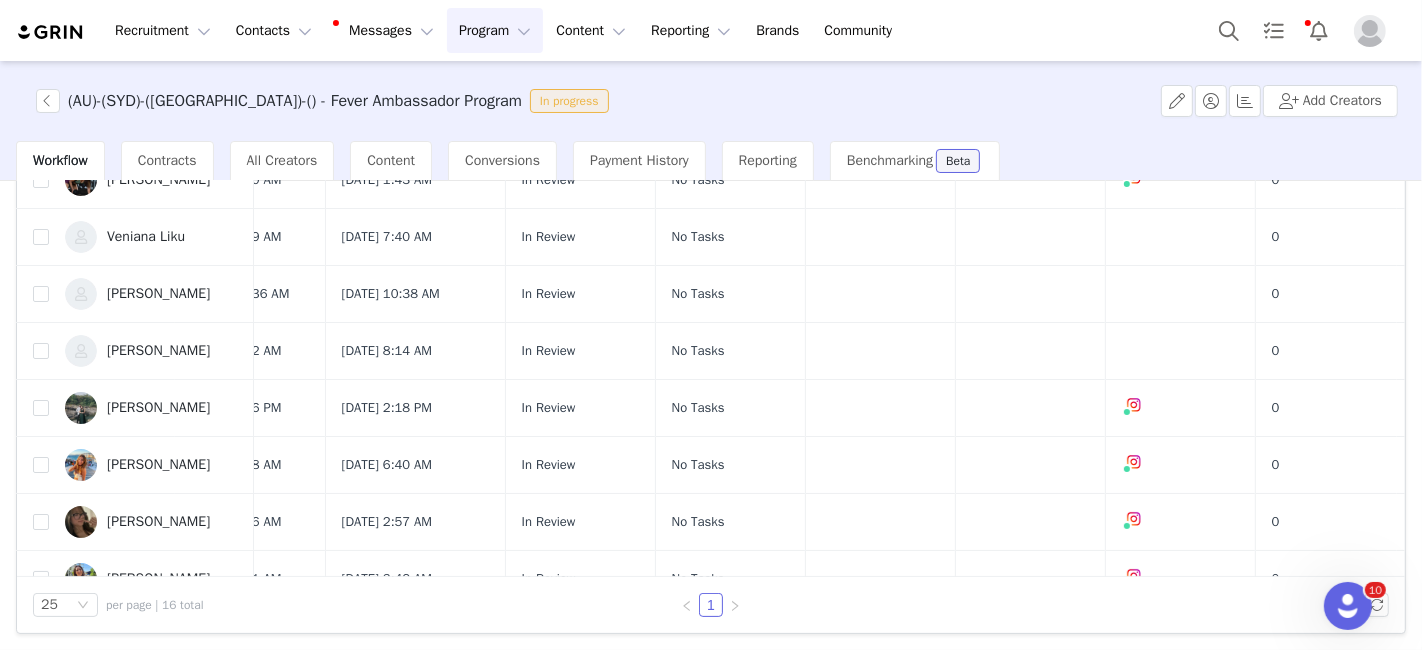 scroll, scrollTop: 0, scrollLeft: 125, axis: horizontal 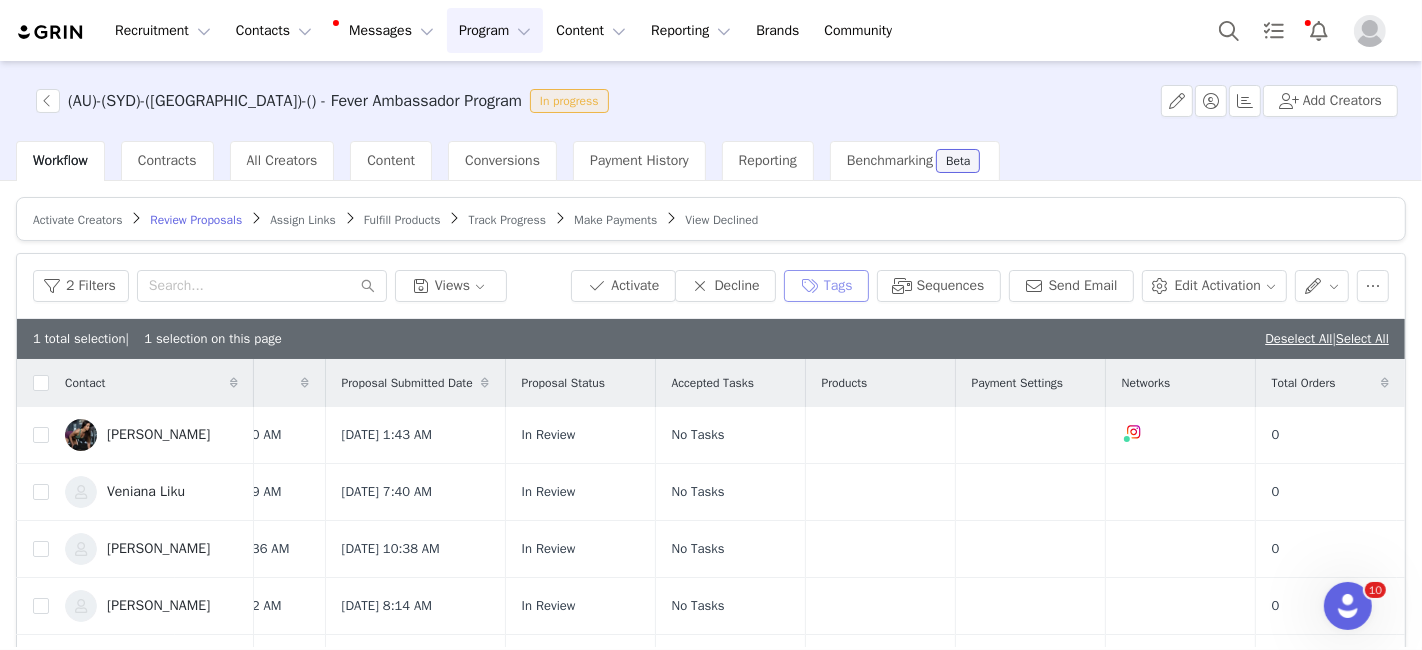 click on "Tags" at bounding box center (826, 286) 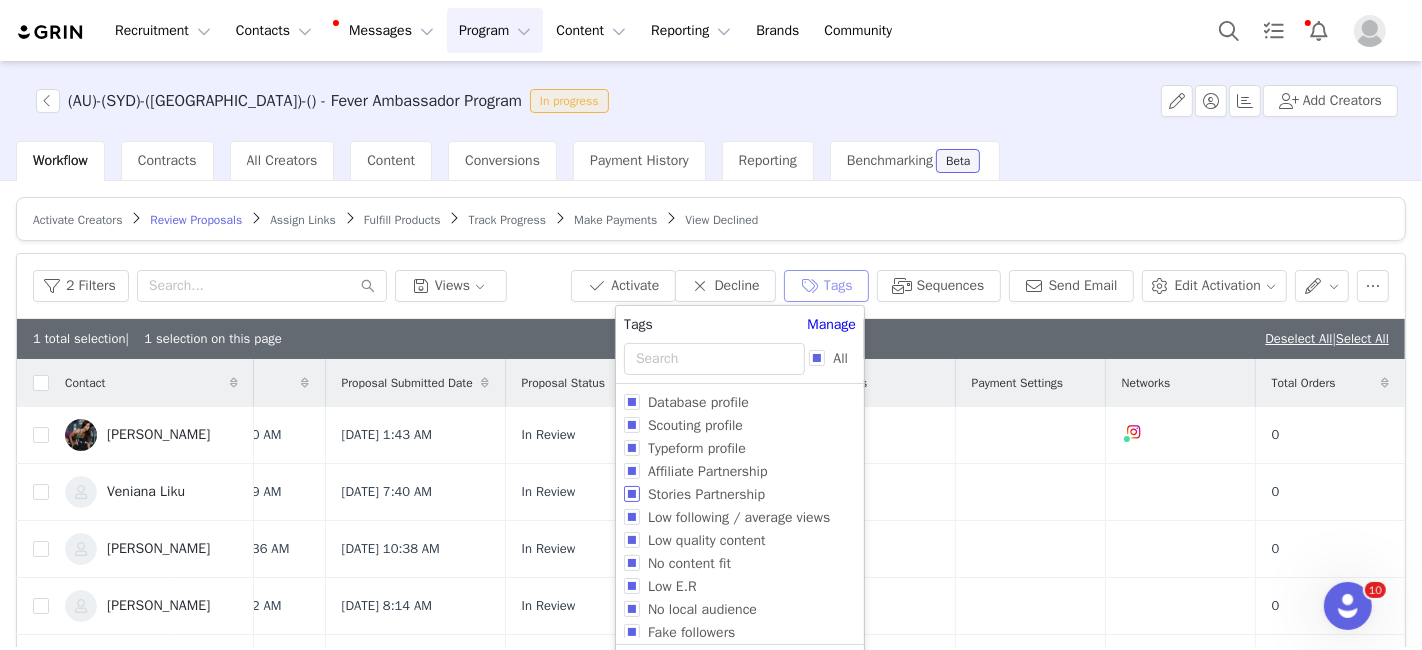 scroll, scrollTop: 25, scrollLeft: 0, axis: vertical 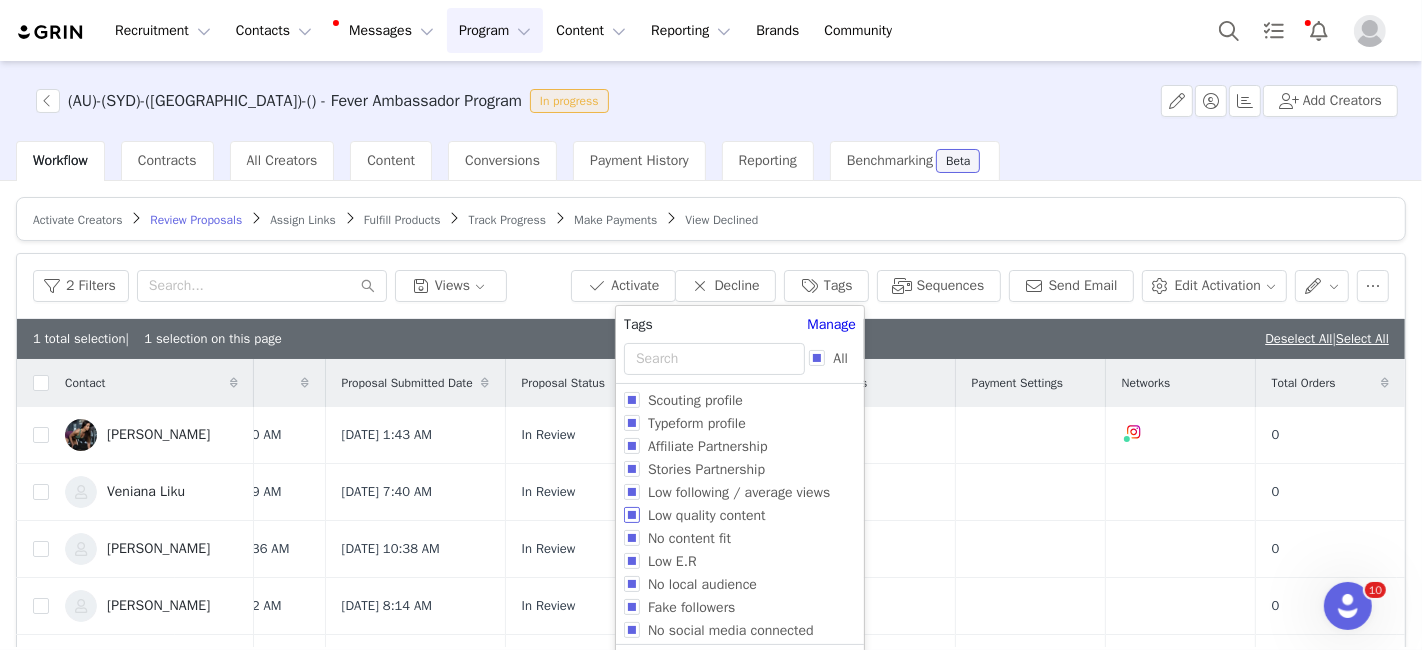 click on "Low quality content" at bounding box center [632, 515] 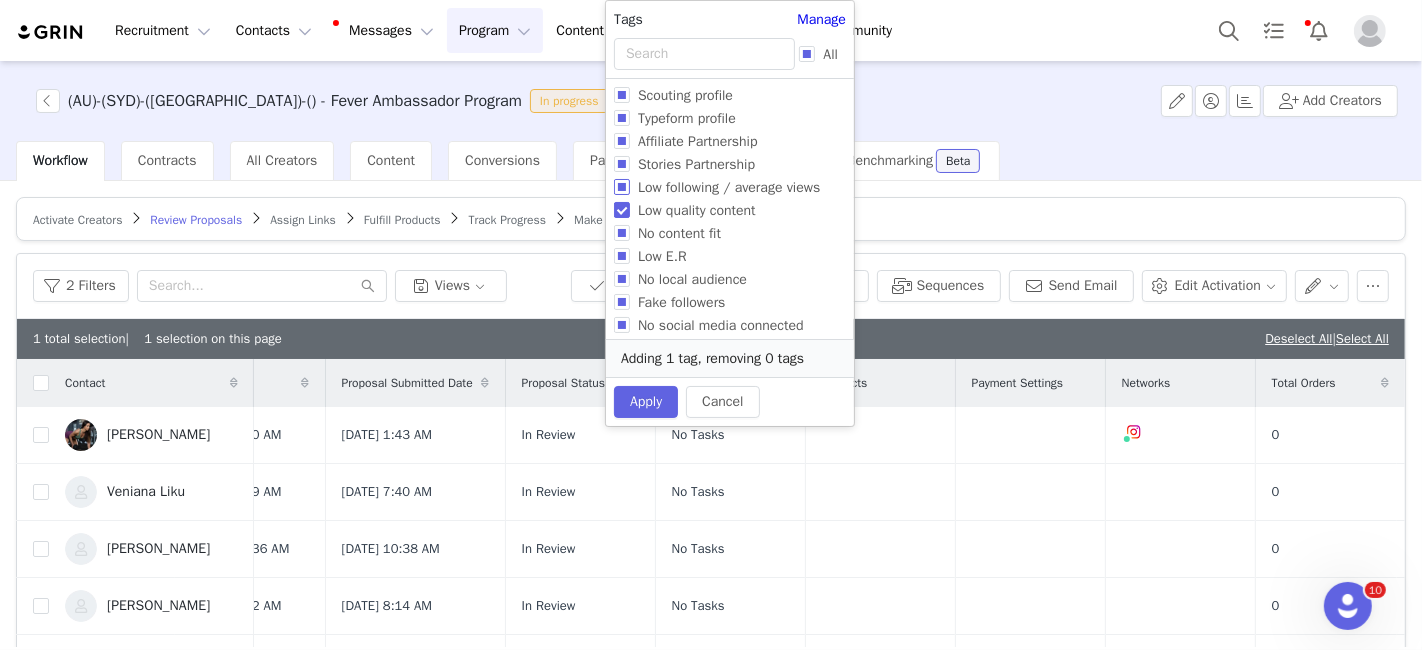 click on "Low following / average views" at bounding box center (622, 187) 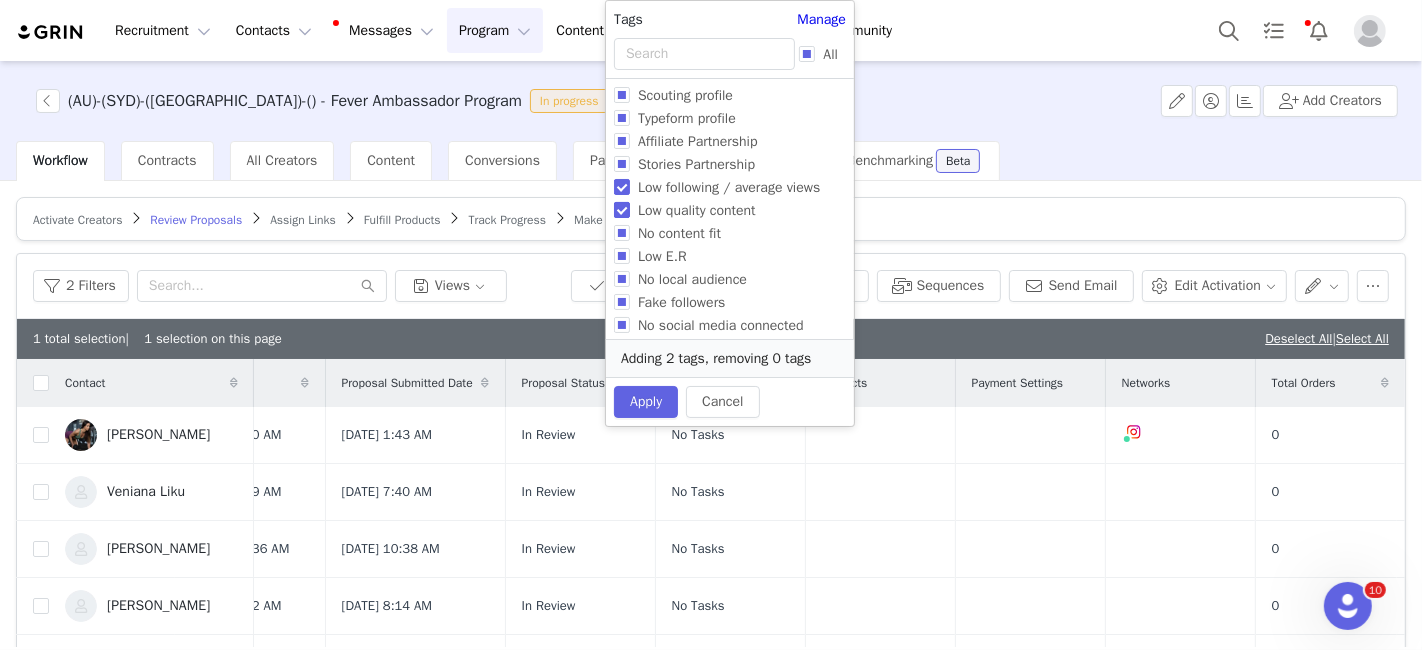 click on "Low quality content" at bounding box center [622, 210] 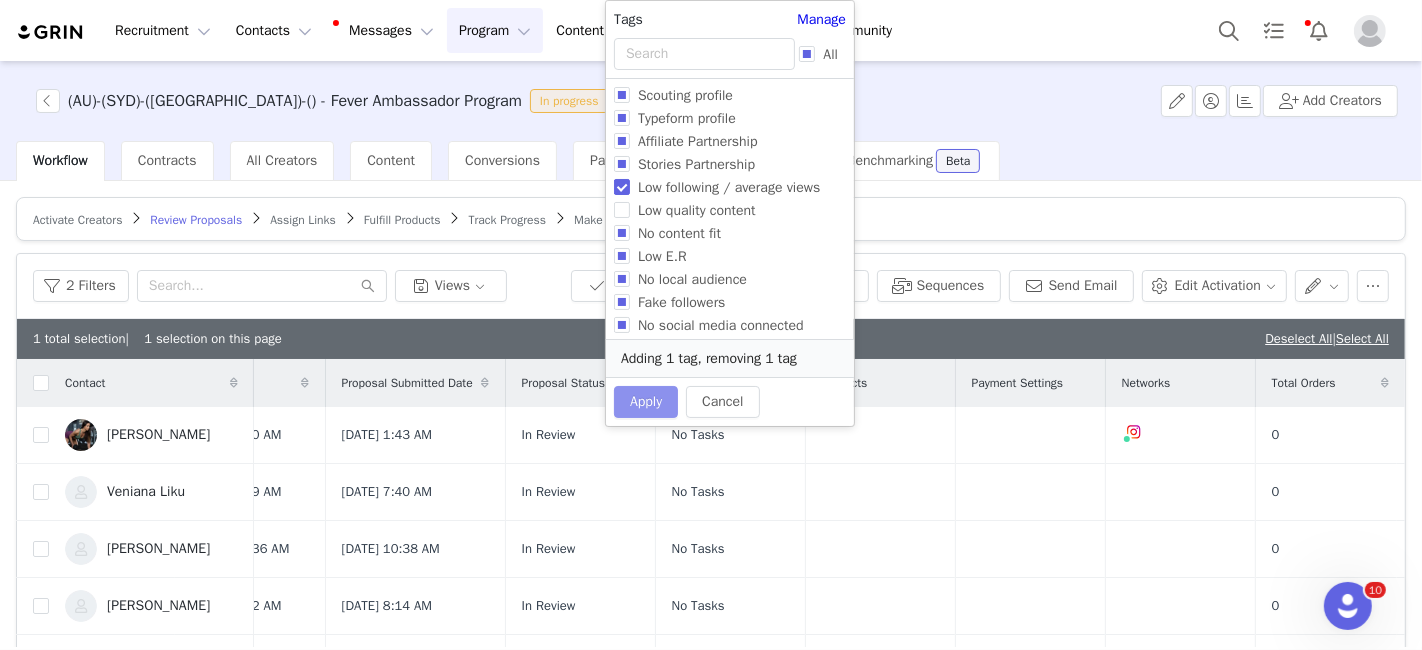 click on "Apply" at bounding box center (646, 402) 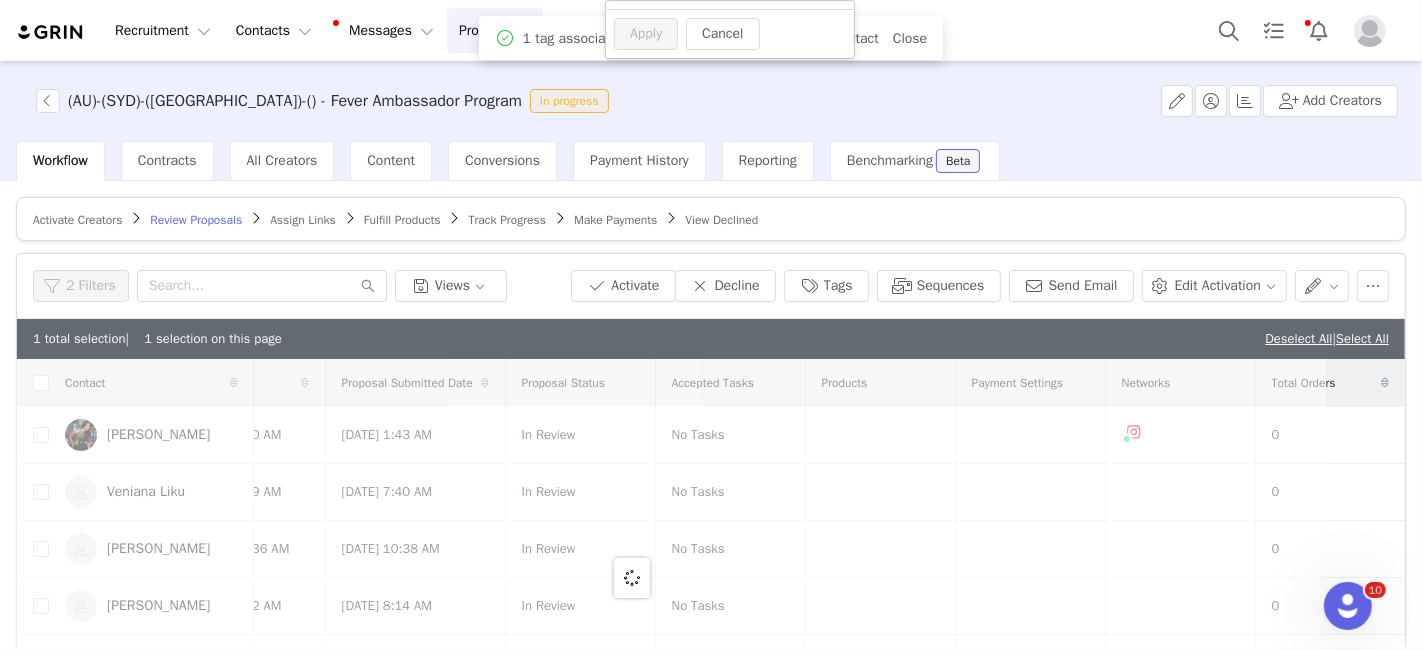 scroll, scrollTop: 0, scrollLeft: 0, axis: both 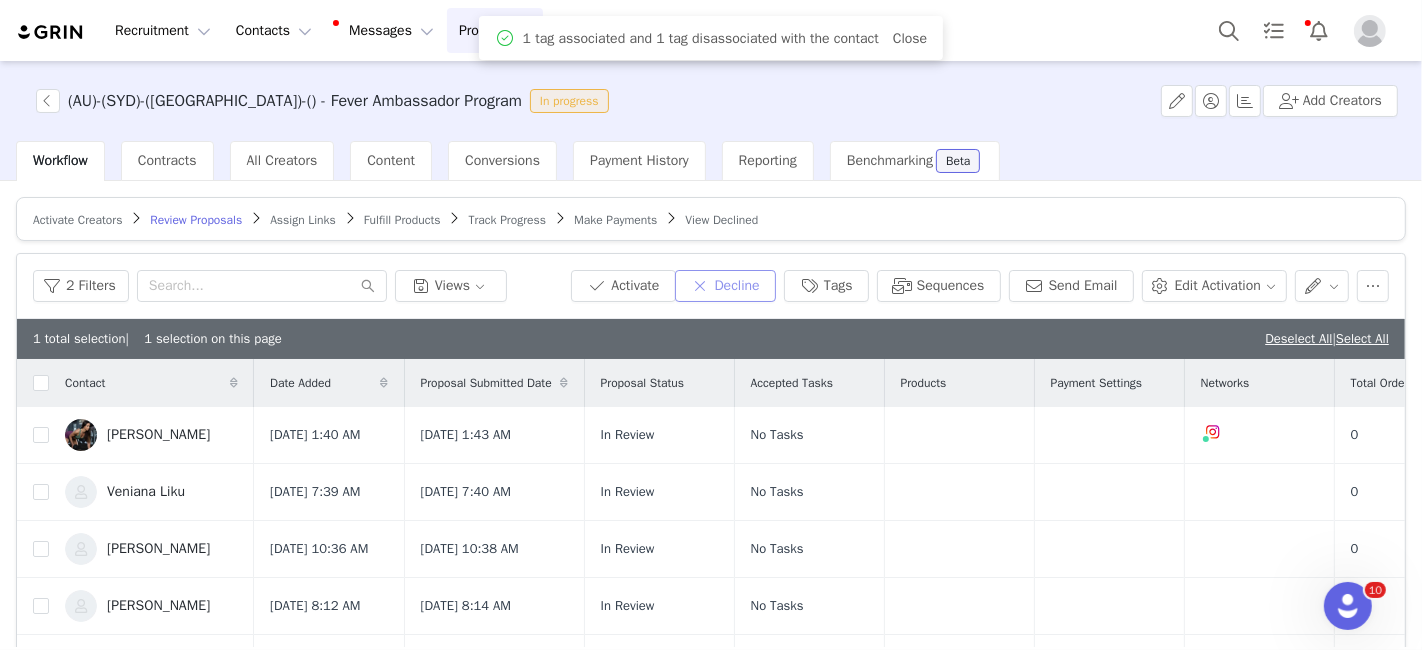 click on "Decline" at bounding box center (725, 286) 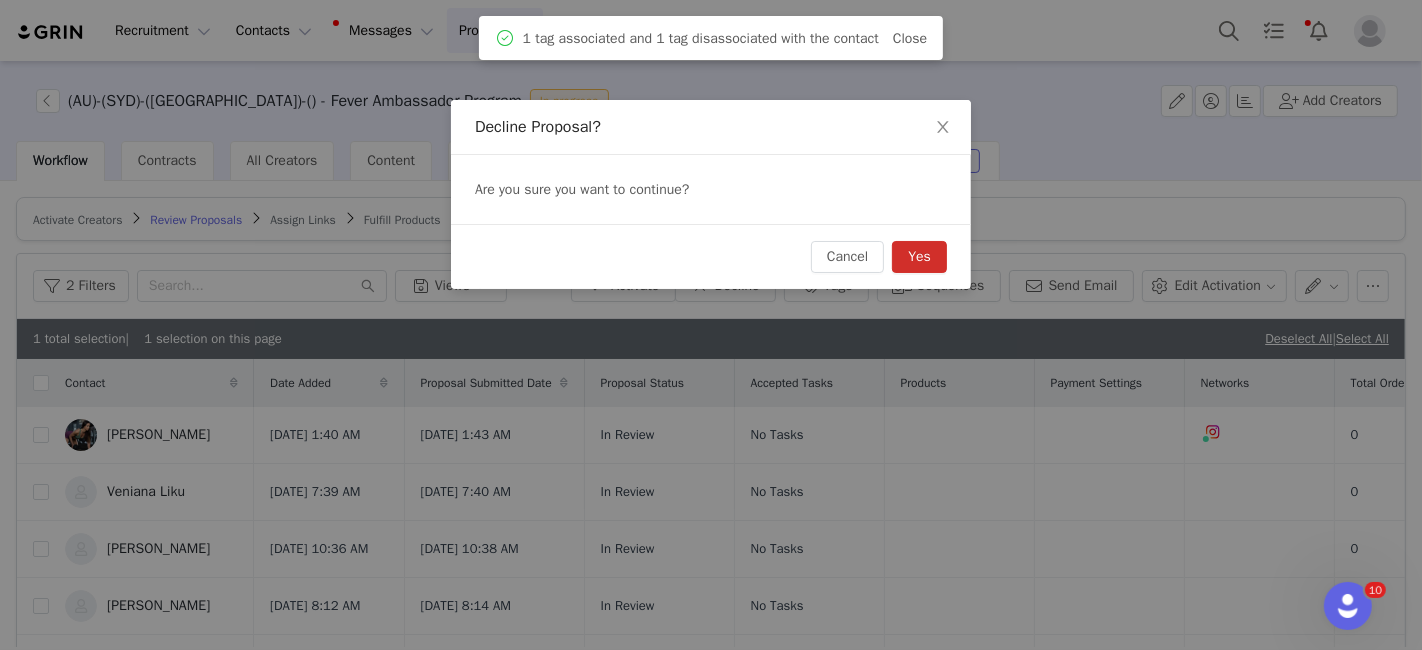click on "Yes" at bounding box center [919, 257] 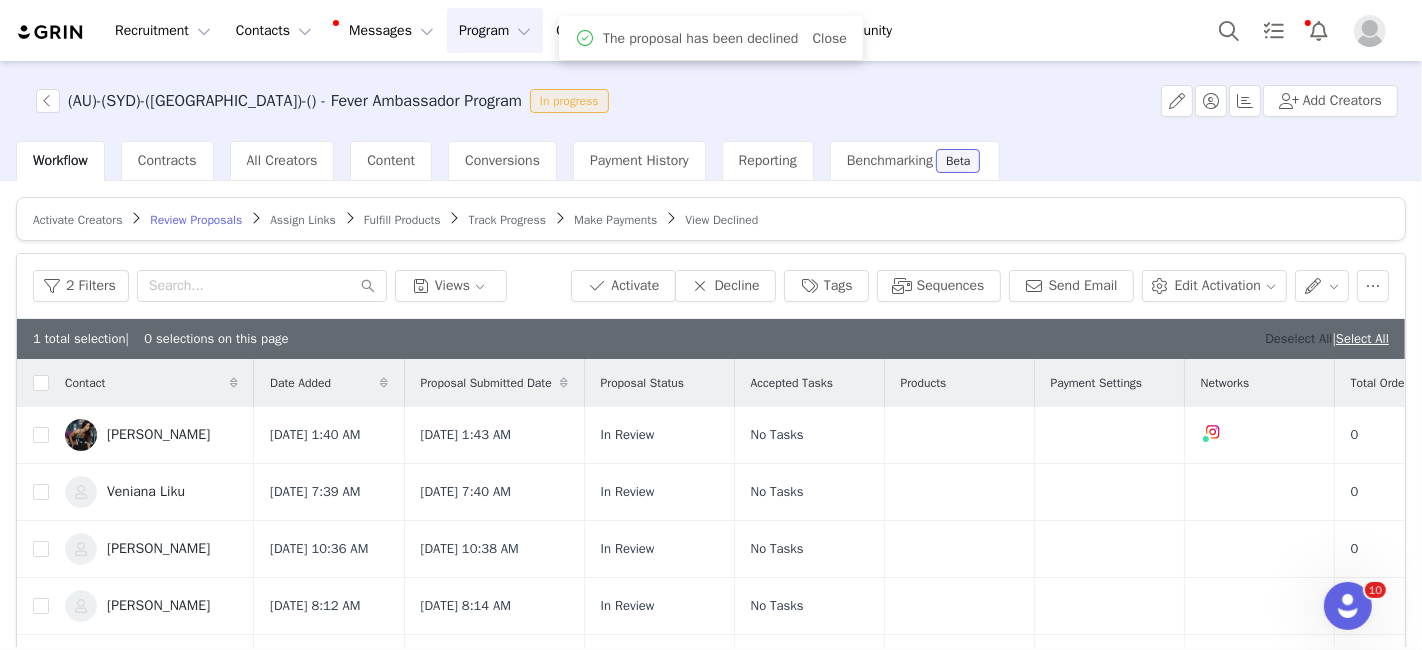 click on "Deselect All" at bounding box center (1298, 338) 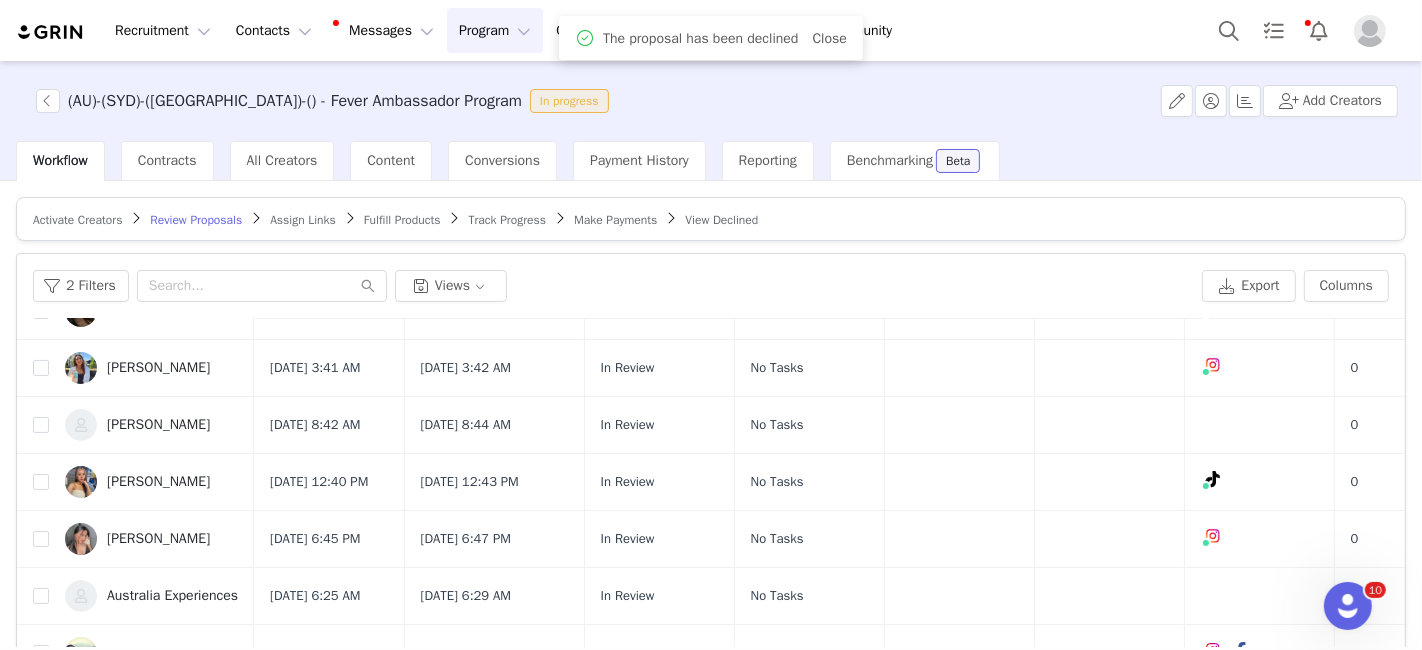 scroll, scrollTop: 465, scrollLeft: 0, axis: vertical 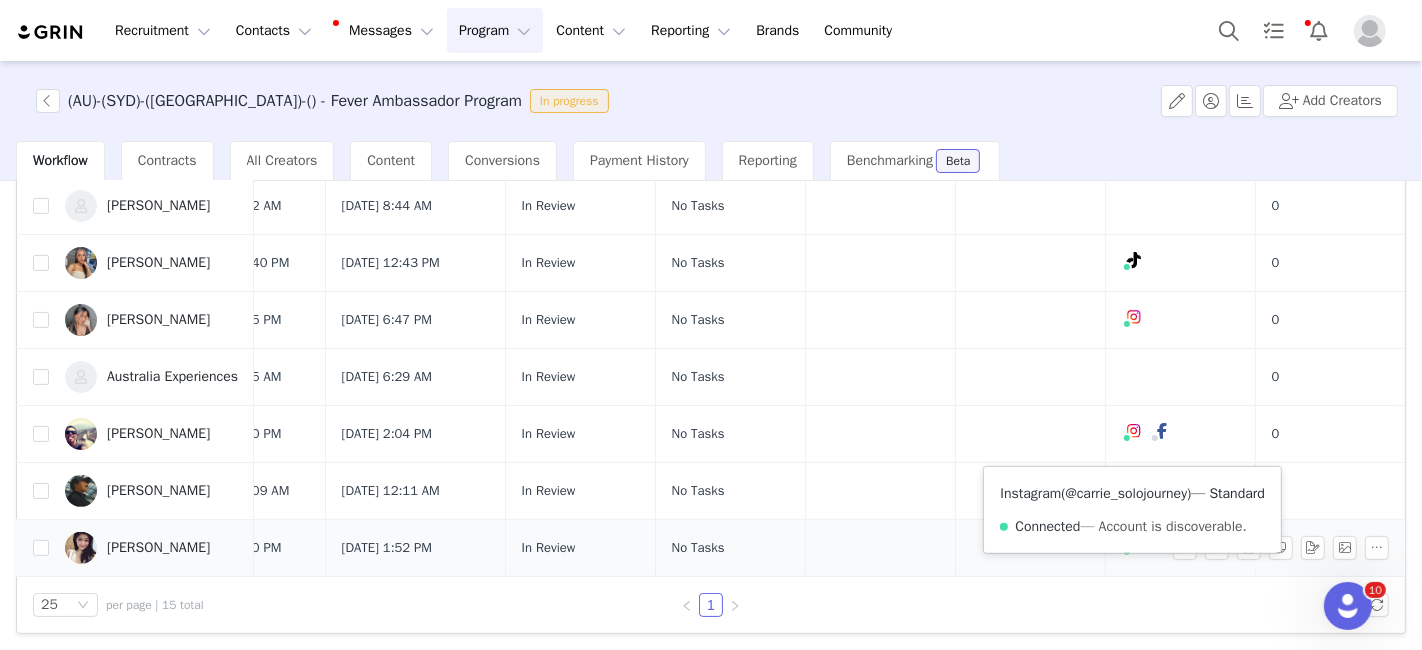 click on "@carrie_solojourney" at bounding box center (1127, 493) 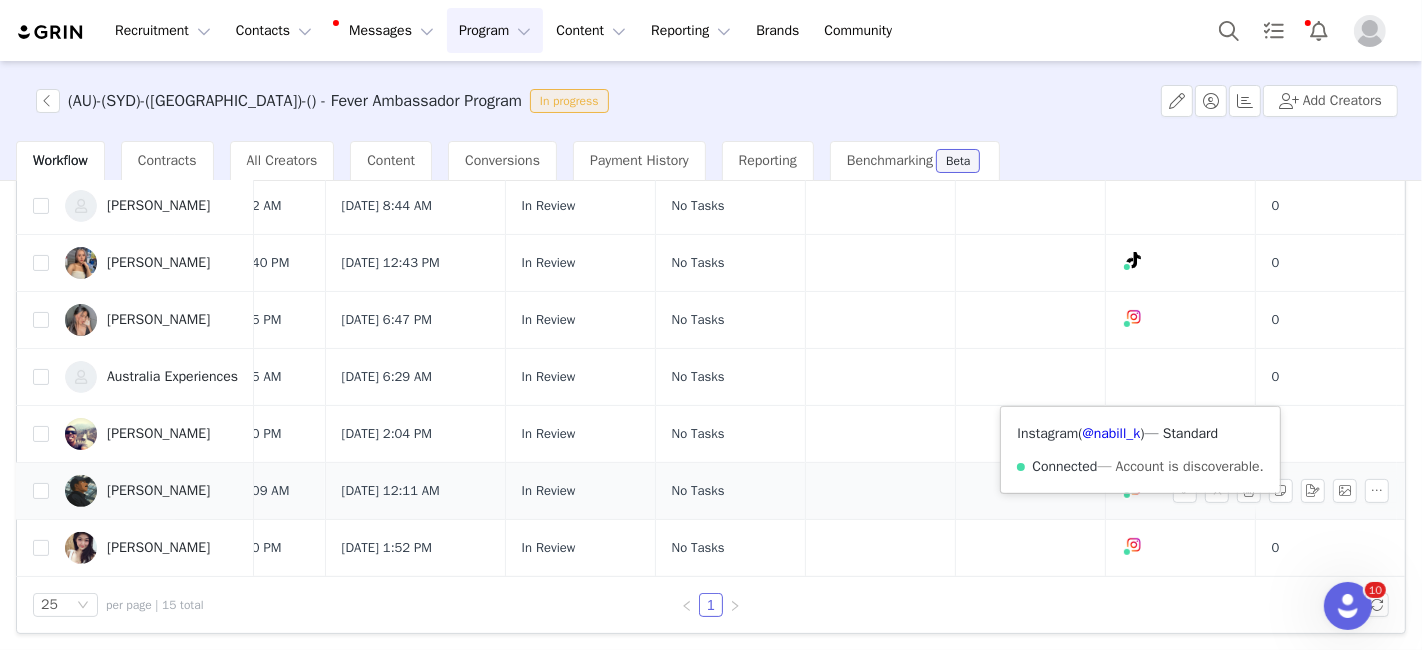click on "Instagram  (   @nabill_k   )   — Standard  Connected  — Account is discoverable." at bounding box center (1140, 450) 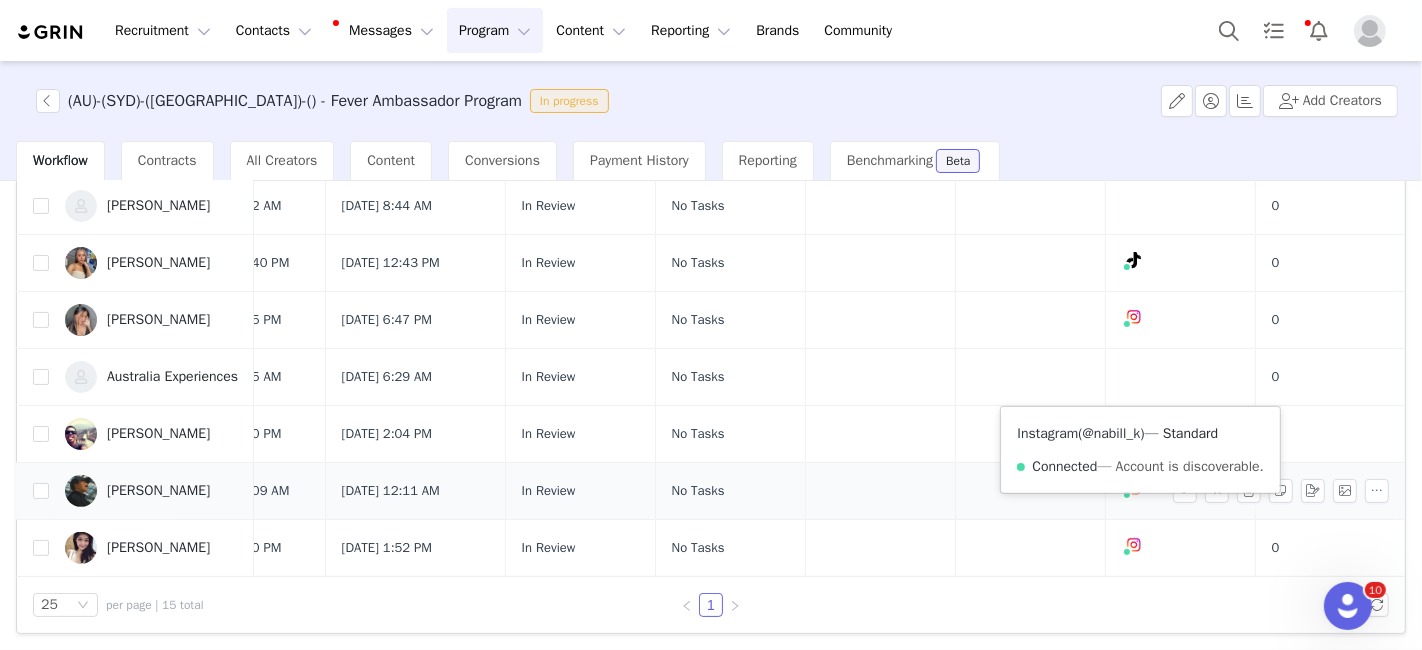 click on "@nabill_k" at bounding box center (1112, 433) 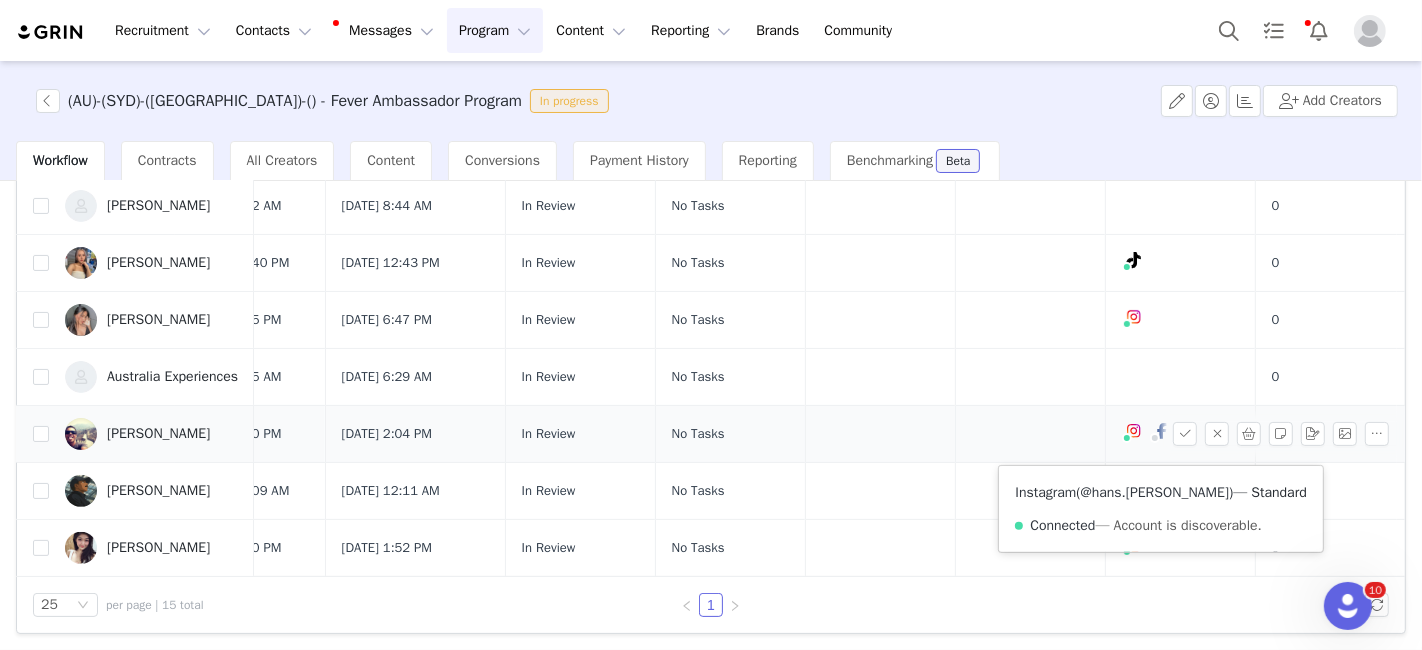 click on "@hans.[PERSON_NAME]" at bounding box center (1155, 492) 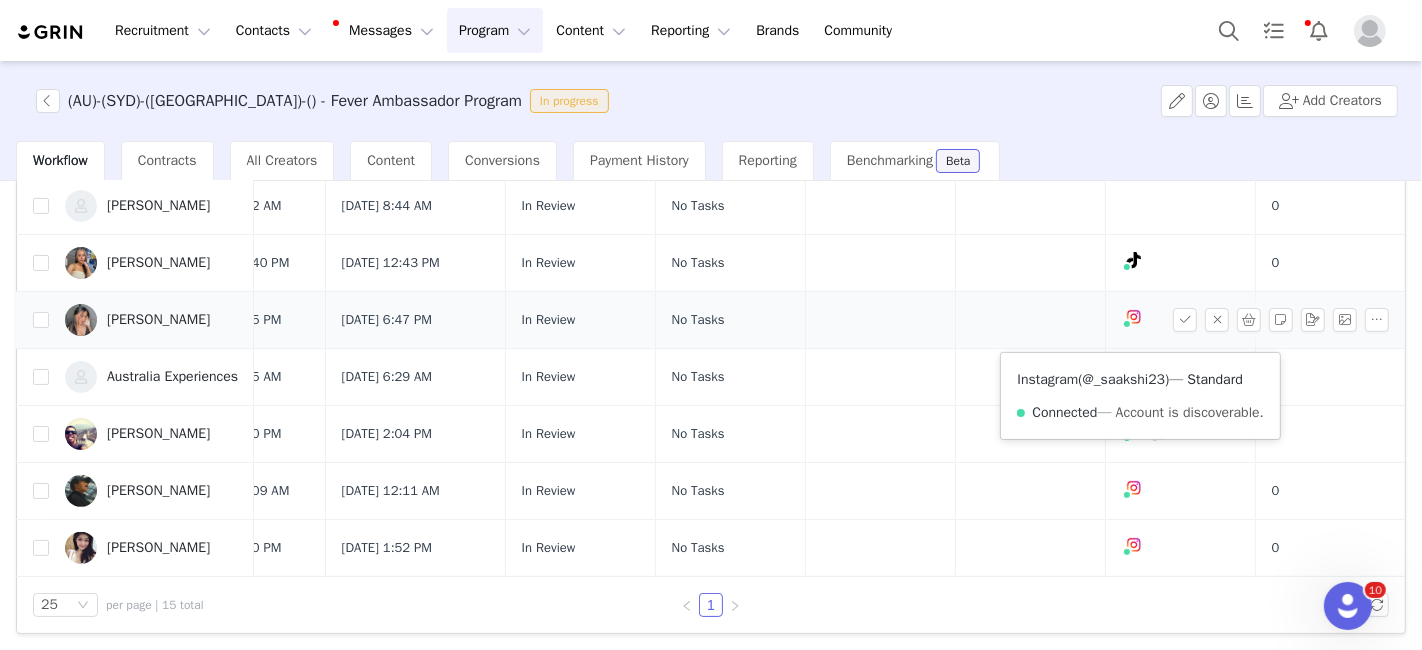 click on "@_saakshi23" at bounding box center [1124, 379] 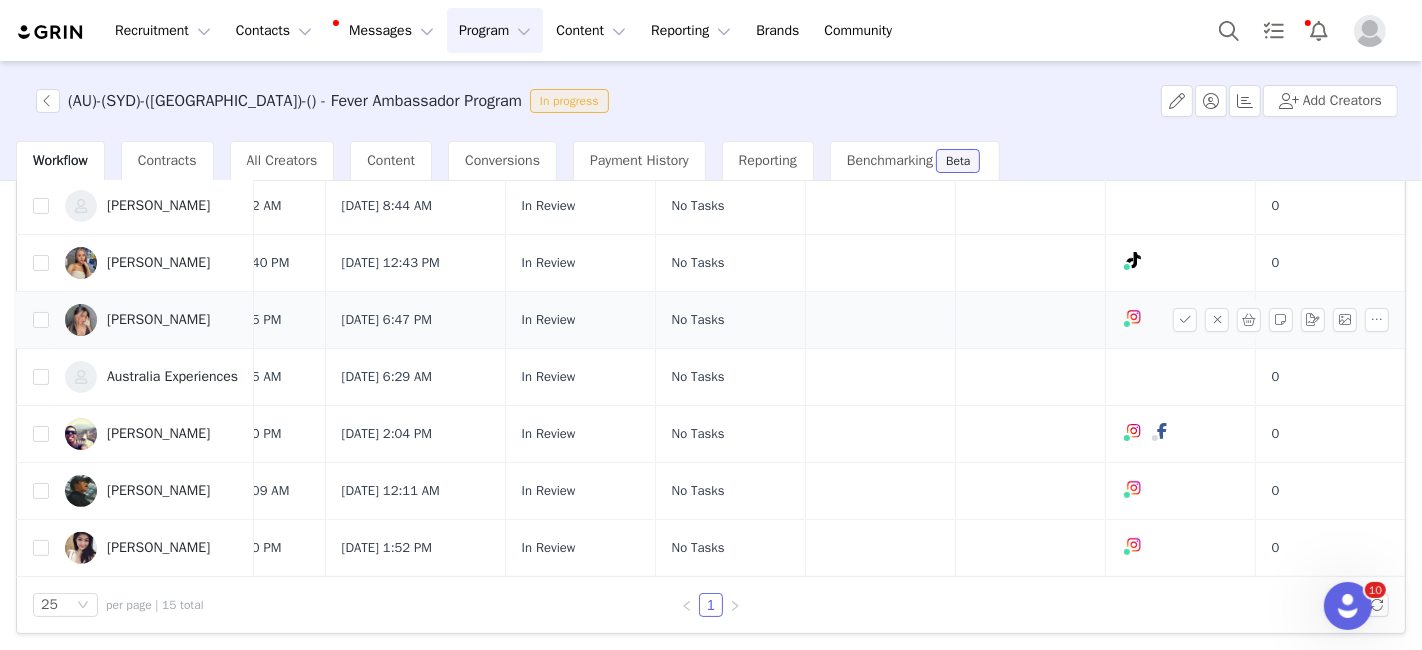 scroll, scrollTop: 425, scrollLeft: 125, axis: both 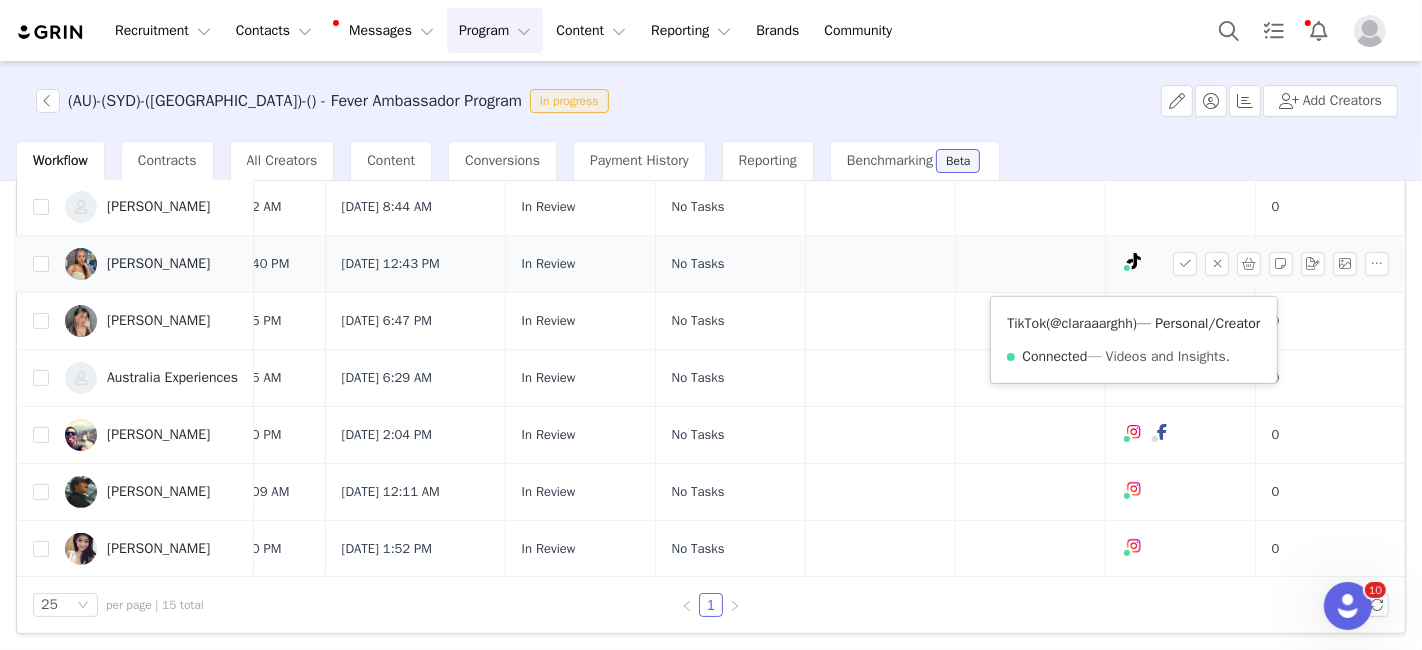 click on "@claraaarghh" at bounding box center (1092, 323) 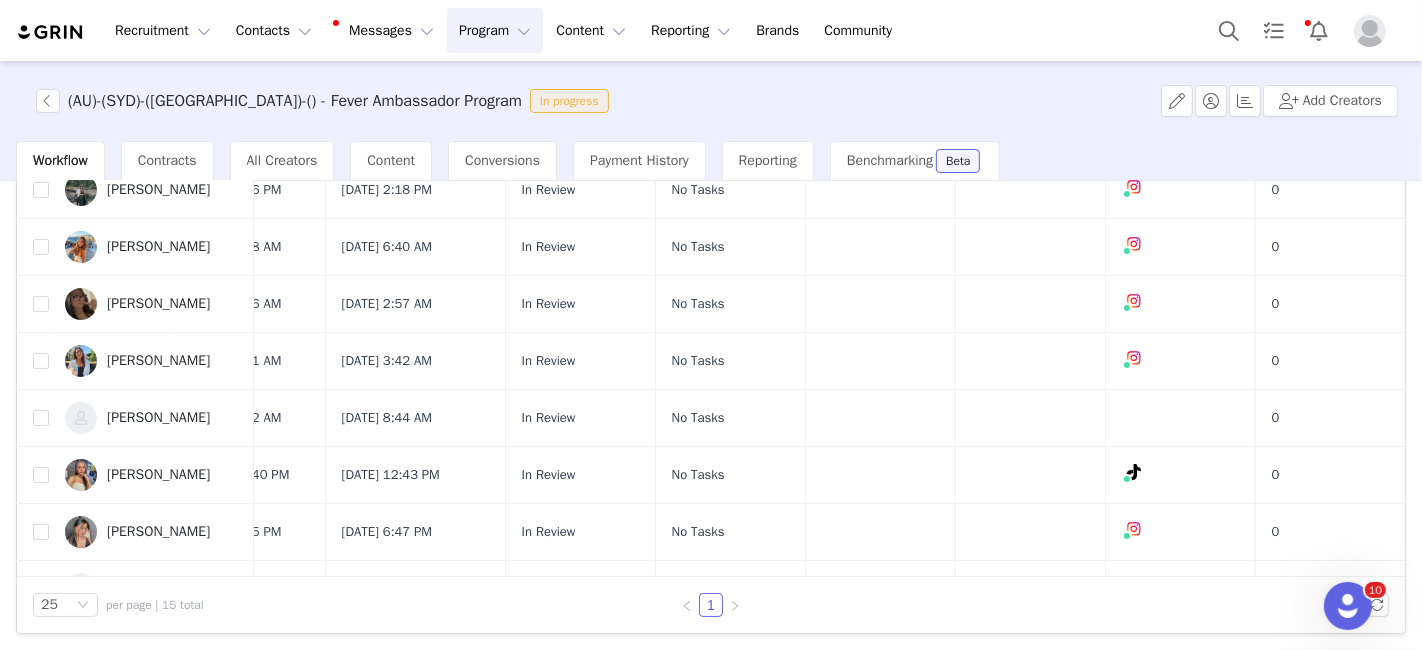 scroll, scrollTop: 212, scrollLeft: 125, axis: both 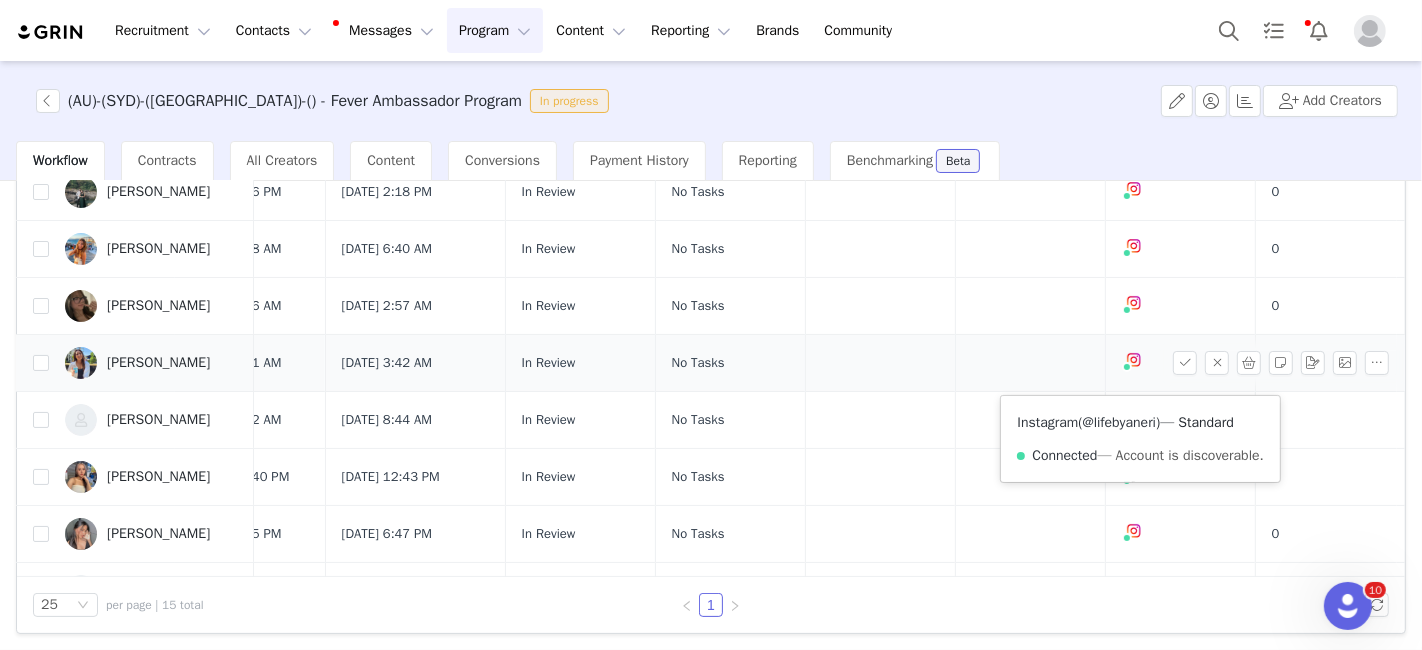 click on "@lifebyaneri" at bounding box center (1120, 422) 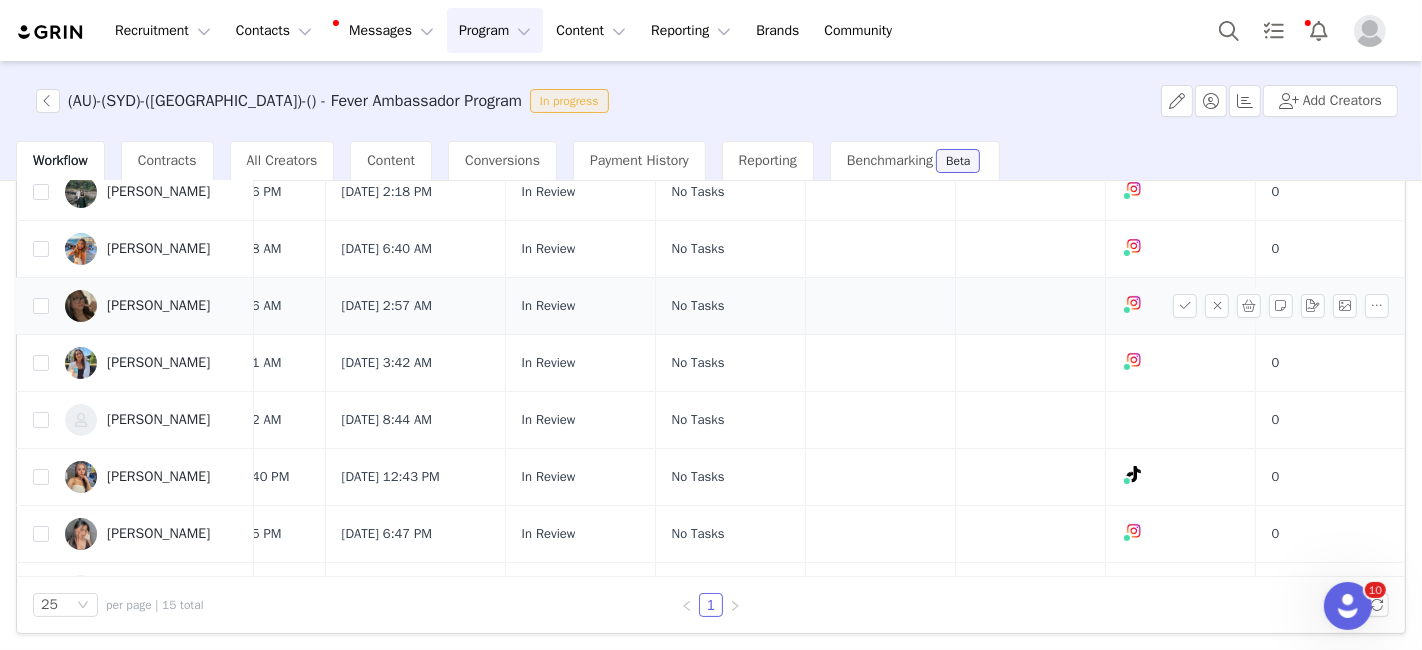 scroll, scrollTop: 0, scrollLeft: 125, axis: horizontal 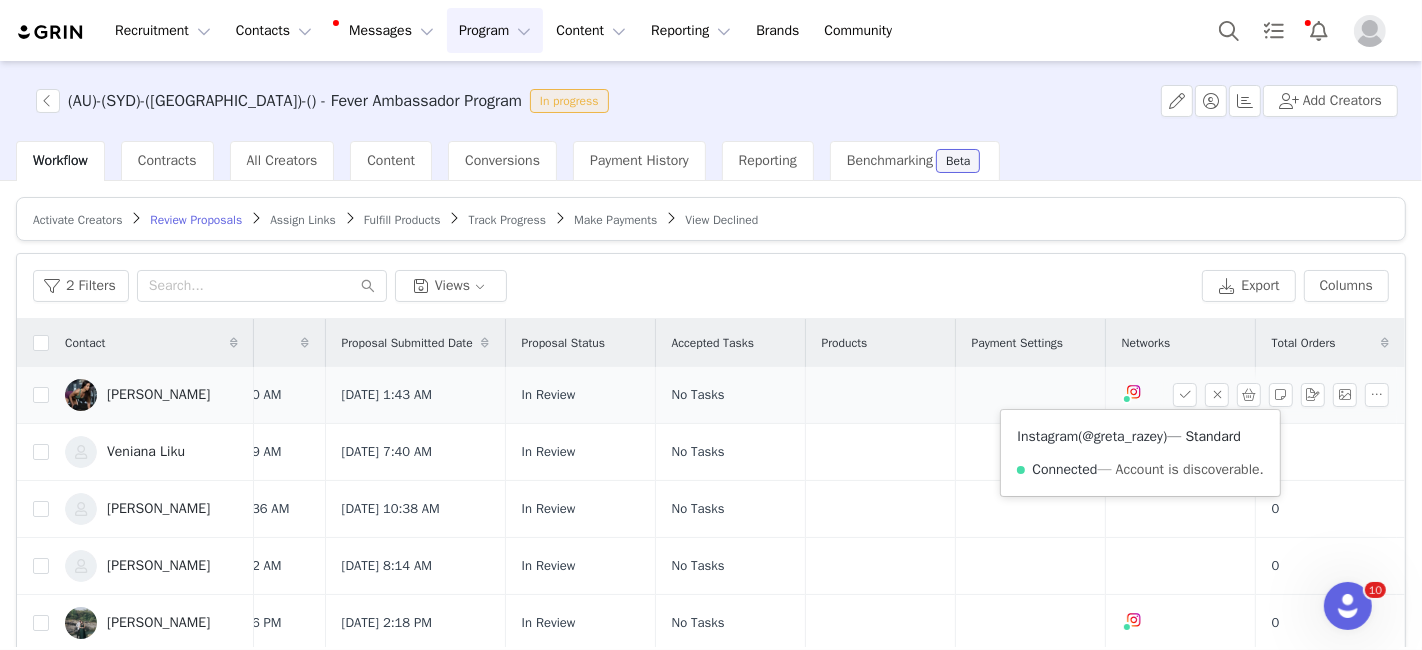 drag, startPoint x: 1087, startPoint y: 427, endPoint x: 1050, endPoint y: 432, distance: 37.336308 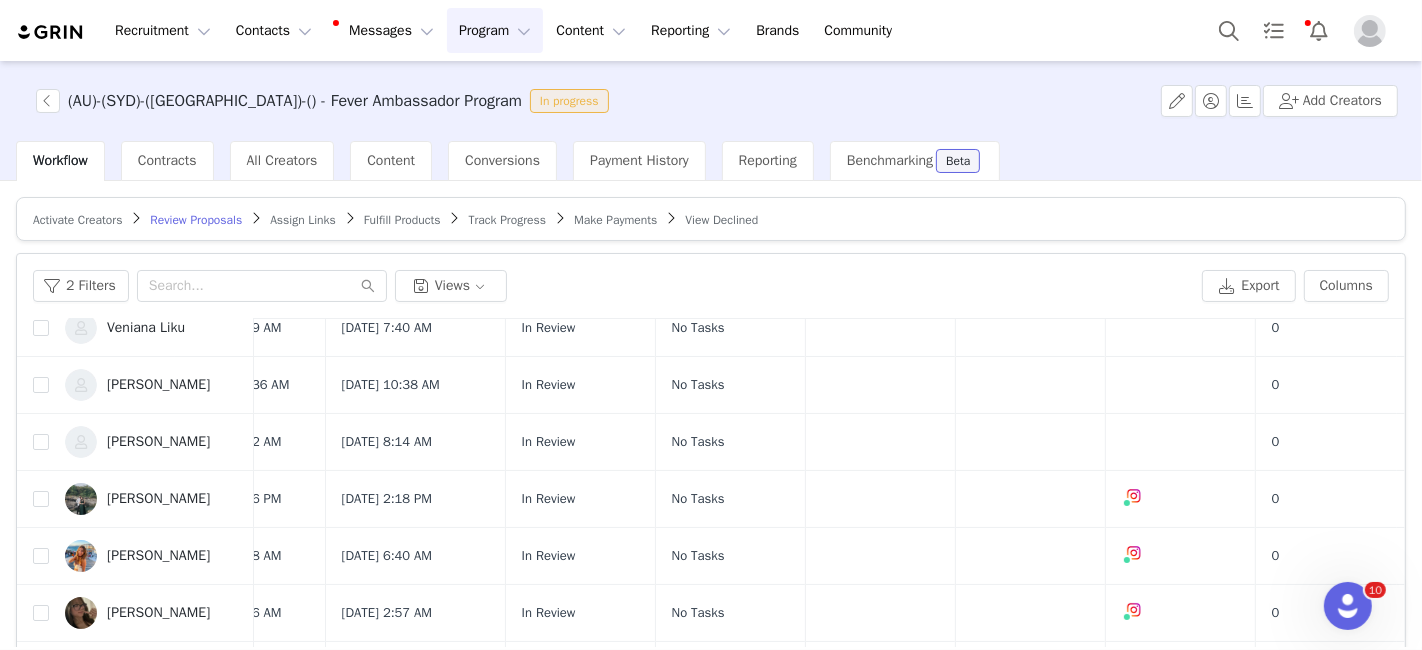scroll, scrollTop: 125, scrollLeft: 125, axis: both 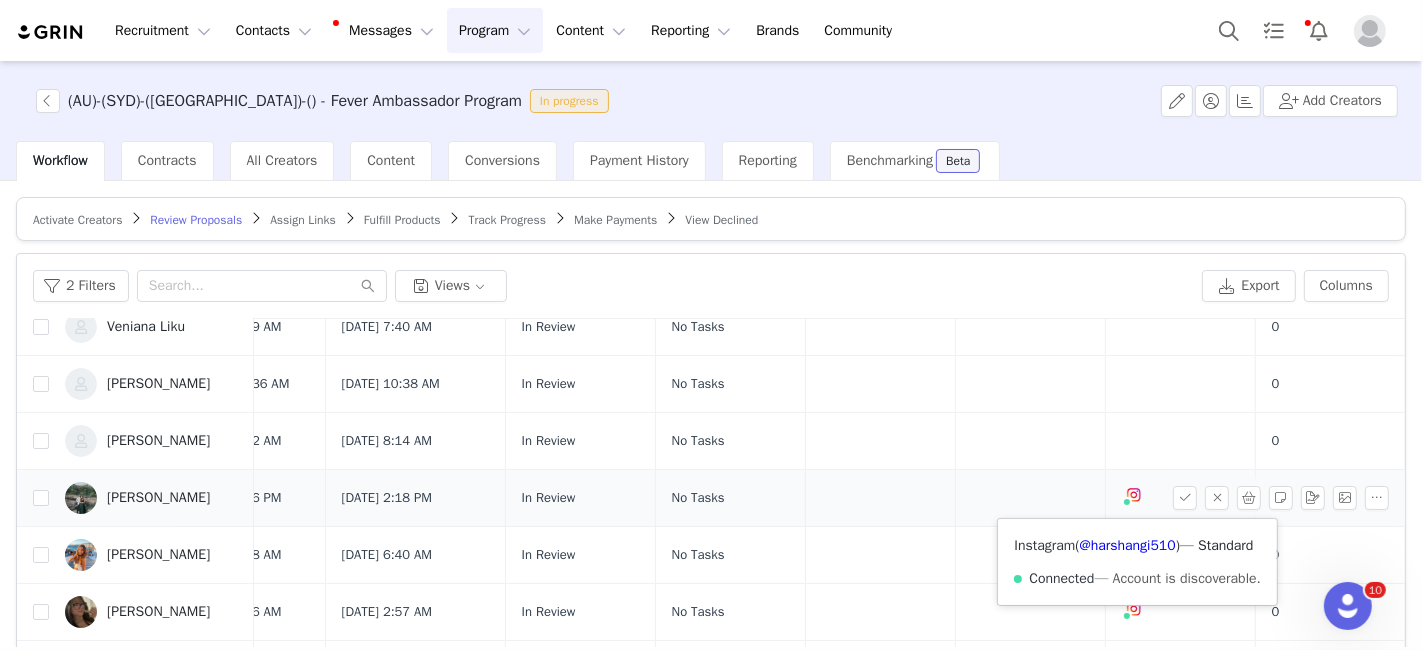 click on "Instagram  (   @harshangi510   )   — Standard  Connected  — Account is discoverable." at bounding box center (1137, 562) 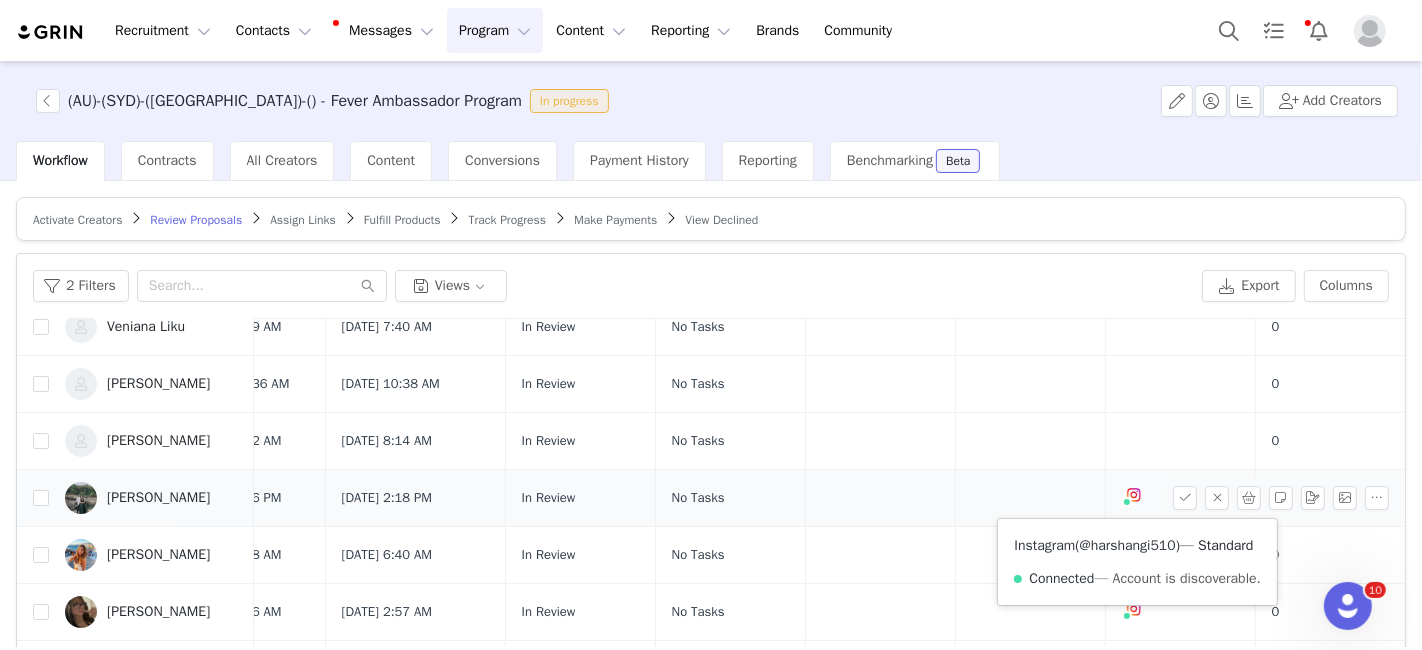 click on "@harshangi510" at bounding box center [1128, 545] 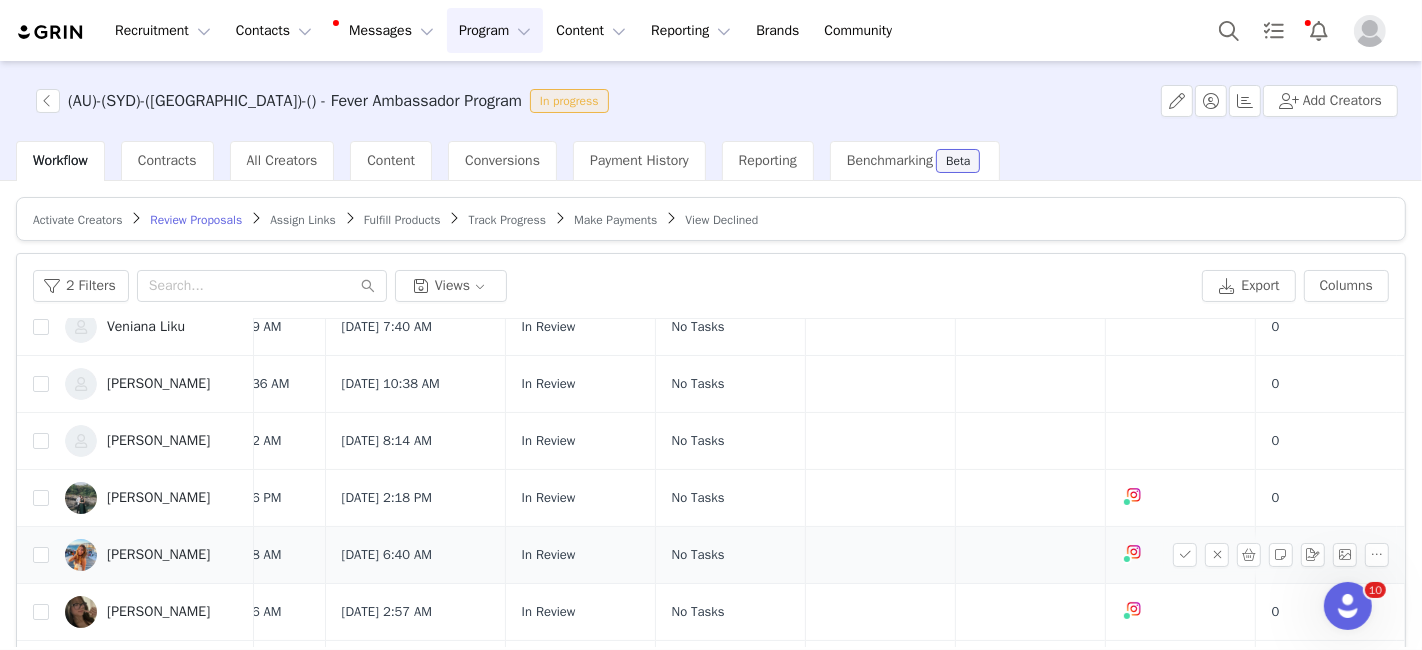 scroll, scrollTop: 0, scrollLeft: 125, axis: horizontal 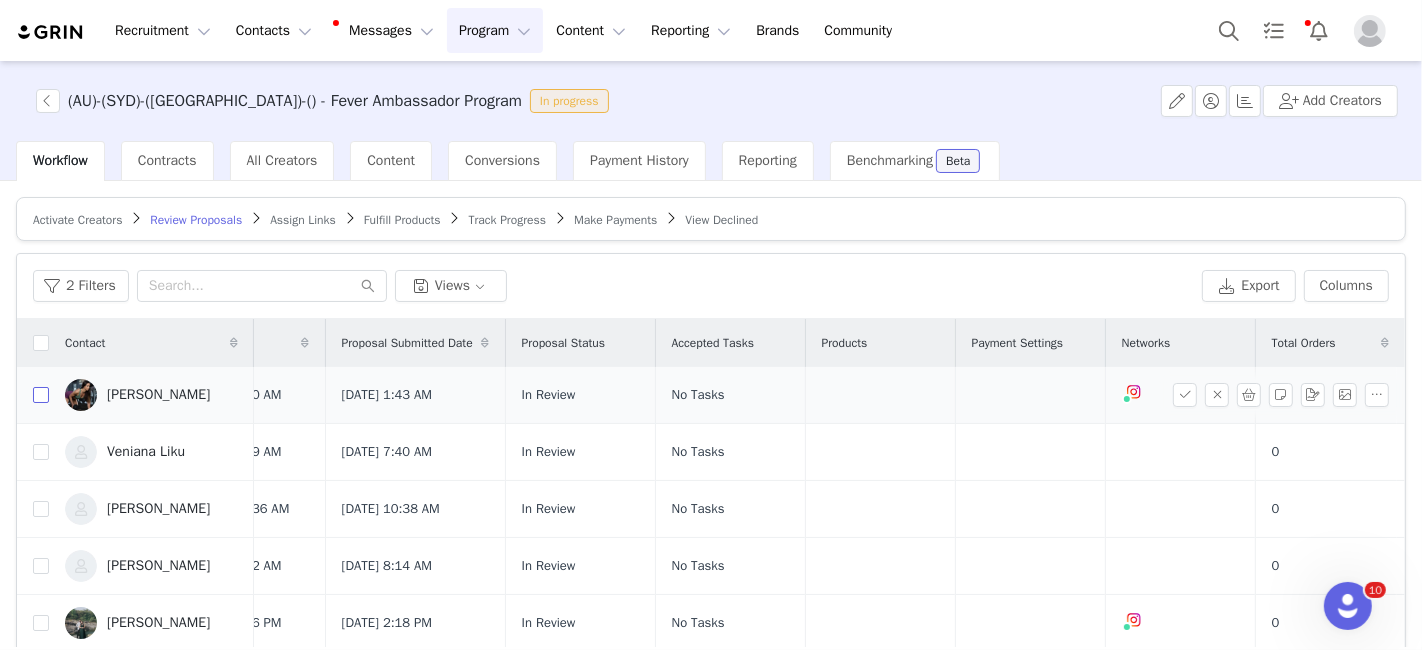 click at bounding box center [41, 395] 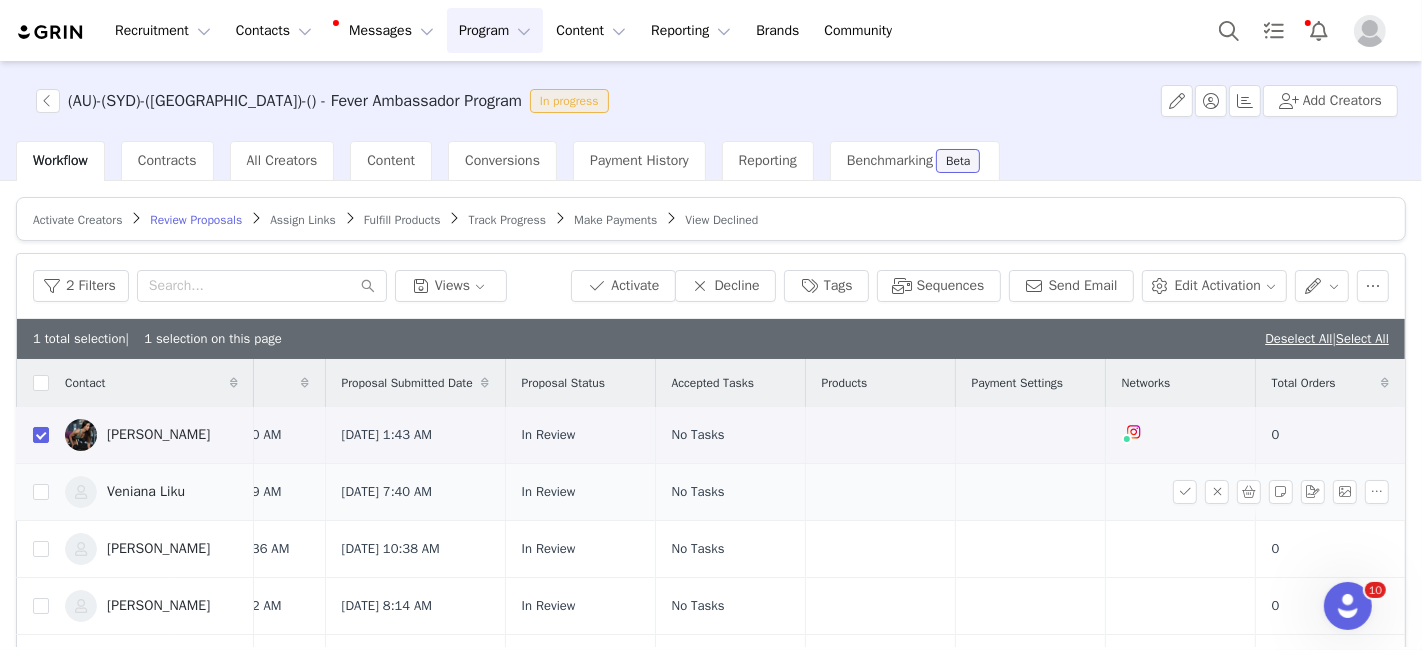 scroll, scrollTop: 505, scrollLeft: 125, axis: both 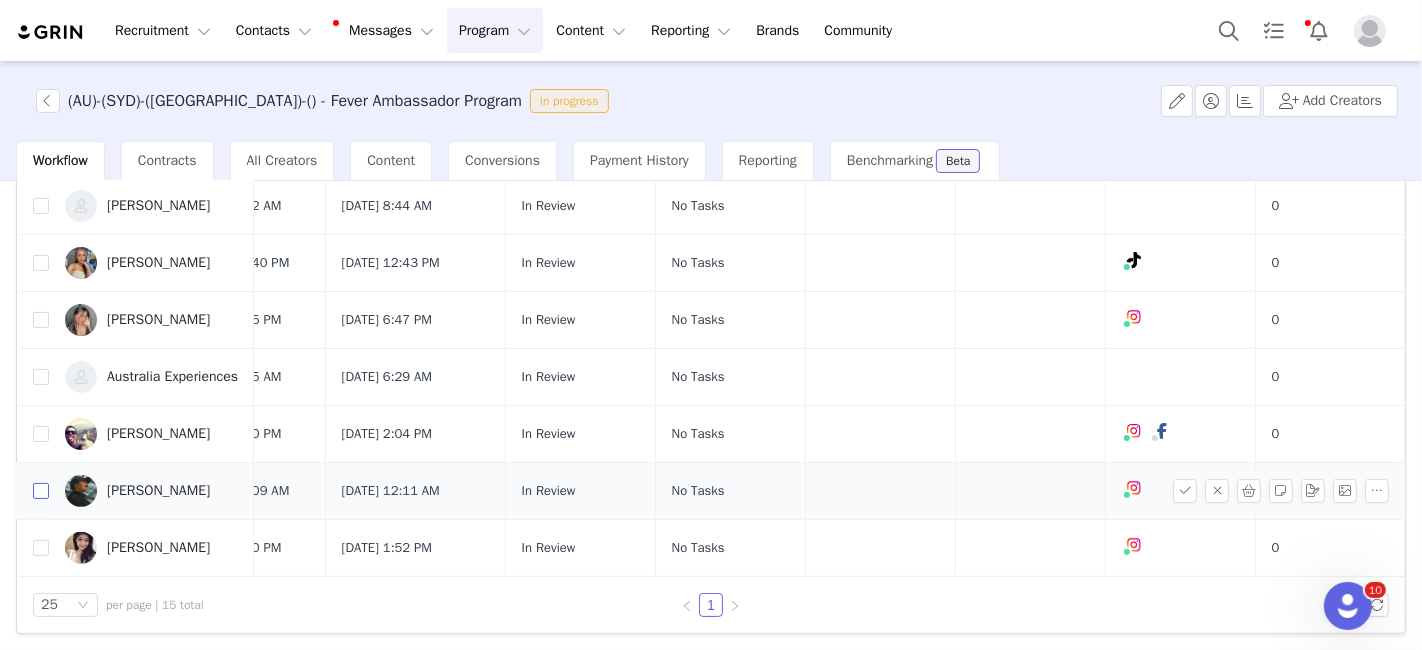 click at bounding box center [41, 491] 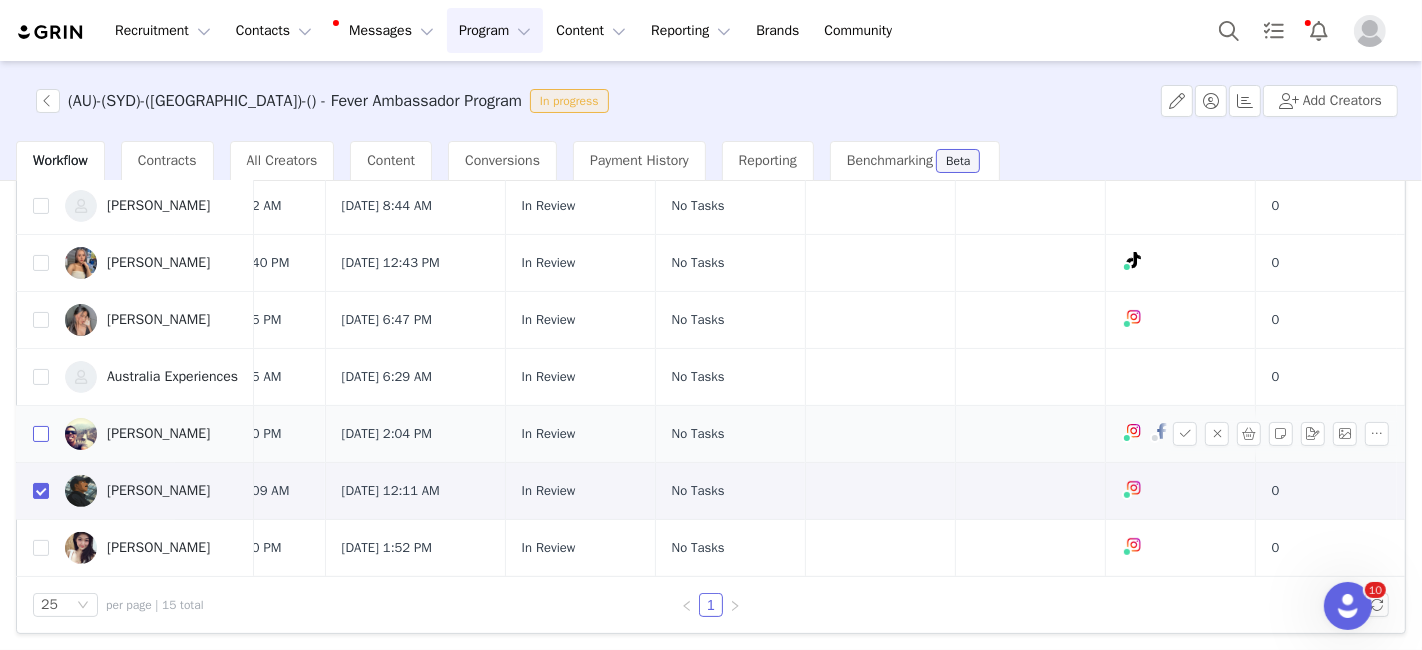 click at bounding box center [41, 434] 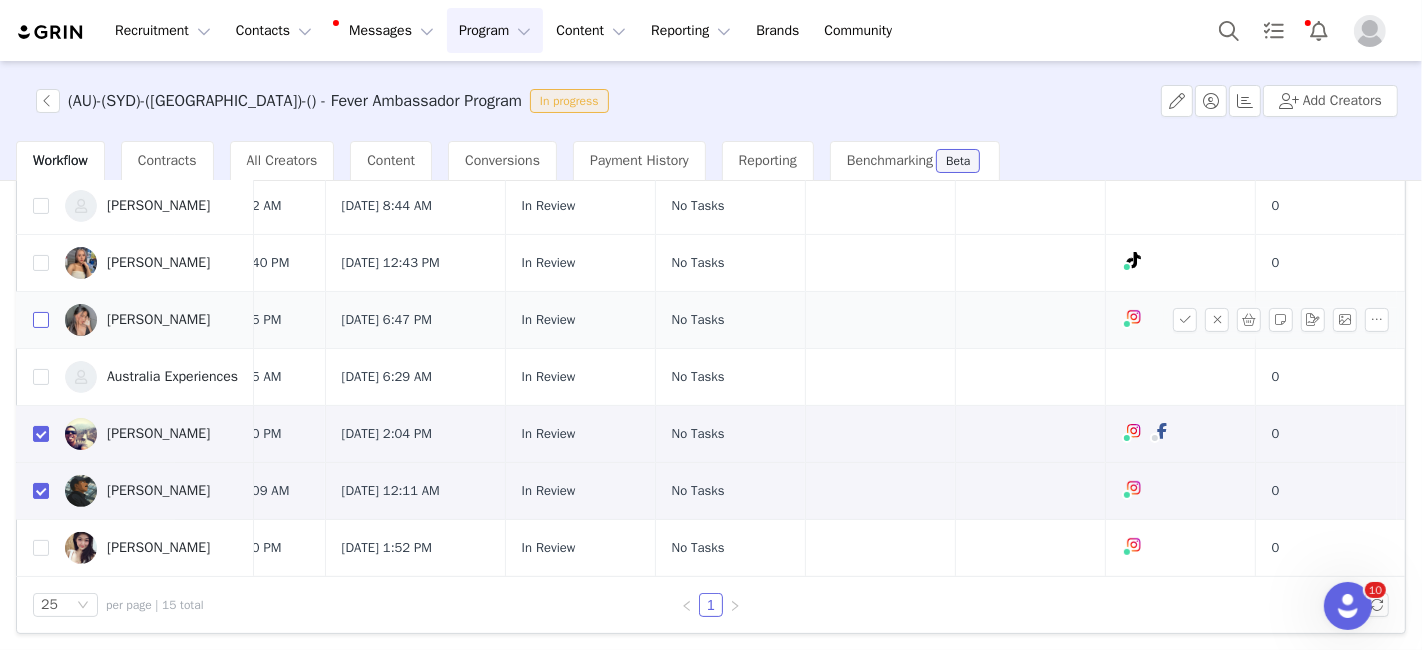 click at bounding box center (41, 320) 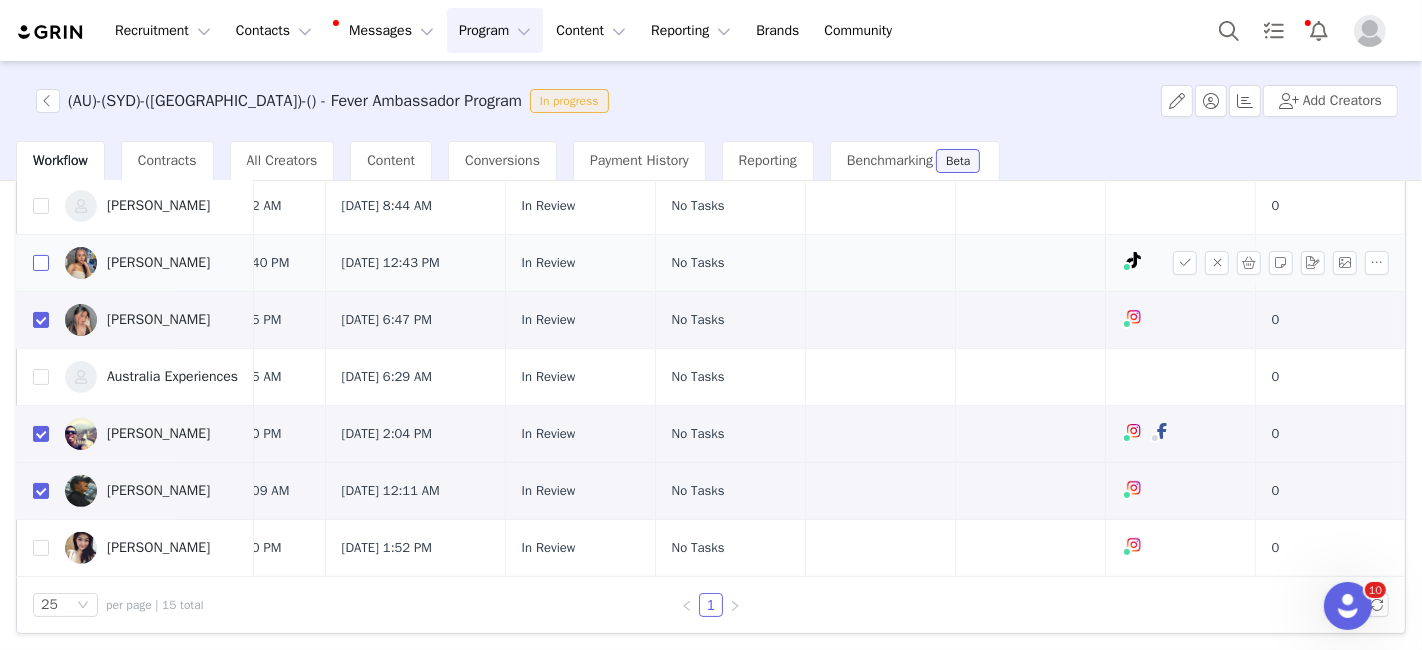 click at bounding box center [41, 263] 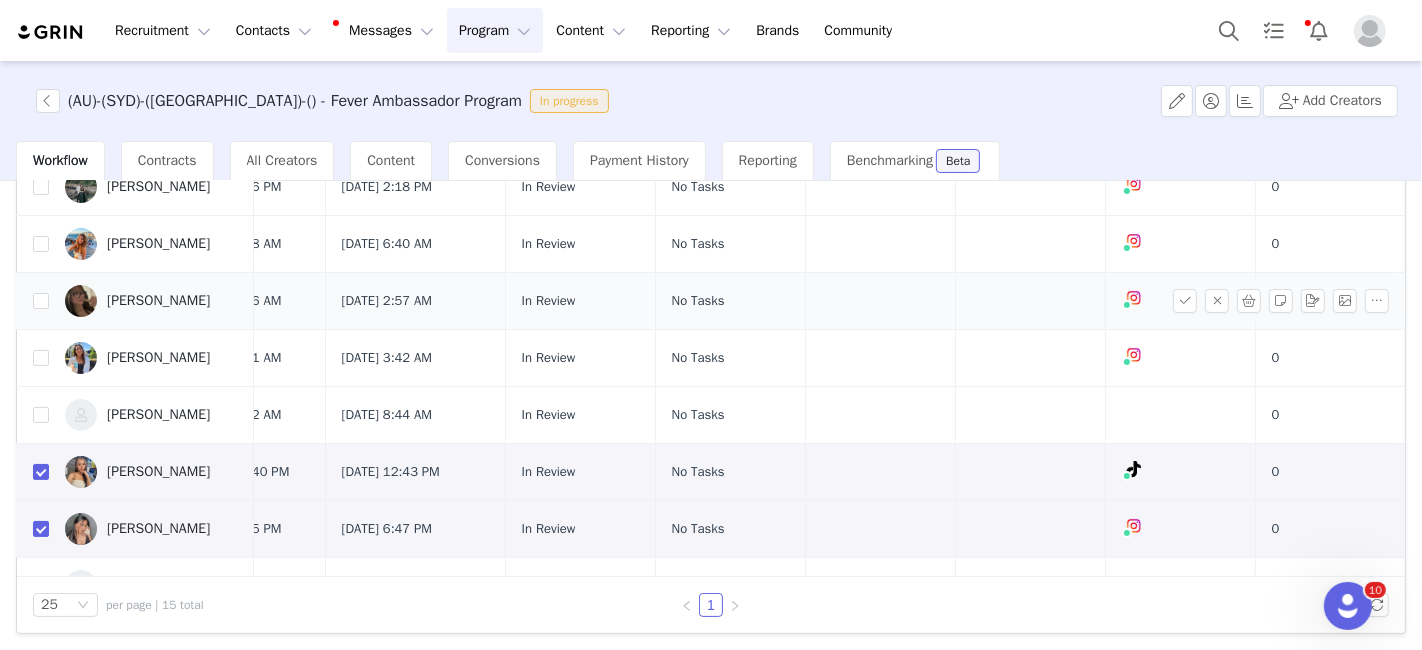 scroll, scrollTop: 0, scrollLeft: 97, axis: horizontal 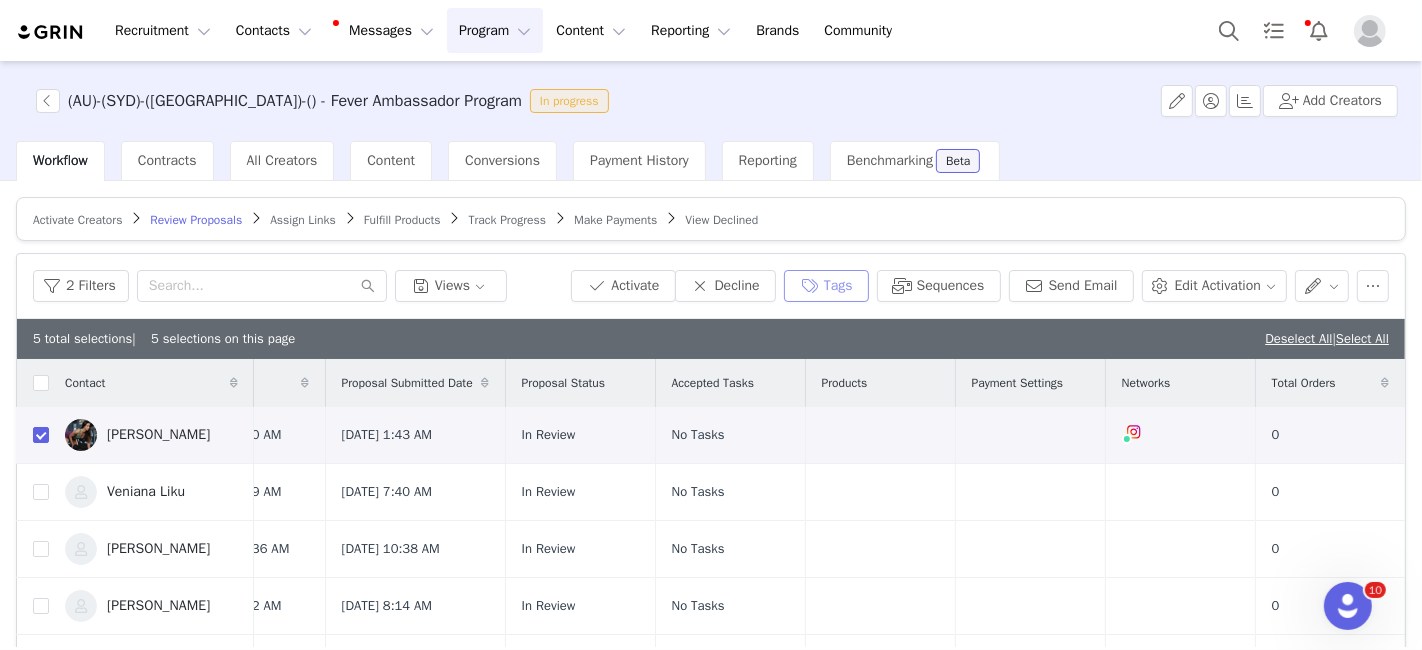 click on "Tags" at bounding box center [826, 286] 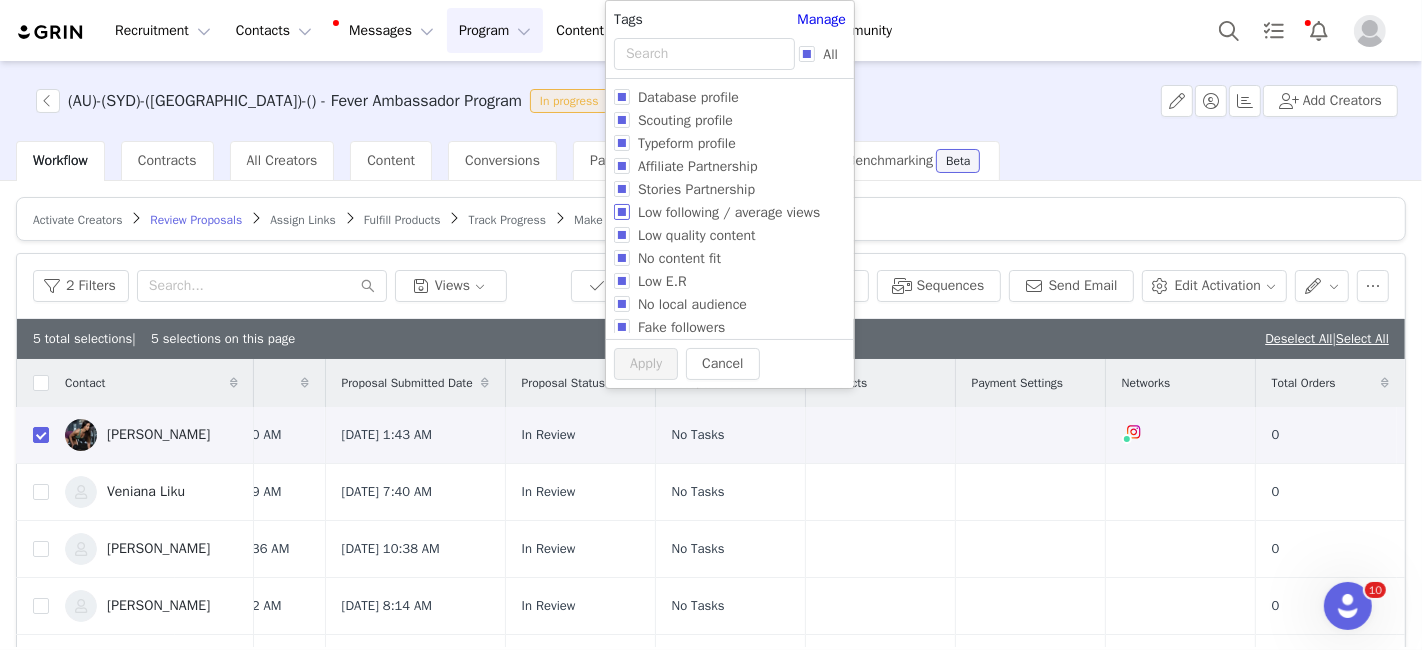 click on "Low following / average views" at bounding box center (622, 212) 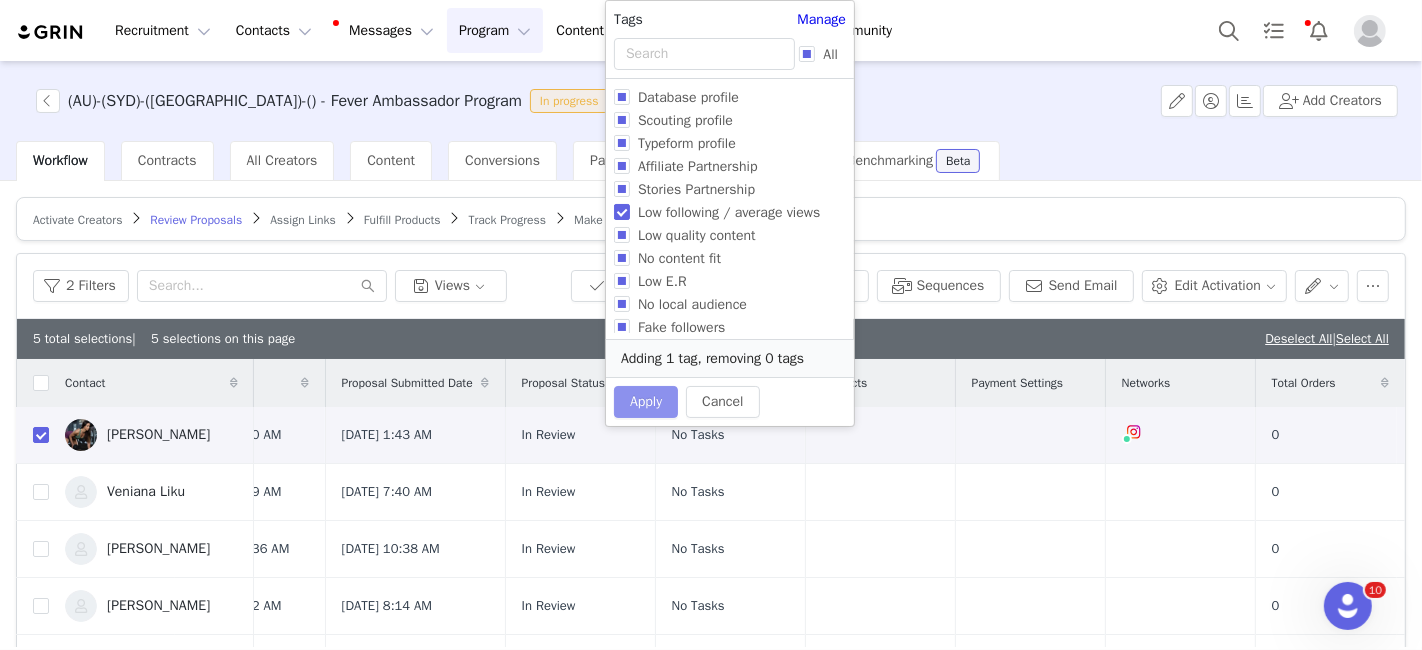 click on "Apply" at bounding box center [646, 402] 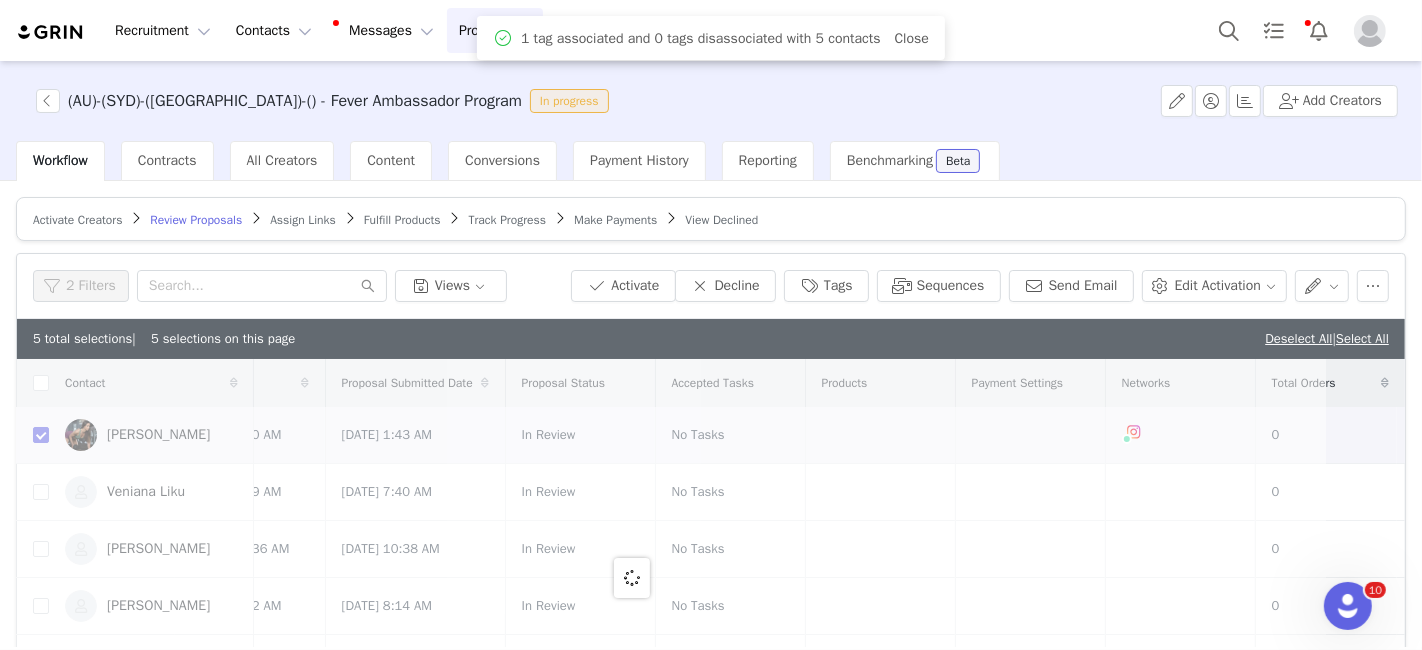 scroll, scrollTop: 0, scrollLeft: 0, axis: both 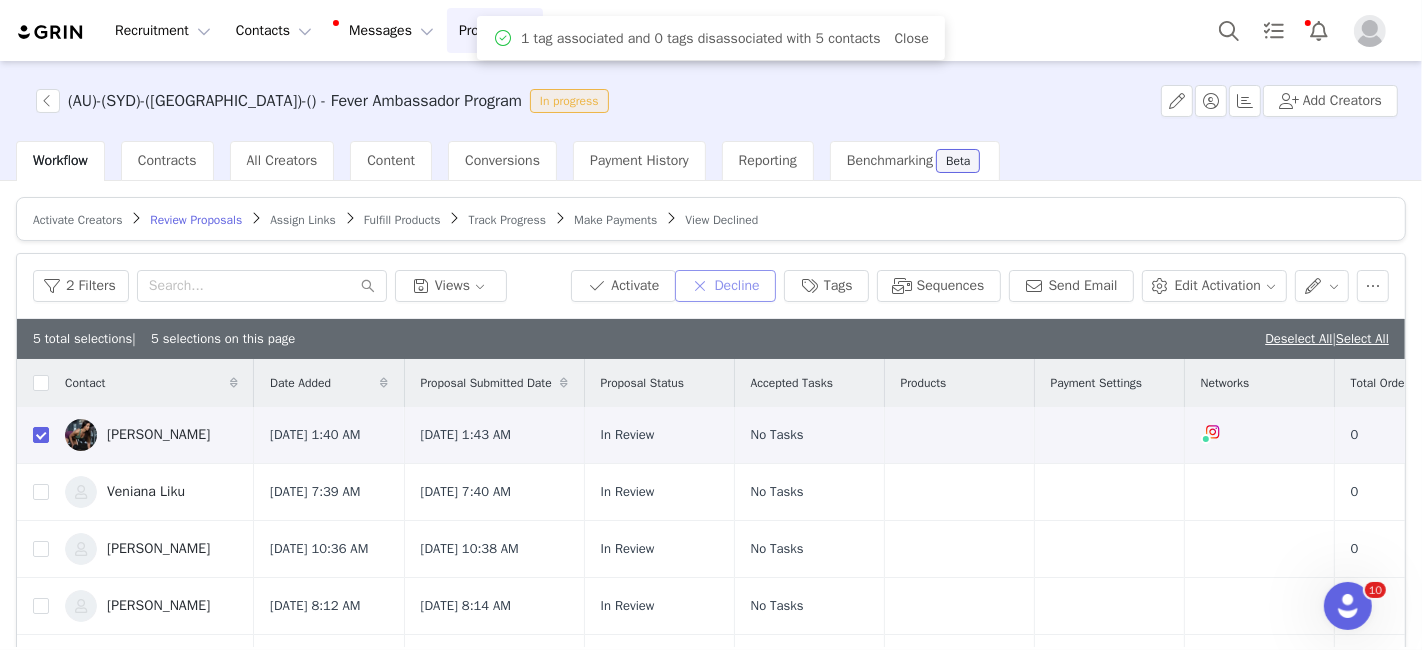 click on "Decline" at bounding box center [725, 286] 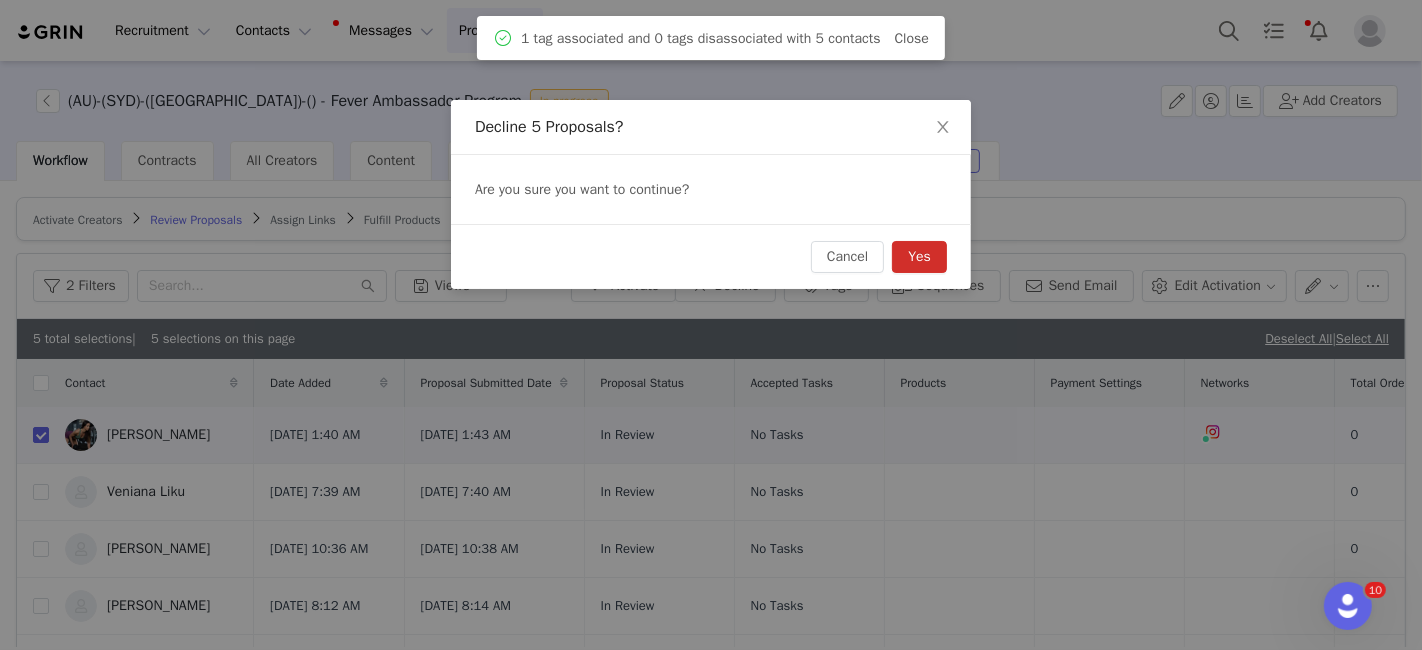 click on "Yes" at bounding box center (919, 257) 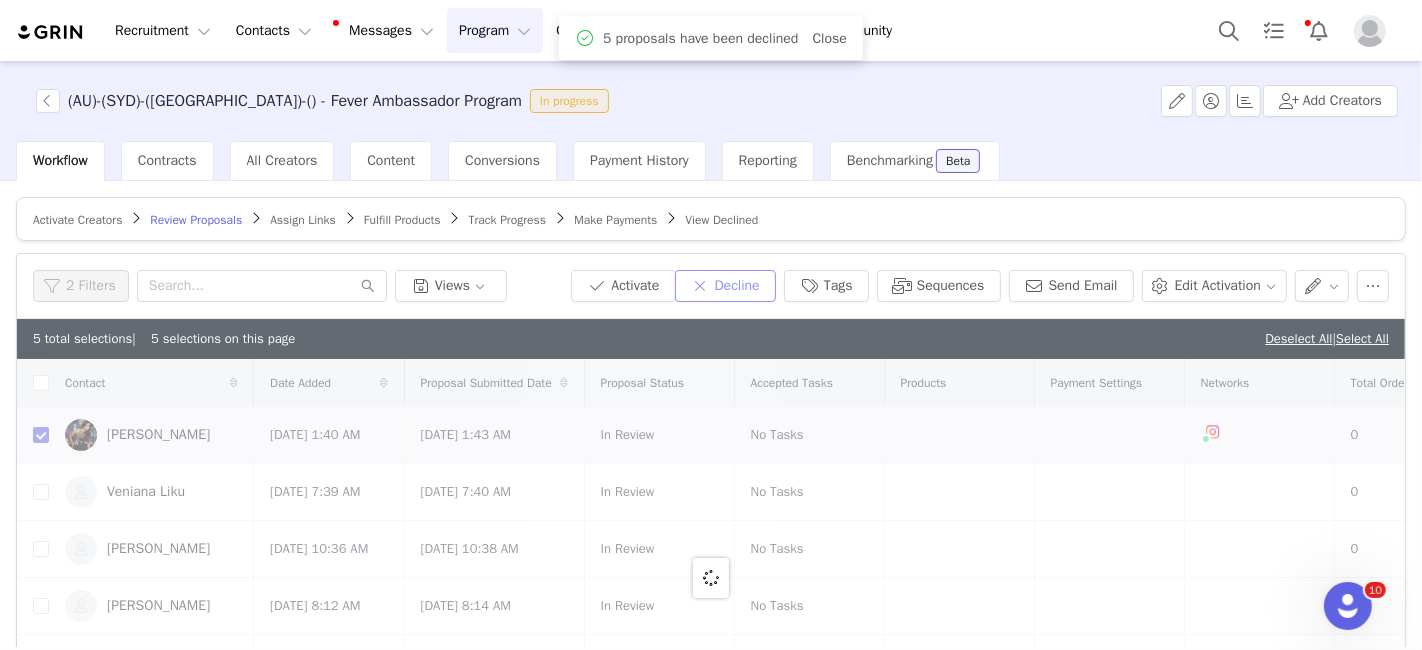 checkbox on "false" 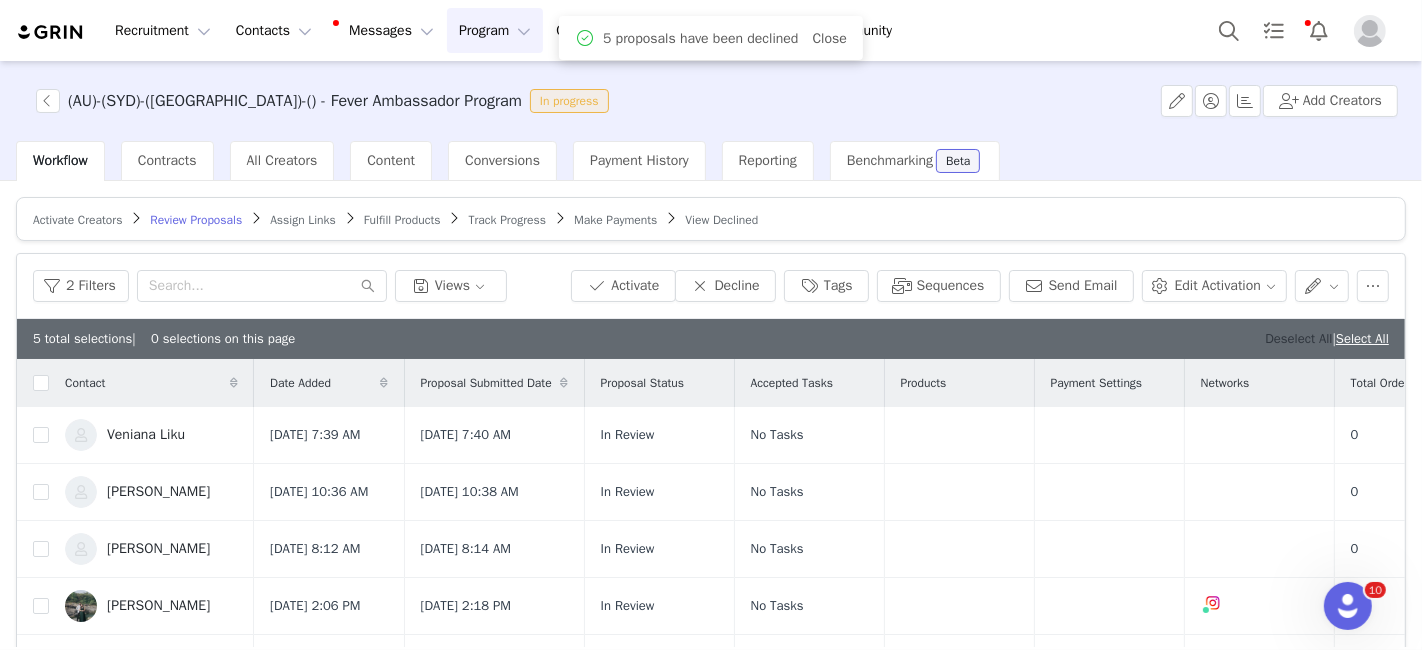 click on "Deselect All" at bounding box center [1298, 338] 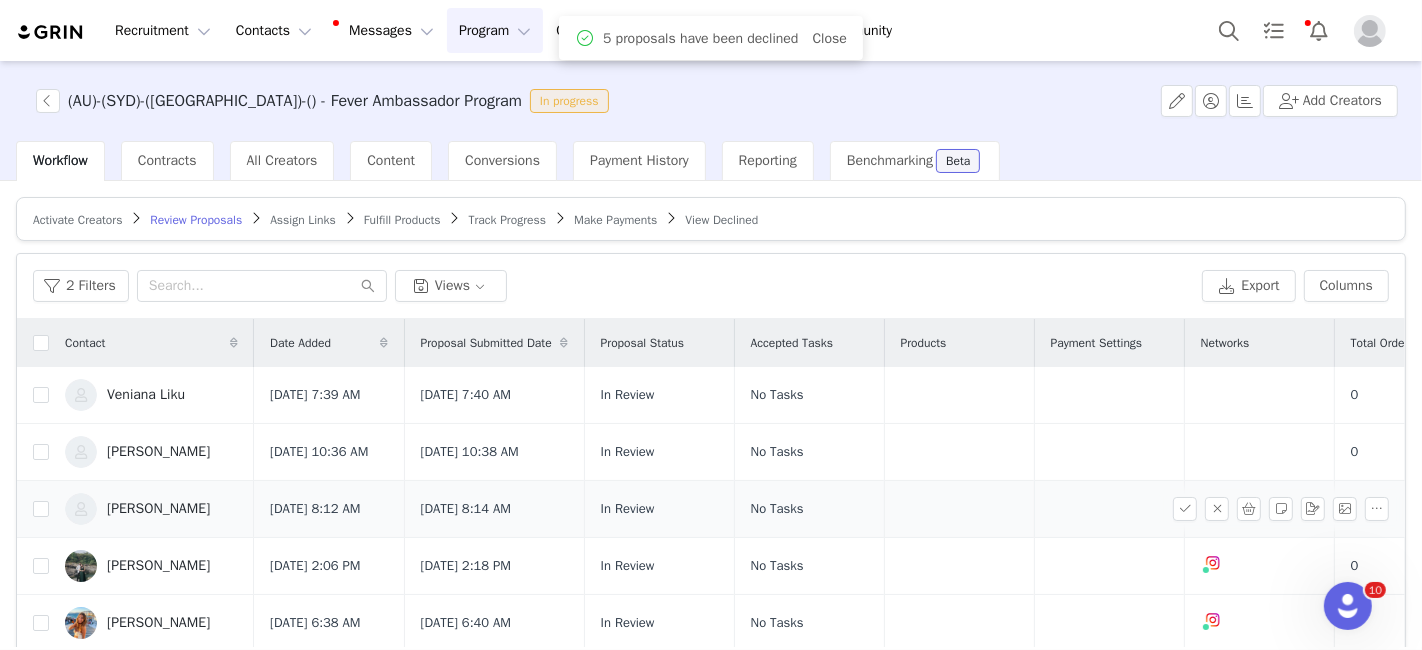 scroll, scrollTop: 175, scrollLeft: 0, axis: vertical 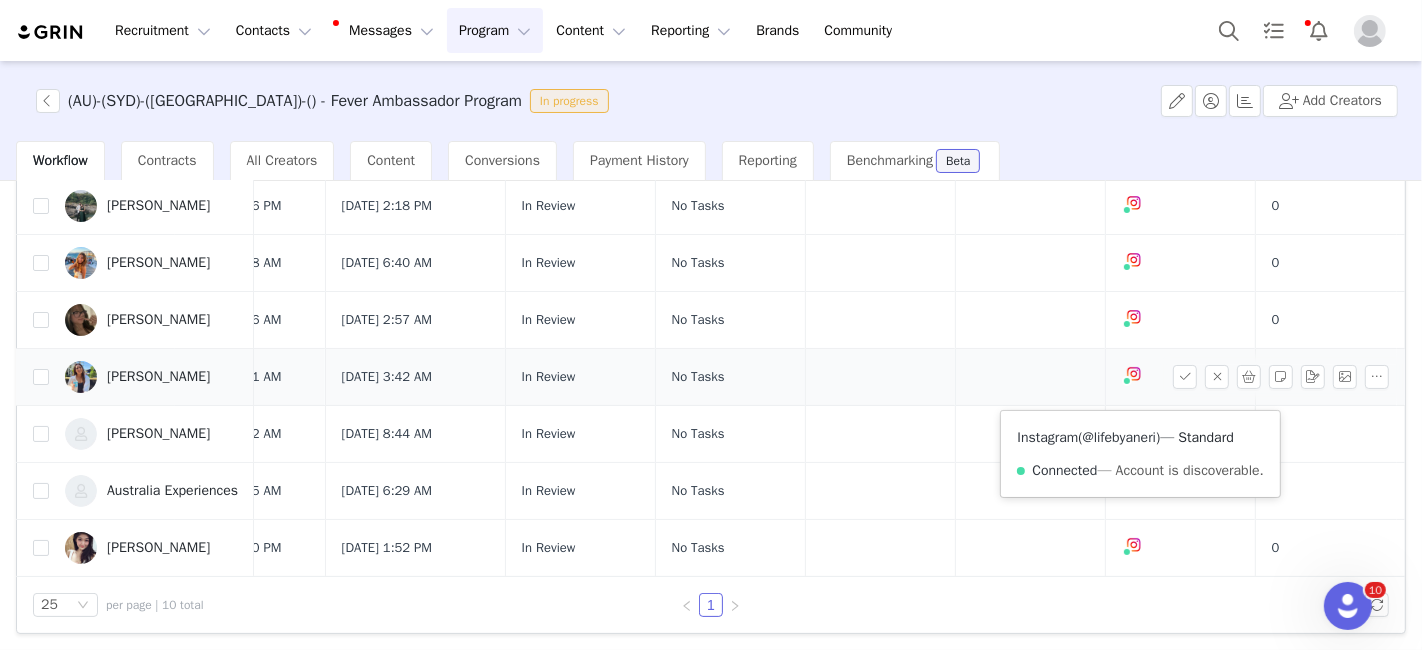 click on "@lifebyaneri" at bounding box center [1120, 437] 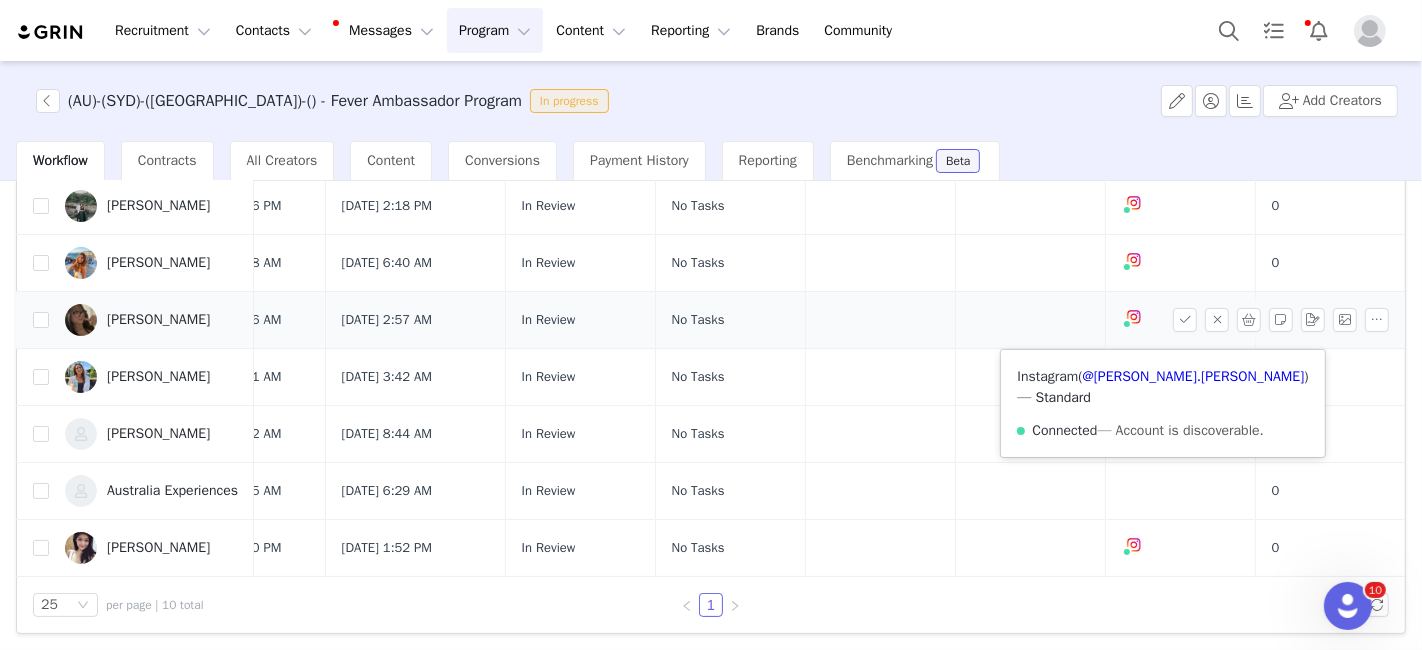 click on "Instagram  (   @[PERSON_NAME].[PERSON_NAME]   )   — Standard  Connected  — Account is discoverable." at bounding box center (1163, 403) 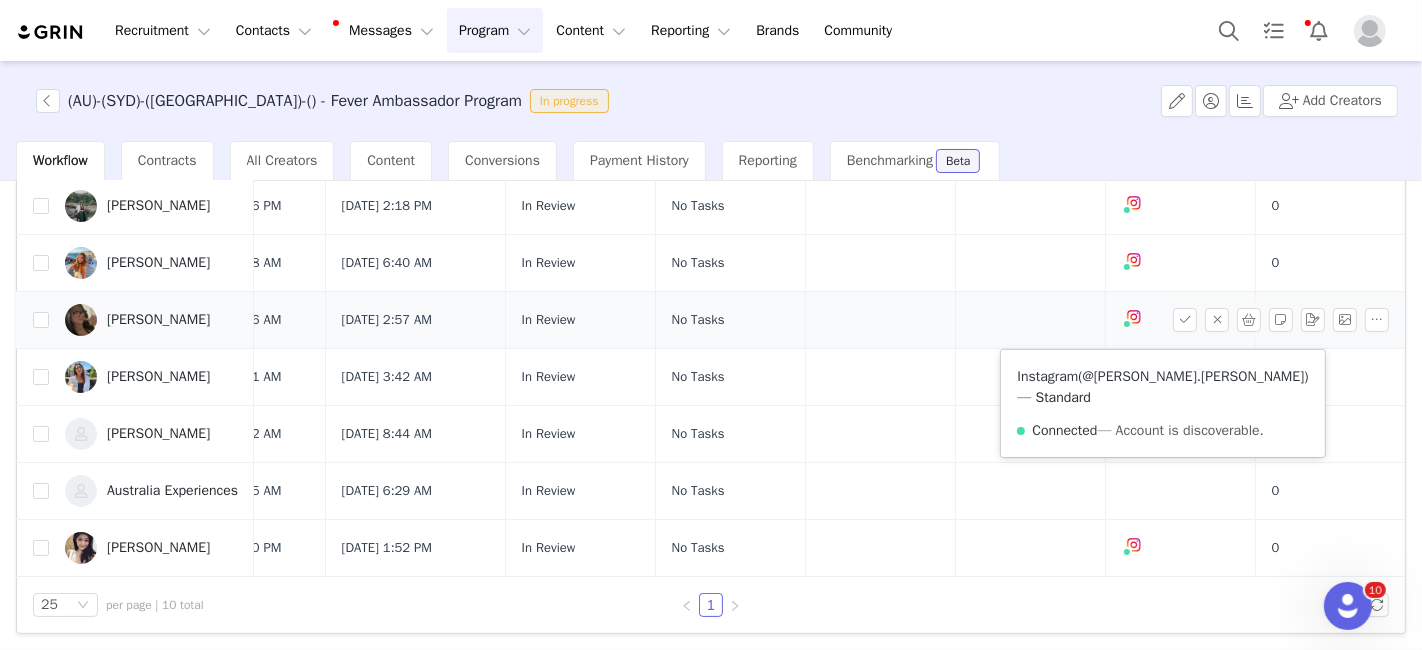click on "@[PERSON_NAME].[PERSON_NAME]" at bounding box center [1194, 376] 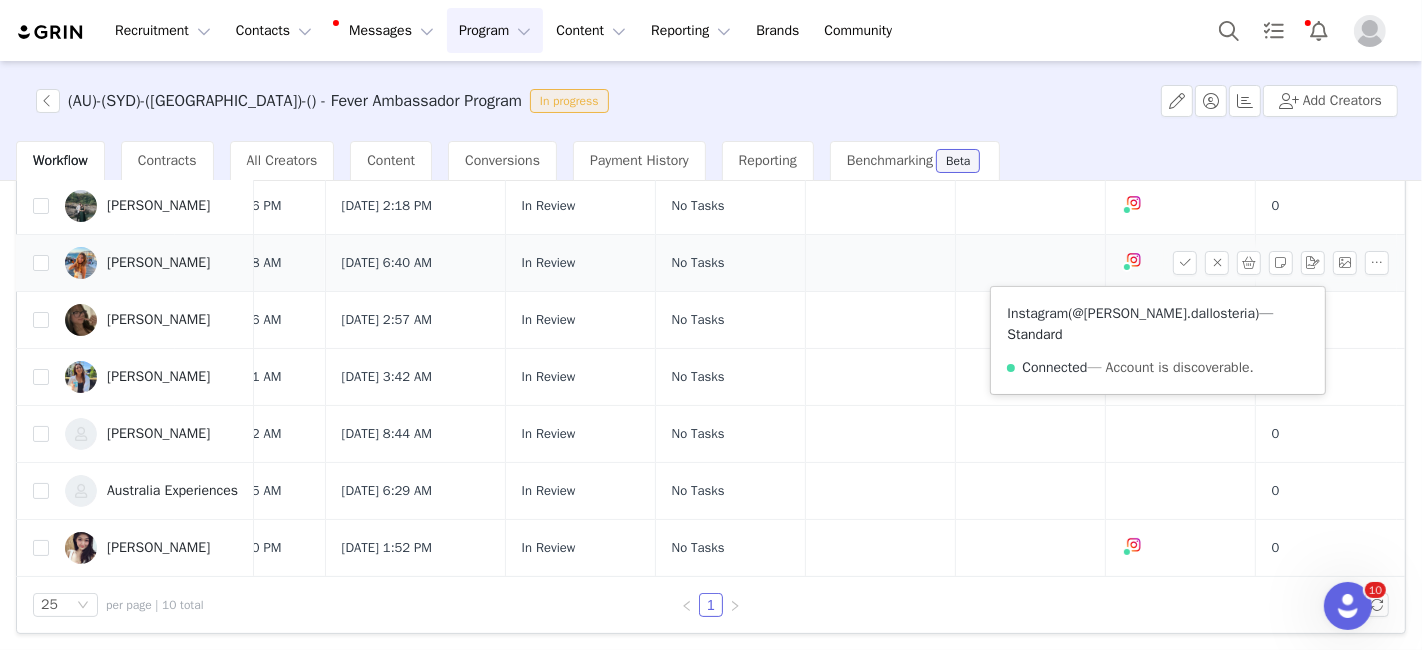 click on "@[PERSON_NAME].dallosteria" at bounding box center [1164, 313] 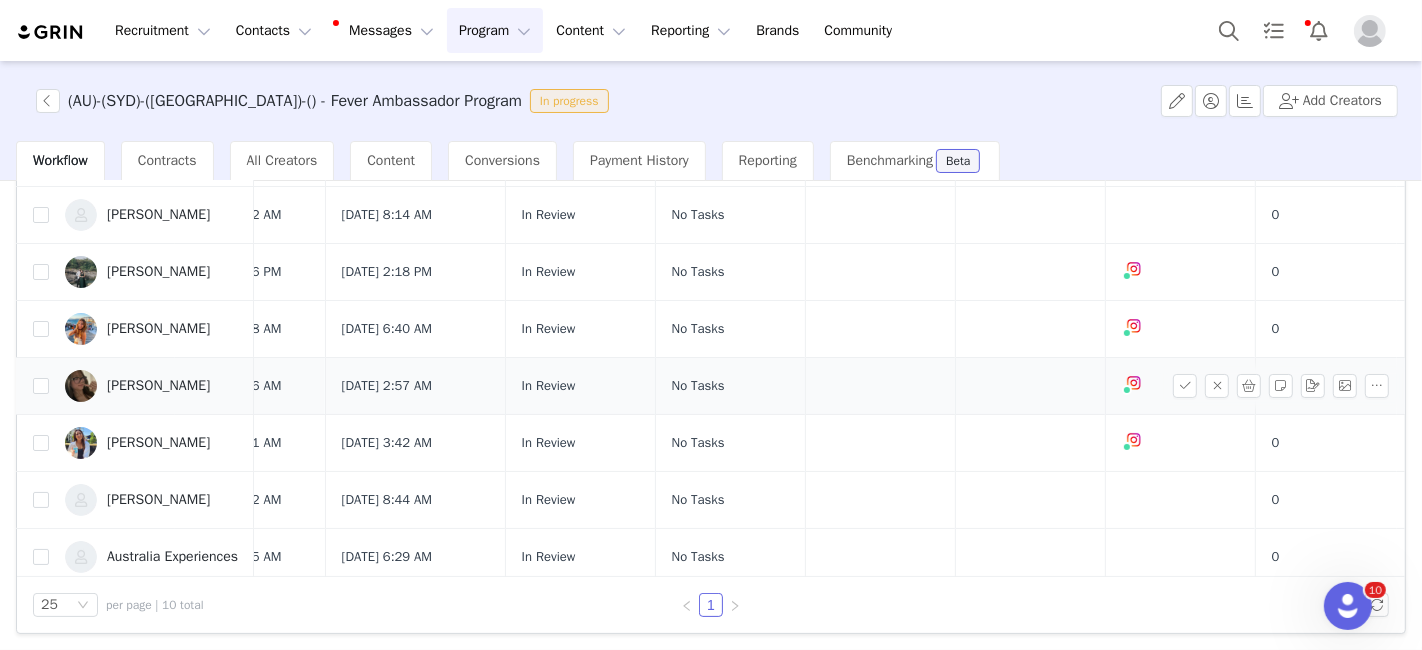 scroll, scrollTop: 60, scrollLeft: 125, axis: both 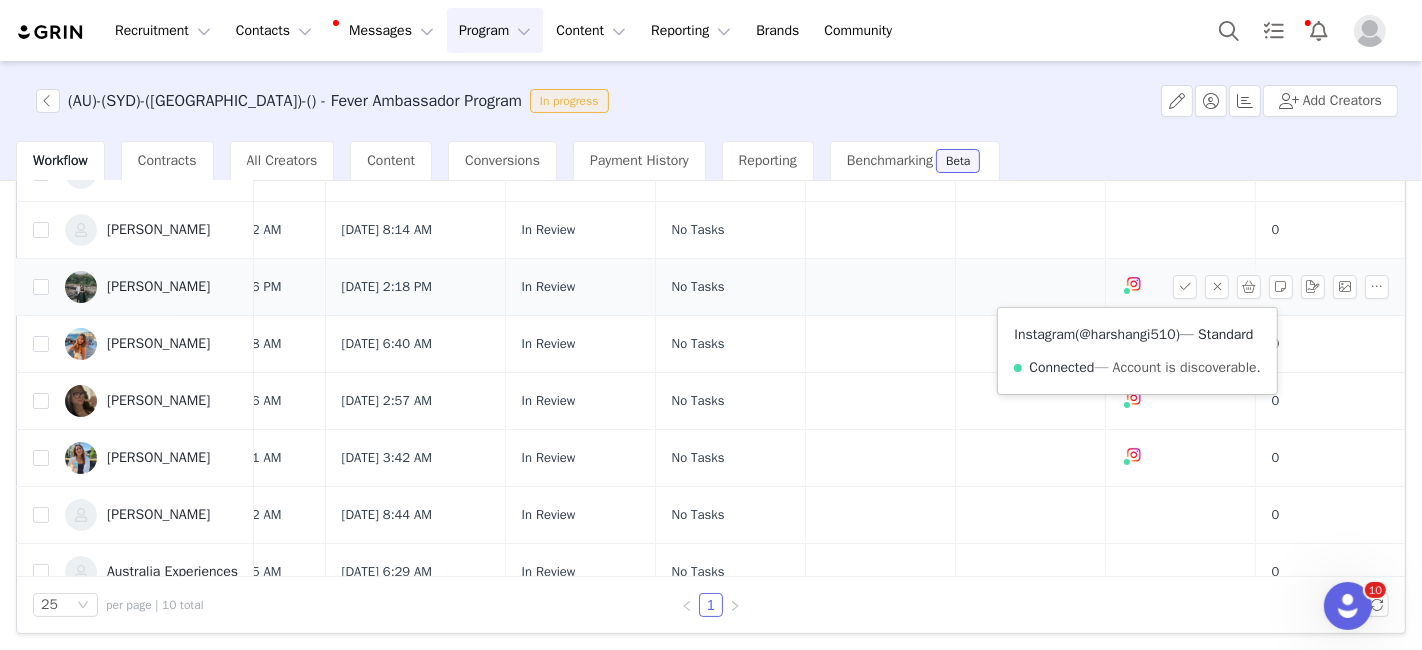 click on "@harshangi510" at bounding box center (1128, 334) 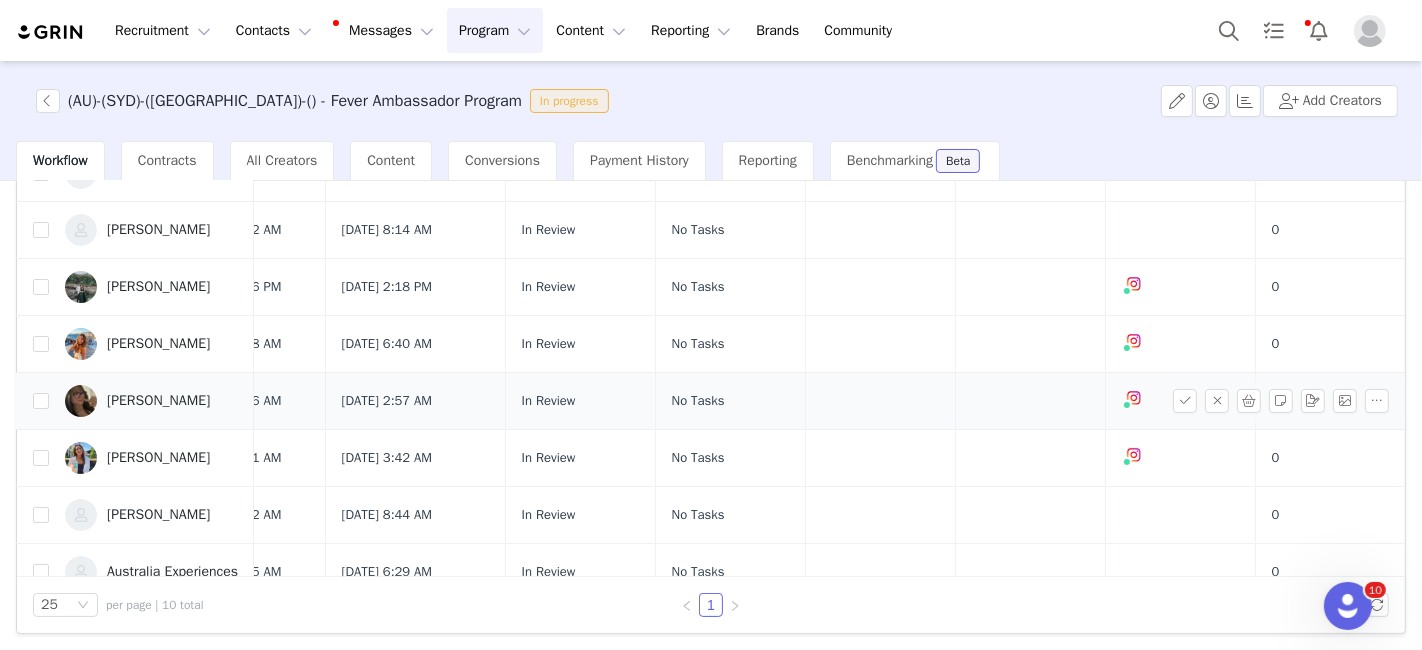 scroll, scrollTop: 0, scrollLeft: 125, axis: horizontal 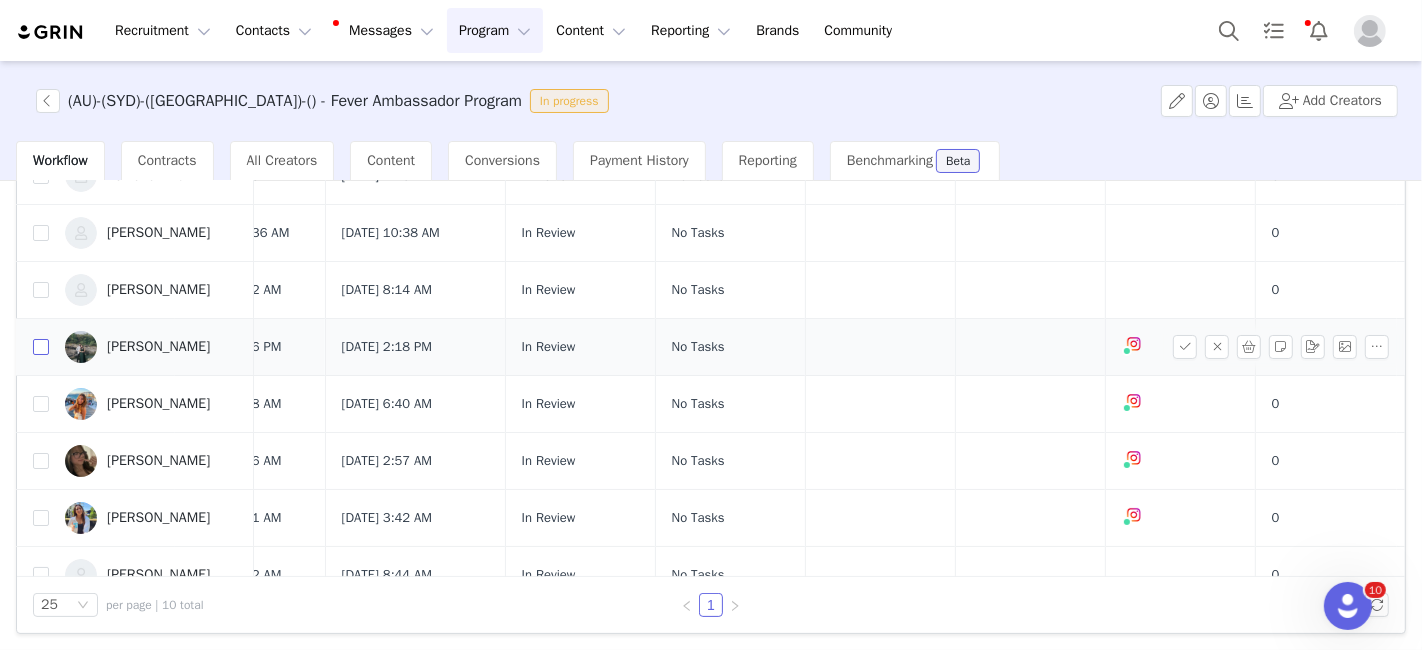 click at bounding box center (41, 347) 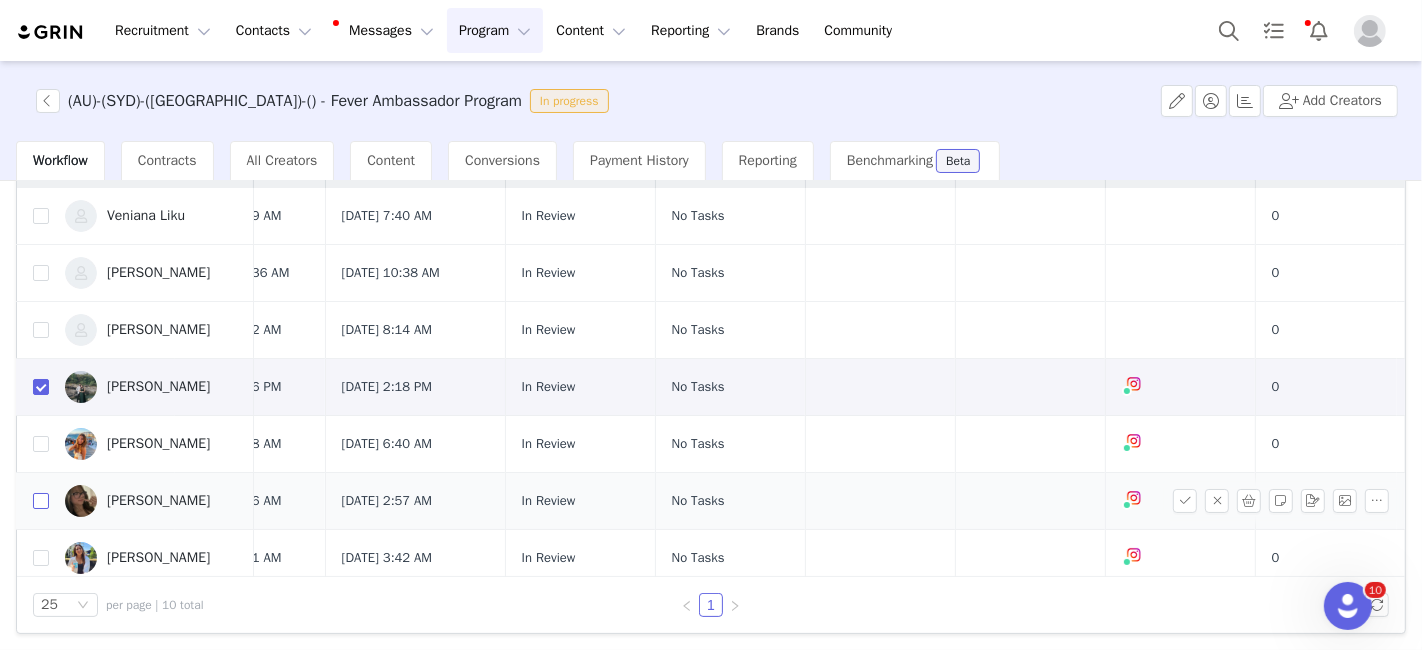 click at bounding box center (41, 501) 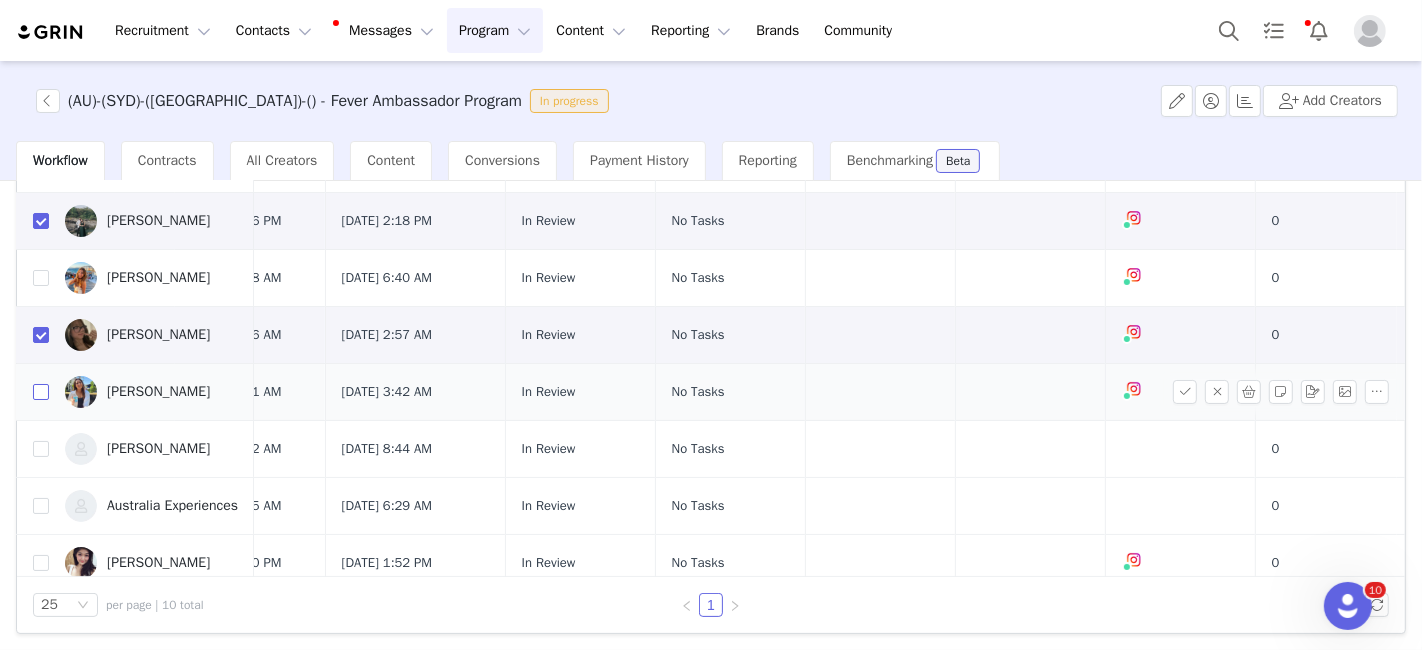 click at bounding box center [41, 392] 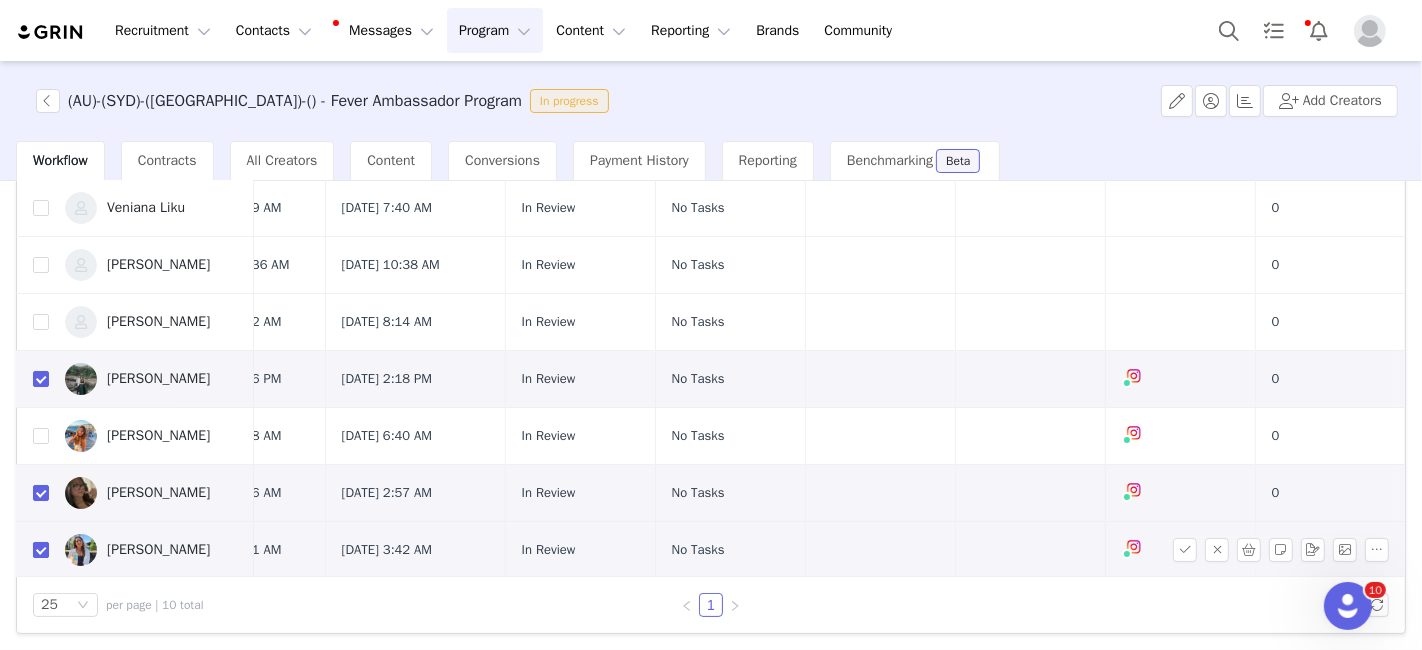 scroll, scrollTop: 0, scrollLeft: 125, axis: horizontal 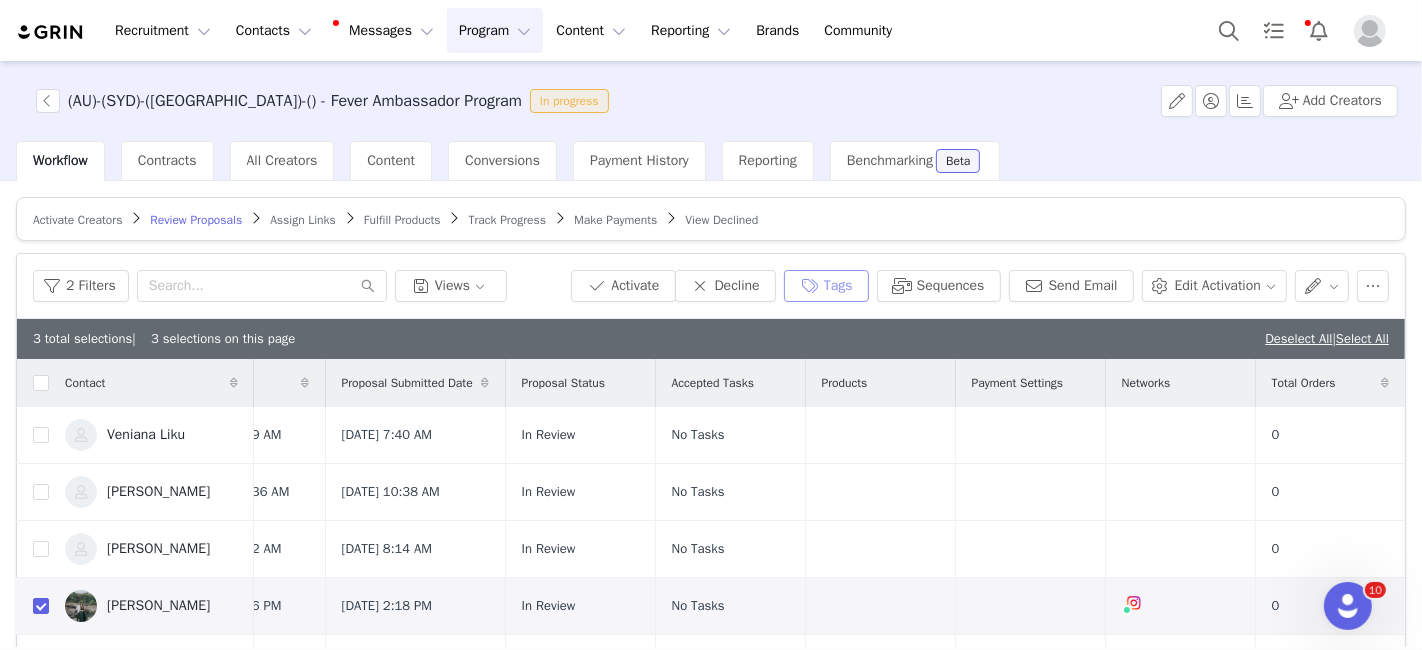 click on "Tags" at bounding box center [826, 286] 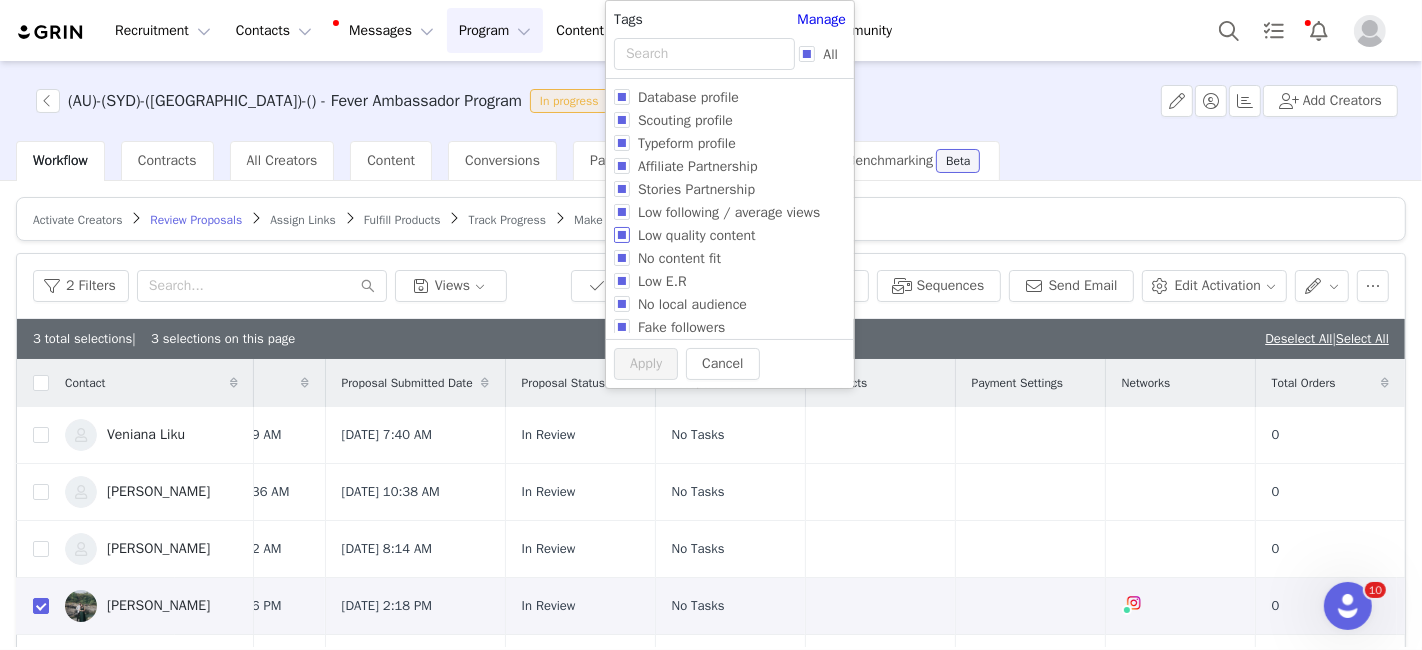 click on "Low quality content" at bounding box center (622, 235) 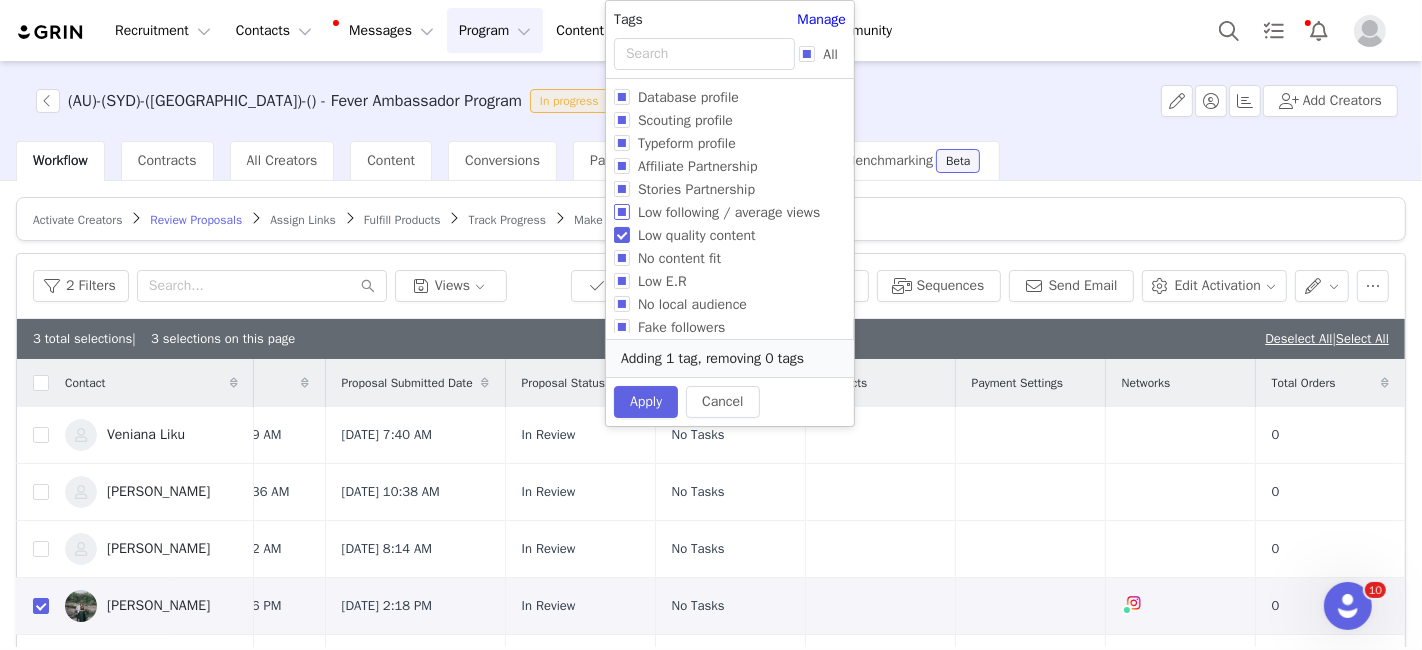 click on "Low following / average views" at bounding box center [622, 212] 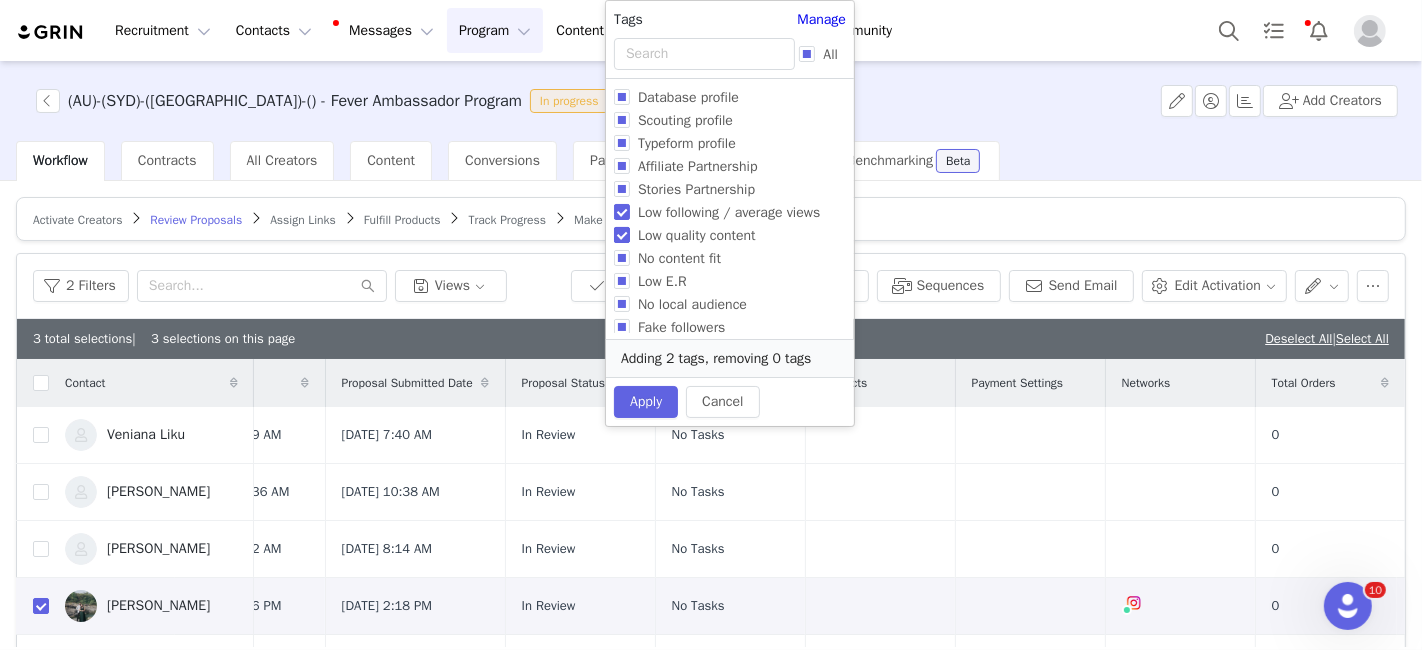 click on "Low quality content" at bounding box center [726, 234] 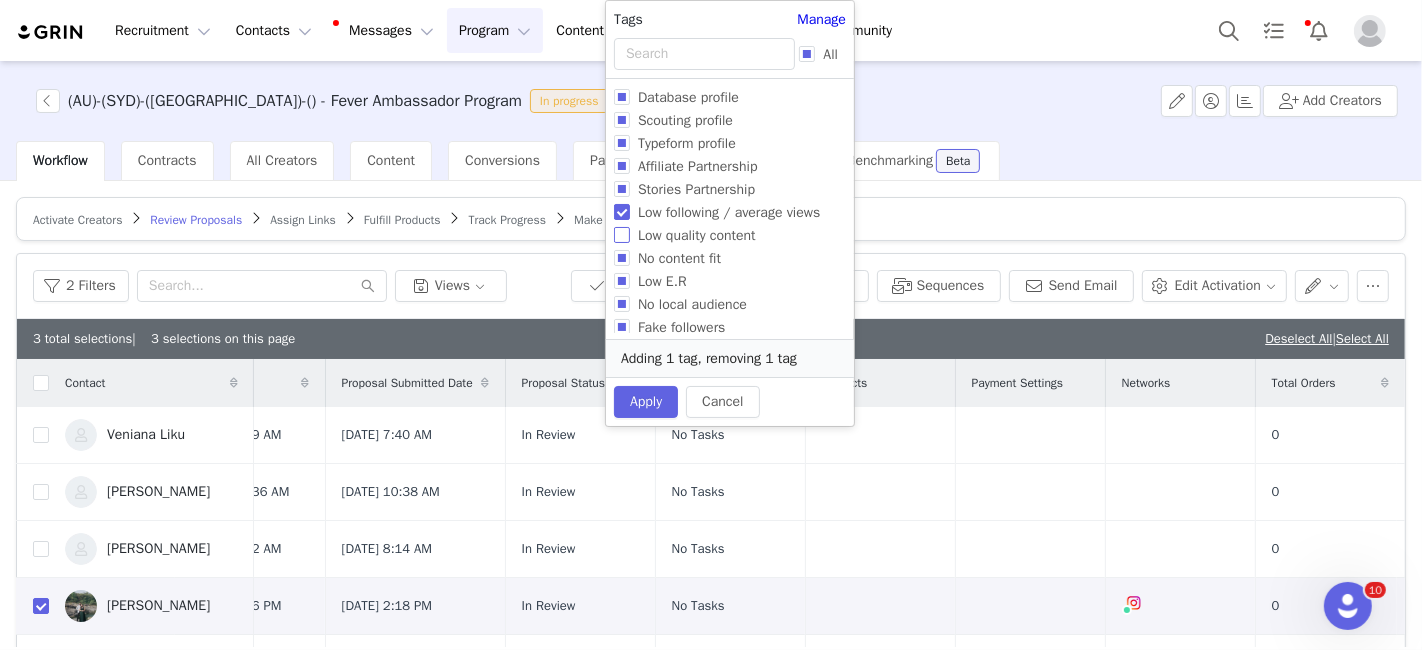 click on "Low quality content" at bounding box center (622, 235) 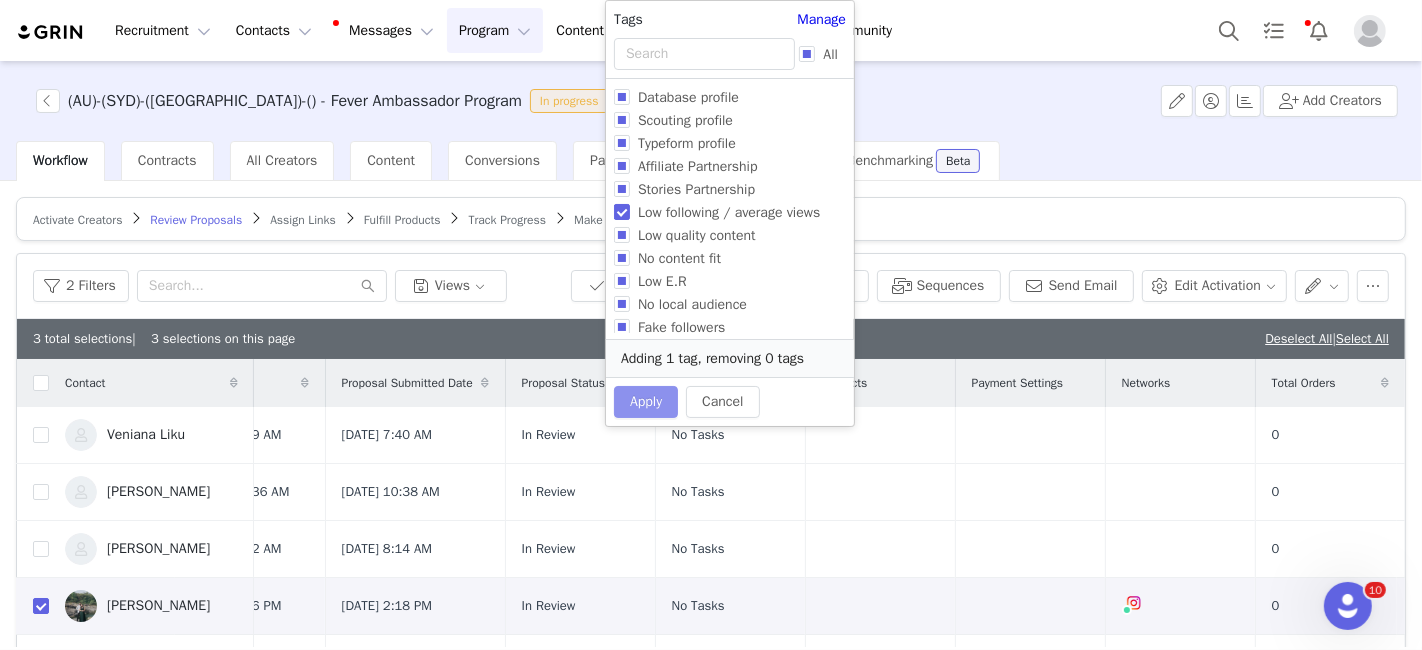 click on "Apply" at bounding box center (646, 402) 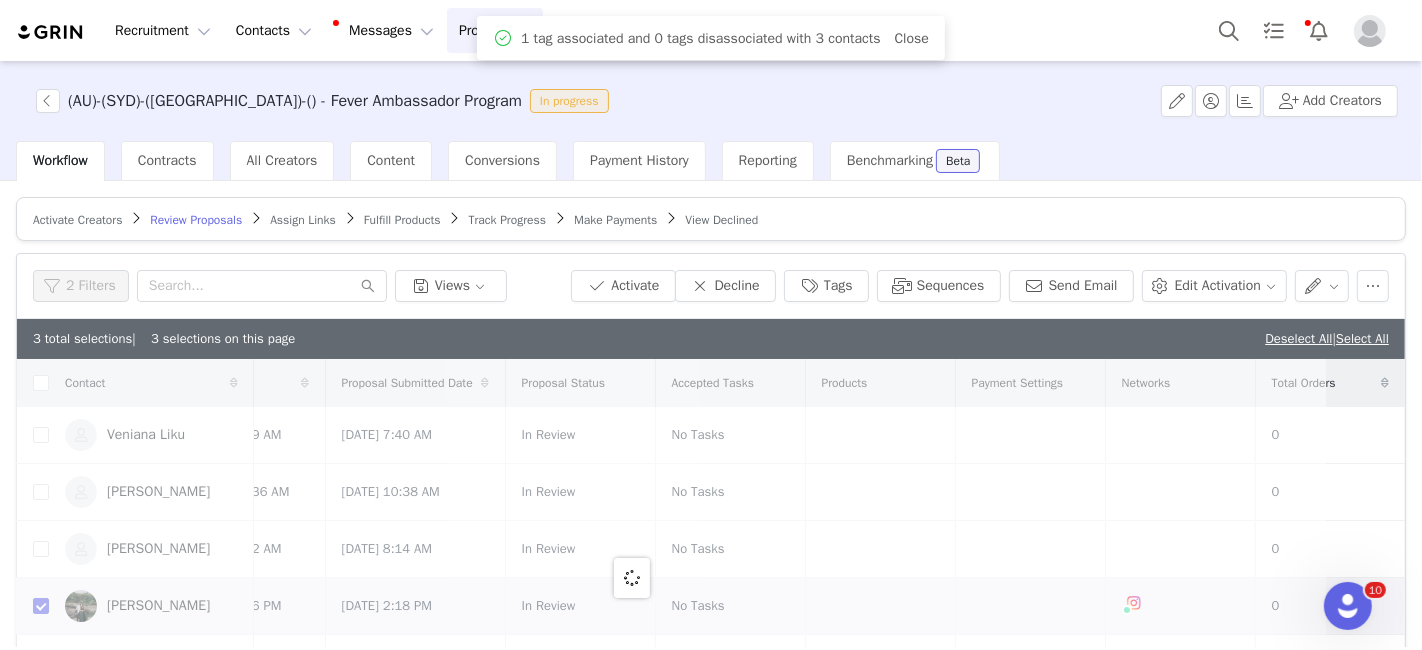 scroll, scrollTop: 0, scrollLeft: 0, axis: both 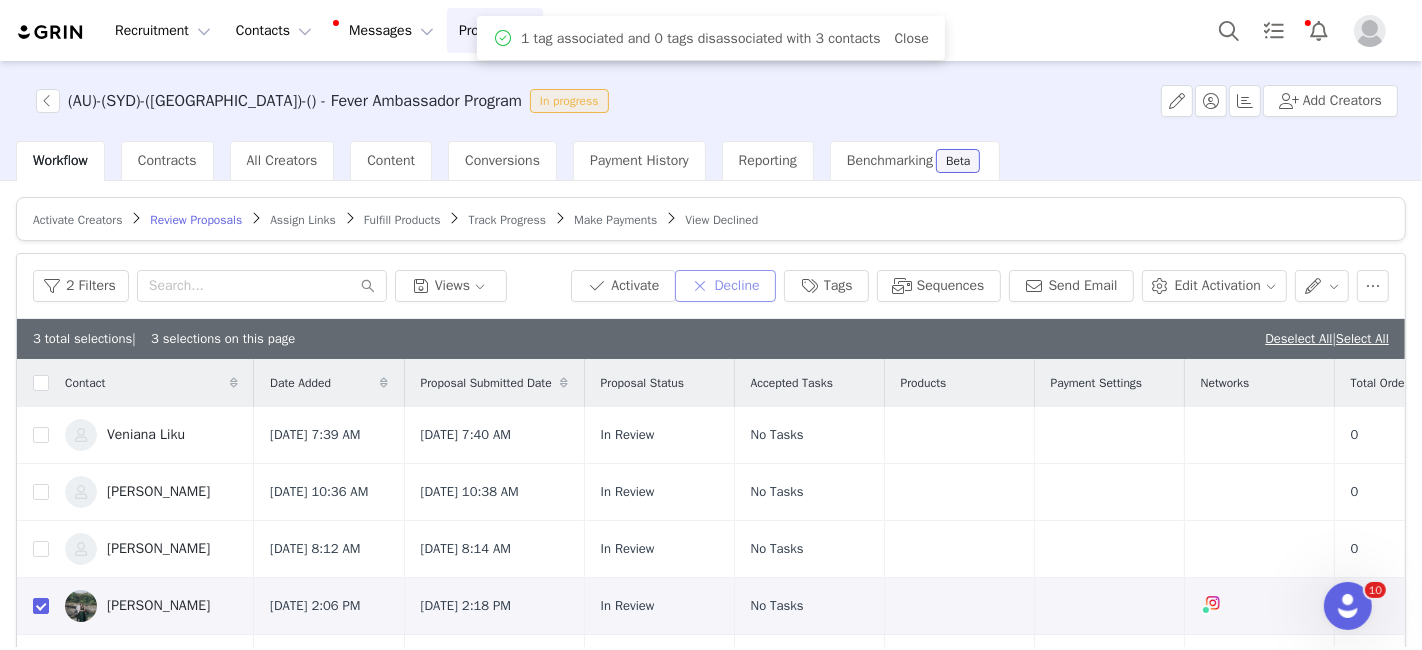 click on "Decline" at bounding box center [725, 286] 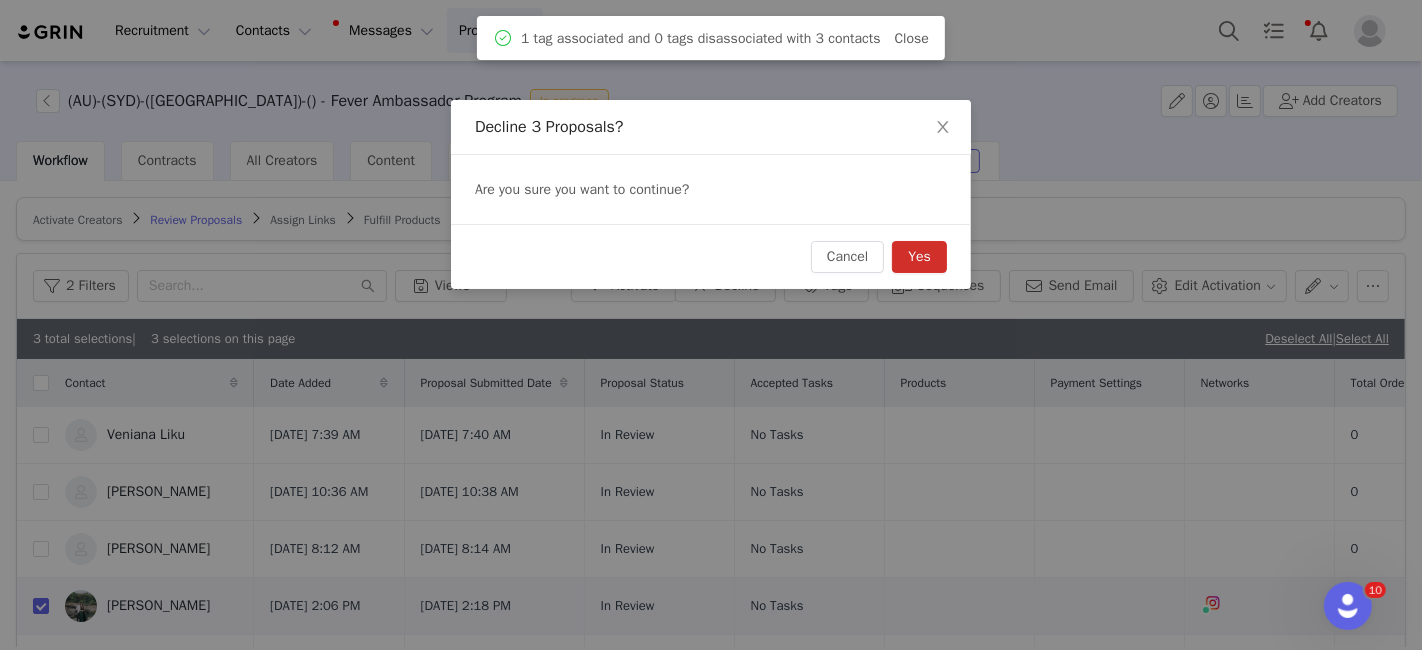 click on "Yes" at bounding box center (919, 257) 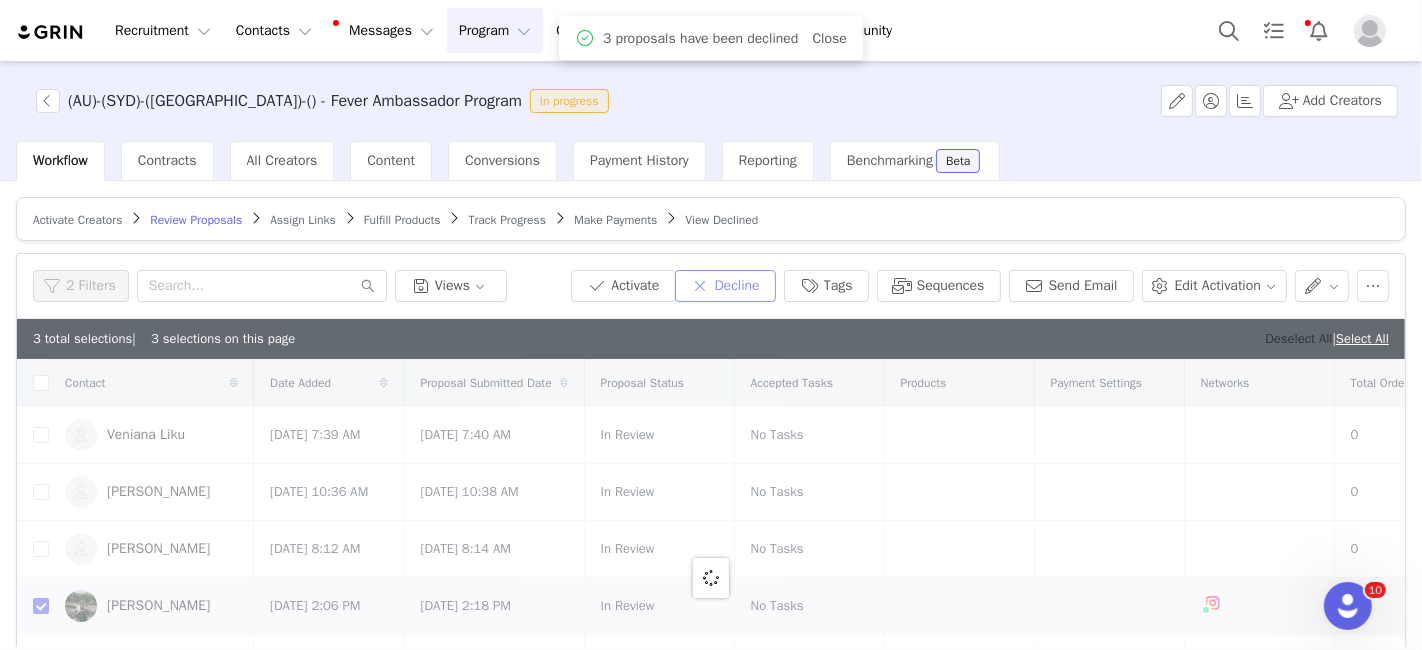 checkbox on "false" 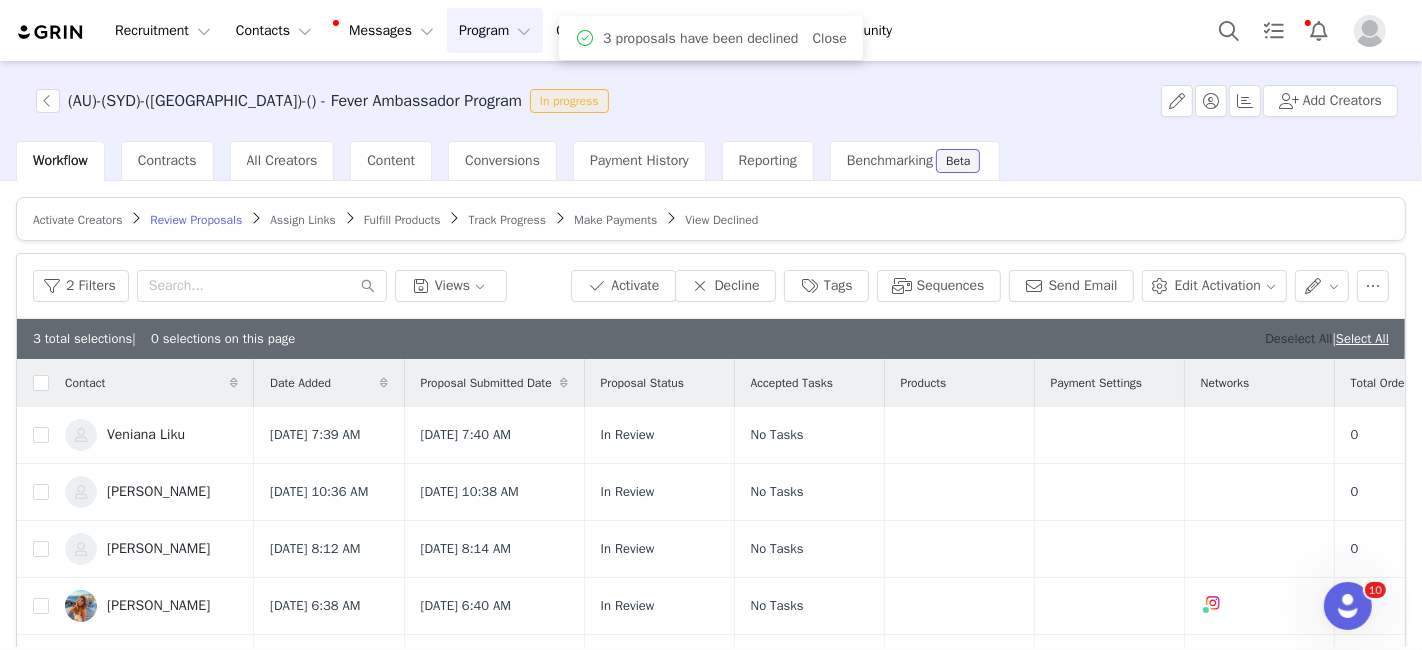 click on "Deselect All" at bounding box center (1298, 338) 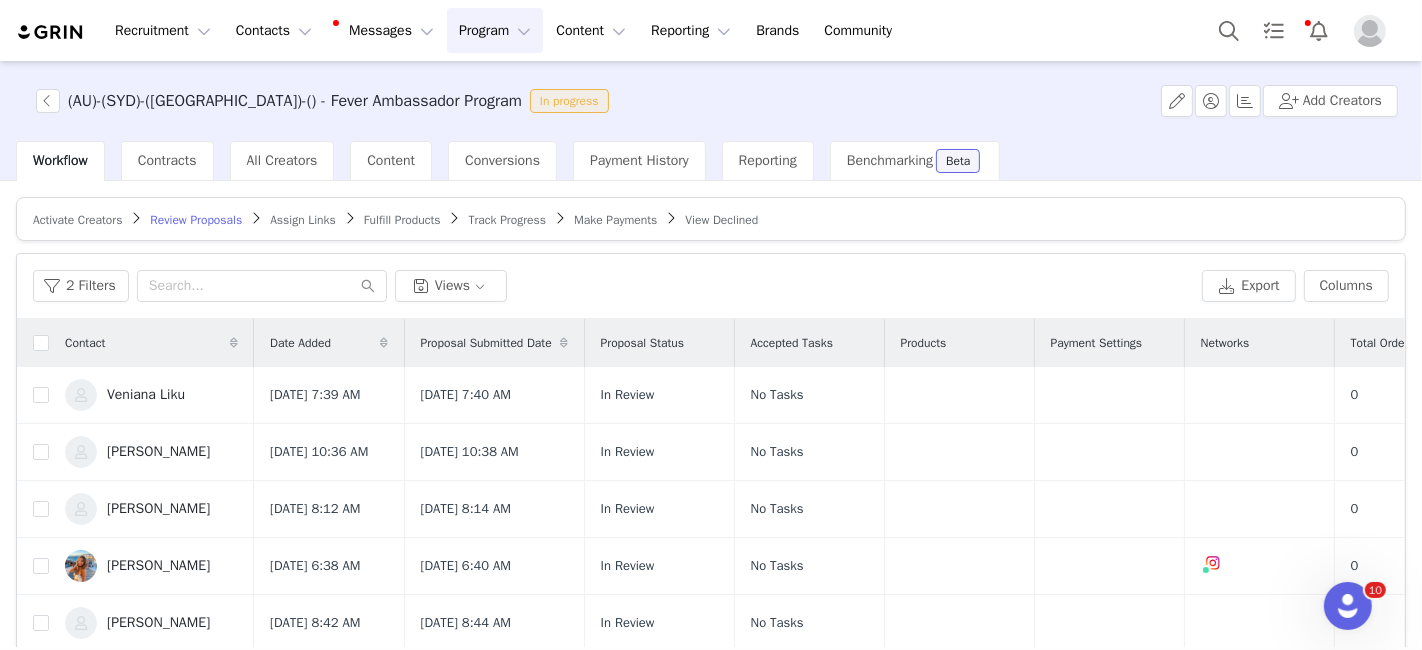 click on "Date Added" at bounding box center (300, 343) 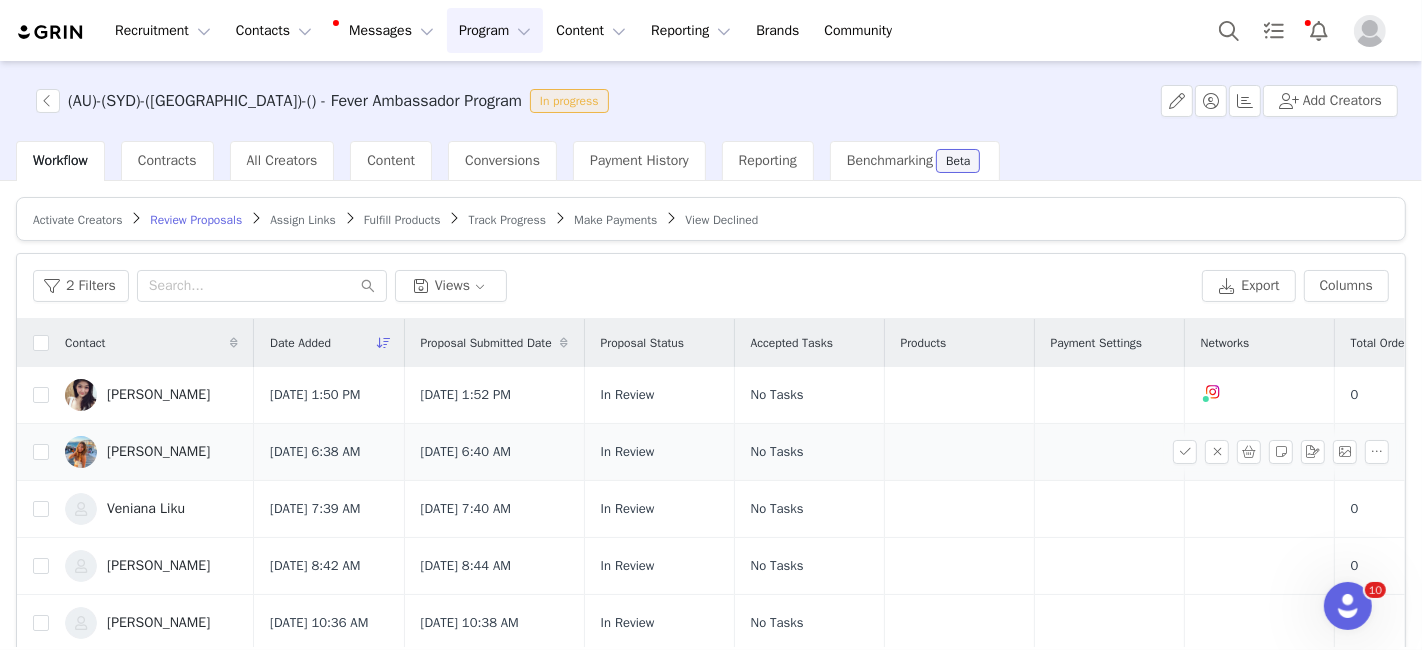 scroll, scrollTop: 219, scrollLeft: 0, axis: vertical 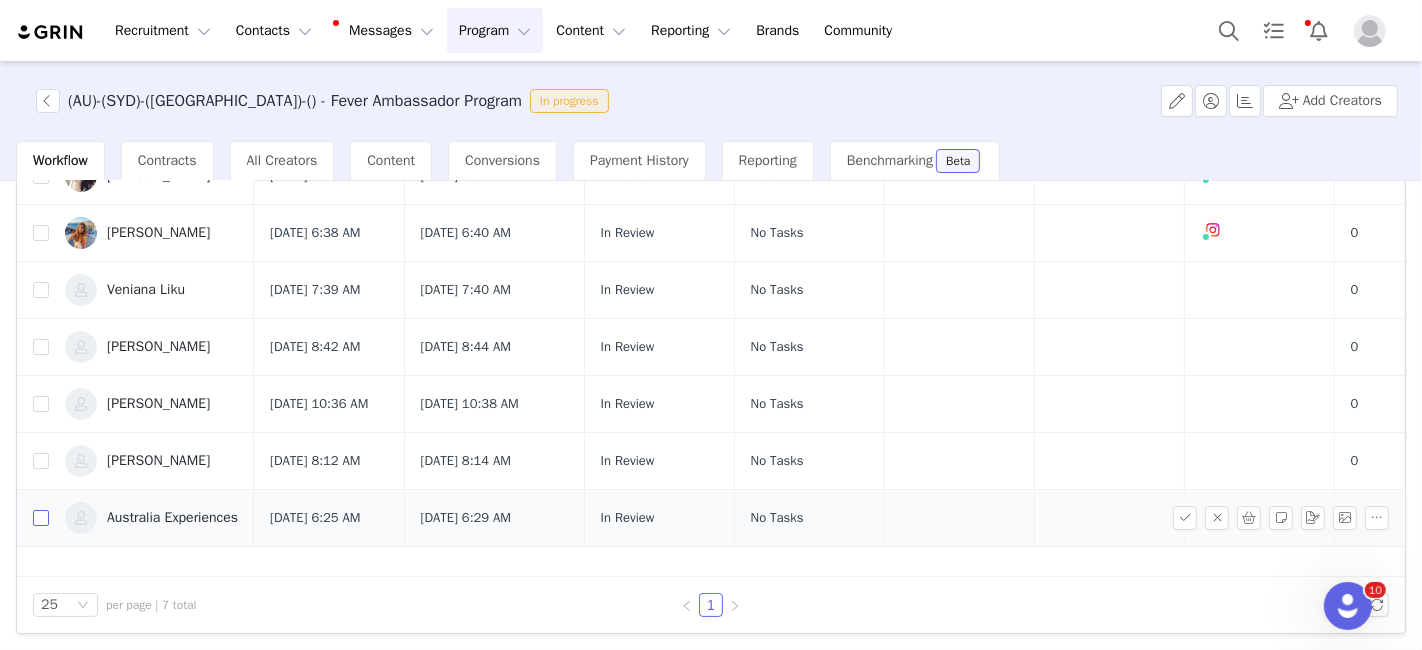 click at bounding box center [41, 518] 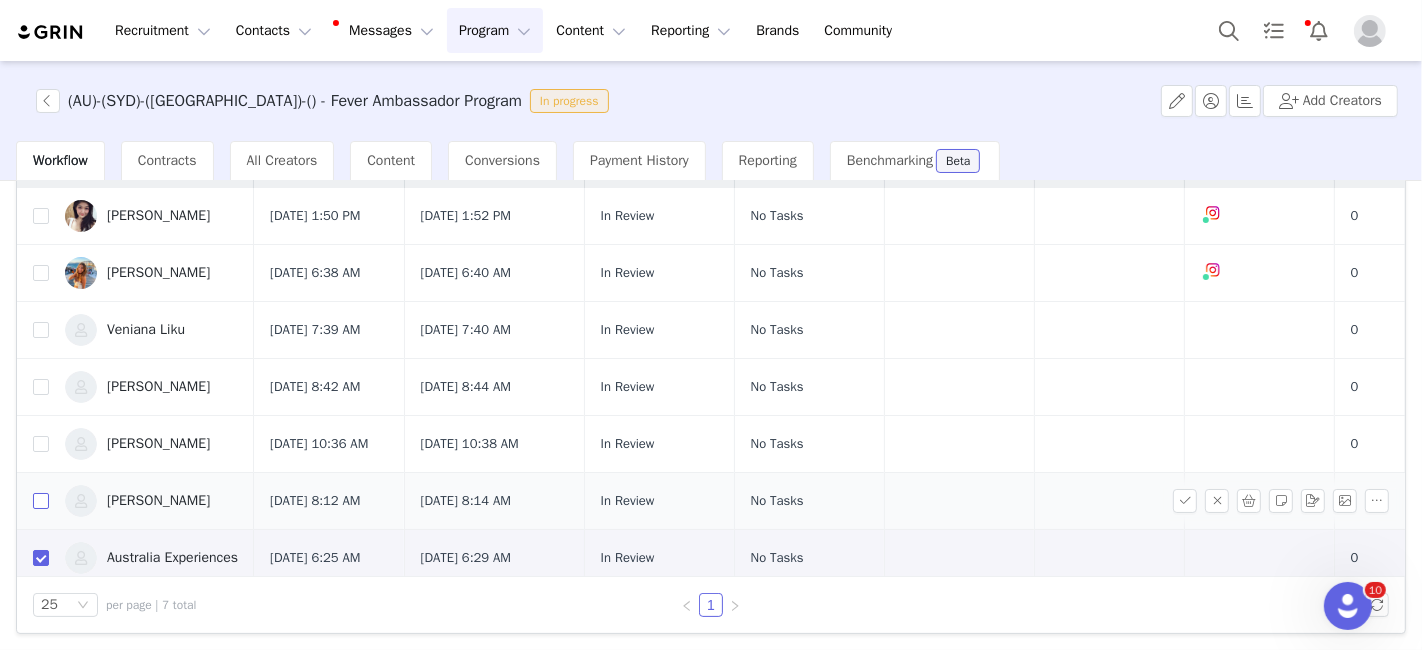 click at bounding box center (41, 501) 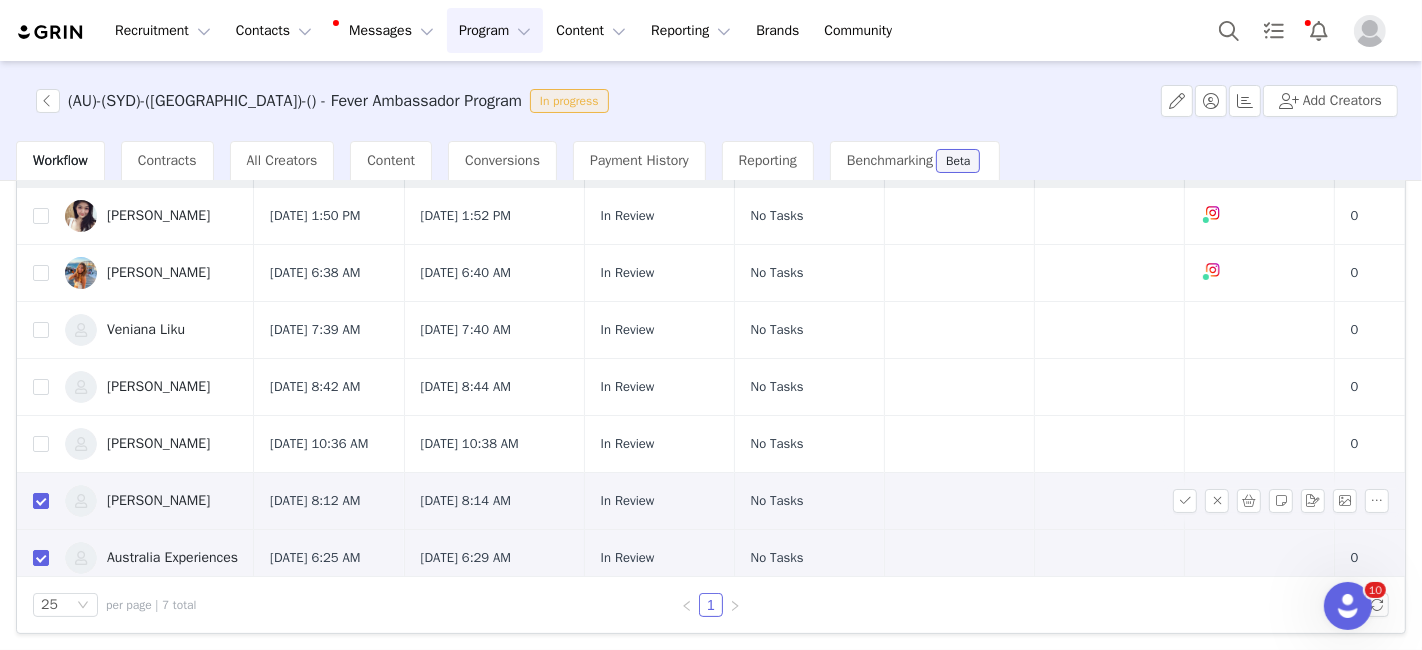 click on "[PERSON_NAME]" at bounding box center [151, 501] 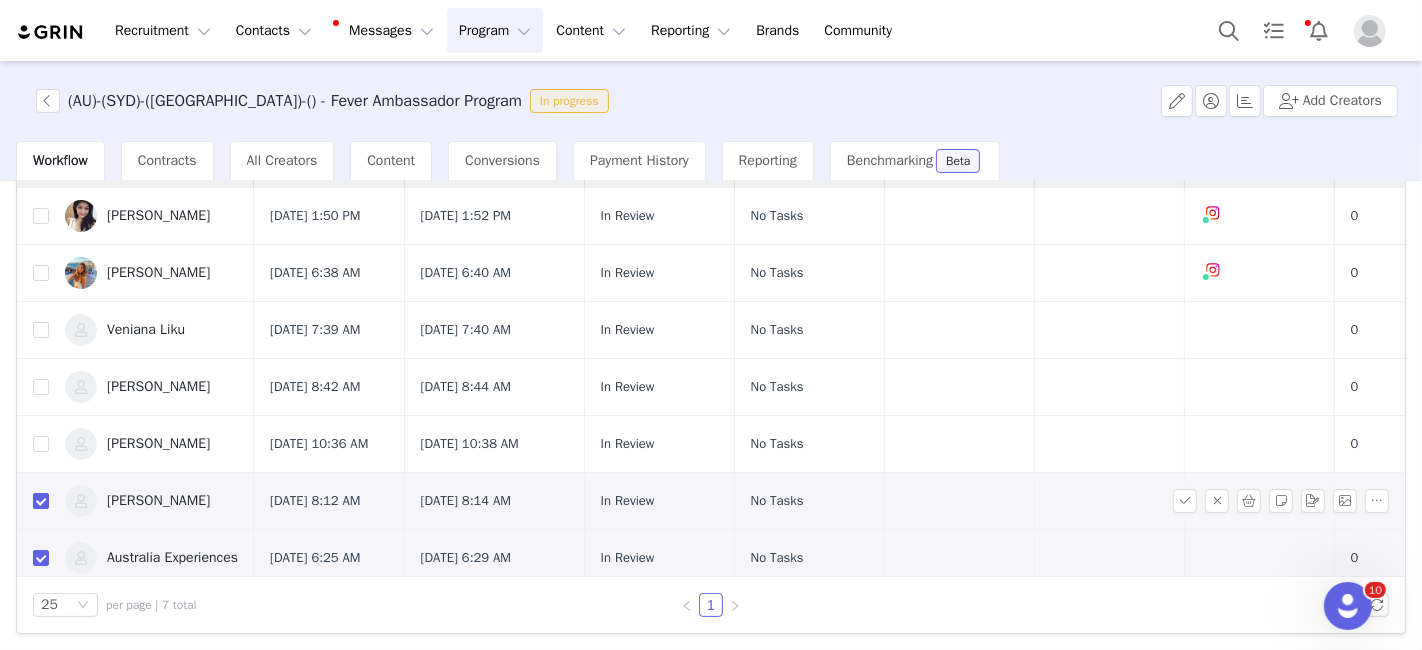 click at bounding box center [41, 501] 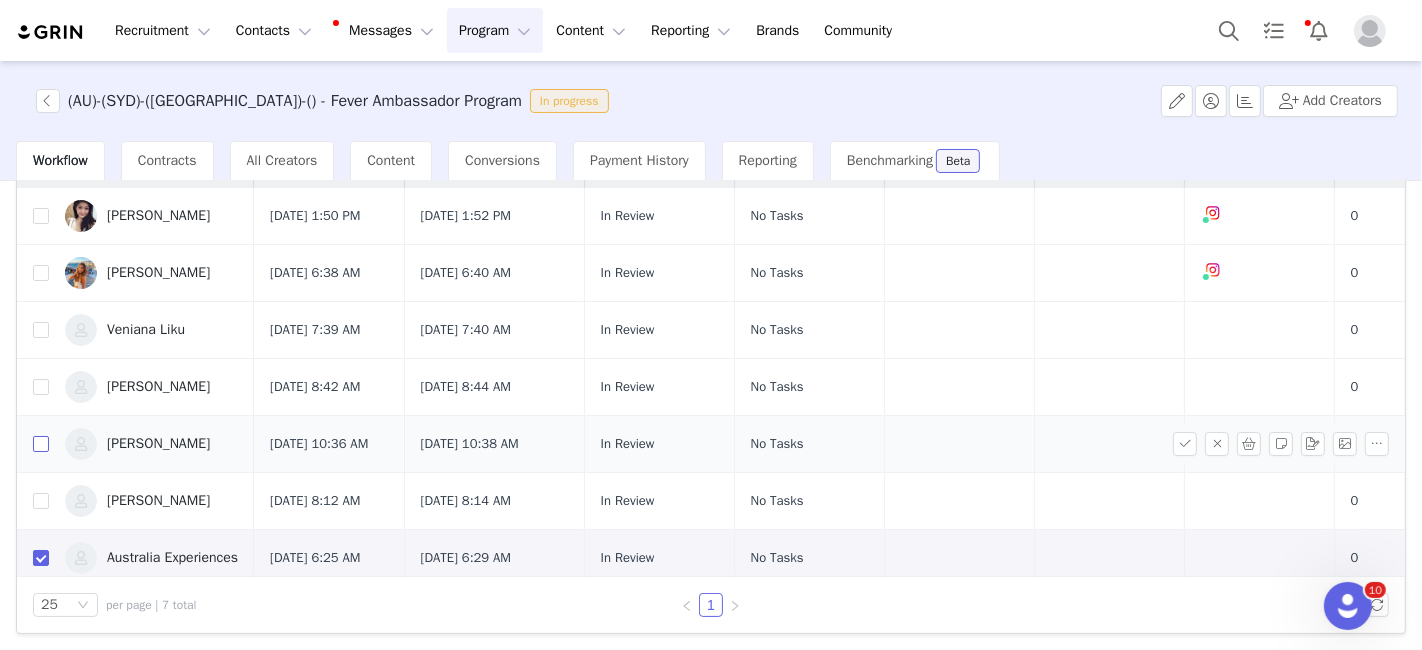 click at bounding box center [41, 444] 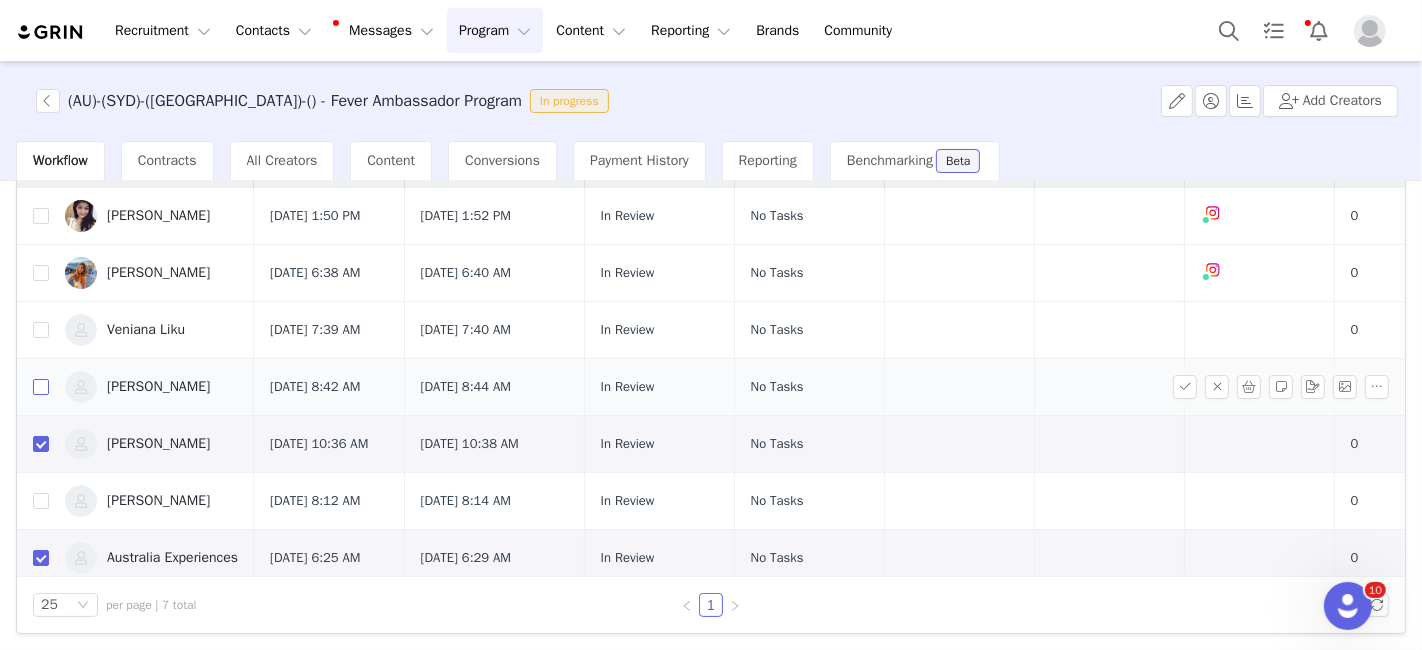 click at bounding box center (41, 387) 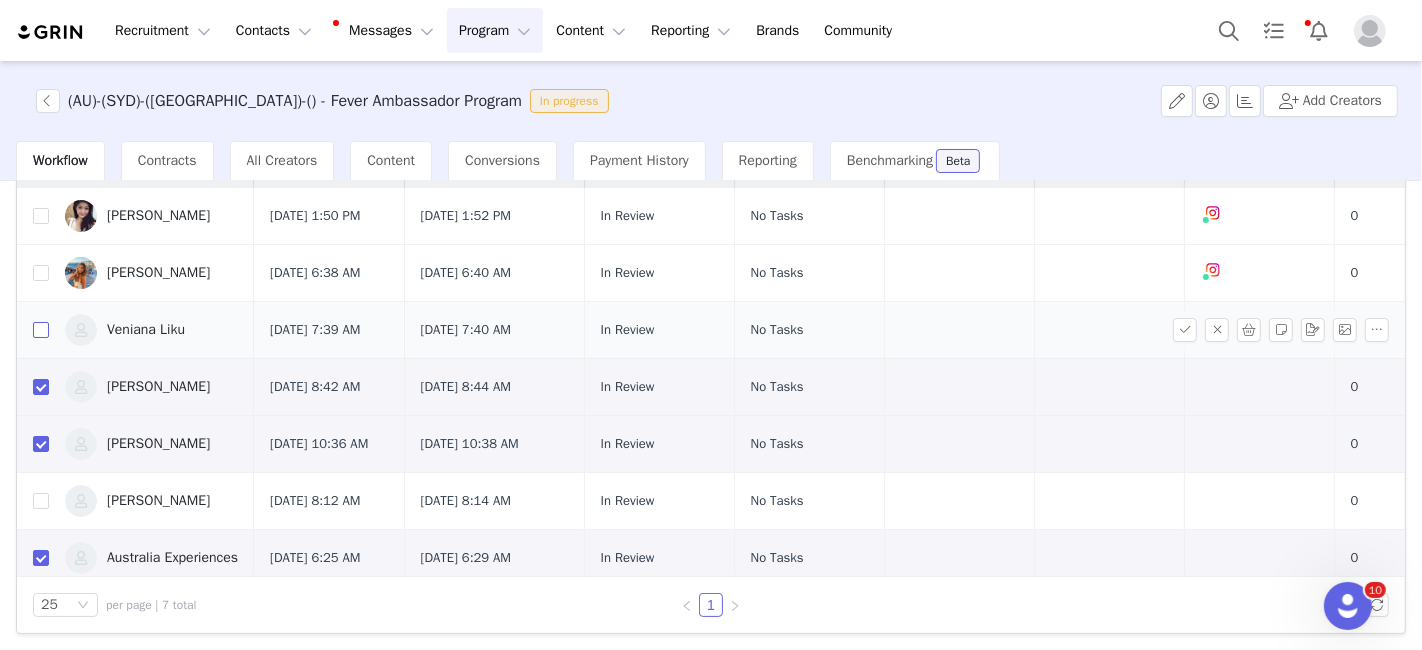 click at bounding box center [41, 330] 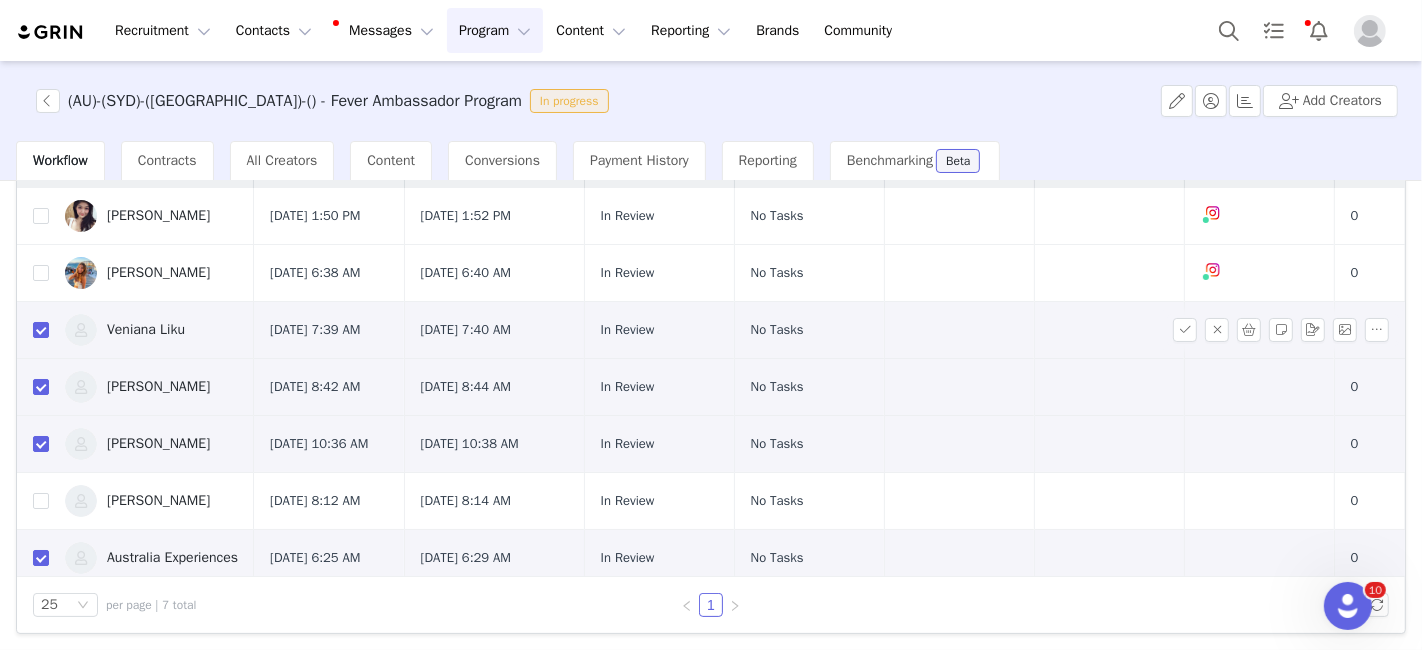 scroll, scrollTop: 0, scrollLeft: 0, axis: both 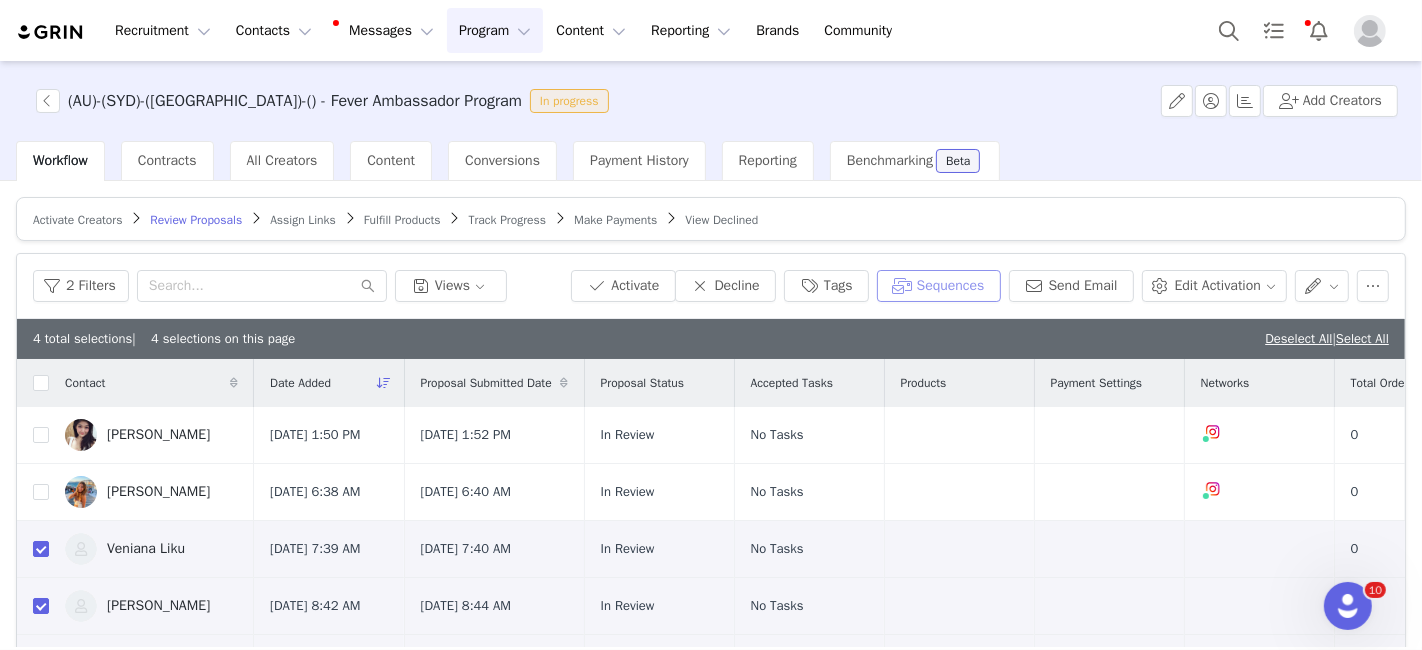click on "Sequences" at bounding box center (939, 286) 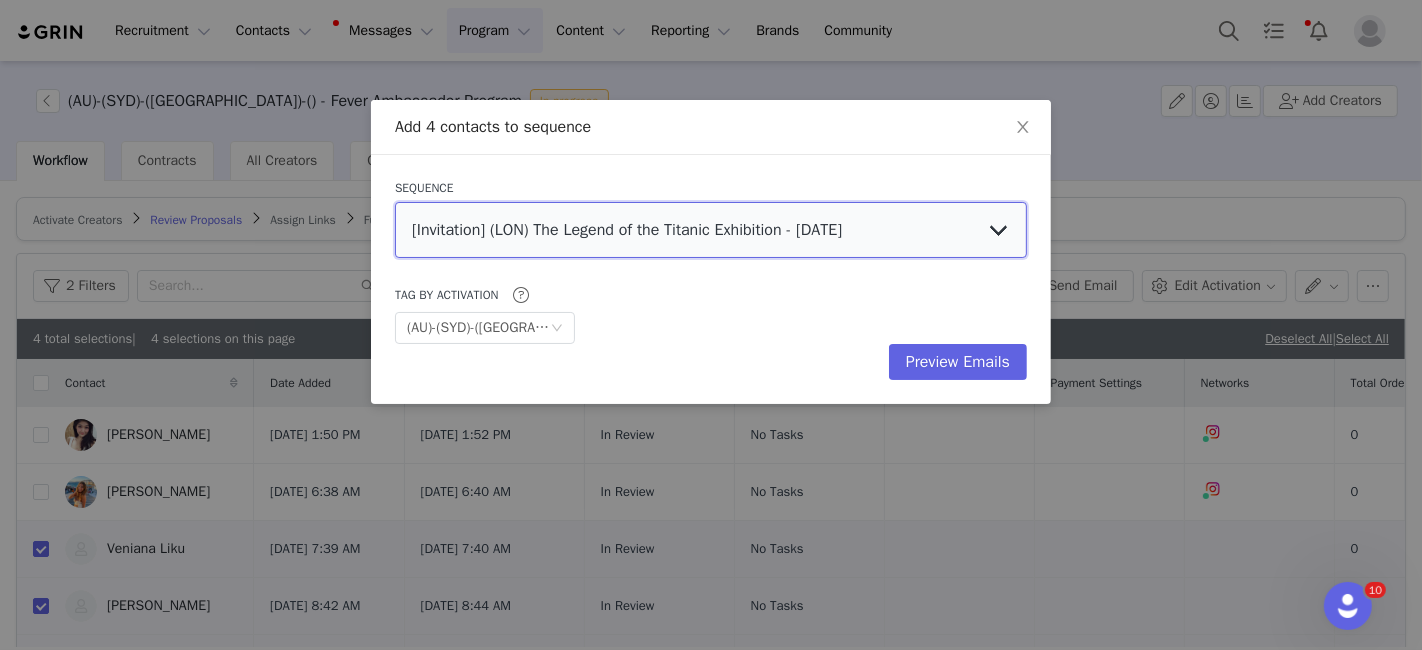 click on "[Invitation] (LON) The Legend of the Titanic Exhibition - [DATE]   [Scouting][[GEOGRAPHIC_DATA]] Become a Fever Ambassador   [Scouting][[GEOGRAPHIC_DATA]] Become a Fever Ambassador   [Invitation] ) (LON) Jurassic World IS [DATE]   [Informative] ([GEOGRAPHIC_DATA]) KLIMT + BLOOMING Ongoing sessions   [Invitation] - [PERSON_NAME] Bruxelles   [Invitation] - Les origines de [GEOGRAPHIC_DATA]   (Informative) Darkfield - Influencer Session - [GEOGRAPHIC_DATA]   (Seasonal) Candlelight Summer - [GEOGRAPHIC_DATA]   (Seasonal) Candlelight Summer - [GEOGRAPHIC_DATA]   (Seasonal) Candlelight Summer - [GEOGRAPHIC_DATA]   (Seasonal) Candlelight Summer - [GEOGRAPHIC_DATA]   [Information] - Optimization llamada atencion PT   [Information] - Optimization Llamada atencion FR   [Information] - Optimization LLamada atencion ES   [Information] - Optimization bloquear PT   [Information] - Optimization BLOQUEAR ES   [Information] - Optimization BLOQUEAR FR   [Invitation] [PERSON_NAME] - [GEOGRAPHIC_DATA]   [Invitation] - [PERSON_NAME] Paris   [Invitation] - [GEOGRAPHIC_DATA] [GEOGRAPHIC_DATA]   [Invitation] (LND) Paradox Birthday party" at bounding box center (711, 230) 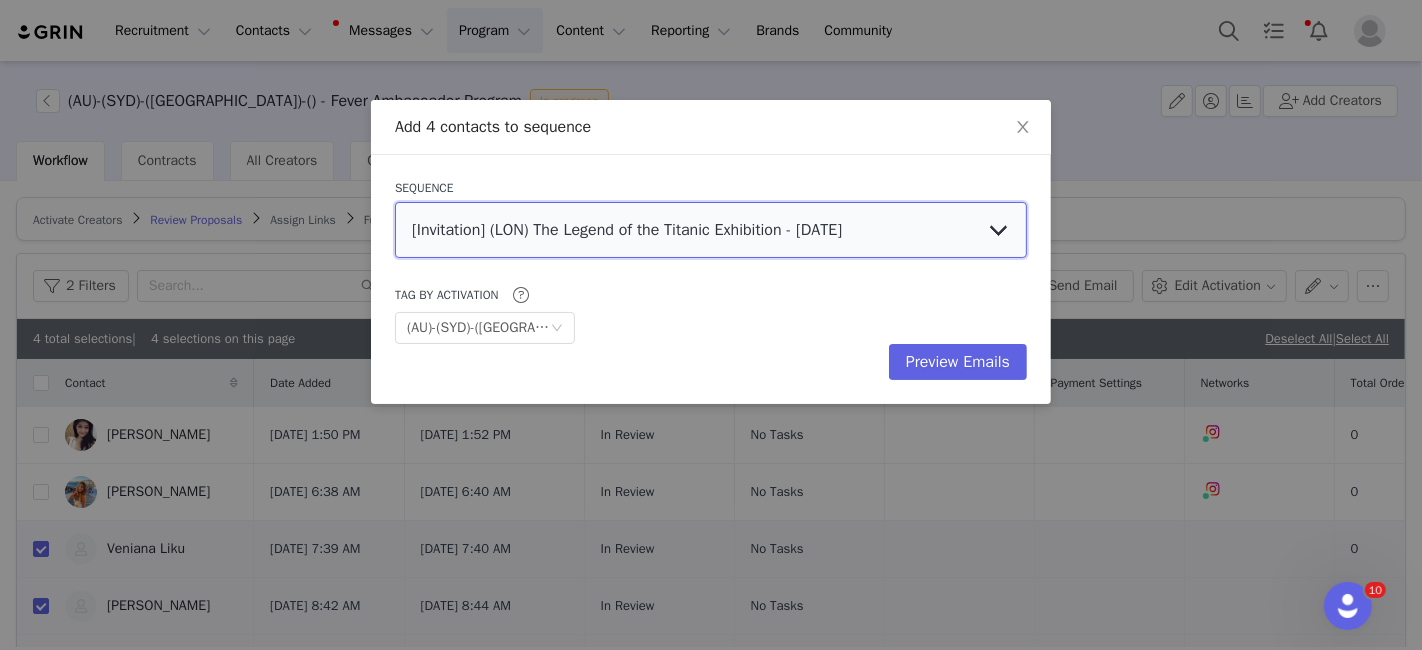 select on "e2d0bd76-f731-48c3-9e2b-f936e84b7122" 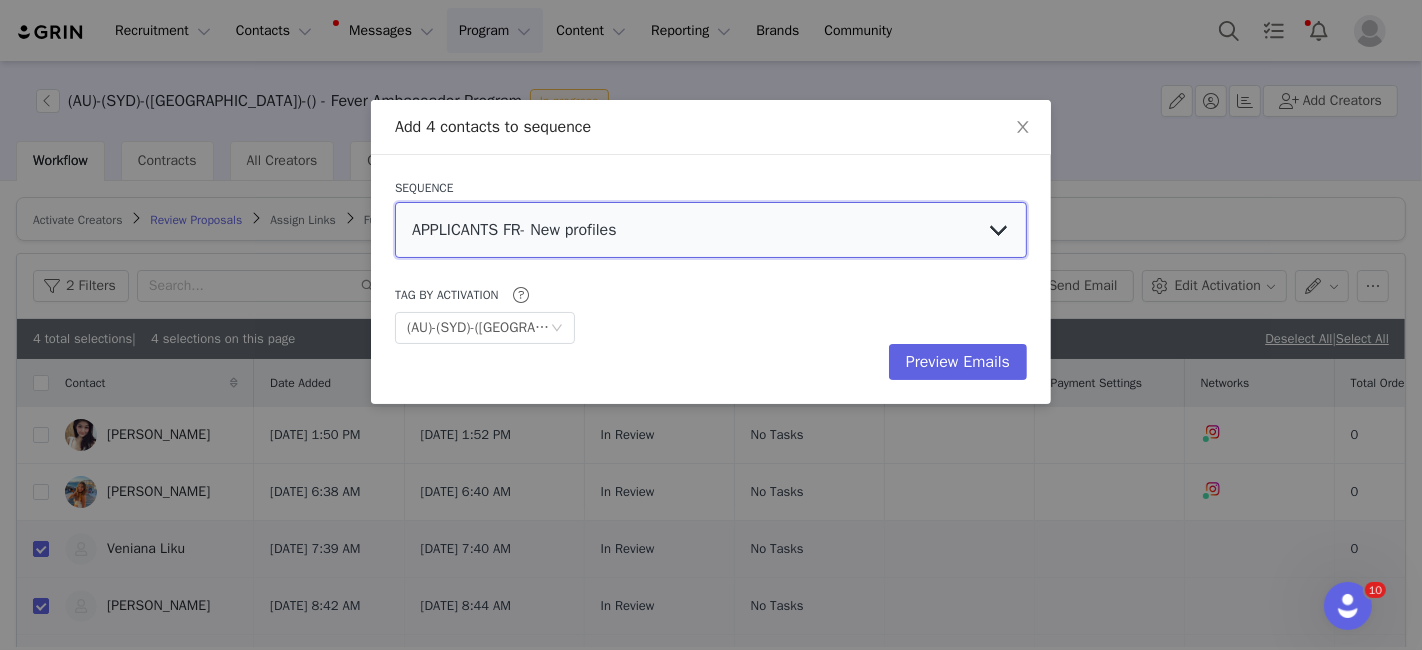 click on "[Invitation] (LON) The Legend of the Titanic Exhibition - [DATE]   [Scouting][[GEOGRAPHIC_DATA]] Become a Fever Ambassador   [Scouting][[GEOGRAPHIC_DATA]] Become a Fever Ambassador   [Invitation] ) (LON) Jurassic World IS [DATE]   [Informative] ([GEOGRAPHIC_DATA]) KLIMT + BLOOMING Ongoing sessions   [Invitation] - [PERSON_NAME] Bruxelles   [Invitation] - Les origines de [GEOGRAPHIC_DATA]   (Informative) Darkfield - Influencer Session - [GEOGRAPHIC_DATA]   (Seasonal) Candlelight Summer - [GEOGRAPHIC_DATA]   (Seasonal) Candlelight Summer - [GEOGRAPHIC_DATA]   (Seasonal) Candlelight Summer - [GEOGRAPHIC_DATA]   (Seasonal) Candlelight Summer - [GEOGRAPHIC_DATA]   [Information] - Optimization llamada atencion PT   [Information] - Optimization Llamada atencion FR   [Information] - Optimization LLamada atencion ES   [Information] - Optimization bloquear PT   [Information] - Optimization BLOQUEAR ES   [Information] - Optimization BLOQUEAR FR   [Invitation] [PERSON_NAME] - [GEOGRAPHIC_DATA]   [Invitation] - [PERSON_NAME] Paris   [Invitation] - [GEOGRAPHIC_DATA] [GEOGRAPHIC_DATA]   [Invitation] (LND) Paradox Birthday party" at bounding box center [711, 230] 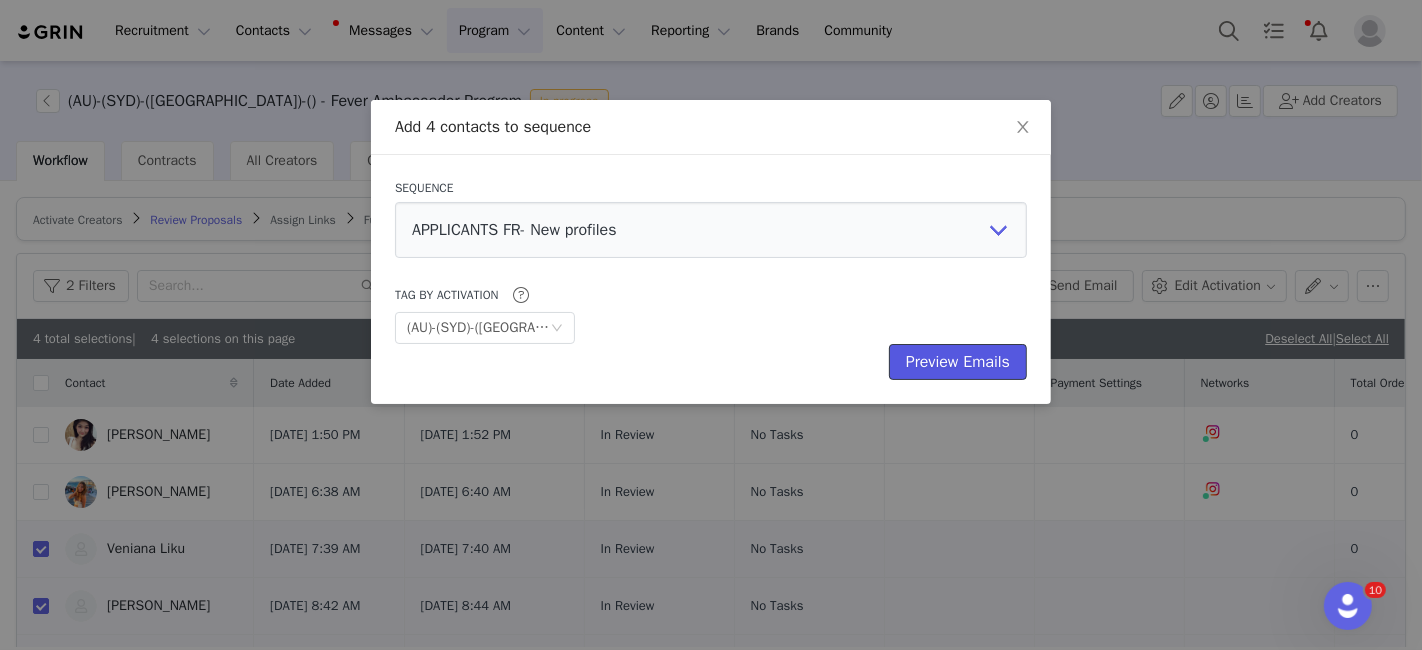 click on "Preview Emails" at bounding box center [958, 362] 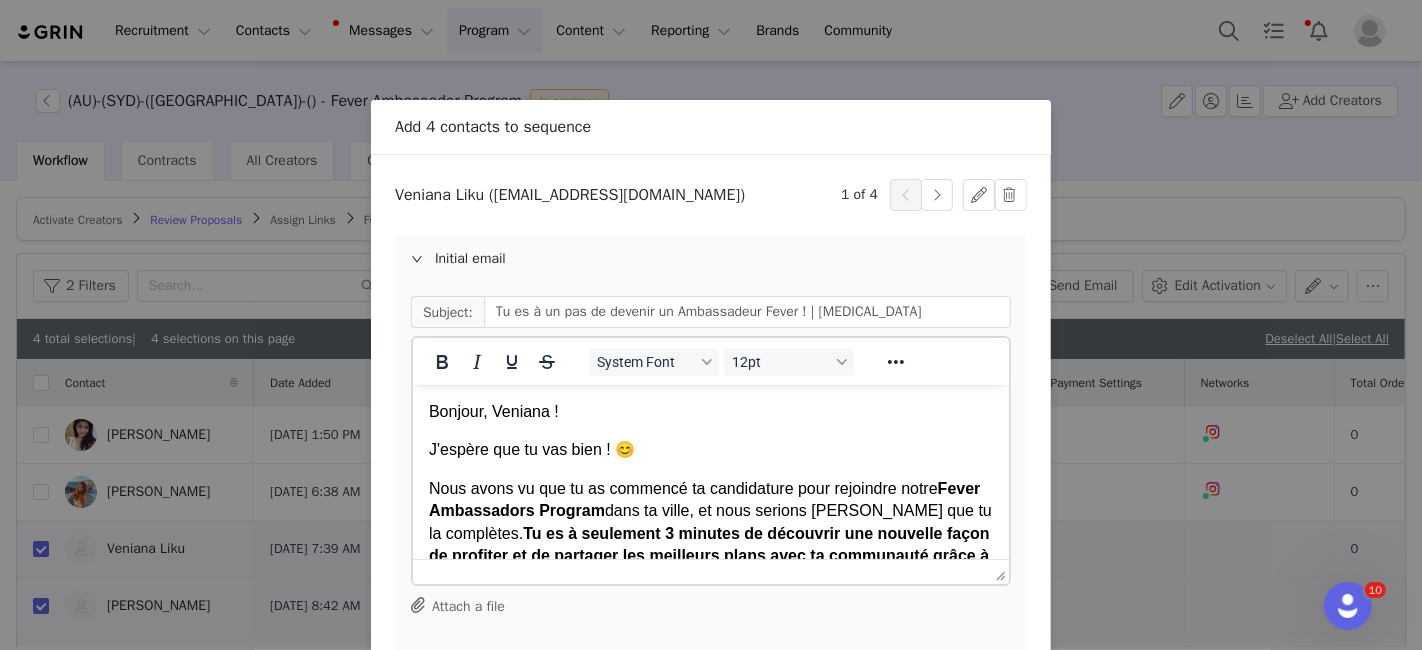 scroll, scrollTop: 0, scrollLeft: 0, axis: both 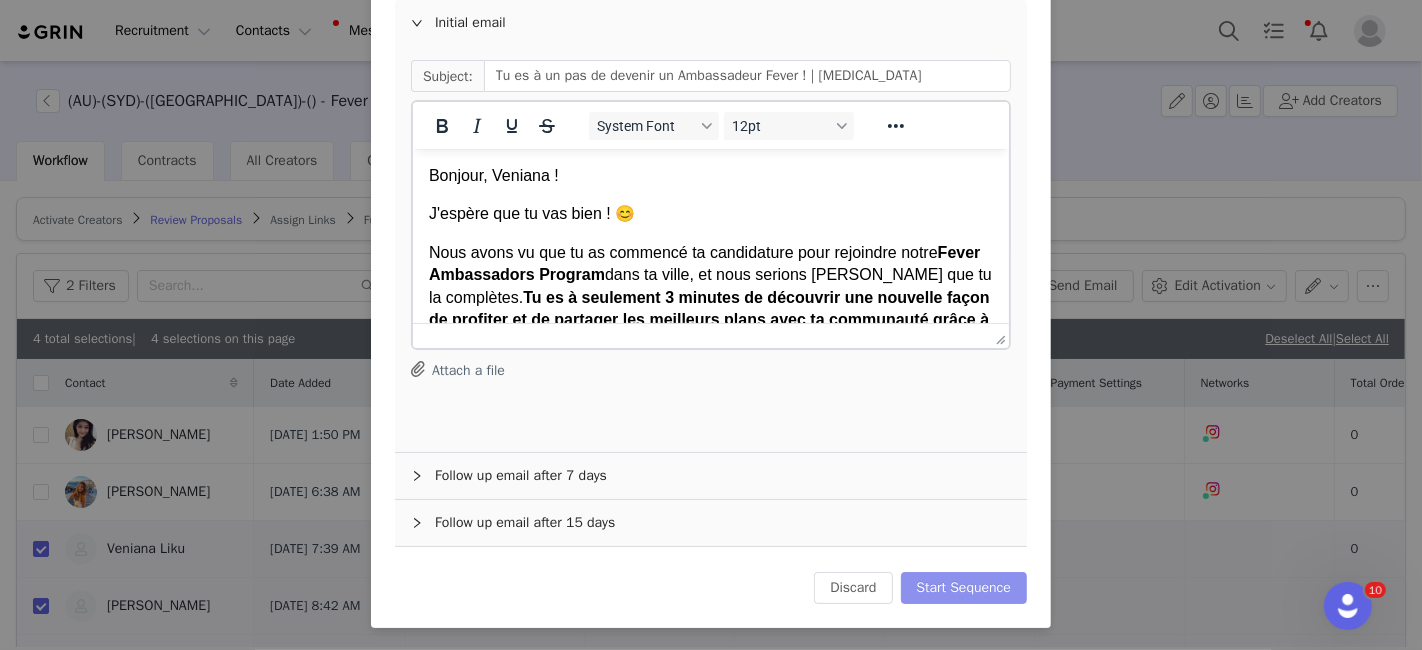 click on "Start Sequence" at bounding box center (964, 588) 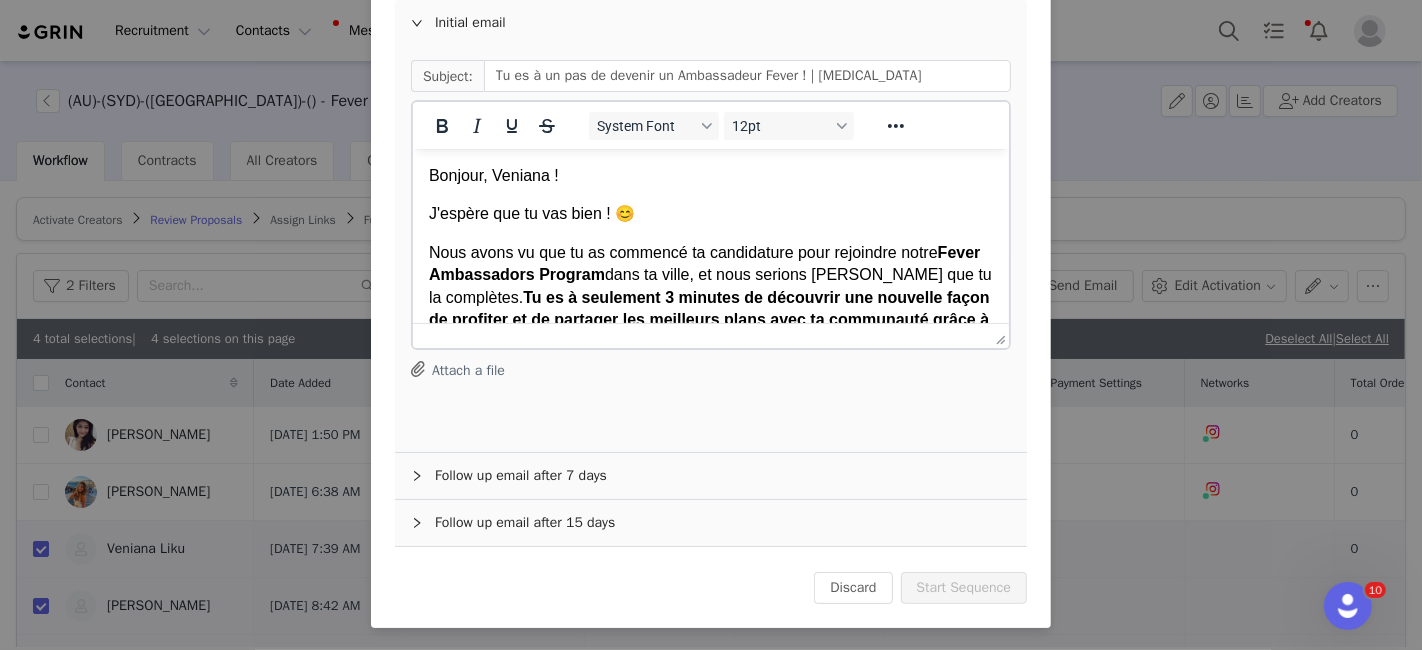 scroll, scrollTop: 0, scrollLeft: 0, axis: both 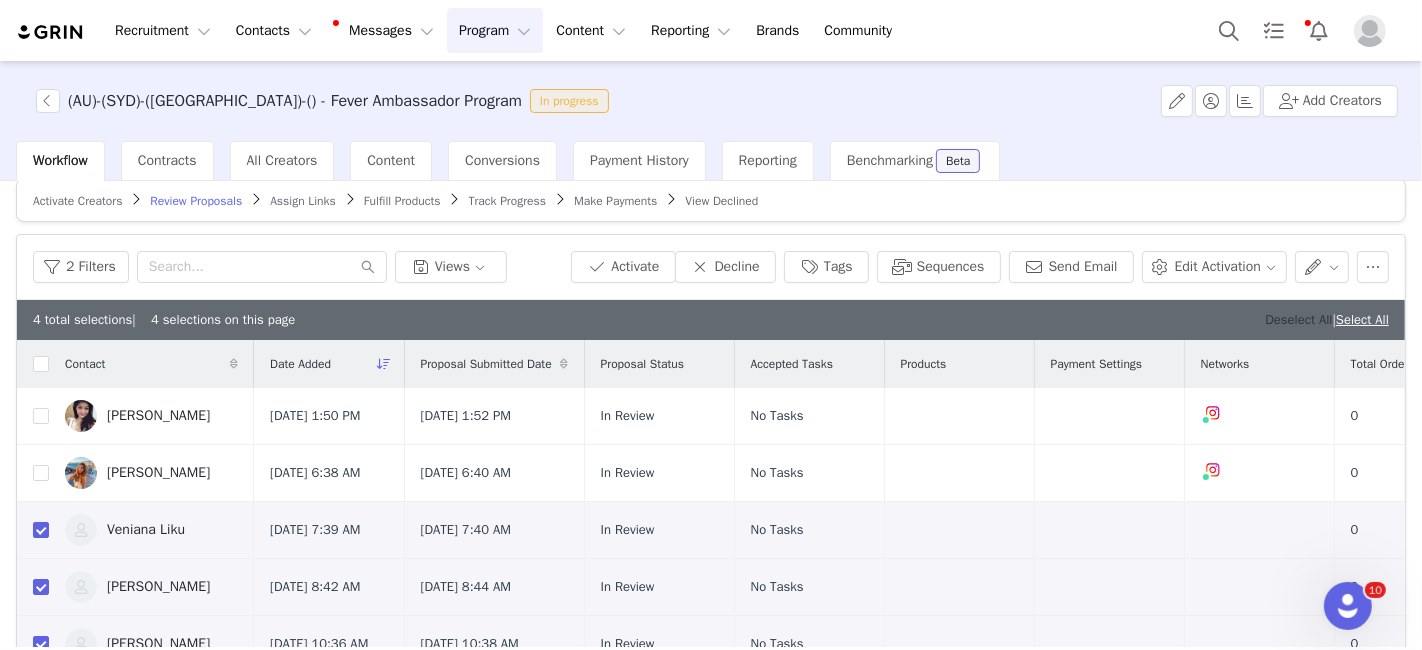 click on "Deselect All" at bounding box center (1298, 319) 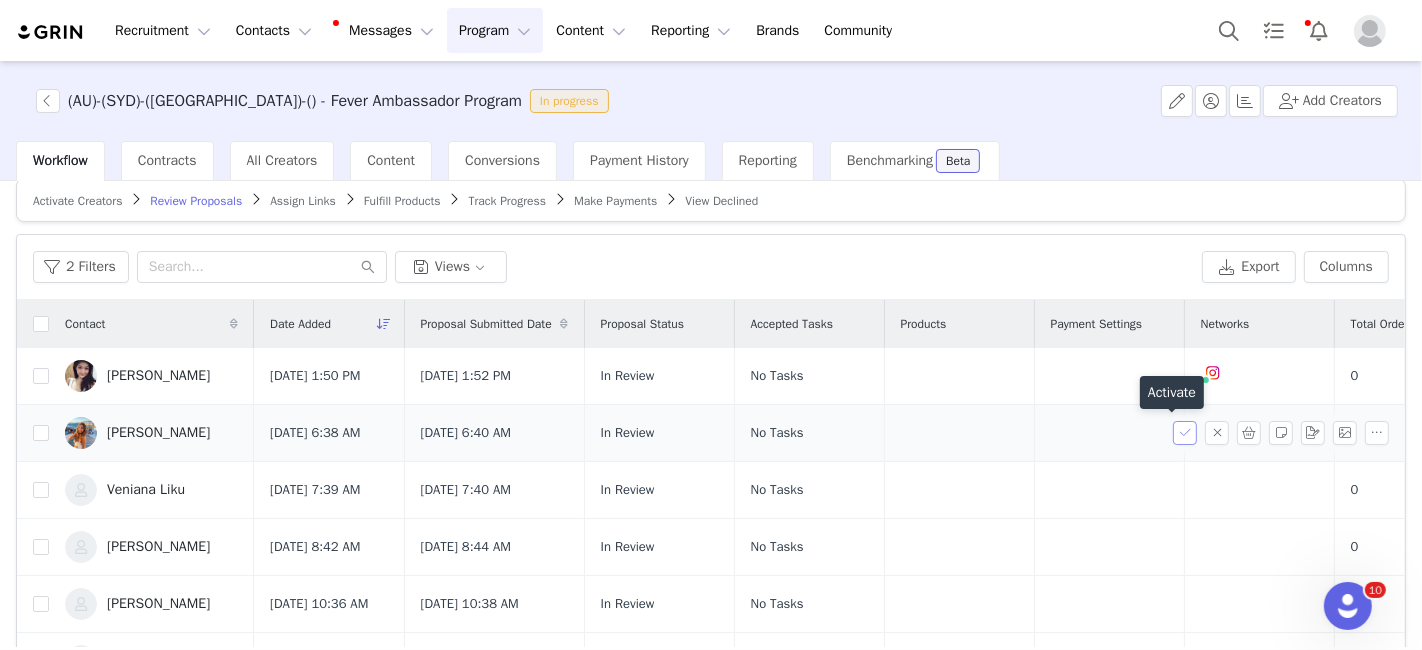 click at bounding box center [1185, 433] 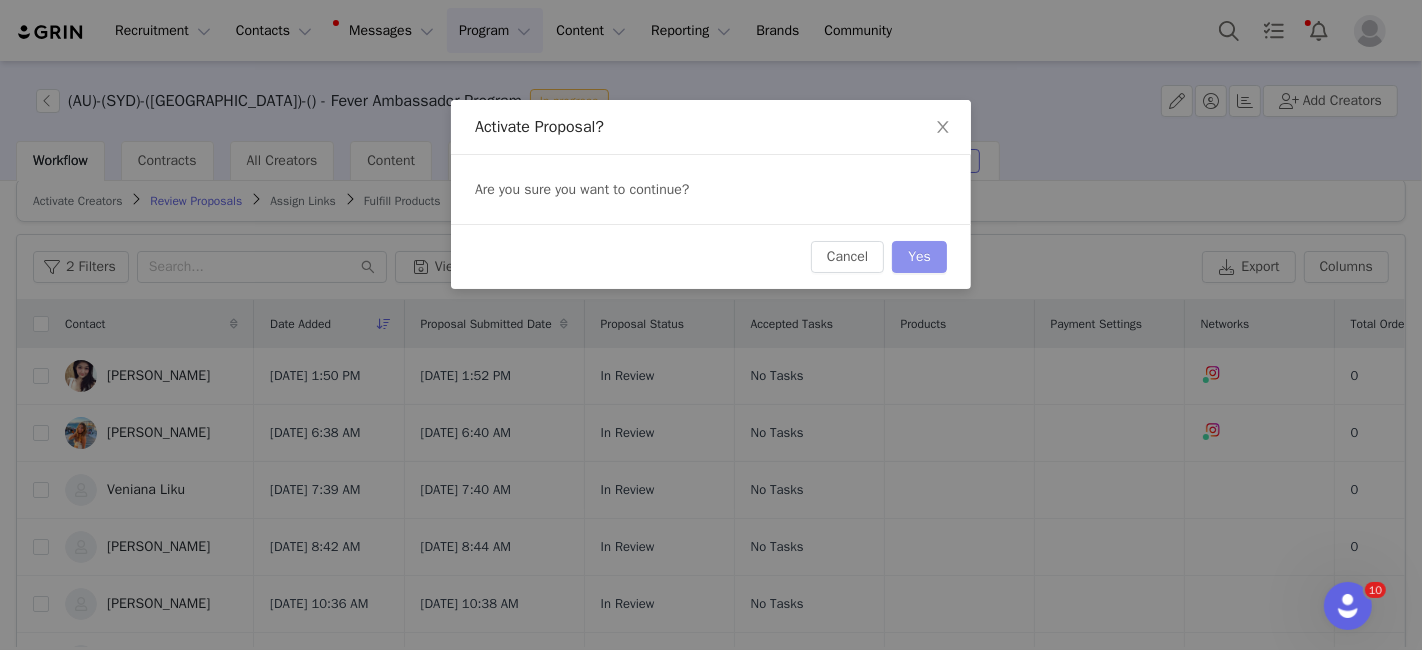 click on "Yes" at bounding box center [919, 257] 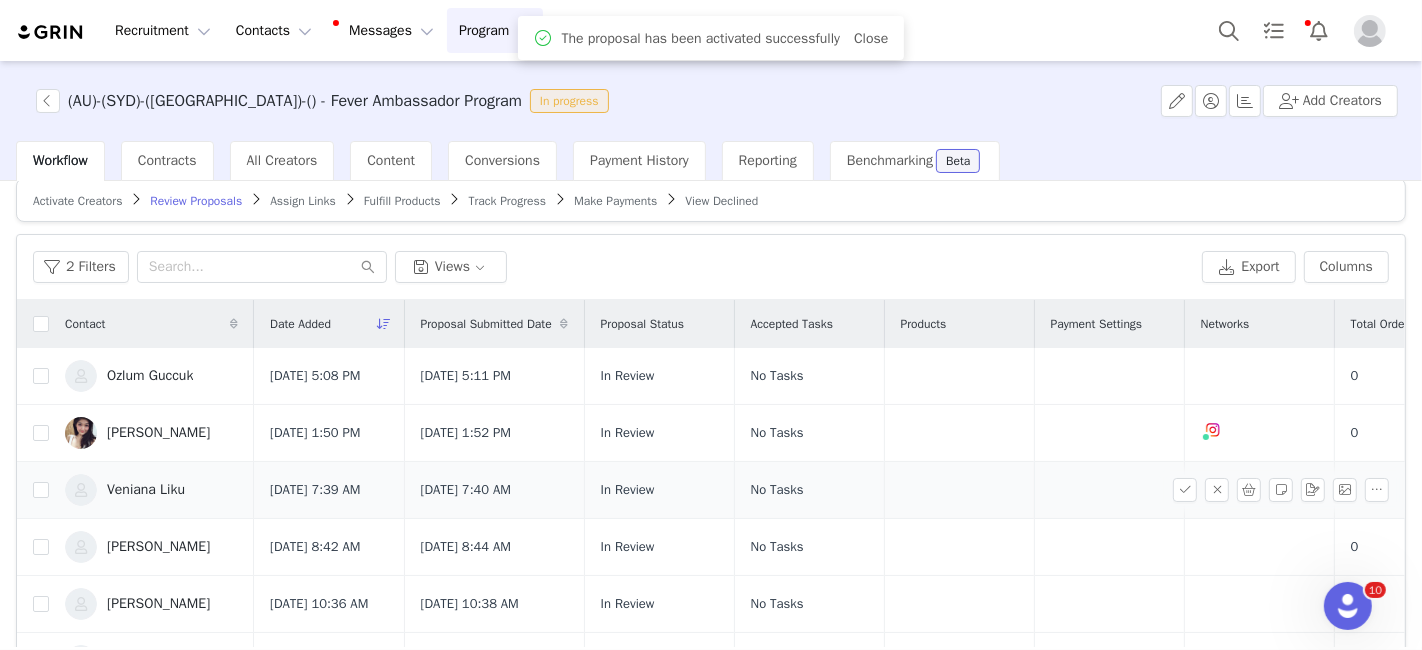 scroll, scrollTop: 0, scrollLeft: 0, axis: both 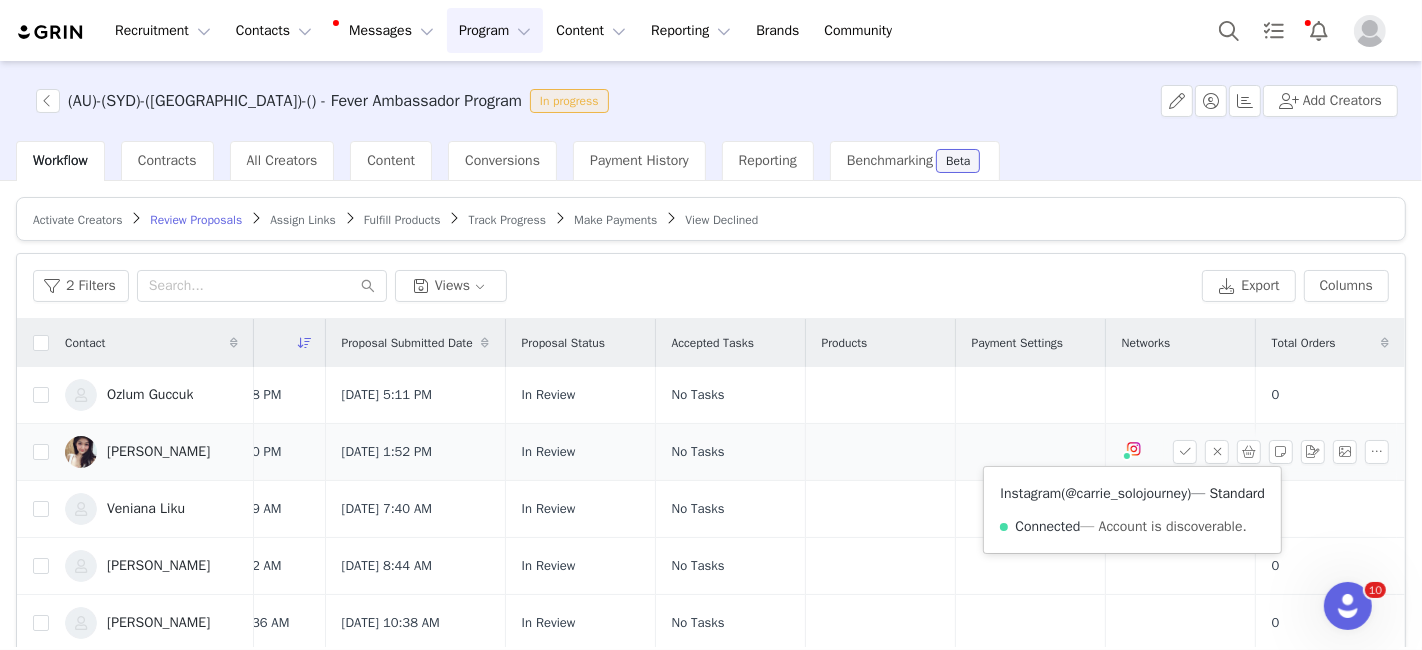 click on "@carrie_solojourney" at bounding box center (1127, 493) 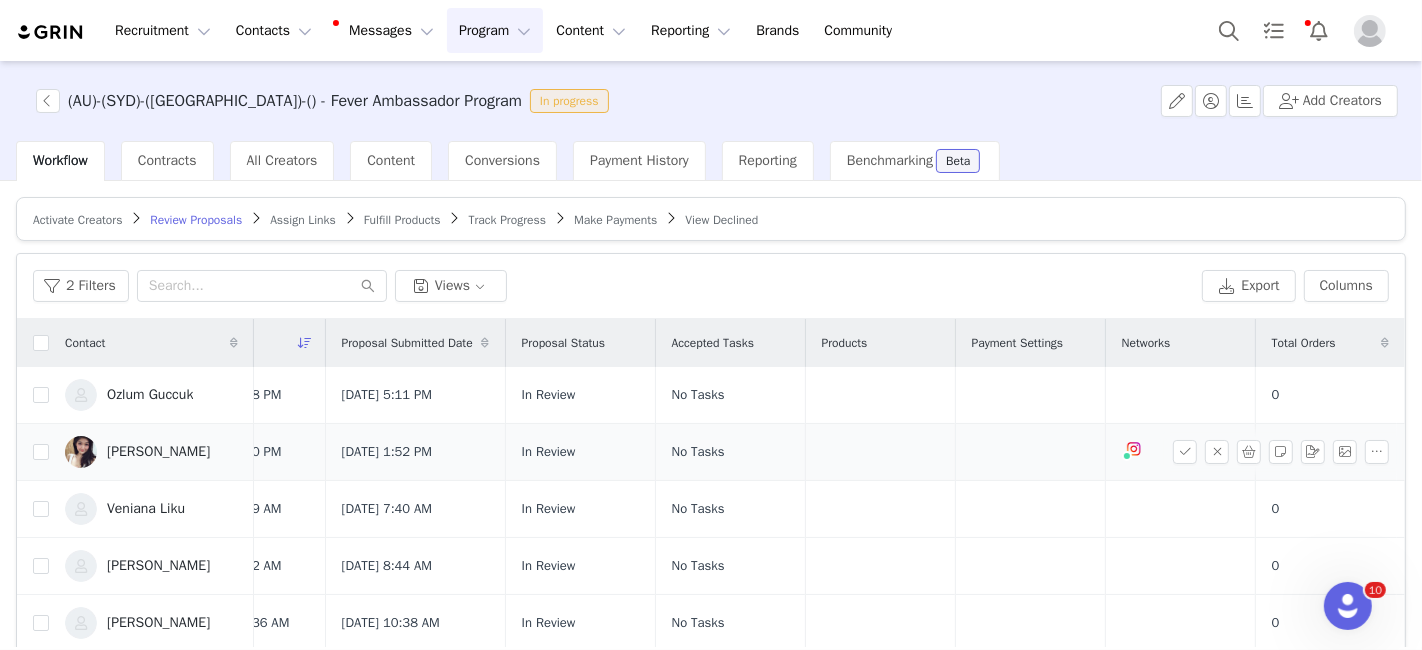 click on "[PERSON_NAME]" at bounding box center [151, 452] 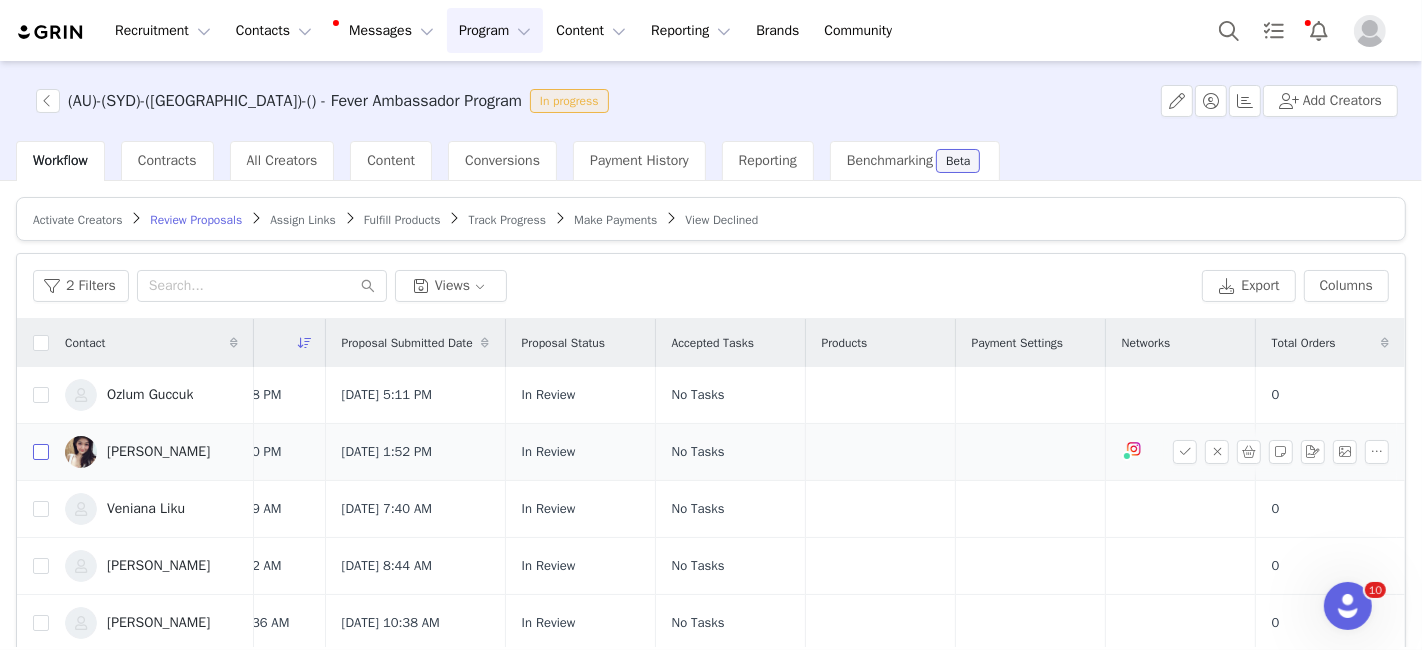 click at bounding box center (41, 452) 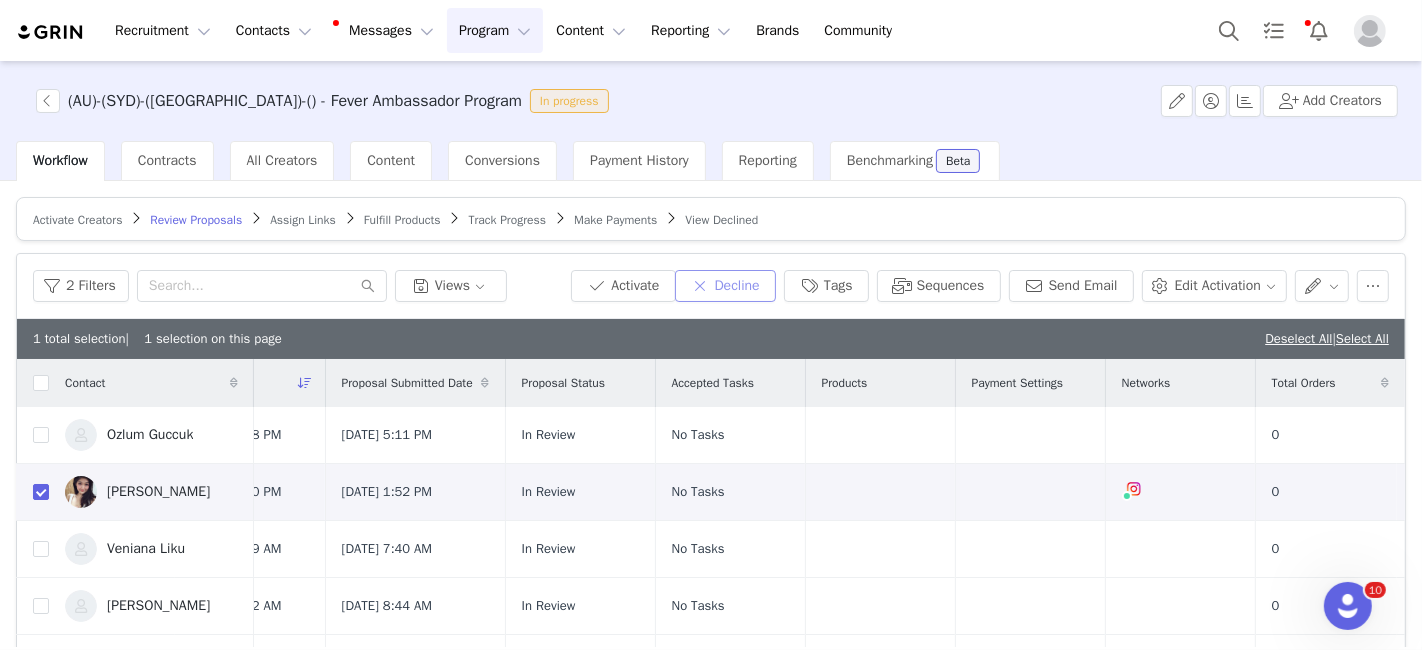 click on "Decline" at bounding box center [725, 286] 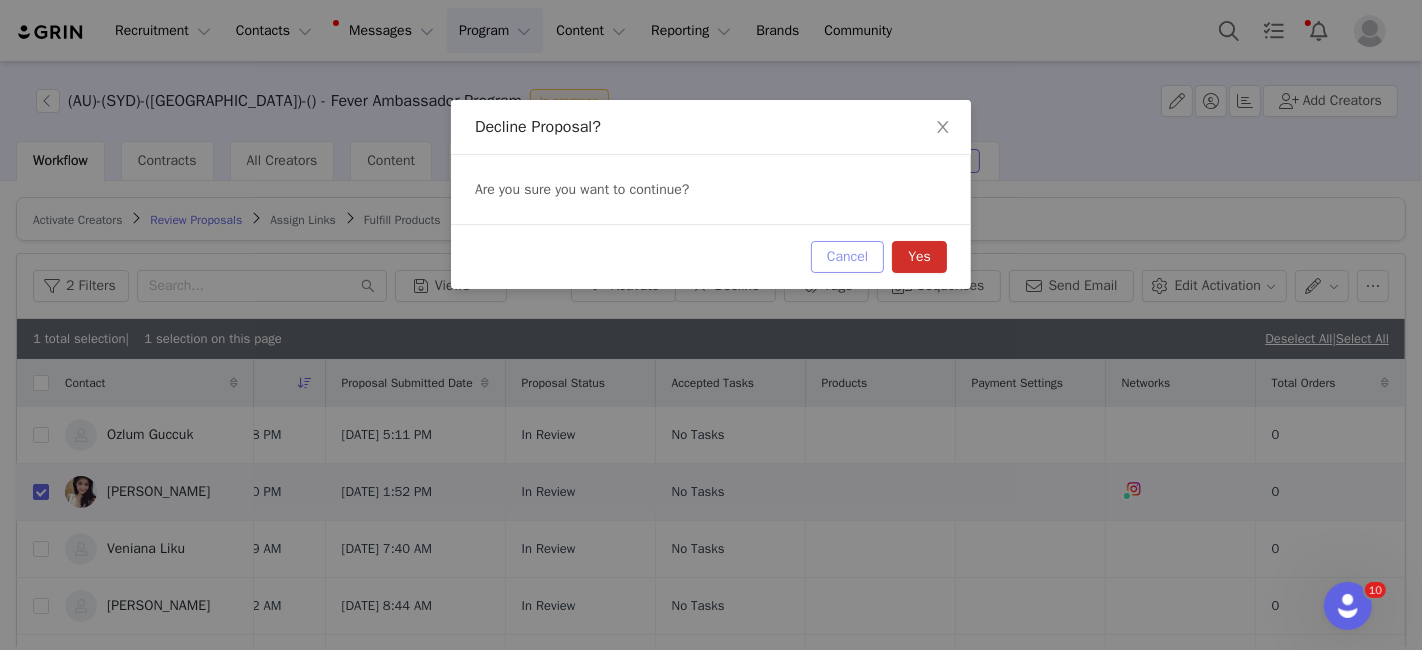 click on "Cancel" at bounding box center (847, 257) 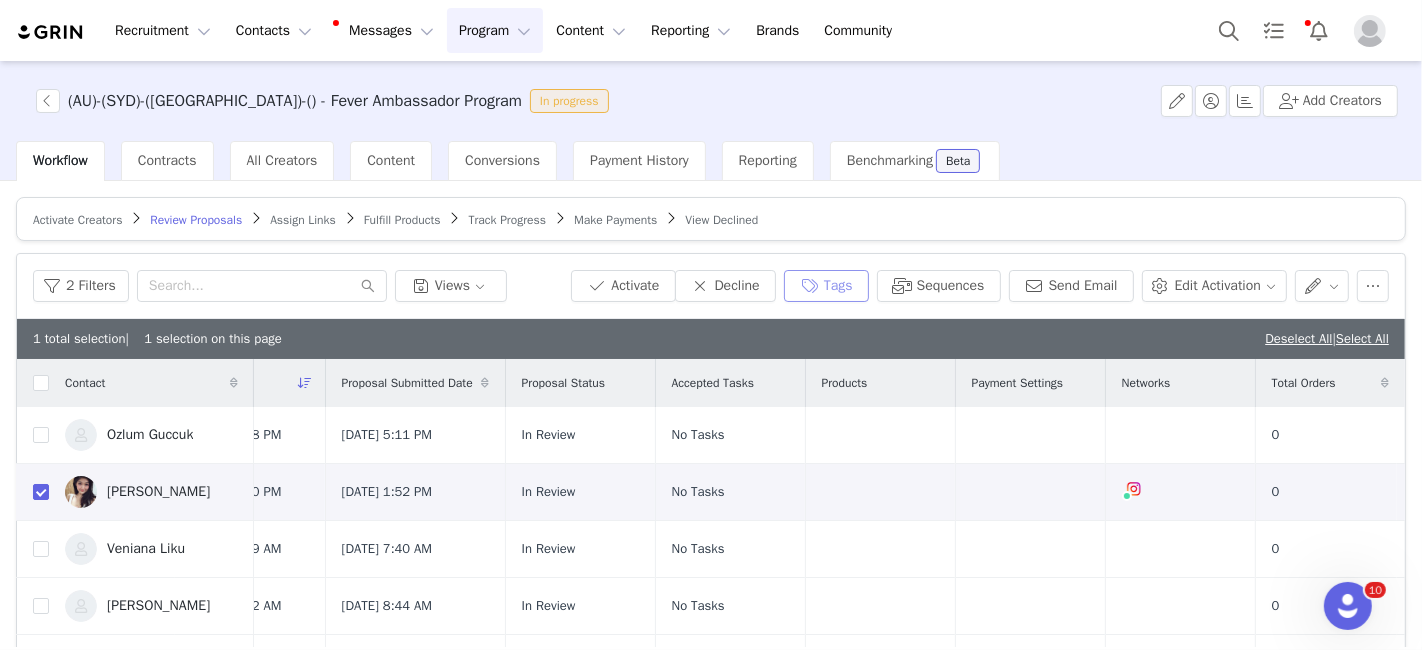 click on "Tags" at bounding box center (826, 286) 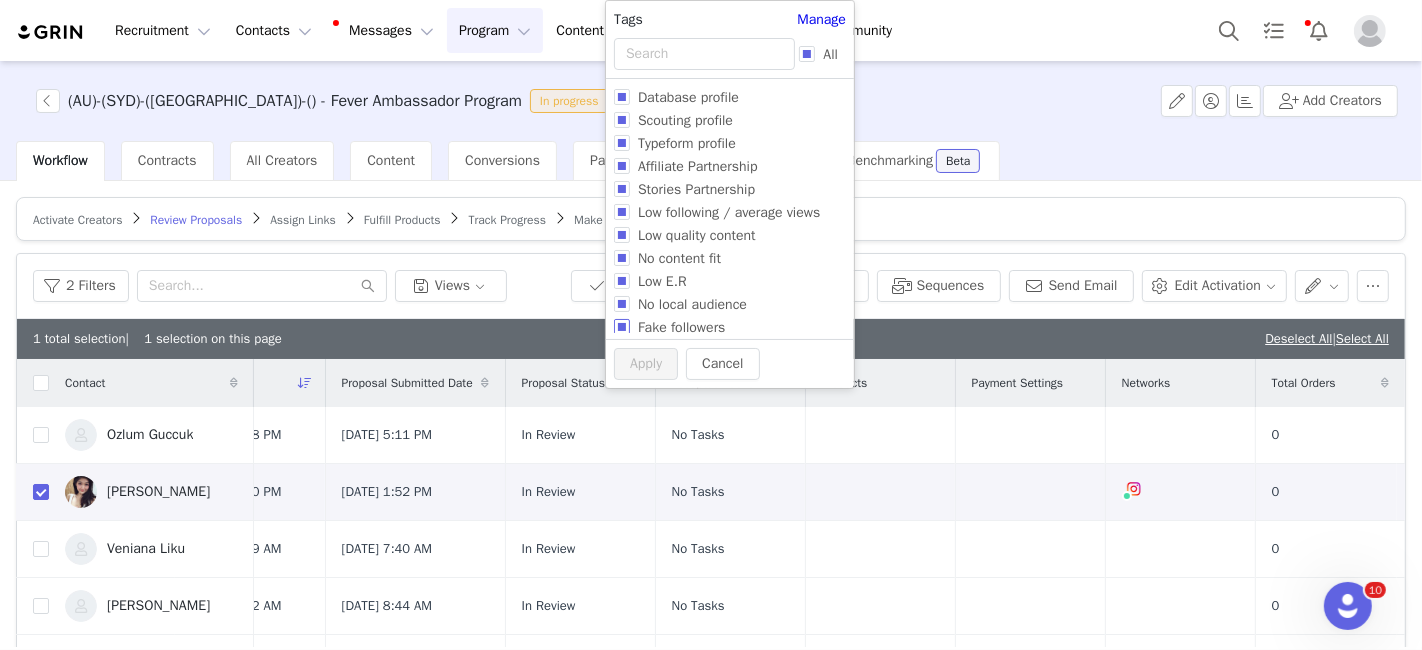 click on "Fake followers" at bounding box center (622, 327) 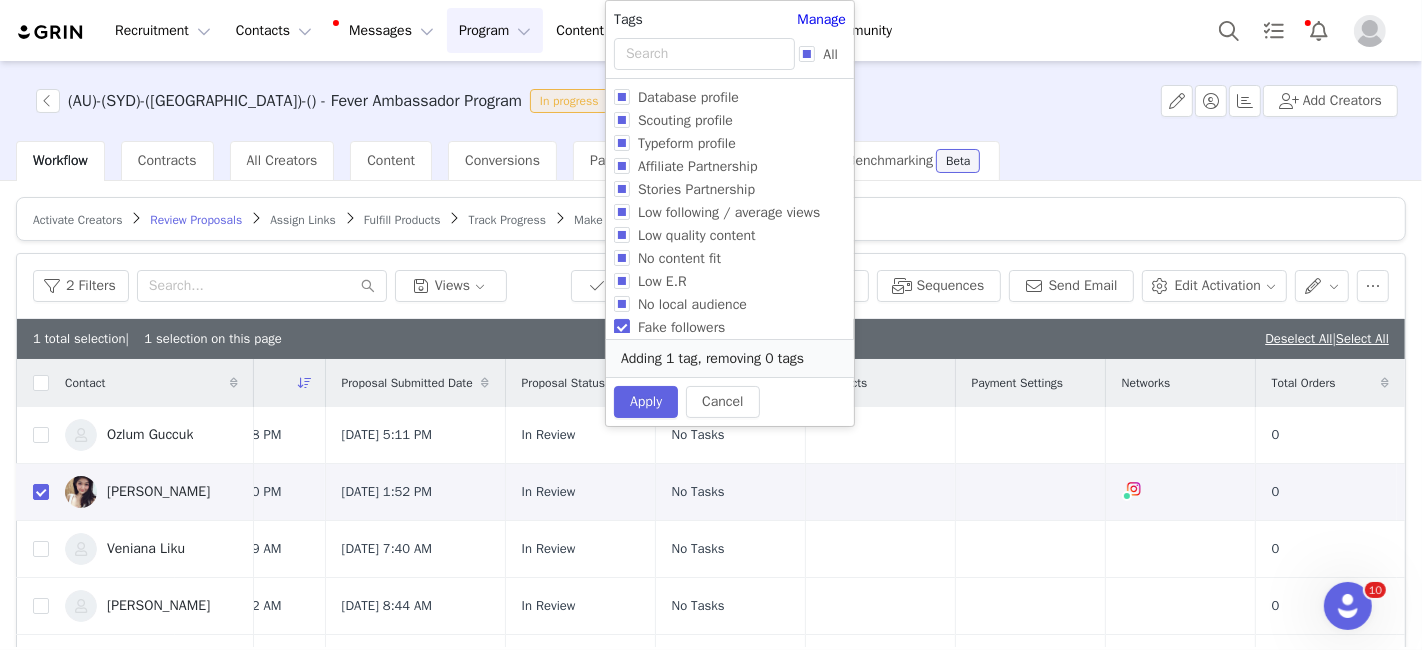 click on "Cancel Apply" at bounding box center [730, 401] 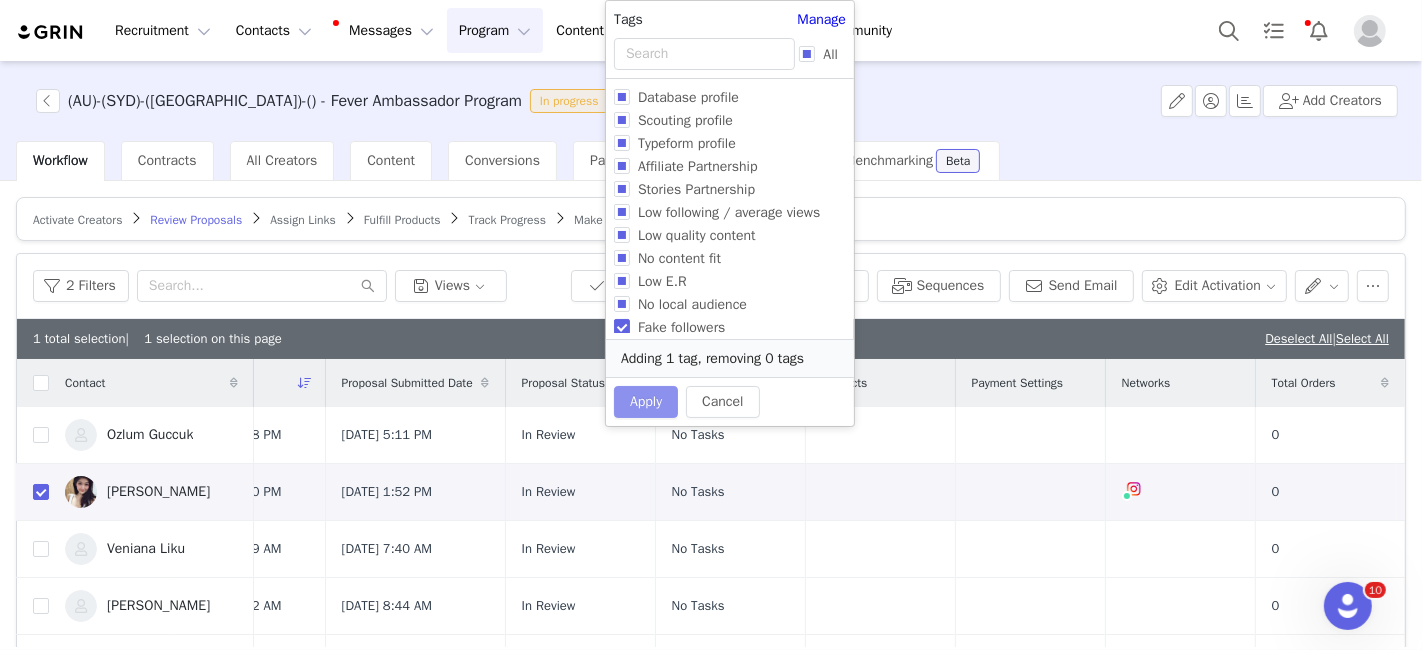 click on "Apply" at bounding box center [646, 402] 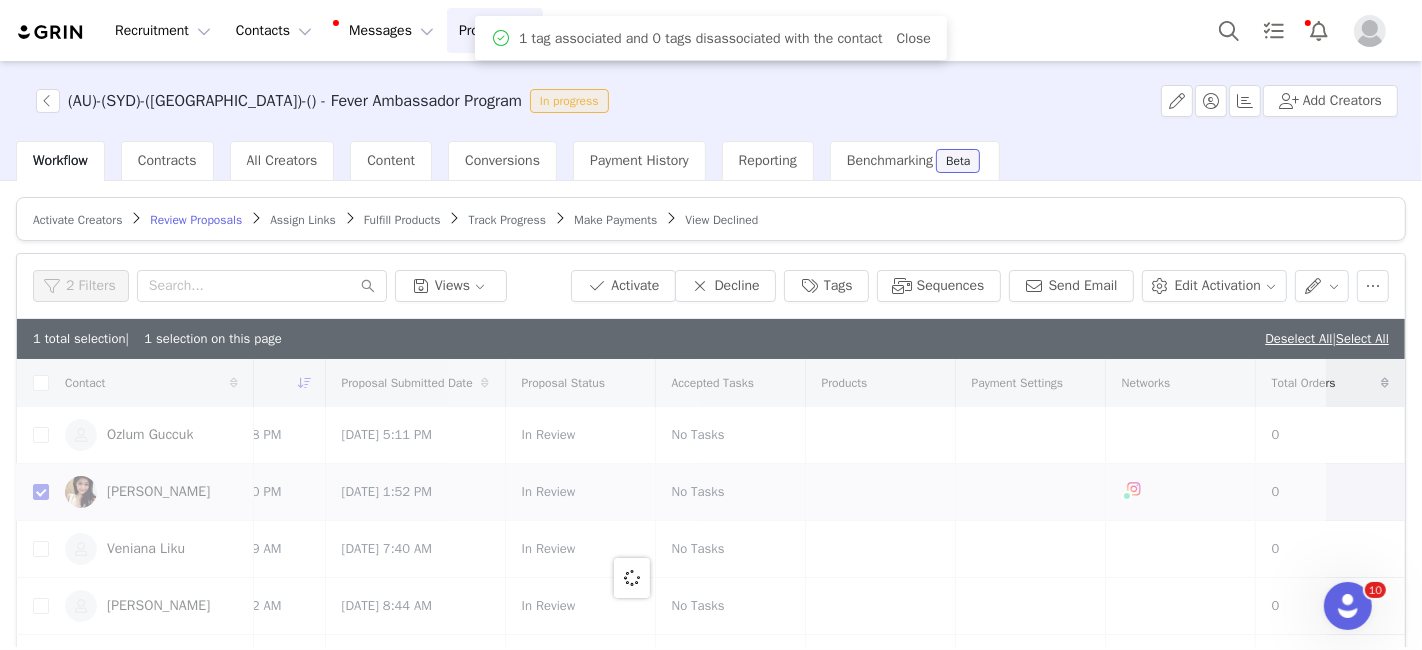 scroll, scrollTop: 0, scrollLeft: 0, axis: both 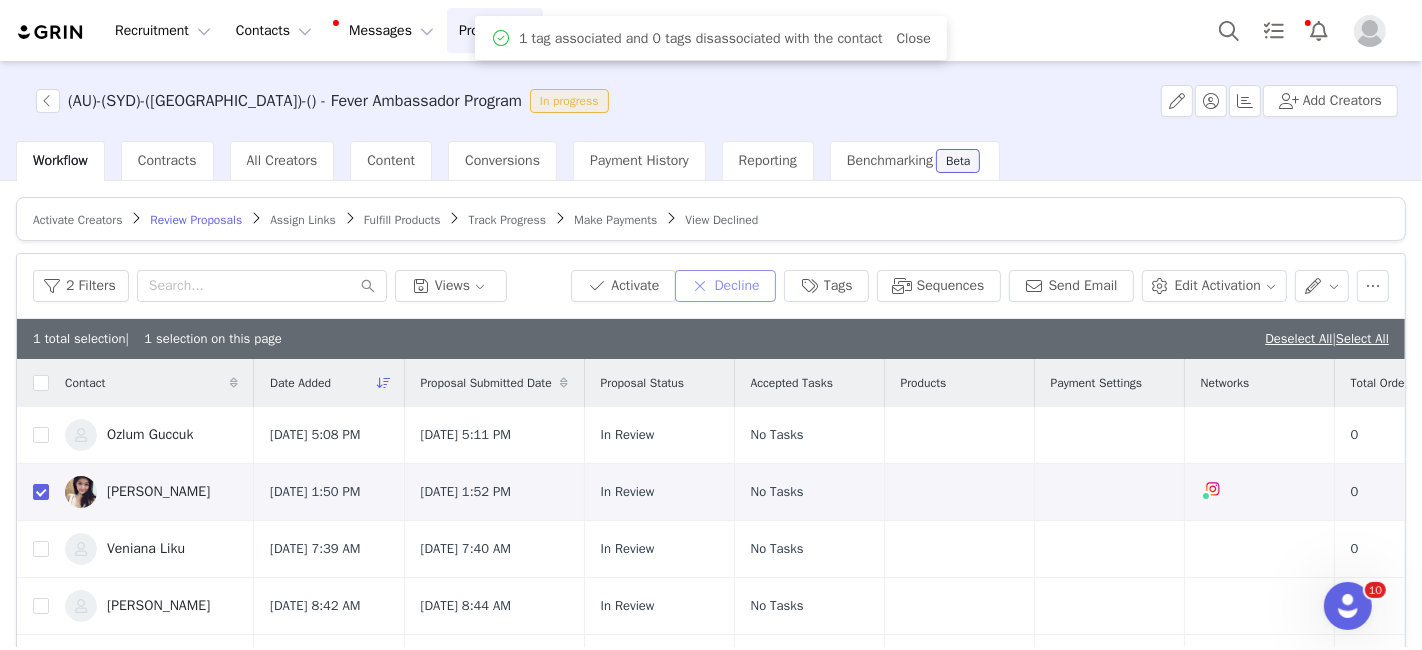 click on "Decline" at bounding box center [725, 286] 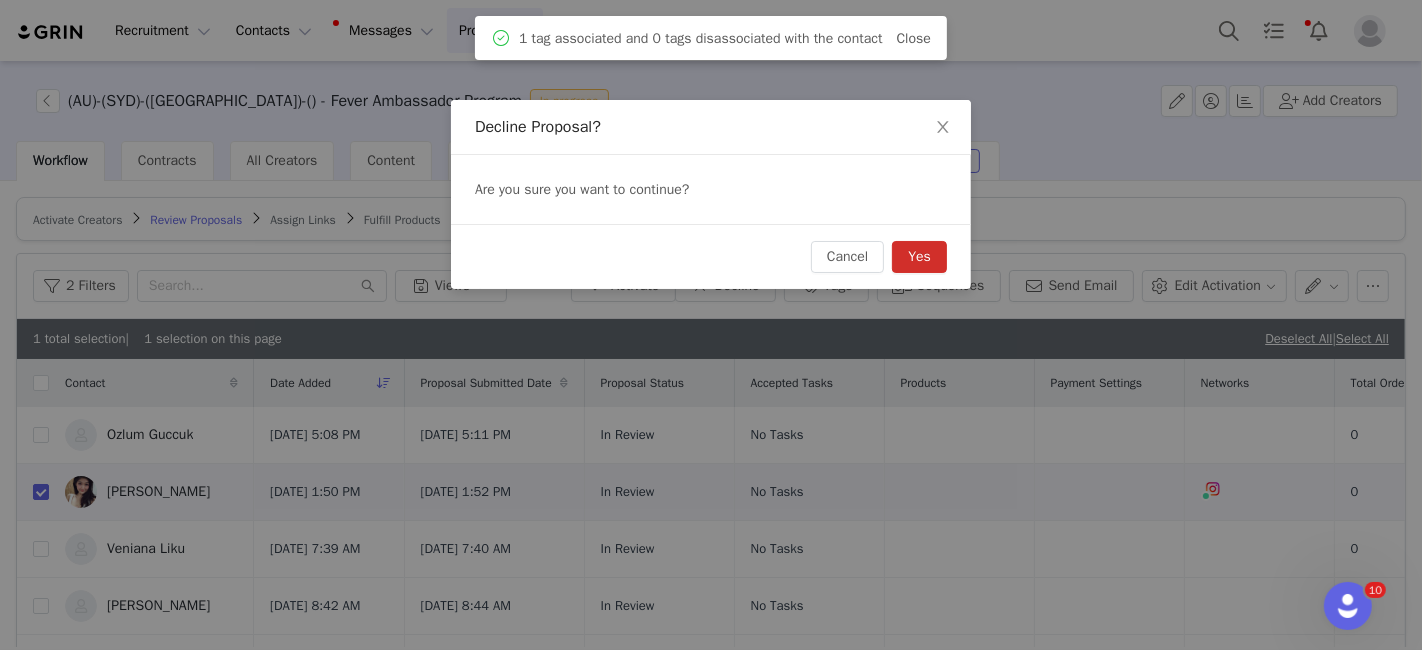 click on "Yes" at bounding box center [919, 257] 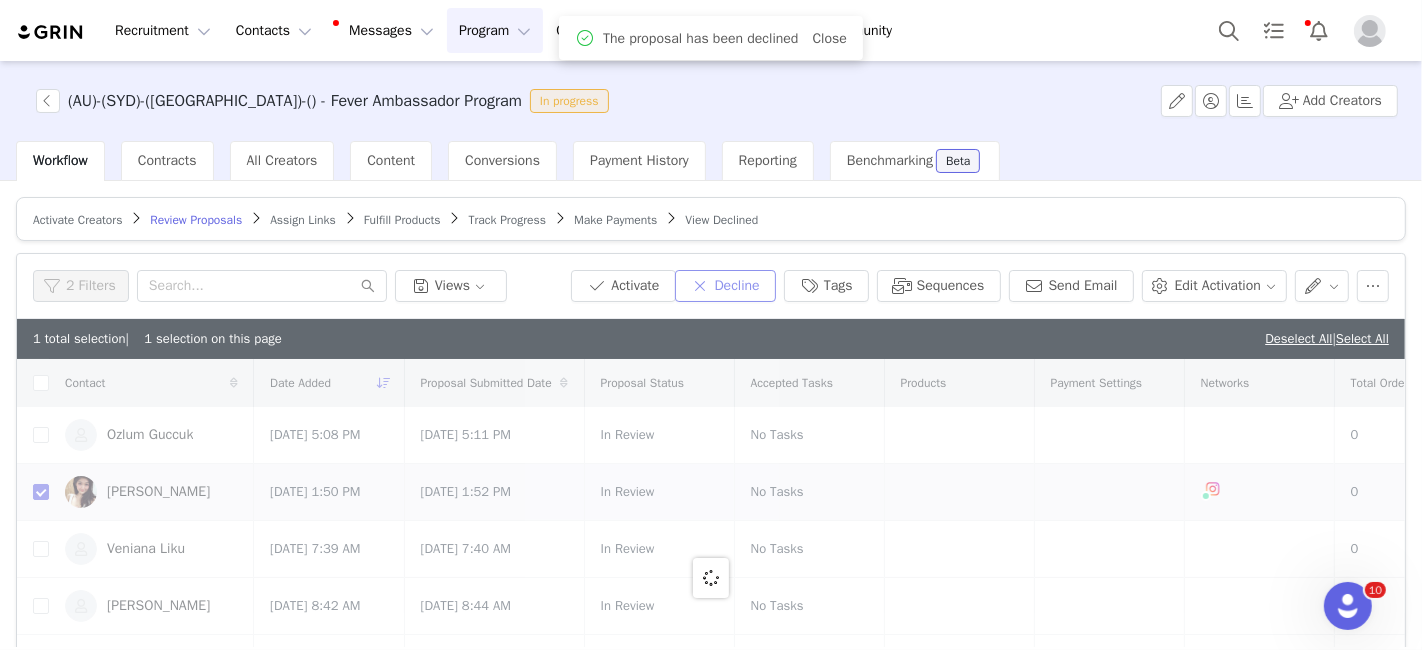 checkbox on "false" 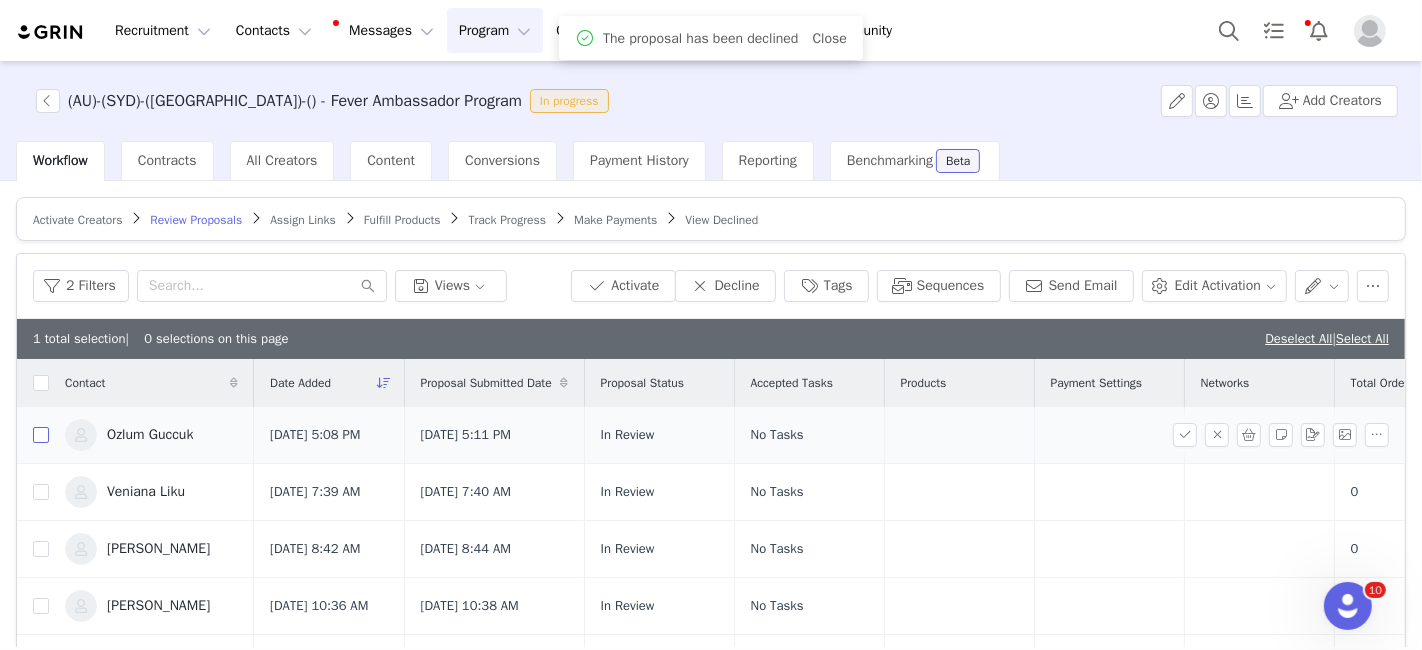 click at bounding box center (41, 435) 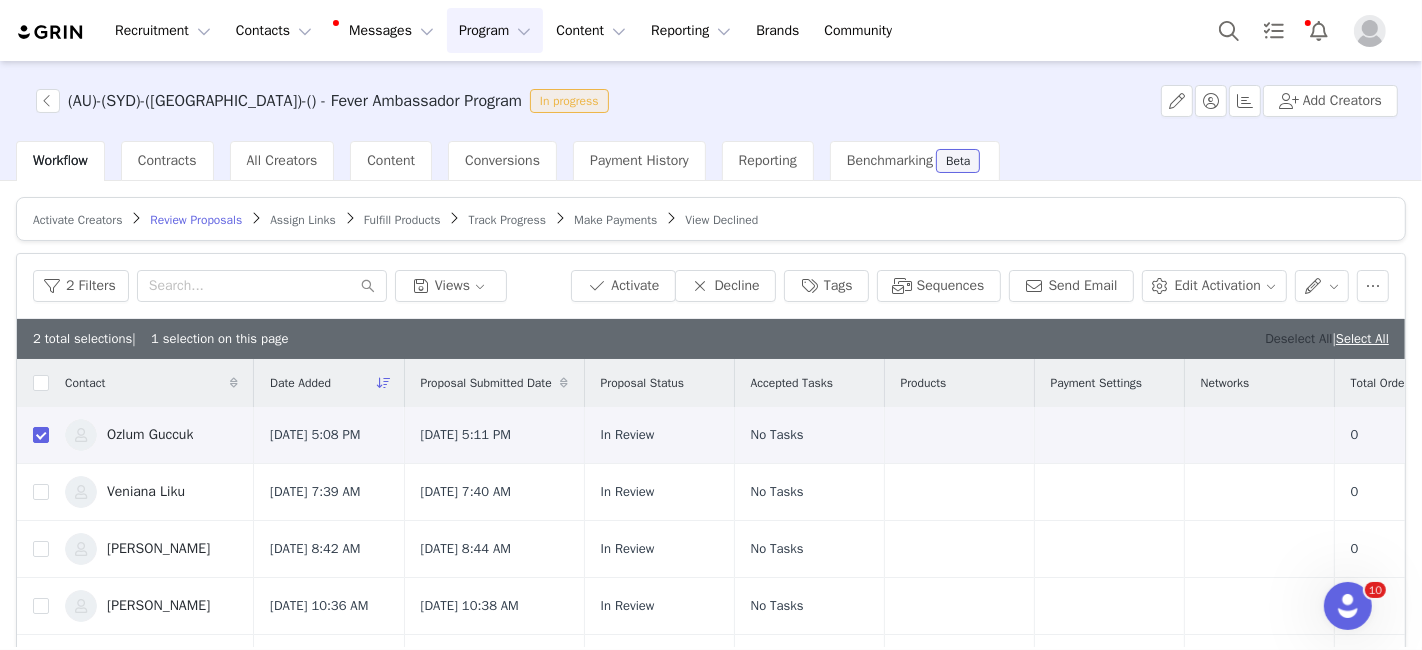 click on "Deselect All" at bounding box center [1298, 338] 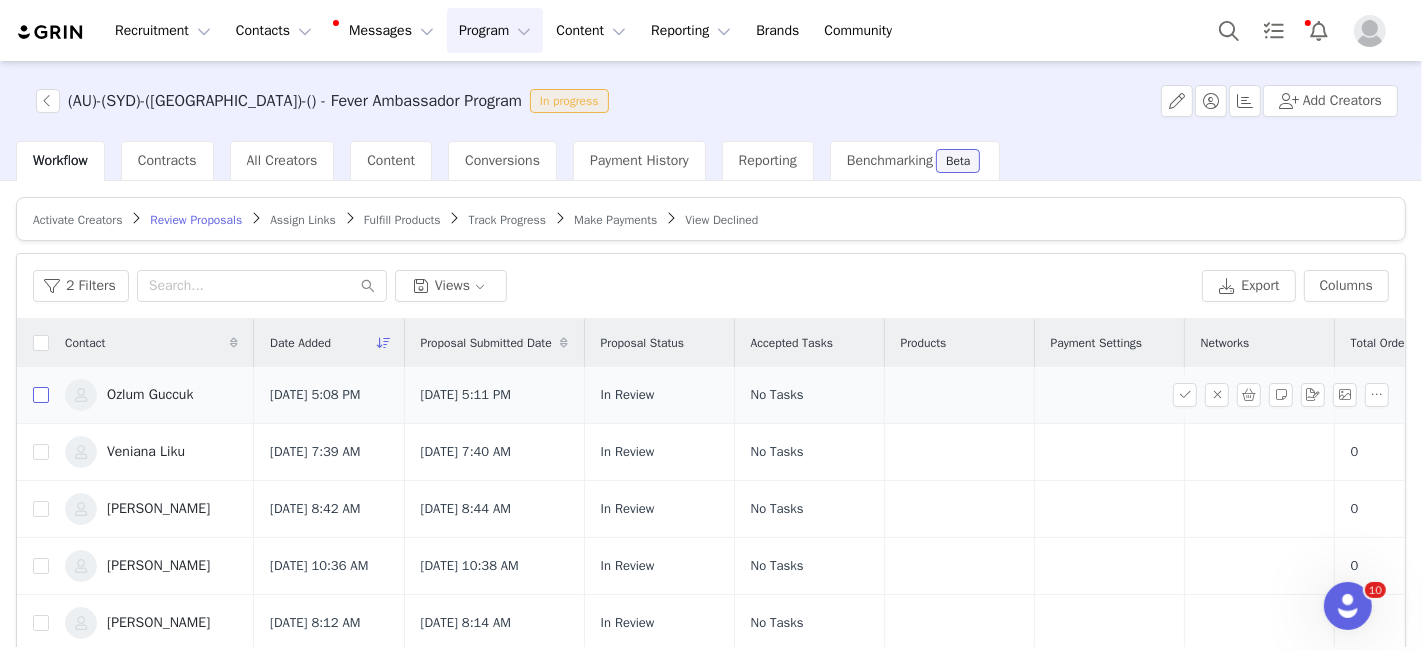 click at bounding box center (41, 395) 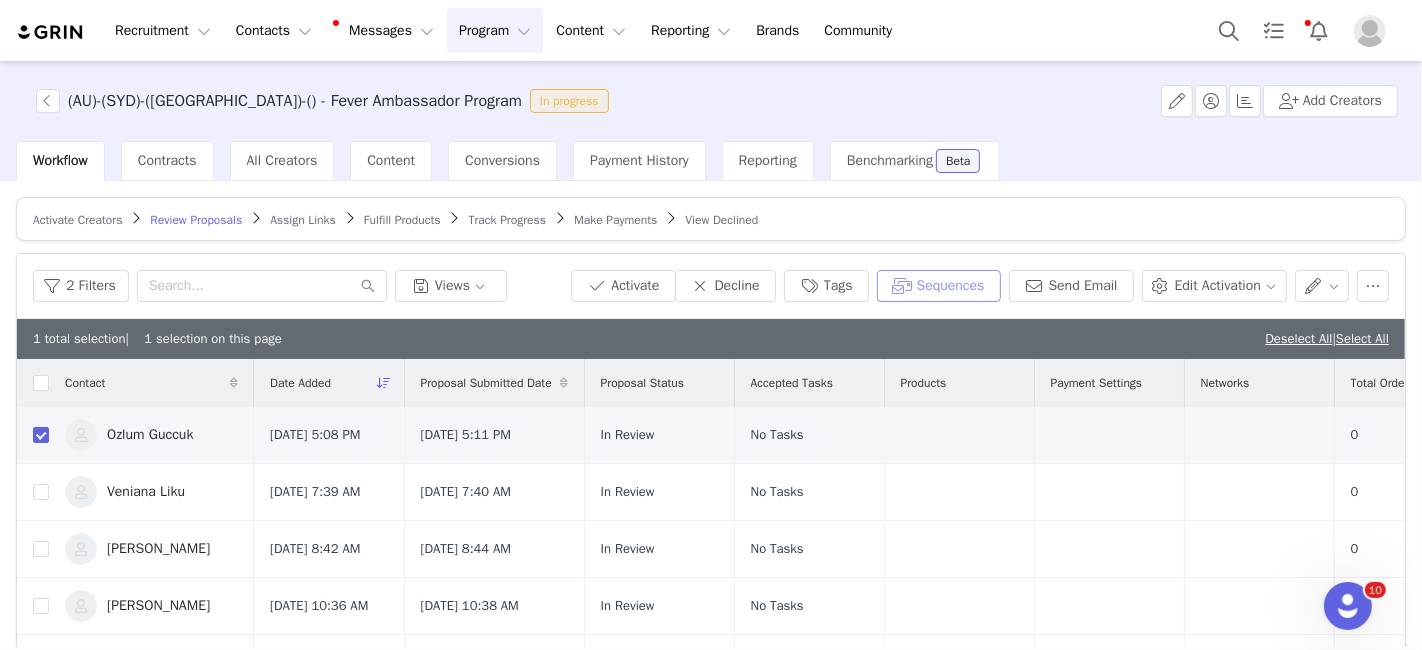 click on "Sequences" at bounding box center (939, 286) 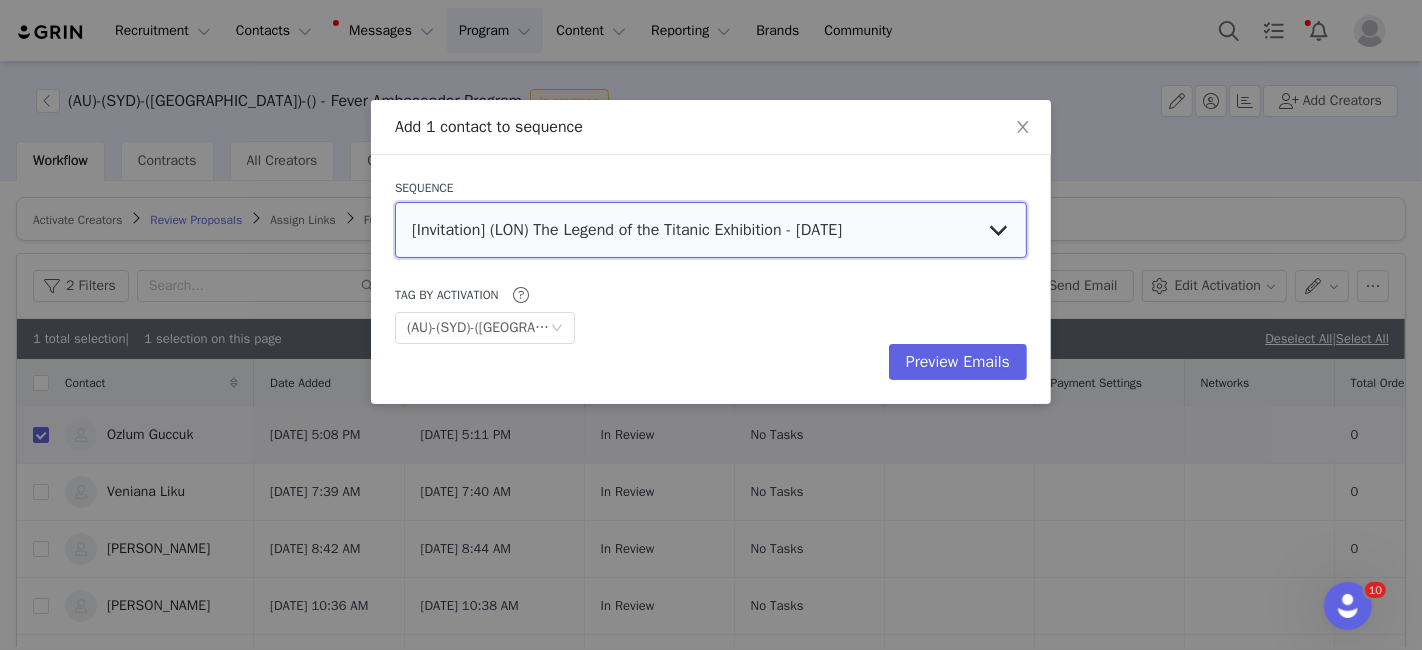 click on "[Invitation] (LON) The Legend of the Titanic Exhibition - [DATE]   [Scouting][[GEOGRAPHIC_DATA]] Become a Fever Ambassador   [Scouting][[GEOGRAPHIC_DATA]] Become a Fever Ambassador   [Invitation] ) (LON) Jurassic World IS [DATE]   [Informative] ([GEOGRAPHIC_DATA]) KLIMT + BLOOMING Ongoing sessions   [Invitation] - [PERSON_NAME] Bruxelles   [Invitation] - Les origines de [GEOGRAPHIC_DATA]   (Informative) Darkfield - Influencer Session - [GEOGRAPHIC_DATA]   (Seasonal) Candlelight Summer - [GEOGRAPHIC_DATA]   (Seasonal) Candlelight Summer - [GEOGRAPHIC_DATA]   (Seasonal) Candlelight Summer - [GEOGRAPHIC_DATA]   (Seasonal) Candlelight Summer - [GEOGRAPHIC_DATA]   [Information] - Optimization llamada atencion PT   [Information] - Optimization Llamada atencion FR   [Information] - Optimization LLamada atencion ES   [Information] - Optimization bloquear PT   [Information] - Optimization BLOQUEAR ES   [Information] - Optimization BLOQUEAR FR   [Invitation] [PERSON_NAME] - [GEOGRAPHIC_DATA]   [Invitation] - [PERSON_NAME] Paris   [Invitation] - [GEOGRAPHIC_DATA] [GEOGRAPHIC_DATA]   [Invitation] (LND) Paradox Birthday party" at bounding box center [711, 230] 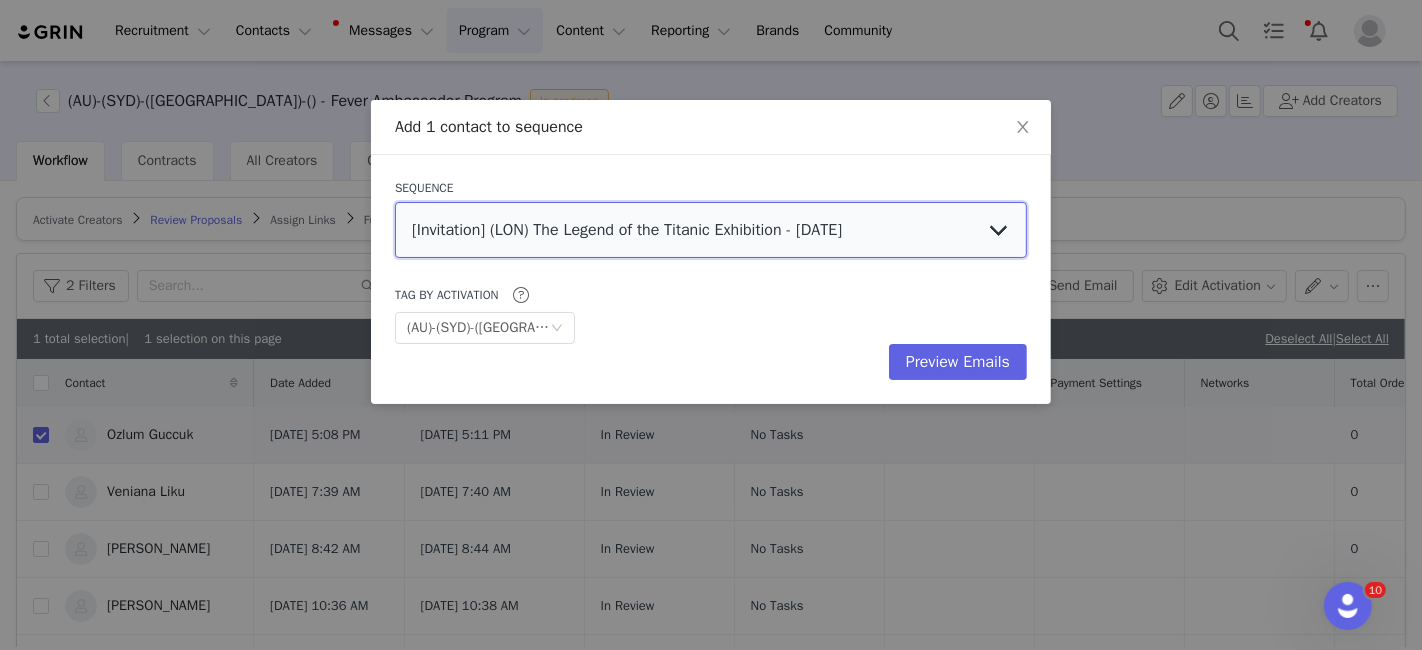 select on "1c8135a0-c6c5-44b0-b46b-4375192f4630" 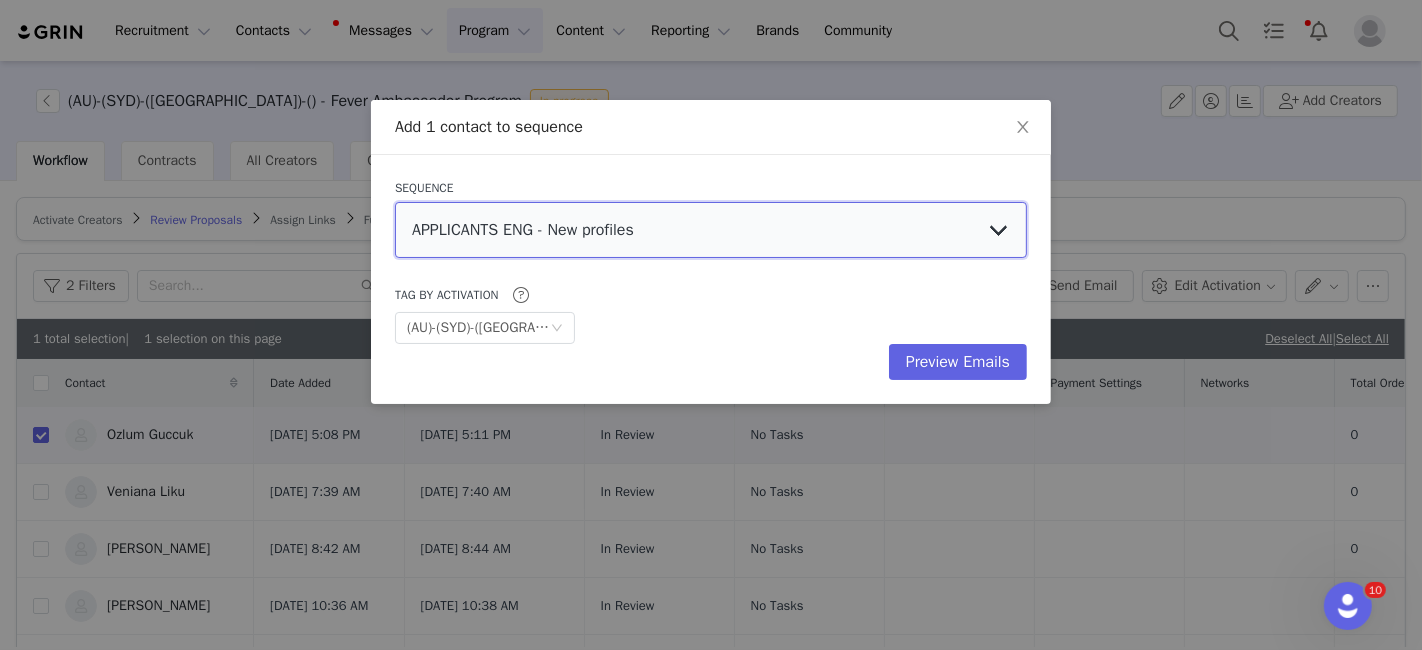 click on "[Invitation] (LON) The Legend of the Titanic Exhibition - [DATE]   [Scouting][[GEOGRAPHIC_DATA]] Become a Fever Ambassador   [Scouting][[GEOGRAPHIC_DATA]] Become a Fever Ambassador   [Invitation] ) (LON) Jurassic World IS [DATE]   [Informative] ([GEOGRAPHIC_DATA]) KLIMT + BLOOMING Ongoing sessions   [Invitation] - [PERSON_NAME] Bruxelles   [Invitation] - Les origines de [GEOGRAPHIC_DATA]   (Informative) Darkfield - Influencer Session - [GEOGRAPHIC_DATA]   (Seasonal) Candlelight Summer - [GEOGRAPHIC_DATA]   (Seasonal) Candlelight Summer - [GEOGRAPHIC_DATA]   (Seasonal) Candlelight Summer - [GEOGRAPHIC_DATA]   (Seasonal) Candlelight Summer - [GEOGRAPHIC_DATA]   [Information] - Optimization llamada atencion PT   [Information] - Optimization Llamada atencion FR   [Information] - Optimization LLamada atencion ES   [Information] - Optimization bloquear PT   [Information] - Optimization BLOQUEAR ES   [Information] - Optimization BLOQUEAR FR   [Invitation] [PERSON_NAME] - [GEOGRAPHIC_DATA]   [Invitation] - [PERSON_NAME] Paris   [Invitation] - [GEOGRAPHIC_DATA] [GEOGRAPHIC_DATA]   [Invitation] (LND) Paradox Birthday party" at bounding box center [711, 230] 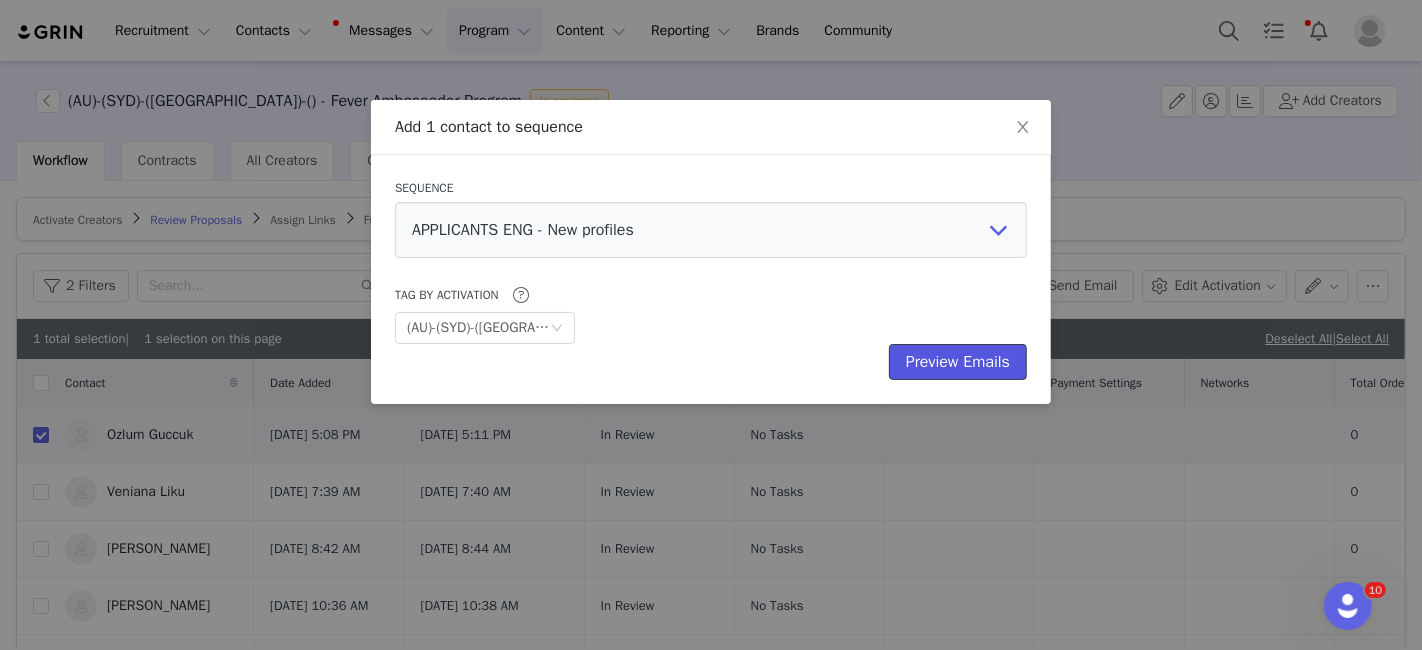 click on "Preview Emails" at bounding box center [958, 362] 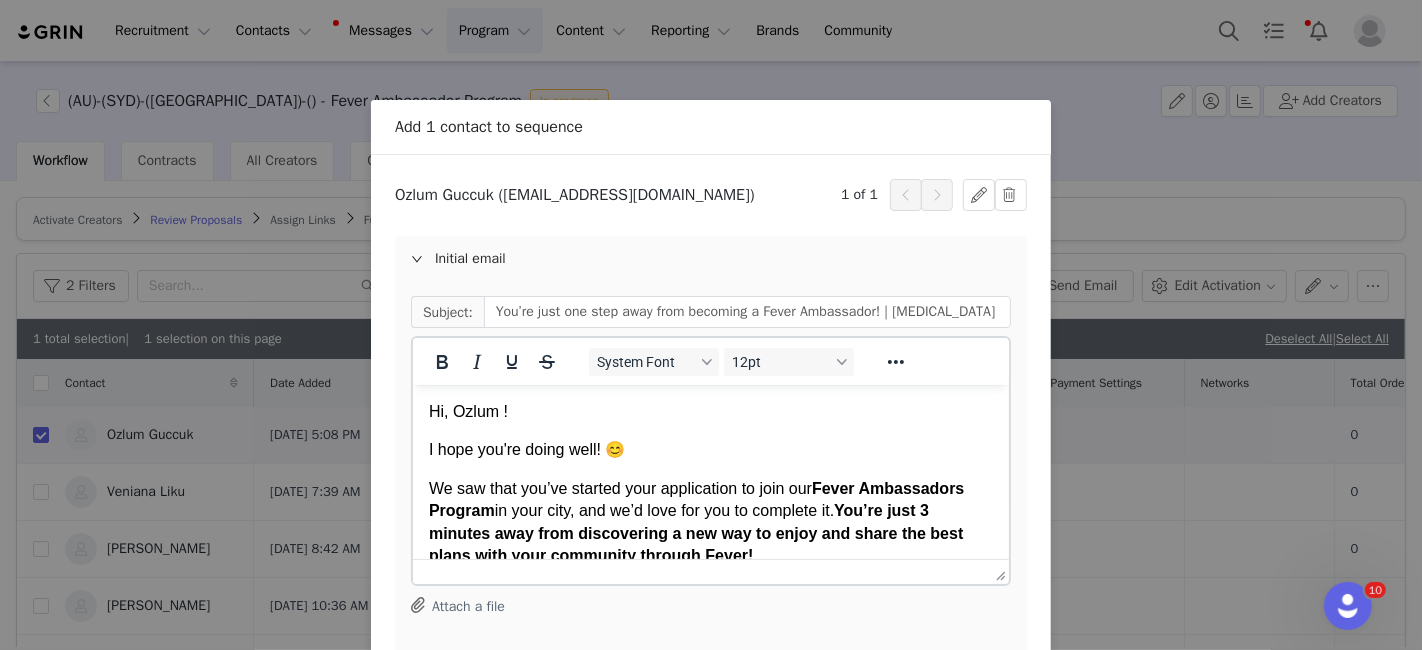scroll, scrollTop: 0, scrollLeft: 0, axis: both 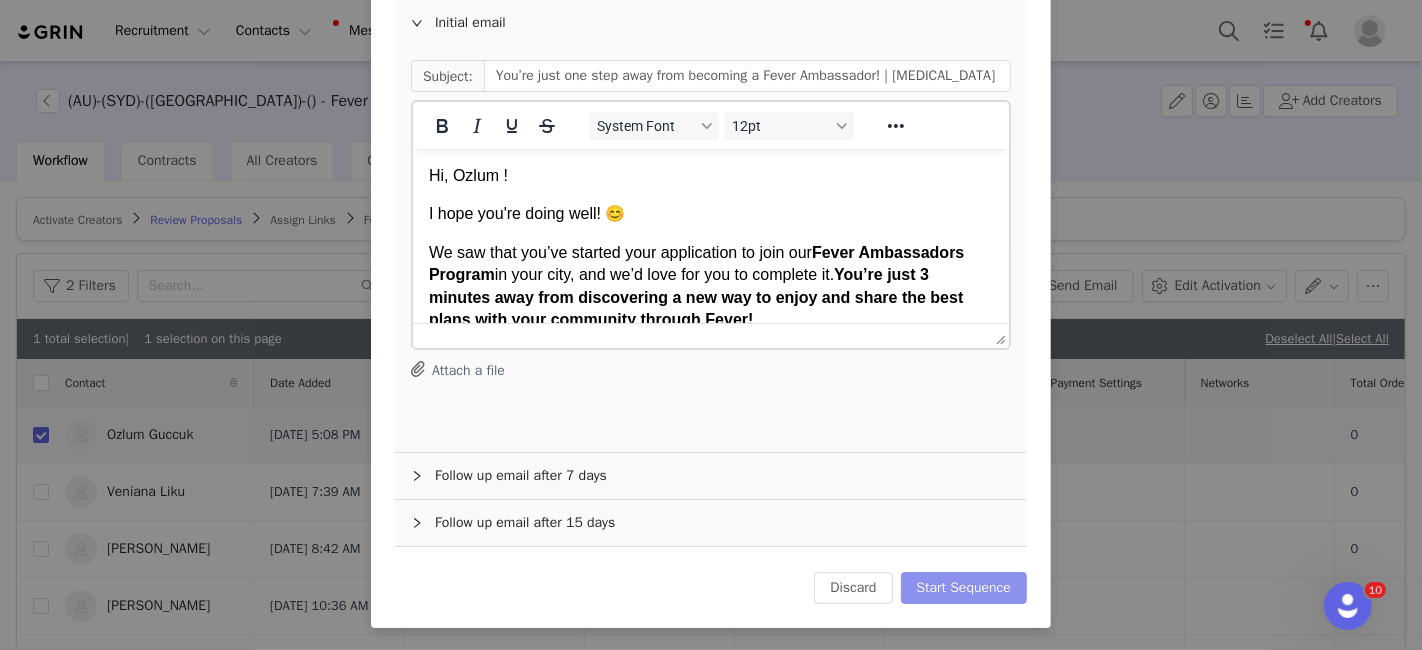click on "Start Sequence" at bounding box center (964, 588) 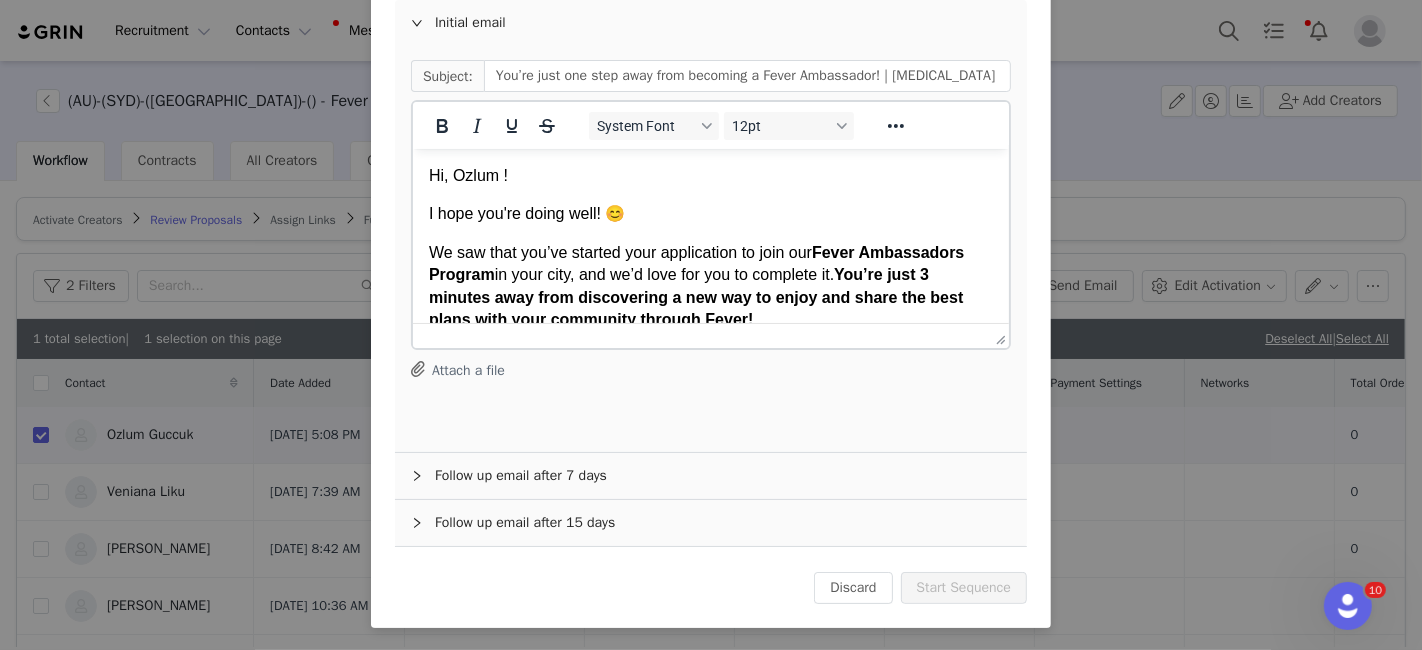scroll, scrollTop: 0, scrollLeft: 0, axis: both 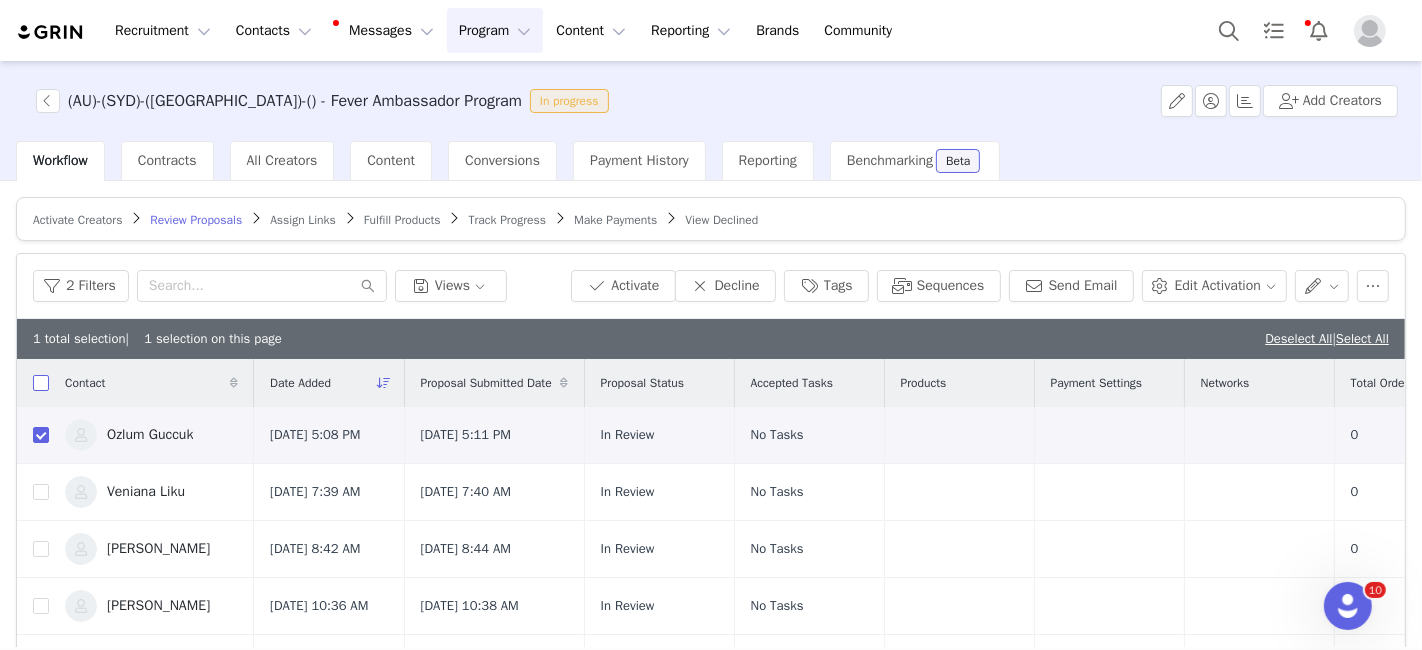 click at bounding box center (41, 383) 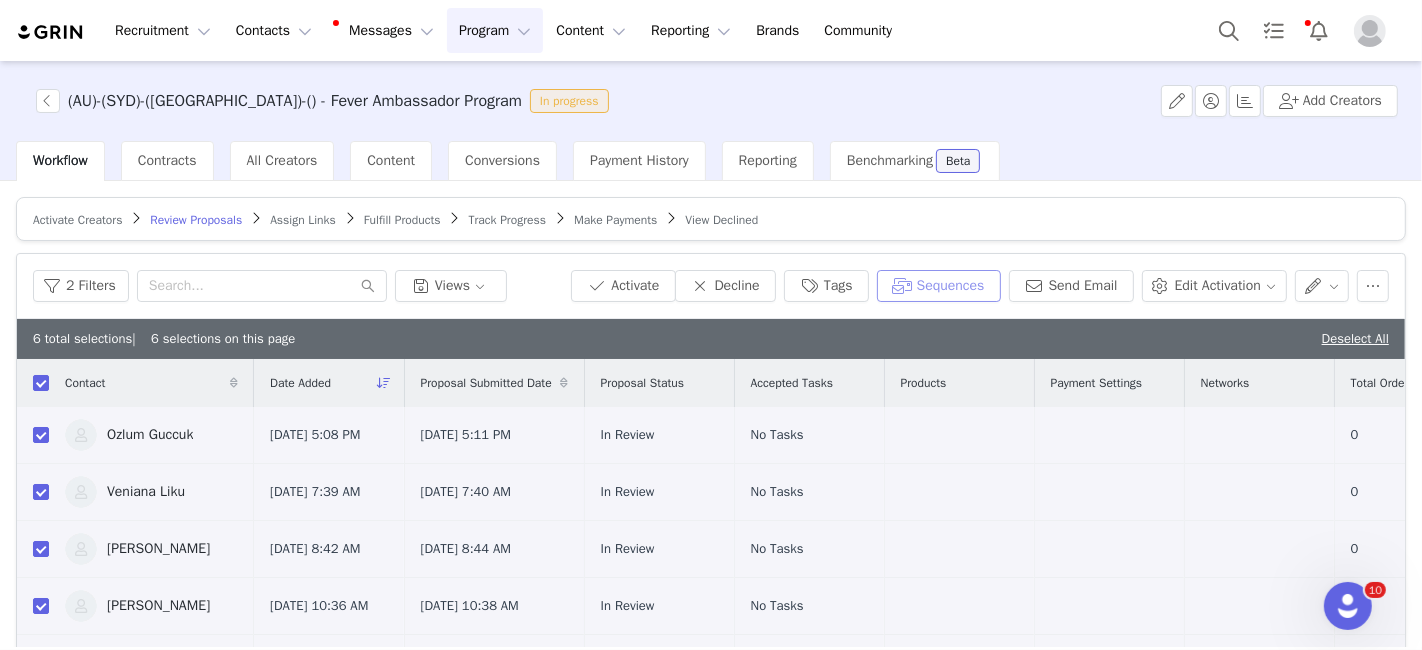 click on "Sequences" at bounding box center [939, 286] 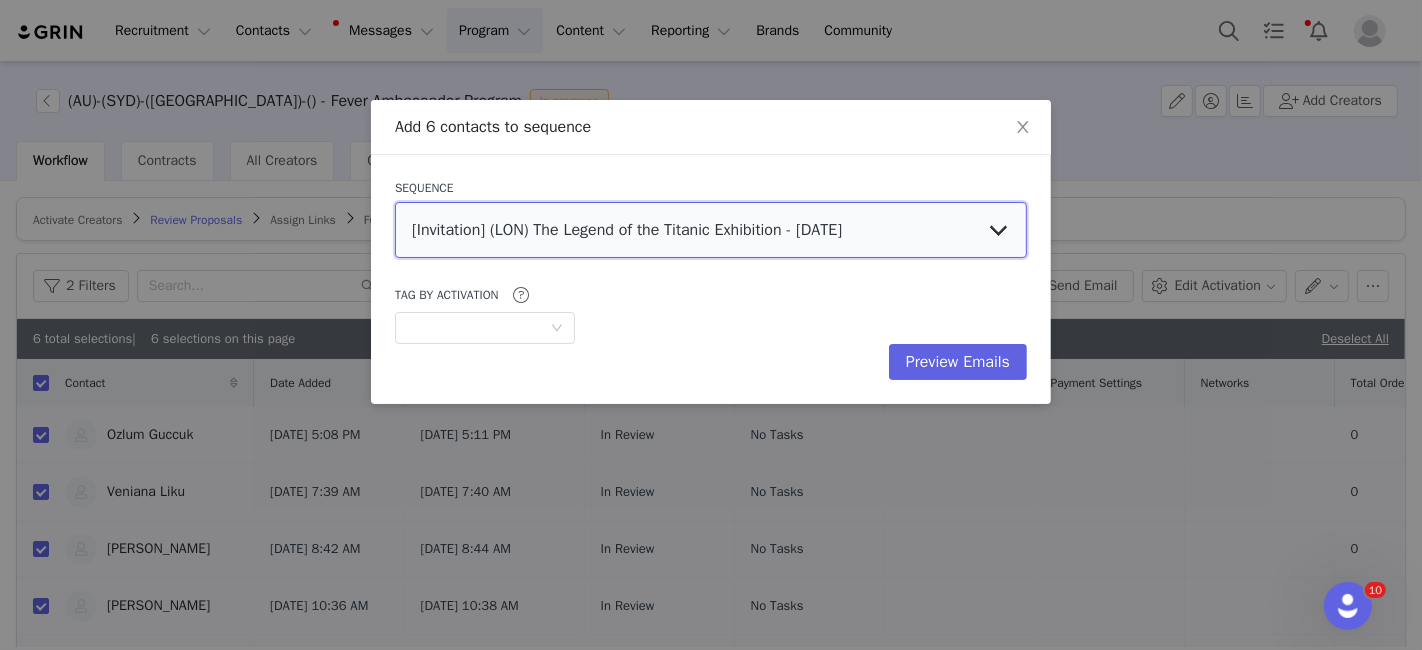 click on "[Invitation] (LON) The Legend of the Titanic Exhibition - [DATE]   [Scouting][[GEOGRAPHIC_DATA]] Become a Fever Ambassador   [Scouting][[GEOGRAPHIC_DATA]] Become a Fever Ambassador   [Invitation] ) (LON) Jurassic World IS [DATE]   [Informative] ([GEOGRAPHIC_DATA]) KLIMT + BLOOMING Ongoing sessions   [Invitation] - [PERSON_NAME] Bruxelles   [Invitation] - Les origines de [GEOGRAPHIC_DATA]   (Informative) Darkfield - Influencer Session - [GEOGRAPHIC_DATA]   (Seasonal) Candlelight Summer - [GEOGRAPHIC_DATA]   (Seasonal) Candlelight Summer - [GEOGRAPHIC_DATA]   (Seasonal) Candlelight Summer - [GEOGRAPHIC_DATA]   (Seasonal) Candlelight Summer - [GEOGRAPHIC_DATA]   [Information] - Optimization llamada atencion PT   [Information] - Optimization Llamada atencion FR   [Information] - Optimization LLamada atencion ES   [Information] - Optimization bloquear PT   [Information] - Optimization BLOQUEAR ES   [Information] - Optimization BLOQUEAR FR   [Invitation] [PERSON_NAME] - [GEOGRAPHIC_DATA]   [Invitation] - [PERSON_NAME] Paris   [Invitation] - [GEOGRAPHIC_DATA] [GEOGRAPHIC_DATA]   [Invitation] (LND) Paradox Birthday party" at bounding box center [711, 230] 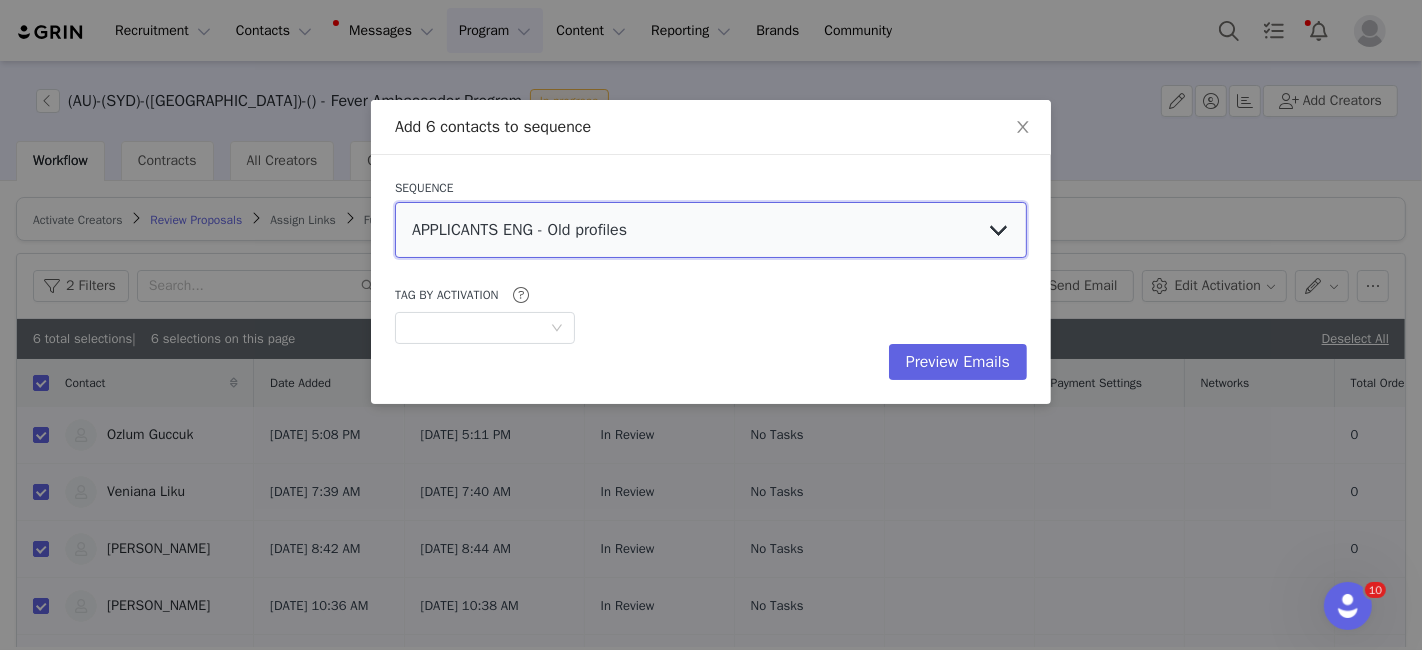 click on "[Invitation] (LON) The Legend of the Titanic Exhibition - [DATE]   [Scouting][[GEOGRAPHIC_DATA]] Become a Fever Ambassador   [Scouting][[GEOGRAPHIC_DATA]] Become a Fever Ambassador   [Invitation] ) (LON) Jurassic World IS [DATE]   [Informative] ([GEOGRAPHIC_DATA]) KLIMT + BLOOMING Ongoing sessions   [Invitation] - [PERSON_NAME] Bruxelles   [Invitation] - Les origines de [GEOGRAPHIC_DATA]   (Informative) Darkfield - Influencer Session - [GEOGRAPHIC_DATA]   (Seasonal) Candlelight Summer - [GEOGRAPHIC_DATA]   (Seasonal) Candlelight Summer - [GEOGRAPHIC_DATA]   (Seasonal) Candlelight Summer - [GEOGRAPHIC_DATA]   (Seasonal) Candlelight Summer - [GEOGRAPHIC_DATA]   [Information] - Optimization llamada atencion PT   [Information] - Optimization Llamada atencion FR   [Information] - Optimization LLamada atencion ES   [Information] - Optimization bloquear PT   [Information] - Optimization BLOQUEAR ES   [Information] - Optimization BLOQUEAR FR   [Invitation] [PERSON_NAME] - [GEOGRAPHIC_DATA]   [Invitation] - [PERSON_NAME] Paris   [Invitation] - [GEOGRAPHIC_DATA] [GEOGRAPHIC_DATA]   [Invitation] (LND) Paradox Birthday party" at bounding box center [711, 230] 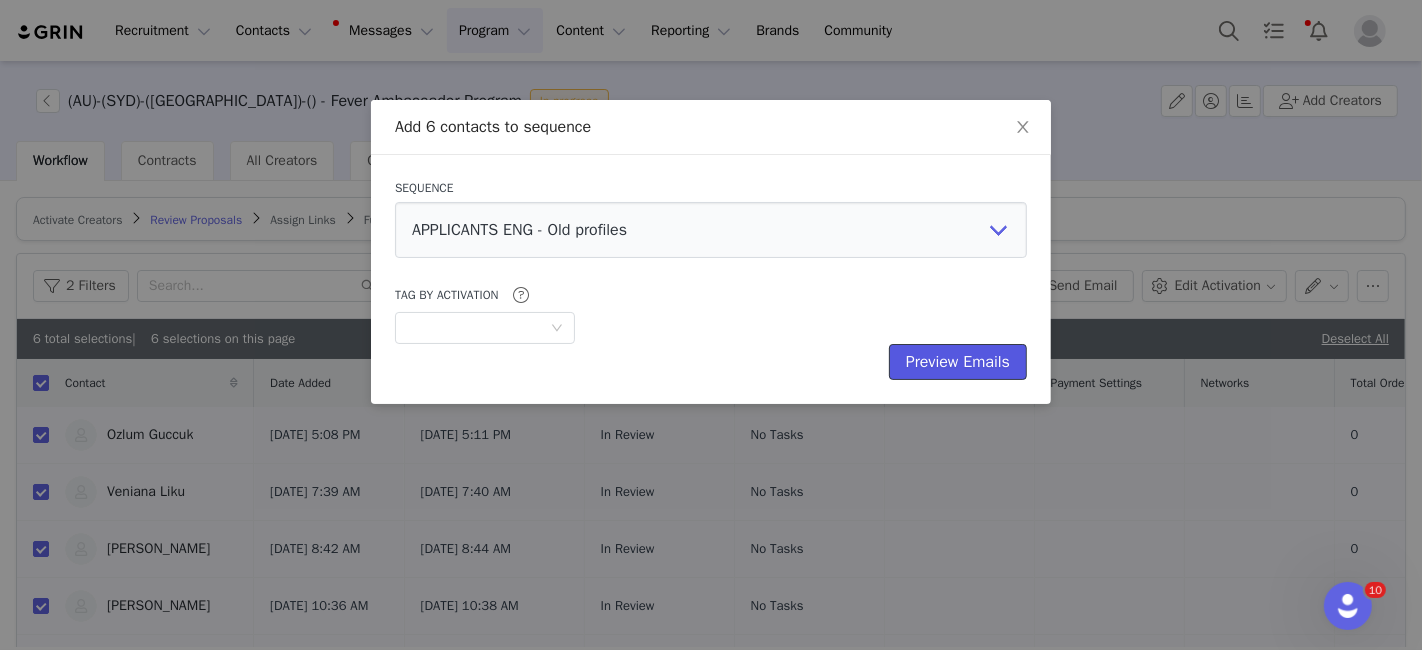 click on "Preview Emails" at bounding box center (958, 362) 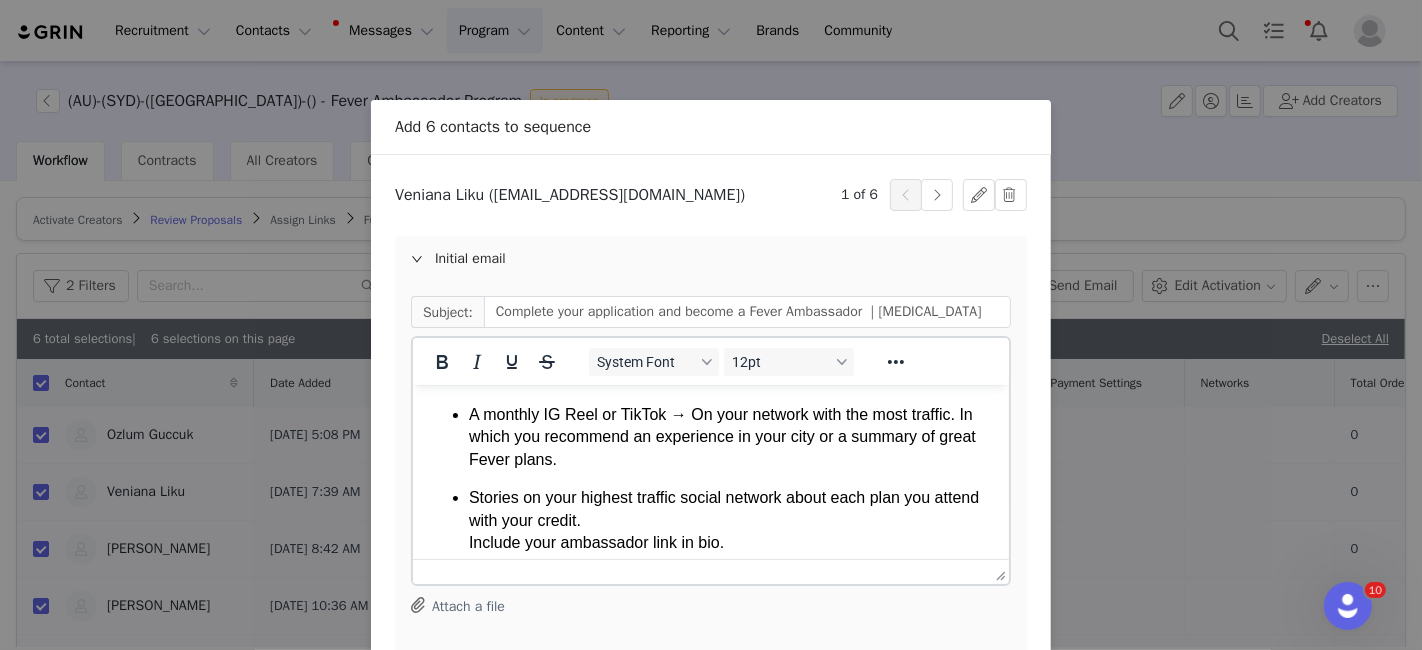 scroll, scrollTop: 1078, scrollLeft: 0, axis: vertical 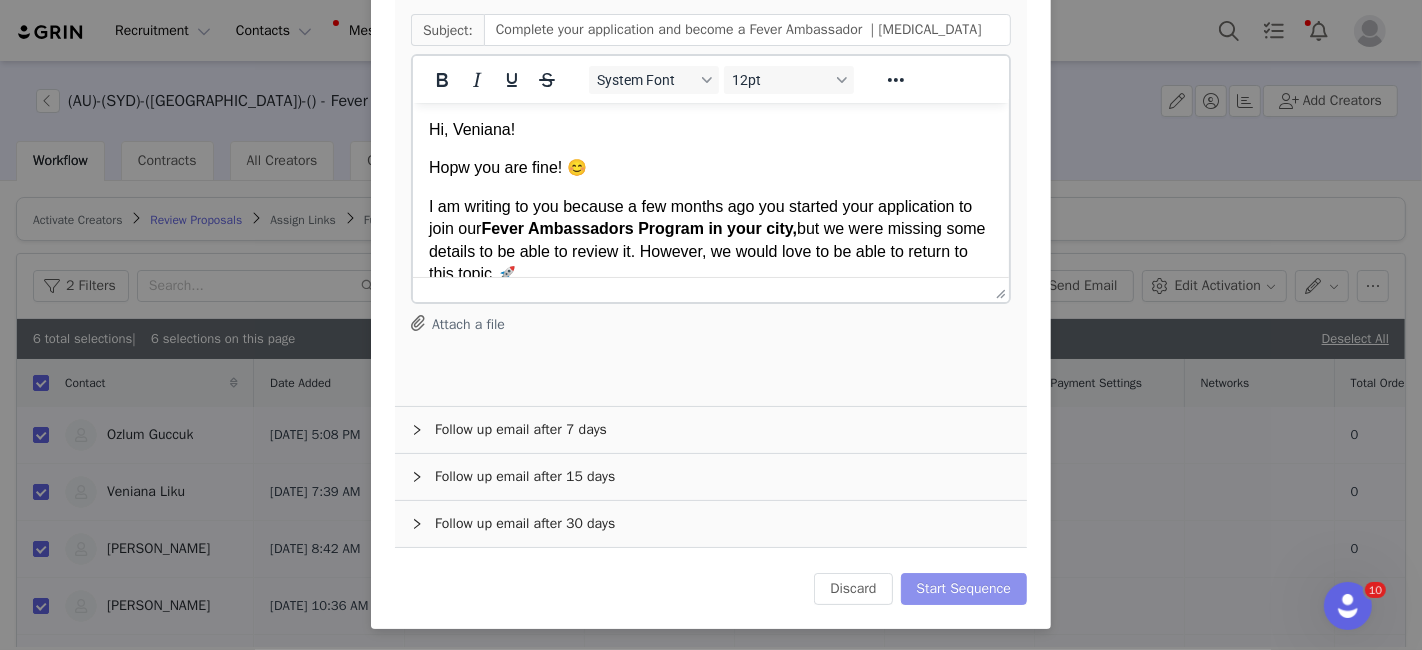 click on "Start Sequence" at bounding box center [964, 589] 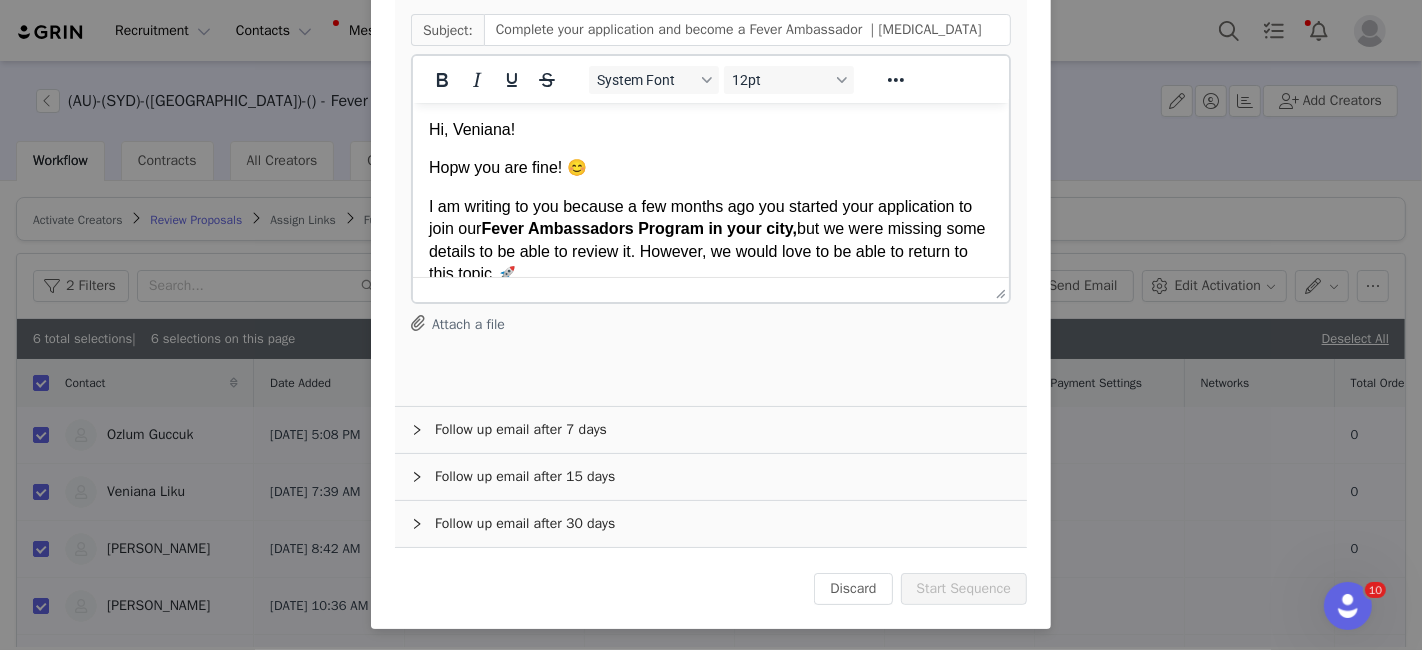 scroll, scrollTop: 0, scrollLeft: 0, axis: both 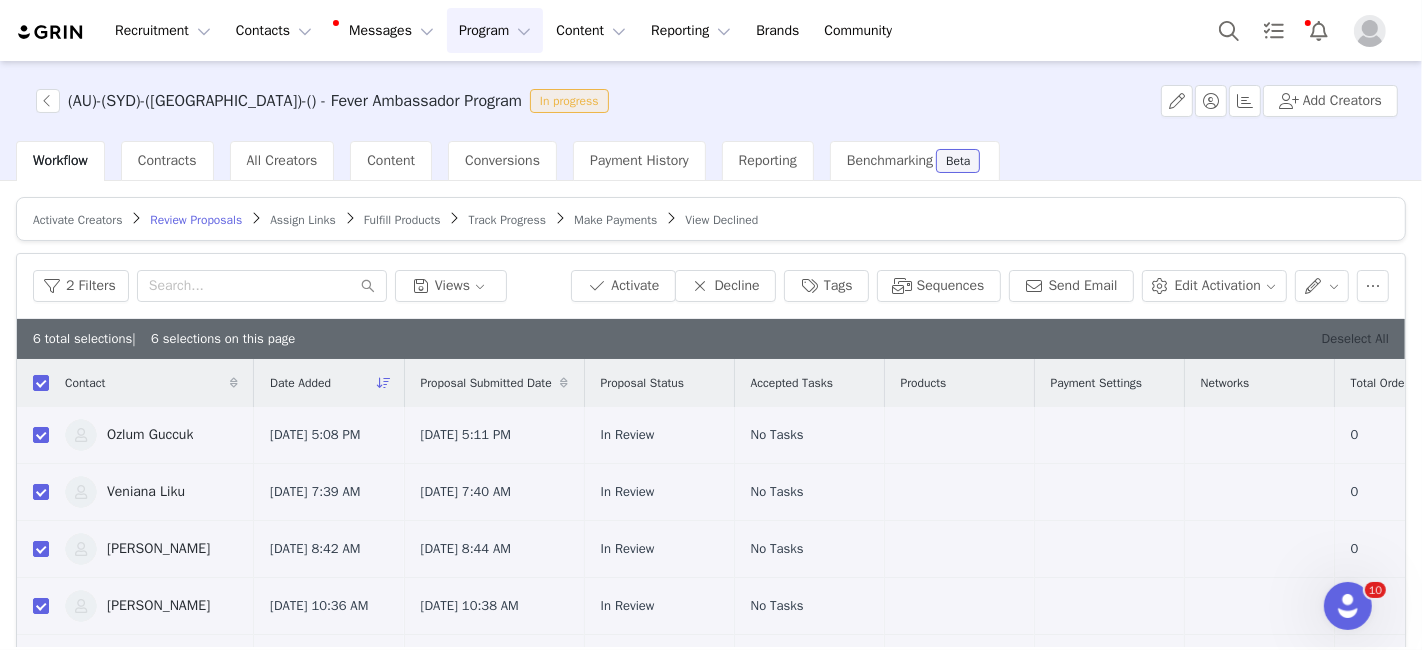 click on "Deselect All" at bounding box center [1355, 338] 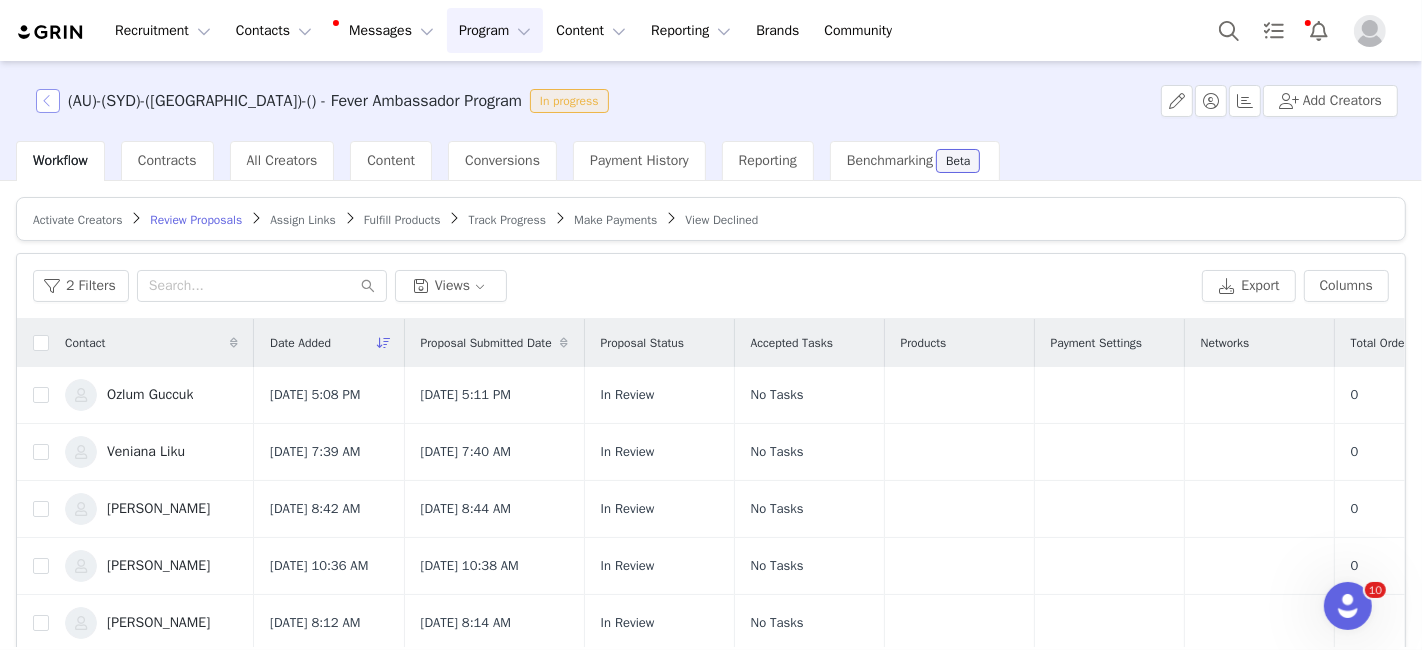 click at bounding box center (48, 101) 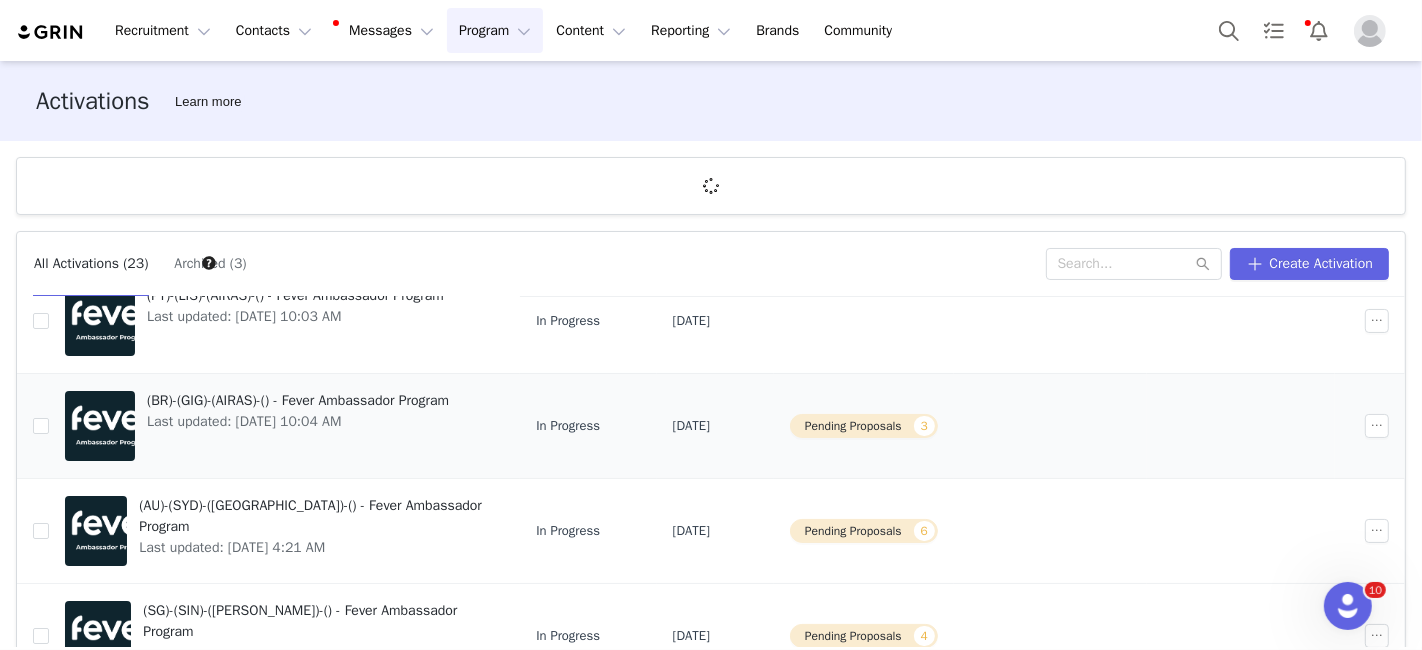 scroll, scrollTop: 77, scrollLeft: 0, axis: vertical 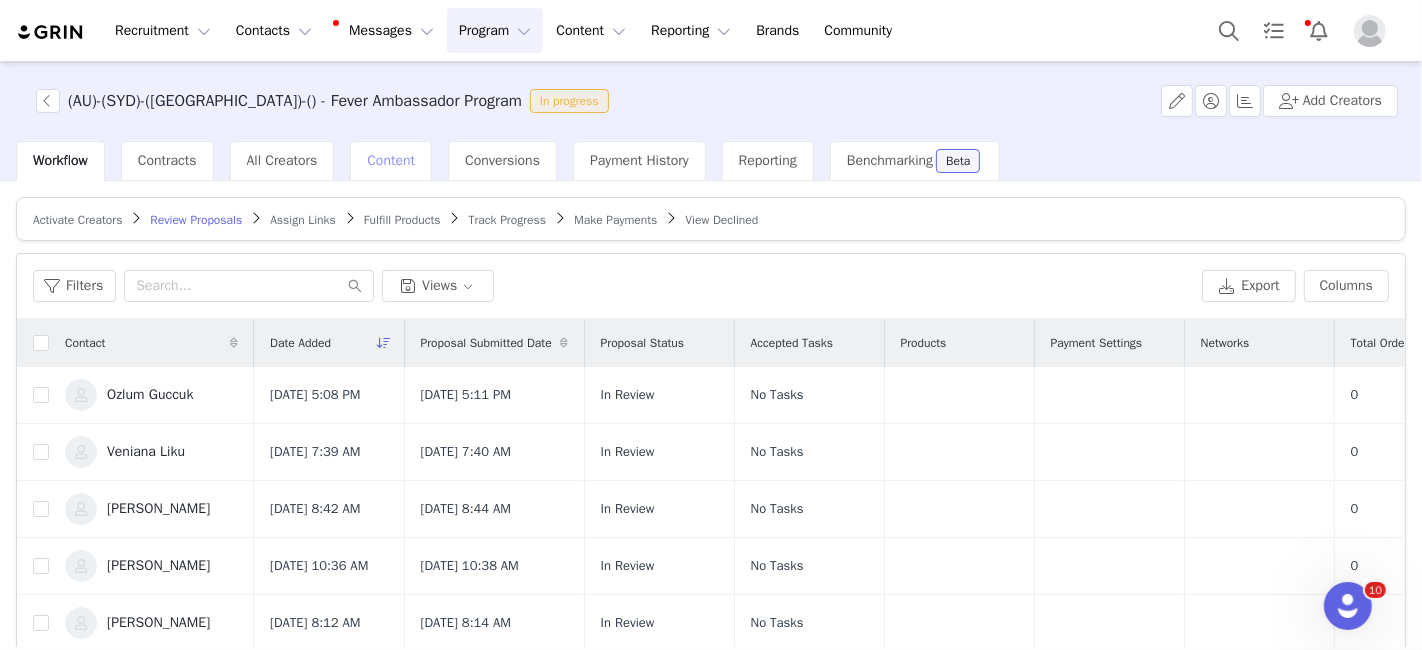 click on "Content" at bounding box center (391, 161) 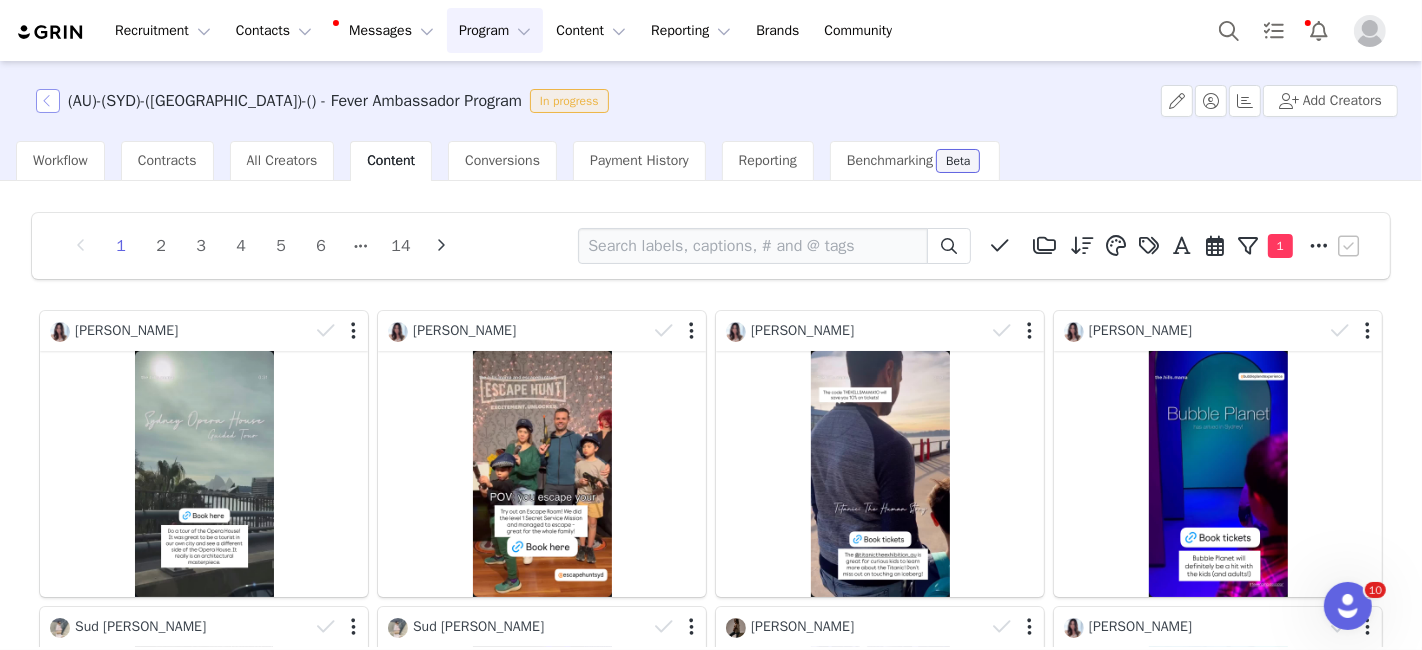 click at bounding box center [48, 101] 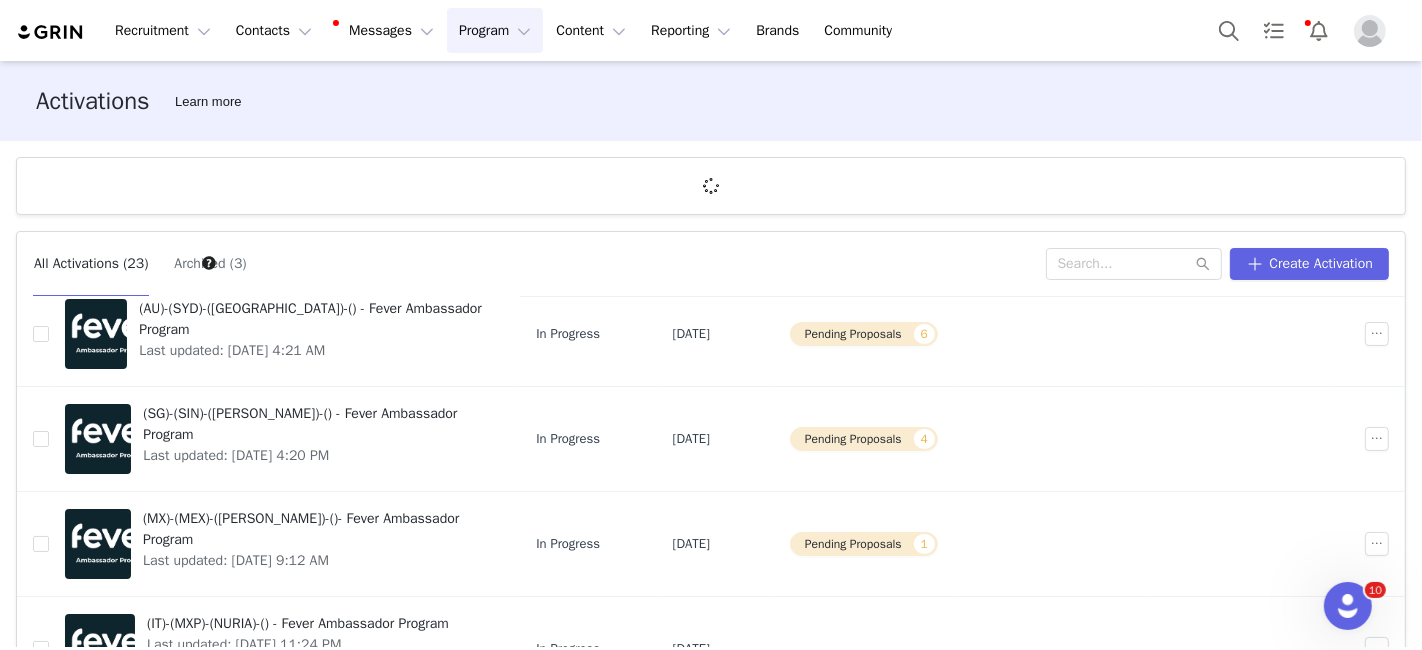scroll, scrollTop: 301, scrollLeft: 0, axis: vertical 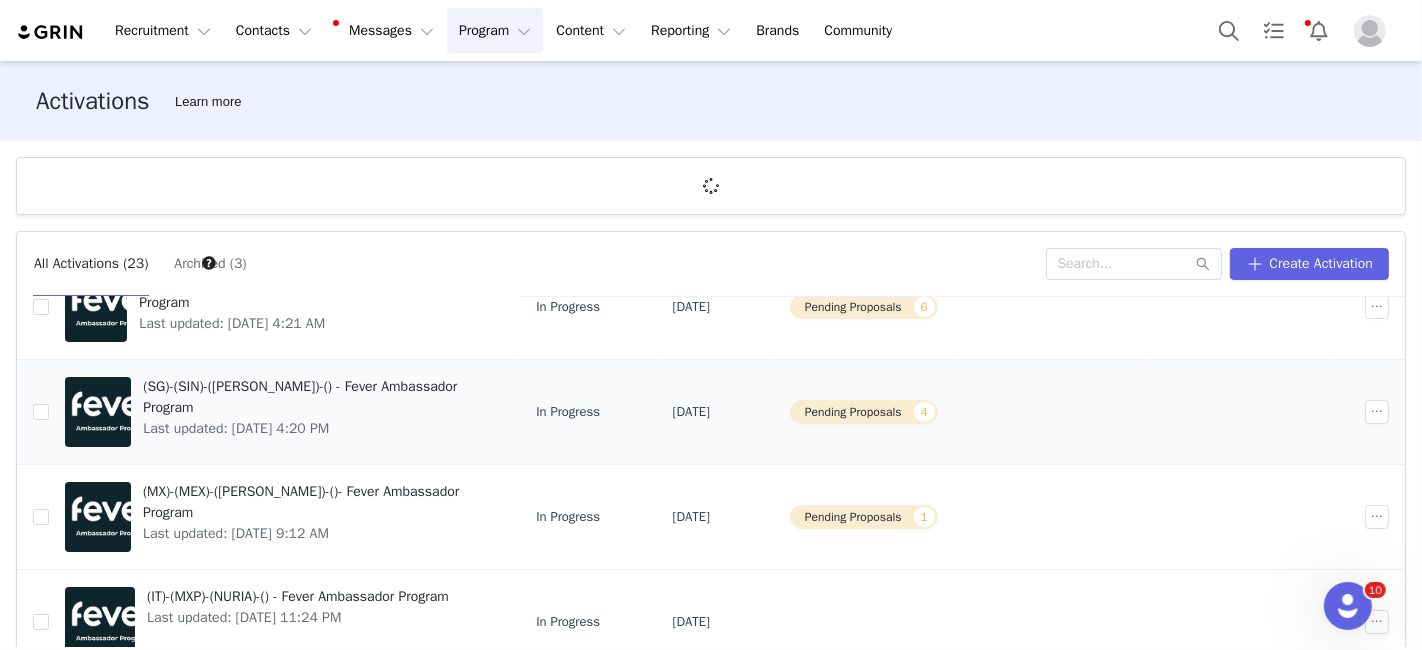 click on "(SG)-(SIN)-([PERSON_NAME])-() - Fever Ambassador Program" at bounding box center [317, 397] 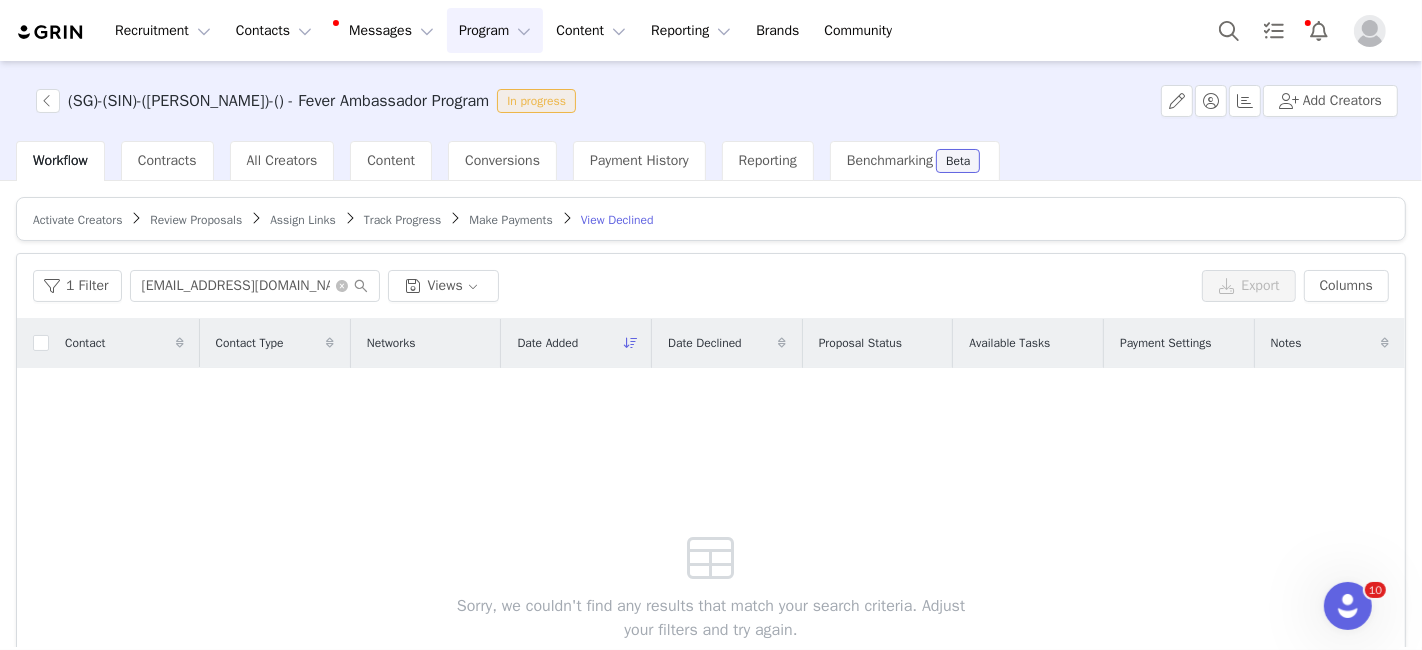 click on "Review Proposals" at bounding box center (196, 220) 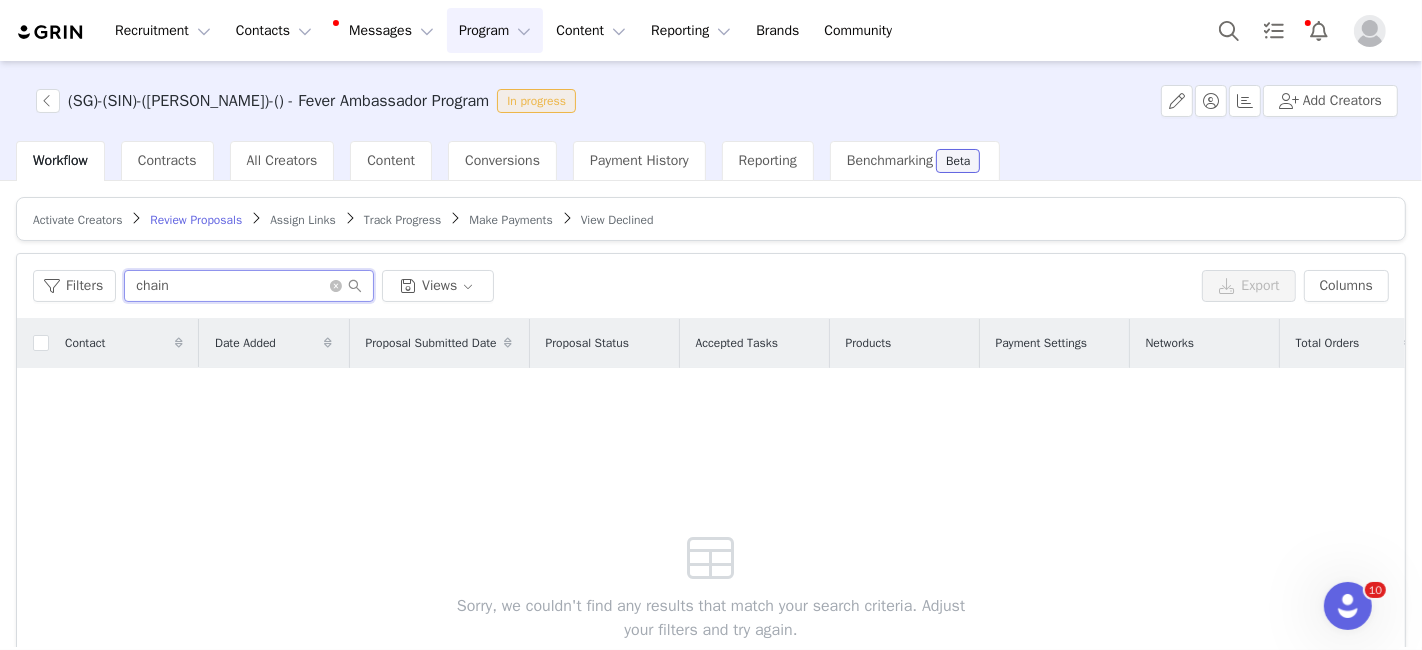 click on "chain" at bounding box center (249, 286) 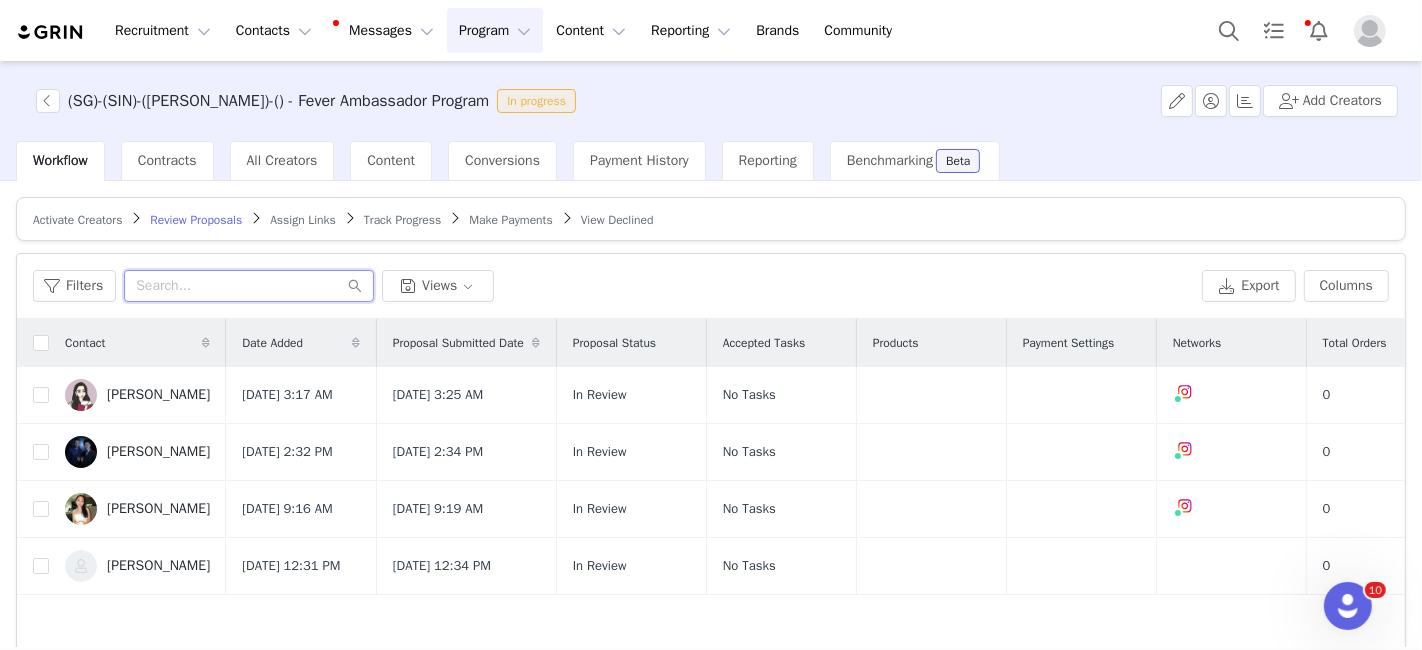 type 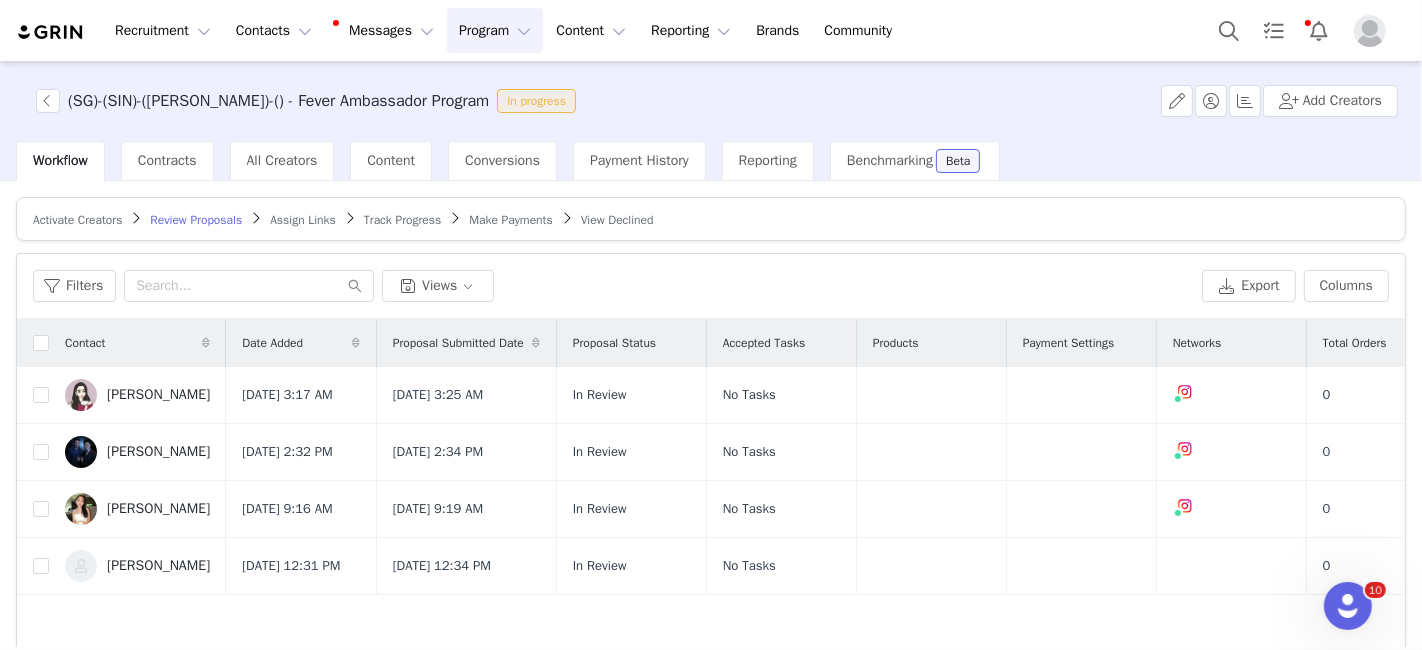 click on "(SG)-(SIN)-([PERSON_NAME])-() - Fever Ambassador Program In progress     Add Creators" at bounding box center (711, 101) 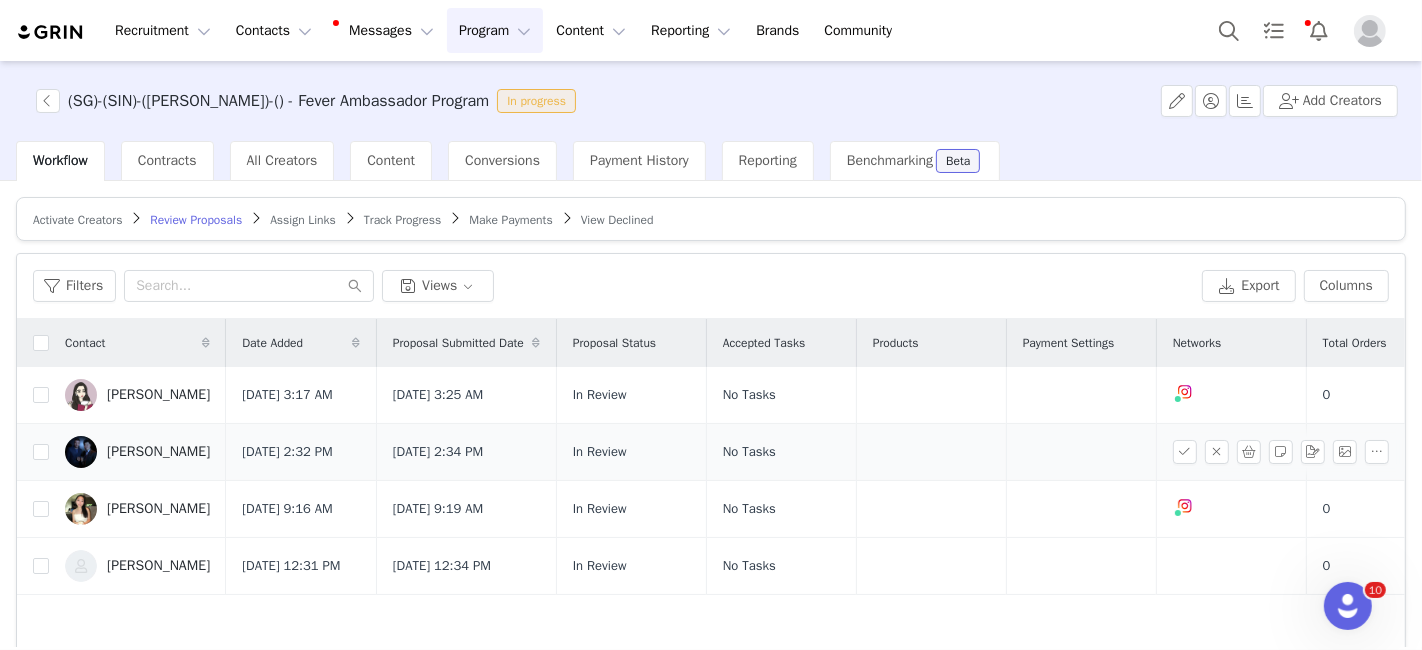 scroll, scrollTop: 0, scrollLeft: 451, axis: horizontal 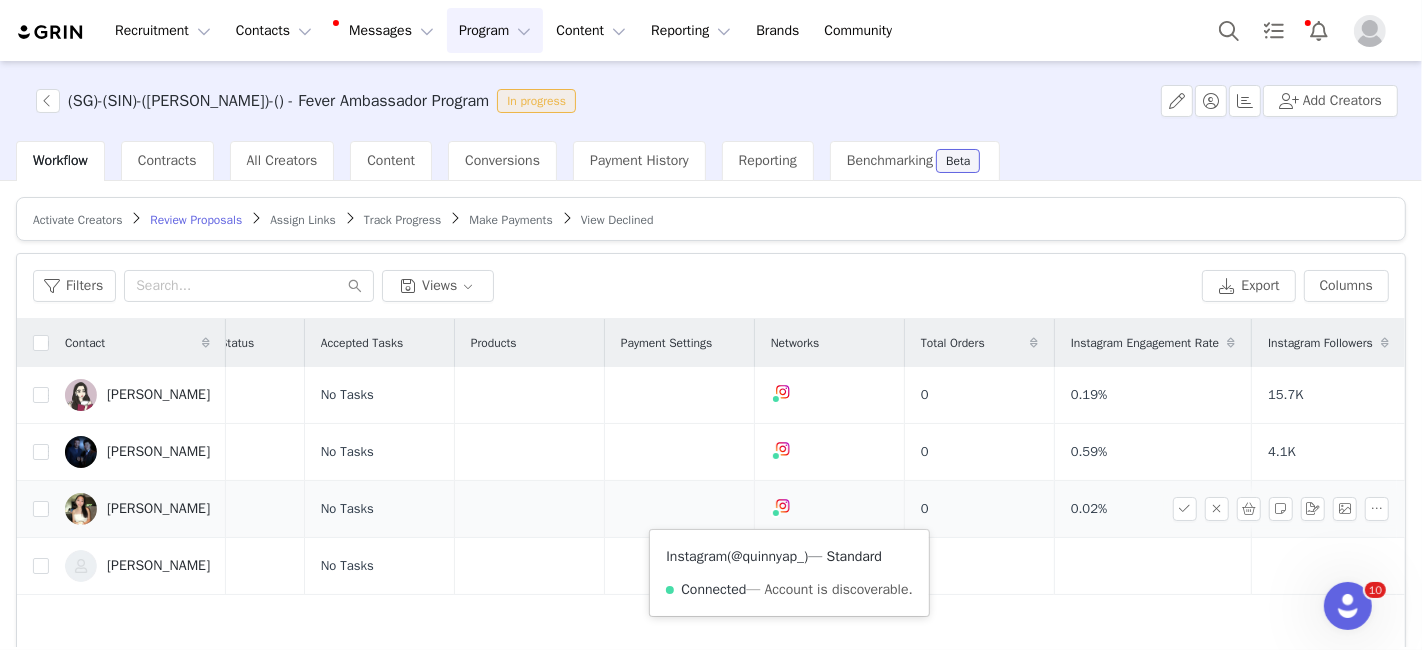 click on "@quinnyap_" at bounding box center [768, 556] 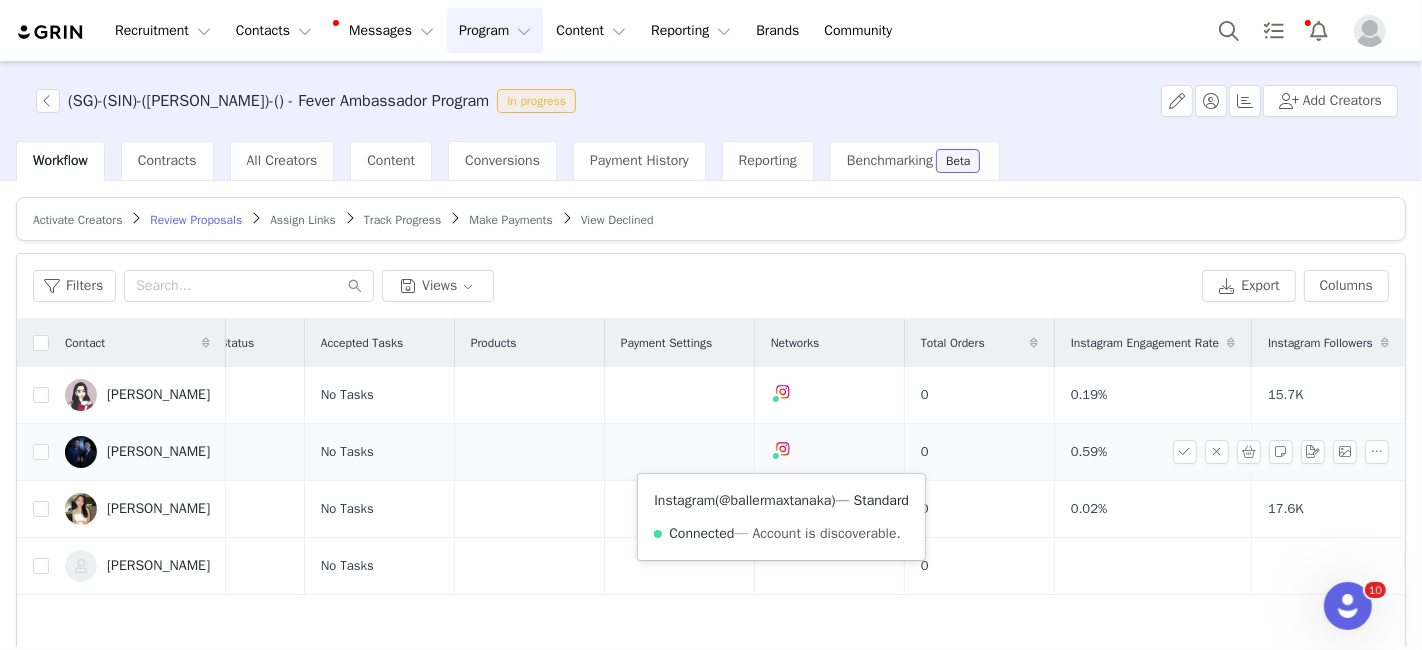click on "@ballermaxtanaka" at bounding box center (776, 500) 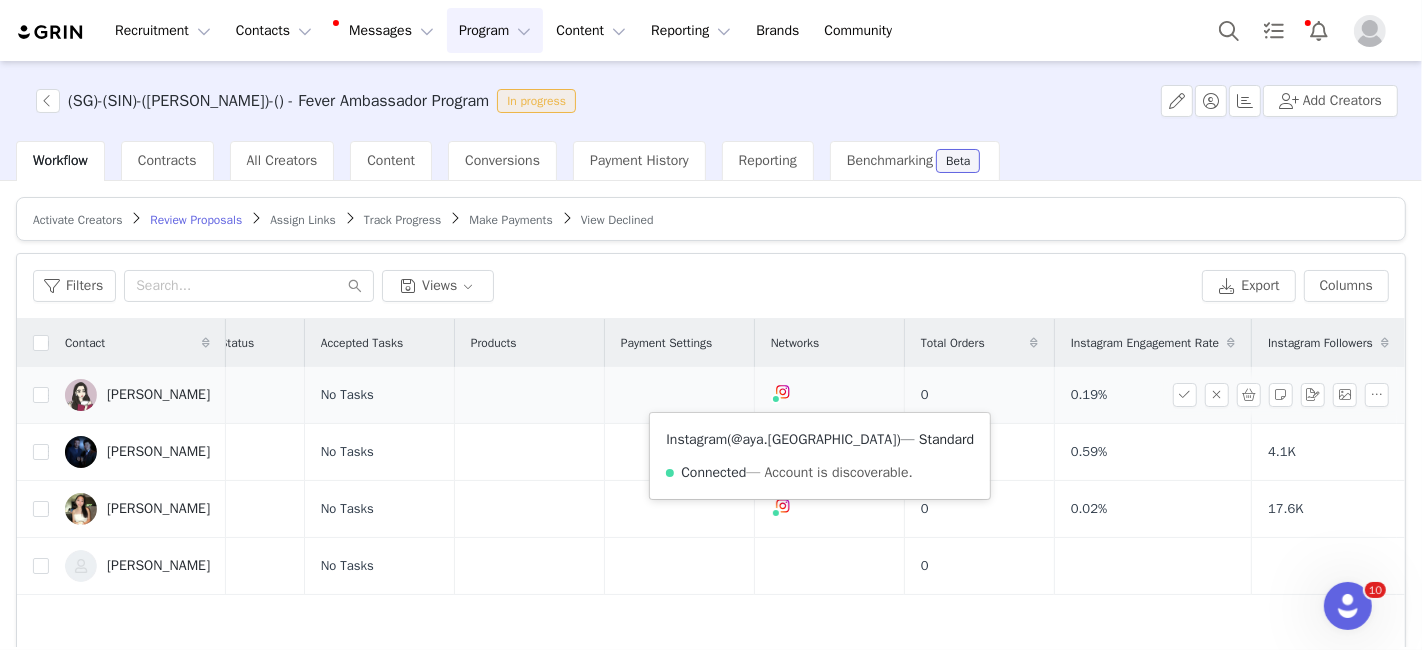 click on "@aya.[GEOGRAPHIC_DATA]" at bounding box center (814, 439) 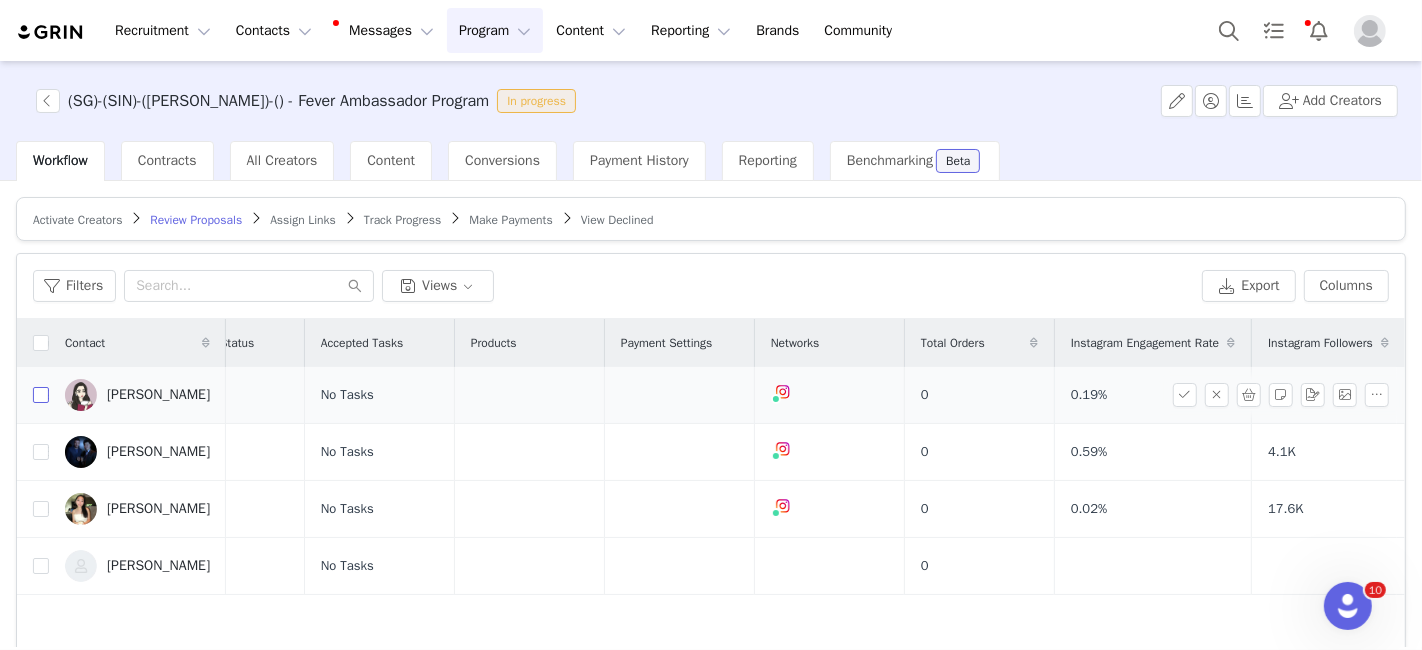 click at bounding box center [41, 395] 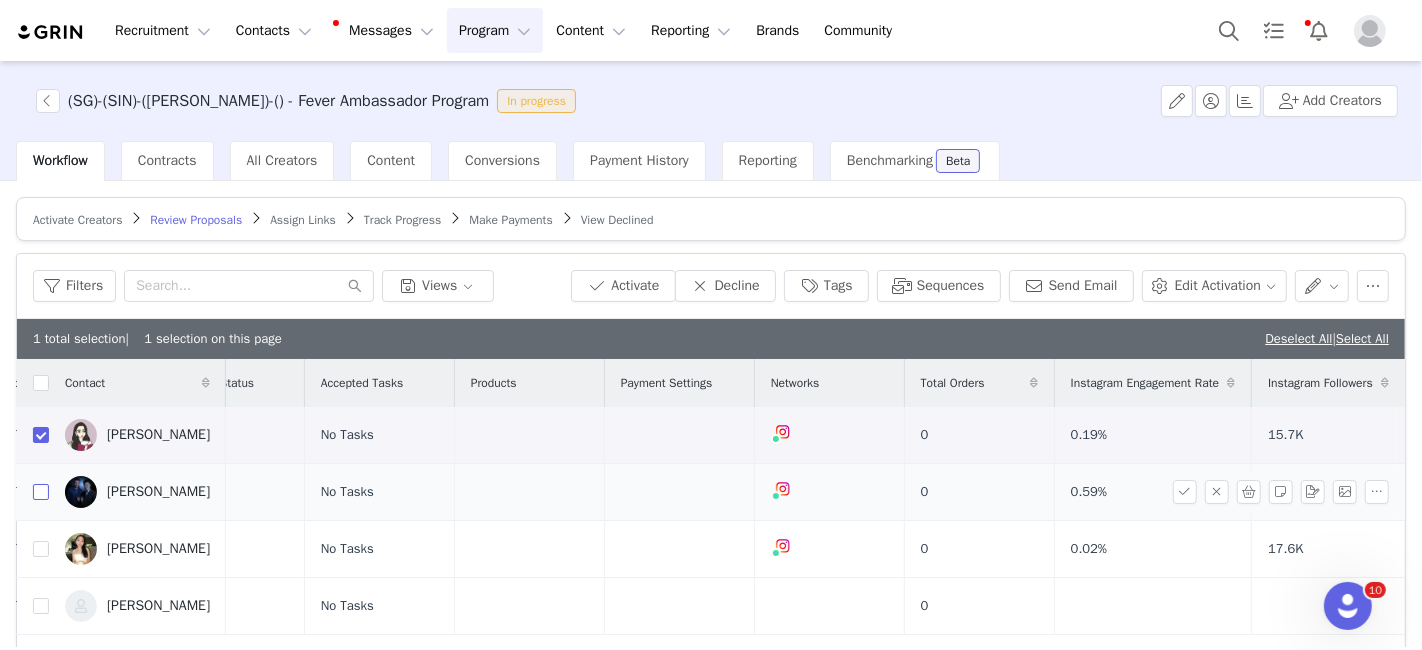 click at bounding box center (41, 492) 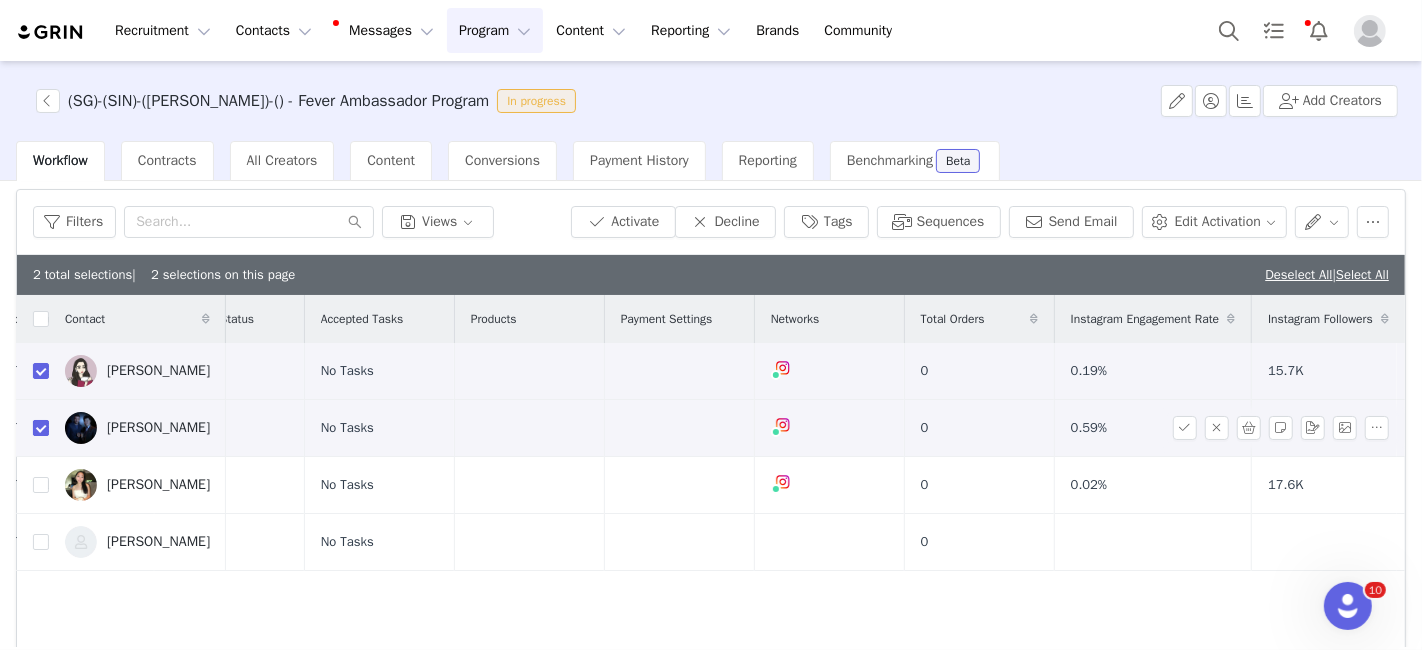 scroll, scrollTop: 65, scrollLeft: 0, axis: vertical 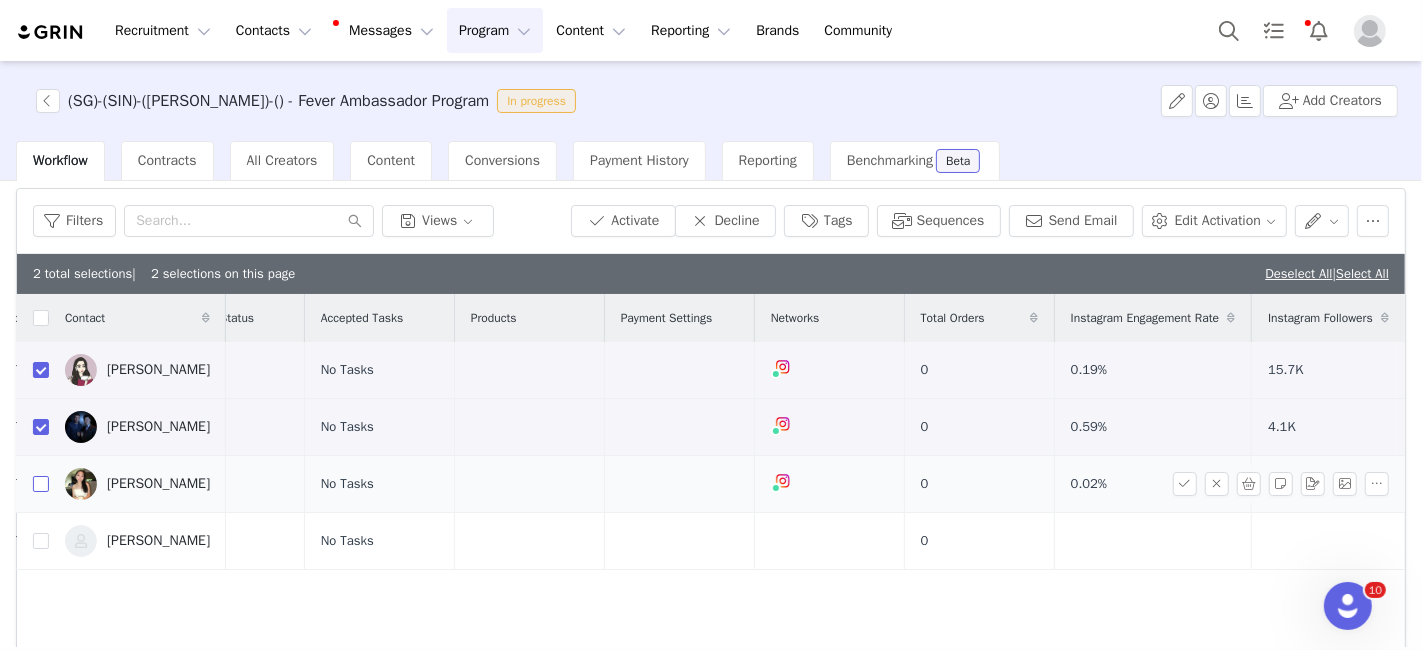 click at bounding box center [41, 484] 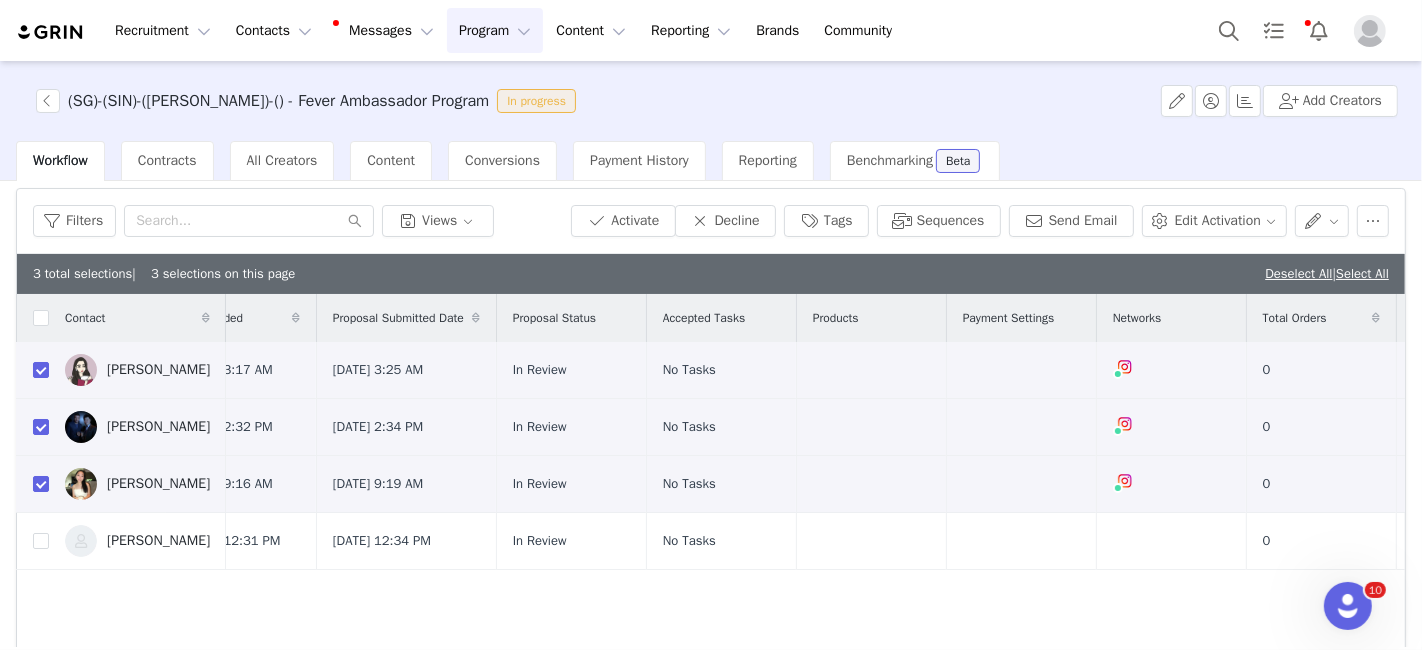 scroll, scrollTop: 0, scrollLeft: 0, axis: both 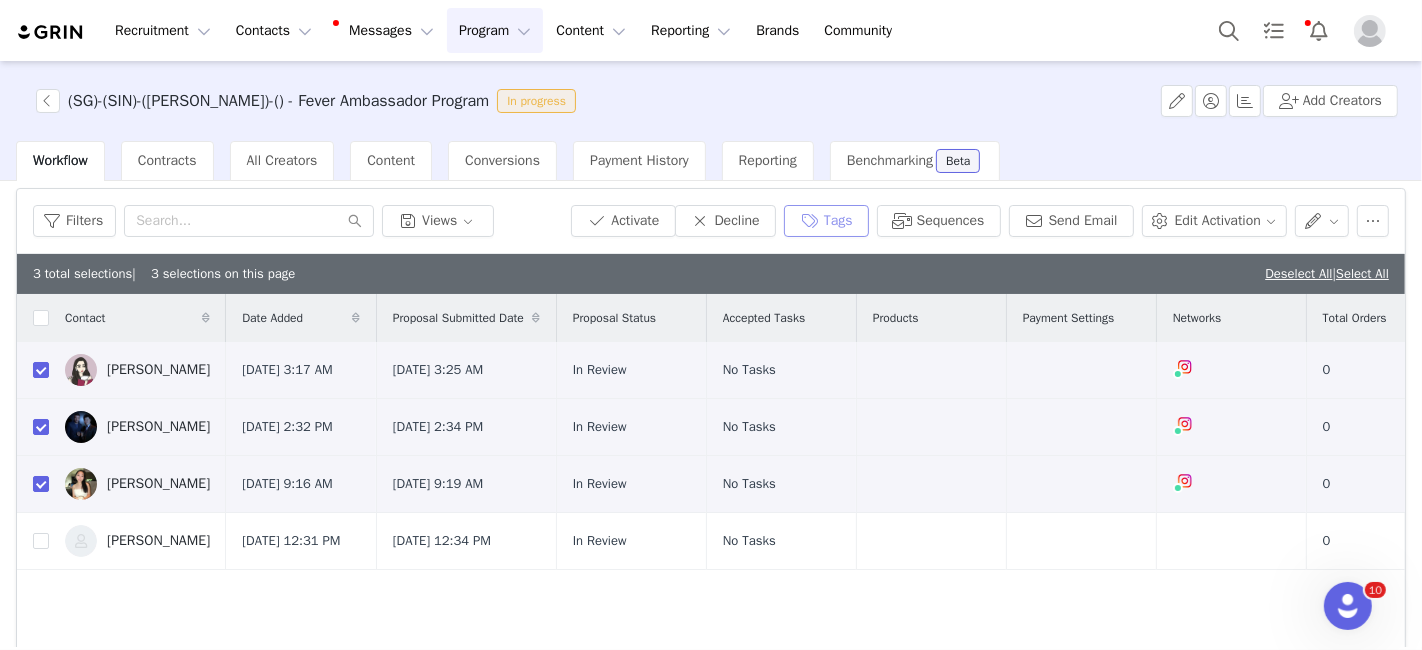 click on "Tags" at bounding box center (826, 221) 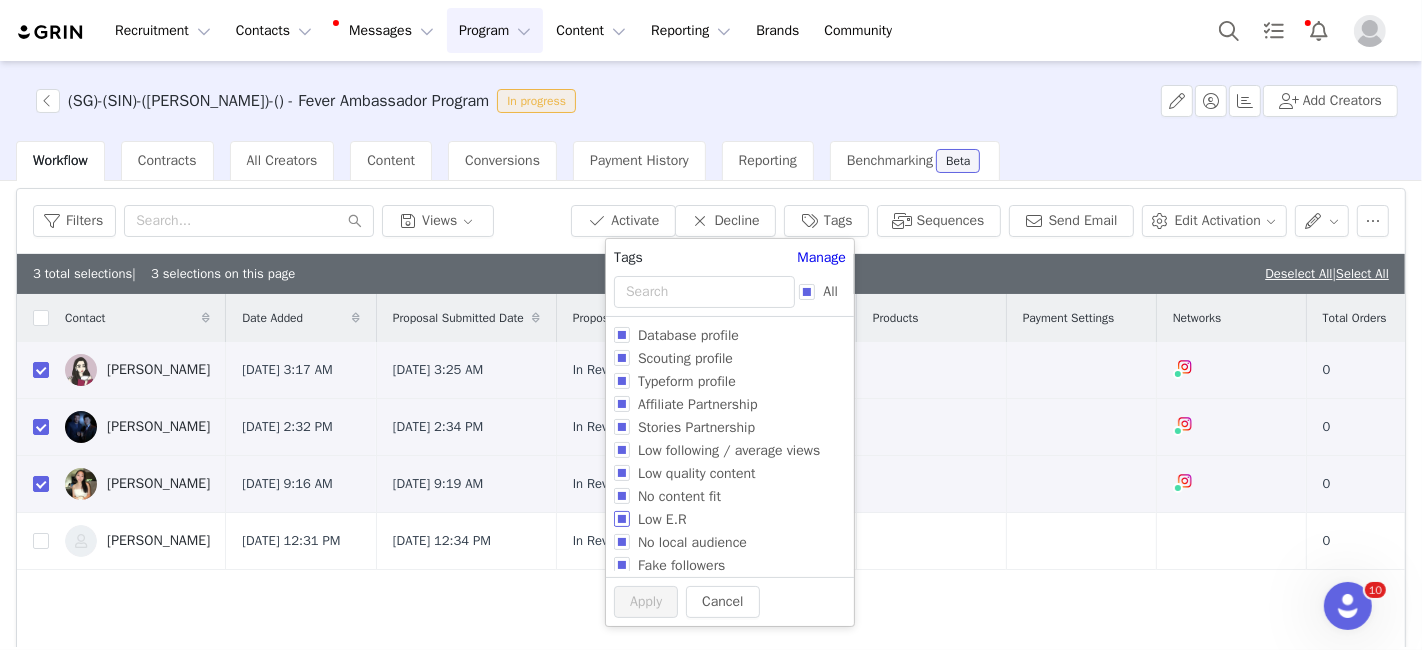 click on "Low E.R" at bounding box center [622, 519] 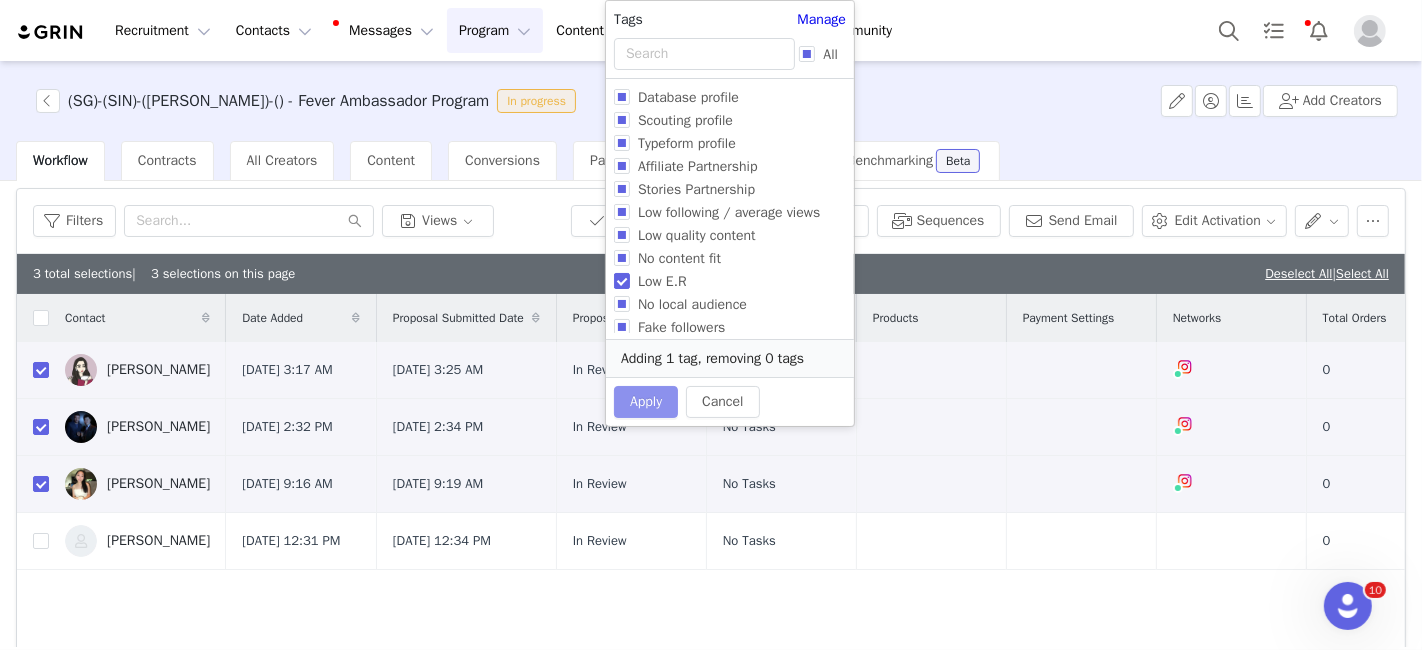 click on "Apply" at bounding box center [646, 402] 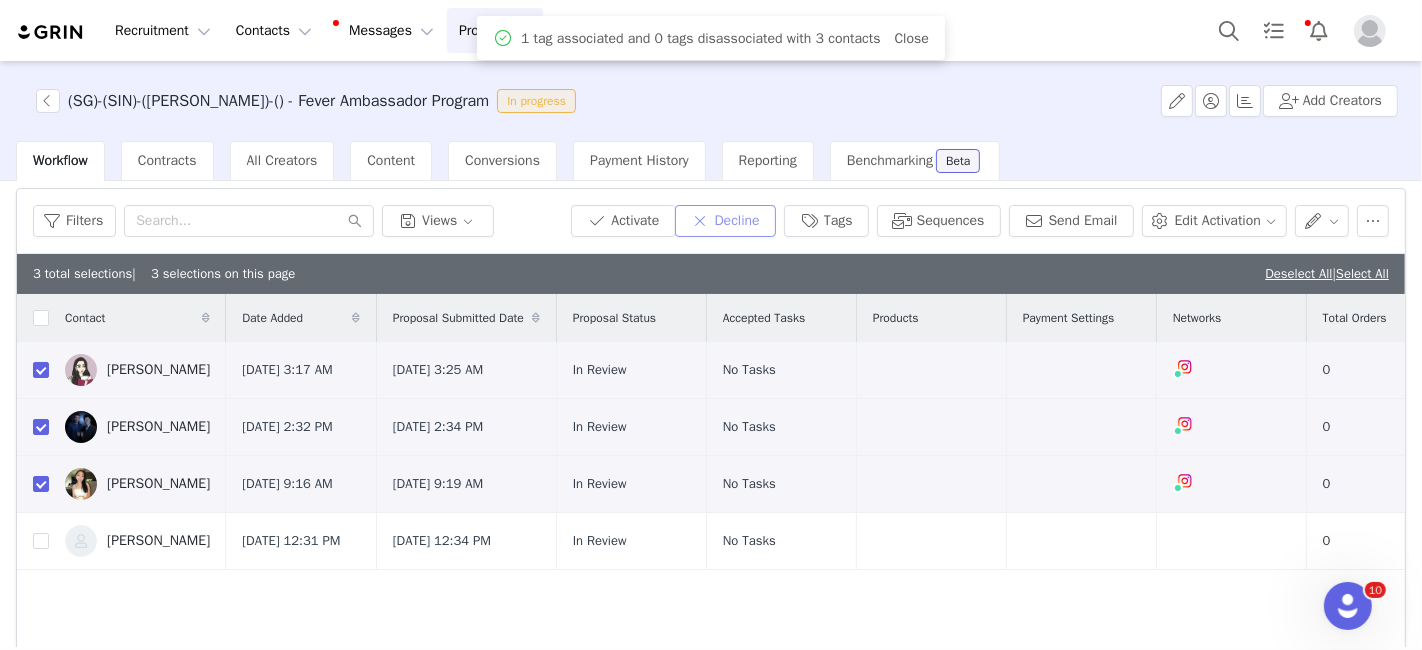 click on "Decline" at bounding box center (725, 221) 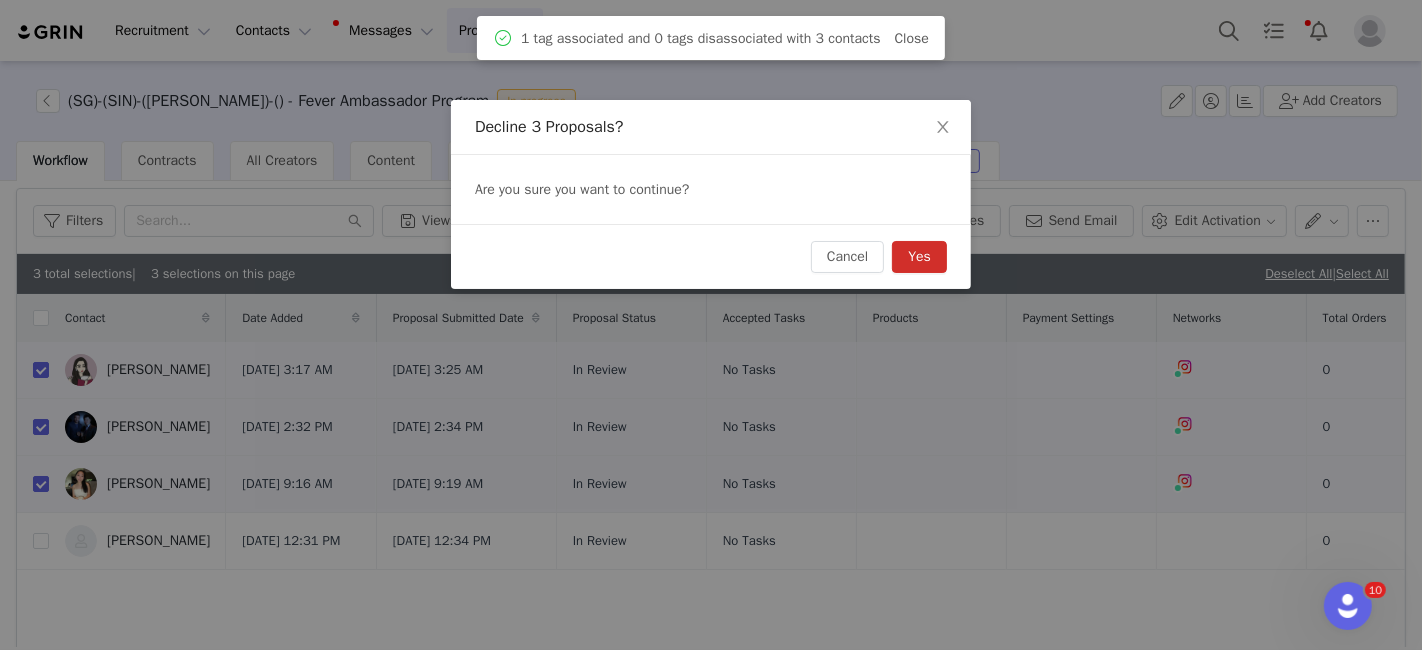 click on "Yes" at bounding box center [919, 257] 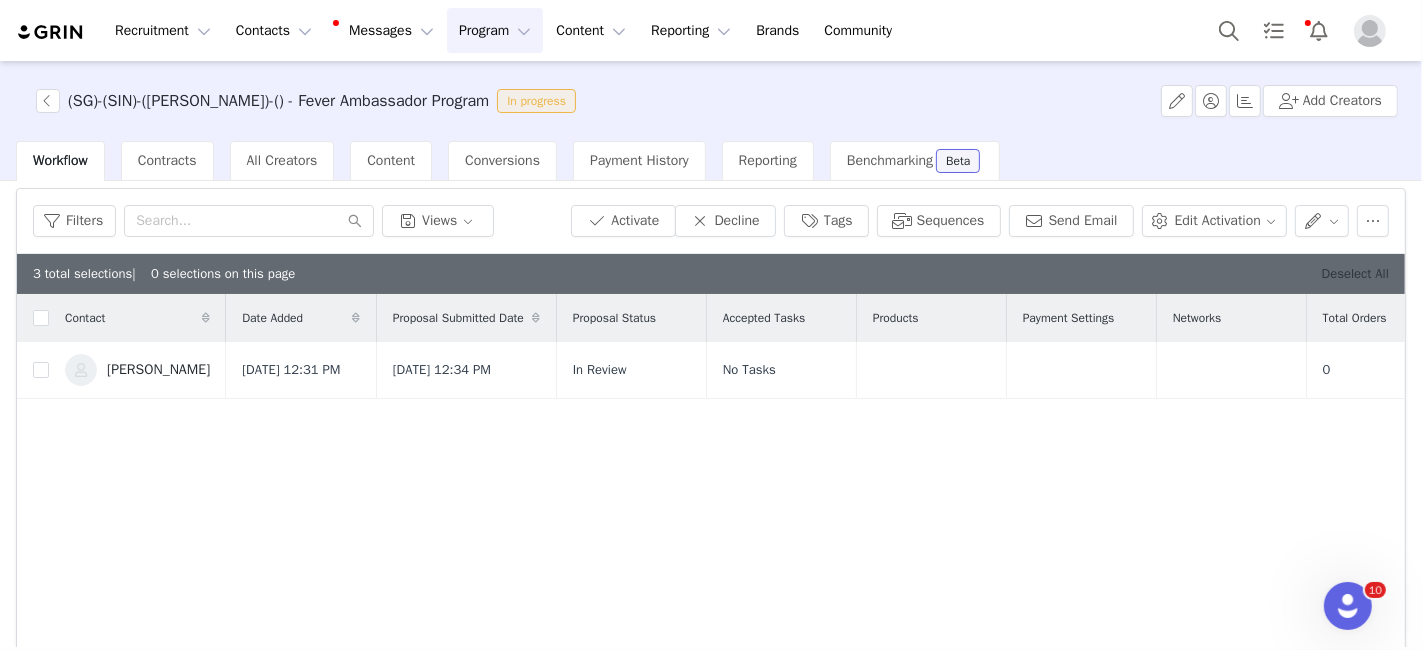 click on "Deselect All" at bounding box center (1355, 273) 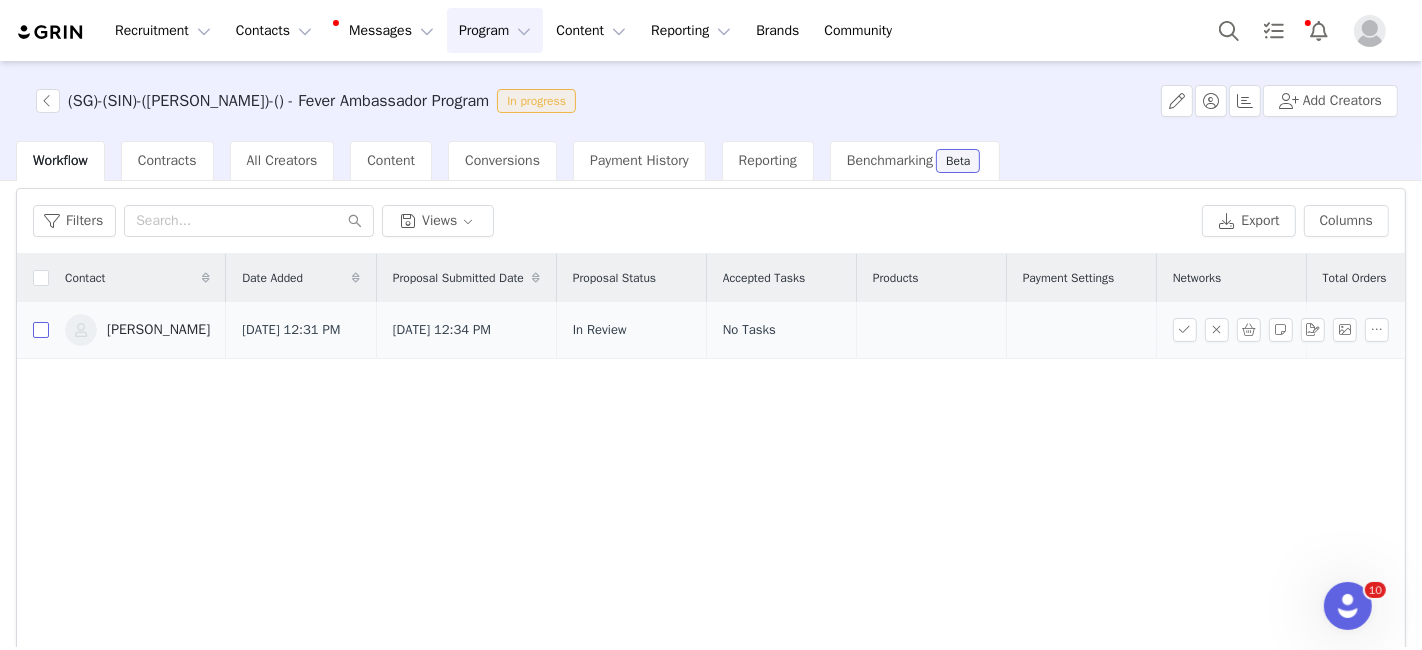 click at bounding box center (41, 330) 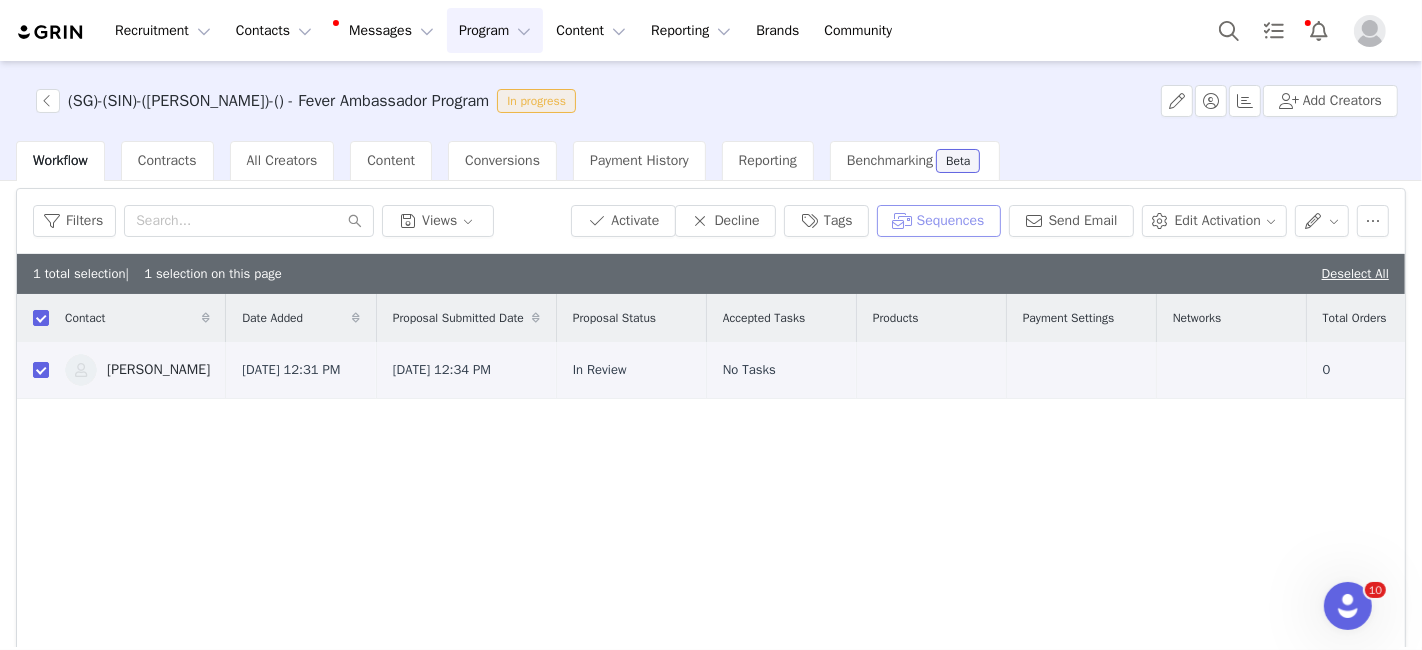 click on "Sequences" at bounding box center [939, 221] 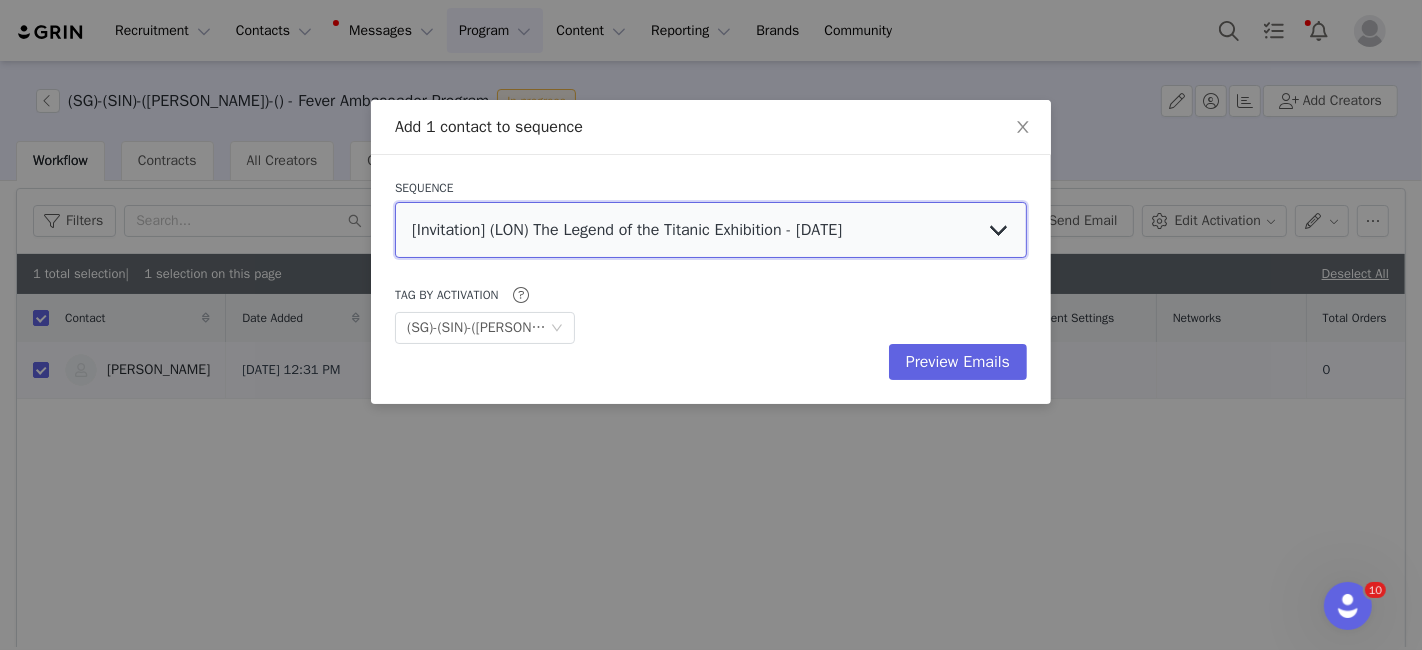 click on "[Invitation] (LON) The Legend of the Titanic Exhibition - [DATE]   [Scouting][[GEOGRAPHIC_DATA]] Become a Fever Ambassador   [Scouting][[GEOGRAPHIC_DATA]] Become a Fever Ambassador   [Invitation] ) (LON) Jurassic World IS [DATE]   [Informative] ([GEOGRAPHIC_DATA]) KLIMT + BLOOMING Ongoing sessions   [Invitation] - [PERSON_NAME] Bruxelles   [Invitation] - Les origines de [GEOGRAPHIC_DATA]   (Informative) Darkfield - Influencer Session - [GEOGRAPHIC_DATA]   (Seasonal) Candlelight Summer - [GEOGRAPHIC_DATA]   (Seasonal) Candlelight Summer - [GEOGRAPHIC_DATA]   (Seasonal) Candlelight Summer - [GEOGRAPHIC_DATA]   (Seasonal) Candlelight Summer - [GEOGRAPHIC_DATA]   [Information] - Optimization llamada atencion PT   [Information] - Optimization Llamada atencion FR   [Information] - Optimization LLamada atencion ES   [Information] - Optimization bloquear PT   [Information] - Optimization BLOQUEAR ES   [Information] - Optimization BLOQUEAR FR   [Invitation] [PERSON_NAME] - [GEOGRAPHIC_DATA]   [Invitation] - [PERSON_NAME] Paris   [Invitation] - [GEOGRAPHIC_DATA] [GEOGRAPHIC_DATA]   [Invitation] (LND) Paradox Birthday party" at bounding box center [711, 230] 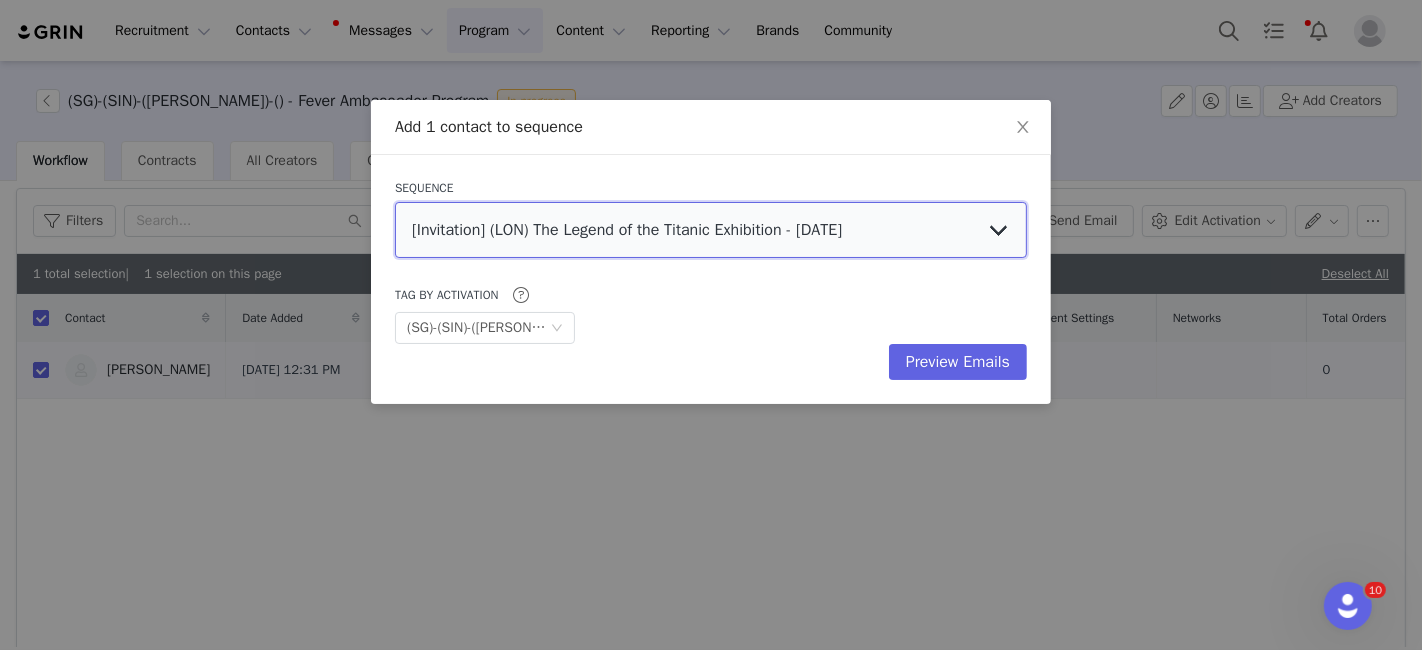 select on "1c8135a0-c6c5-44b0-b46b-4375192f4630" 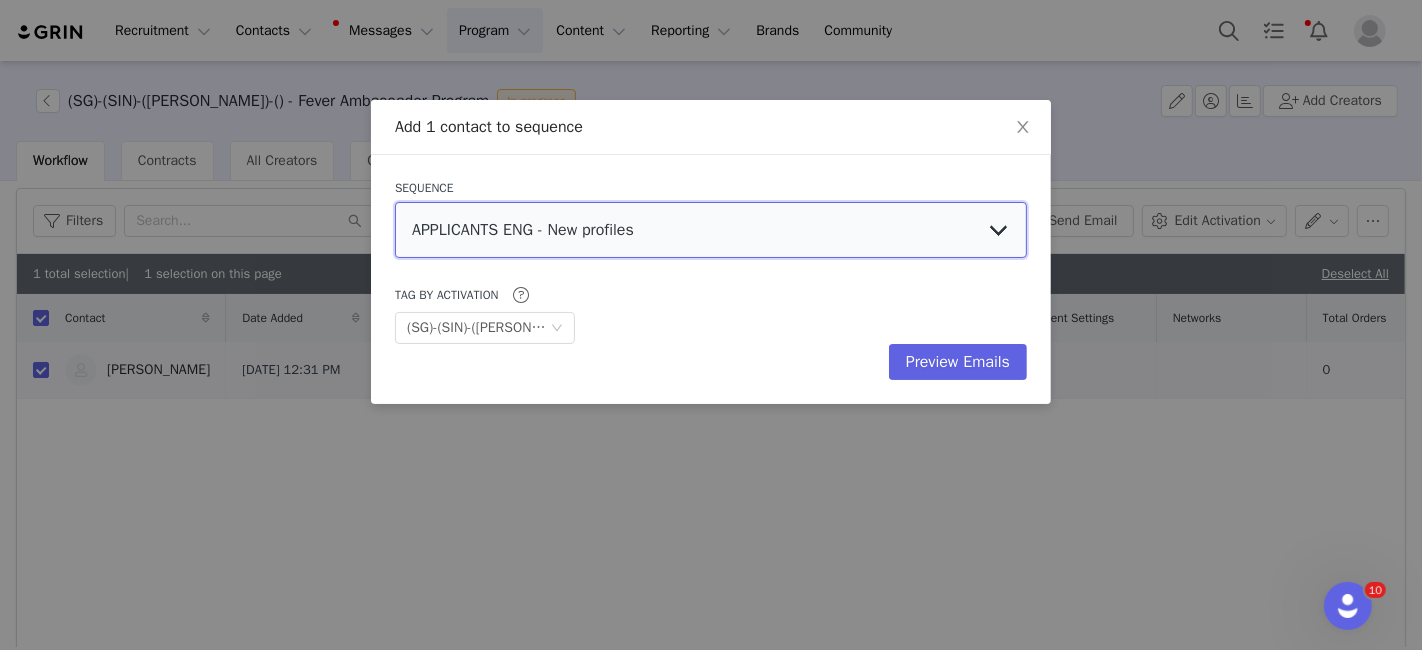 click on "[Invitation] (LON) The Legend of the Titanic Exhibition - [DATE]   [Scouting][[GEOGRAPHIC_DATA]] Become a Fever Ambassador   [Scouting][[GEOGRAPHIC_DATA]] Become a Fever Ambassador   [Invitation] ) (LON) Jurassic World IS [DATE]   [Informative] ([GEOGRAPHIC_DATA]) KLIMT + BLOOMING Ongoing sessions   [Invitation] - [PERSON_NAME] Bruxelles   [Invitation] - Les origines de [GEOGRAPHIC_DATA]   (Informative) Darkfield - Influencer Session - [GEOGRAPHIC_DATA]   (Seasonal) Candlelight Summer - [GEOGRAPHIC_DATA]   (Seasonal) Candlelight Summer - [GEOGRAPHIC_DATA]   (Seasonal) Candlelight Summer - [GEOGRAPHIC_DATA]   (Seasonal) Candlelight Summer - [GEOGRAPHIC_DATA]   [Information] - Optimization llamada atencion PT   [Information] - Optimization Llamada atencion FR   [Information] - Optimization LLamada atencion ES   [Information] - Optimization bloquear PT   [Information] - Optimization BLOQUEAR ES   [Information] - Optimization BLOQUEAR FR   [Invitation] [PERSON_NAME] - [GEOGRAPHIC_DATA]   [Invitation] - [PERSON_NAME] Paris   [Invitation] - [GEOGRAPHIC_DATA] [GEOGRAPHIC_DATA]   [Invitation] (LND) Paradox Birthday party" at bounding box center [711, 230] 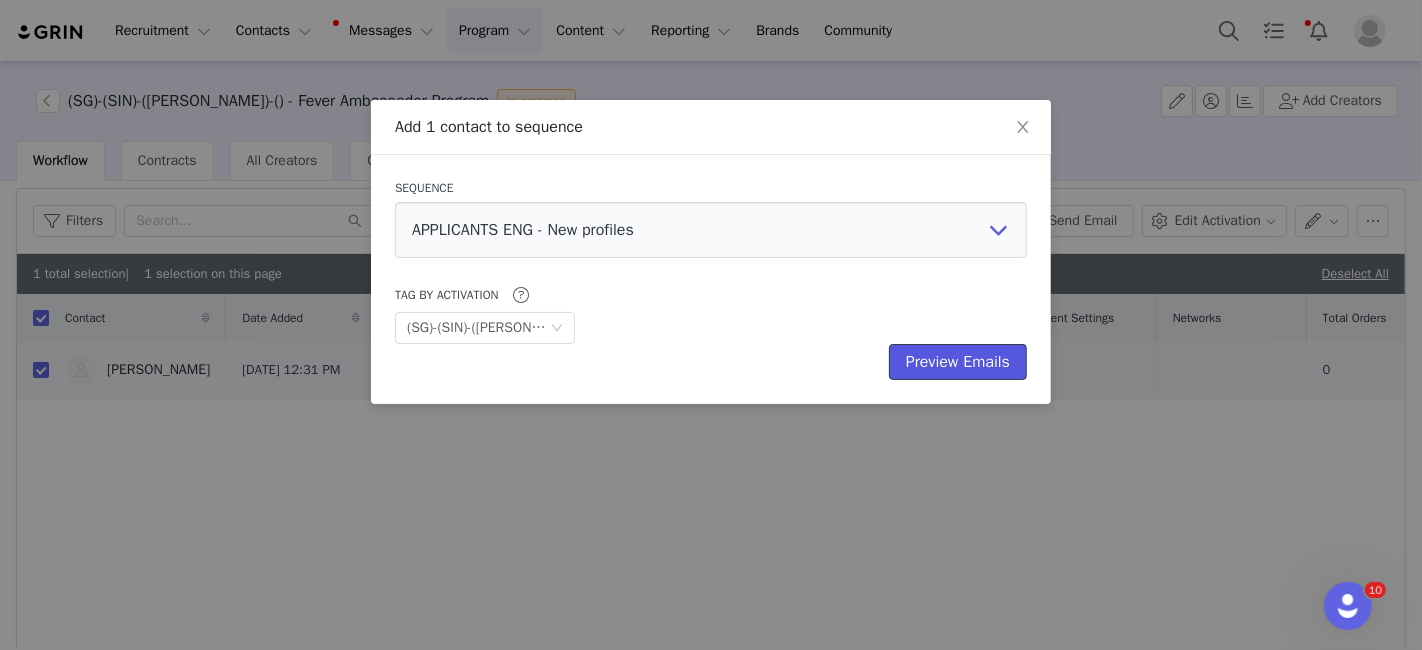 click on "Preview Emails" at bounding box center [958, 362] 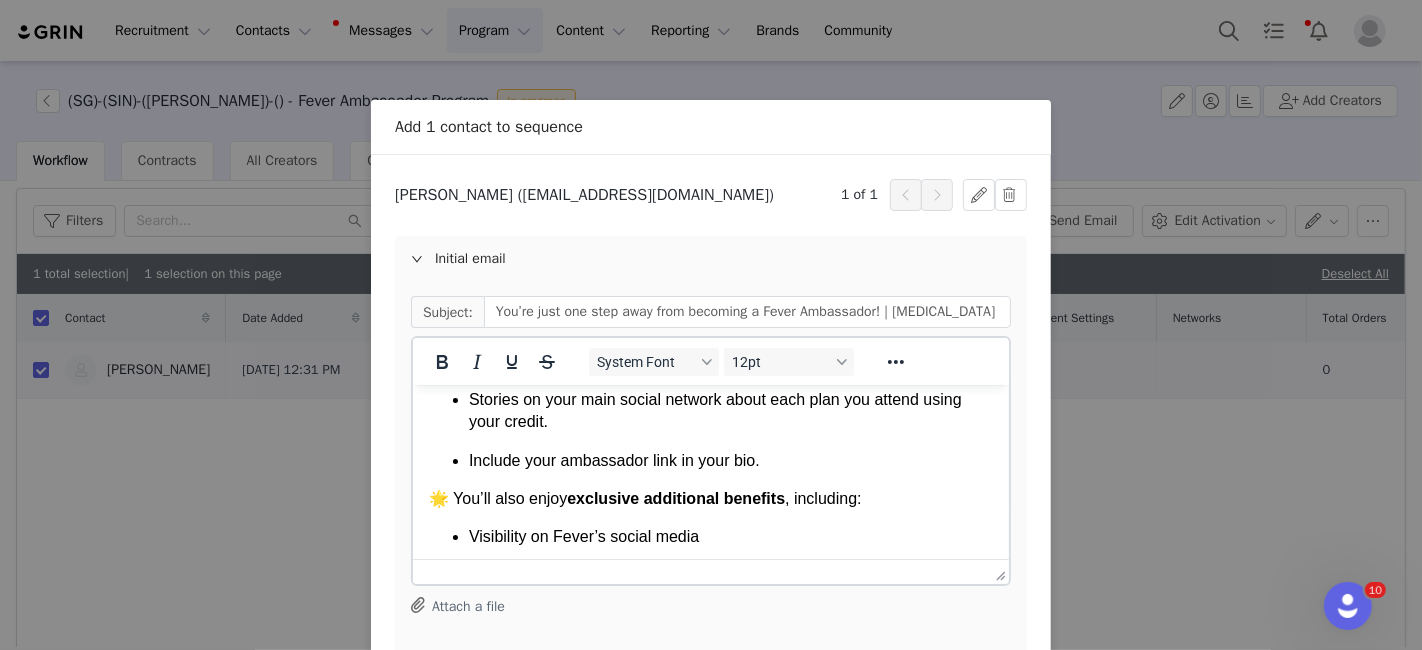 scroll, scrollTop: 1228, scrollLeft: 0, axis: vertical 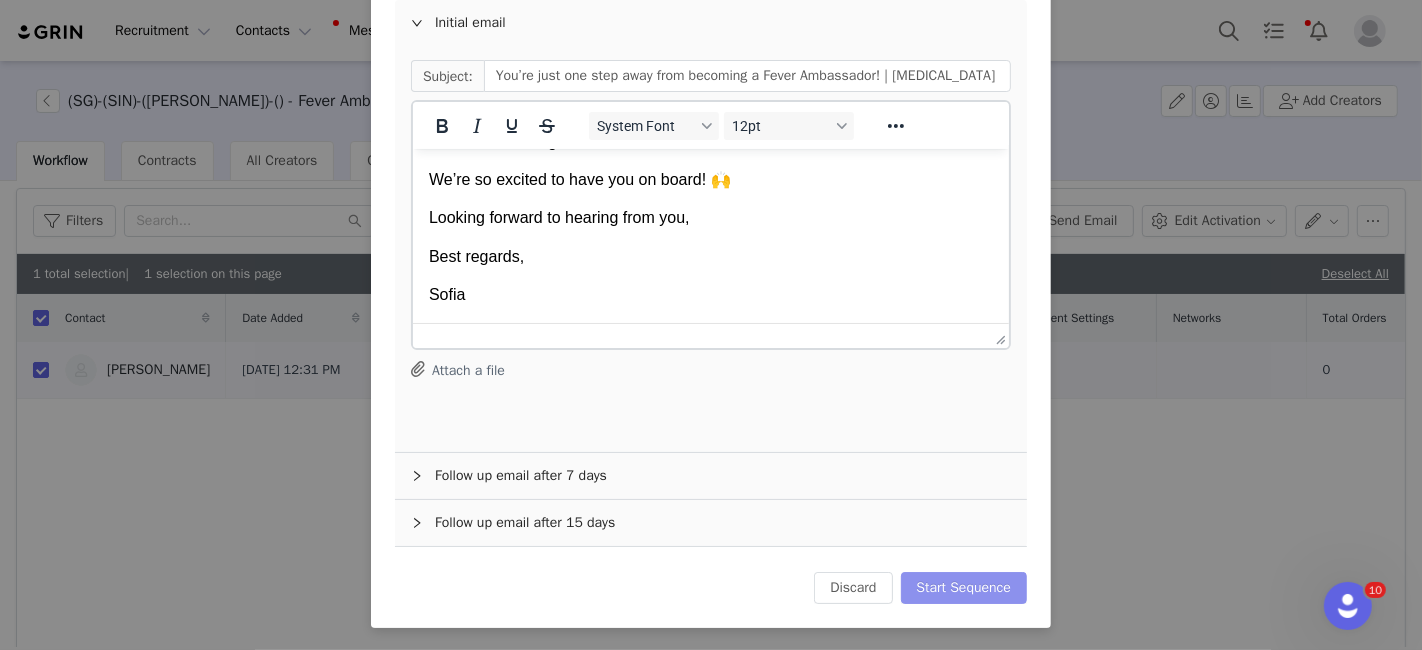 click on "Start Sequence" at bounding box center [964, 588] 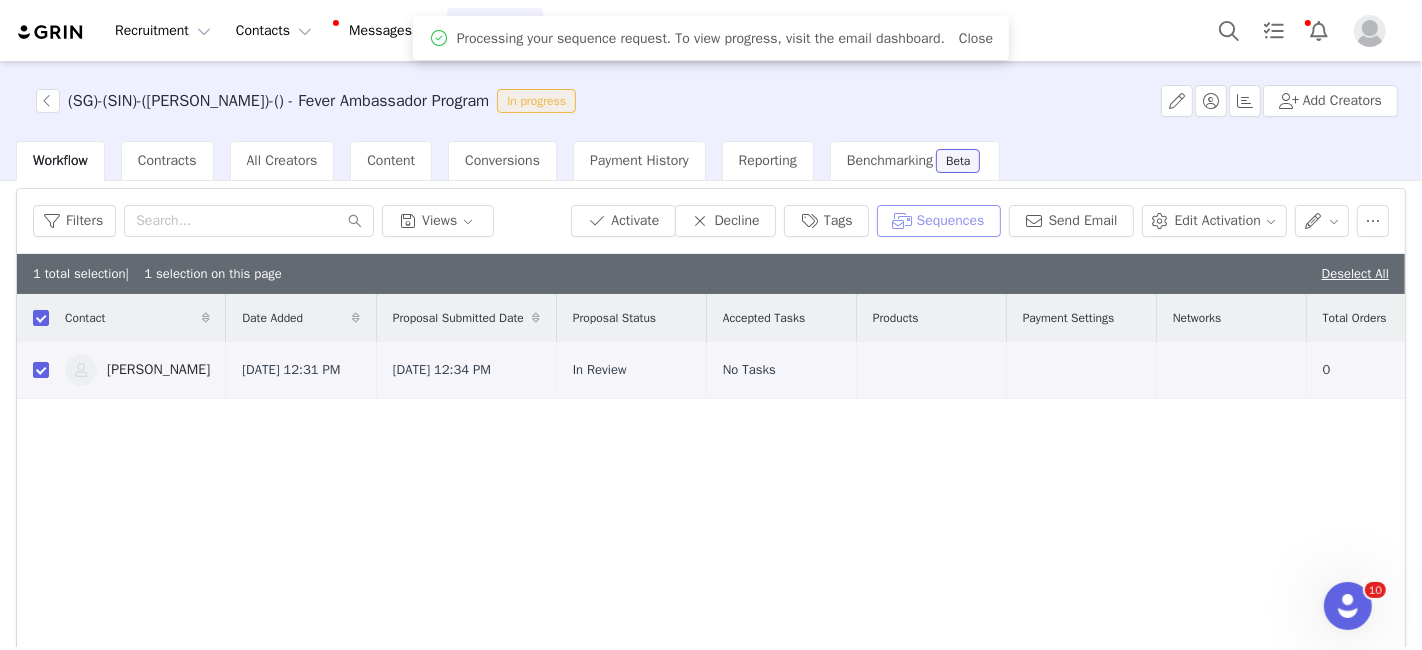 scroll, scrollTop: 0, scrollLeft: 0, axis: both 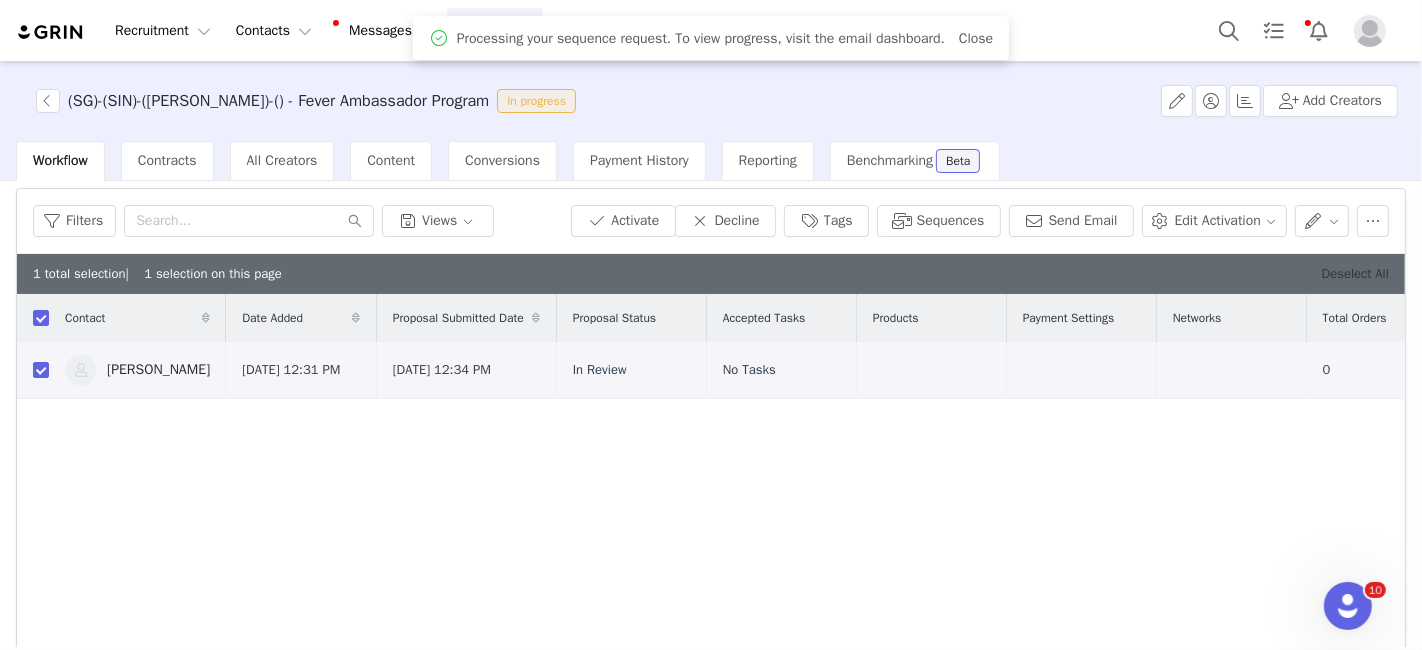 click on "Deselect All" at bounding box center (1355, 273) 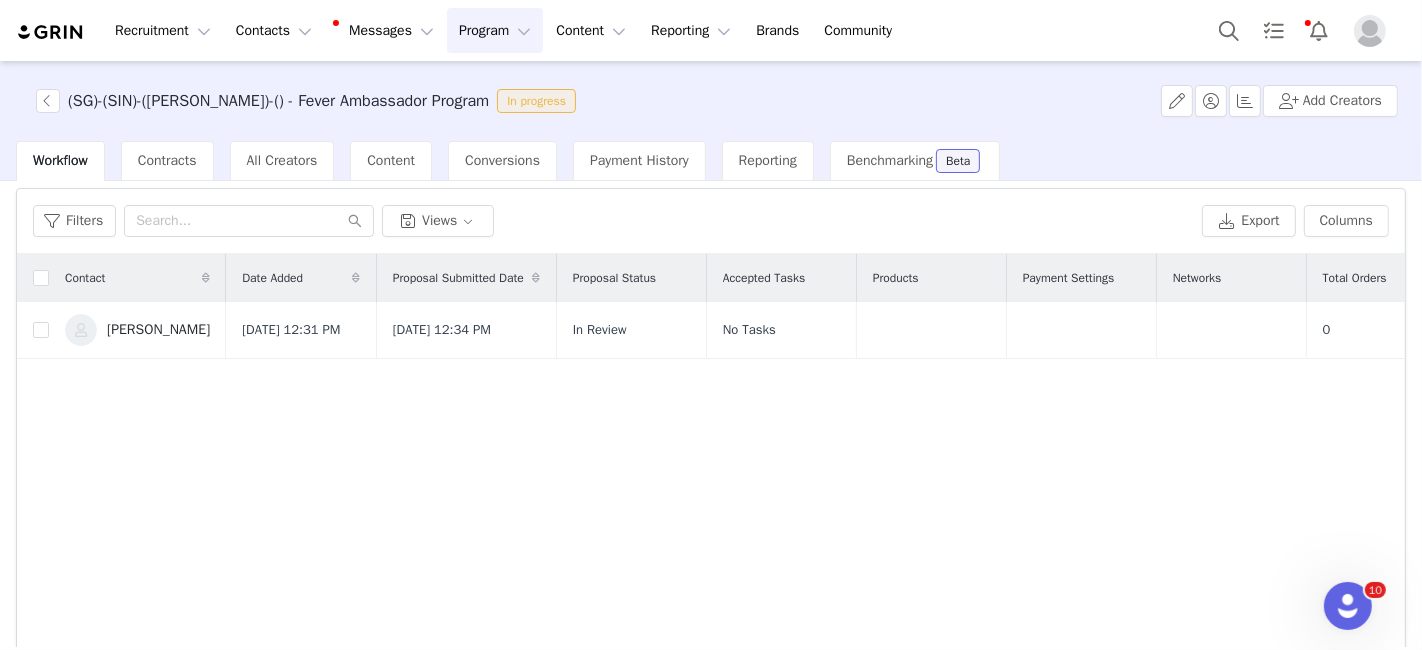 click on "(SG)-(SIN)-([PERSON_NAME])-() - Fever Ambassador Program In progress     Add Creators" at bounding box center (711, 101) 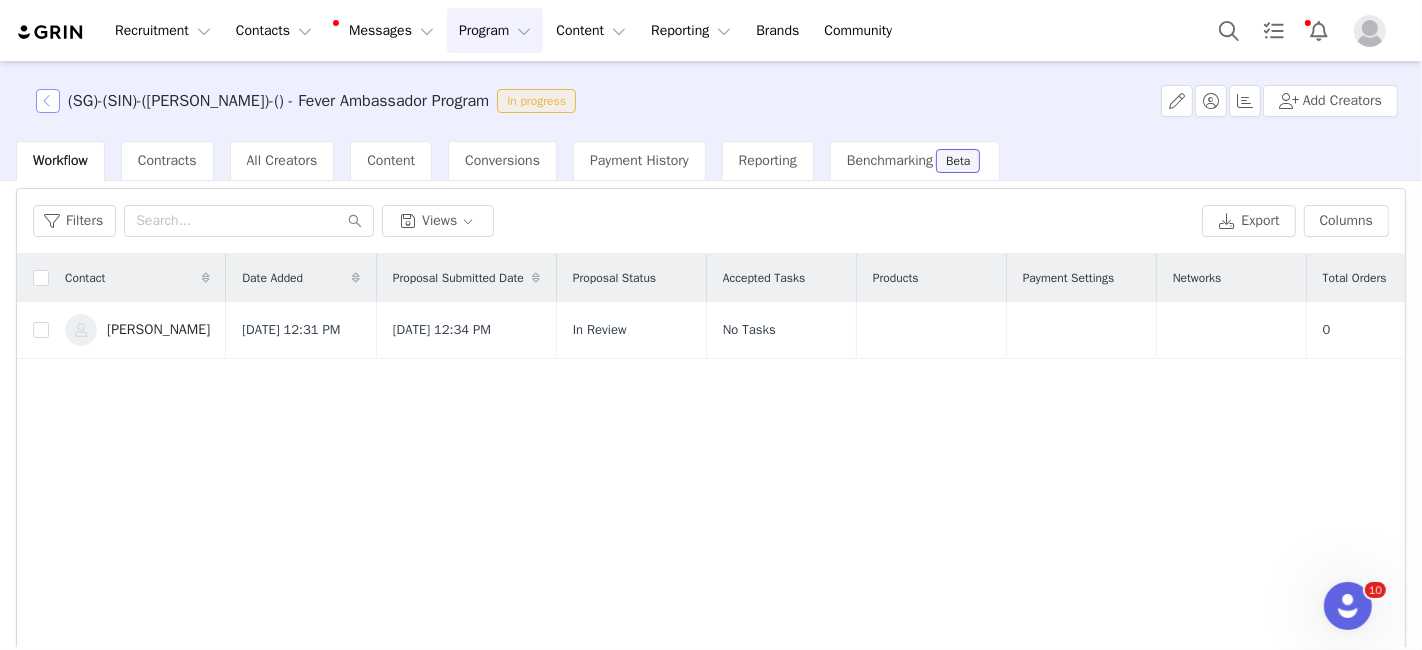 click at bounding box center (48, 101) 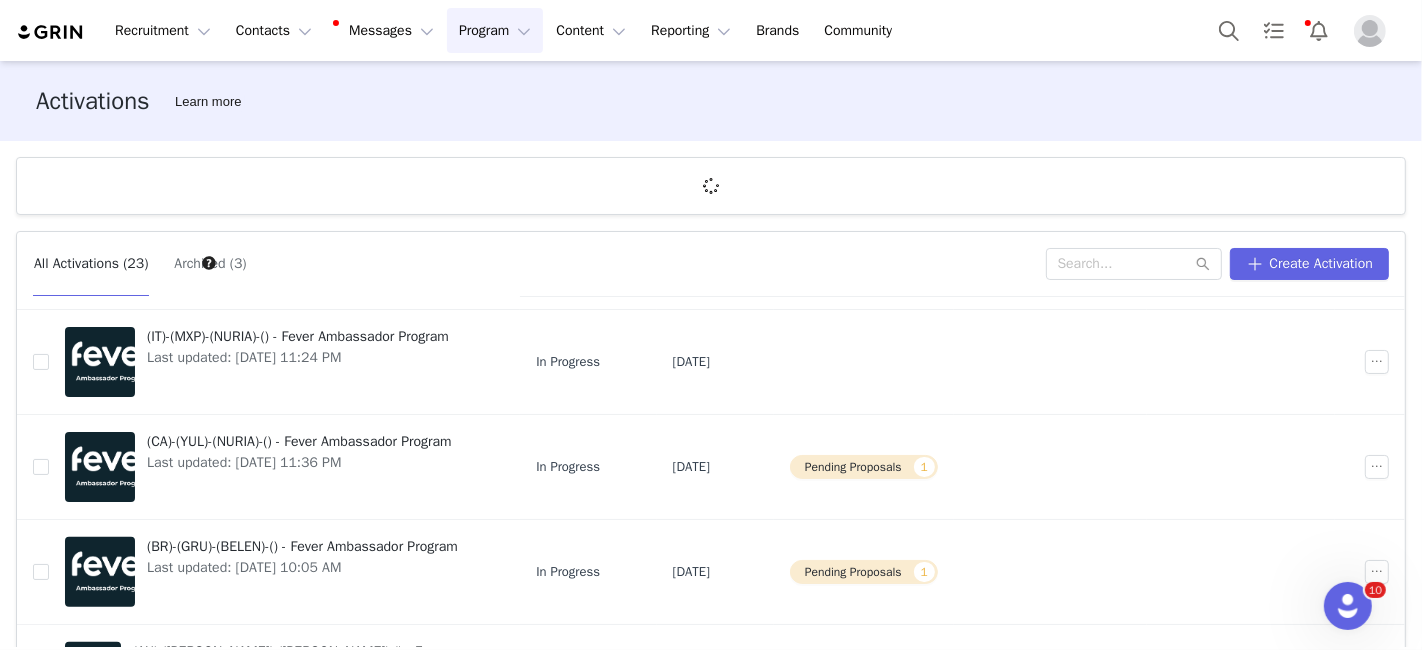 scroll, scrollTop: 743, scrollLeft: 0, axis: vertical 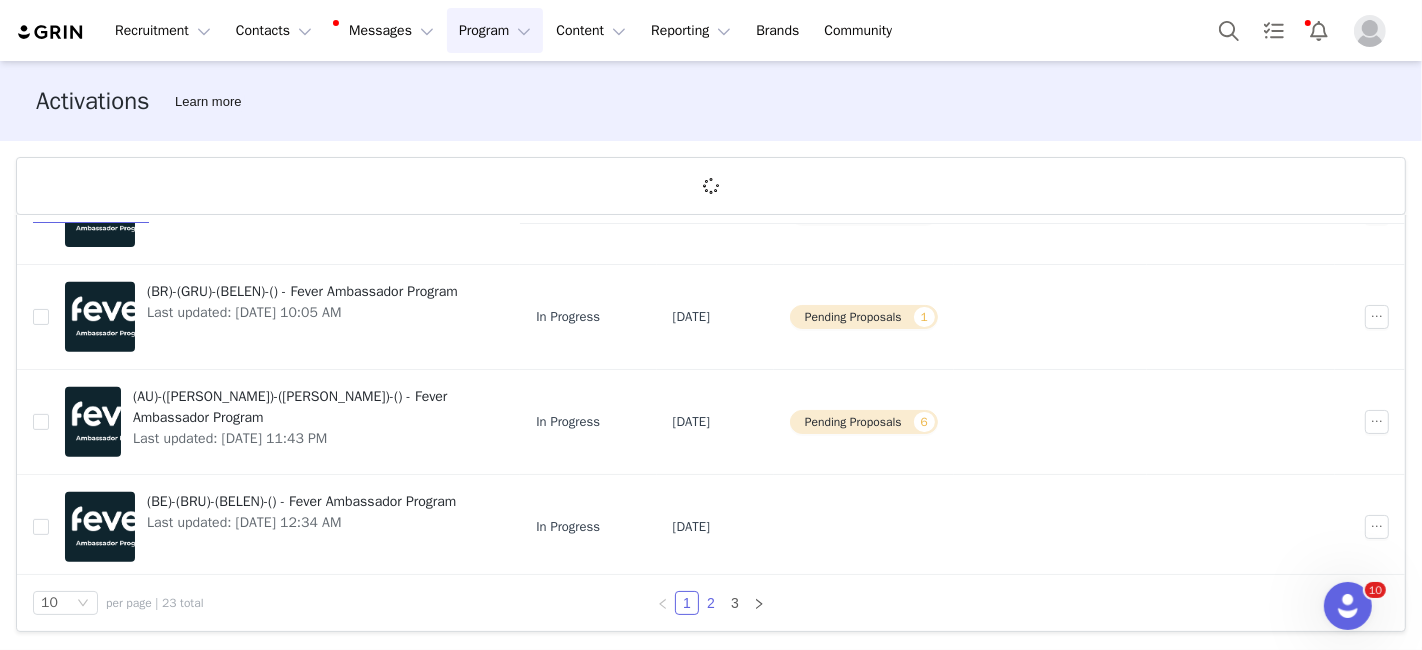 click on "2" at bounding box center [711, 603] 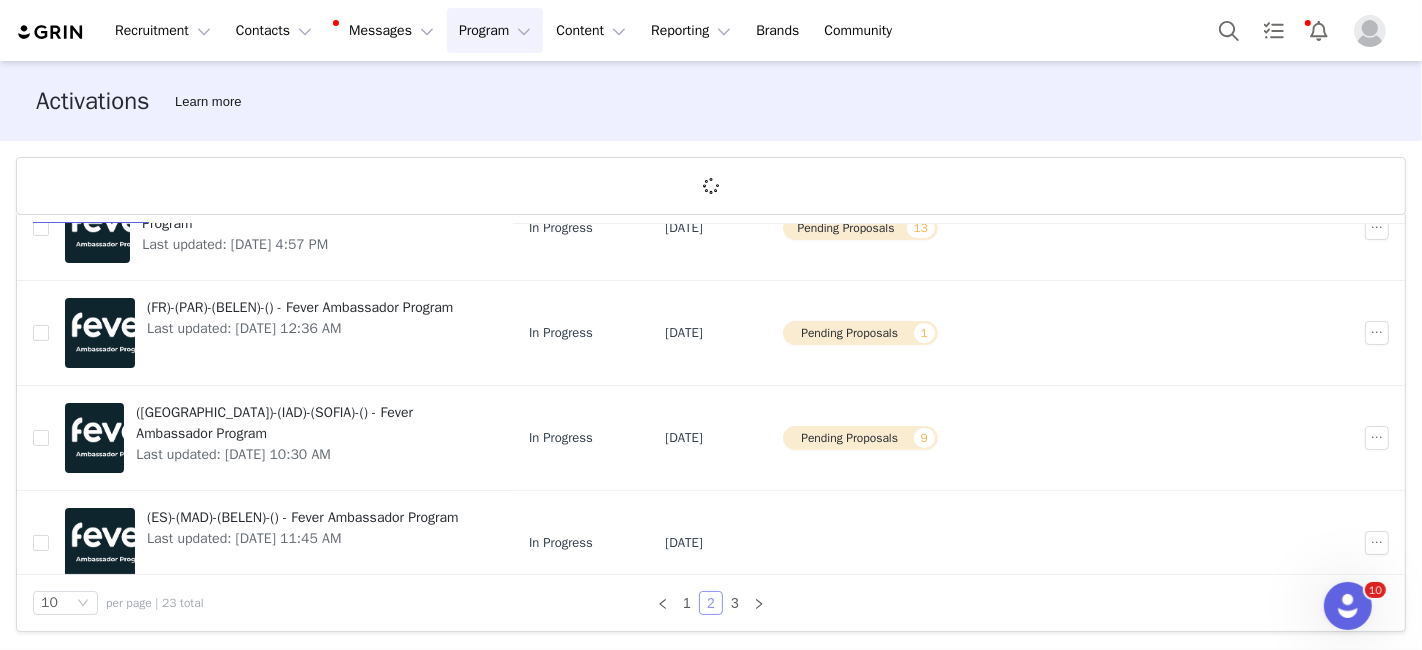 scroll, scrollTop: 463, scrollLeft: 0, axis: vertical 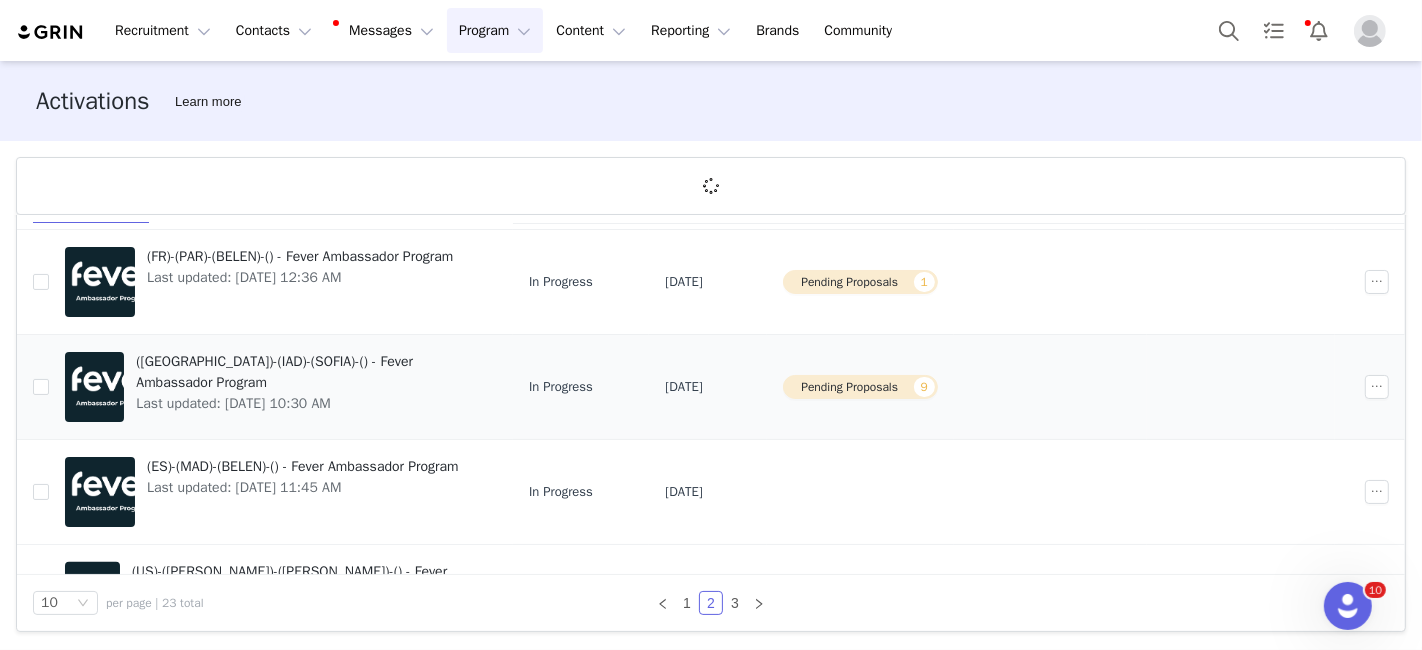 click on "Pending Proposals 9" at bounding box center (860, 387) 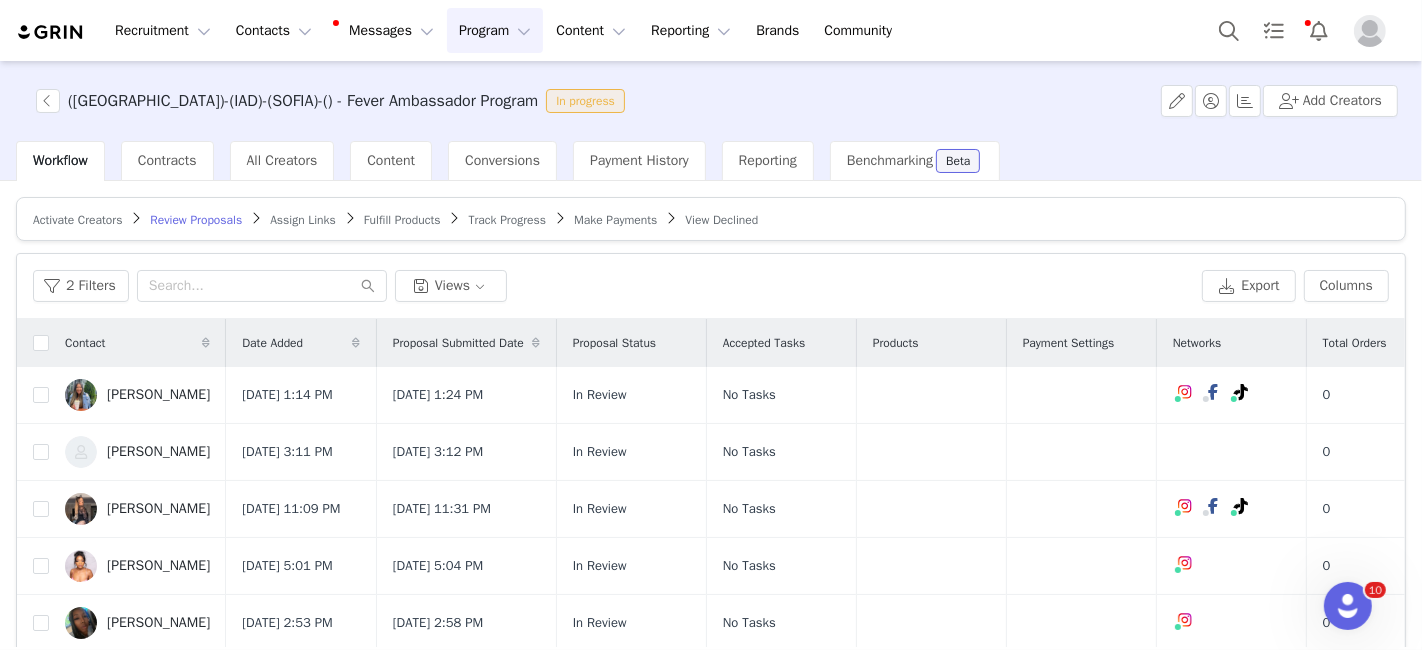 click on "Date Added" at bounding box center (272, 343) 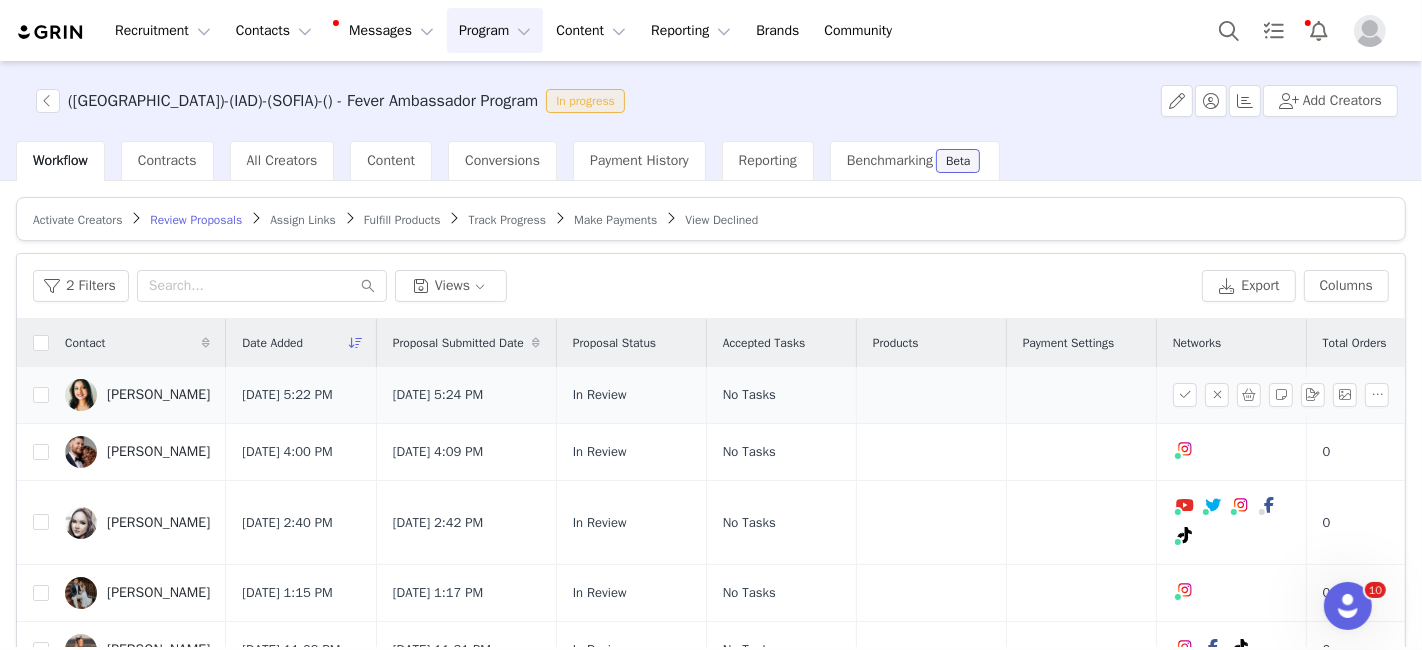 scroll, scrollTop: 122, scrollLeft: 0, axis: vertical 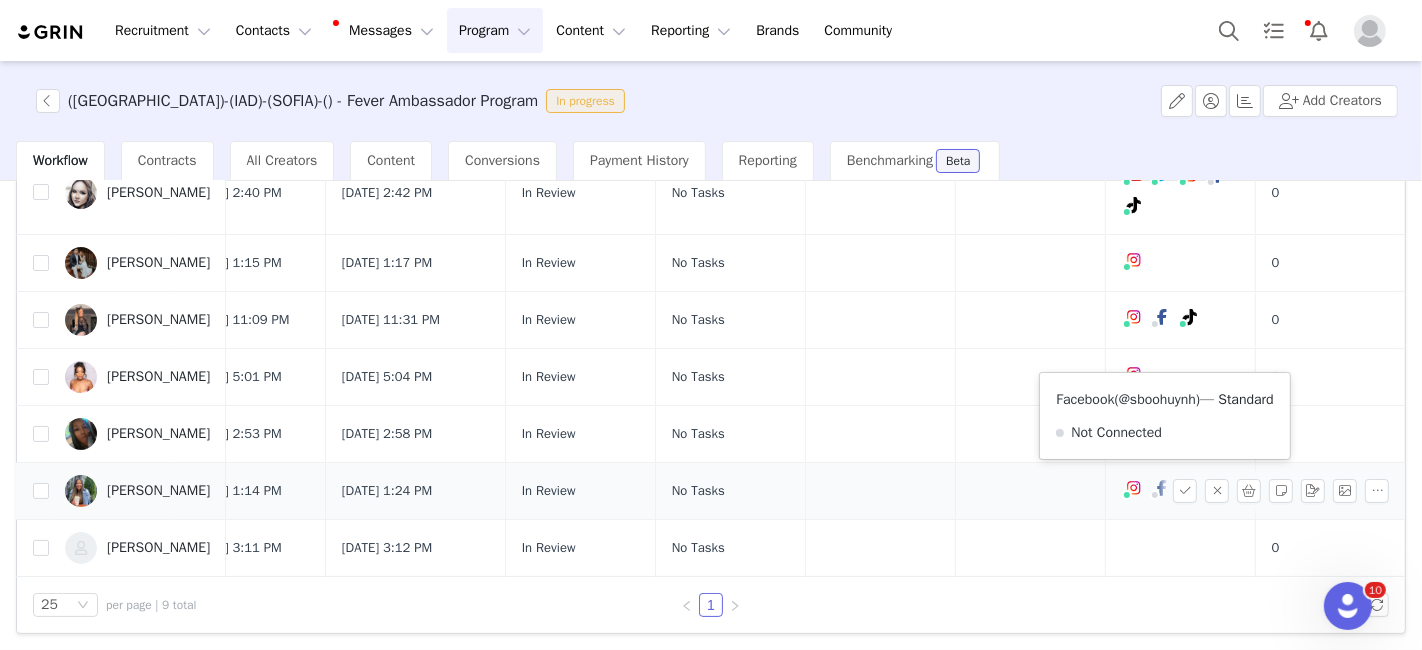 click on "@sboohuynh" at bounding box center (1157, 399) 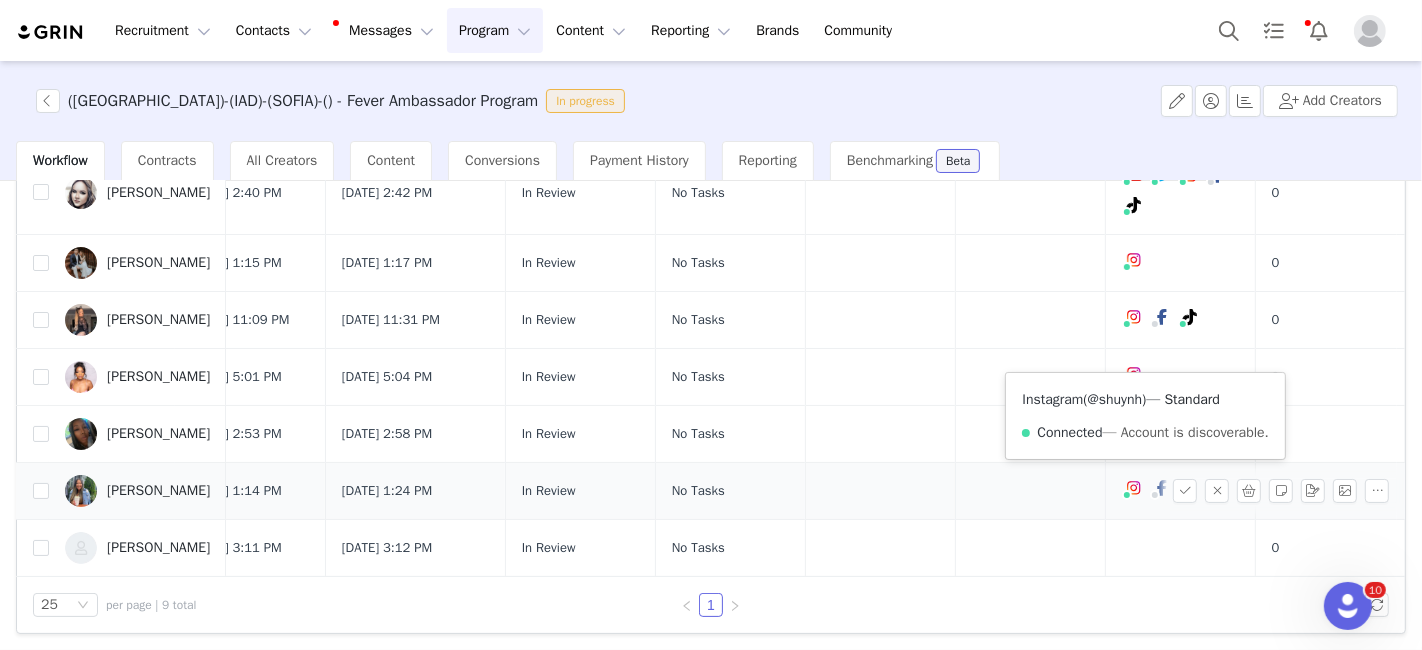 click on "@shuynh" at bounding box center [1115, 399] 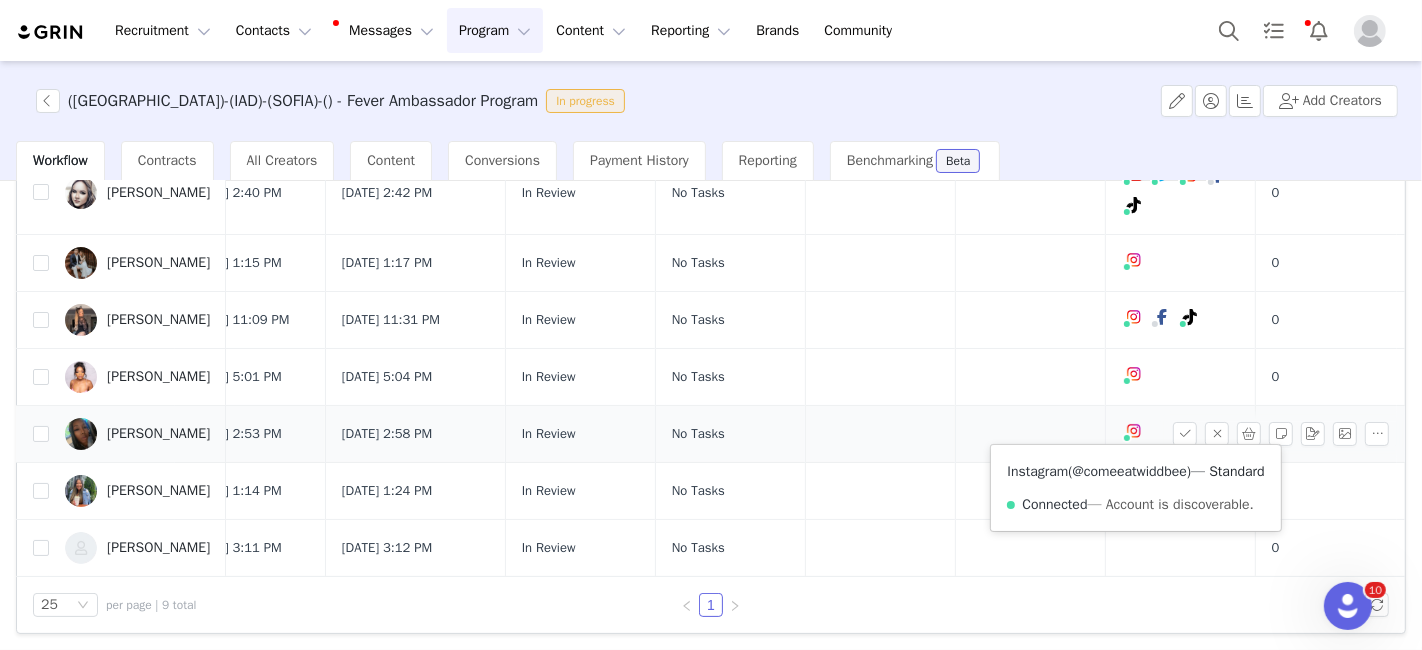 click on "@comeeatwiddbee" at bounding box center [1130, 471] 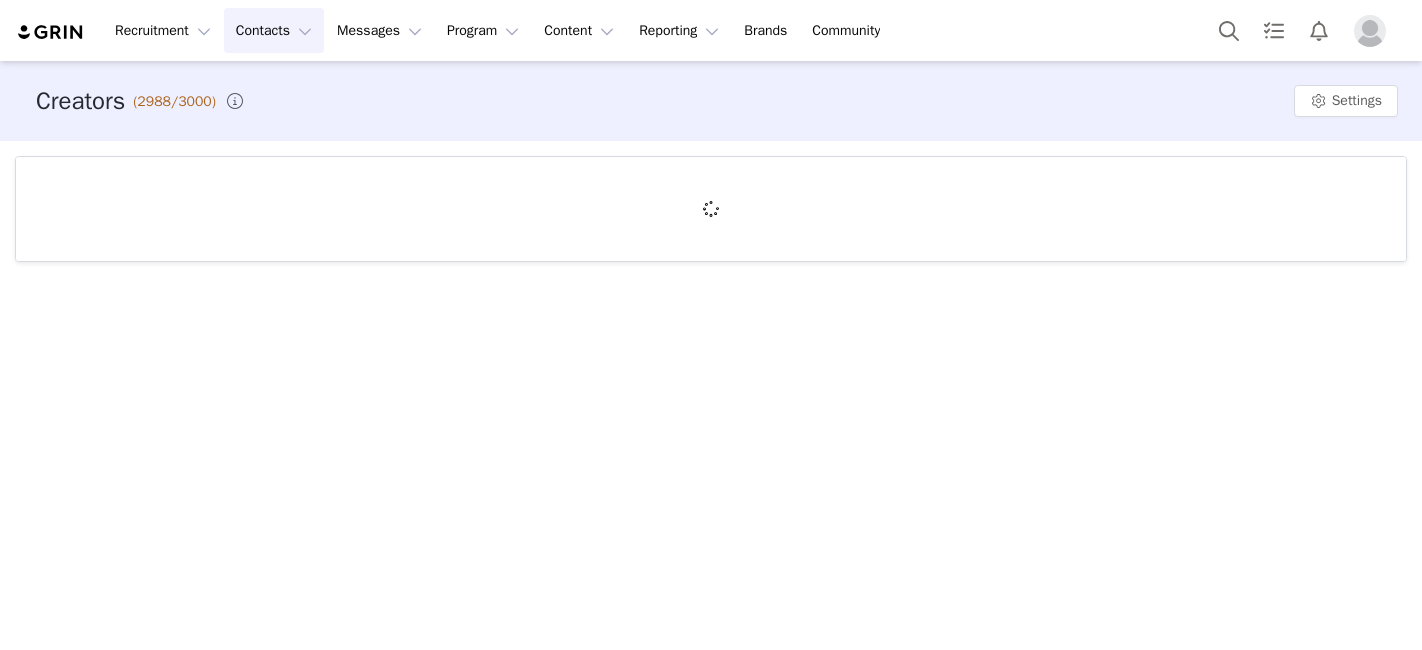 scroll, scrollTop: 0, scrollLeft: 0, axis: both 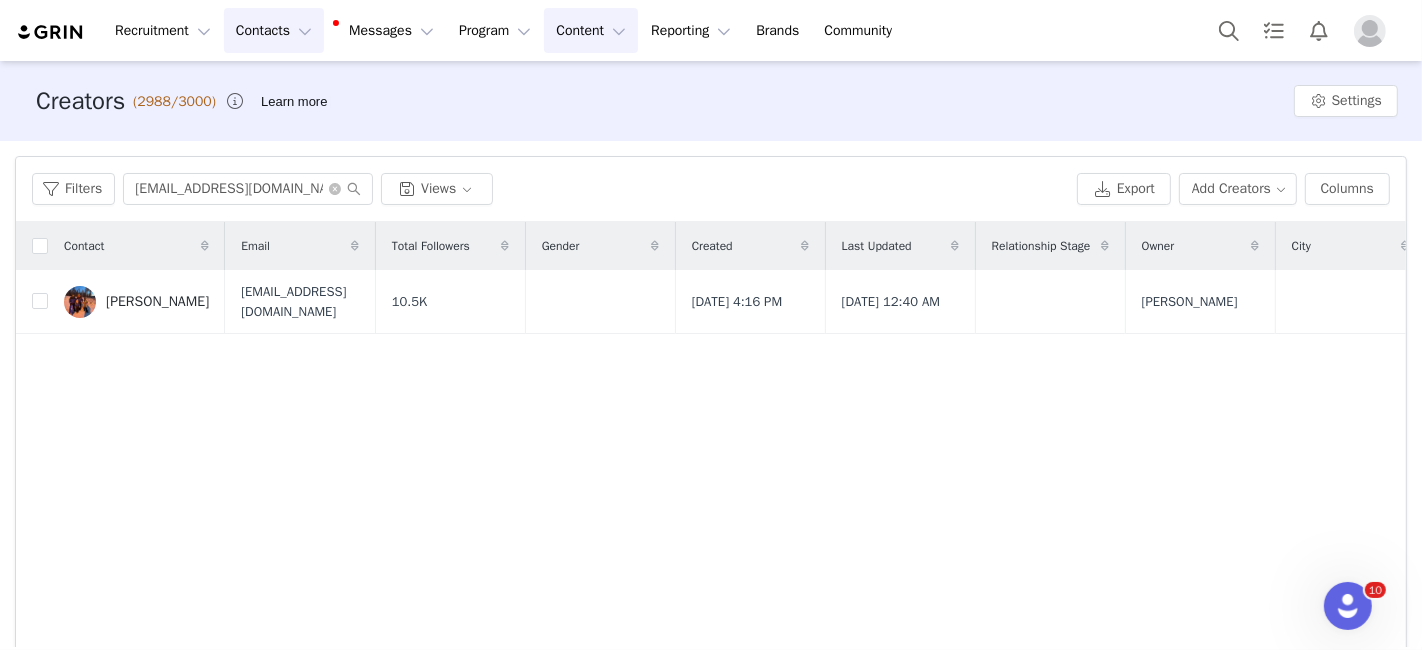 click on "Content Content" at bounding box center (591, 30) 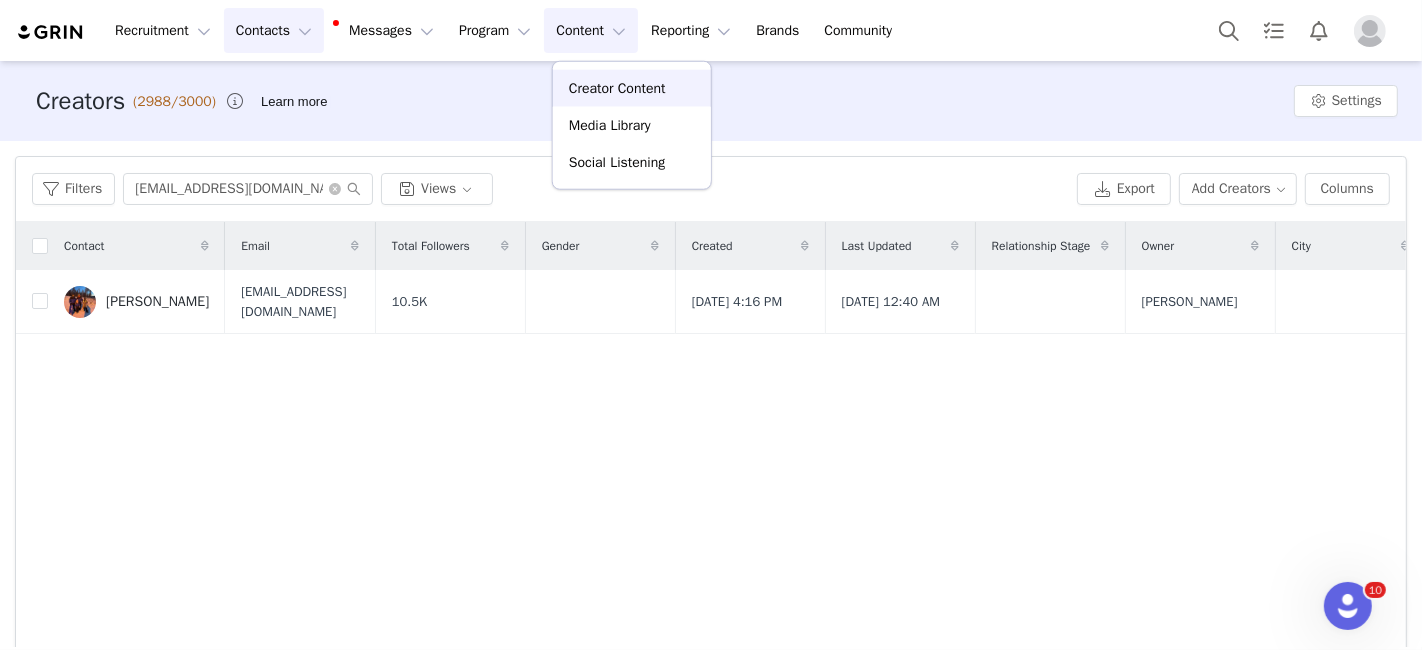 click on "Creator Content" at bounding box center (617, 88) 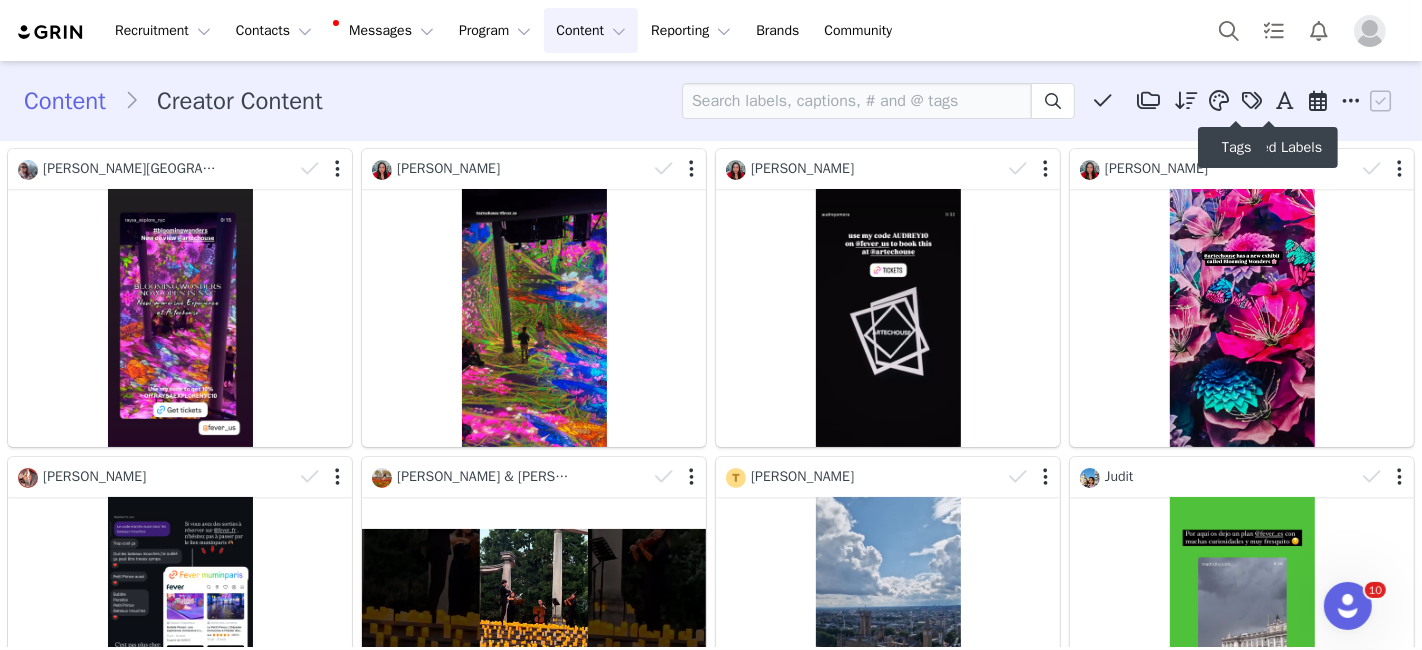 click at bounding box center (1253, 101) 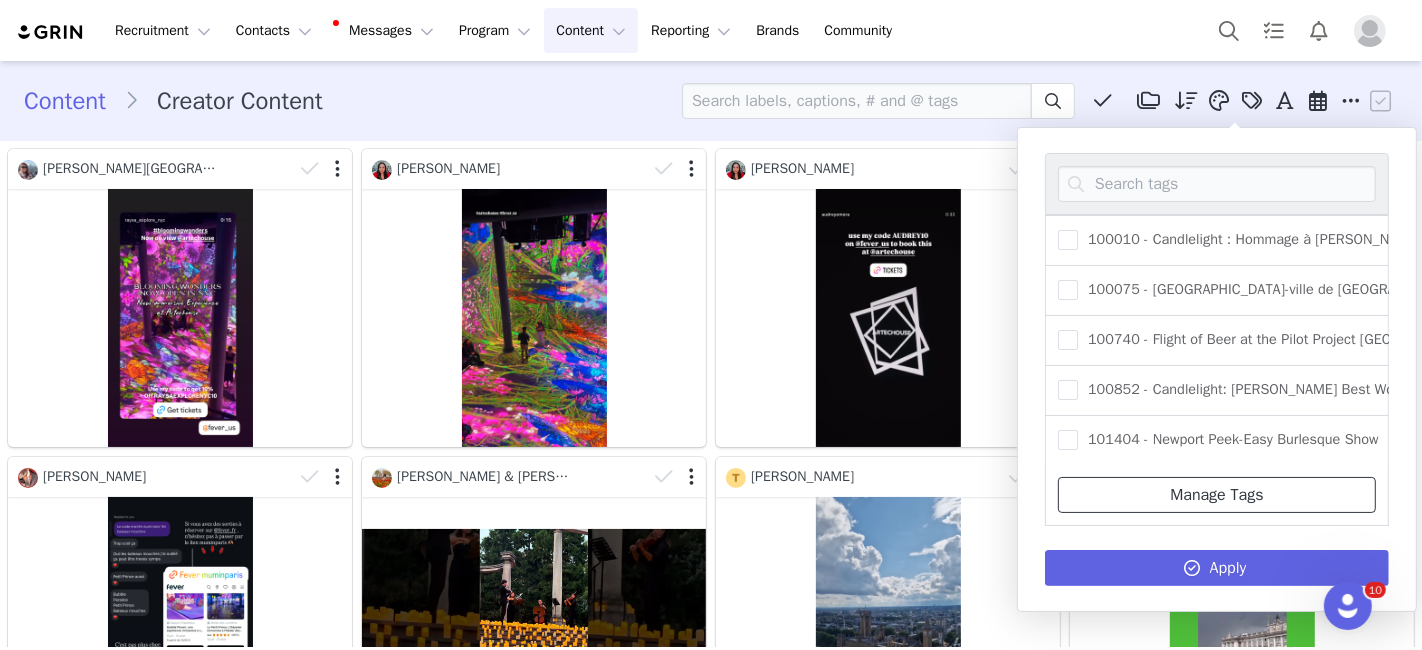 click on "Manage Tags" at bounding box center [1217, 495] 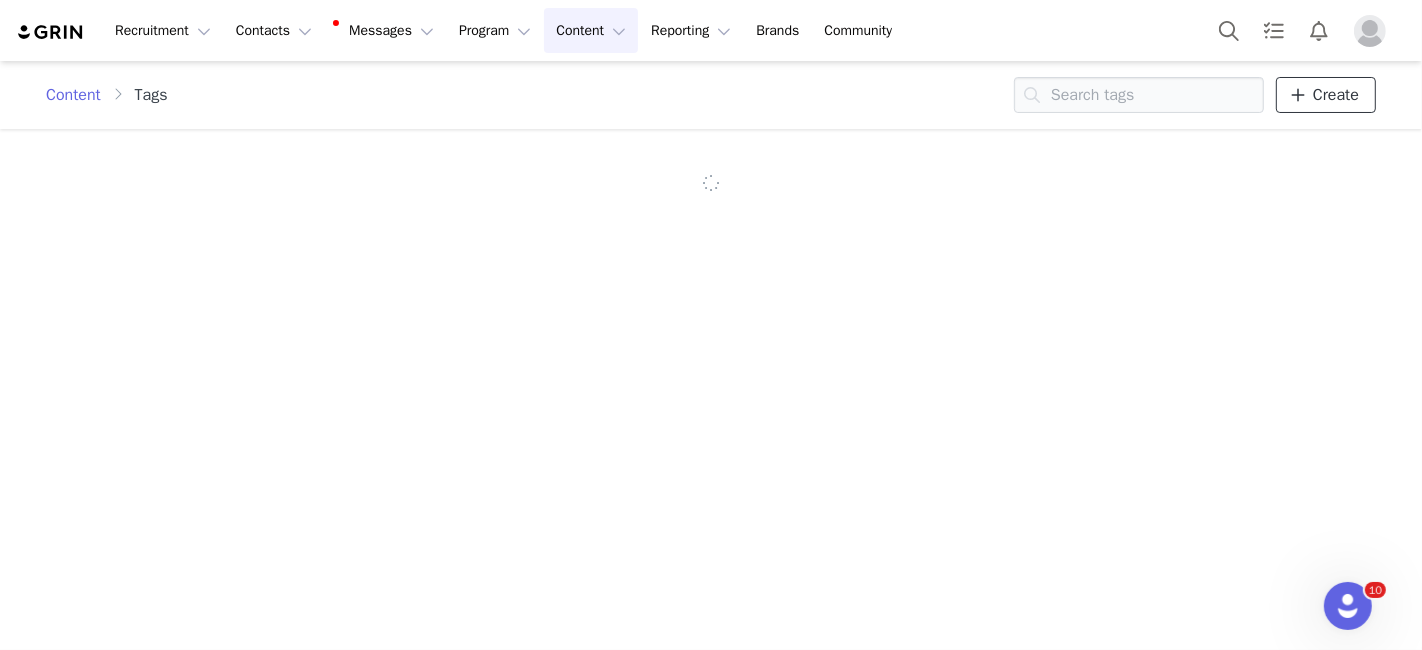 click on "Create" at bounding box center [1336, 95] 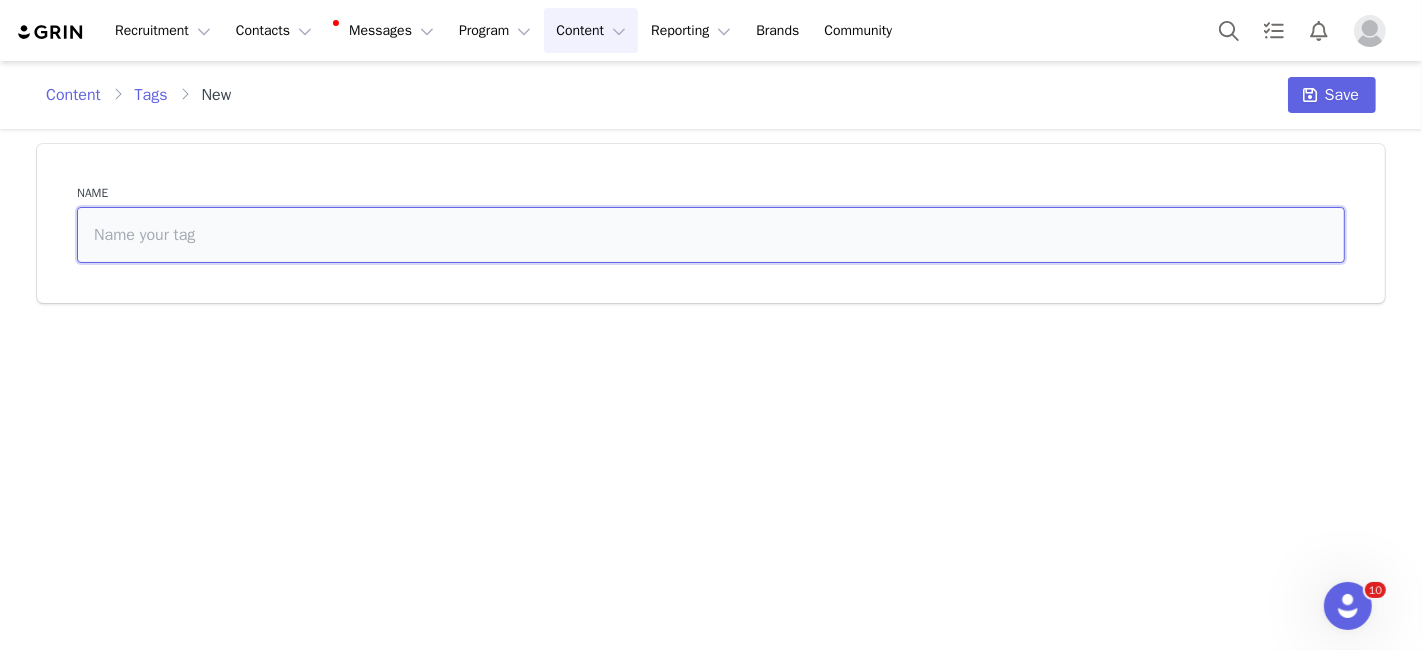 click at bounding box center [711, 235] 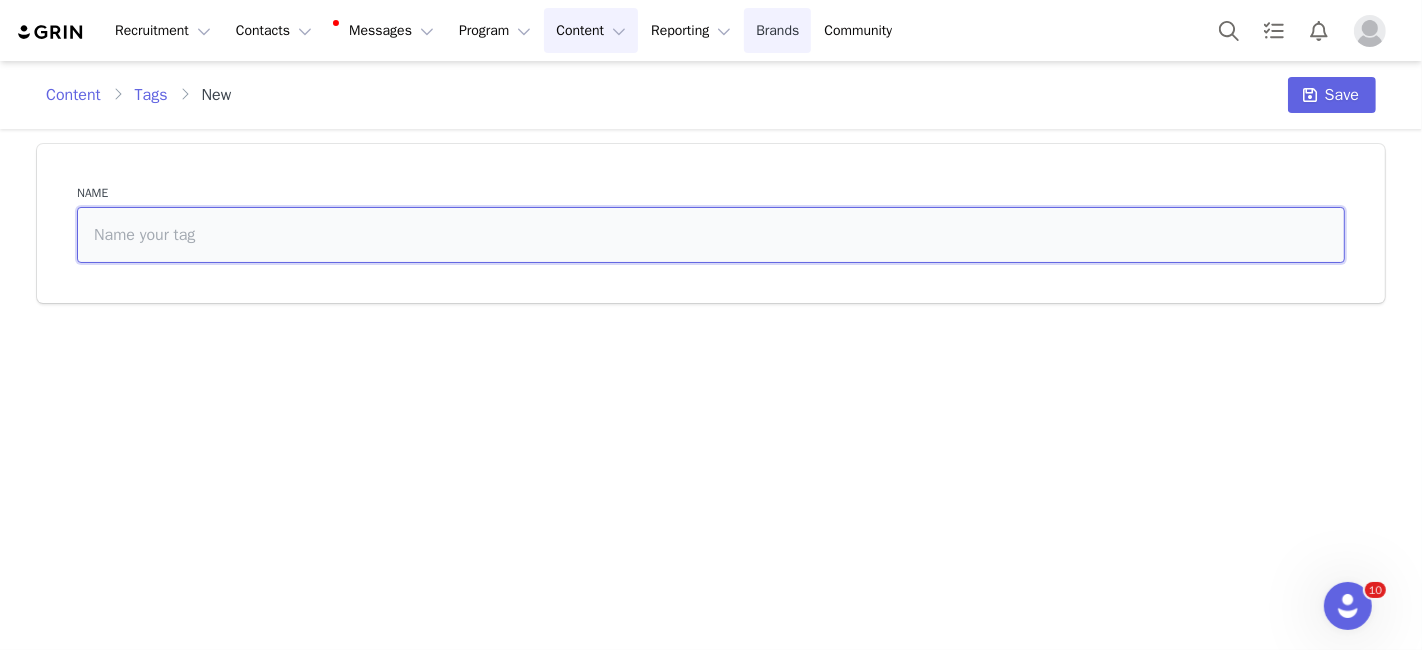 paste on "330118" 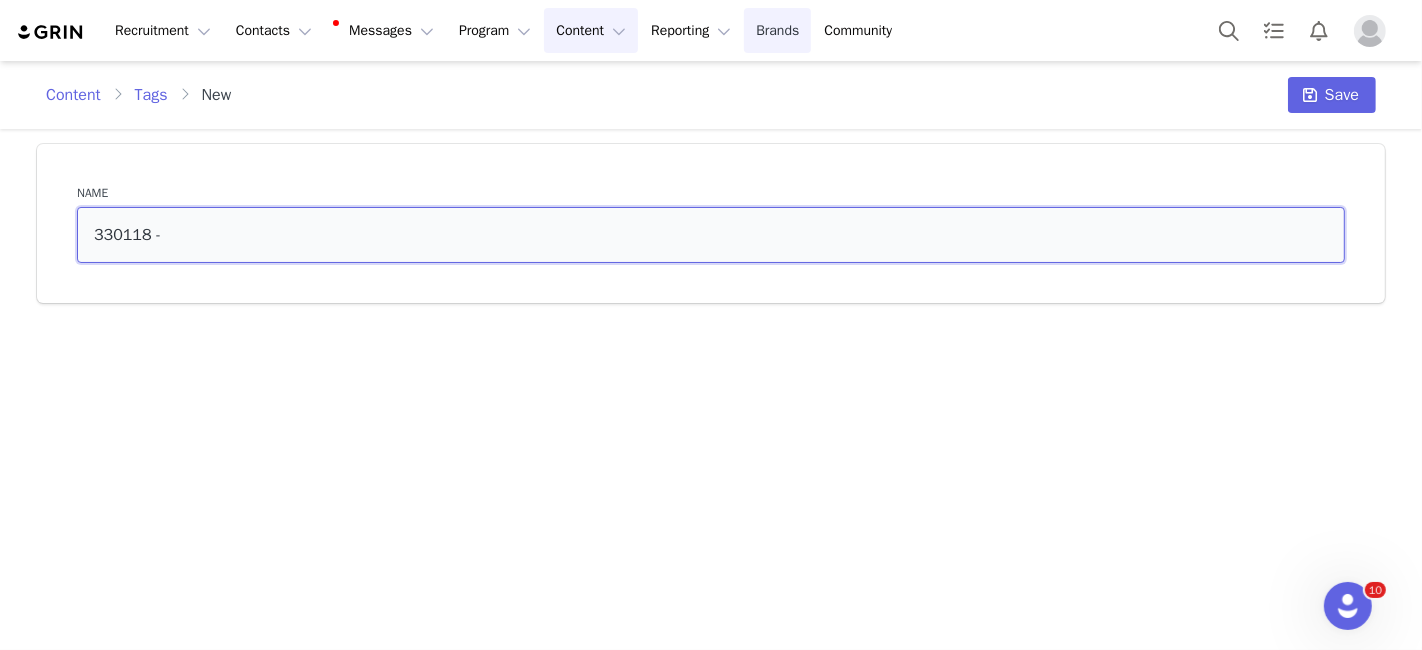 paste on "Ben & Jerry’s Sundaes in the Park Festival" 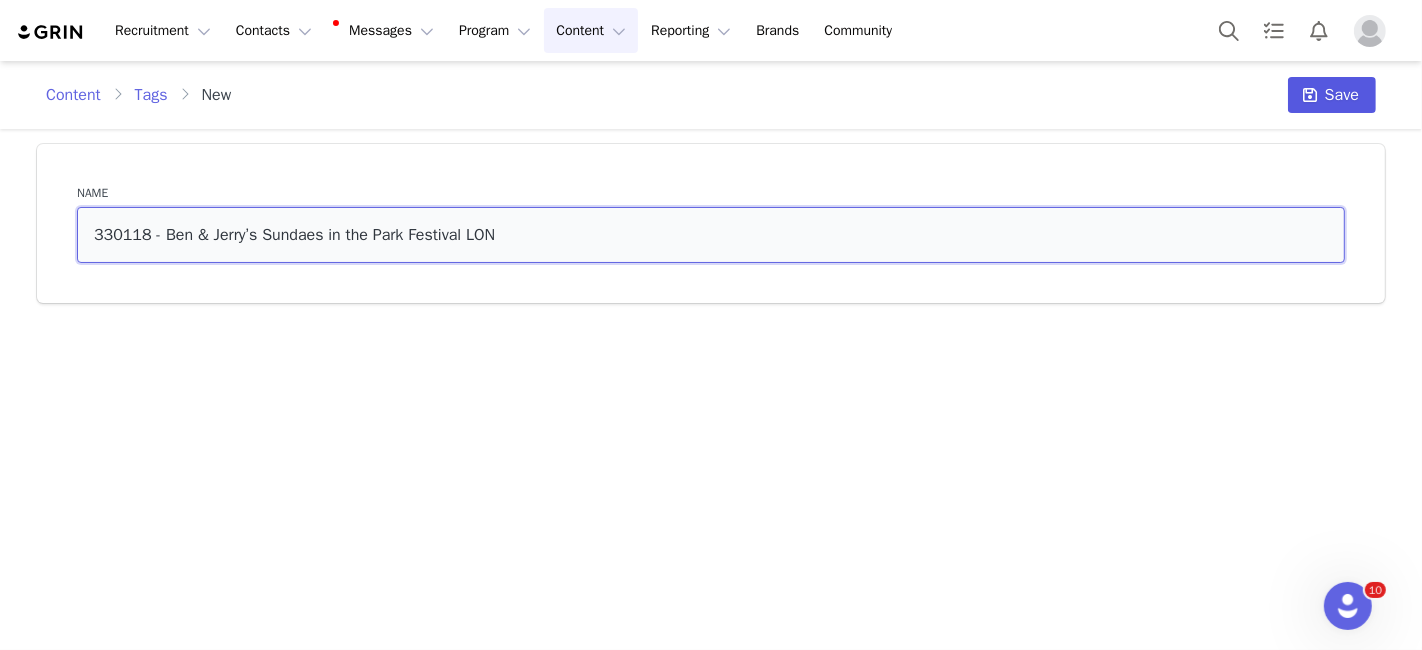 type on "330118 - Ben & Jerry’s Sundaes in the Park Festival LON" 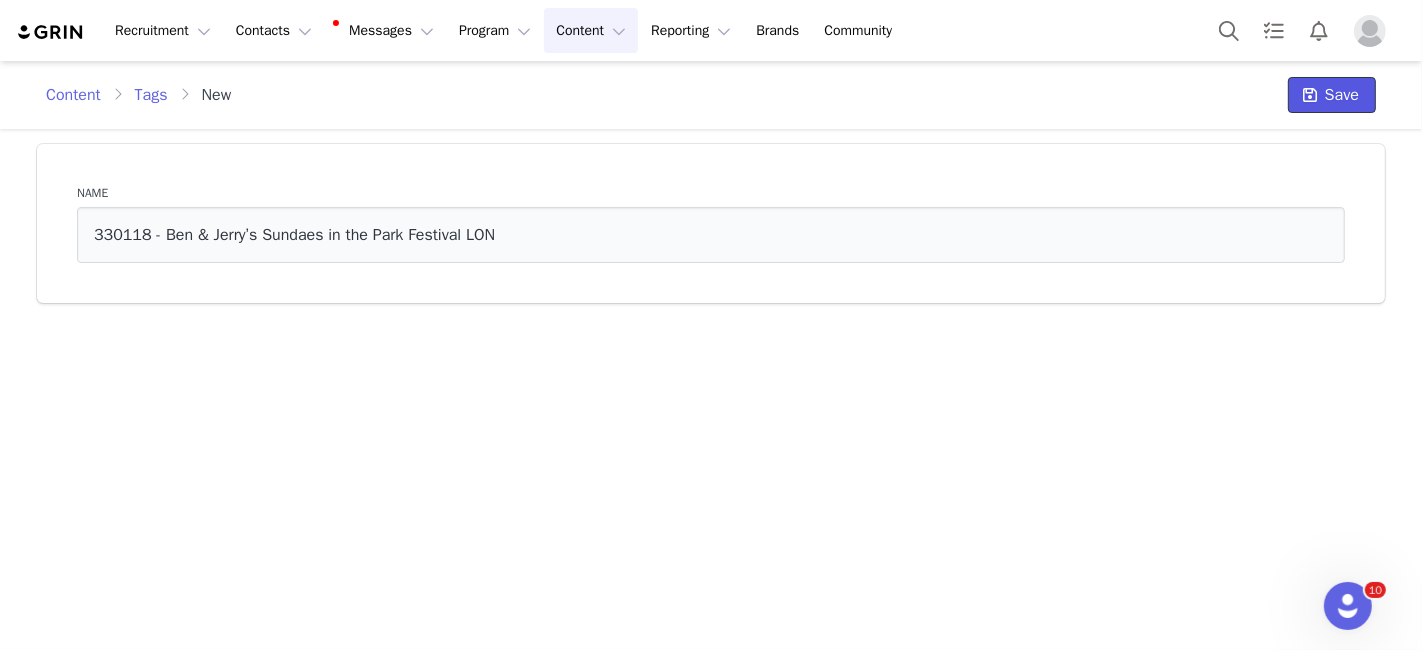 click on "Save" at bounding box center [1342, 95] 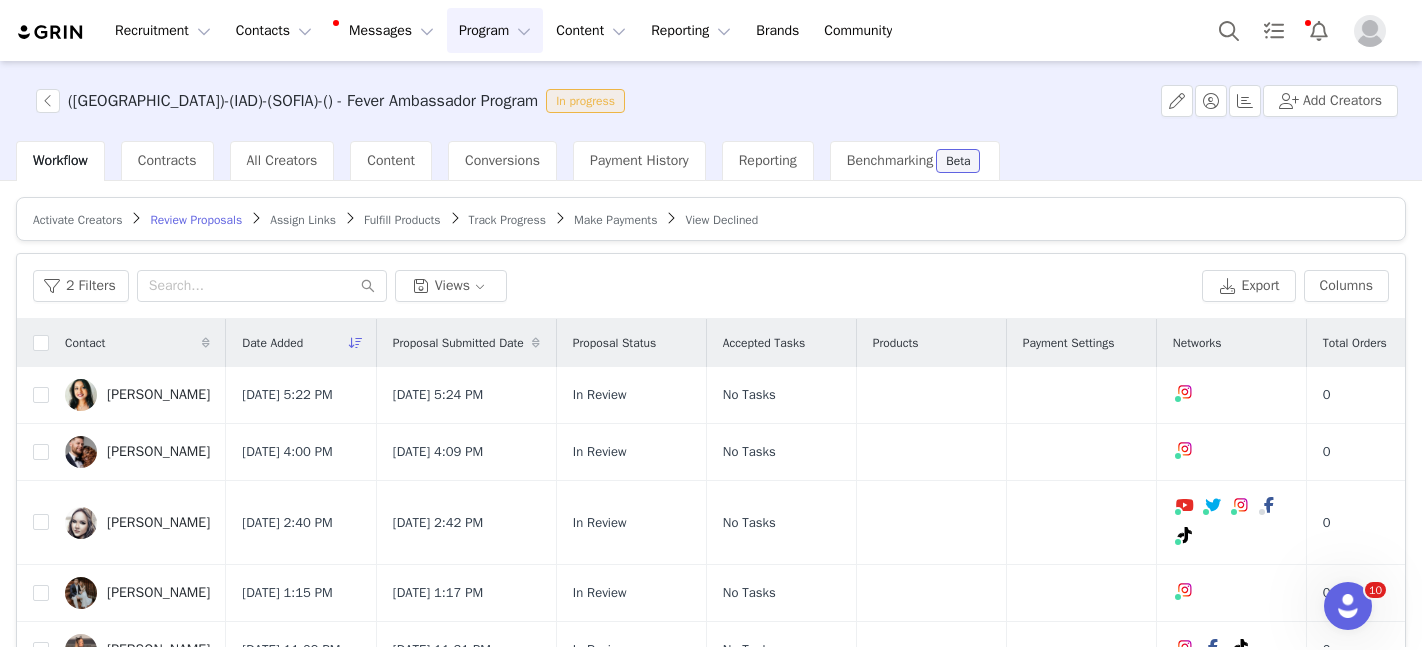 scroll, scrollTop: 0, scrollLeft: 0, axis: both 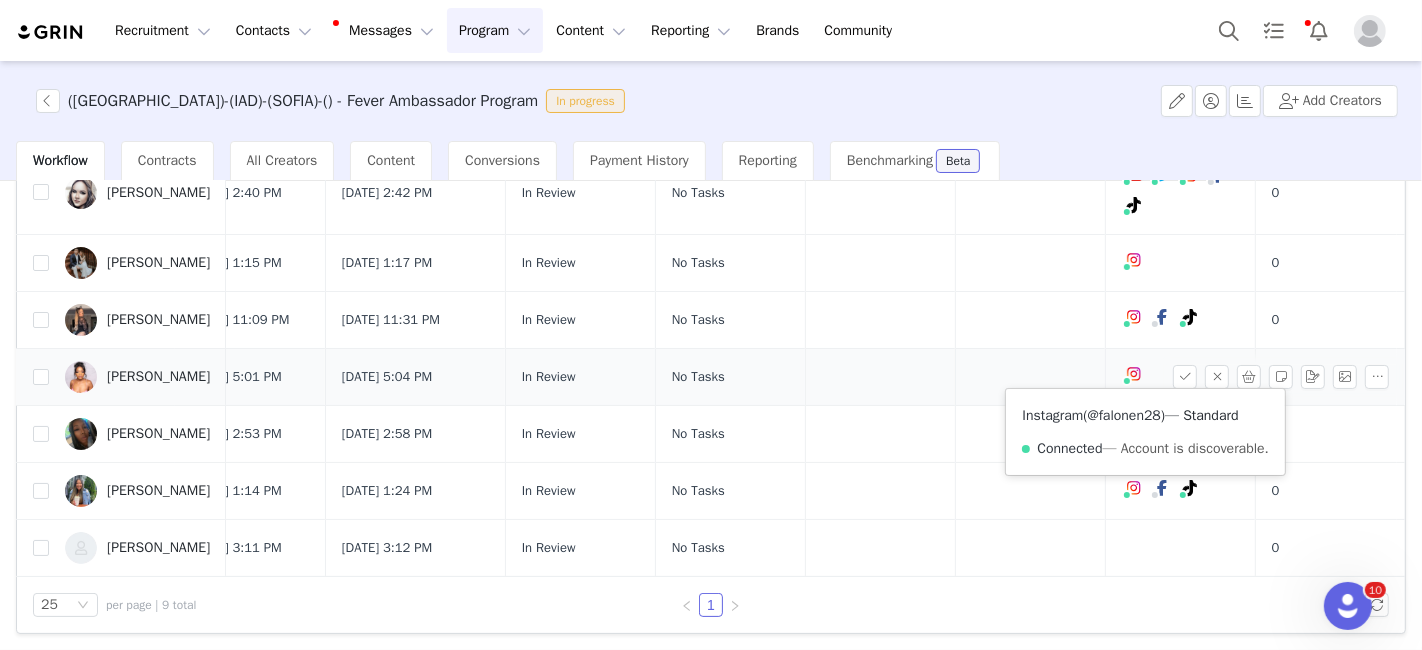 click on "@falonen28" at bounding box center (1124, 415) 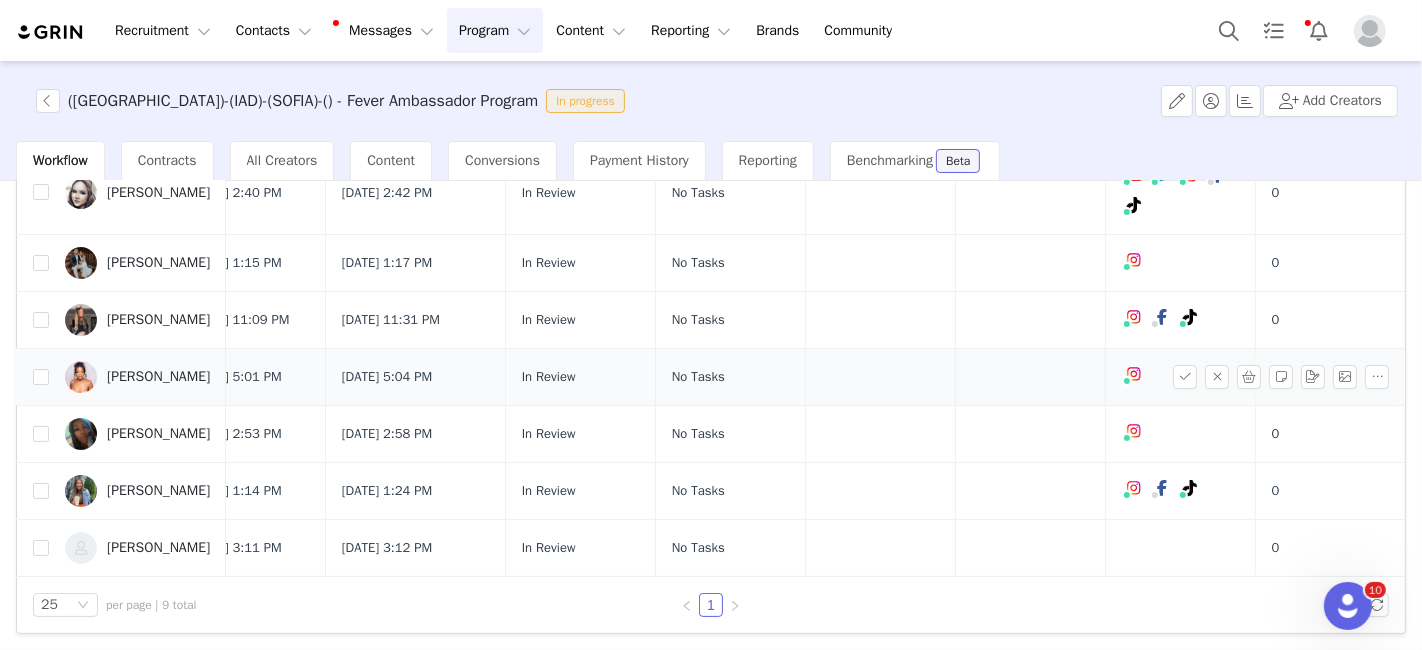 scroll, scrollTop: 85, scrollLeft: 102, axis: both 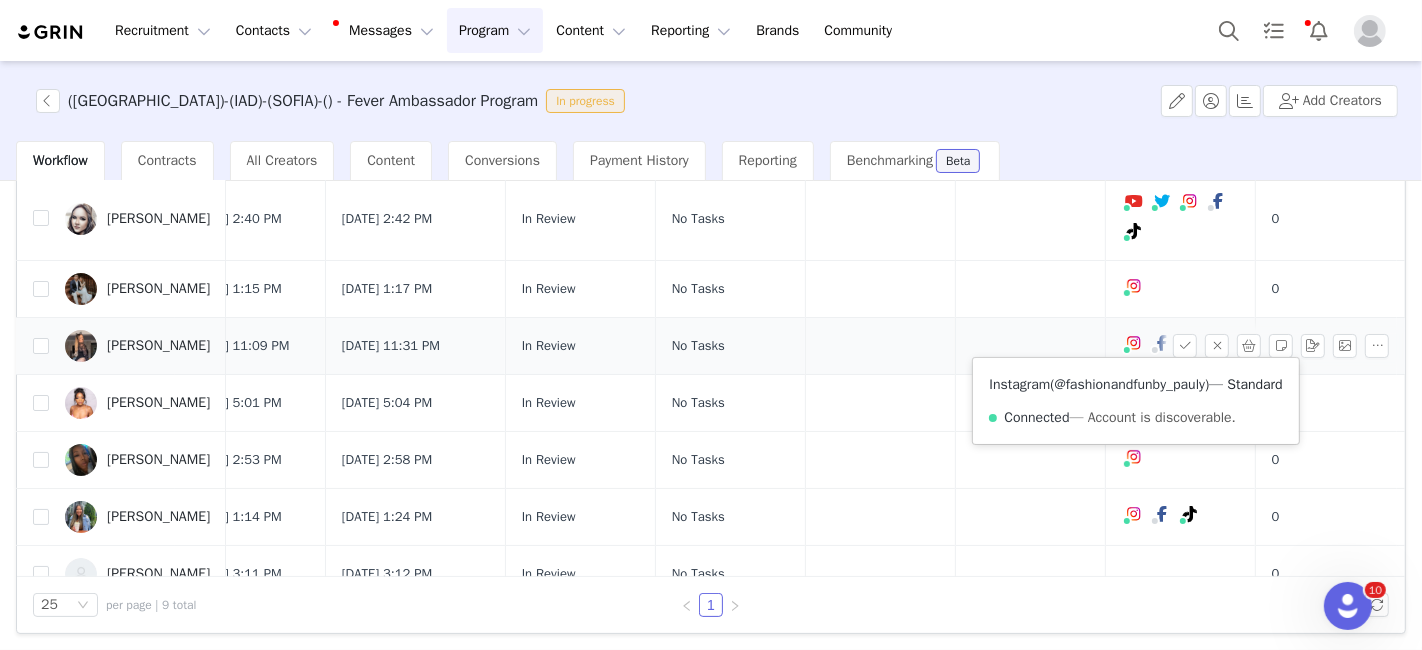 click on "@fashionandfunby_pauly" at bounding box center (1130, 384) 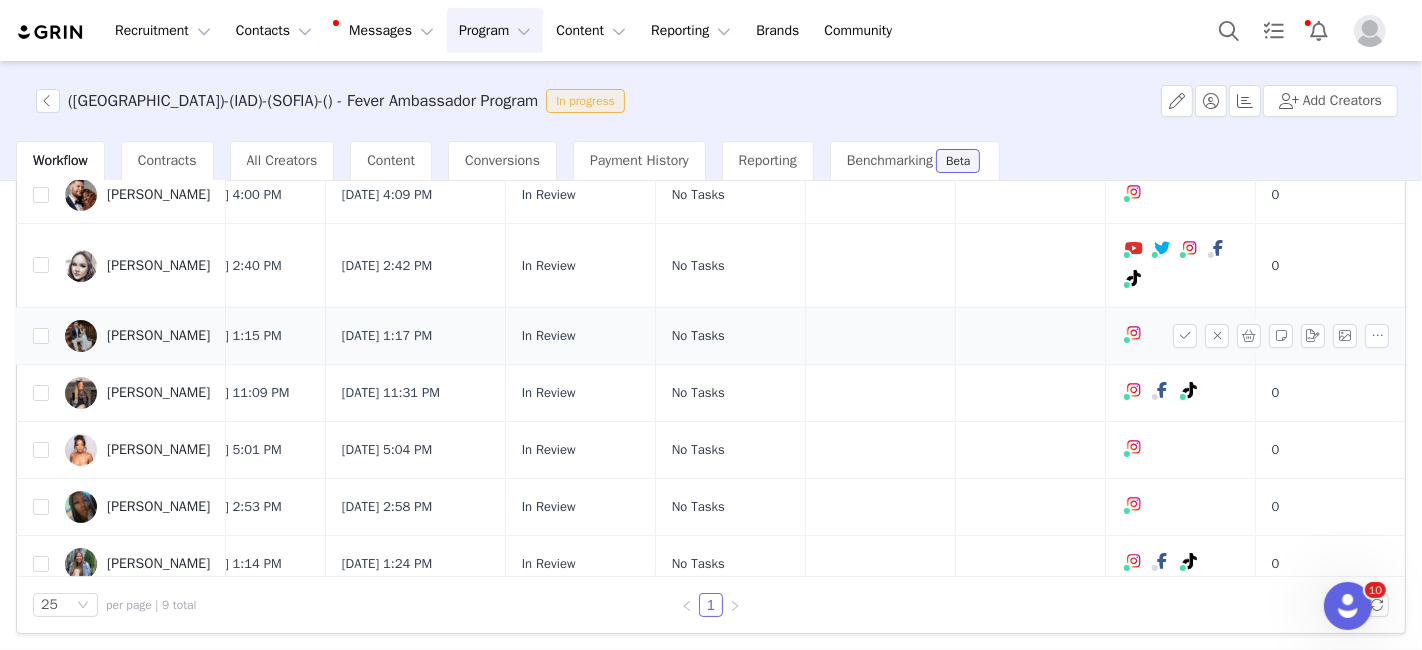 scroll, scrollTop: 2, scrollLeft: 102, axis: both 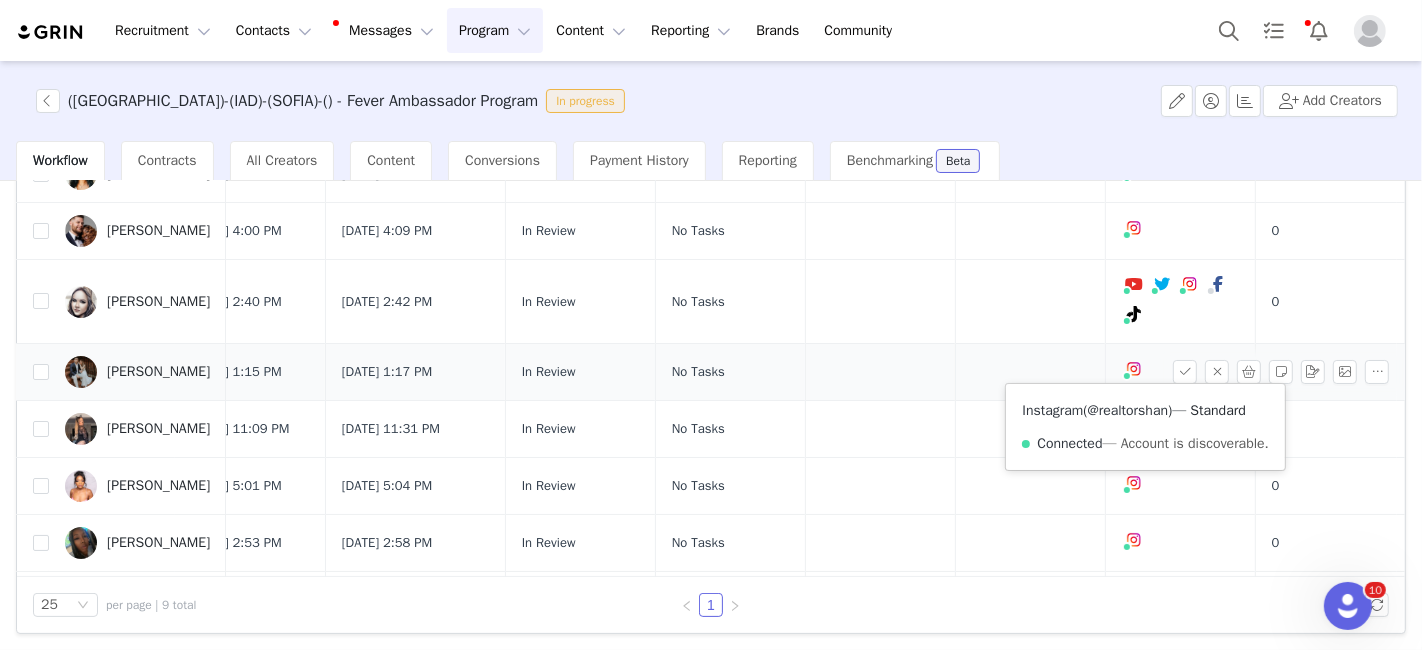 click on "@realtorshan" at bounding box center [1128, 410] 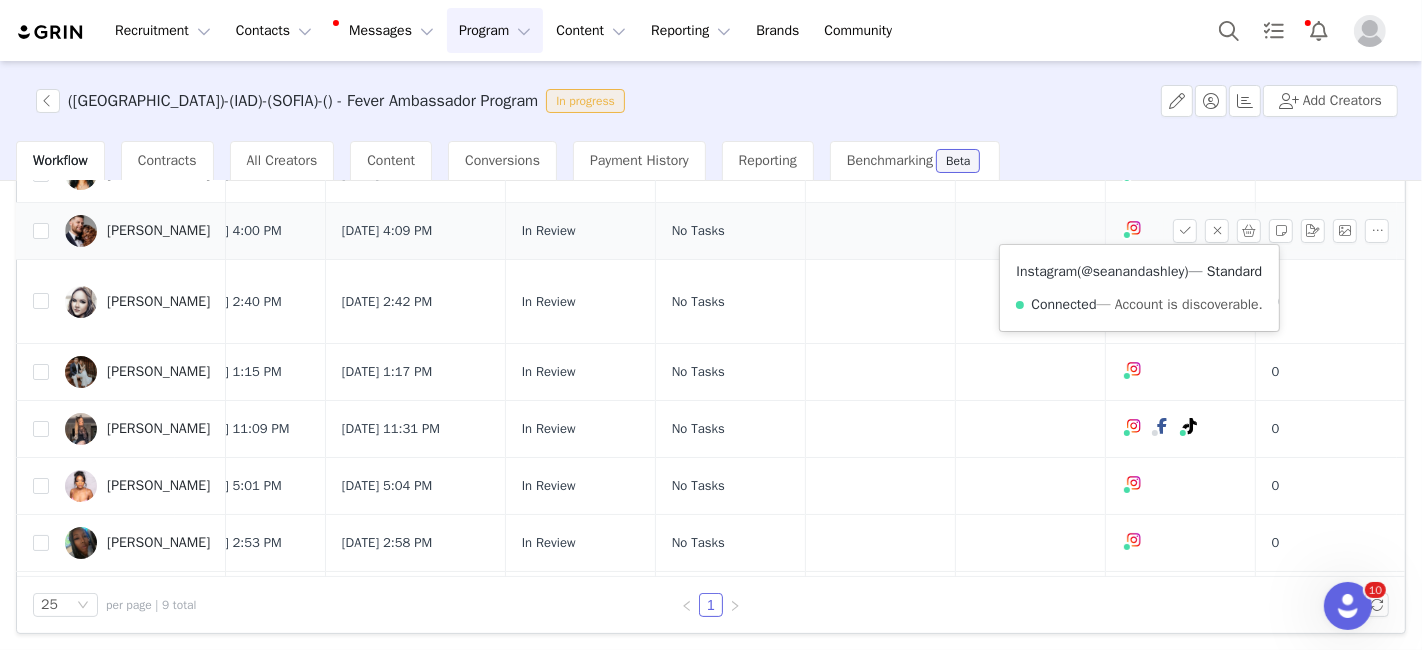 click on "@seanandashley" at bounding box center (1133, 271) 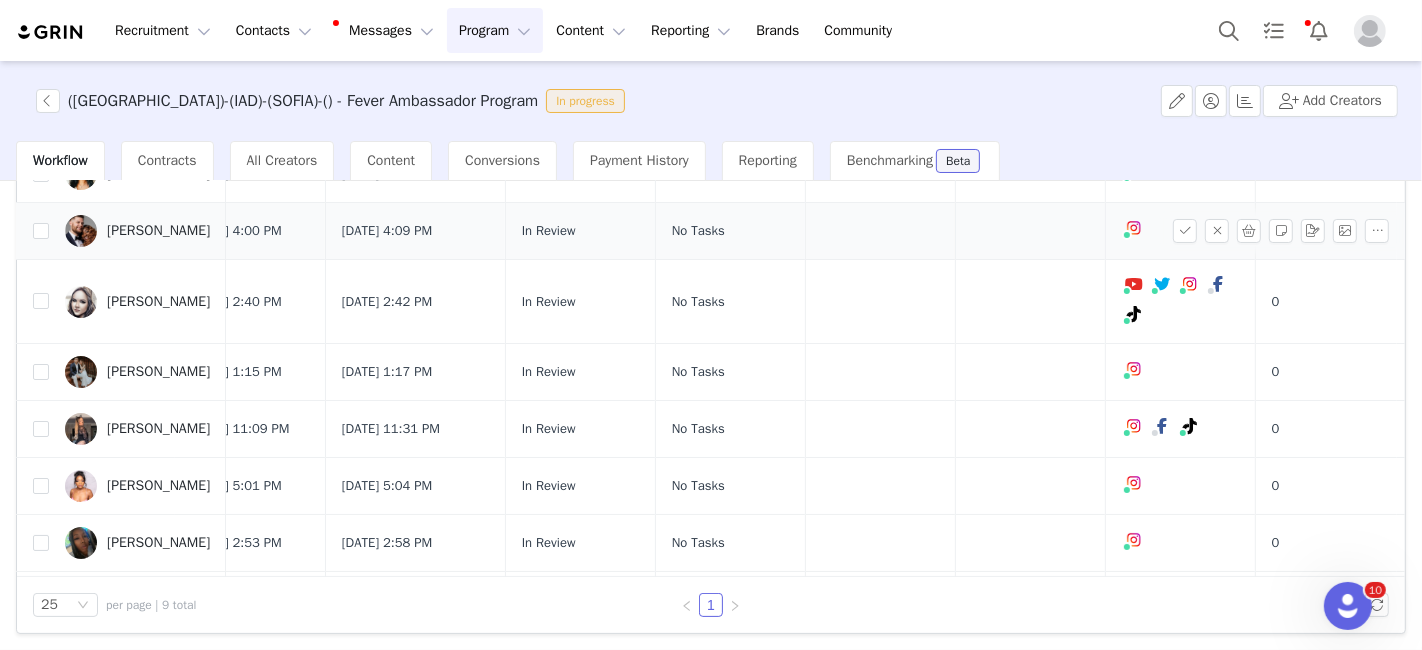 scroll, scrollTop: 0, scrollLeft: 102, axis: horizontal 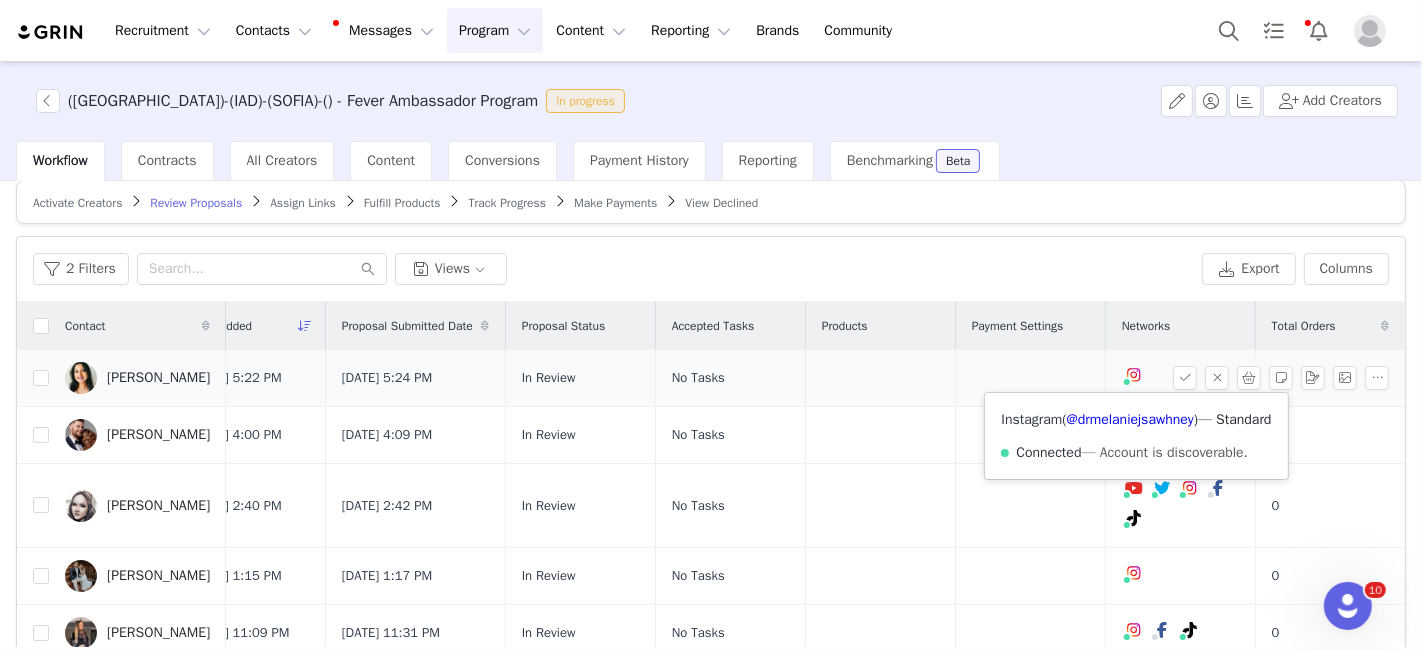 click on "Instagram  (   @drmelaniejsawhney   )   — Standard  Connected  — Account is discoverable." at bounding box center (1136, 436) 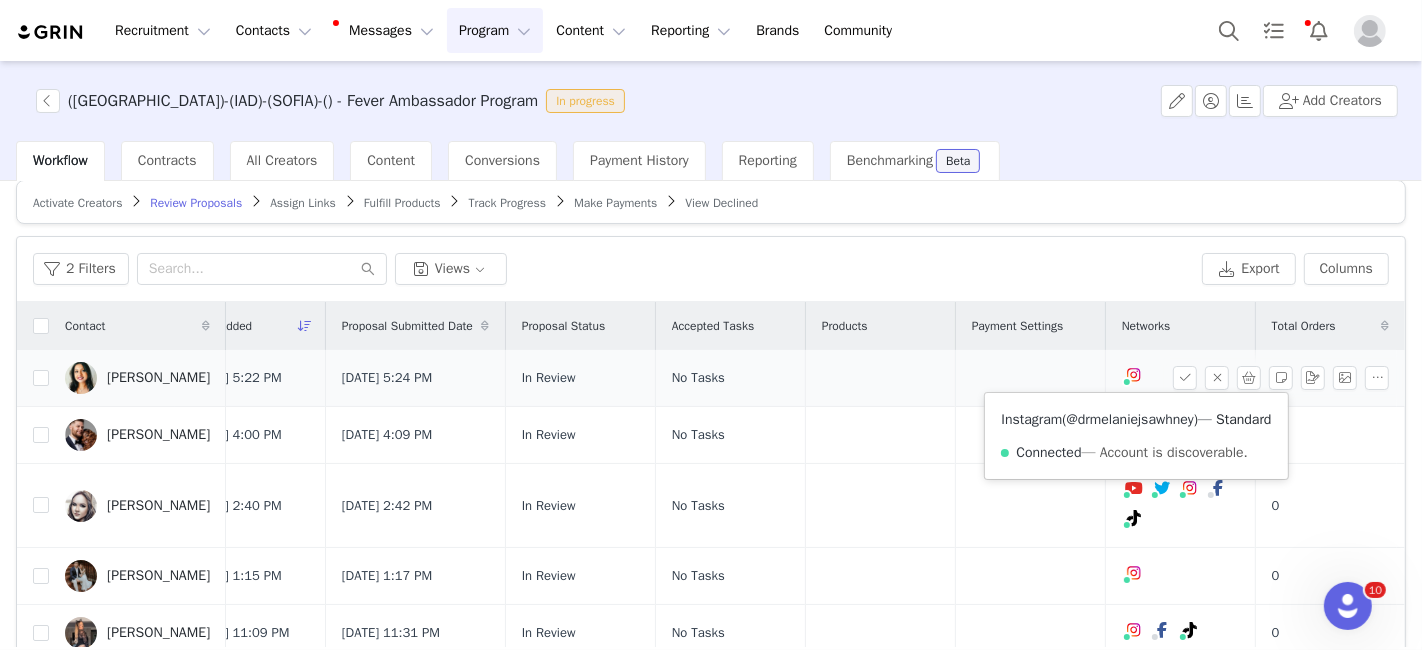 click on "@drmelaniejsawhney" at bounding box center [1130, 419] 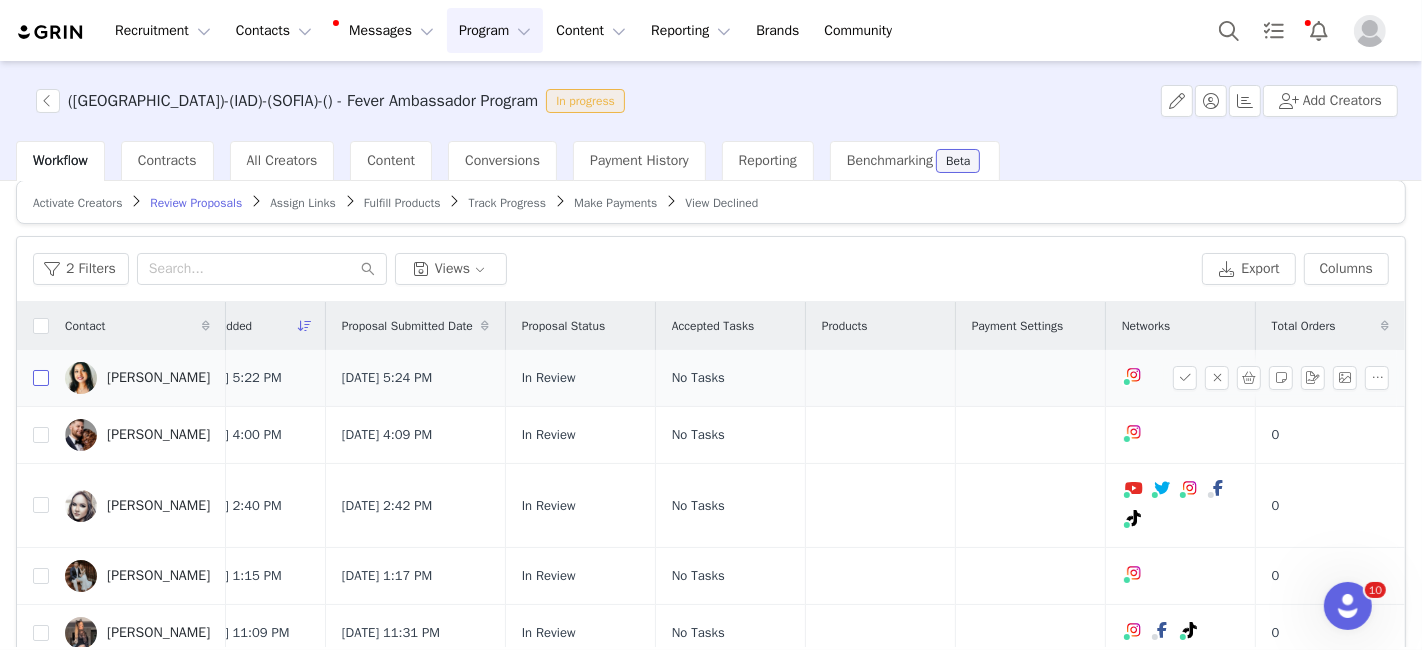 click at bounding box center (41, 378) 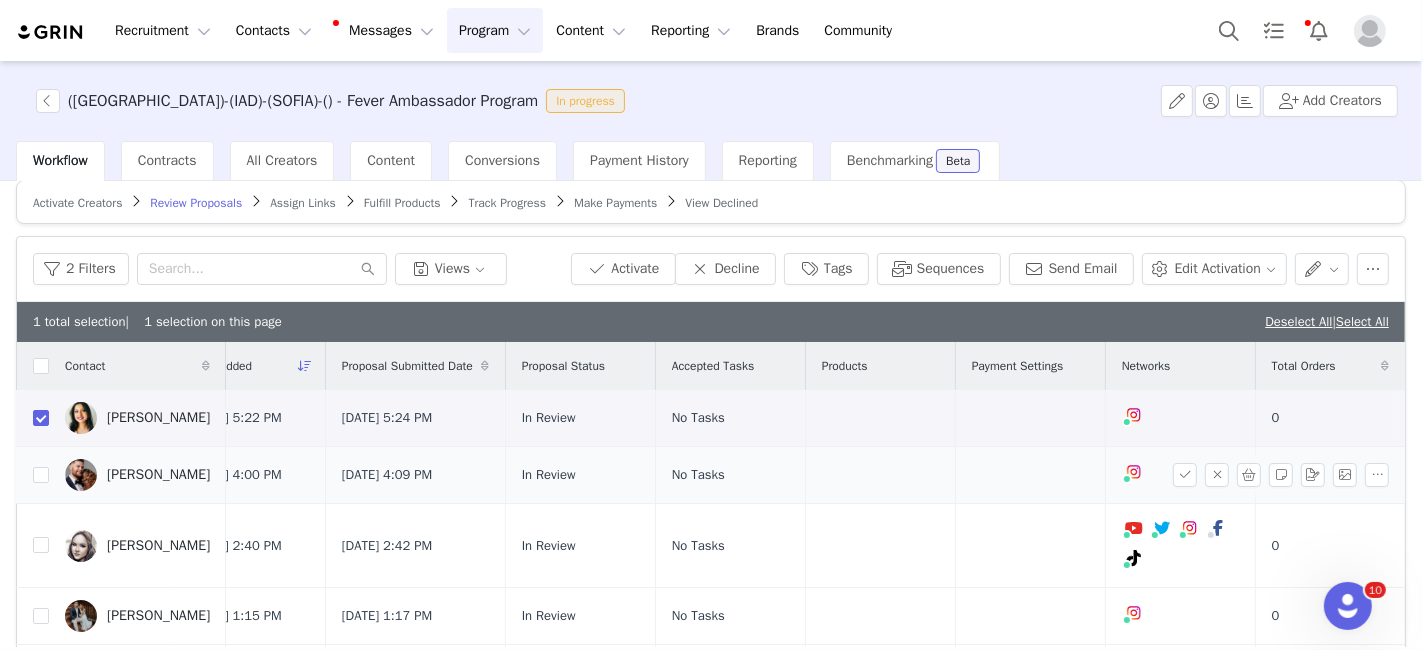 click at bounding box center (33, 475) 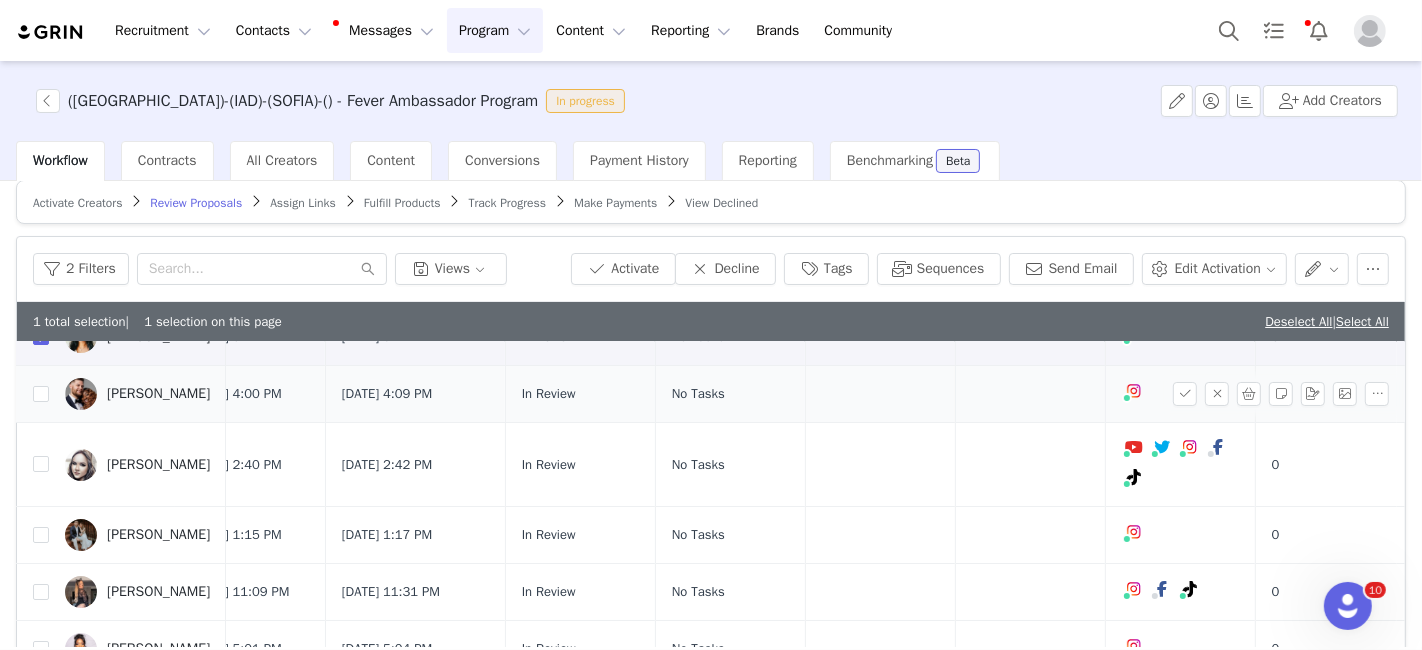 scroll, scrollTop: 80, scrollLeft: 102, axis: both 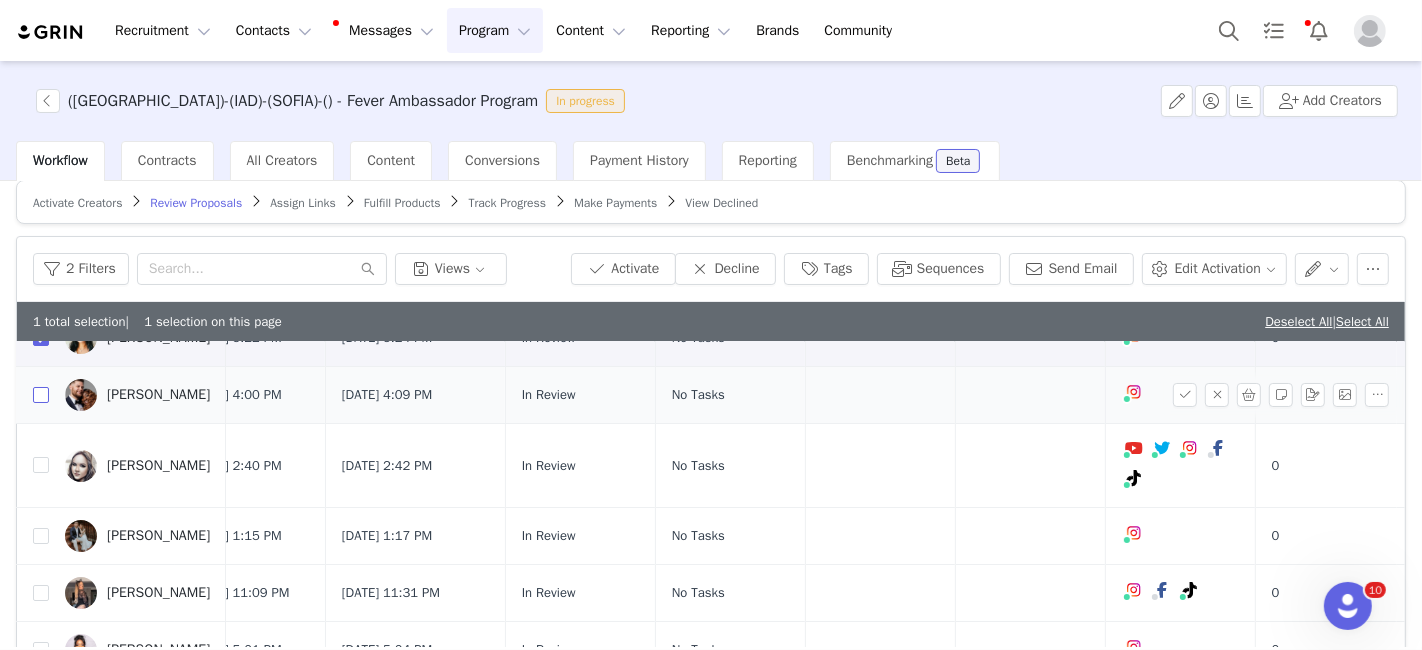 click at bounding box center (41, 395) 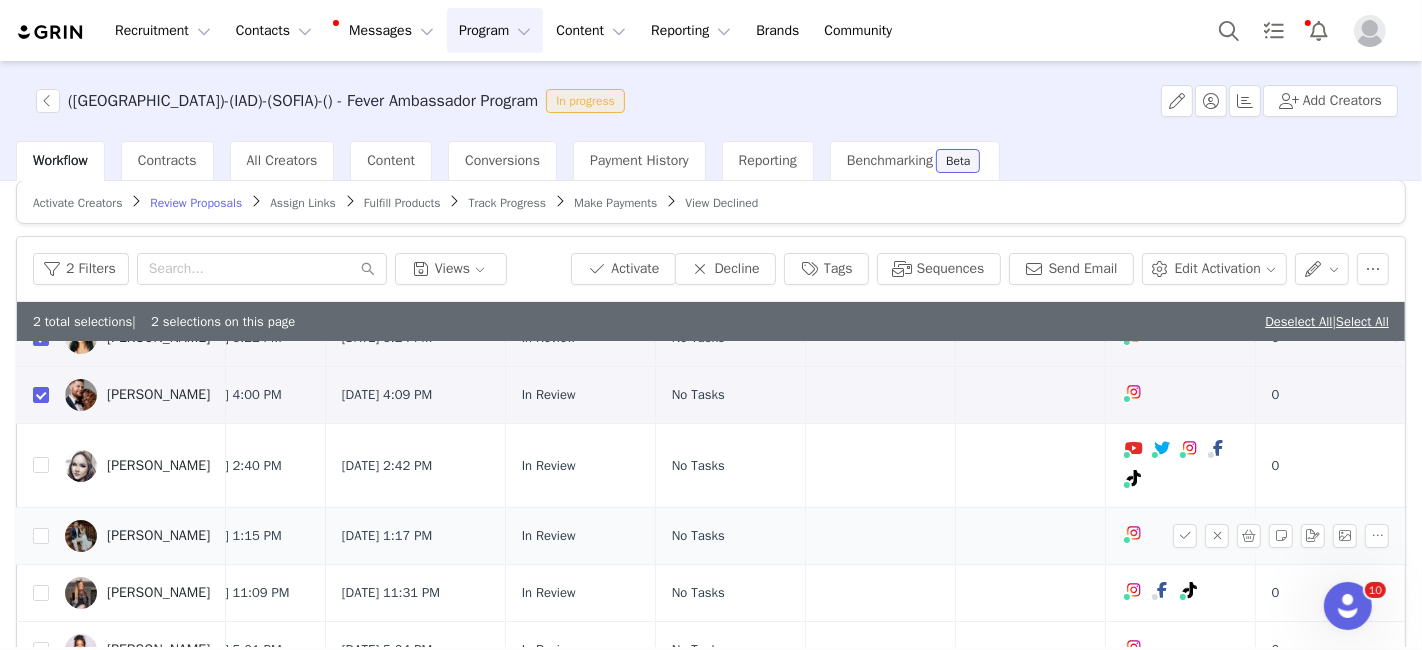 click on "[PERSON_NAME]" at bounding box center [137, 536] 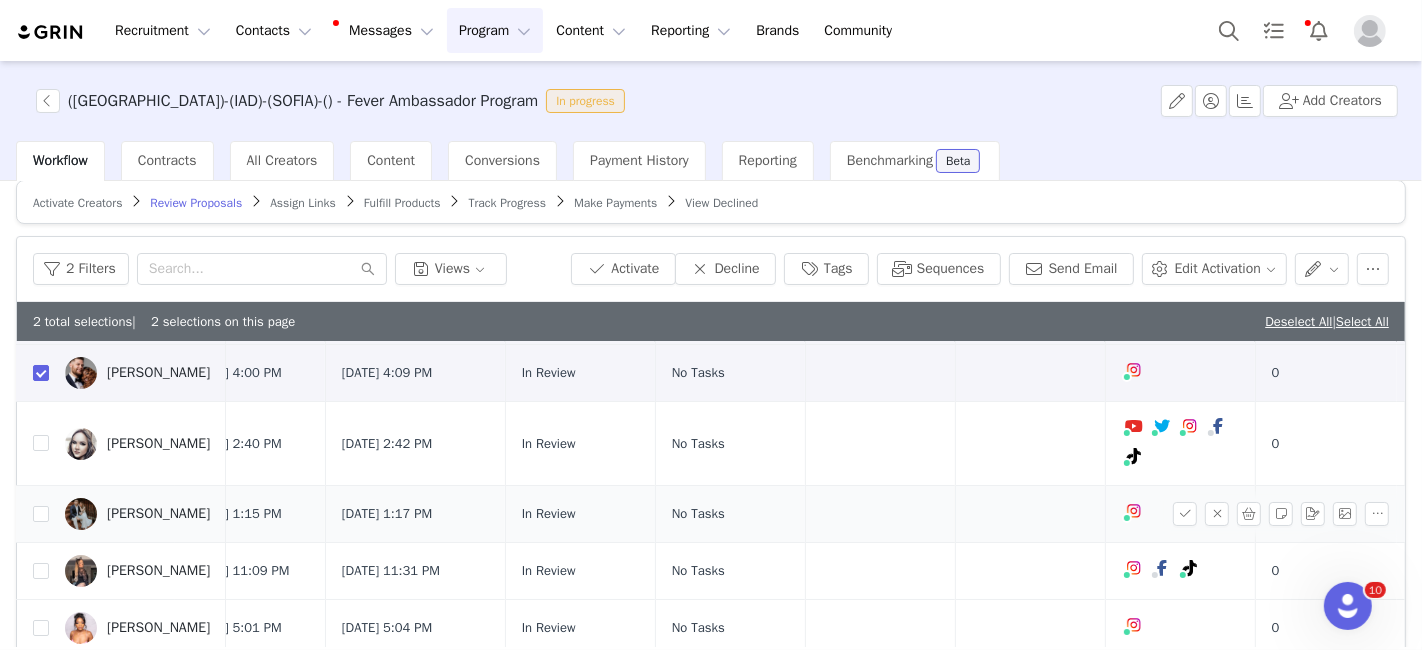 scroll, scrollTop: 100, scrollLeft: 102, axis: both 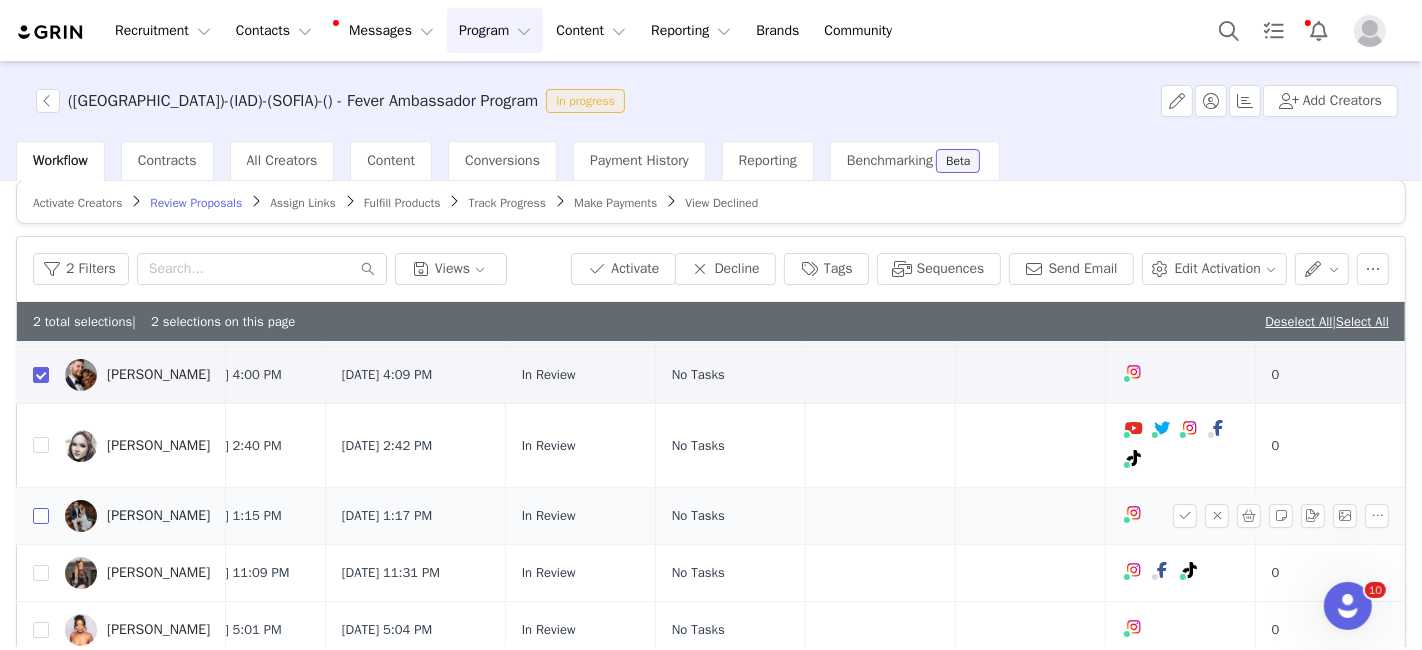 click at bounding box center (41, 516) 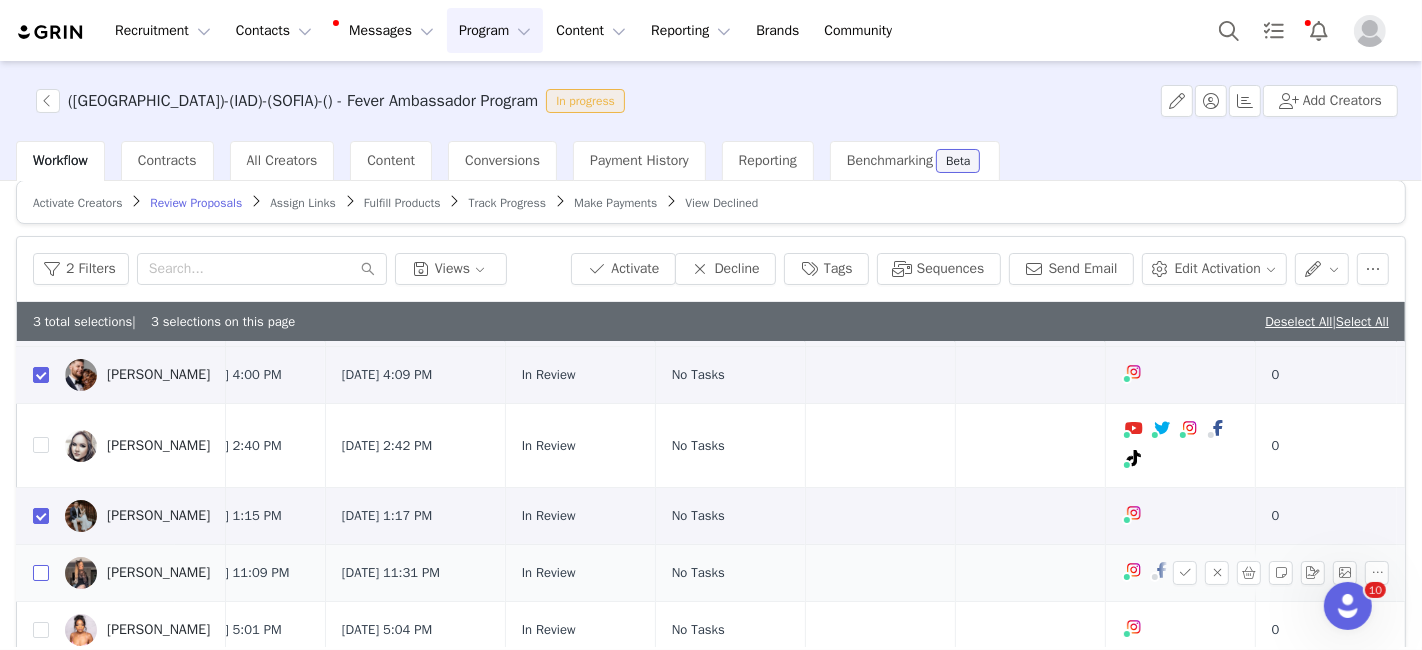 click at bounding box center (41, 573) 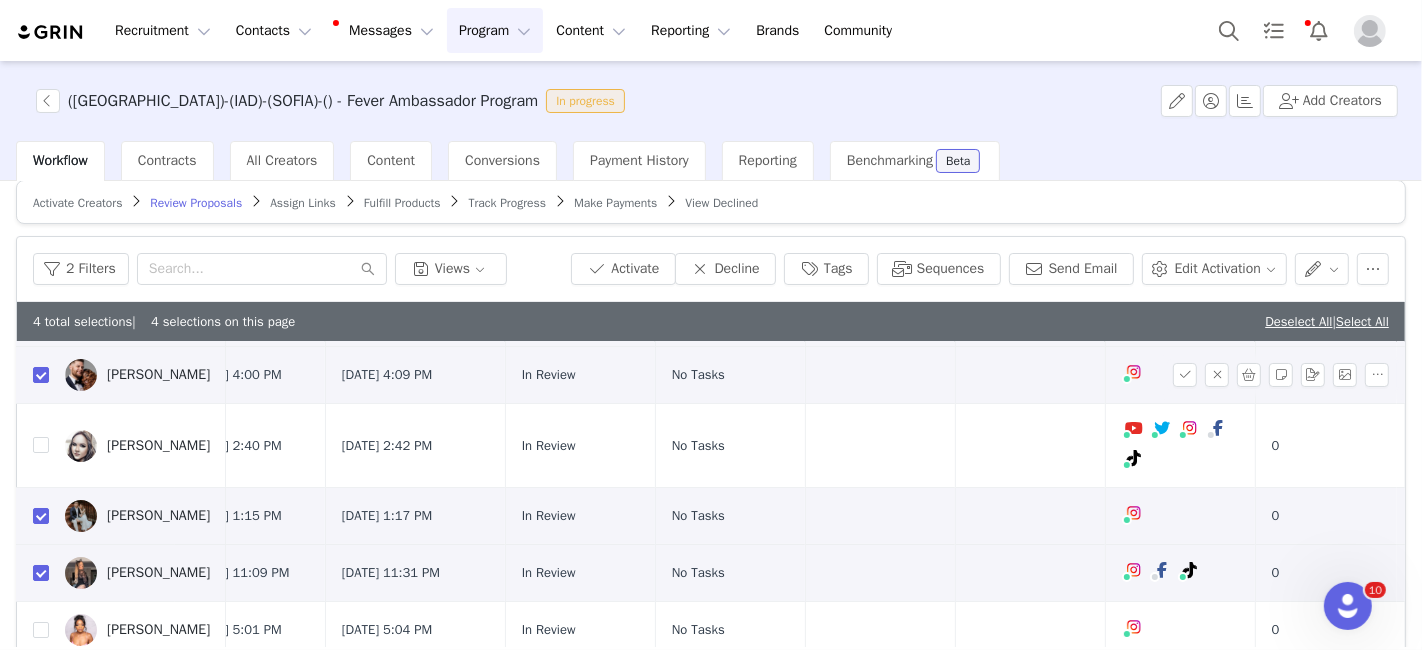 scroll, scrollTop: 162, scrollLeft: 102, axis: both 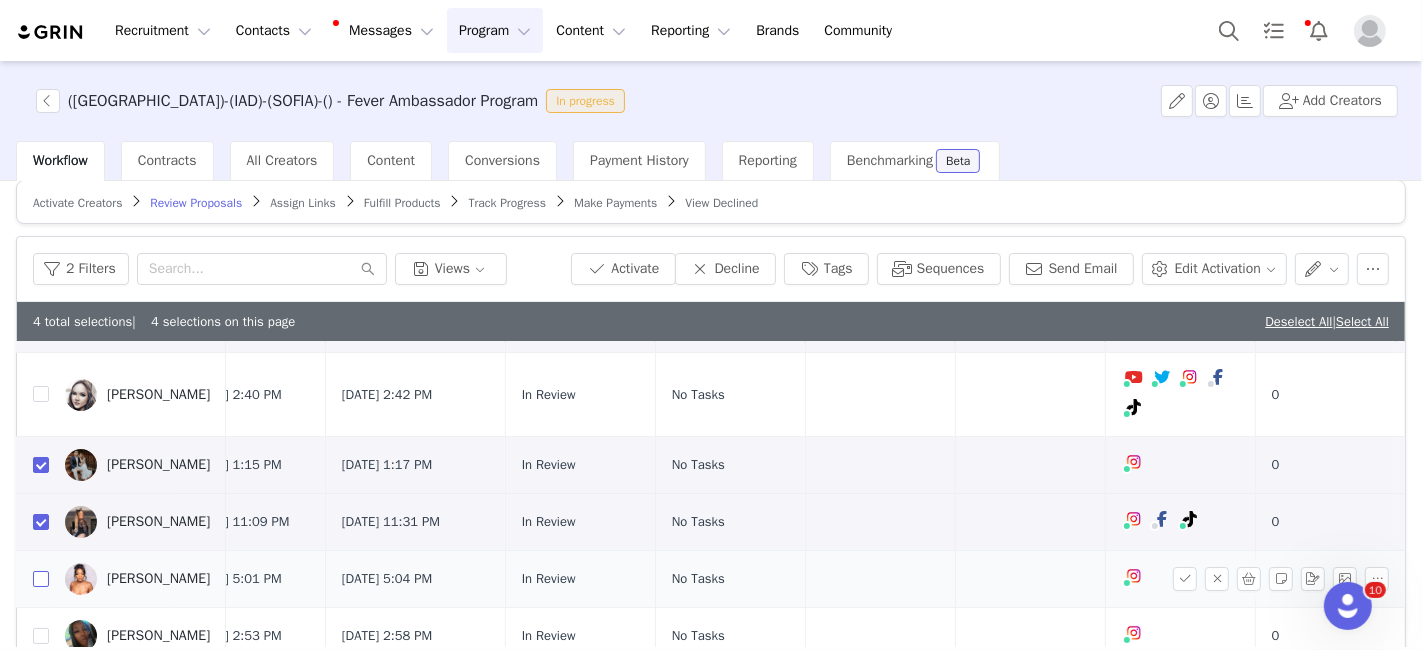 click at bounding box center [41, 579] 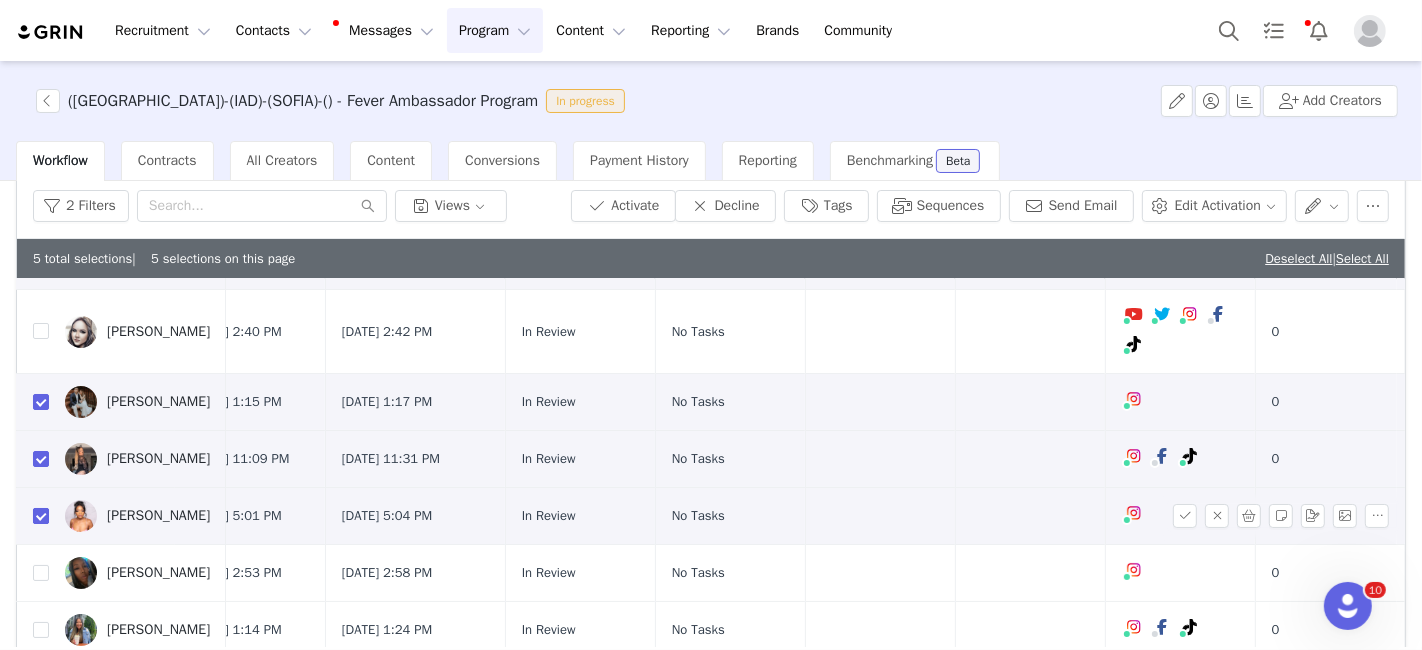 scroll, scrollTop: 85, scrollLeft: 0, axis: vertical 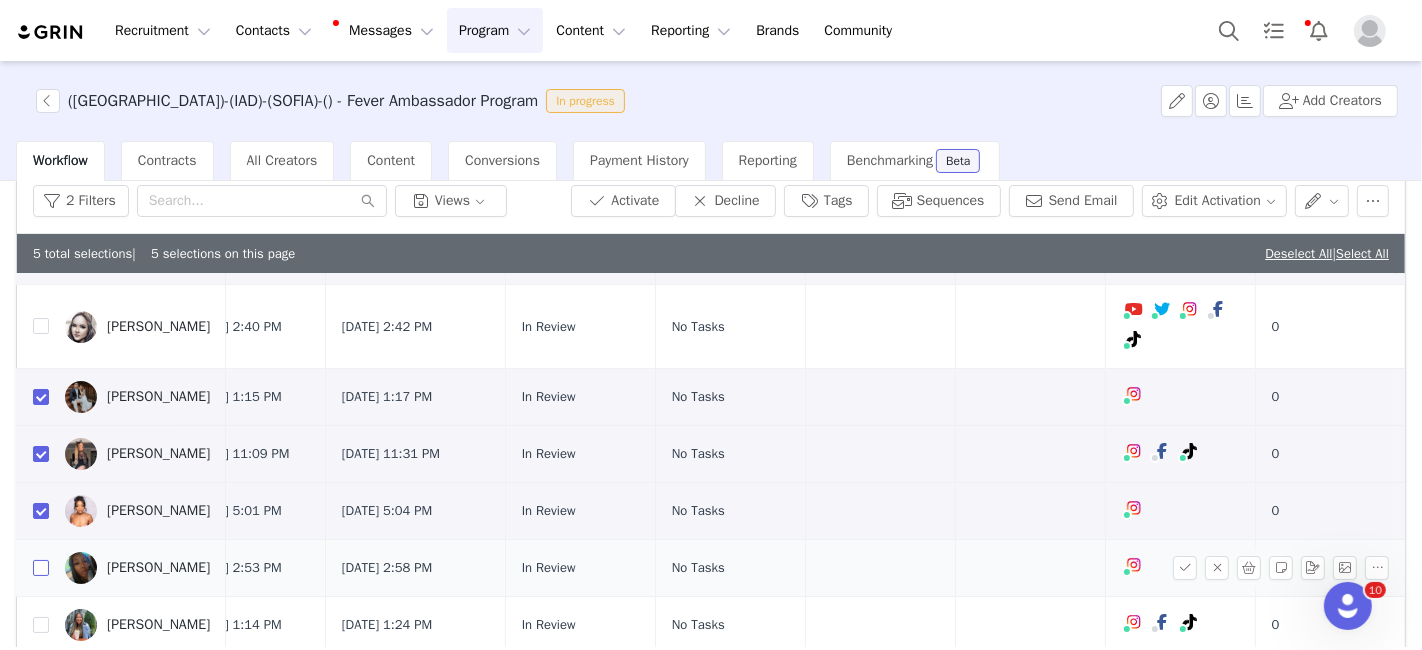 click at bounding box center (41, 568) 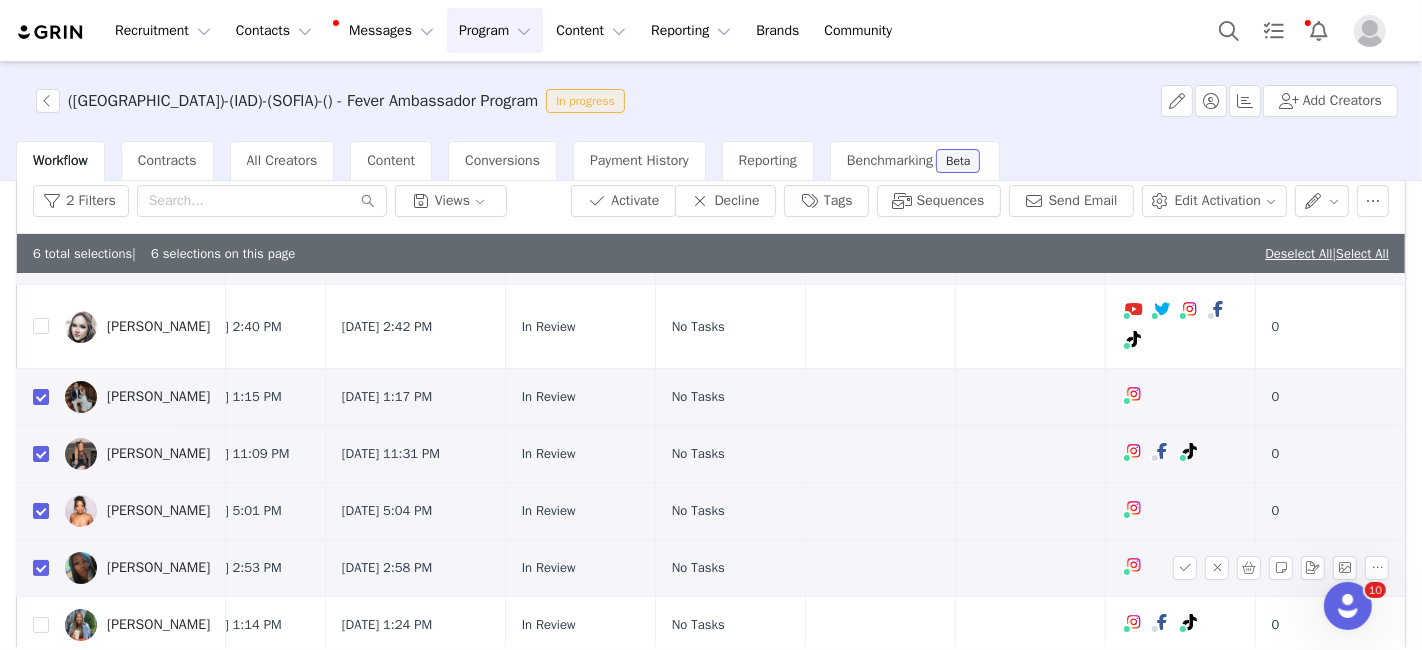 scroll, scrollTop: 219, scrollLeft: 0, axis: vertical 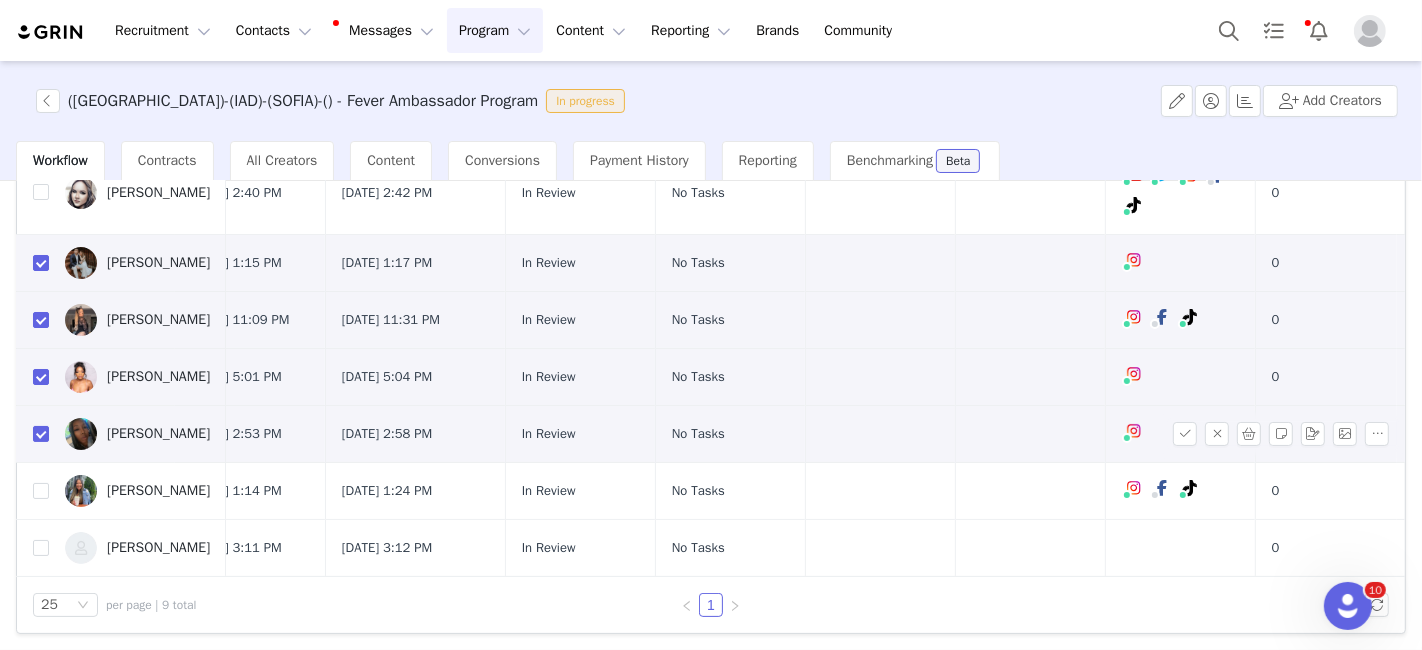 click on "[DATE] 3:12 PM" at bounding box center (415, 548) 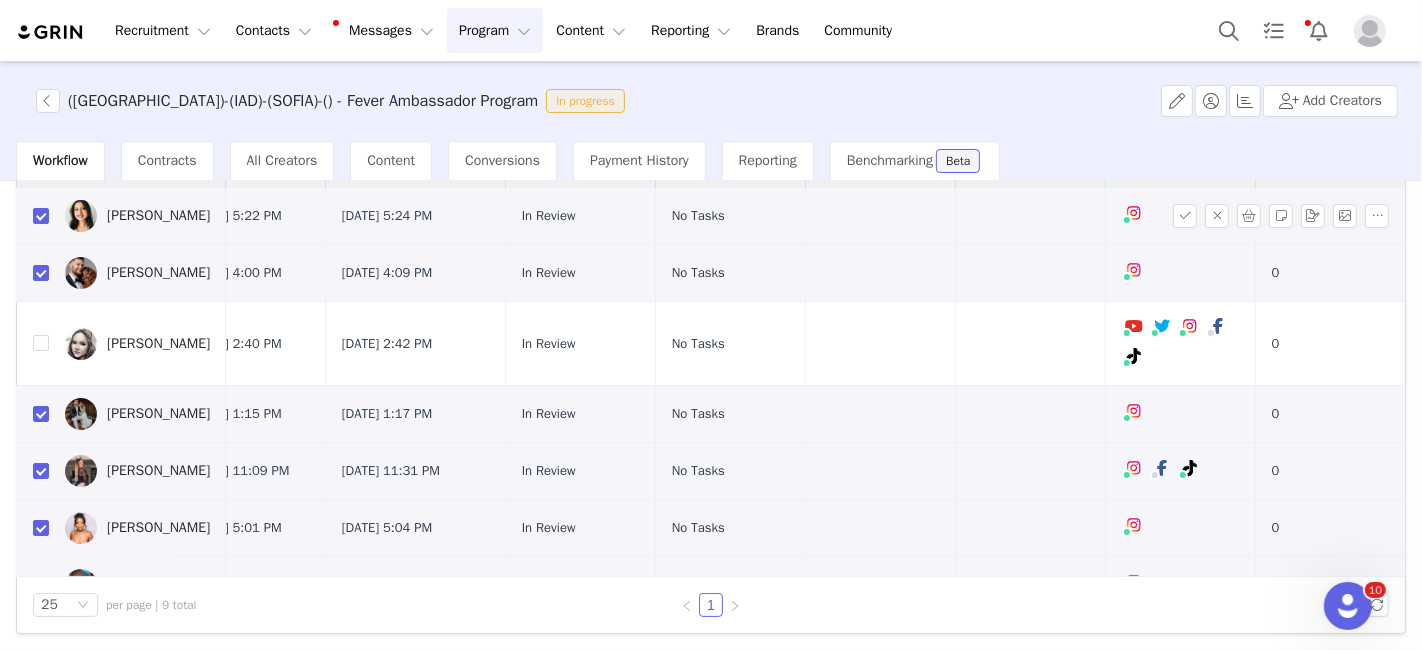 scroll, scrollTop: 0, scrollLeft: 0, axis: both 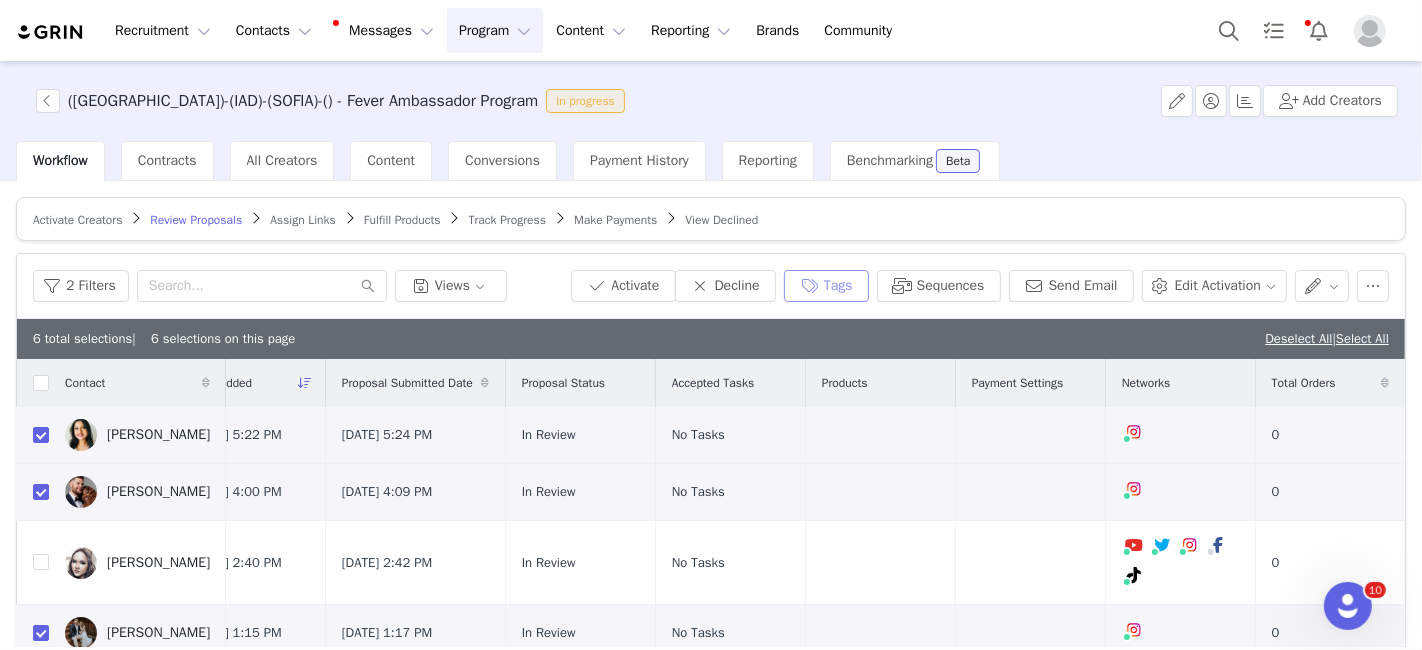 click on "Tags" at bounding box center [826, 286] 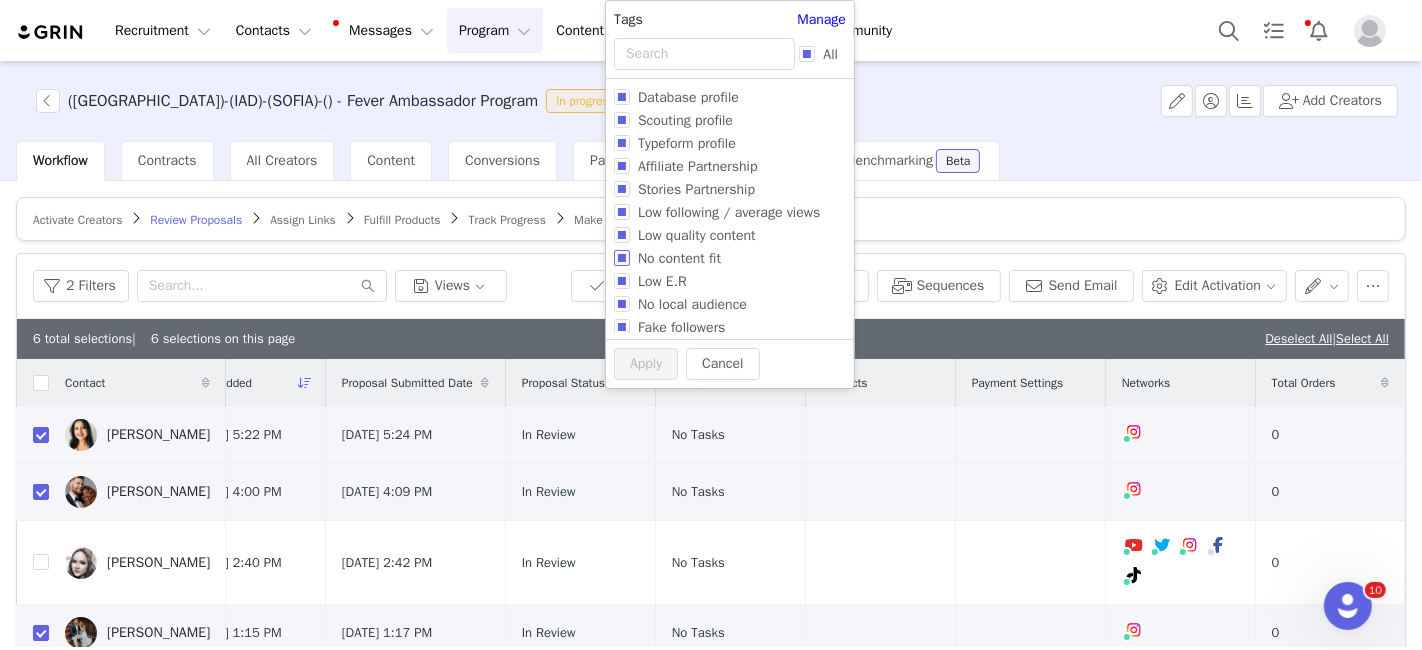 click on "No content fit" at bounding box center [622, 258] 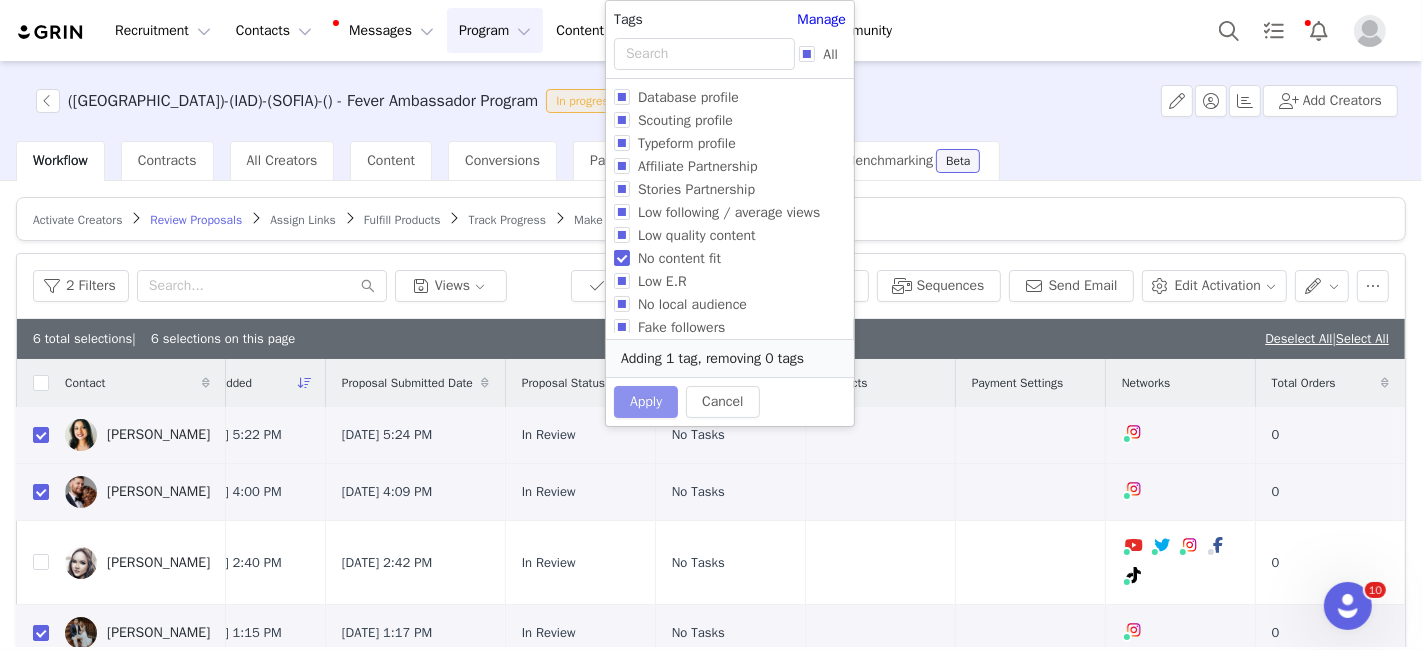 click on "Apply" at bounding box center [646, 402] 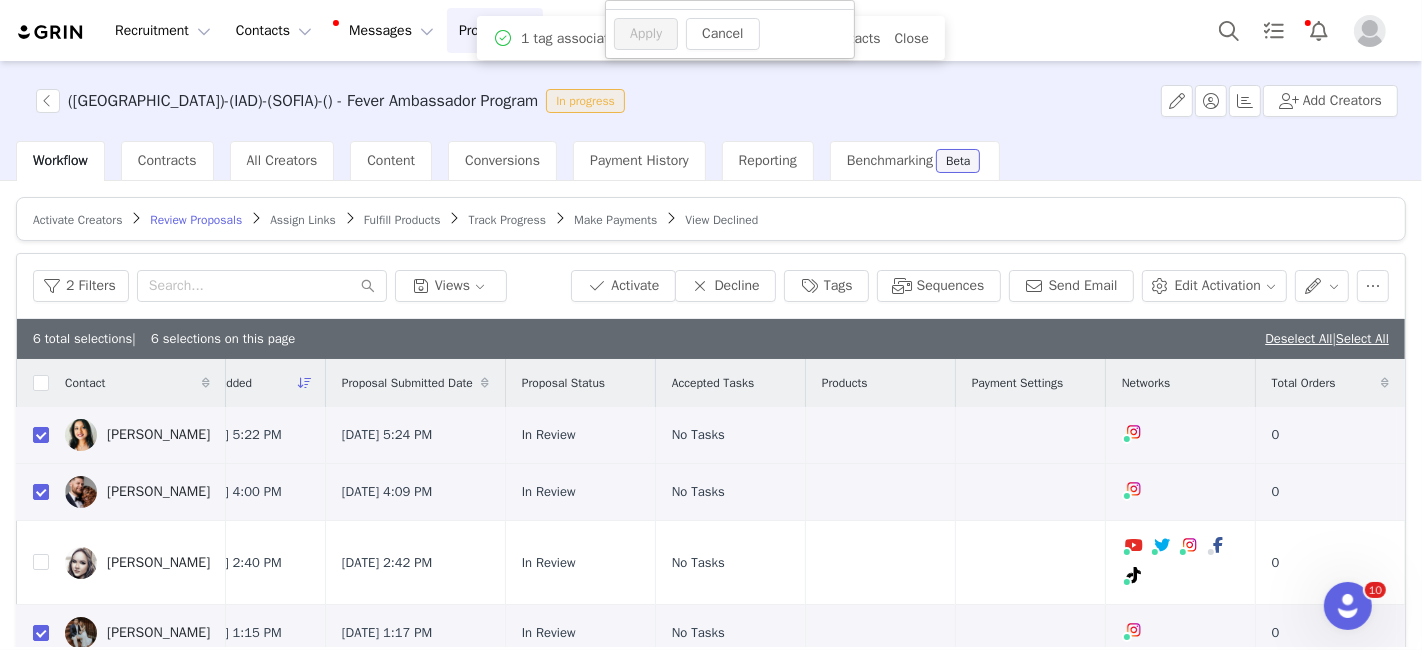 scroll, scrollTop: 0, scrollLeft: 0, axis: both 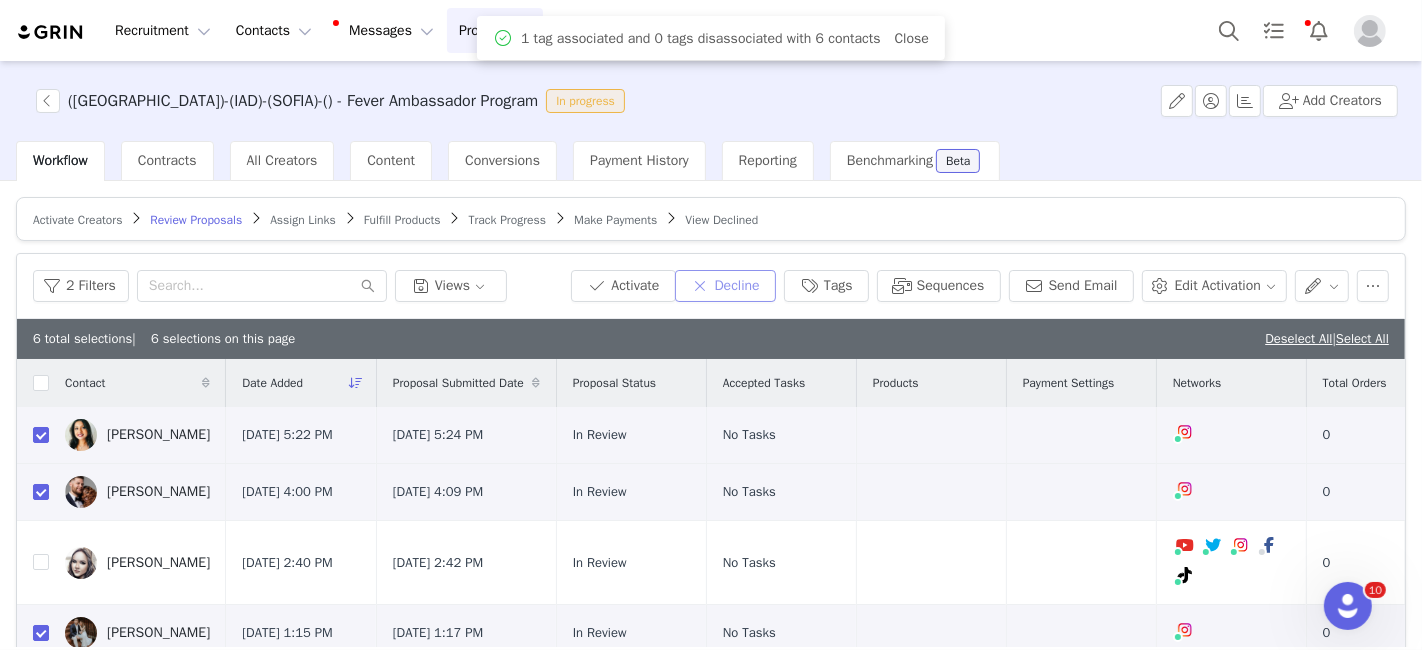 click on "Decline" at bounding box center [725, 286] 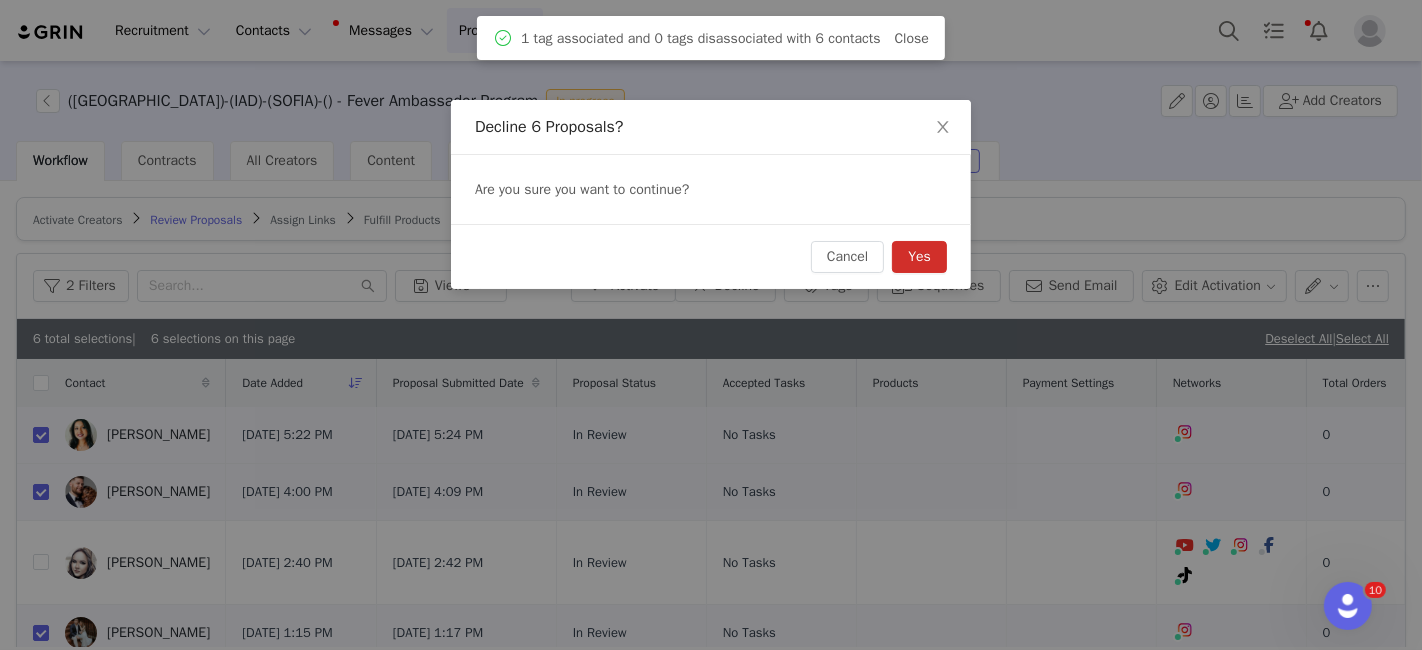 click on "Yes" at bounding box center (919, 257) 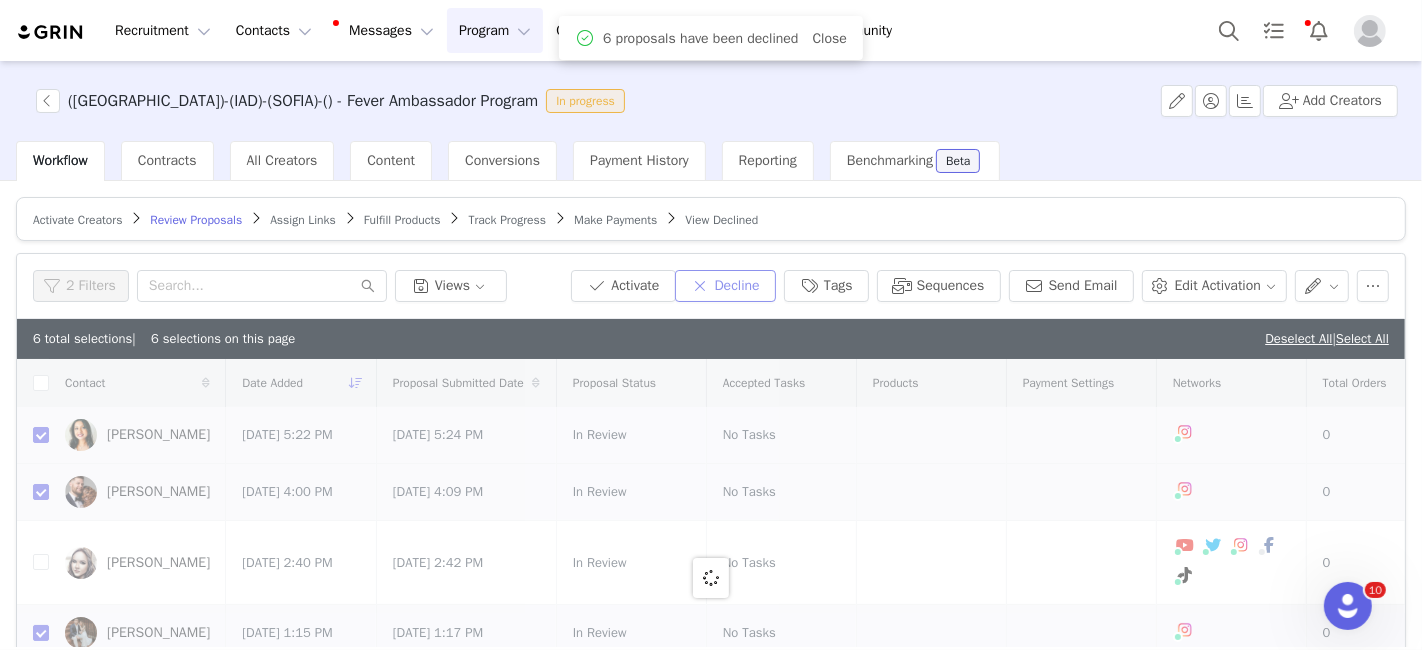 checkbox on "false" 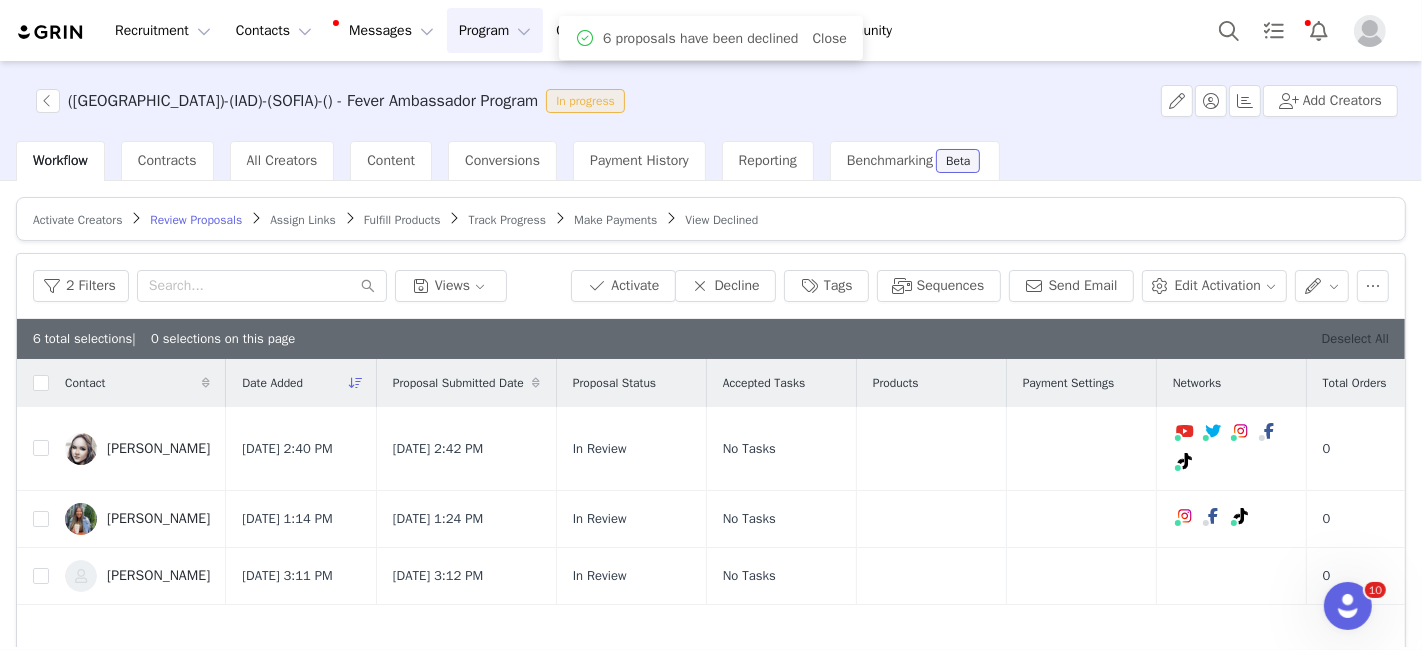 click on "Deselect All" at bounding box center [1355, 338] 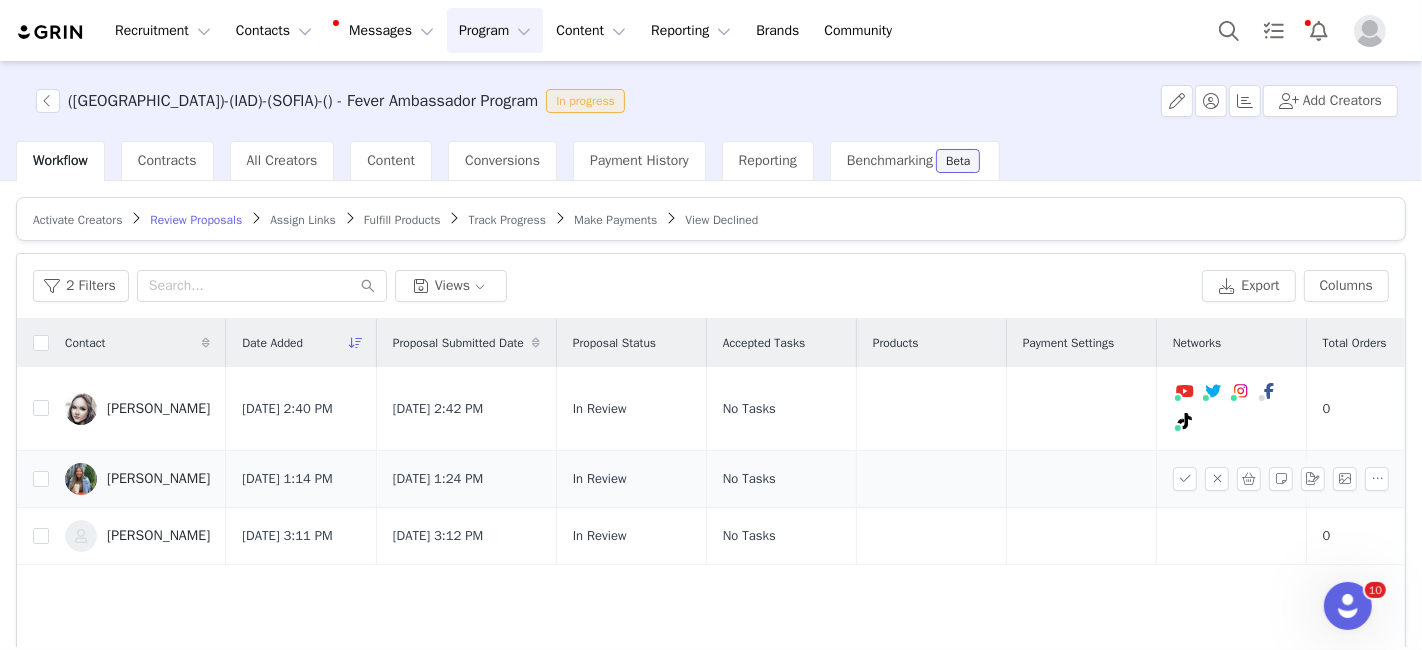 scroll, scrollTop: 0, scrollLeft: 82, axis: horizontal 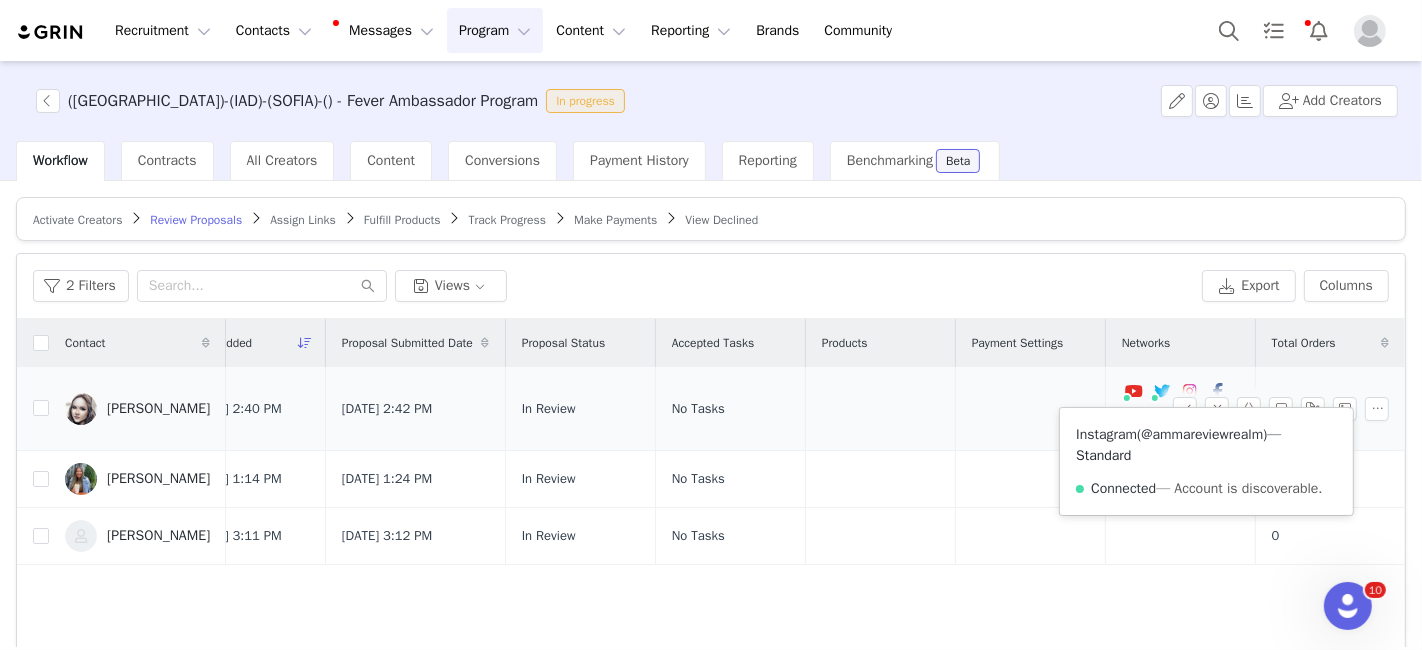 click on "@ammareviewrealm" at bounding box center (1202, 434) 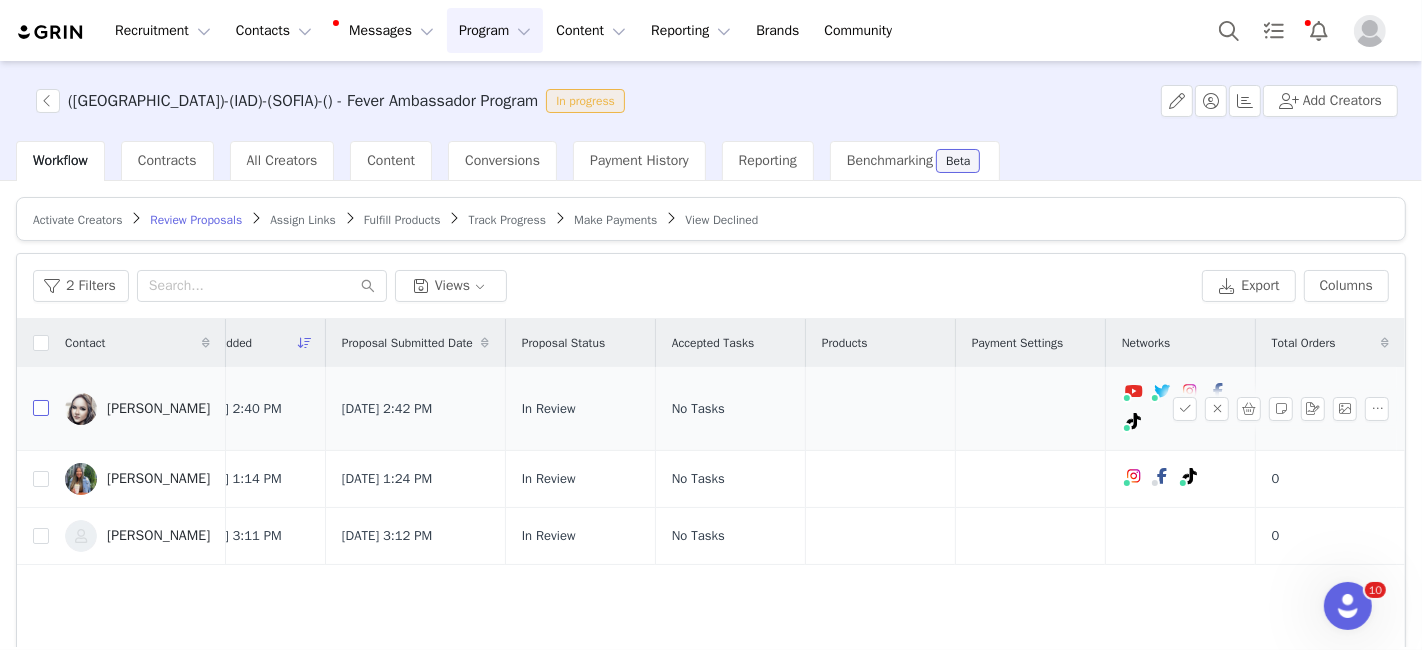 click at bounding box center (41, 408) 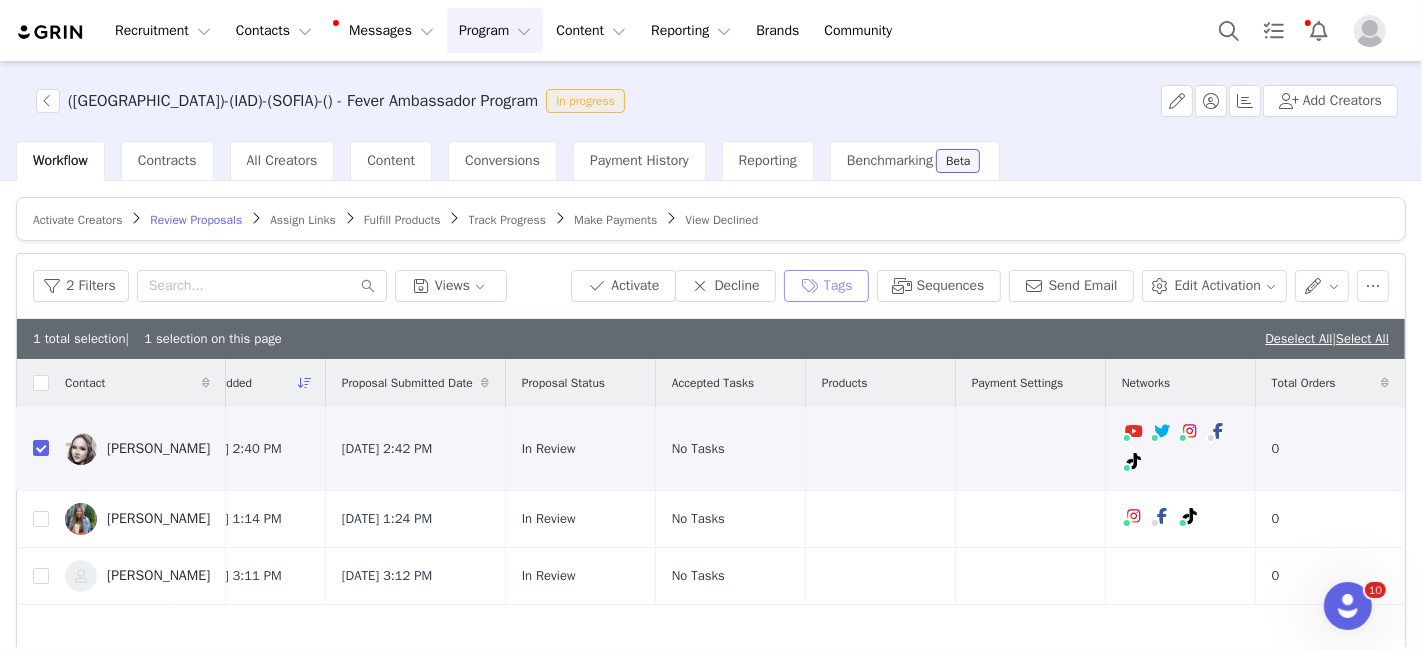 click on "Tags" at bounding box center [826, 286] 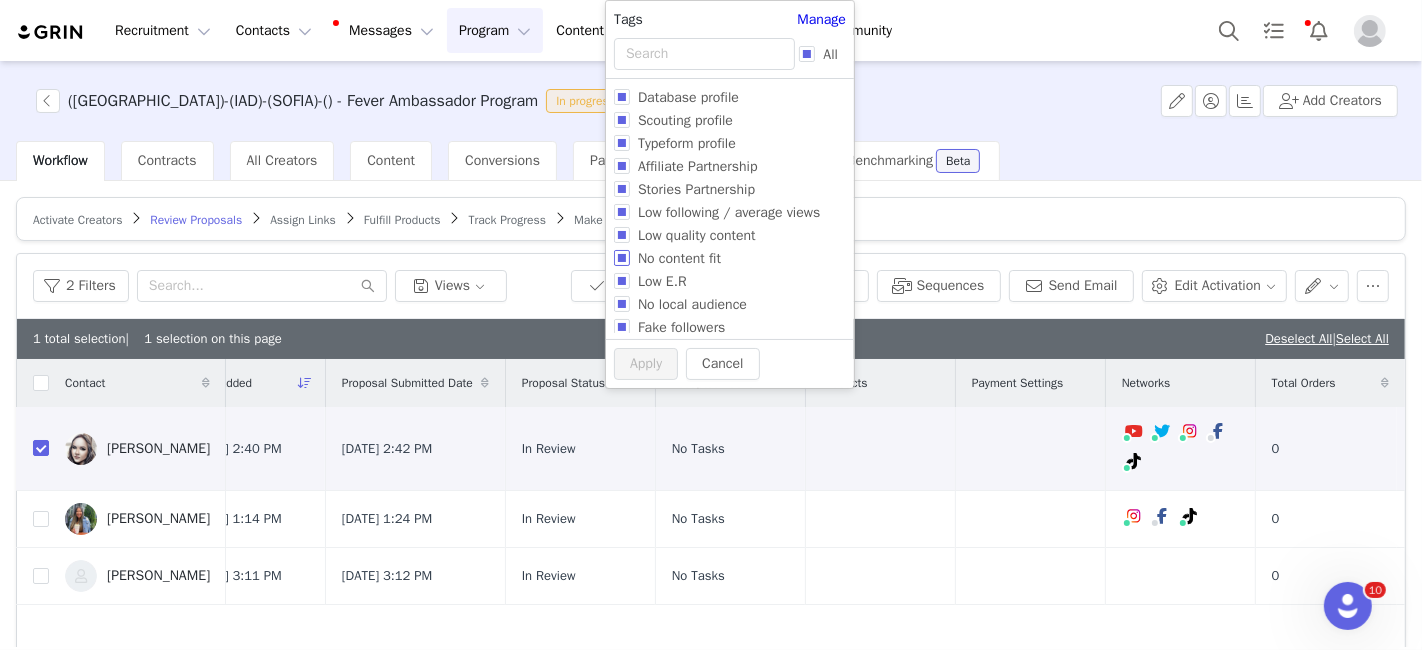 click on "No content fit" at bounding box center (679, 258) 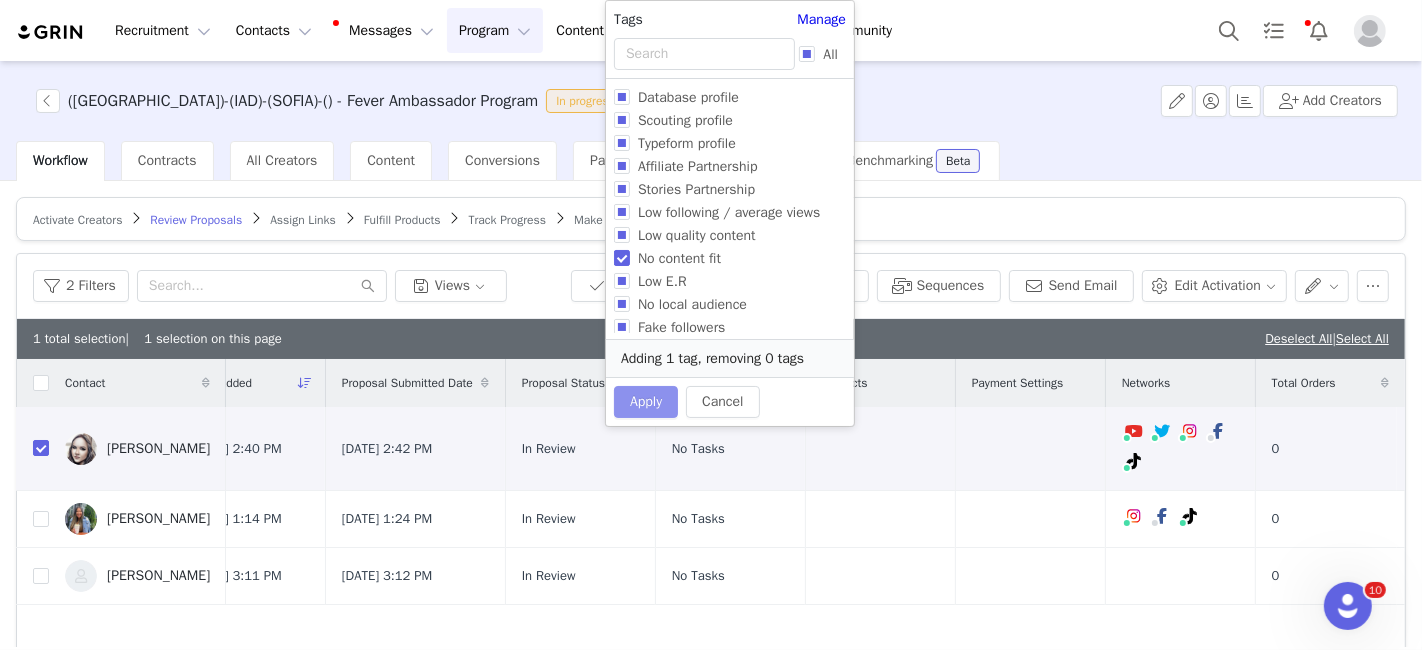 click on "Apply" at bounding box center [646, 402] 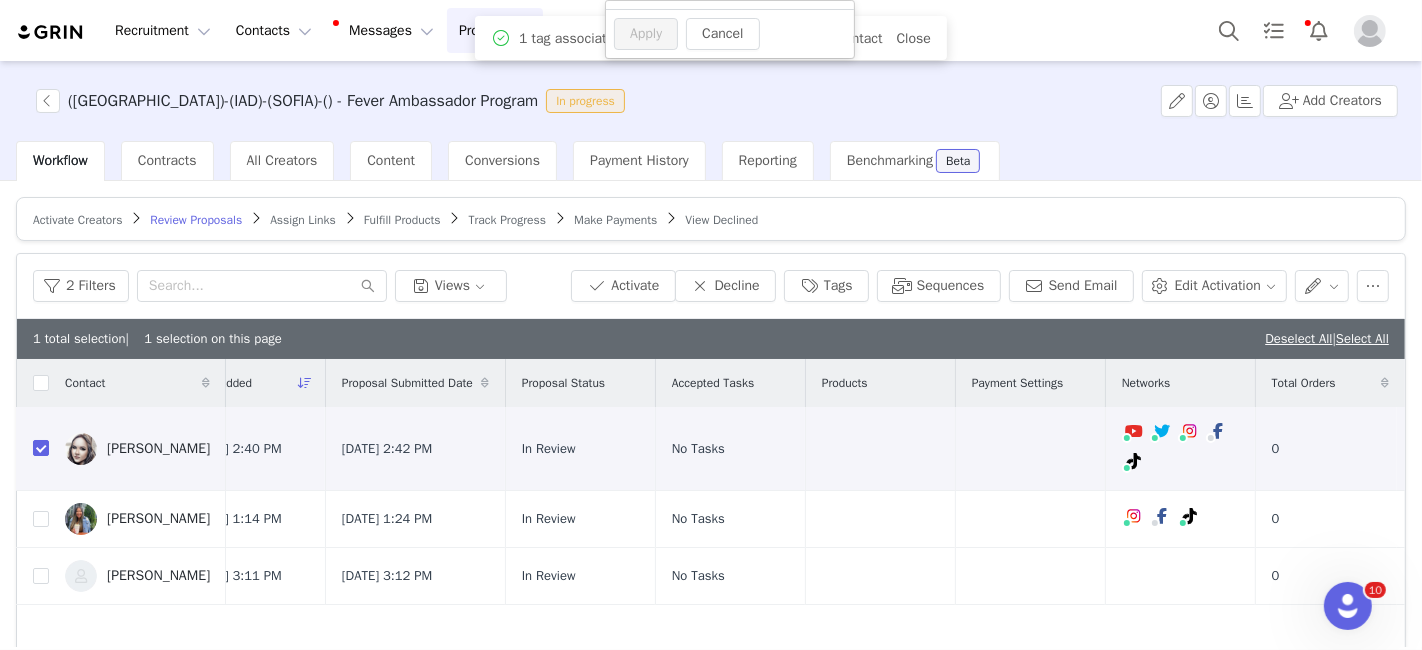 scroll, scrollTop: 0, scrollLeft: 0, axis: both 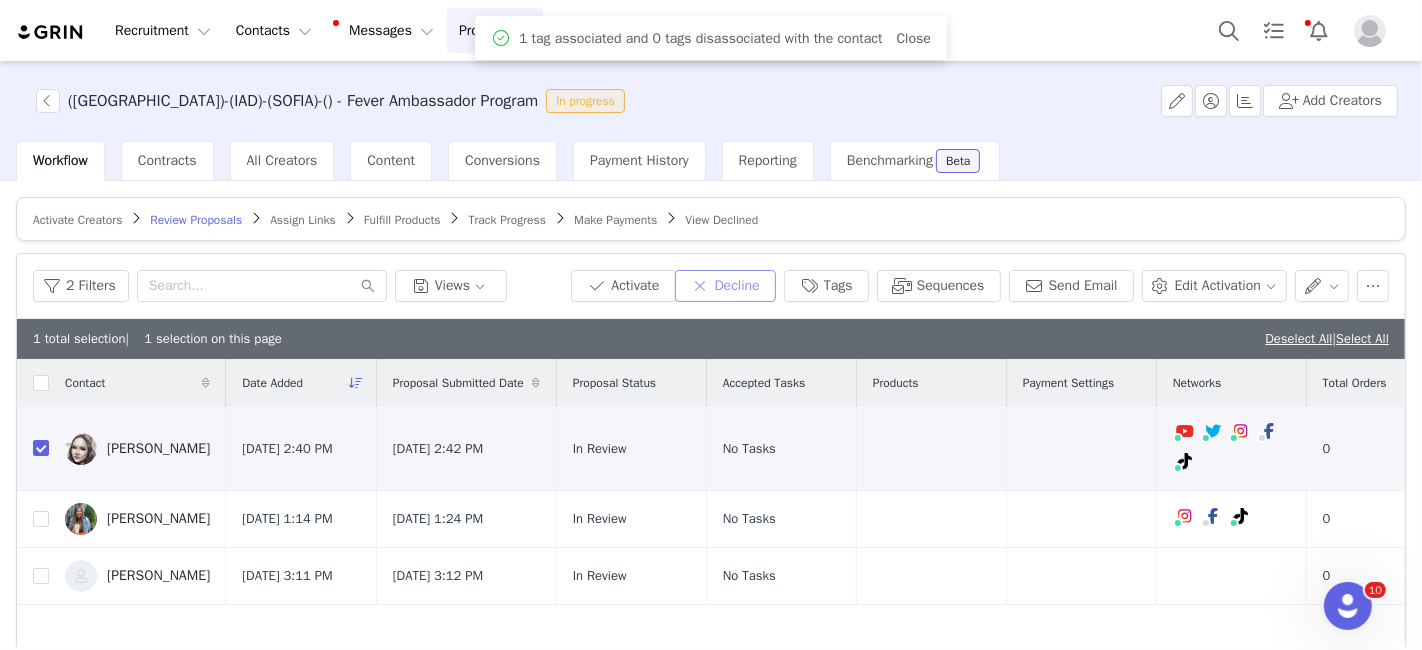 click on "Decline" at bounding box center (725, 286) 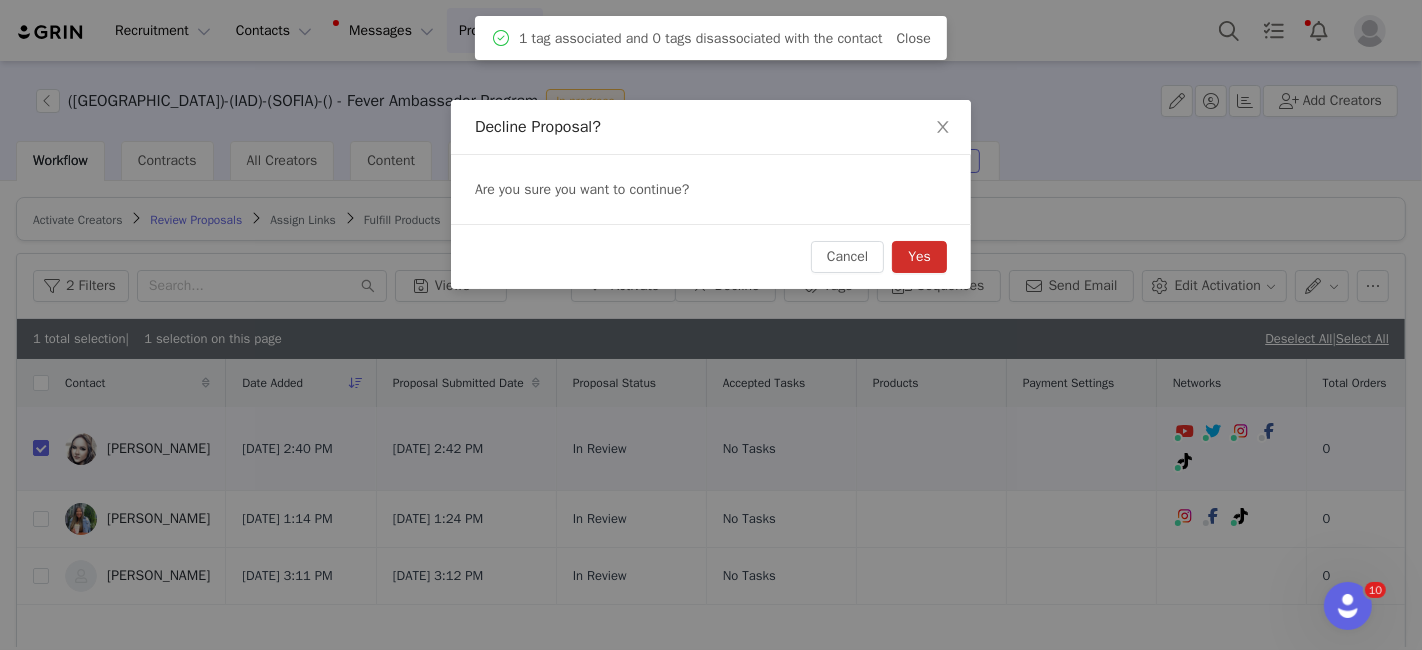 click on "Yes" at bounding box center [919, 257] 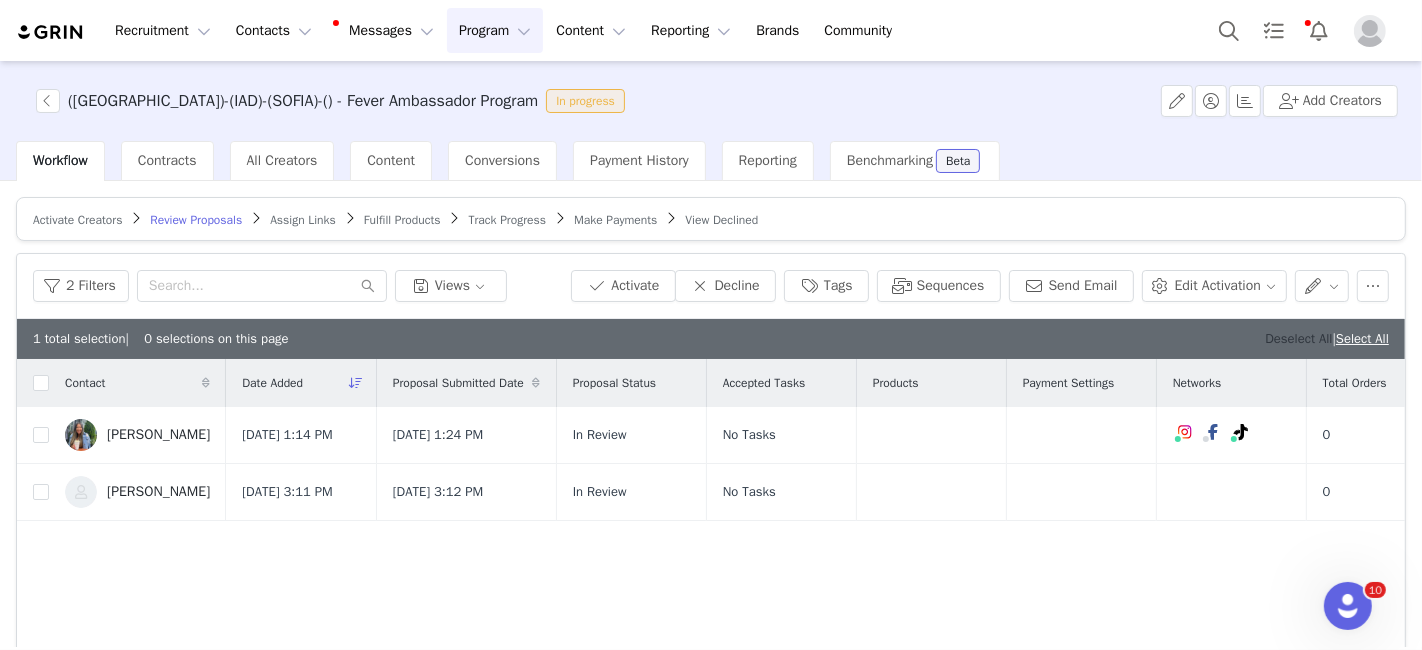 click on "Deselect All" at bounding box center [1298, 338] 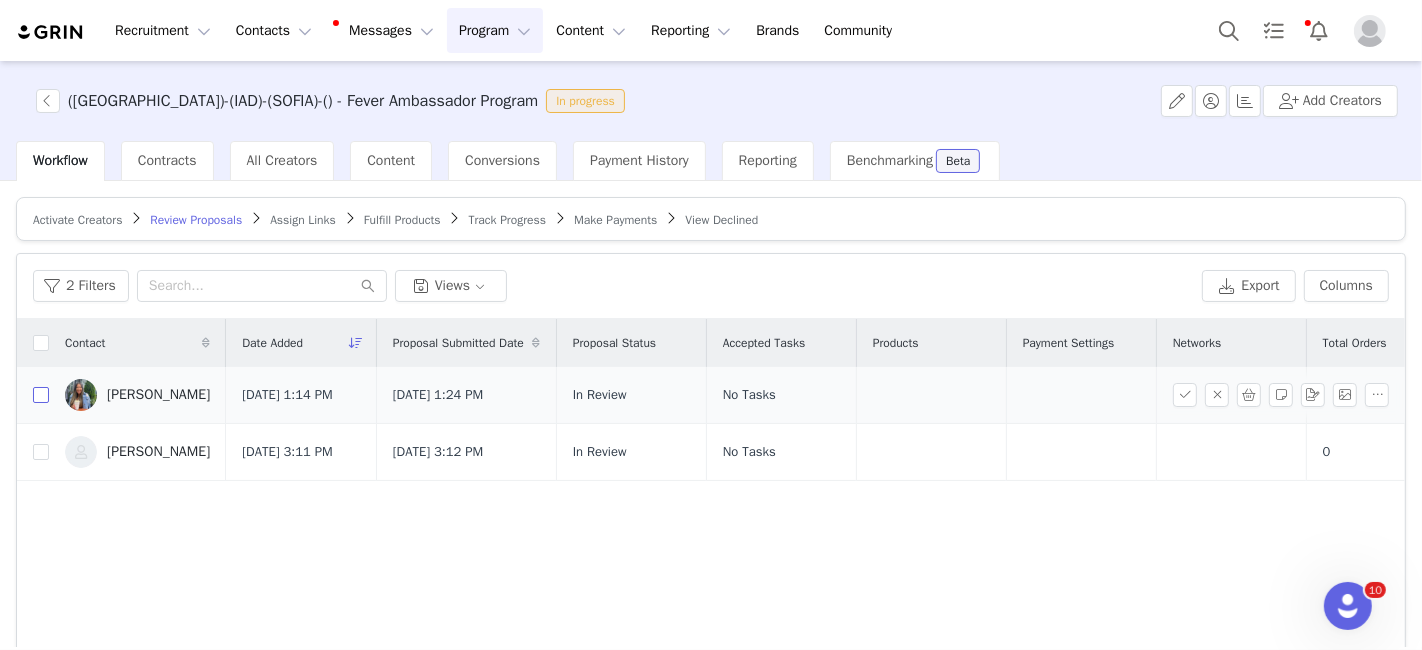 click at bounding box center [41, 395] 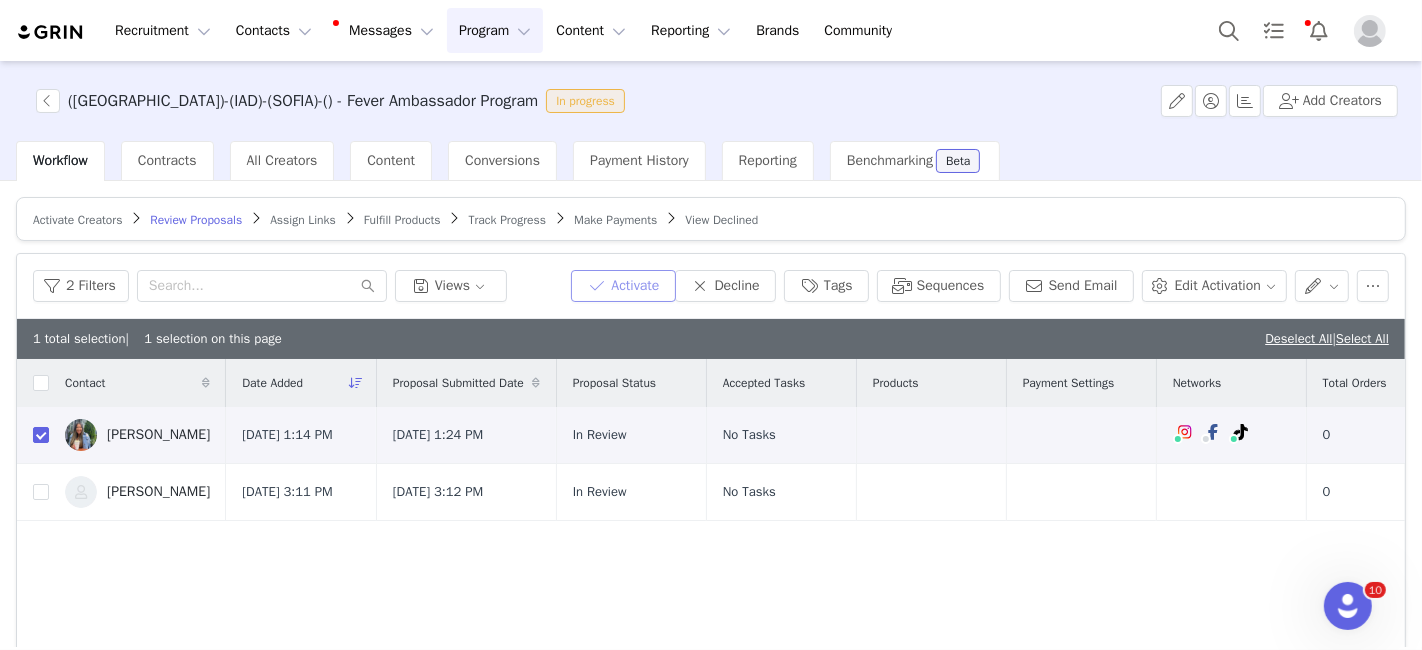 click on "Activate" at bounding box center (623, 286) 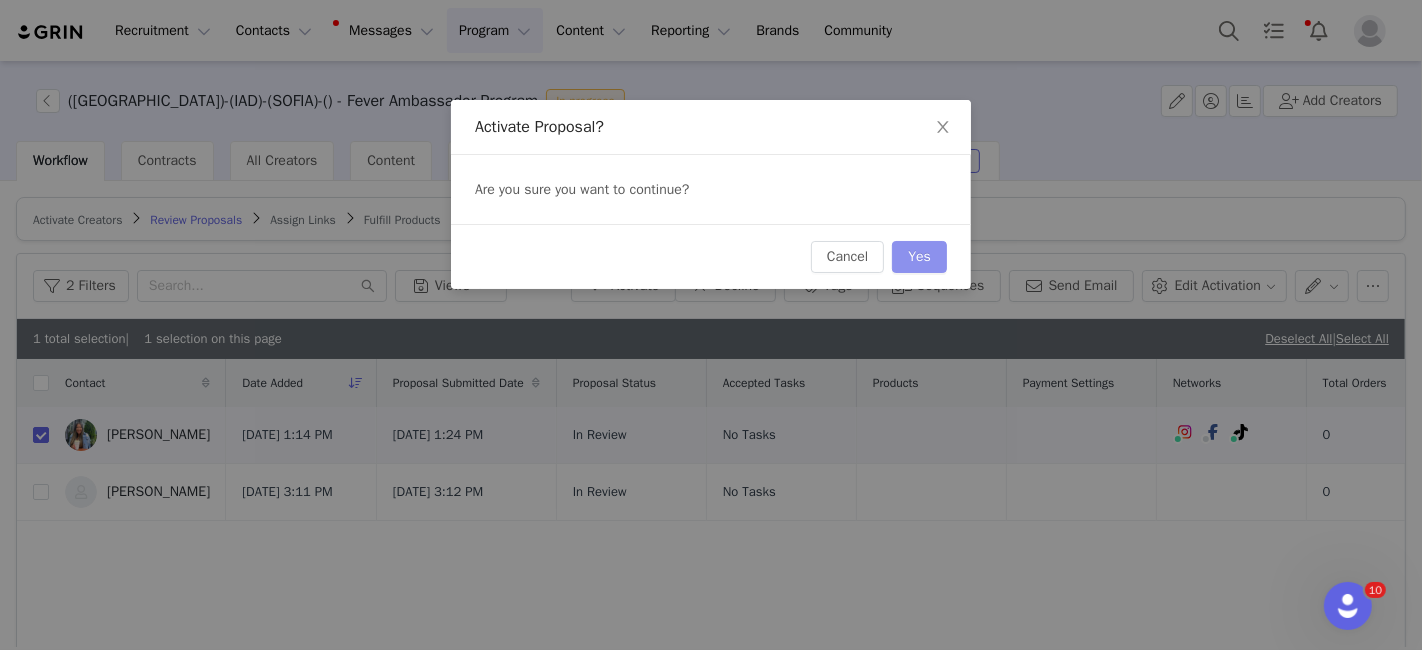 click on "Yes" at bounding box center [919, 257] 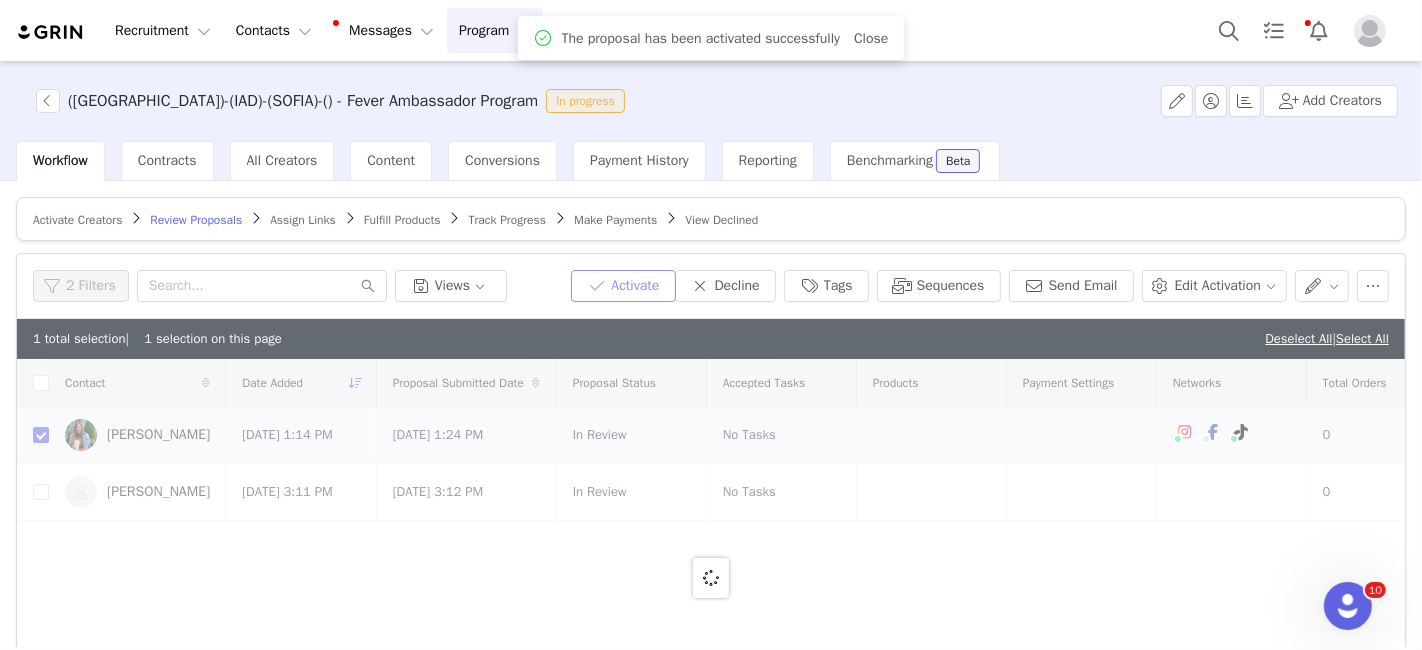 checkbox on "false" 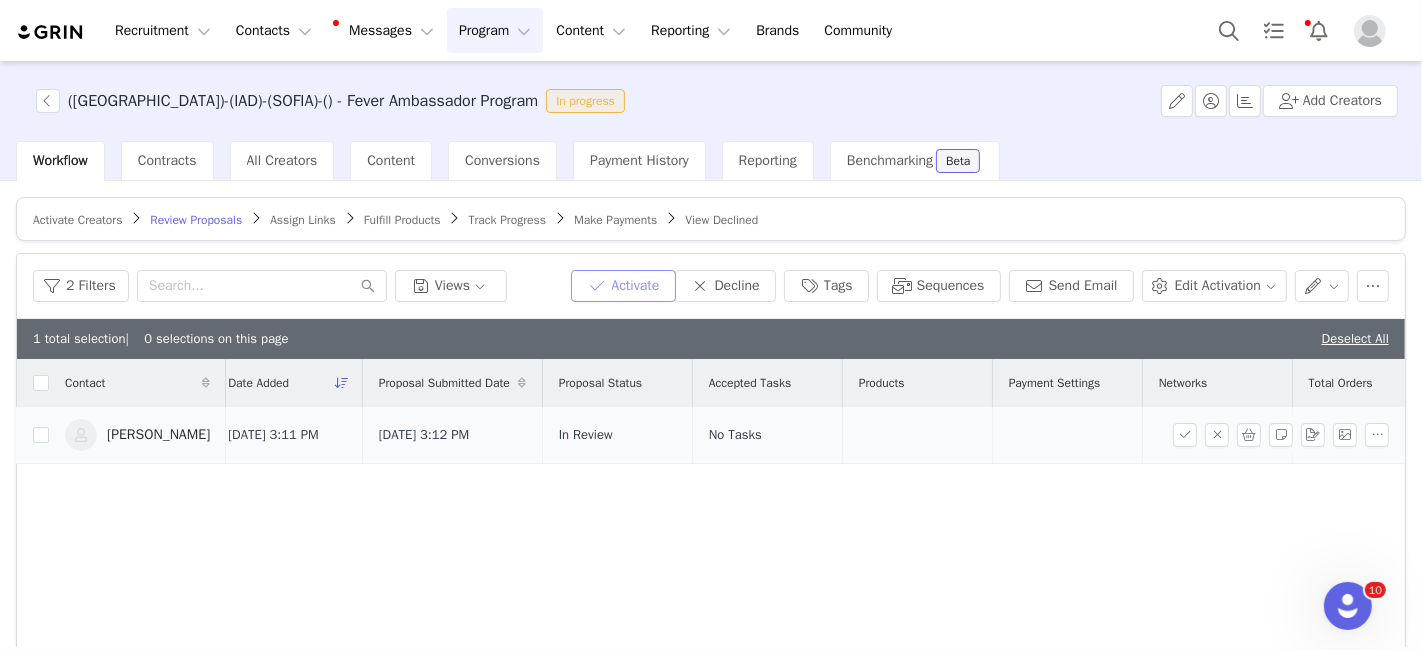 scroll, scrollTop: 0, scrollLeft: 0, axis: both 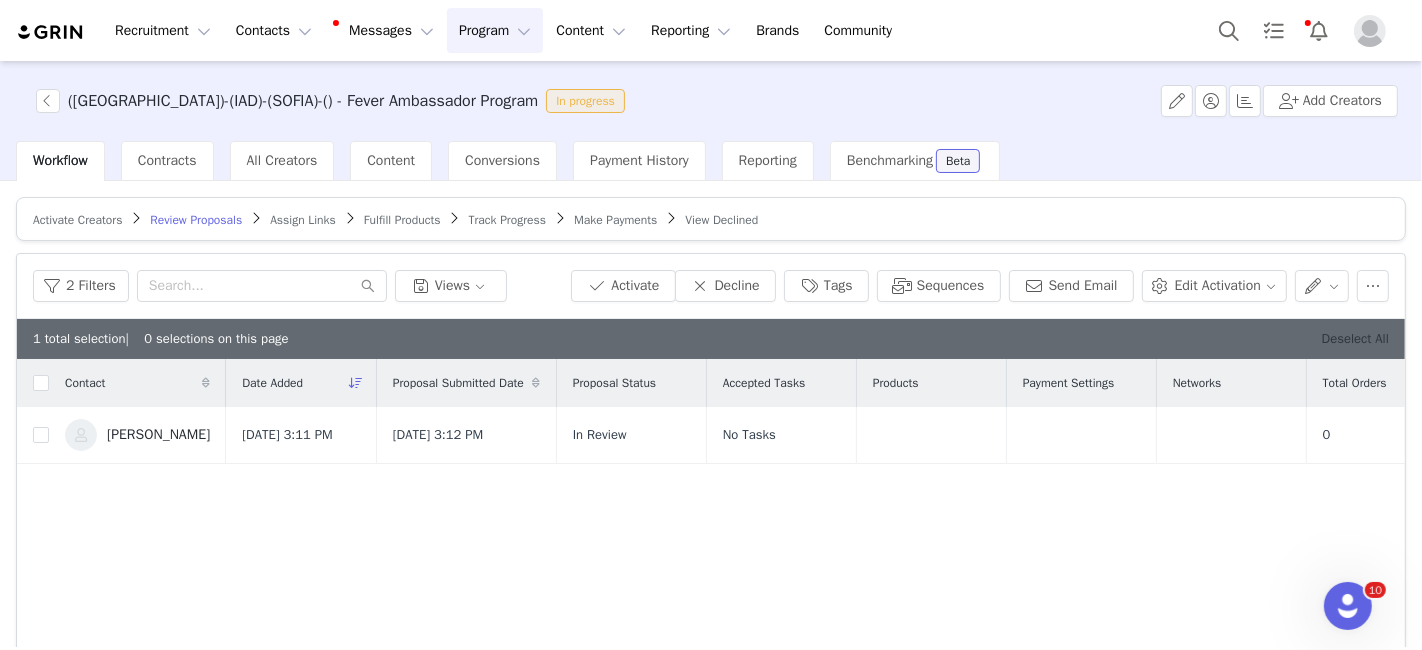 click on "Deselect All" at bounding box center [1355, 338] 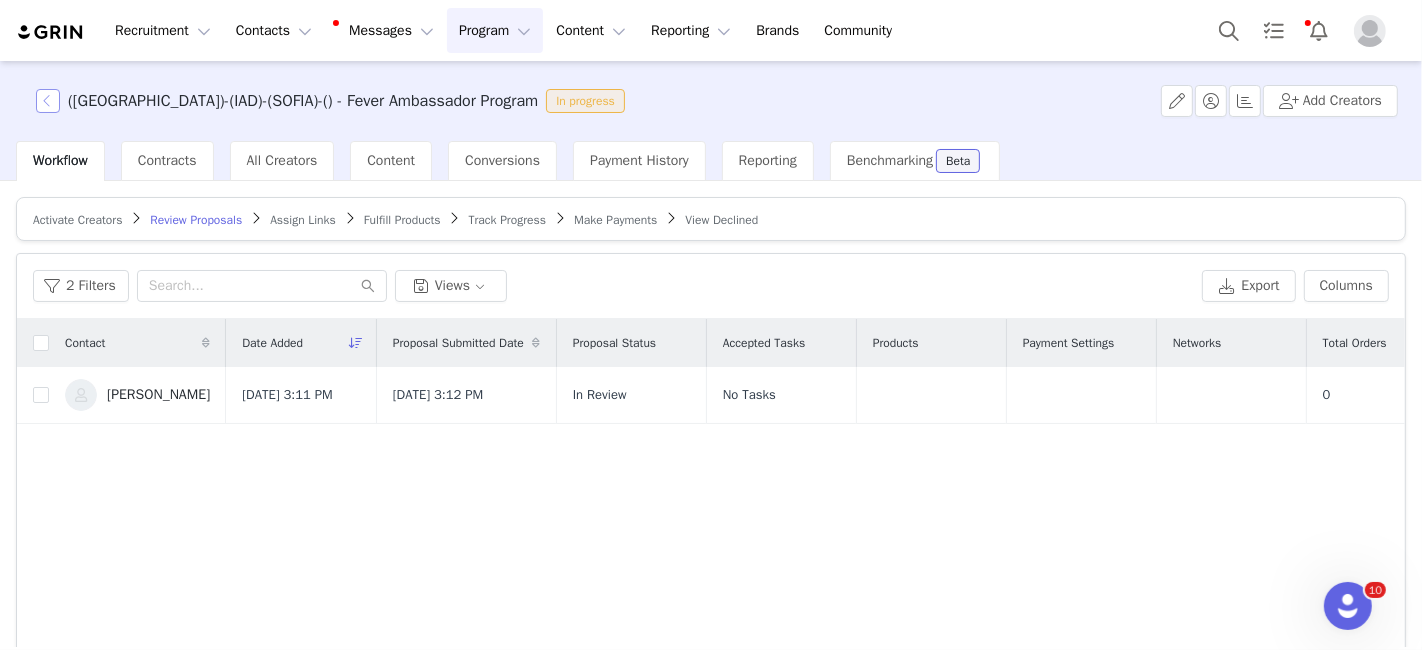 click at bounding box center (48, 101) 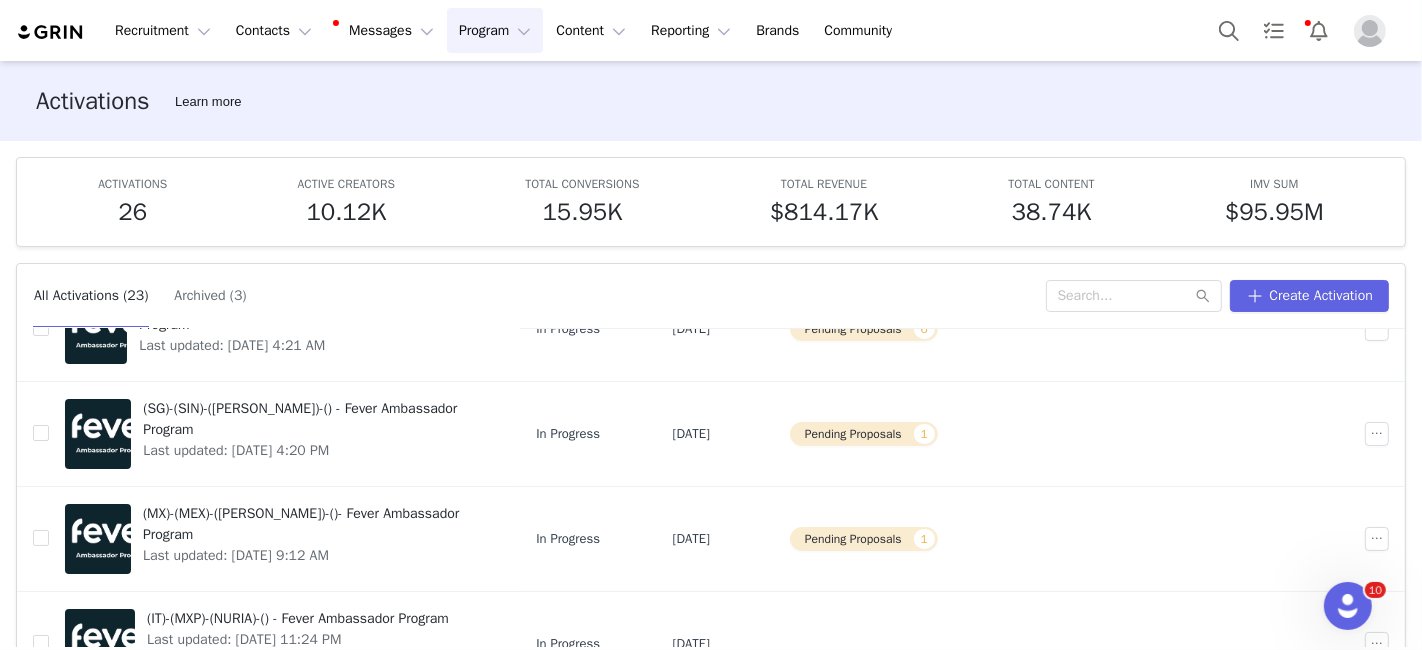 scroll, scrollTop: 743, scrollLeft: 0, axis: vertical 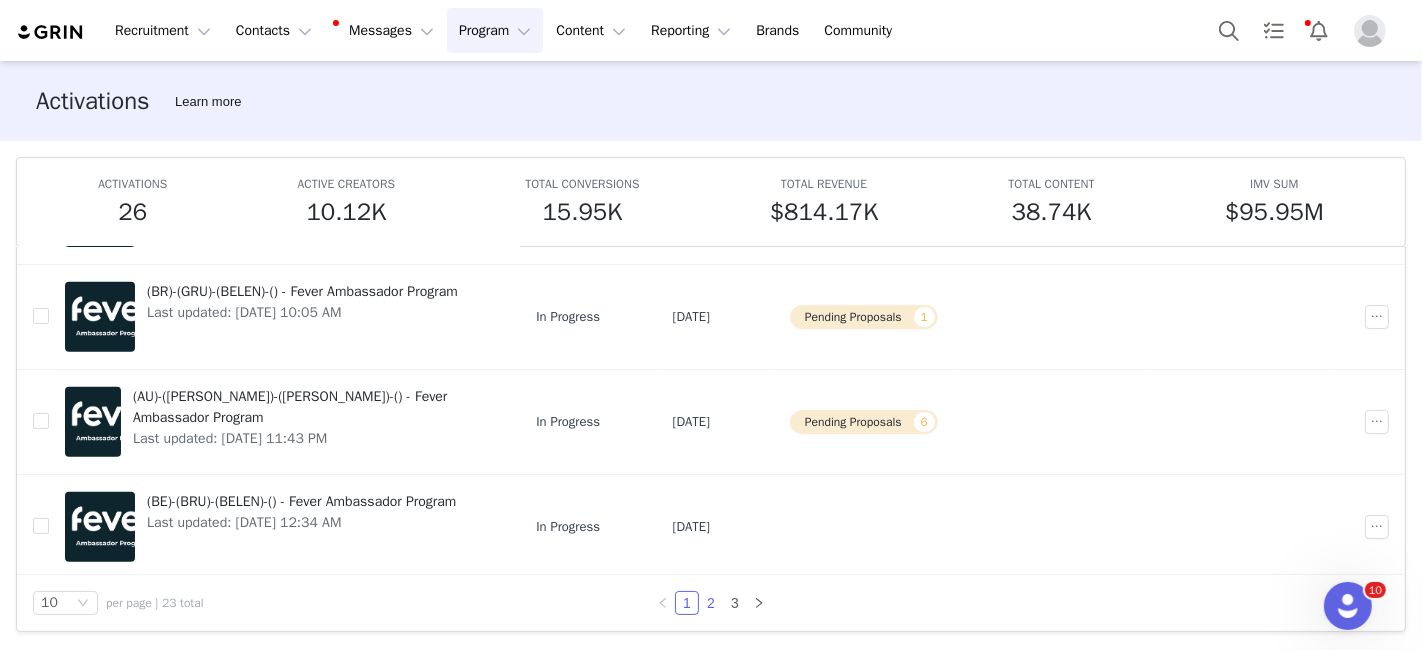 click on "2" at bounding box center (711, 603) 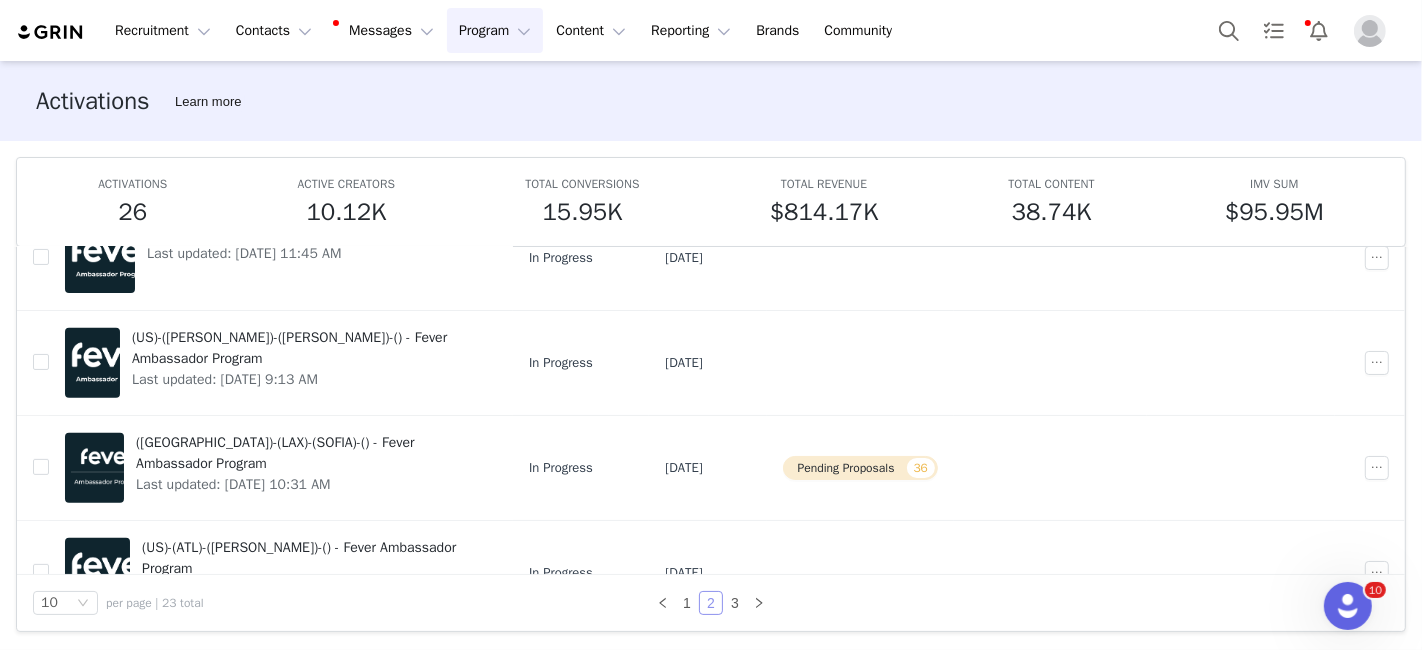 scroll, scrollTop: 743, scrollLeft: 0, axis: vertical 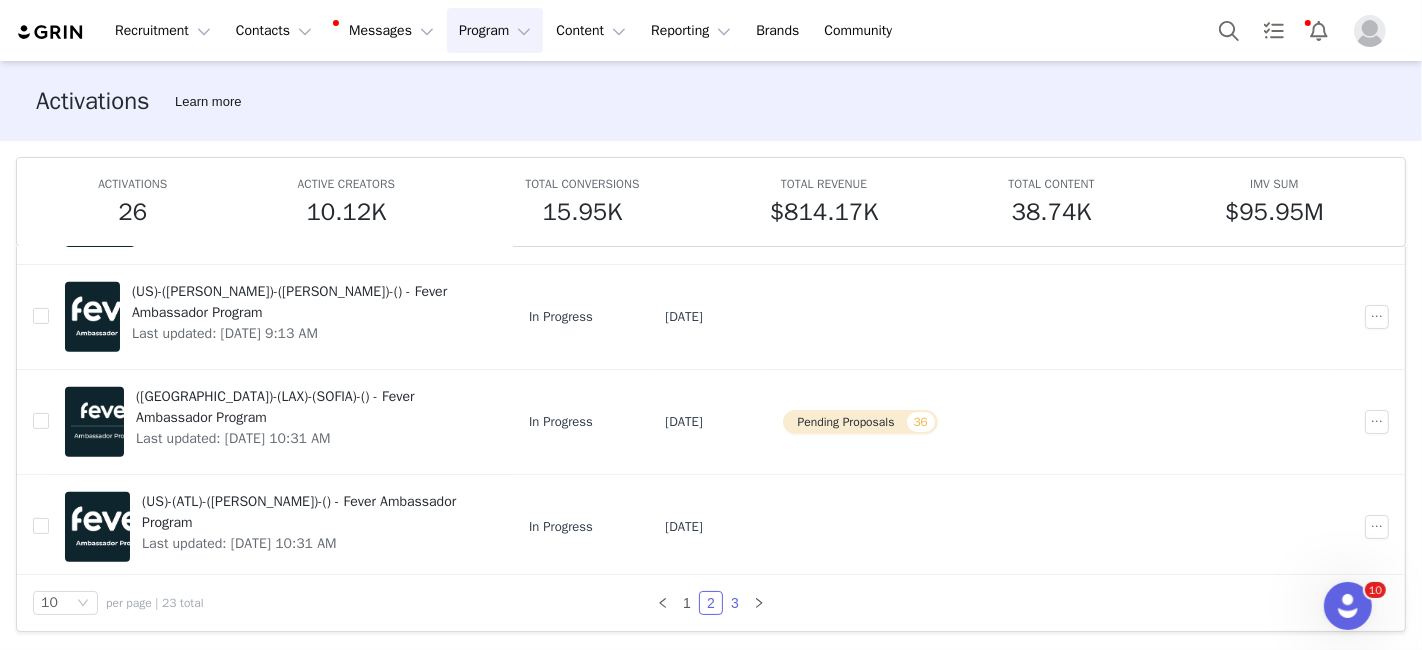 click on "3" at bounding box center (735, 603) 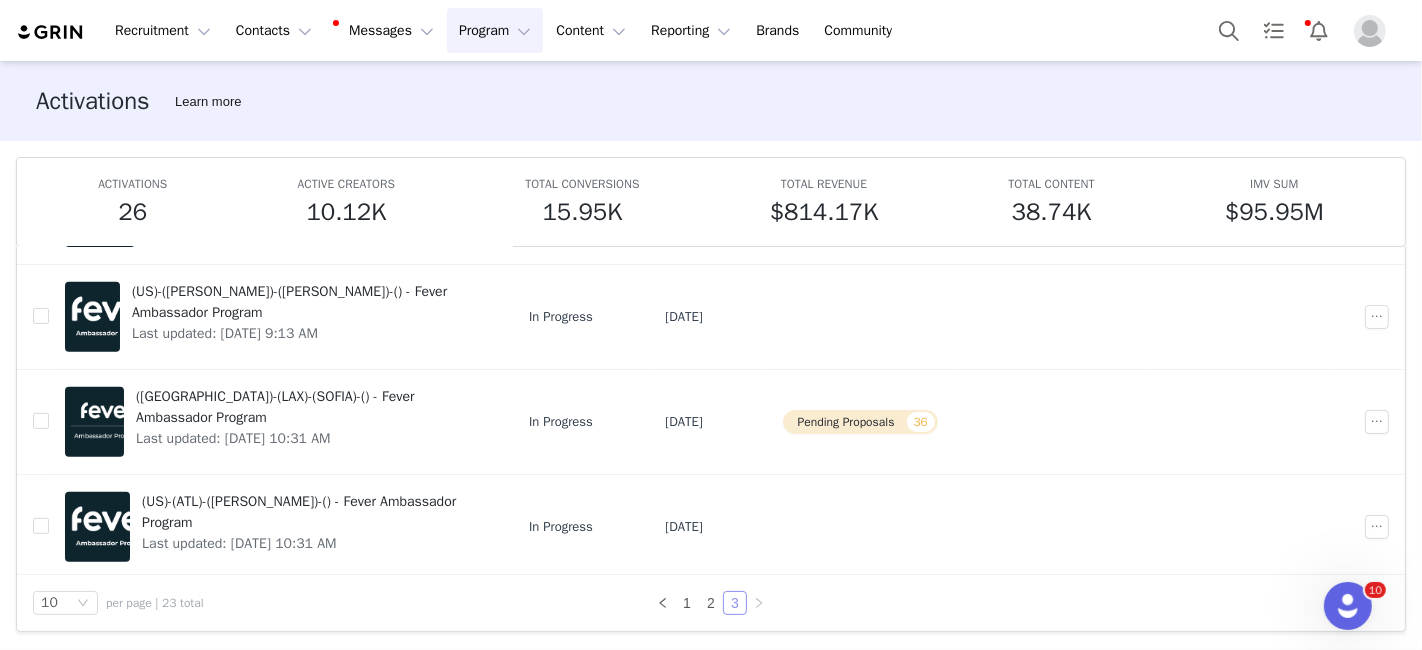 scroll, scrollTop: 0, scrollLeft: 0, axis: both 